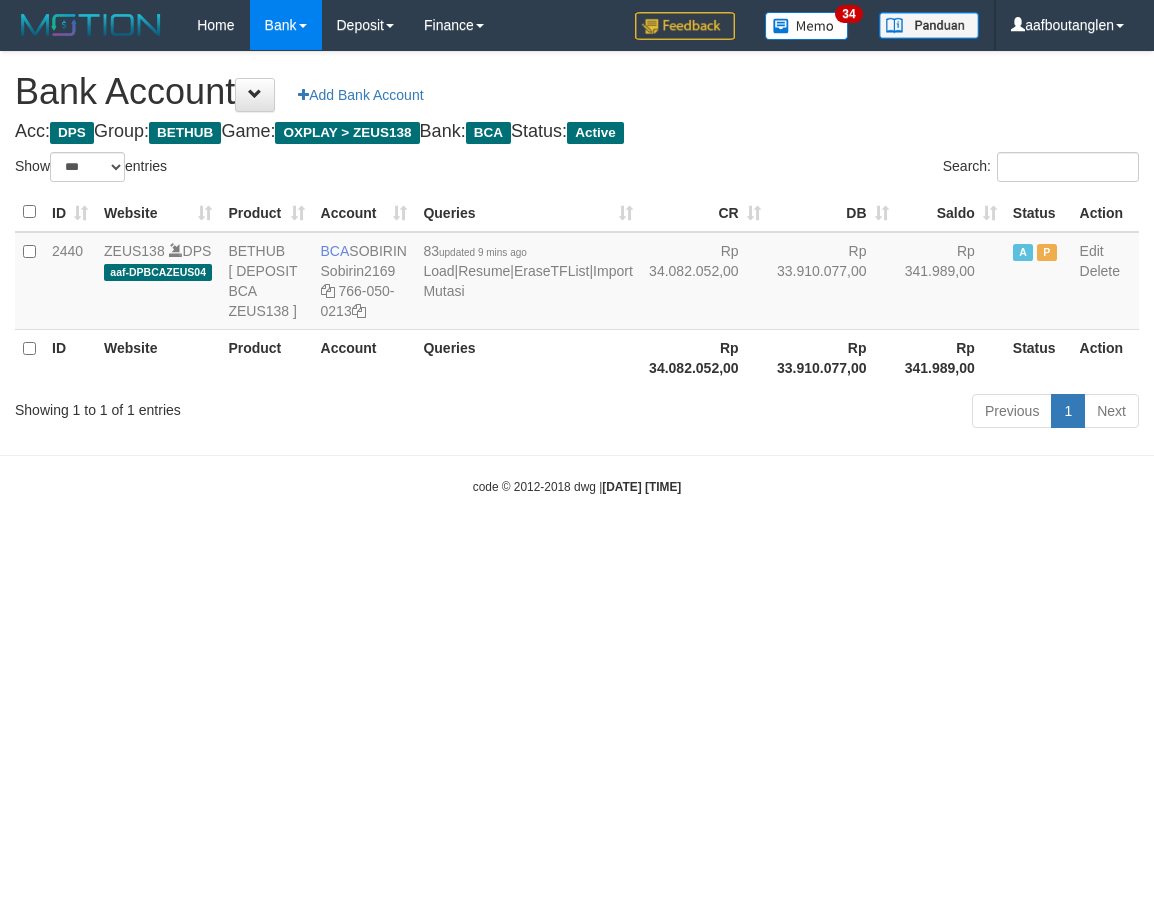 select on "***" 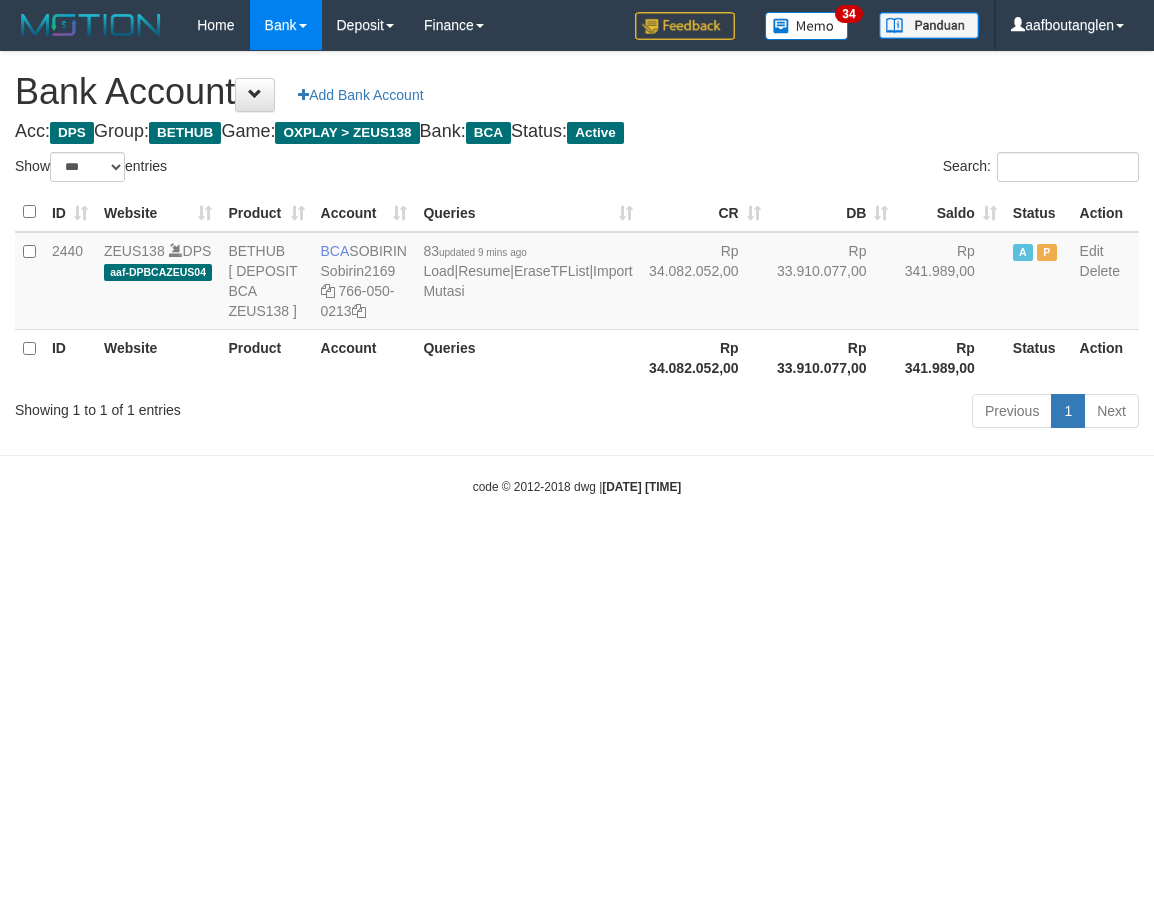 scroll, scrollTop: 0, scrollLeft: 0, axis: both 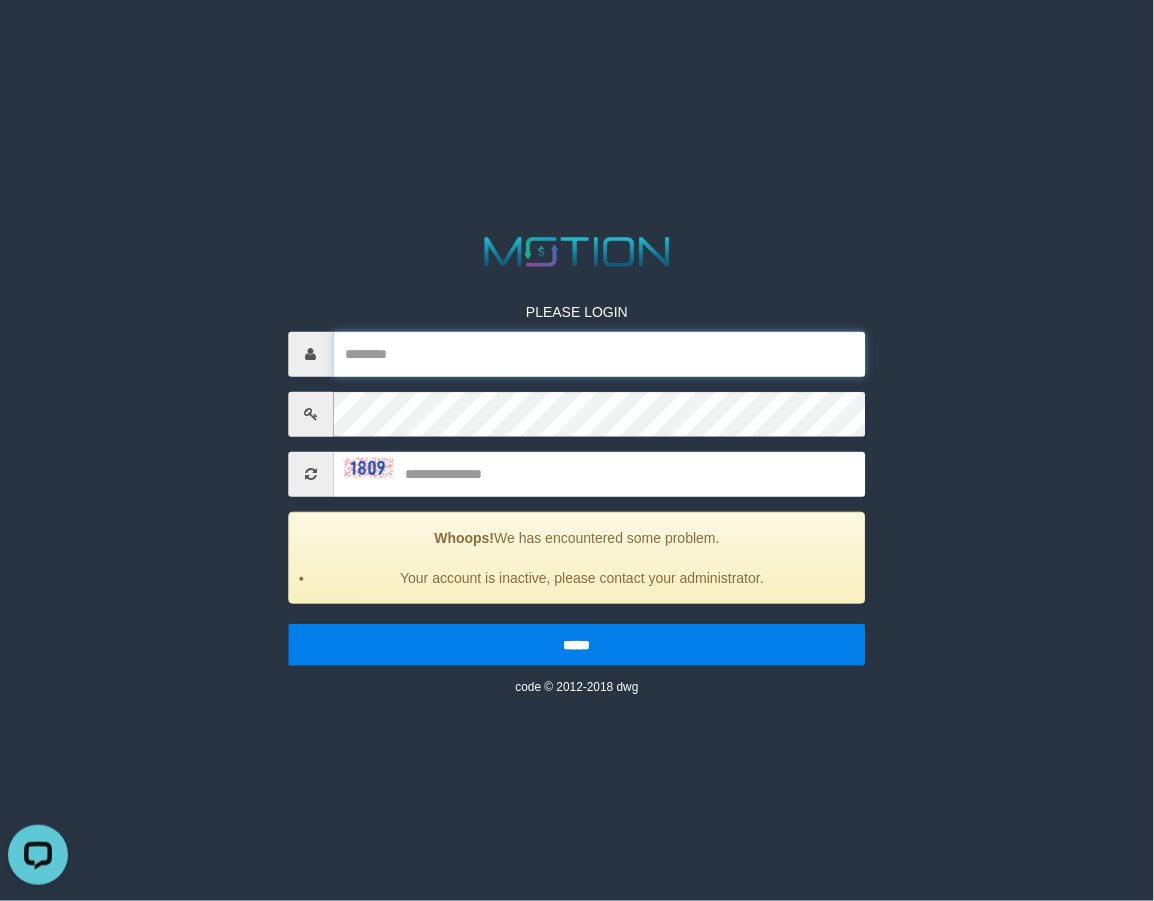 type on "**********" 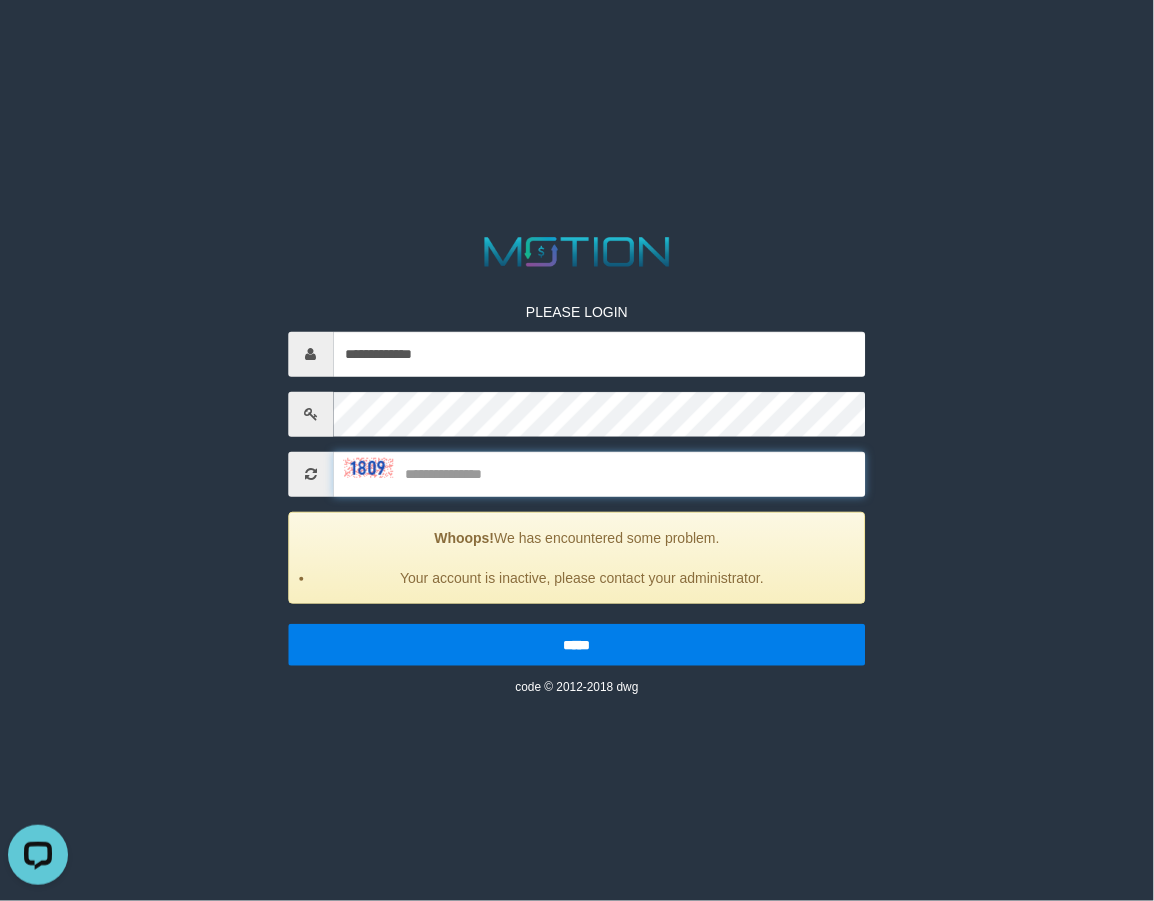 click at bounding box center (599, 474) 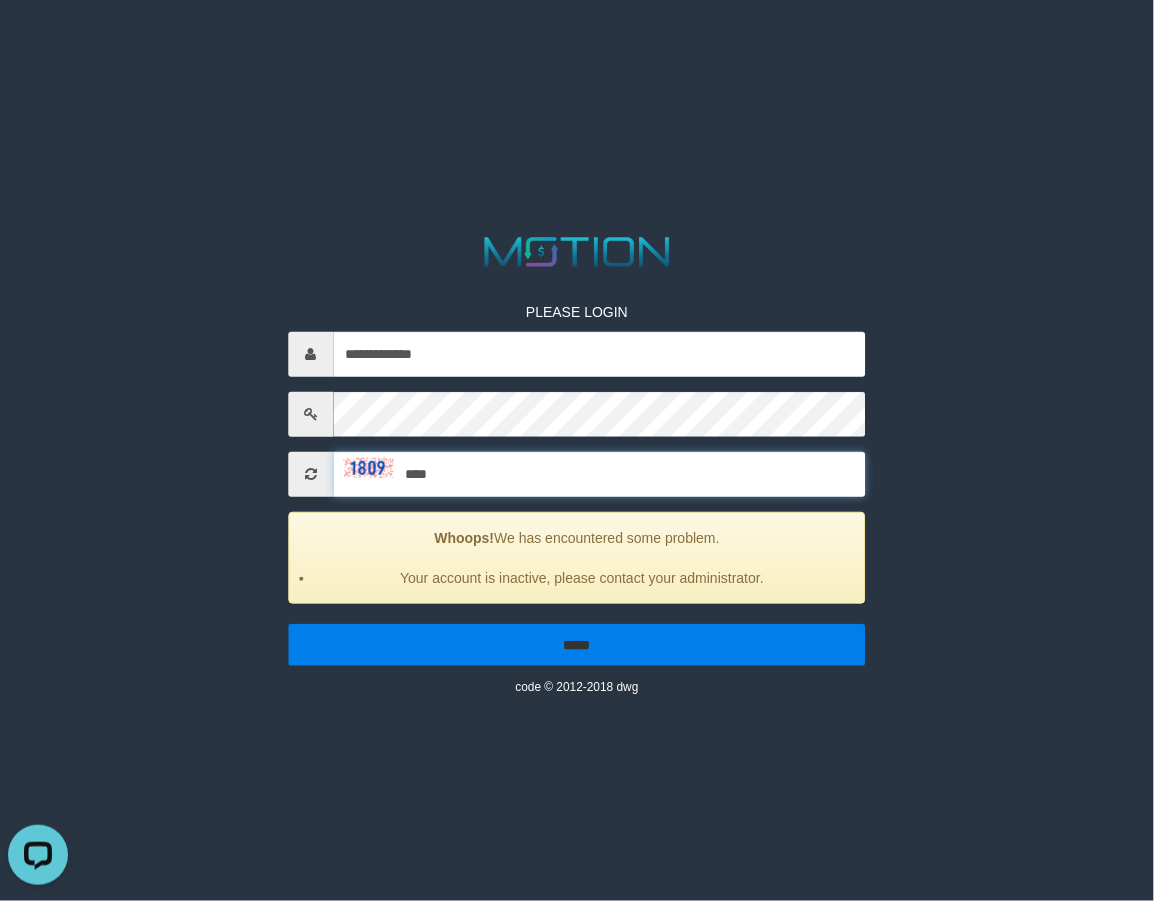 type on "****" 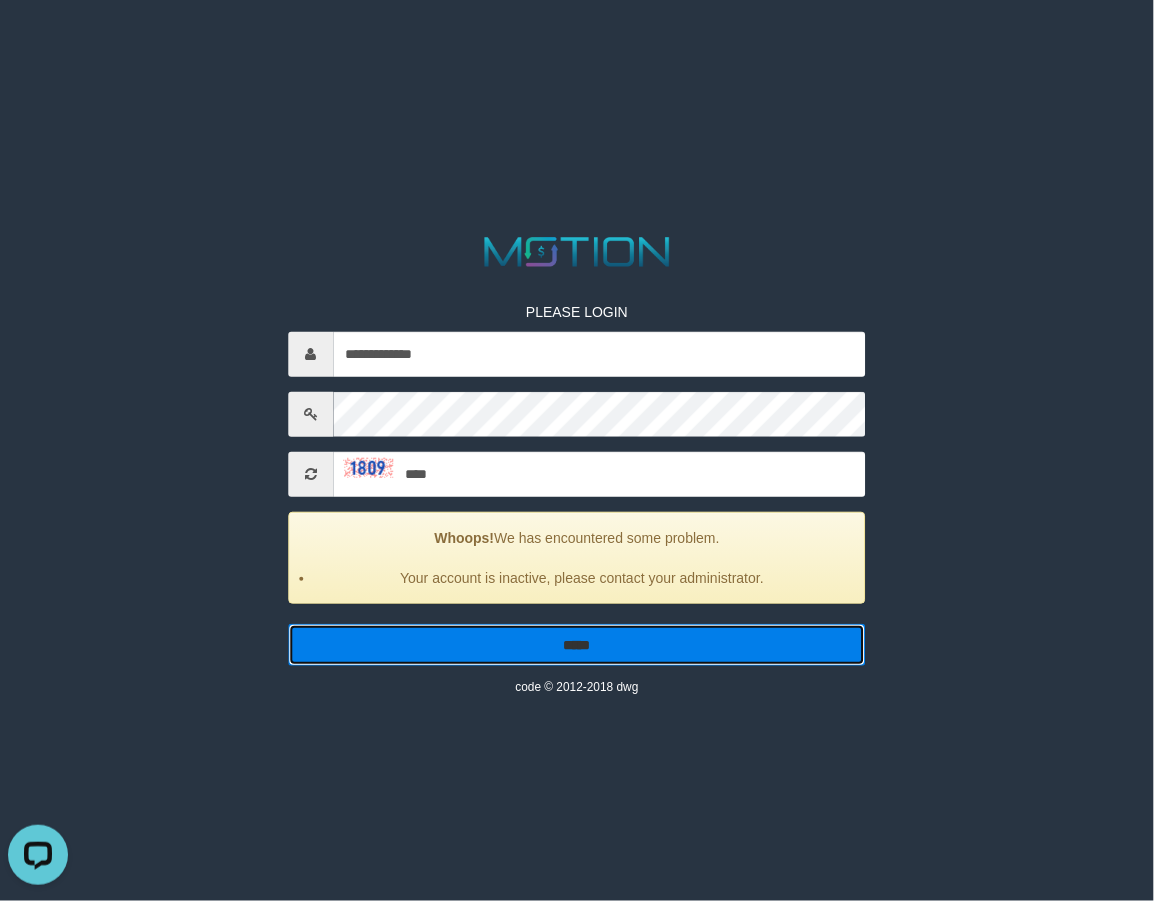 click on "*****" at bounding box center [576, 645] 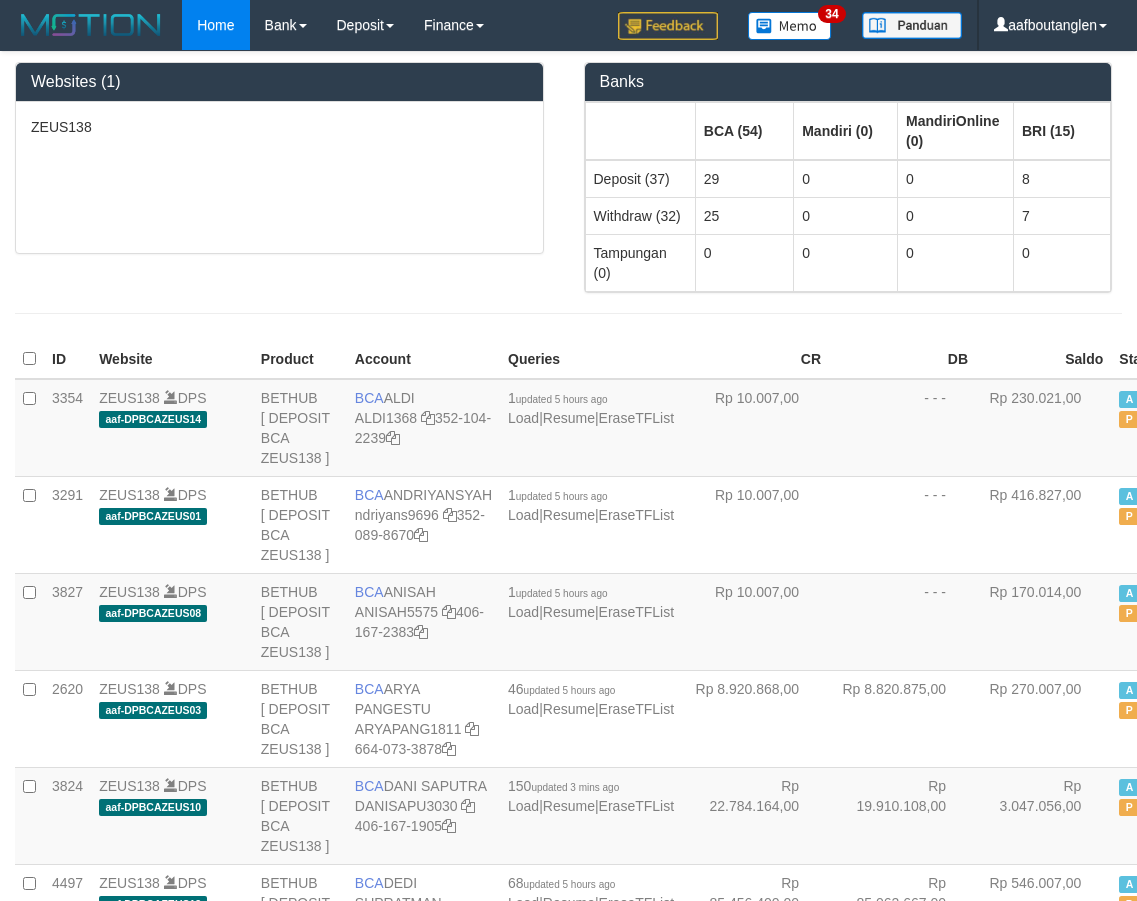scroll, scrollTop: 0, scrollLeft: 0, axis: both 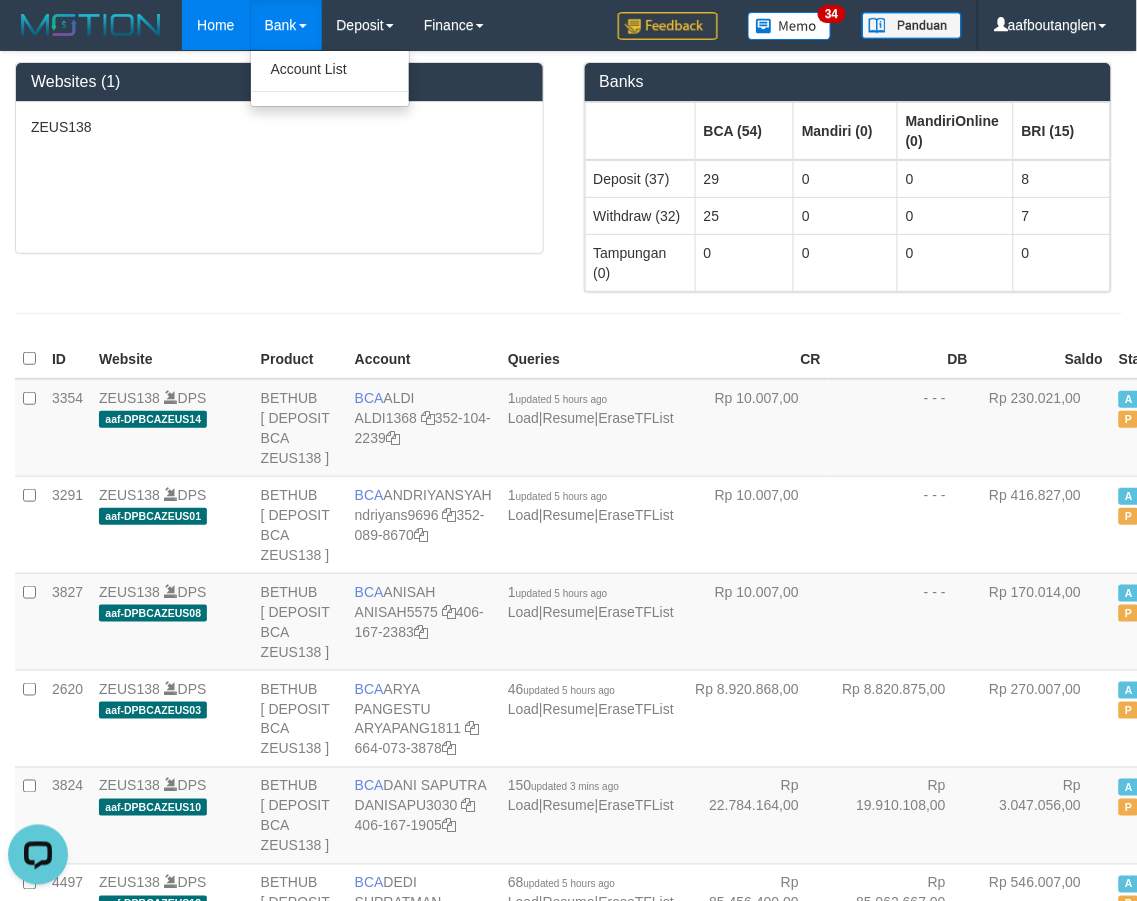 click on "Account List" at bounding box center [330, 78] 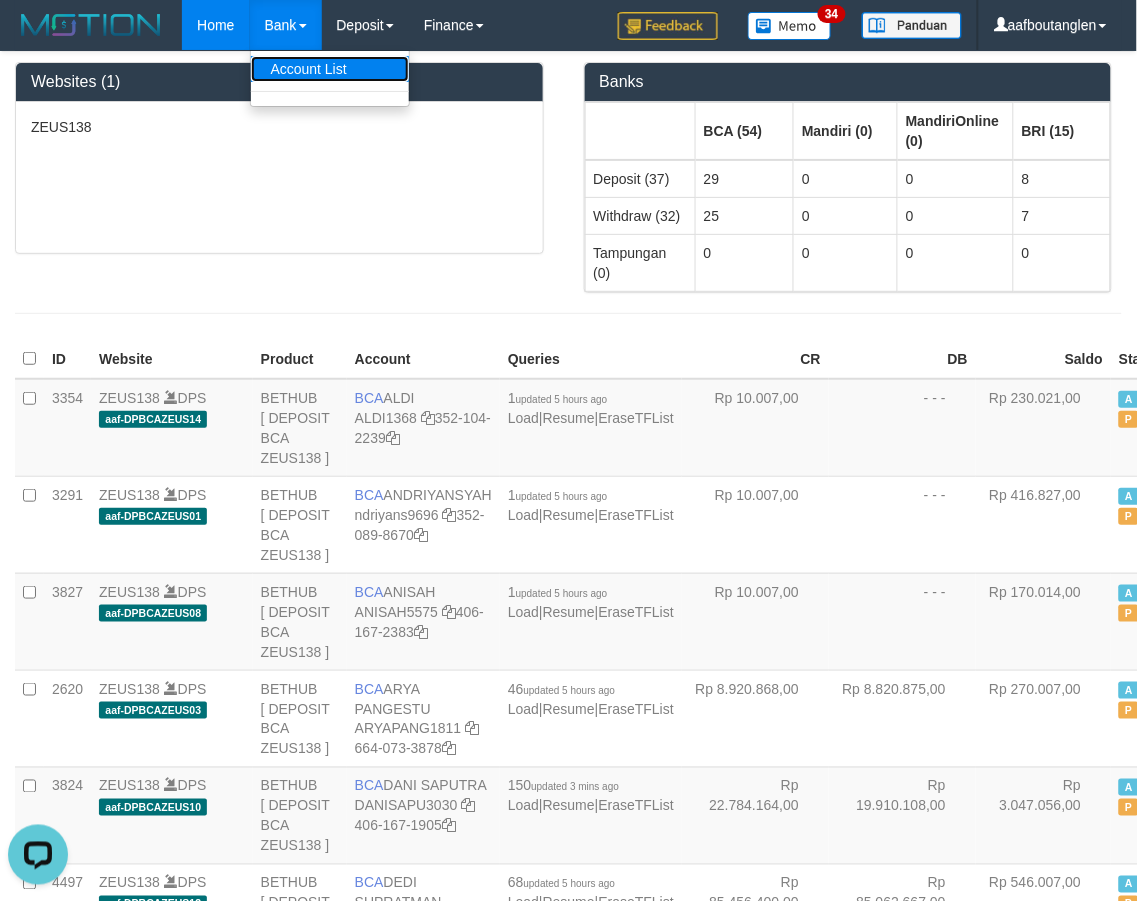 click on "Account List" at bounding box center [330, 69] 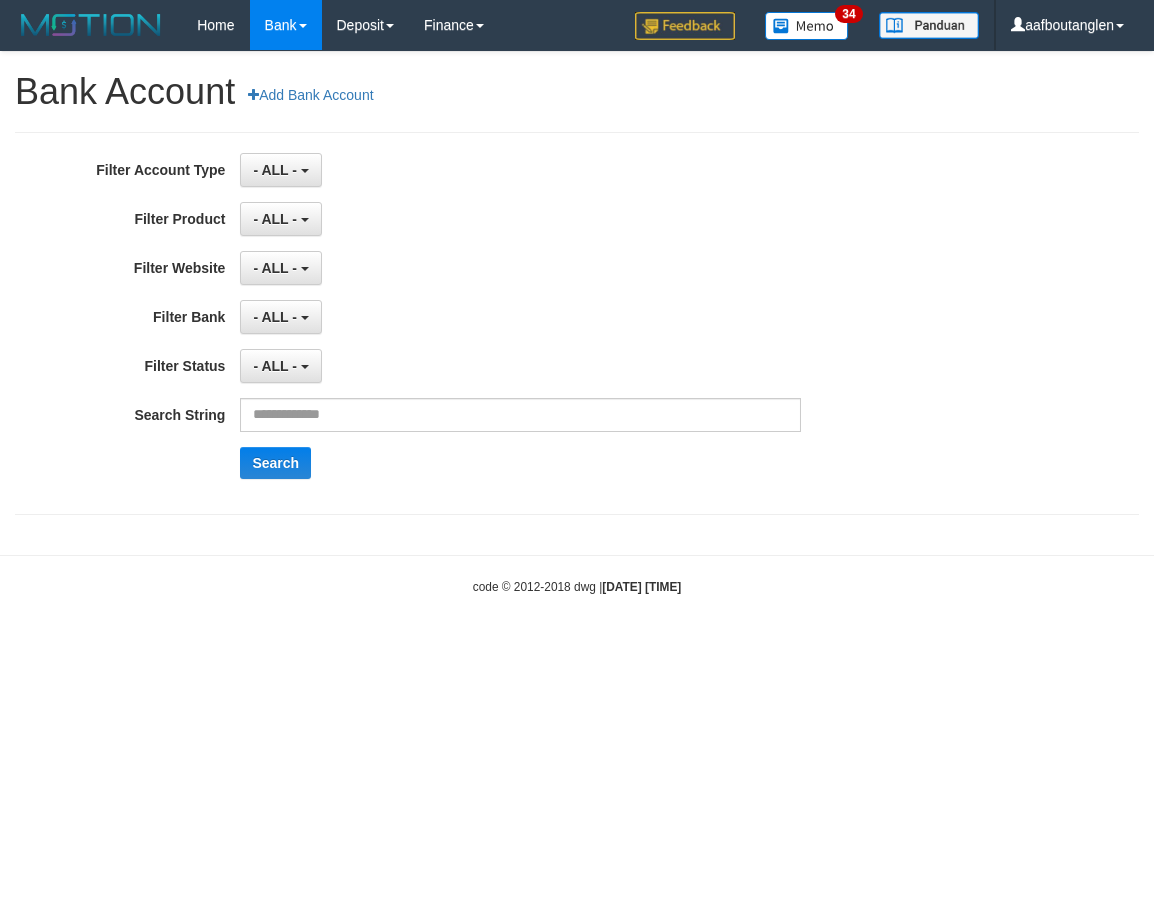 scroll, scrollTop: 0, scrollLeft: 0, axis: both 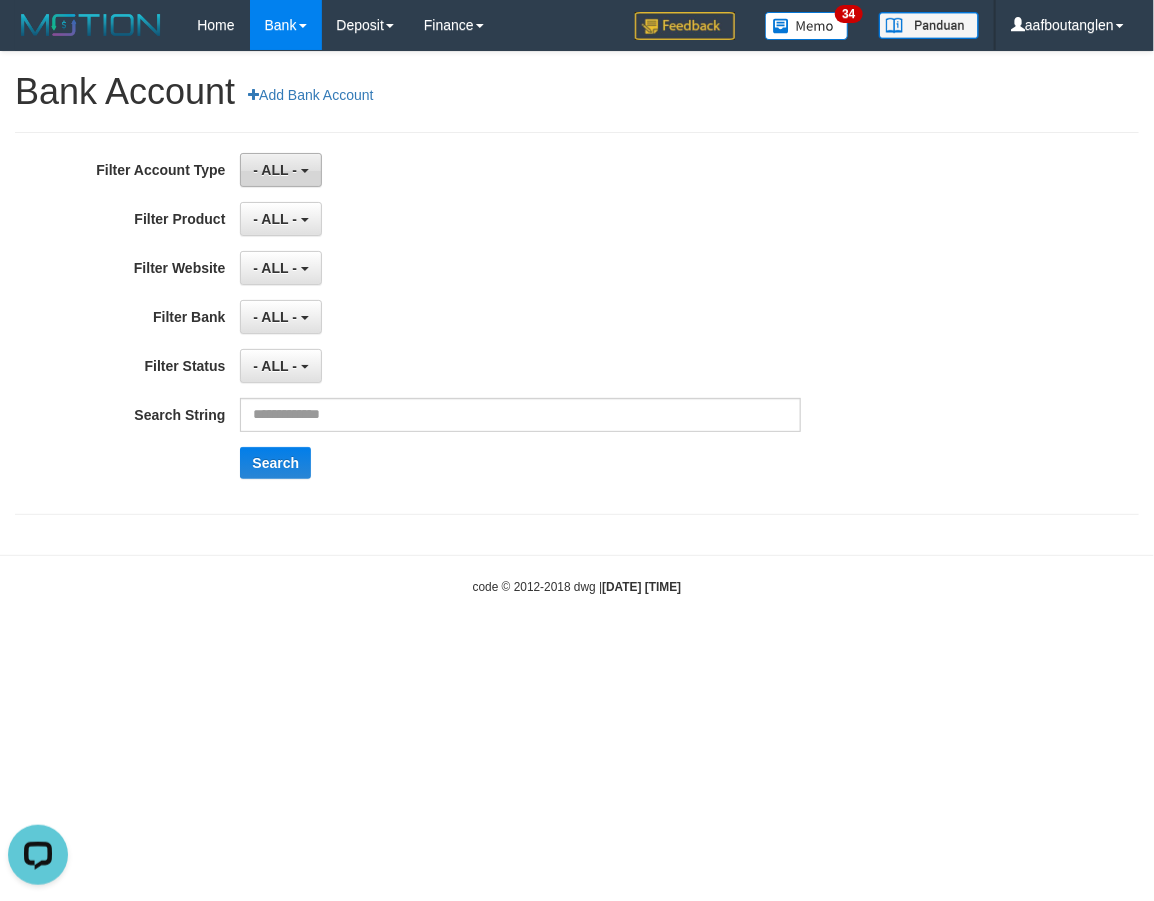 click on "- ALL -" at bounding box center (280, 170) 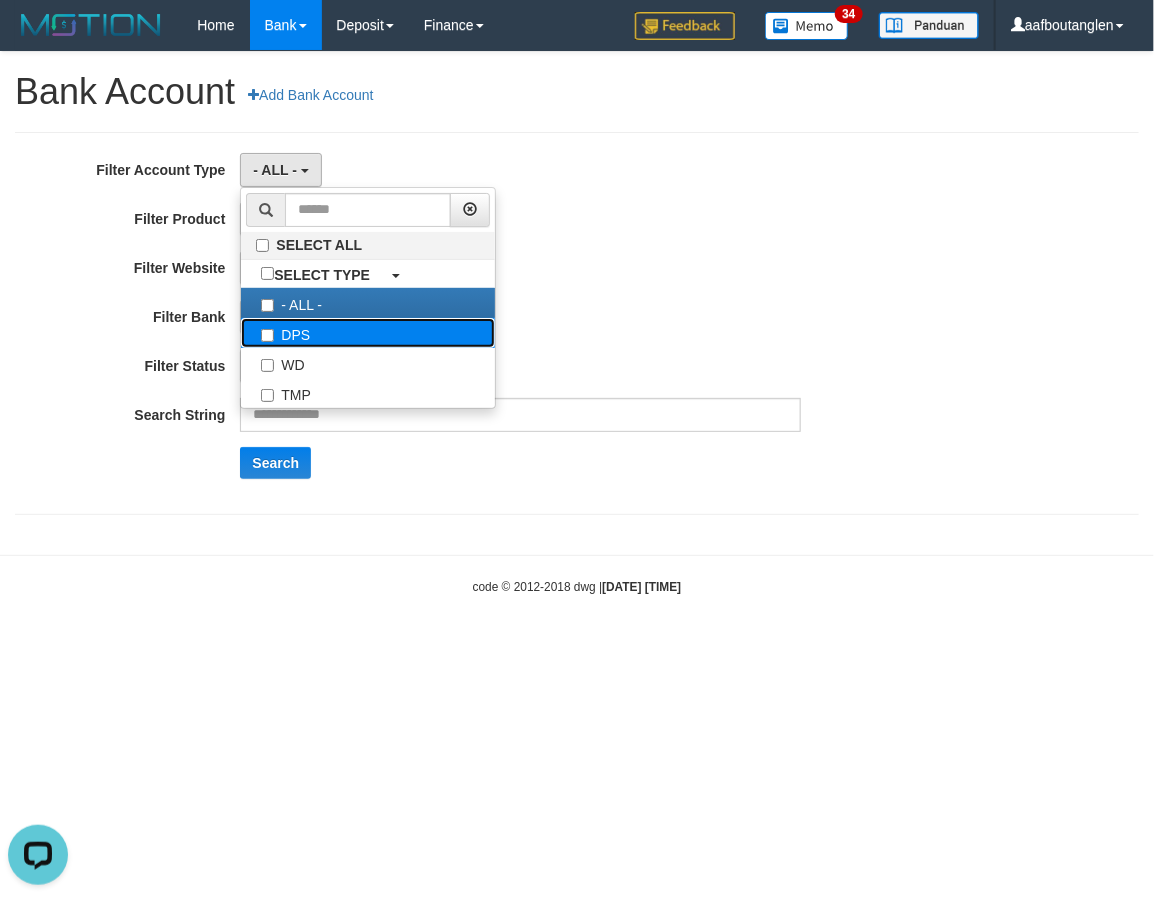 click on "DPS" at bounding box center [368, 333] 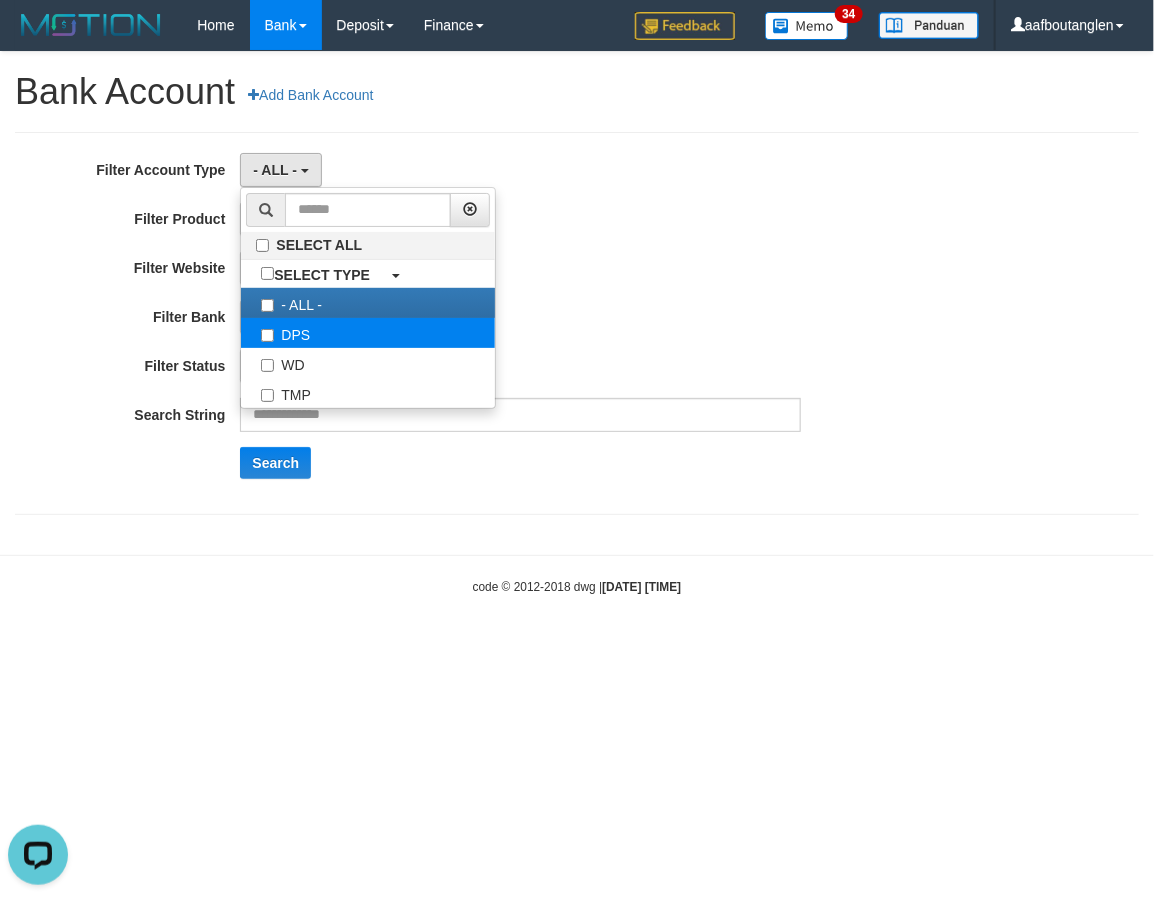 select on "***" 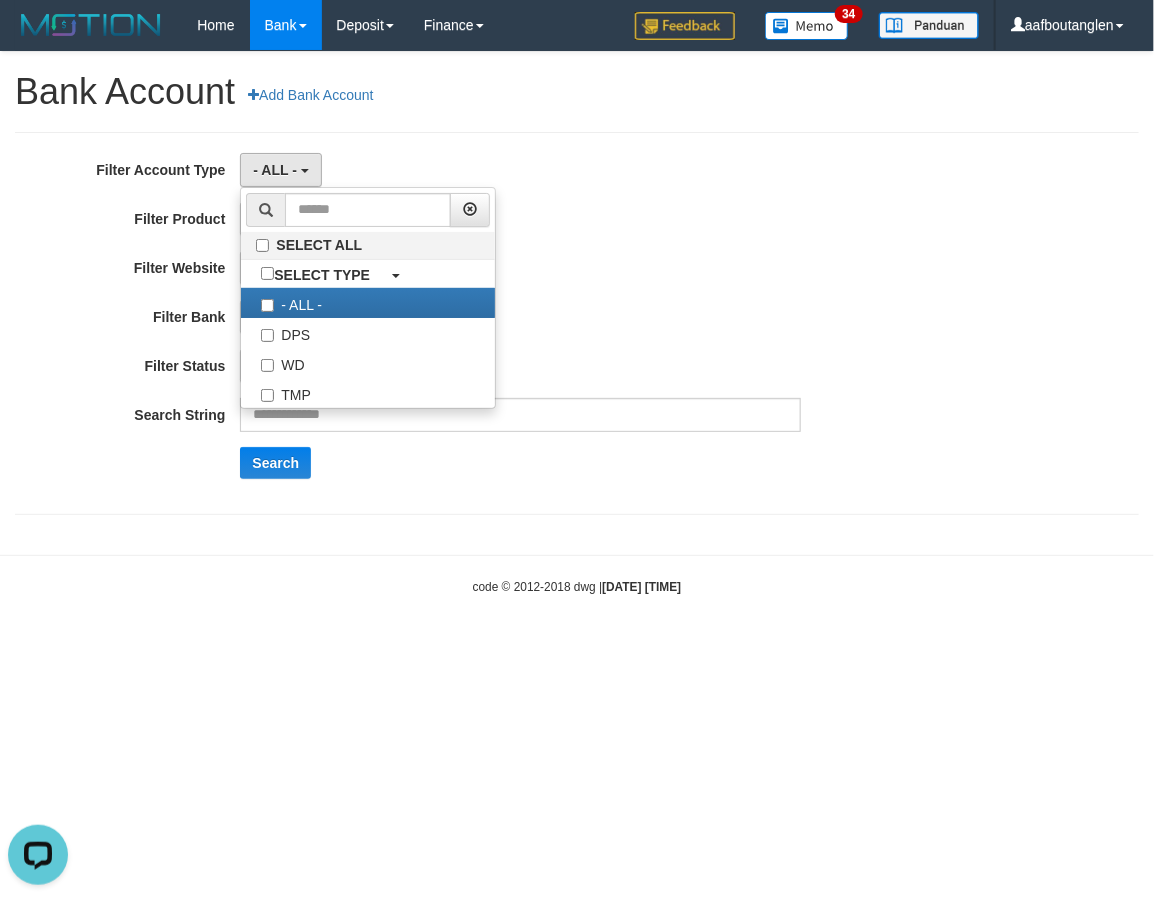 scroll, scrollTop: 17, scrollLeft: 0, axis: vertical 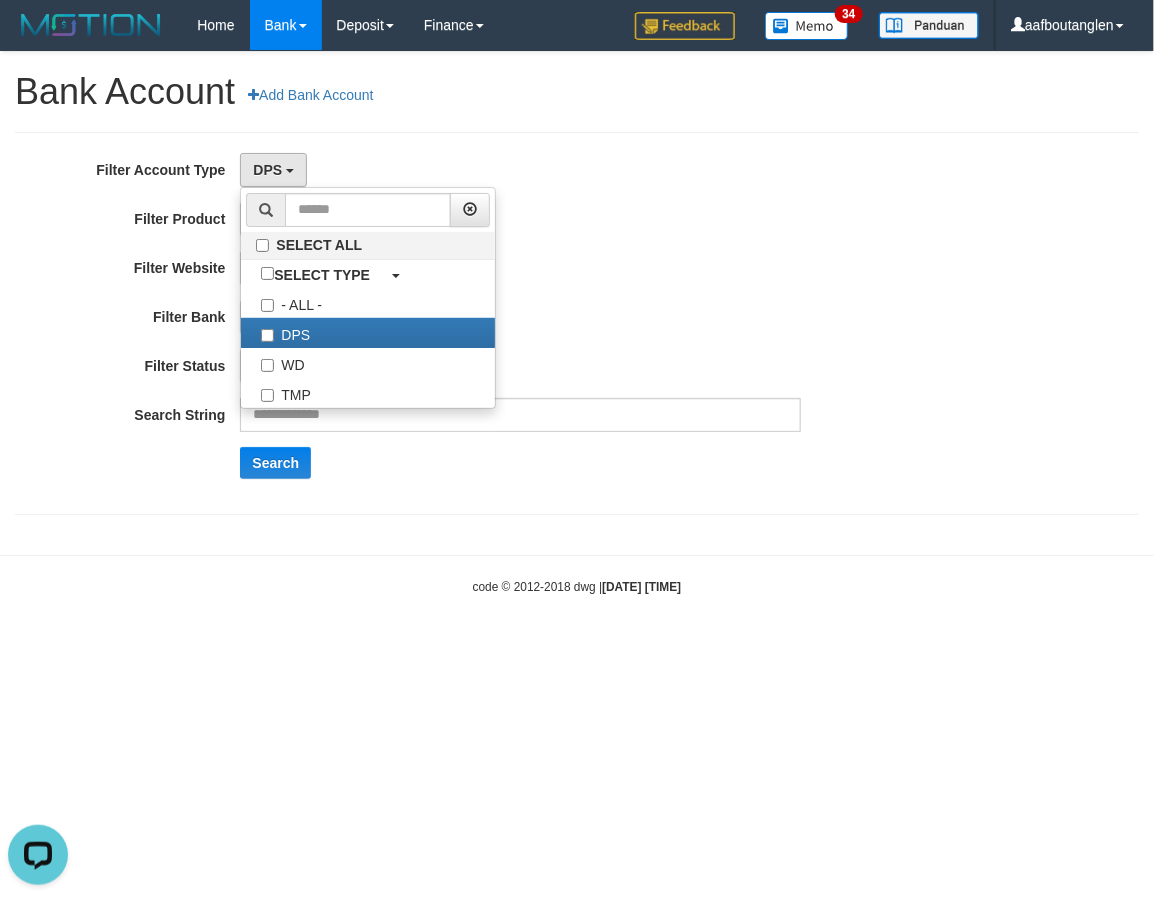 click on "- ALL -    SELECT ALL  SELECT BANK  - ALL -
BCA
MANDIRI
MANDIRIONLINE
BRI
BNI
MAYBANK
MEGA
PANIN
PERMATA
SINARMAS
MANDIRIBUSINESS
OVO
GOPAY
LINKAJA
DANA
SHOPEEPAY
SAKUKU
OCBC
JENIUS
BSI
DANAMON
CIMB
JAGO
SEABANK
PAPUA
NEO" at bounding box center (520, 317) 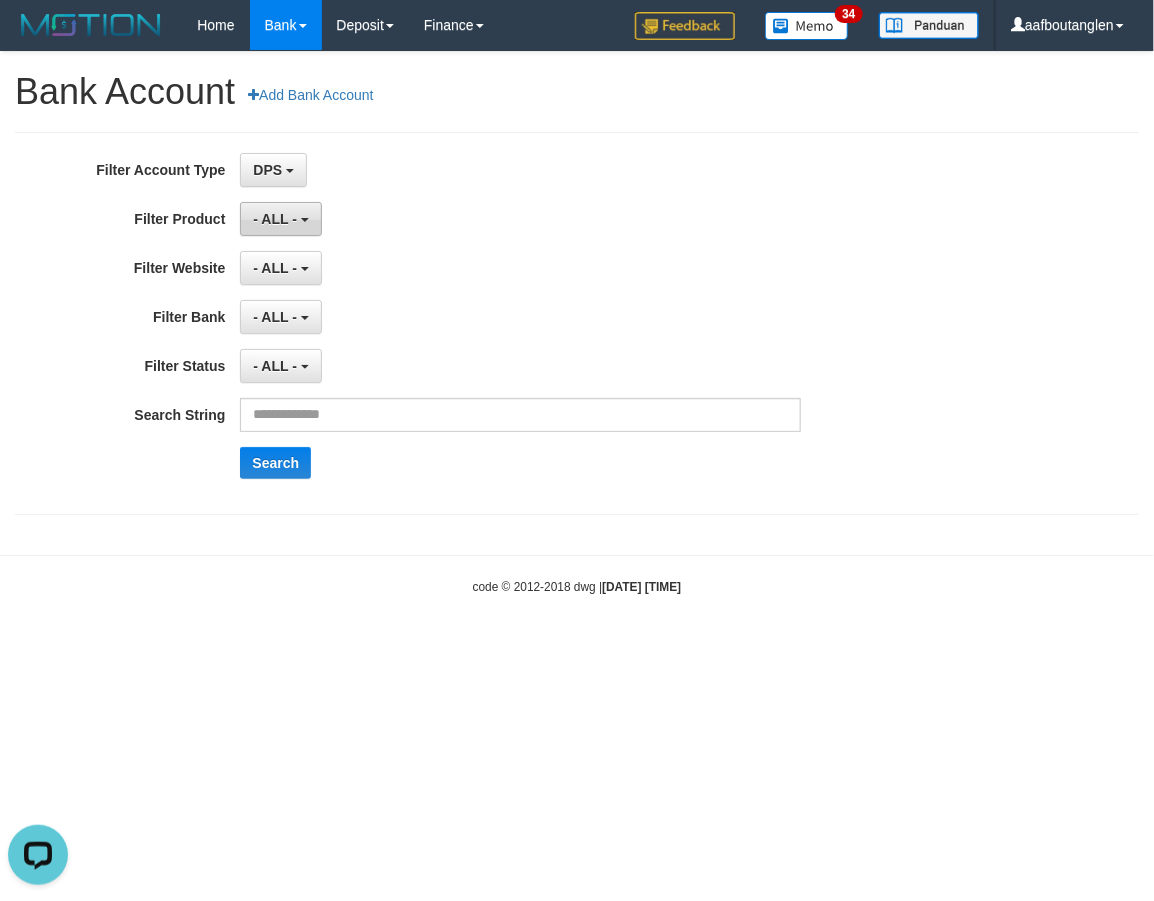 click on "- ALL -" at bounding box center (275, 219) 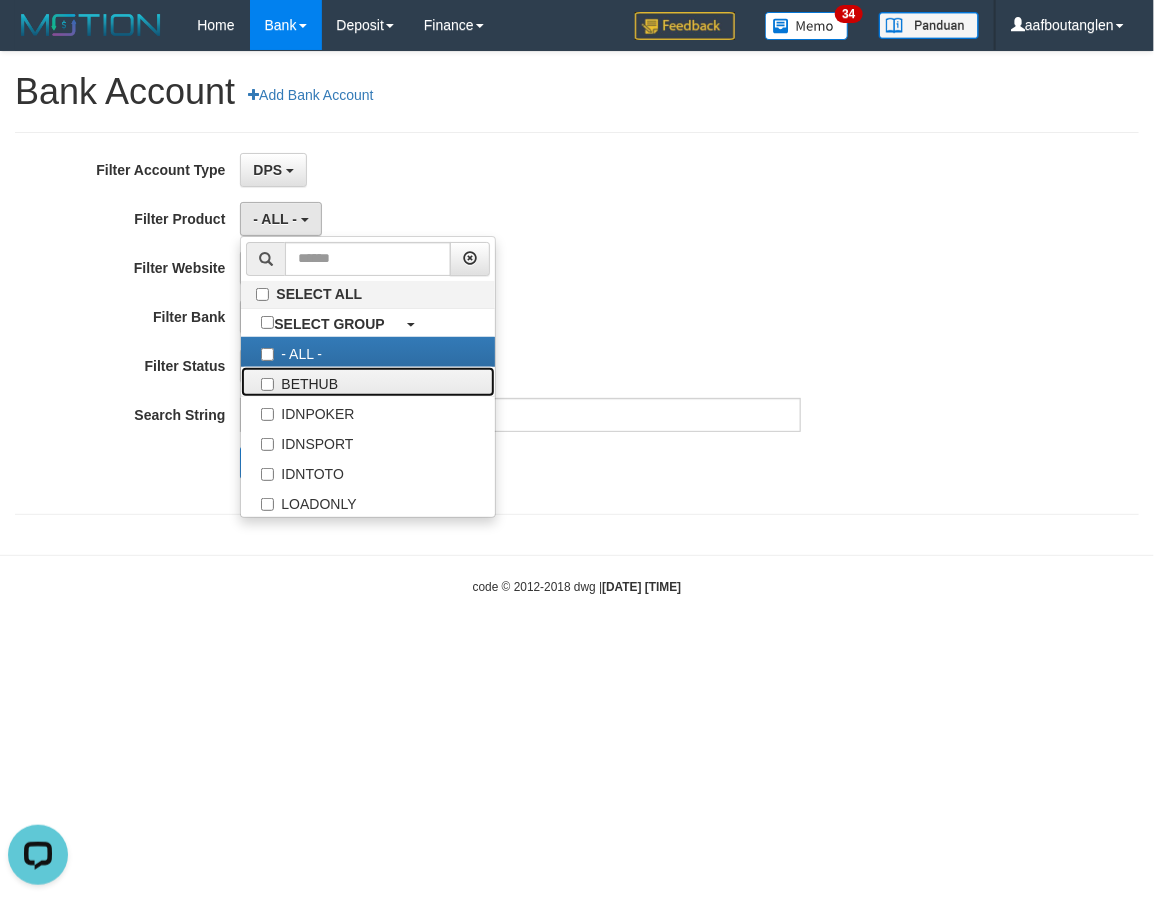 drag, startPoint x: 337, startPoint y: 381, endPoint x: 665, endPoint y: 382, distance: 328.00153 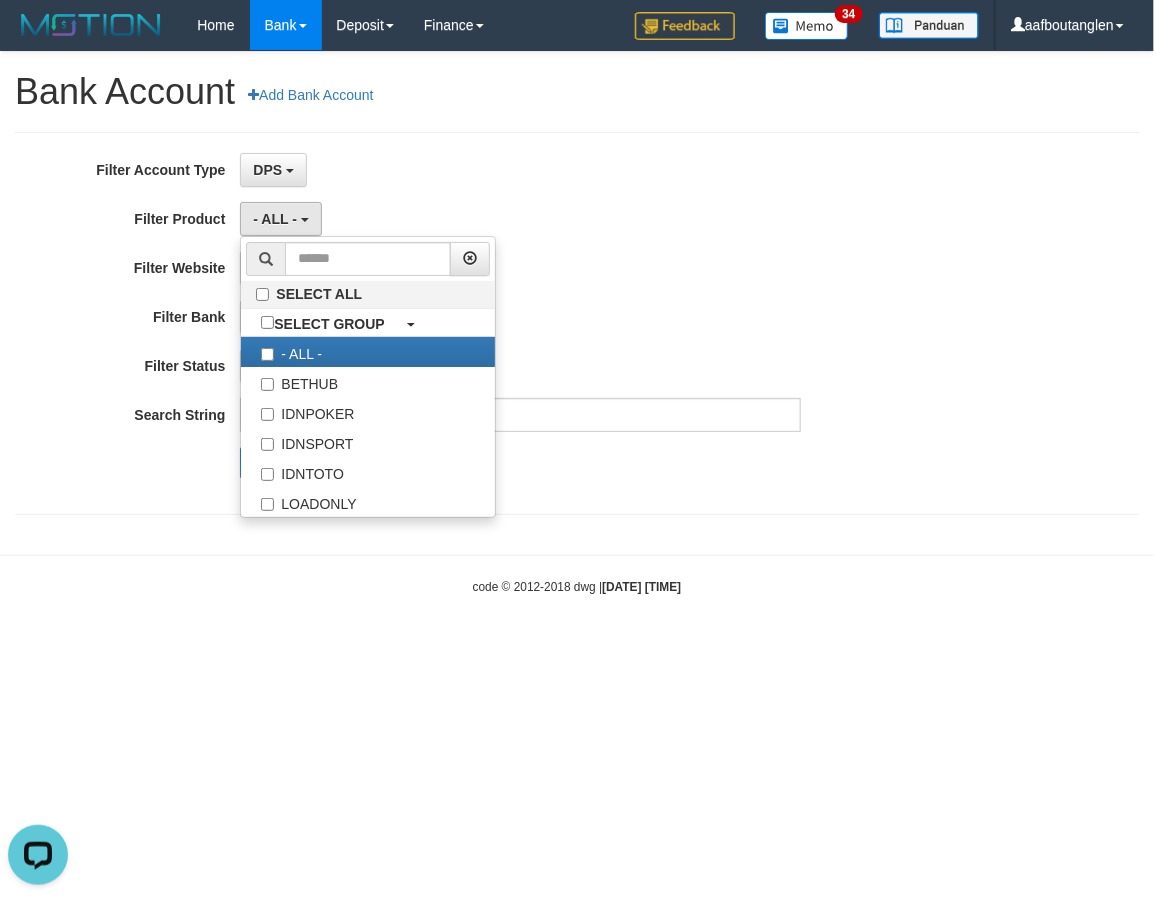 select on "*" 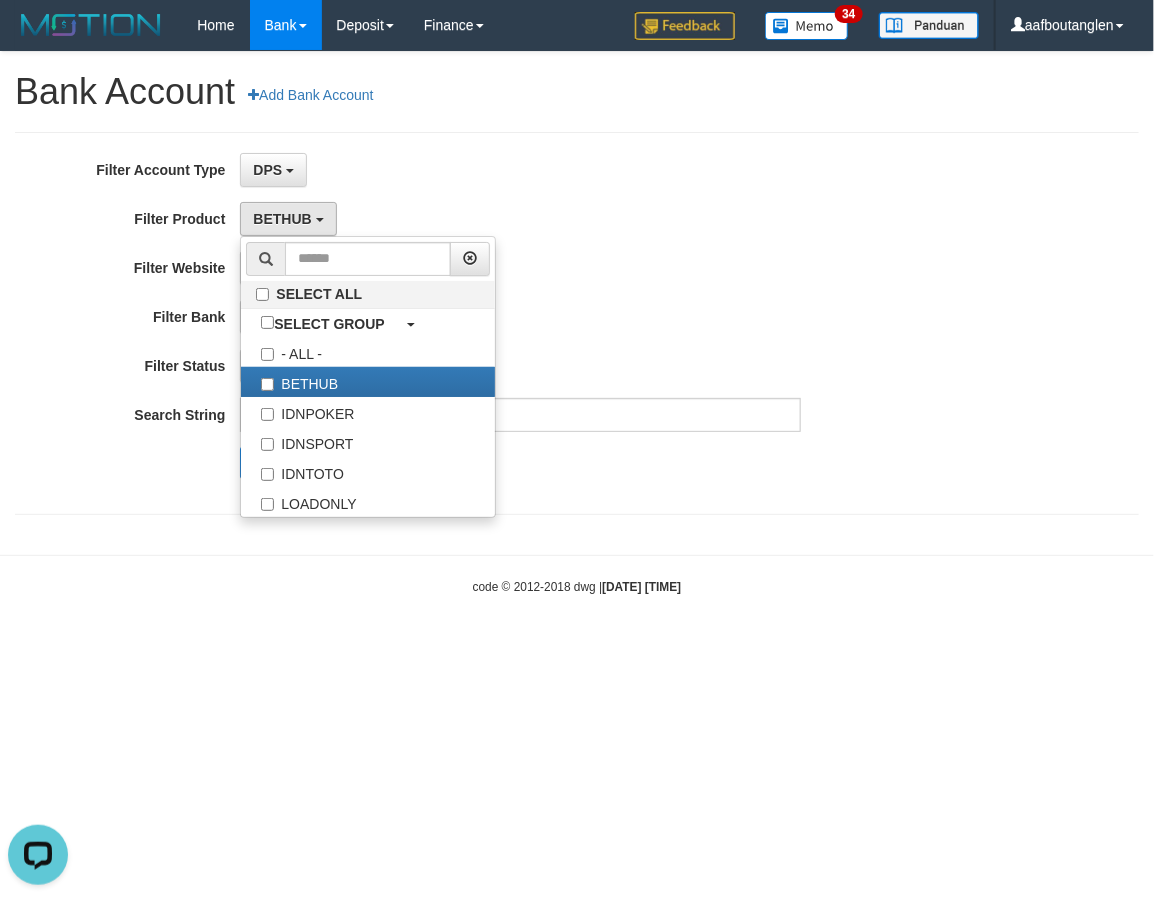 click on "- ALL -    SELECT ALL  SELECT BANK  - ALL -
BCA
MANDIRI
MANDIRIONLINE
BRI
BNI
MAYBANK
MEGA
PANIN
PERMATA
SINARMAS
MANDIRIBUSINESS
OVO
GOPAY
LINKAJA
DANA
SHOPEEPAY
SAKUKU
OCBC
JENIUS
BSI
DANAMON
CIMB
JAGO
SEABANK
PAPUA
NEO" at bounding box center [520, 317] 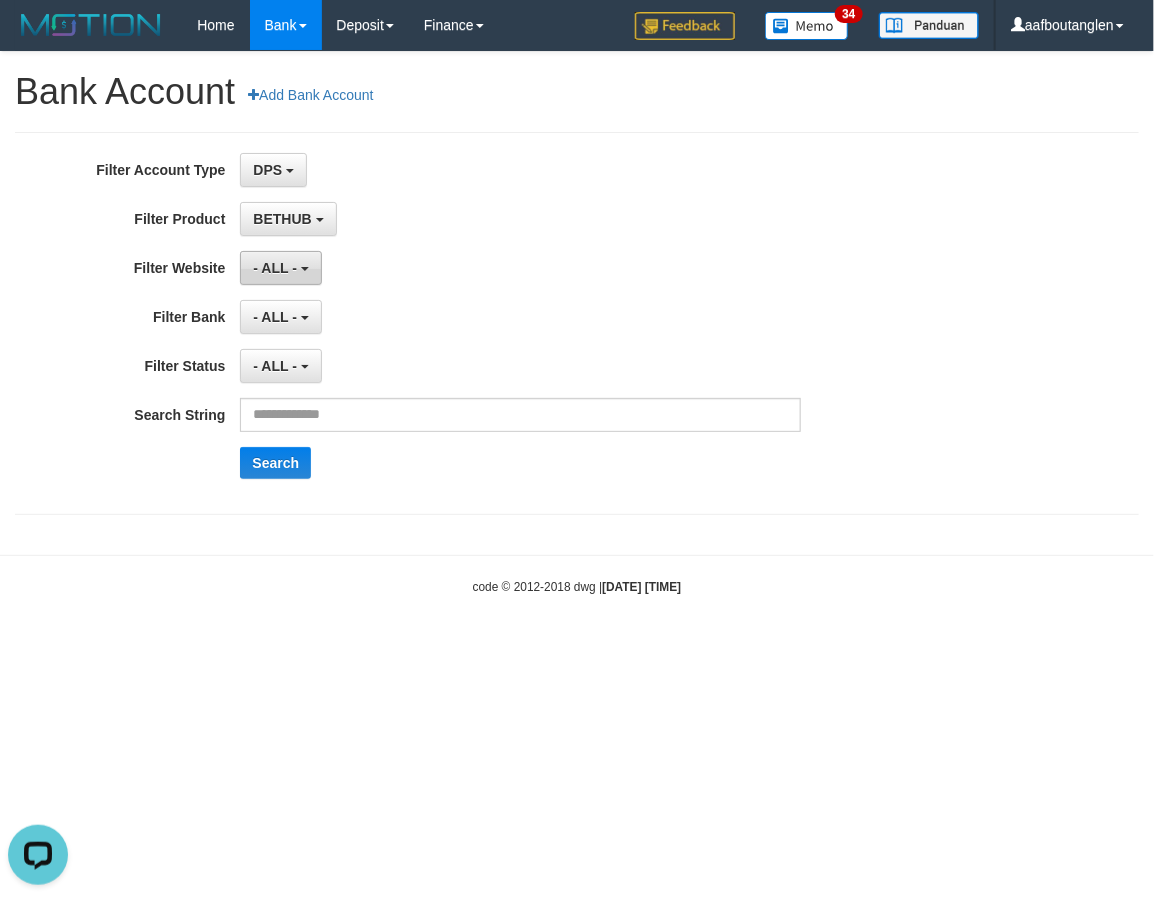 click on "- ALL -" at bounding box center (280, 268) 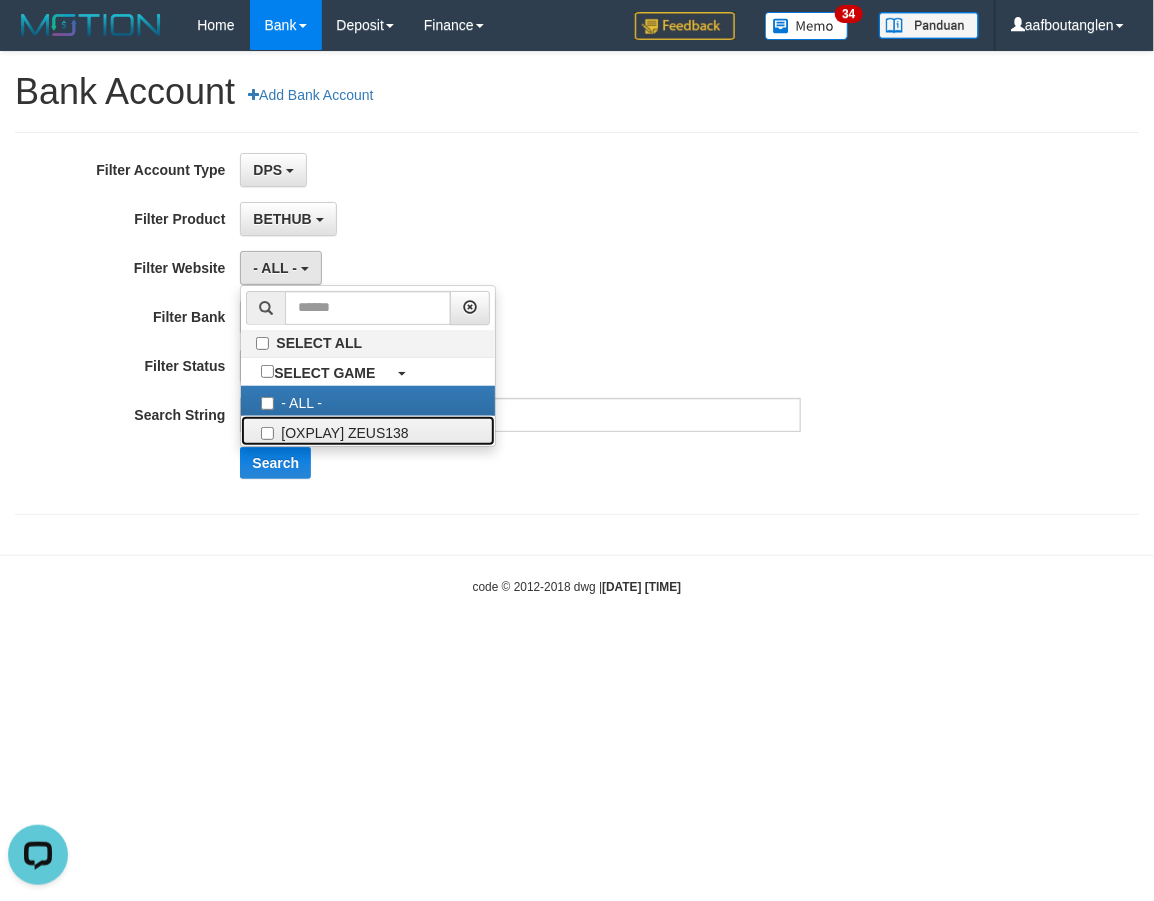 drag, startPoint x: 351, startPoint y: 430, endPoint x: 701, endPoint y: 364, distance: 356.1685 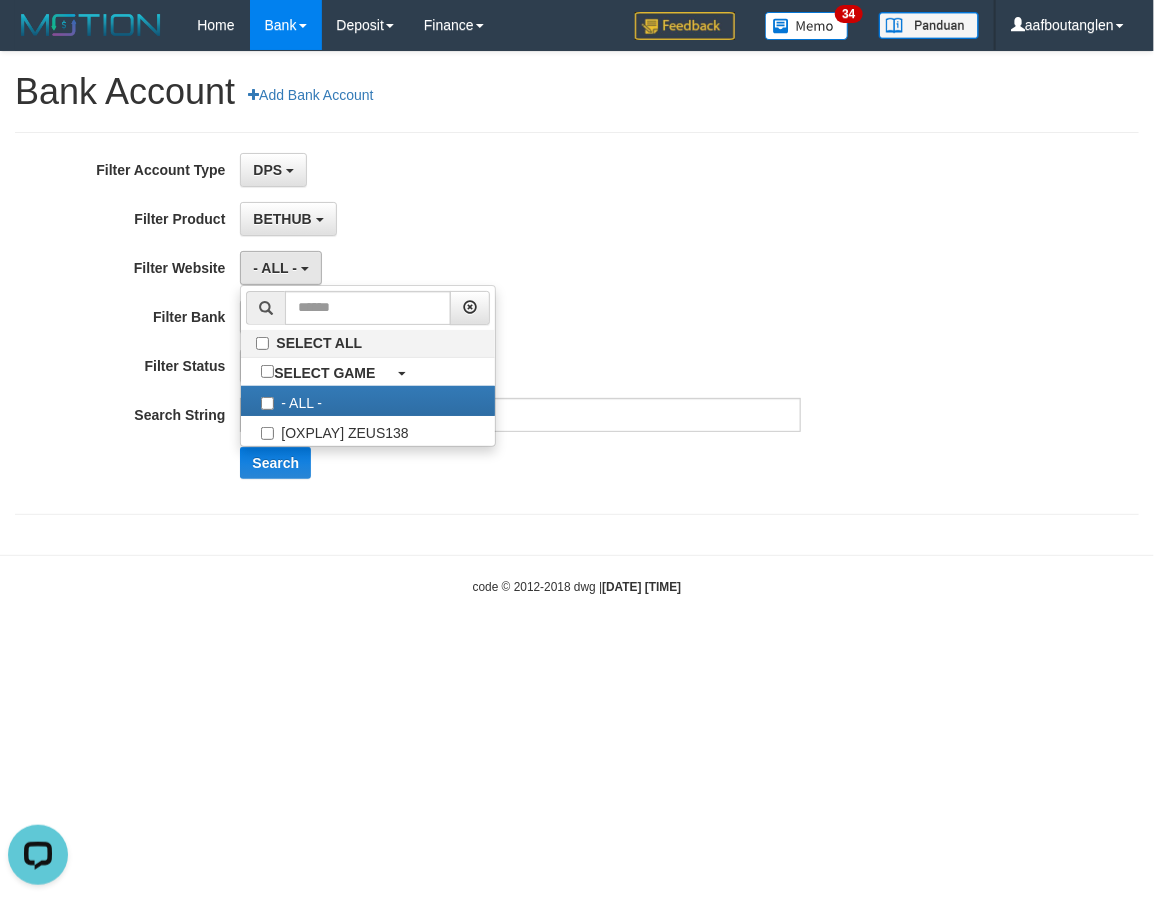 select on "***" 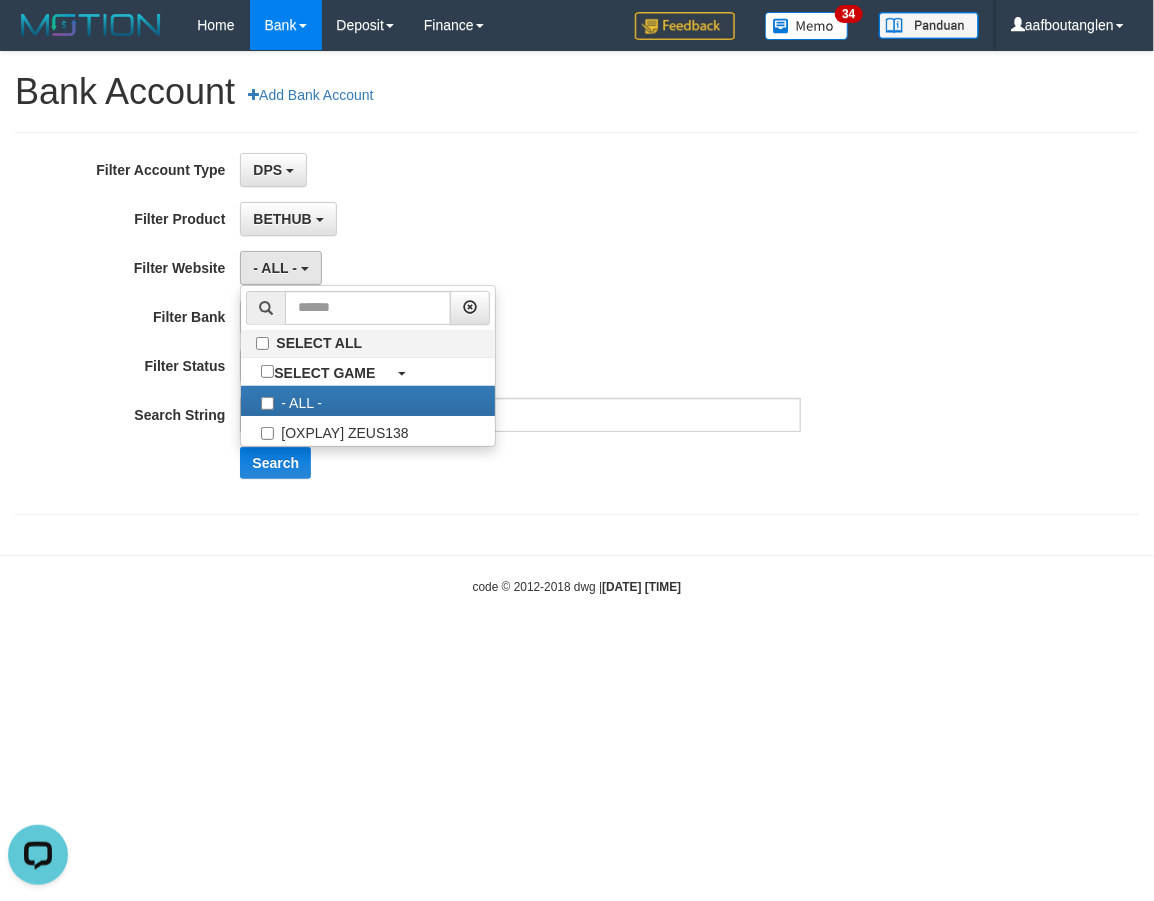 scroll, scrollTop: 17, scrollLeft: 0, axis: vertical 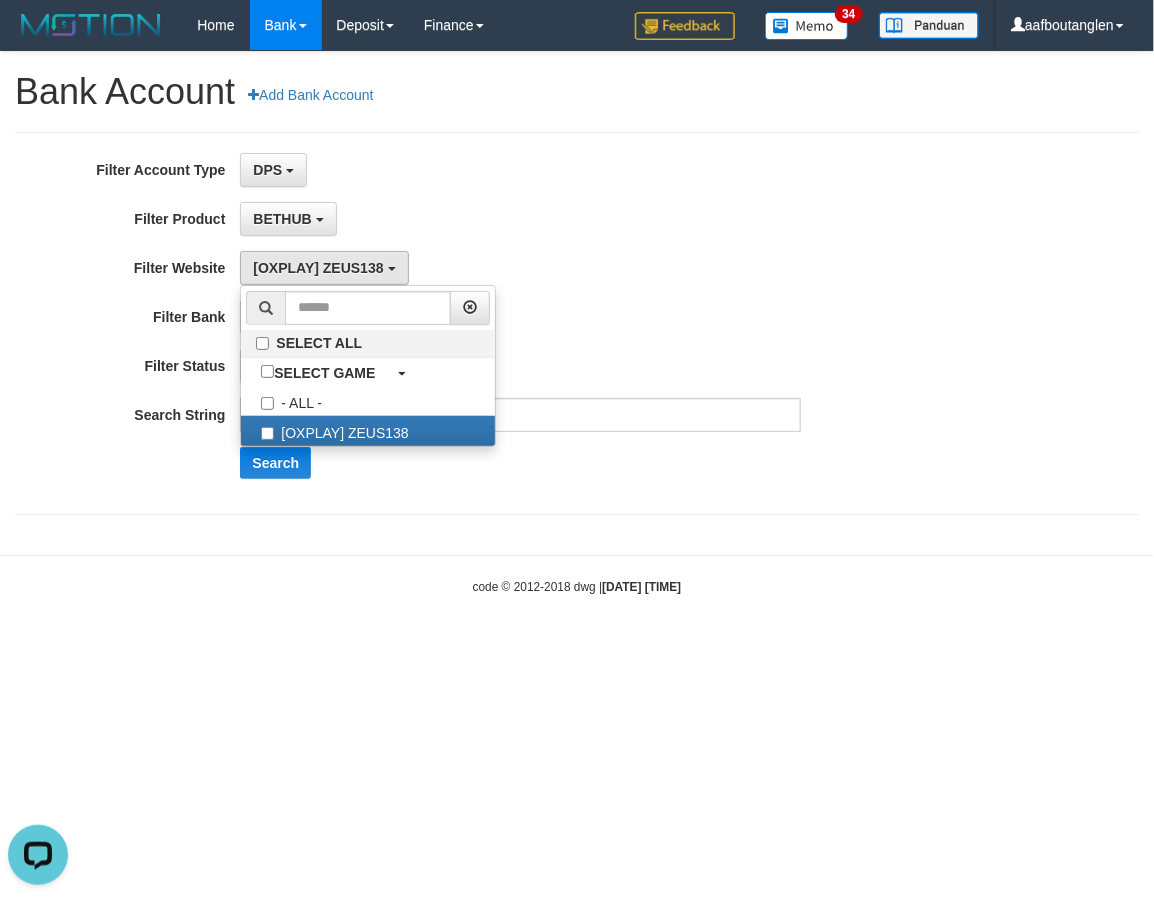 click on "**********" at bounding box center [481, 366] 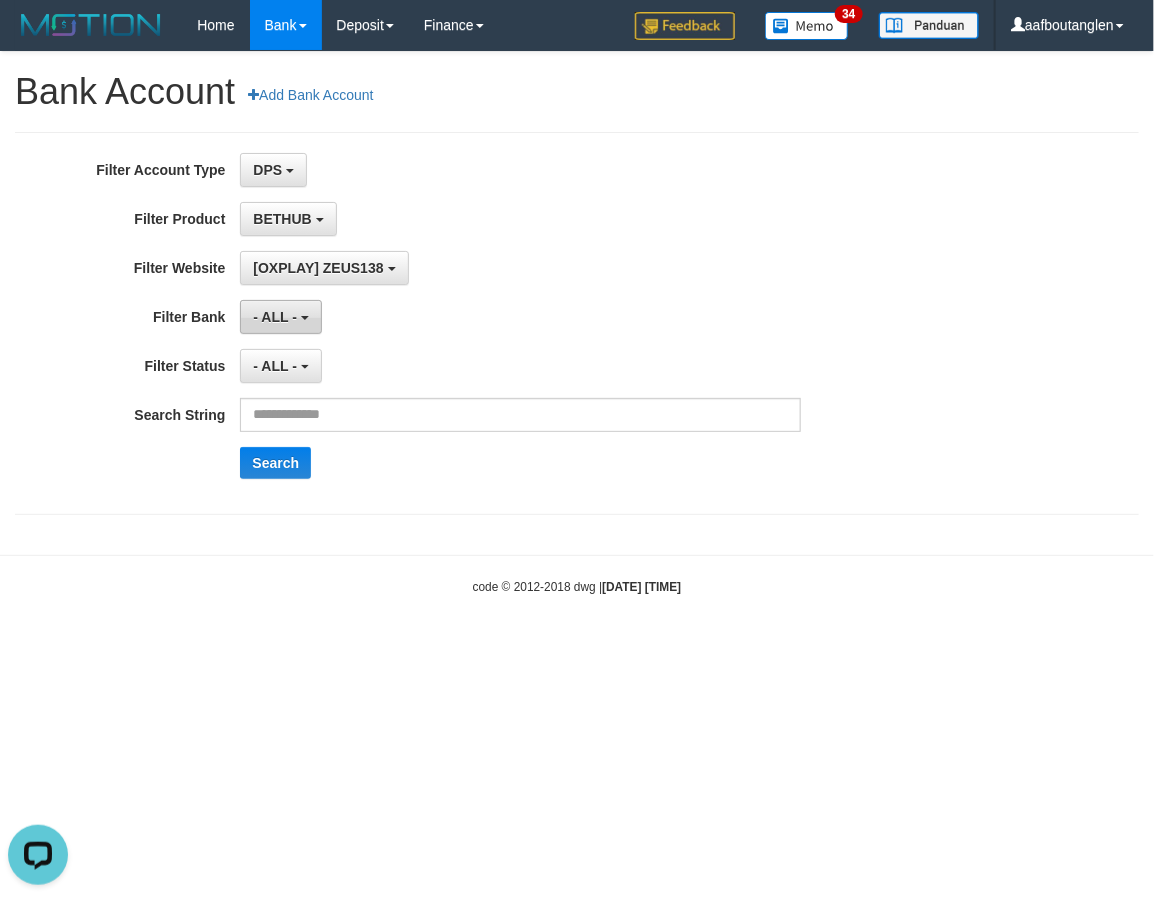 click on "- ALL -" at bounding box center [275, 317] 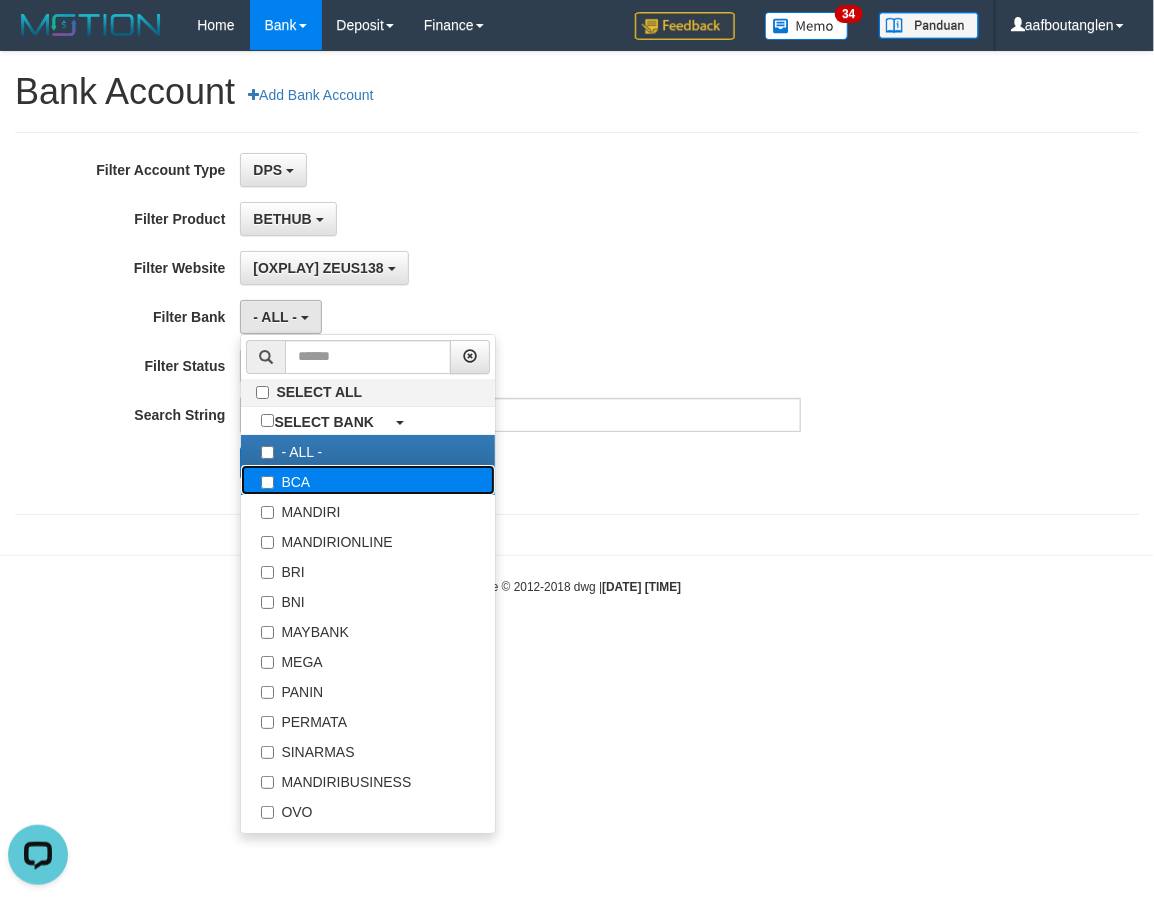 click on "BCA" at bounding box center [368, 480] 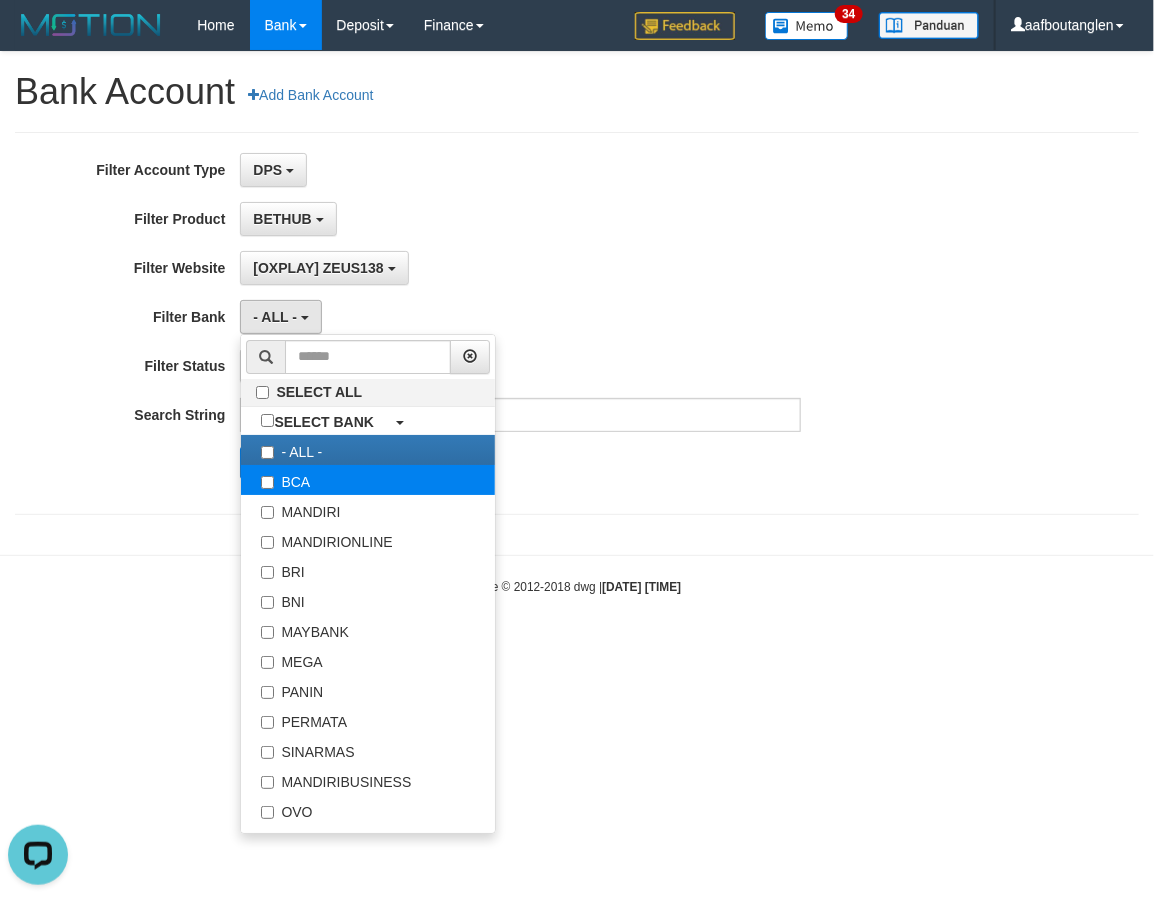 select on "***" 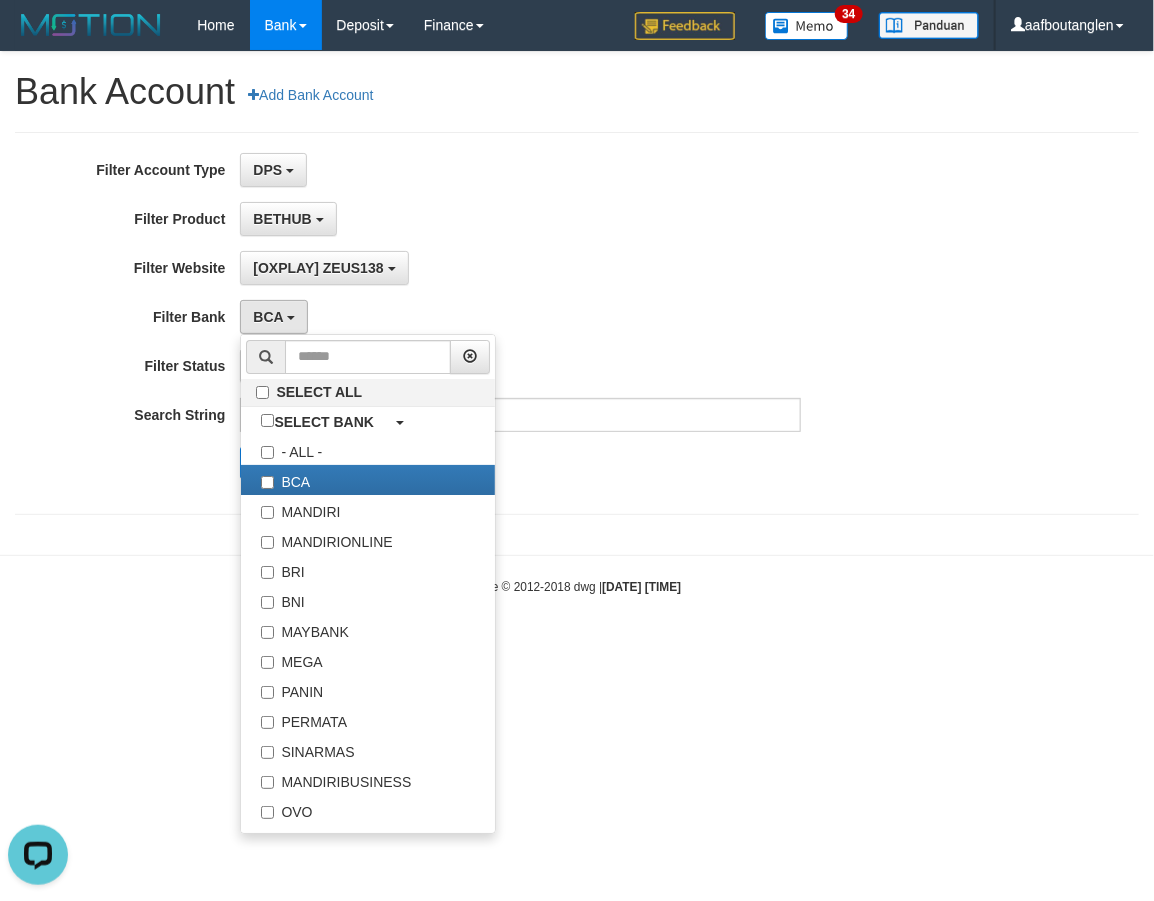 scroll, scrollTop: 17, scrollLeft: 0, axis: vertical 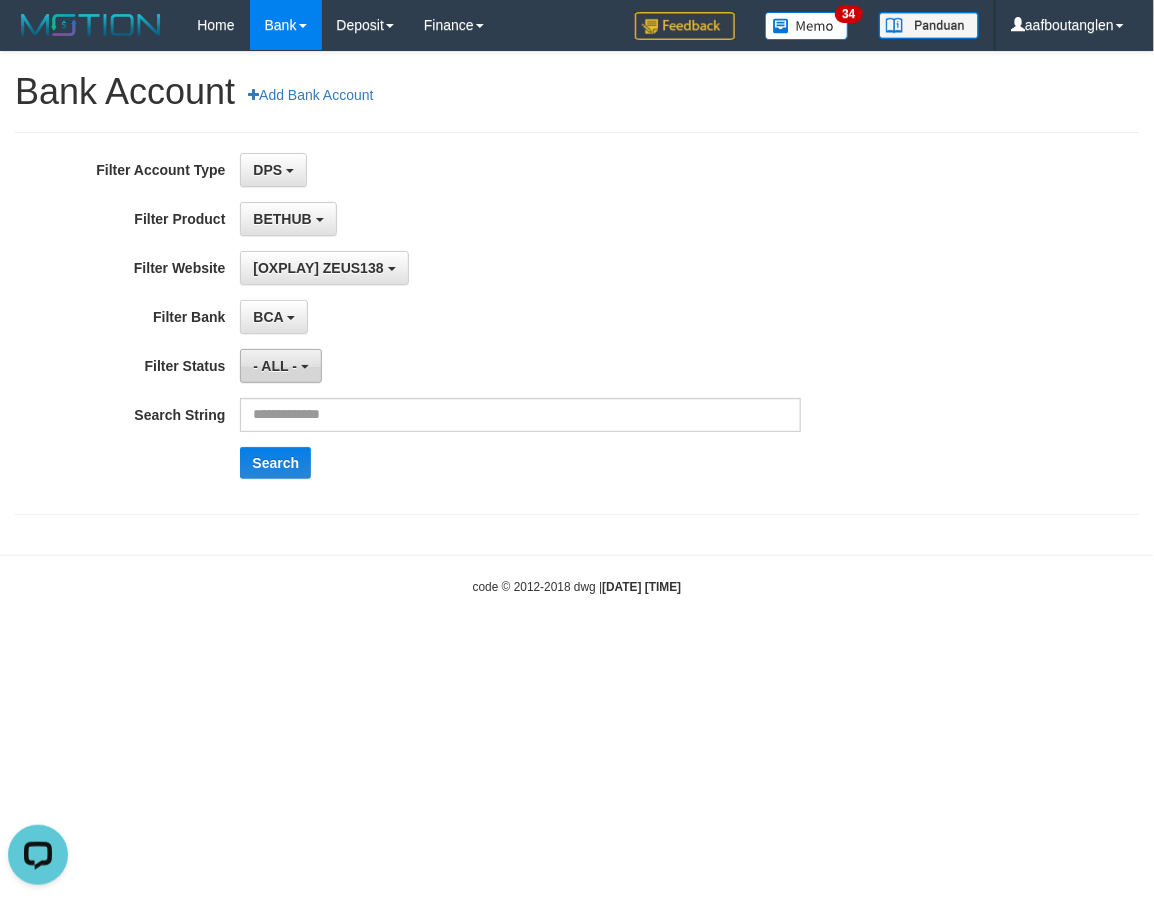 click on "- ALL -" at bounding box center [280, 366] 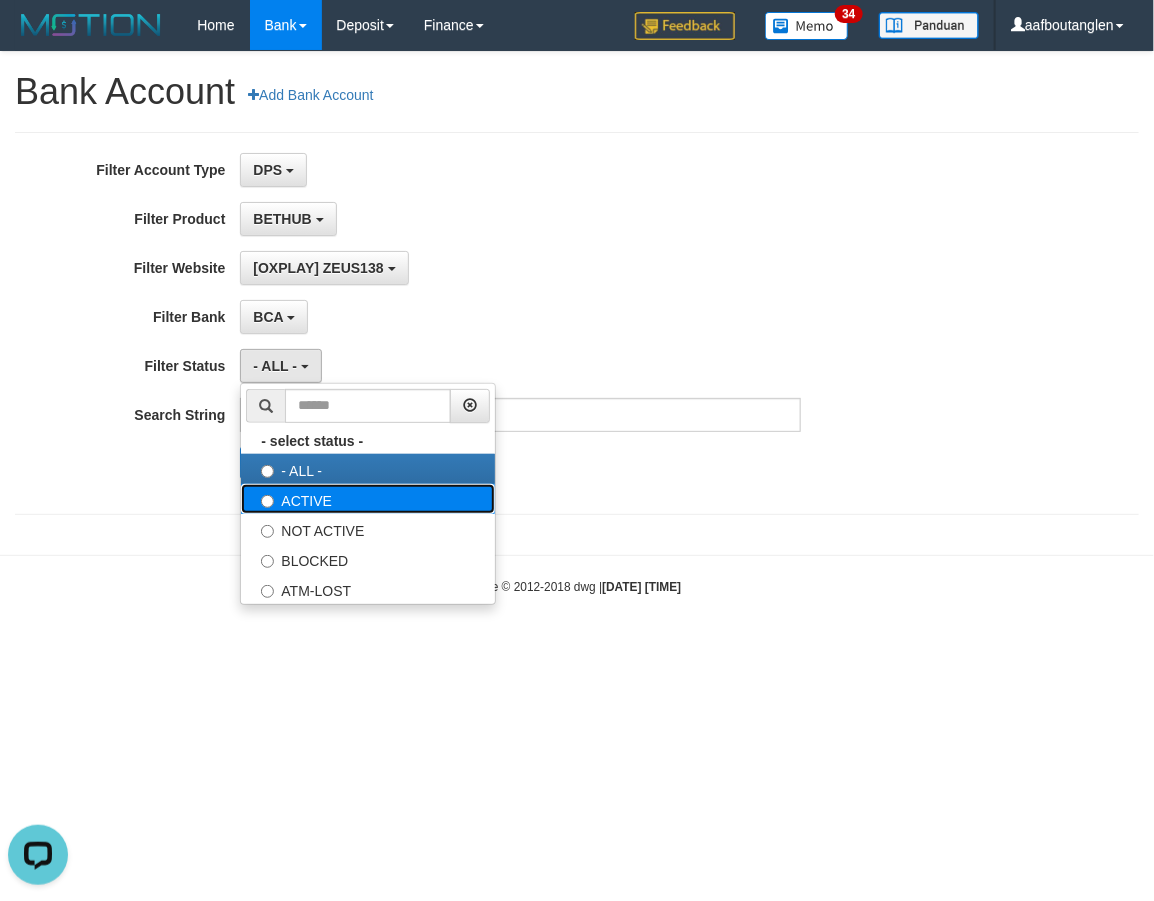 click on "ACTIVE" at bounding box center (368, 499) 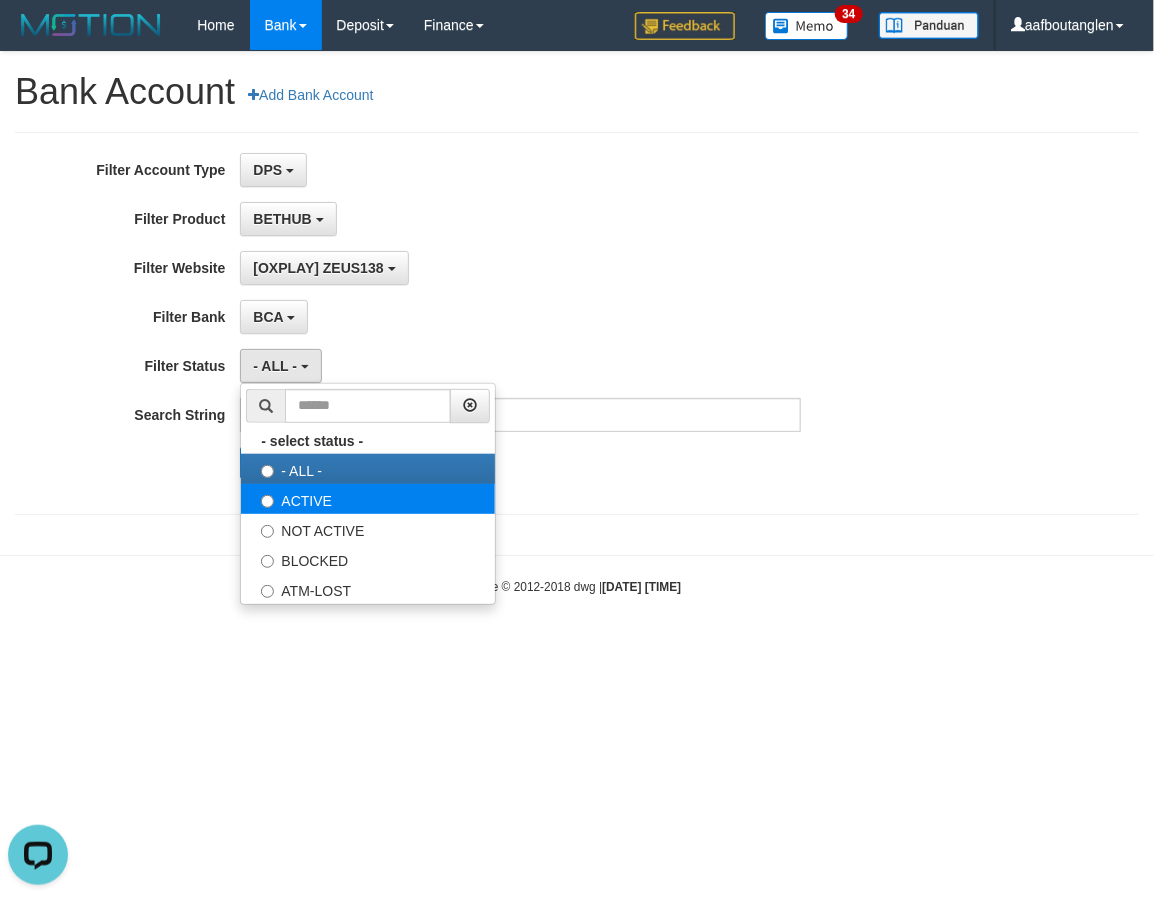 select on "*" 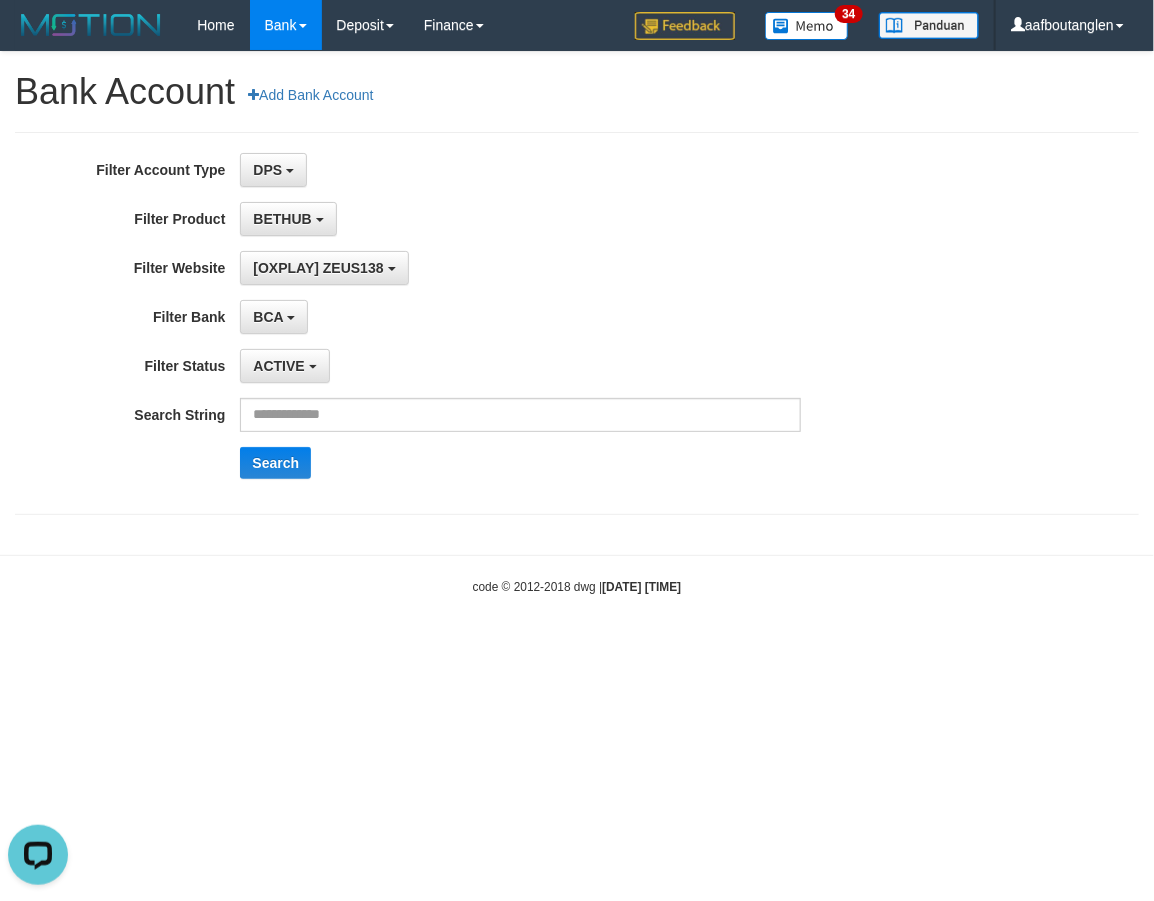 click on "[OXPLAY] ZEUS138
SELECT ALL  SELECT GAME  - ALL -
[OXPLAY] ZEUS138" at bounding box center (520, 268) 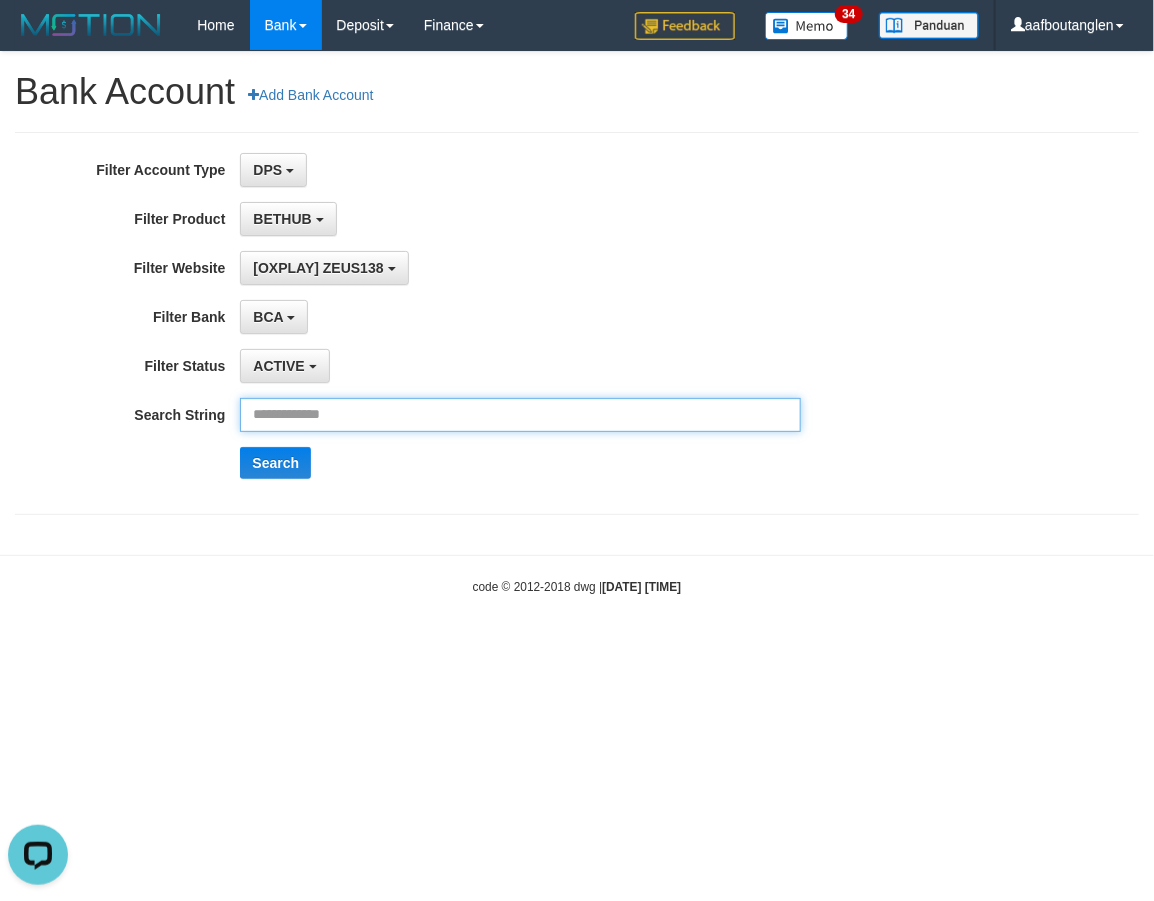 click at bounding box center [520, 415] 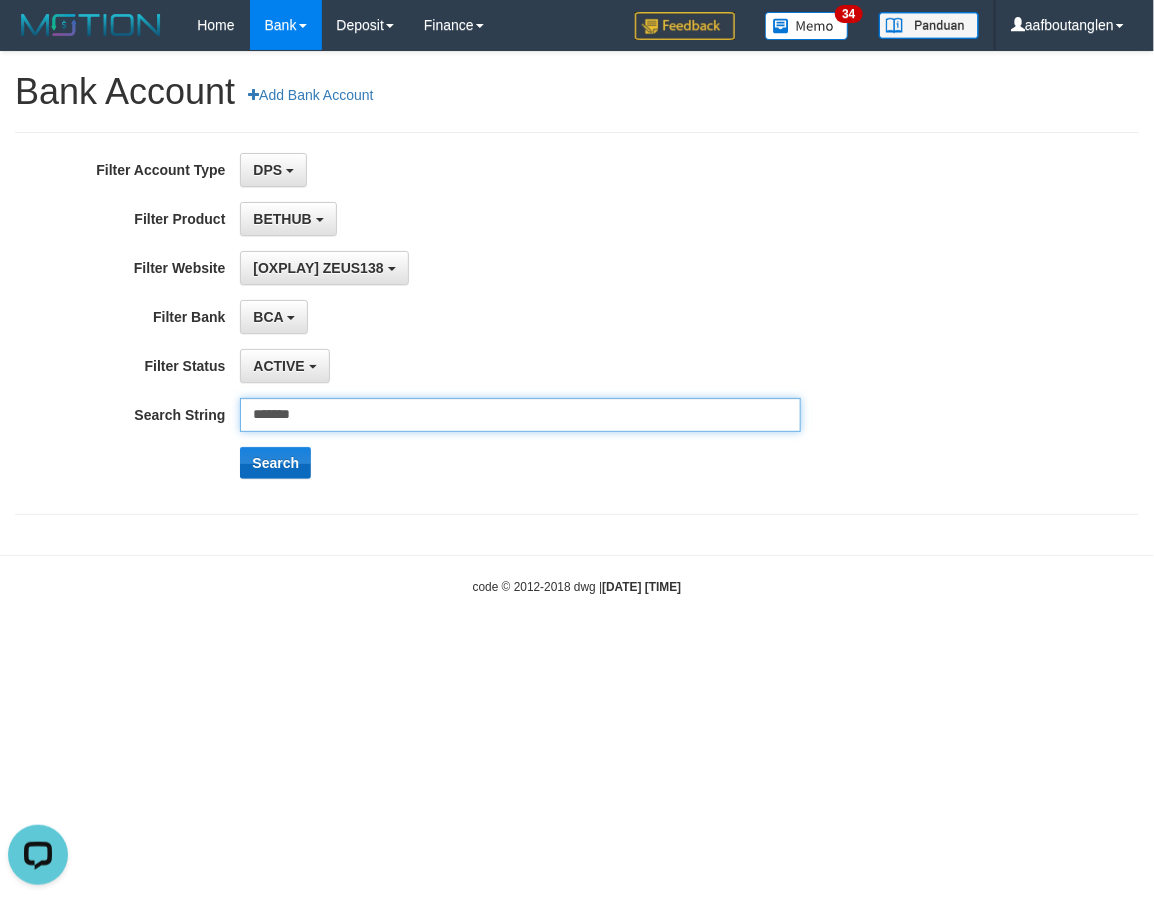 type on "*******" 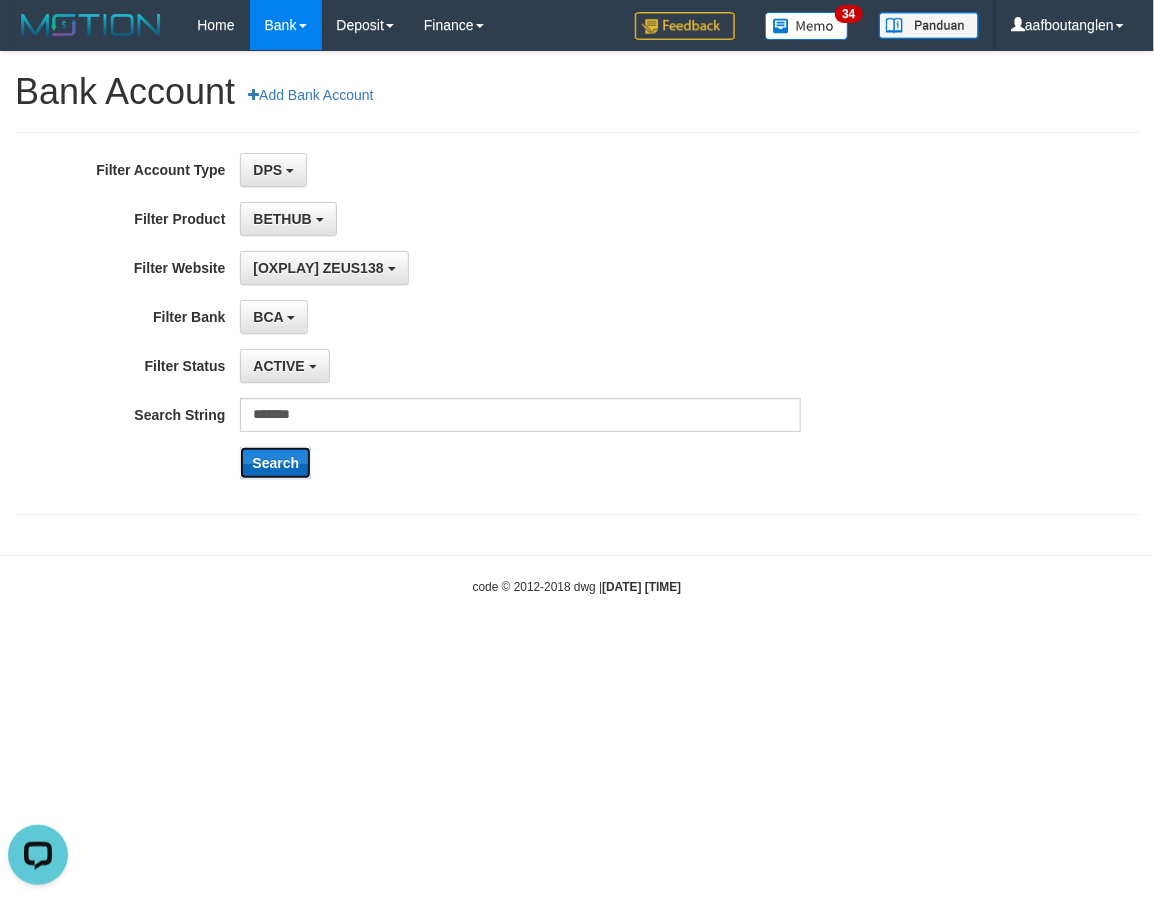 click on "Search" at bounding box center [275, 463] 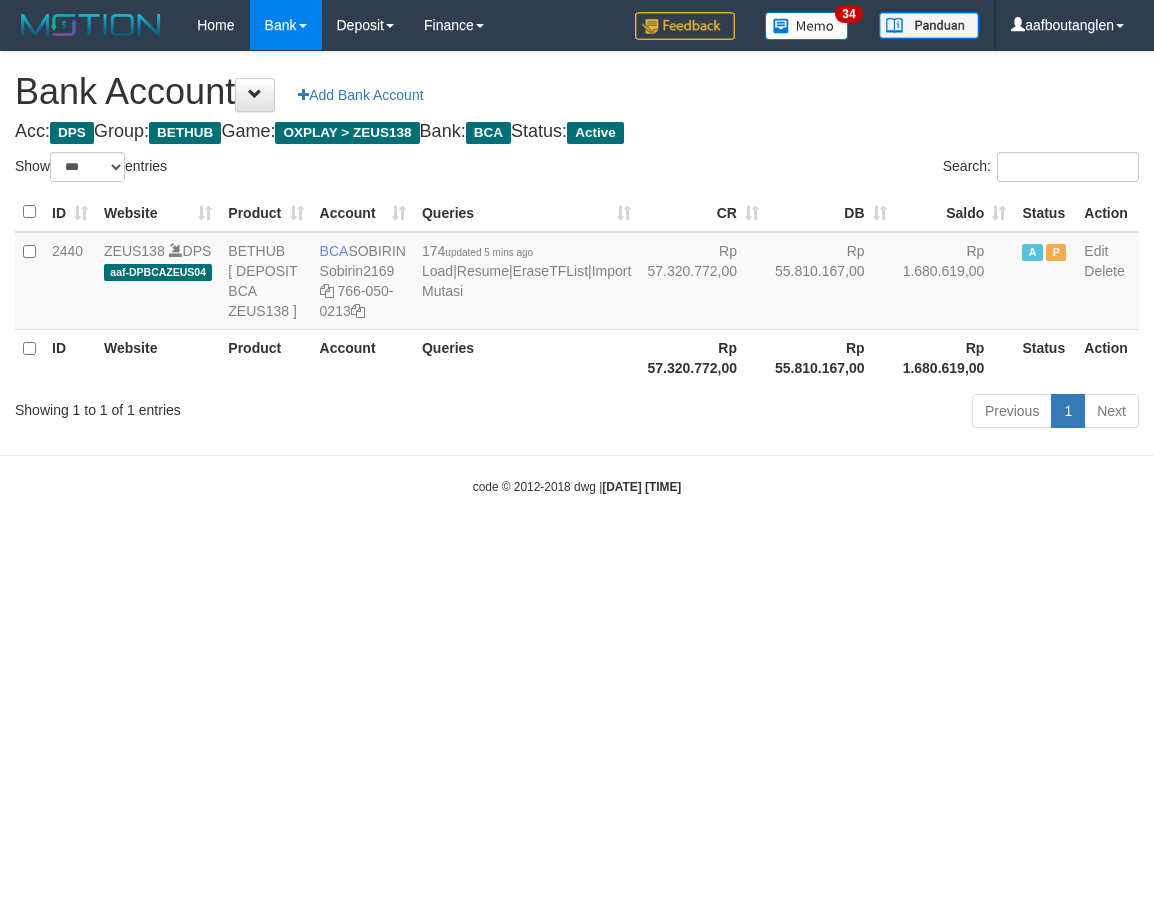 select on "***" 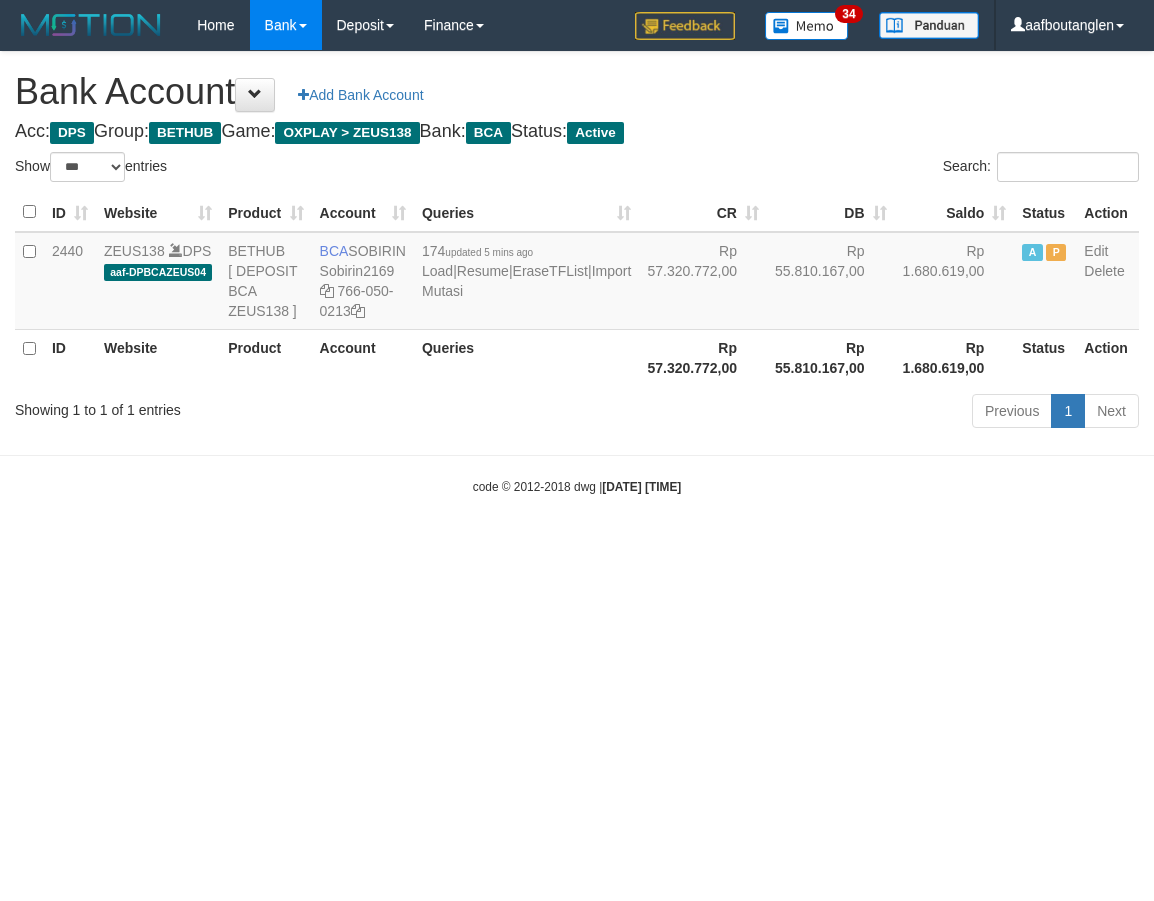 scroll, scrollTop: 0, scrollLeft: 0, axis: both 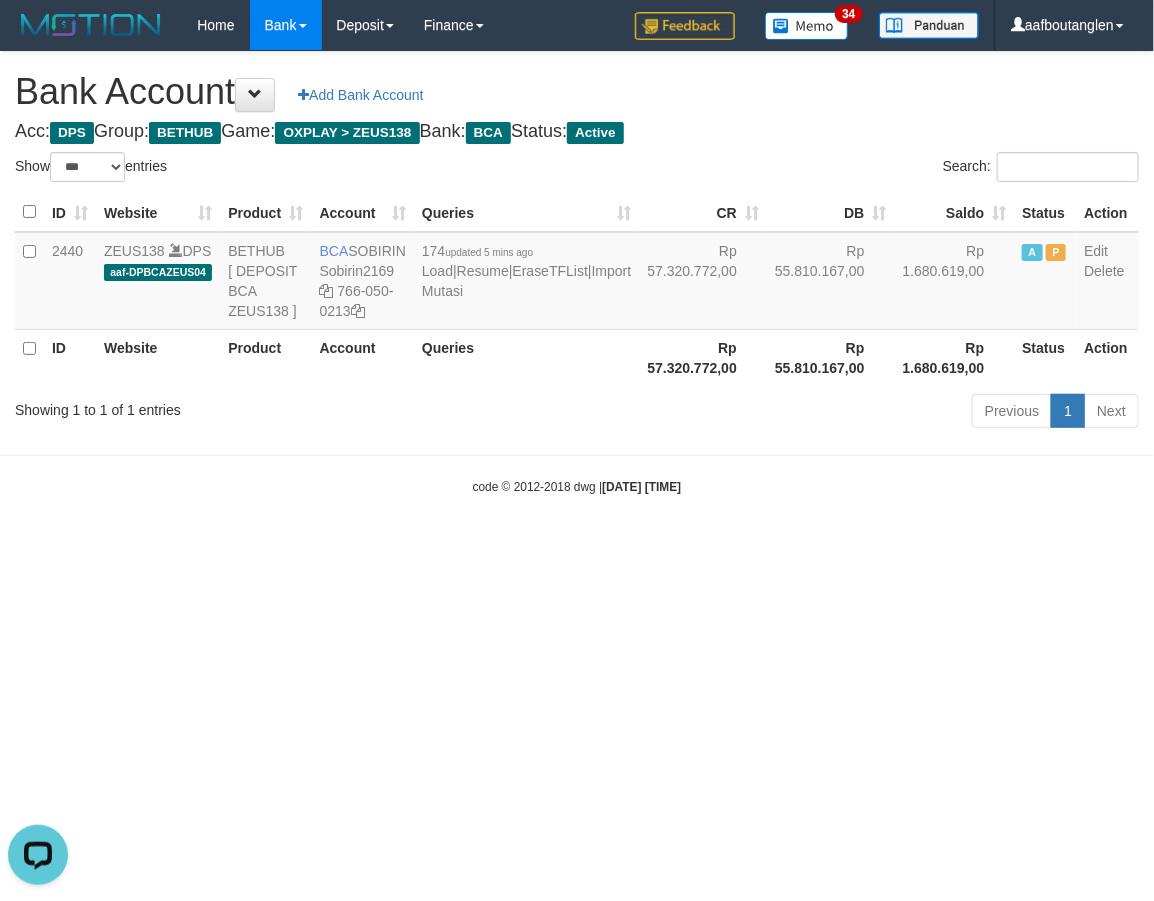 click on "Toggle navigation
Home
Bank
Account List
Deposit
DPS List
History
Note DPS
Finance
Financial Data
aafboutanglen
My Profile
Log Out
34" at bounding box center [577, 273] 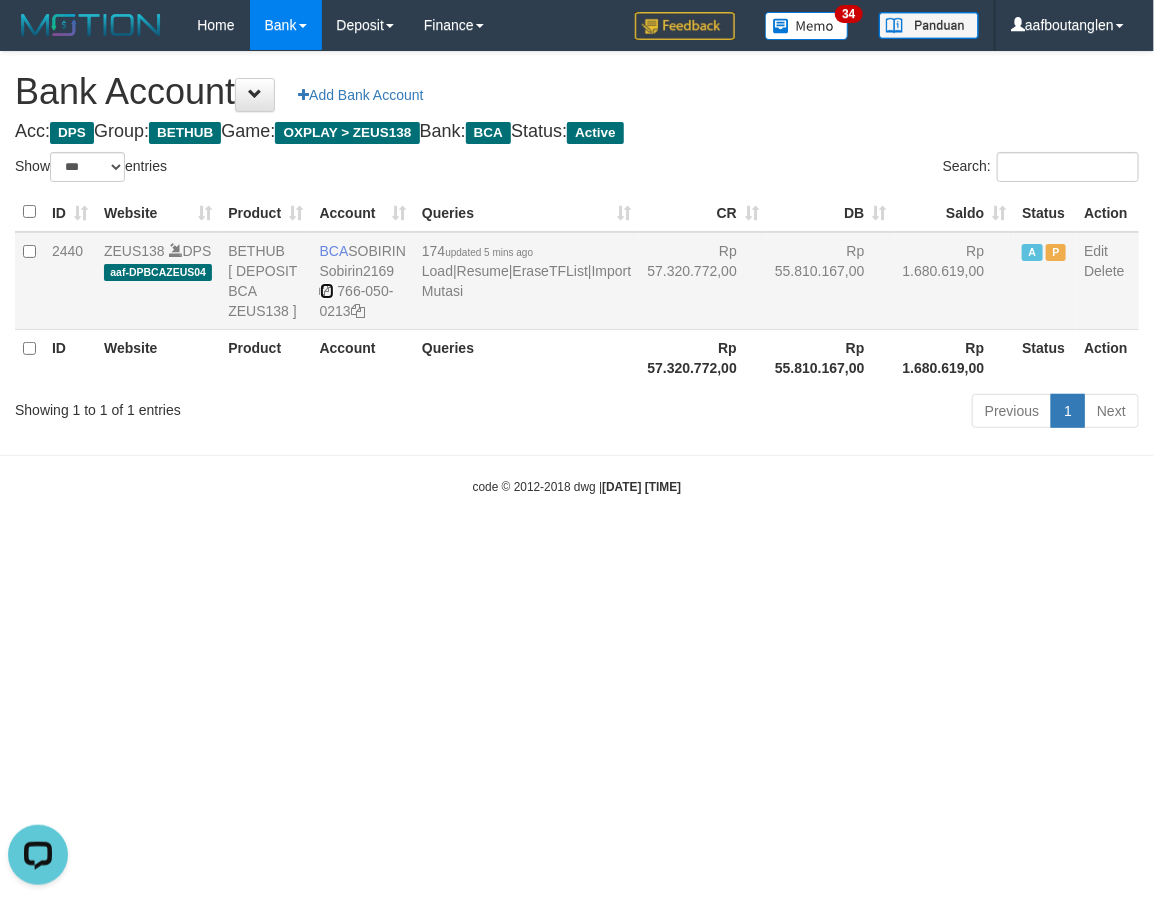 click at bounding box center [327, 291] 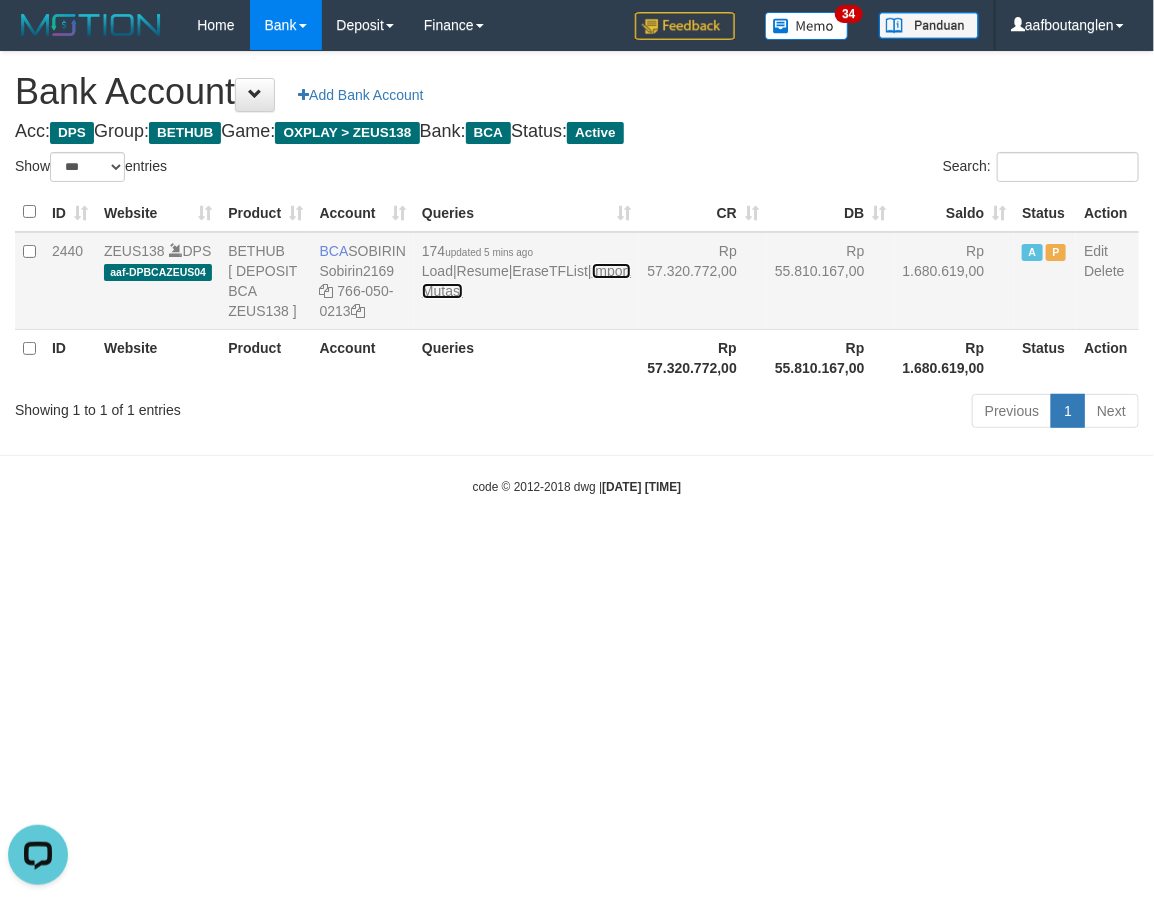 click on "Import Mutasi" at bounding box center (526, 281) 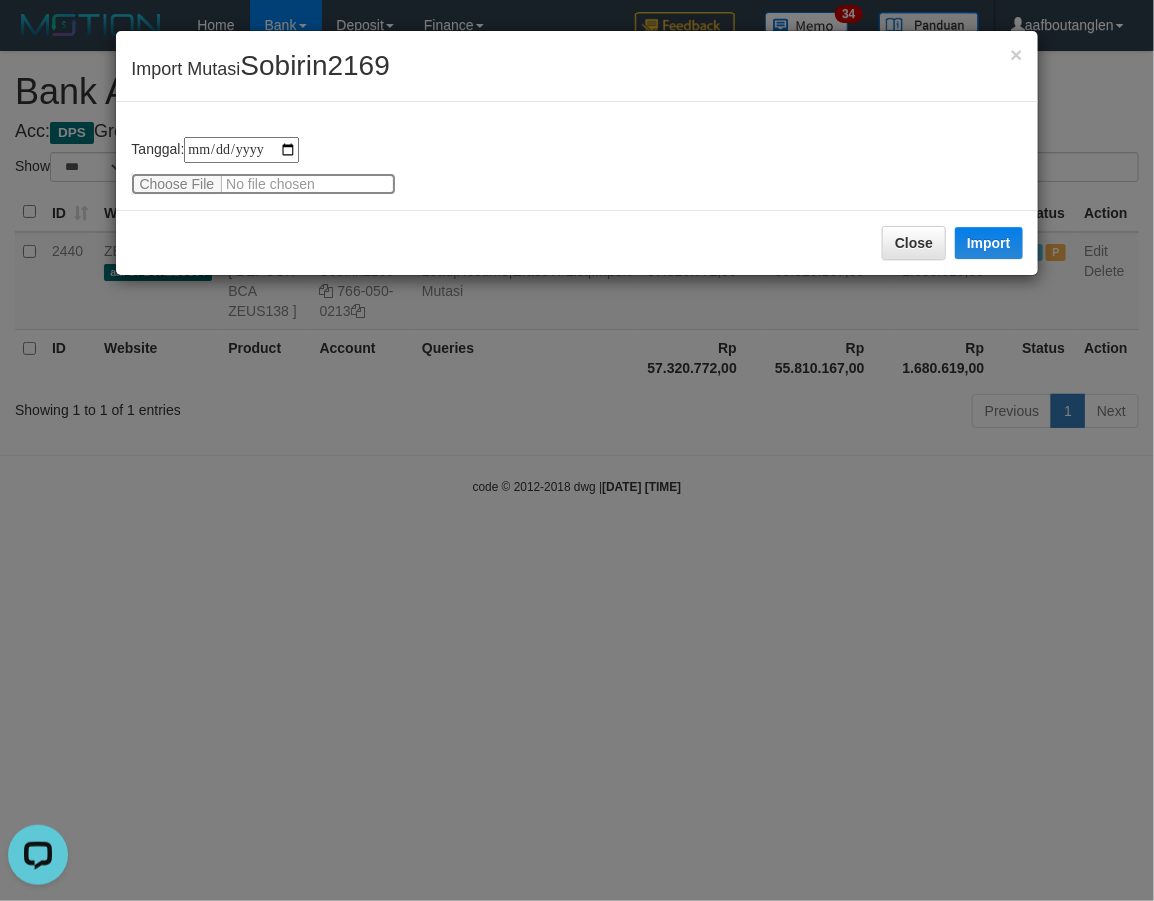 click at bounding box center (263, 184) 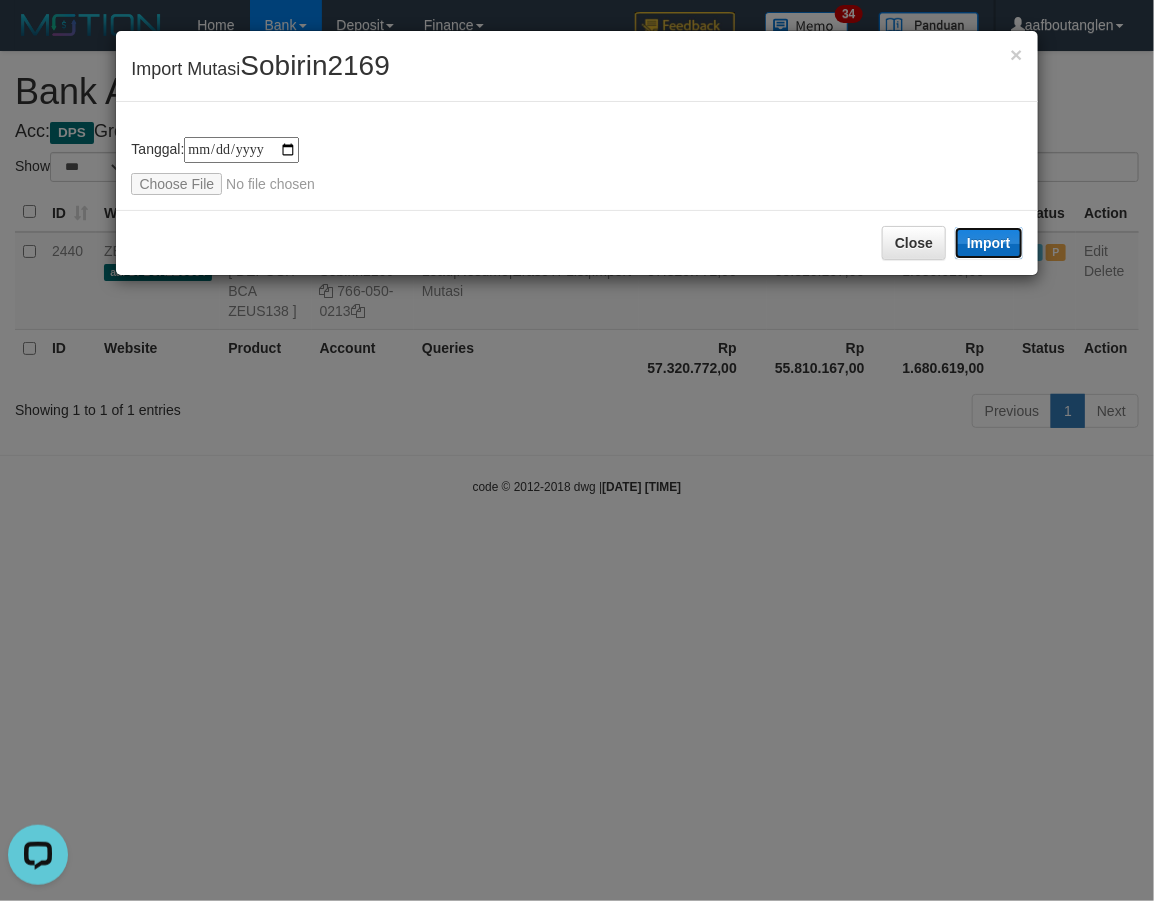 click on "Import" at bounding box center (989, 243) 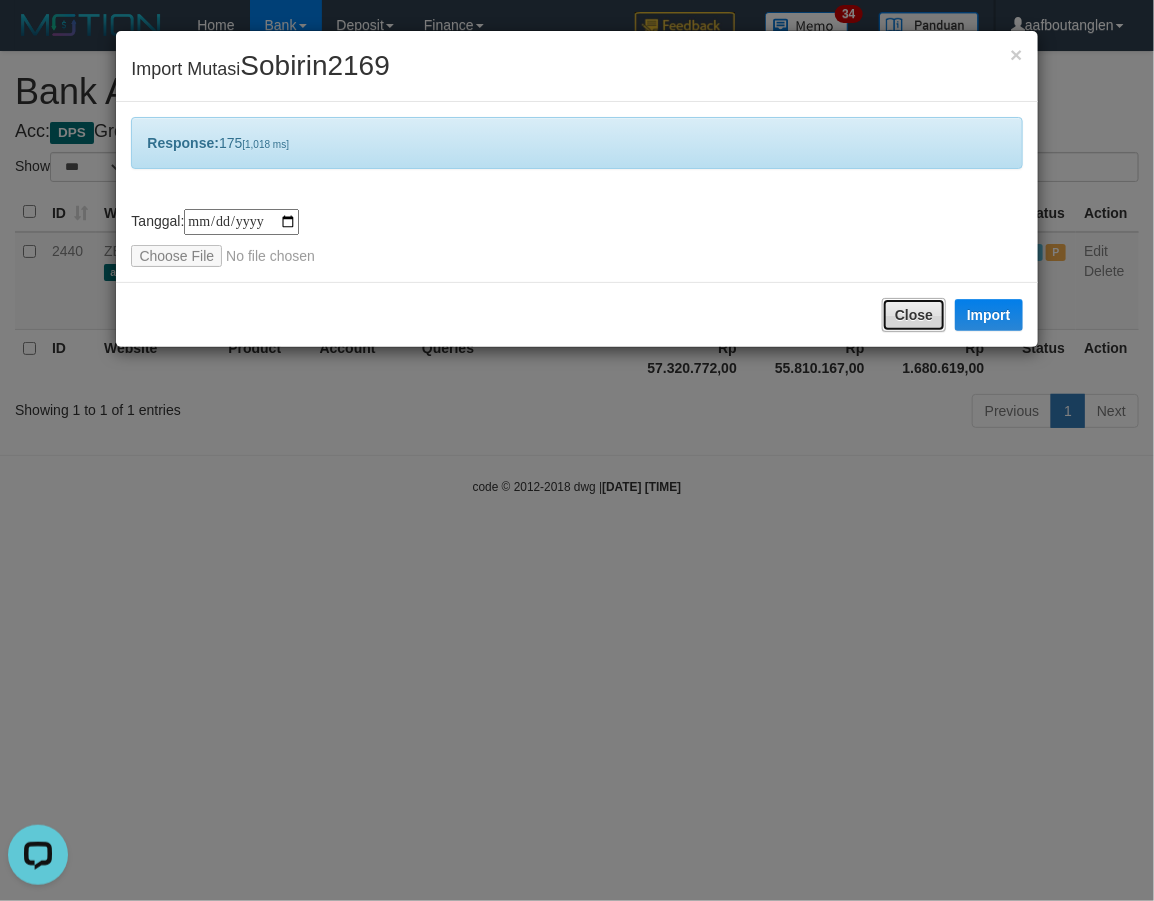 click on "Close" at bounding box center [914, 315] 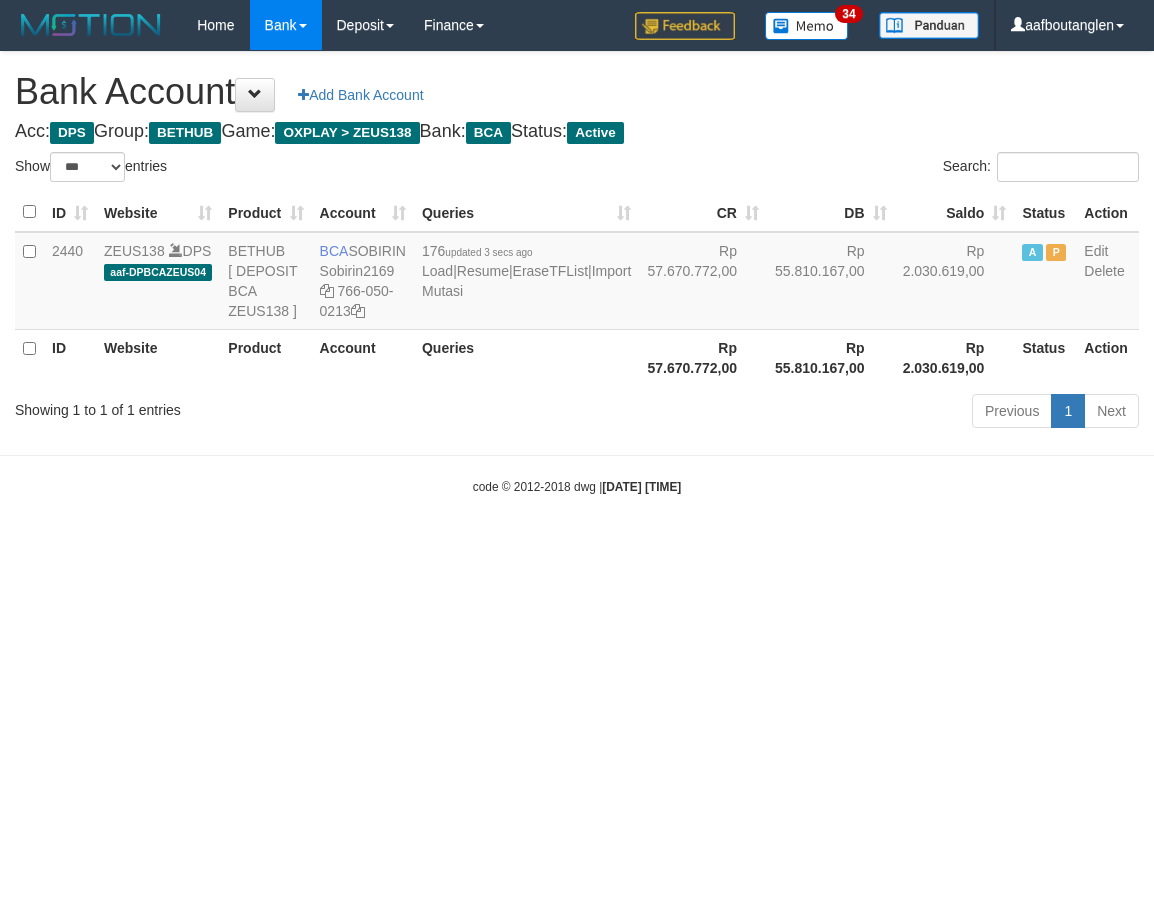 select on "***" 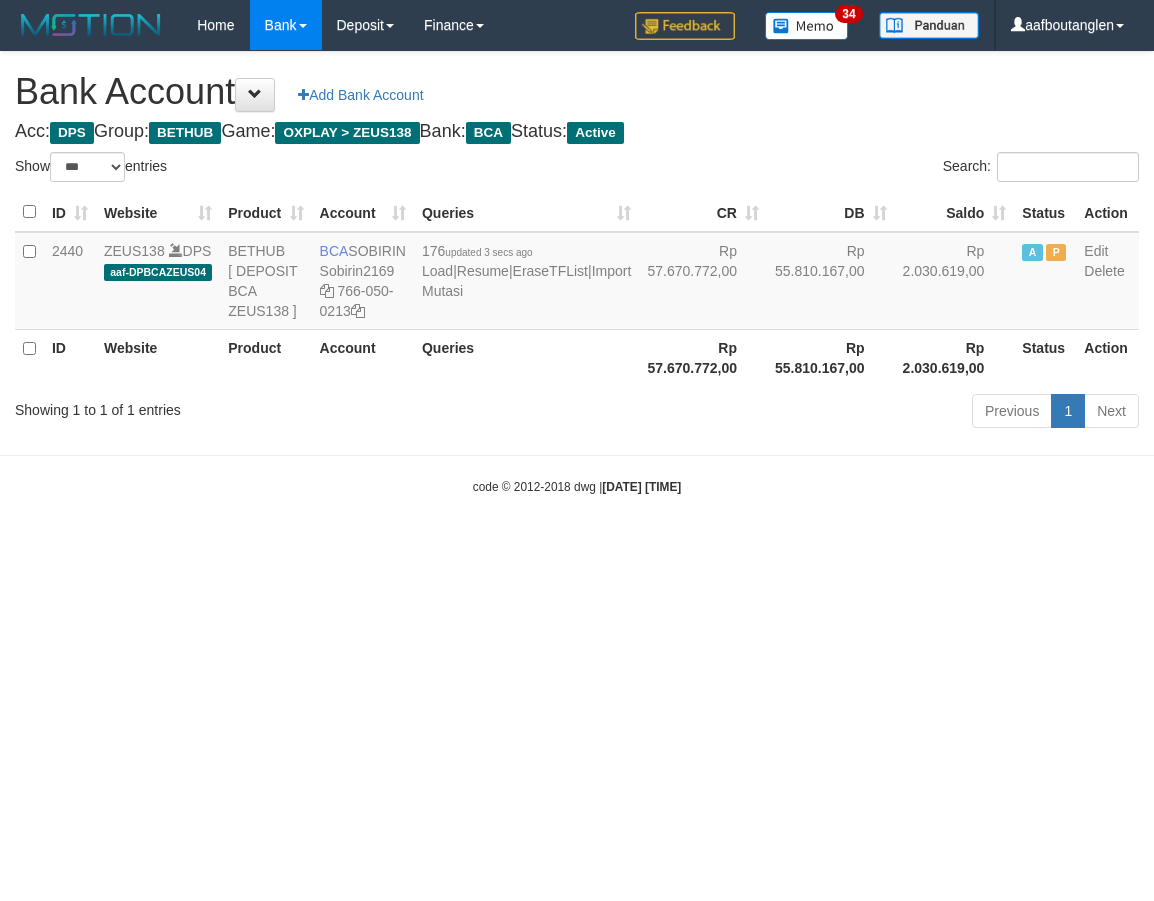 scroll, scrollTop: 0, scrollLeft: 0, axis: both 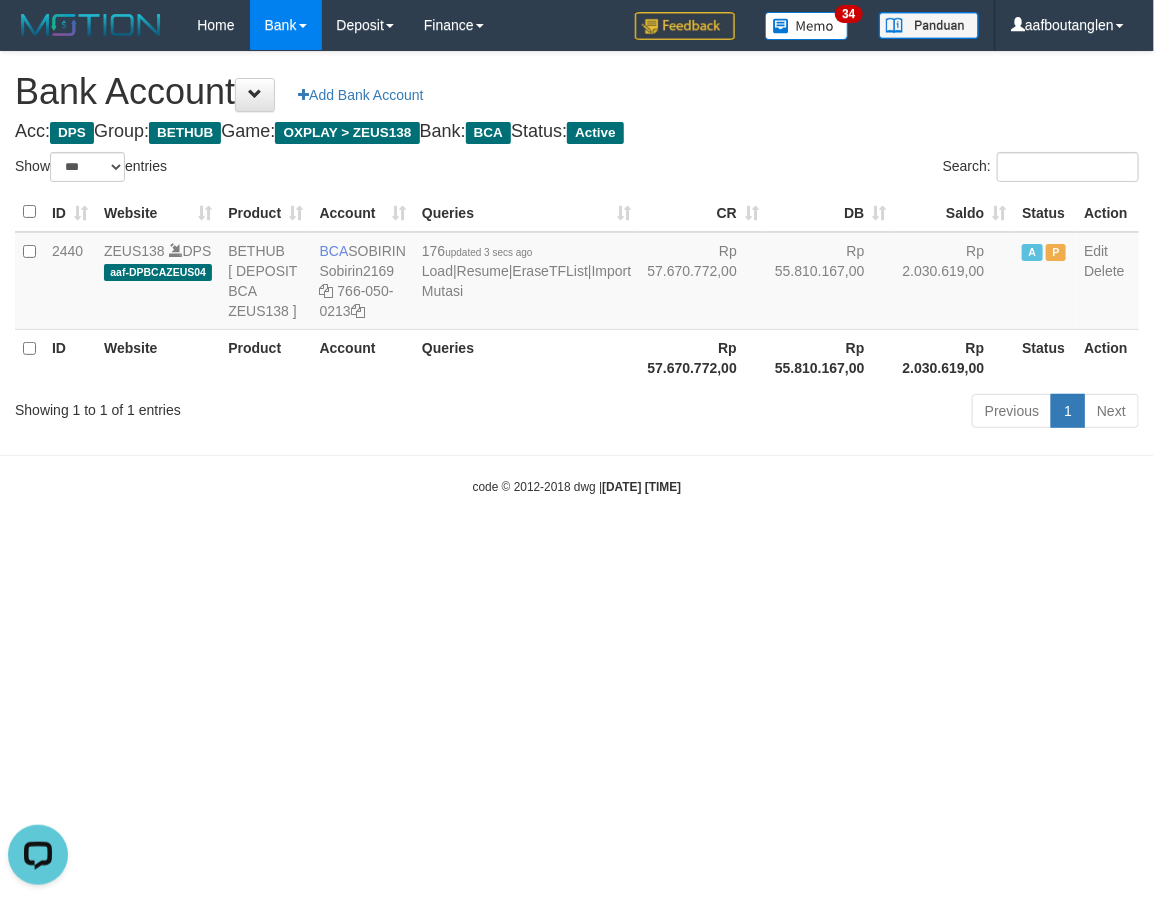 click on "Toggle navigation
Home
Bank
Account List
Deposit
DPS List
History
Note DPS
Finance
Financial Data
aafboutanglen
My Profile
Log Out
34" at bounding box center [577, 273] 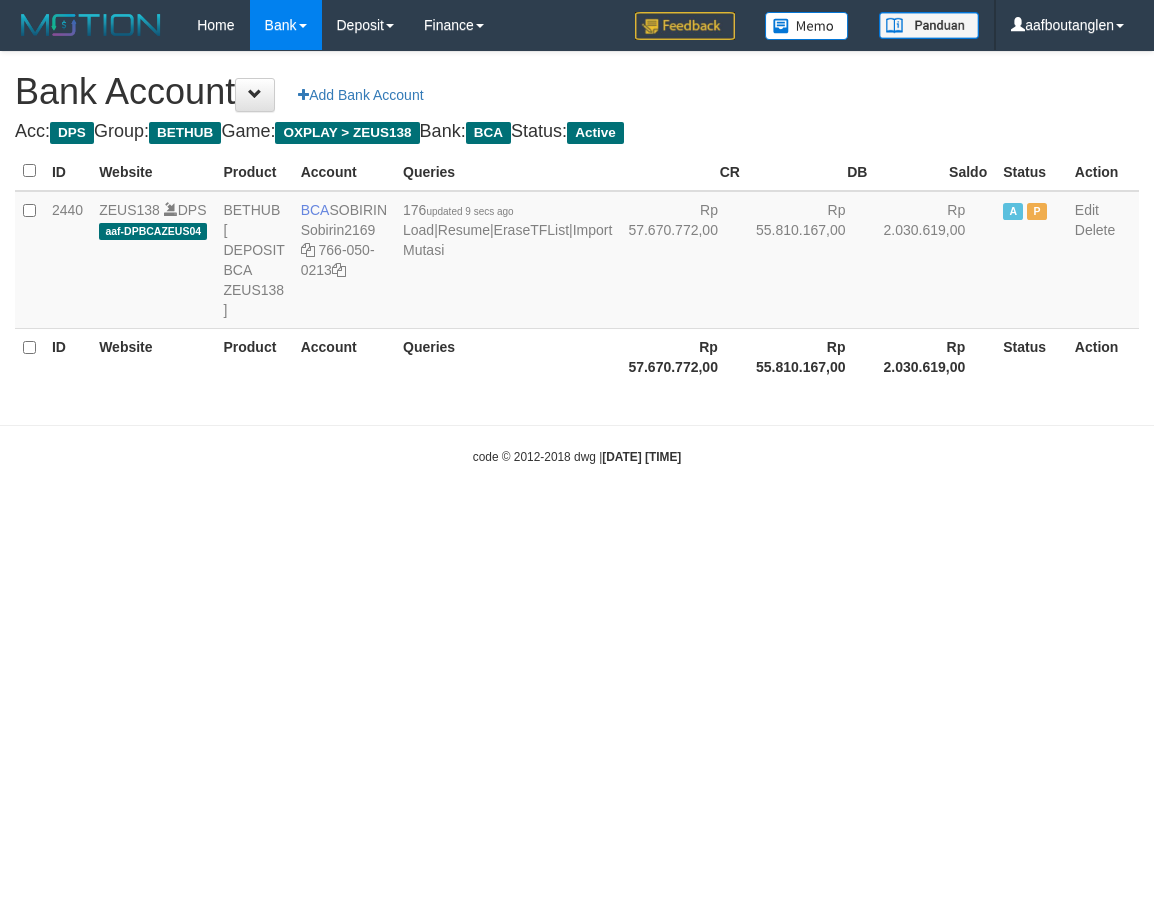 scroll, scrollTop: 0, scrollLeft: 0, axis: both 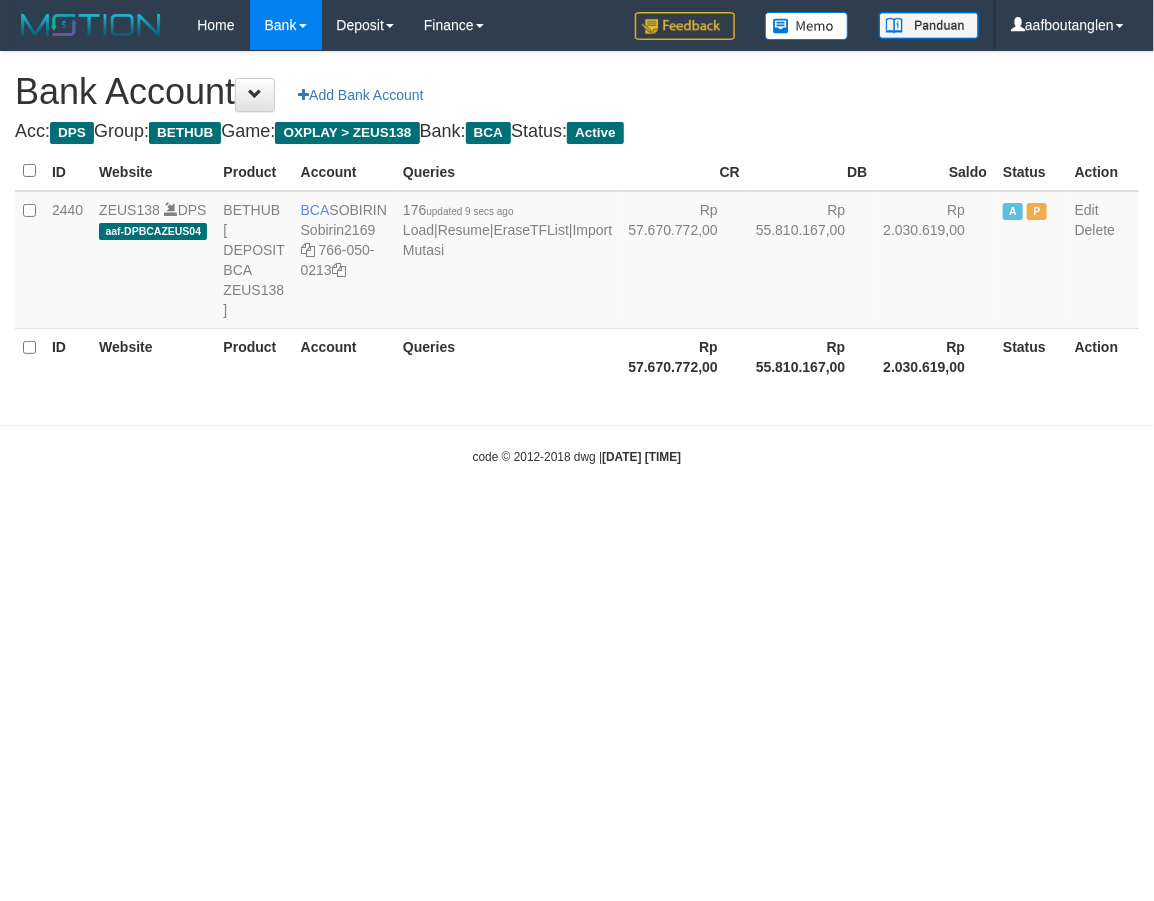 select on "***" 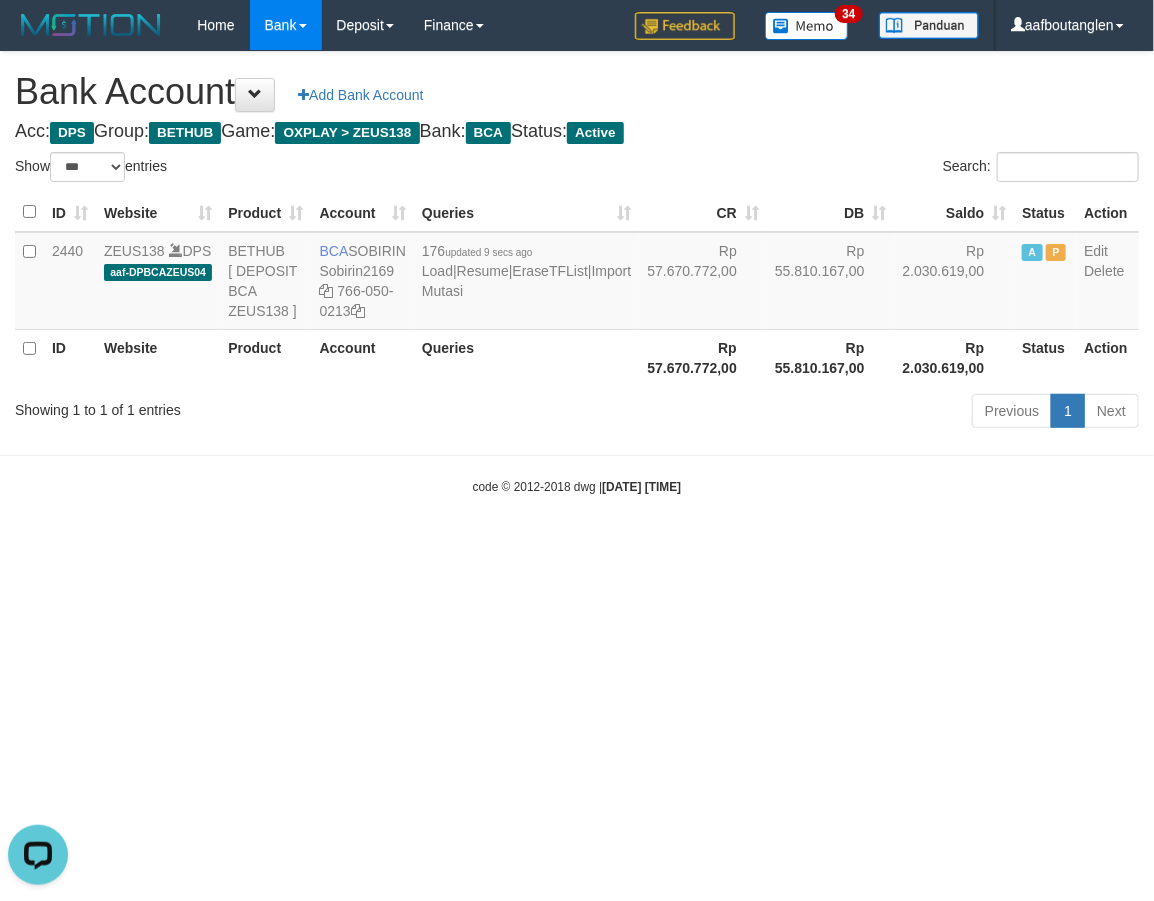 scroll, scrollTop: 0, scrollLeft: 0, axis: both 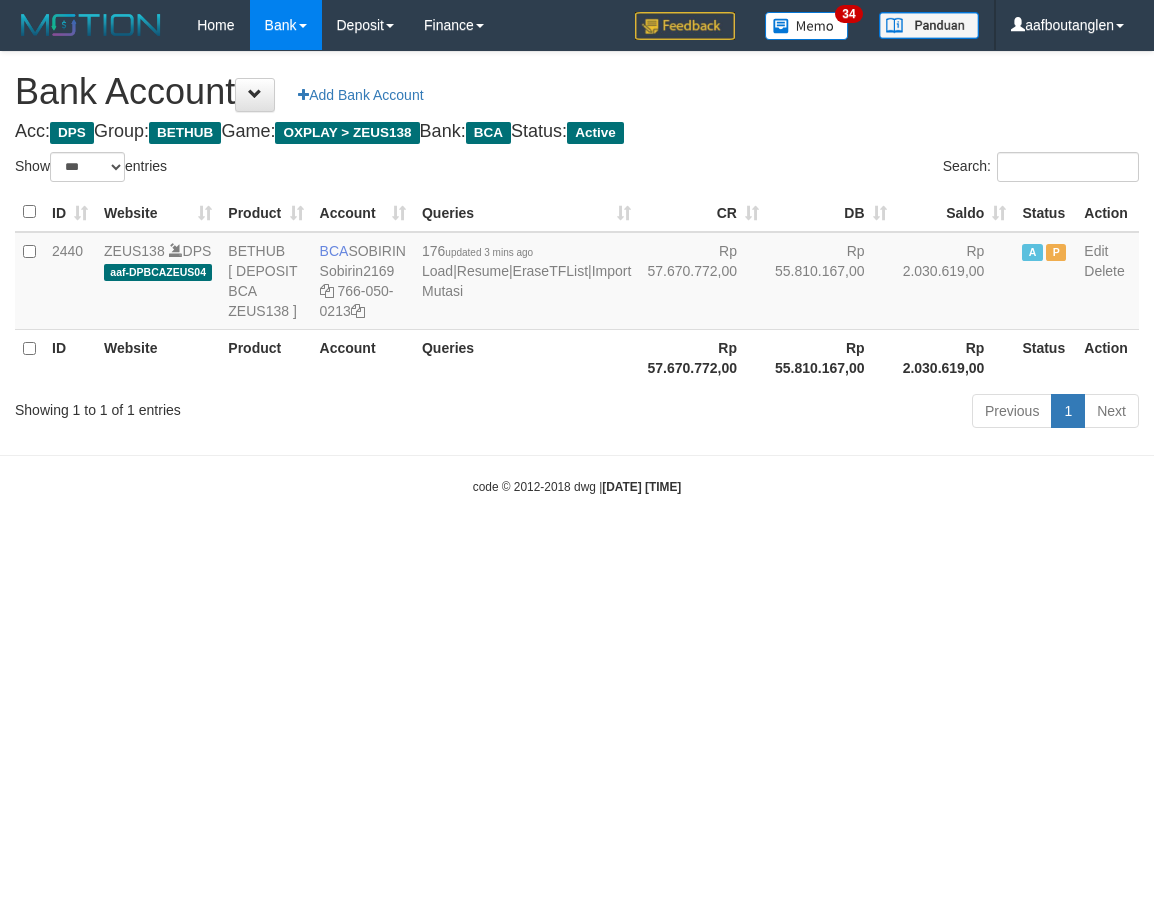 select on "***" 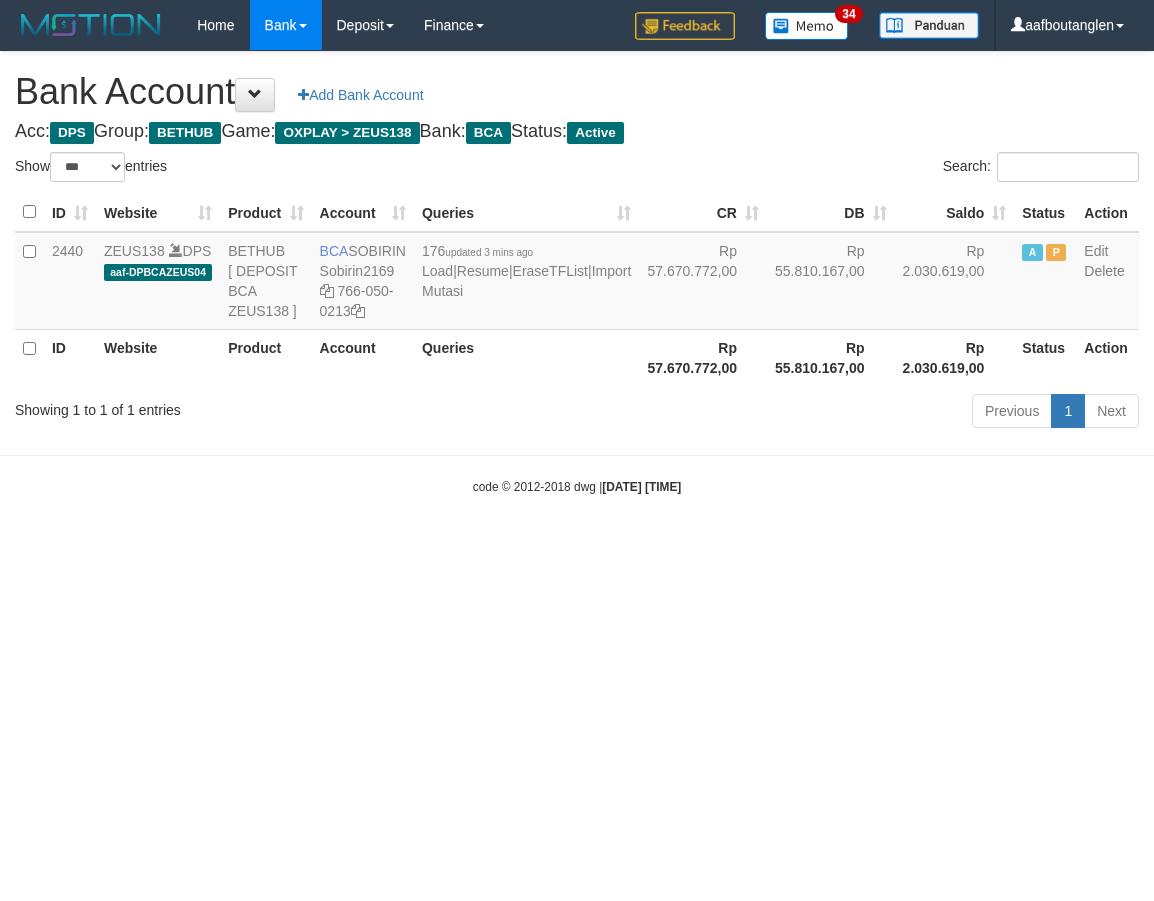 scroll, scrollTop: 0, scrollLeft: 0, axis: both 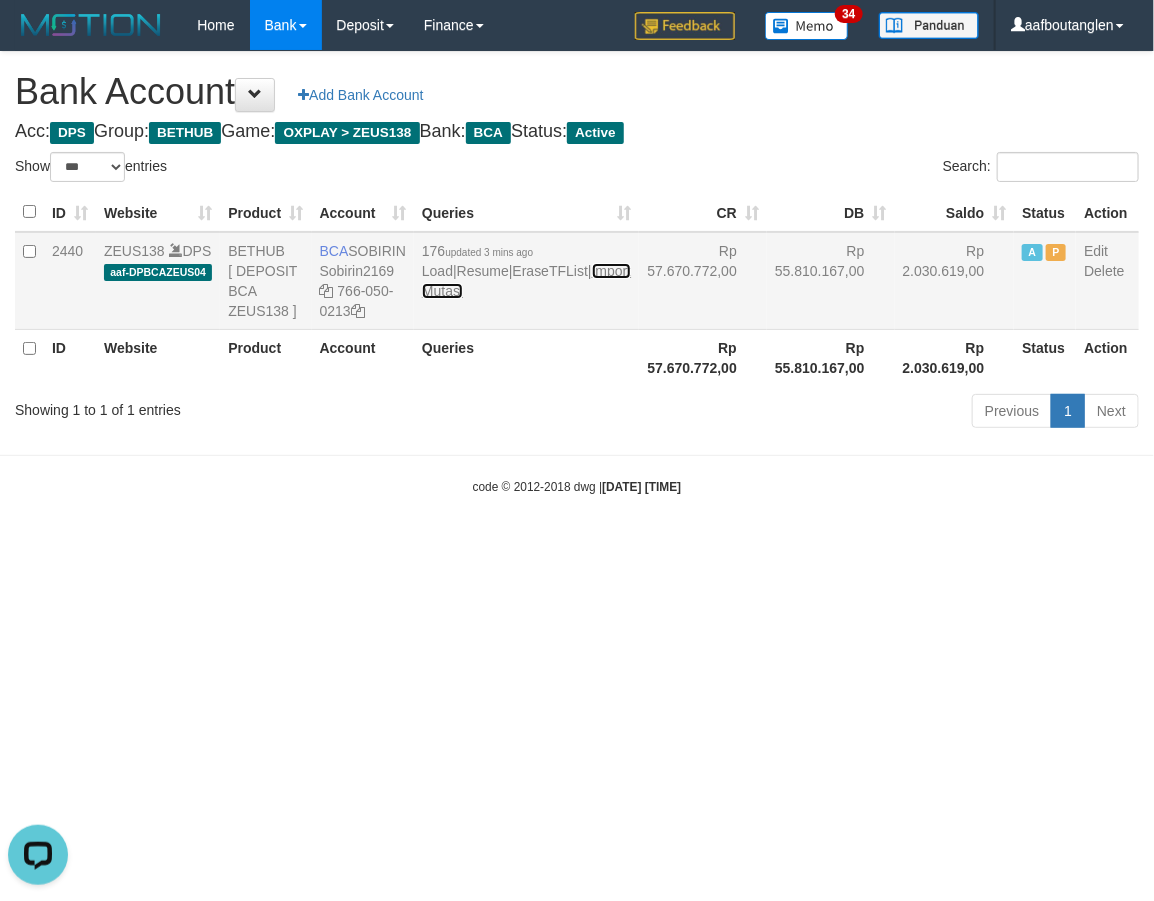 click on "Import Mutasi" at bounding box center [526, 281] 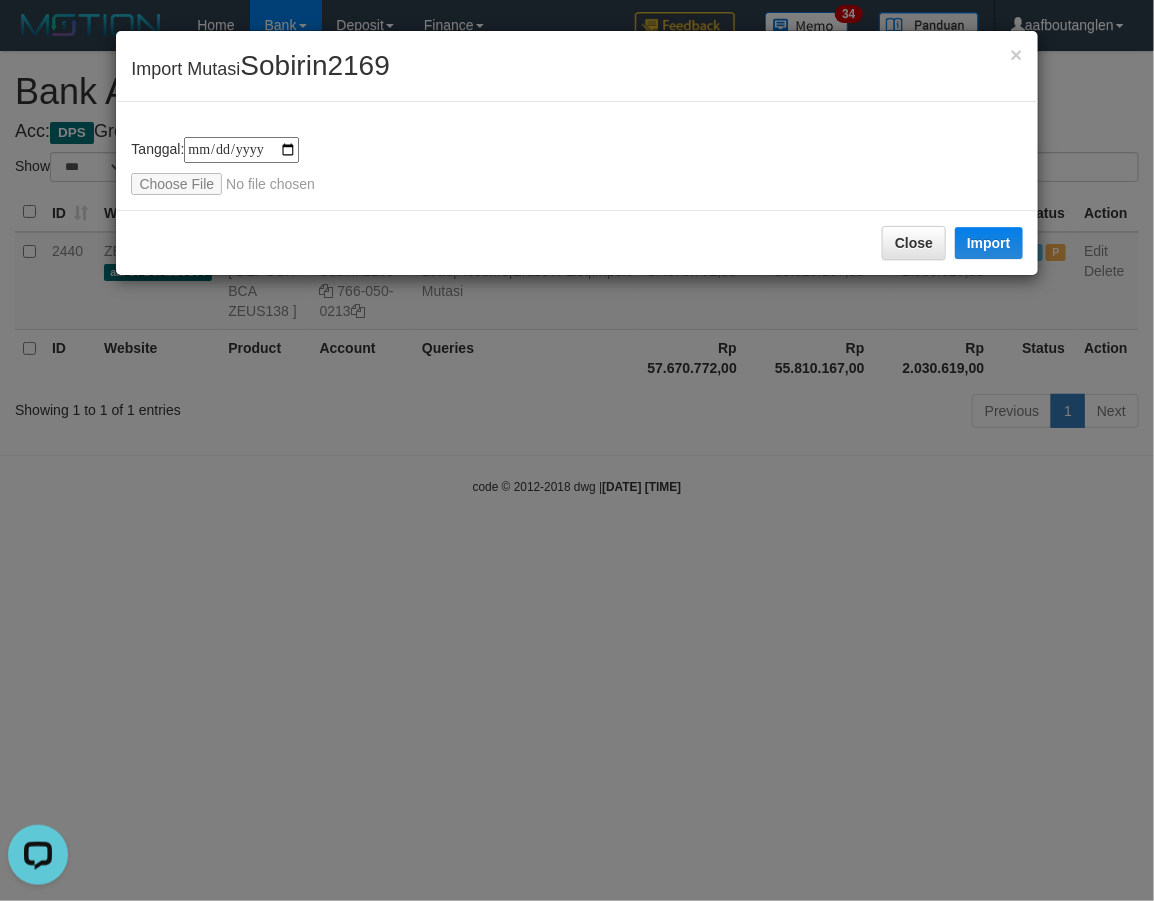 click on "**********" at bounding box center (576, 166) 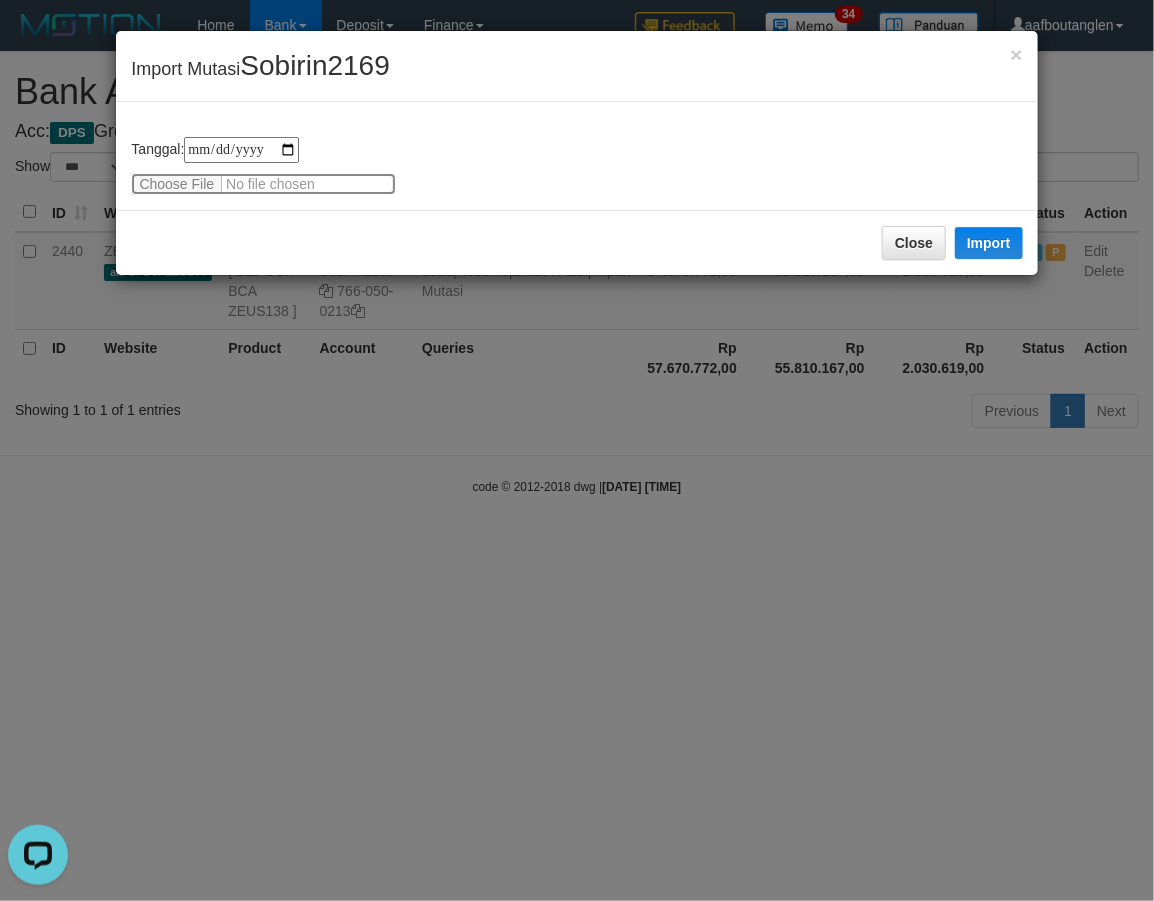 click at bounding box center (263, 184) 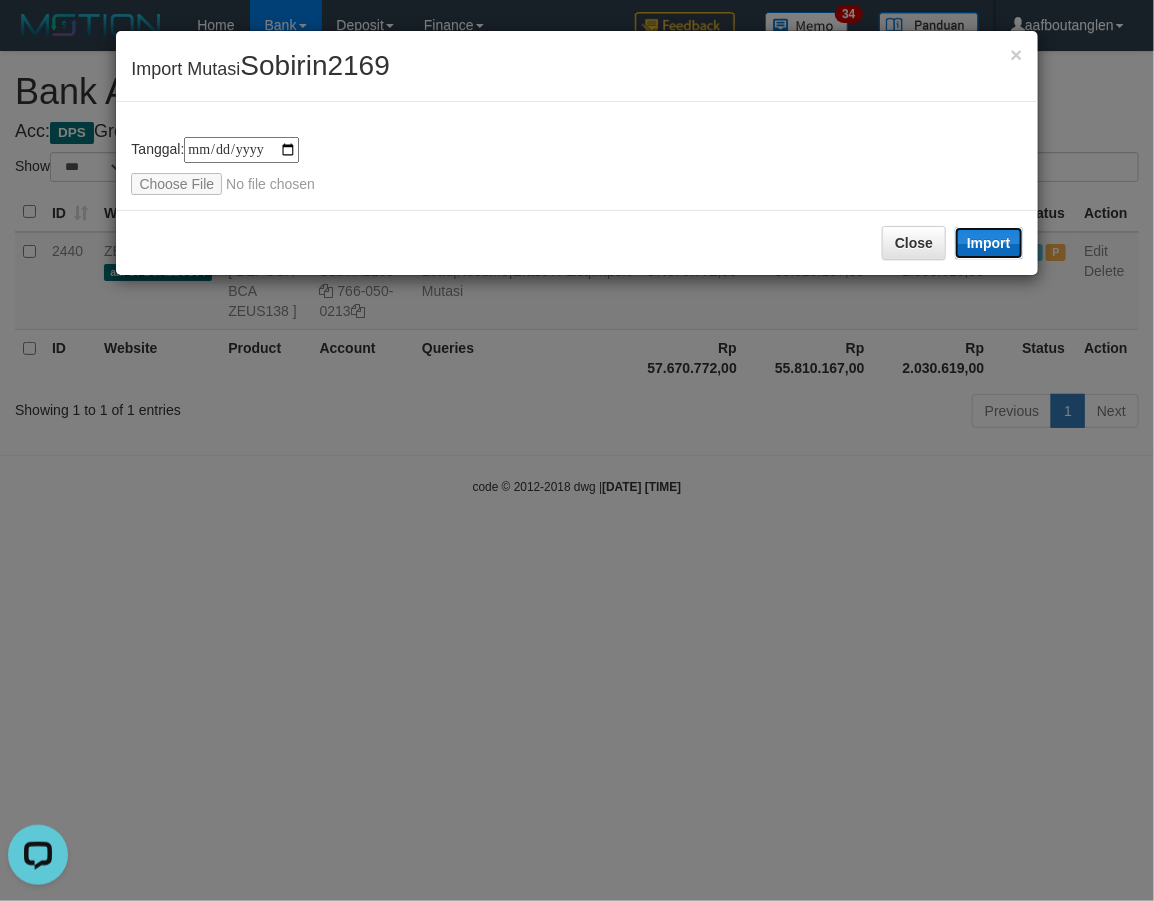 click on "Import" at bounding box center [989, 243] 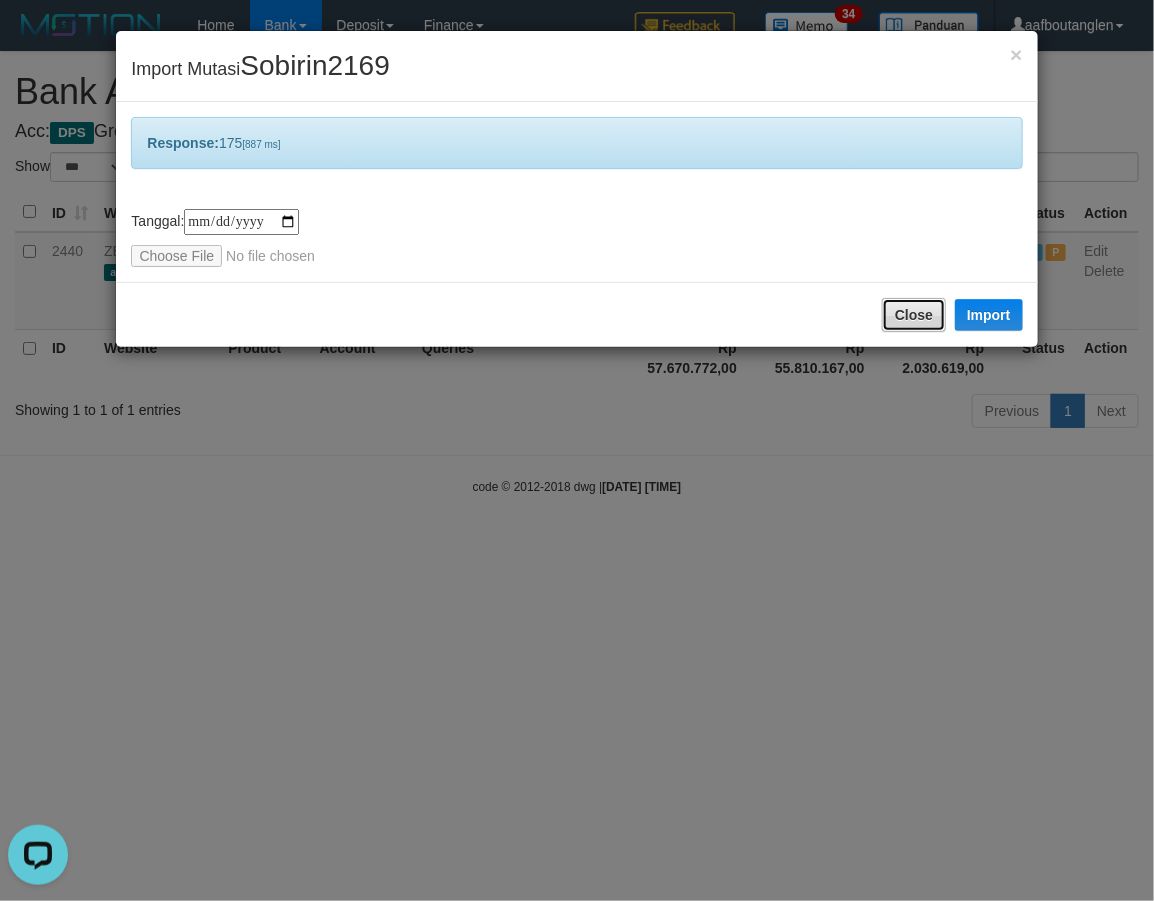 click on "Close" at bounding box center (914, 315) 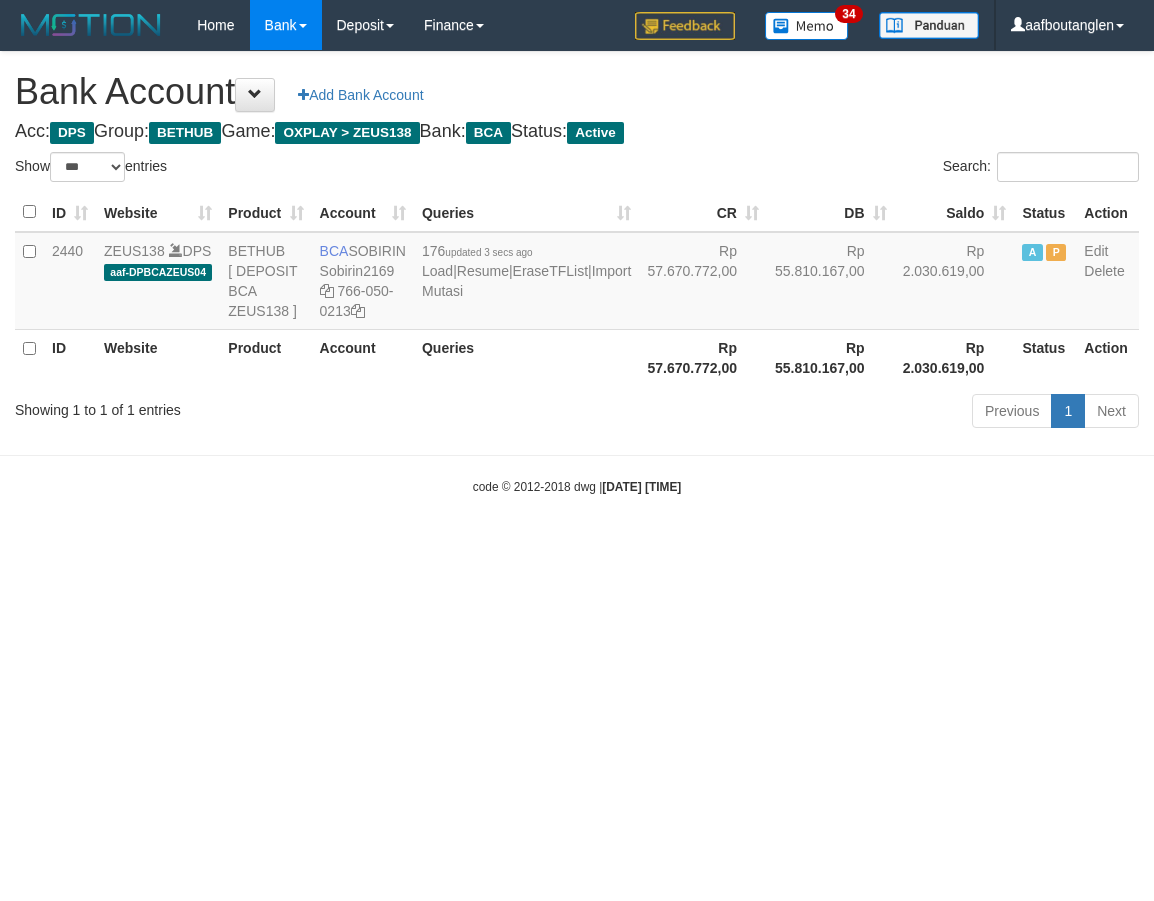 select on "***" 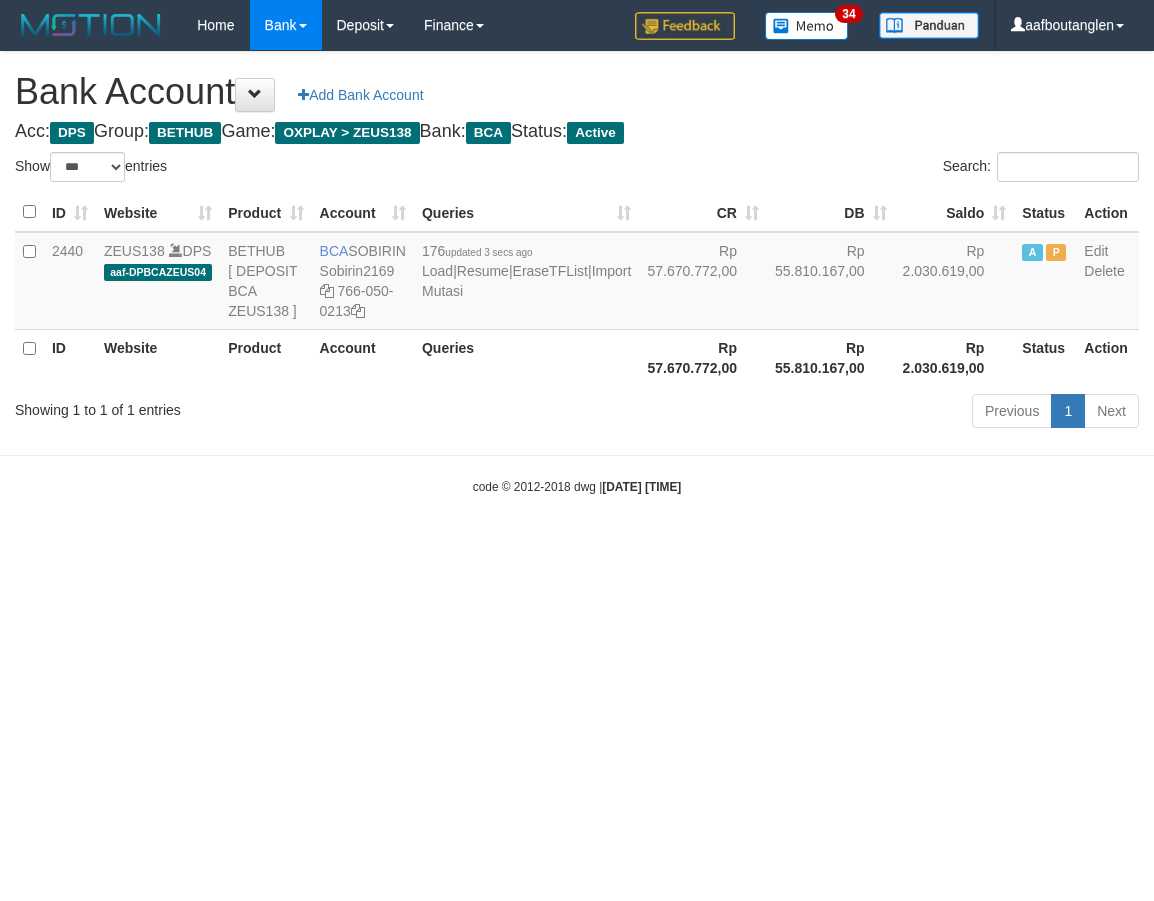 scroll, scrollTop: 0, scrollLeft: 0, axis: both 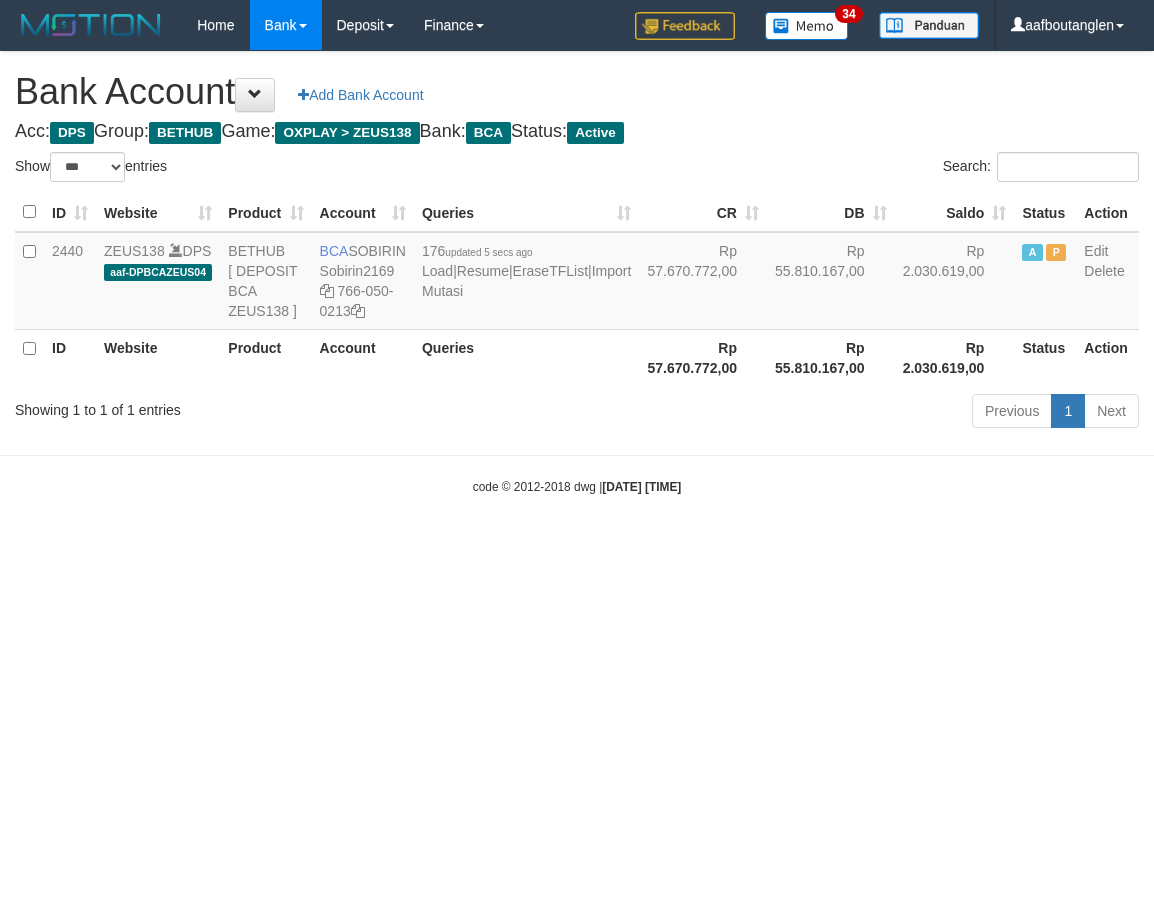 select on "***" 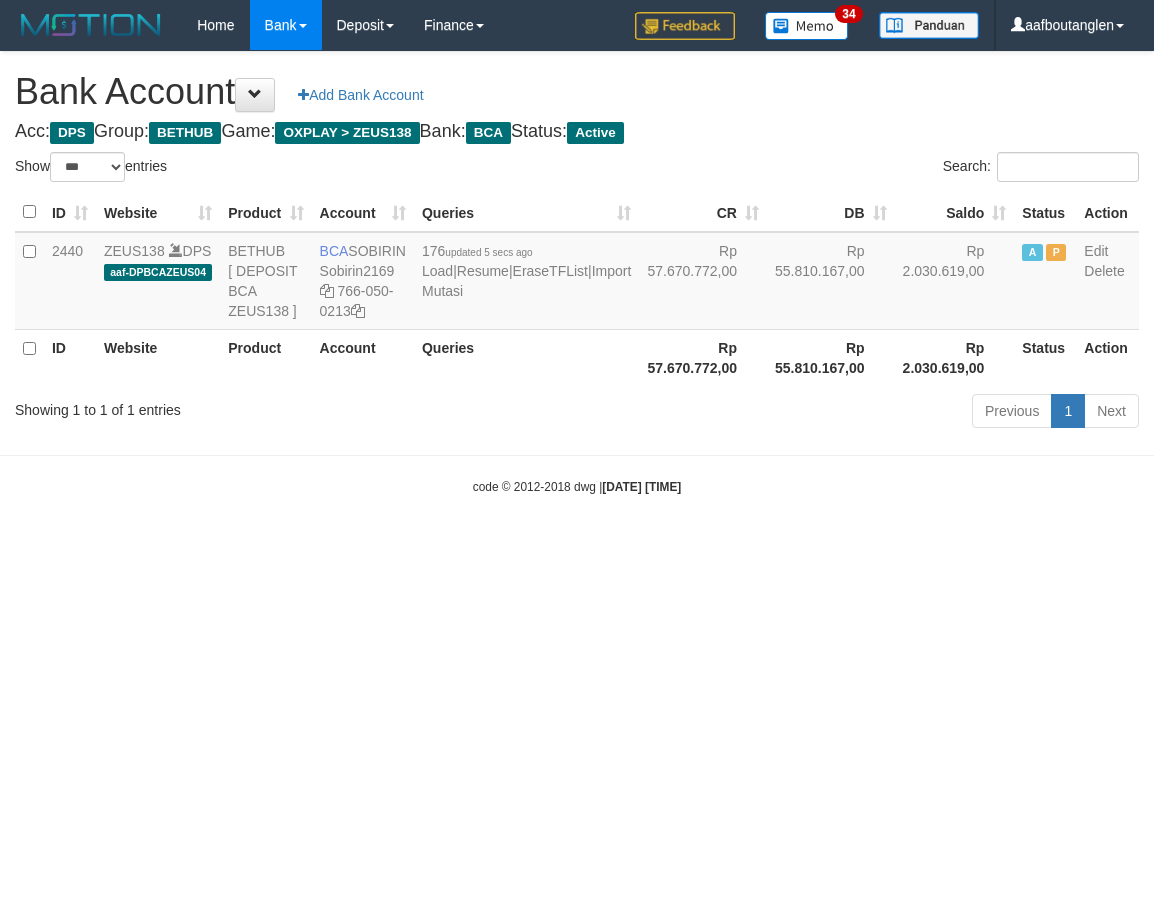 scroll, scrollTop: 0, scrollLeft: 0, axis: both 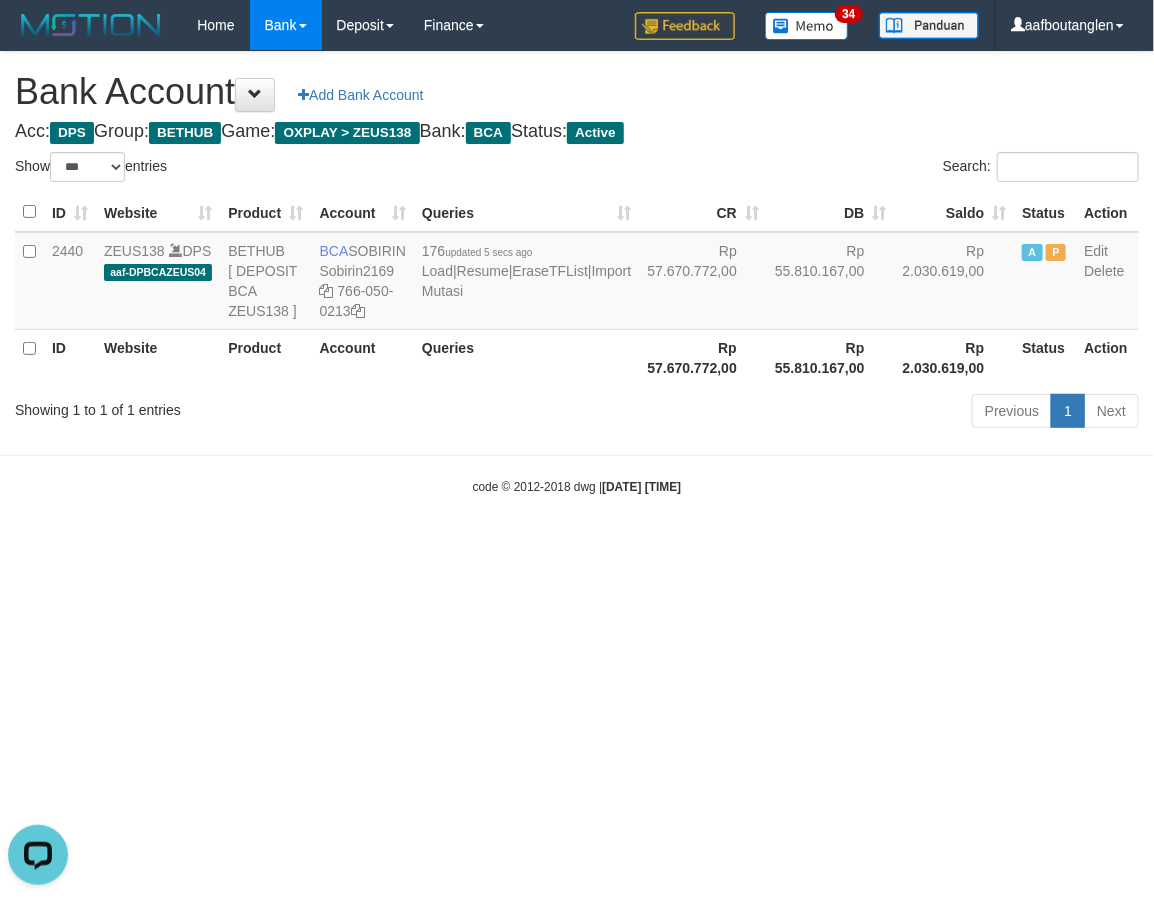 click on "code © 2012-2018 dwg |  [DATE] [TIME]" at bounding box center [577, 486] 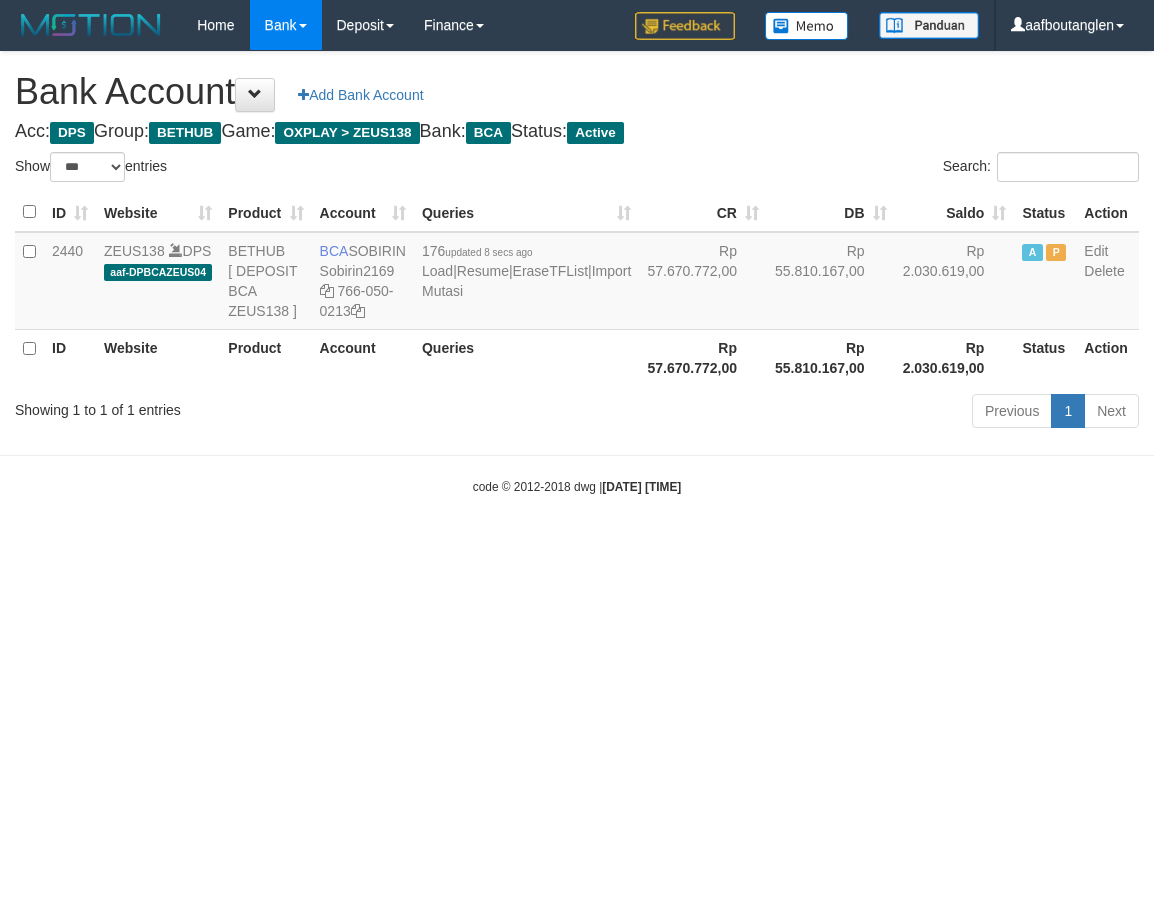 select on "***" 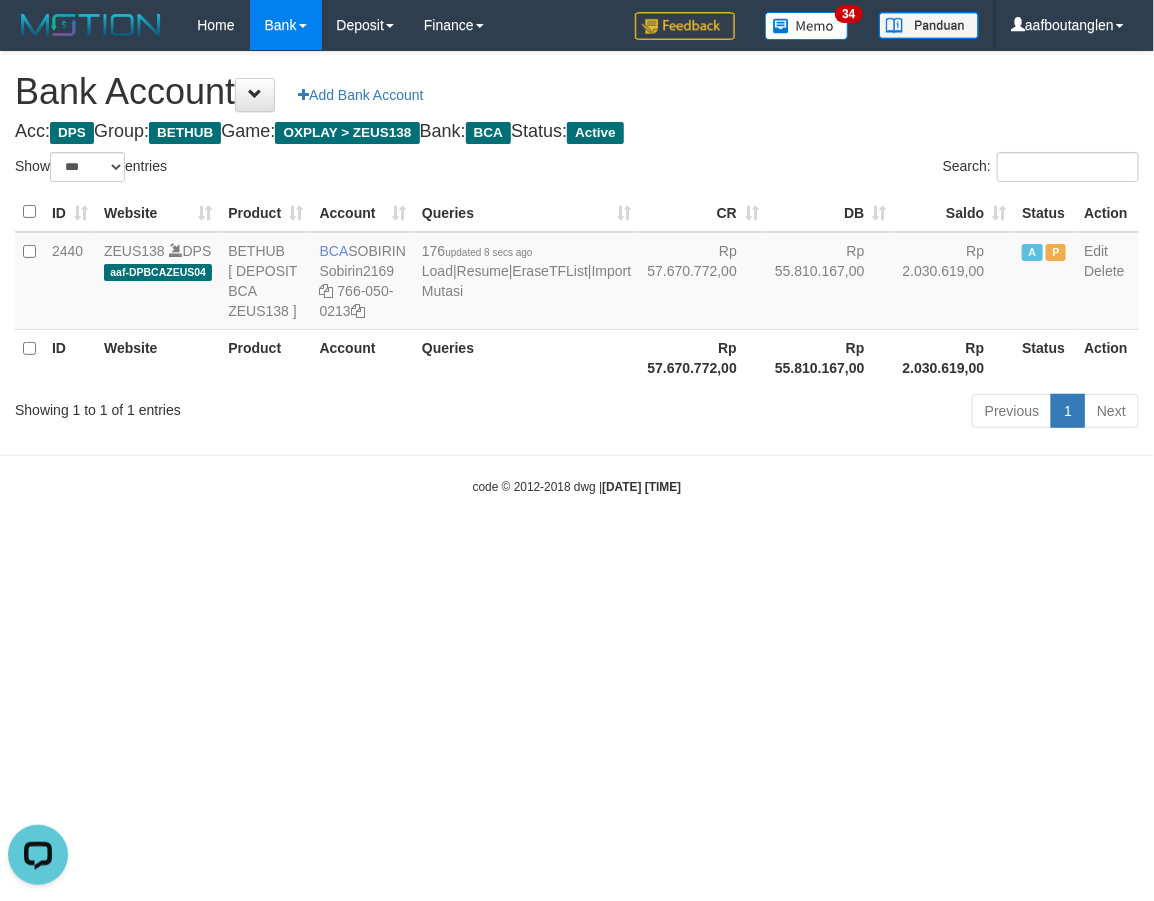 scroll, scrollTop: 0, scrollLeft: 0, axis: both 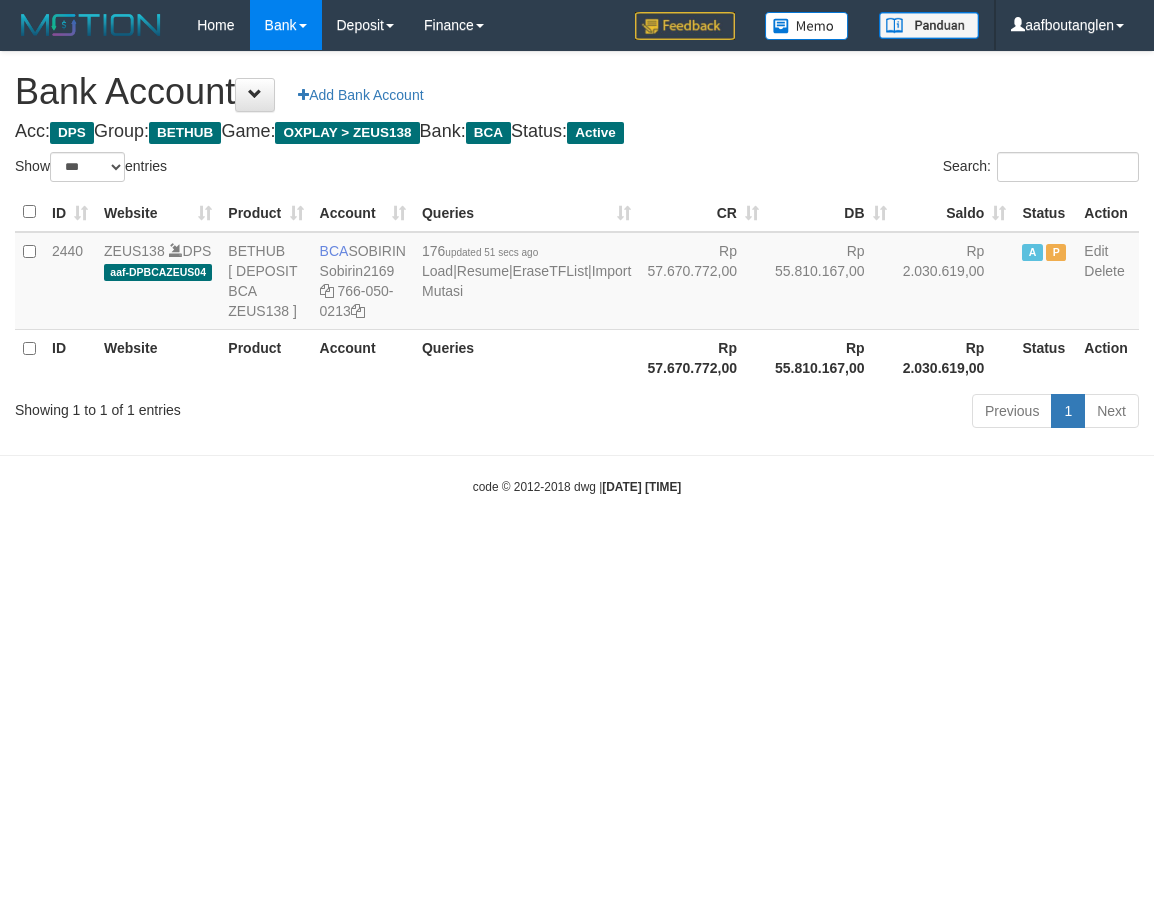select on "***" 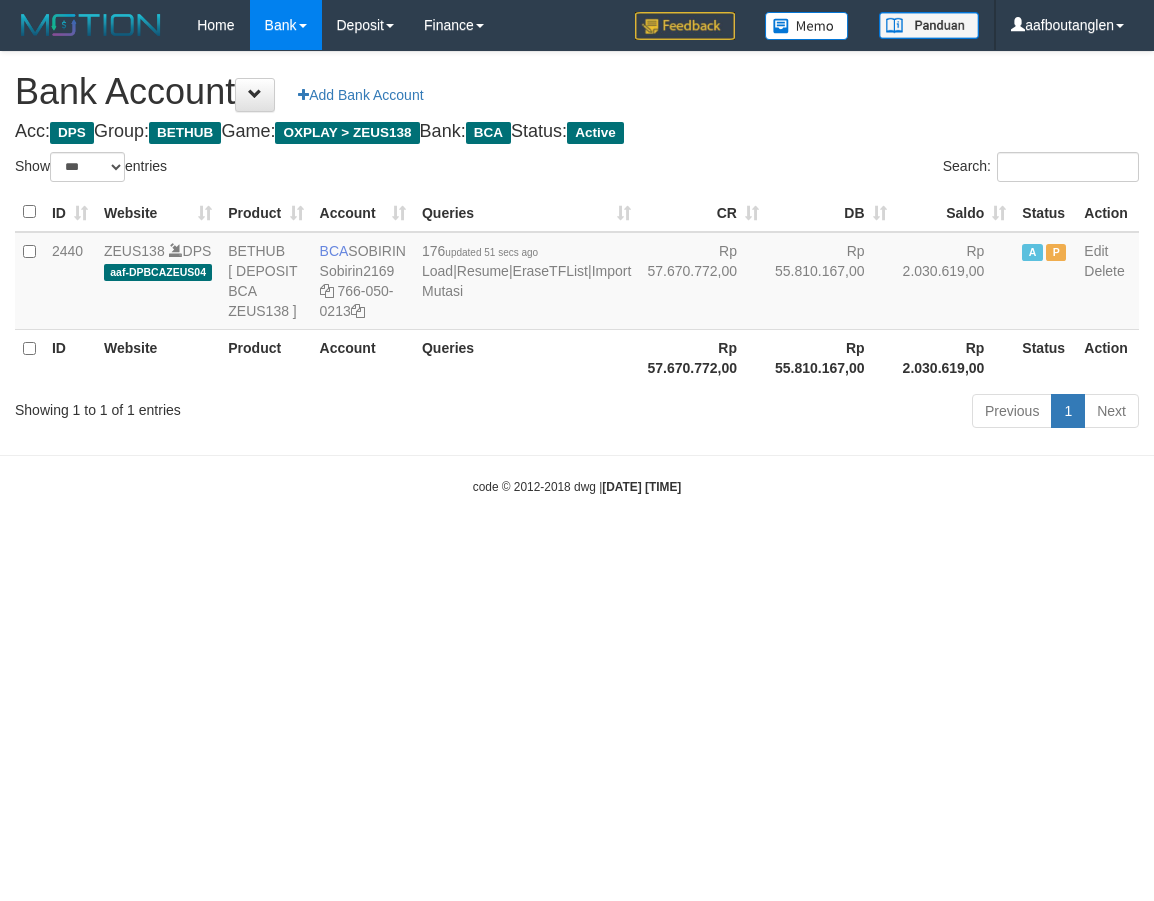 scroll, scrollTop: 0, scrollLeft: 0, axis: both 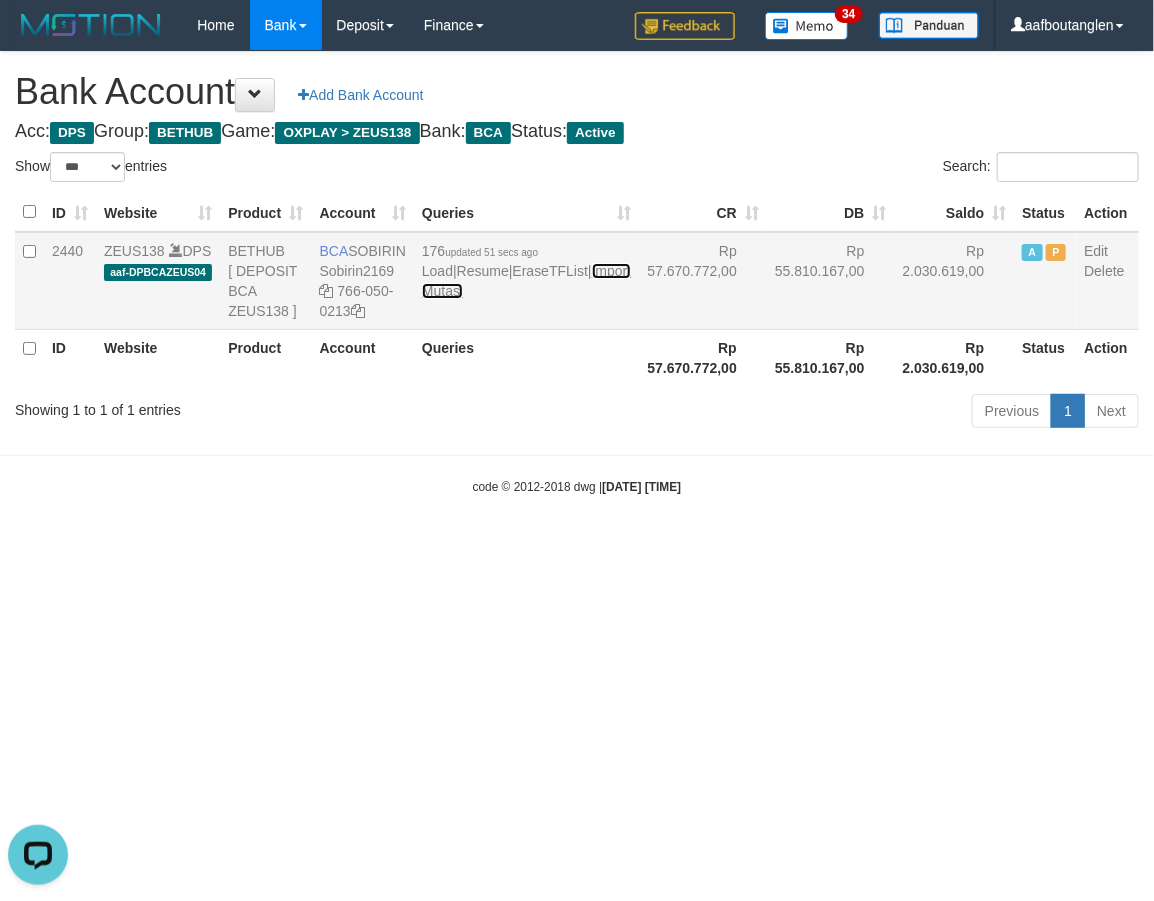 click on "Import Mutasi" at bounding box center (526, 281) 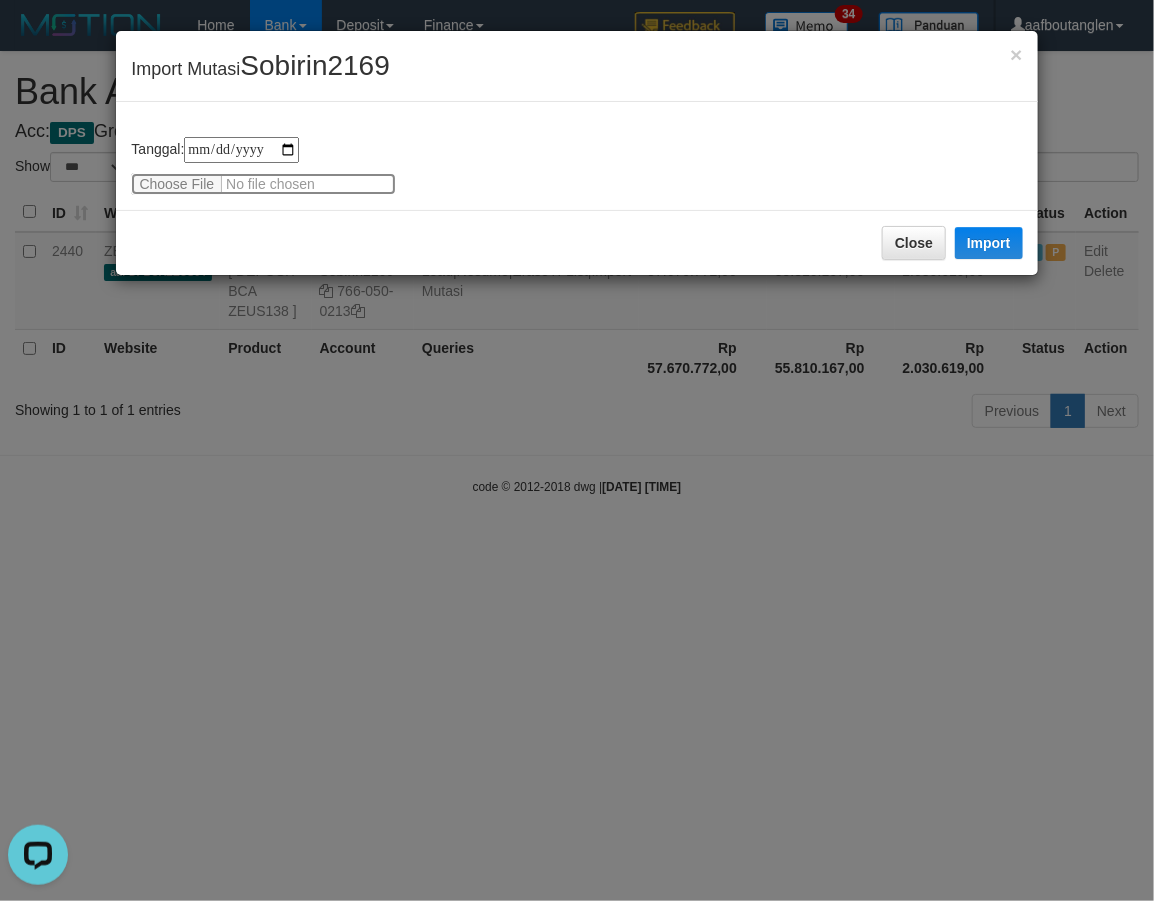 click at bounding box center (263, 184) 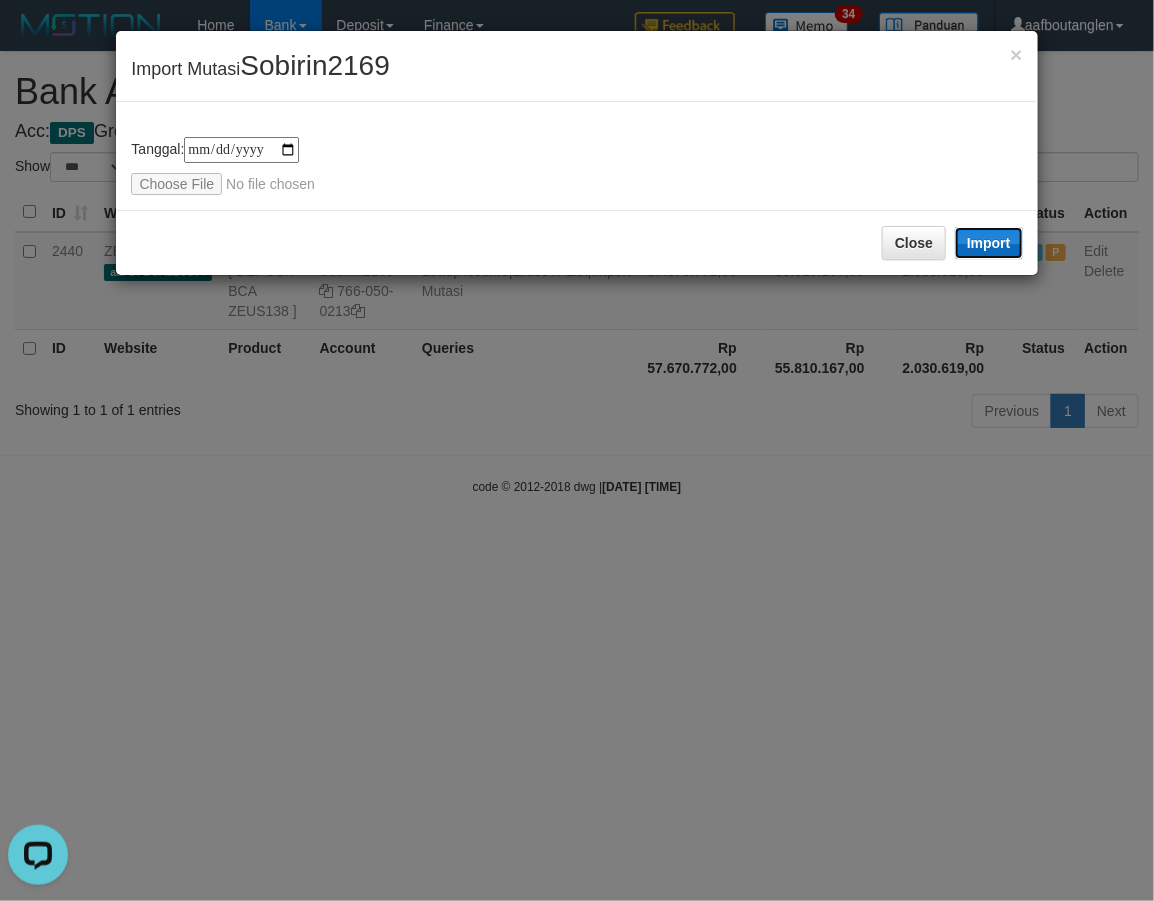 click on "Import" at bounding box center (989, 243) 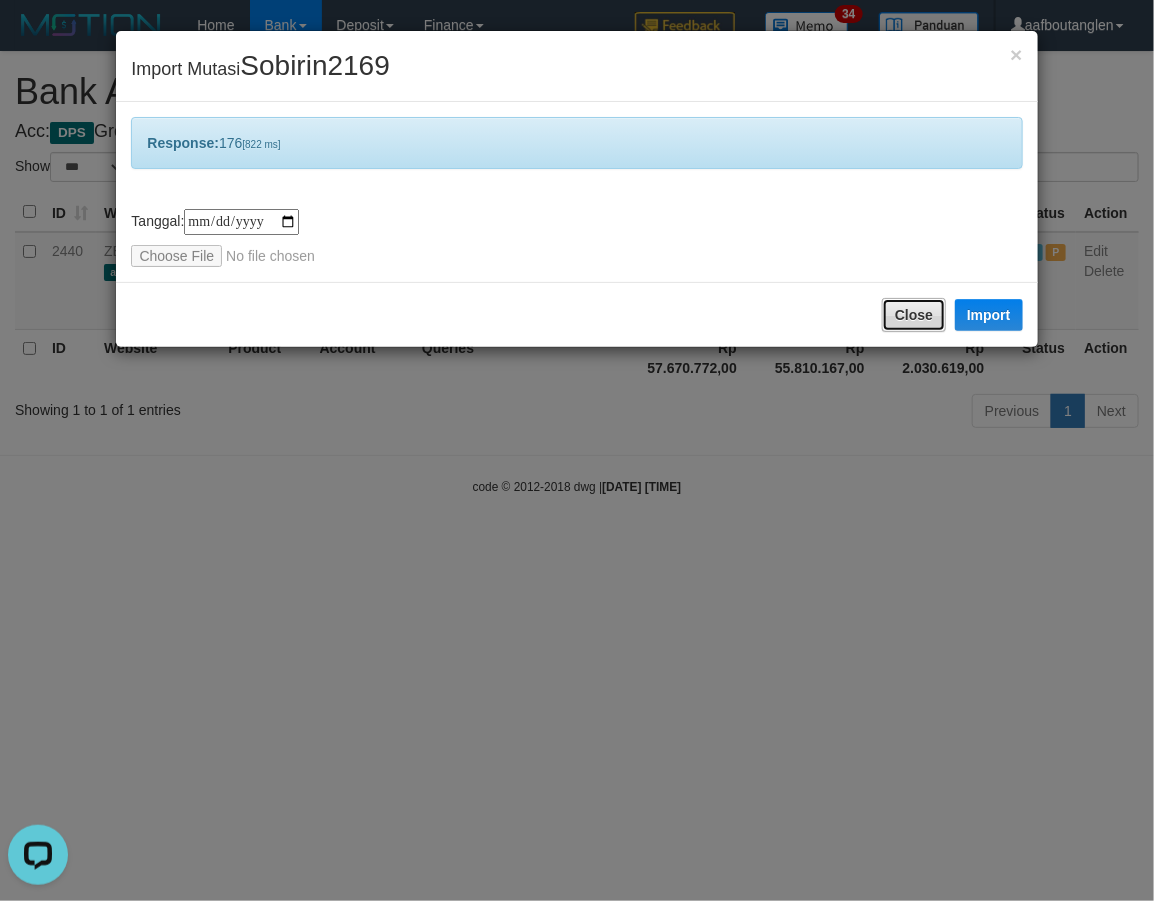 click on "Close" at bounding box center [914, 315] 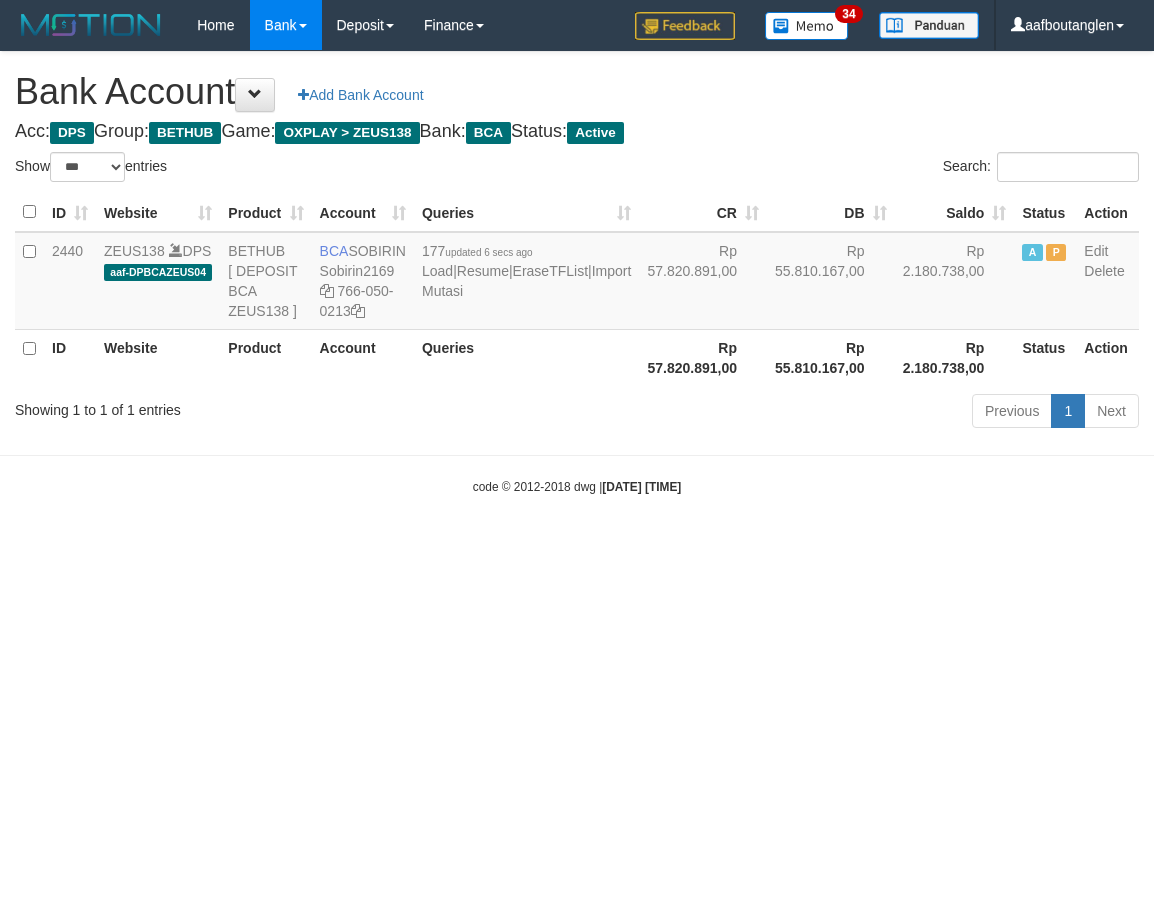 select on "***" 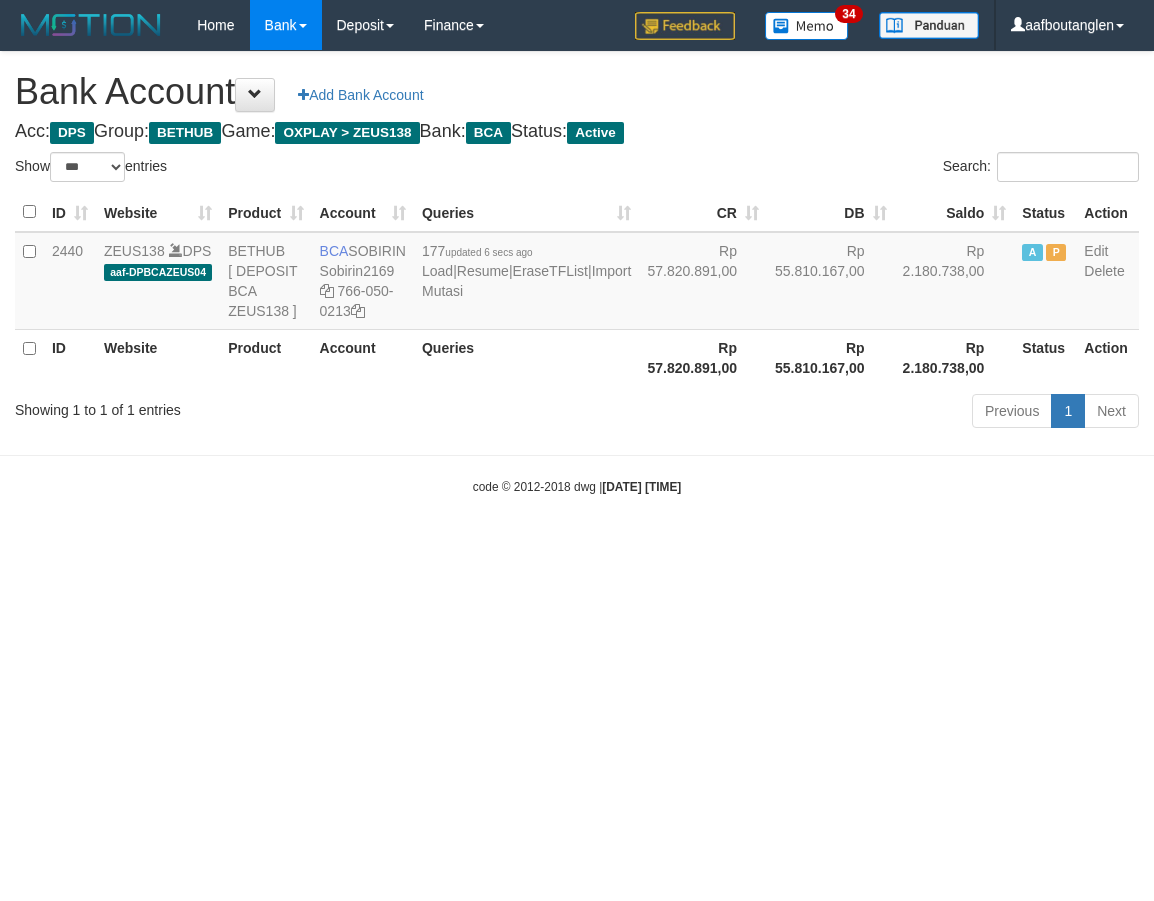 scroll, scrollTop: 0, scrollLeft: 0, axis: both 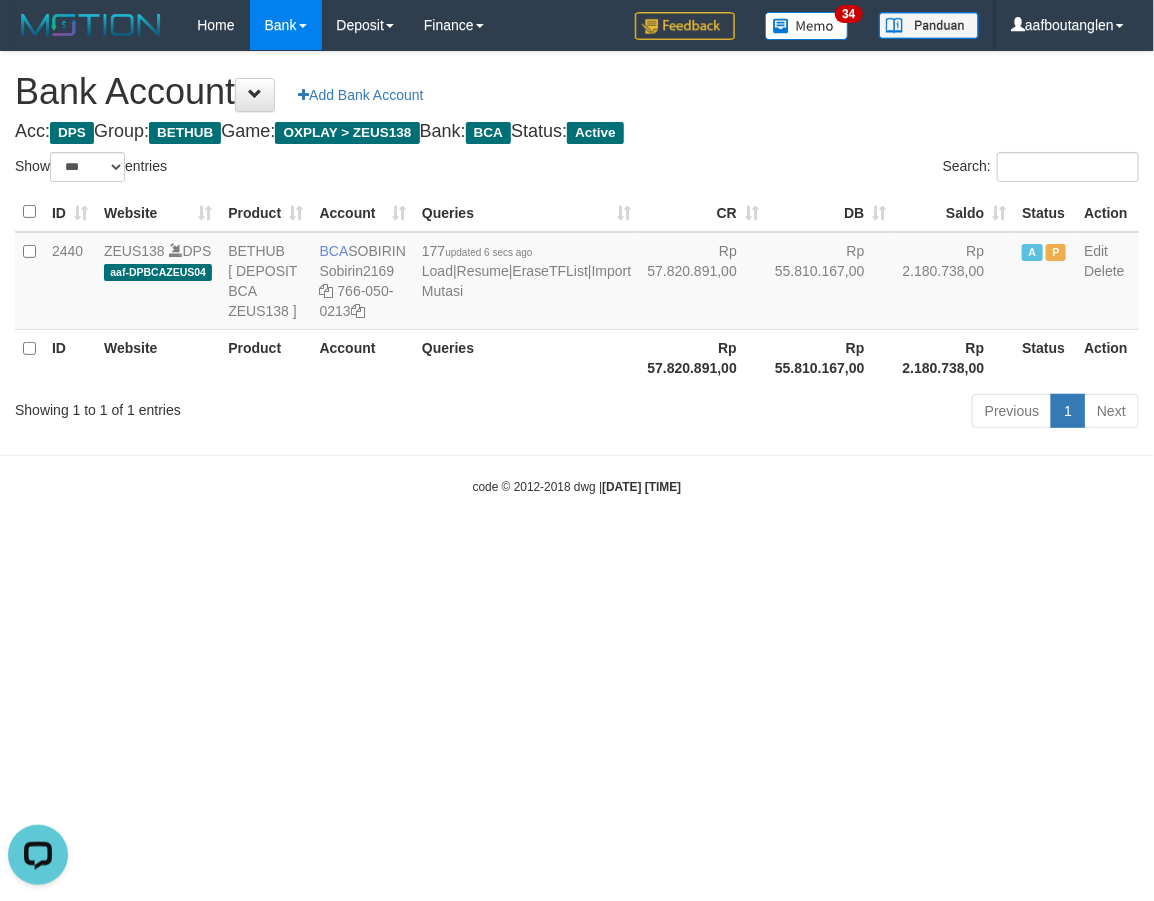drag, startPoint x: 97, startPoint y: 564, endPoint x: 112, endPoint y: 558, distance: 16.155495 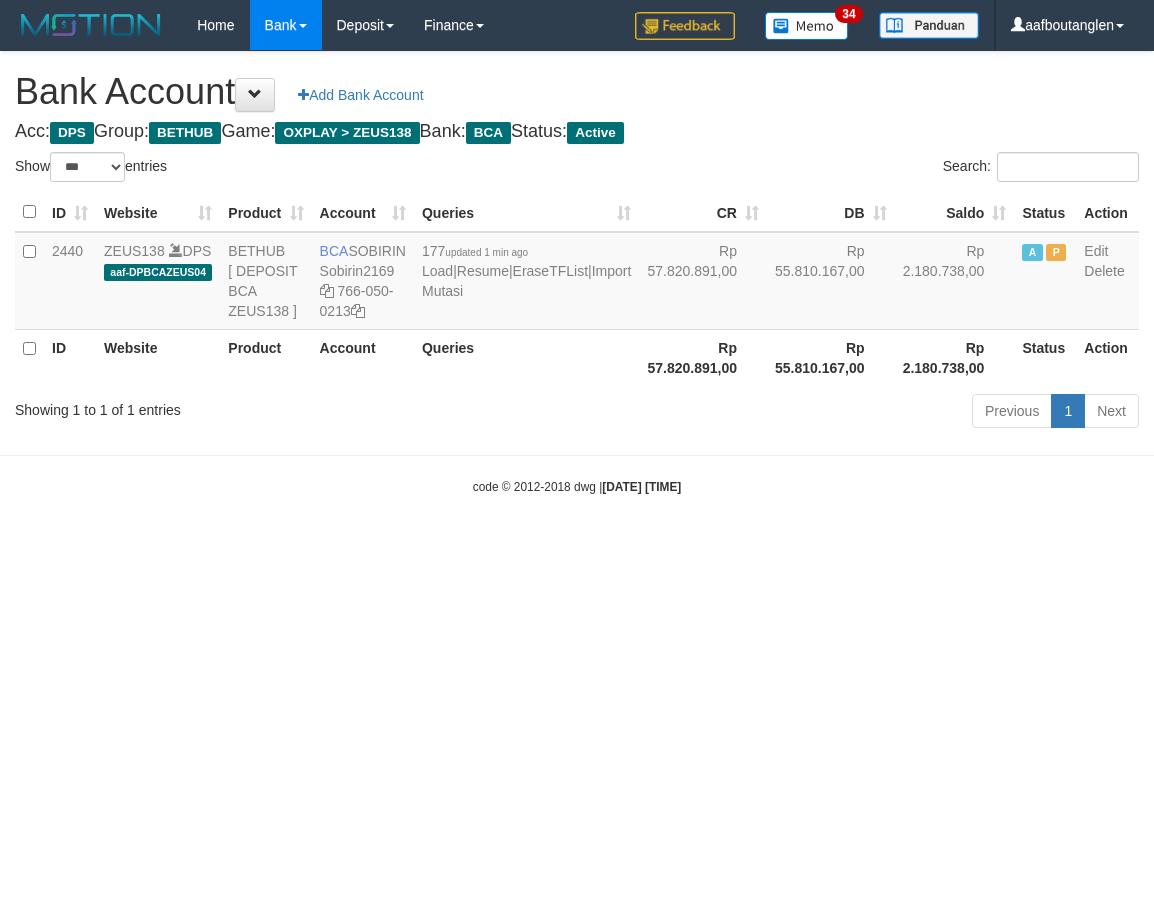select on "***" 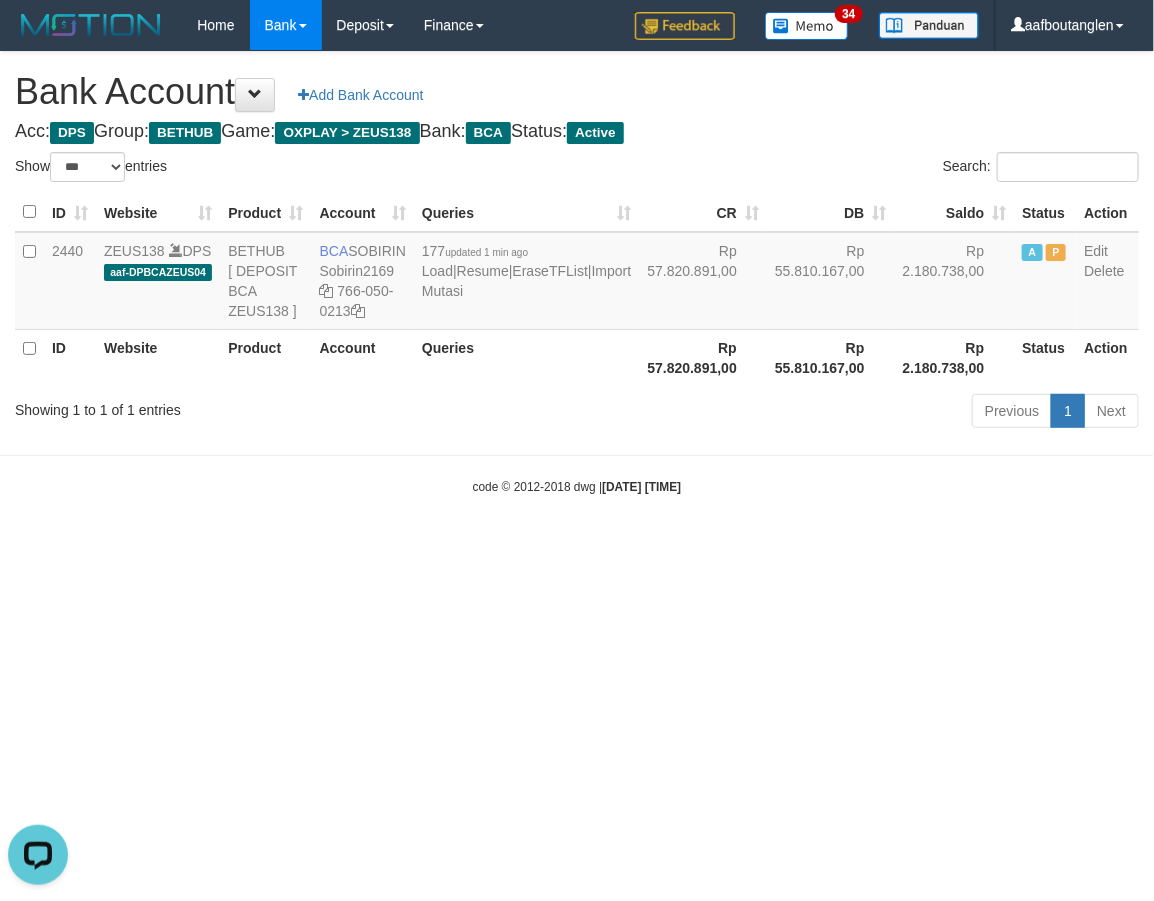 scroll, scrollTop: 0, scrollLeft: 0, axis: both 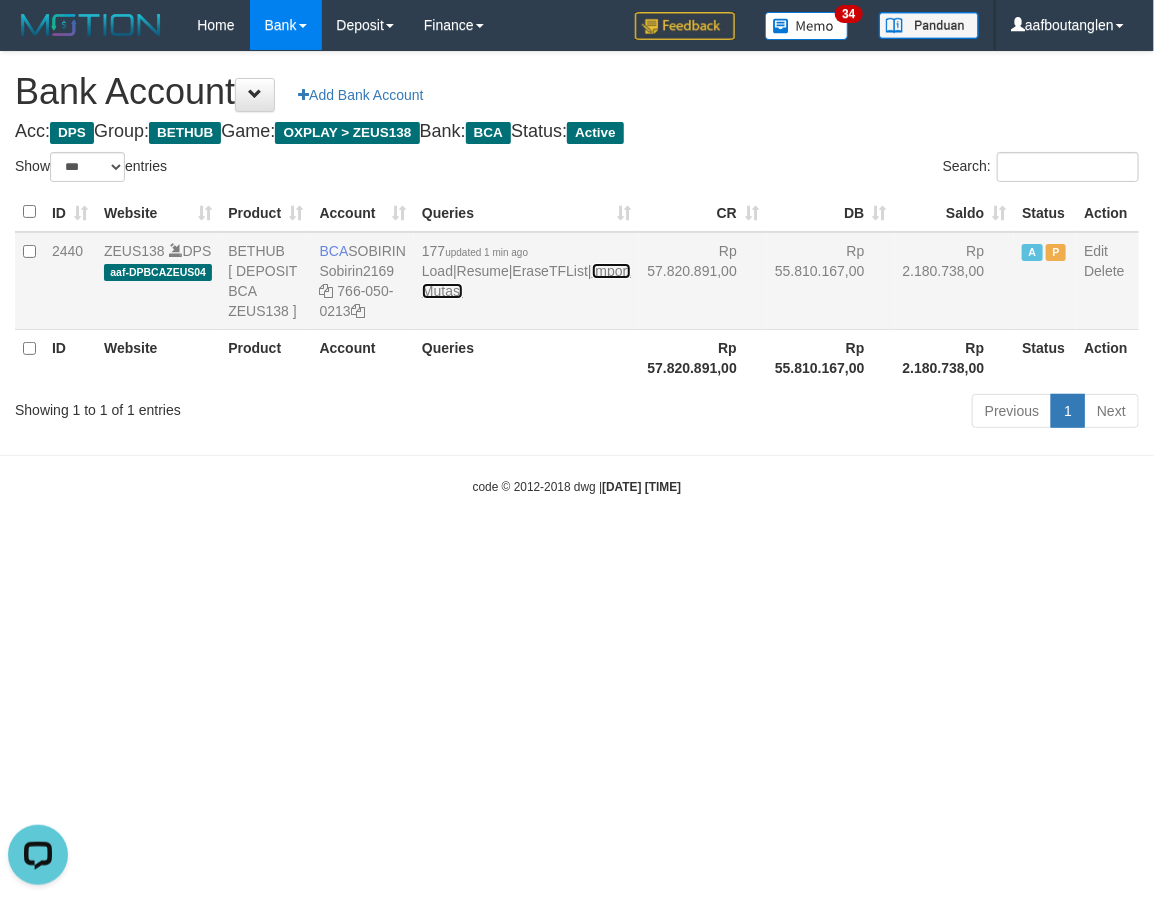 click on "Import Mutasi" at bounding box center (526, 281) 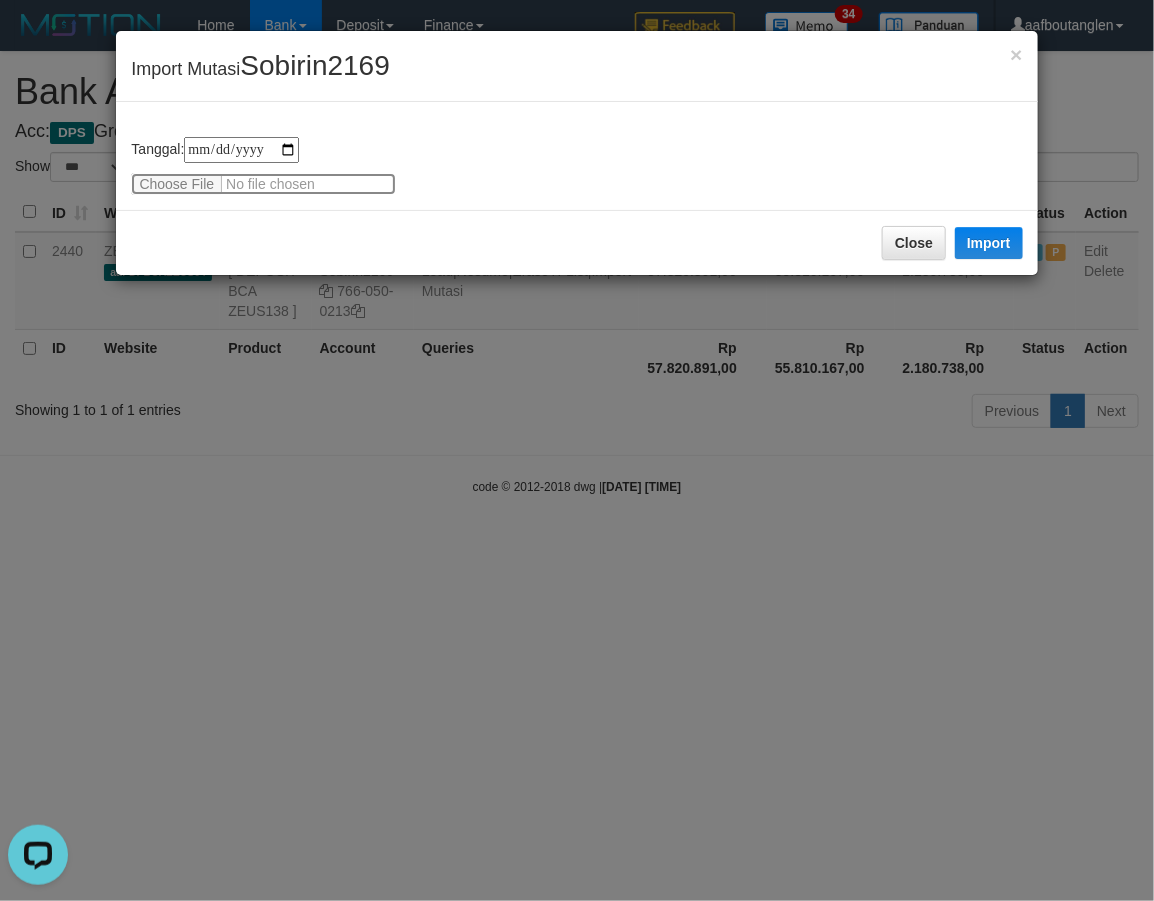 click at bounding box center (263, 184) 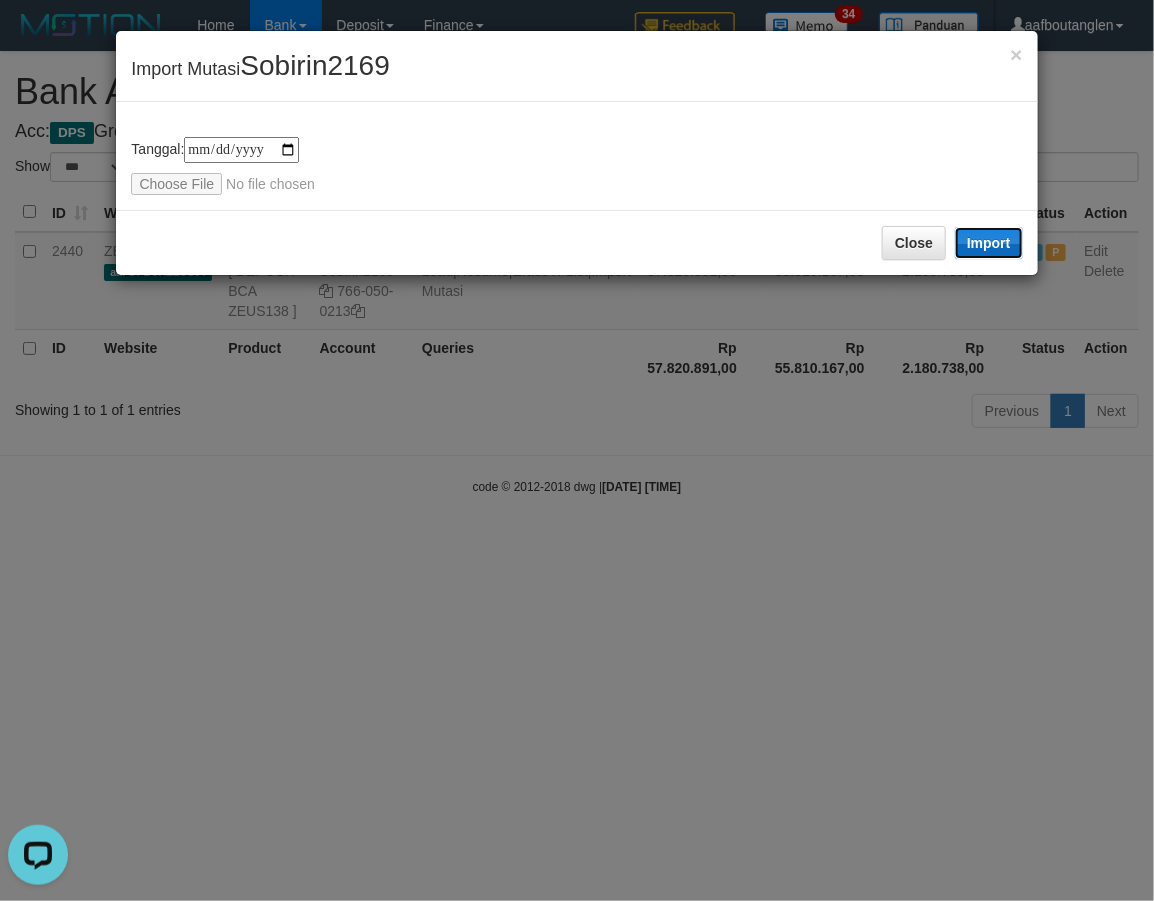 click on "Import" at bounding box center (989, 243) 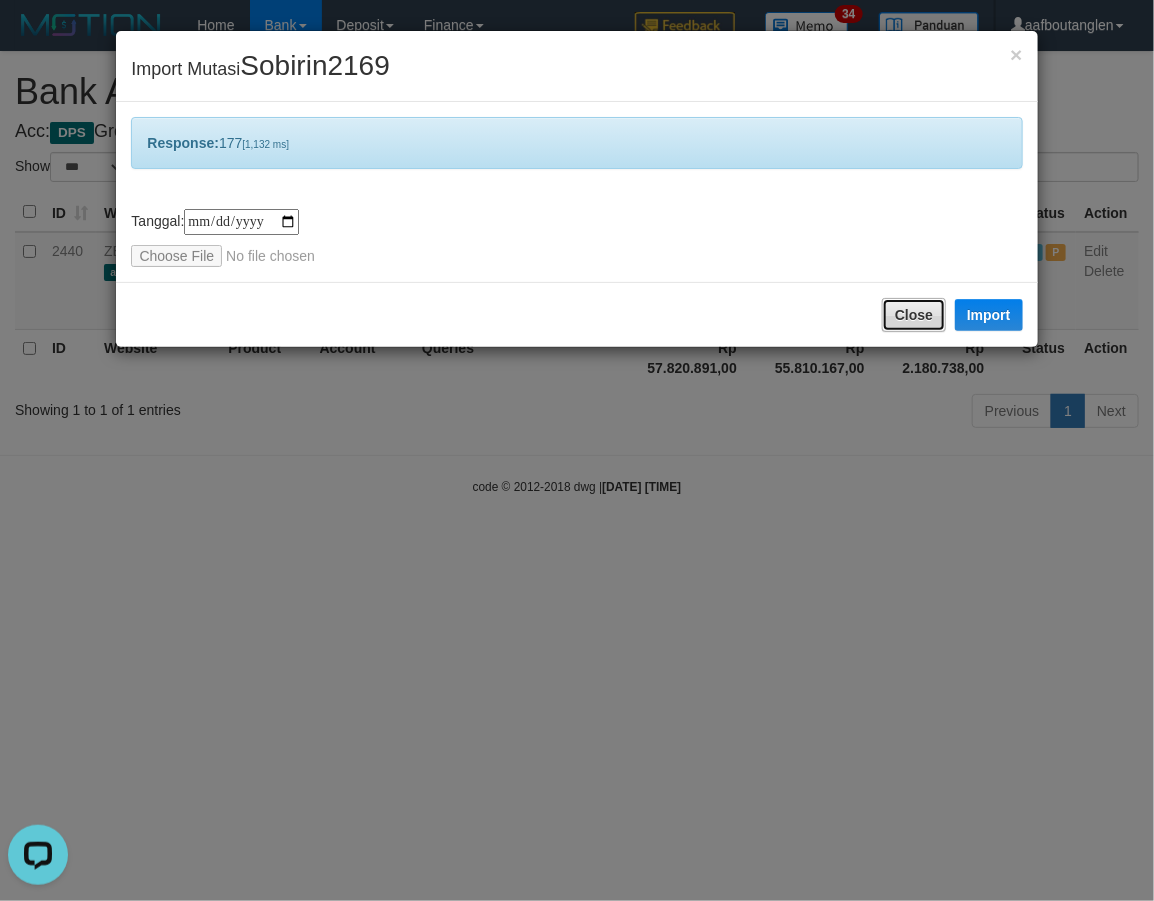click on "Close" at bounding box center (914, 315) 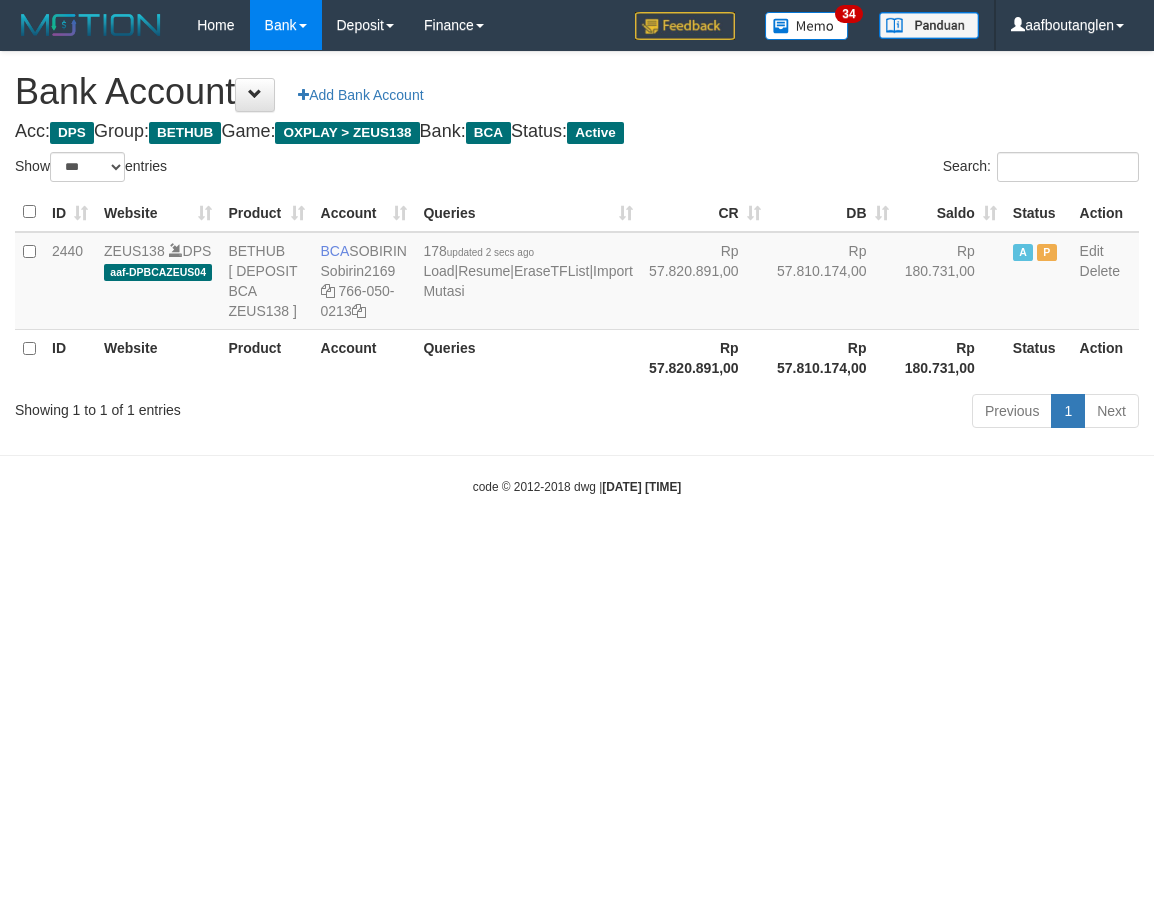 select on "***" 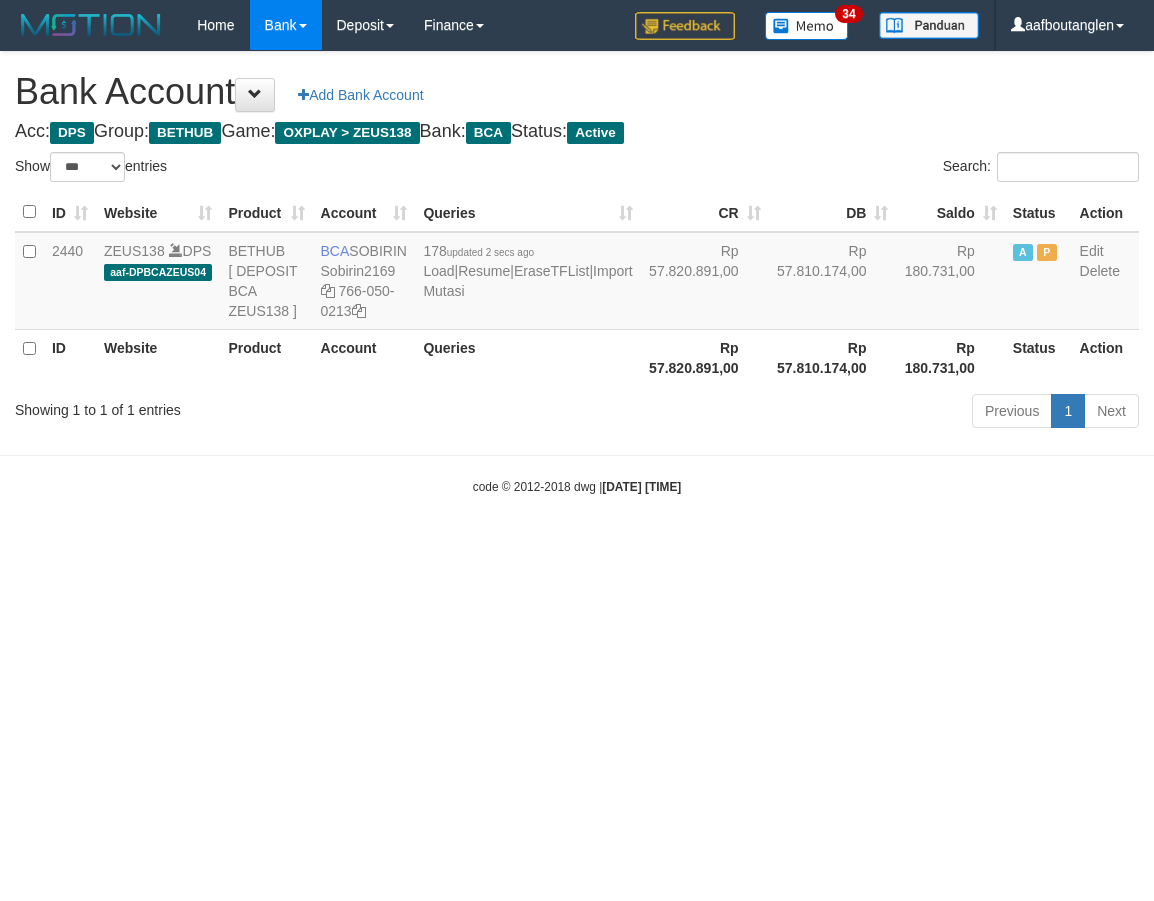 scroll, scrollTop: 0, scrollLeft: 0, axis: both 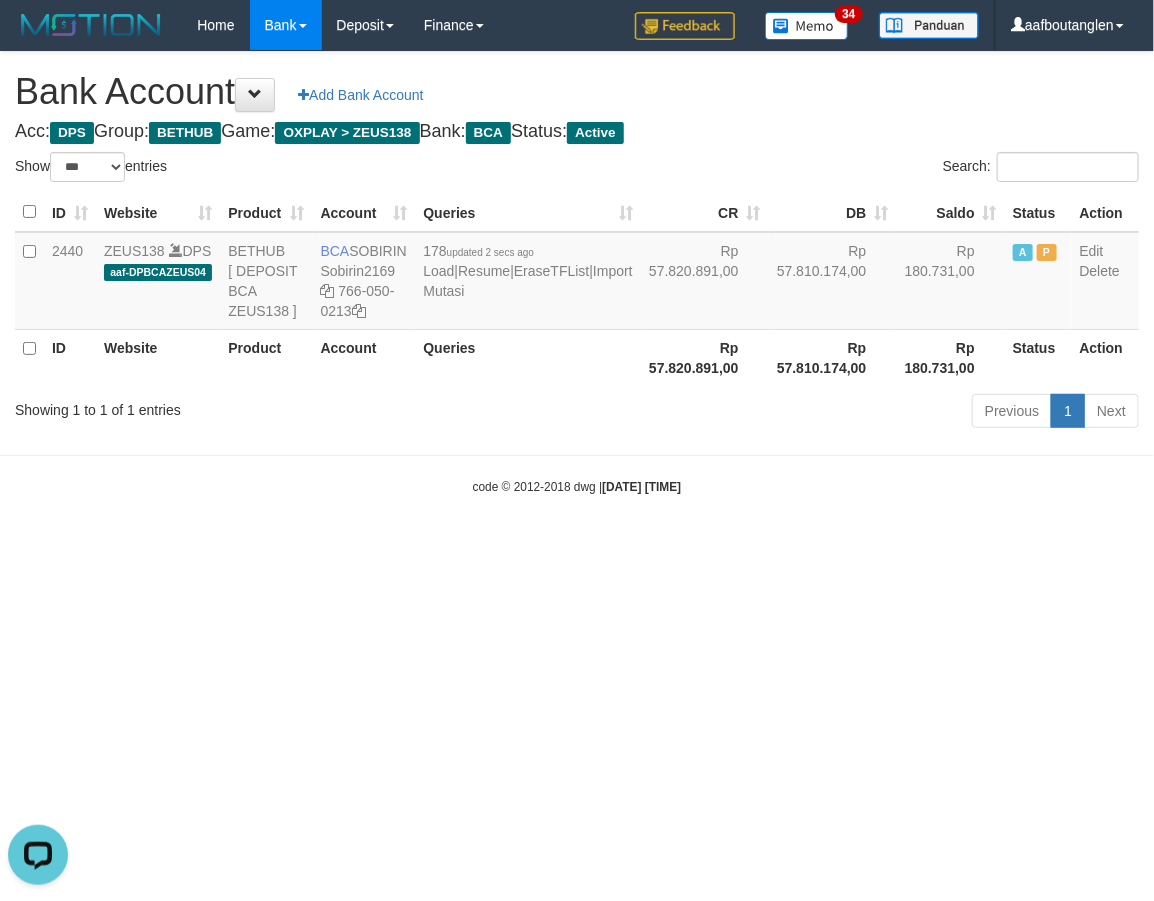 drag, startPoint x: 116, startPoint y: 446, endPoint x: 354, endPoint y: 485, distance: 241.17421 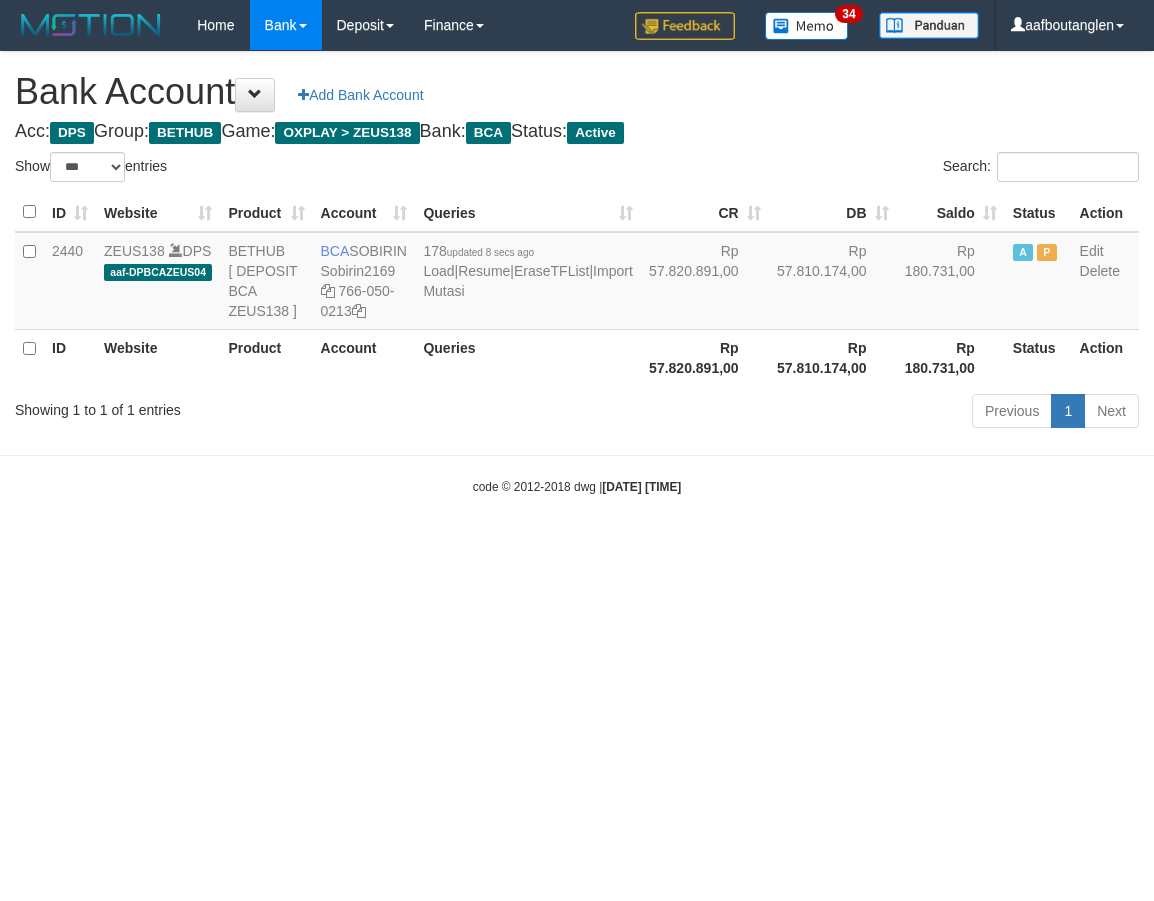 select on "***" 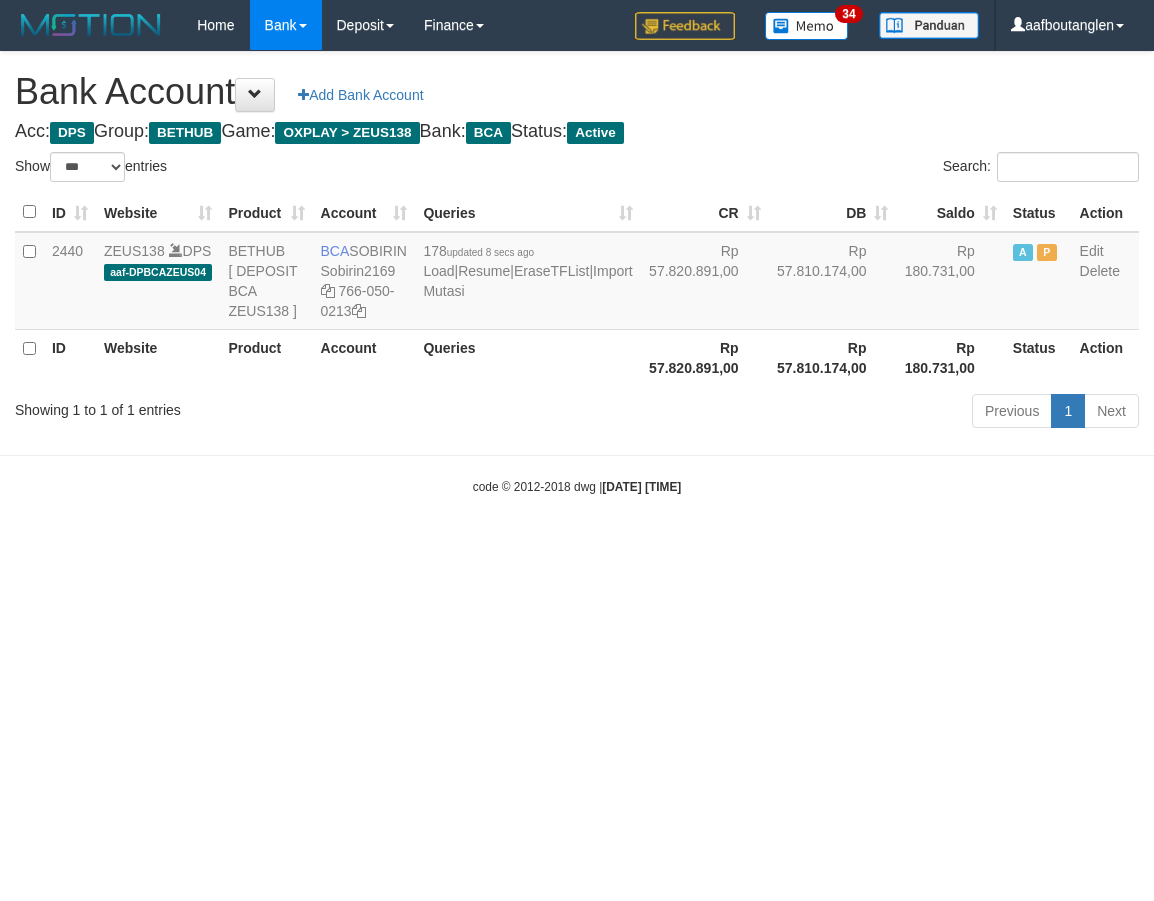 scroll, scrollTop: 0, scrollLeft: 0, axis: both 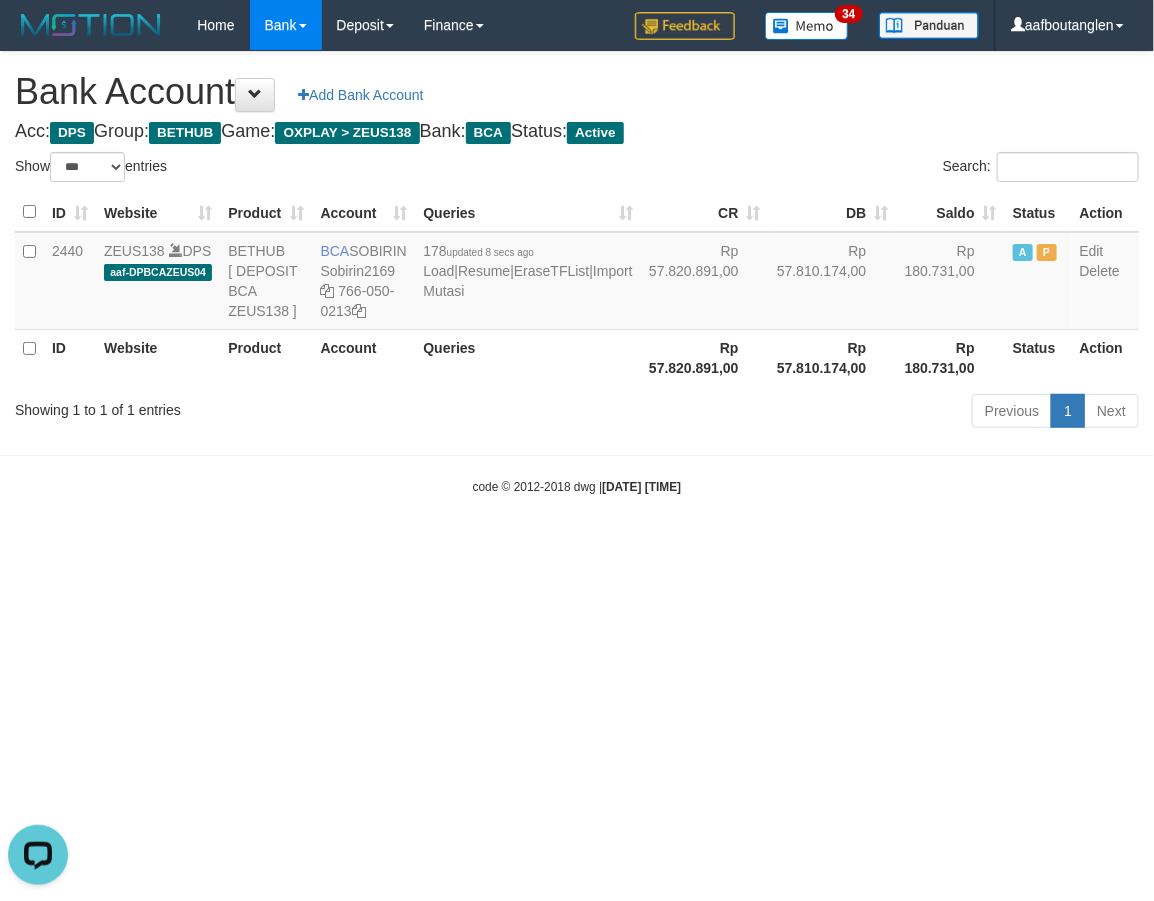 drag, startPoint x: 951, startPoint y: 633, endPoint x: 934, endPoint y: 642, distance: 19.235384 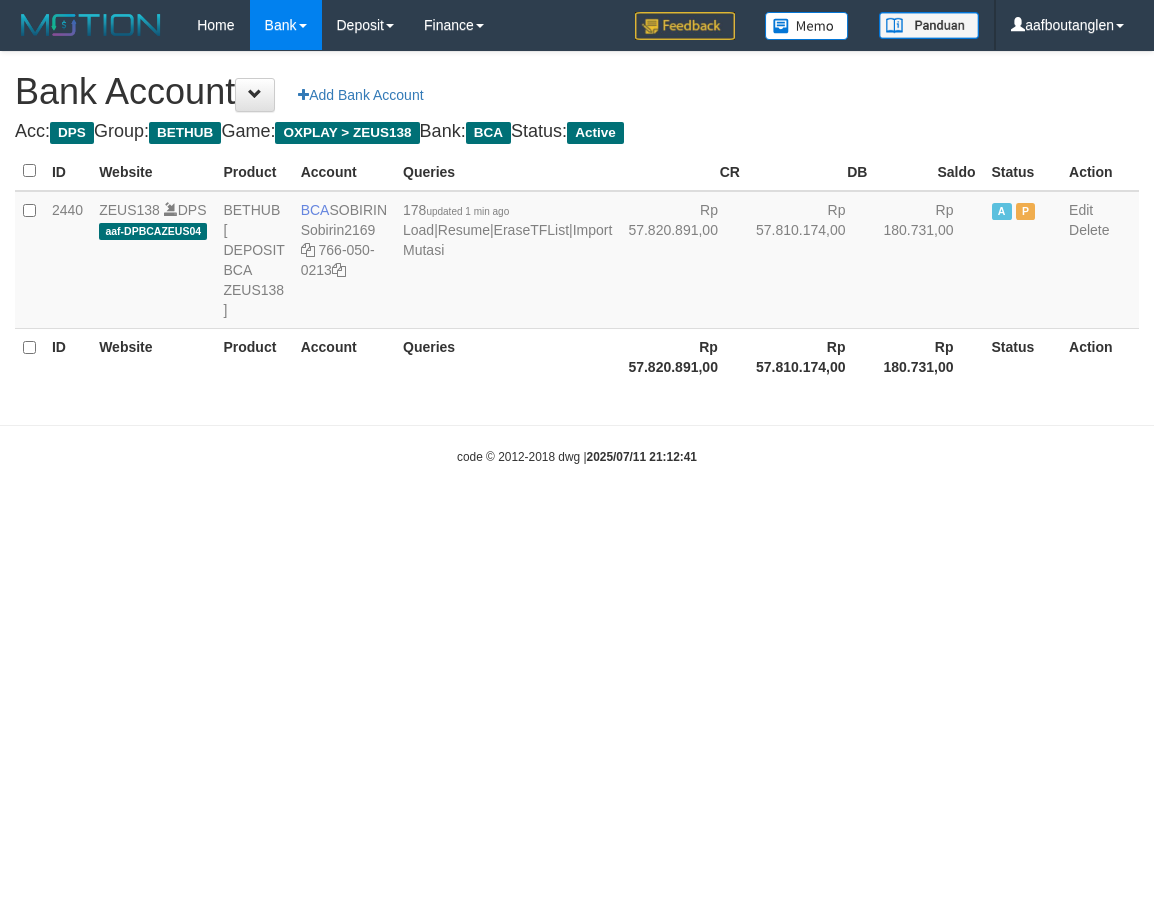 scroll, scrollTop: 0, scrollLeft: 0, axis: both 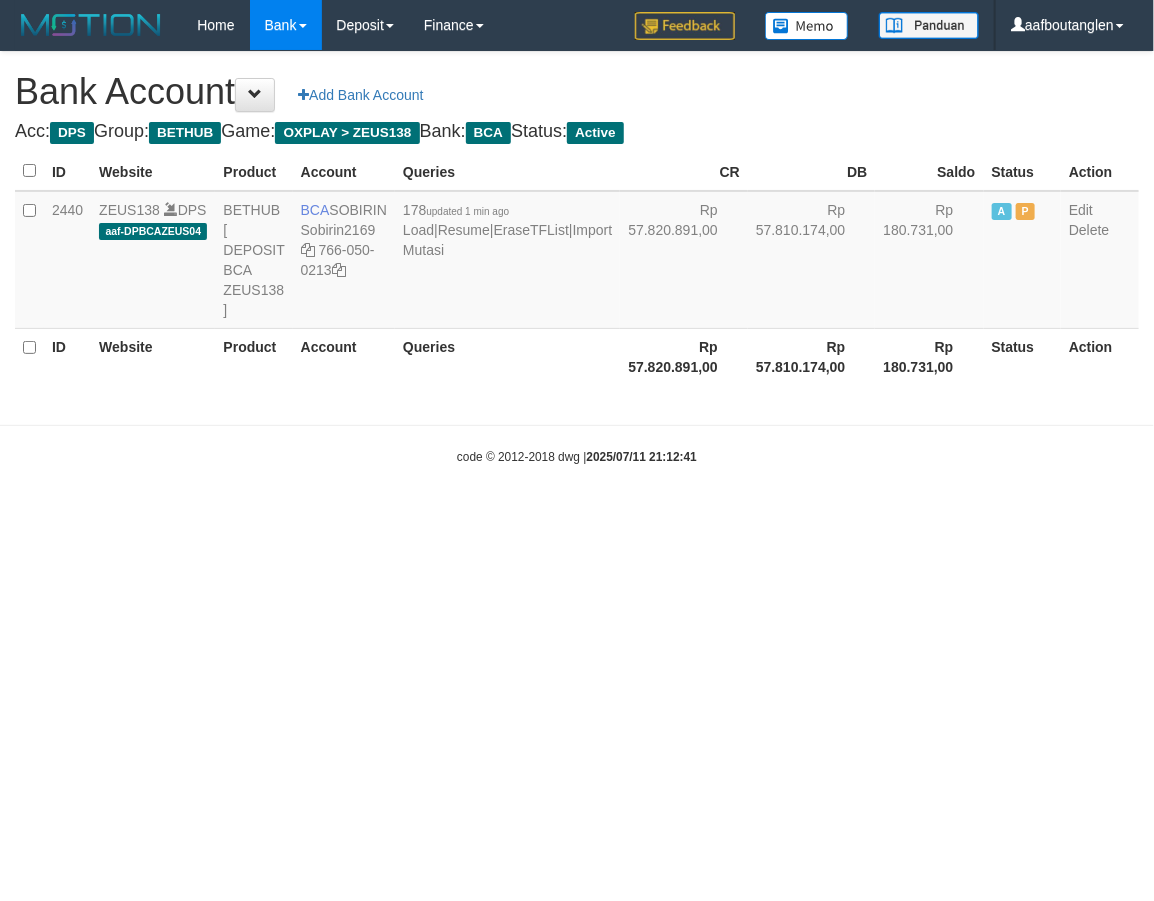 select on "***" 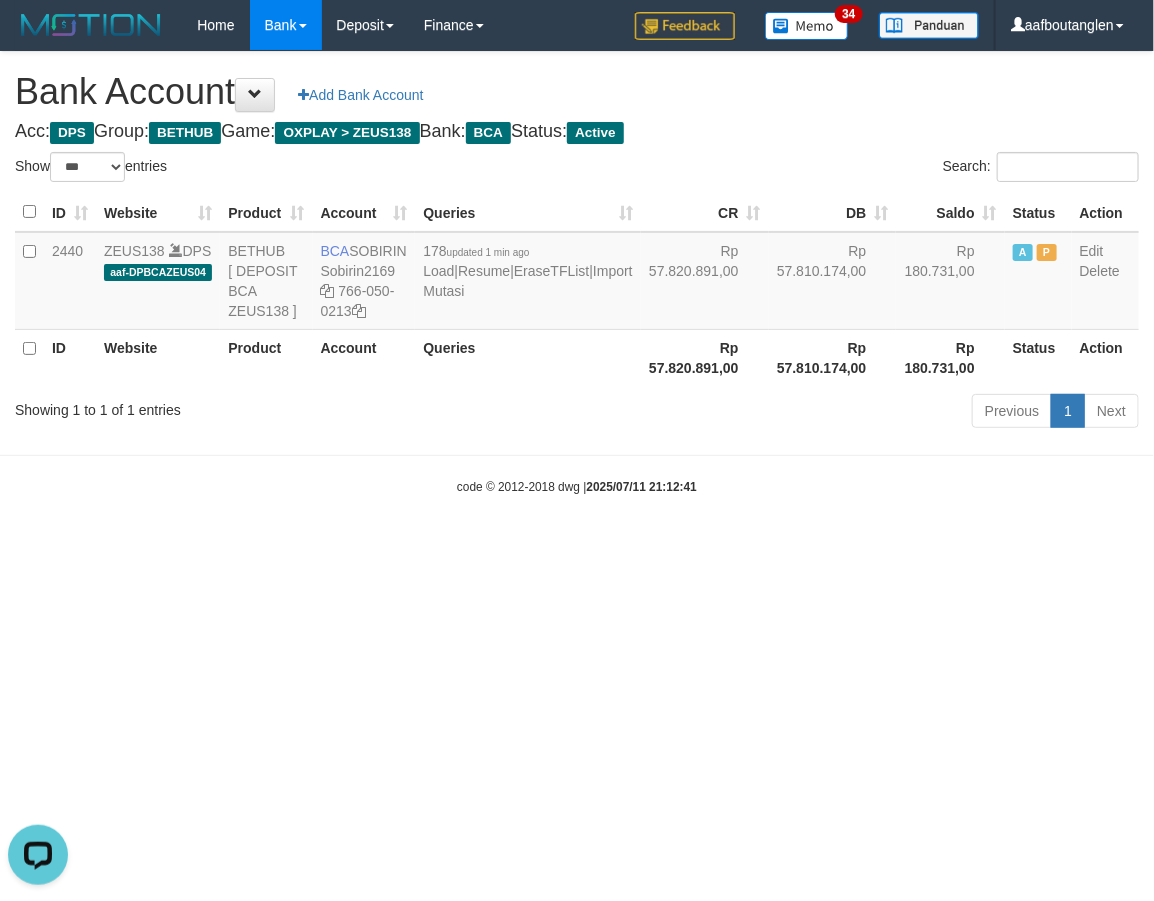 scroll, scrollTop: 0, scrollLeft: 0, axis: both 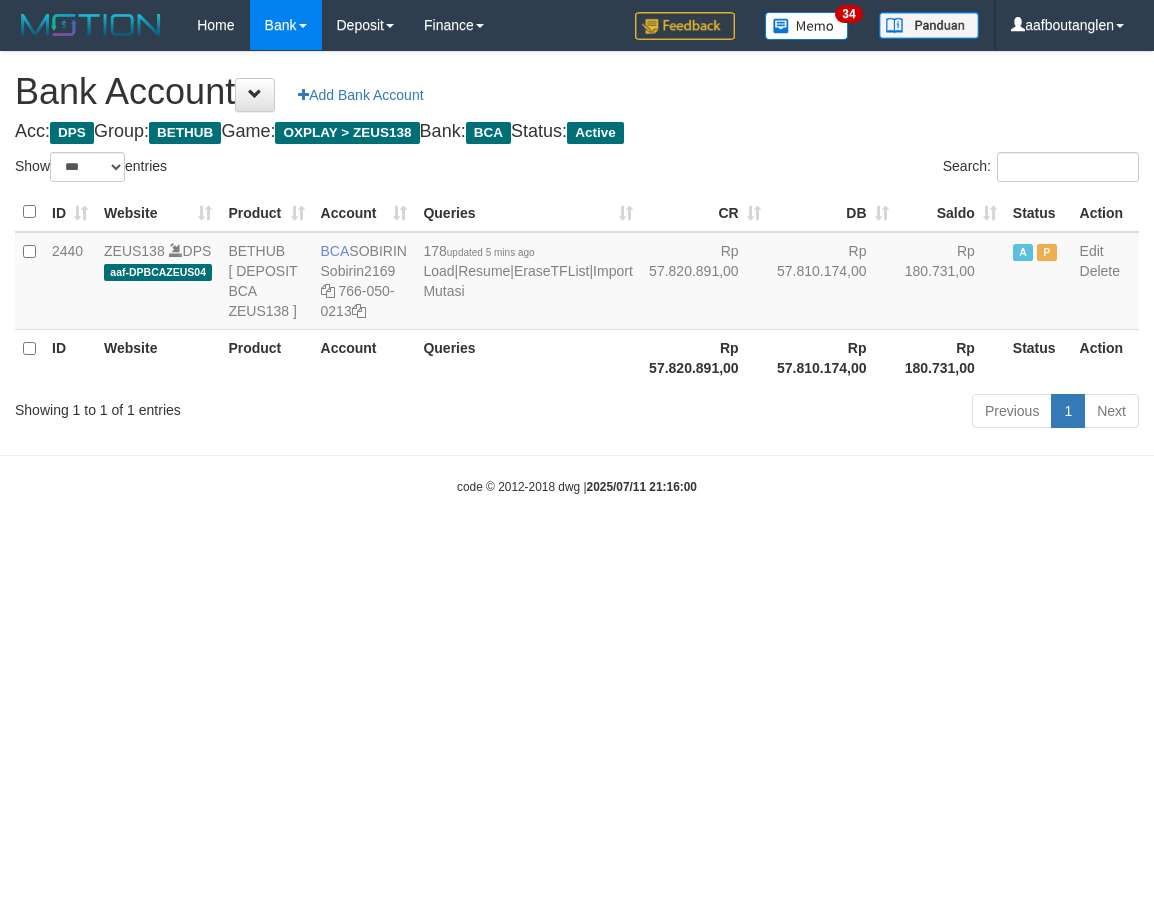 select on "***" 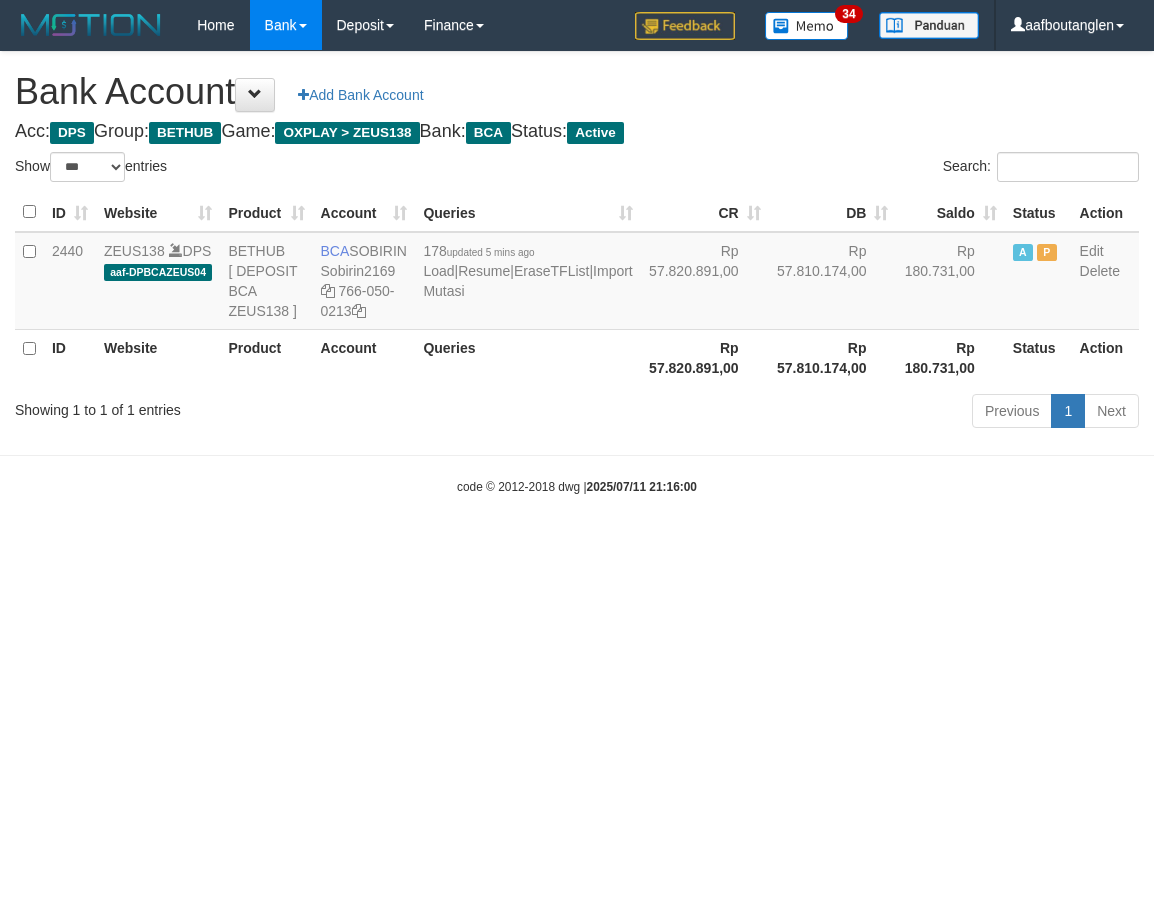 scroll, scrollTop: 0, scrollLeft: 0, axis: both 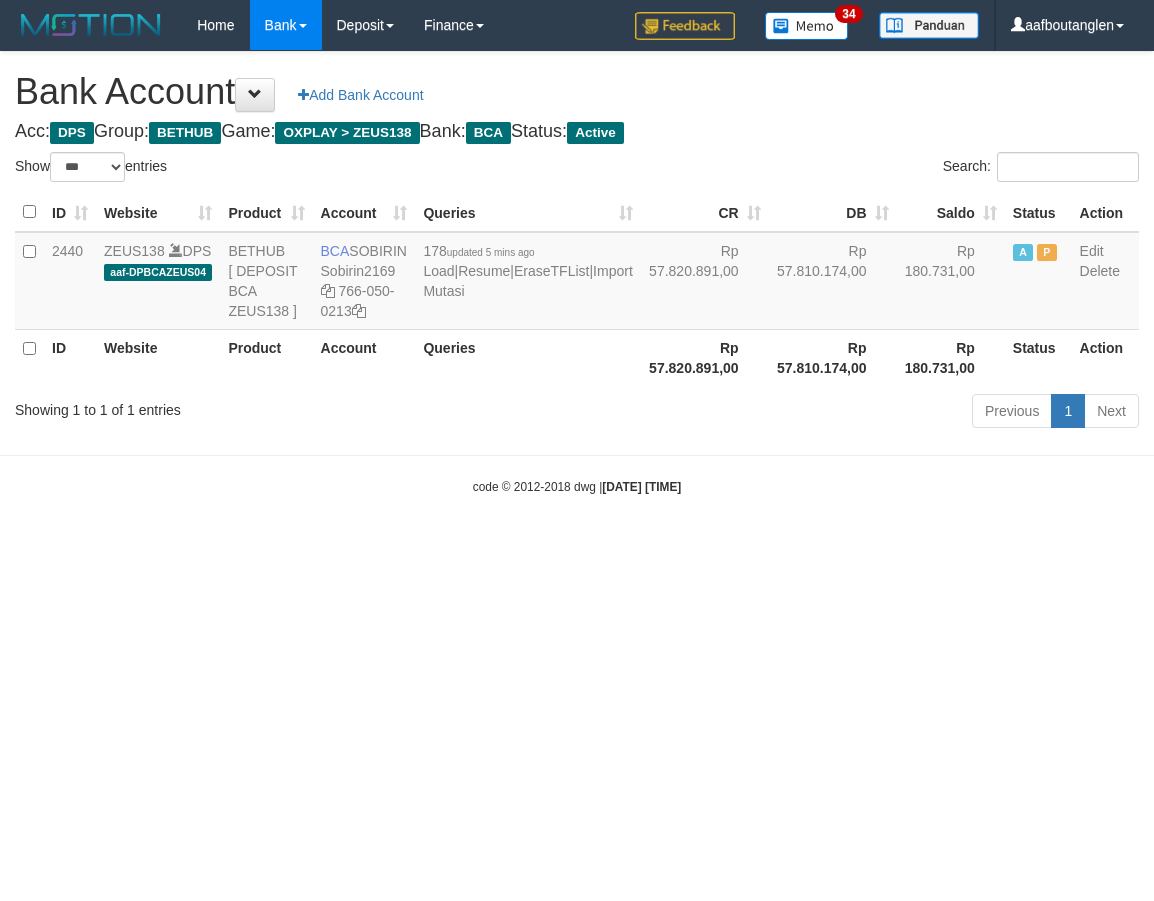 select on "***" 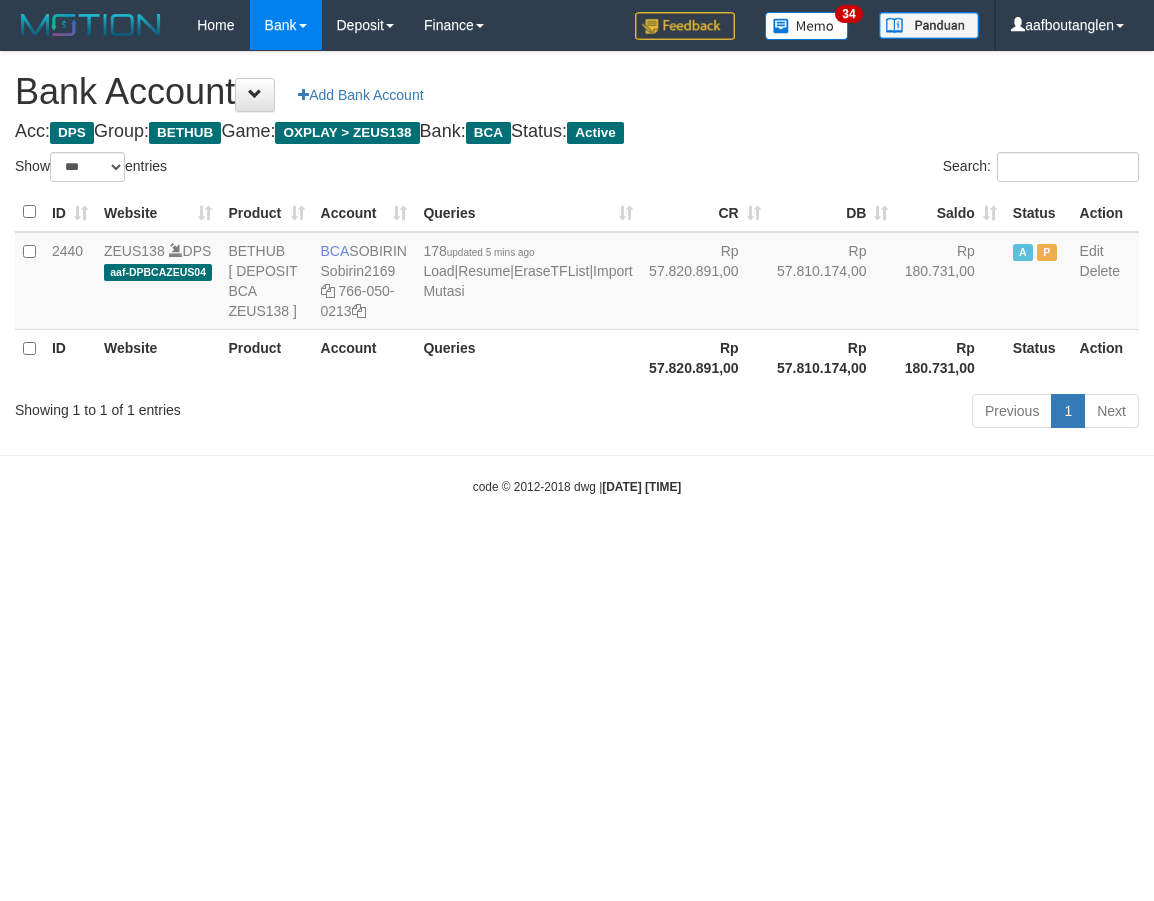 scroll, scrollTop: 0, scrollLeft: 0, axis: both 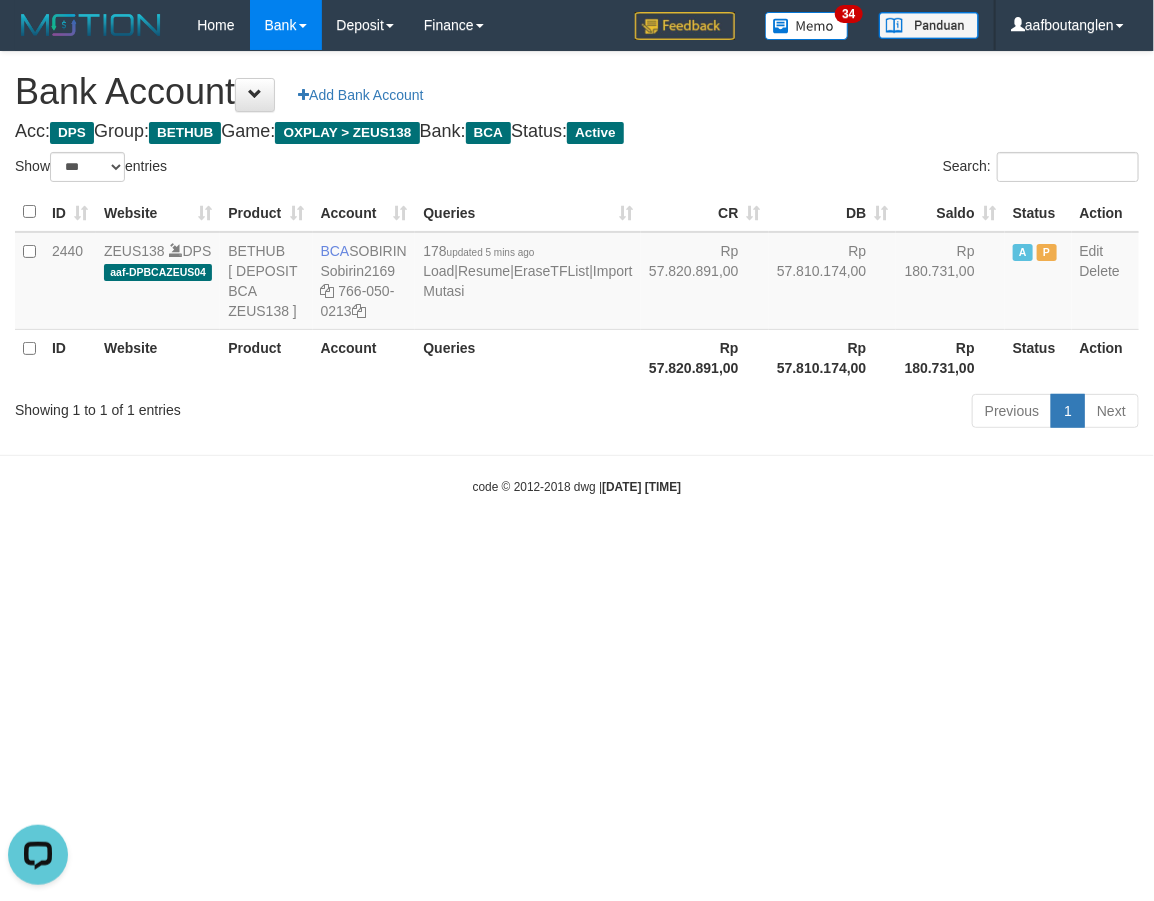 click on "Toggle navigation
Home
Bank
Account List
Deposit
DPS List
History
Note DPS
Finance
Financial Data
aafboutanglen
My Profile
Log Out
34" at bounding box center (577, 273) 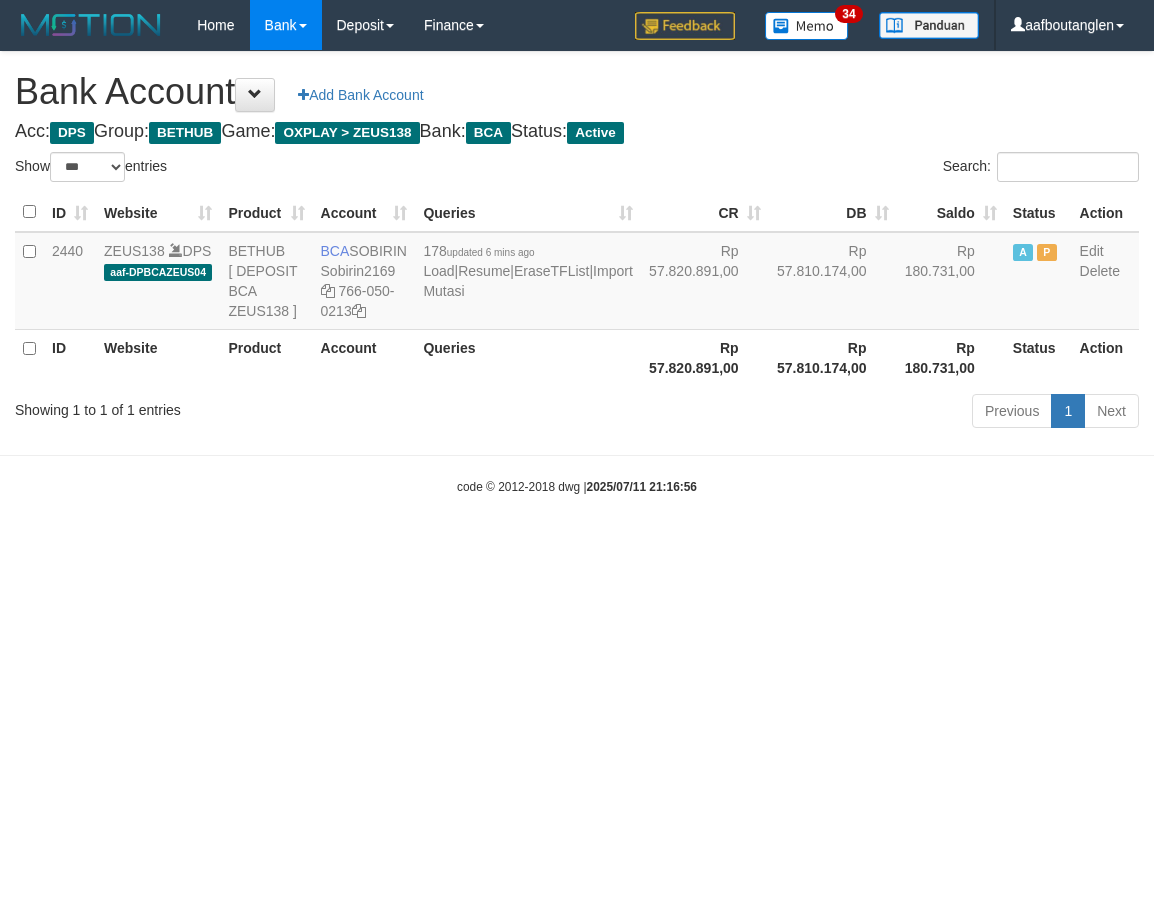 select on "***" 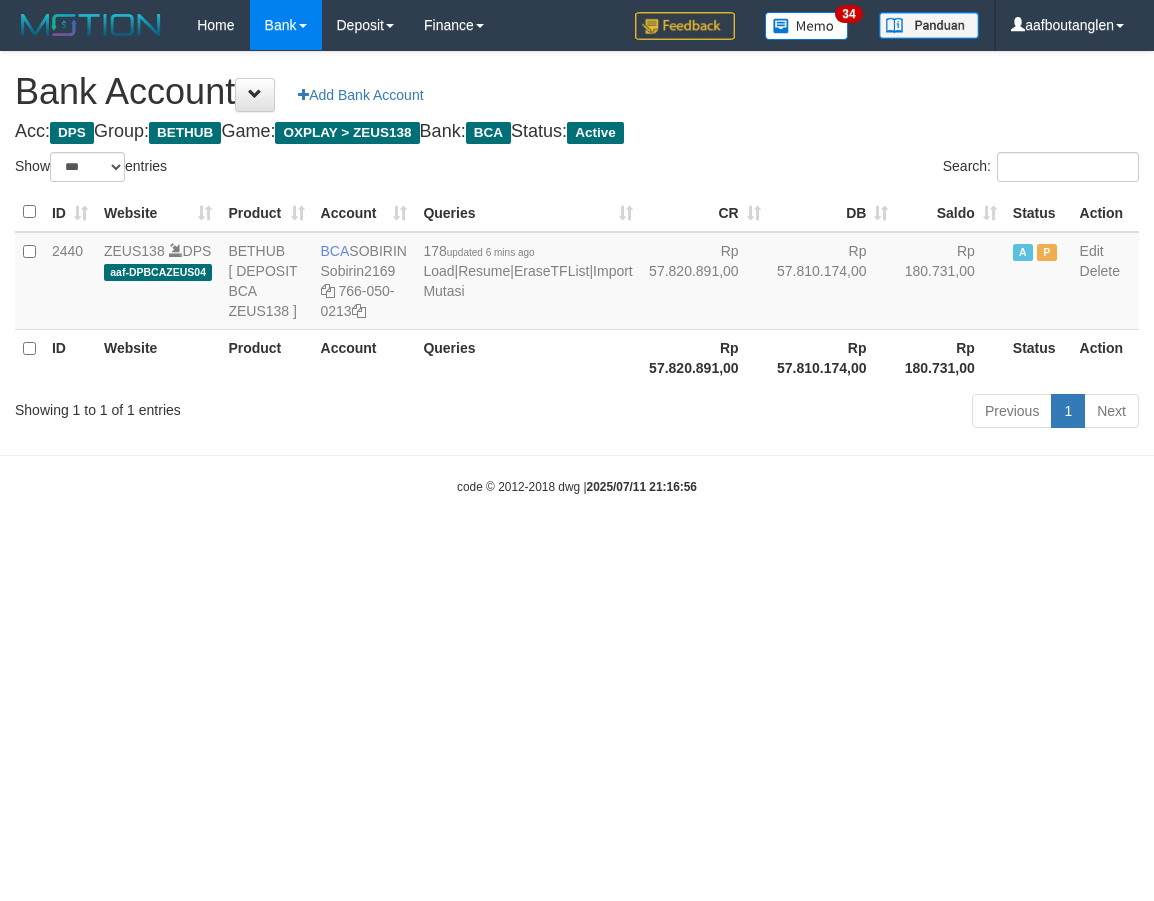 scroll, scrollTop: 0, scrollLeft: 0, axis: both 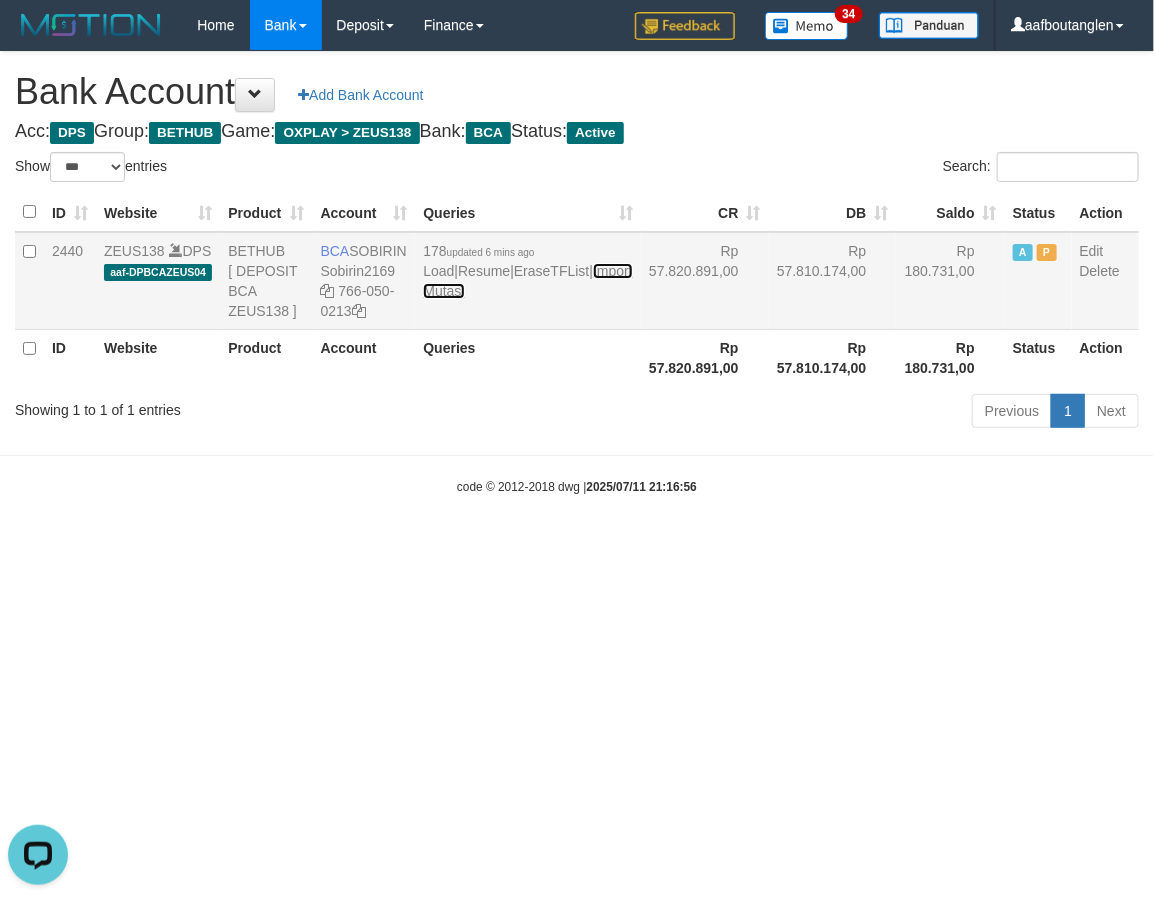 click on "Import Mutasi" at bounding box center (527, 281) 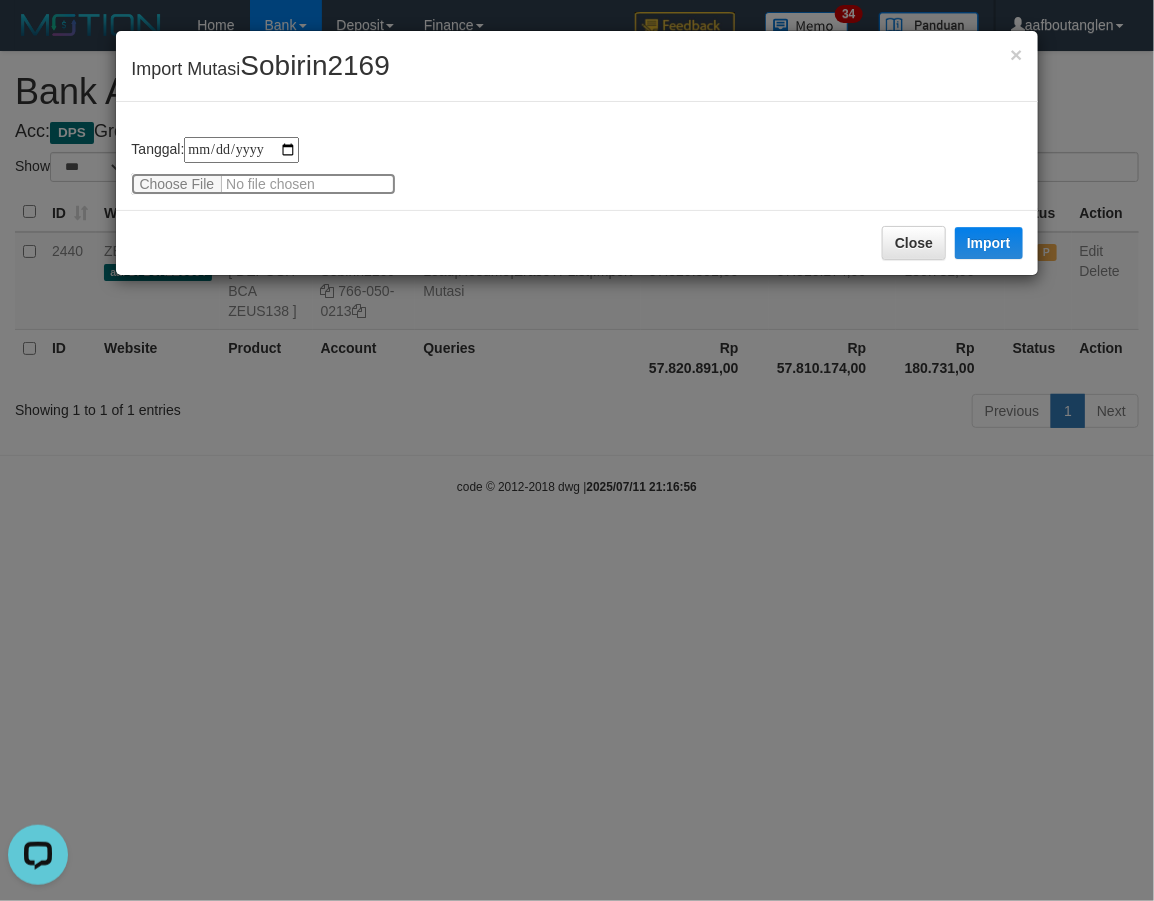 click at bounding box center (263, 184) 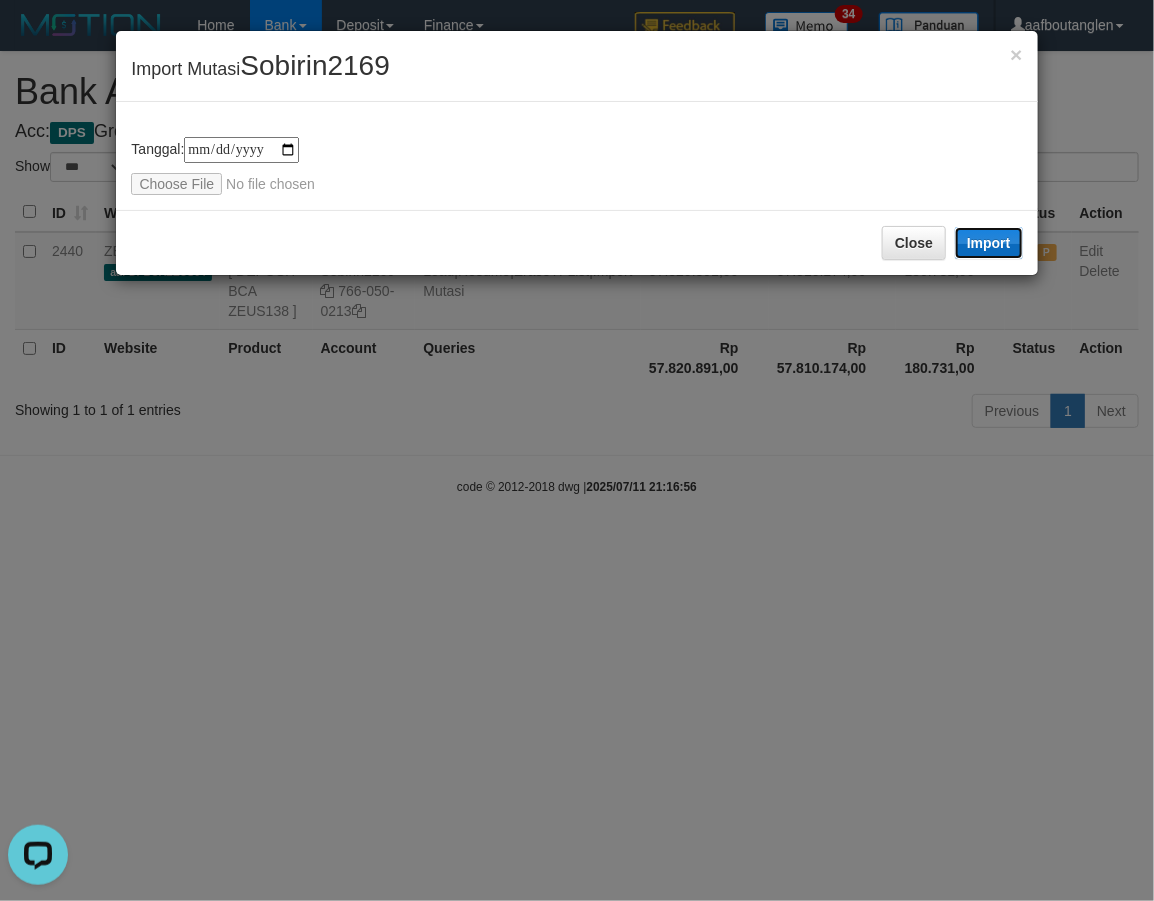click on "Import" at bounding box center [989, 243] 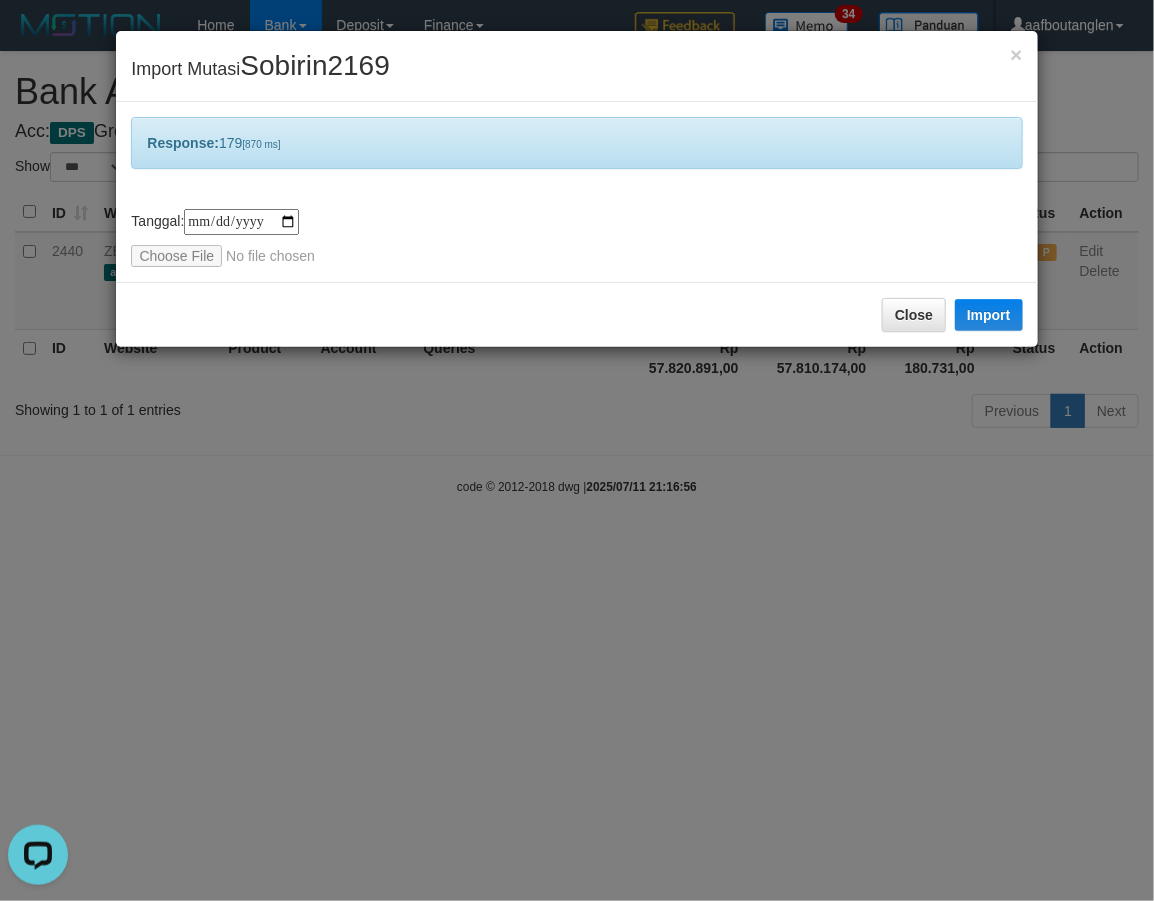 click on "Close
Import" at bounding box center [576, 314] 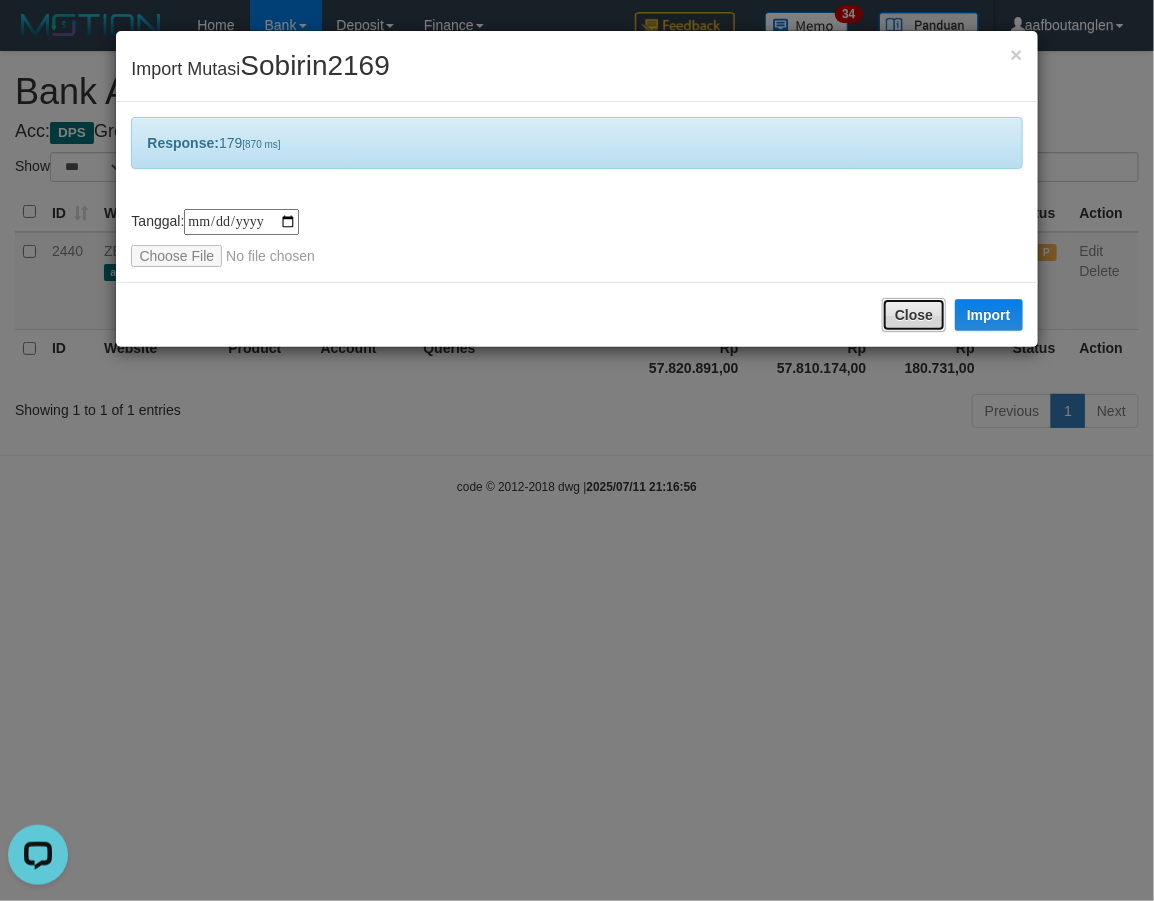 click on "Close" at bounding box center [914, 315] 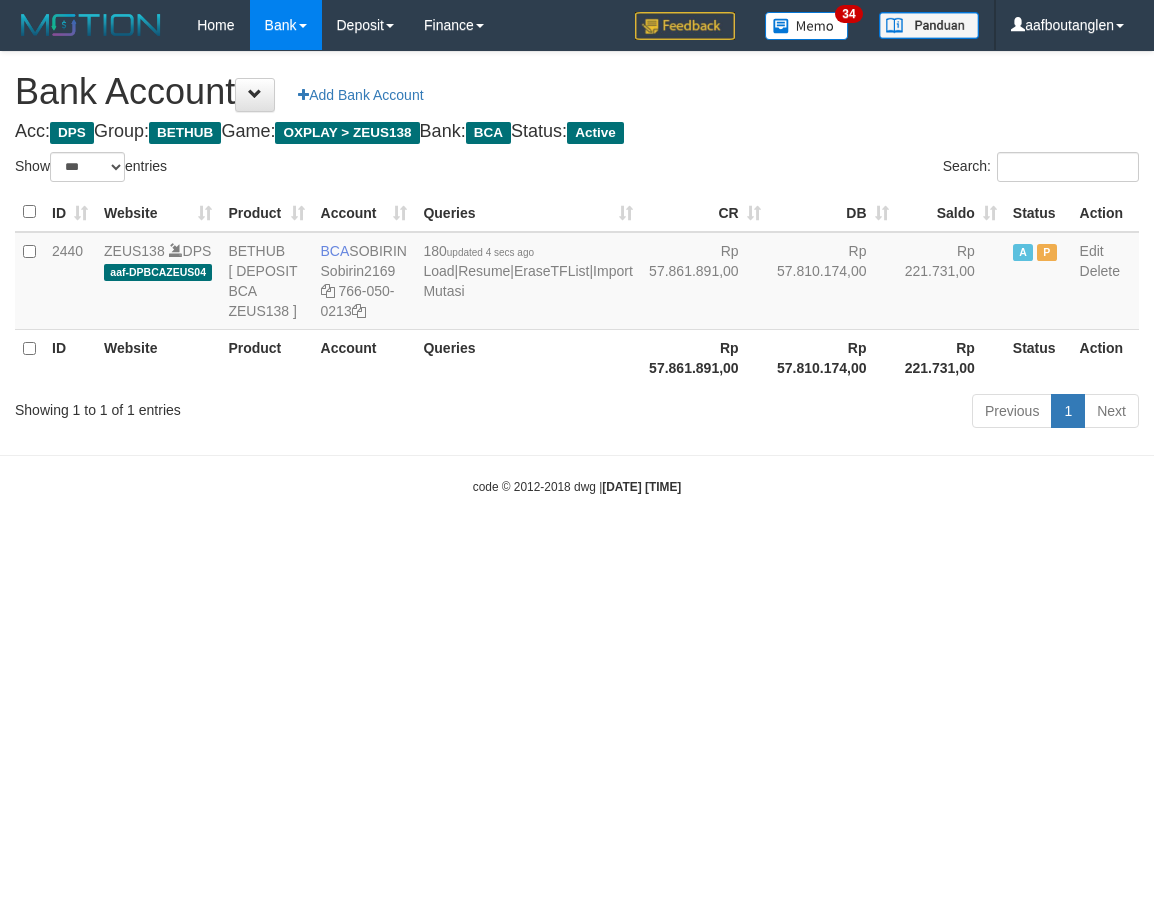 select on "***" 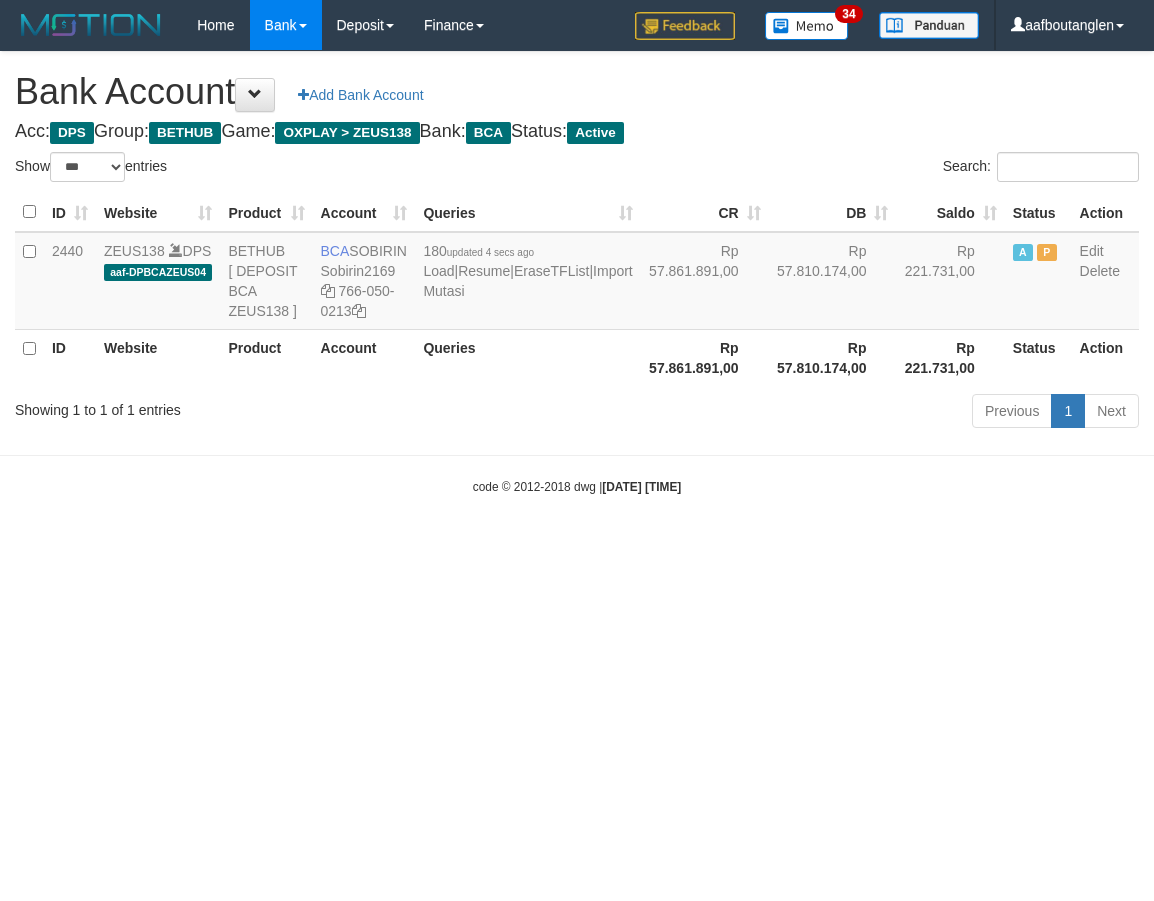 scroll, scrollTop: 0, scrollLeft: 0, axis: both 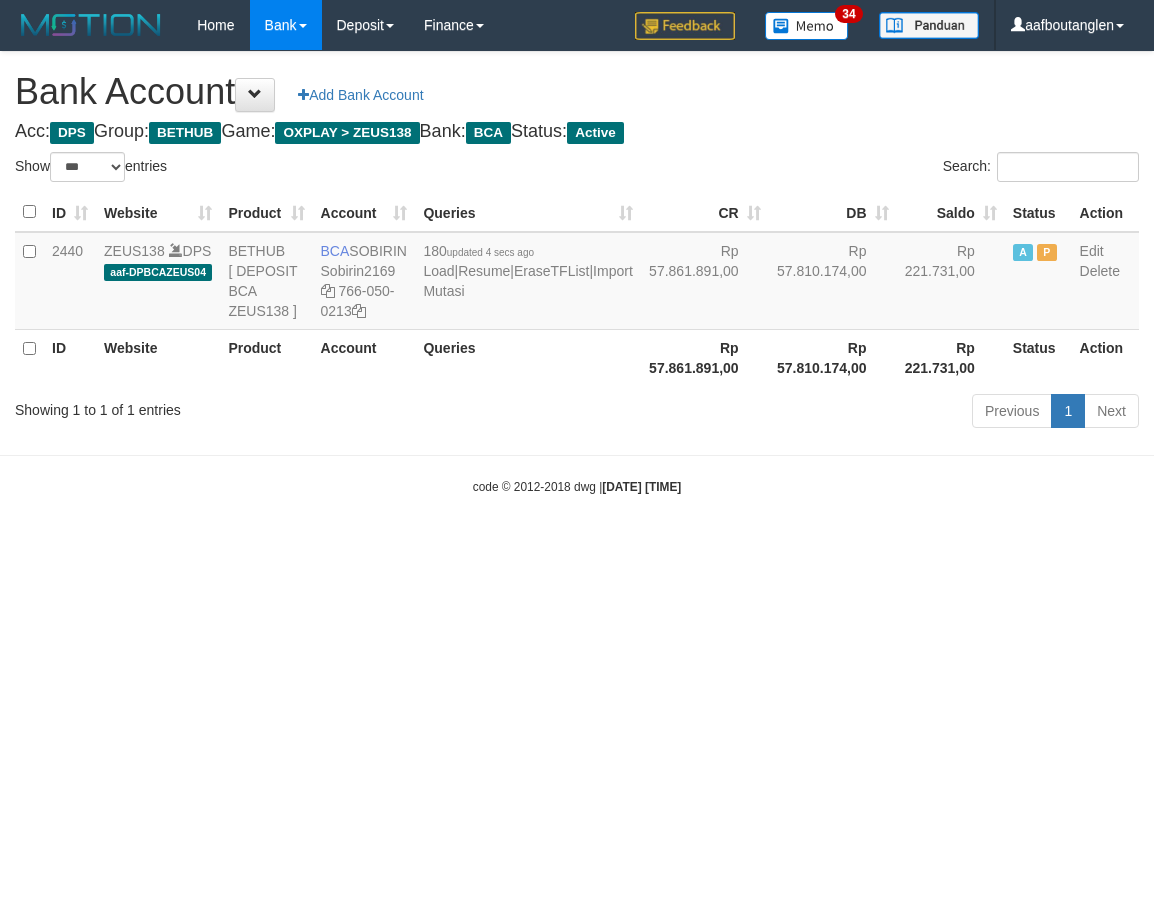select on "***" 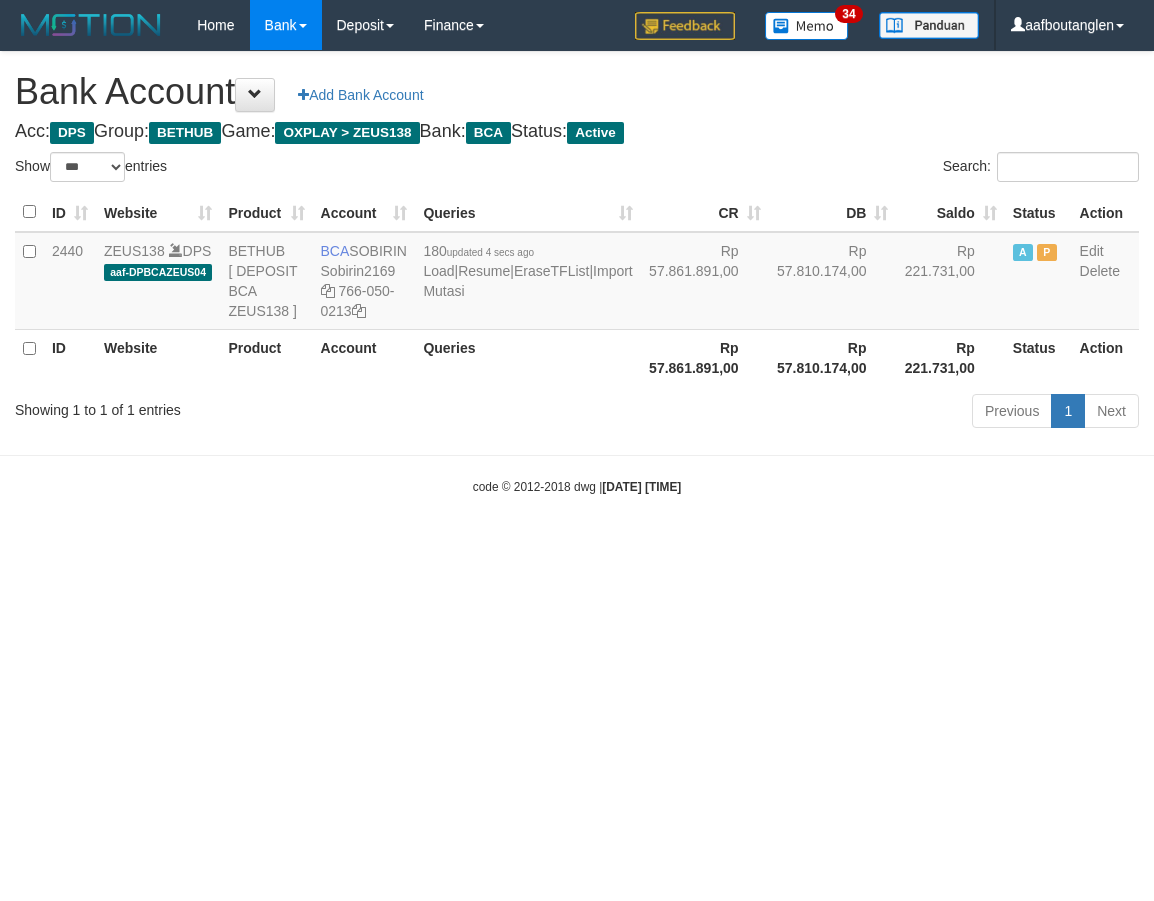 scroll, scrollTop: 0, scrollLeft: 0, axis: both 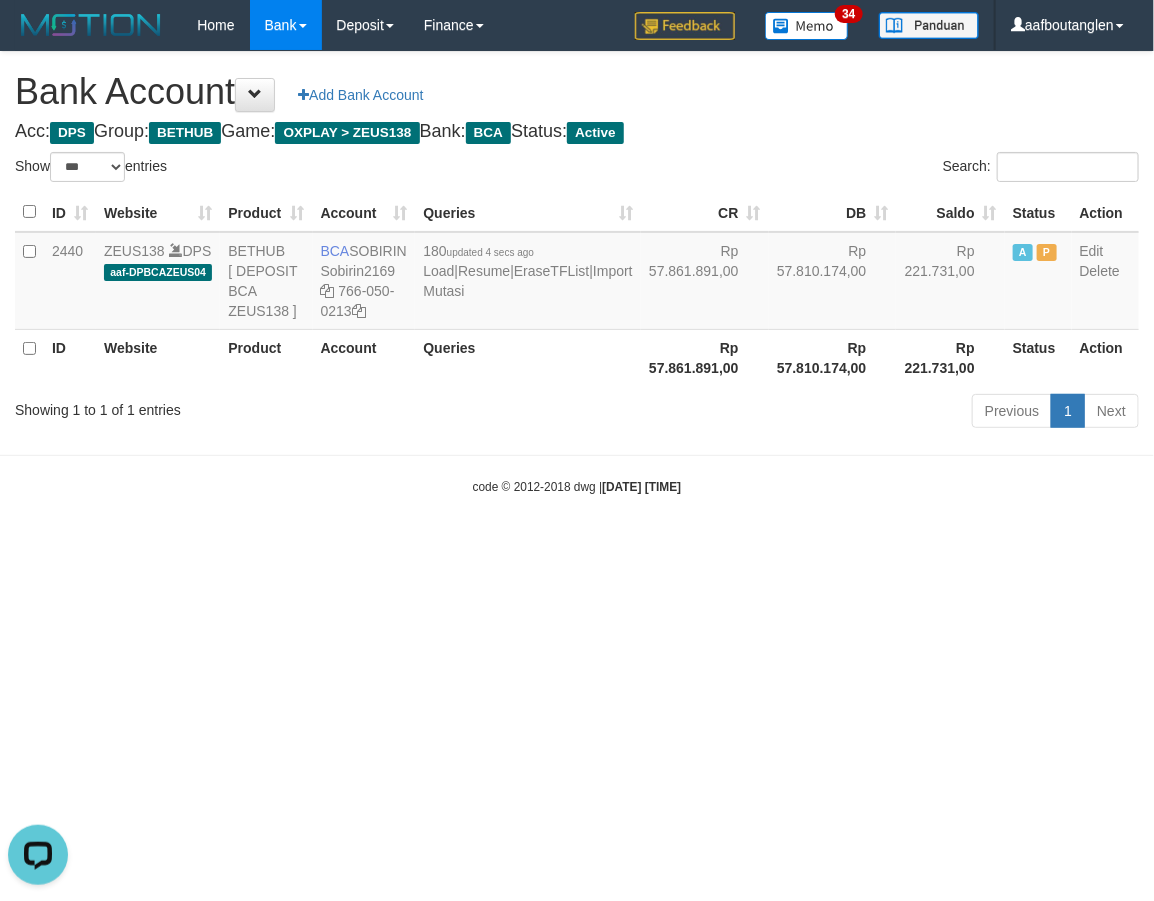 click on "Toggle navigation
Home
Bank
Account List
Deposit
DPS List
History
Note DPS
Finance
Financial Data
aafboutanglen
My Profile
Log Out
34" at bounding box center (577, 273) 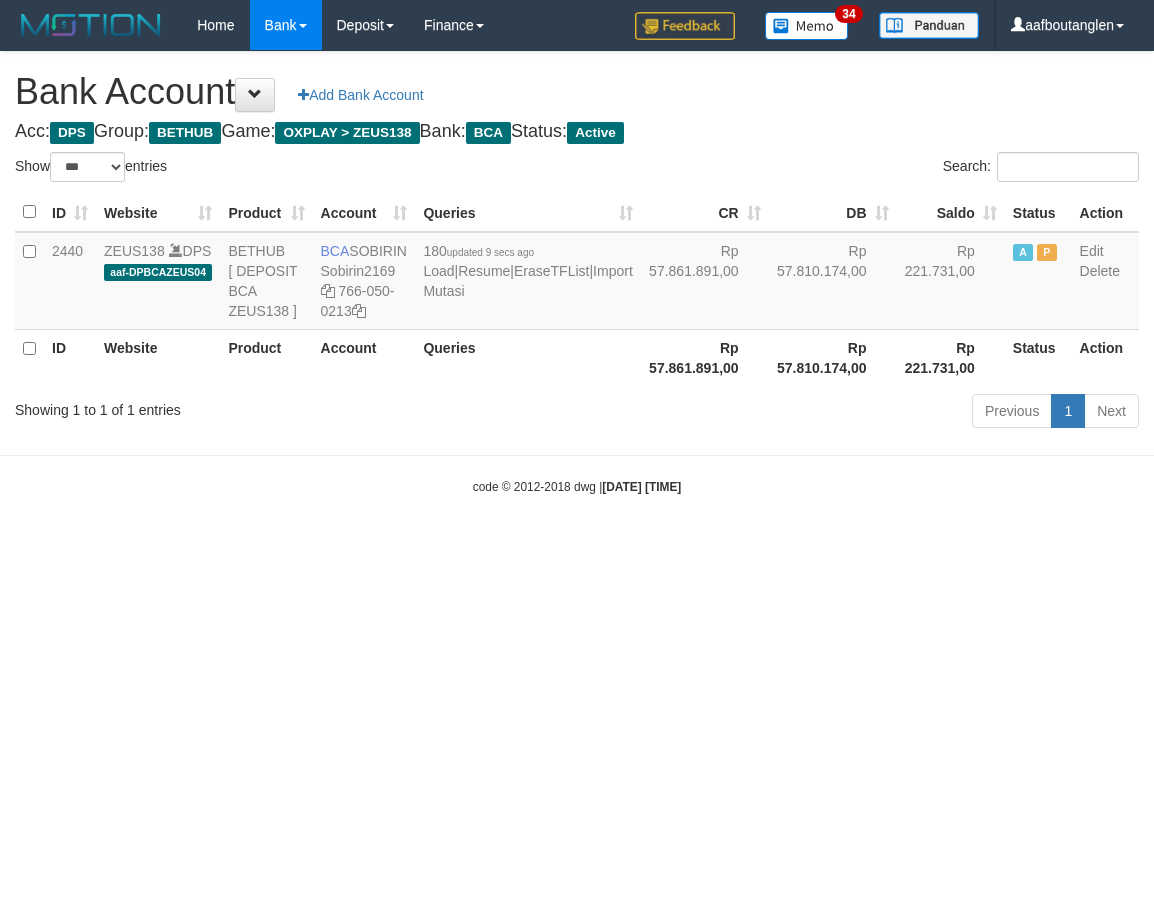 select on "***" 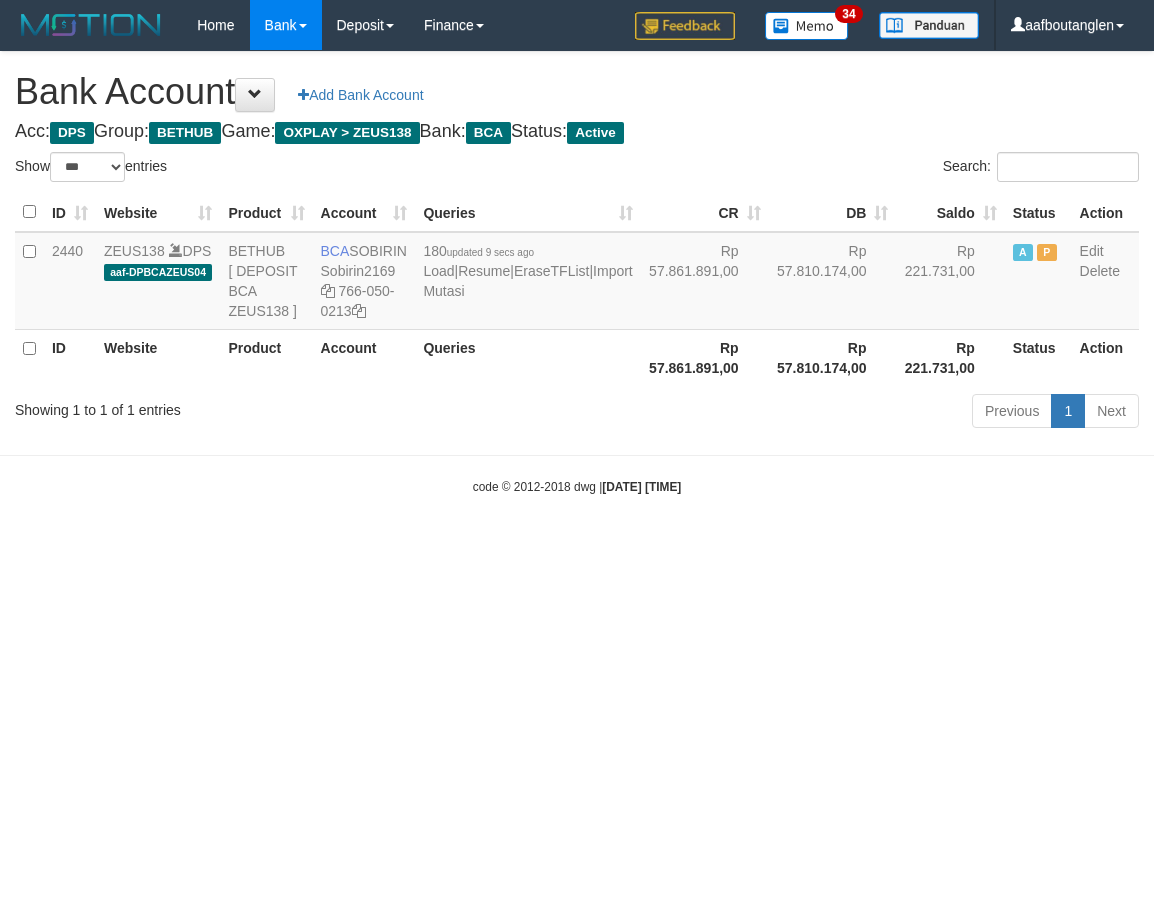 scroll, scrollTop: 0, scrollLeft: 0, axis: both 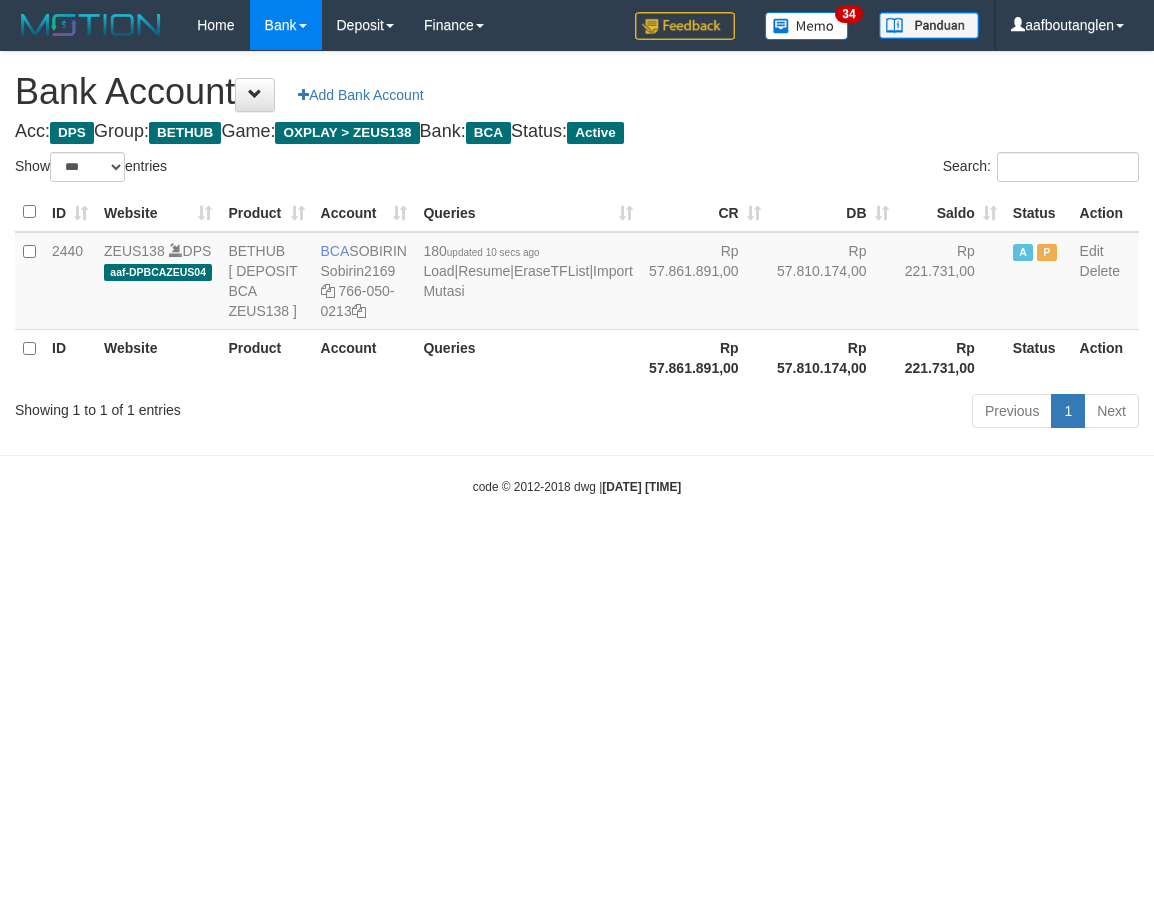 select on "***" 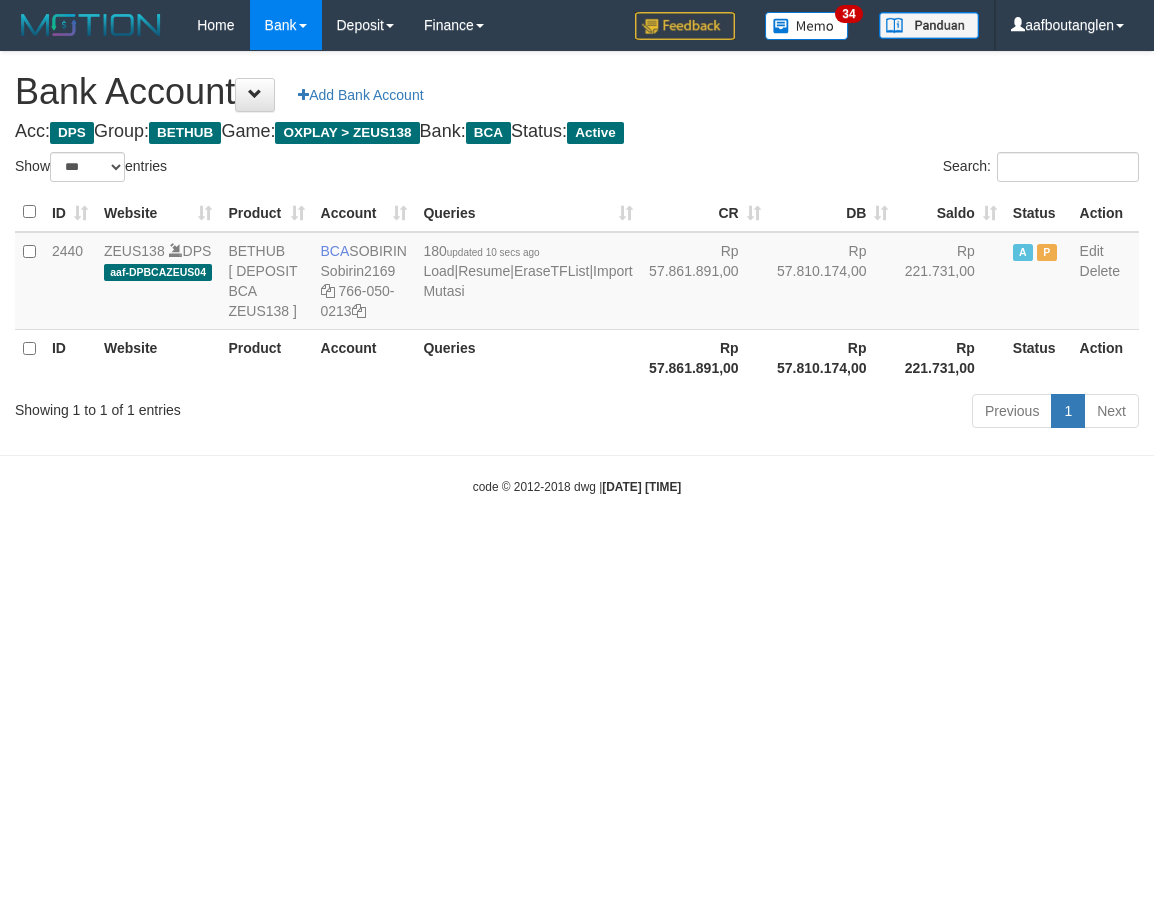 scroll, scrollTop: 0, scrollLeft: 0, axis: both 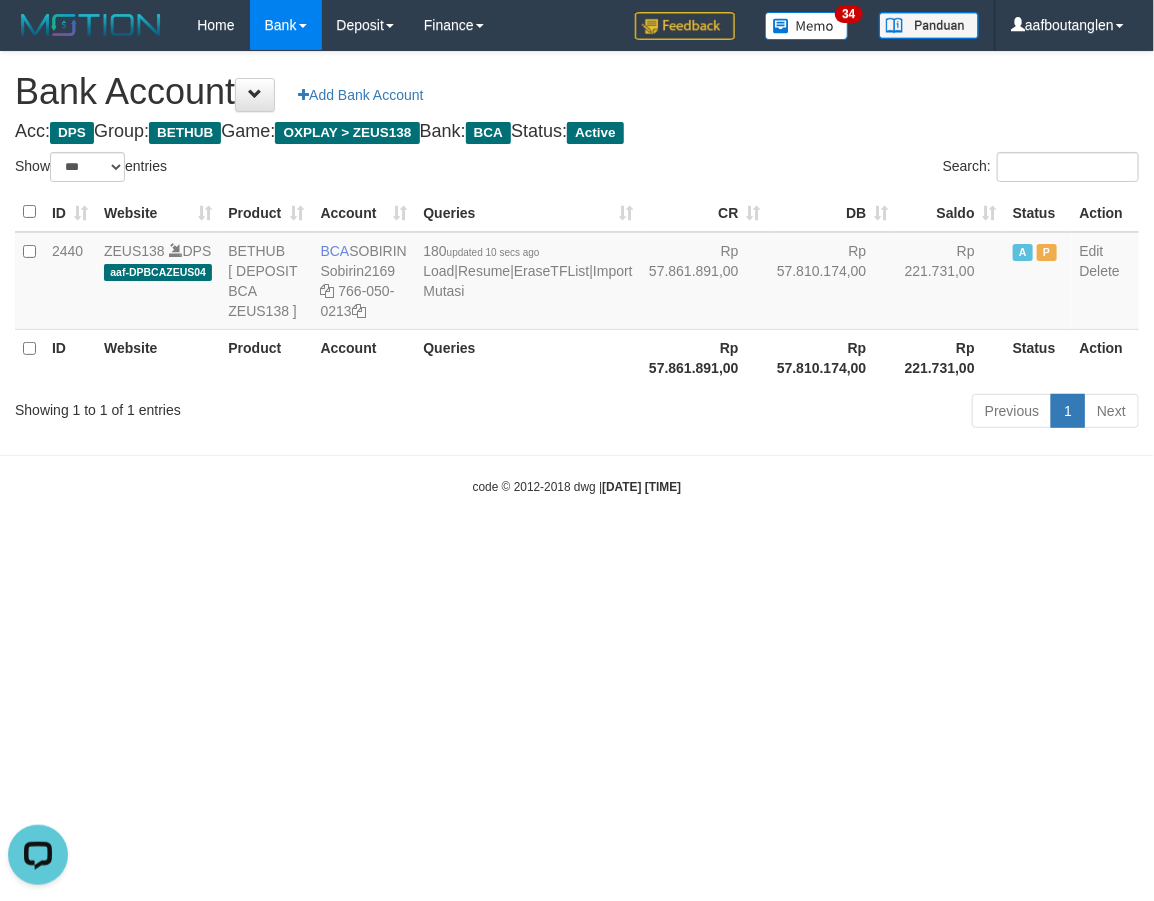 drag, startPoint x: 903, startPoint y: 566, endPoint x: 874, endPoint y: 571, distance: 29.427877 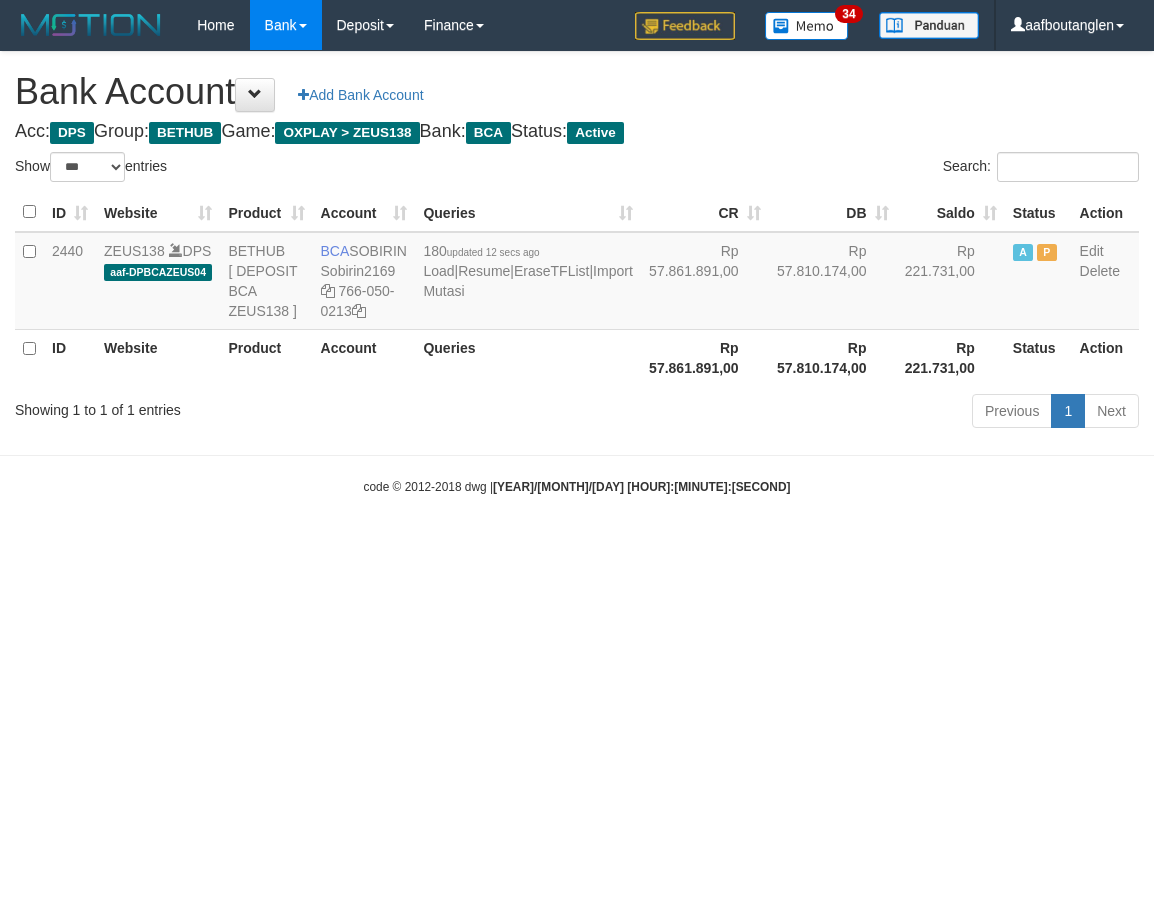 select on "***" 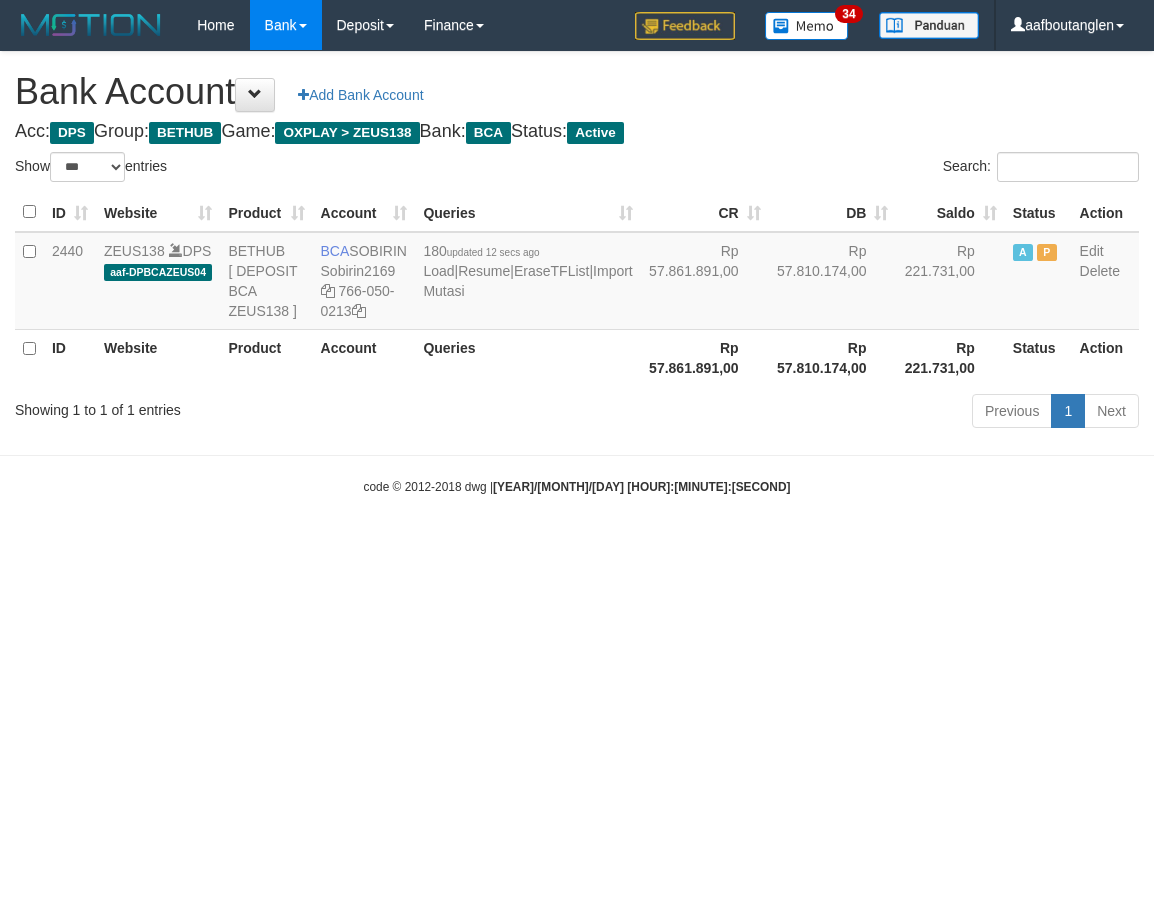 scroll, scrollTop: 0, scrollLeft: 0, axis: both 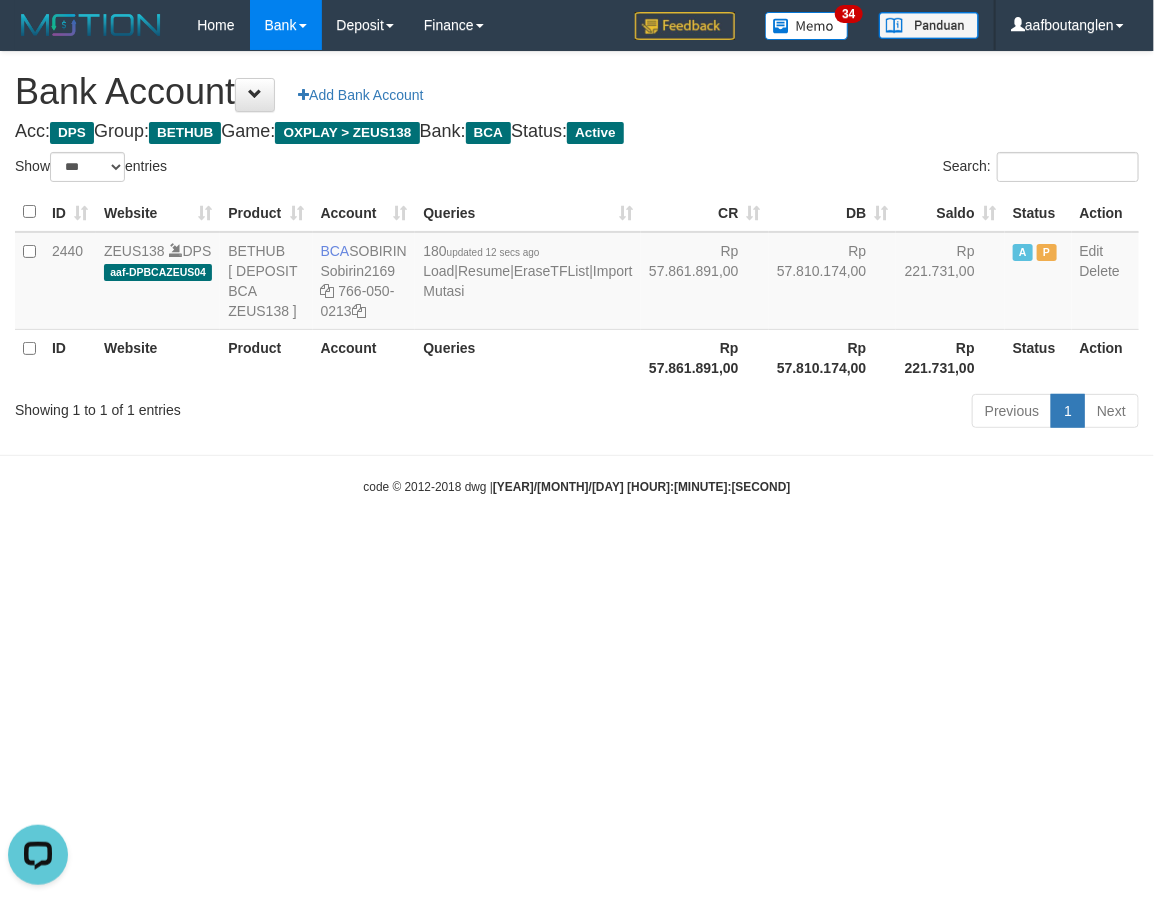 drag, startPoint x: 871, startPoint y: 575, endPoint x: 862, endPoint y: 580, distance: 10.29563 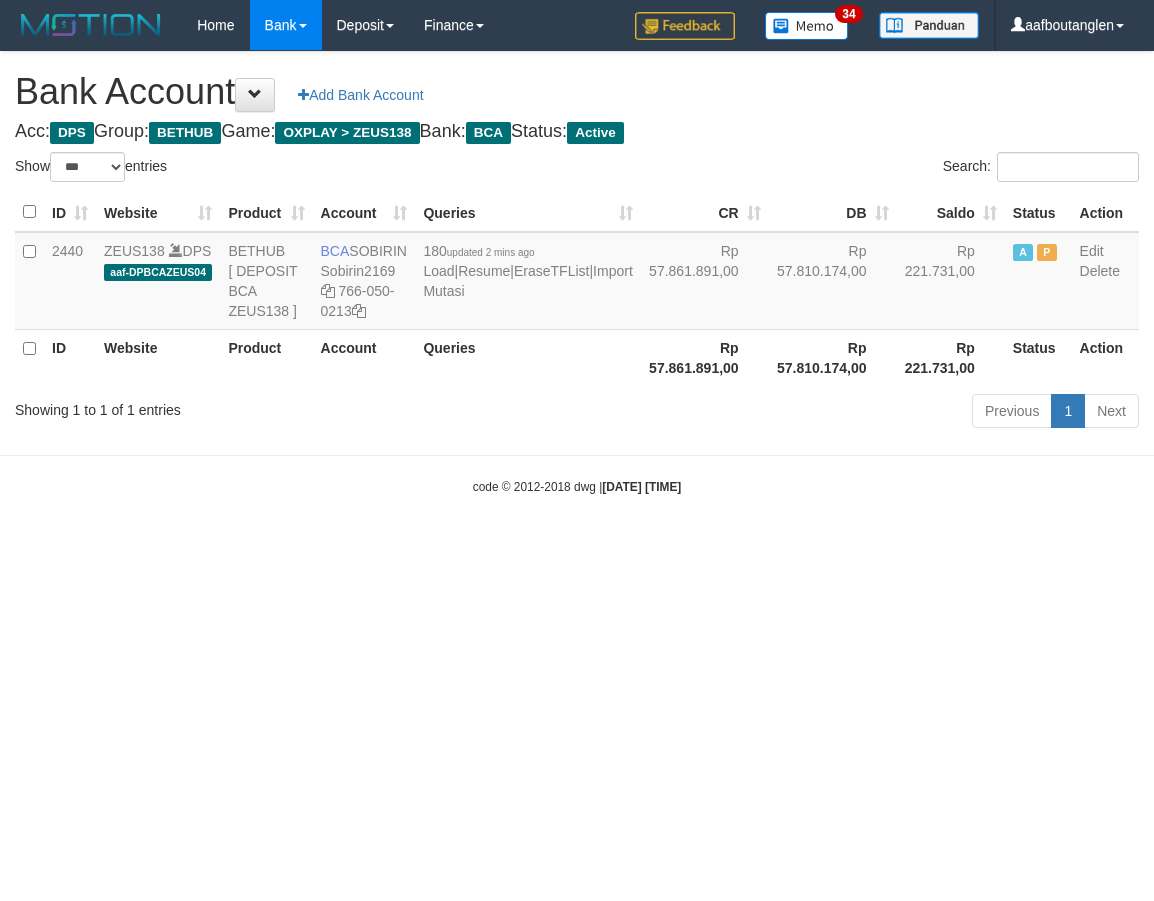 select on "***" 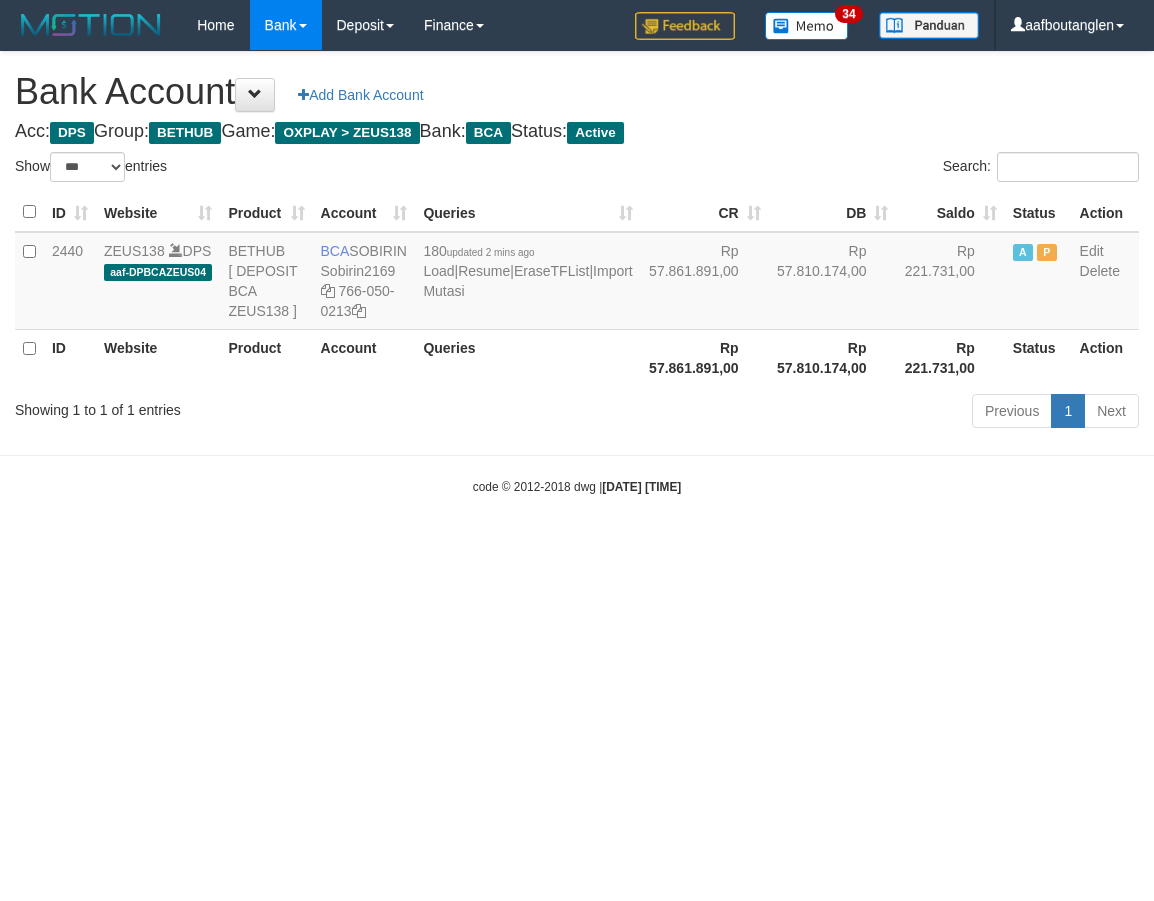 scroll, scrollTop: 0, scrollLeft: 0, axis: both 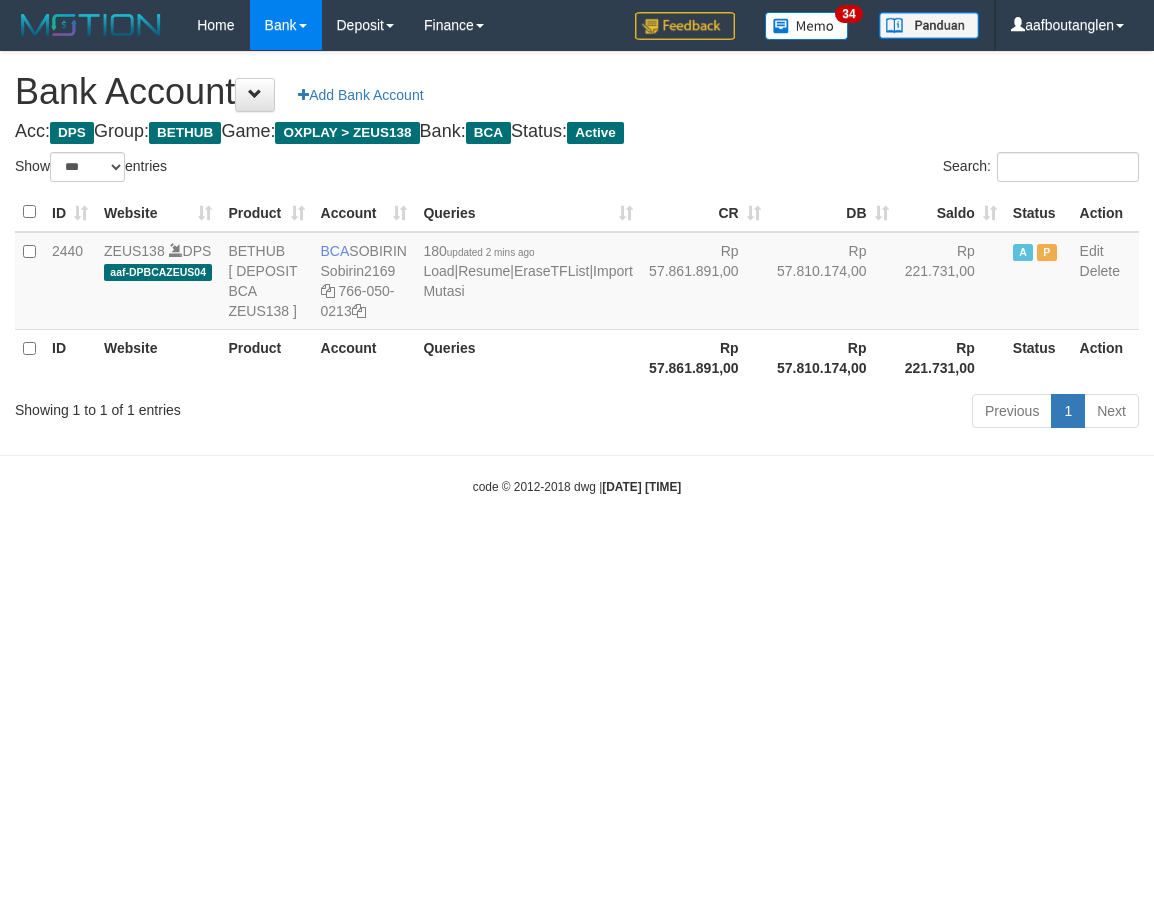 select on "***" 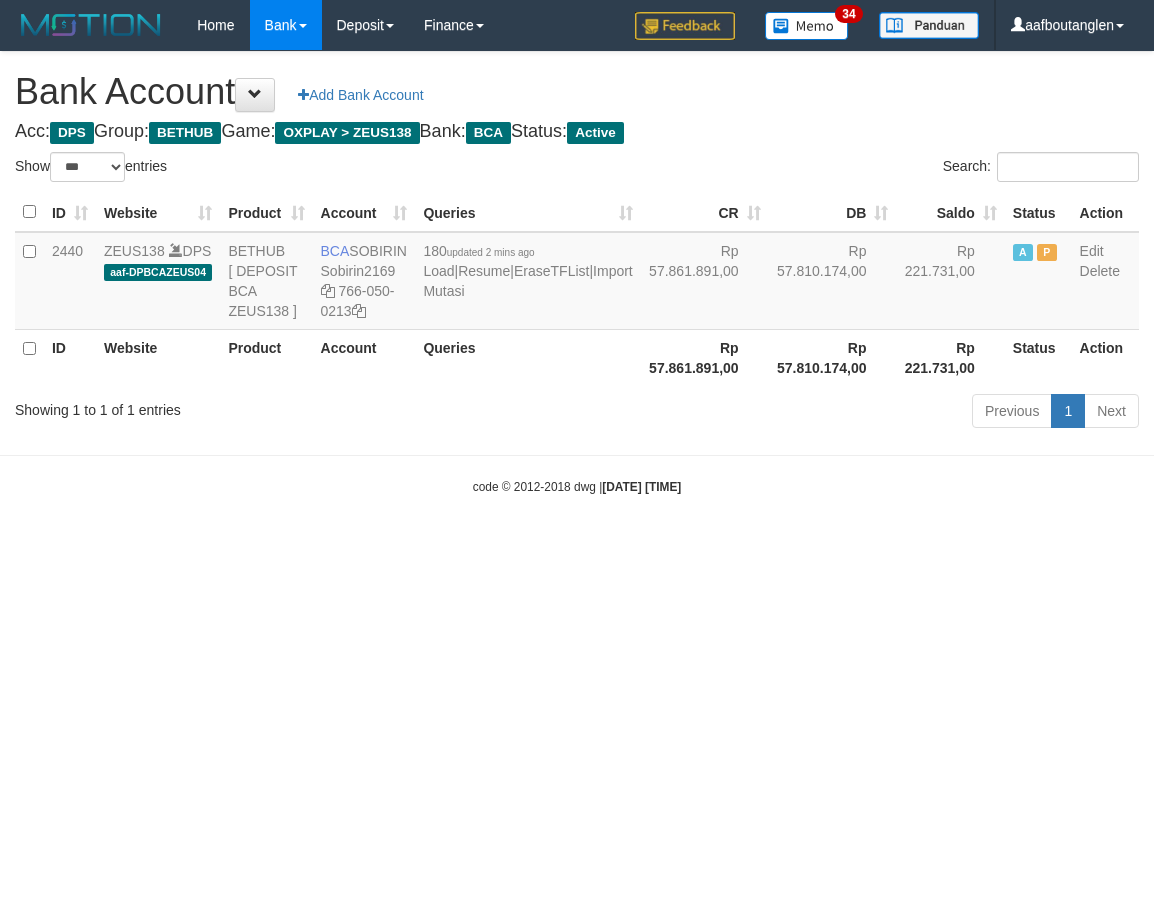 scroll, scrollTop: 0, scrollLeft: 0, axis: both 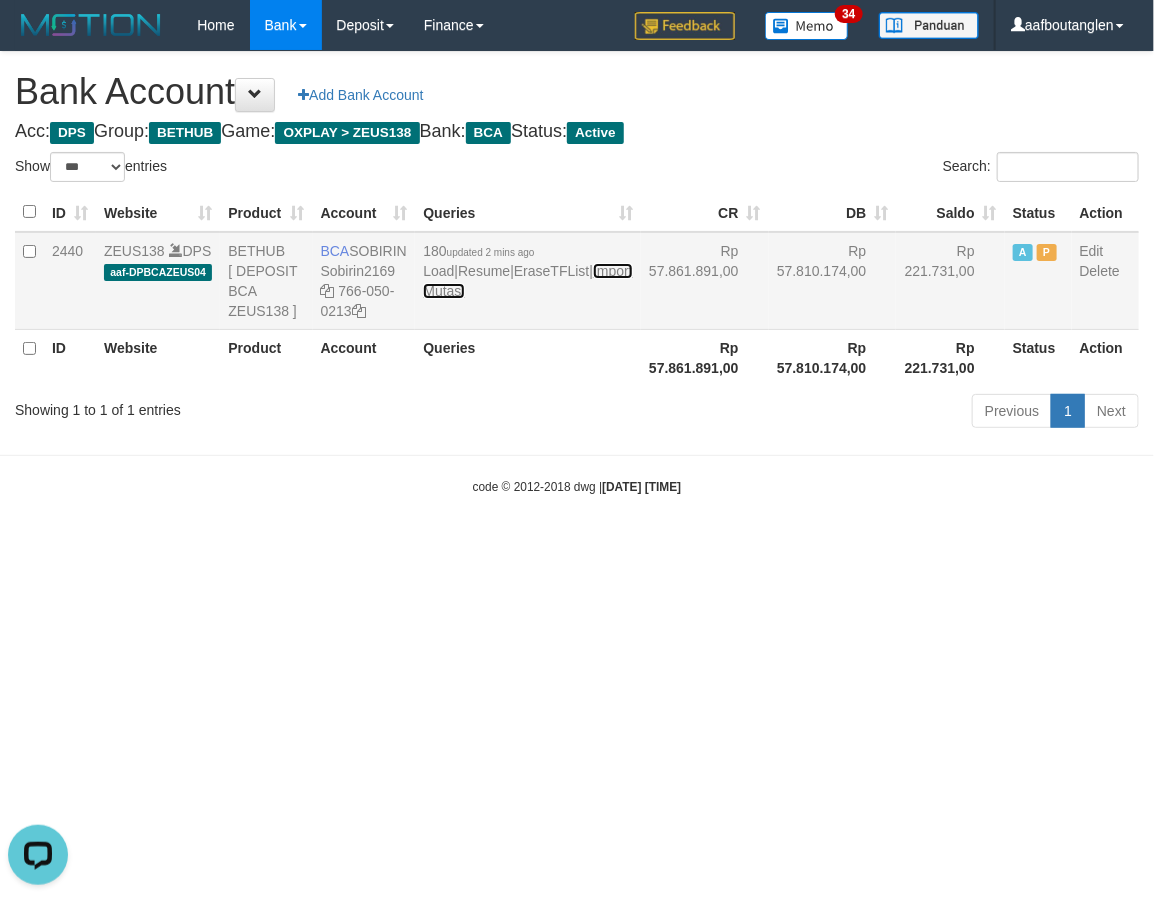 click on "Import Mutasi" at bounding box center [527, 281] 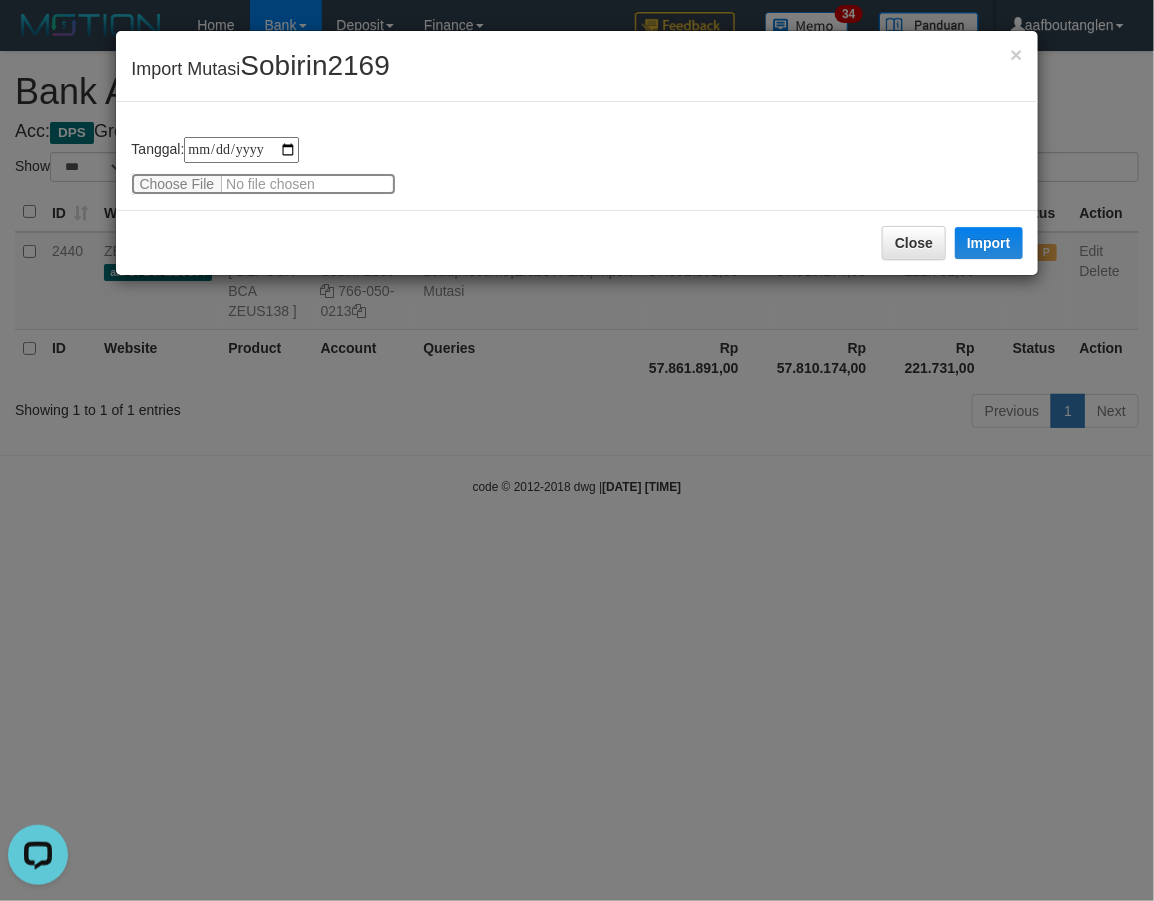 click at bounding box center (263, 184) 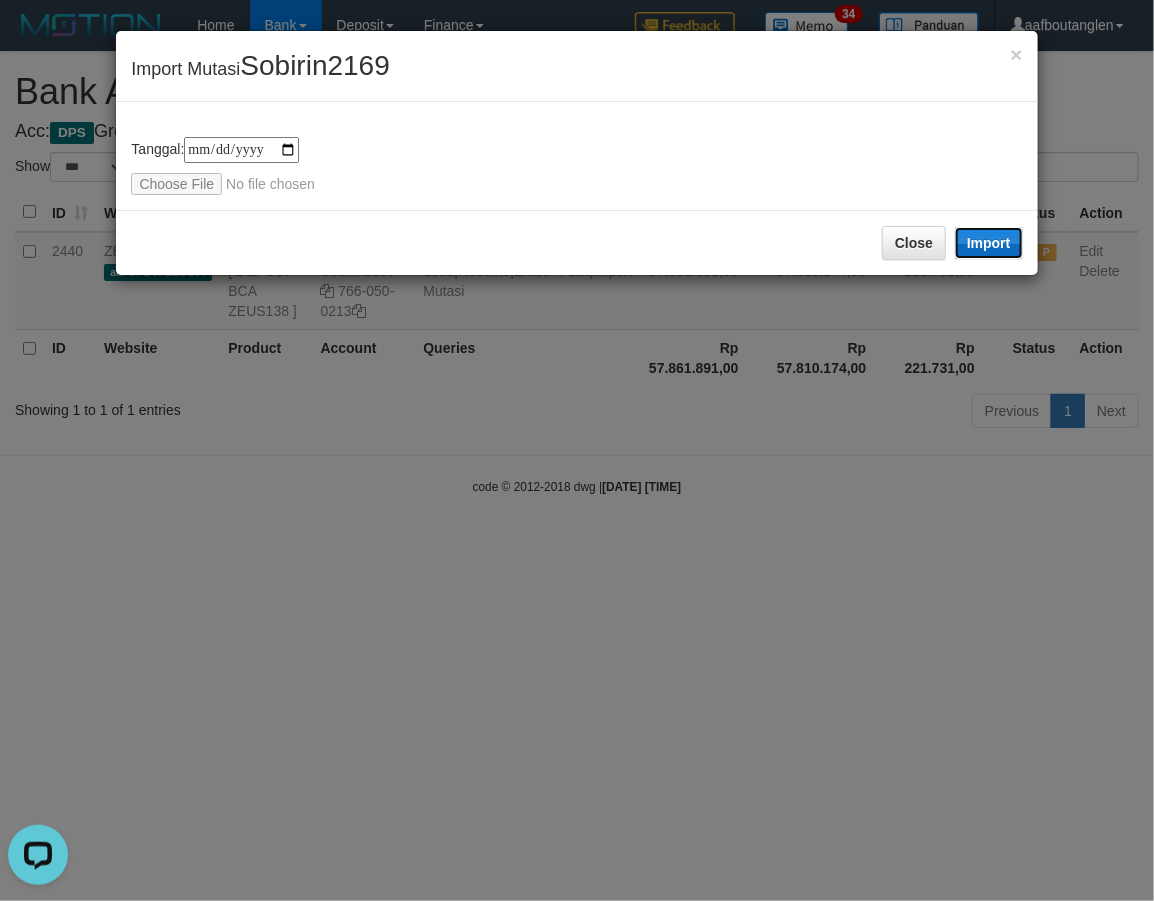 click on "Import" at bounding box center [989, 243] 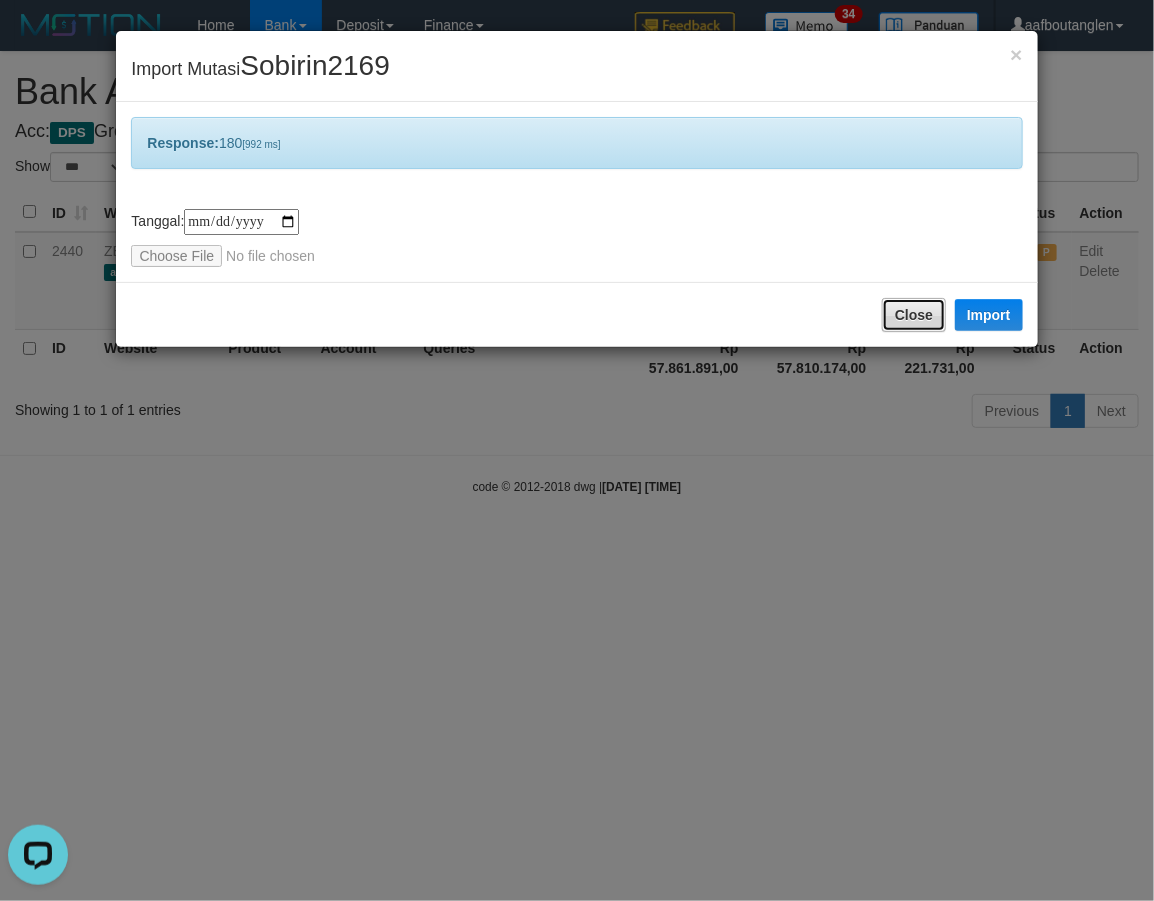 click on "Close" at bounding box center [914, 315] 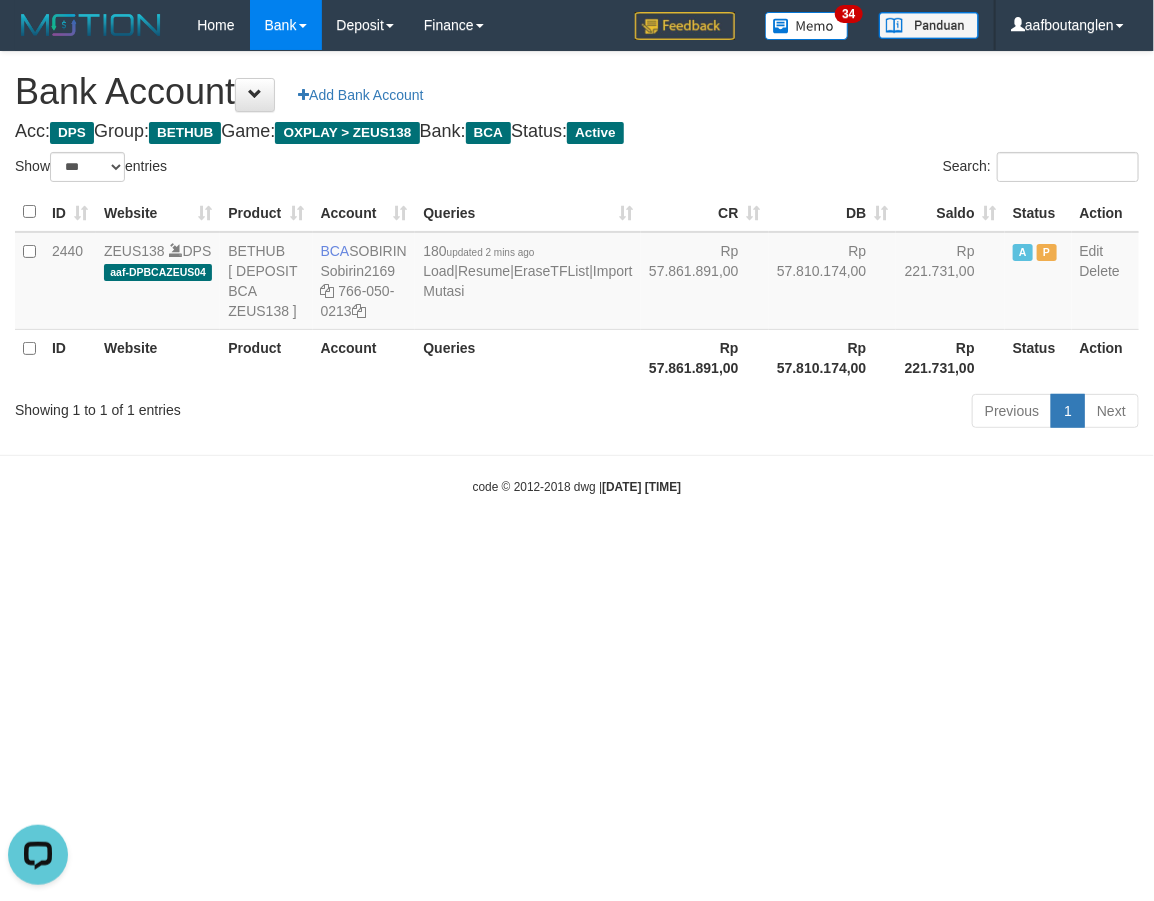 drag, startPoint x: 718, startPoint y: 467, endPoint x: 740, endPoint y: 464, distance: 22.203604 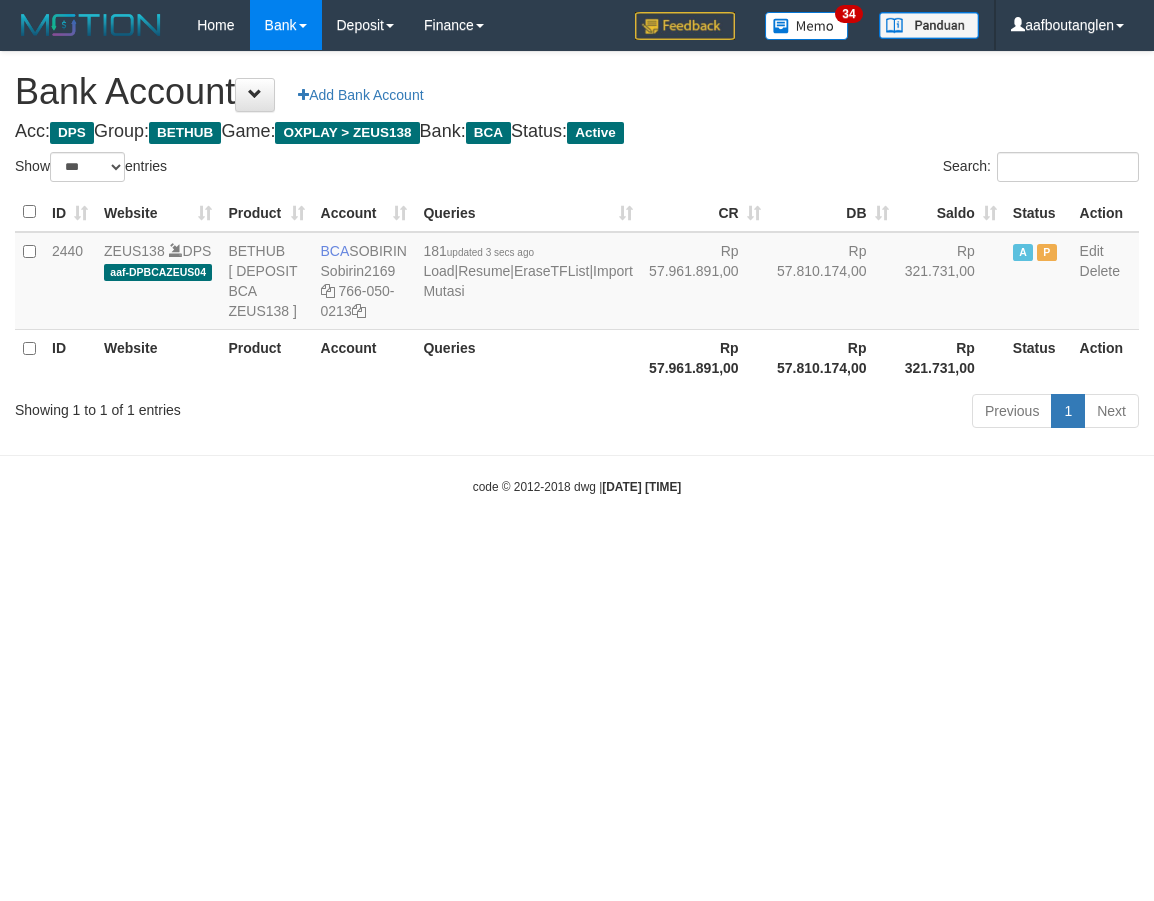 select on "***" 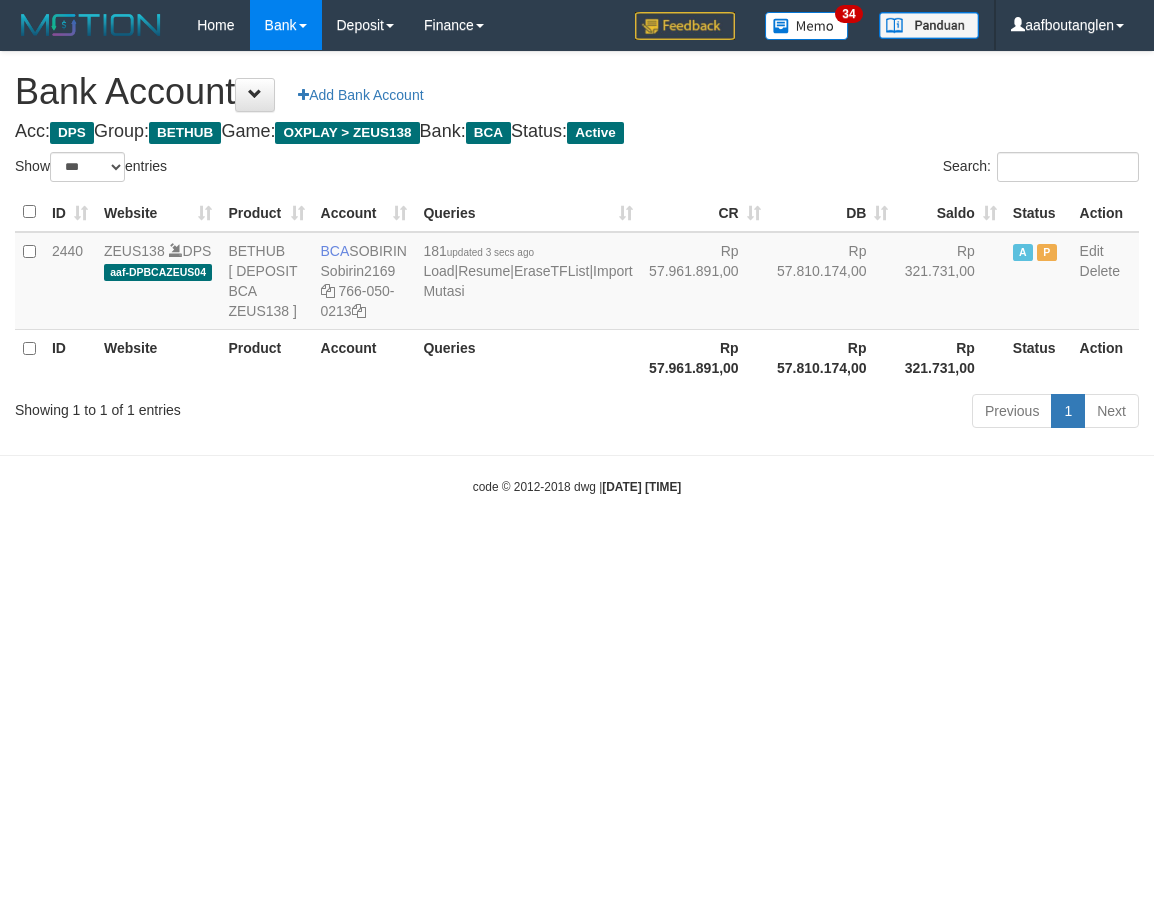 scroll, scrollTop: 0, scrollLeft: 0, axis: both 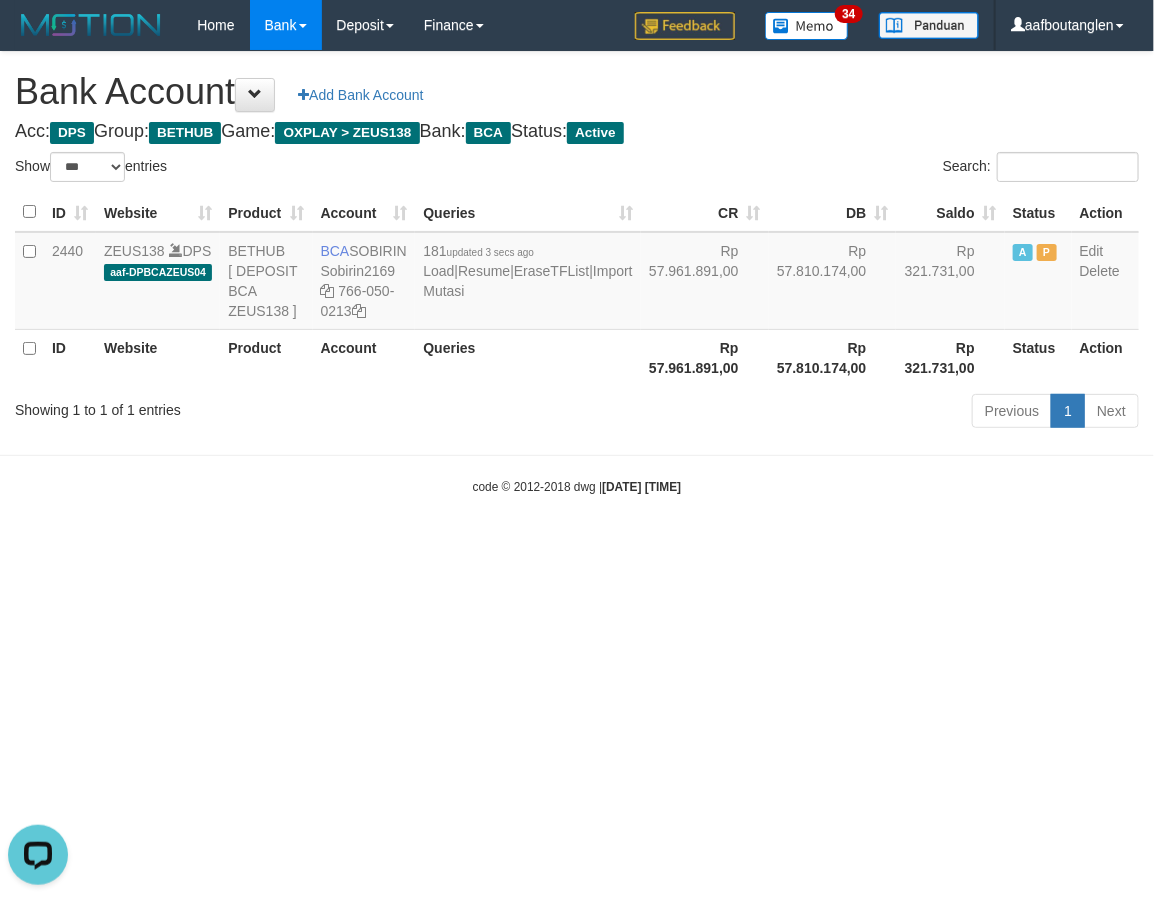 click on "ID Website Product Account Queries CR DB Saldo Status Action
2440
ZEUS138
DPS
aaf-DPBCAZEUS04
BETHUB
[ DEPOSIT BCA ZEUS138 ]
BCA
SOBIRIN
Sobirin2169
766-050-0213
181  updated 3 secs ago
Load
|
Resume
|
EraseTFList
|
Import Mutasi
Rp 57.961.891,00
Rp 57.810.174,00
Rp 321.731,00
A
P
Edit
Delete
ID Website Product Account Queries Rp 57.961.891,00 Rp 57.810.174,00 Rp 321.731,00 Status Action" at bounding box center (577, 289) 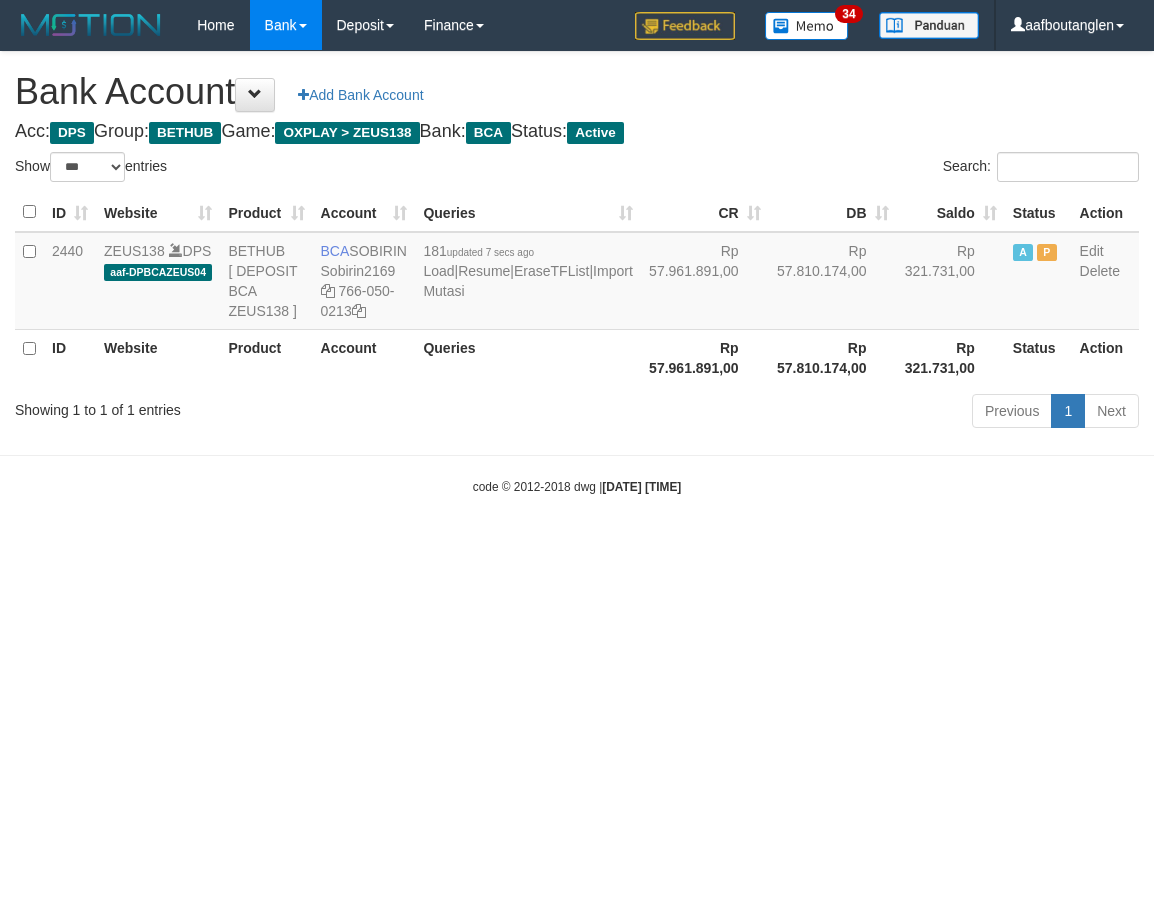 select on "***" 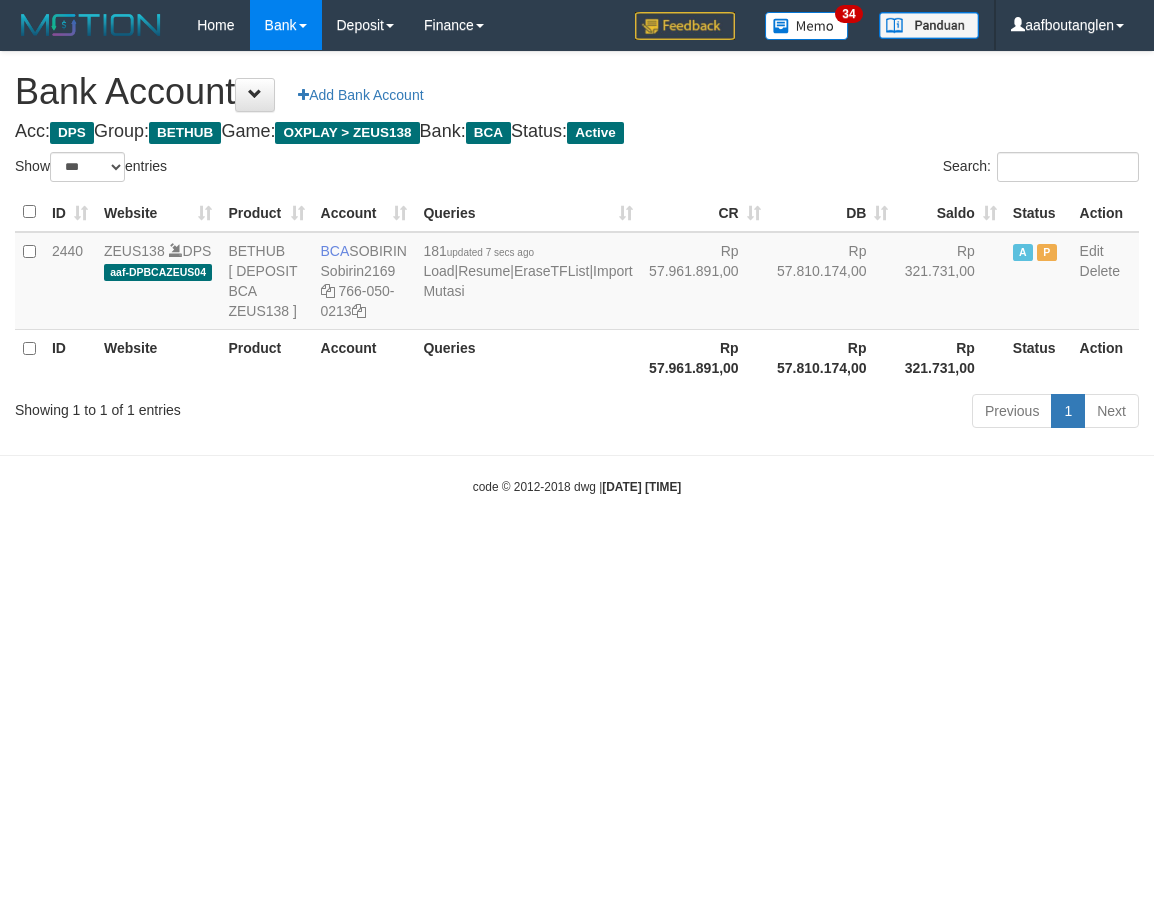 scroll, scrollTop: 0, scrollLeft: 0, axis: both 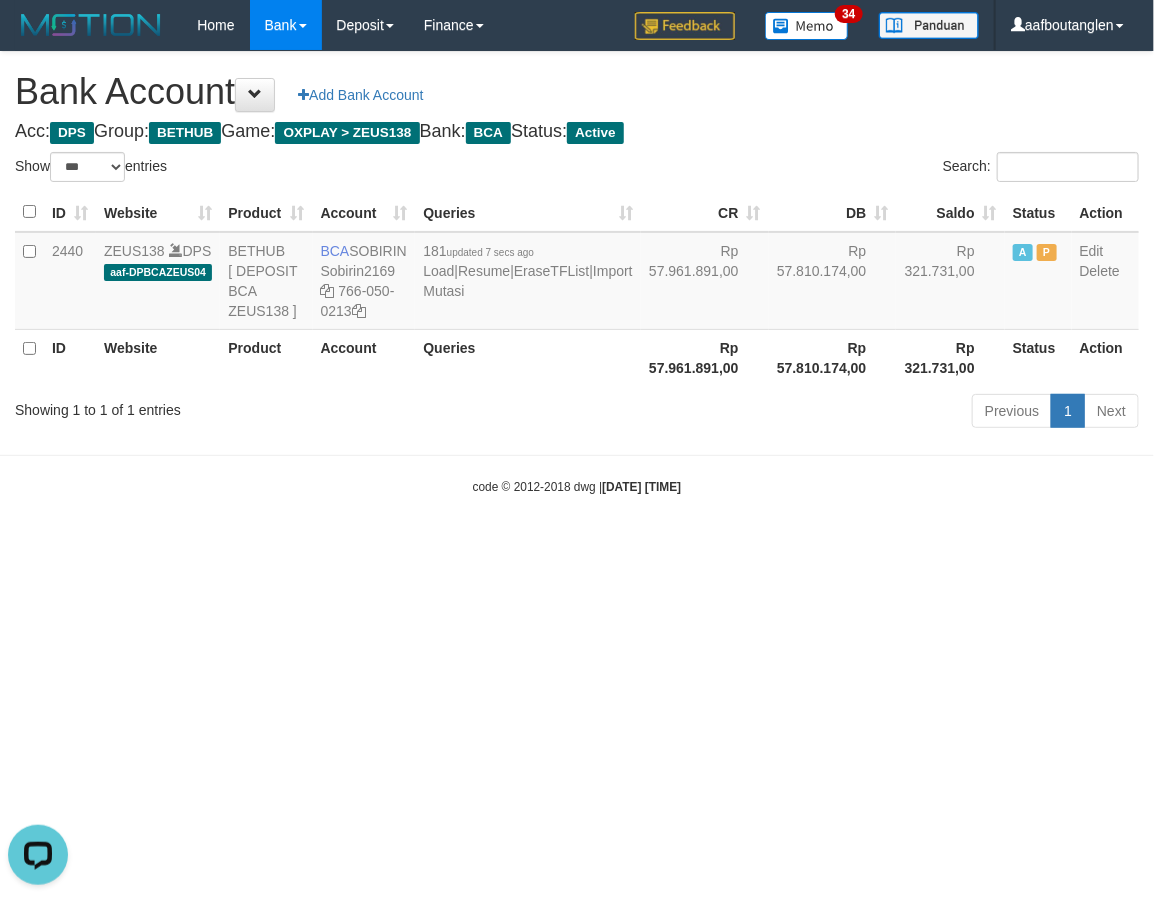drag, startPoint x: 912, startPoint y: 627, endPoint x: 948, endPoint y: 631, distance: 36.221542 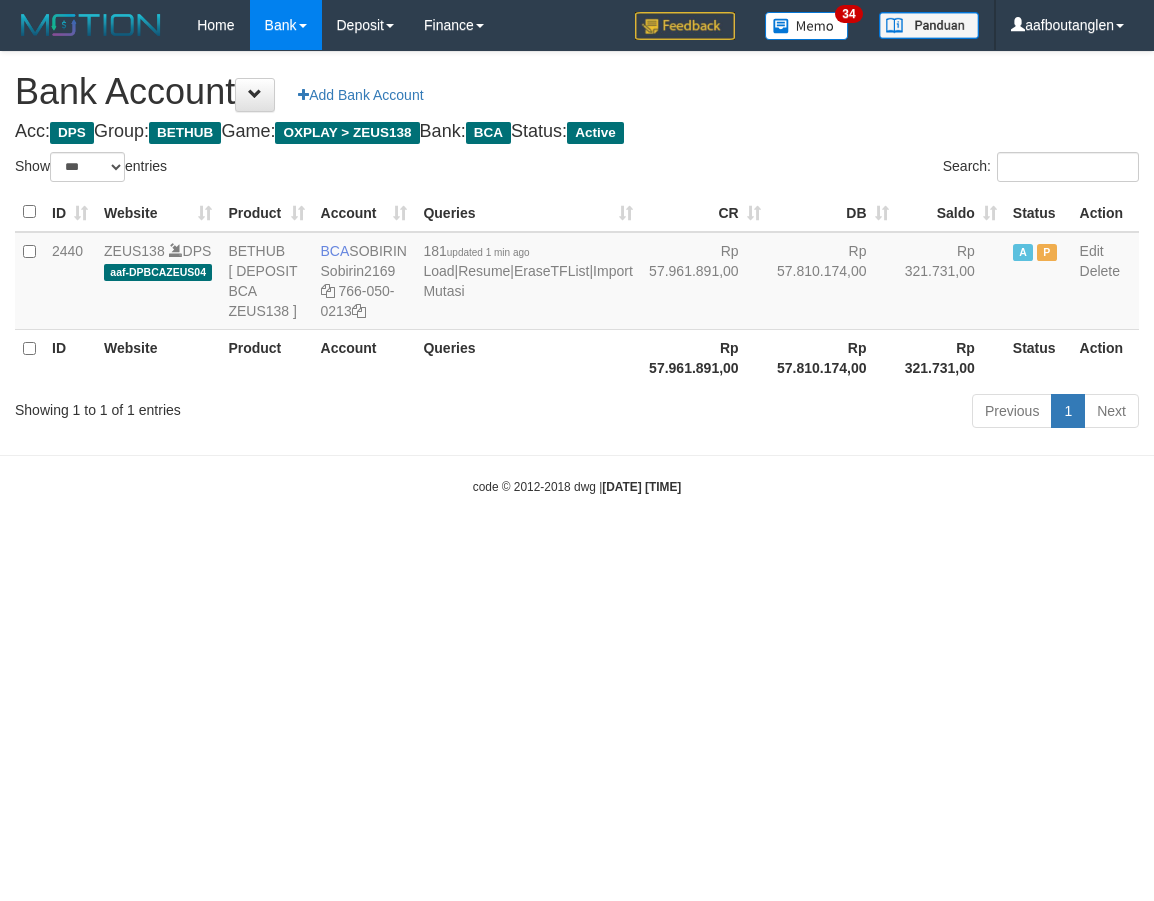 select on "***" 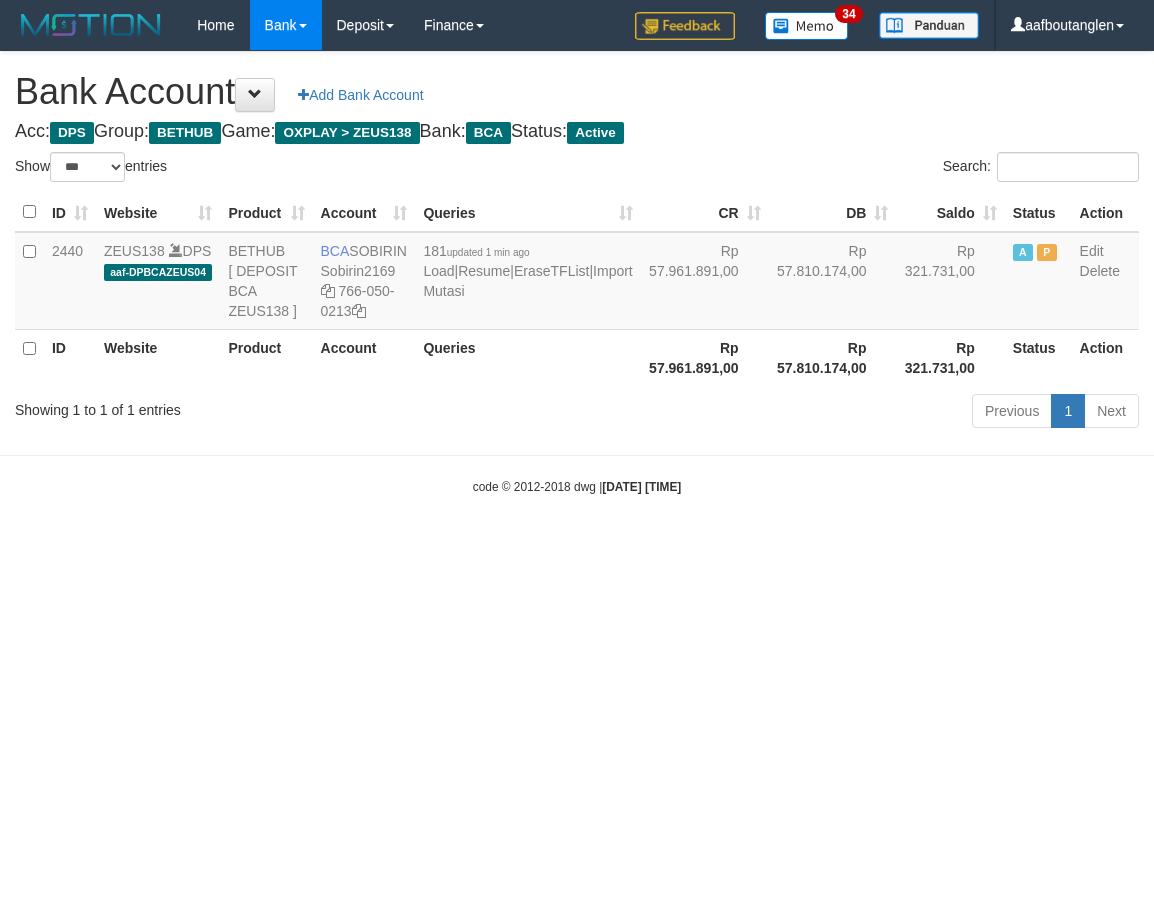 scroll, scrollTop: 0, scrollLeft: 0, axis: both 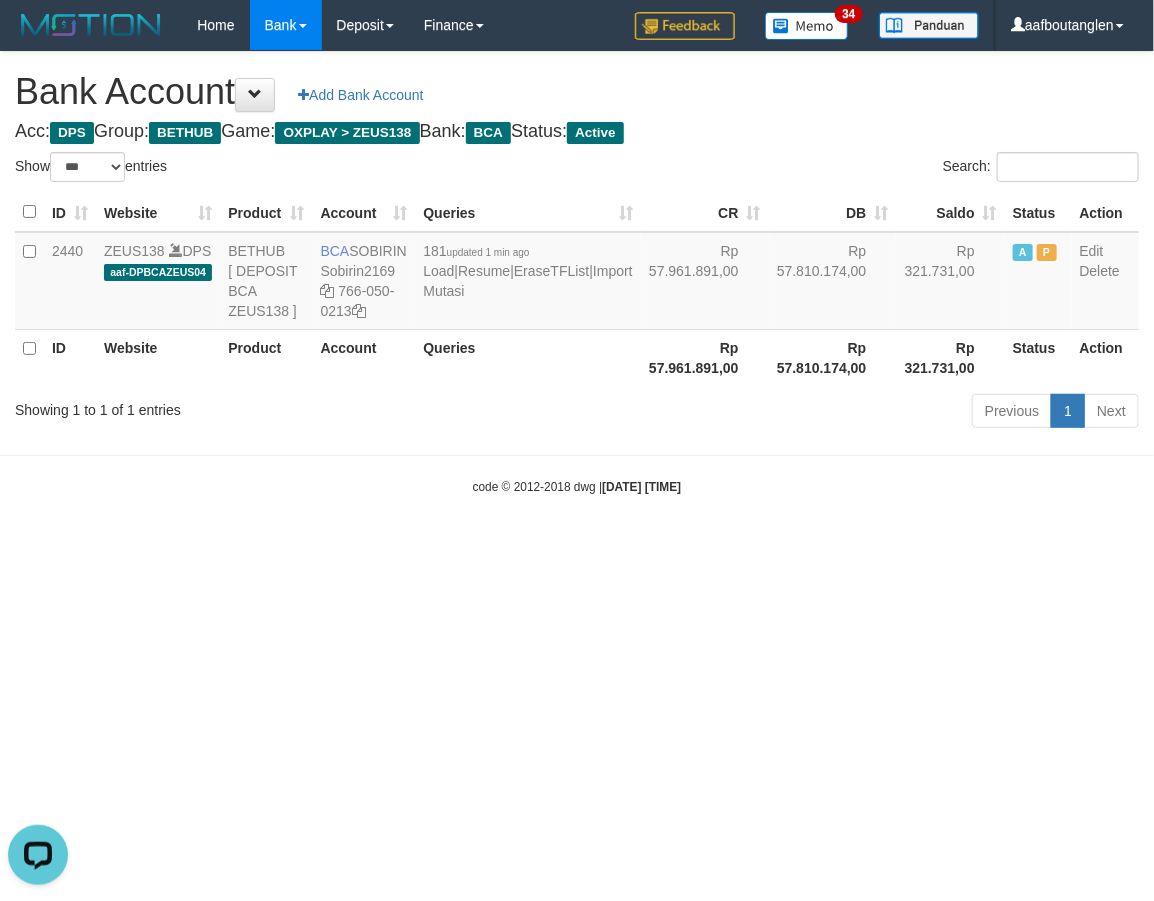 click on "Toggle navigation
Home
Bank
Account List
Deposit
DPS List
History
Note DPS
Finance
Financial Data
aafboutanglen
My Profile
Log Out
34" at bounding box center [577, 273] 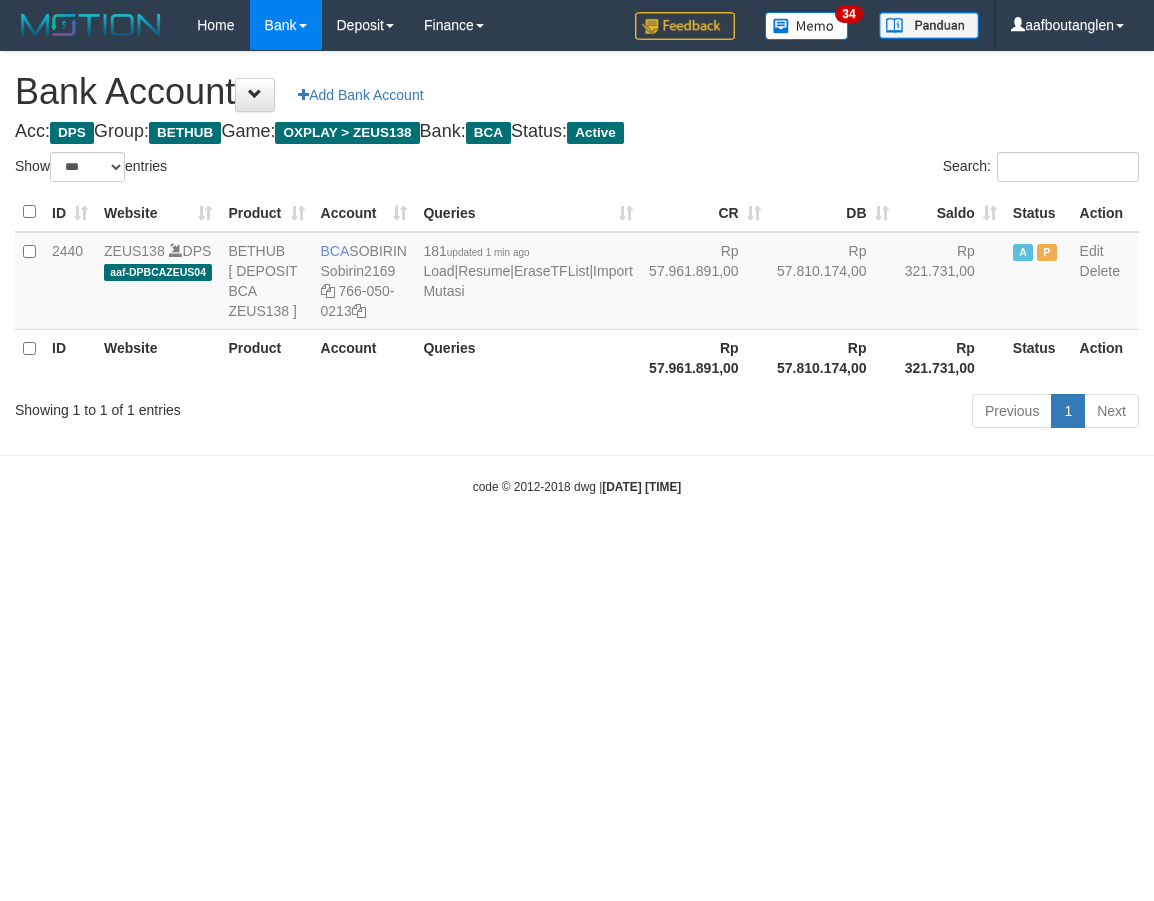 select on "***" 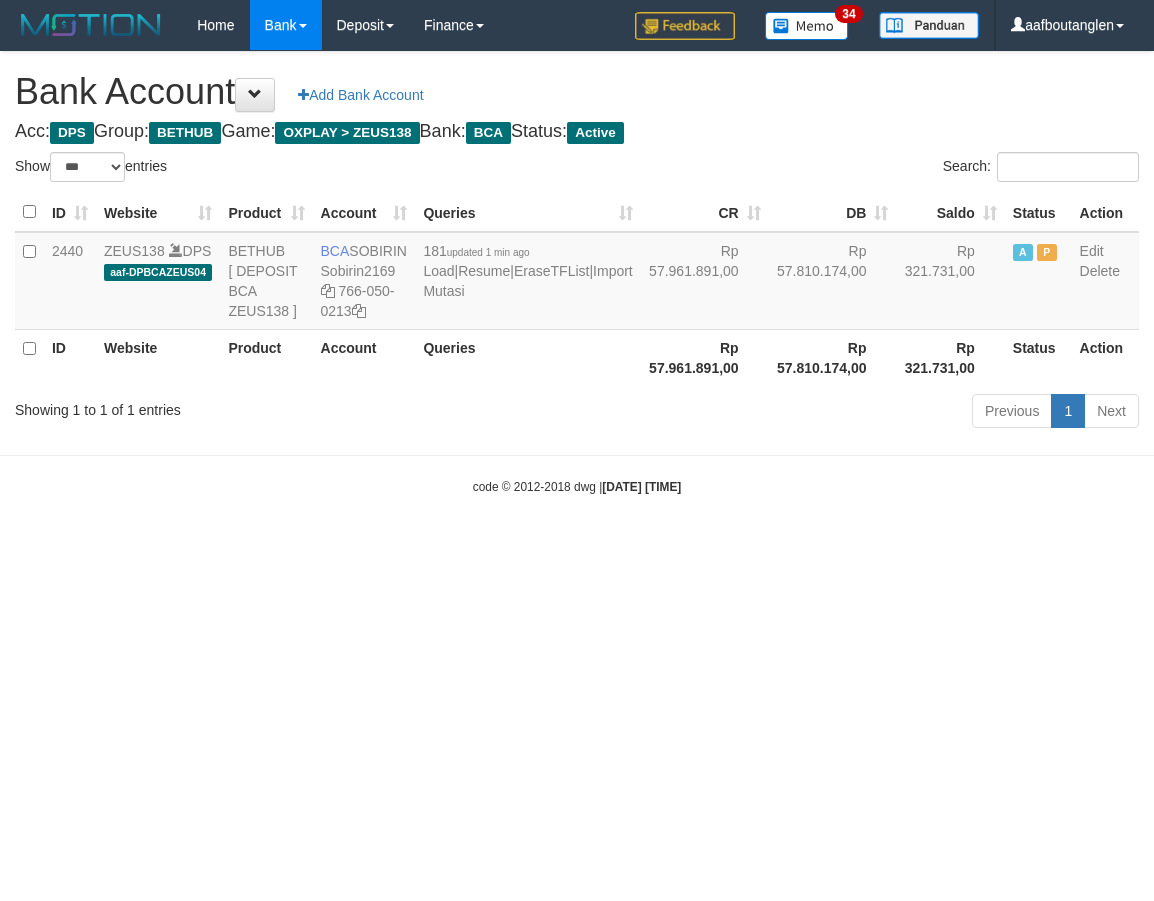 scroll, scrollTop: 0, scrollLeft: 0, axis: both 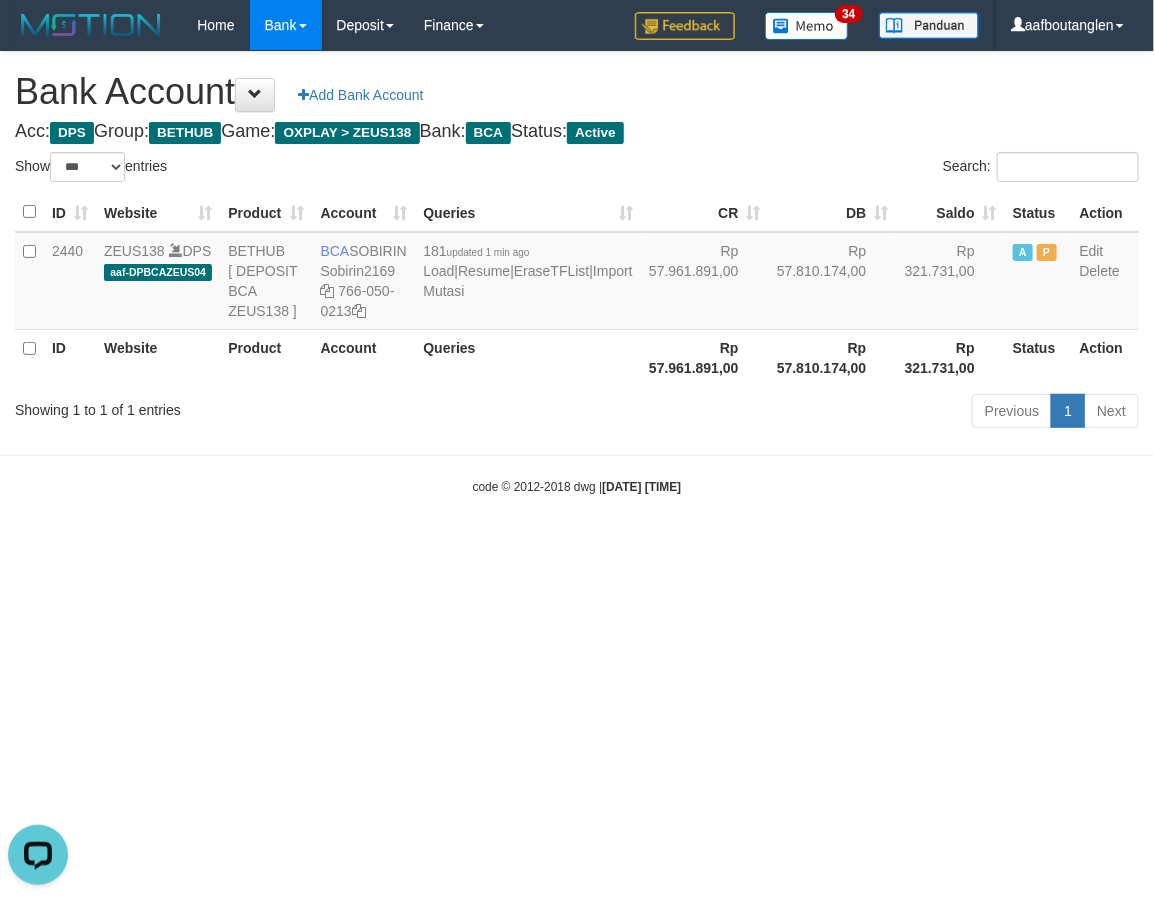 drag, startPoint x: 18, startPoint y: 534, endPoint x: 34, endPoint y: 530, distance: 16.492422 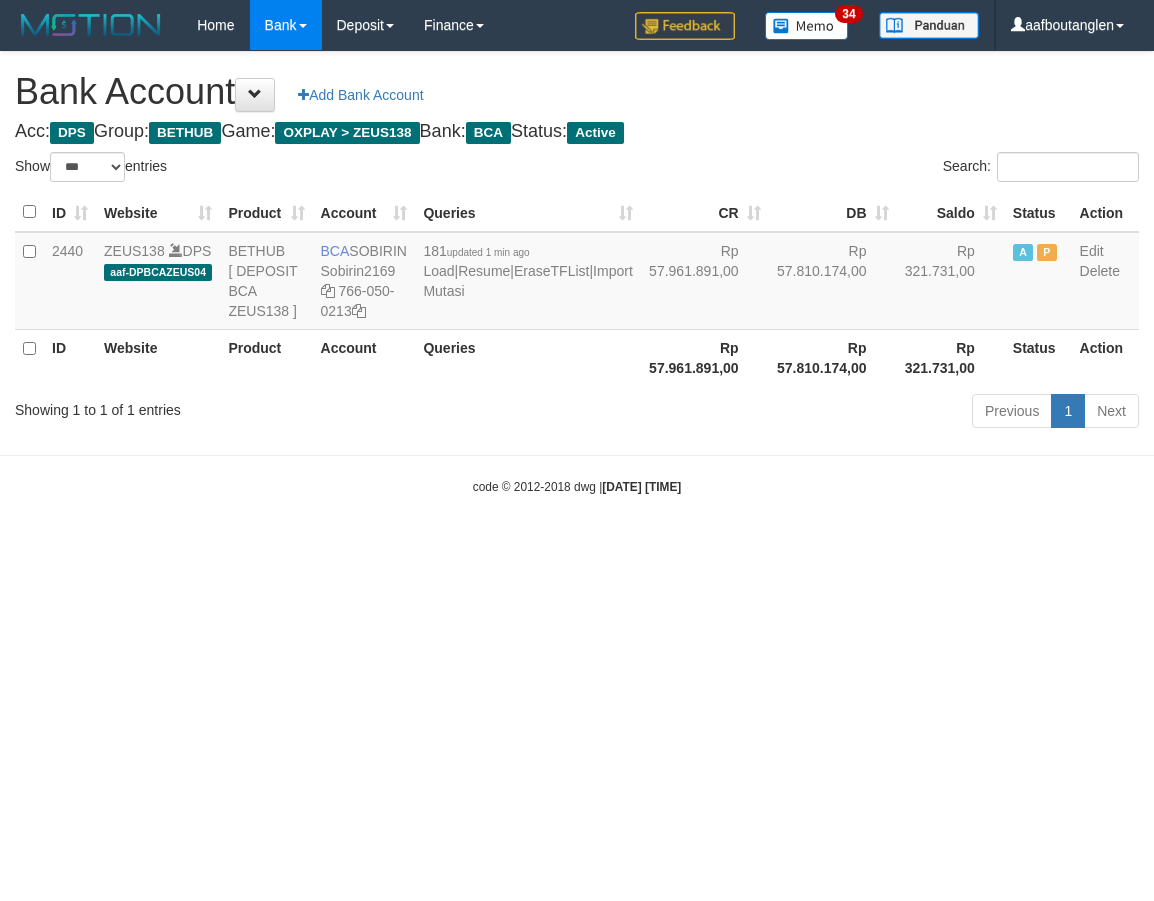 select on "***" 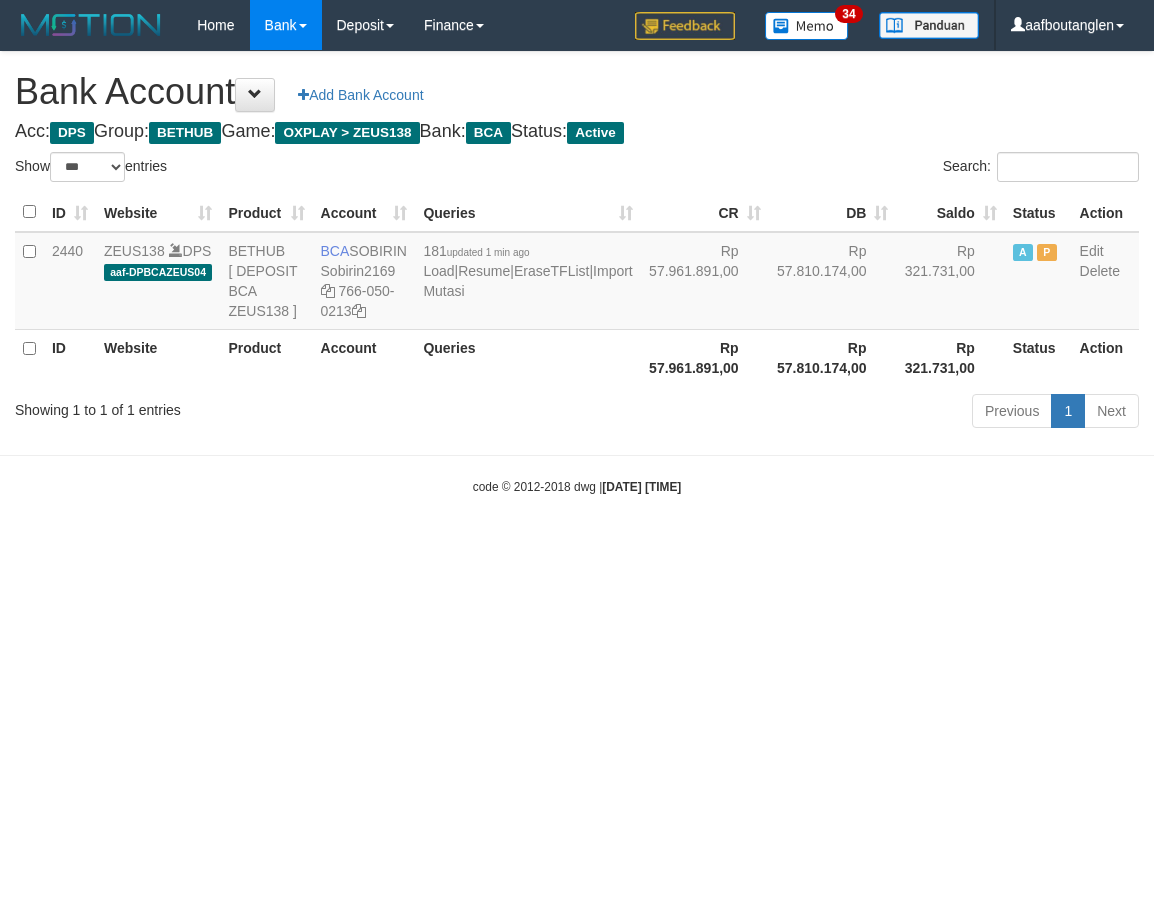 scroll, scrollTop: 0, scrollLeft: 0, axis: both 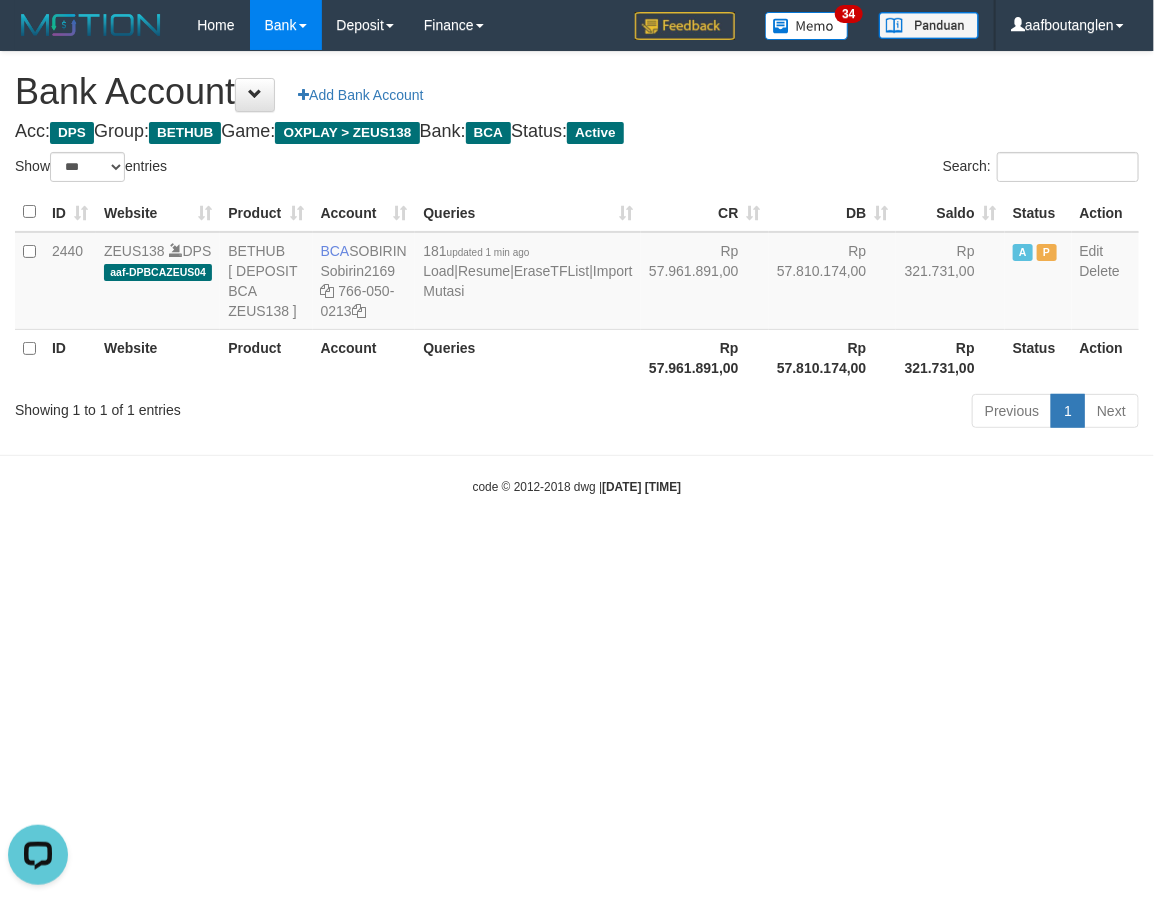 drag, startPoint x: 871, startPoint y: 554, endPoint x: 838, endPoint y: 557, distance: 33.13608 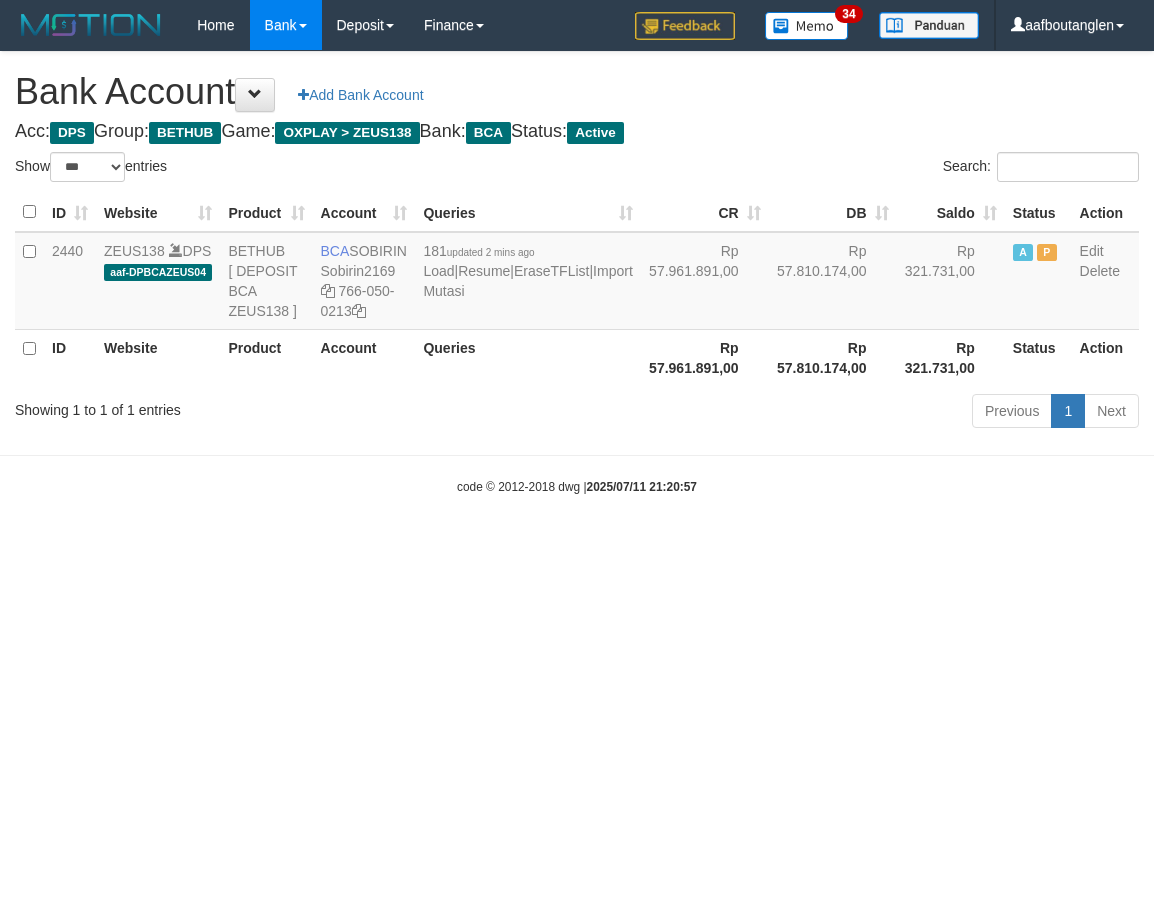 select on "***" 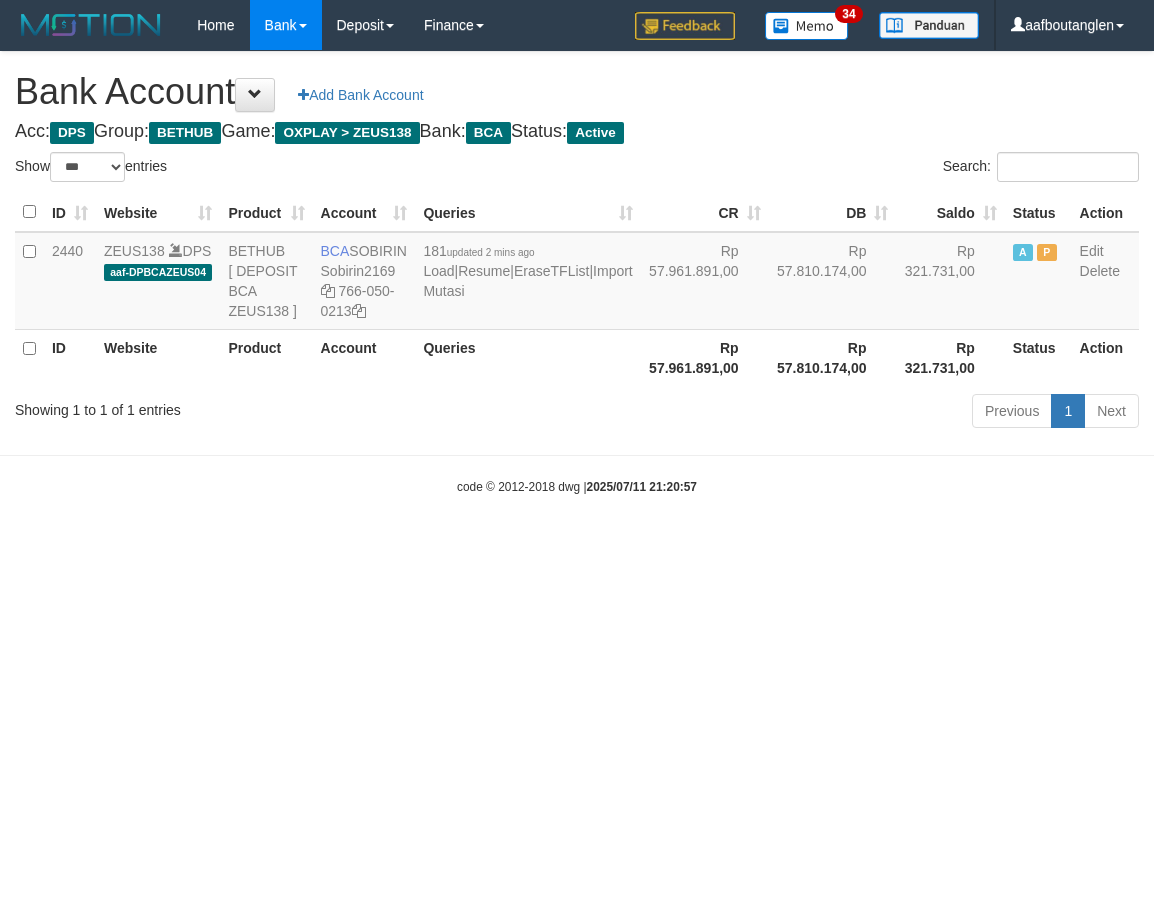 scroll, scrollTop: 0, scrollLeft: 0, axis: both 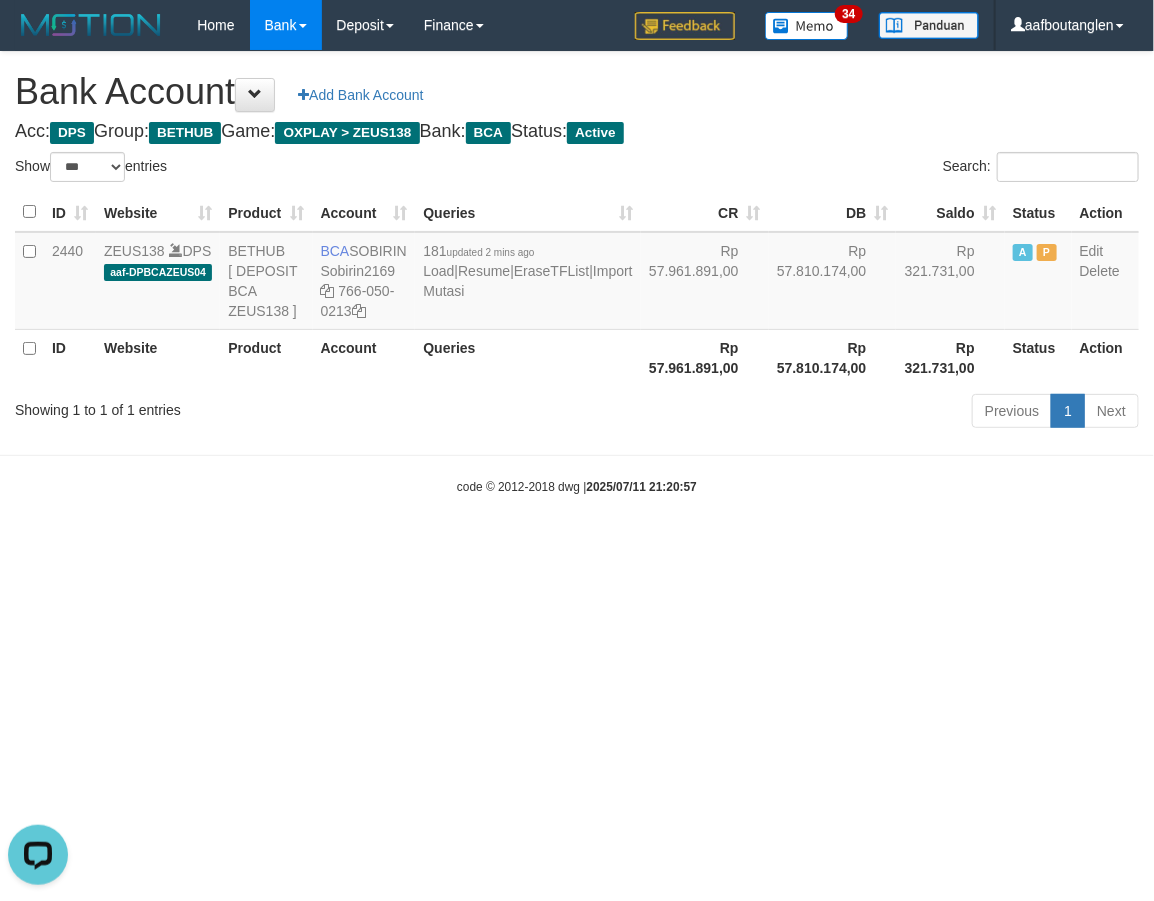 click on "Toggle navigation
Home
Bank
Account List
Deposit
DPS List
History
Note DPS
Finance
Financial Data
aafboutanglen
My Profile
Log Out
34" at bounding box center (577, 273) 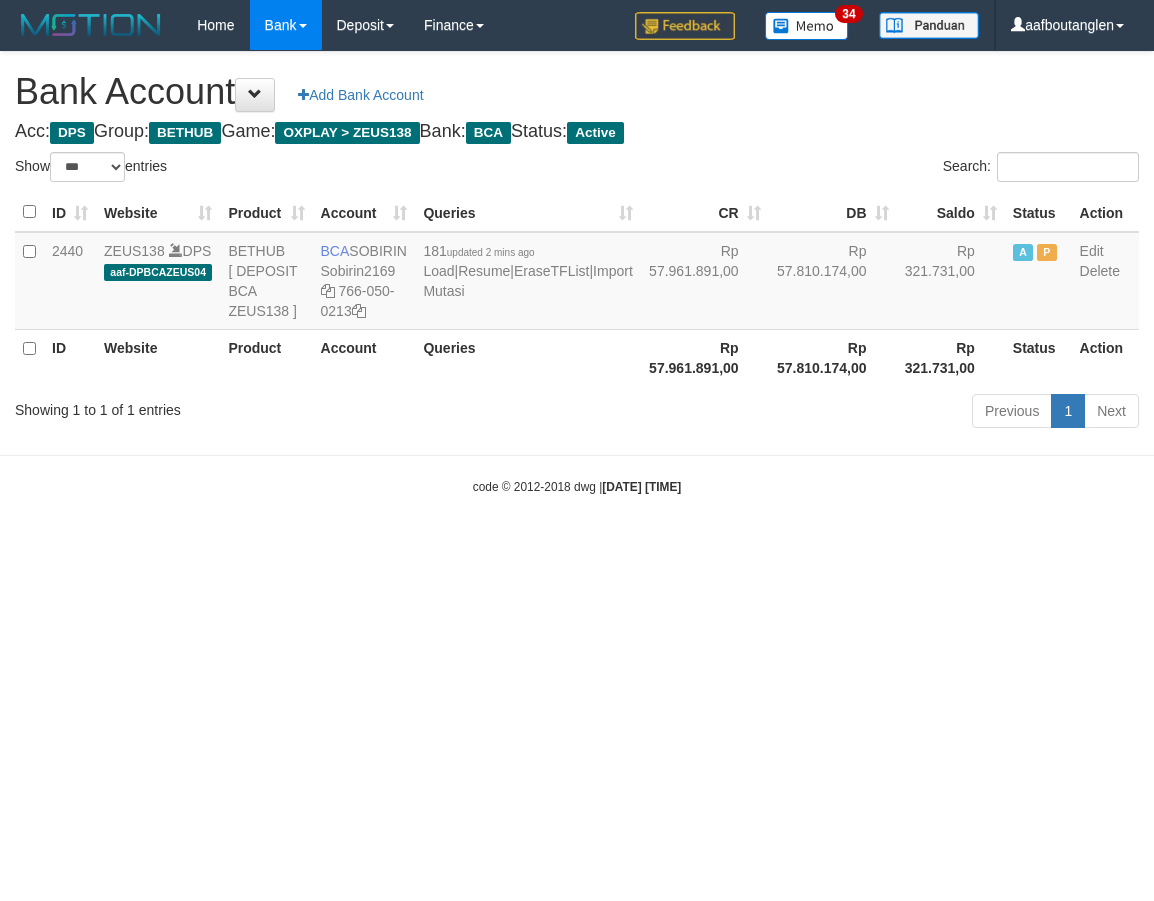 select on "***" 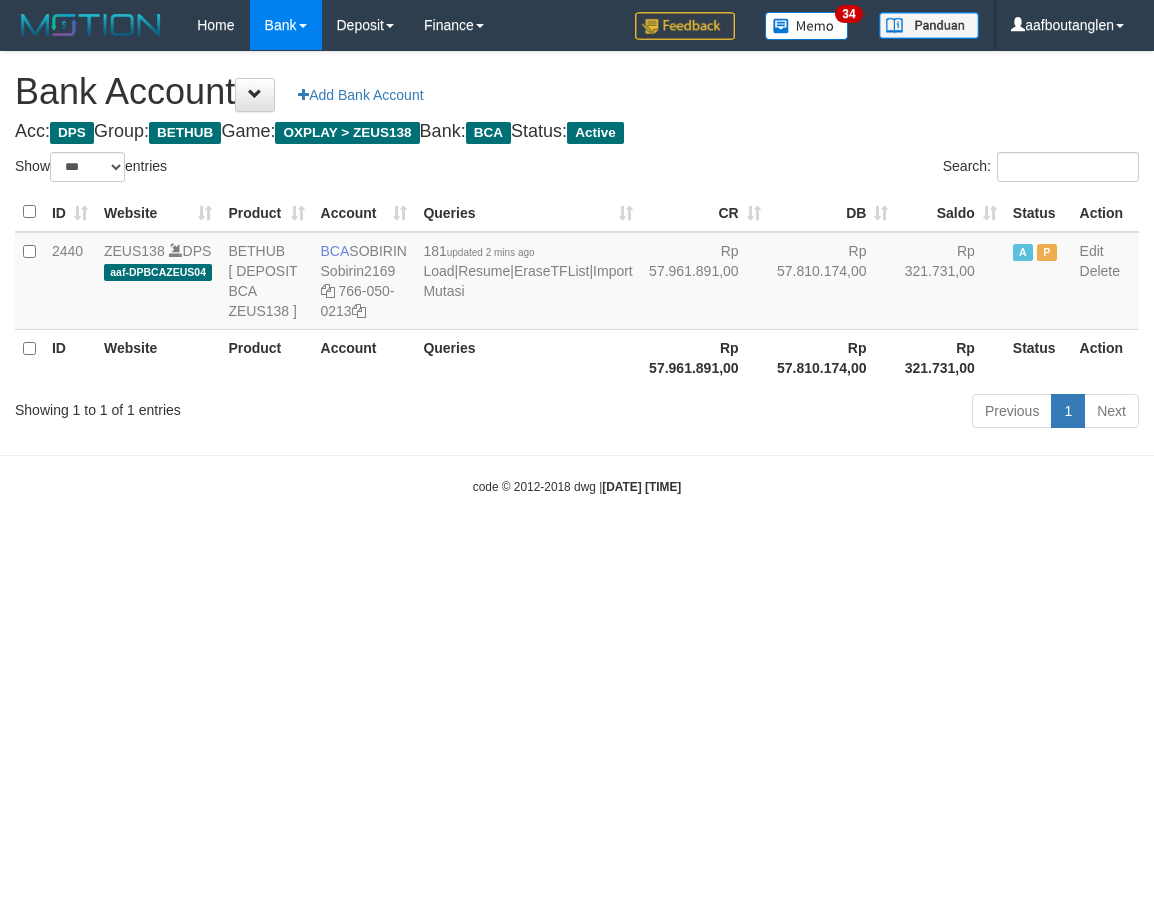 scroll, scrollTop: 0, scrollLeft: 0, axis: both 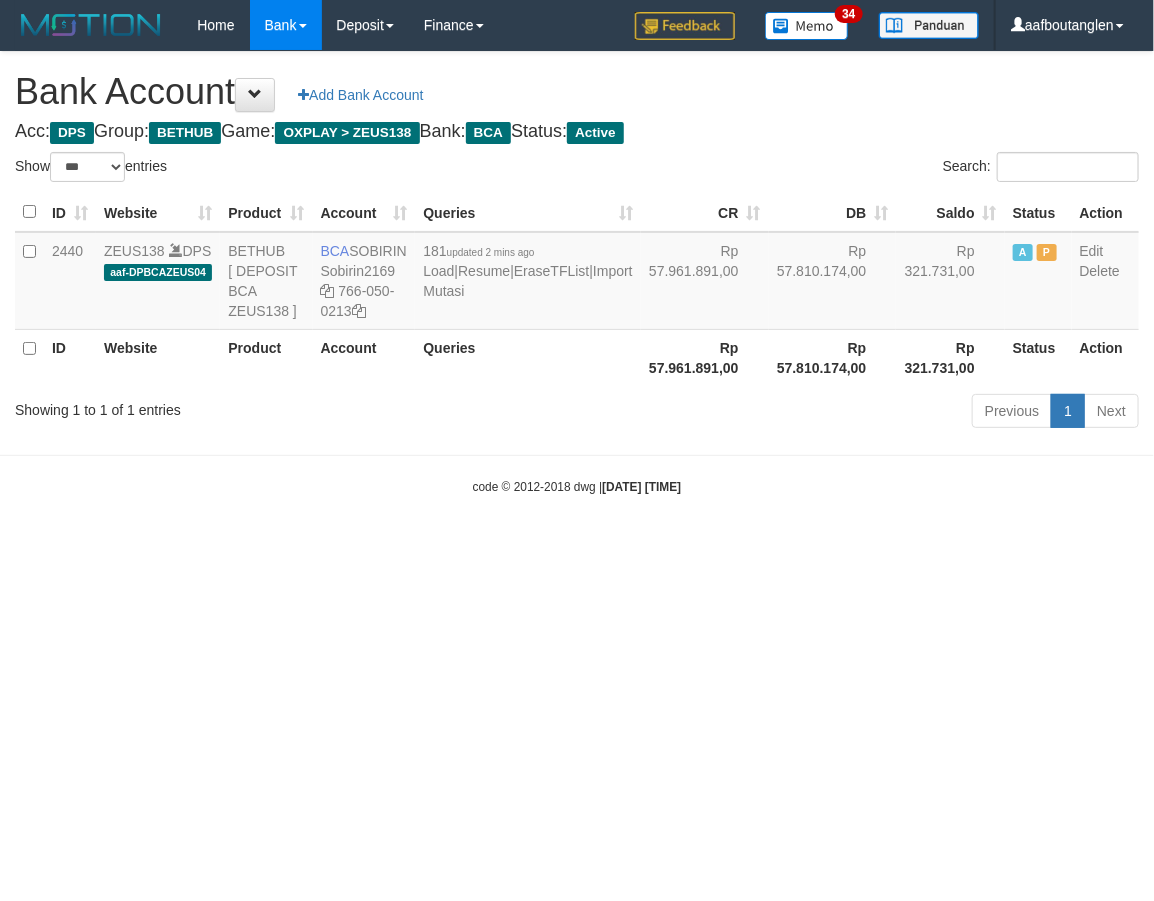 drag, startPoint x: 758, startPoint y: 576, endPoint x: 726, endPoint y: 588, distance: 34.176014 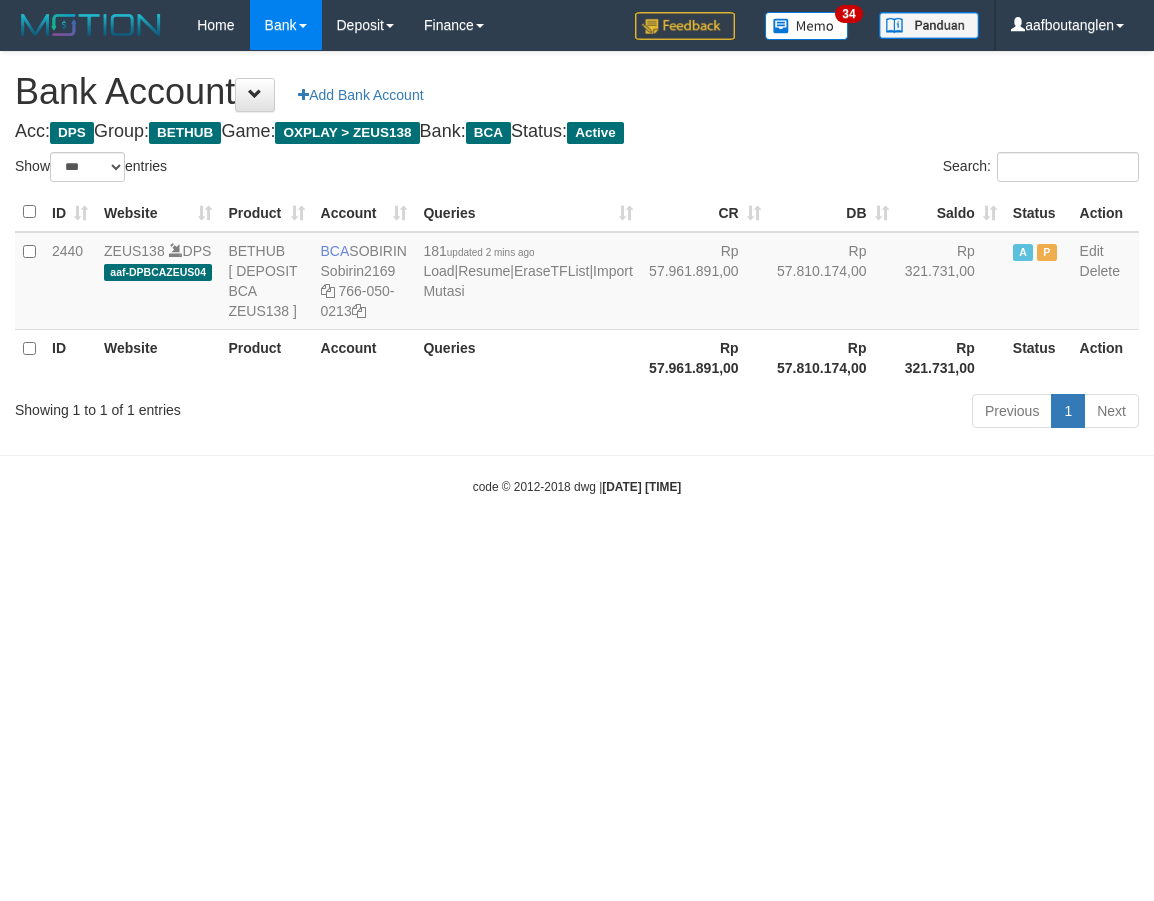 select on "***" 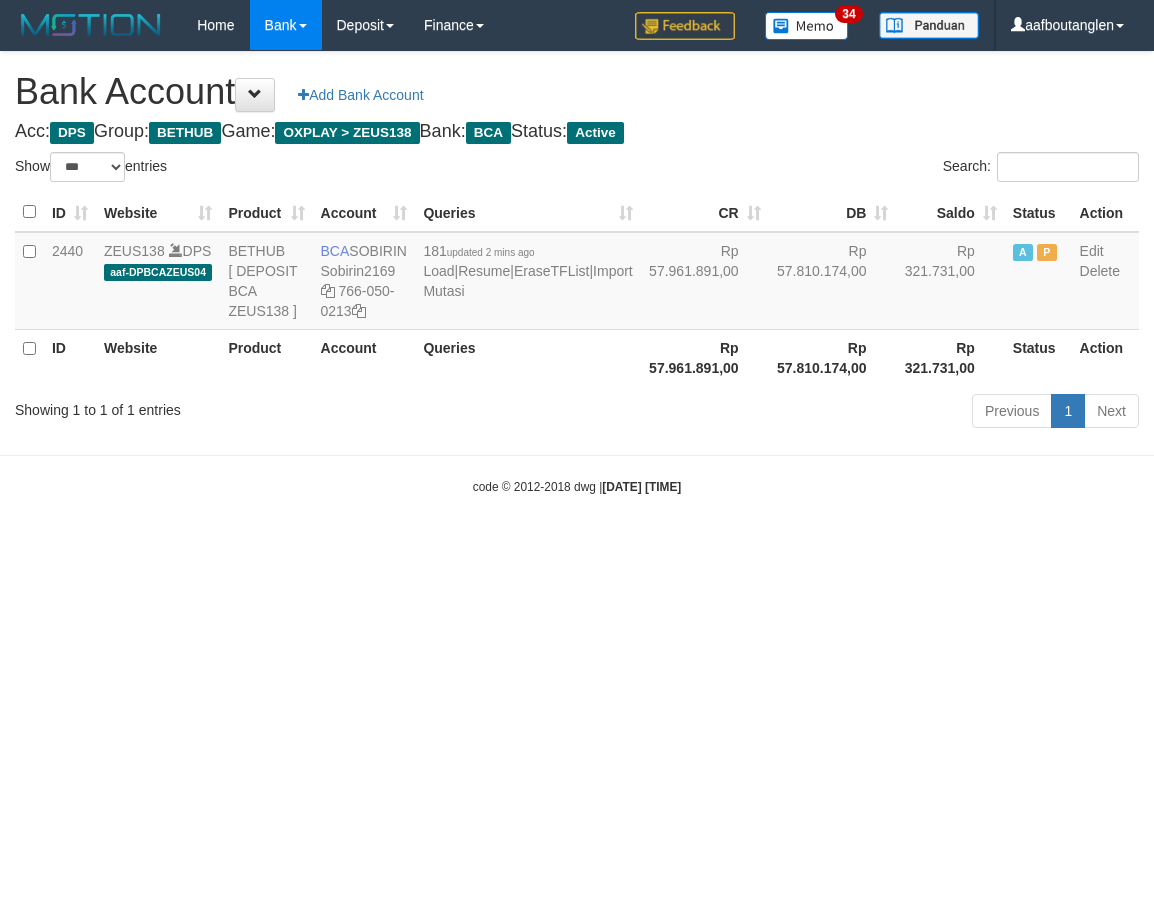 scroll, scrollTop: 0, scrollLeft: 0, axis: both 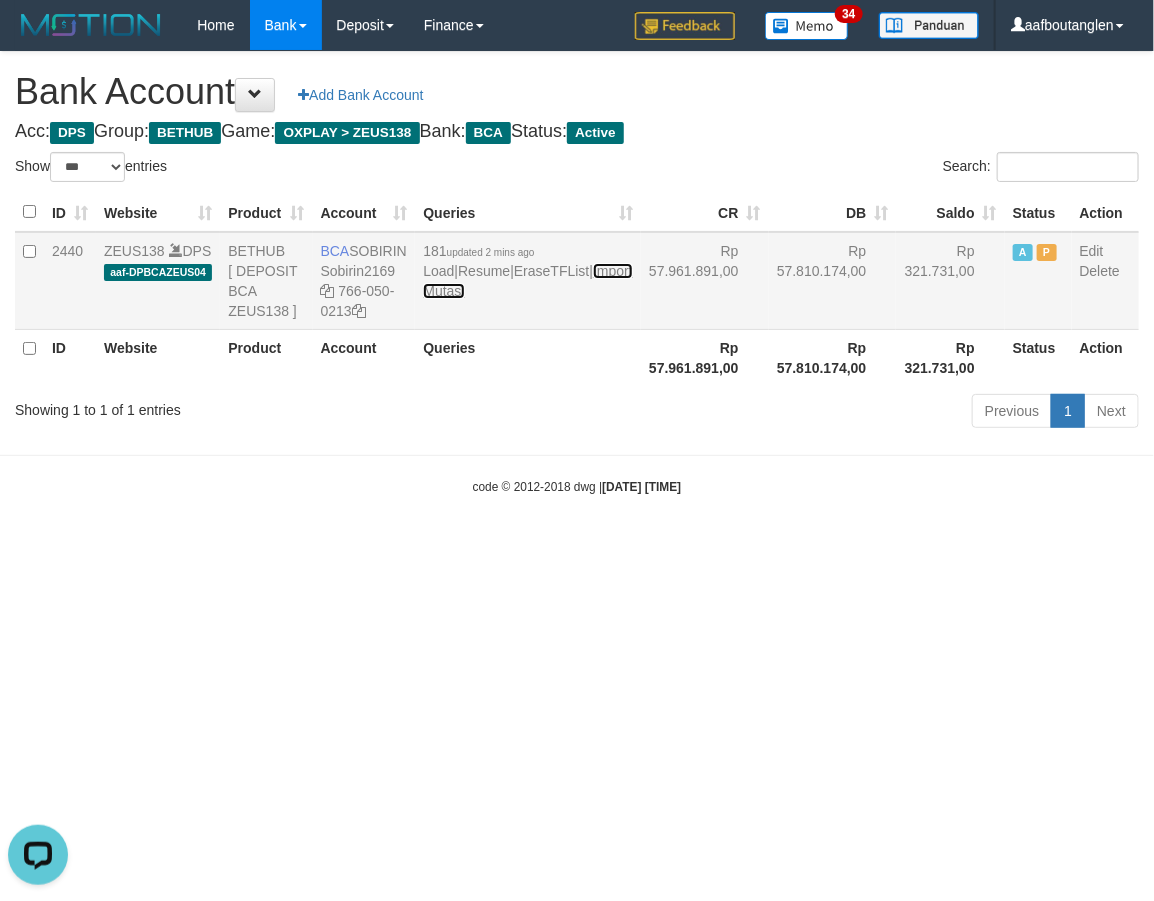 click on "Import Mutasi" at bounding box center [527, 281] 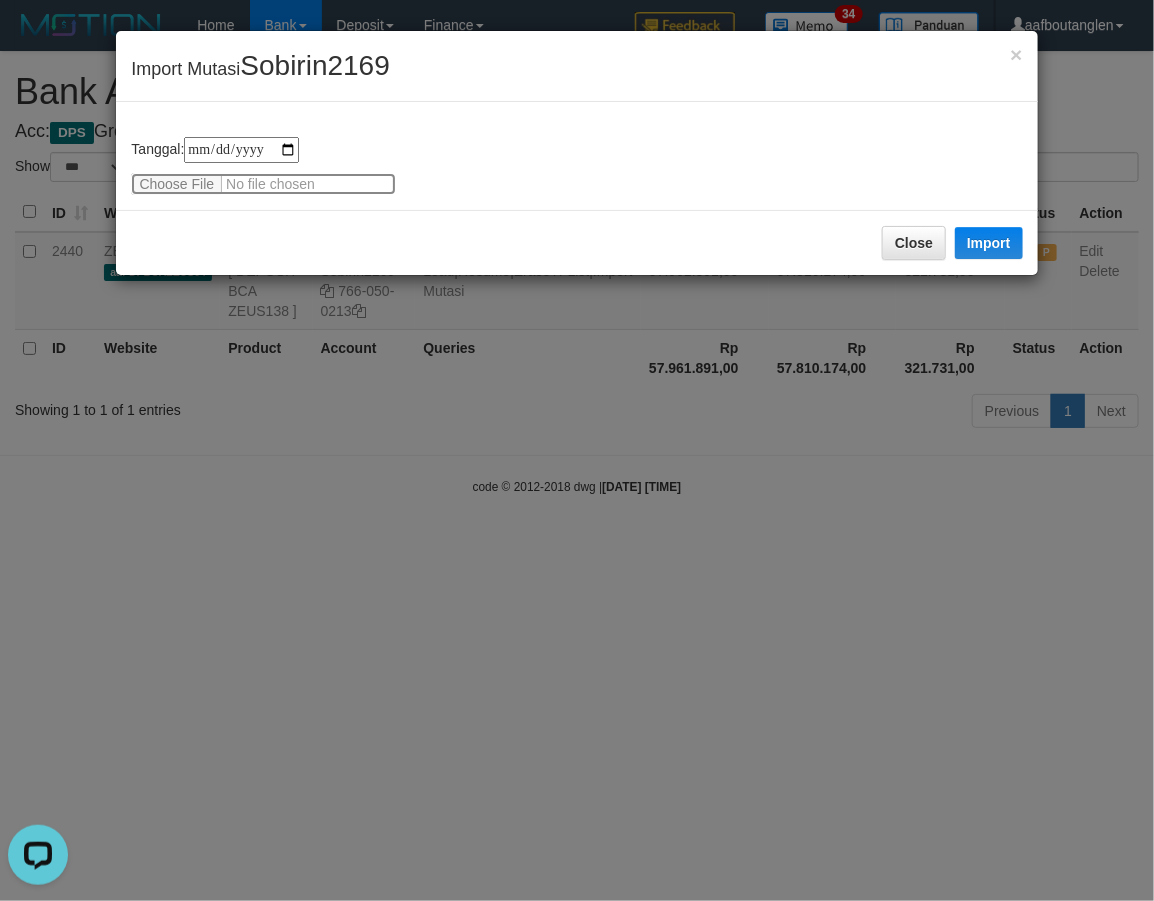 click at bounding box center [263, 184] 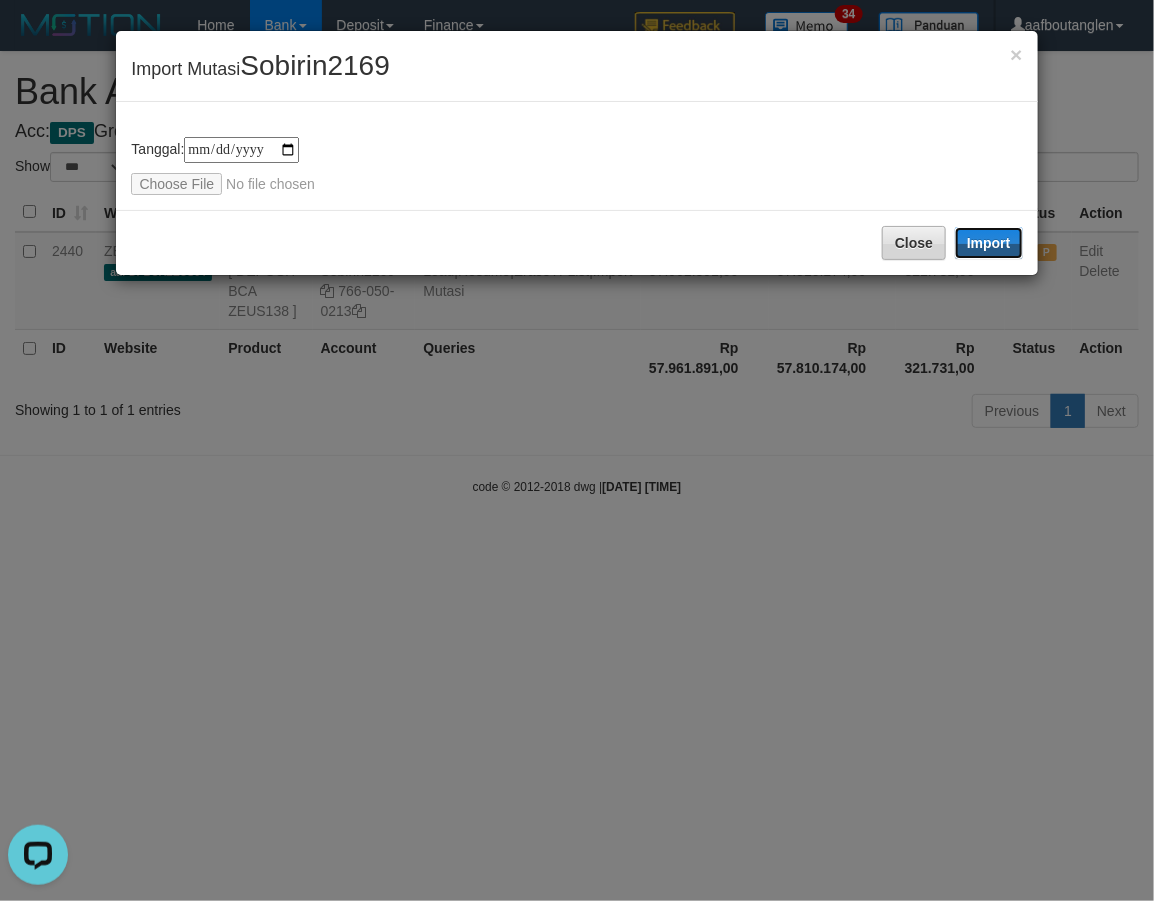 click on "Import" at bounding box center [989, 243] 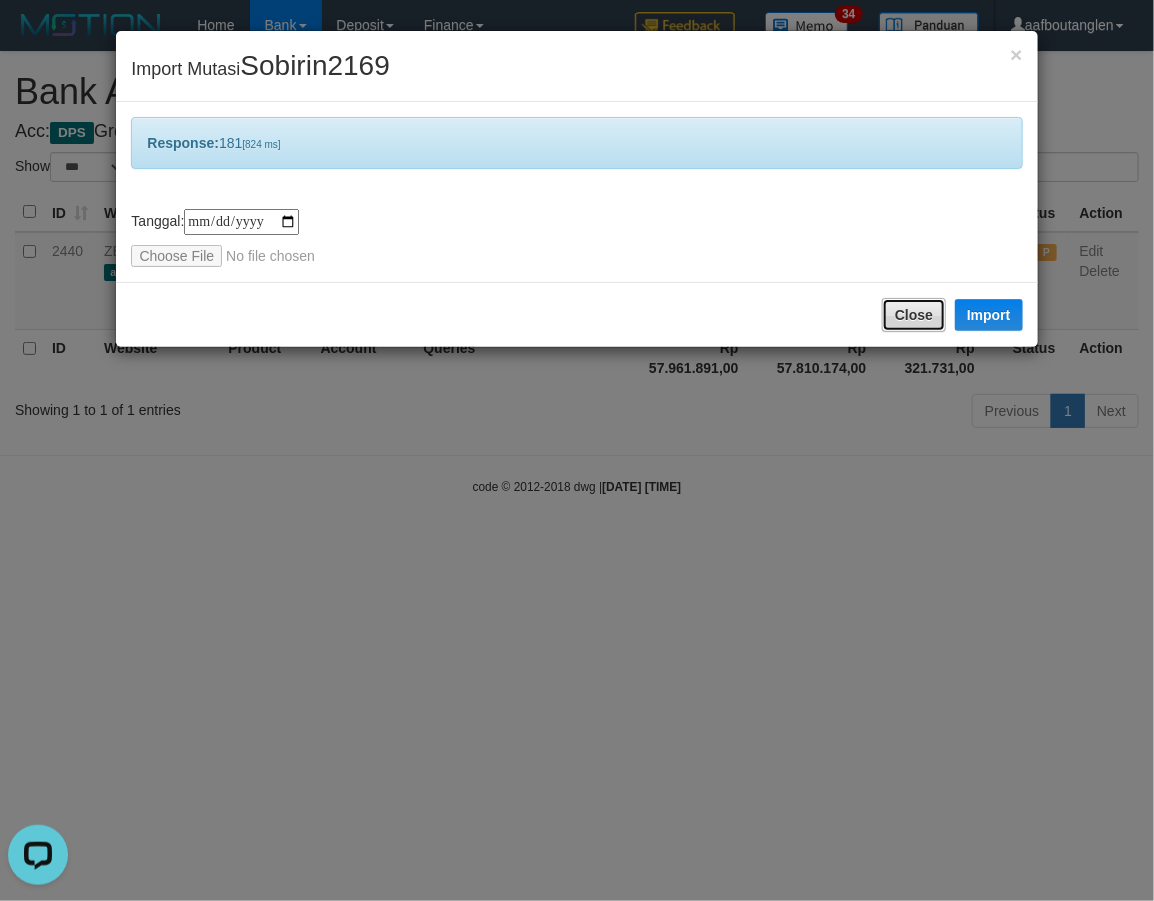 click on "Close" at bounding box center [914, 315] 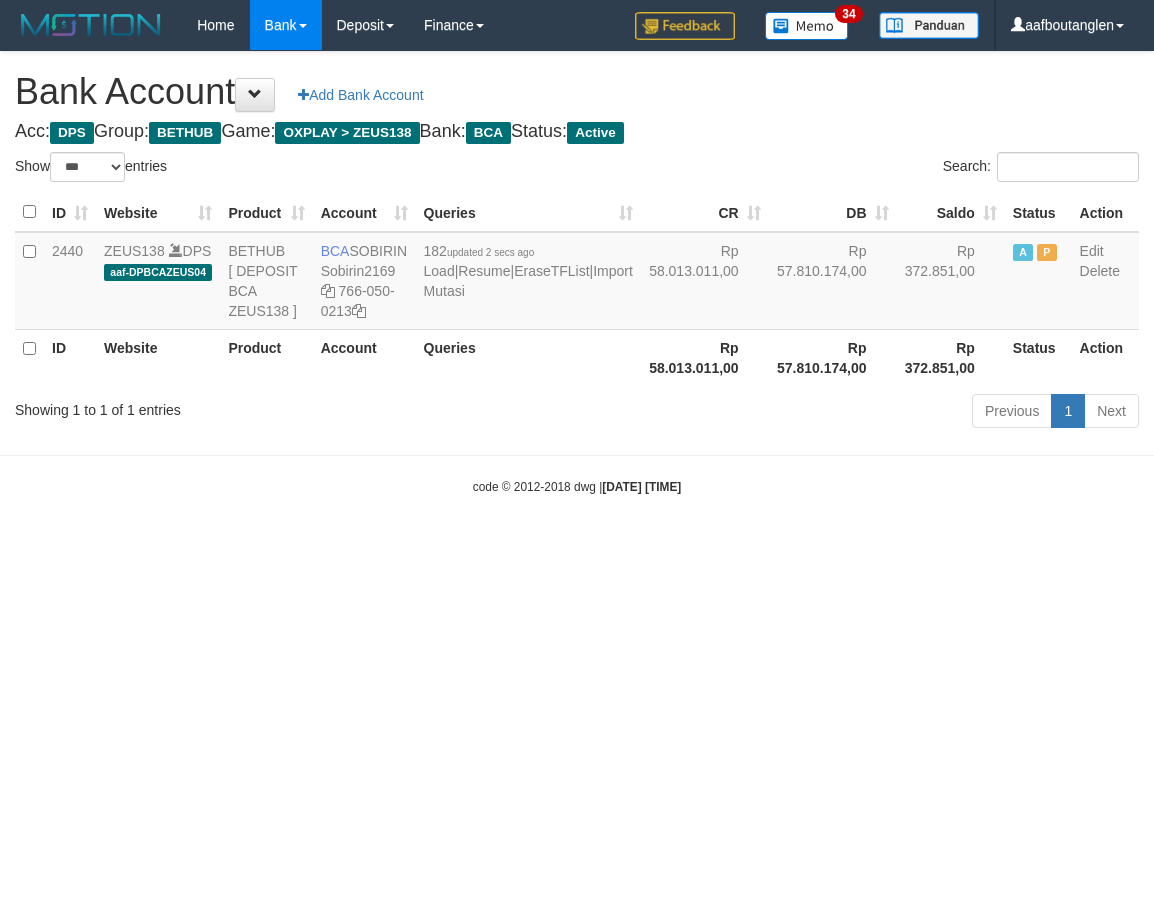 select on "***" 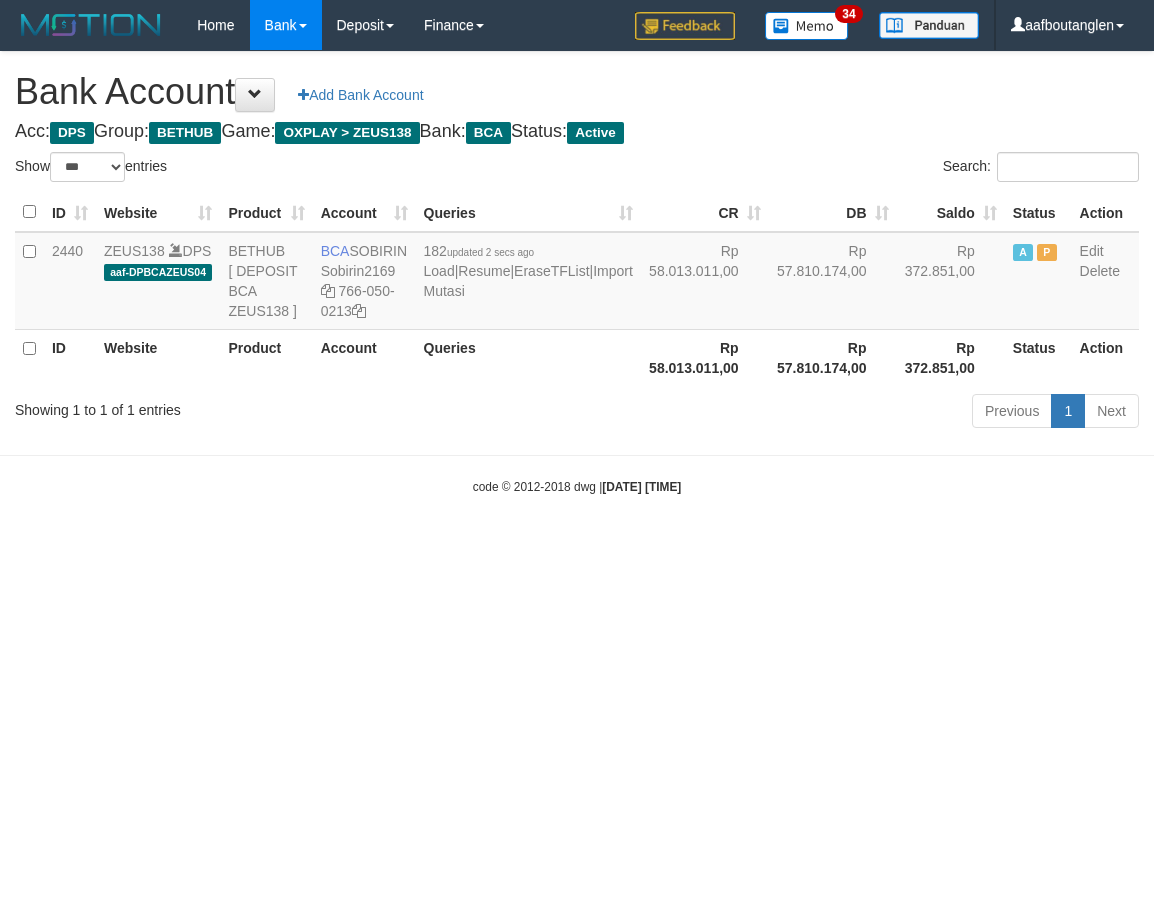 scroll, scrollTop: 0, scrollLeft: 0, axis: both 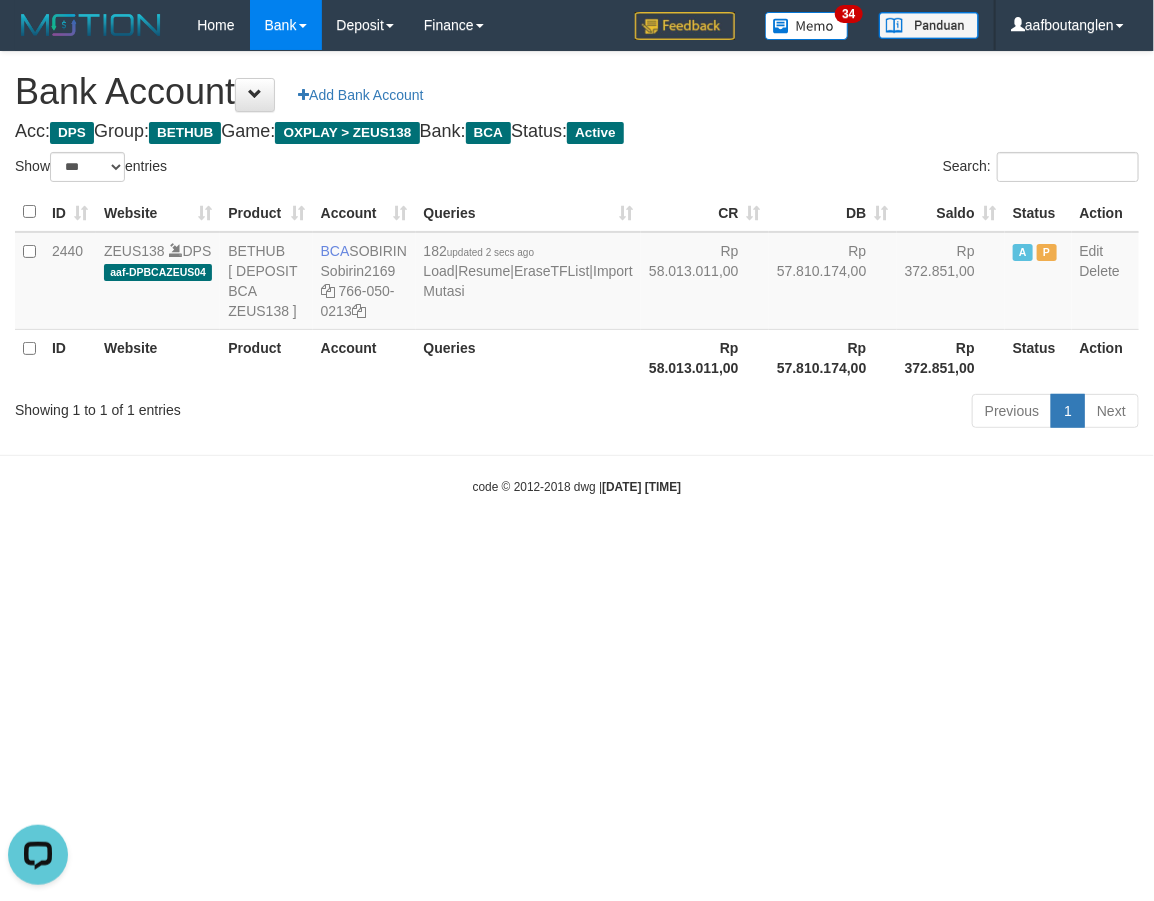 drag, startPoint x: 5, startPoint y: 485, endPoint x: 232, endPoint y: 468, distance: 227.63568 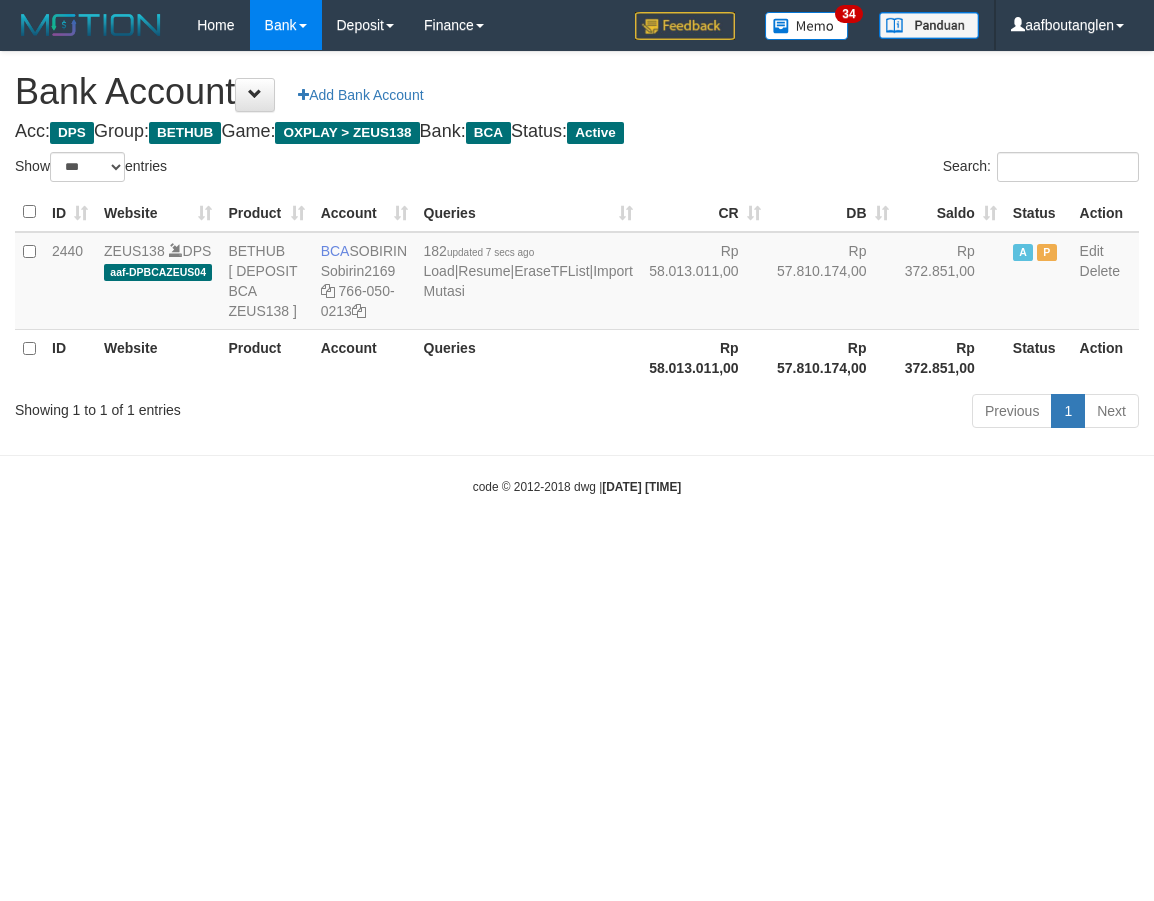 select on "***" 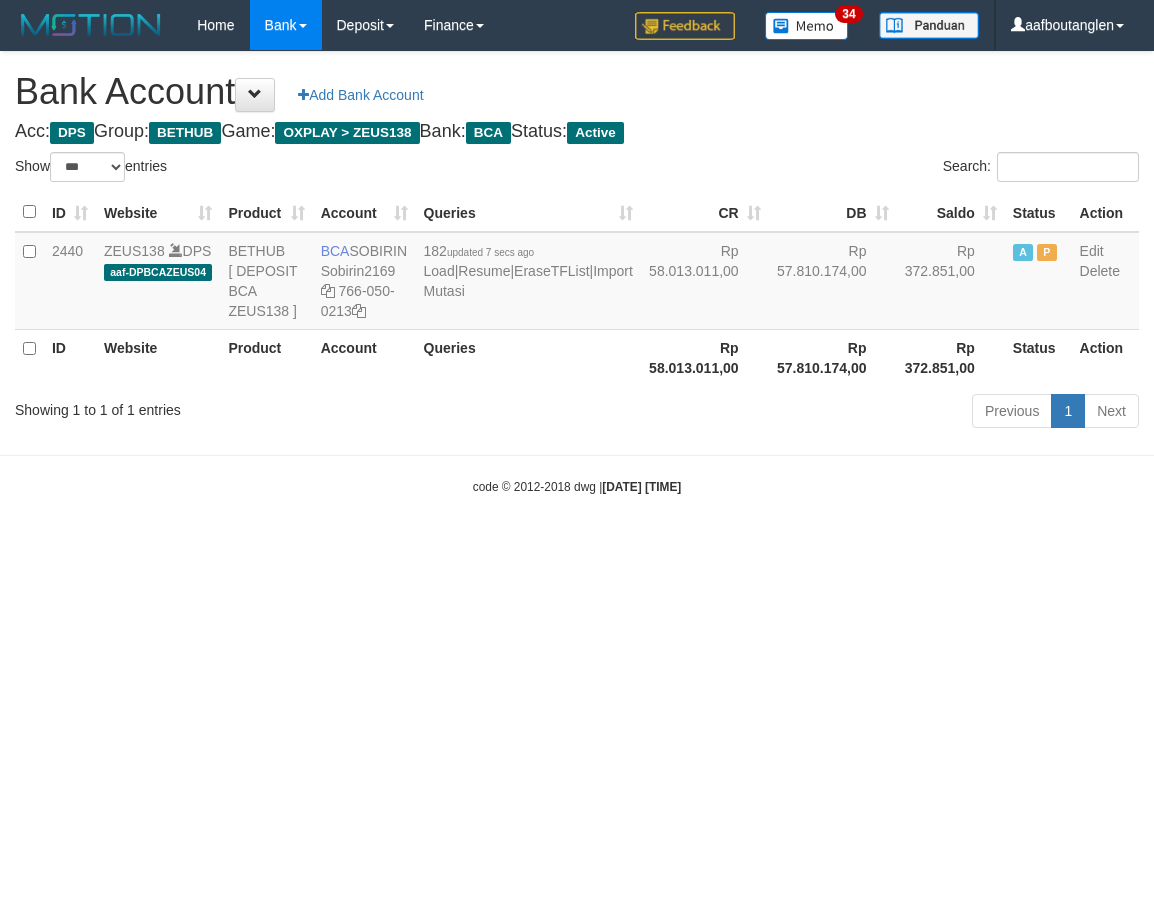 scroll, scrollTop: 0, scrollLeft: 0, axis: both 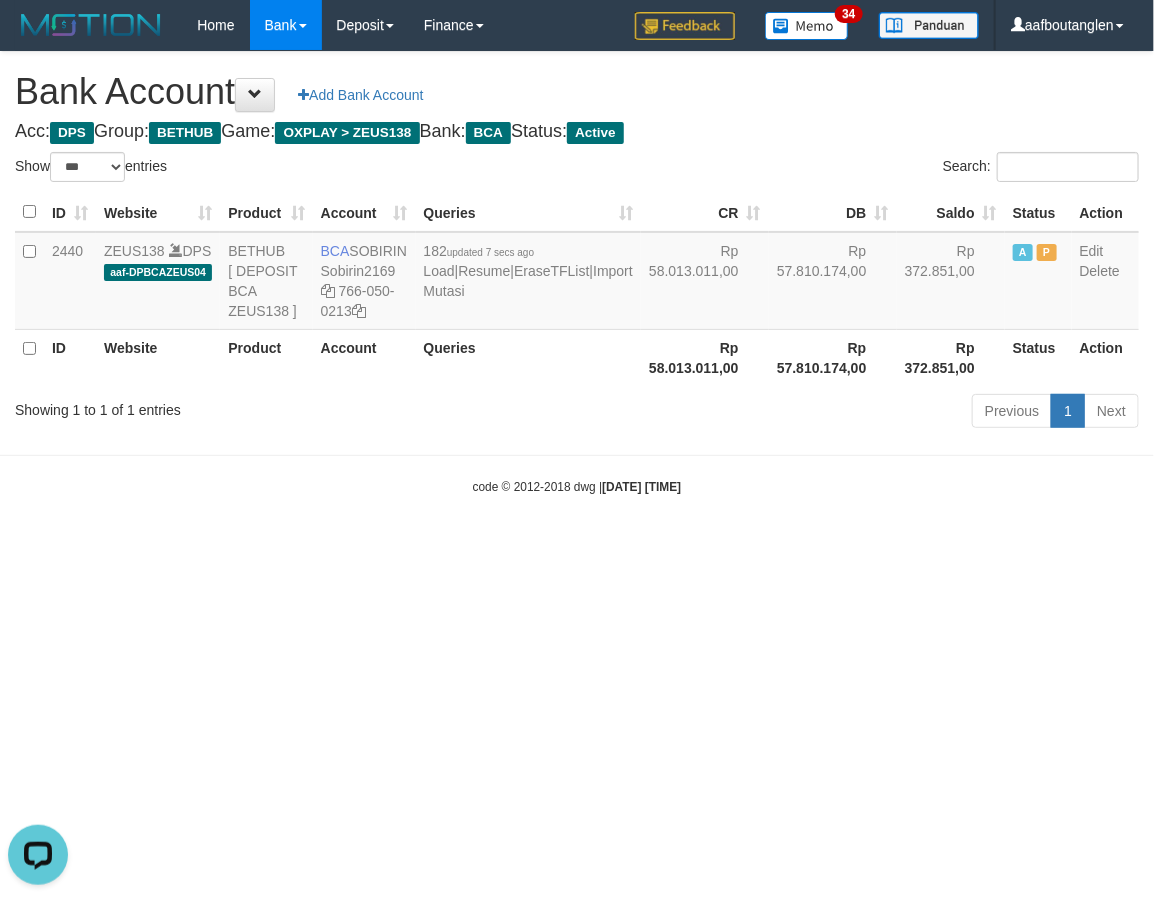 click on "Toggle navigation
Home
Bank
Account List
Deposit
DPS List
History
Note DPS
Finance
Financial Data
aafboutanglen
My Profile
Log Out
34" at bounding box center [577, 273] 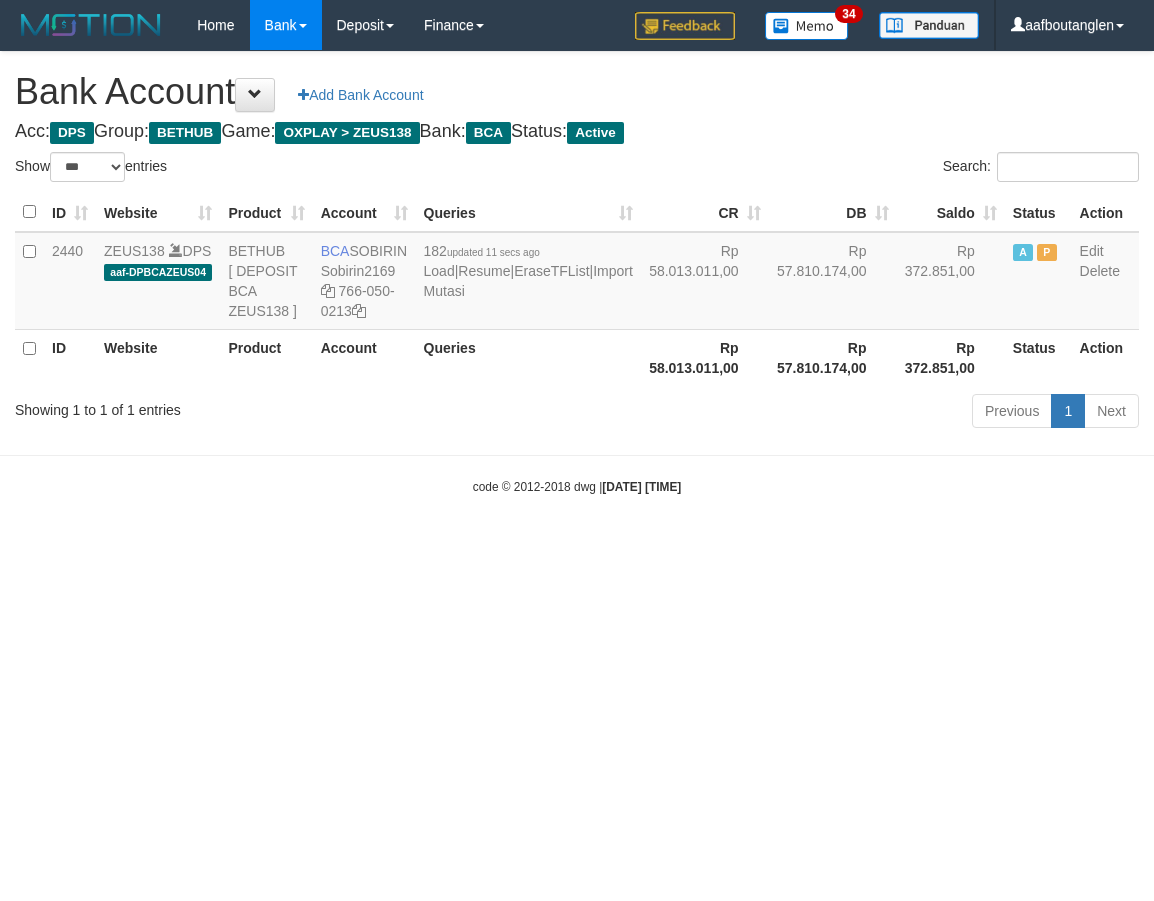 select on "***" 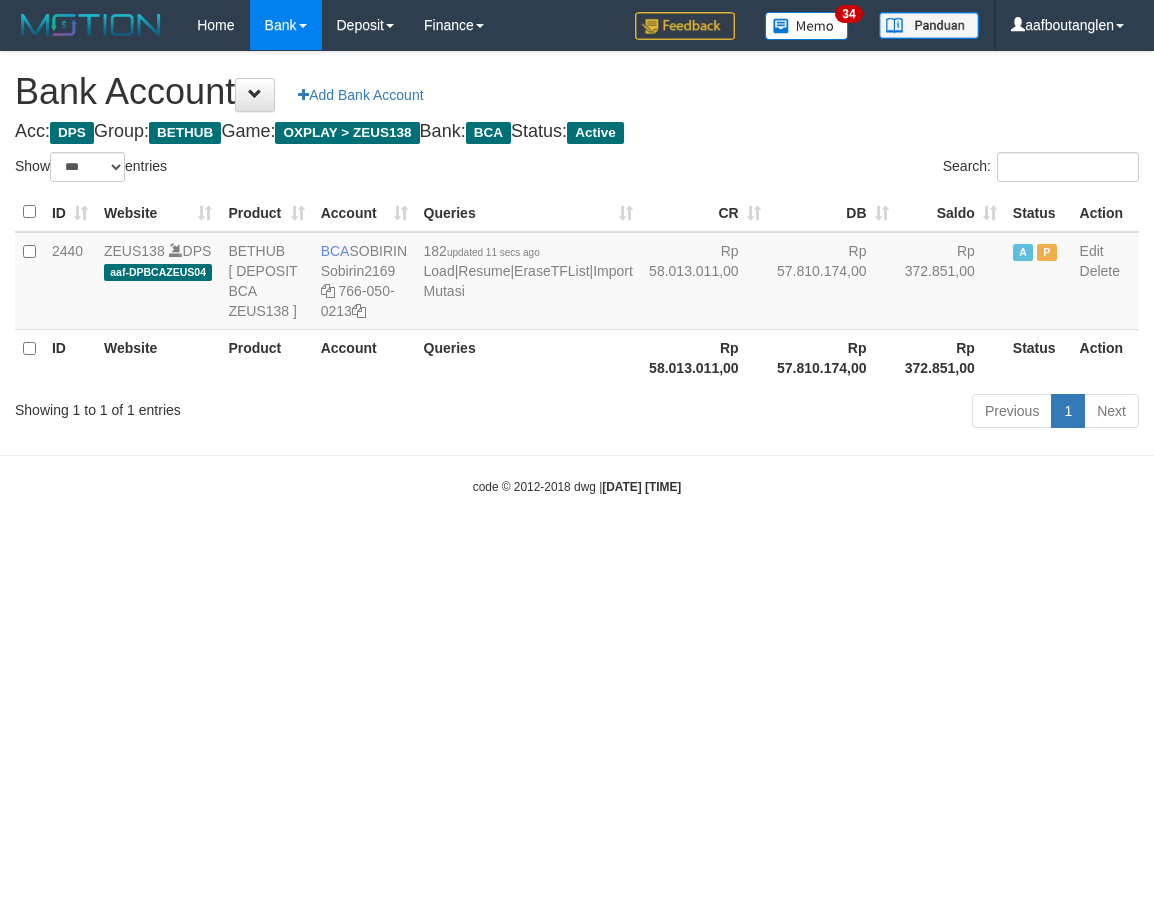 scroll, scrollTop: 0, scrollLeft: 0, axis: both 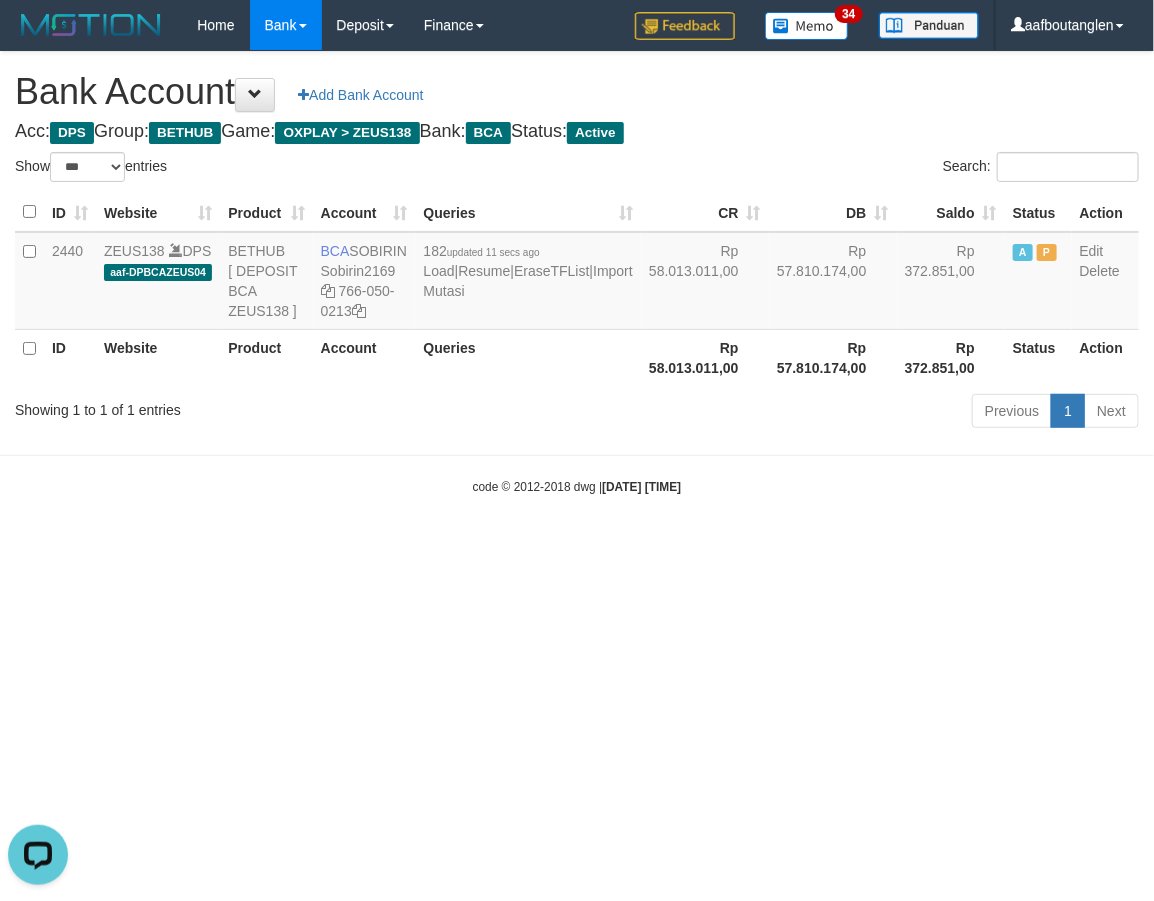drag, startPoint x: 841, startPoint y: 763, endPoint x: 854, endPoint y: 742, distance: 24.698177 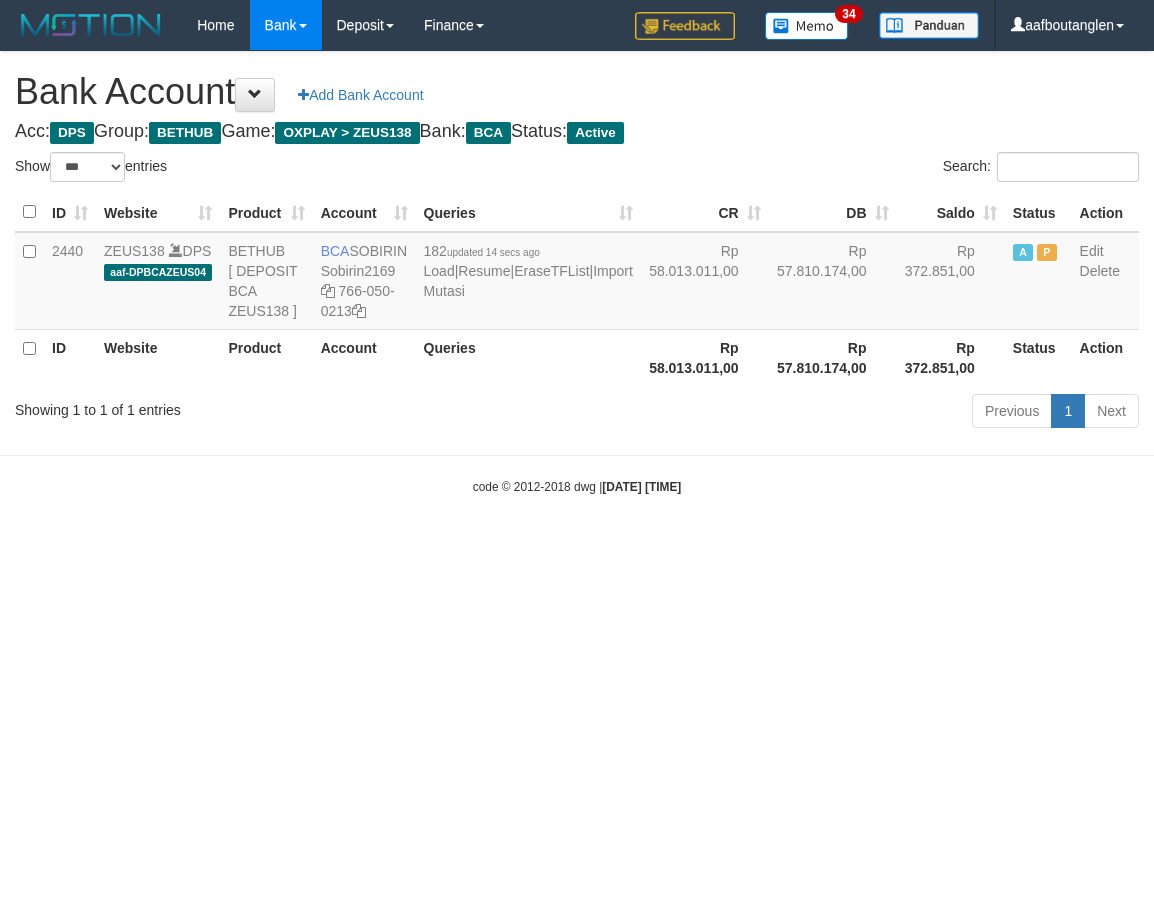 select on "***" 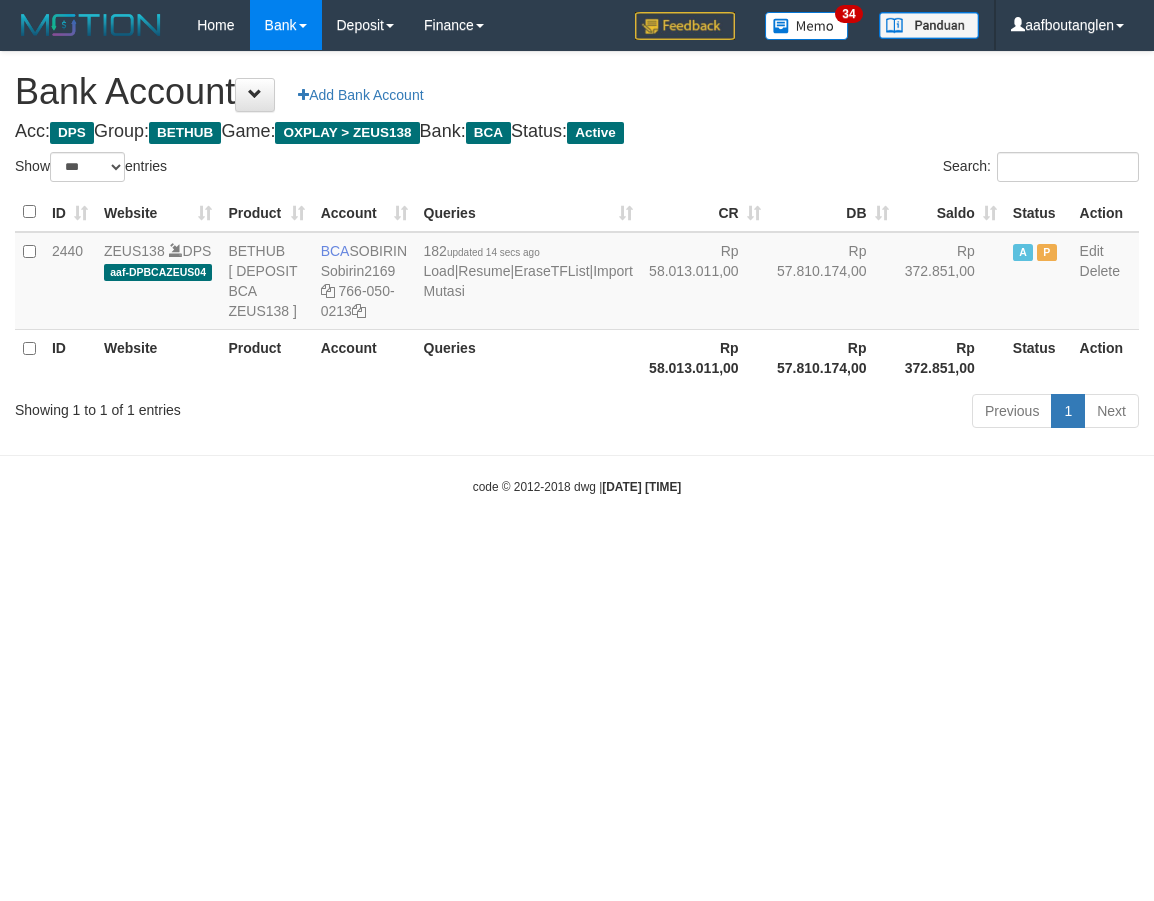 scroll, scrollTop: 0, scrollLeft: 0, axis: both 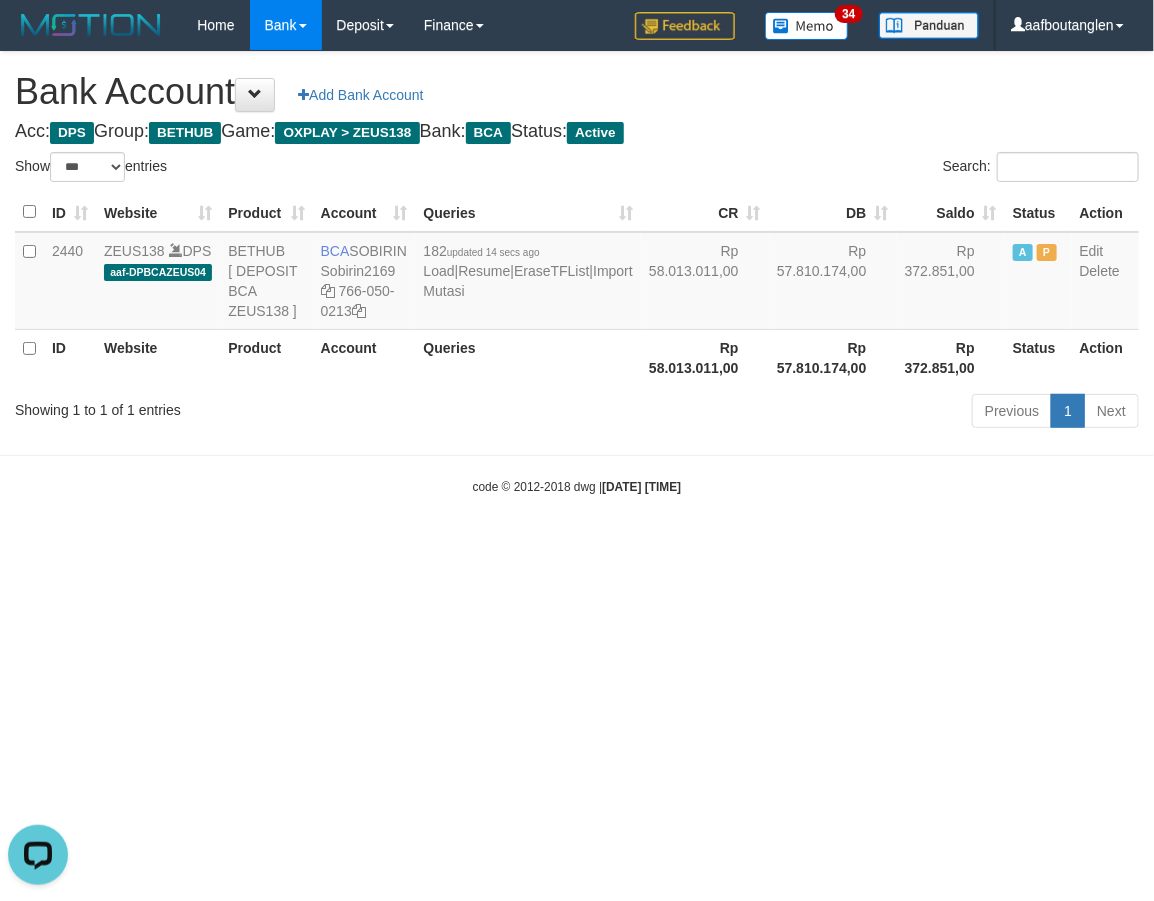drag, startPoint x: 851, startPoint y: 617, endPoint x: 841, endPoint y: 623, distance: 11.661903 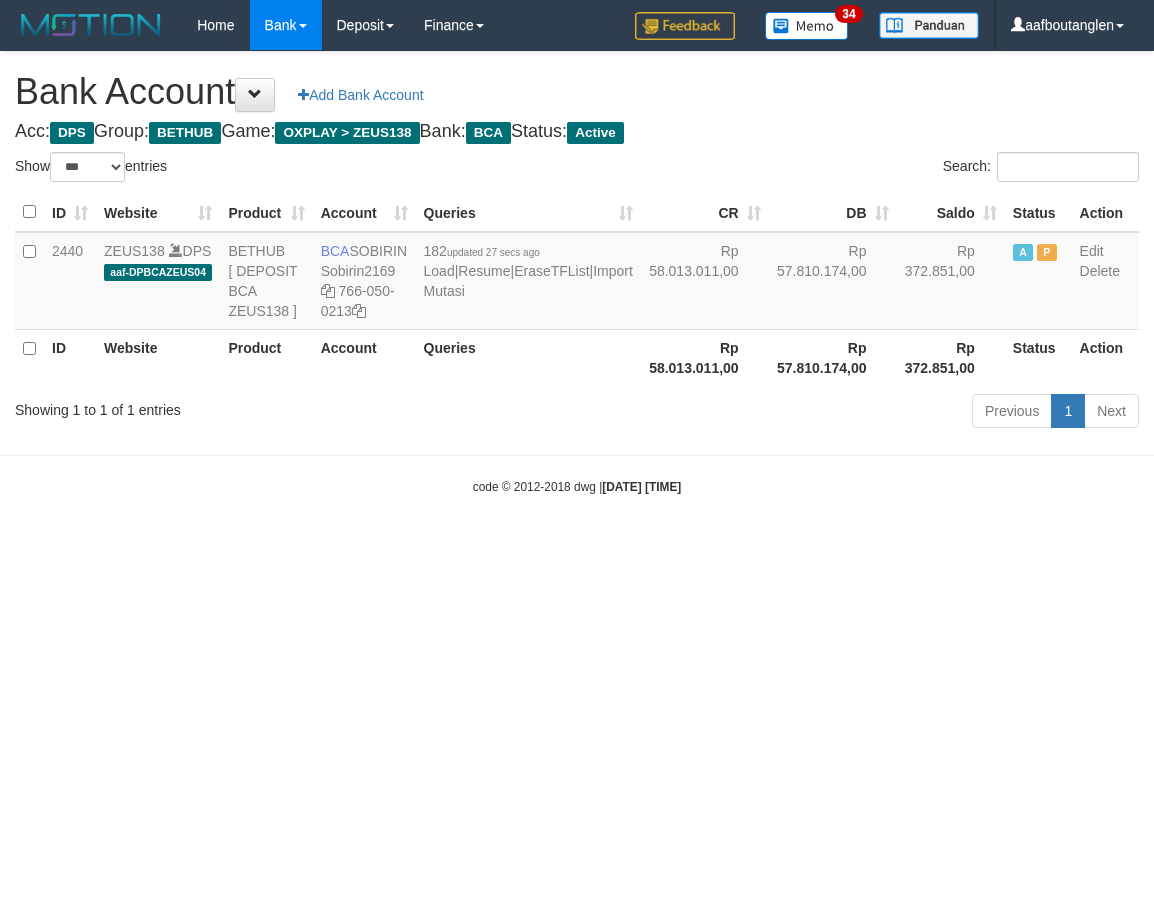 select on "***" 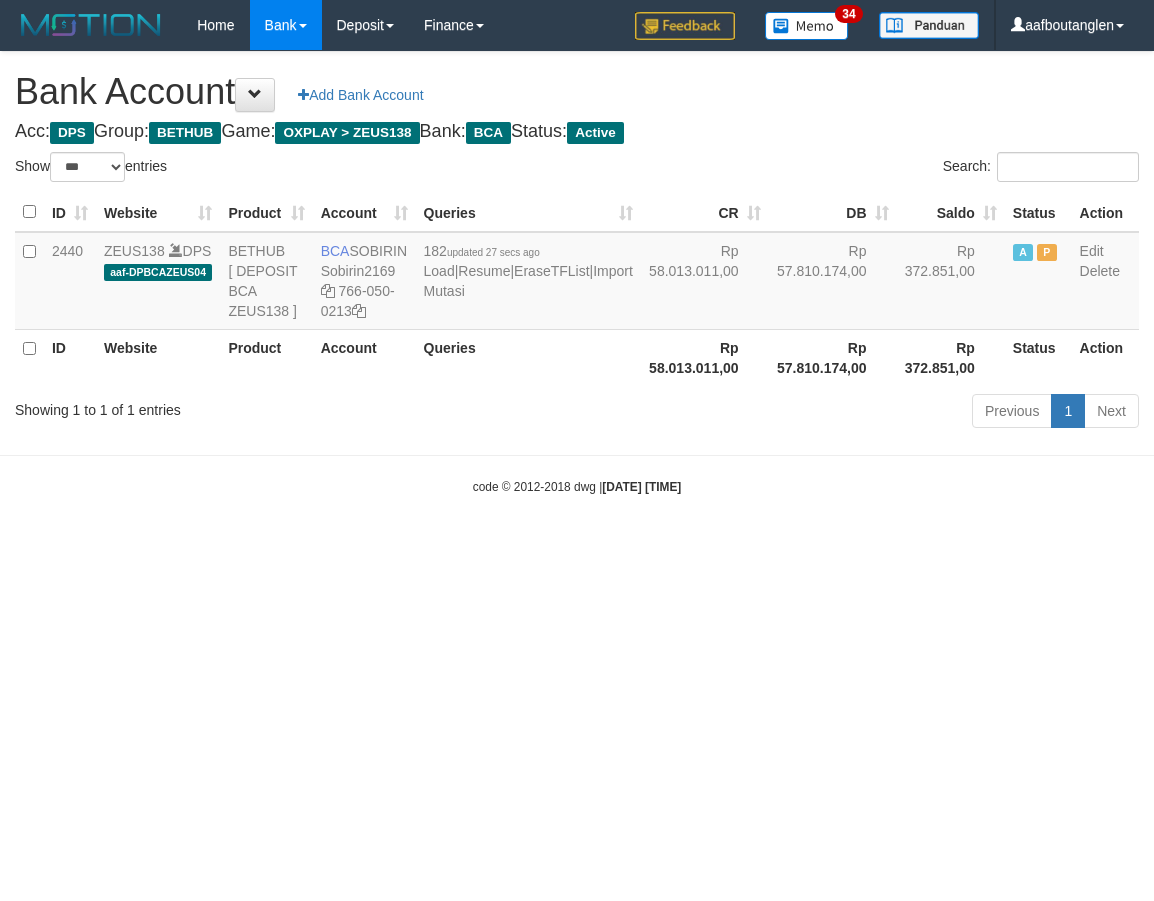 scroll, scrollTop: 0, scrollLeft: 0, axis: both 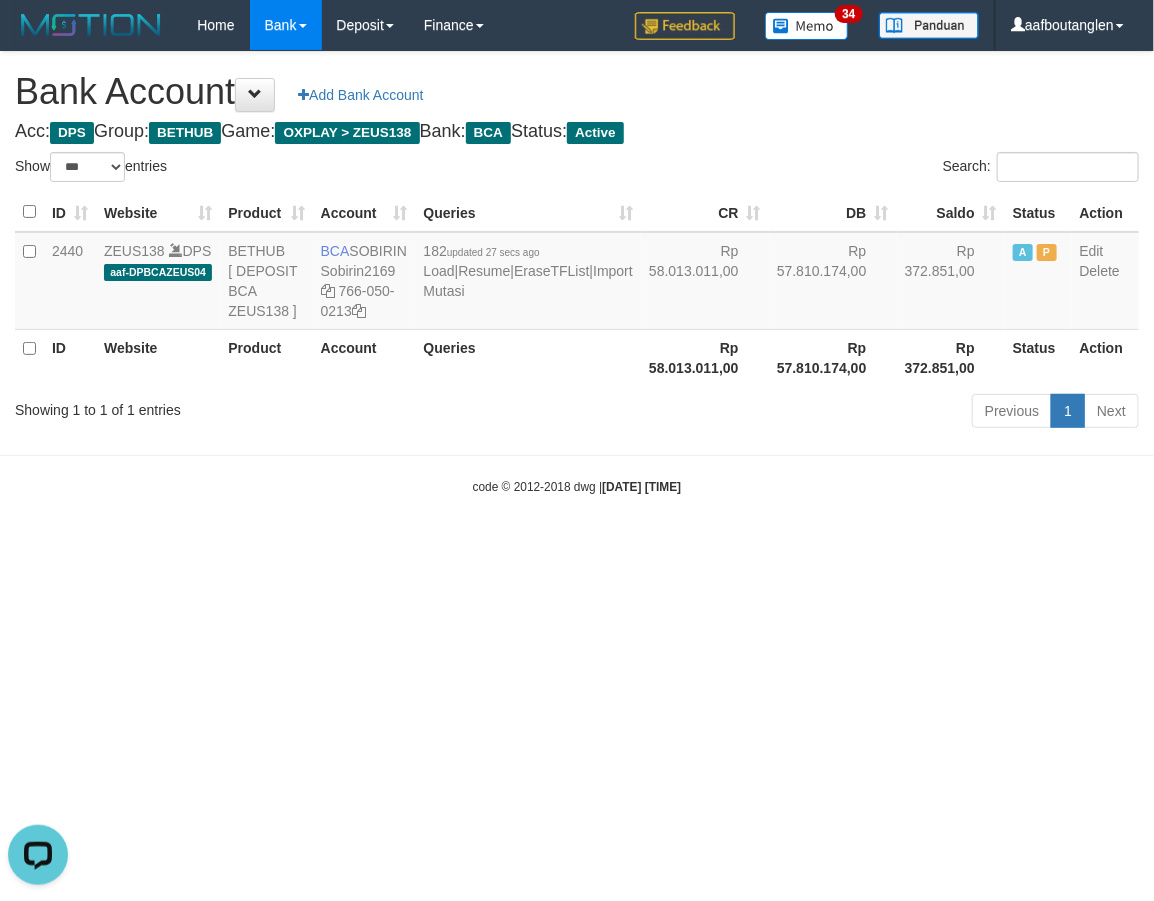 drag, startPoint x: 0, startPoint y: 0, endPoint x: 188, endPoint y: 610, distance: 638.3134 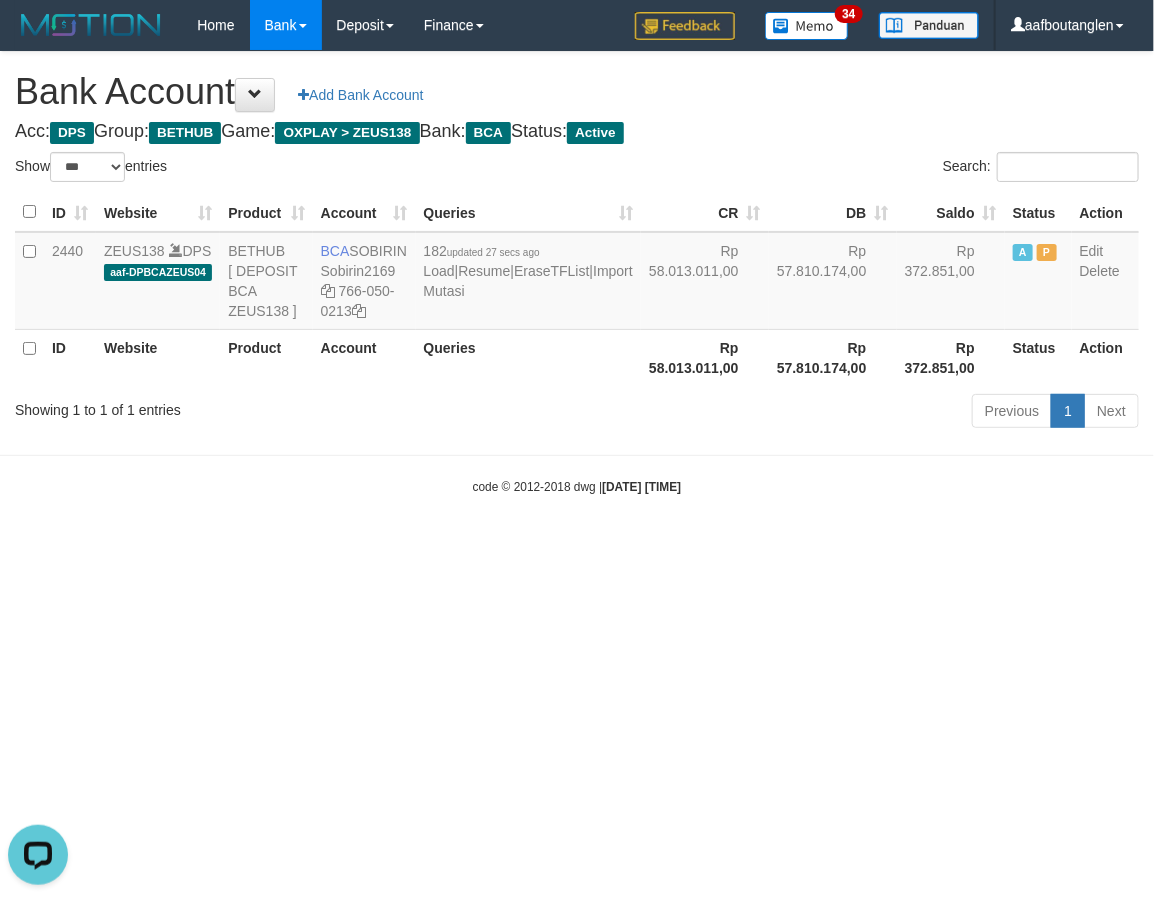 click on "Toggle navigation
Home
Bank
Account List
Deposit
DPS List
History
Note DPS
Finance
Financial Data
aafboutanglen
My Profile
Log Out
34" at bounding box center [577, 273] 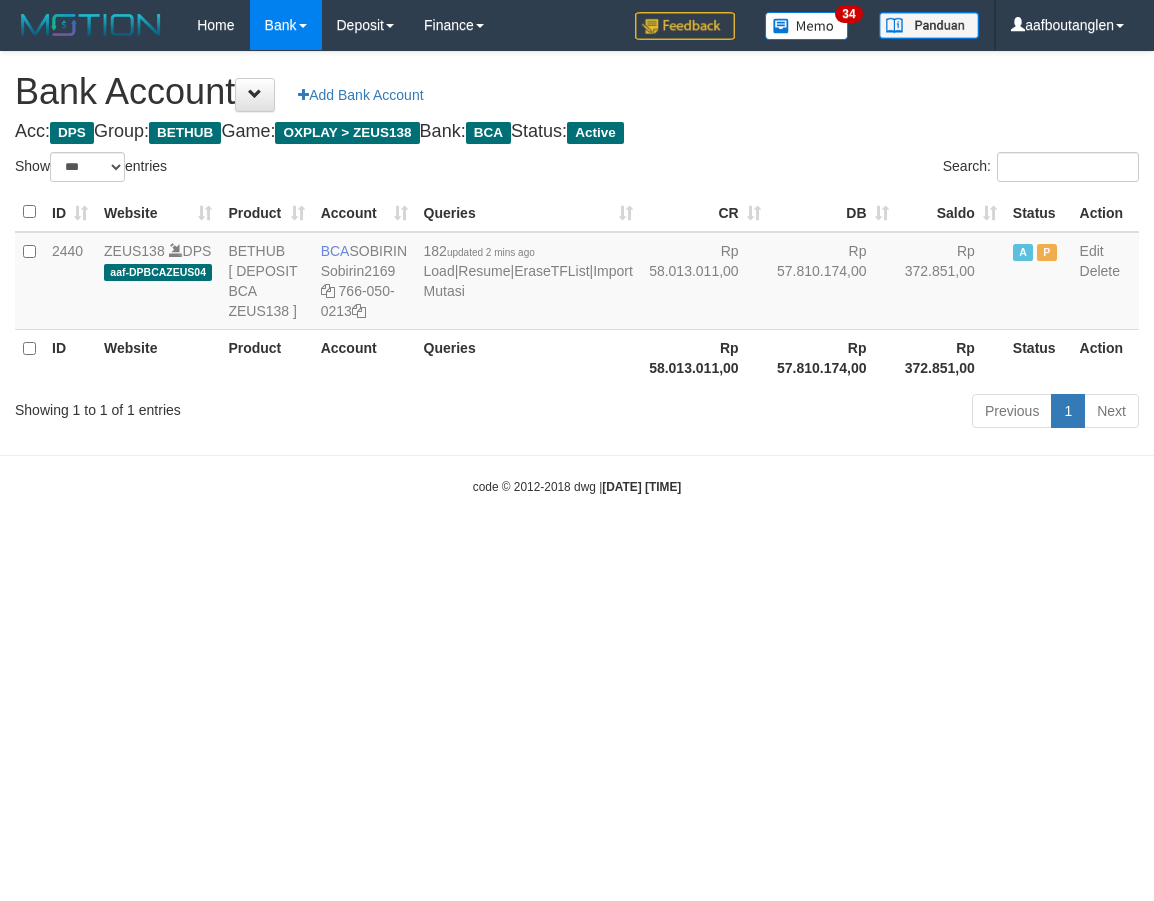 select on "***" 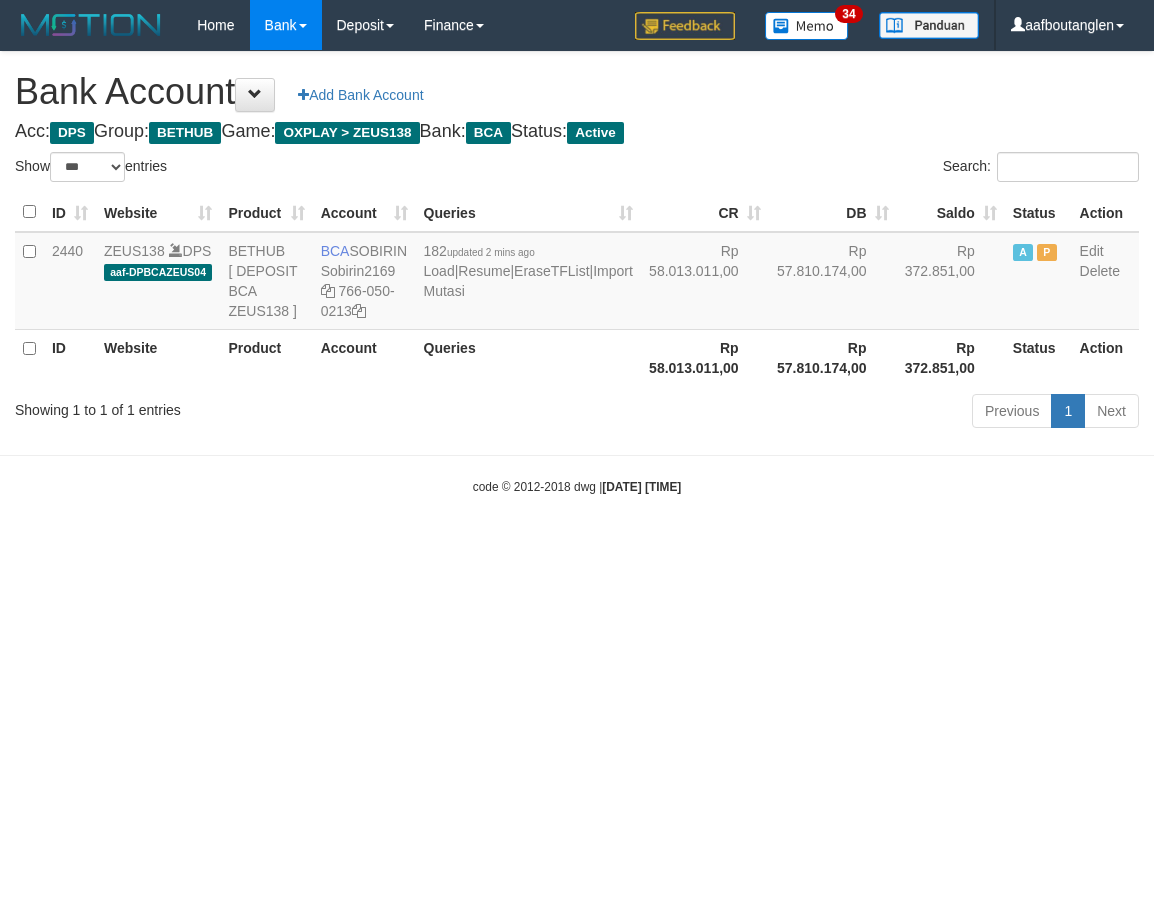 scroll, scrollTop: 0, scrollLeft: 0, axis: both 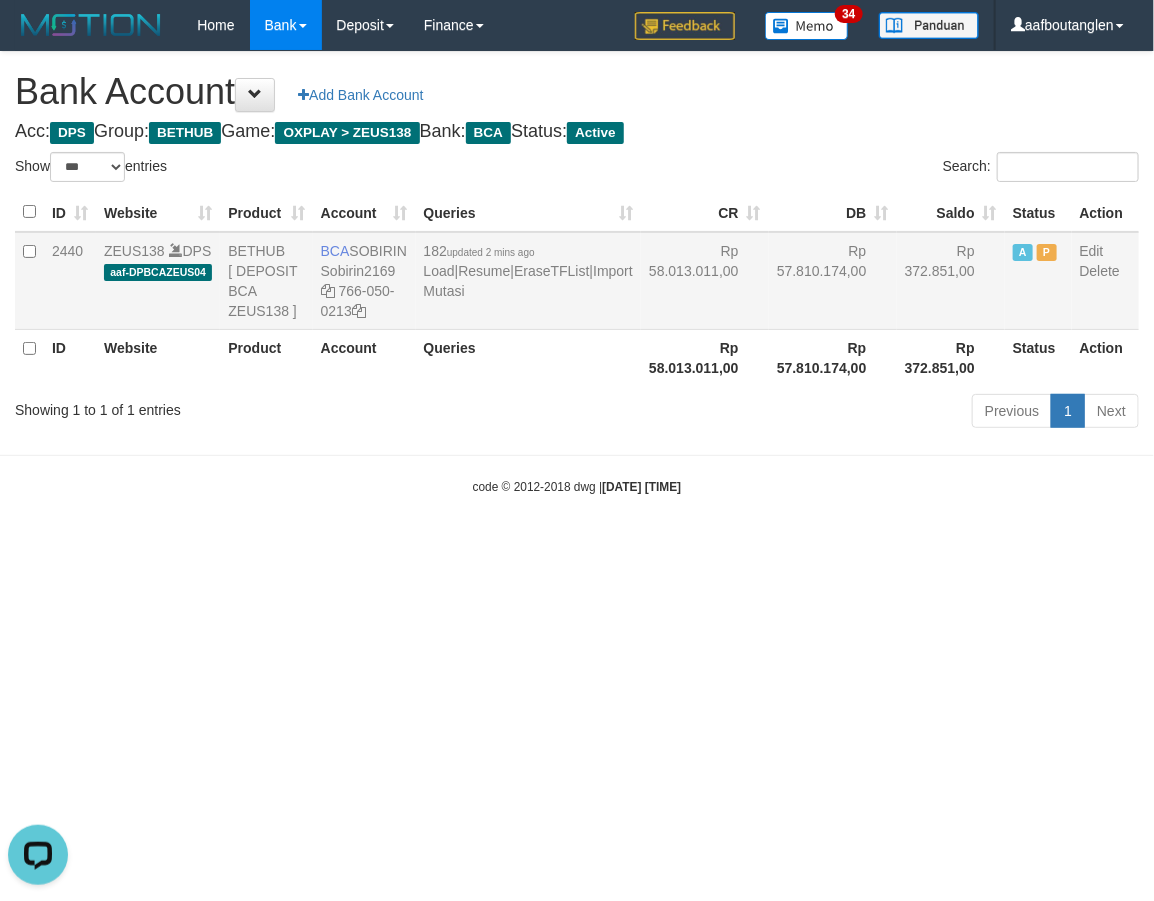 click on "182  updated 2 mins ago
Load
|
Resume
|
EraseTFList
|
Import Mutasi" at bounding box center [528, 281] 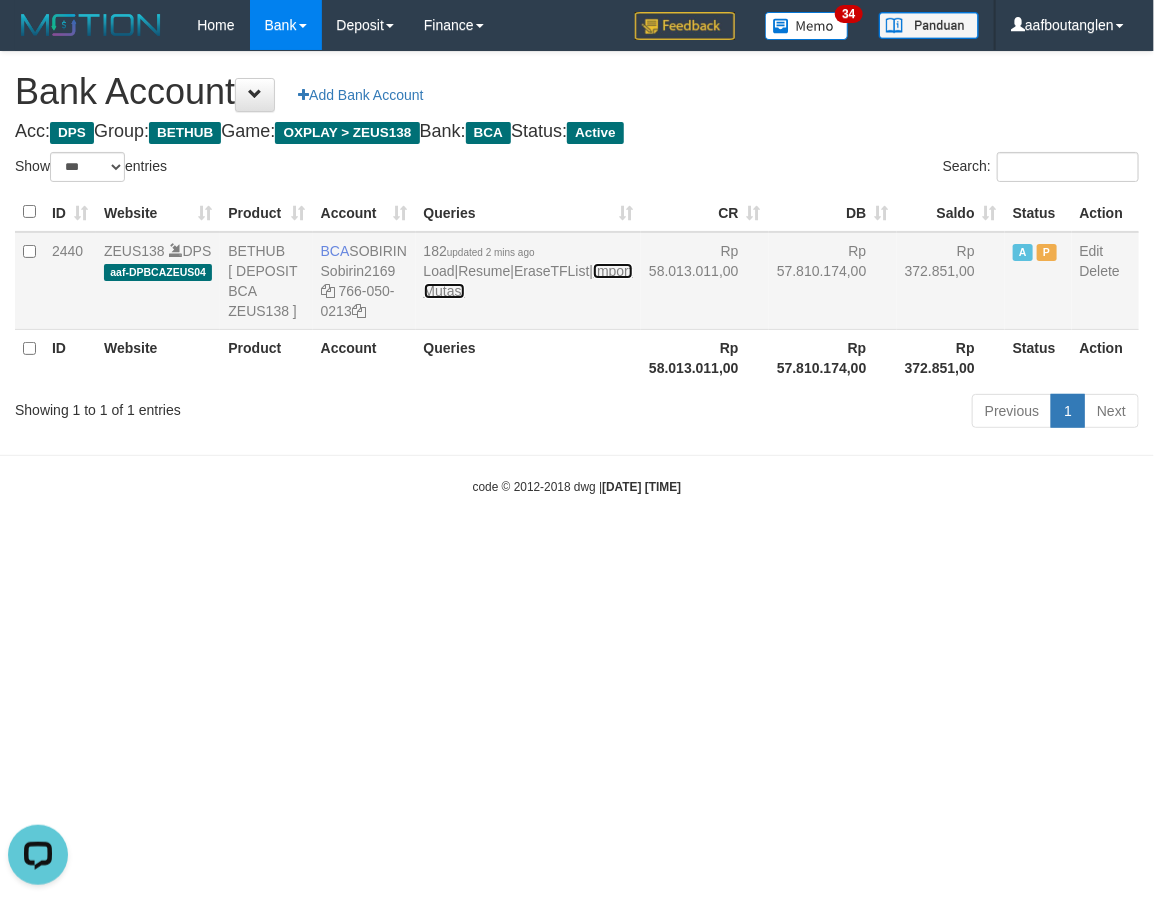 click on "Import Mutasi" at bounding box center [528, 281] 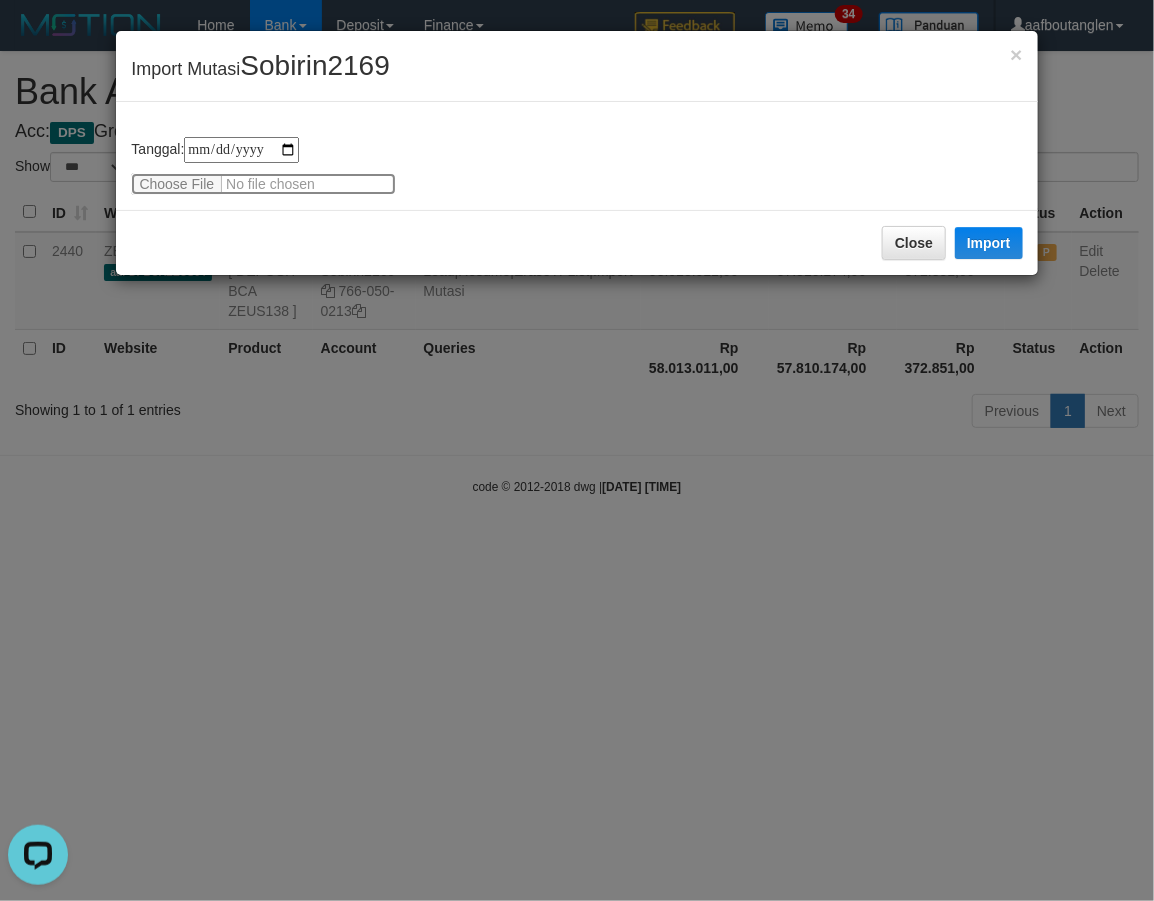 click at bounding box center (263, 184) 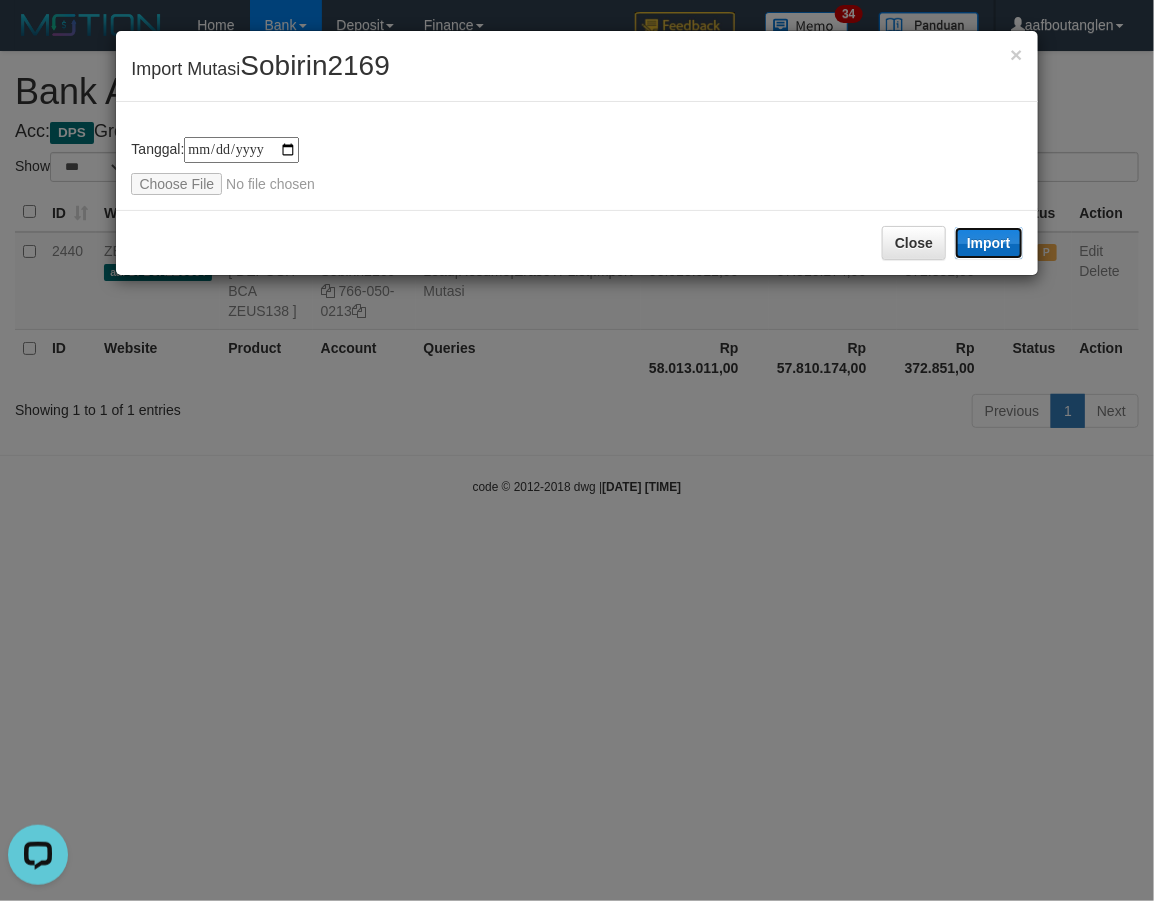 click on "Import" at bounding box center (989, 243) 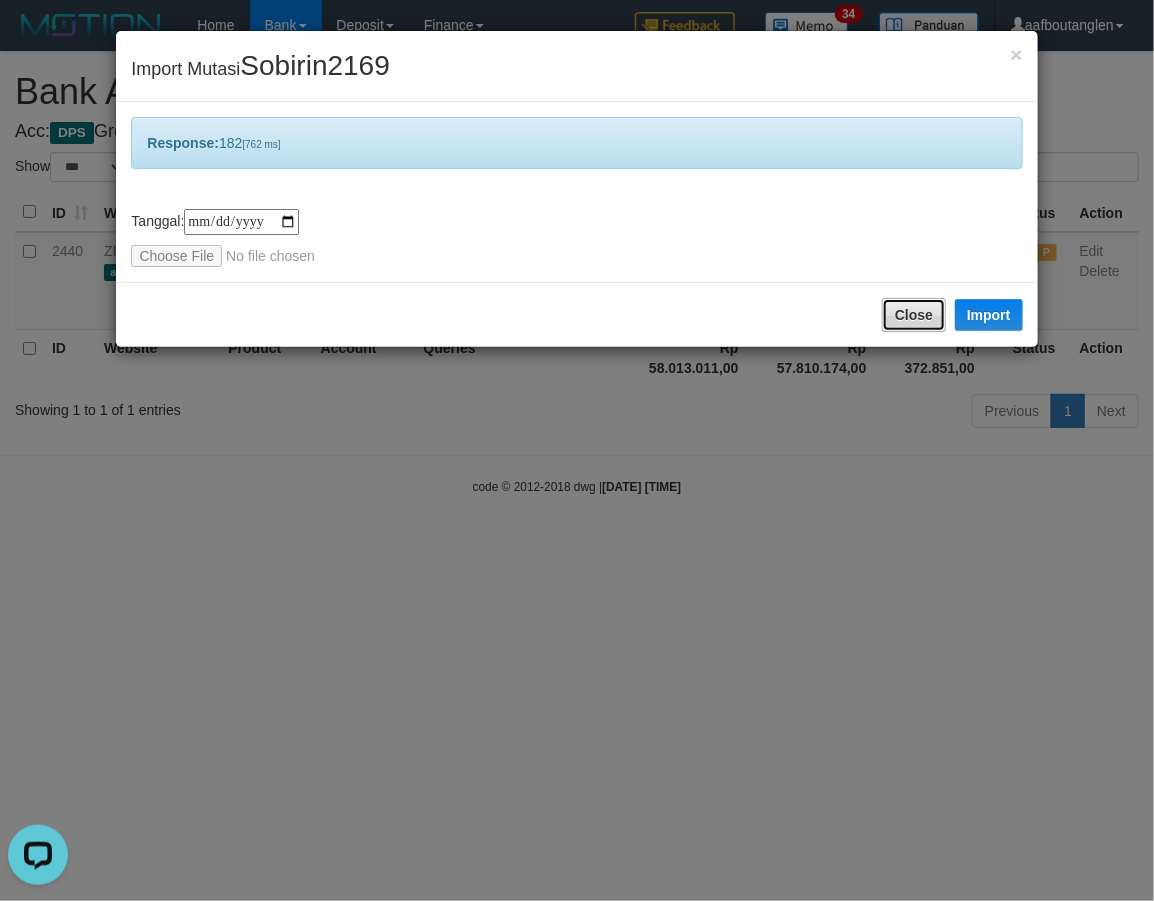 click on "Close" at bounding box center [914, 315] 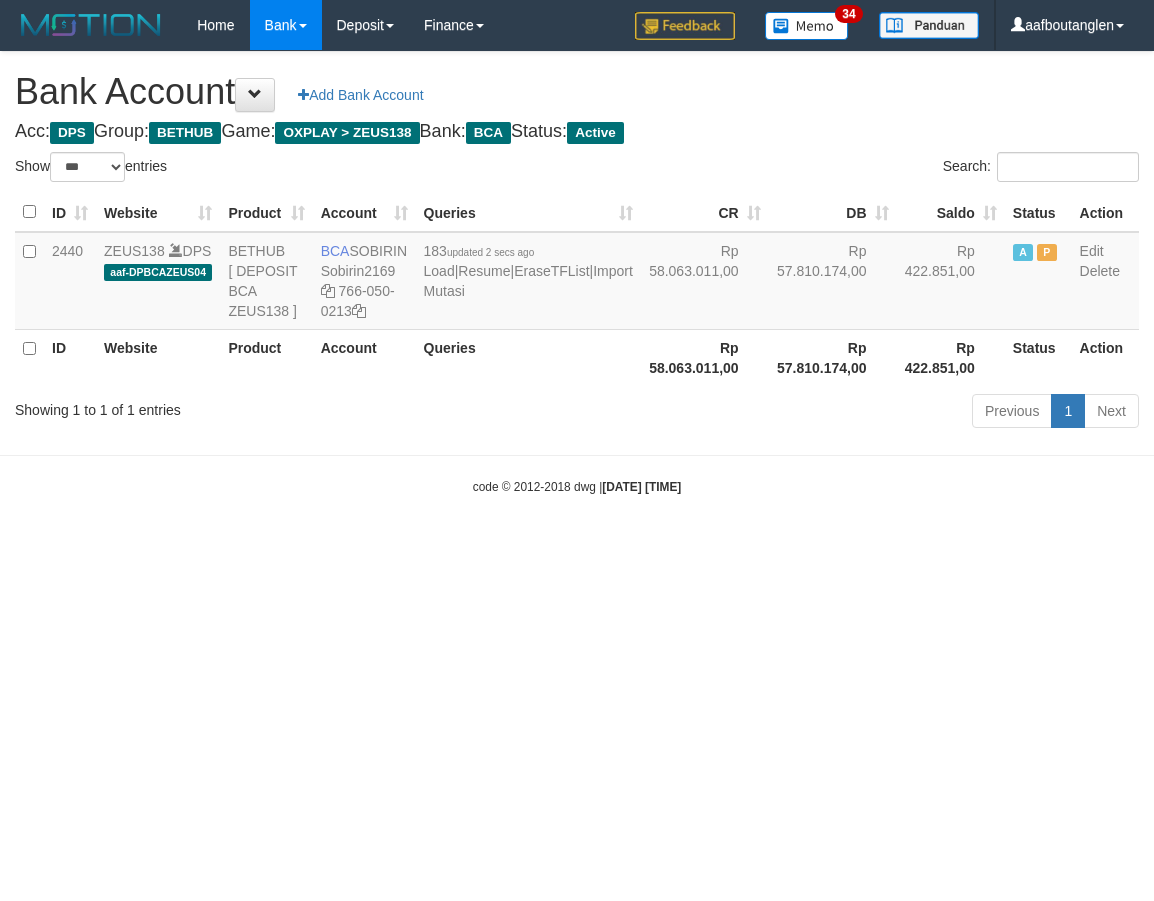 select on "***" 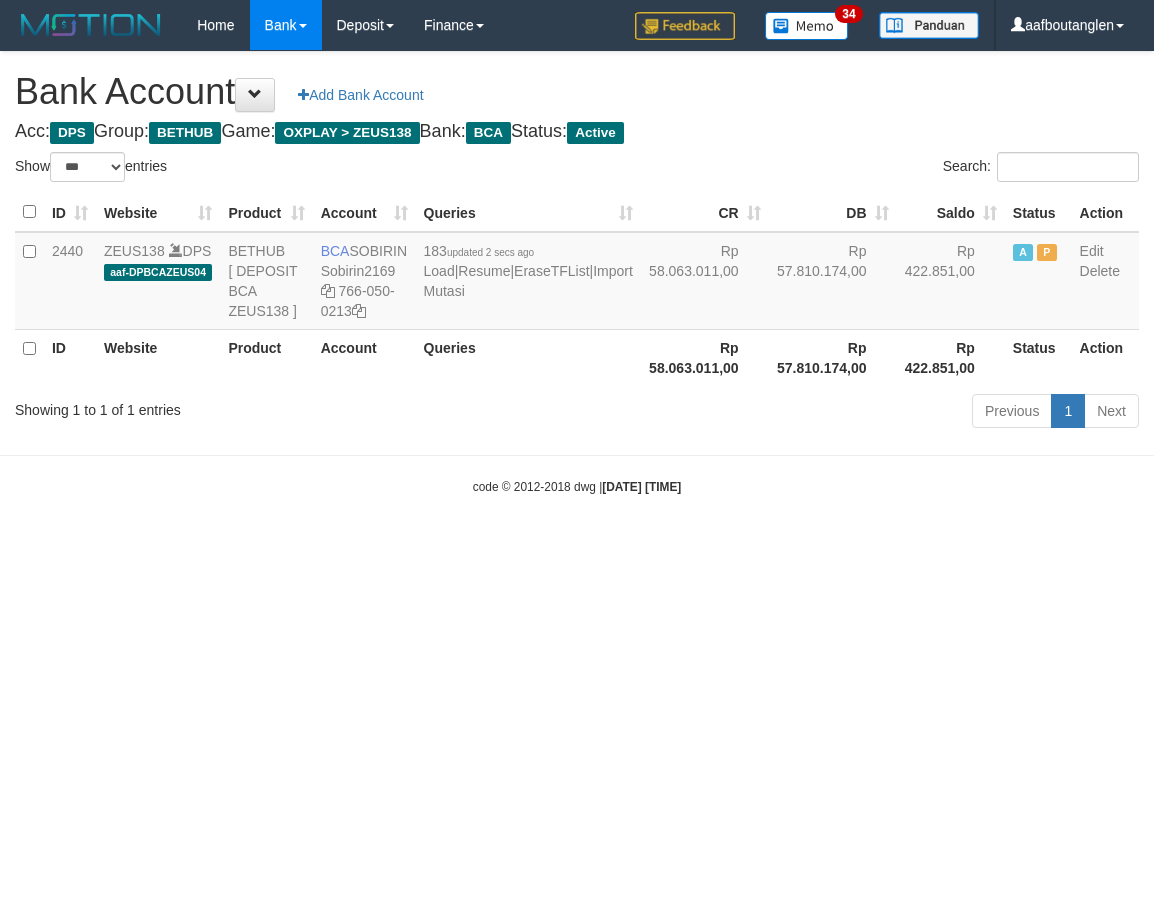 scroll, scrollTop: 0, scrollLeft: 0, axis: both 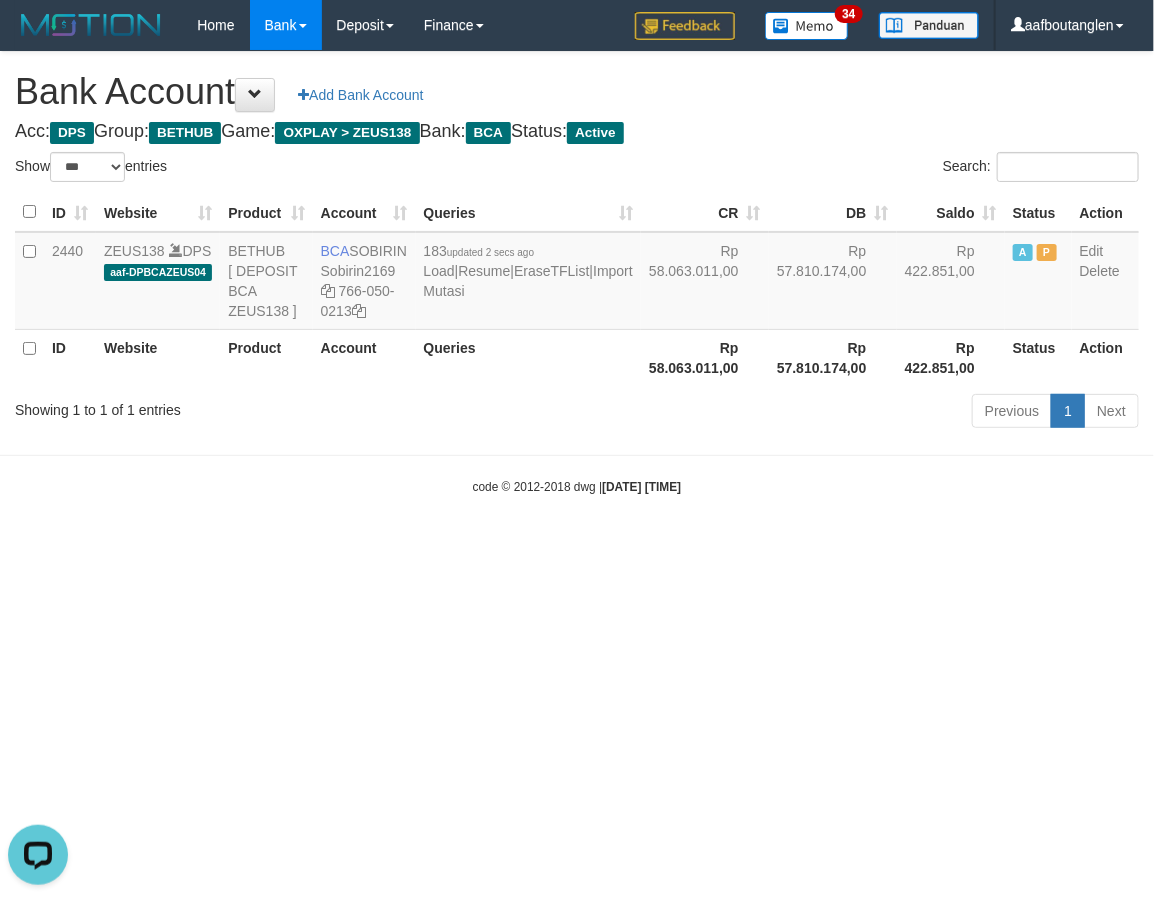 click on "Toggle navigation
Home
Bank
Account List
Deposit
DPS List
History
Note DPS
Finance
Financial Data
aafboutanglen
My Profile
Log Out
34" at bounding box center (577, 273) 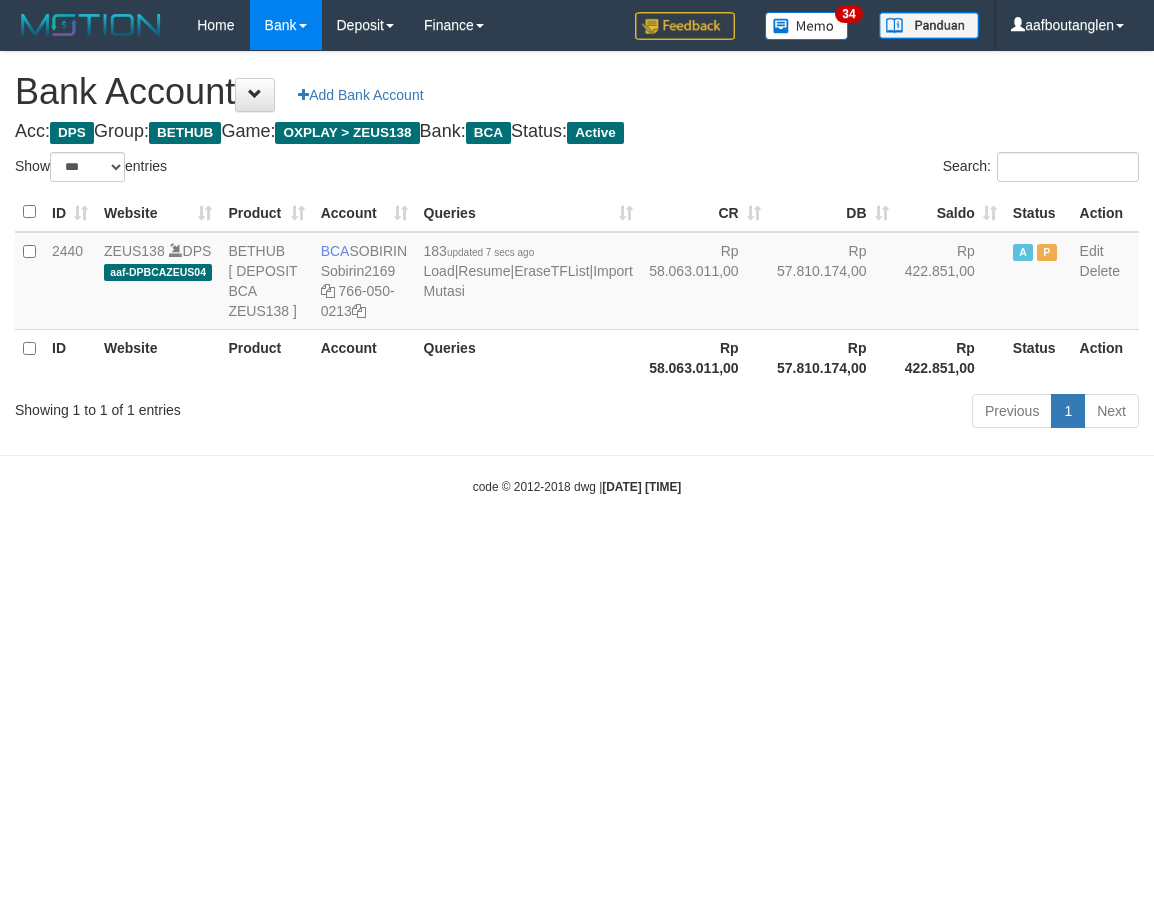 select on "***" 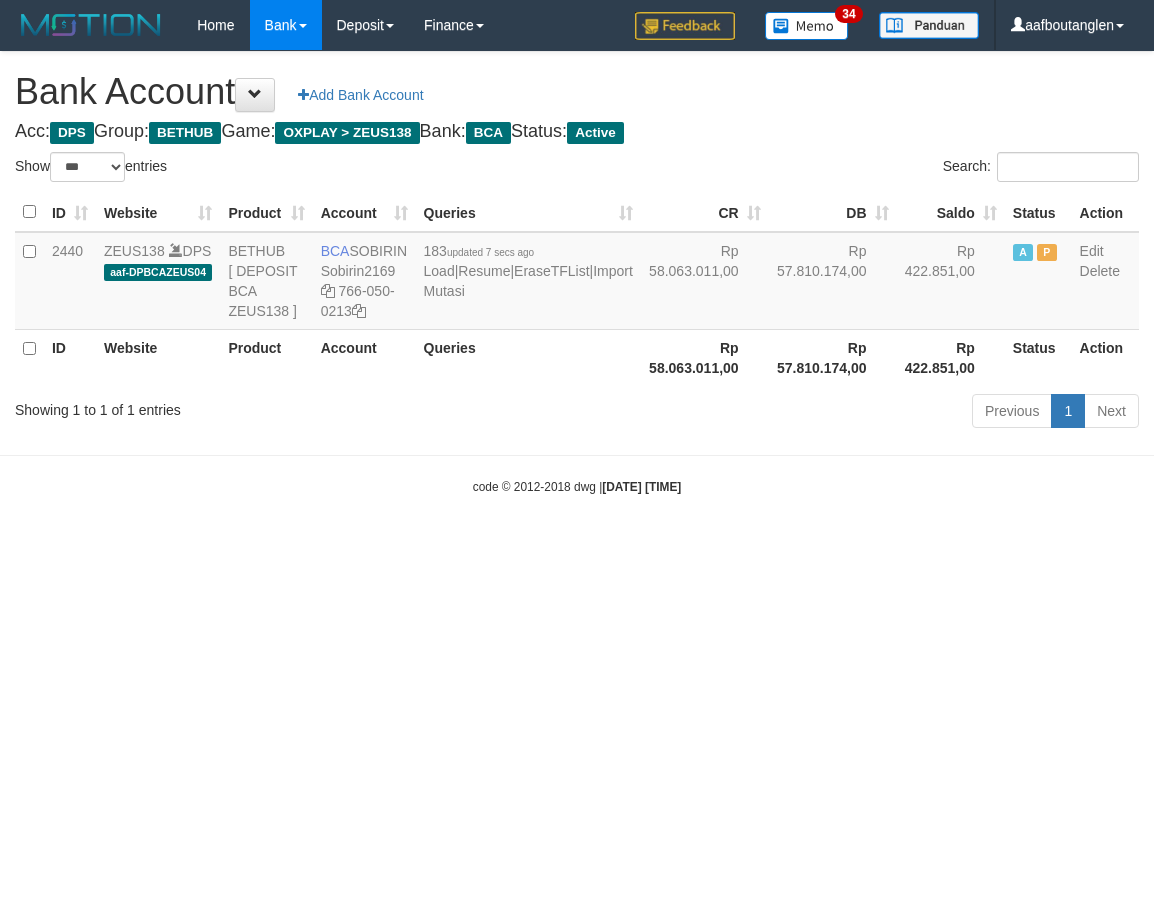 scroll, scrollTop: 0, scrollLeft: 0, axis: both 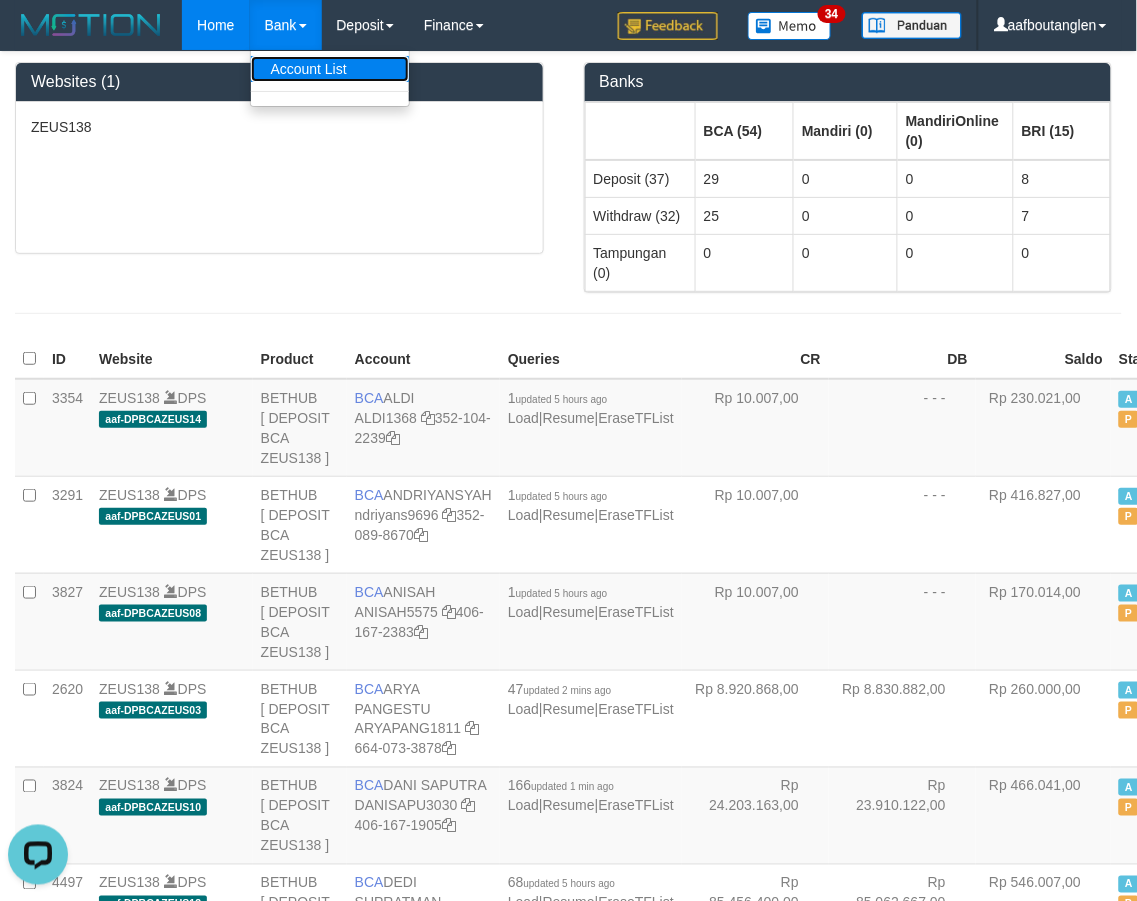click on "Account List" at bounding box center (330, 69) 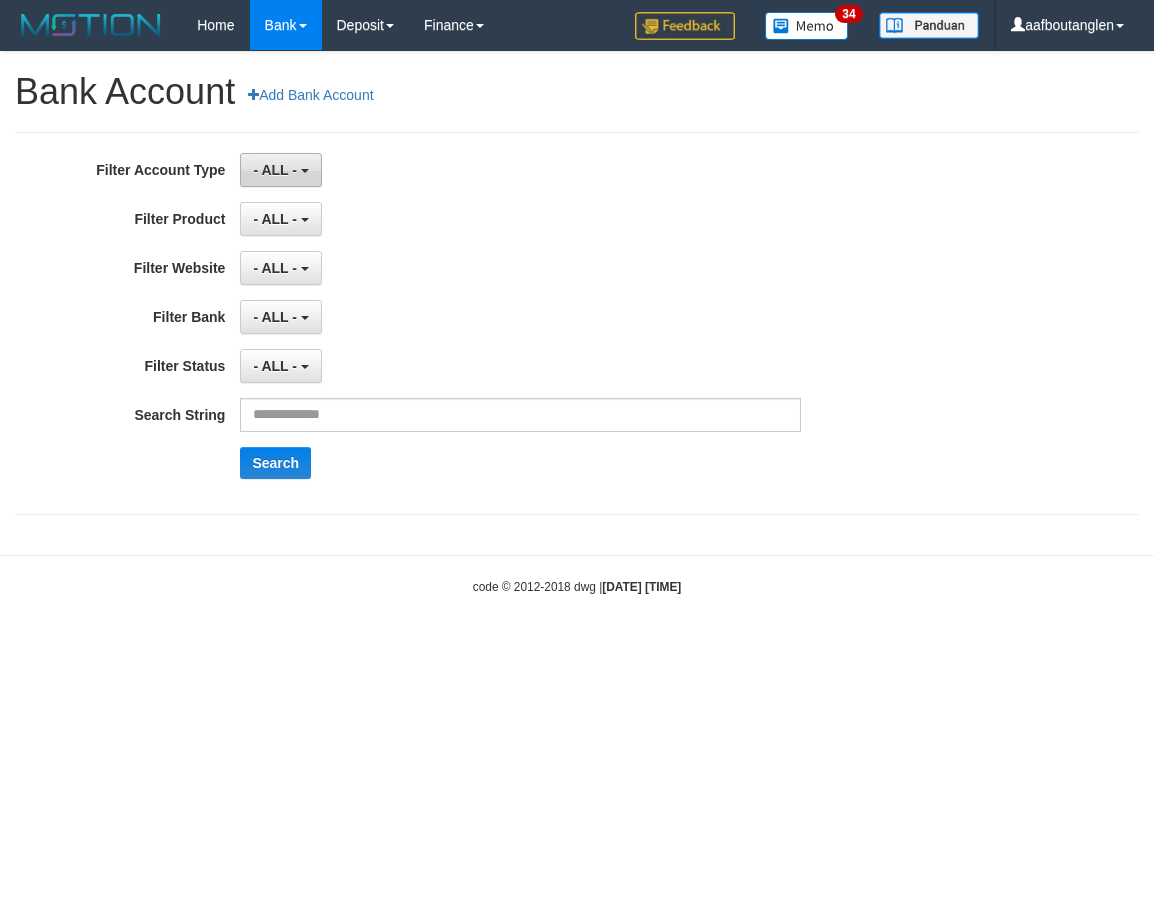scroll, scrollTop: 0, scrollLeft: 0, axis: both 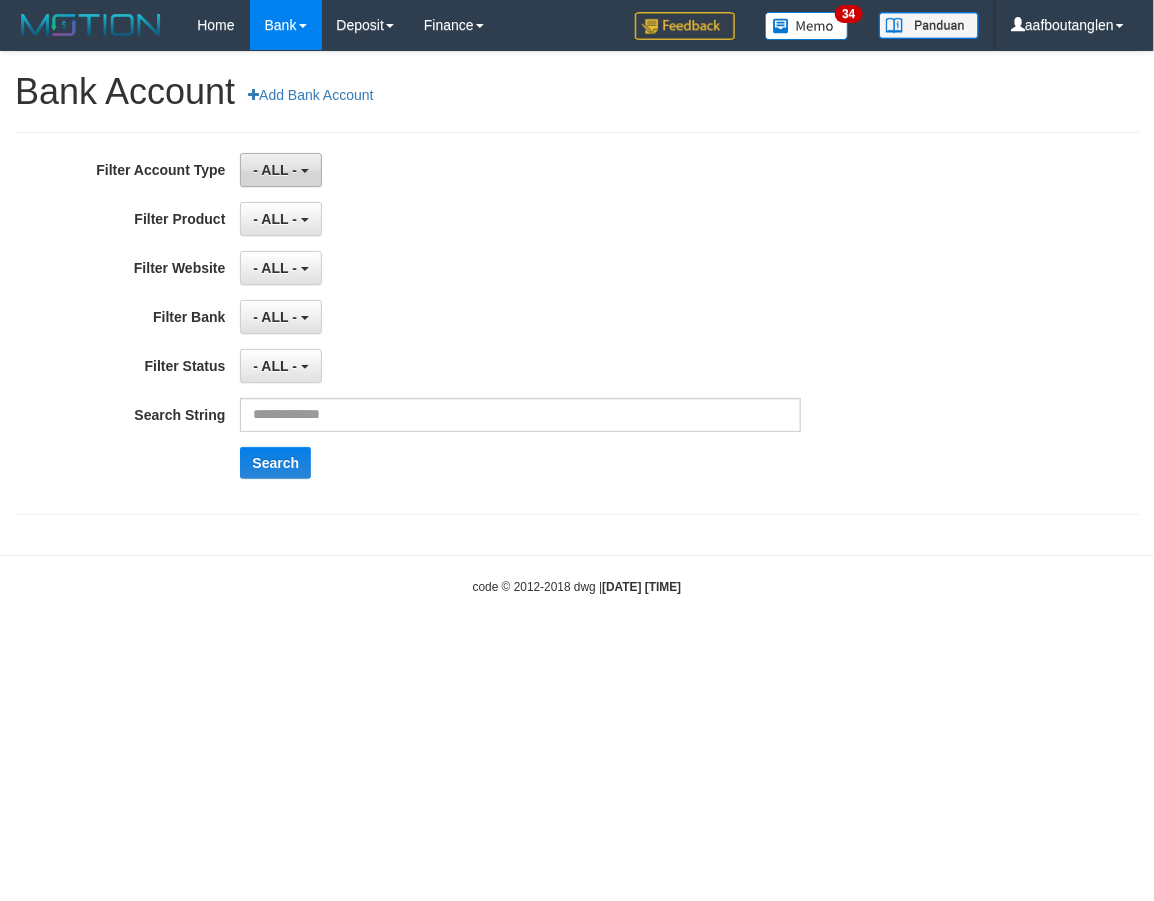 click on "- ALL -" at bounding box center (275, 170) 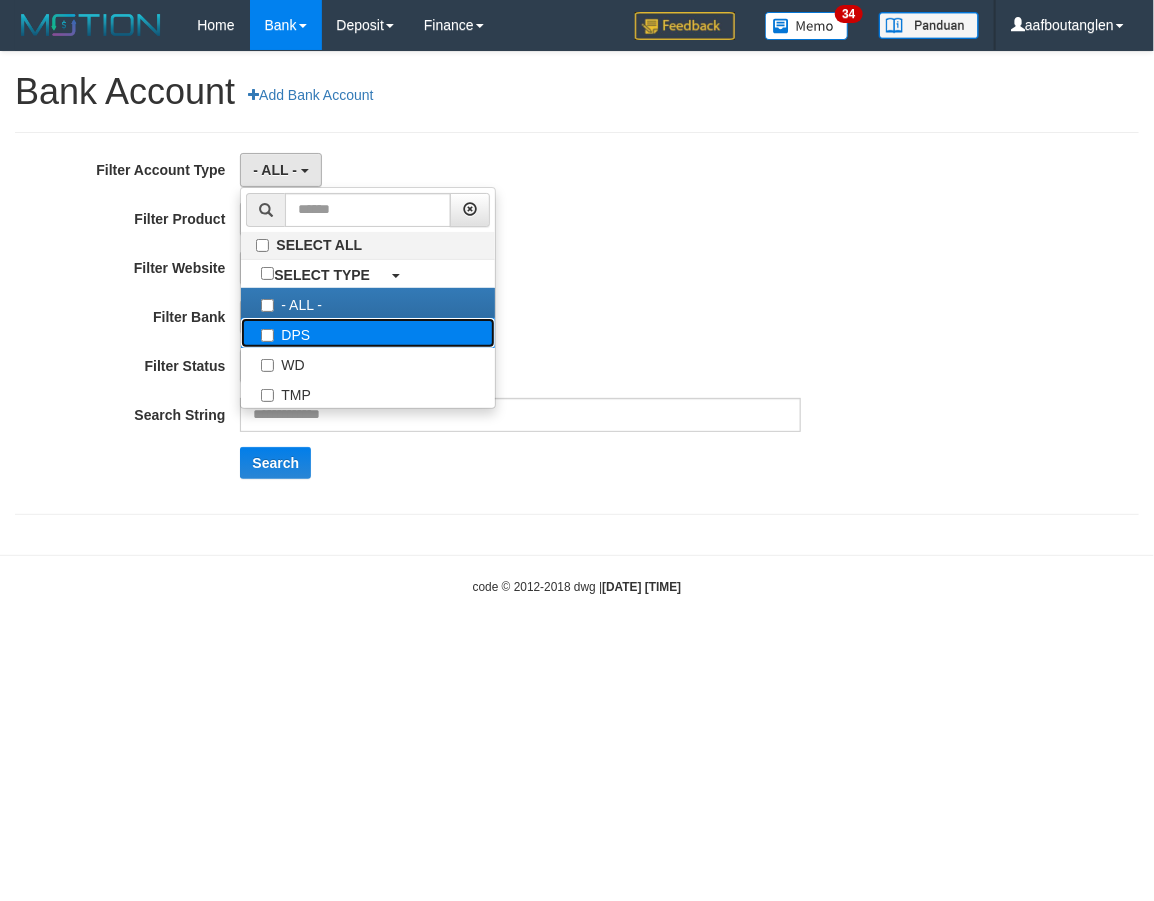 click on "DPS" at bounding box center [368, 333] 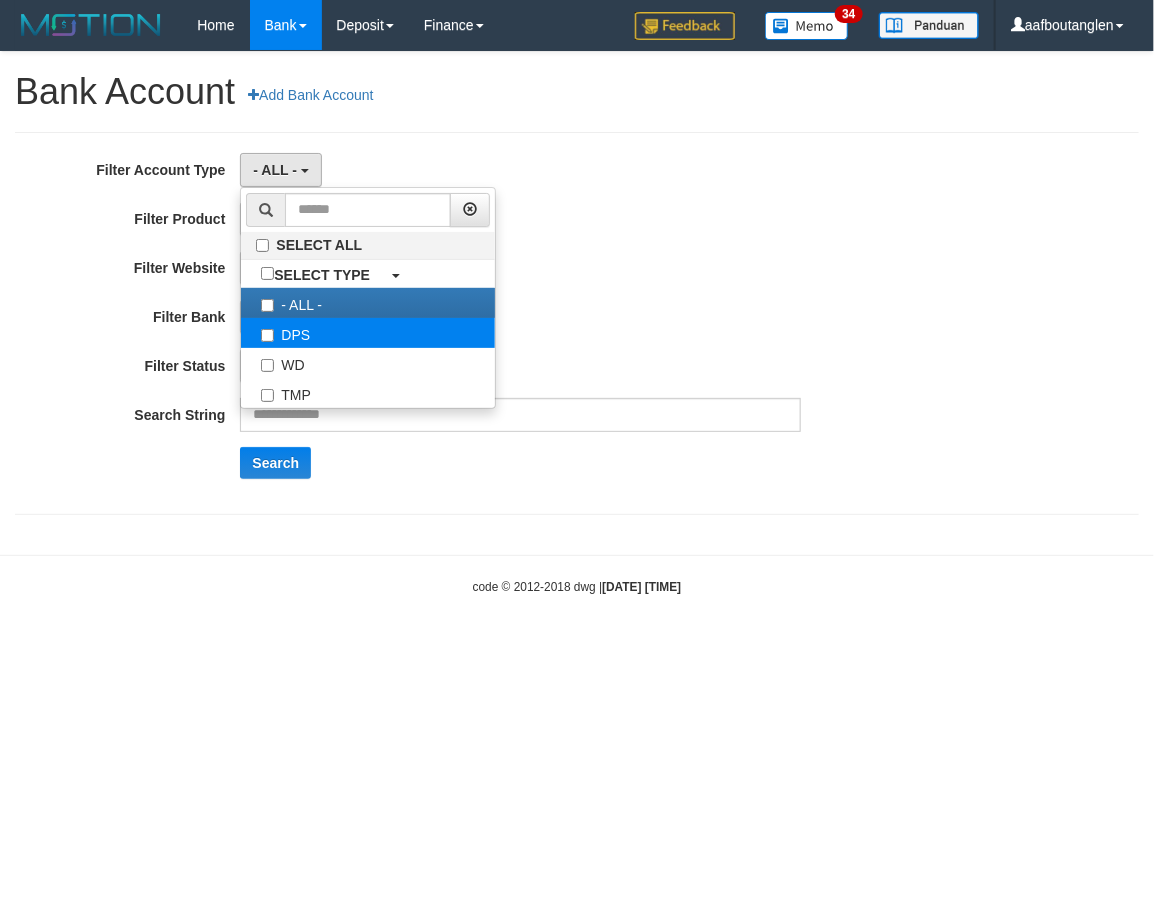 select on "***" 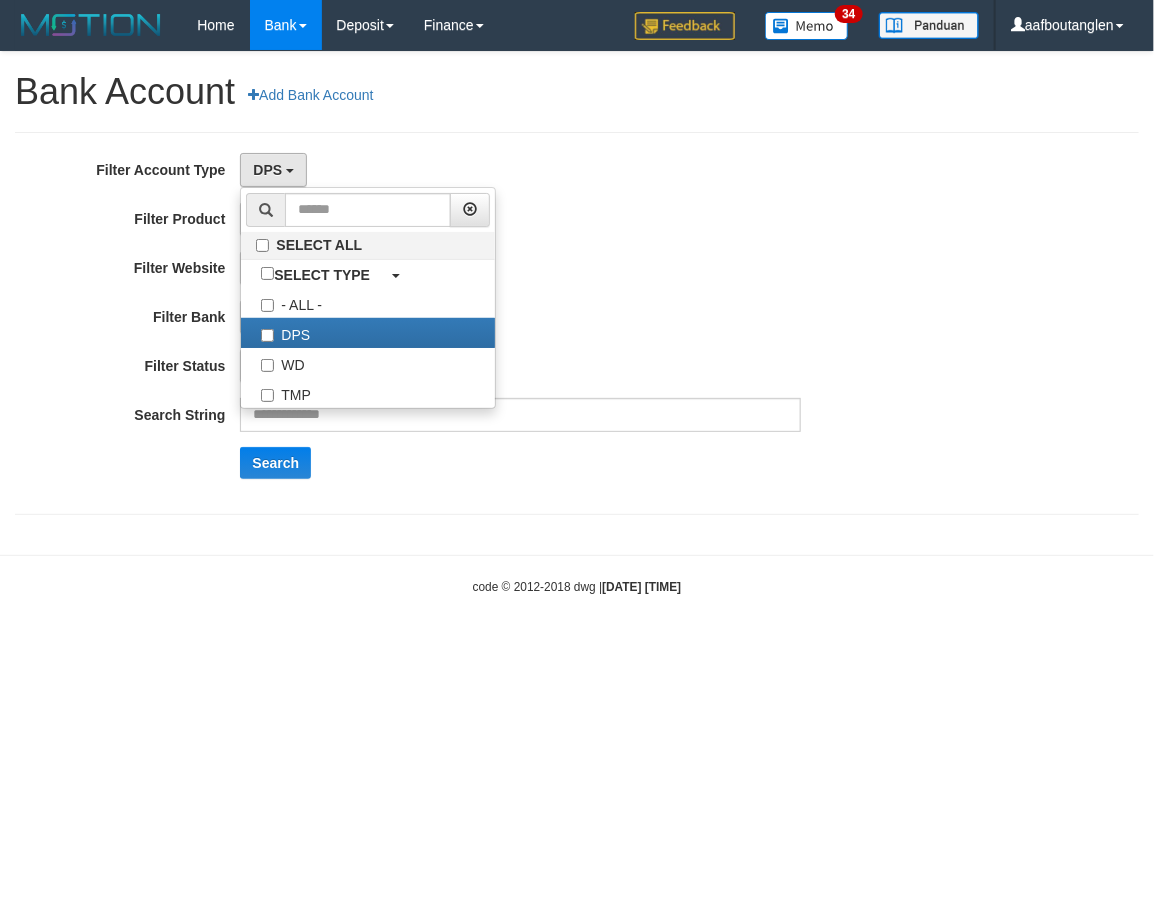 scroll, scrollTop: 17, scrollLeft: 0, axis: vertical 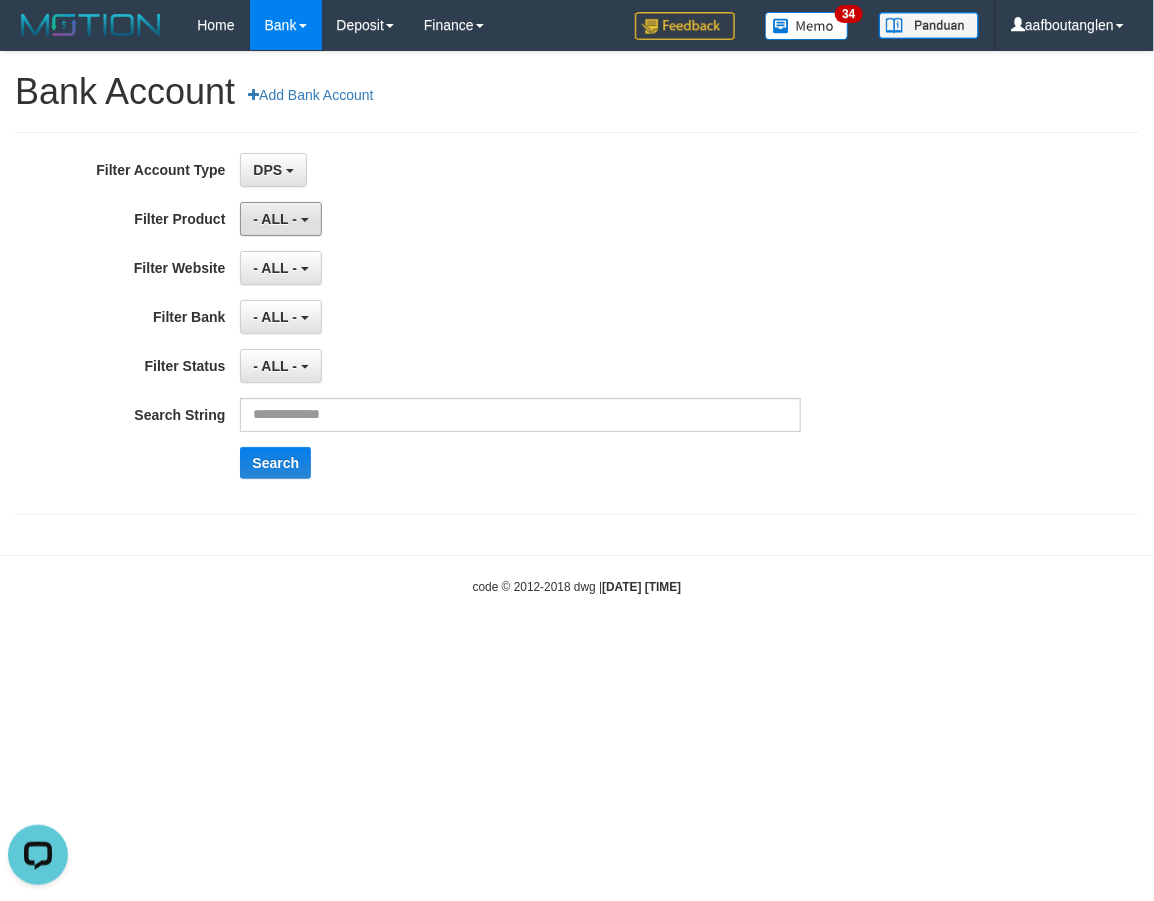 drag, startPoint x: 308, startPoint y: 212, endPoint x: 331, endPoint y: 317, distance: 107.48953 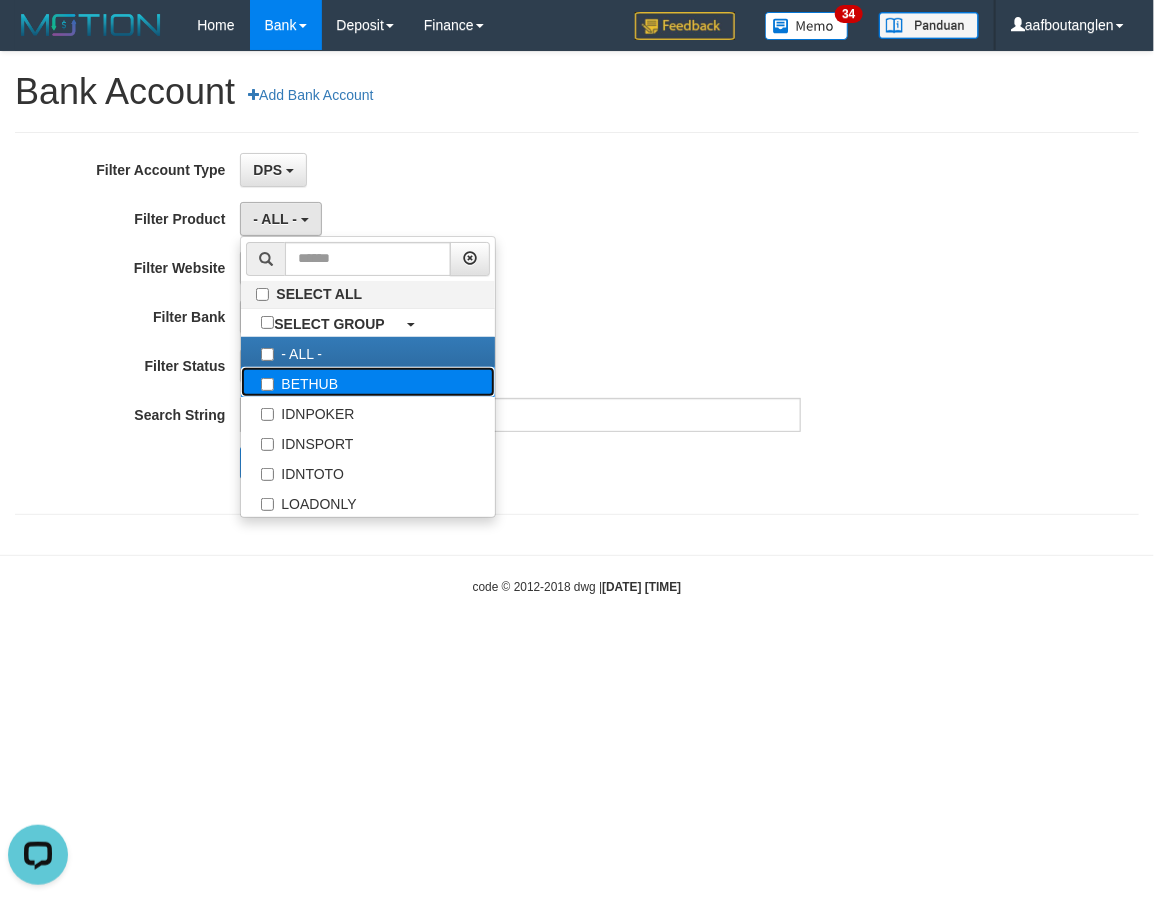 click on "BETHUB" at bounding box center (368, 382) 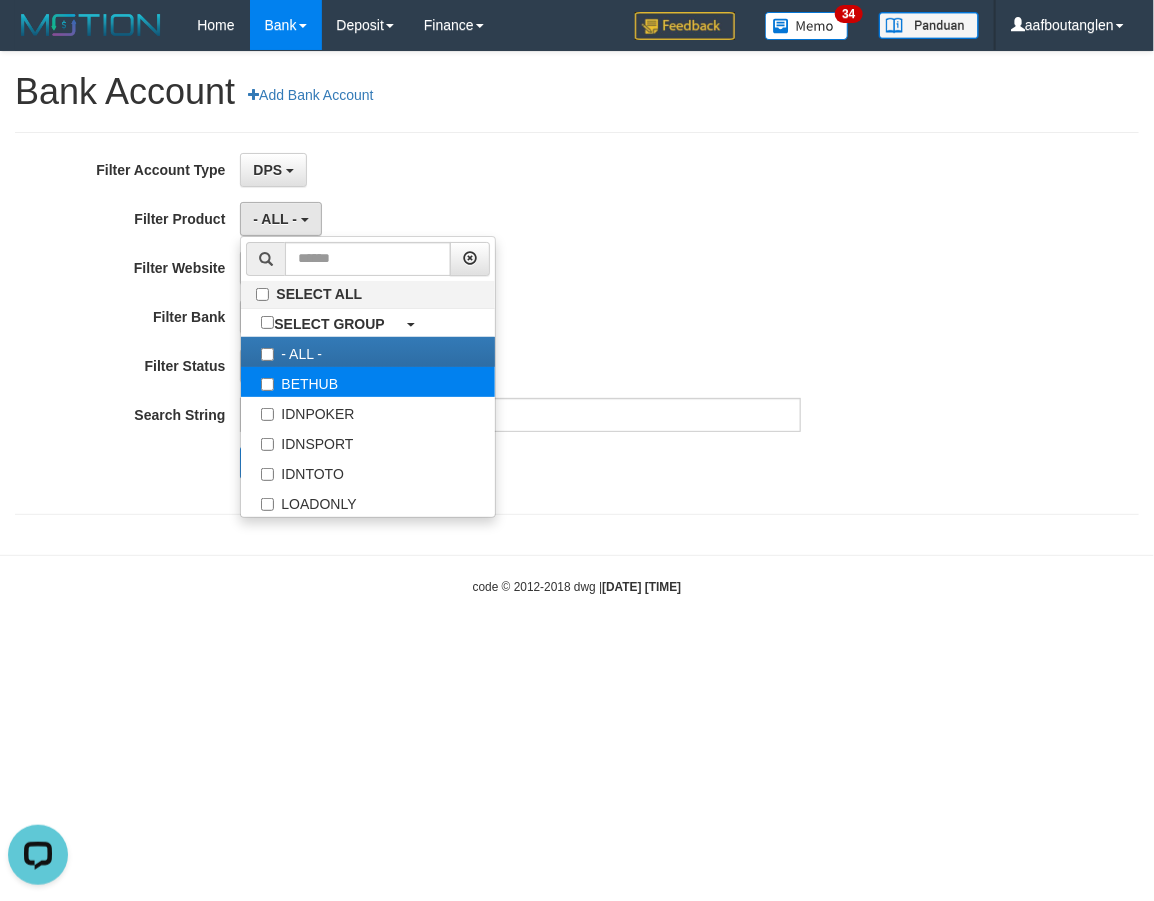 select on "*" 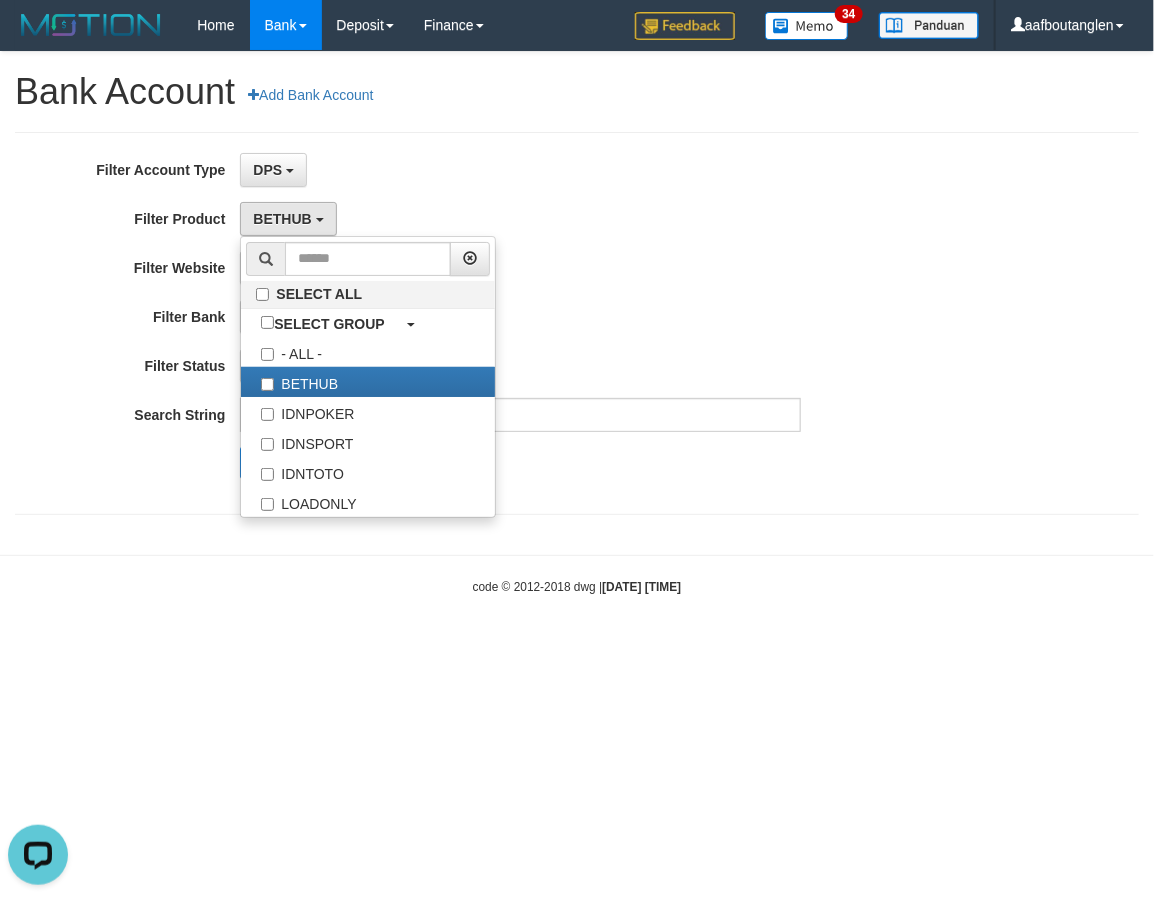 scroll, scrollTop: 17, scrollLeft: 0, axis: vertical 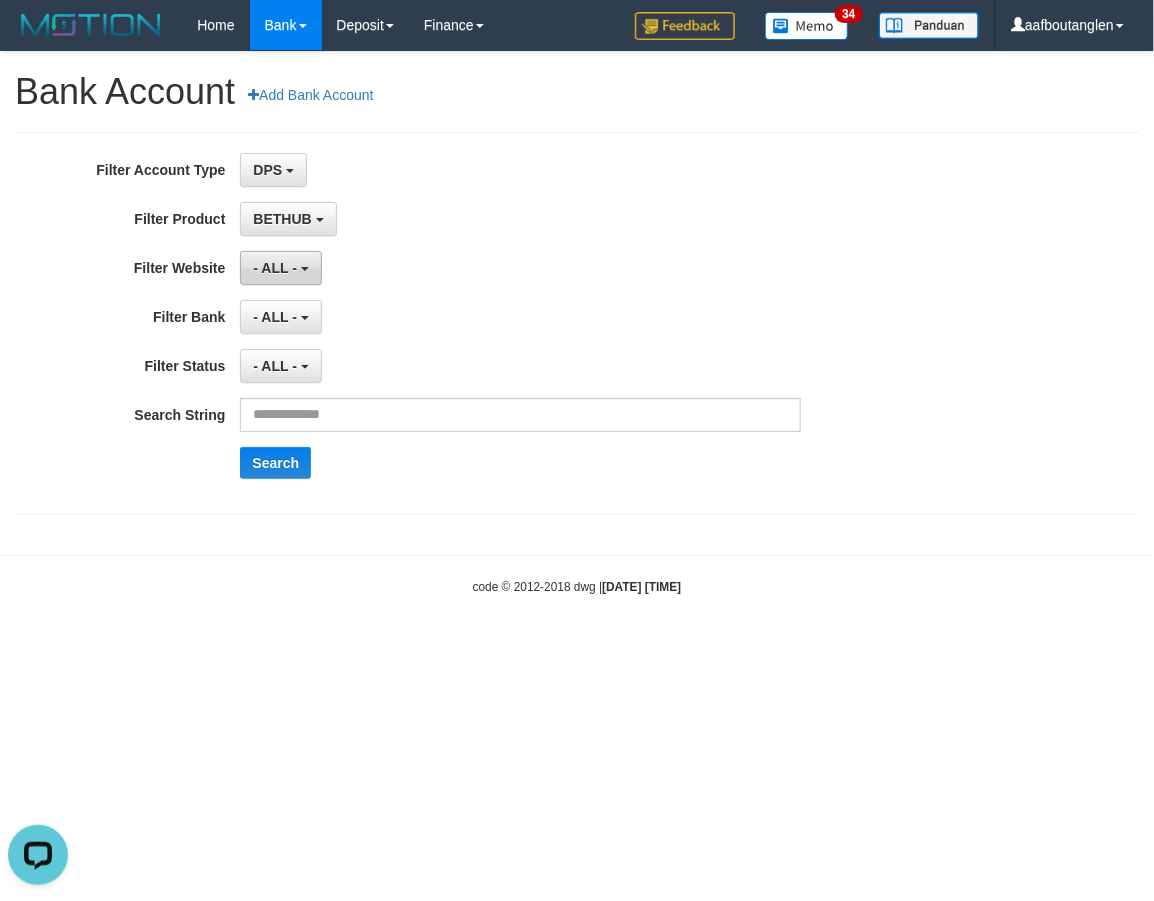 click on "- ALL -" at bounding box center (280, 268) 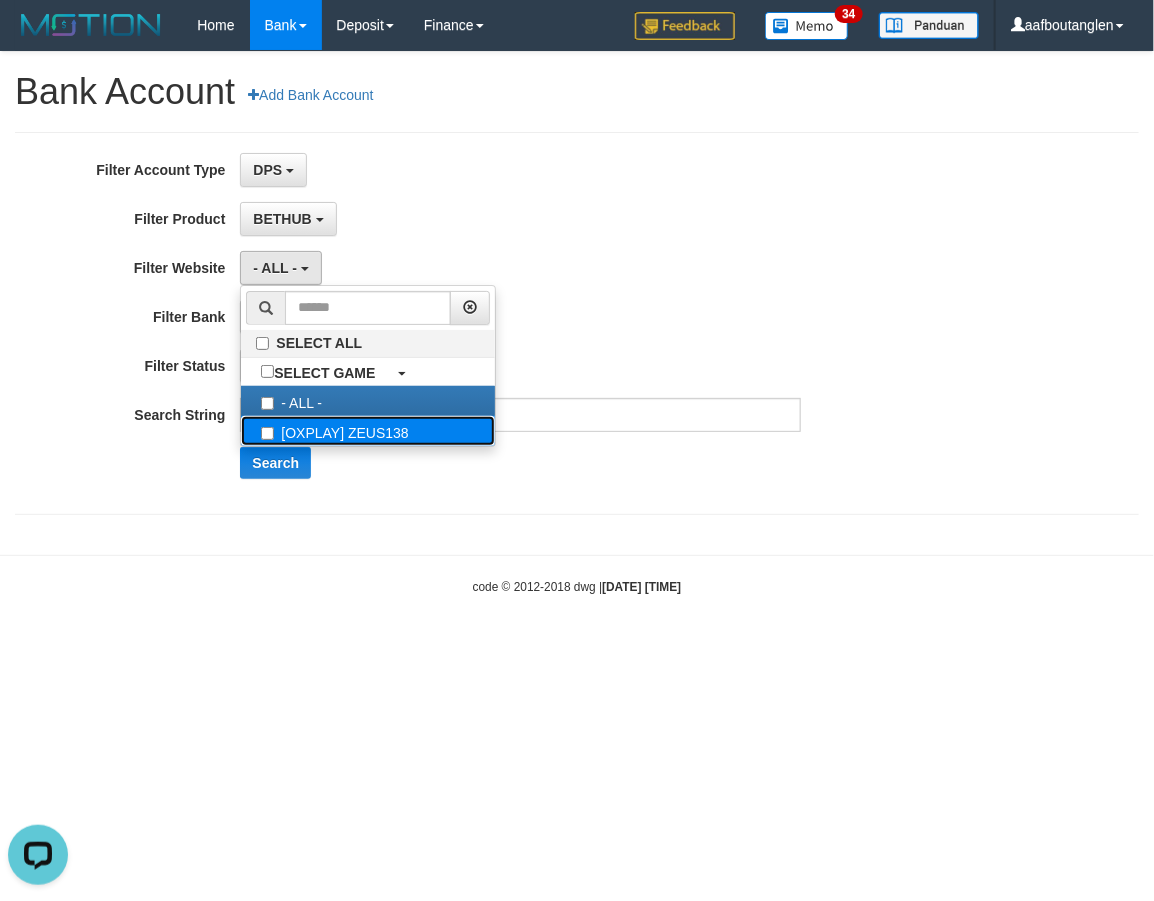 click on "[OXPLAY] ZEUS138" at bounding box center (368, 431) 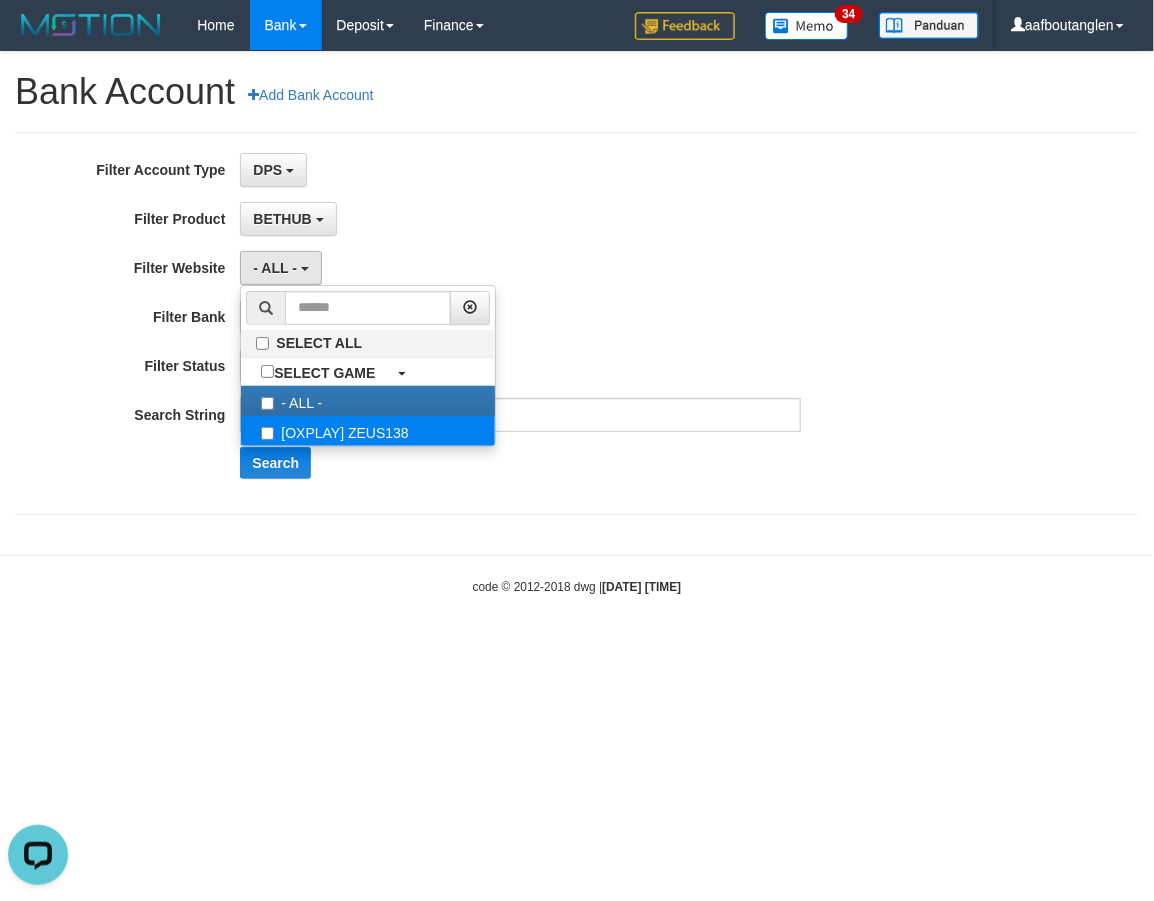 select on "***" 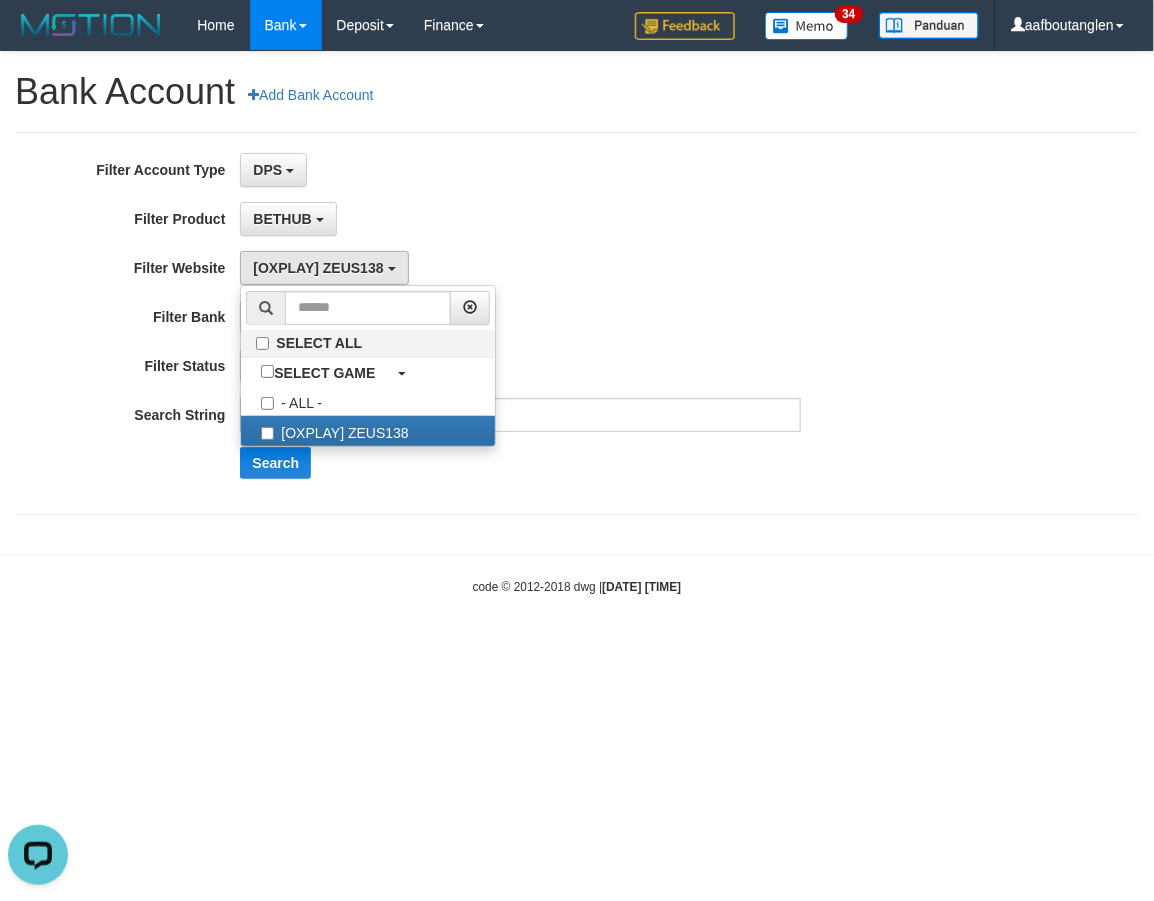 scroll, scrollTop: 17, scrollLeft: 0, axis: vertical 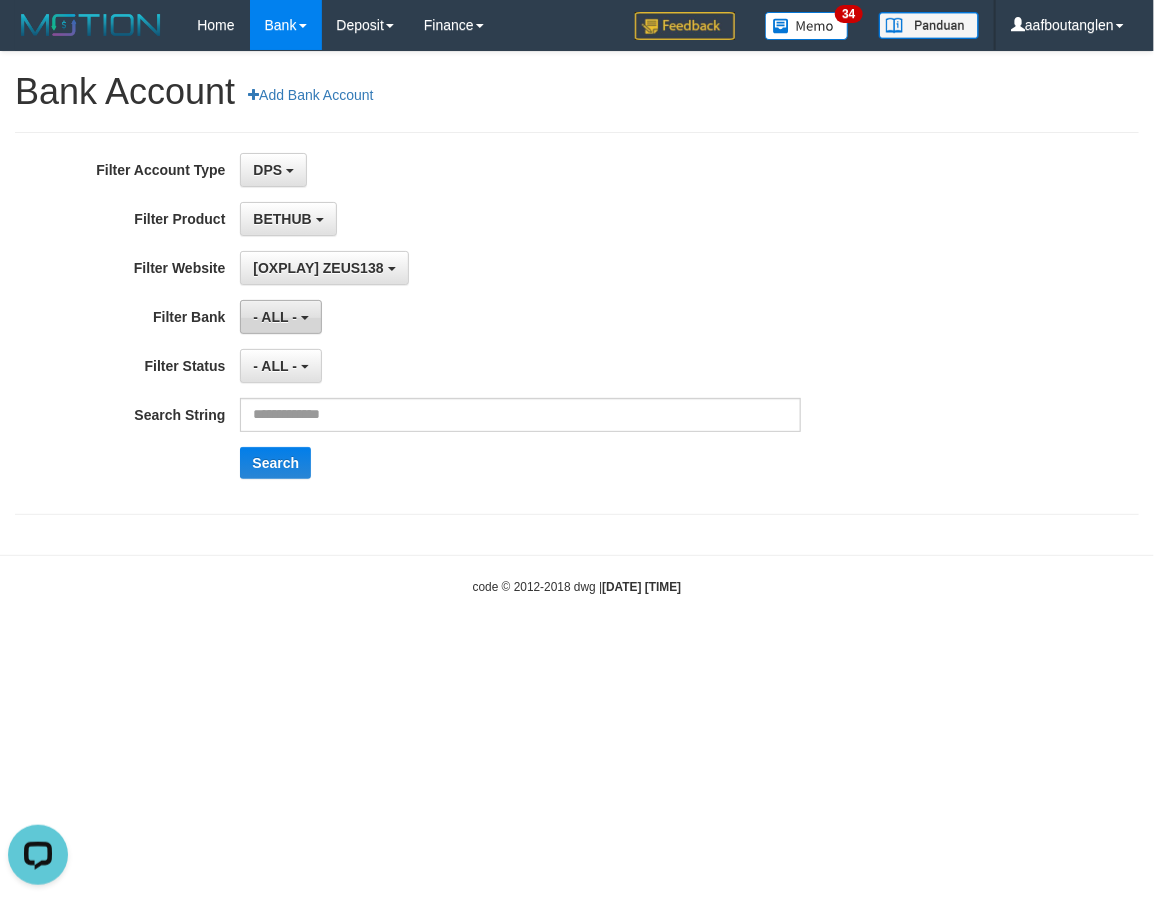 click on "- ALL -" at bounding box center [275, 317] 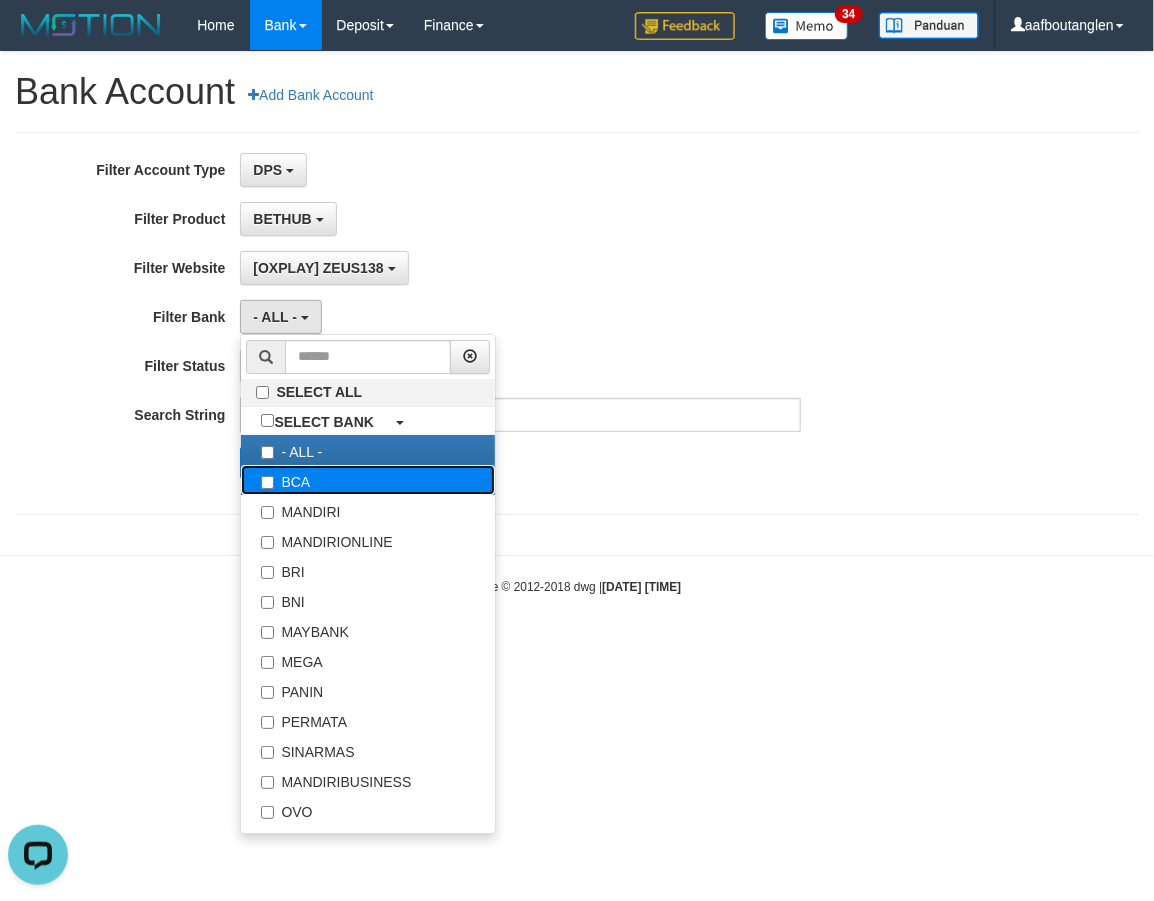 click on "BCA" at bounding box center [368, 480] 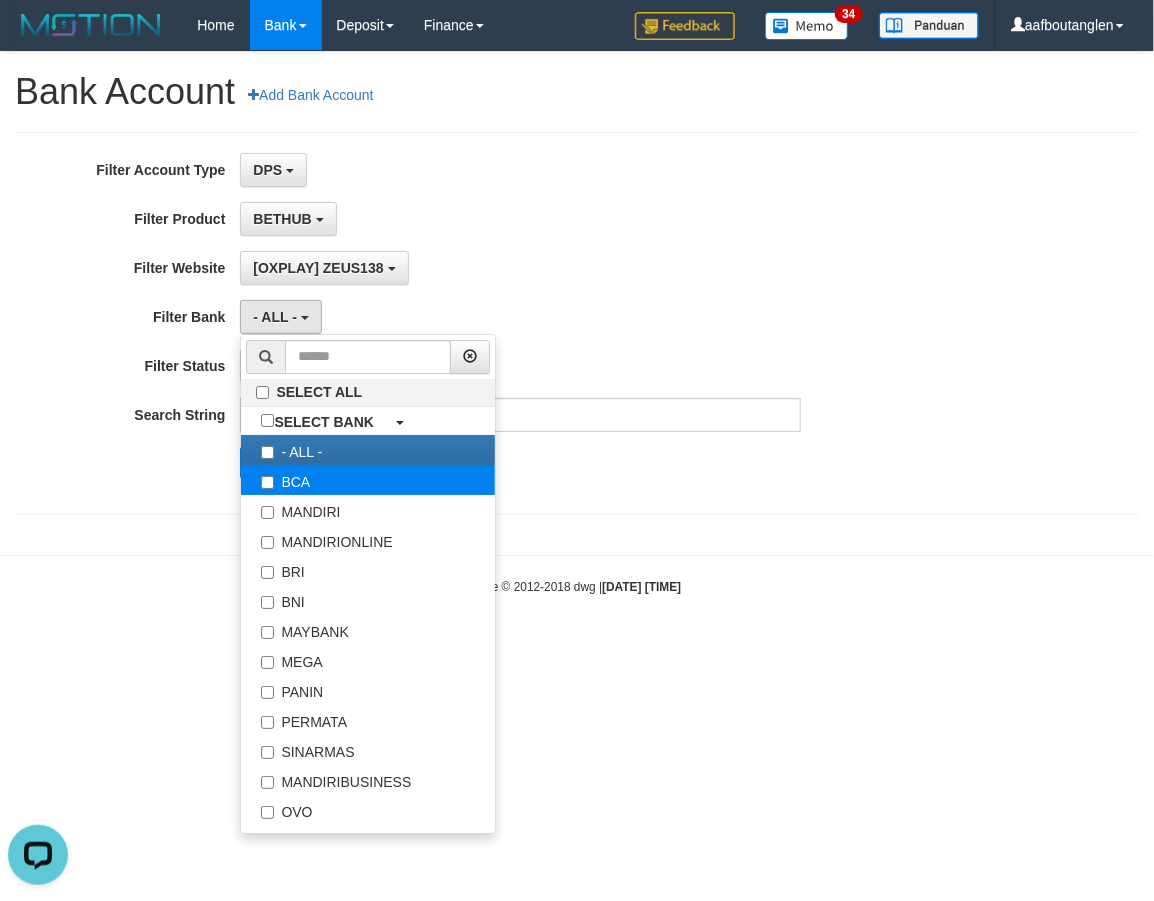 select on "***" 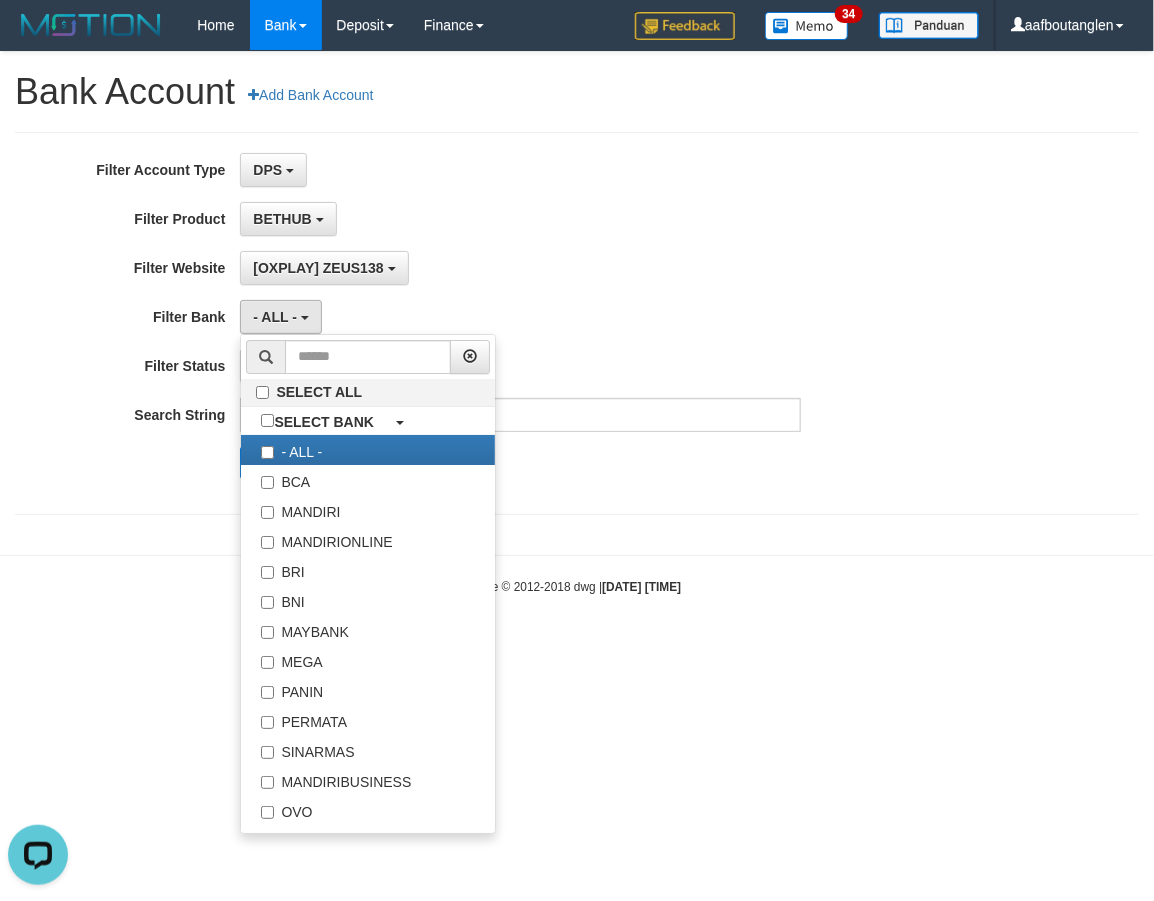 scroll, scrollTop: 17, scrollLeft: 0, axis: vertical 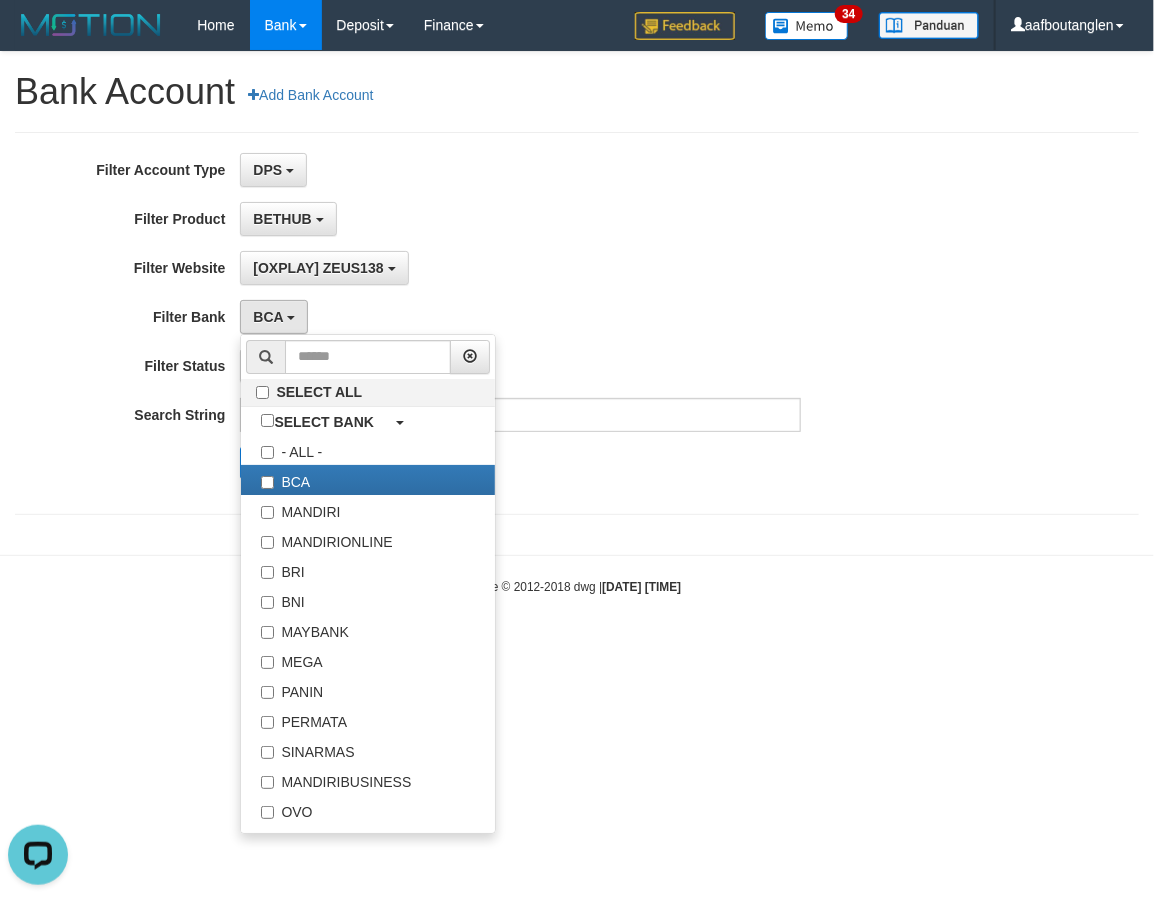drag, startPoint x: 677, startPoint y: 290, endPoint x: 511, endPoint y: 311, distance: 167.32304 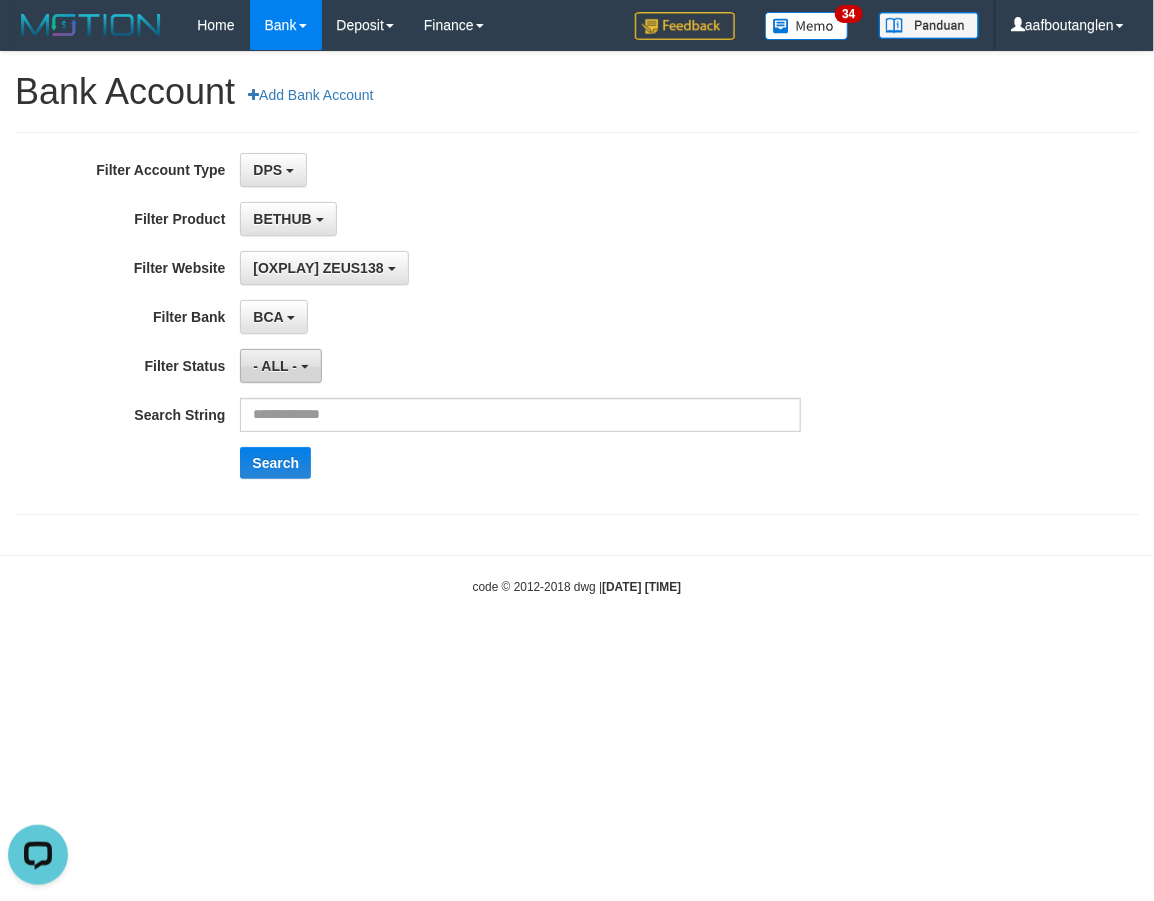 click on "- ALL -" at bounding box center [275, 366] 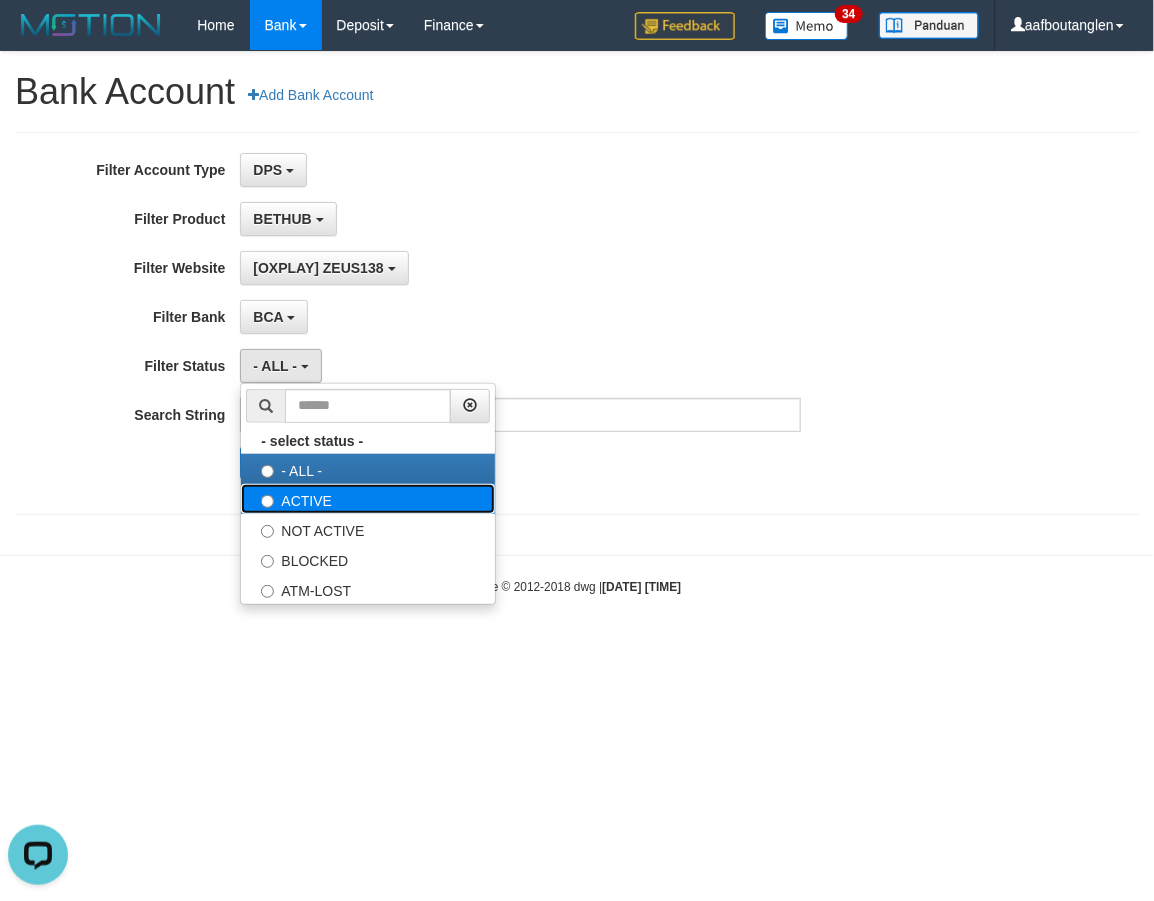 click on "ACTIVE" at bounding box center [368, 499] 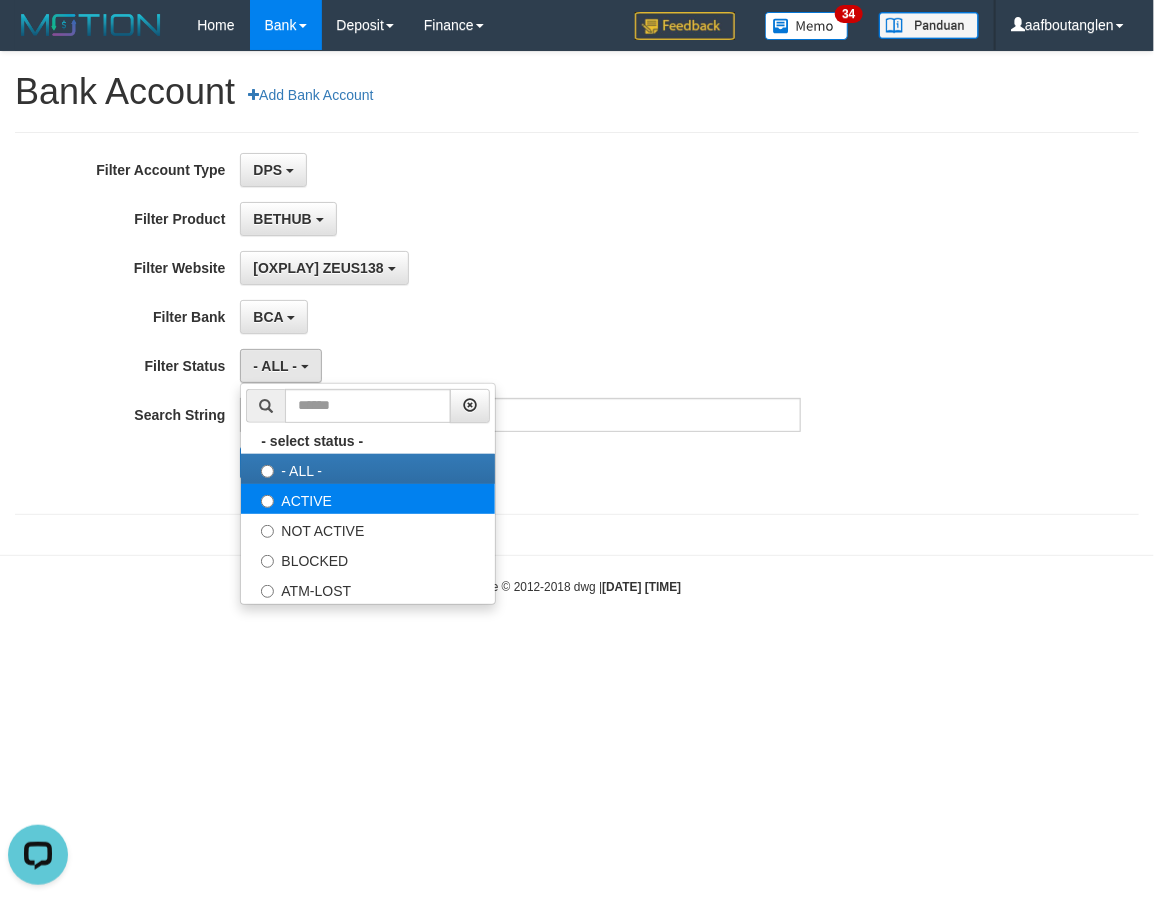 select on "*" 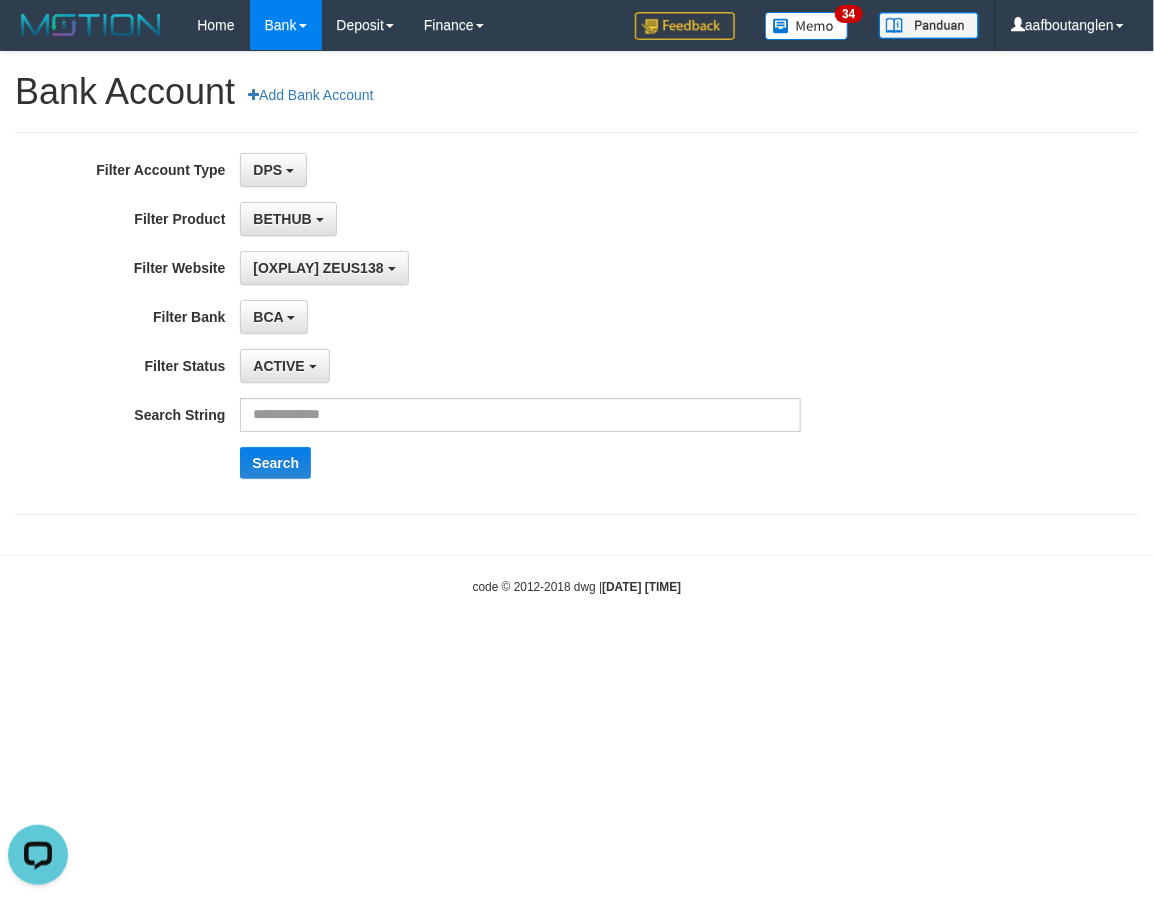 click on "ACTIVE
- select status -  - ALL -
ACTIVE
NOT ACTIVE
BLOCKED
ATM-LOST" at bounding box center (520, 366) 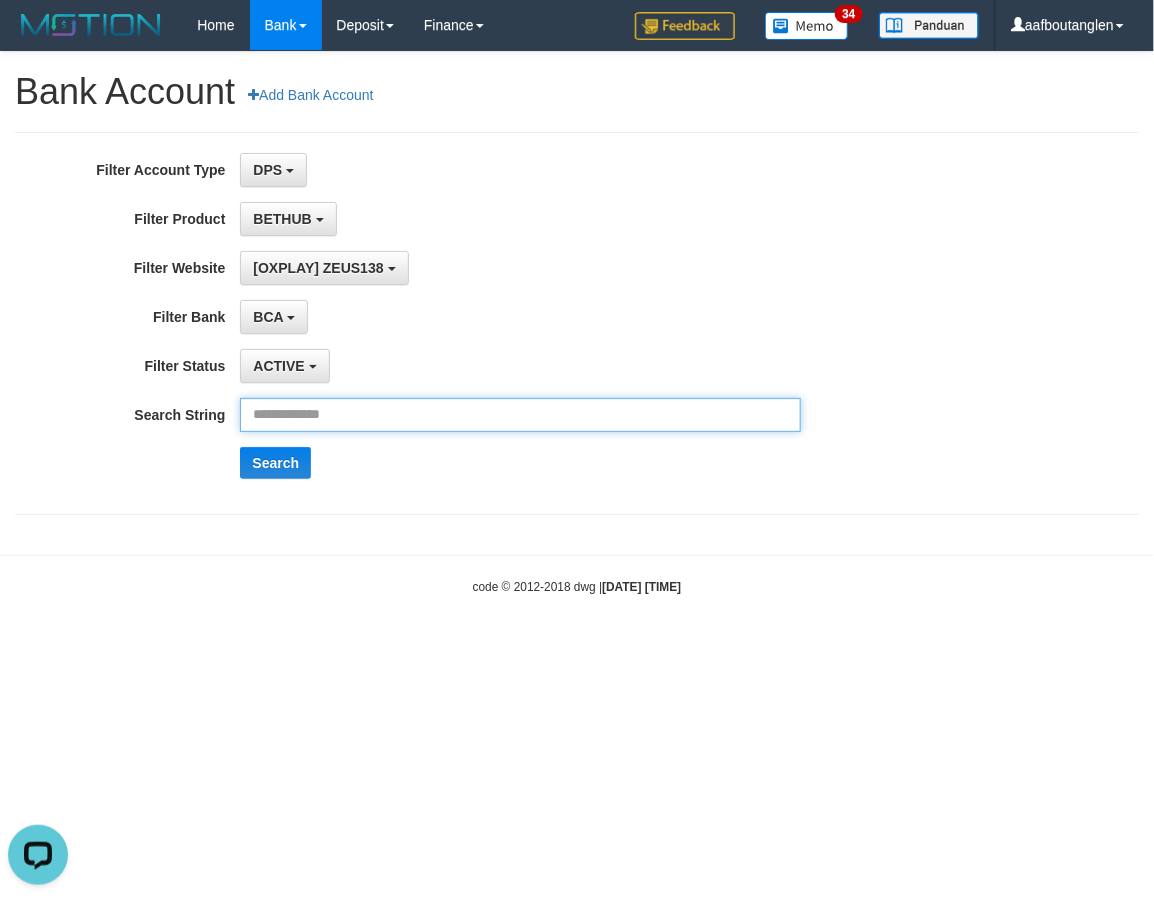 click at bounding box center (520, 415) 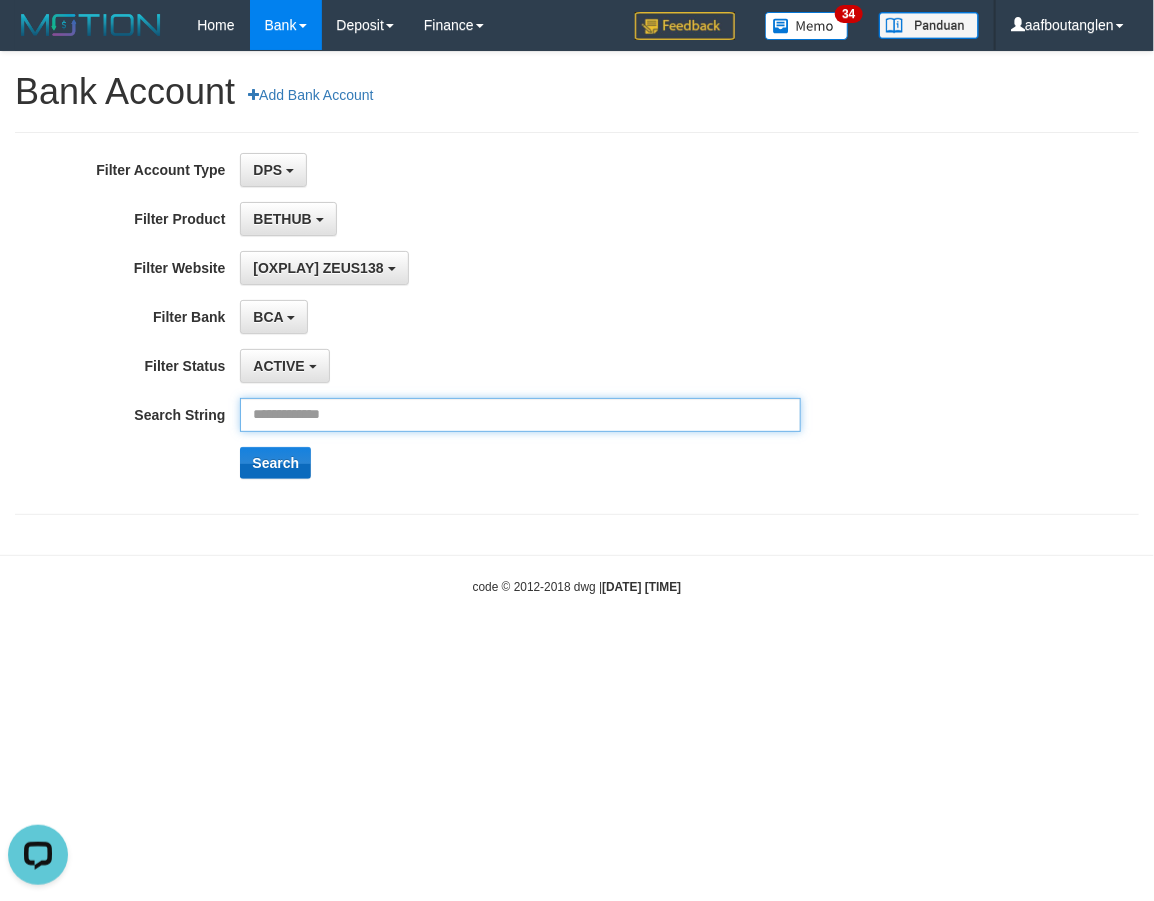 paste on "**********" 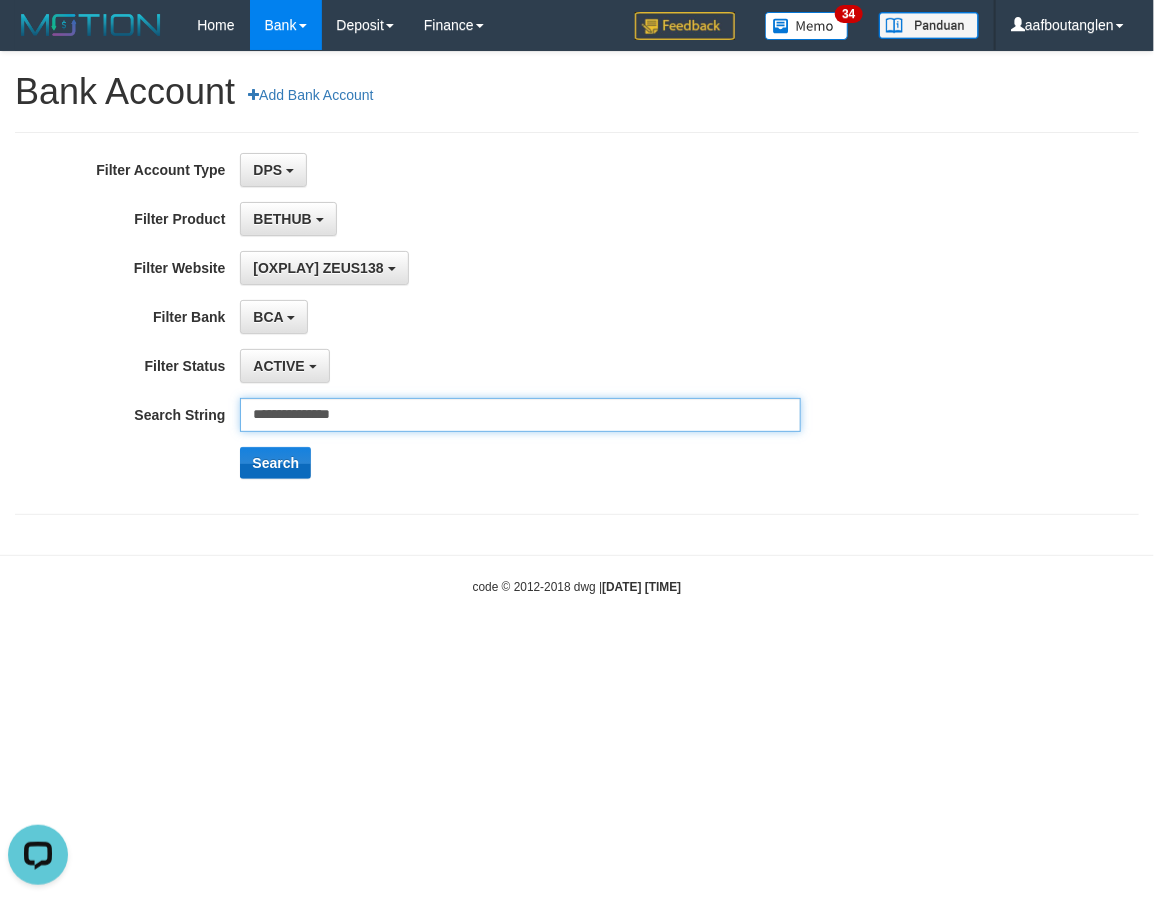type on "**********" 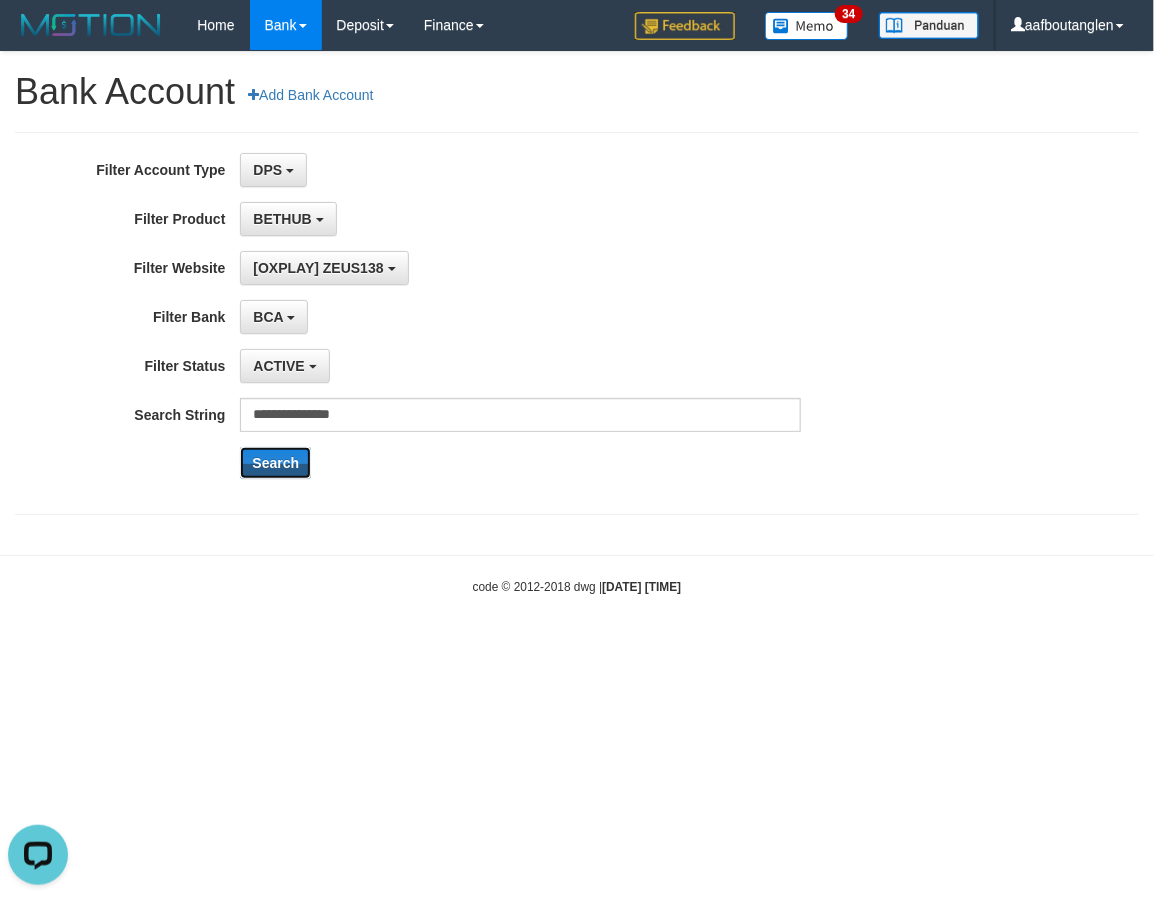 drag, startPoint x: 275, startPoint y: 475, endPoint x: 343, endPoint y: 490, distance: 69.63476 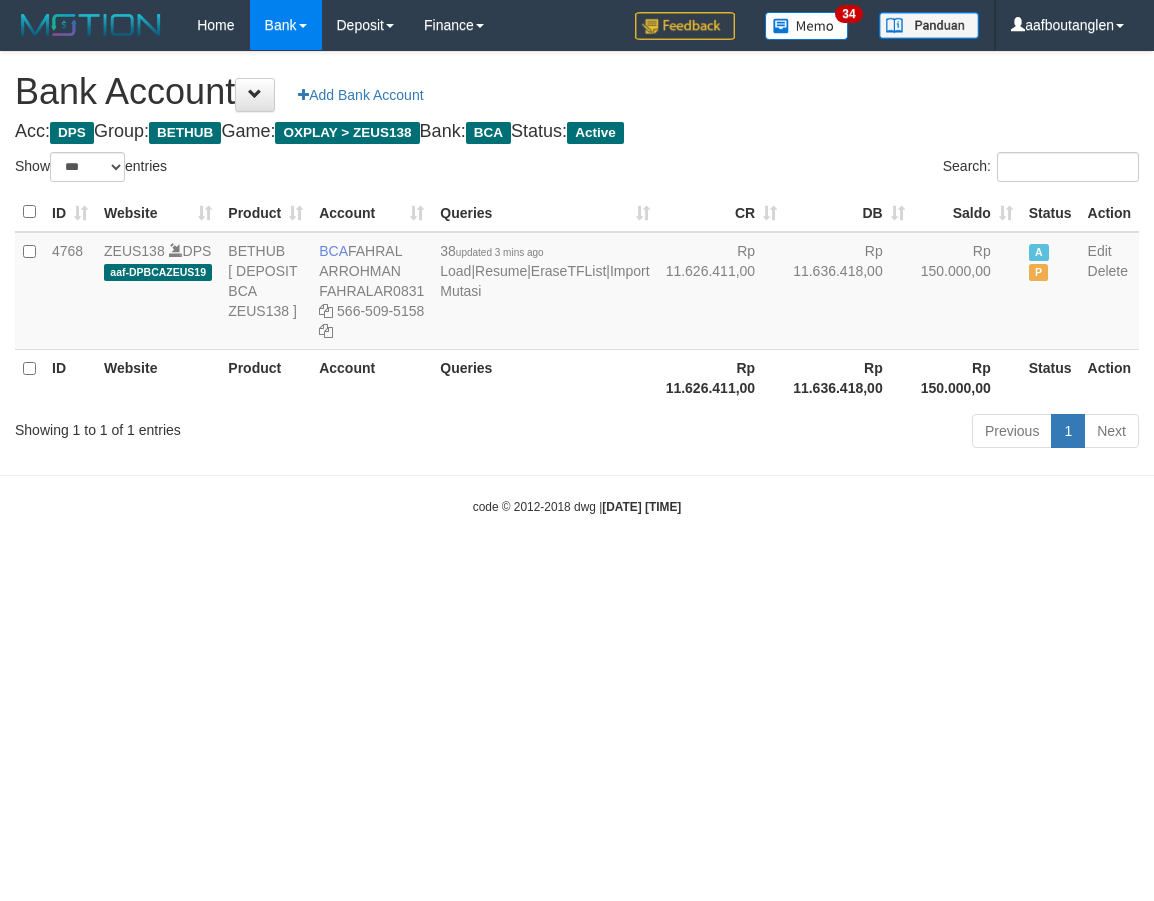 select on "***" 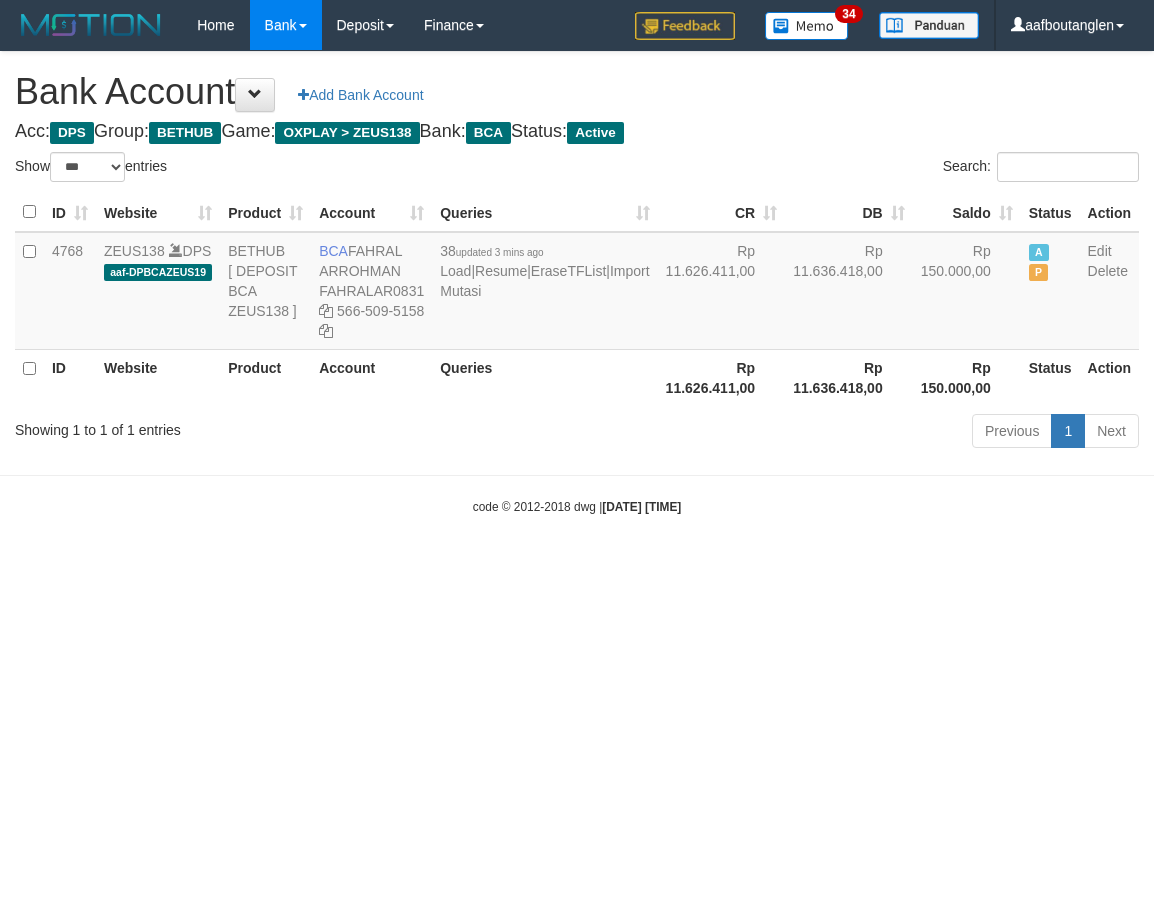 scroll, scrollTop: 0, scrollLeft: 0, axis: both 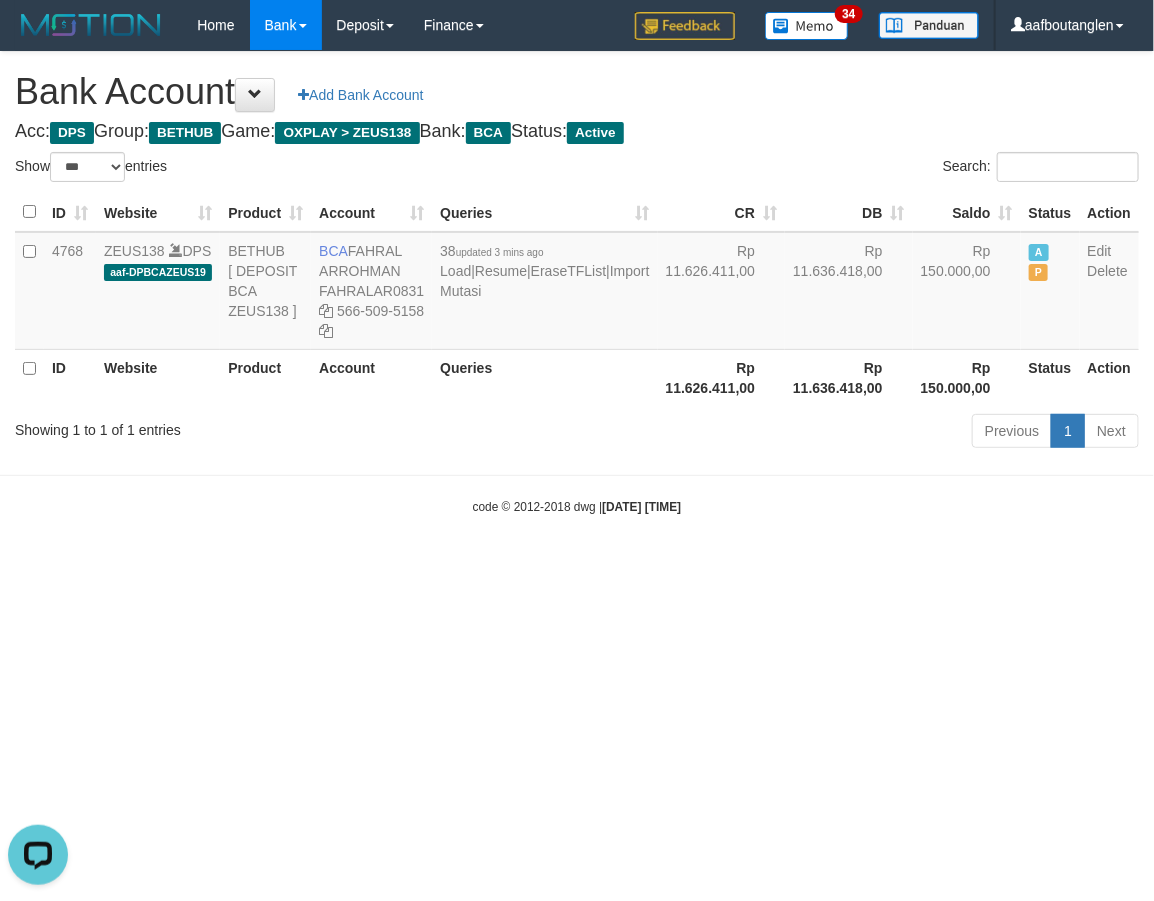 click on "Toggle navigation
Home
Bank
Account List
Deposit
DPS List
History
Note DPS
Finance
Financial Data
aafboutanglen
My Profile
Log Out
34" at bounding box center (577, 283) 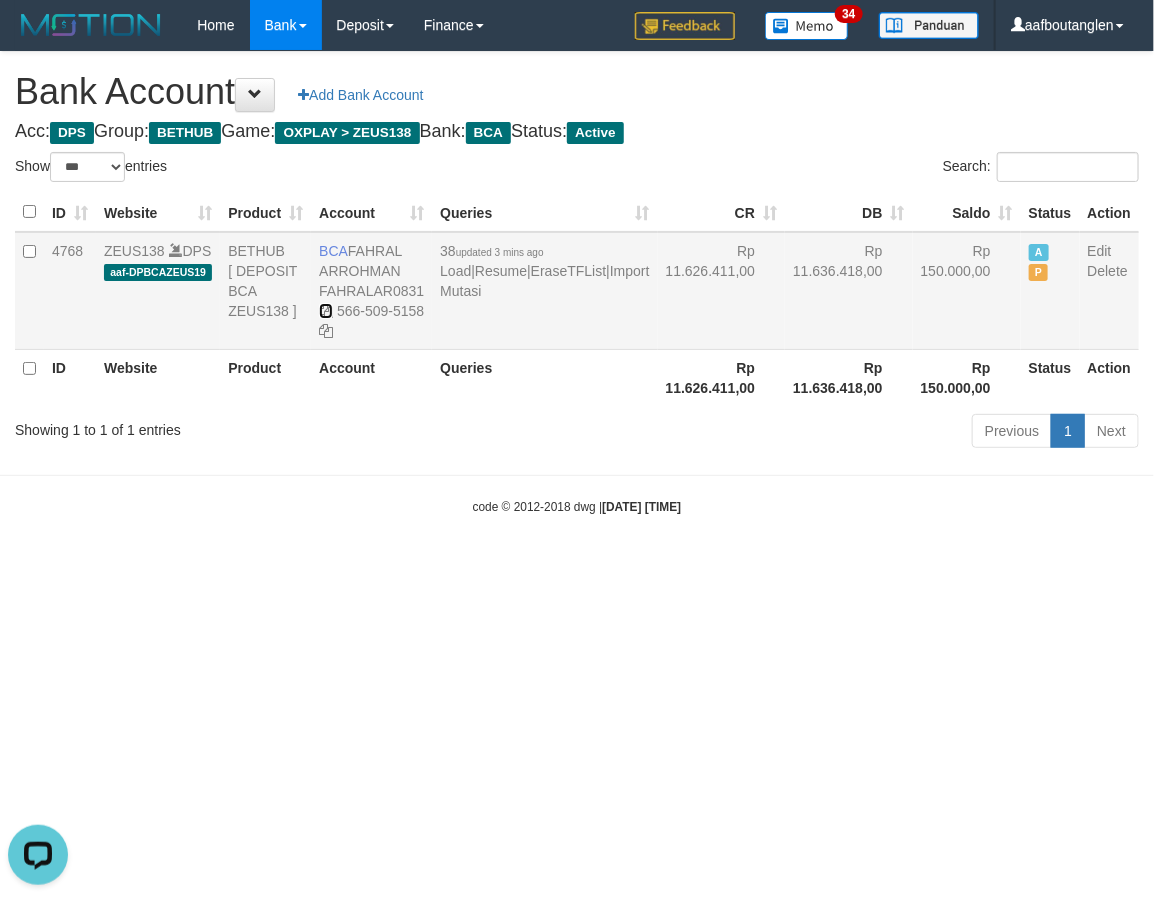 click at bounding box center [326, 311] 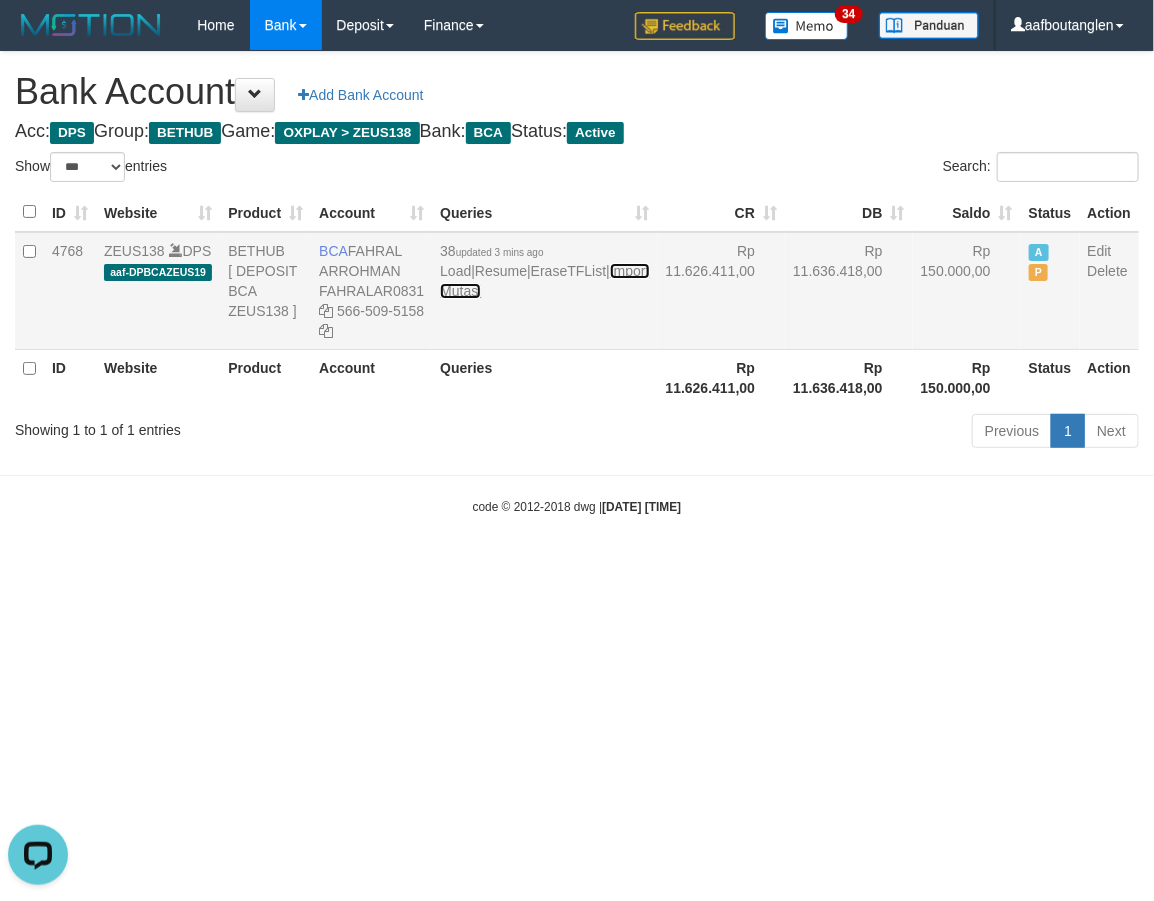 click on "Import Mutasi" at bounding box center [544, 281] 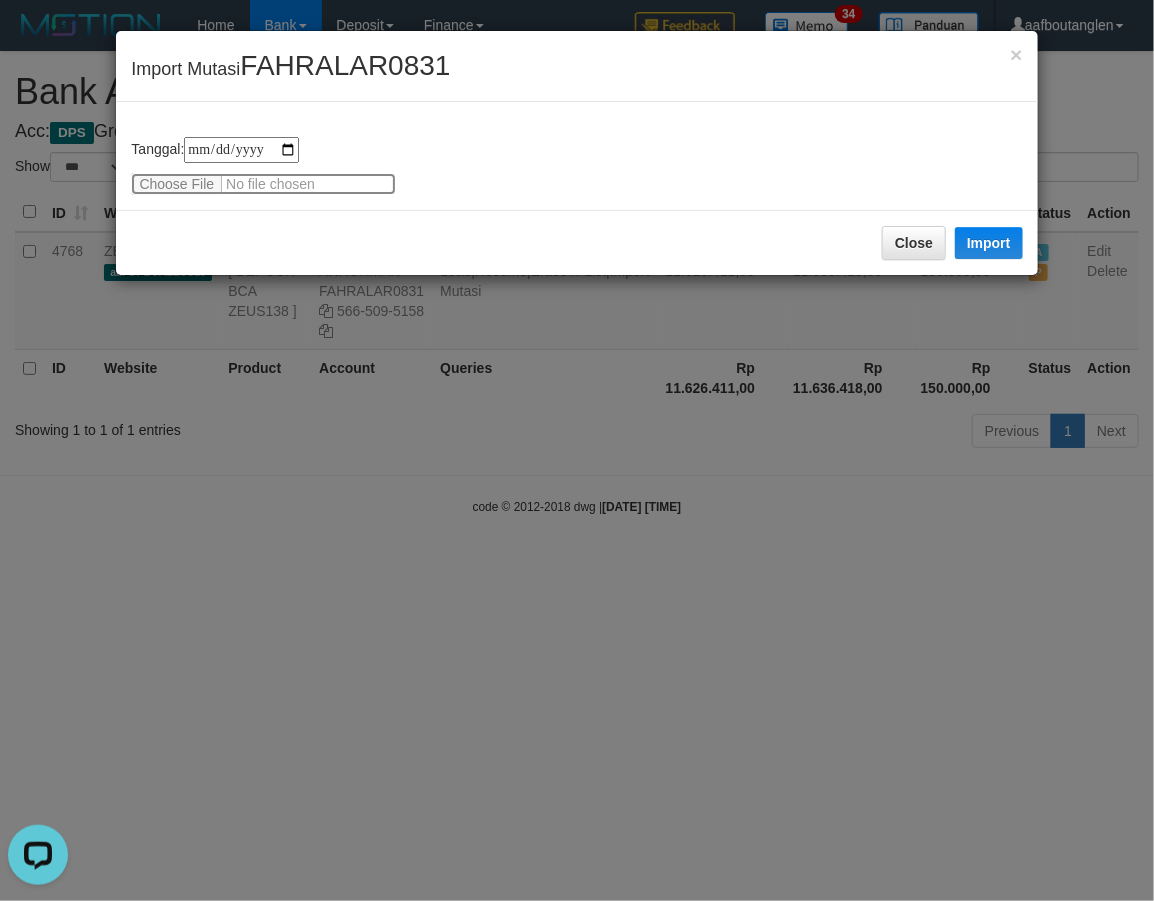 click at bounding box center (263, 184) 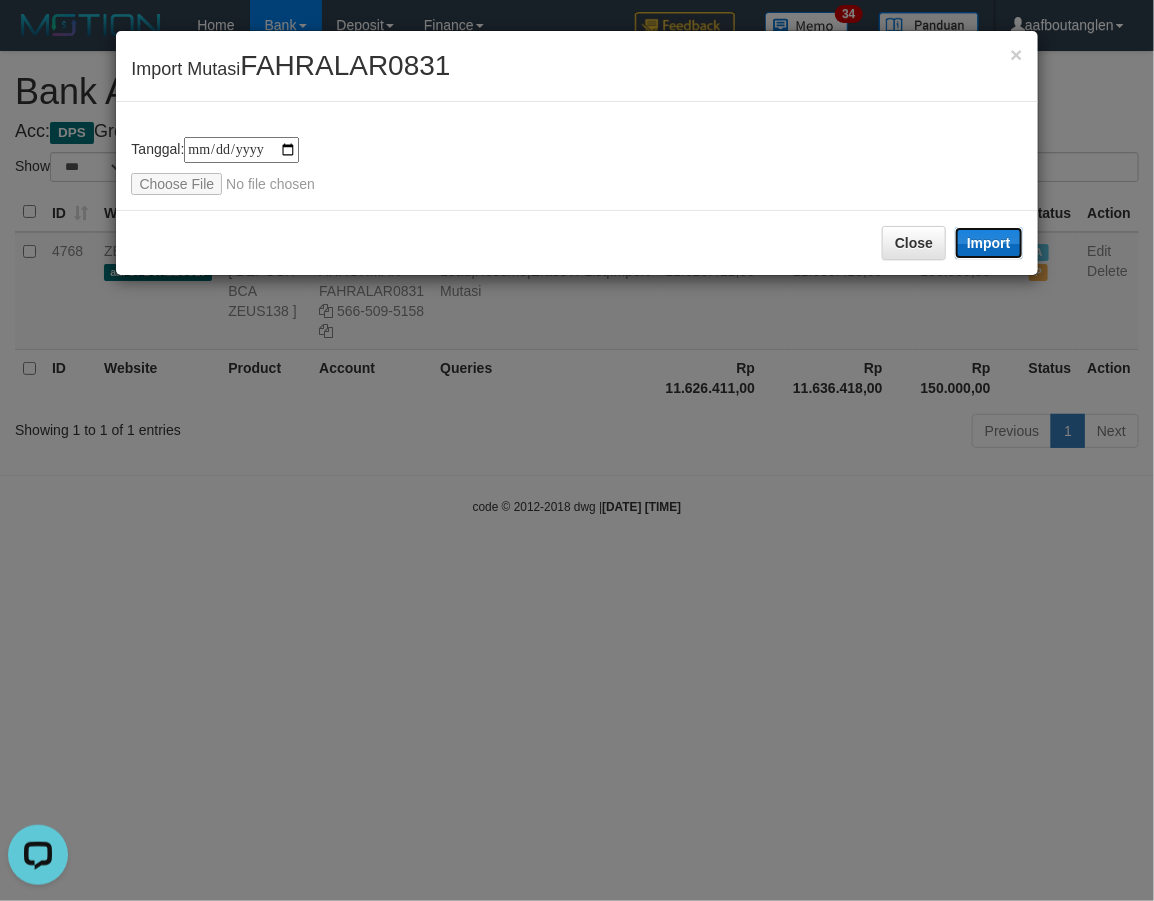 click on "Import" at bounding box center (989, 243) 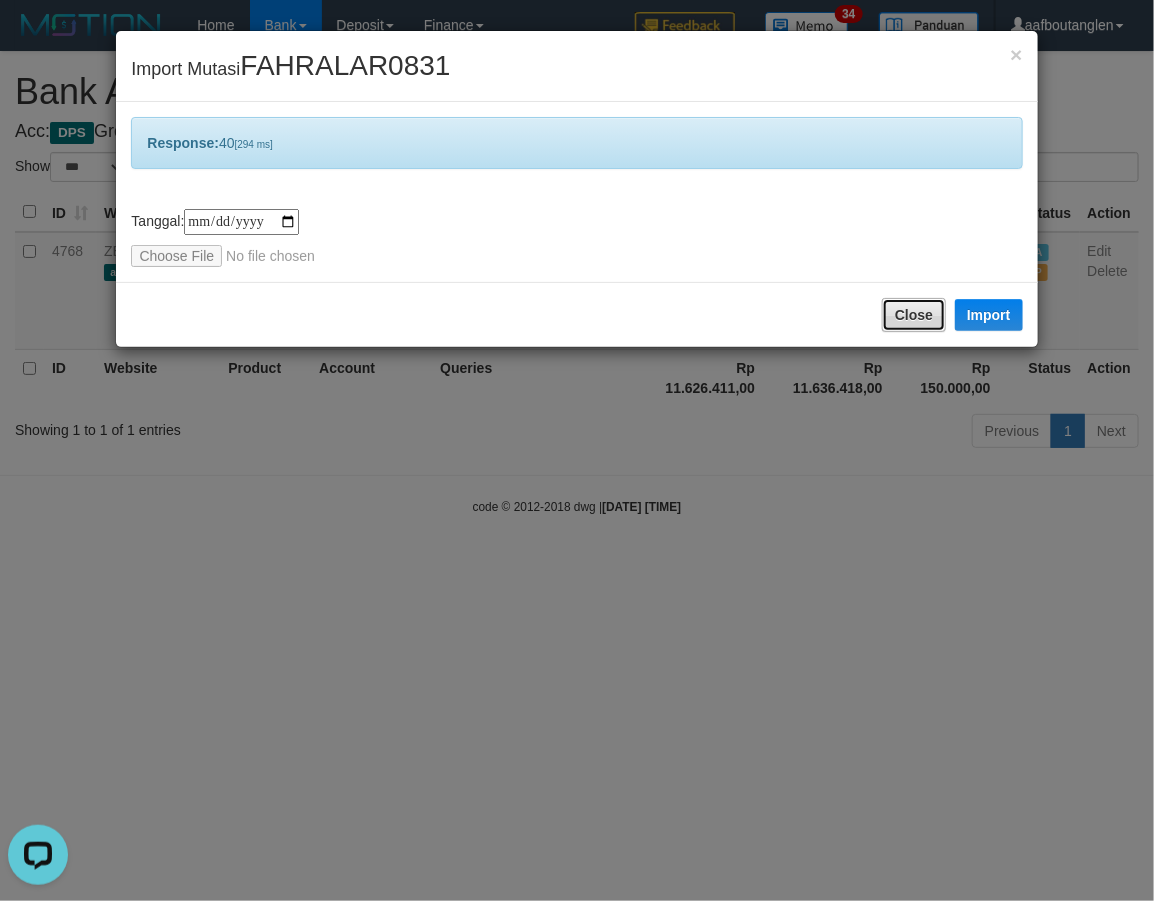 click on "Close" at bounding box center [914, 315] 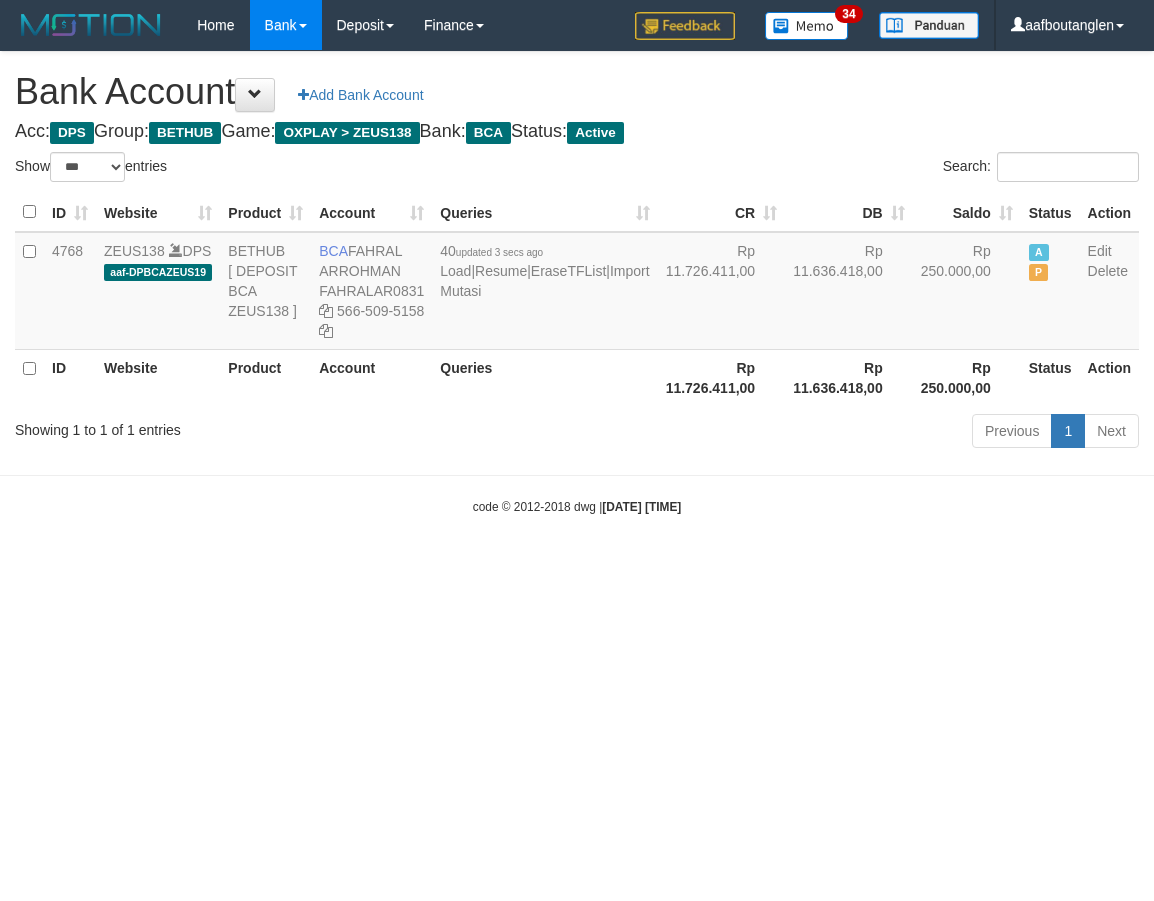 select on "***" 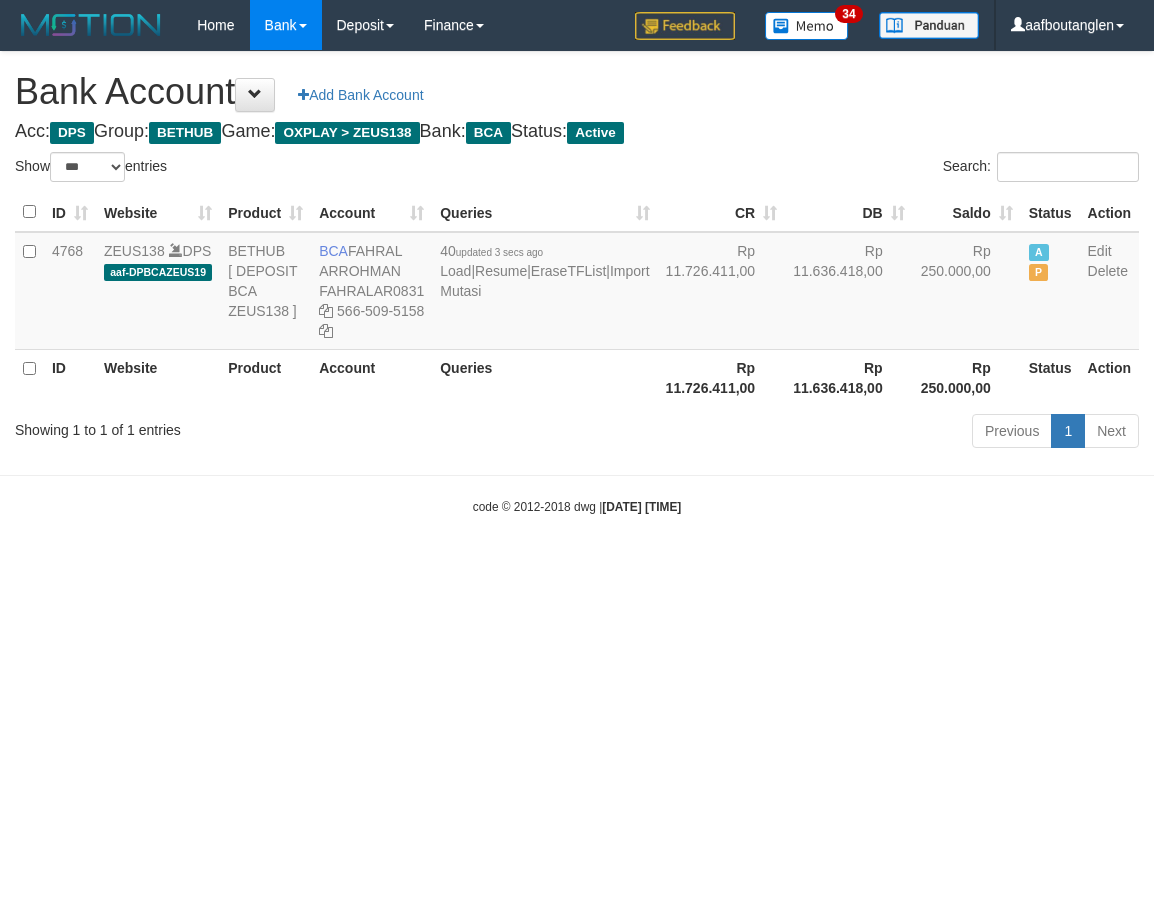 scroll, scrollTop: 0, scrollLeft: 0, axis: both 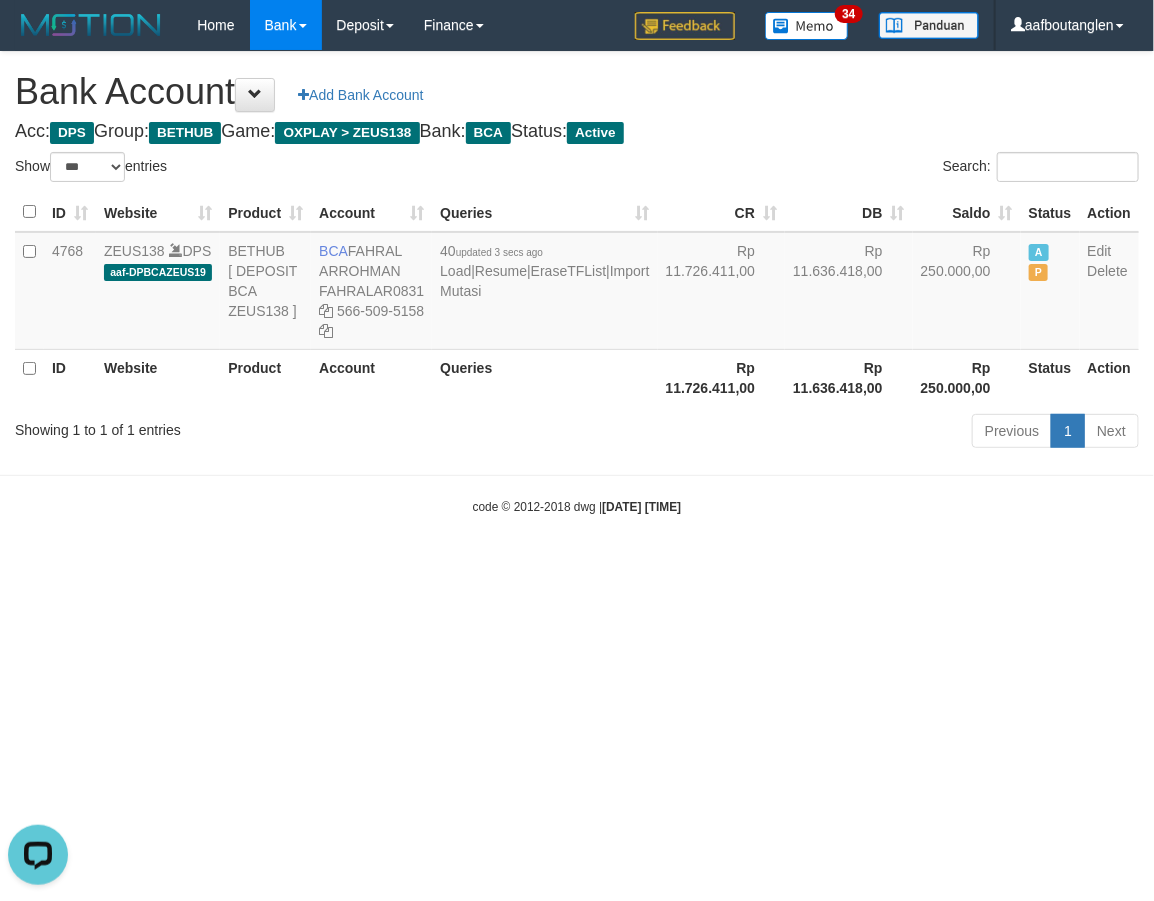 drag, startPoint x: 52, startPoint y: 480, endPoint x: 114, endPoint y: 470, distance: 62.801273 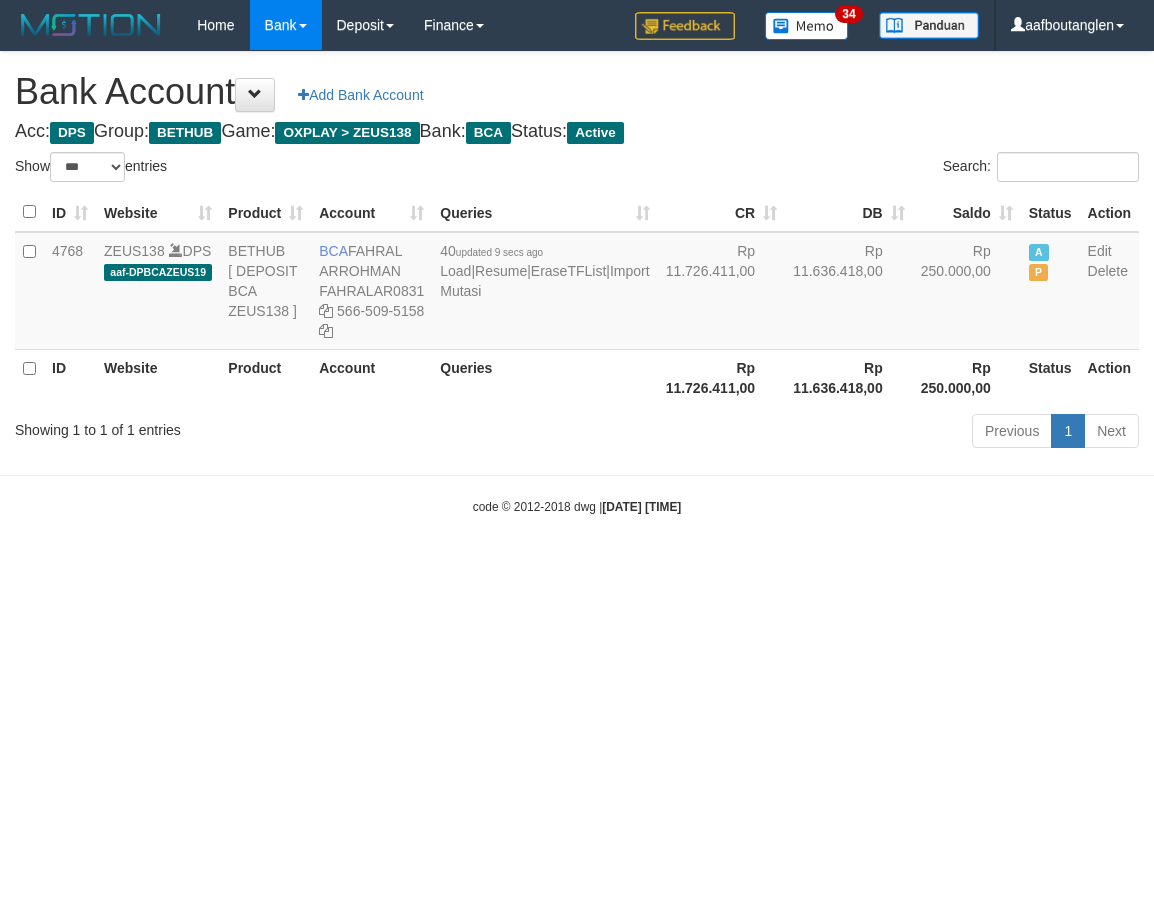 select on "***" 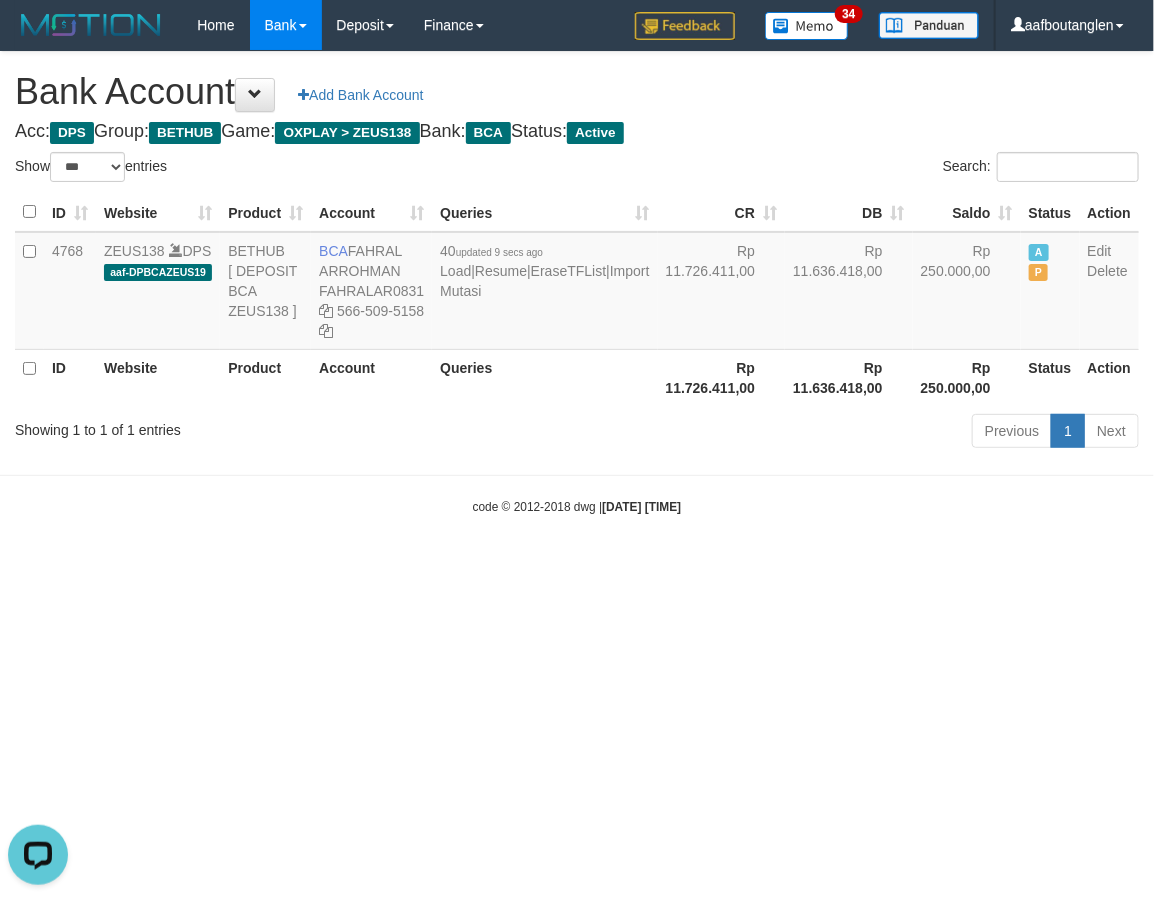 scroll, scrollTop: 0, scrollLeft: 0, axis: both 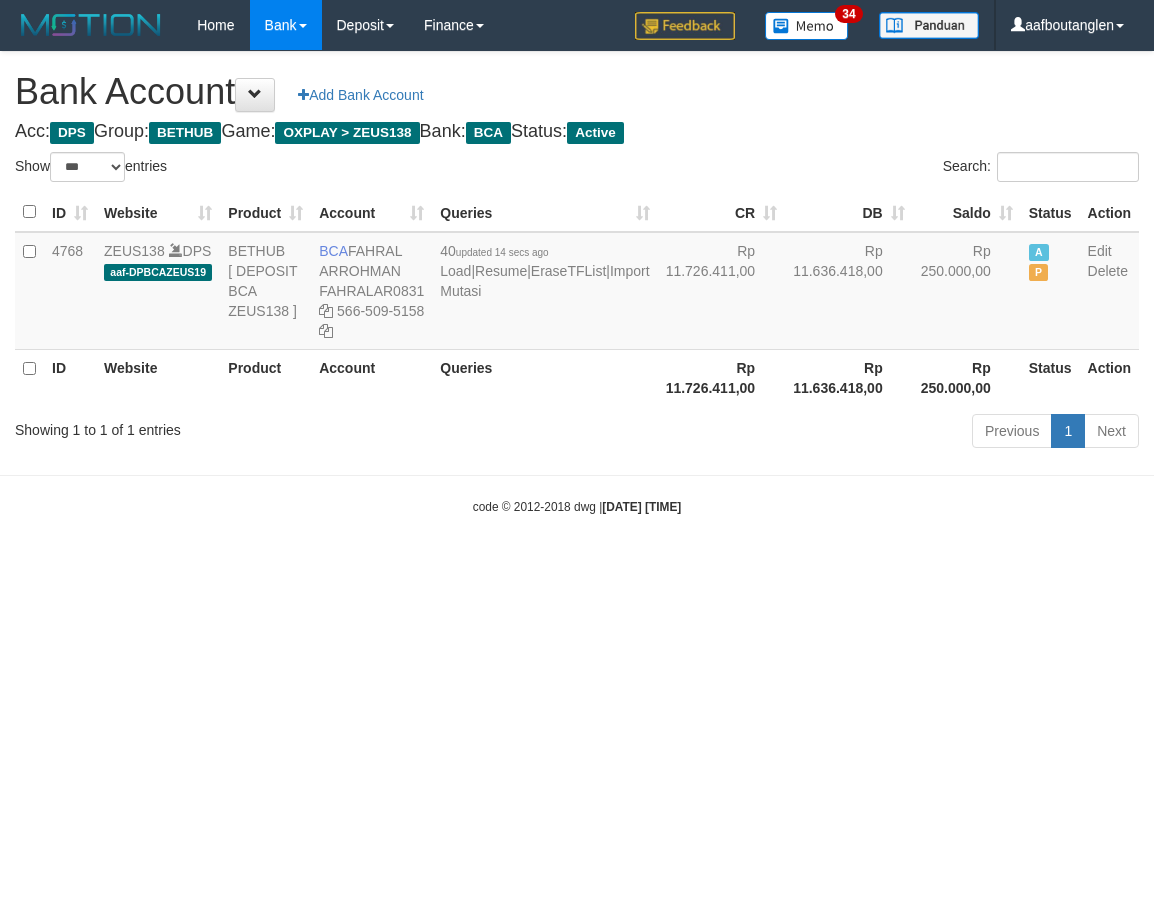select on "***" 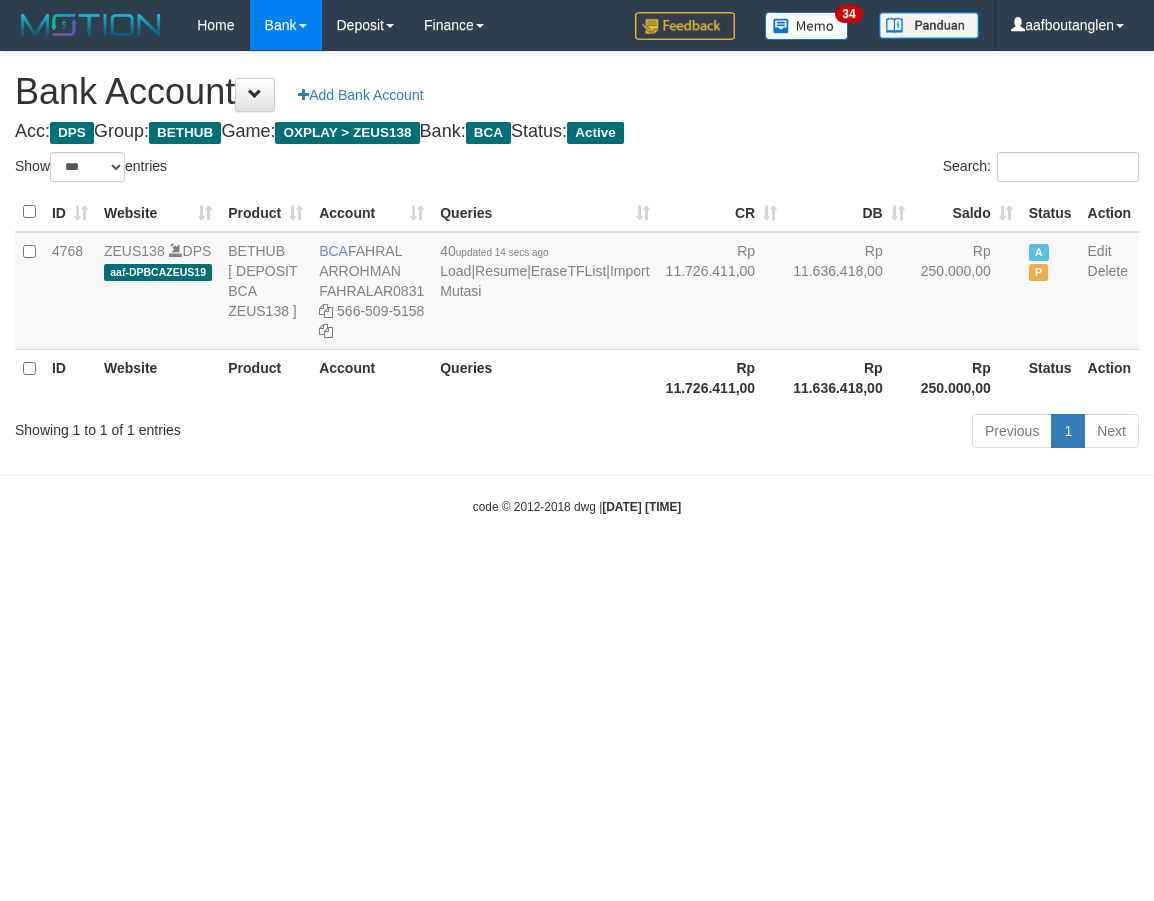 scroll, scrollTop: 0, scrollLeft: 0, axis: both 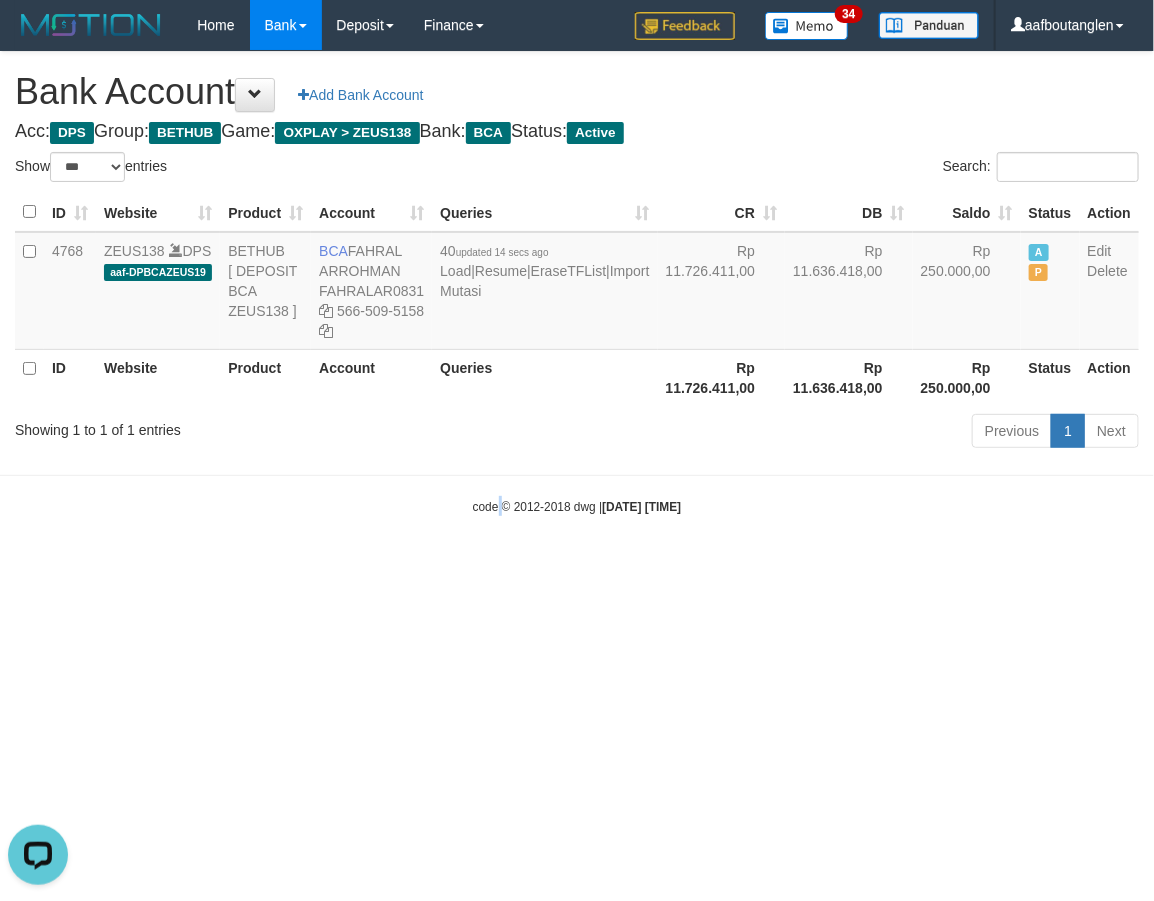 click on "Toggle navigation
Home
Bank
Account List
Deposit
DPS List
History
Note DPS
Finance
Financial Data
aafboutanglen
My Profile
Log Out
34" at bounding box center [577, 283] 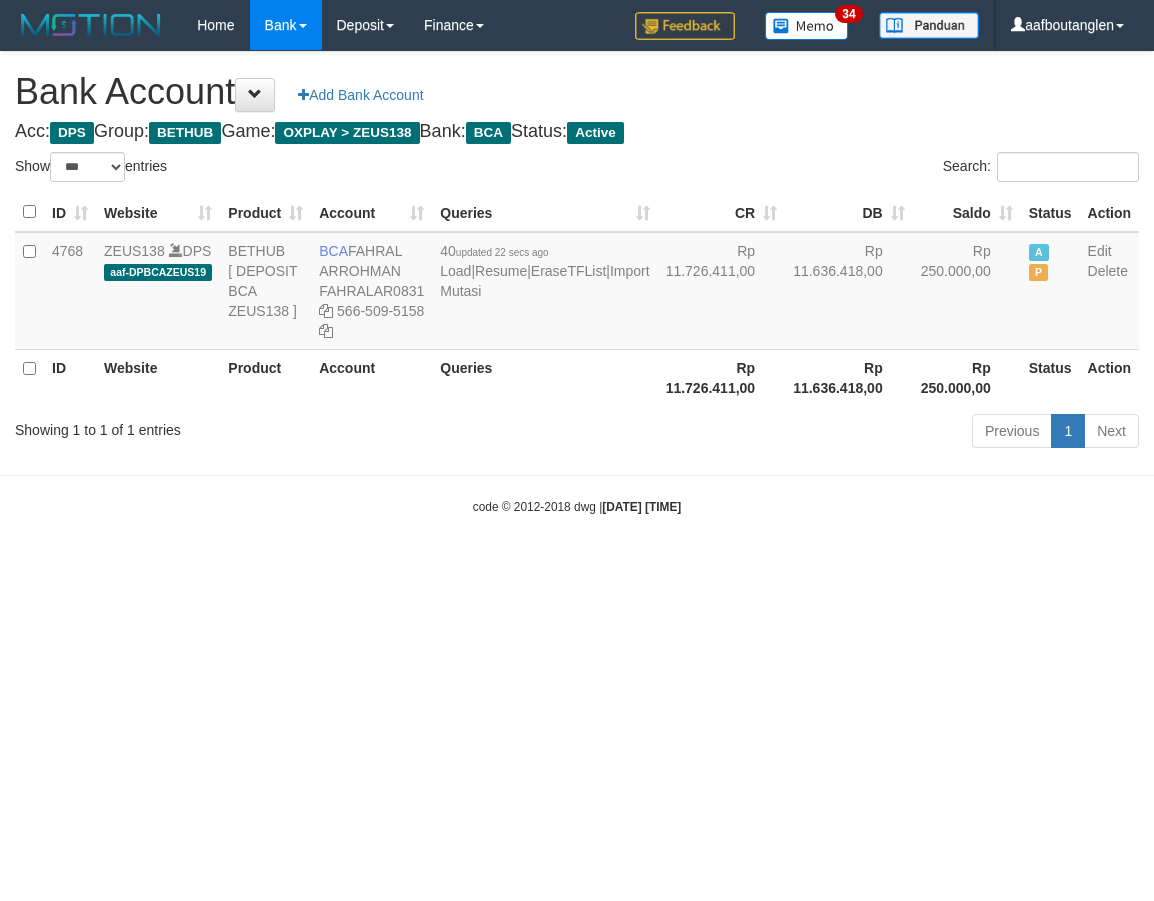 select on "***" 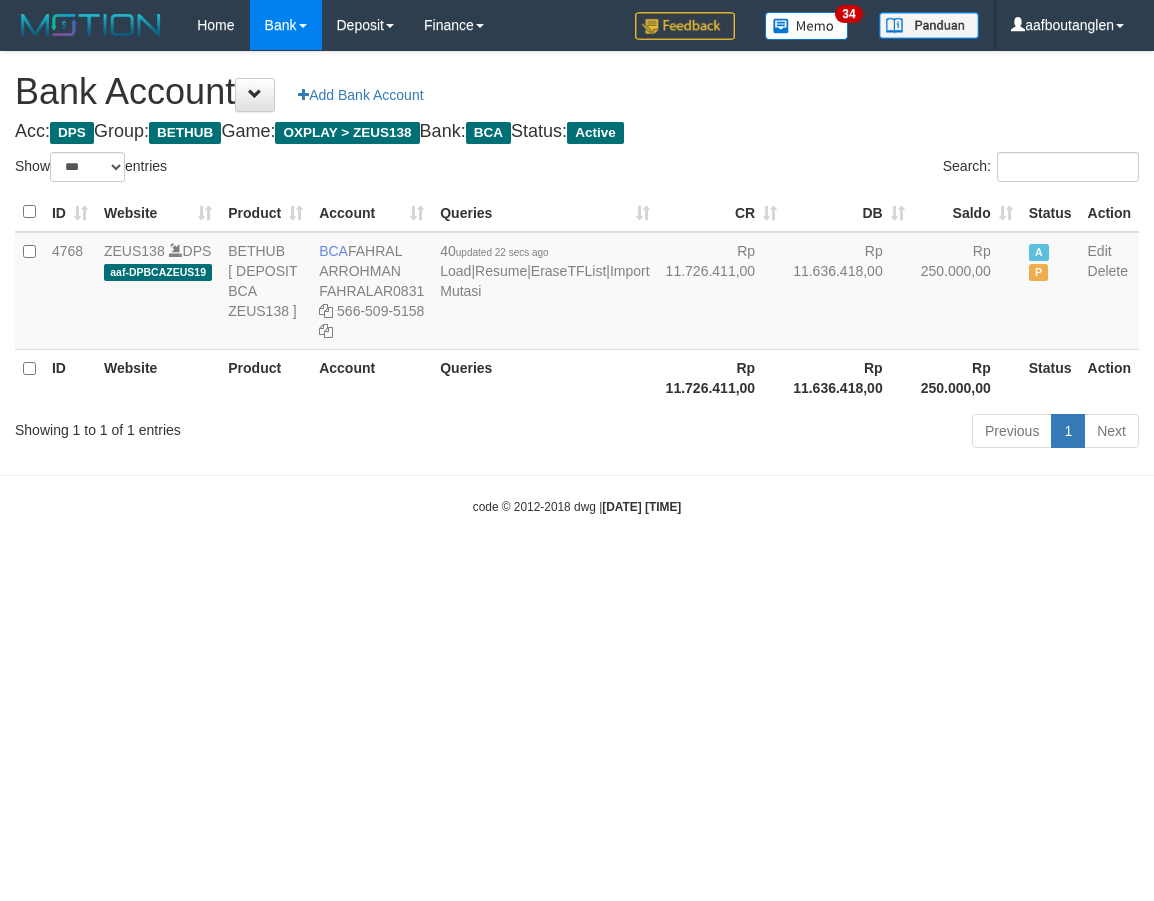 scroll, scrollTop: 0, scrollLeft: 0, axis: both 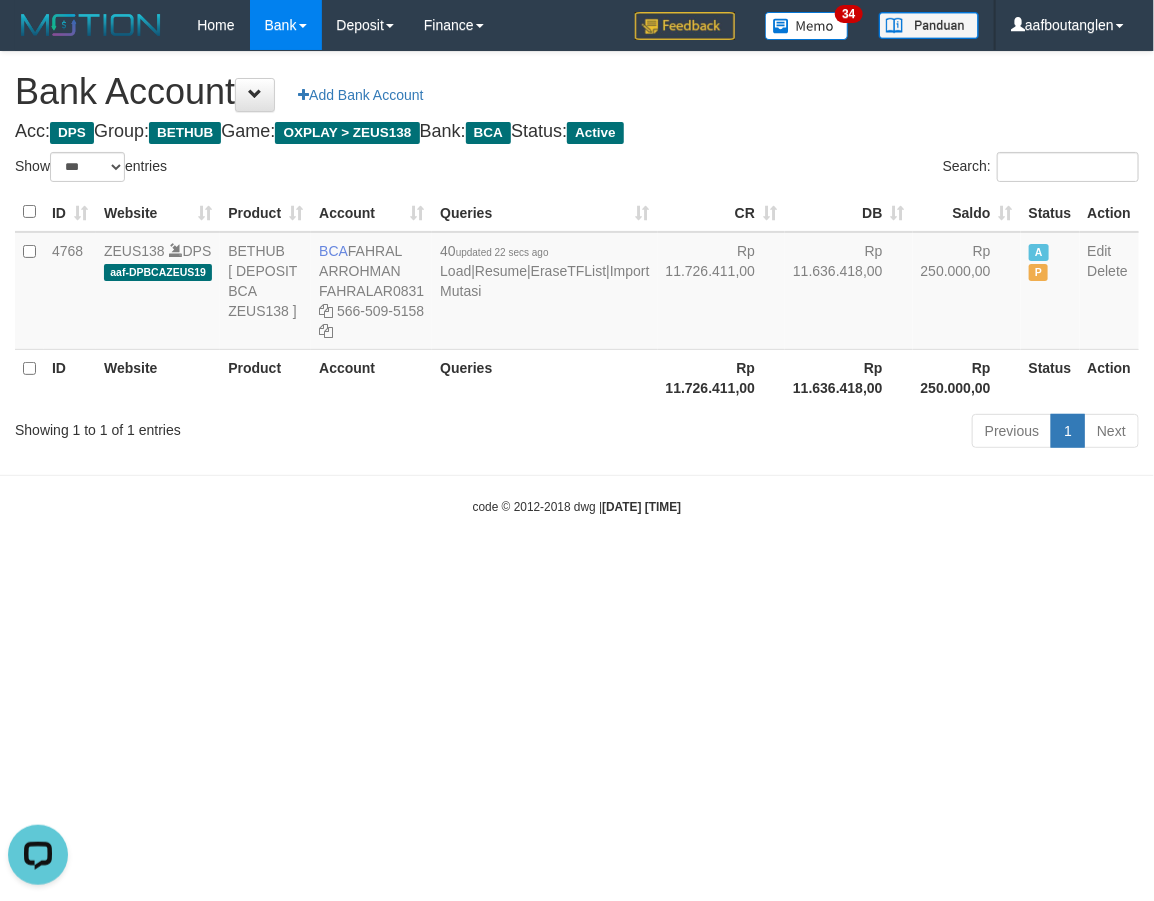 click on "Toggle navigation
Home
Bank
Account List
Deposit
DPS List
History
Note DPS
Finance
Financial Data
aafboutanglen
My Profile
Log Out
34" at bounding box center [577, 283] 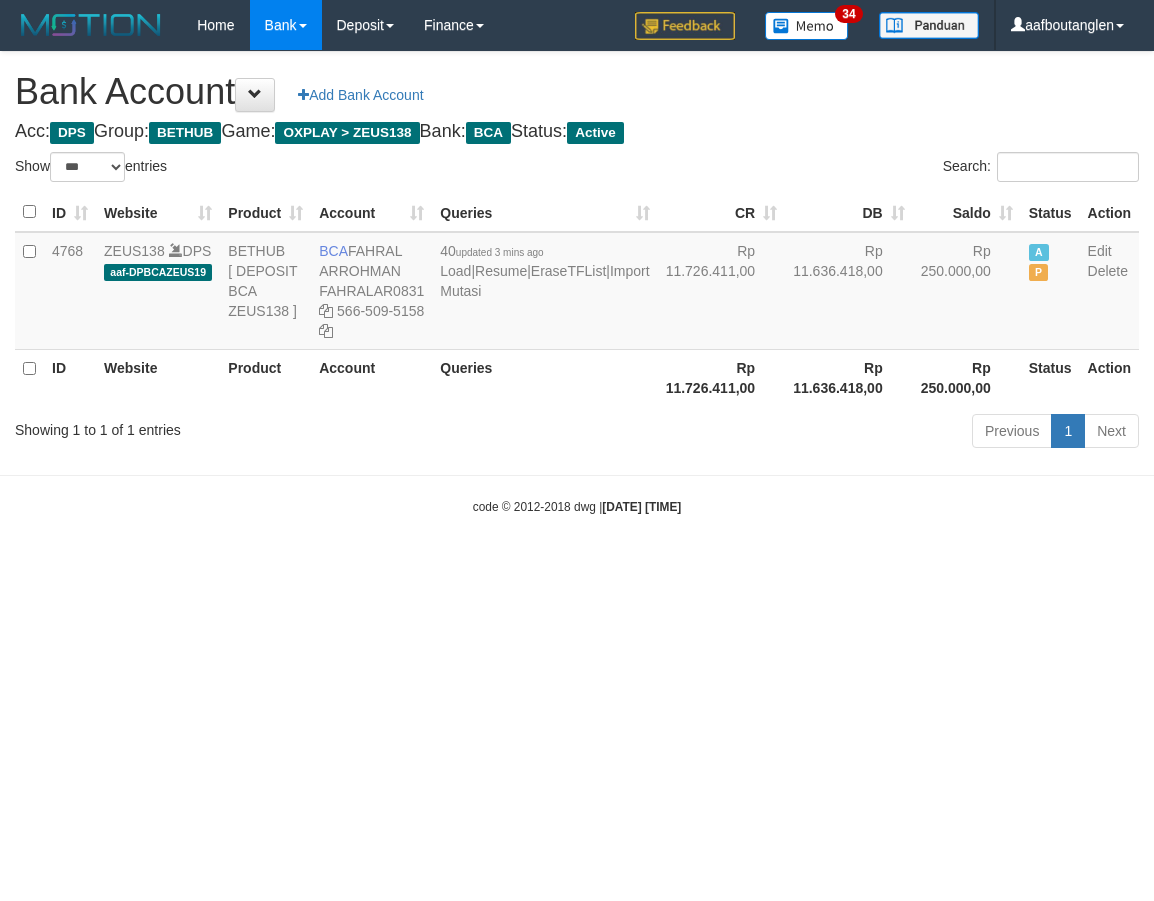 select on "***" 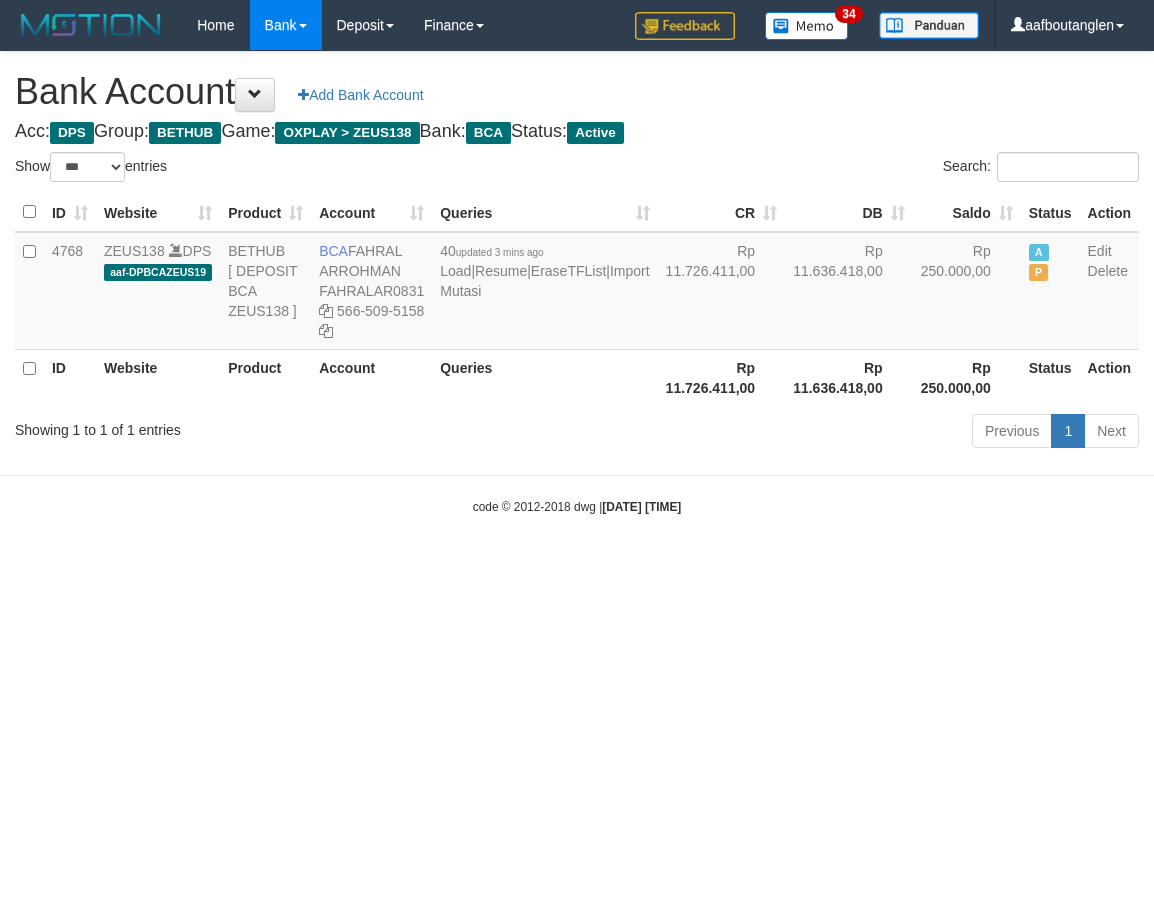 scroll, scrollTop: 0, scrollLeft: 0, axis: both 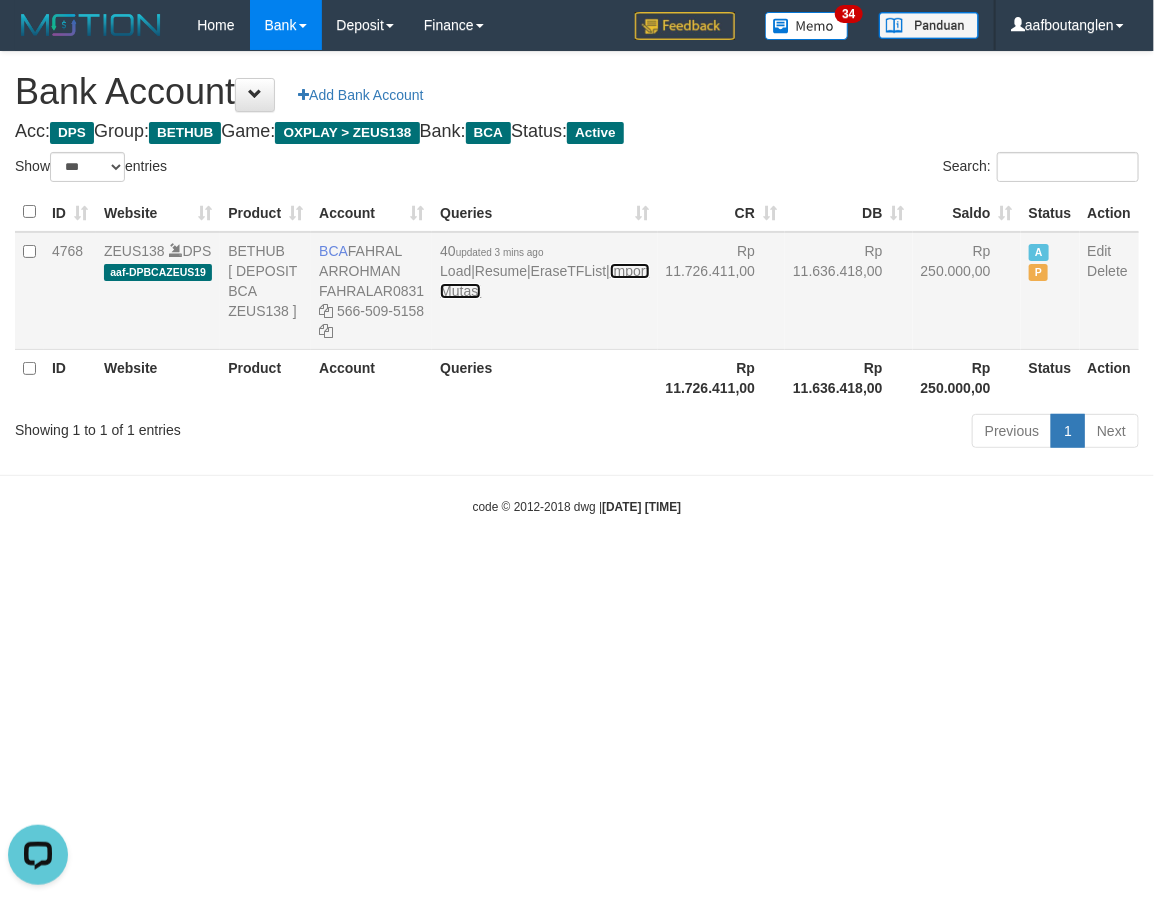 click on "Import Mutasi" at bounding box center [544, 281] 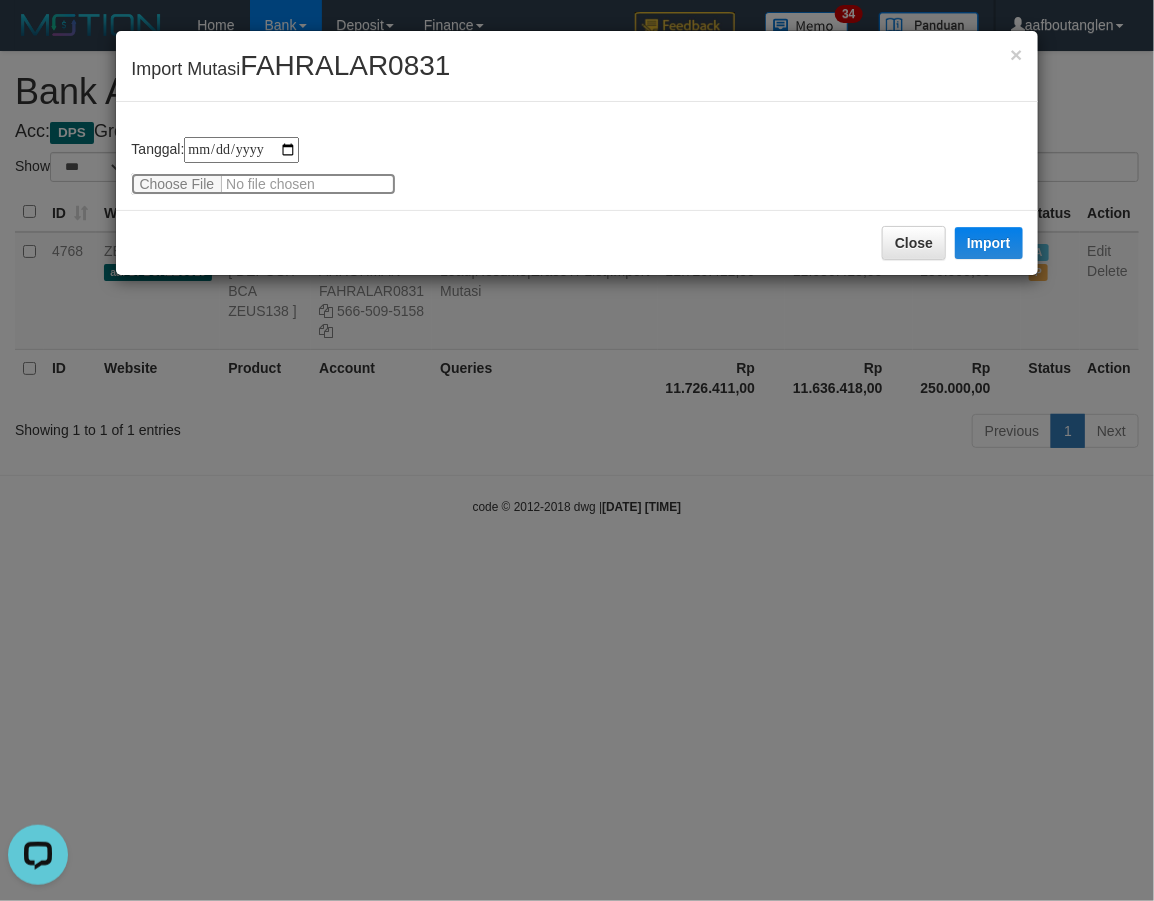 click at bounding box center [263, 184] 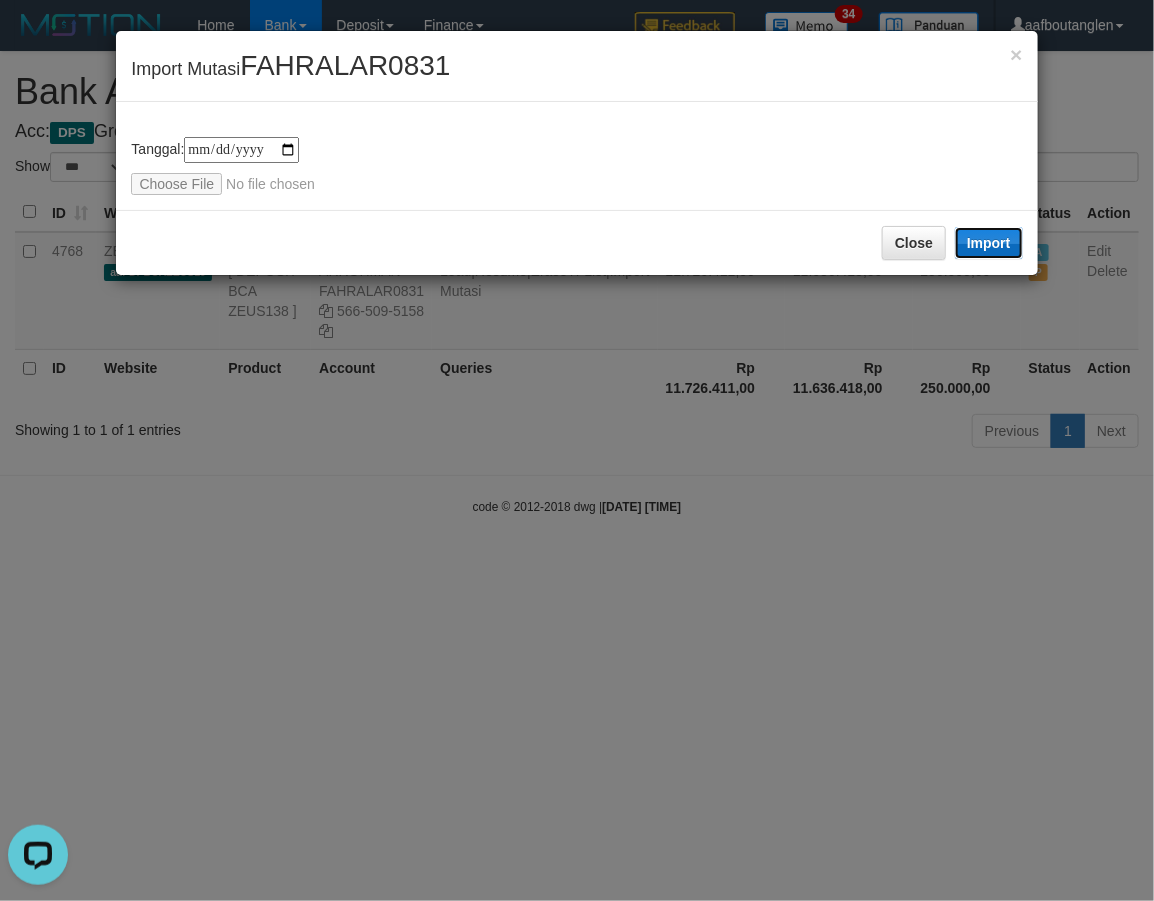 click on "Import" at bounding box center [989, 243] 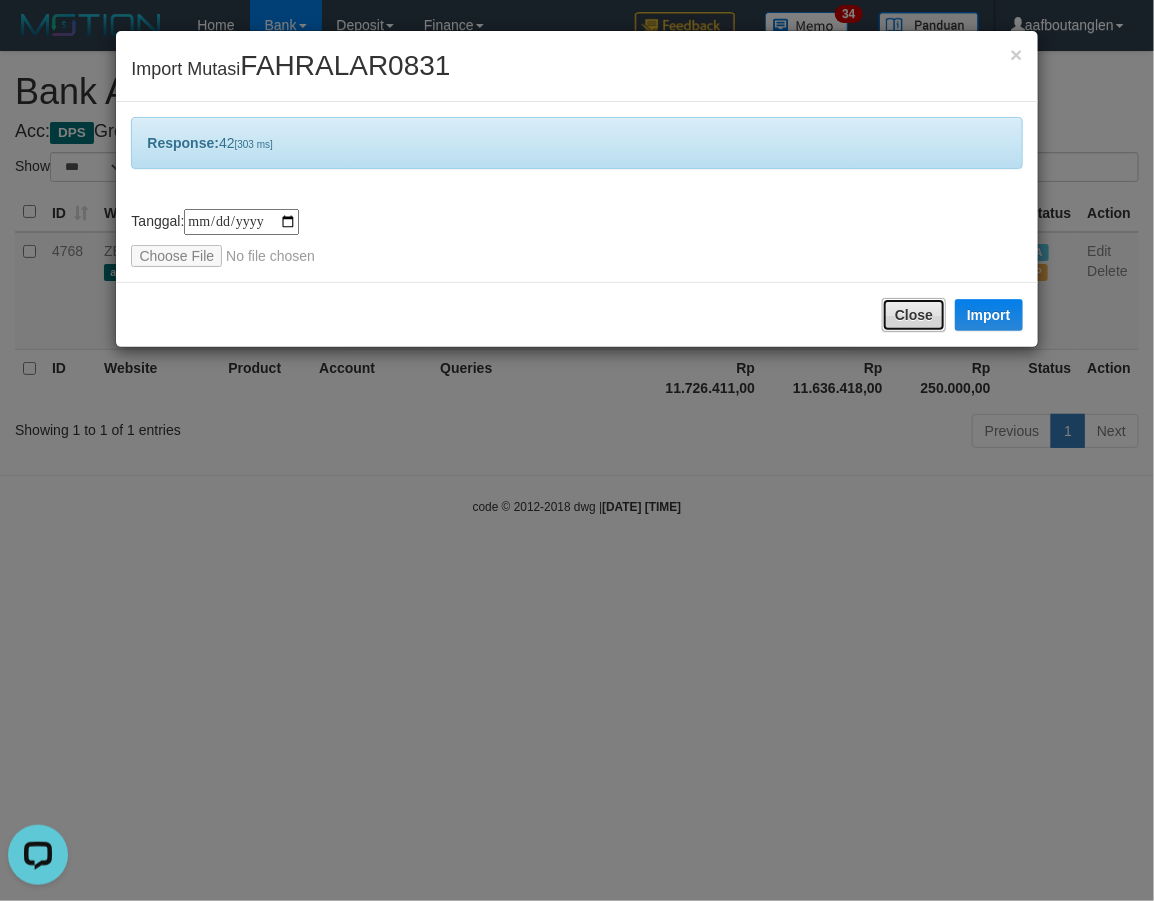 click on "Close" at bounding box center [914, 315] 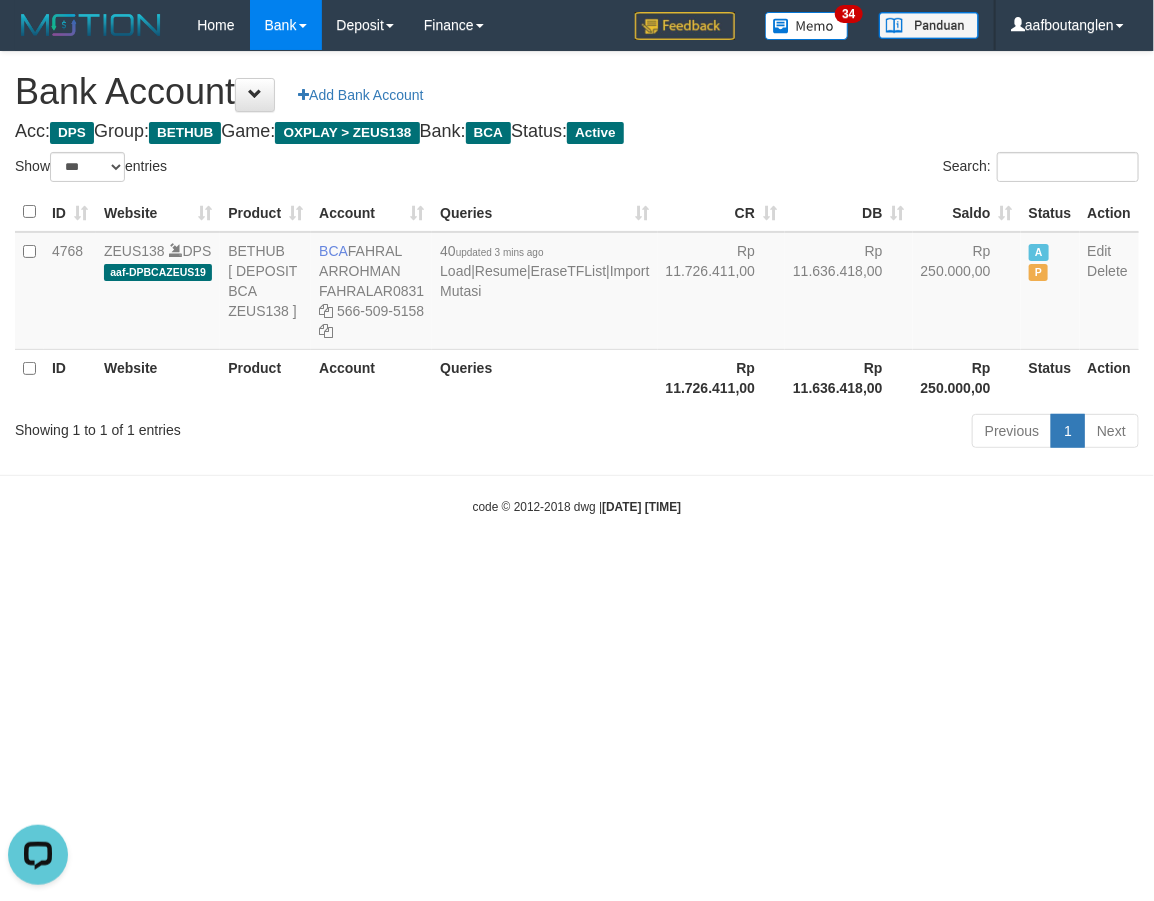 drag, startPoint x: 721, startPoint y: 420, endPoint x: 730, endPoint y: 404, distance: 18.35756 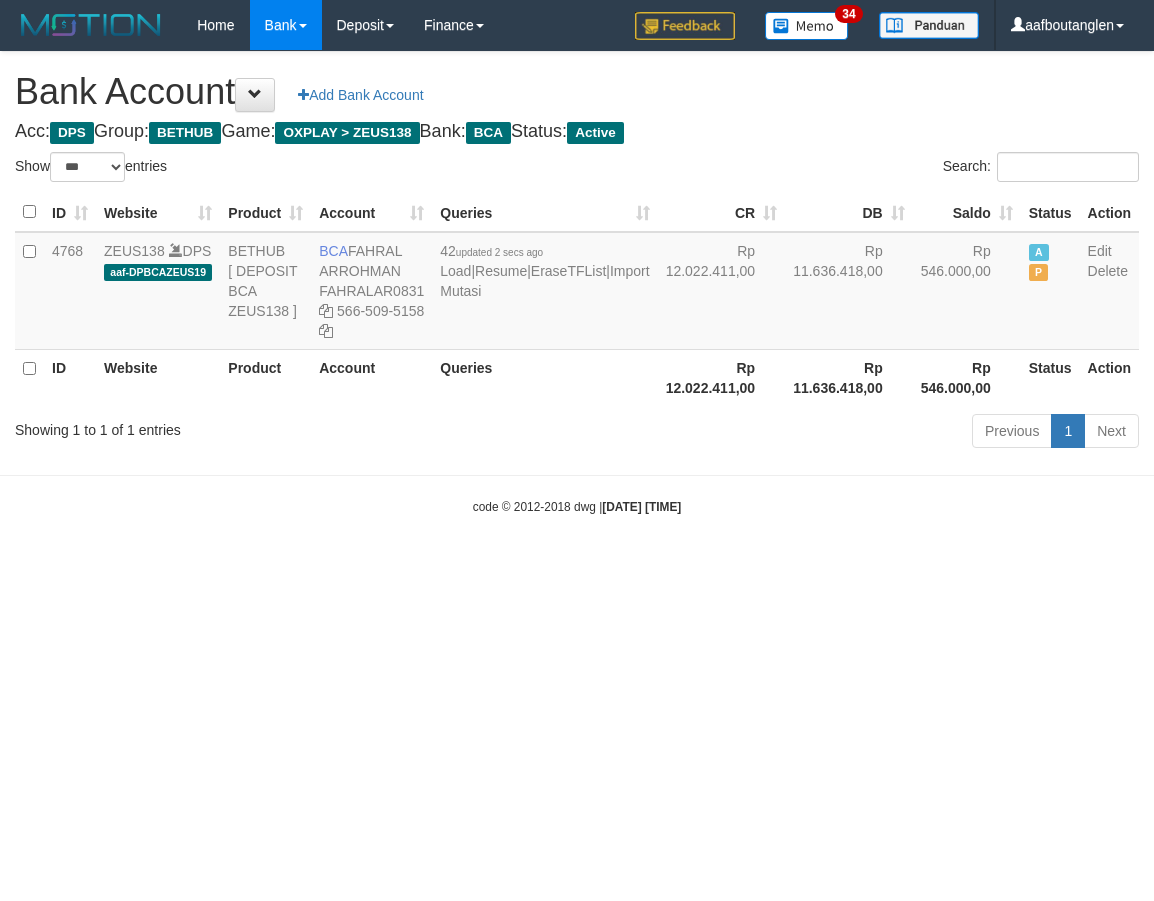 select on "***" 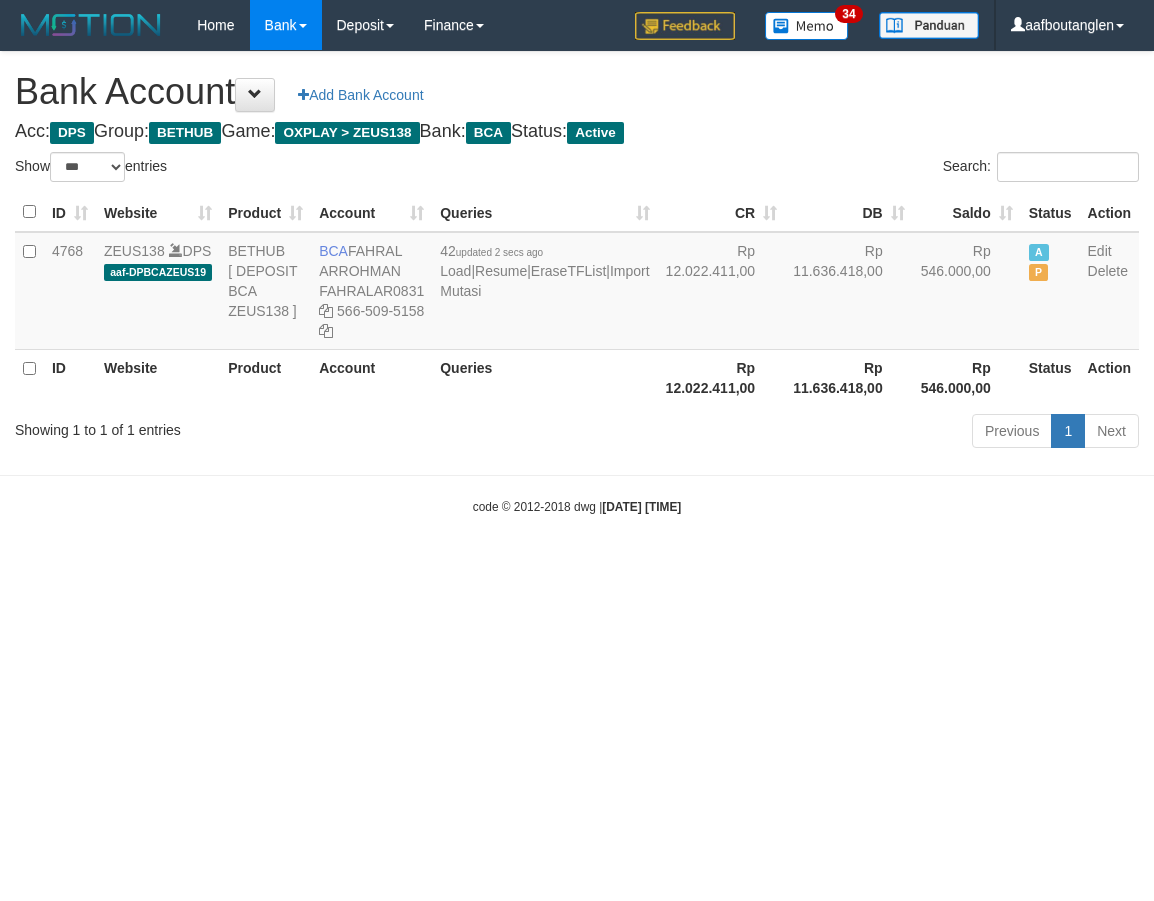scroll, scrollTop: 0, scrollLeft: 0, axis: both 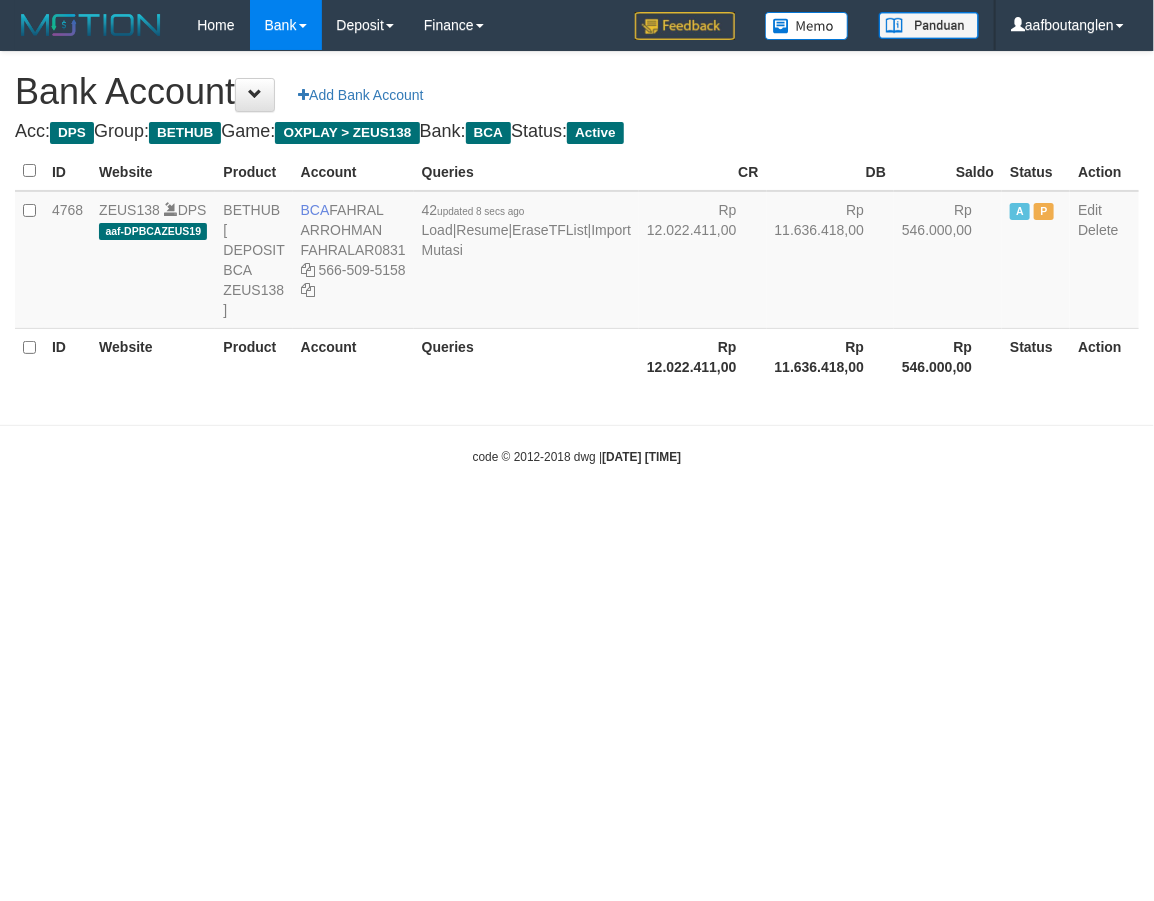 select on "***" 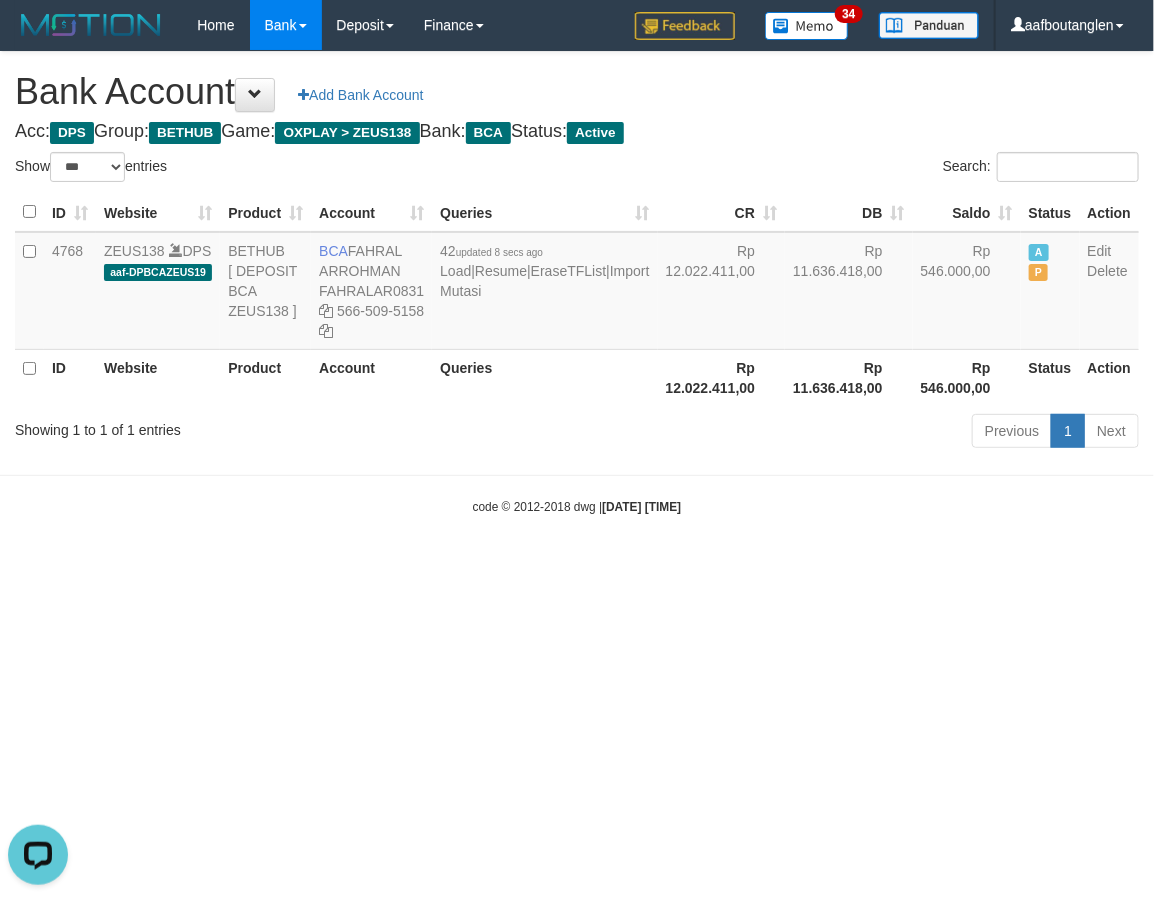 scroll, scrollTop: 0, scrollLeft: 0, axis: both 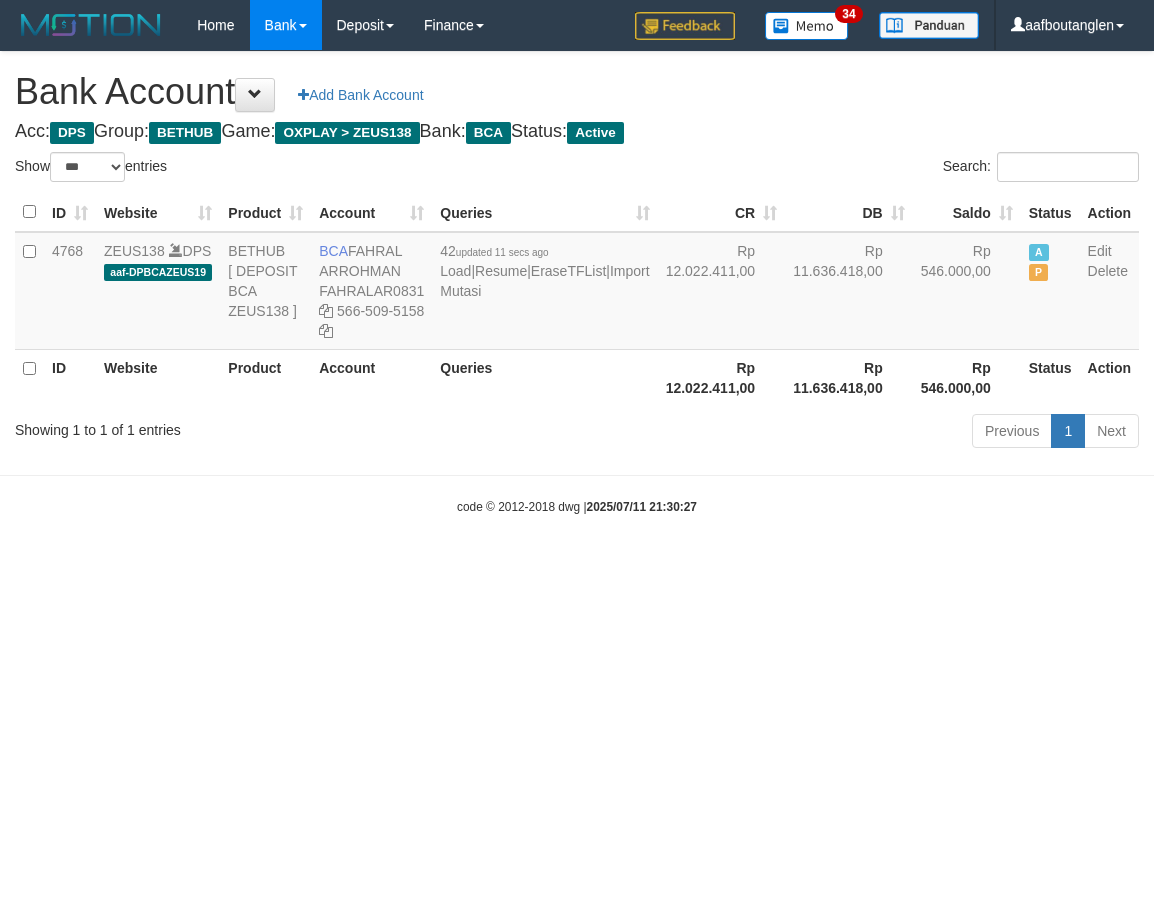 select on "***" 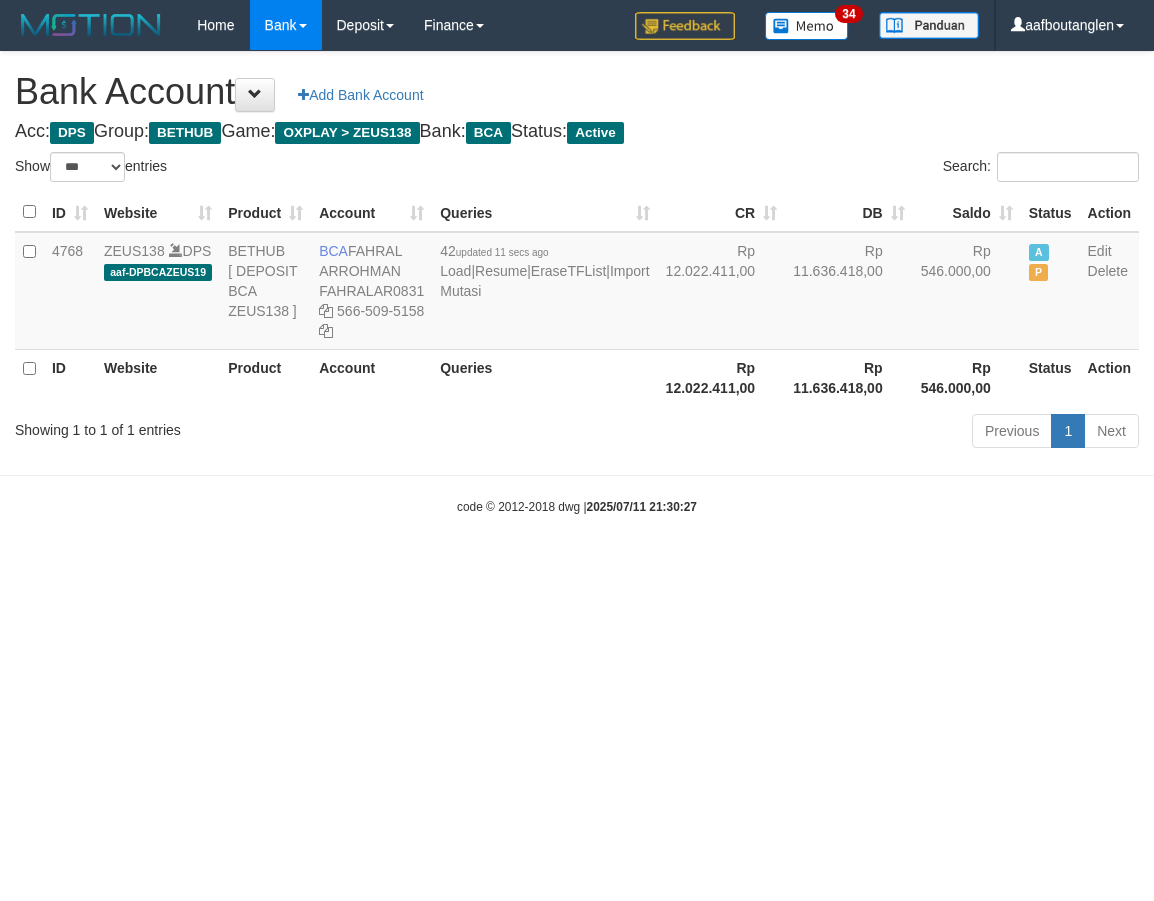 scroll, scrollTop: 0, scrollLeft: 0, axis: both 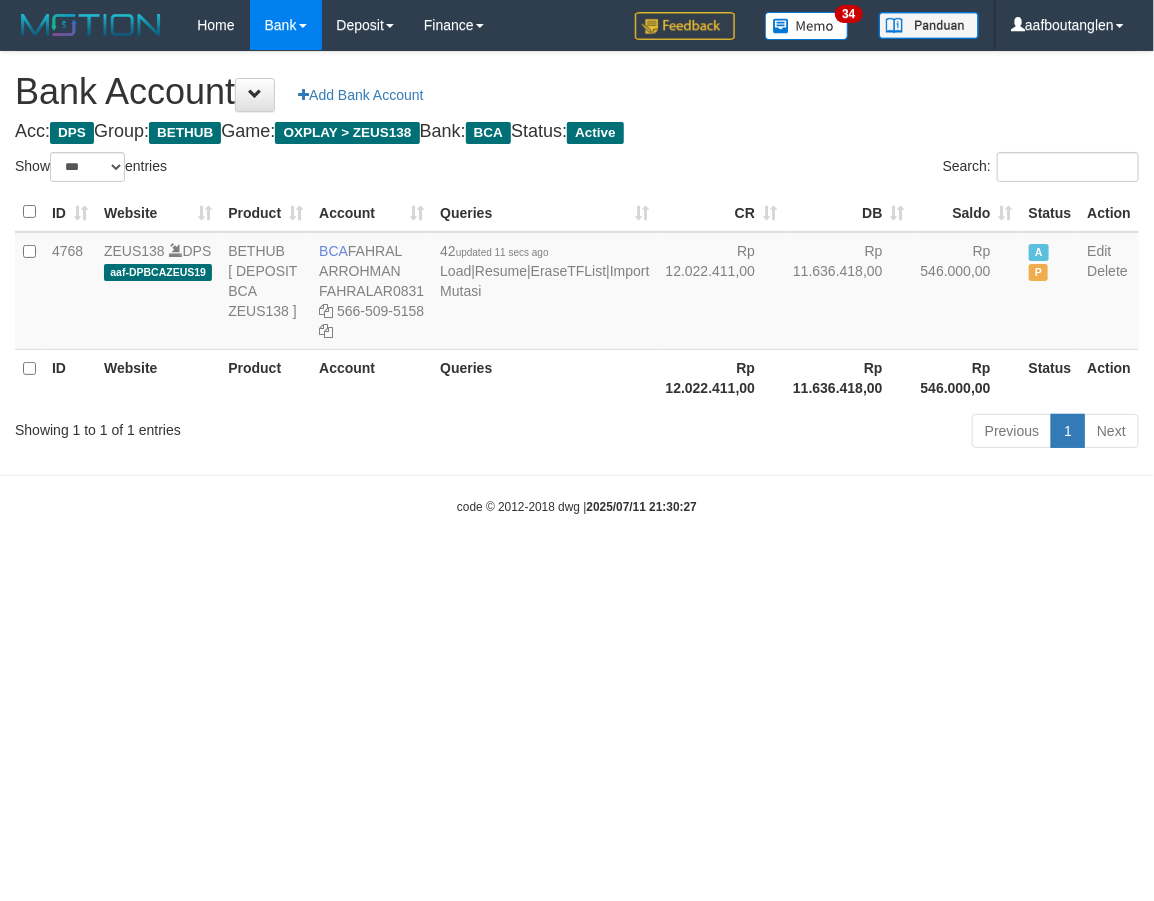 click on "Toggle navigation
Home
Bank
Account List
Deposit
DPS List
History
Note DPS
Finance
Financial Data
aafboutanglen
My Profile
Log Out
34" at bounding box center (577, 283) 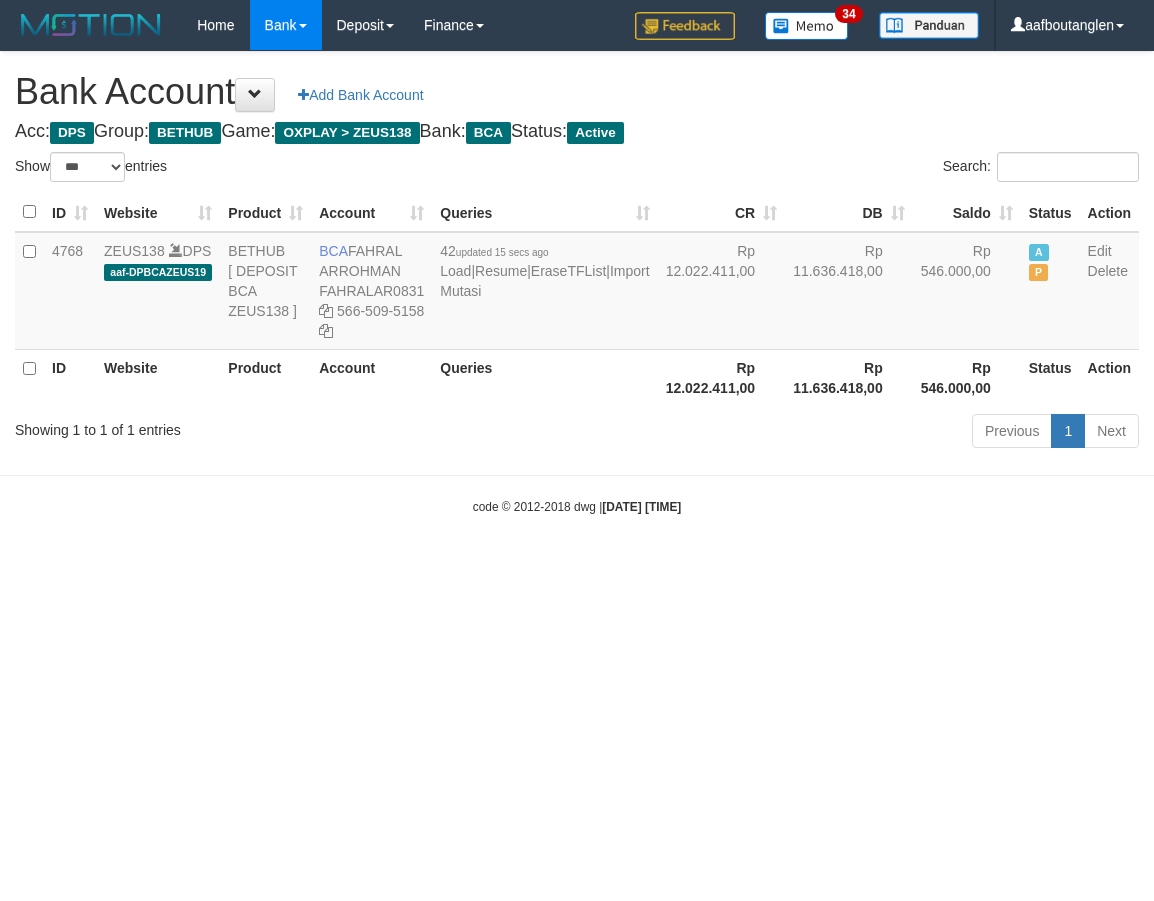 select on "***" 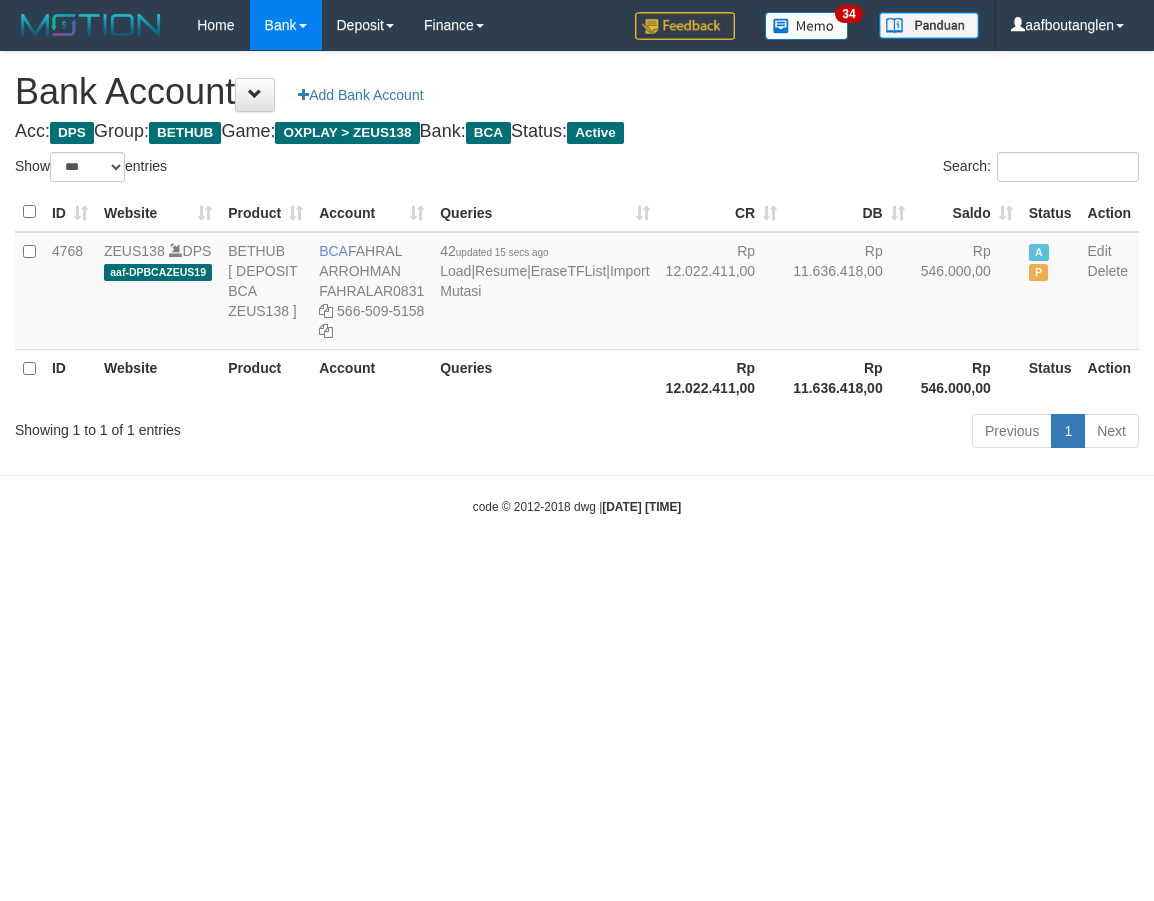 scroll, scrollTop: 0, scrollLeft: 0, axis: both 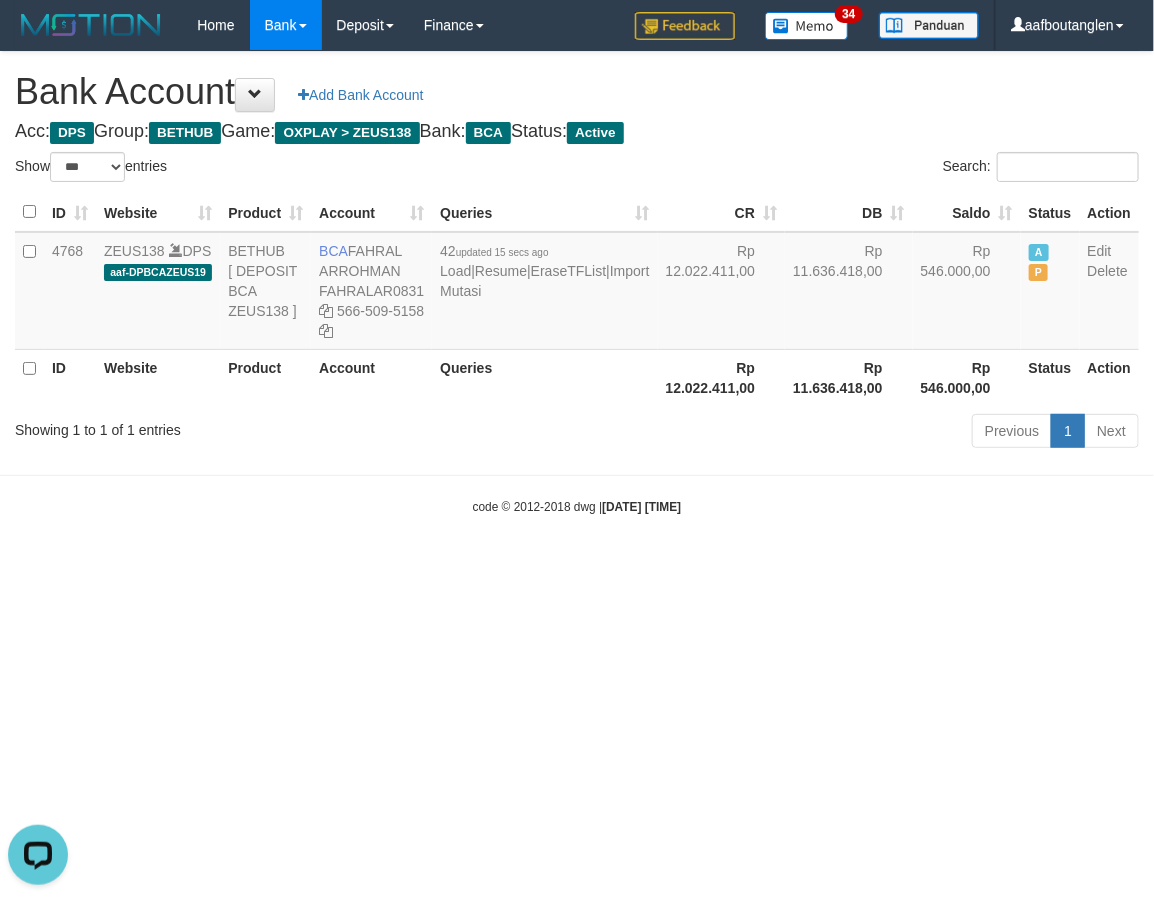 drag, startPoint x: 6, startPoint y: 474, endPoint x: 21, endPoint y: 468, distance: 16.155495 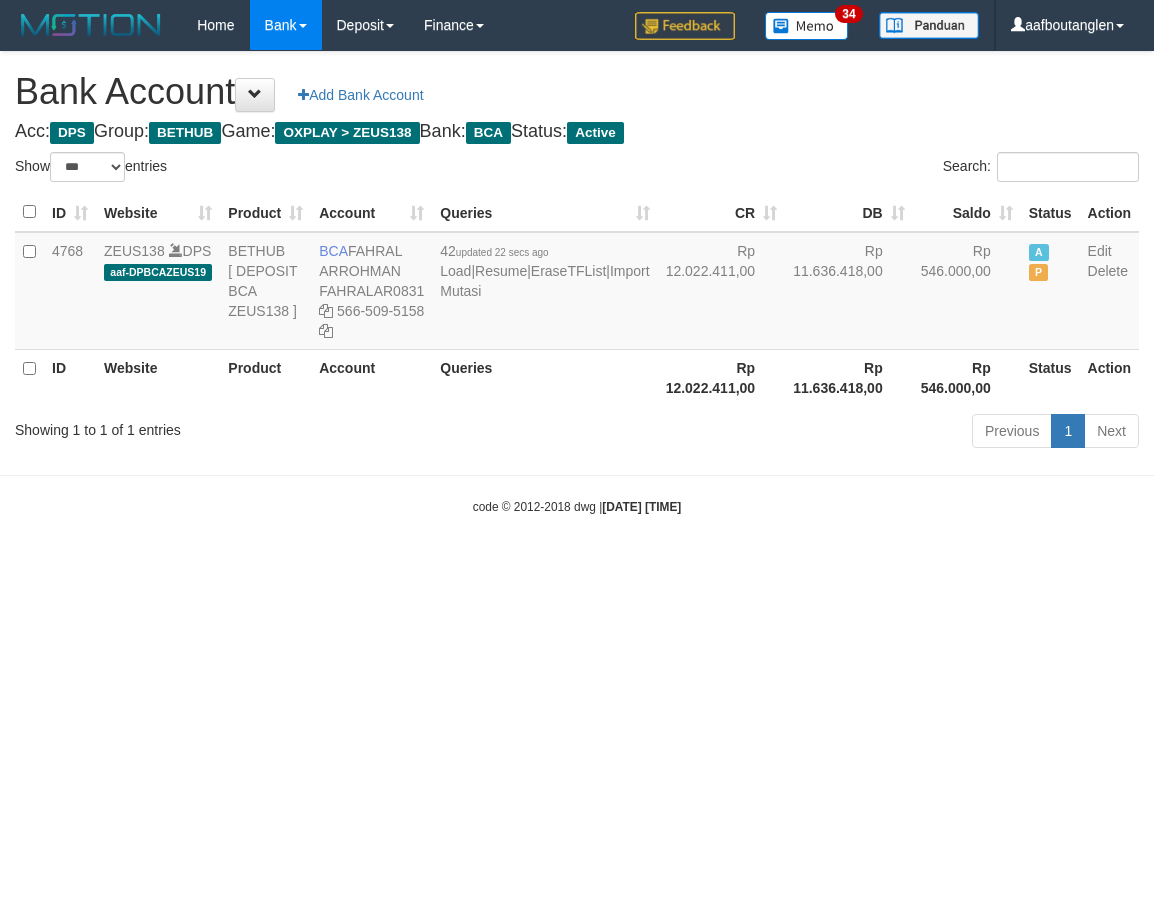 select on "***" 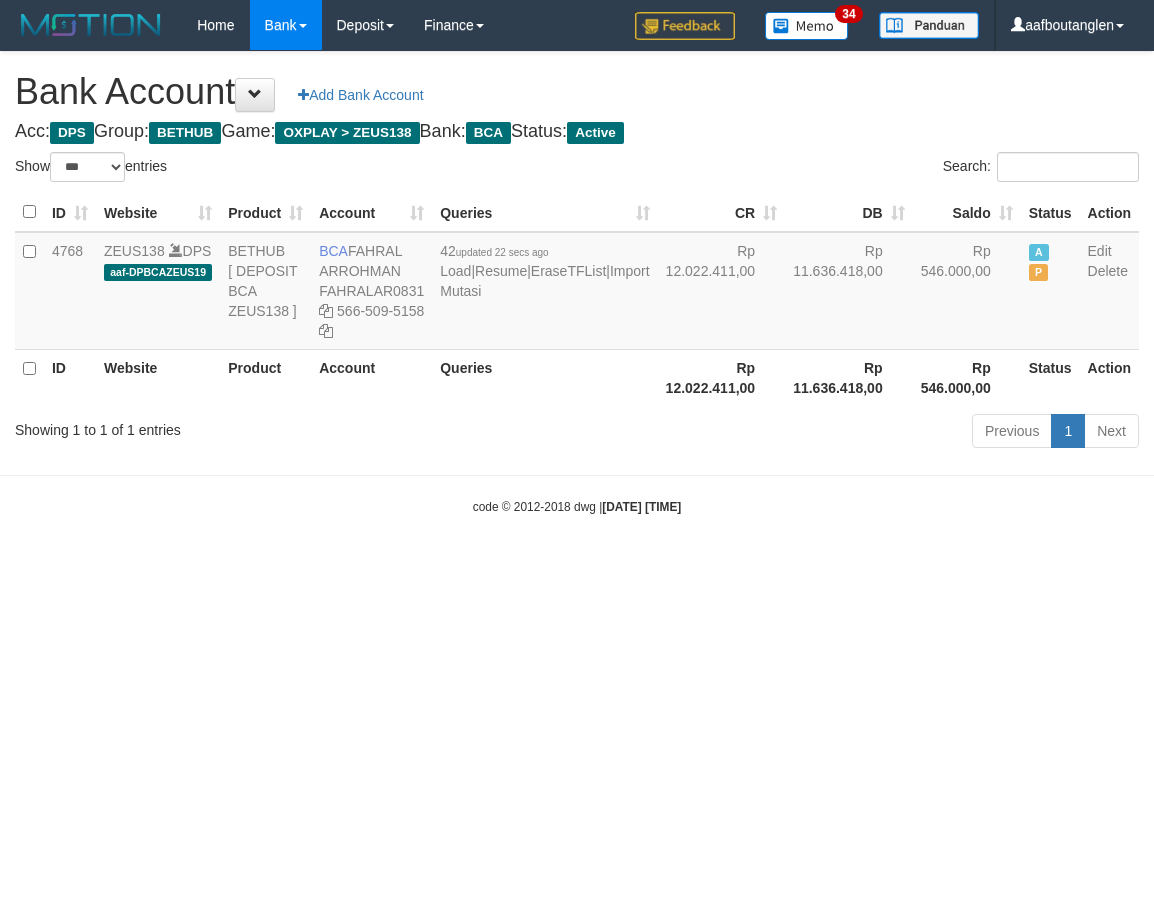 scroll, scrollTop: 0, scrollLeft: 0, axis: both 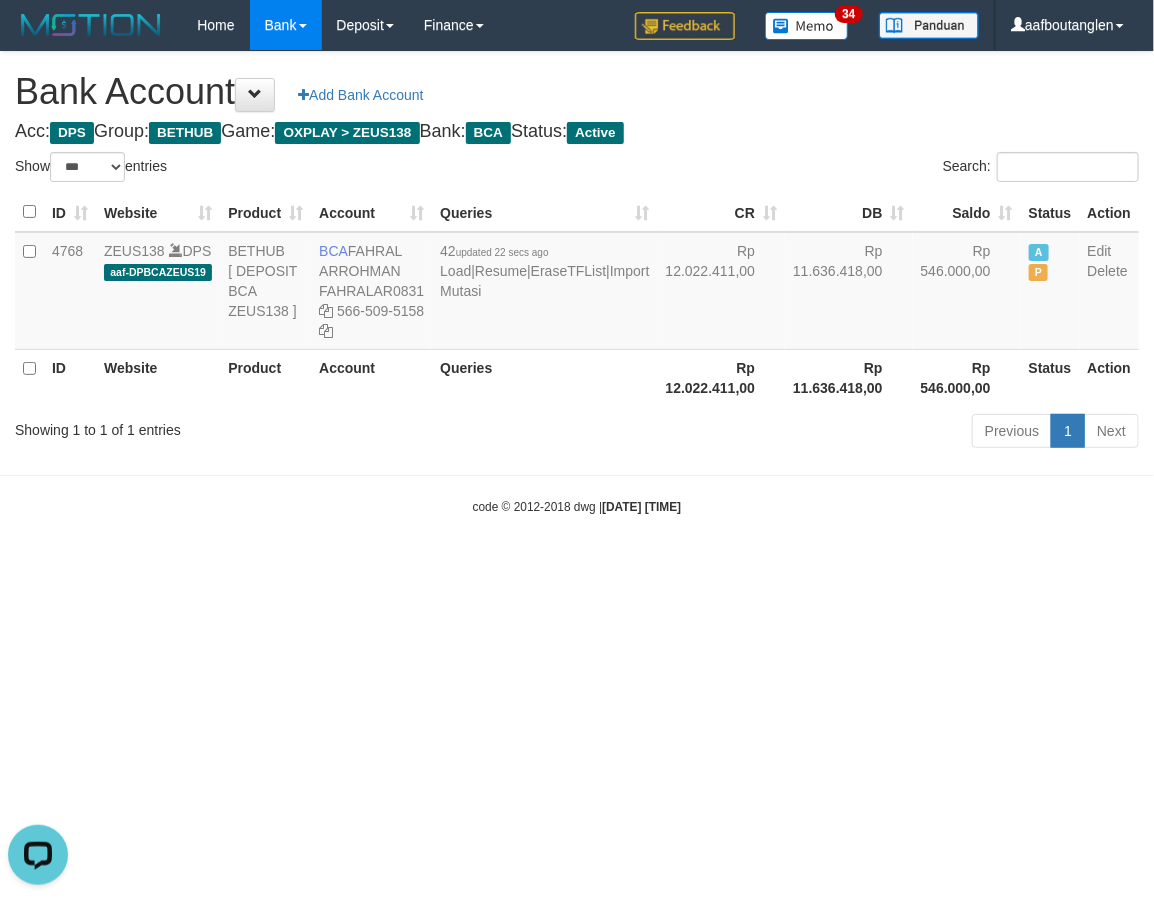 click on "Toggle navigation
Home
Bank
Account List
Deposit
DPS List
History
Note DPS
Finance
Financial Data
aafboutanglen
My Profile
Log Out
34" at bounding box center (577, 283) 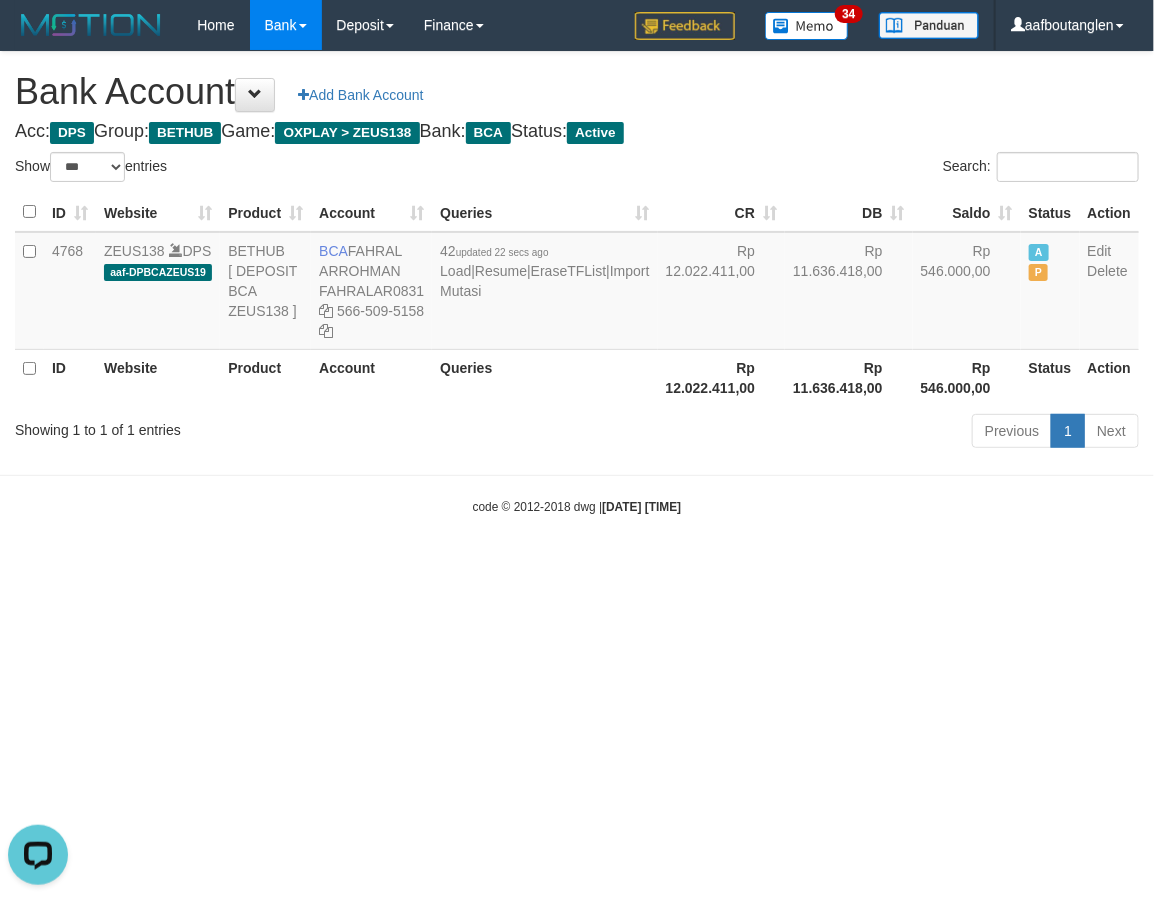 drag, startPoint x: 786, startPoint y: 627, endPoint x: 776, endPoint y: 597, distance: 31.622776 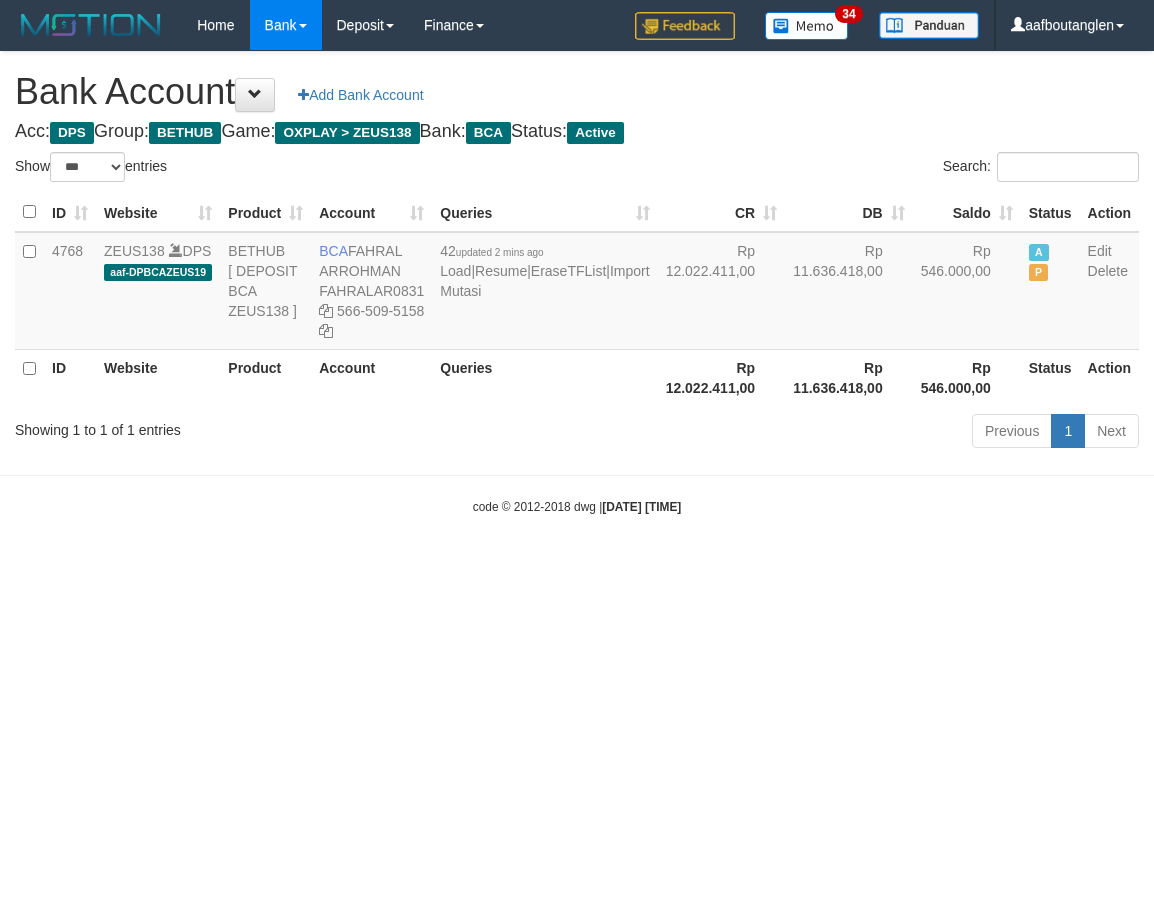 select on "***" 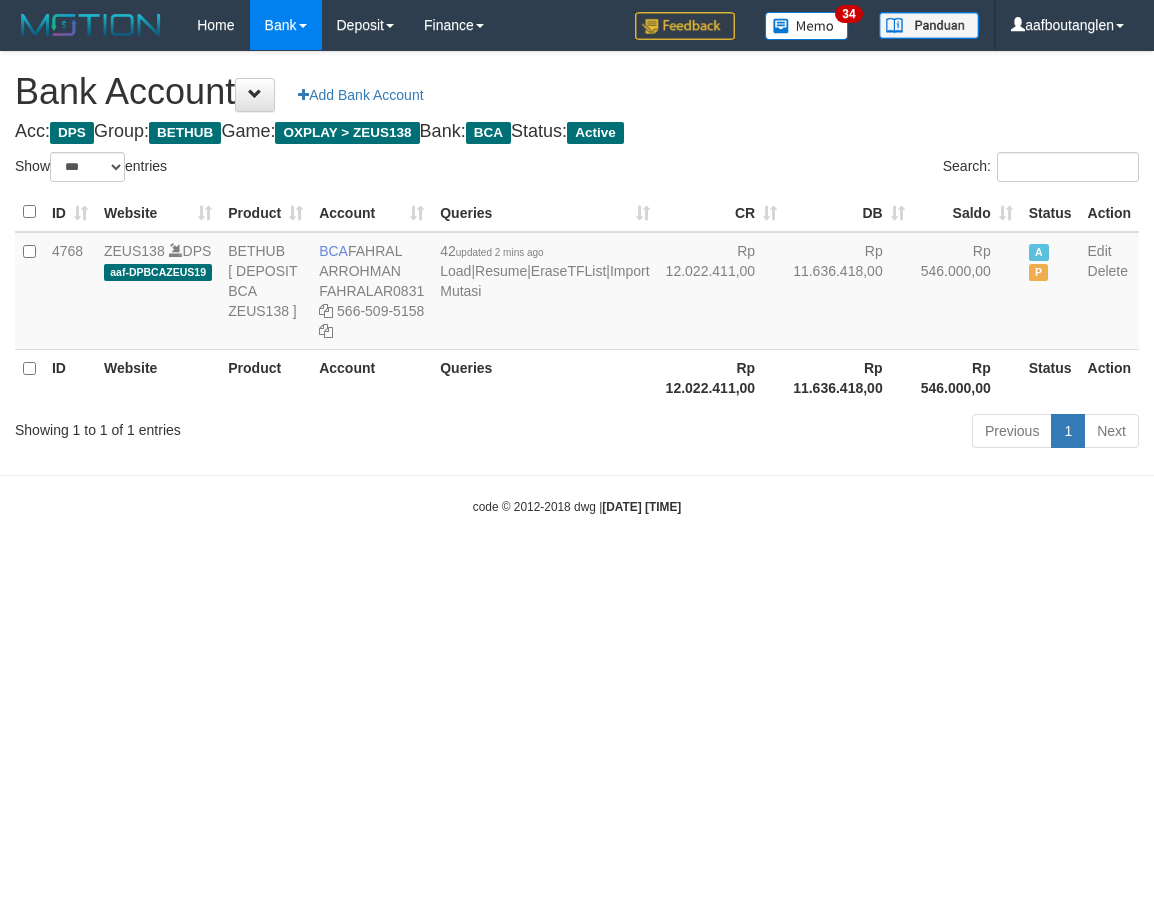 scroll, scrollTop: 0, scrollLeft: 0, axis: both 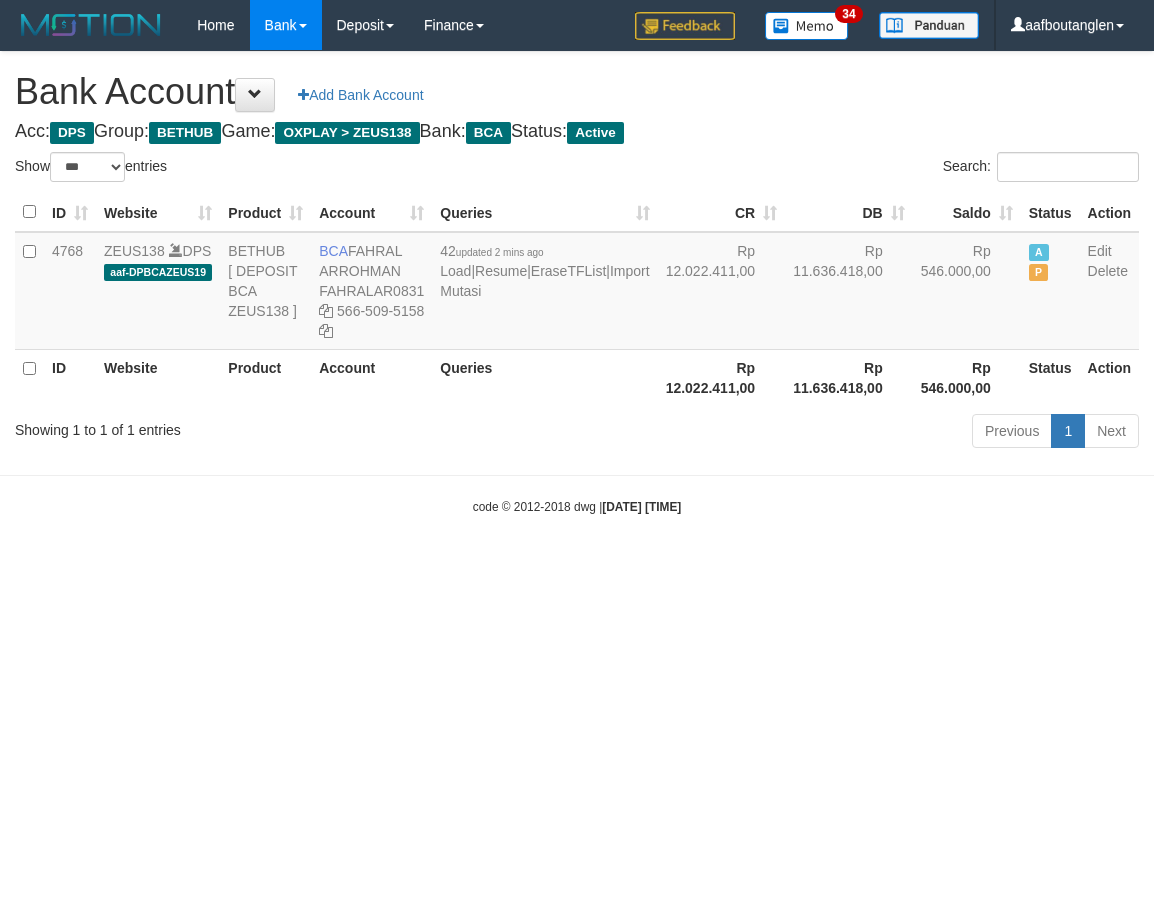 select on "***" 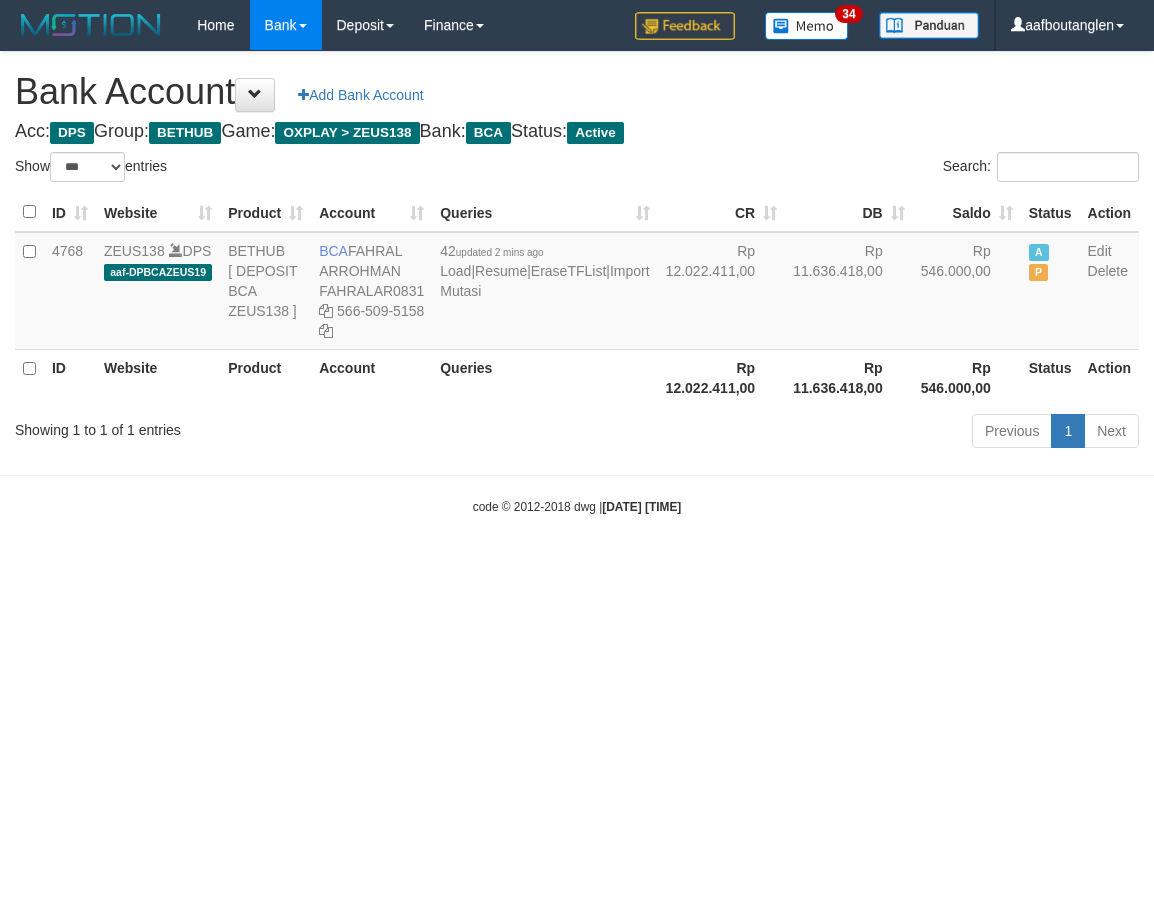 scroll, scrollTop: 0, scrollLeft: 0, axis: both 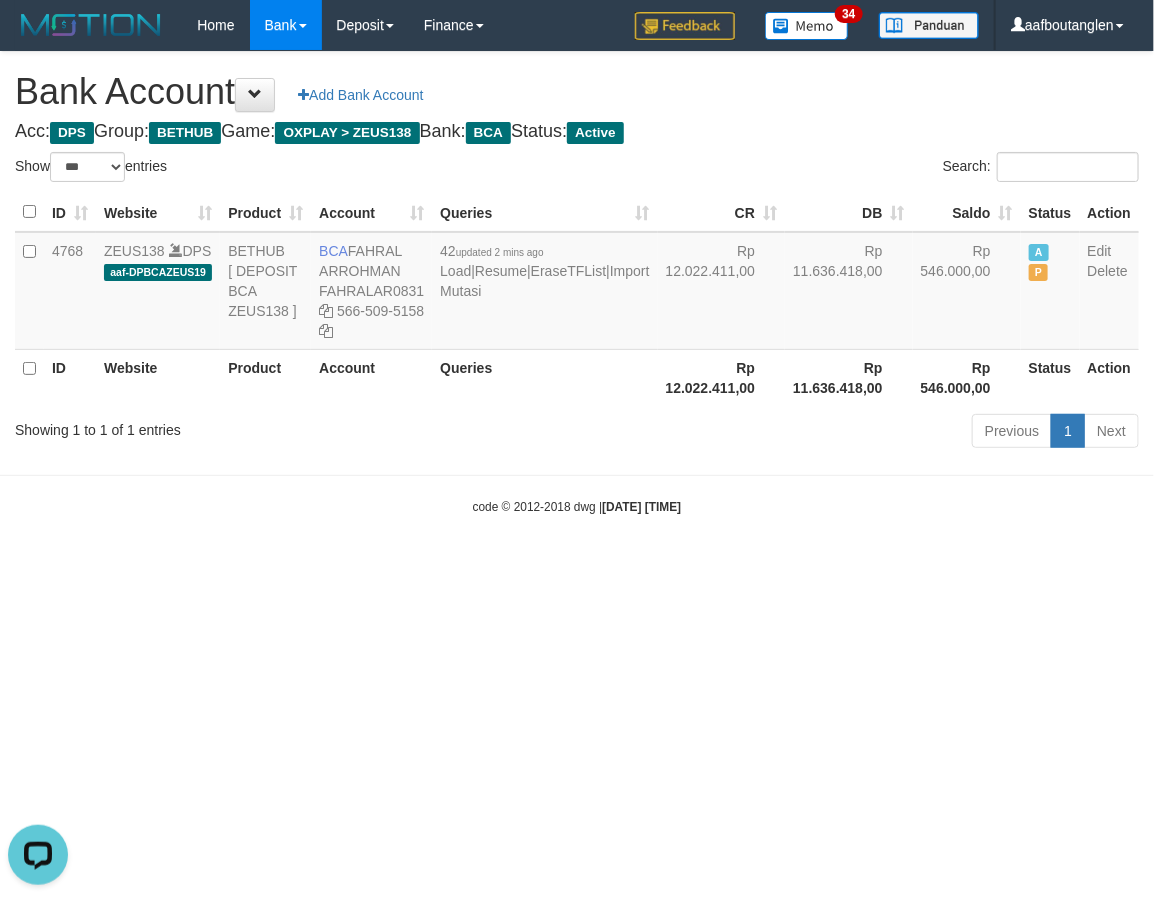 click on "Toggle navigation
Home
Bank
Account List
Deposit
DPS List
History
Note DPS
Finance
Financial Data
aafboutanglen
My Profile
Log Out
34" at bounding box center (577, 283) 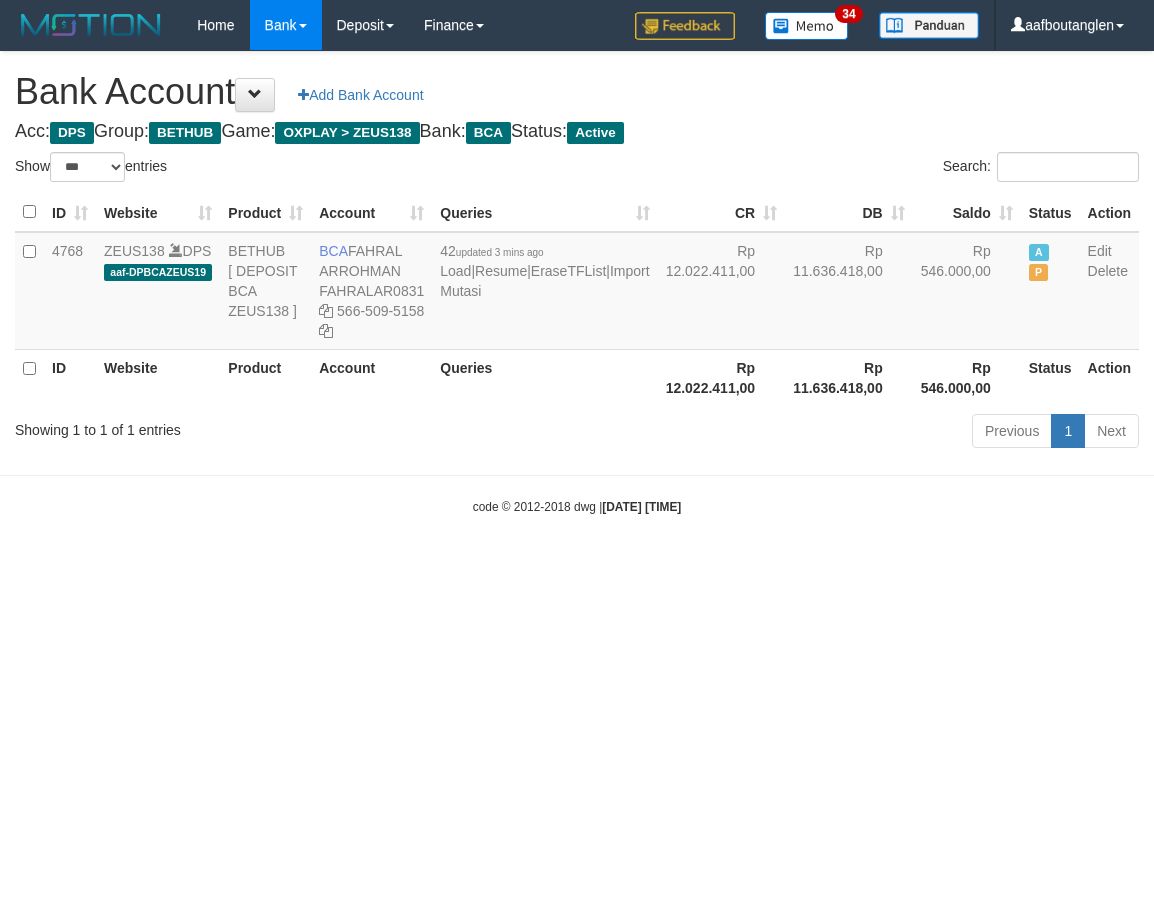 select on "***" 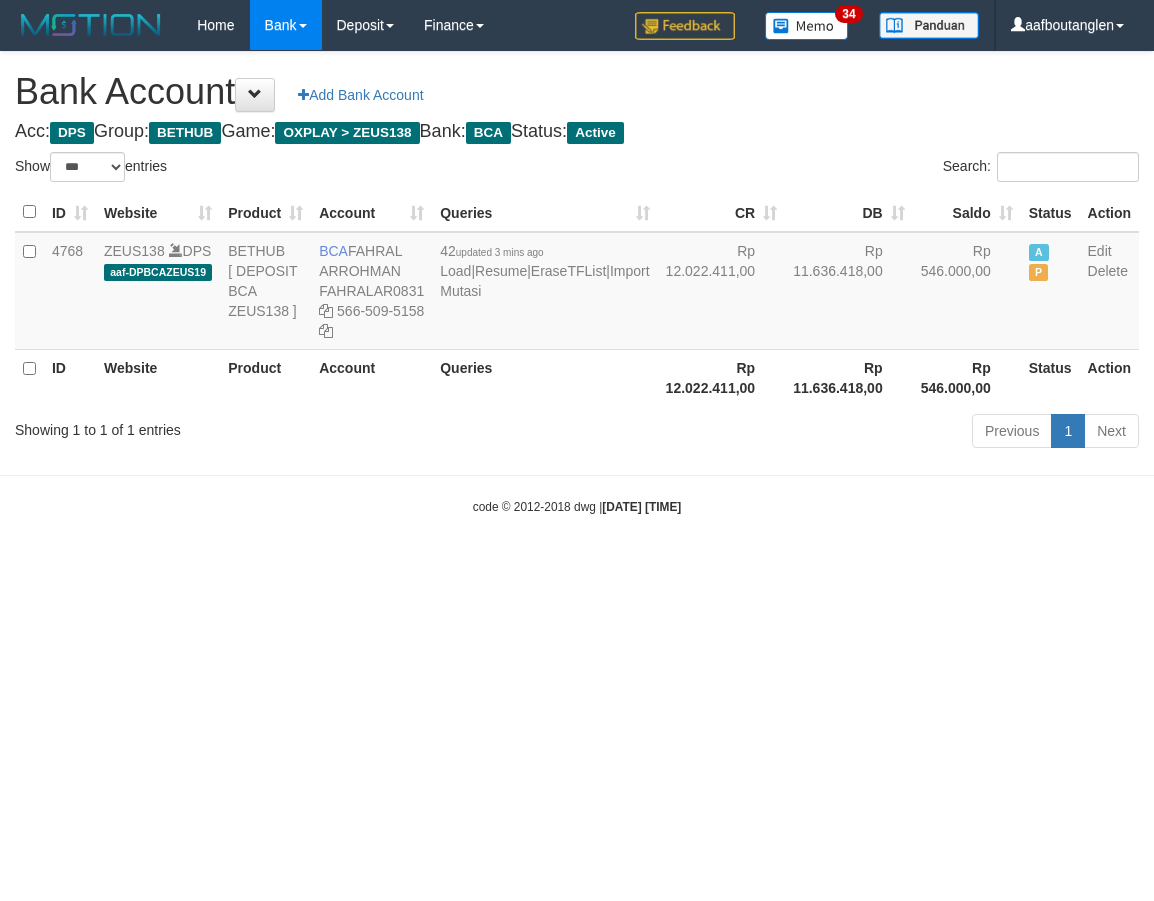 scroll, scrollTop: 0, scrollLeft: 0, axis: both 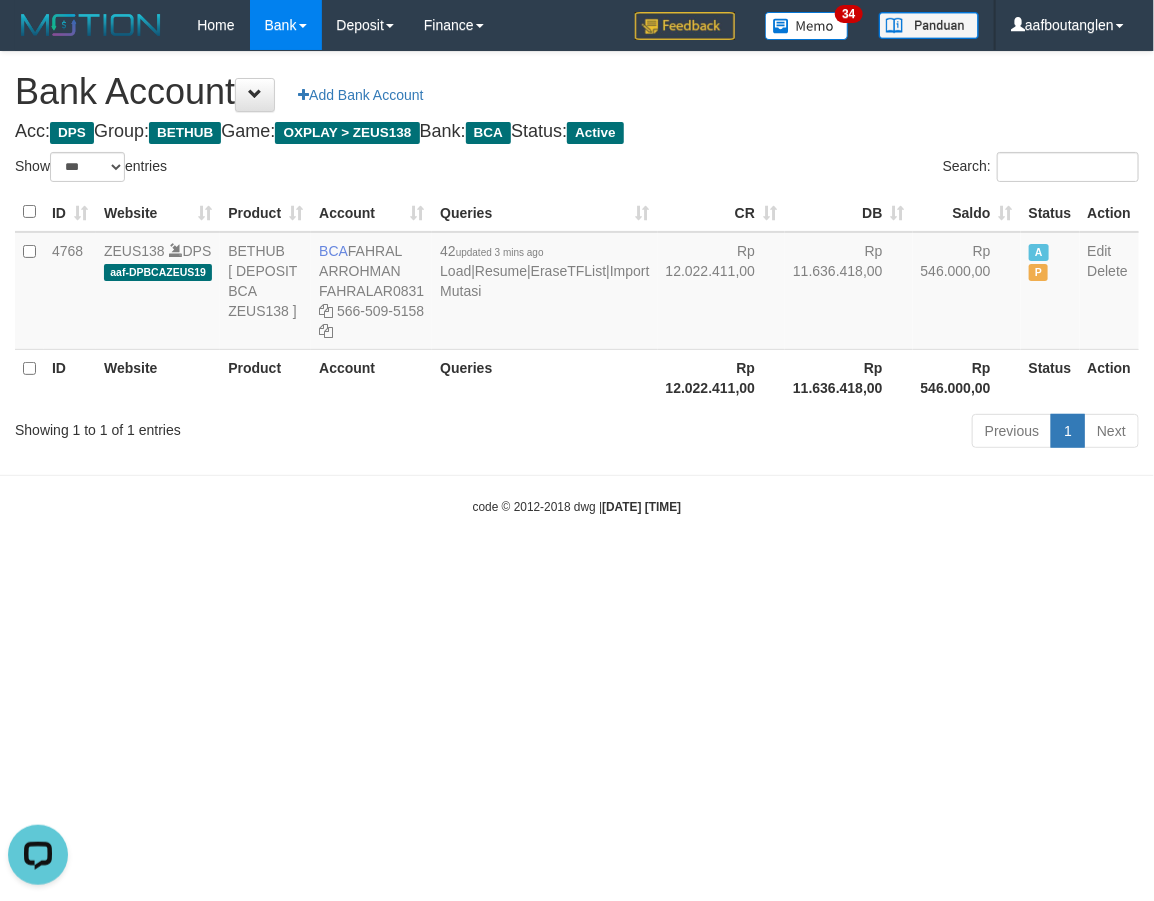 click on "Toggle navigation
Home
Bank
Account List
Deposit
DPS List
History
Note DPS
Finance
Financial Data
aafboutanglen
My Profile
Log Out
34" at bounding box center [577, 283] 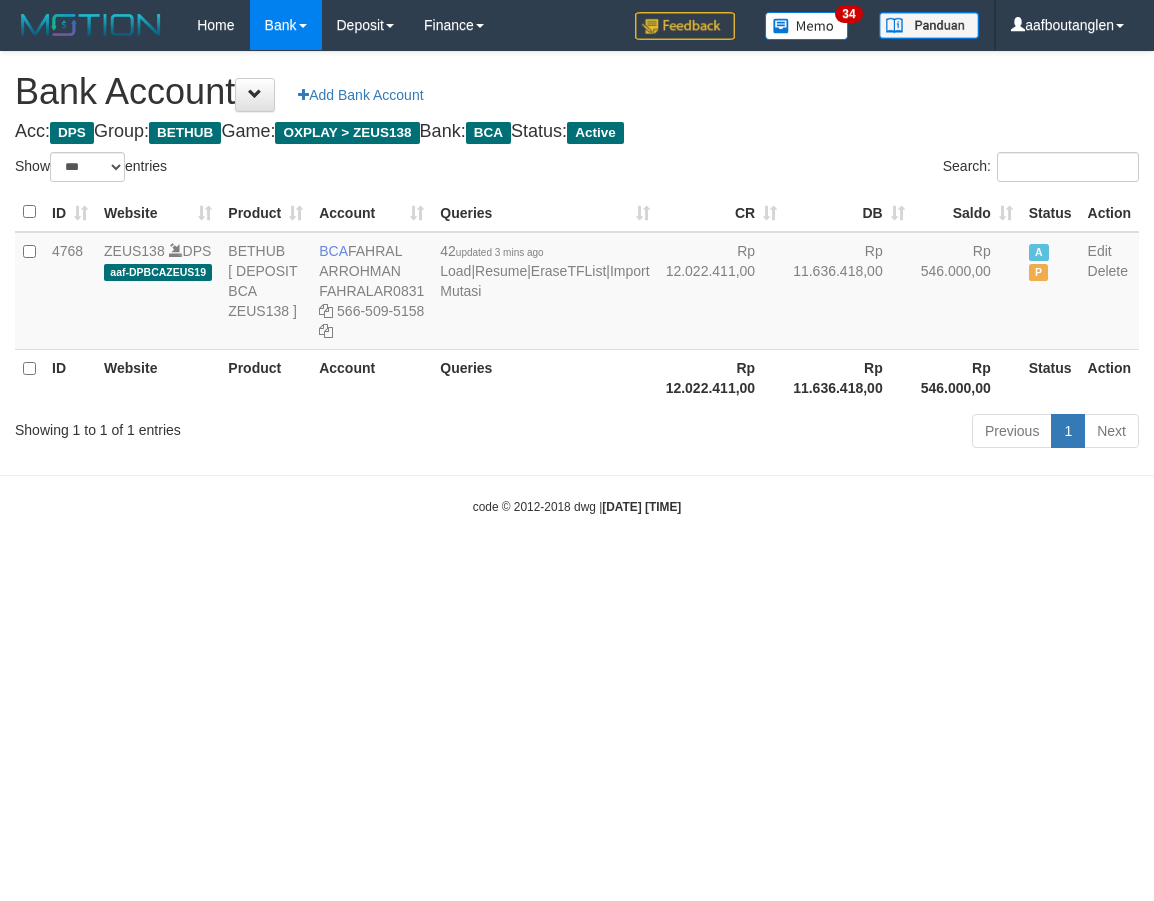 select on "***" 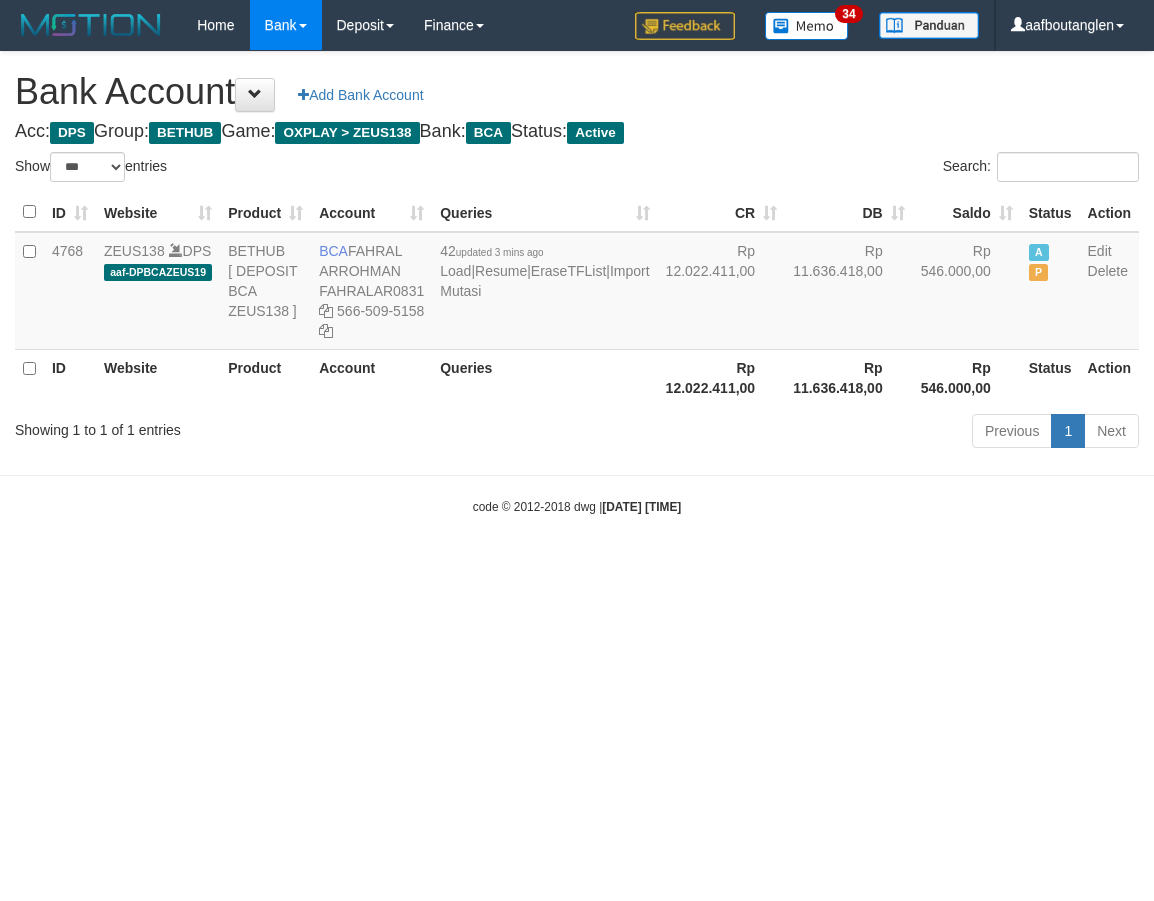 scroll, scrollTop: 0, scrollLeft: 0, axis: both 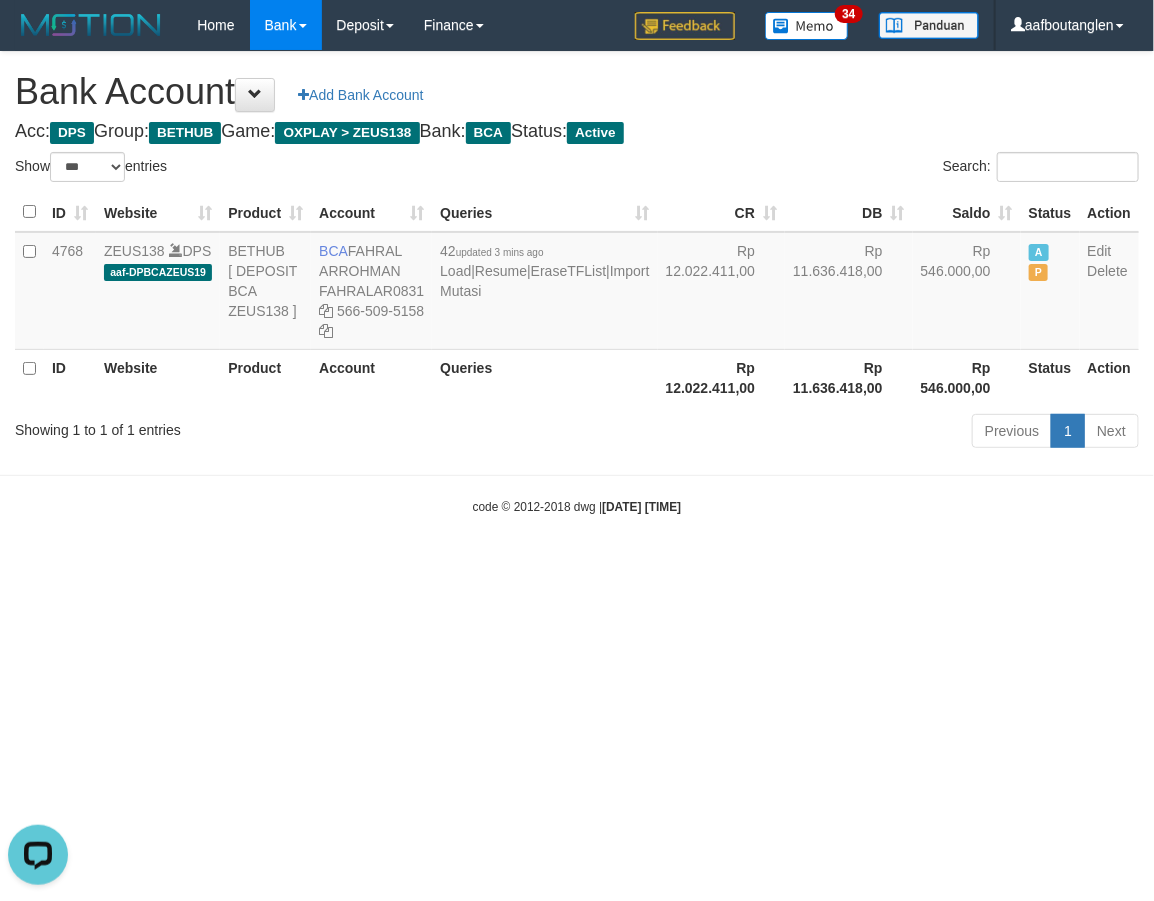 click on "Toggle navigation
Home
Bank
Account List
Deposit
DPS List
History
Note DPS
Finance
Financial Data
aafboutanglen
My Profile
Log Out
34" at bounding box center (577, 283) 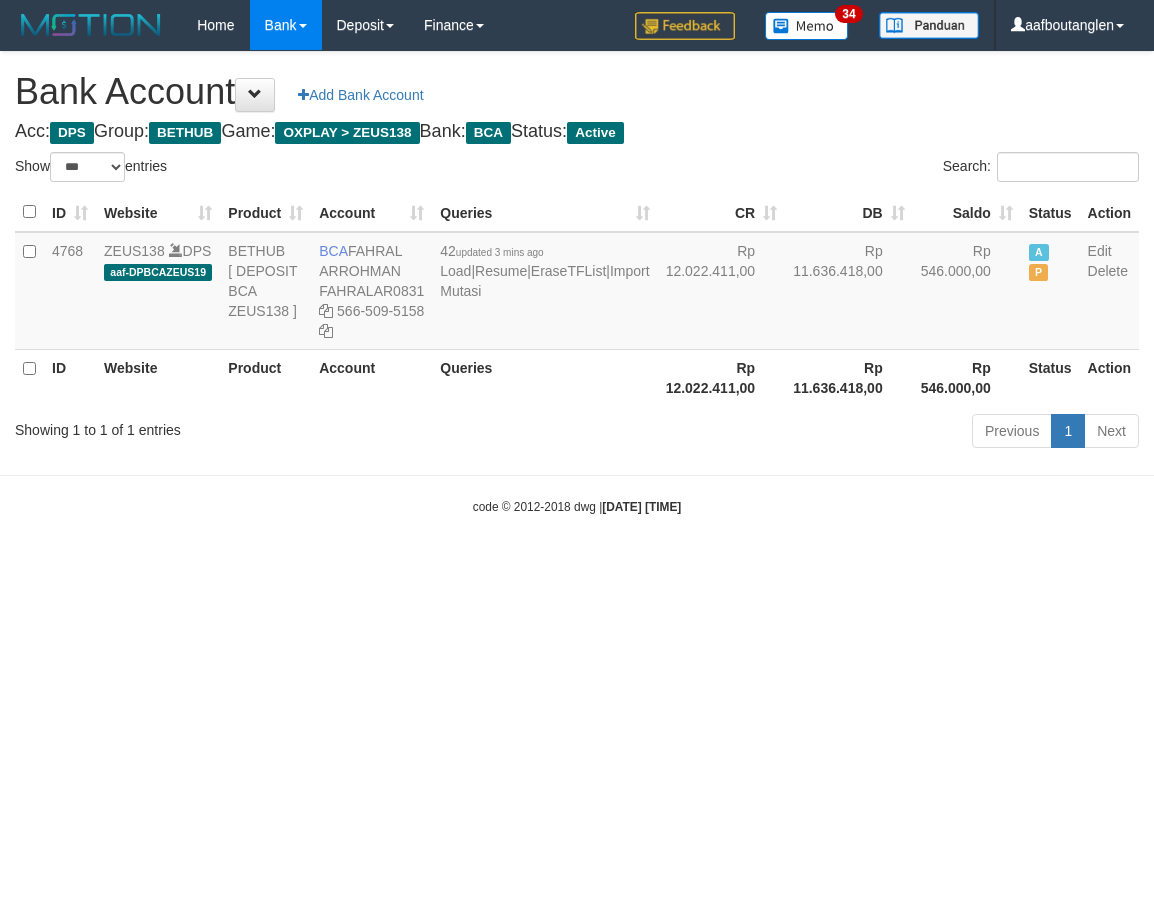 select on "***" 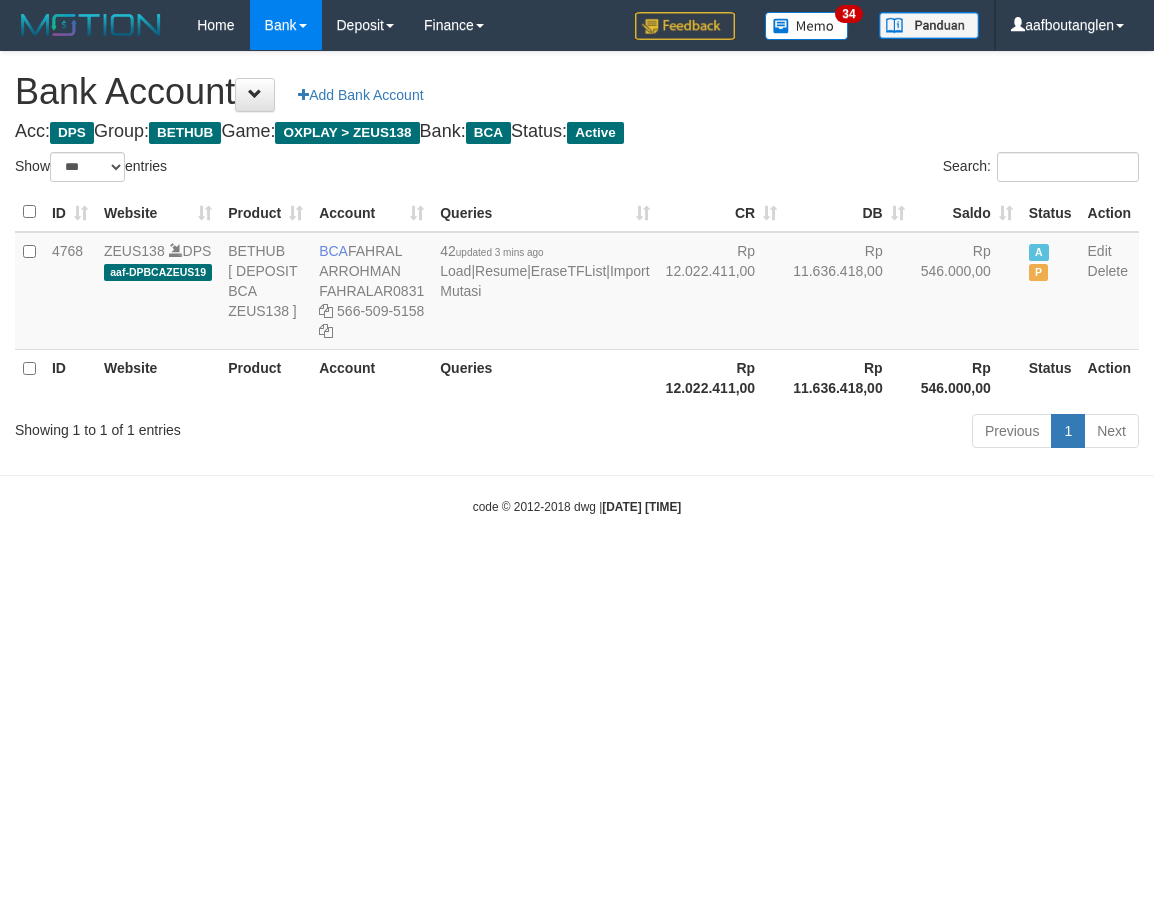 scroll, scrollTop: 0, scrollLeft: 0, axis: both 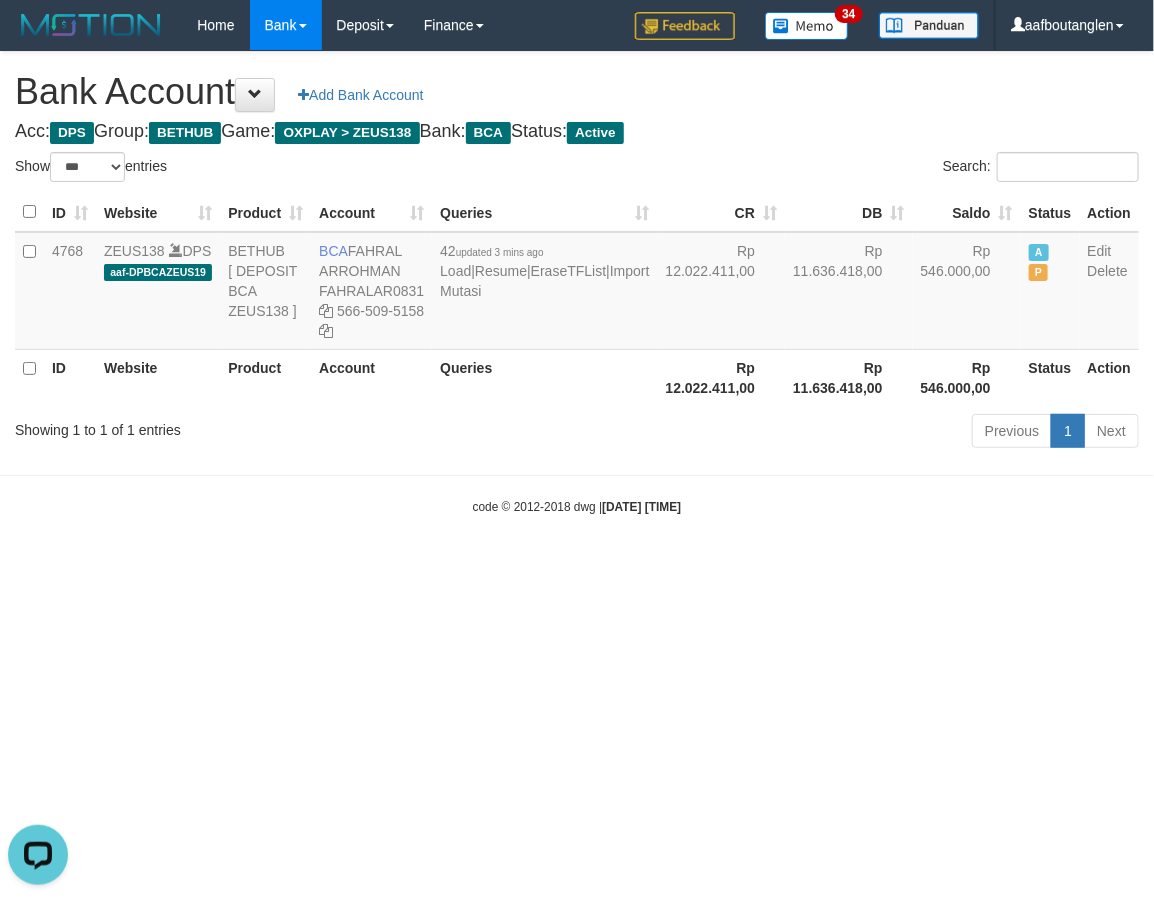 drag, startPoint x: 958, startPoint y: 637, endPoint x: 922, endPoint y: 634, distance: 36.124783 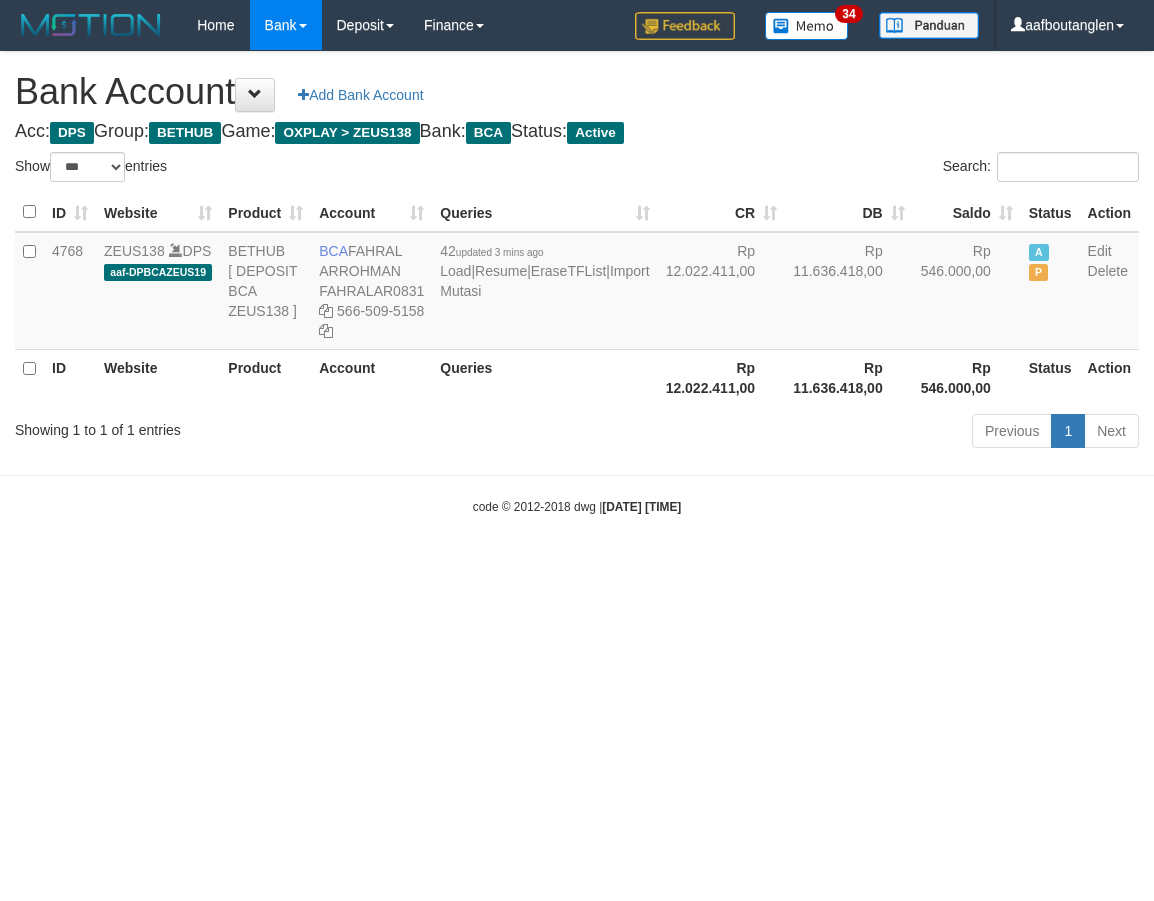 select on "***" 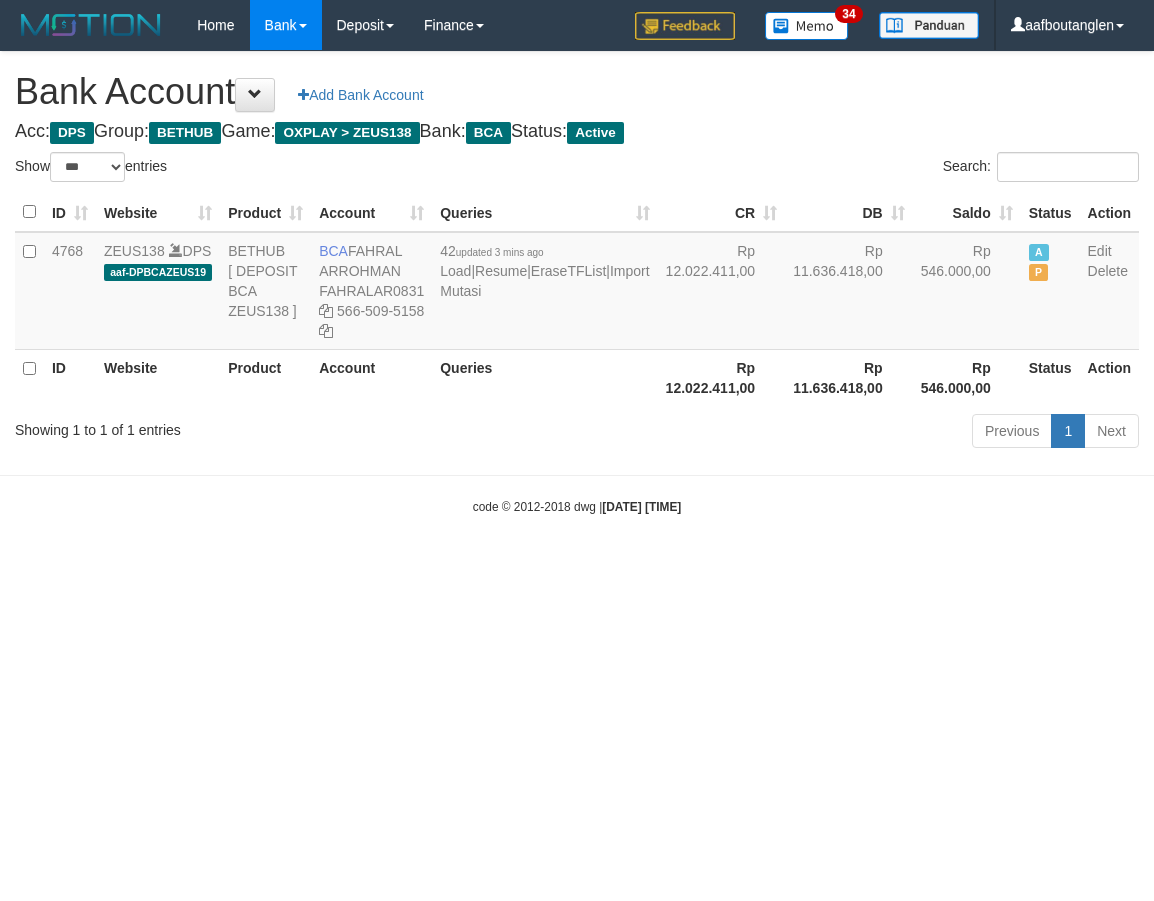 scroll, scrollTop: 0, scrollLeft: 0, axis: both 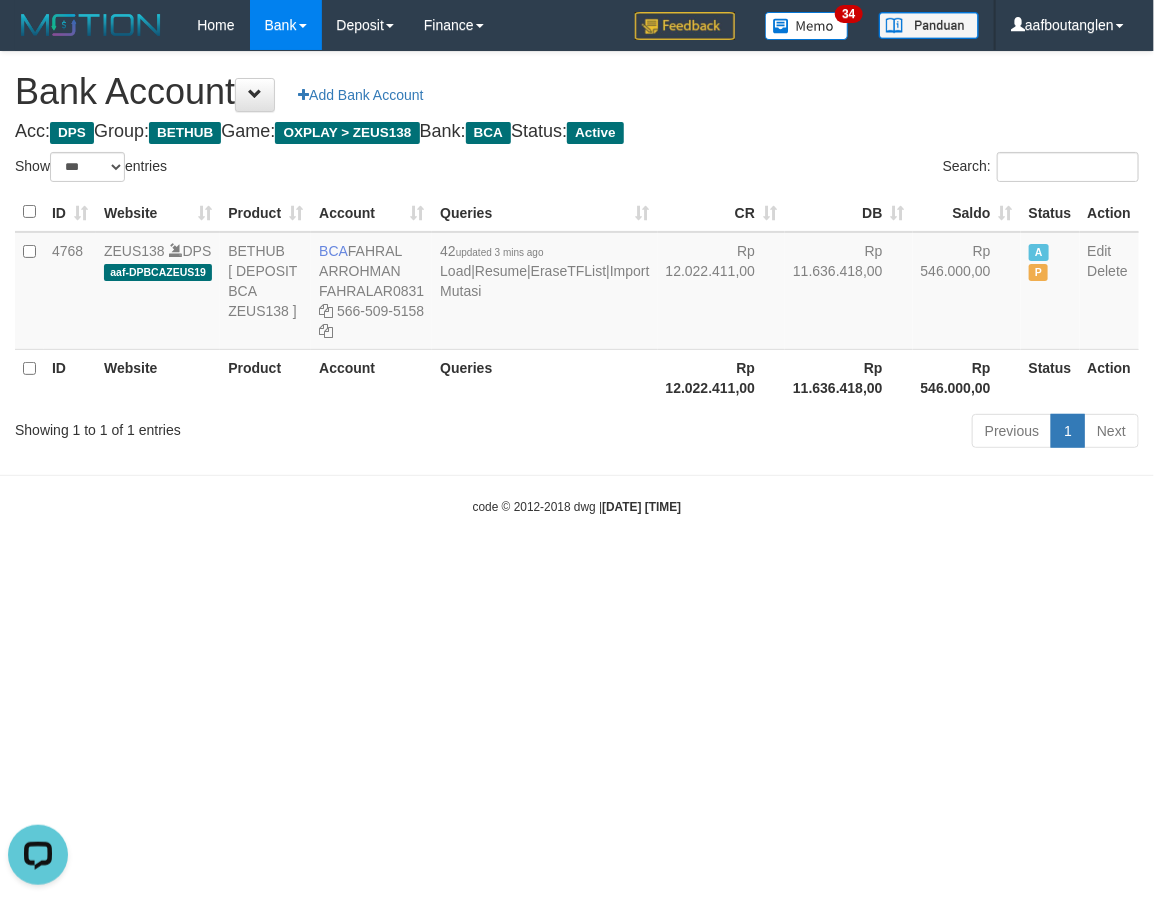 drag, startPoint x: 955, startPoint y: 584, endPoint x: 920, endPoint y: 572, distance: 37 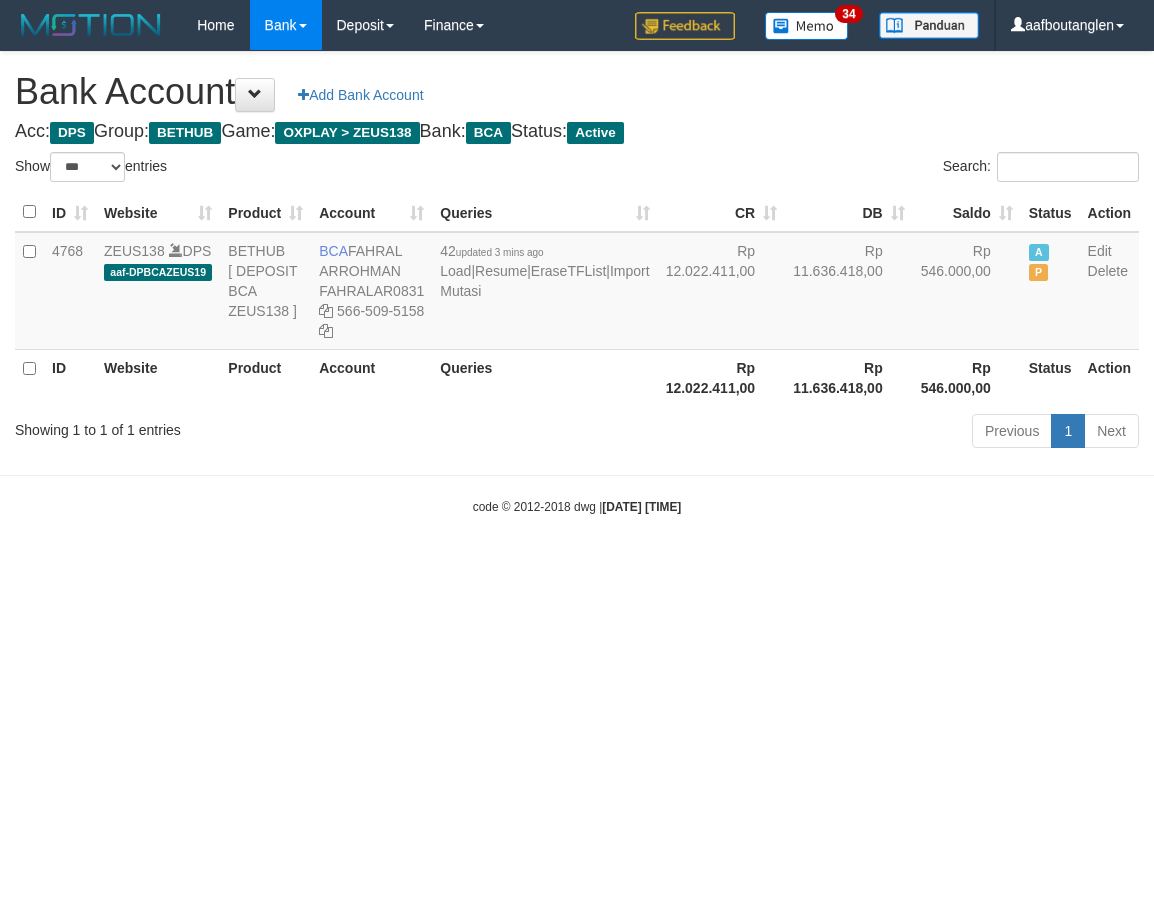 select on "***" 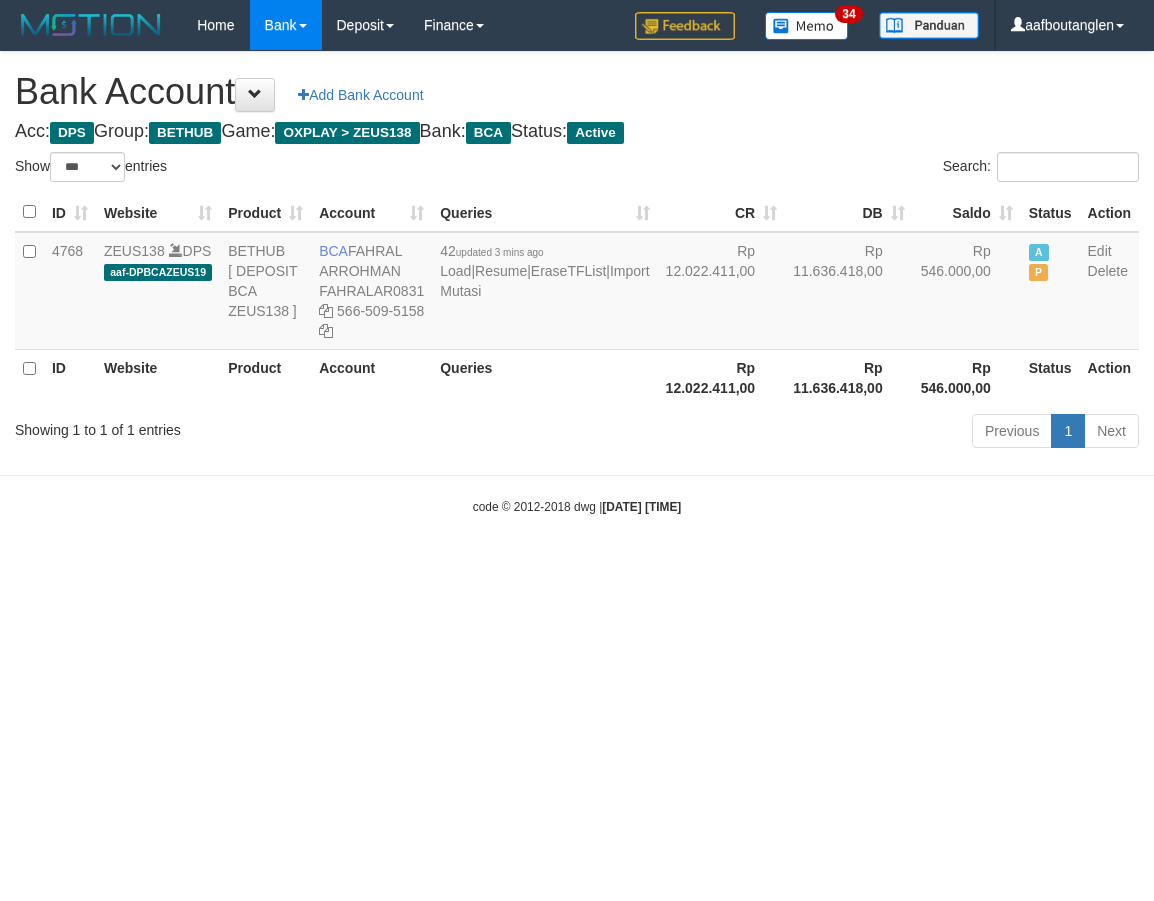 scroll, scrollTop: 0, scrollLeft: 0, axis: both 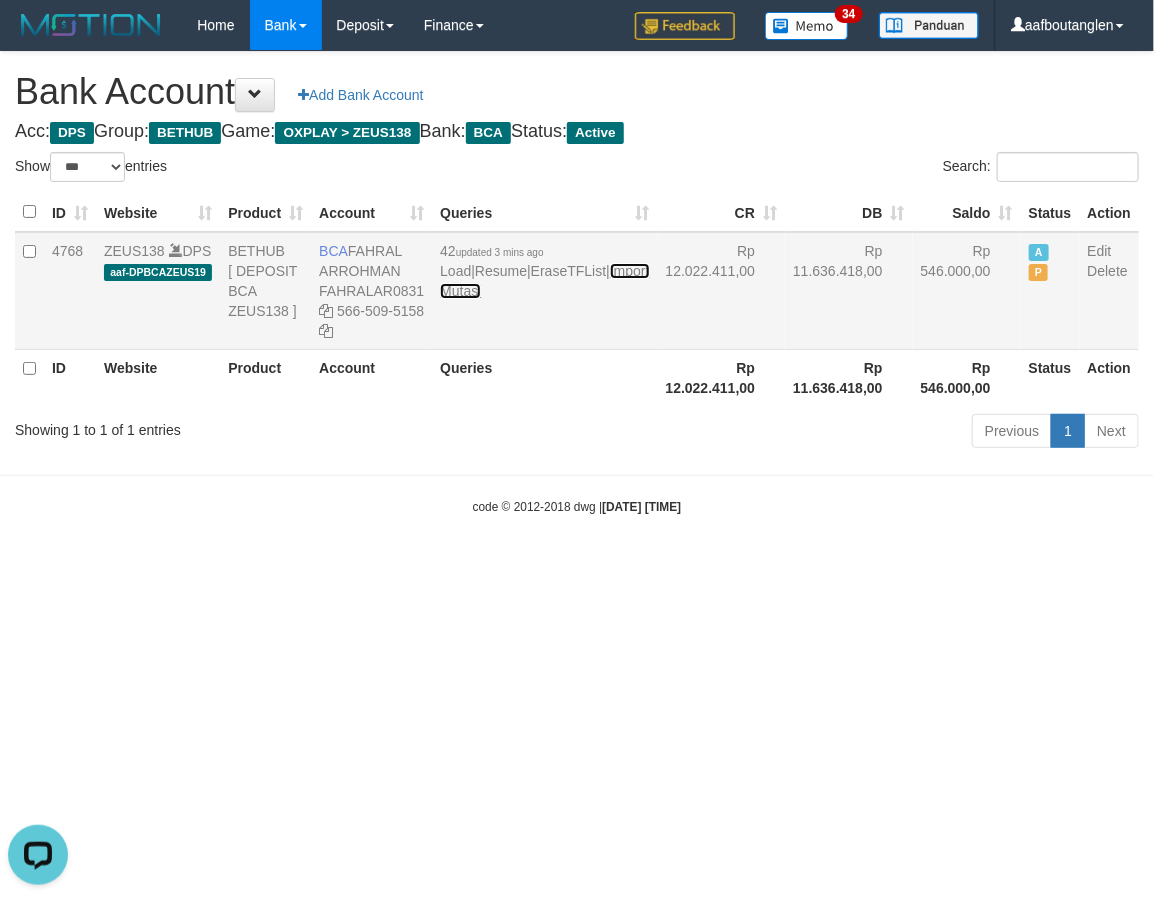 click on "Import Mutasi" at bounding box center (544, 281) 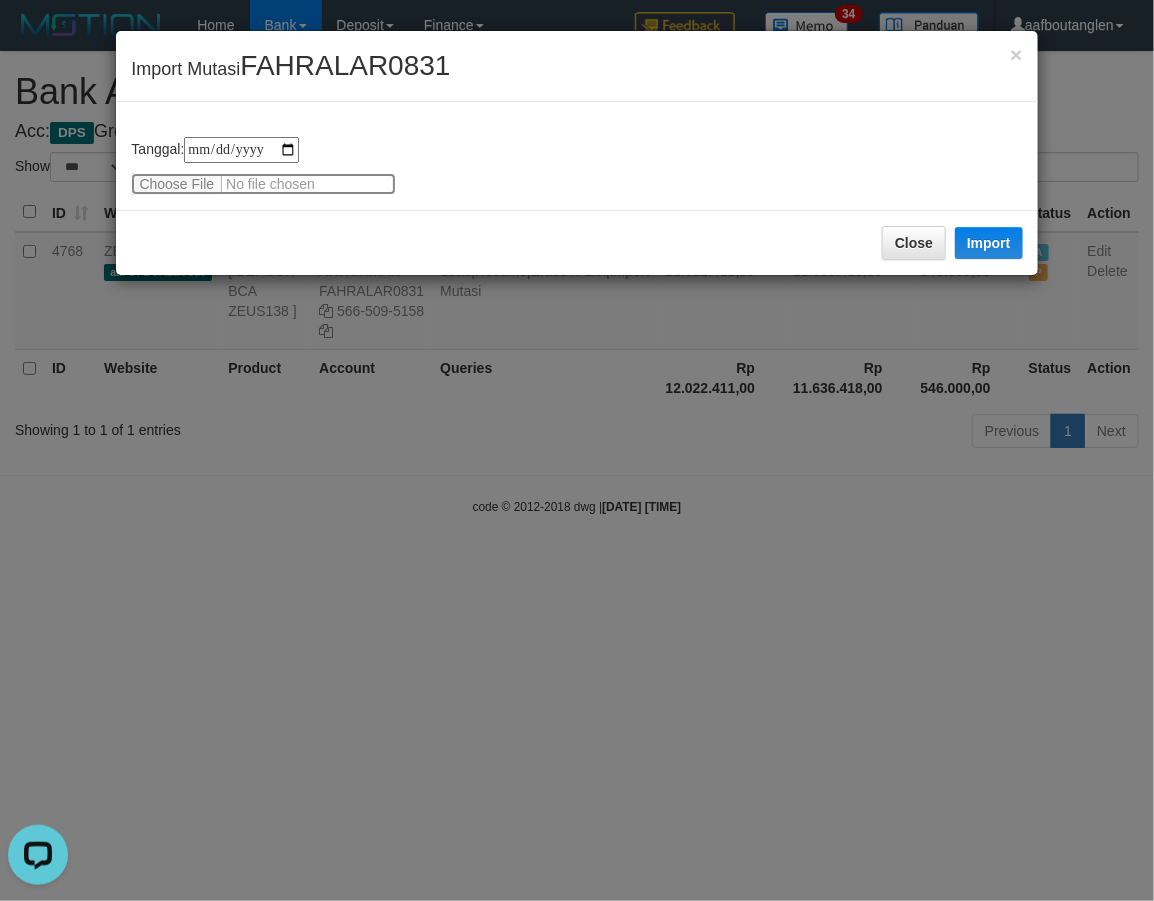 click at bounding box center (263, 184) 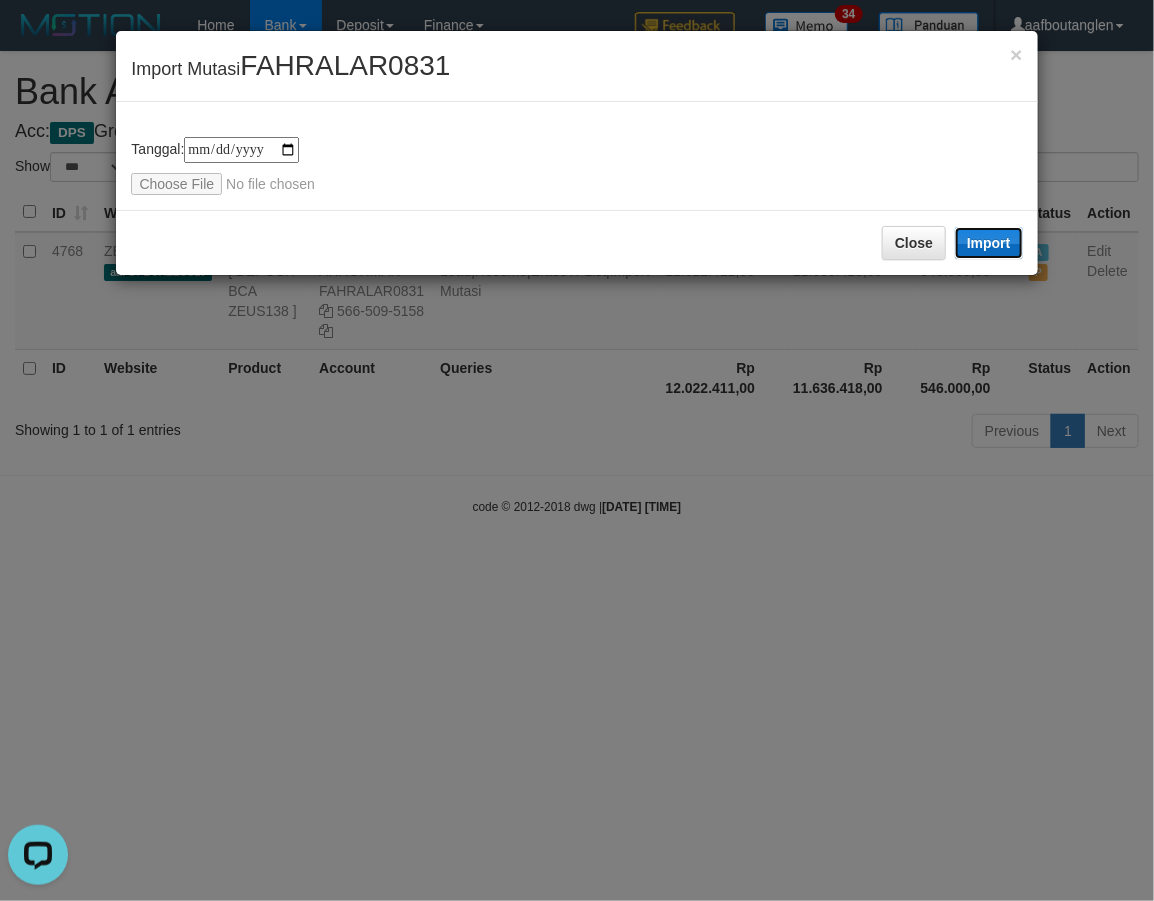 click on "Import" at bounding box center [989, 243] 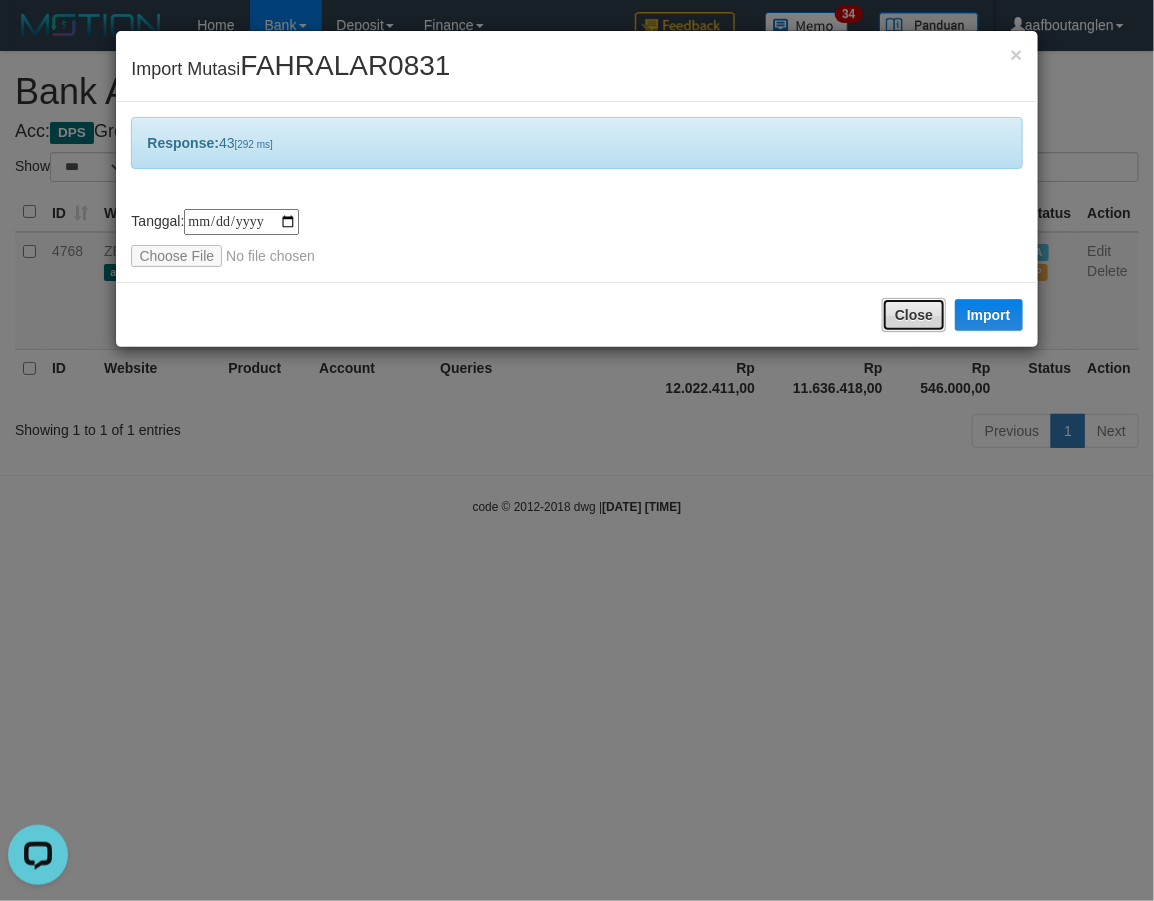 click on "Close" at bounding box center [914, 315] 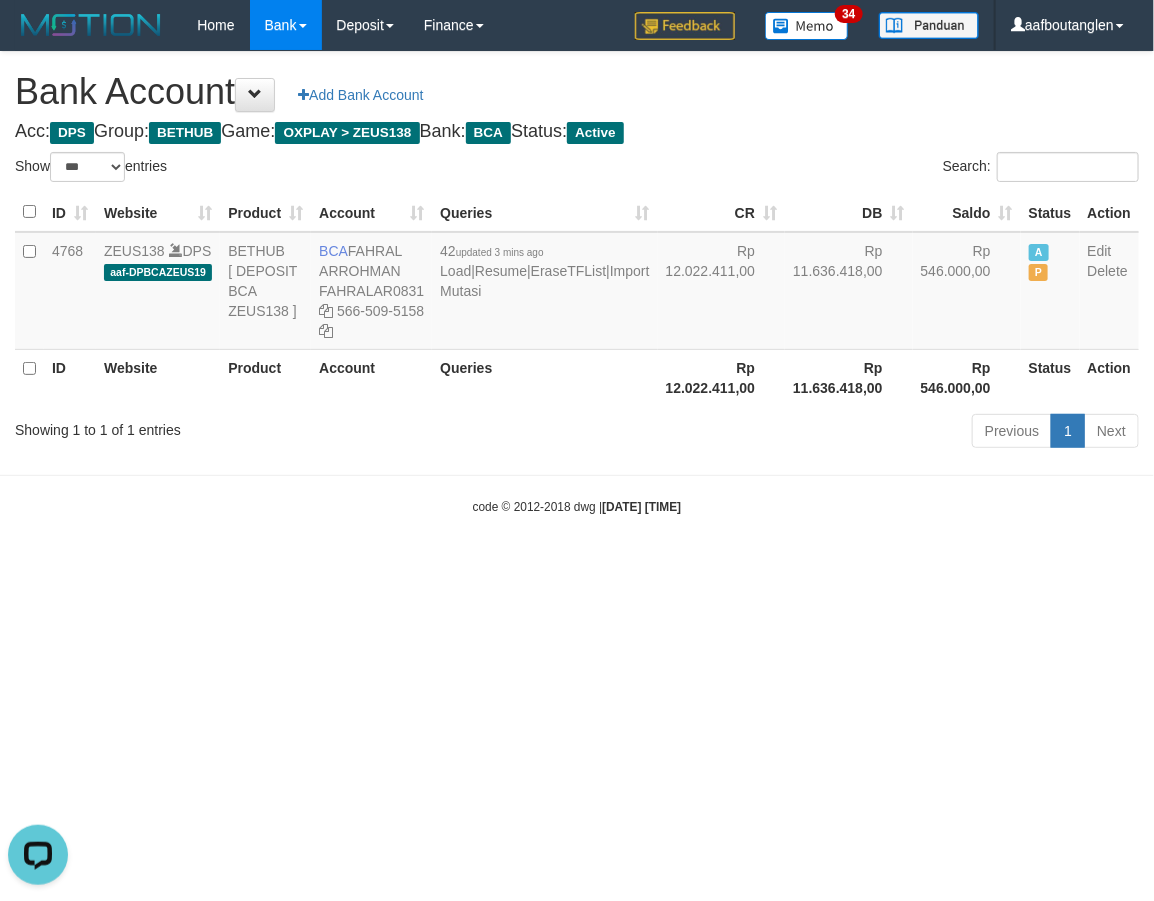 click on "Toggle navigation
Home
Bank
Account List
Deposit
DPS List
History
Note DPS
Finance
Financial Data
aafboutanglen
My Profile
Log Out
34" at bounding box center (577, 283) 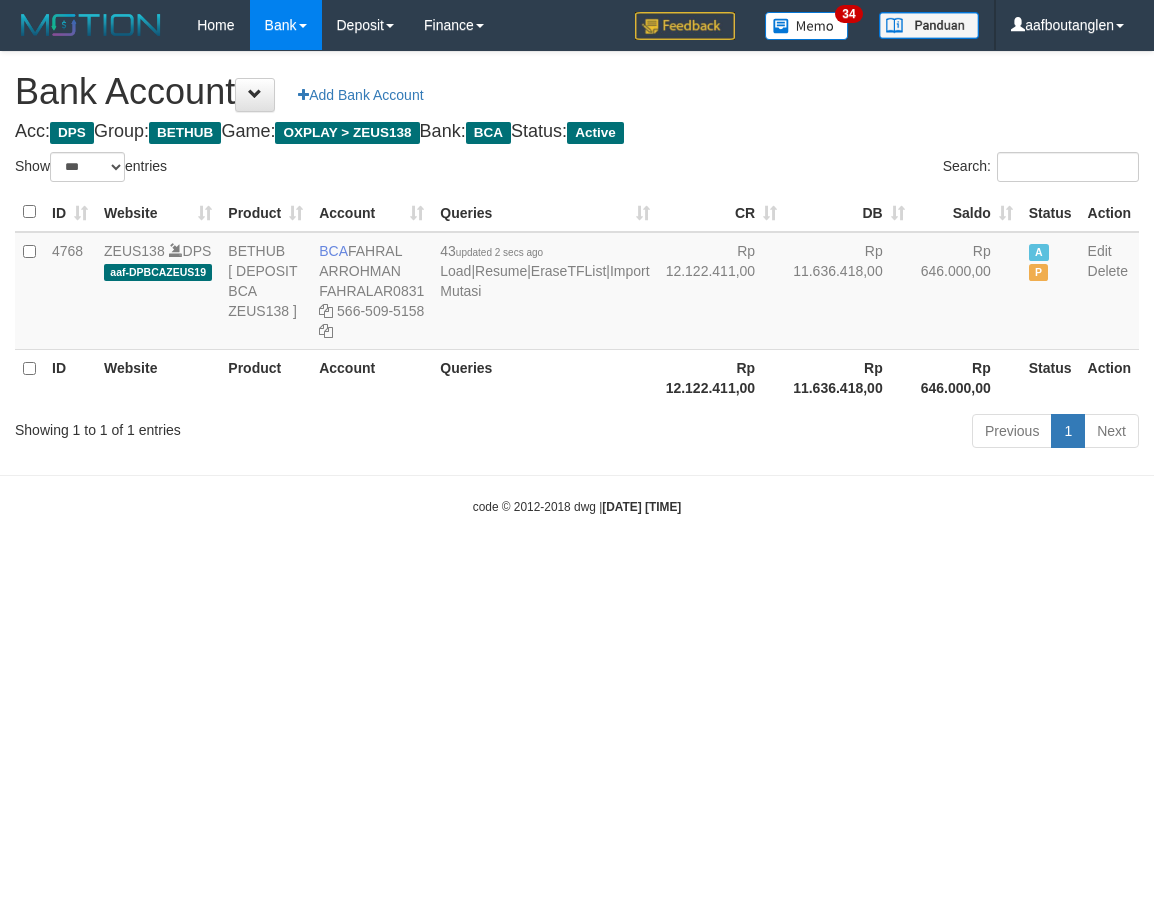 select on "***" 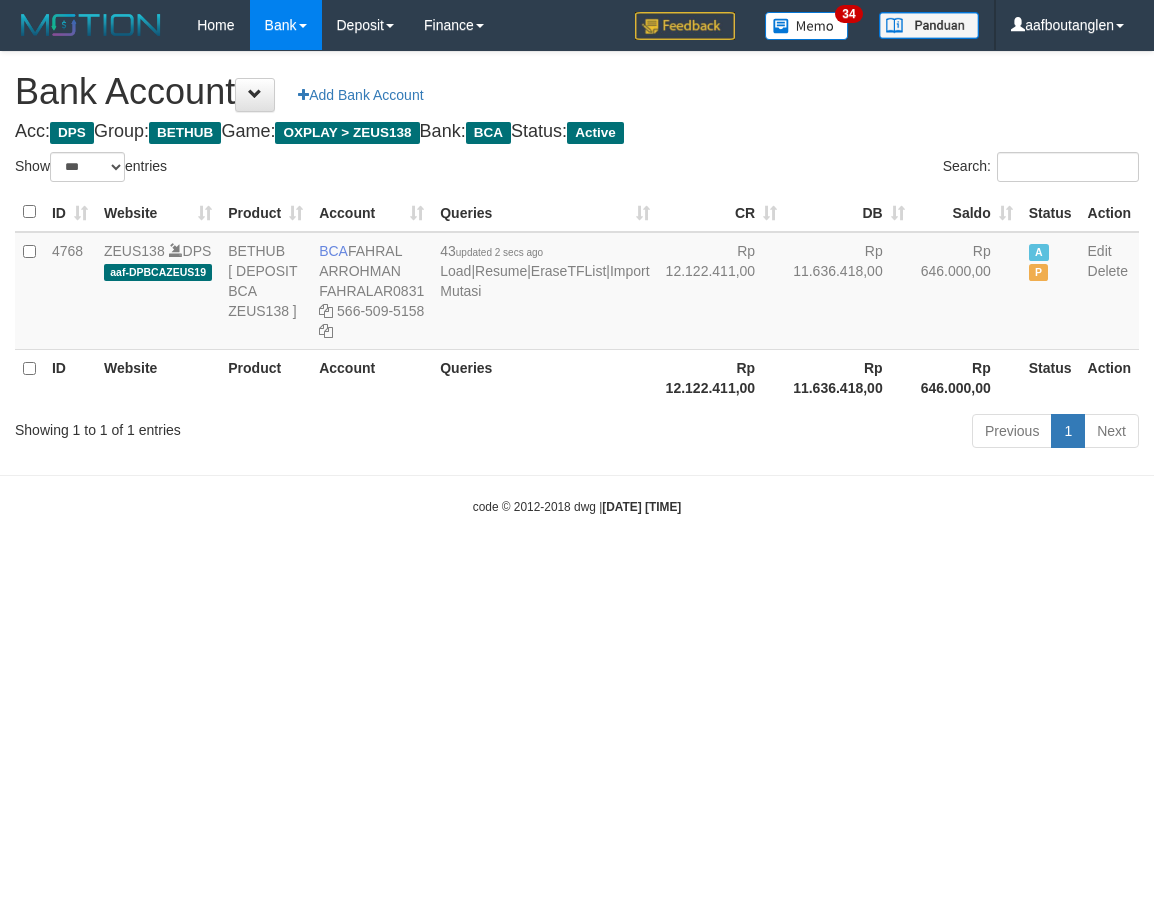 scroll, scrollTop: 0, scrollLeft: 0, axis: both 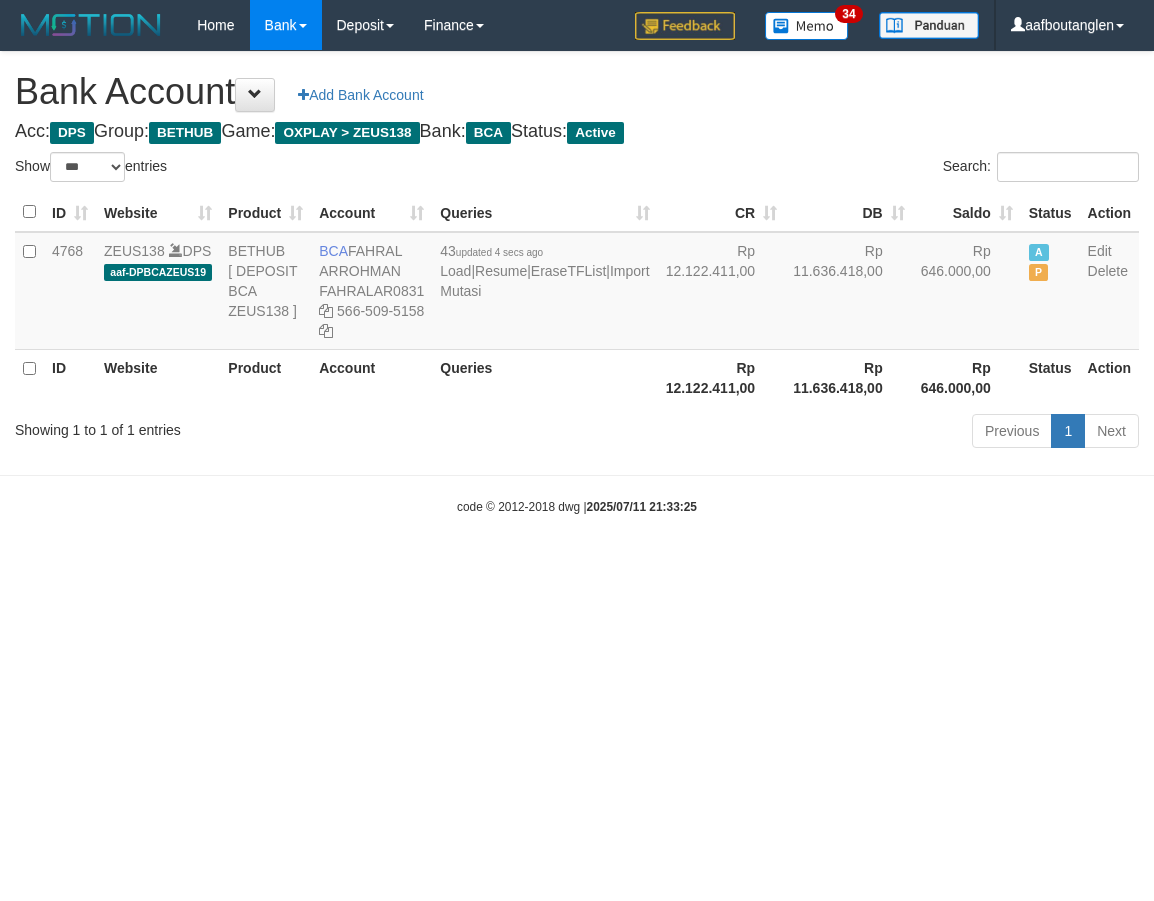 select on "***" 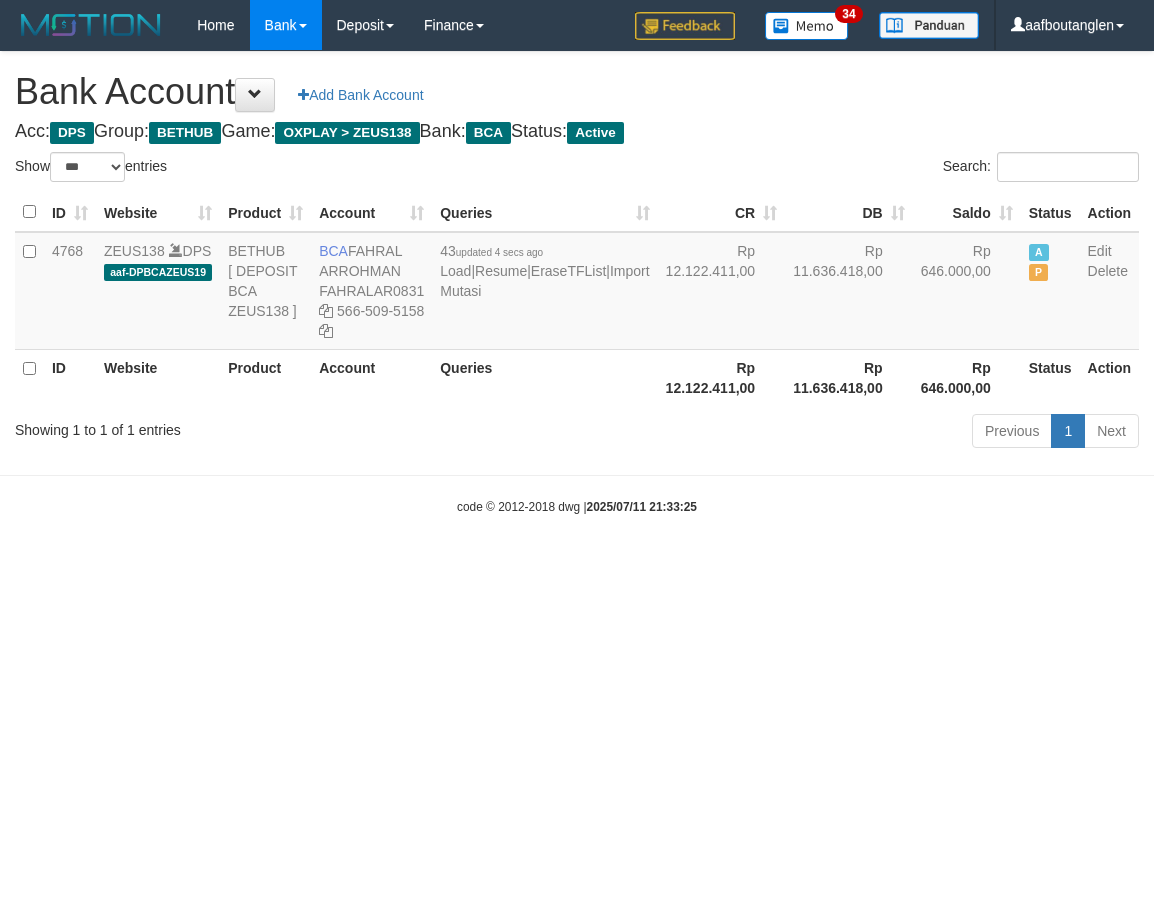 scroll, scrollTop: 0, scrollLeft: 0, axis: both 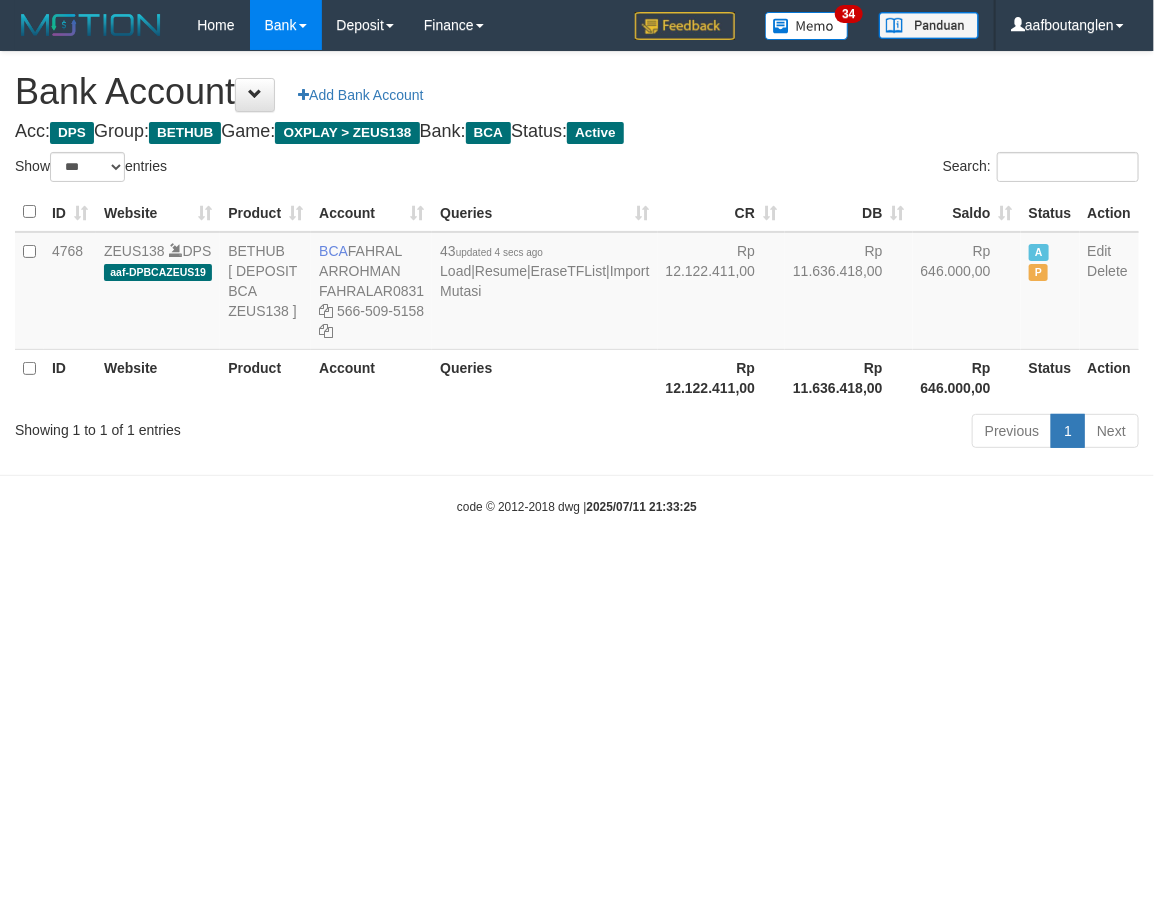 click on "Toggle navigation
Home
Bank
Account List
Deposit
DPS List
History
Note DPS
Finance
Financial Data
aafboutanglen
My Profile
Log Out
34" at bounding box center [577, 283] 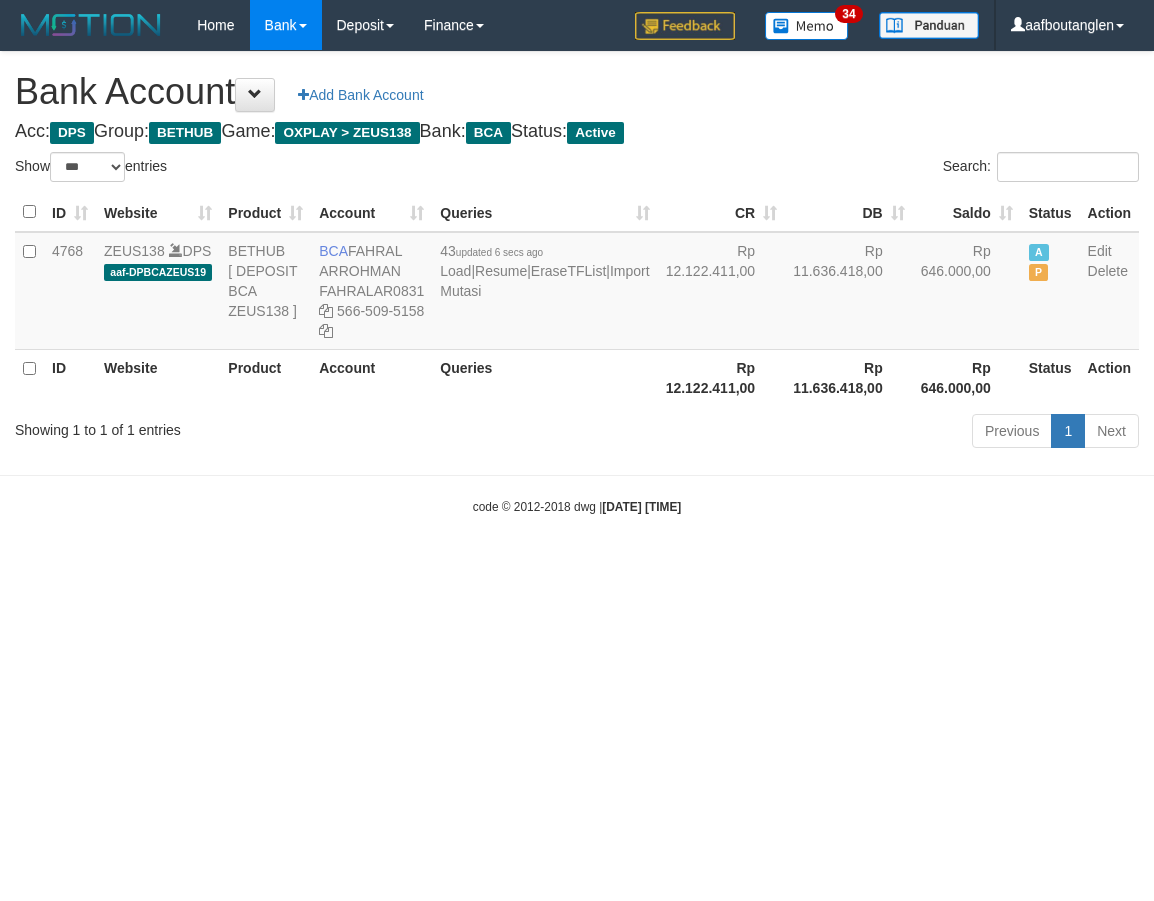 select on "***" 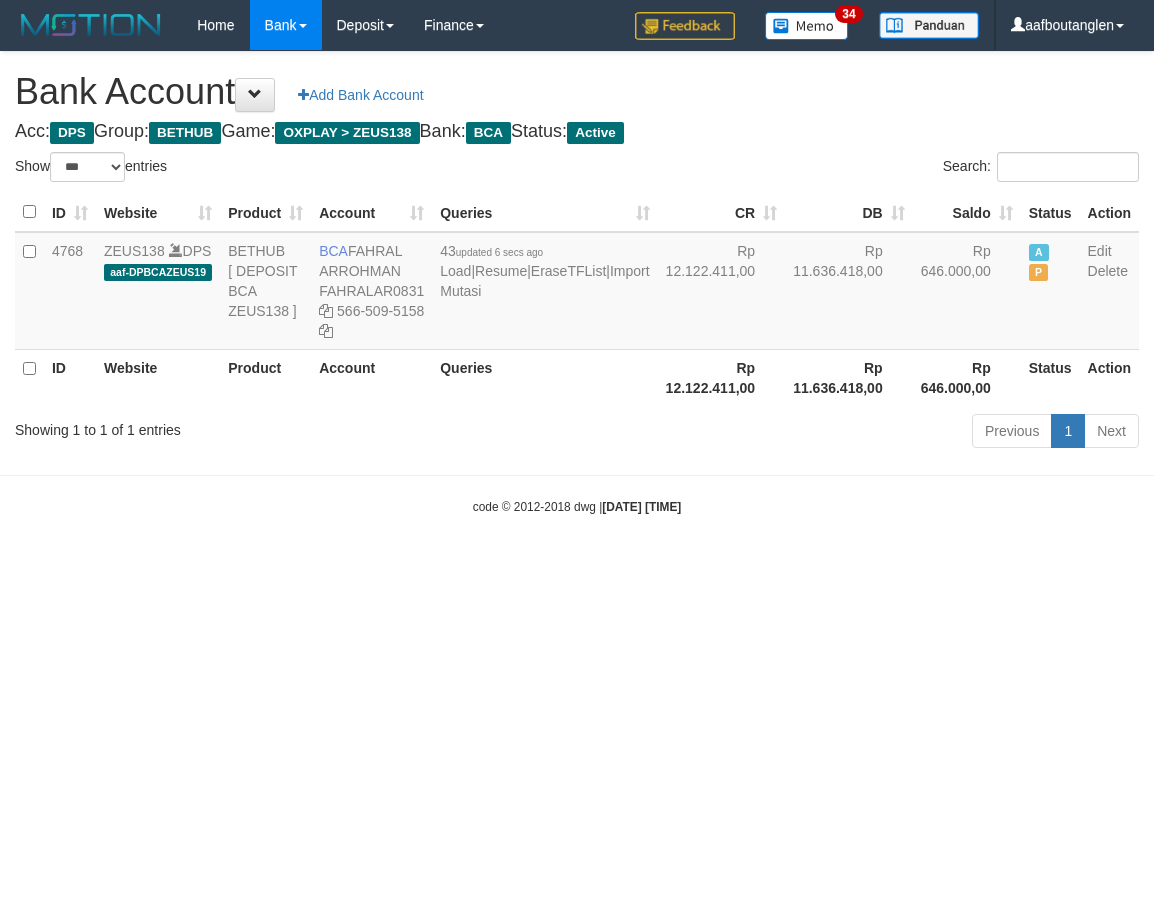 scroll, scrollTop: 0, scrollLeft: 0, axis: both 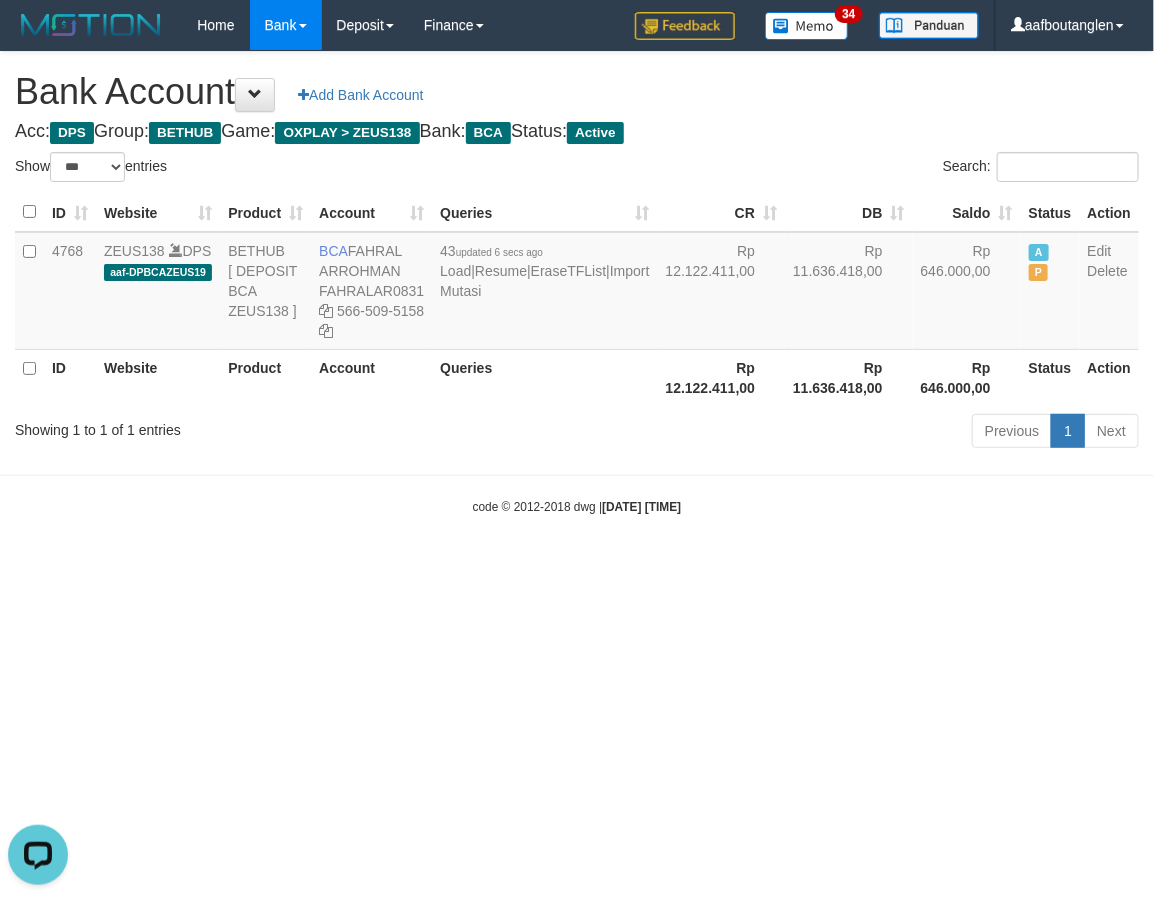 click on "Toggle navigation
Home
Bank
Account List
Deposit
DPS List
History
Note DPS
Finance
Financial Data
aafboutanglen
My Profile
Log Out
34" at bounding box center (577, 283) 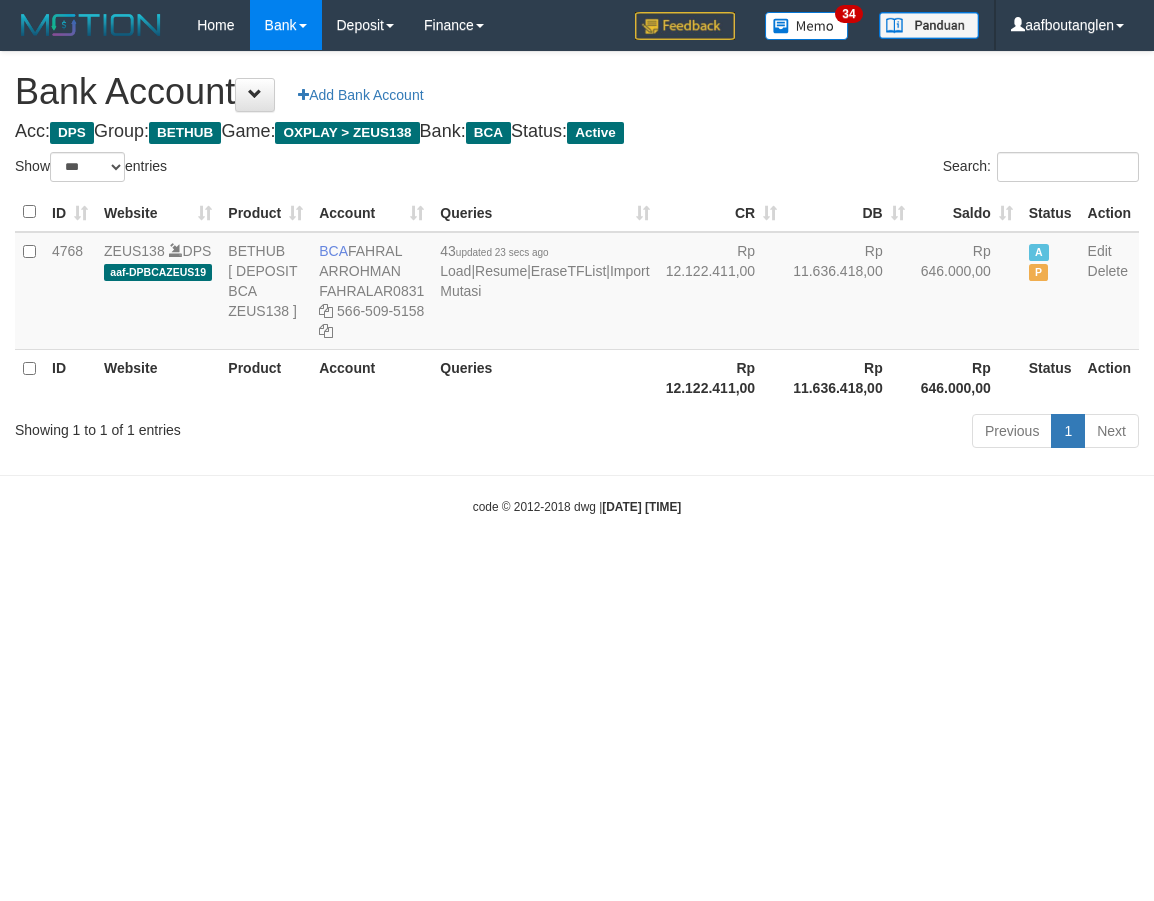select on "***" 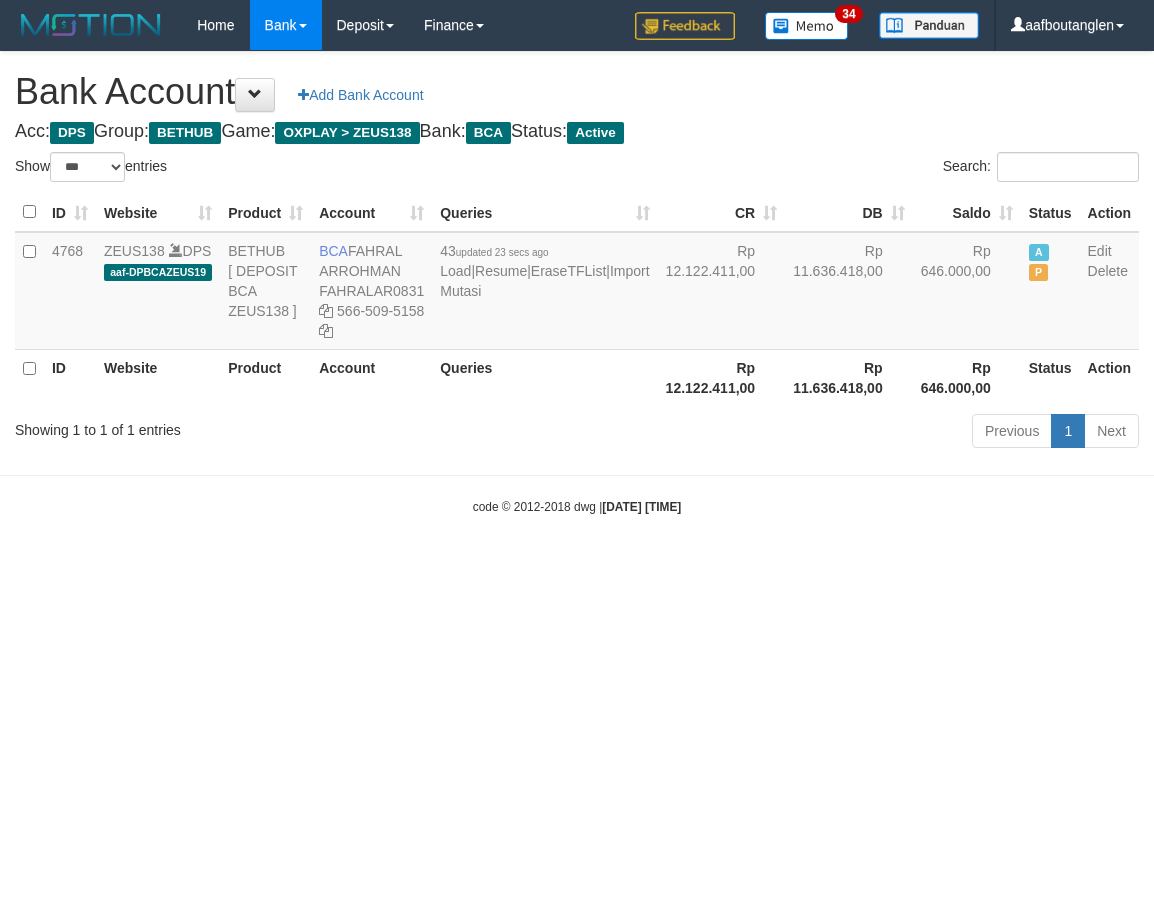 scroll, scrollTop: 0, scrollLeft: 0, axis: both 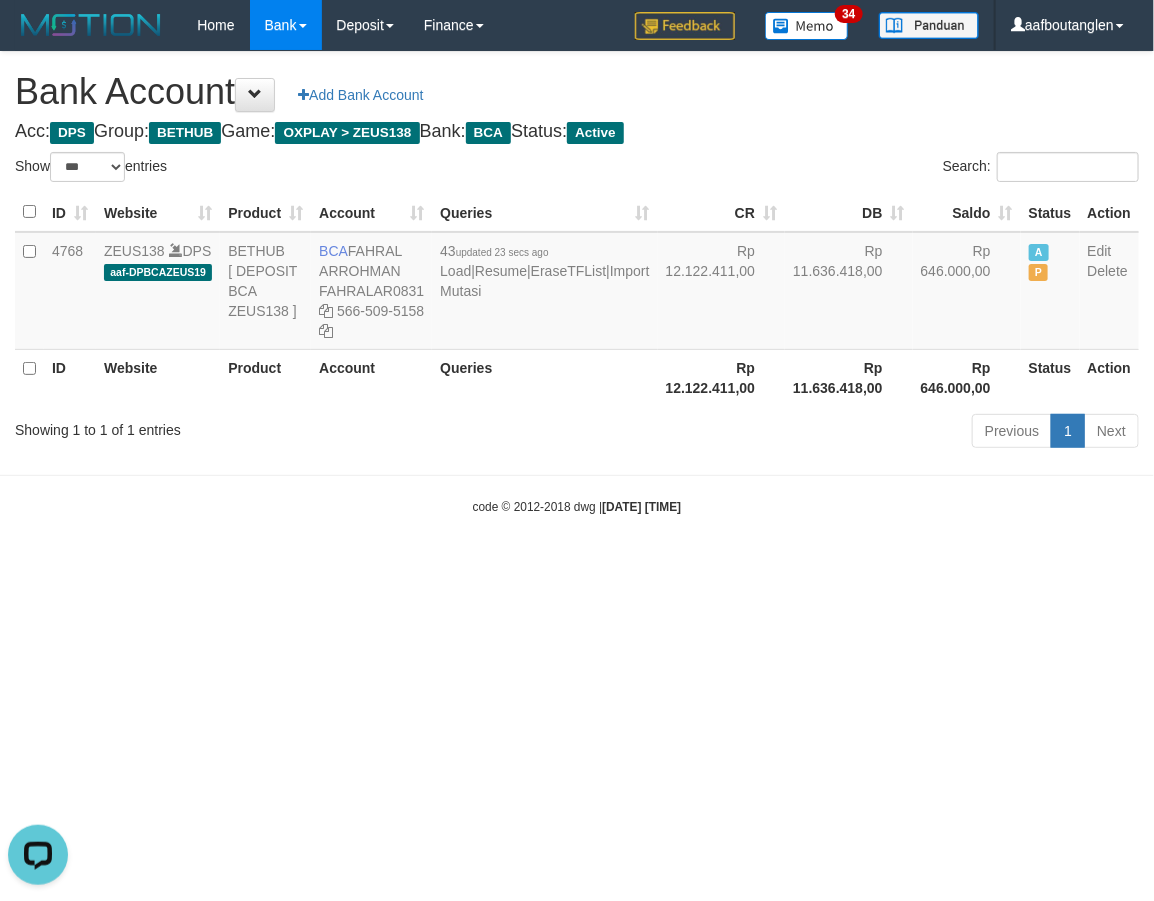 click on "Toggle navigation
Home
Bank
Account List
Deposit
DPS List
History
Note DPS
Finance
Financial Data
aafboutanglen
My Profile
Log Out
34" at bounding box center (577, 283) 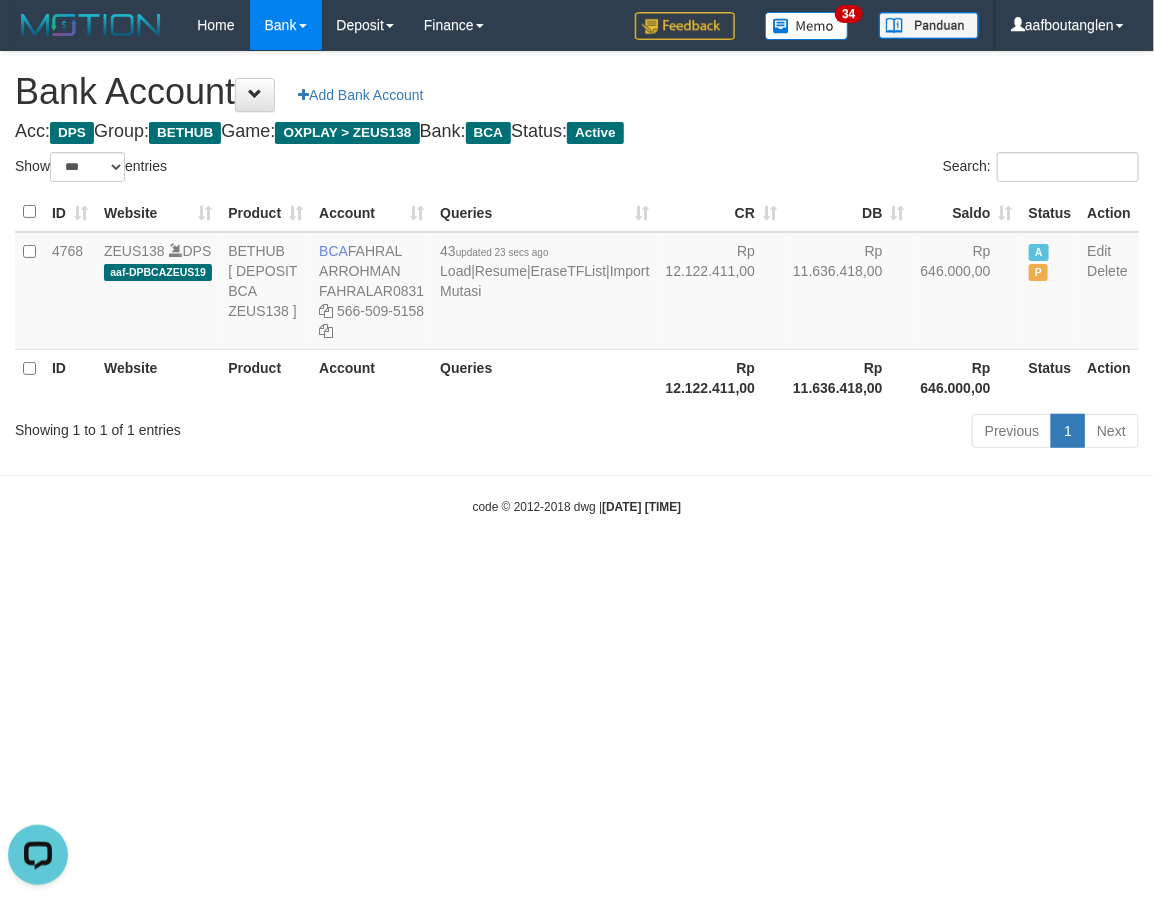 click on "Toggle navigation
Home
Bank
Account List
Deposit
DPS List
History
Note DPS
Finance
Financial Data
aafboutanglen
My Profile
Log Out
34" at bounding box center (577, 283) 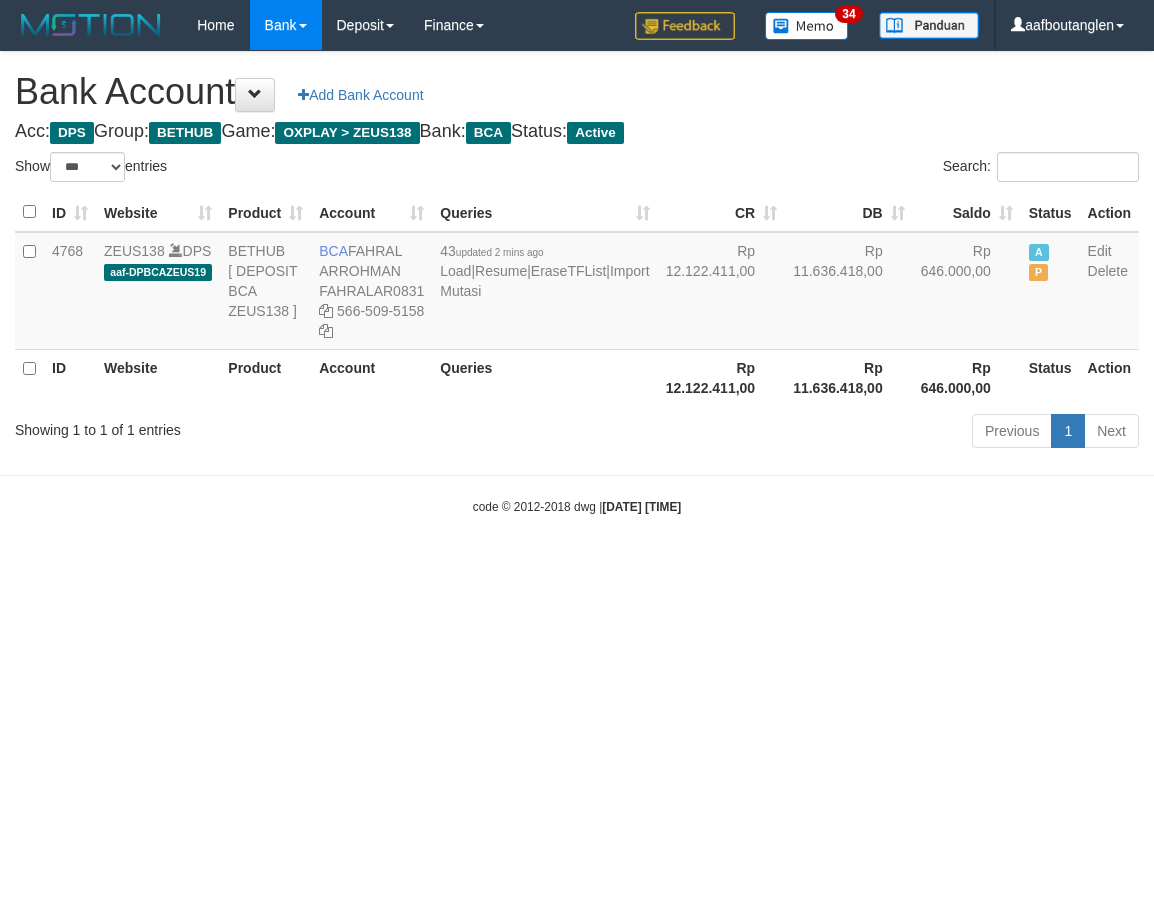 select on "***" 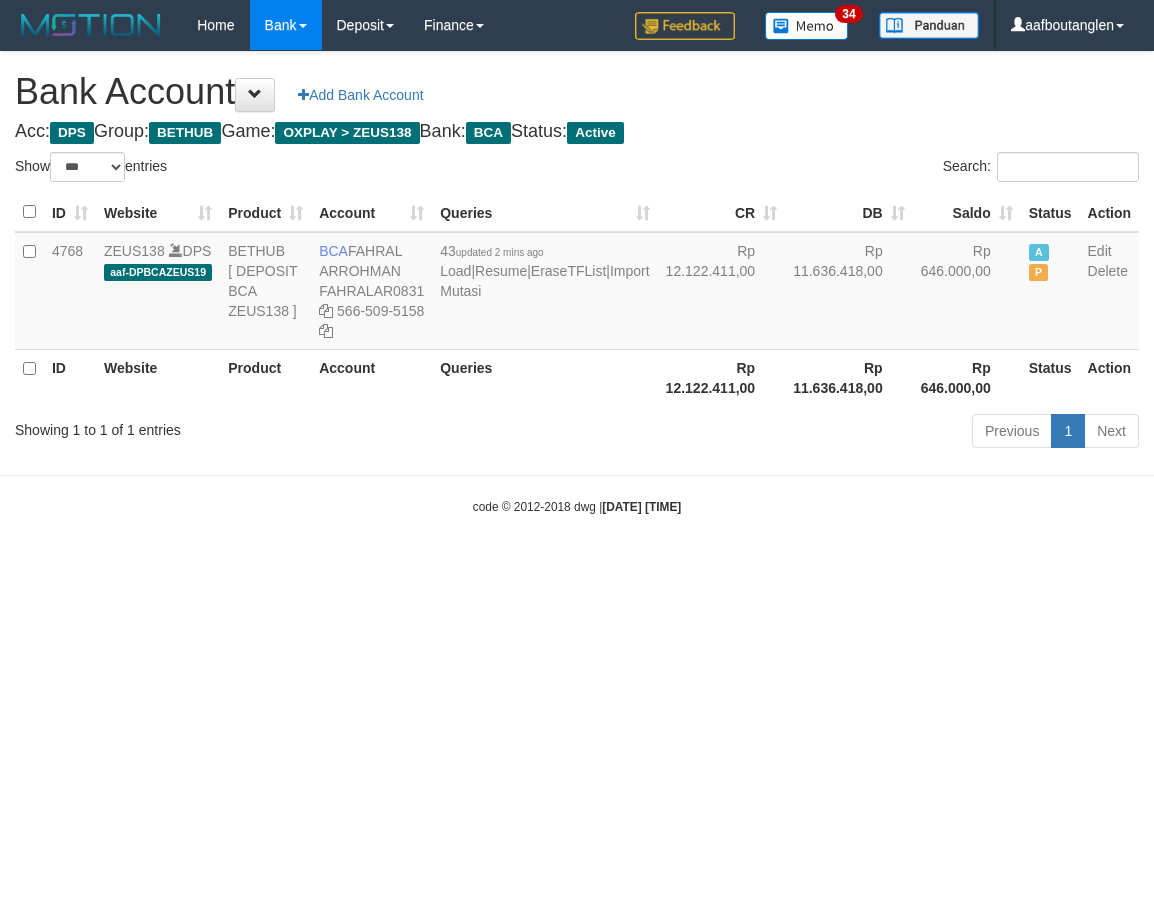 scroll, scrollTop: 0, scrollLeft: 0, axis: both 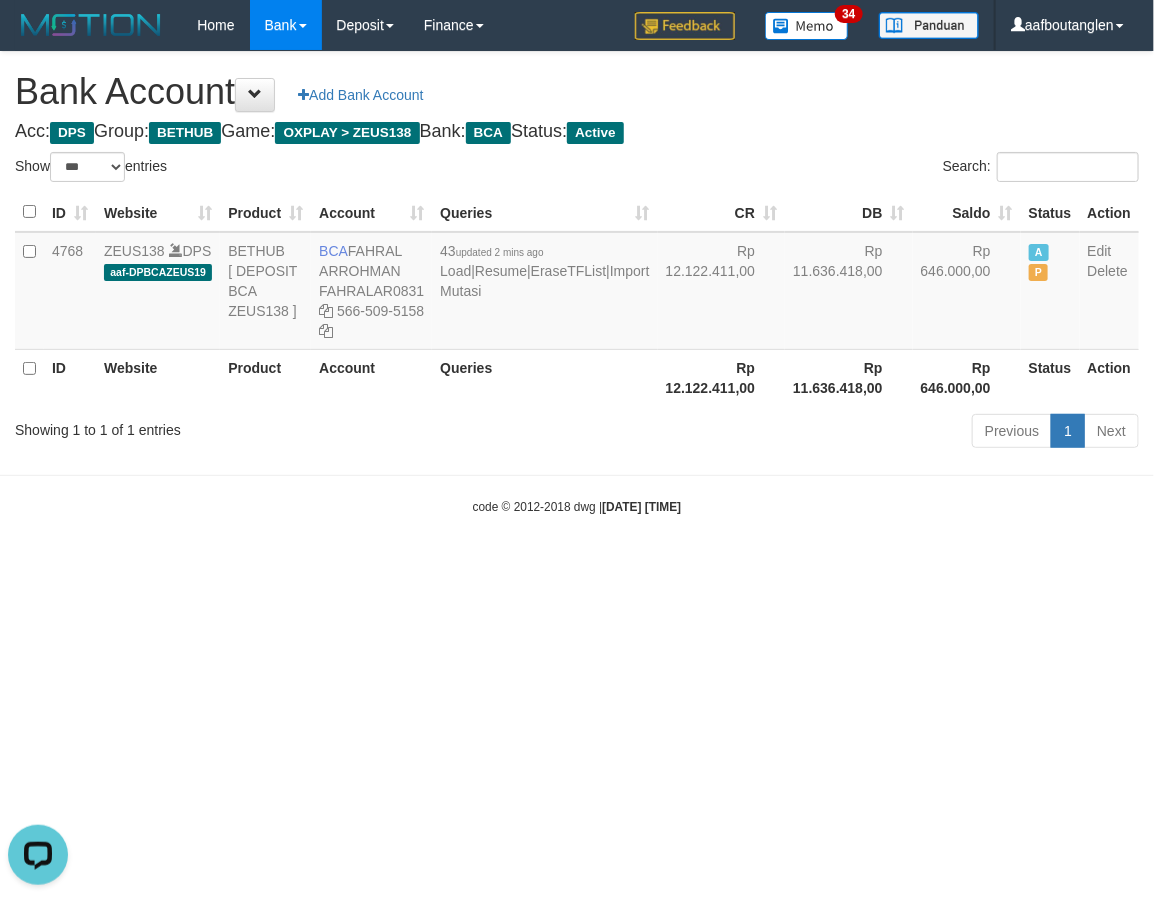 click on "Toggle navigation
Home
Bank
Account List
Deposit
DPS List
History
Note DPS
Finance
Financial Data
aafboutanglen
My Profile
Log Out
34" at bounding box center (577, 283) 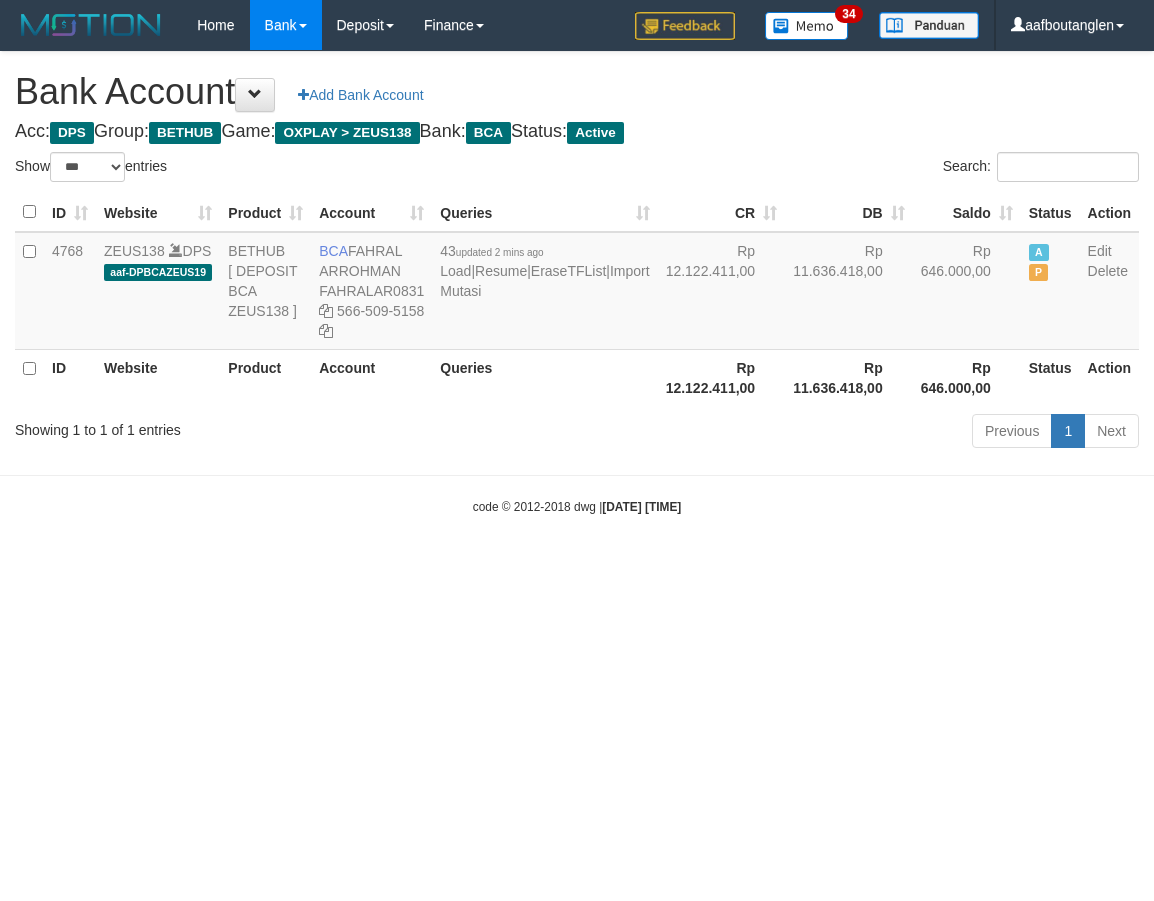 select on "***" 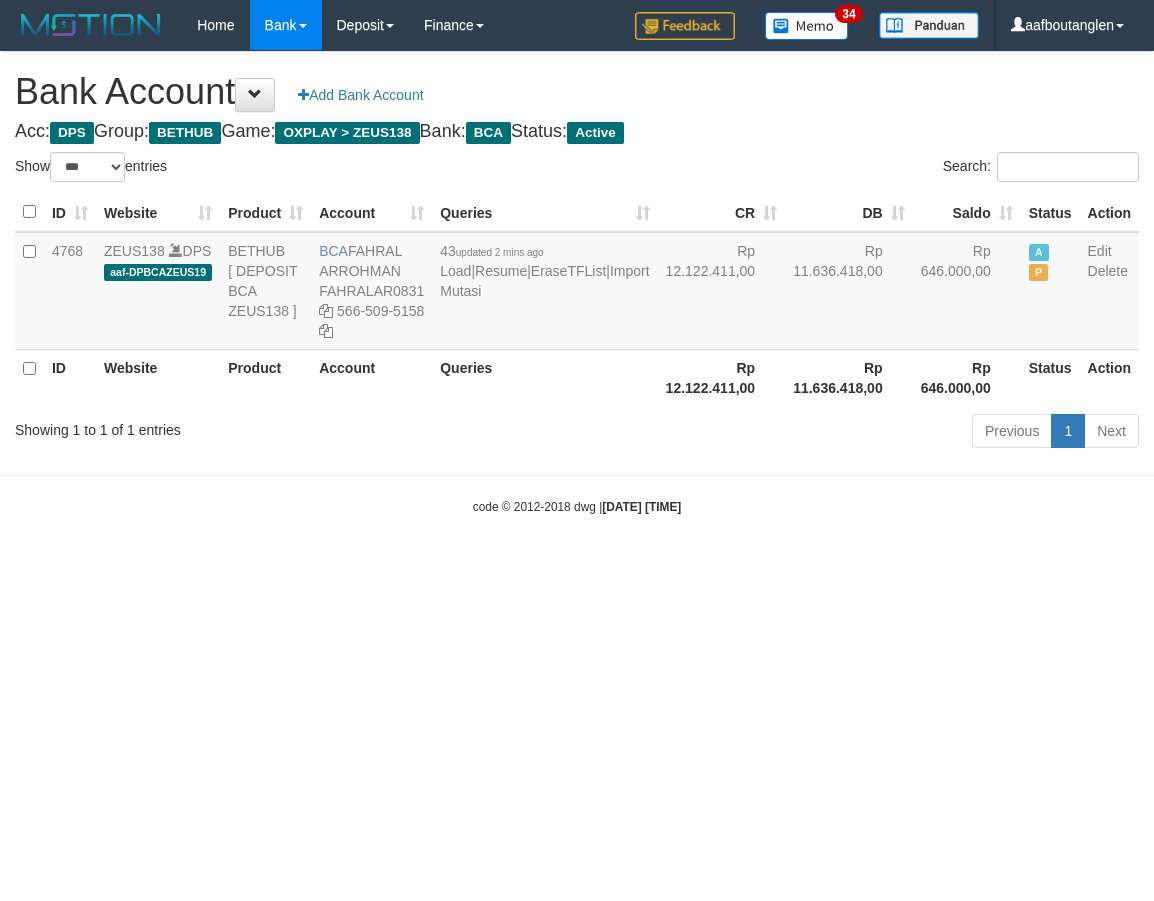 scroll, scrollTop: 0, scrollLeft: 0, axis: both 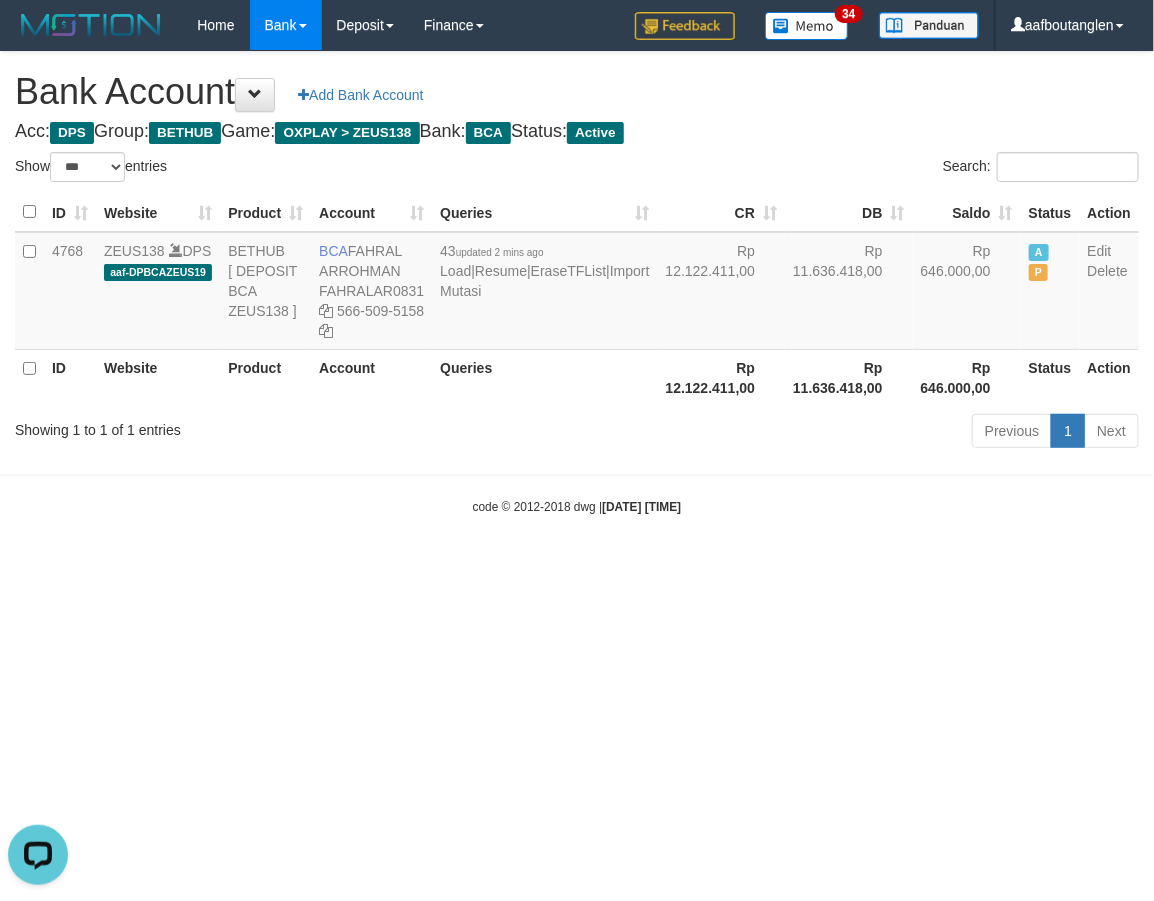 drag, startPoint x: 28, startPoint y: 557, endPoint x: 327, endPoint y: 593, distance: 301.15942 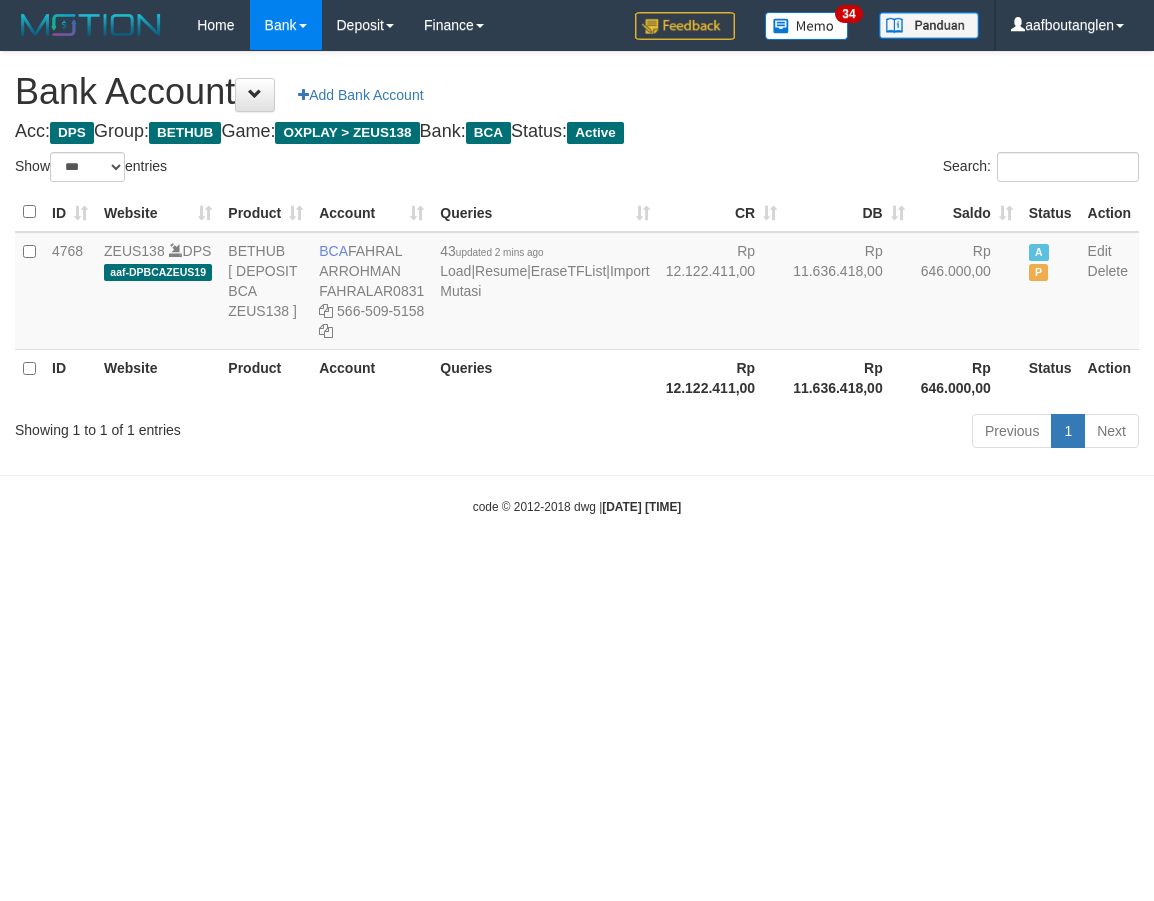 select on "***" 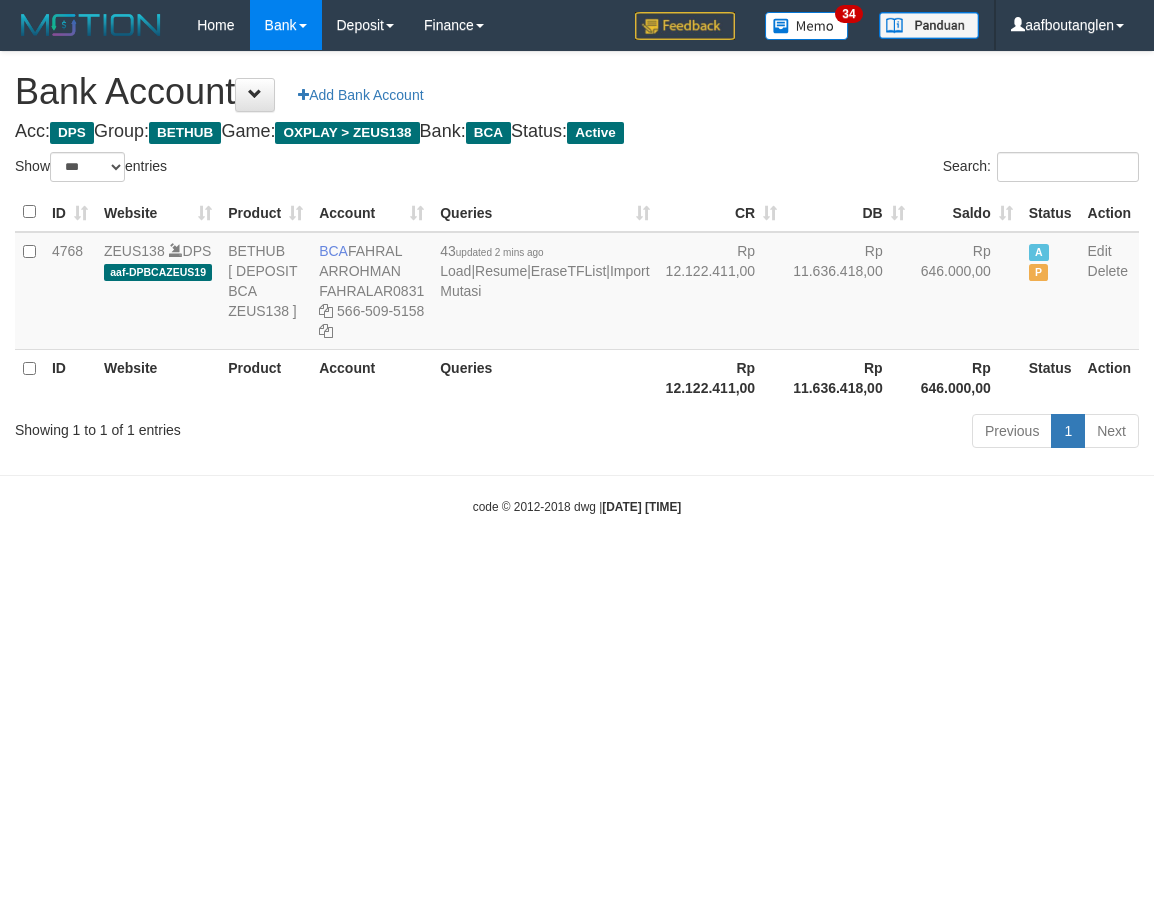 scroll, scrollTop: 0, scrollLeft: 0, axis: both 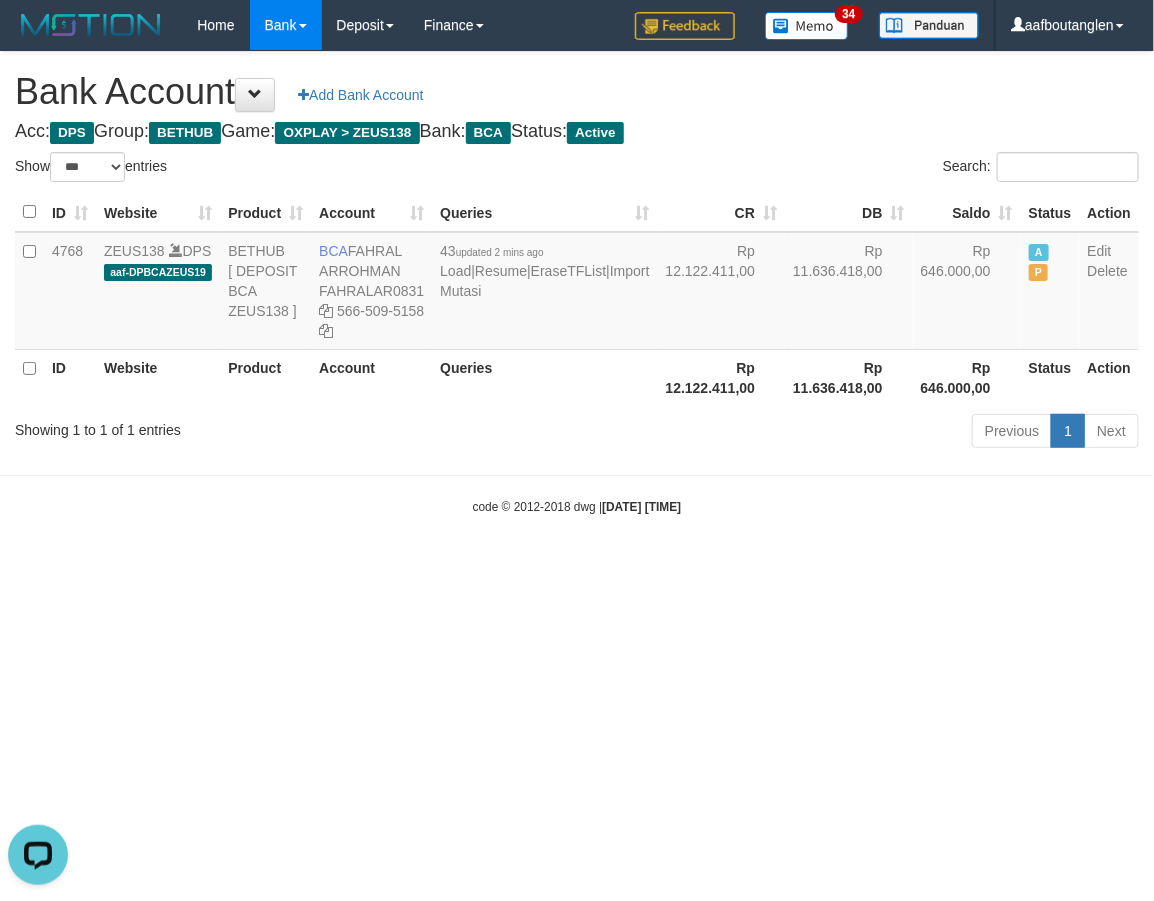 click on "Toggle navigation
Home
Bank
Account List
Deposit
DPS List
History
Note DPS
Finance
Financial Data
aafboutanglen
My Profile
Log Out
34" at bounding box center (577, 283) 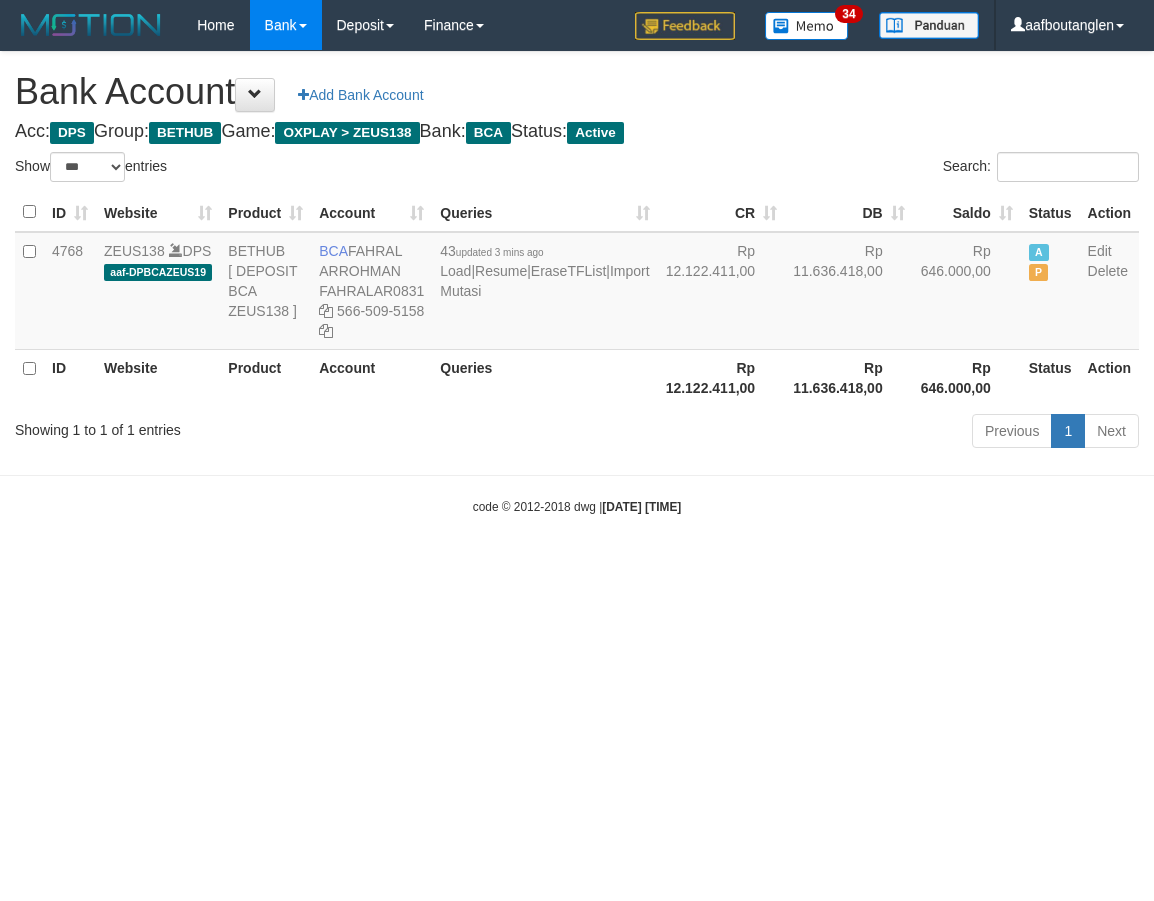 select on "***" 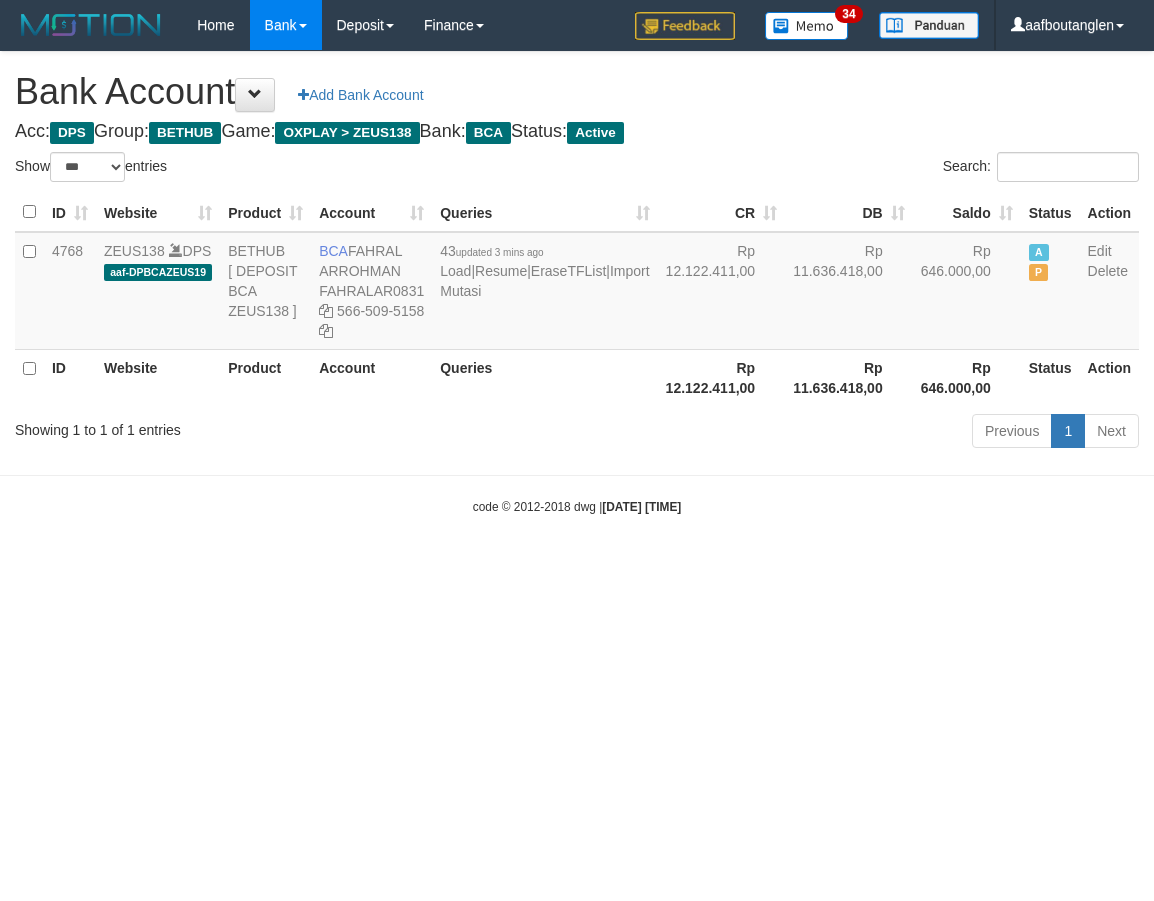 scroll, scrollTop: 0, scrollLeft: 0, axis: both 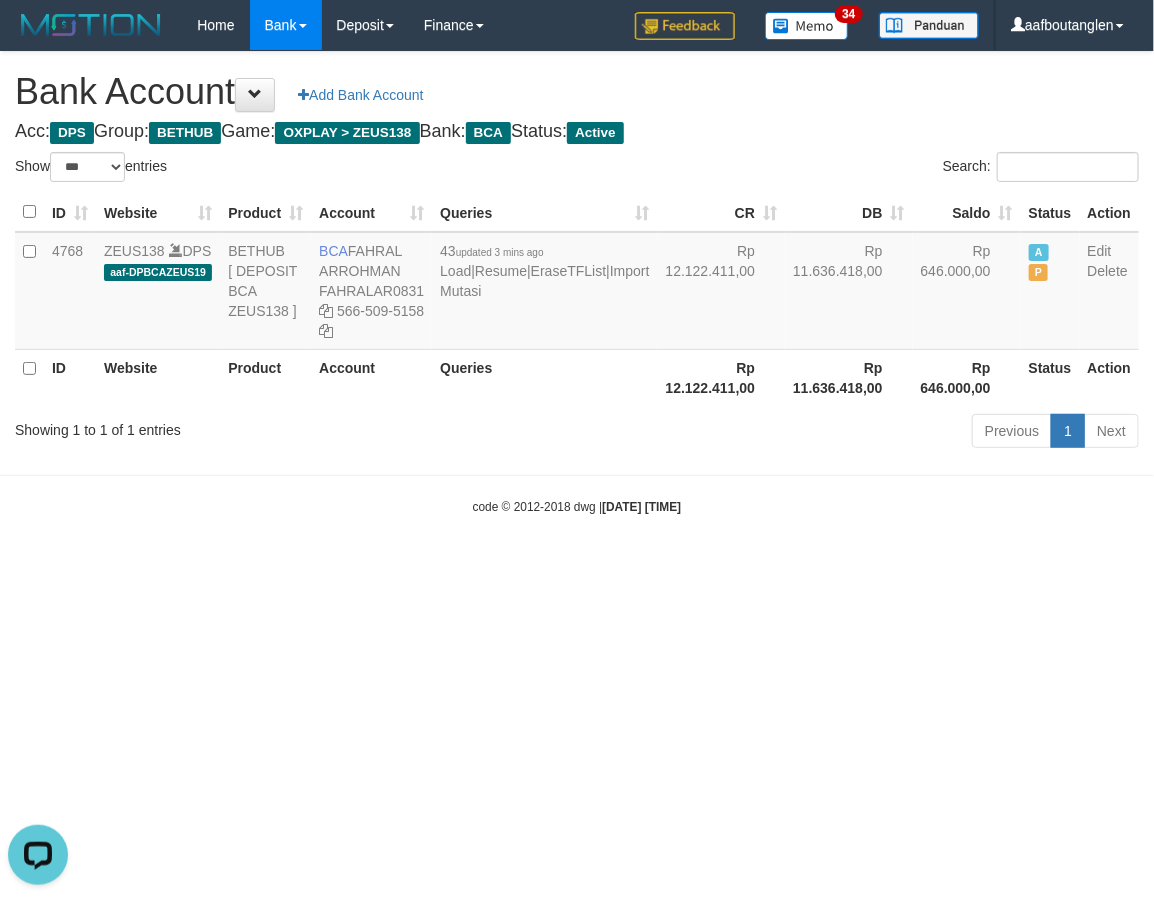 click on "Toggle navigation
Home
Bank
Account List
Deposit
DPS List
History
Note DPS
Finance
Financial Data
aafboutanglen
My Profile
Log Out
34" at bounding box center [577, 283] 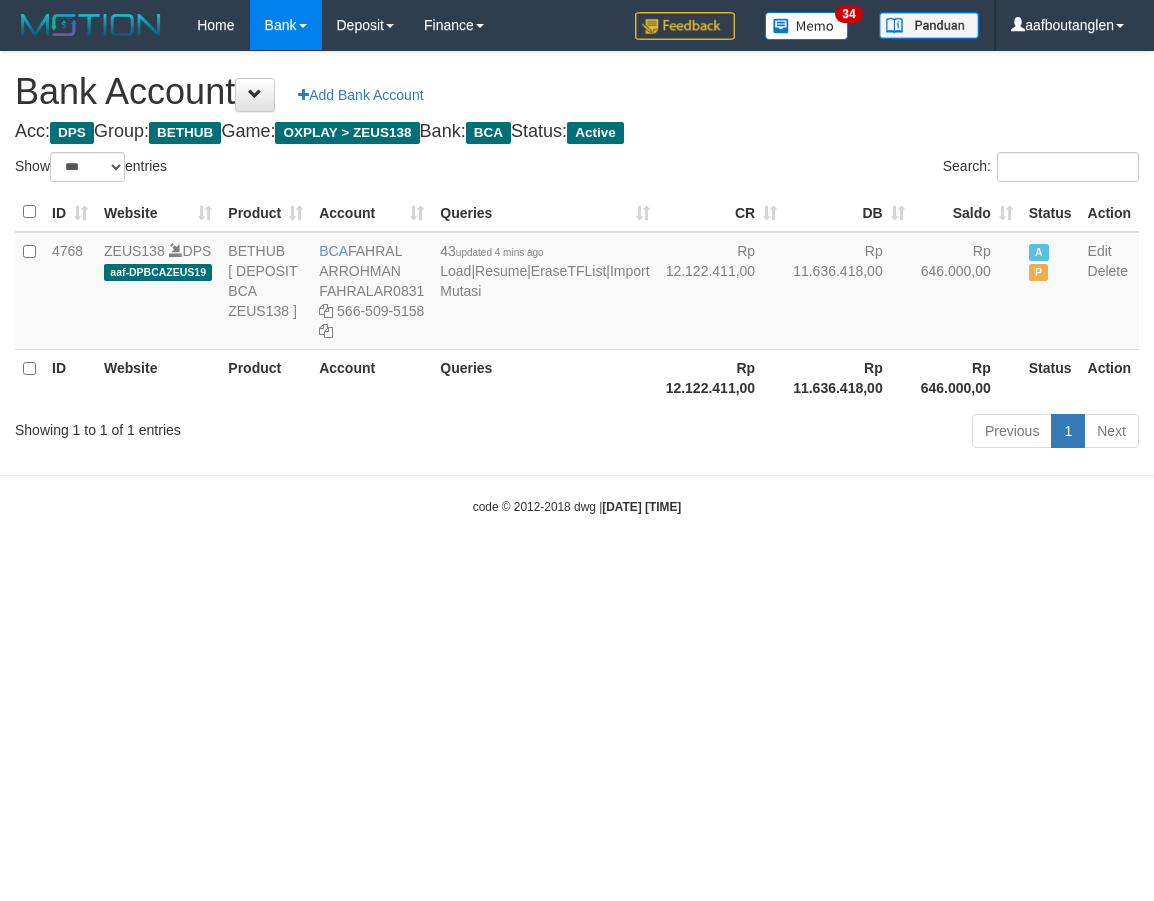 select on "***" 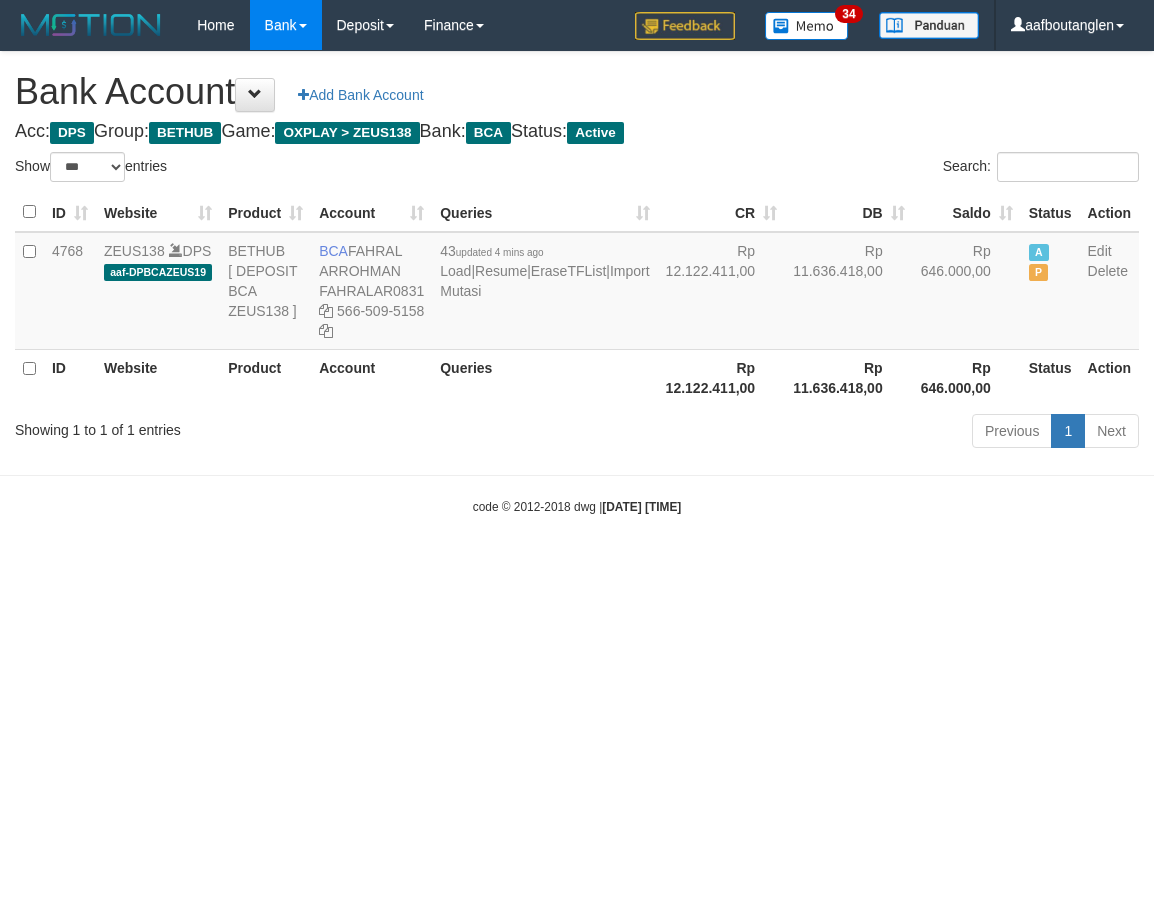scroll, scrollTop: 0, scrollLeft: 0, axis: both 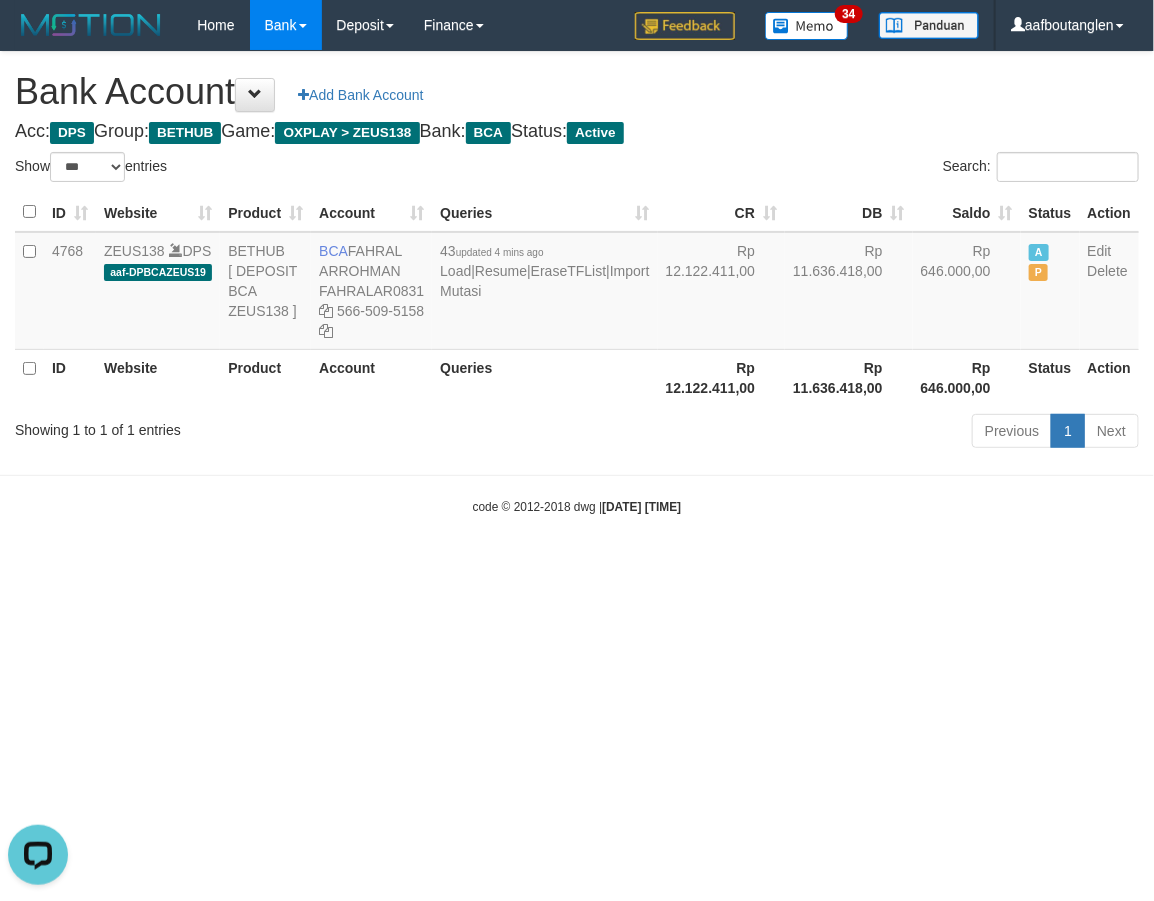 drag, startPoint x: 2, startPoint y: 535, endPoint x: 93, endPoint y: 578, distance: 100.6479 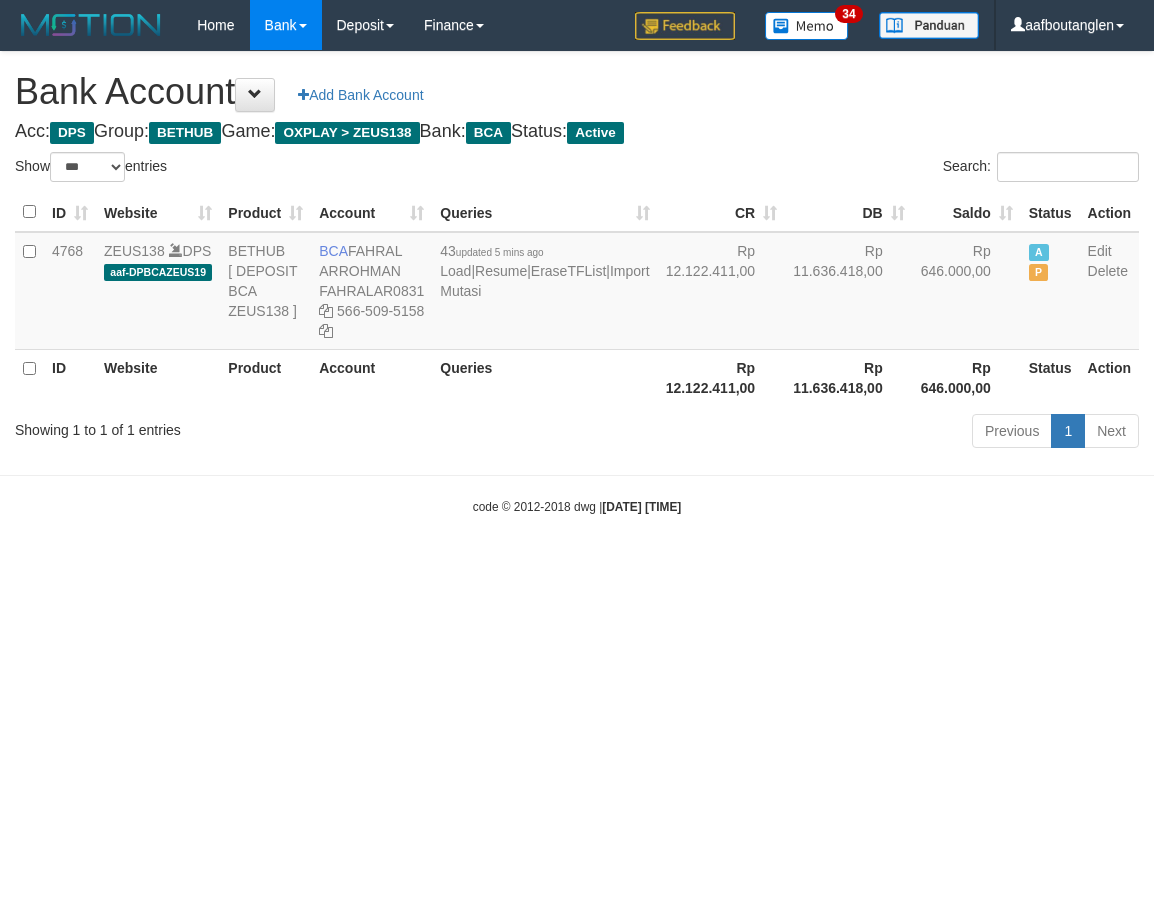 select on "***" 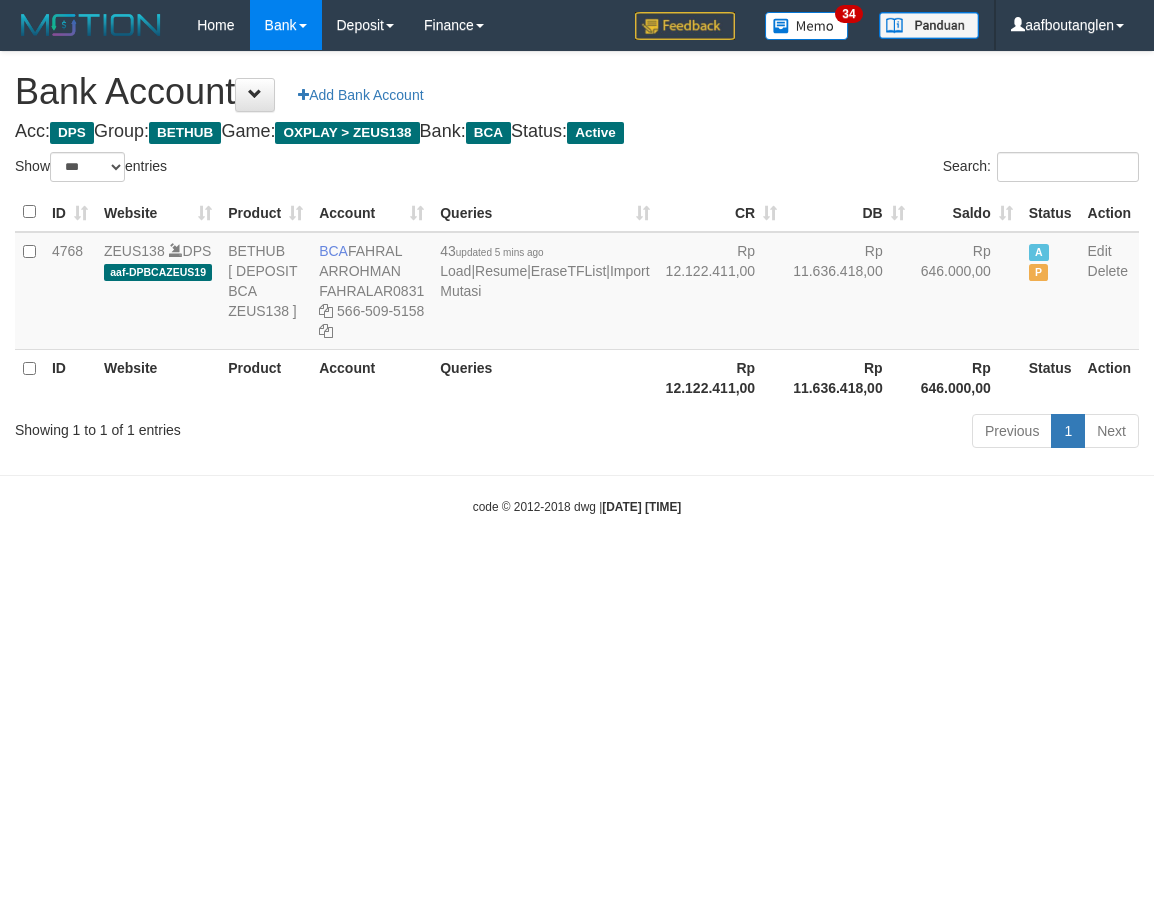 scroll, scrollTop: 0, scrollLeft: 0, axis: both 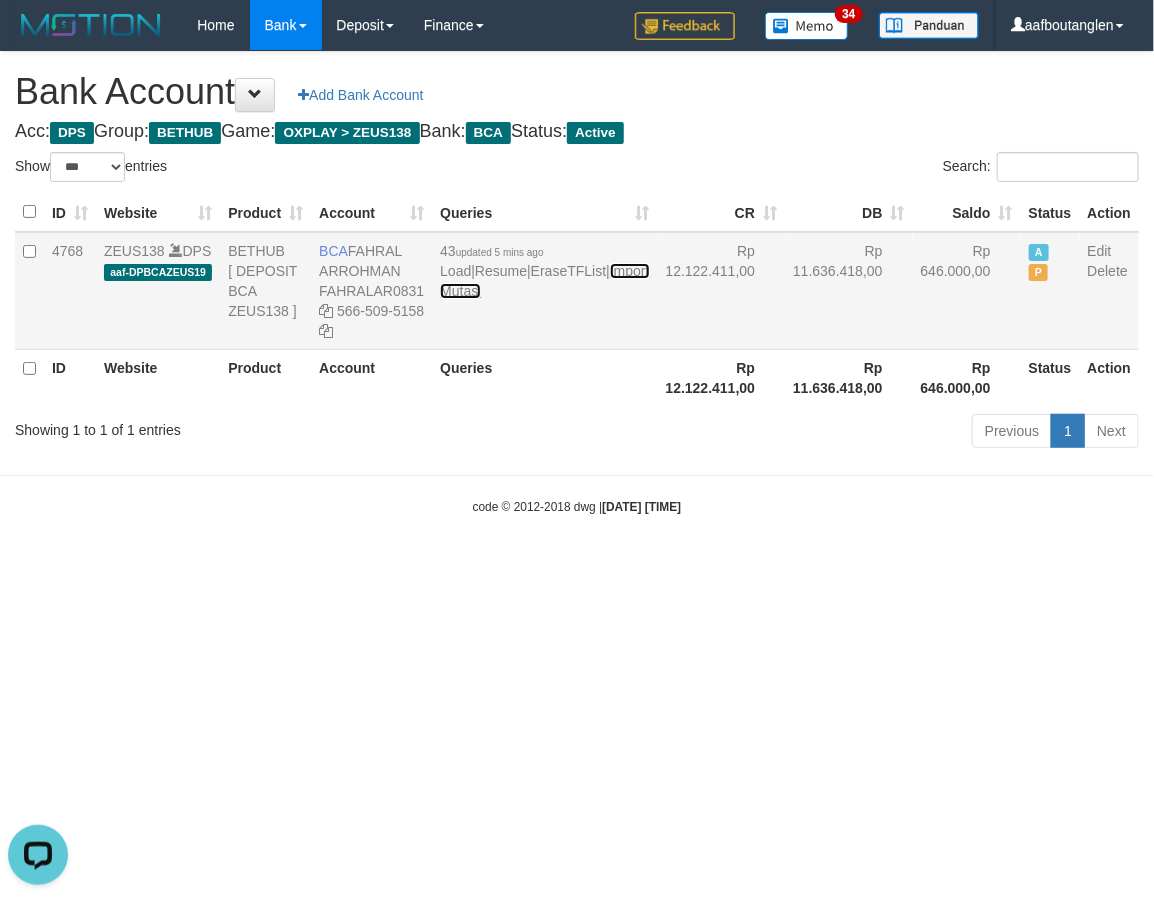 click on "Import Mutasi" at bounding box center (544, 281) 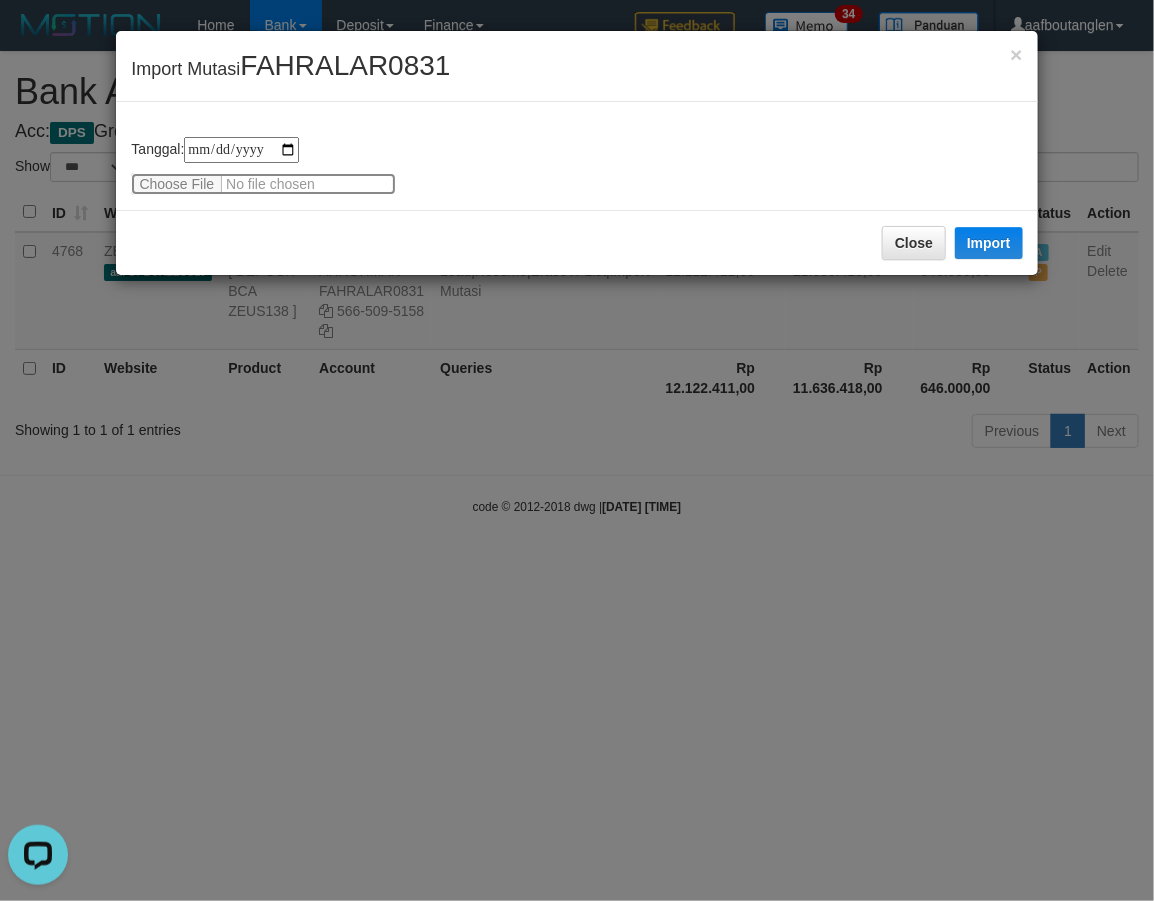 click at bounding box center (263, 184) 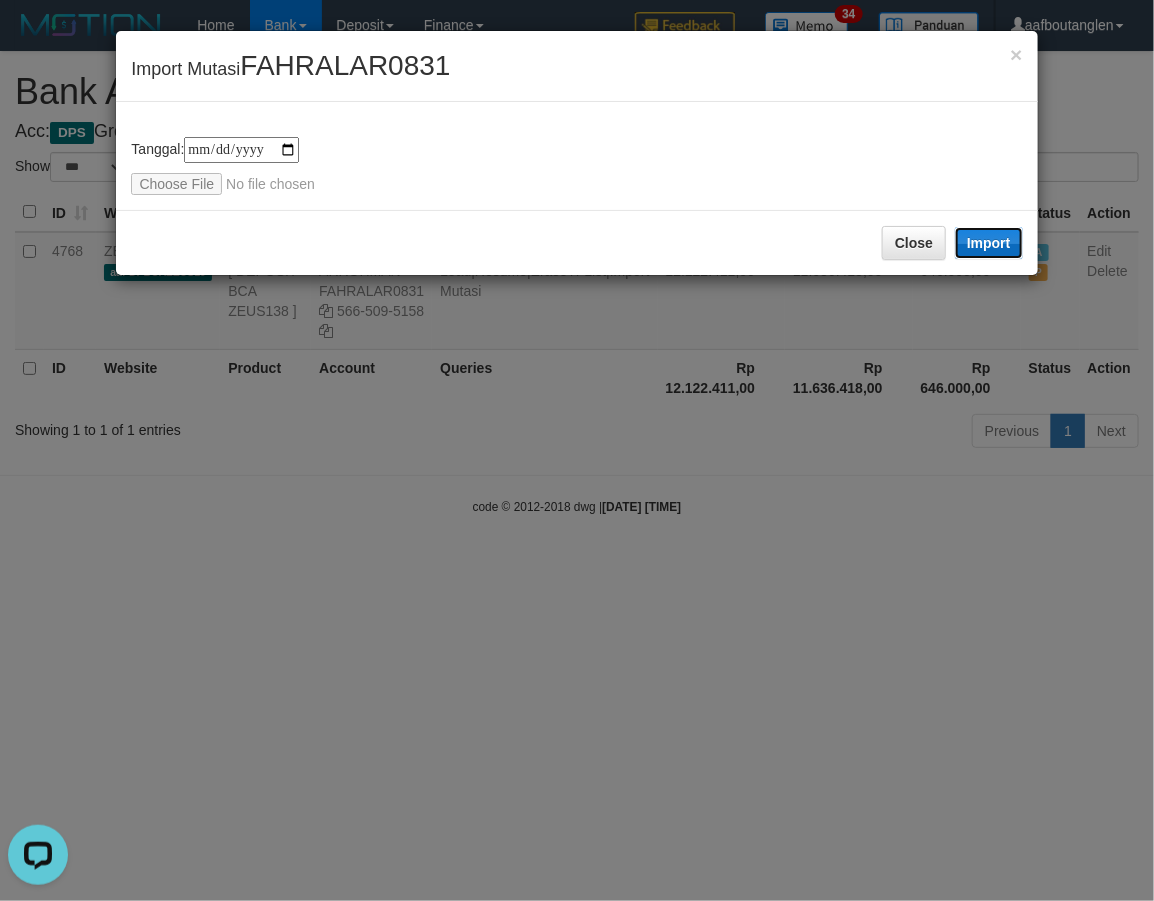 click on "Import" at bounding box center [989, 243] 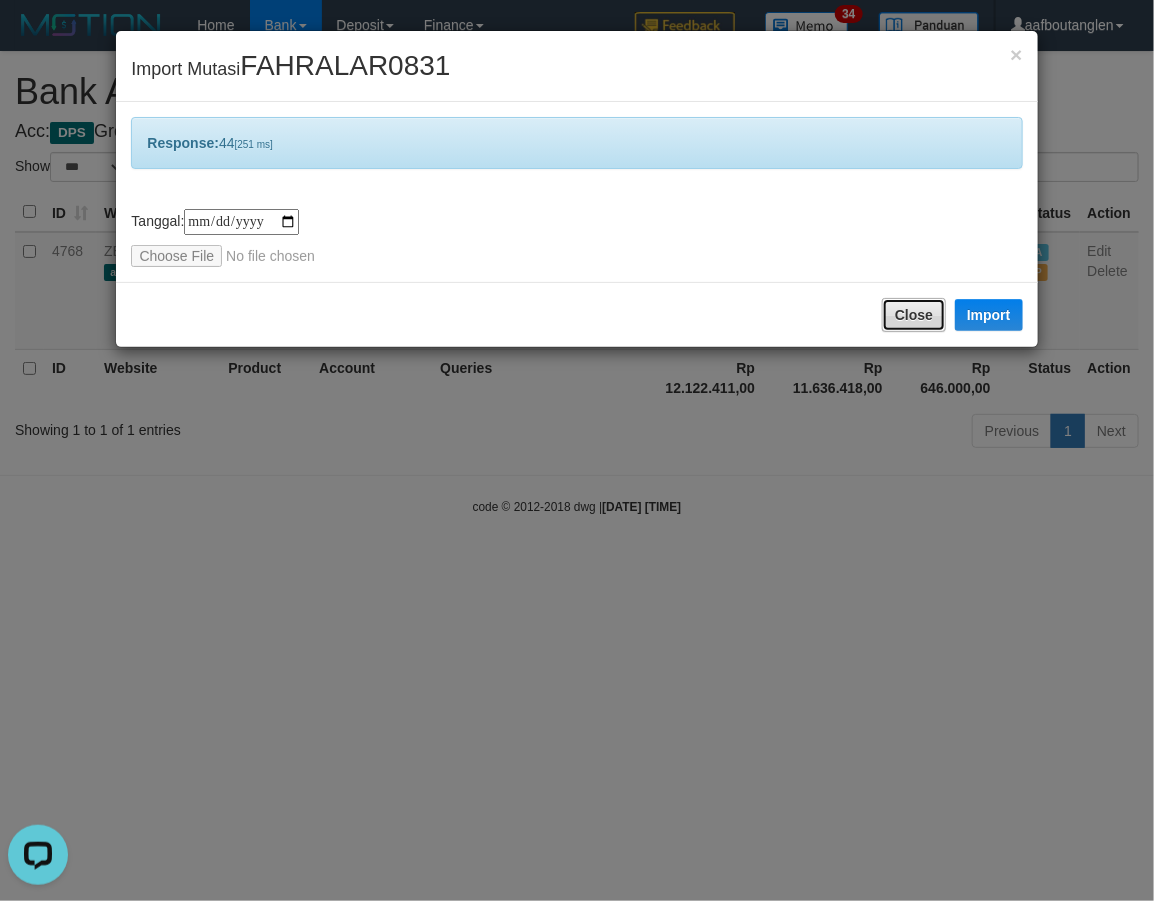 click on "Close" at bounding box center [914, 315] 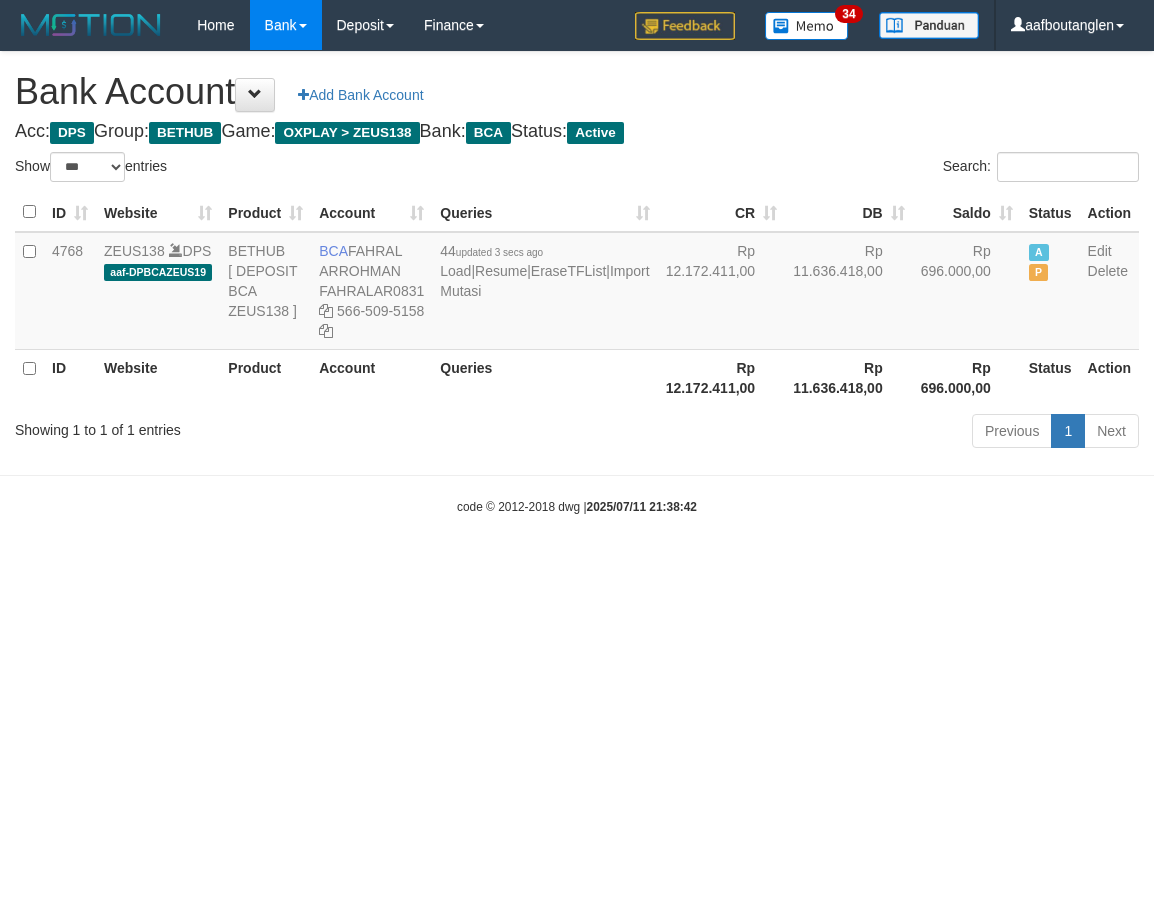 select on "***" 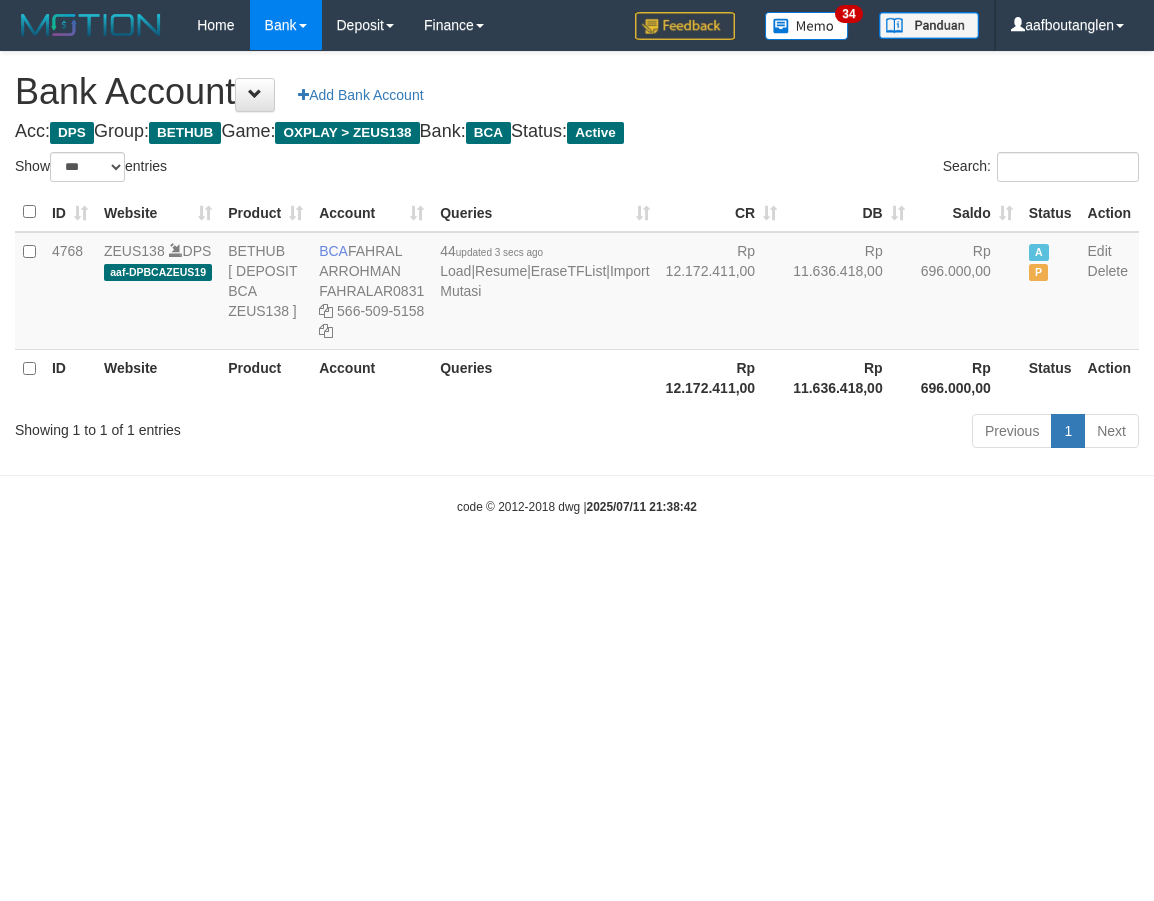 scroll, scrollTop: 0, scrollLeft: 0, axis: both 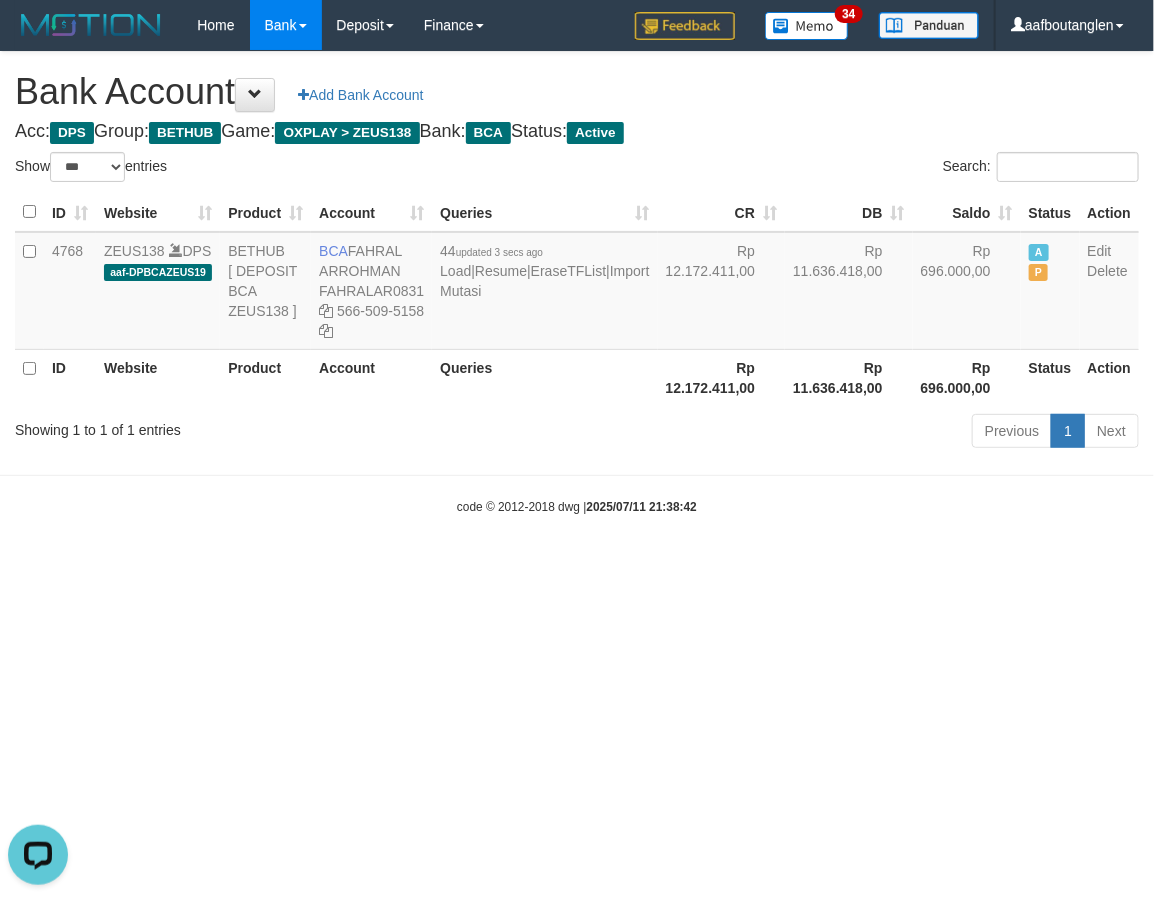 click on "Toggle navigation
Home
Bank
Account List
Deposit
DPS List
History
Note DPS
Finance
Financial Data
aafboutanglen
My Profile
Log Out
34" at bounding box center (577, 283) 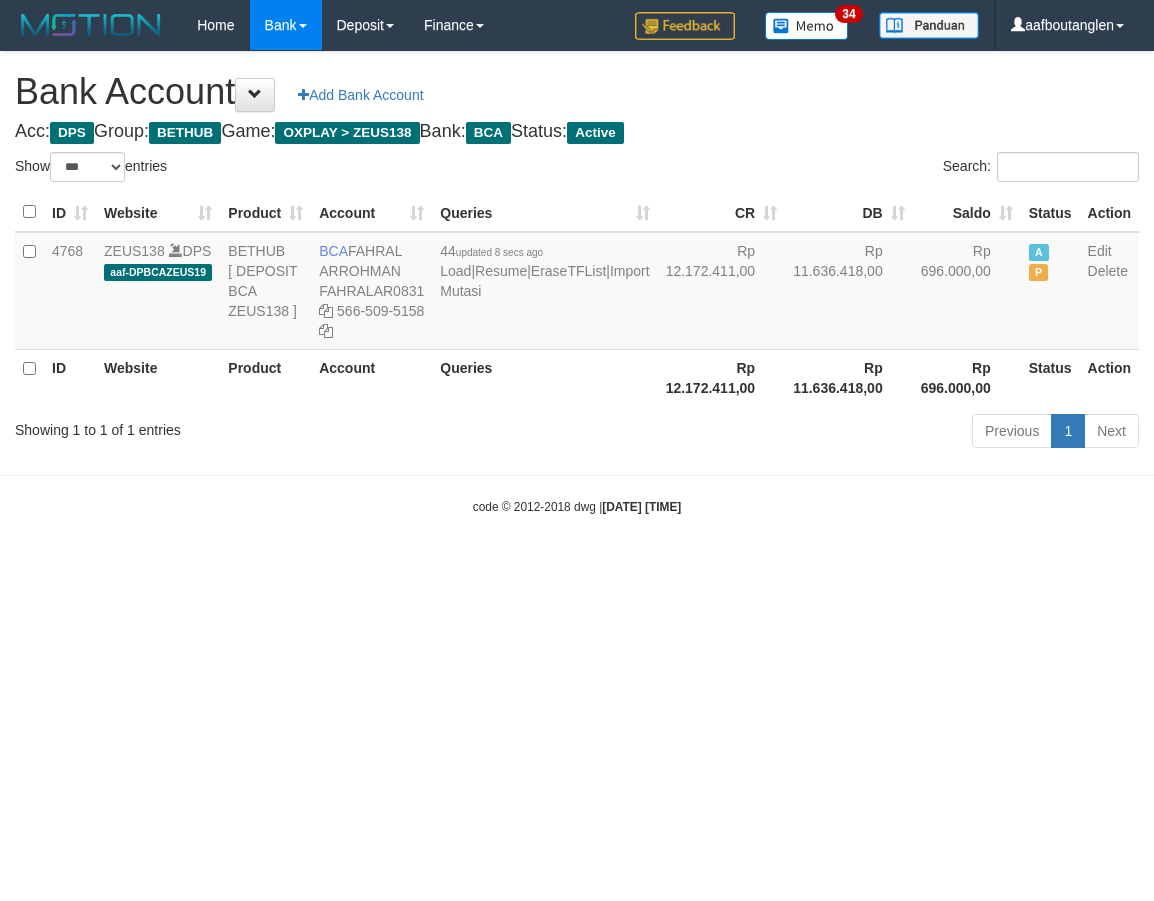 select on "***" 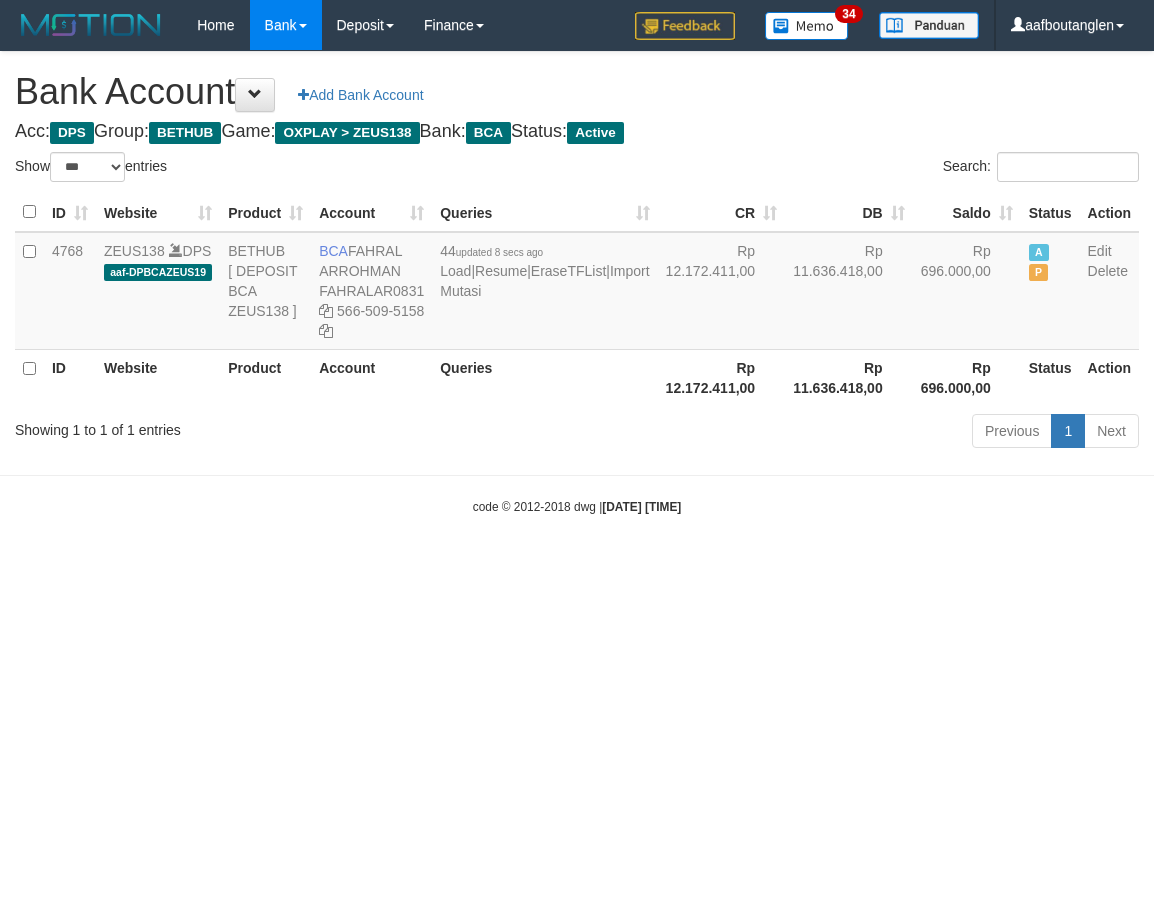 scroll, scrollTop: 0, scrollLeft: 0, axis: both 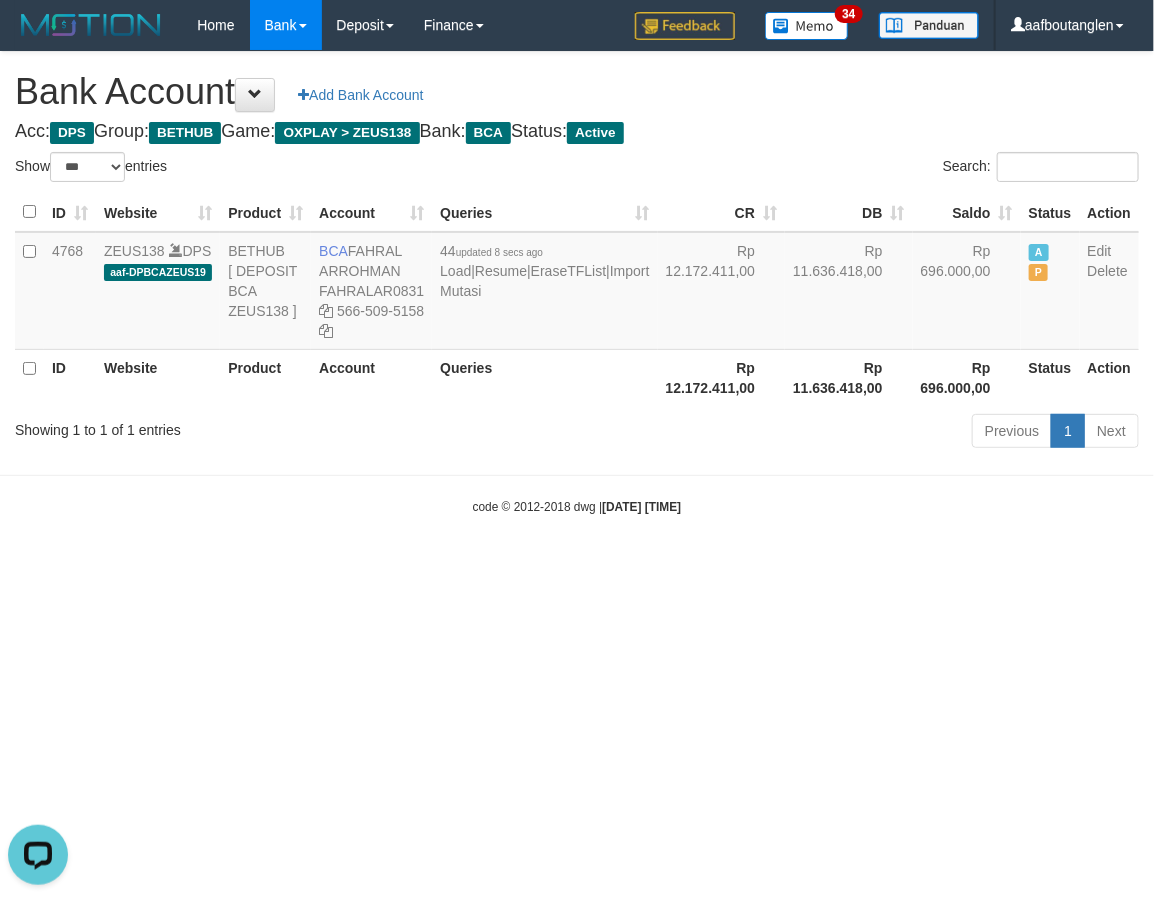 click on "Toggle navigation
Home
Bank
Account List
Deposit
DPS List
History
Note DPS
Finance
Financial Data
aafboutanglen
My Profile
Log Out
34" at bounding box center (577, 283) 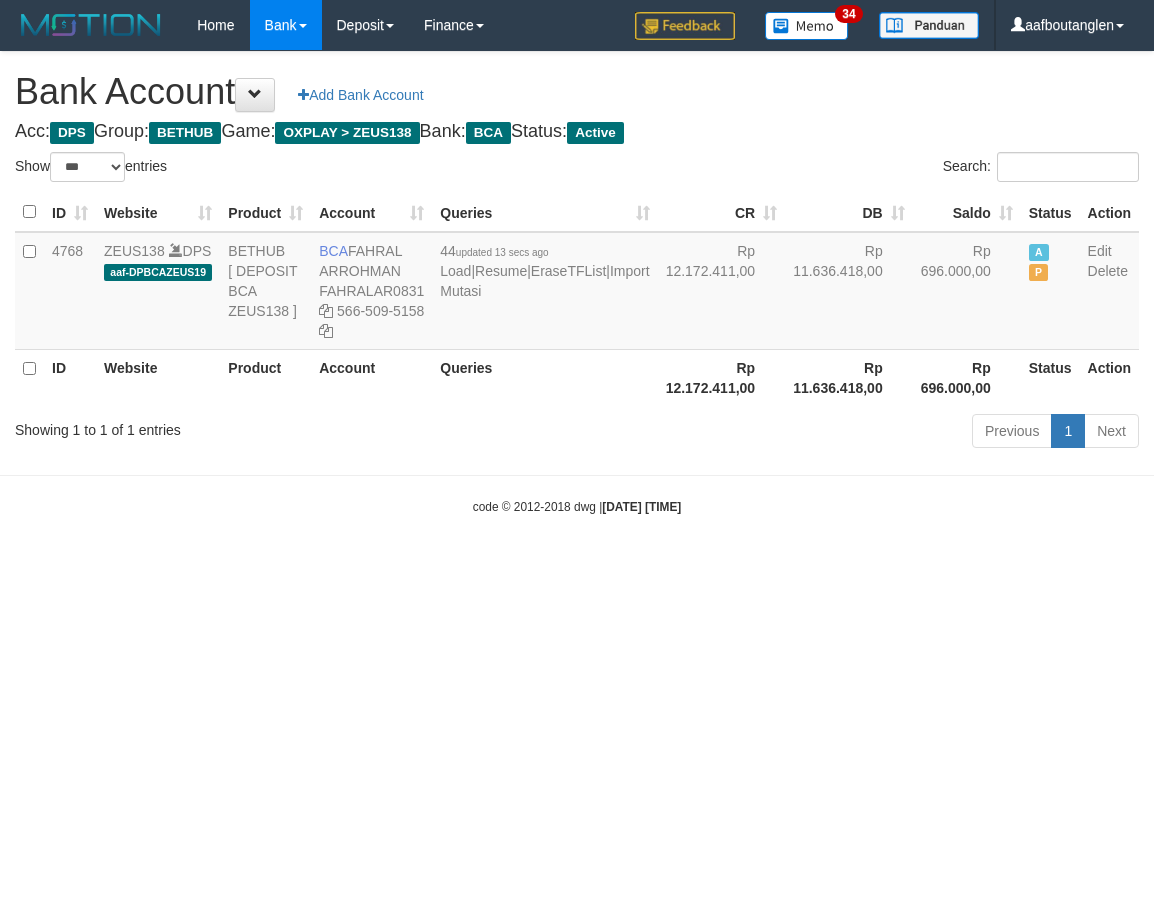 select on "***" 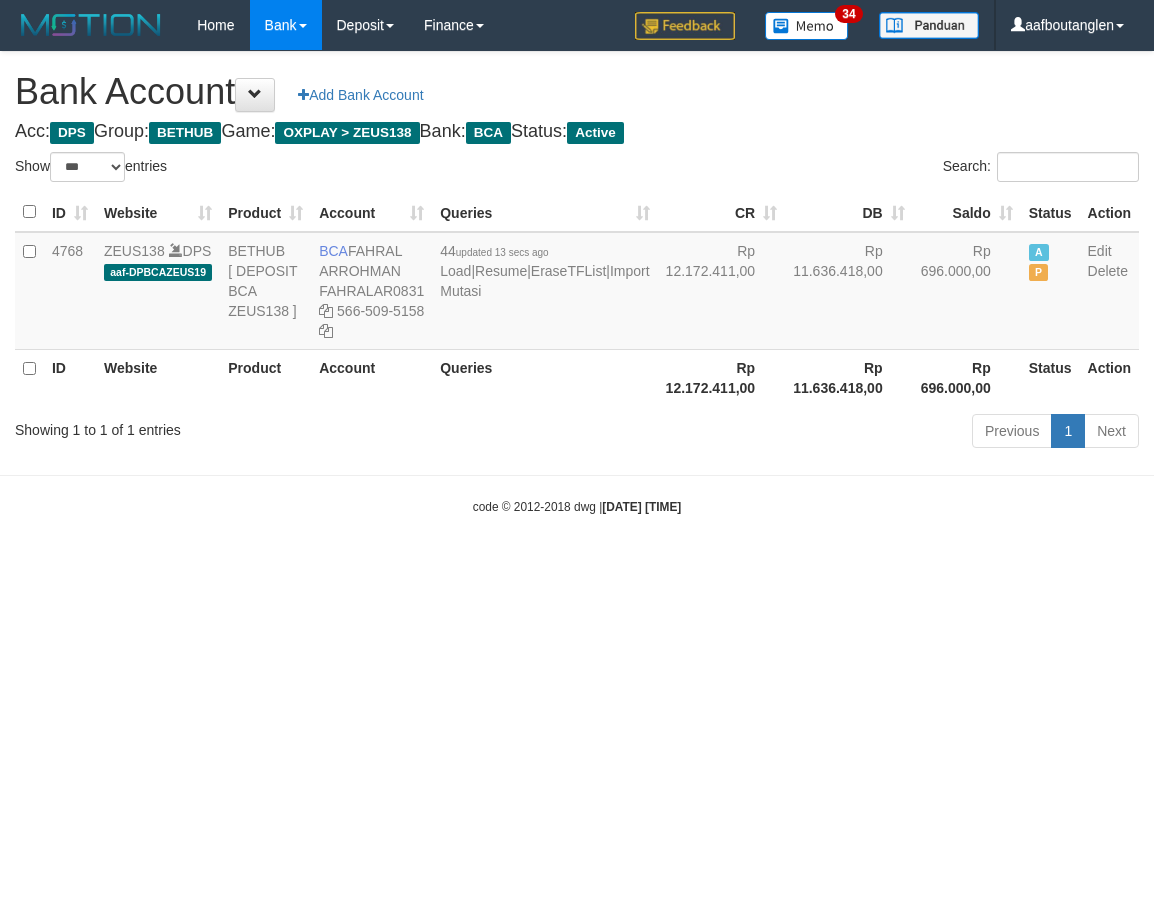 scroll, scrollTop: 0, scrollLeft: 0, axis: both 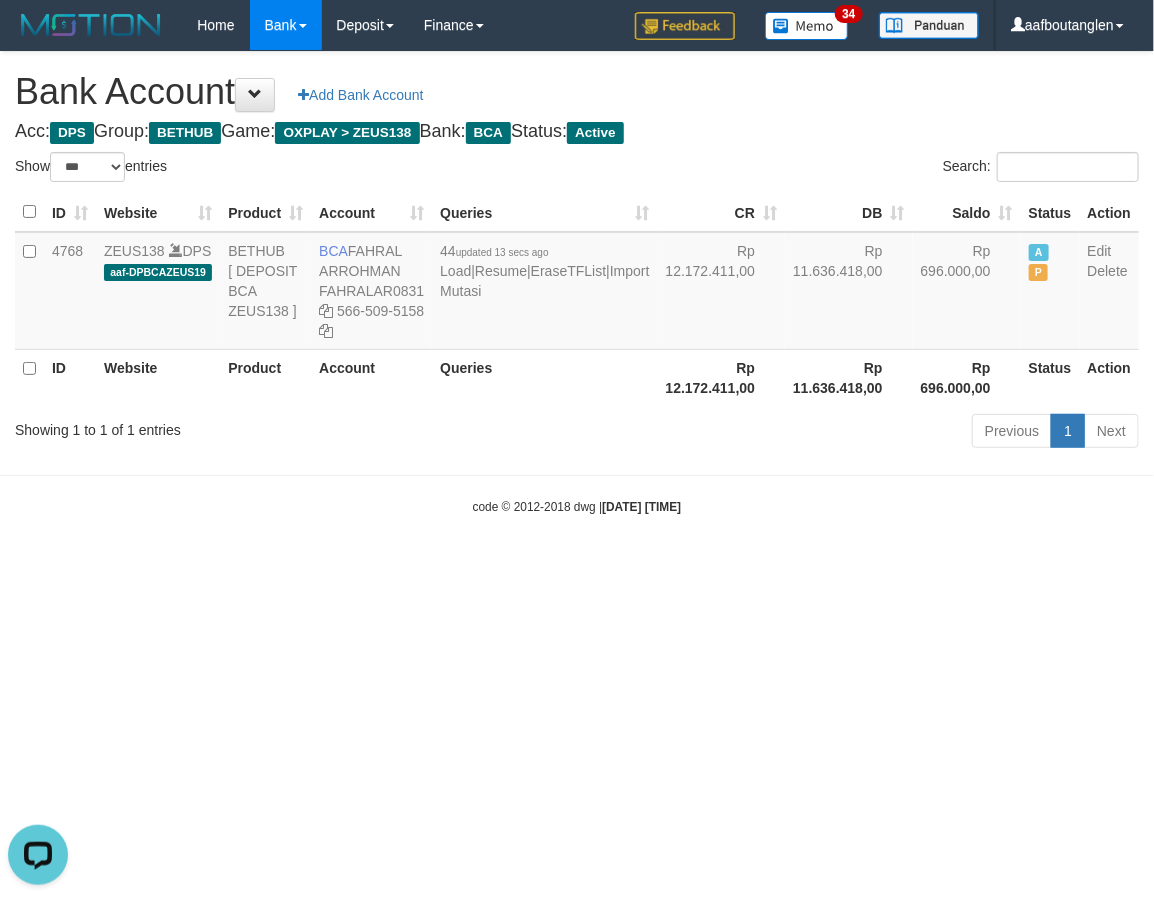 click on "Toggle navigation
Home
Bank
Account List
Deposit
DPS List
History
Note DPS
Finance
Financial Data
aafboutanglen
My Profile
Log Out
34" at bounding box center (577, 283) 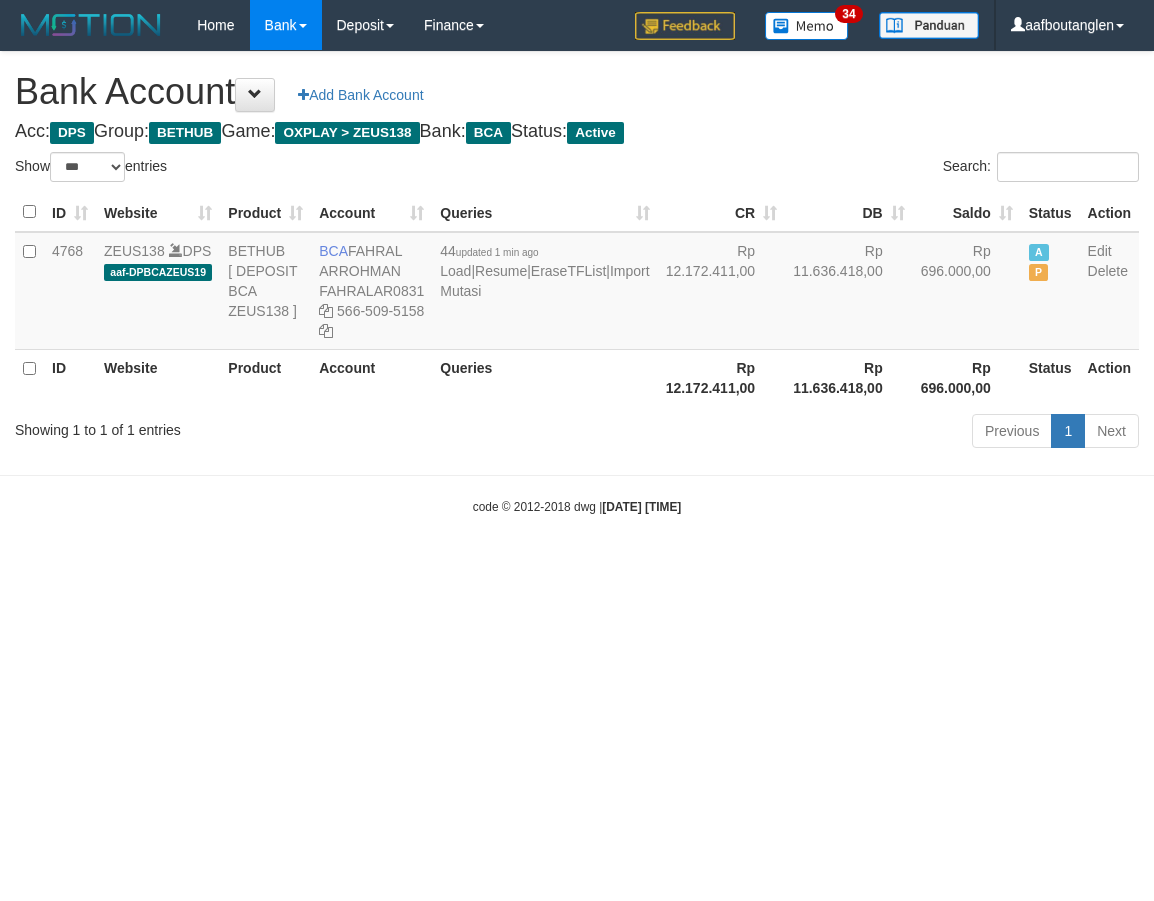 select on "***" 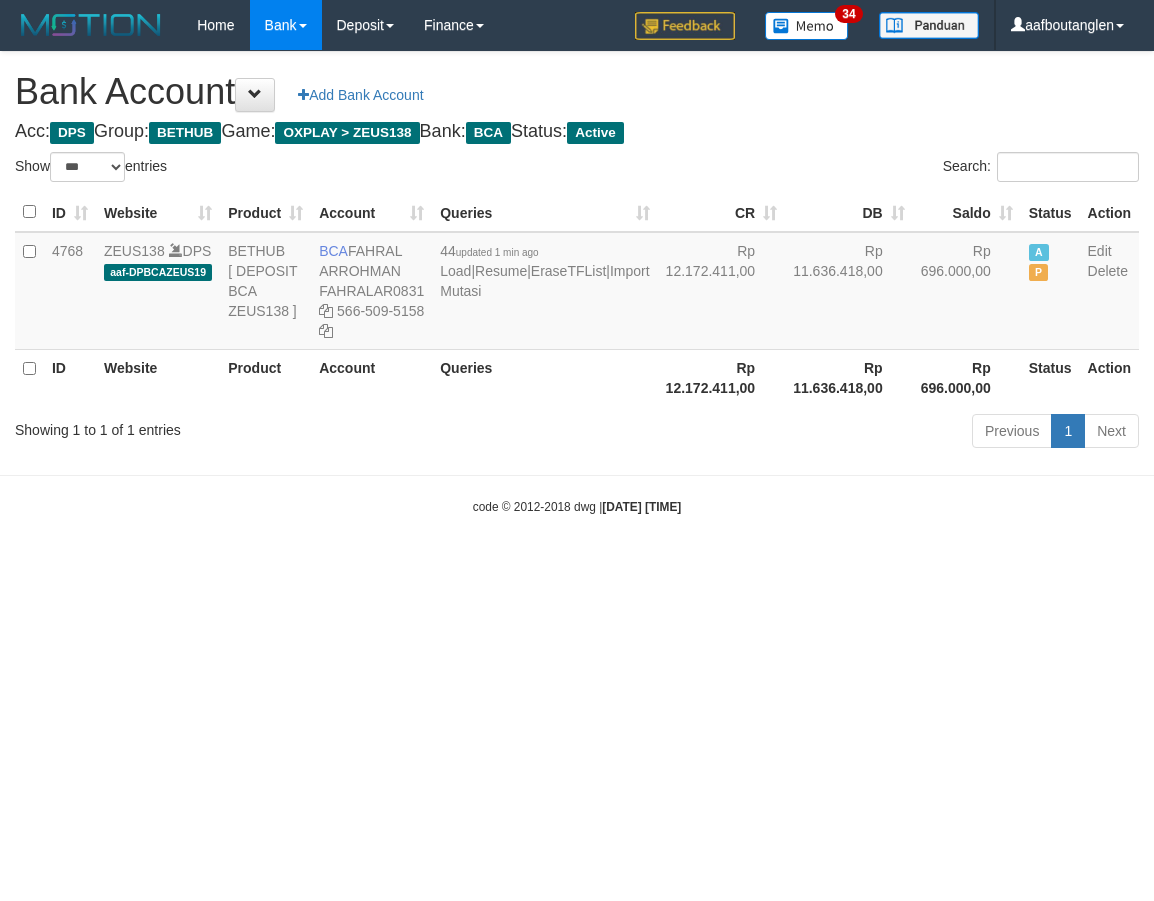 scroll, scrollTop: 0, scrollLeft: 0, axis: both 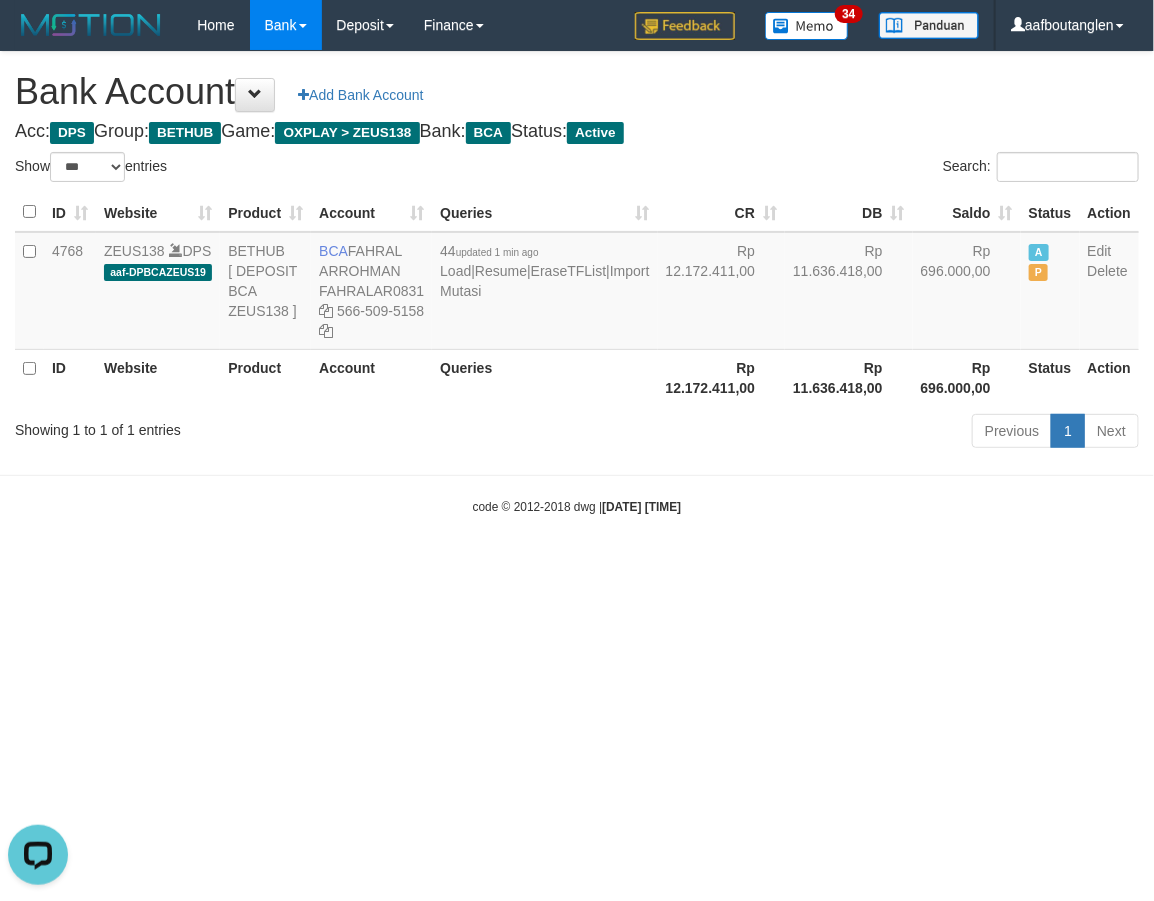 click on "Toggle navigation
Home
Bank
Account List
Deposit
DPS List
History
Note DPS
Finance
Financial Data
aafboutanglen
My Profile
Log Out
34" at bounding box center (577, 283) 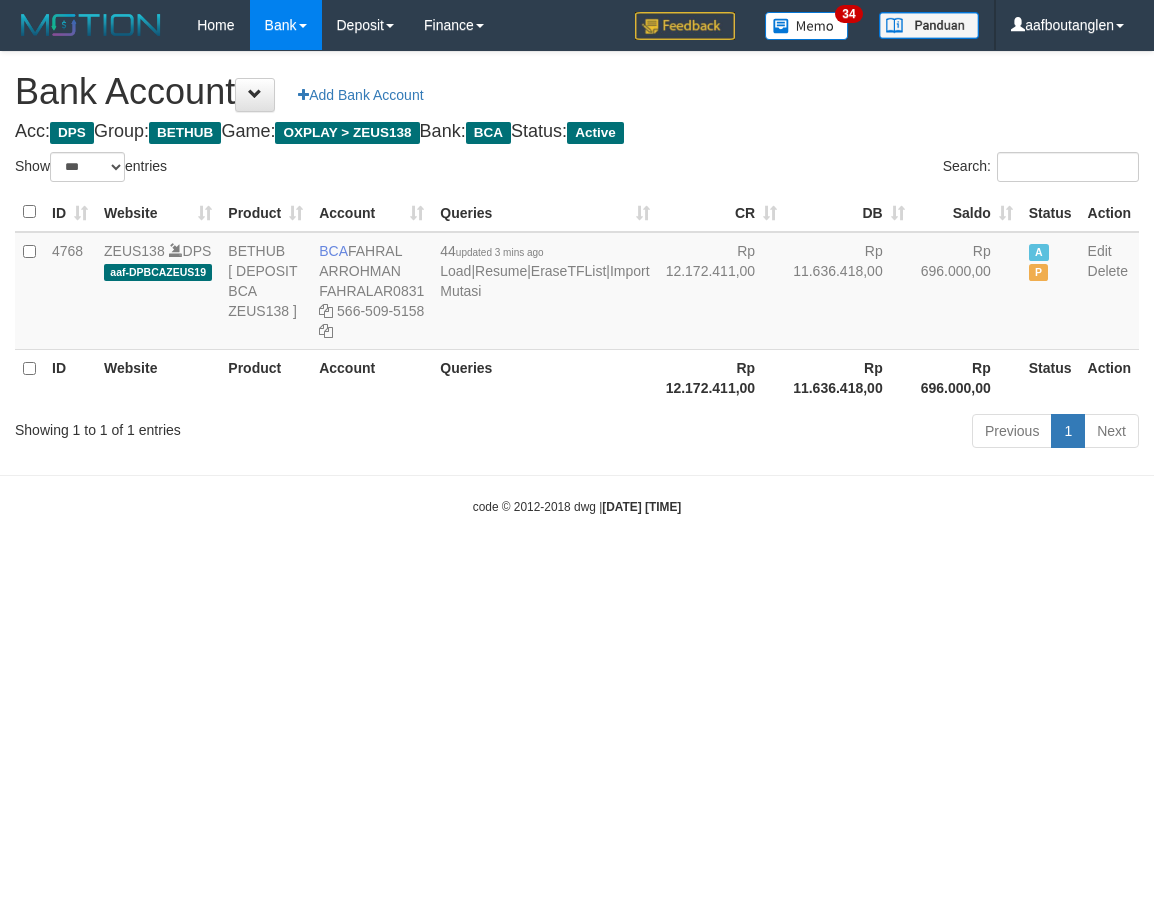 select on "***" 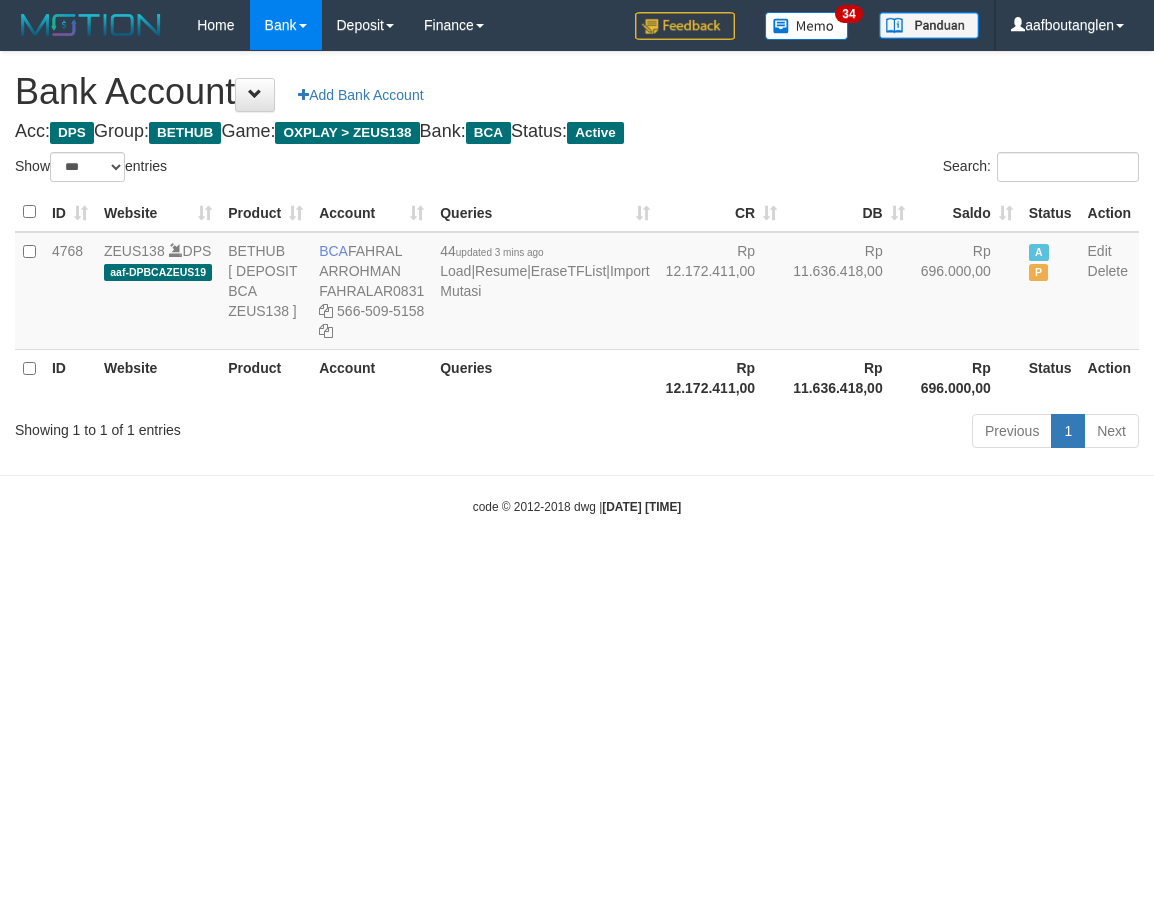 scroll, scrollTop: 0, scrollLeft: 0, axis: both 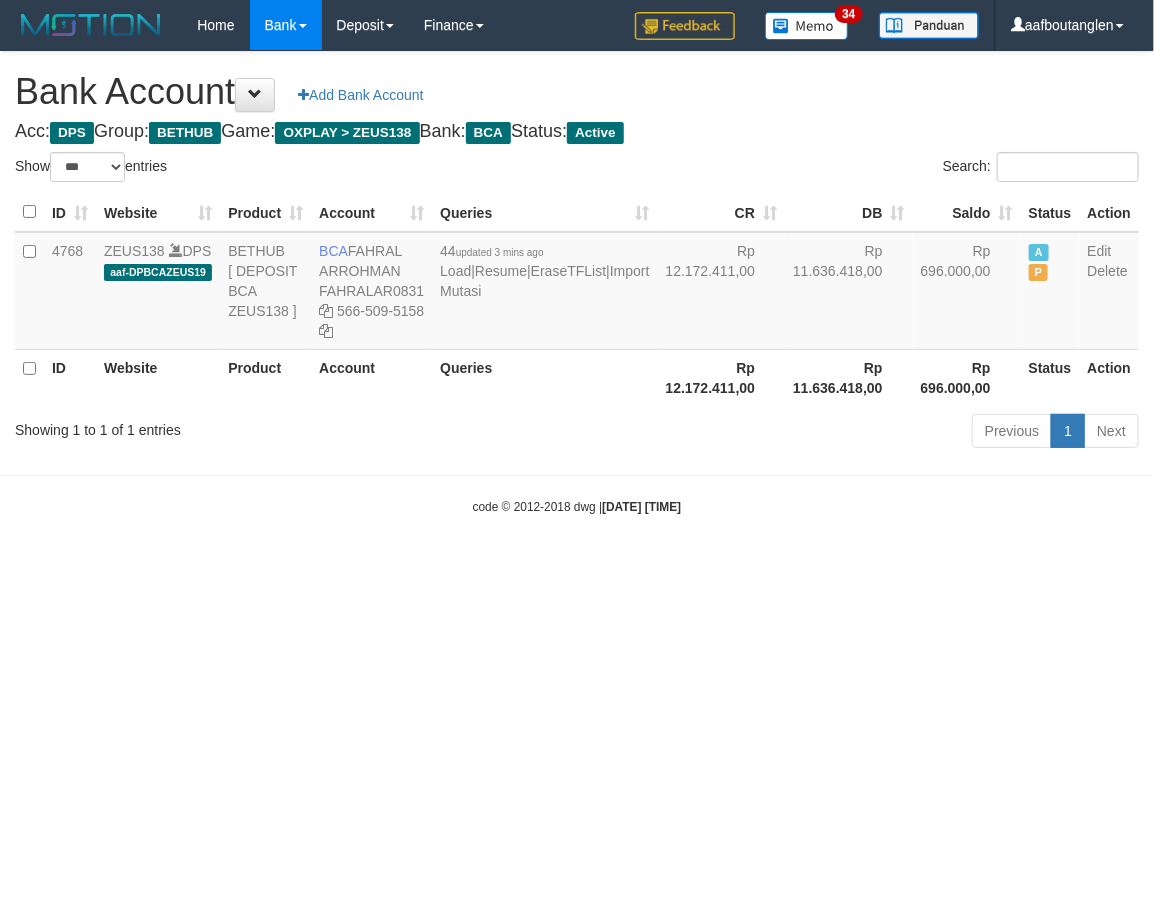 click on "Toggle navigation
Home
Bank
Account List
Deposit
DPS List
History
Note DPS
Finance
Financial Data
aafboutanglen
My Profile
Log Out
34" at bounding box center (577, 283) 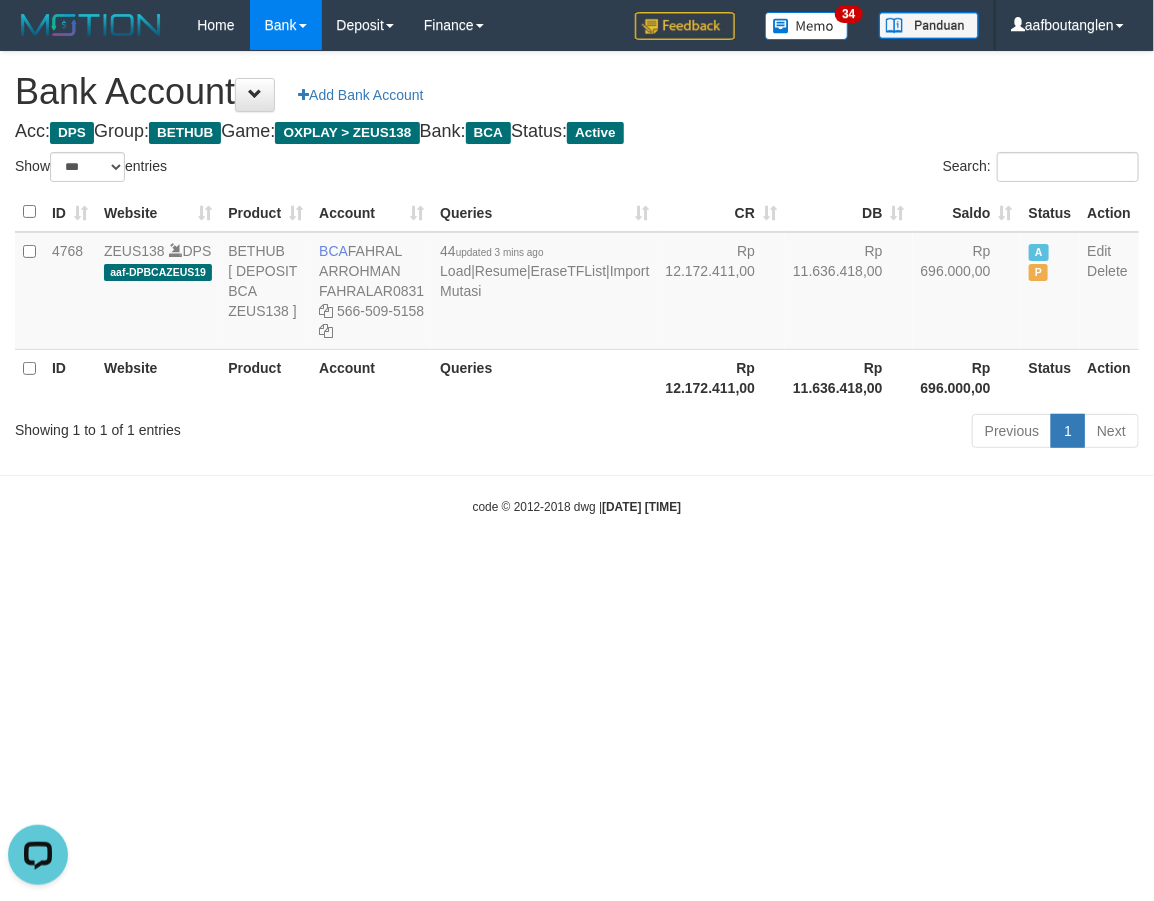 scroll, scrollTop: 0, scrollLeft: 0, axis: both 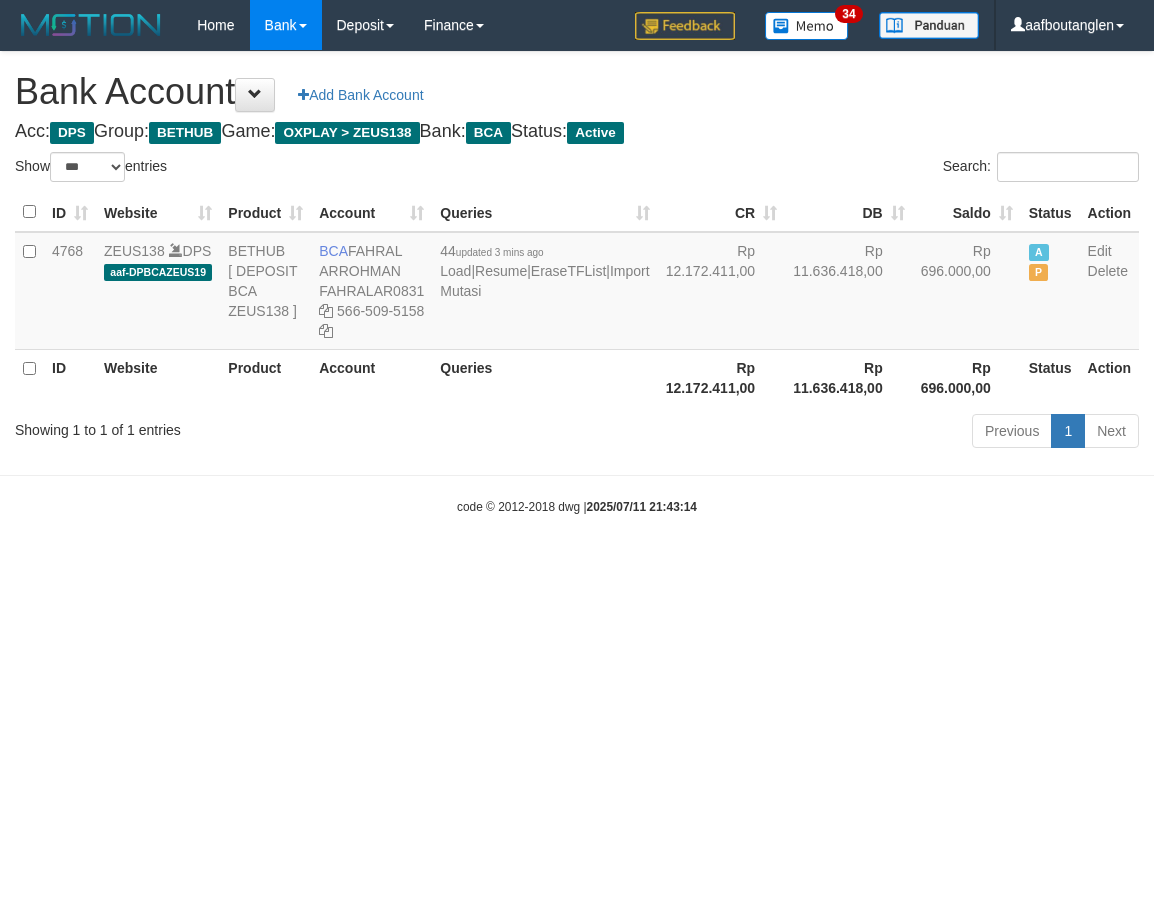select on "***" 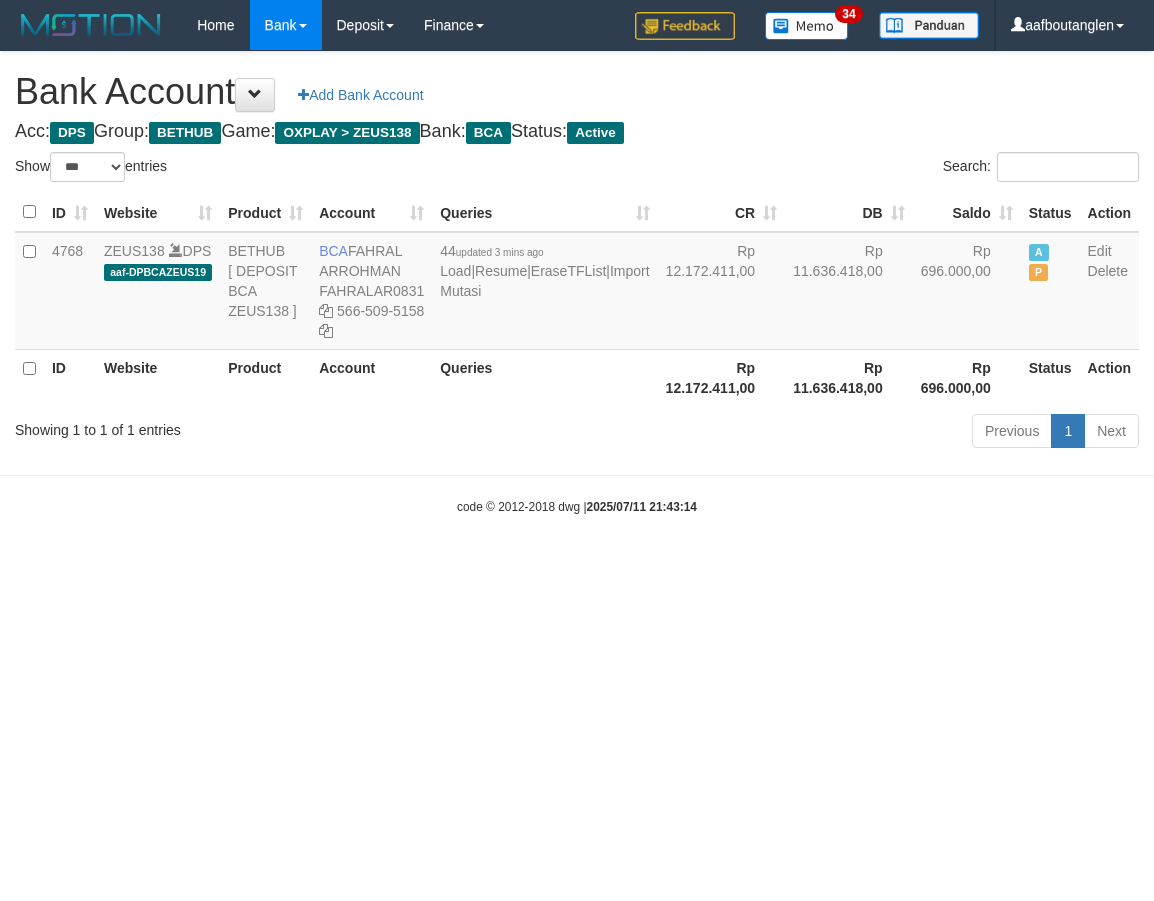 scroll, scrollTop: 0, scrollLeft: 0, axis: both 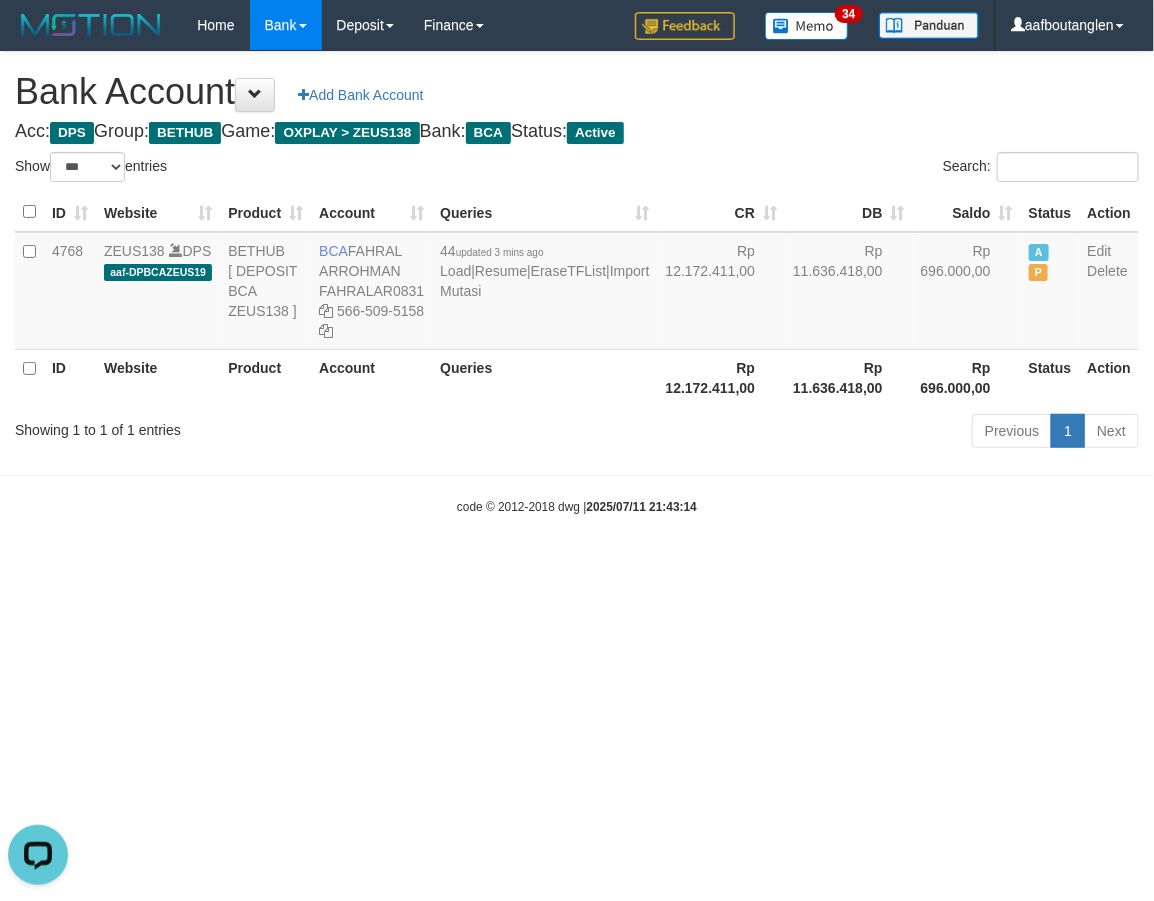 click on "Toggle navigation
Home
Bank
Account List
Deposit
DPS List
History
Note DPS
Finance
Financial Data
aafboutanglen
My Profile
Log Out
34" at bounding box center (577, 283) 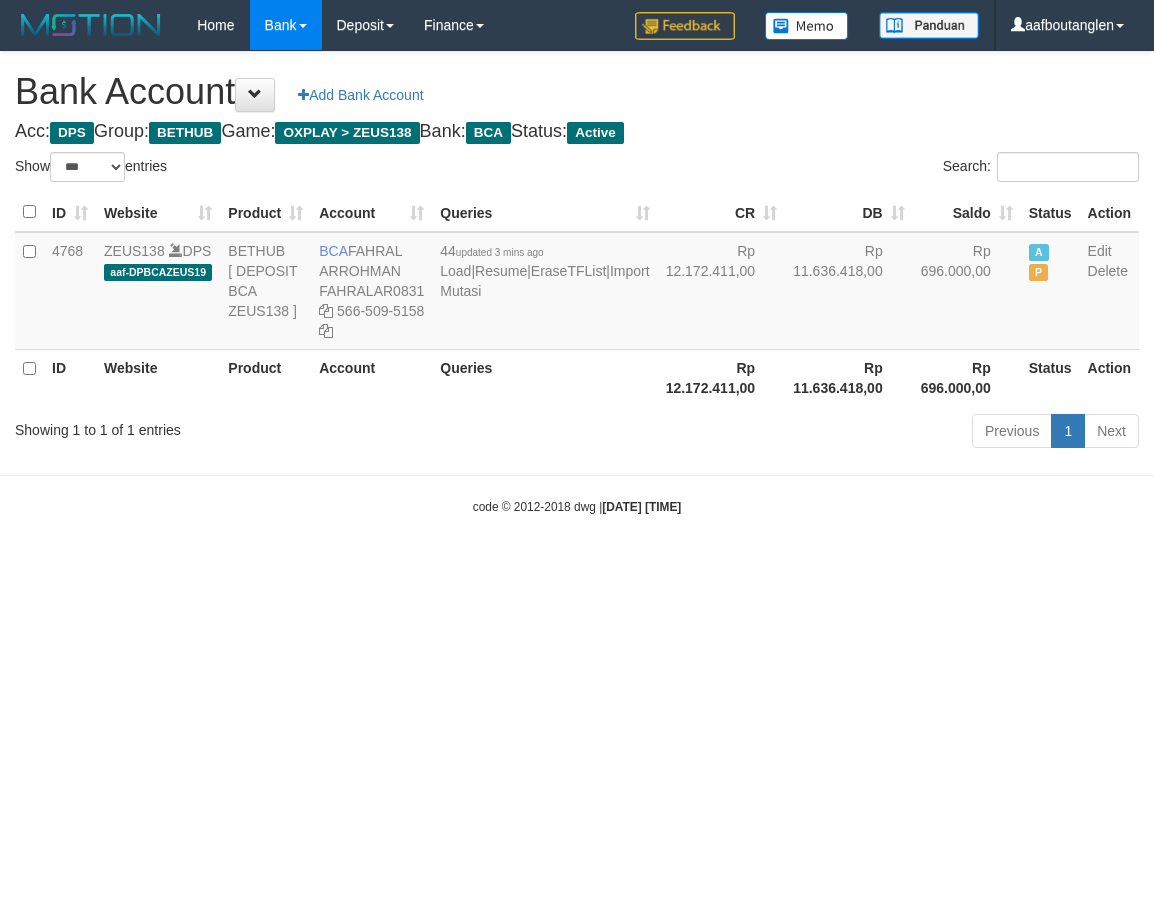 select on "***" 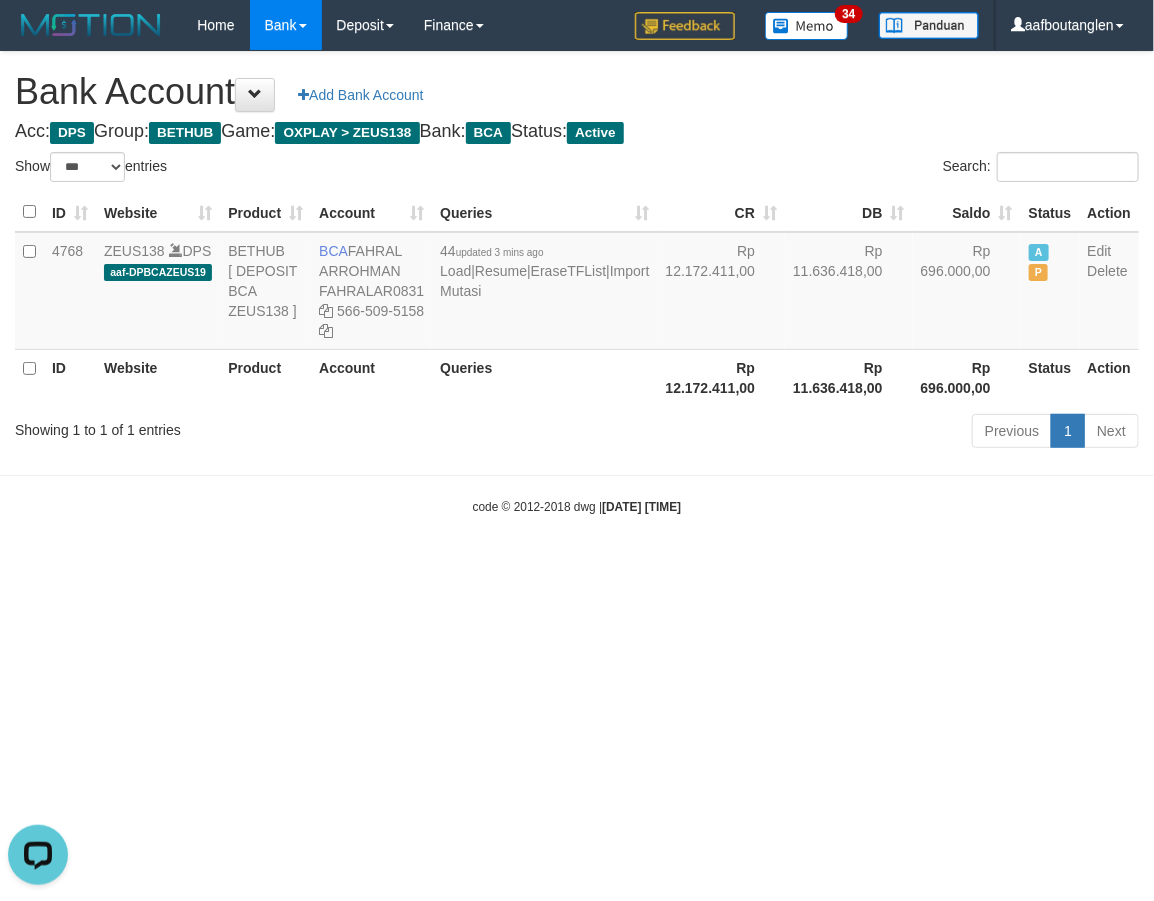 scroll, scrollTop: 0, scrollLeft: 0, axis: both 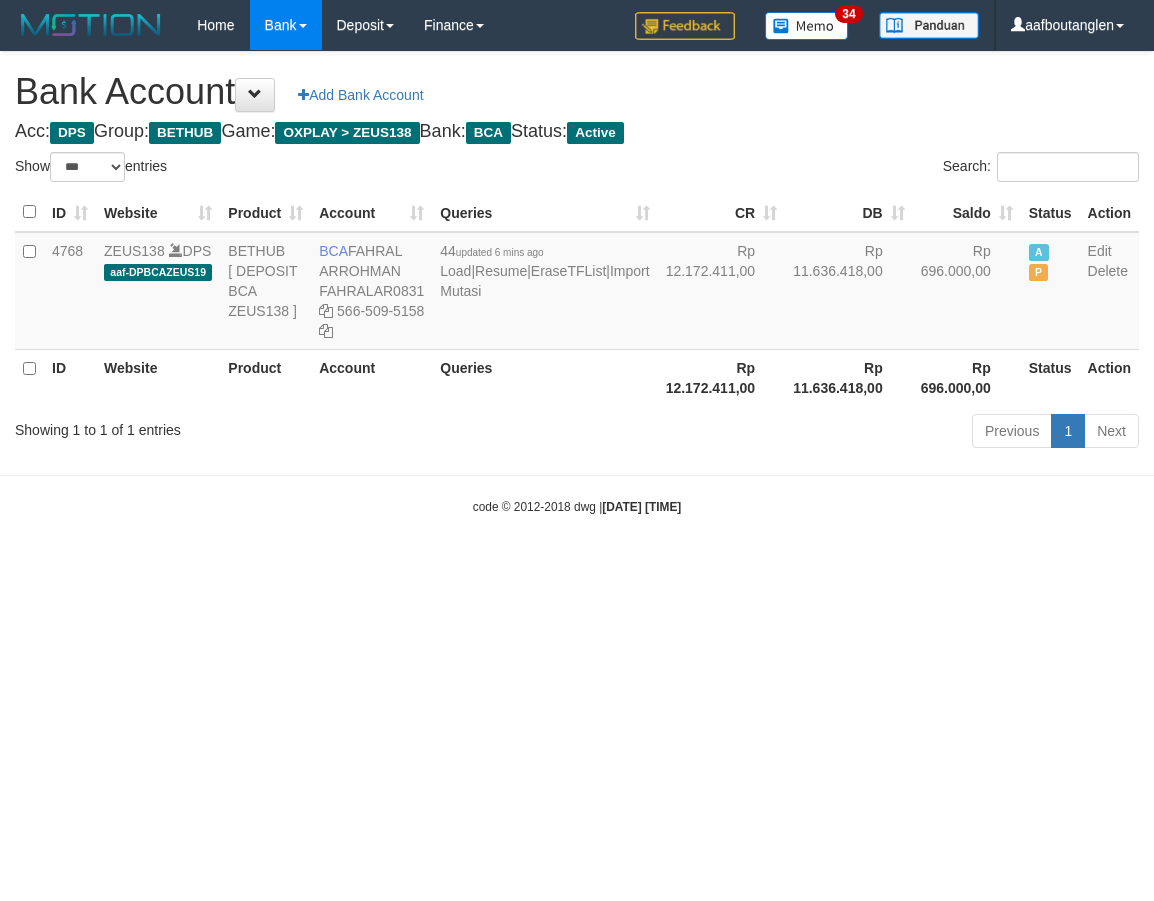 select on "***" 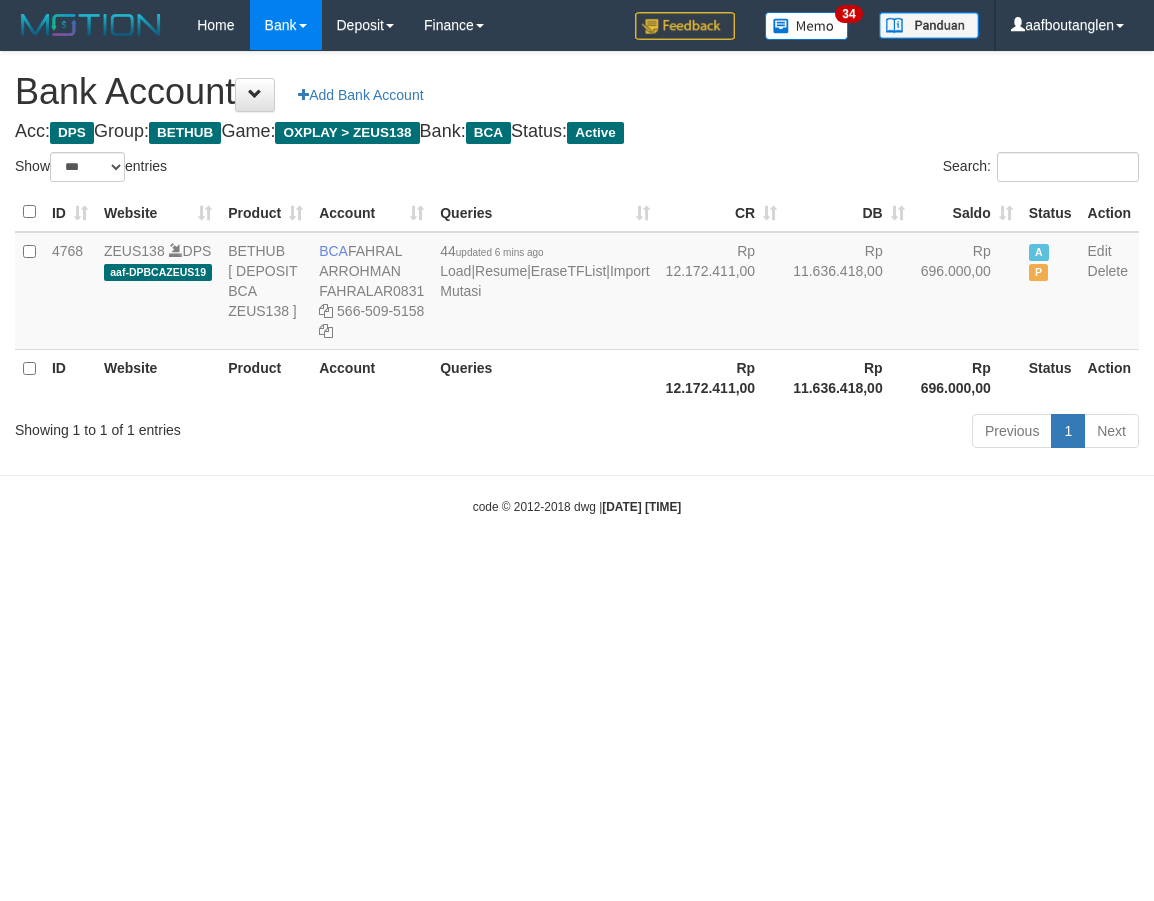 scroll, scrollTop: 0, scrollLeft: 0, axis: both 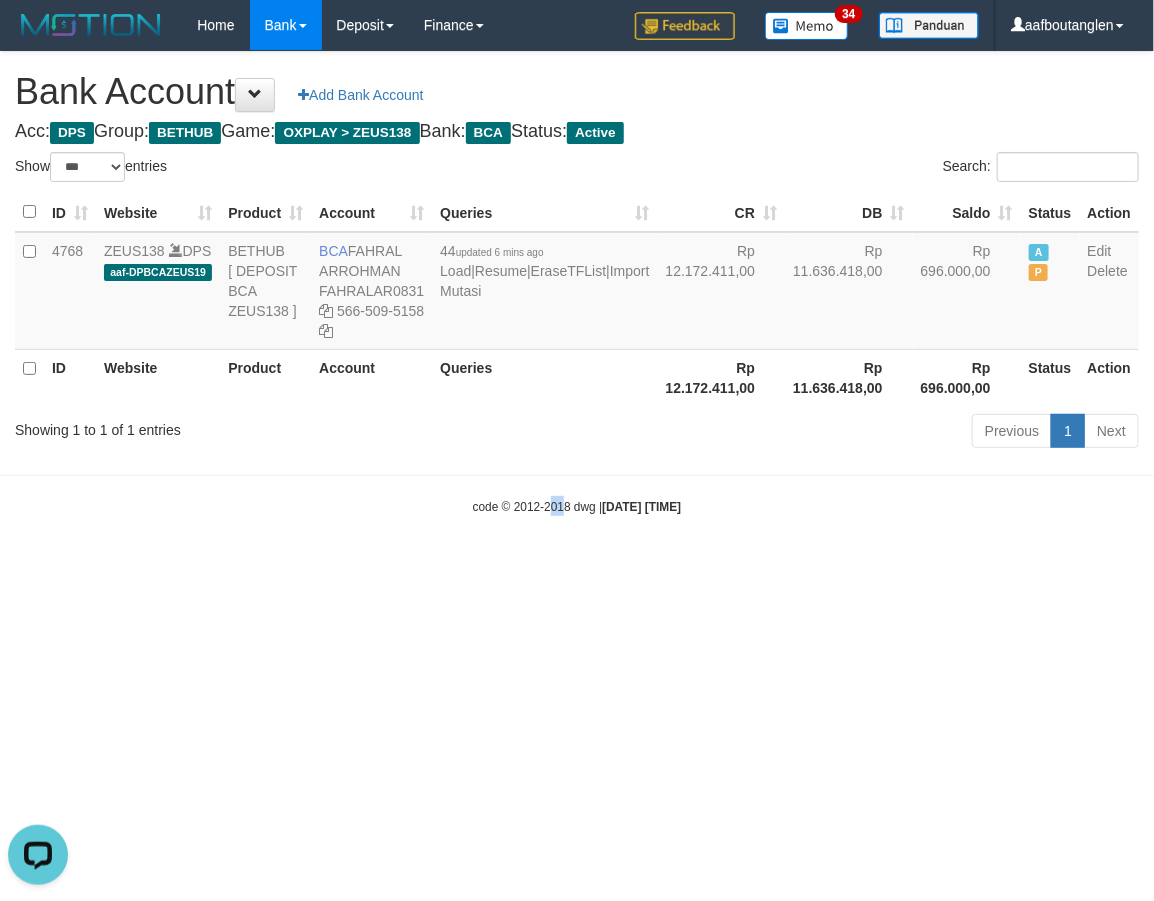 click on "Toggle navigation
Home
Bank
Account List
Deposit
DPS List
History
Note DPS
Finance
Financial Data
aafboutanglen
My Profile
Log Out
34" at bounding box center [577, 283] 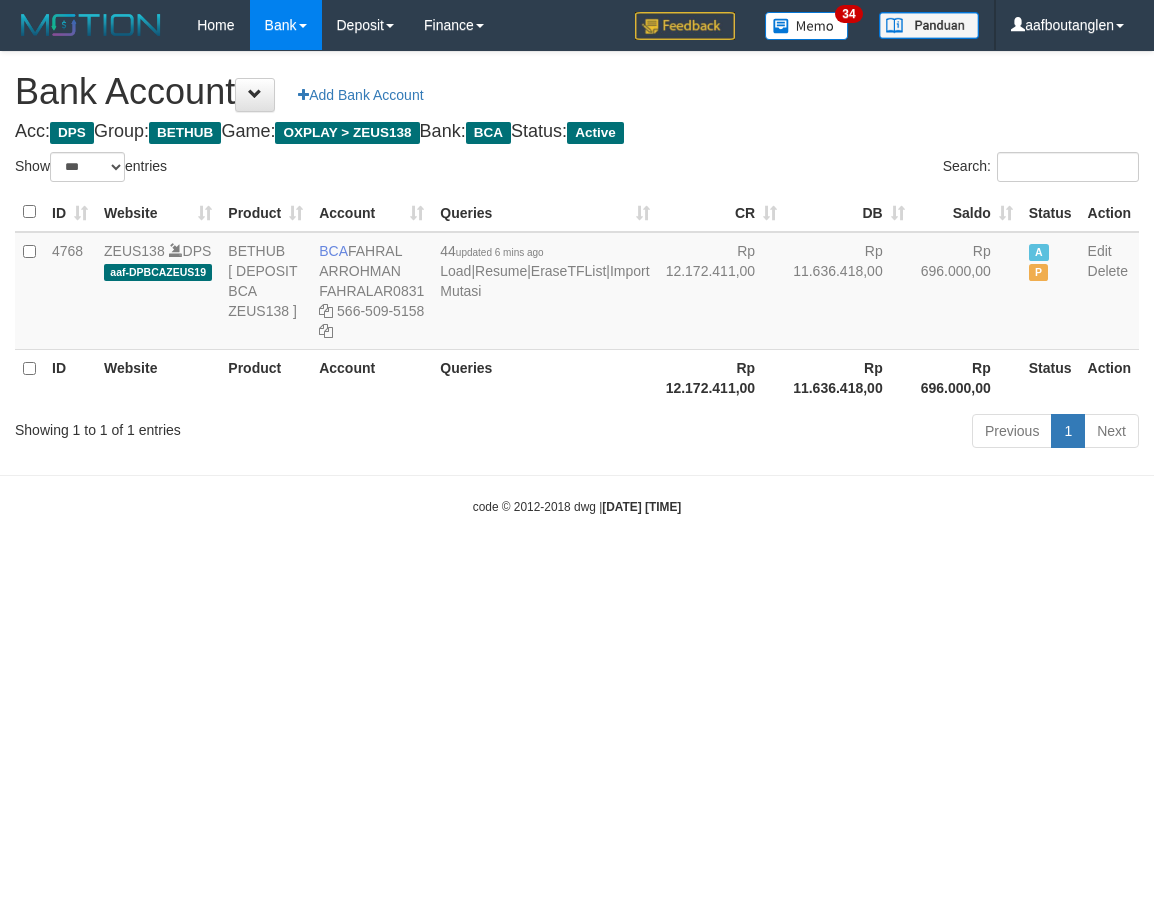 select on "***" 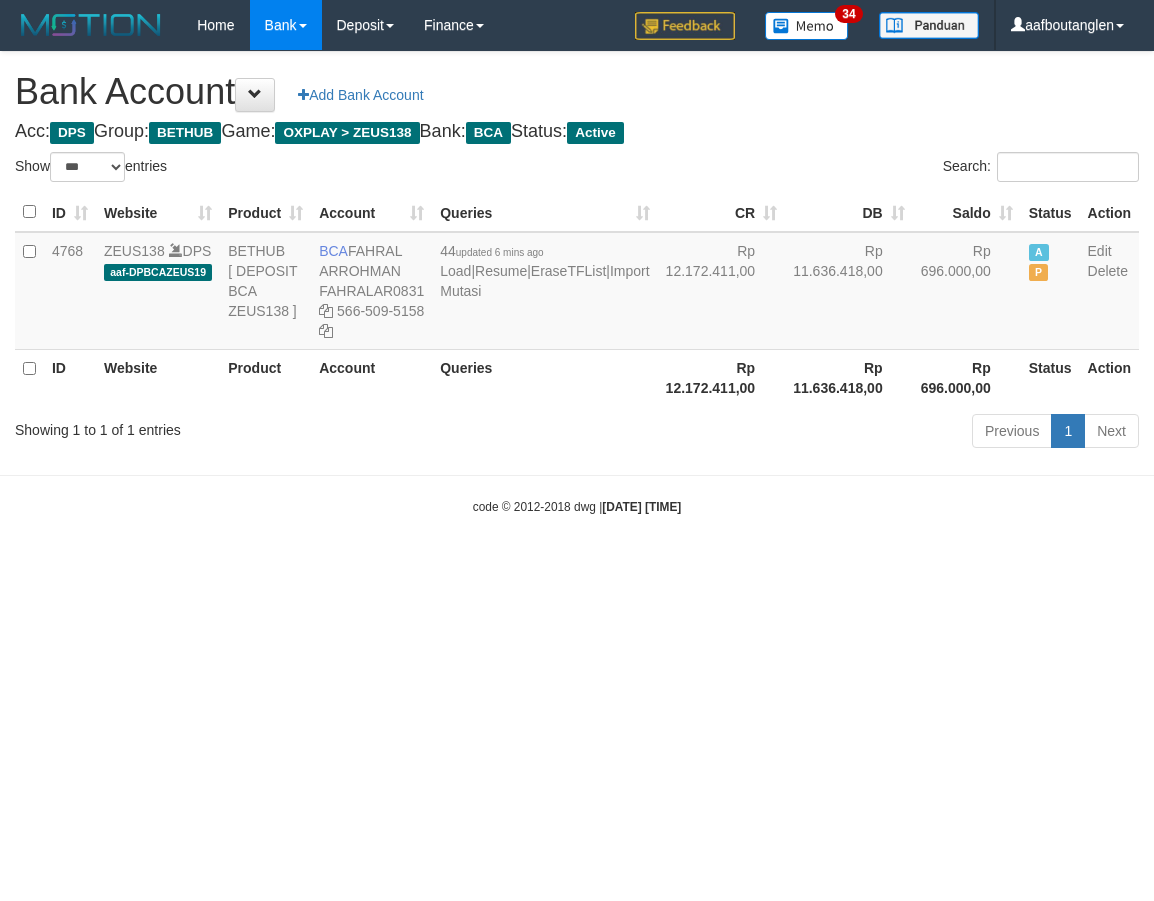 scroll, scrollTop: 0, scrollLeft: 0, axis: both 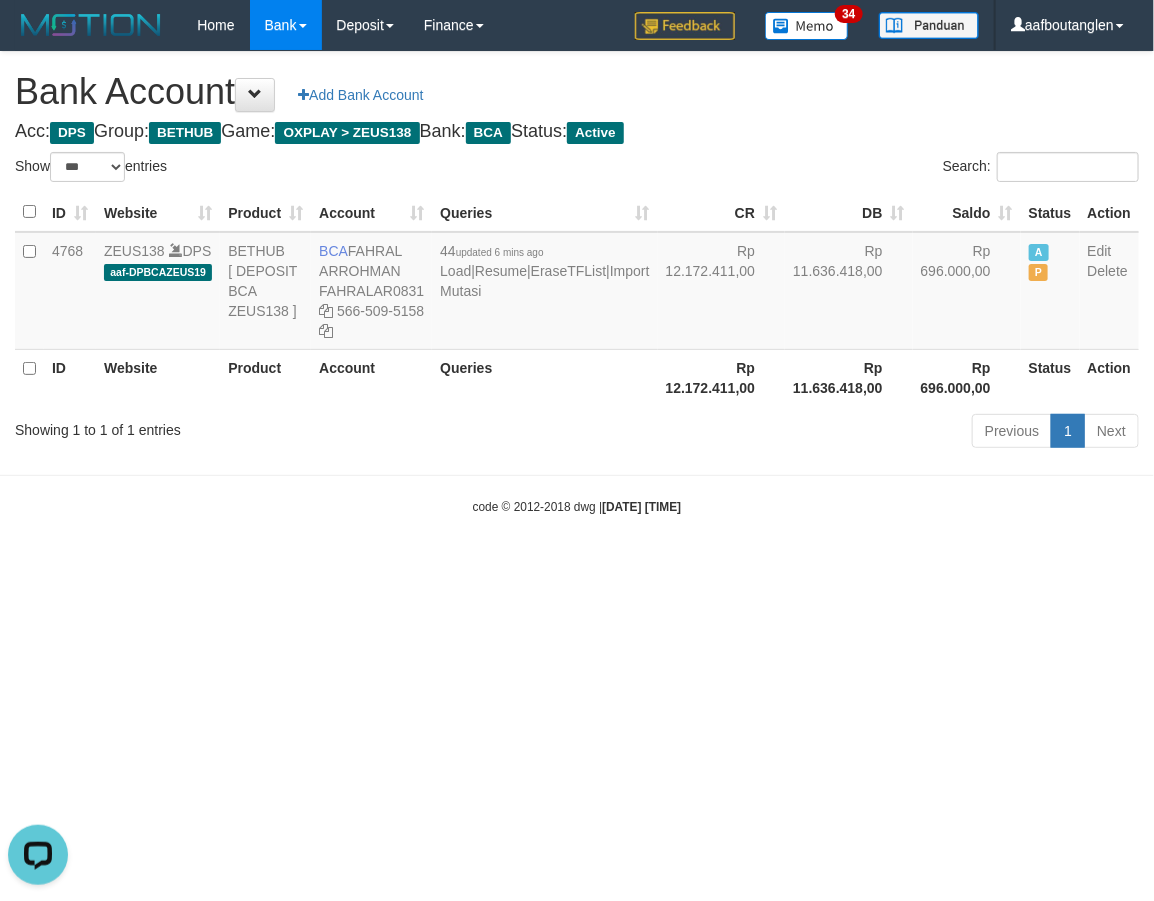click on "Toggle navigation
Home
Bank
Account List
Deposit
DPS List
History
Note DPS
Finance
Financial Data
aafboutanglen
My Profile
Log Out
34" at bounding box center (577, 283) 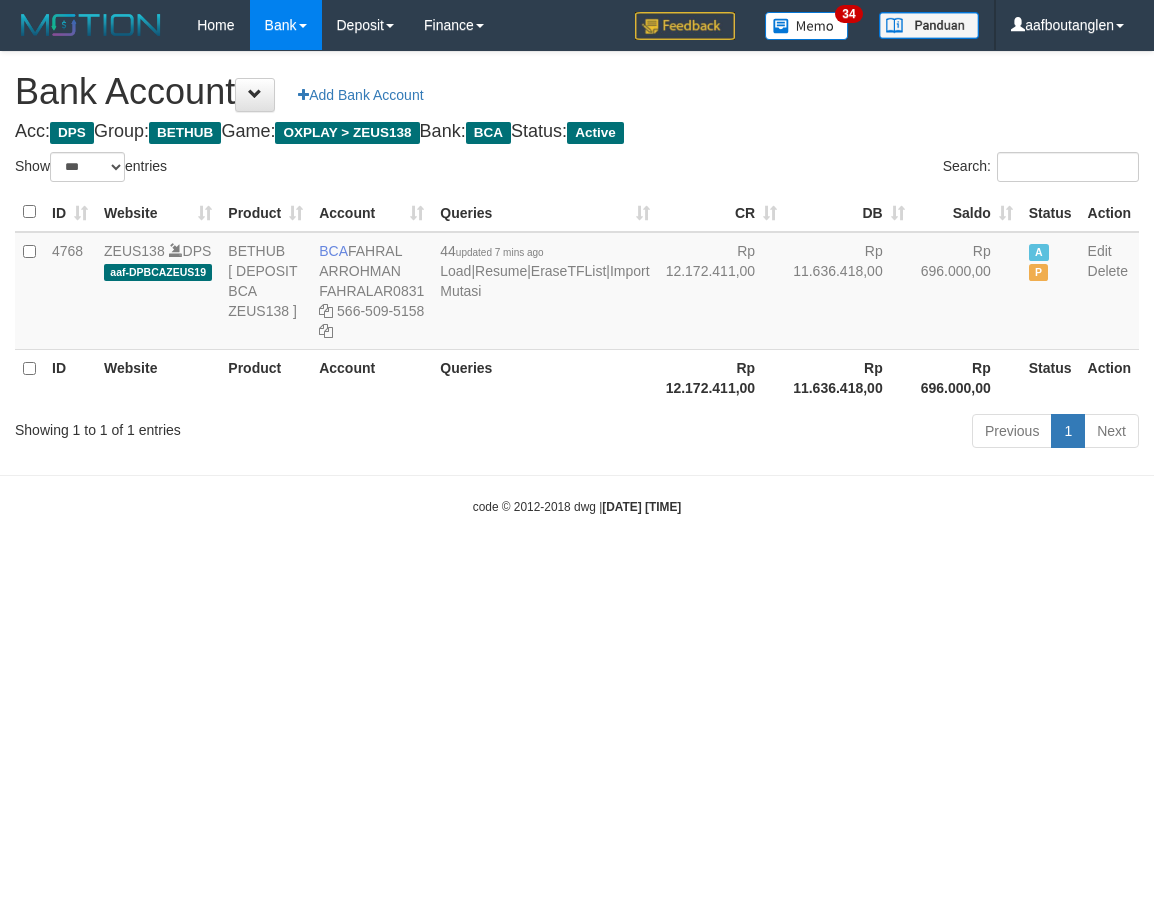select on "***" 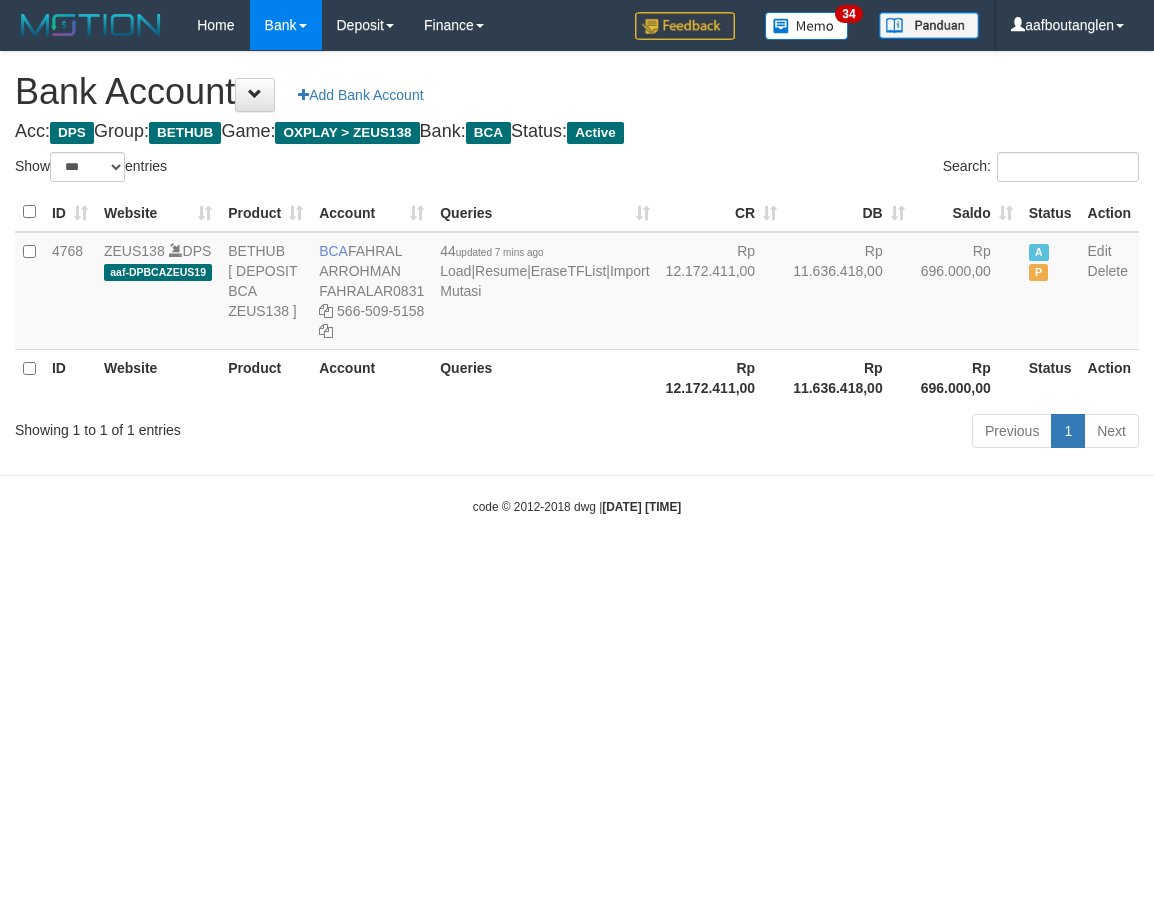 scroll, scrollTop: 0, scrollLeft: 0, axis: both 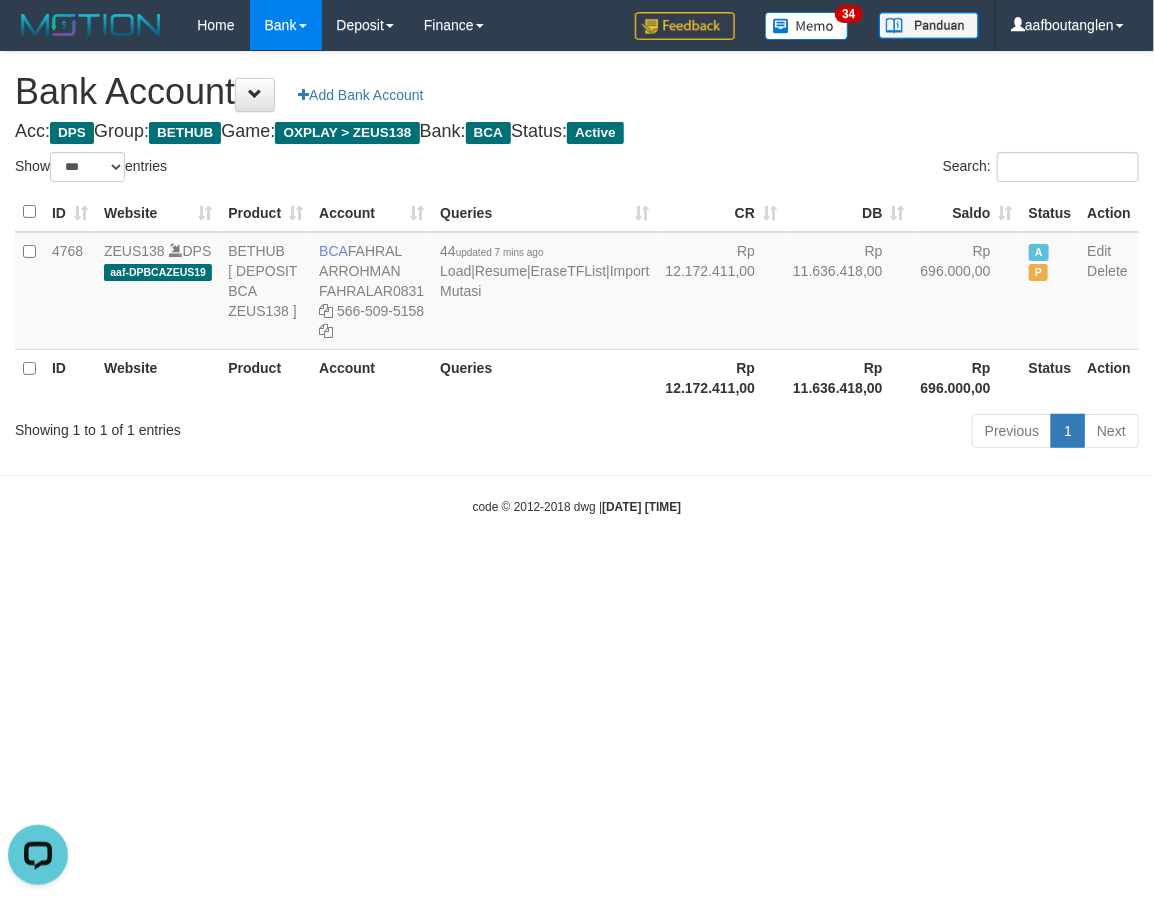 click on "Toggle navigation
Home
Bank
Account List
Deposit
DPS List
History
Note DPS
Finance
Financial Data
aafboutanglen
My Profile
Log Out
34" at bounding box center [577, 283] 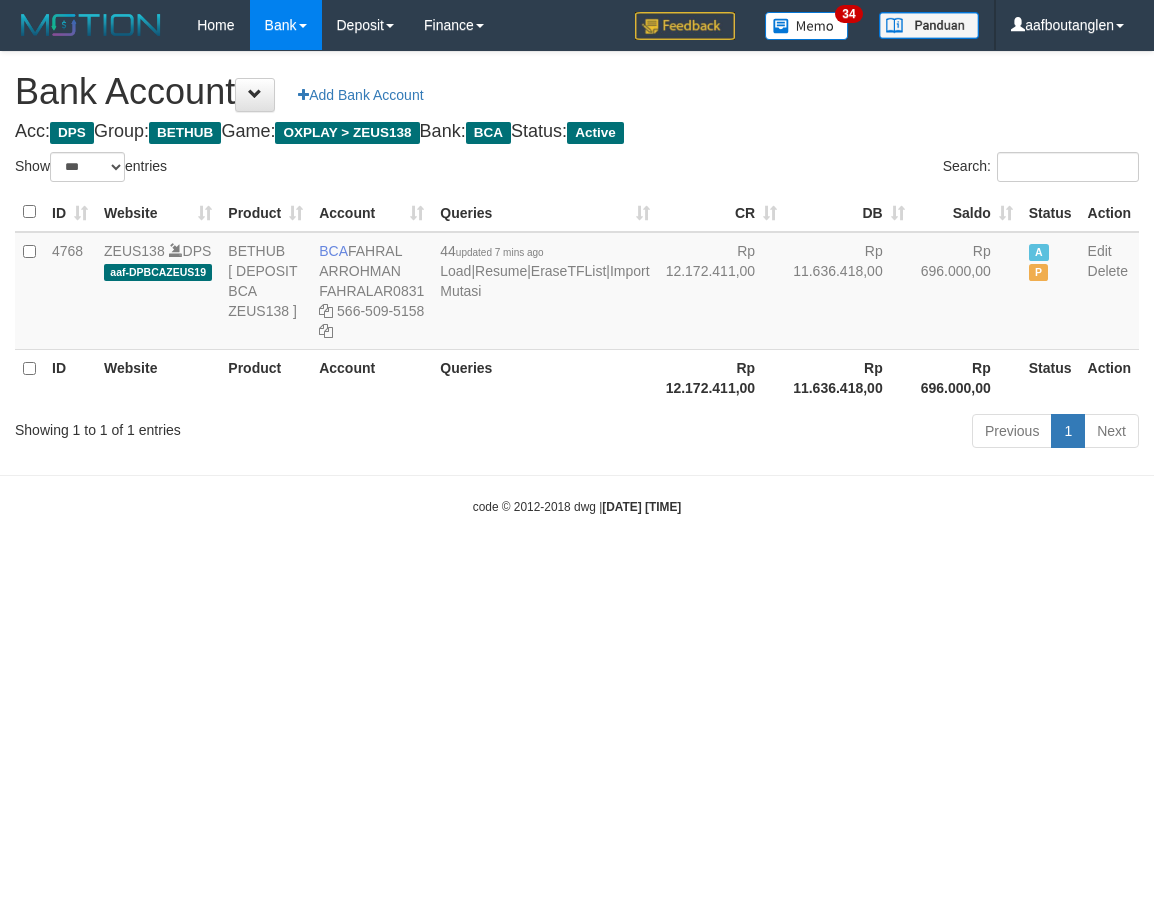 select on "***" 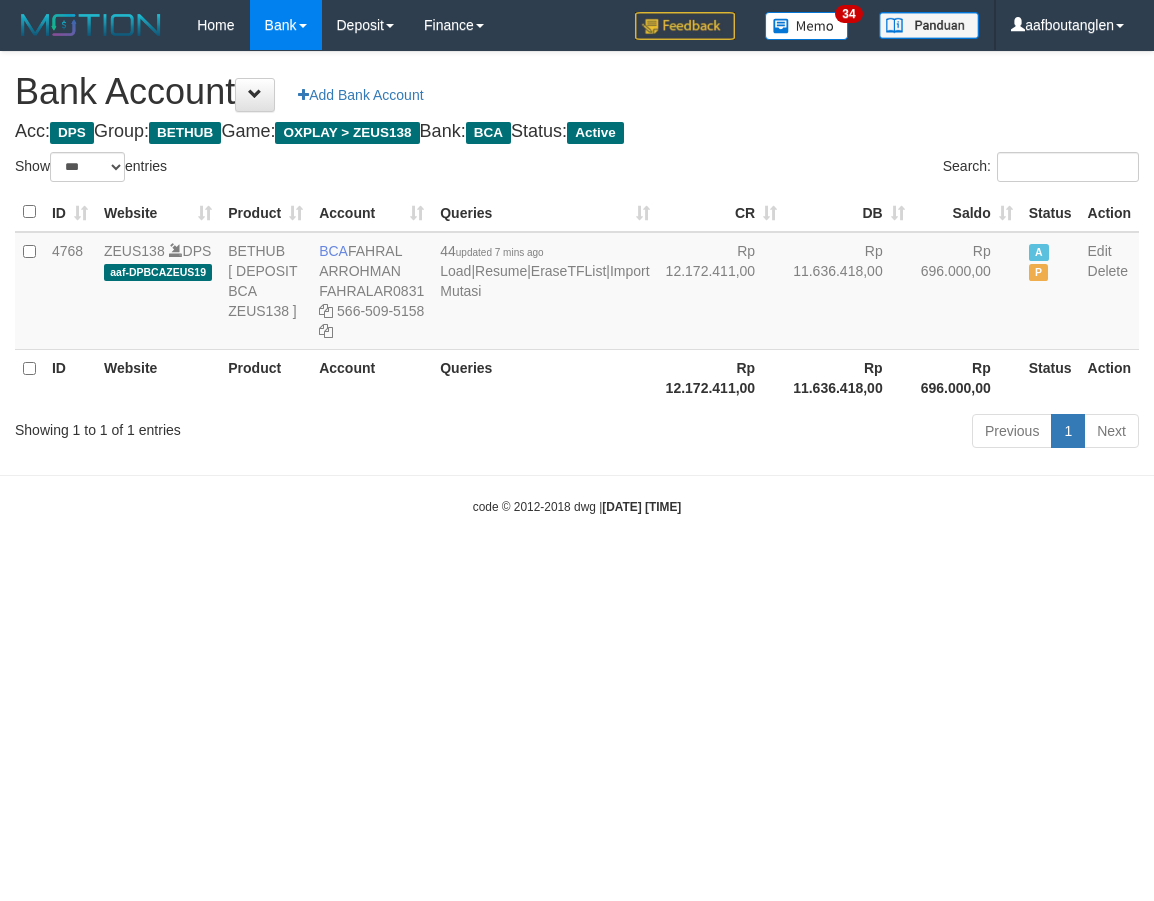scroll, scrollTop: 0, scrollLeft: 0, axis: both 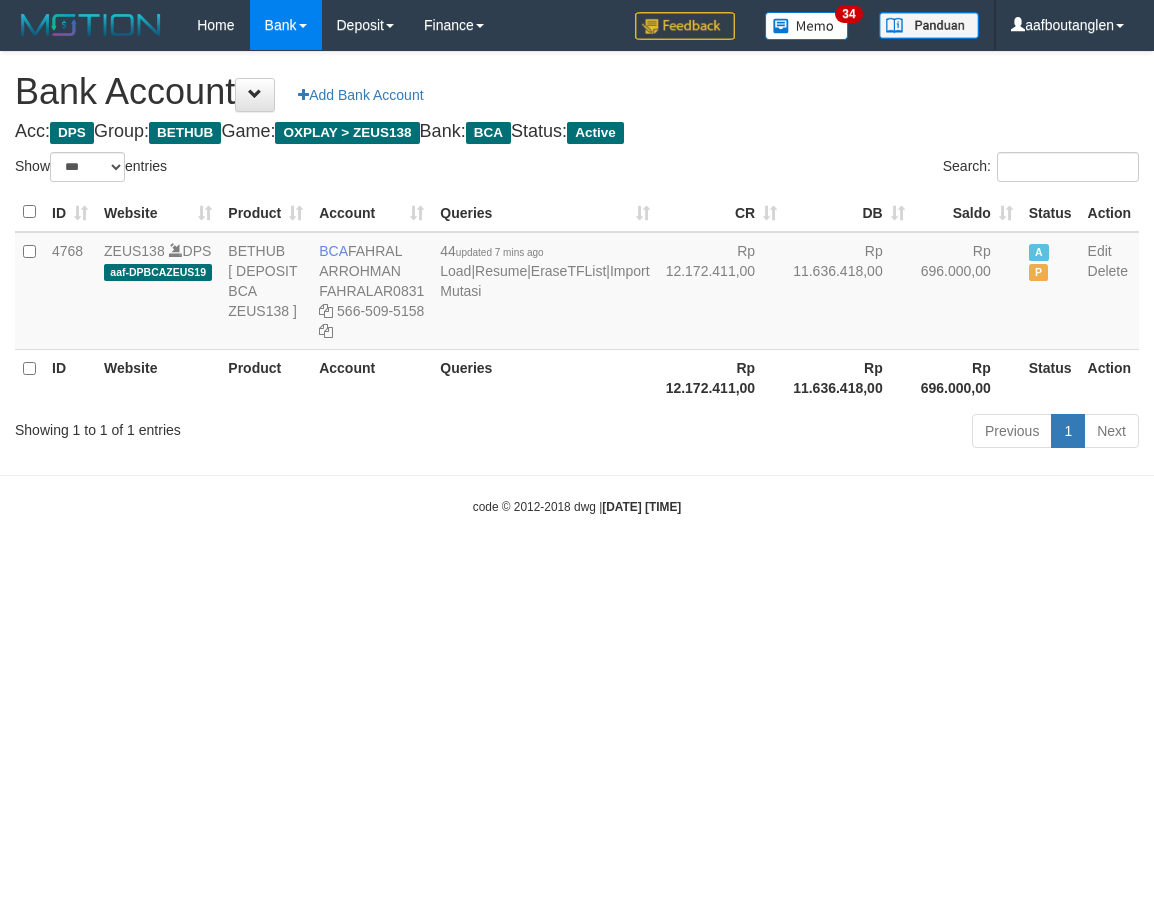select on "***" 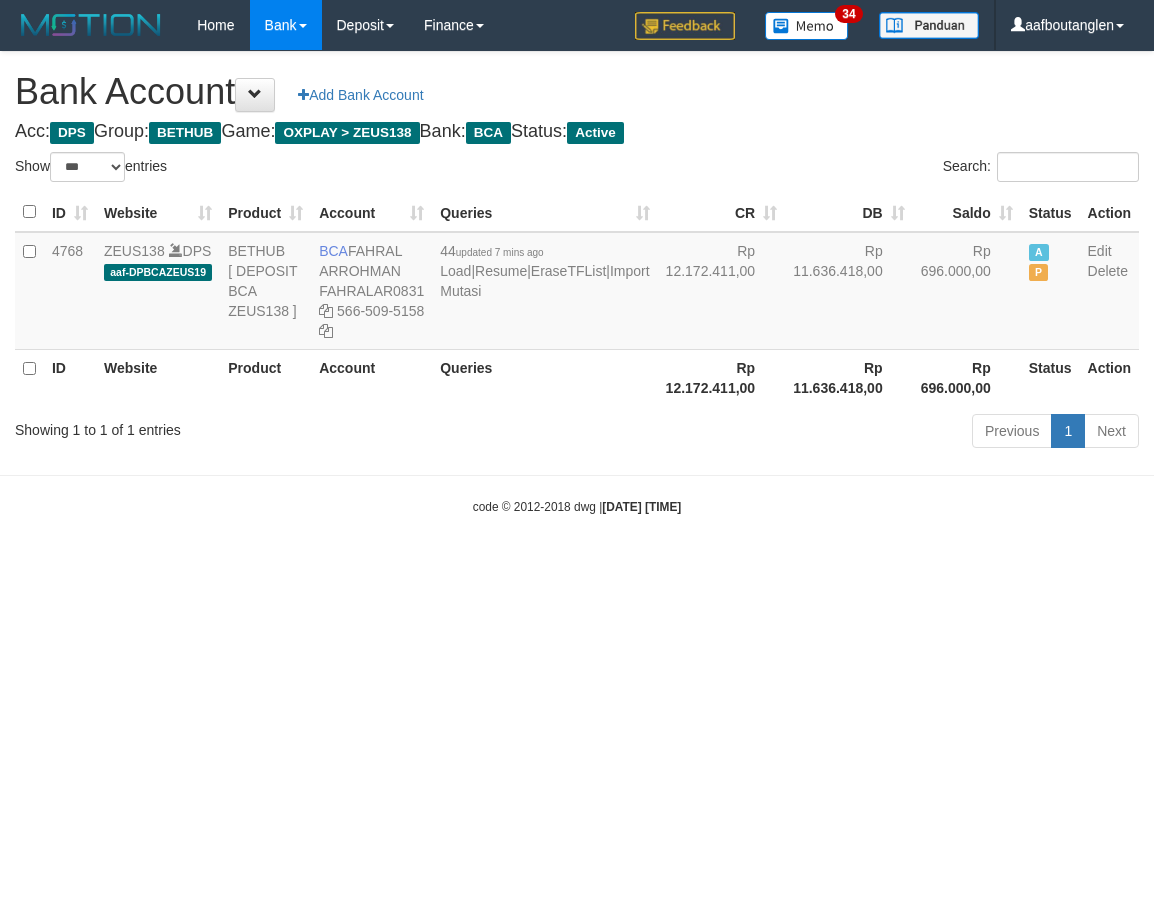 scroll, scrollTop: 0, scrollLeft: 0, axis: both 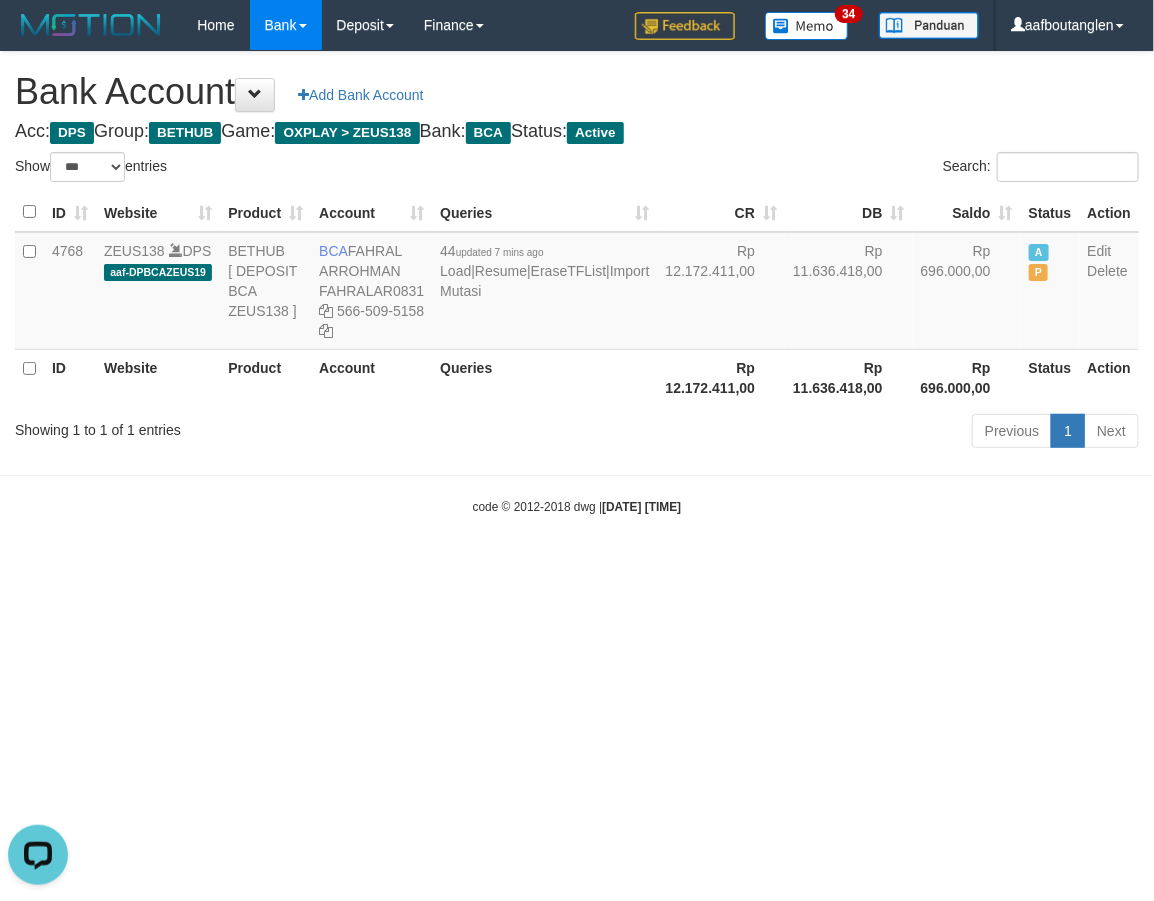 click on "Toggle navigation
Home
Bank
Account List
Deposit
DPS List
History
Note DPS
Finance
Financial Data
aafboutanglen
My Profile
Log Out
34" at bounding box center [577, 283] 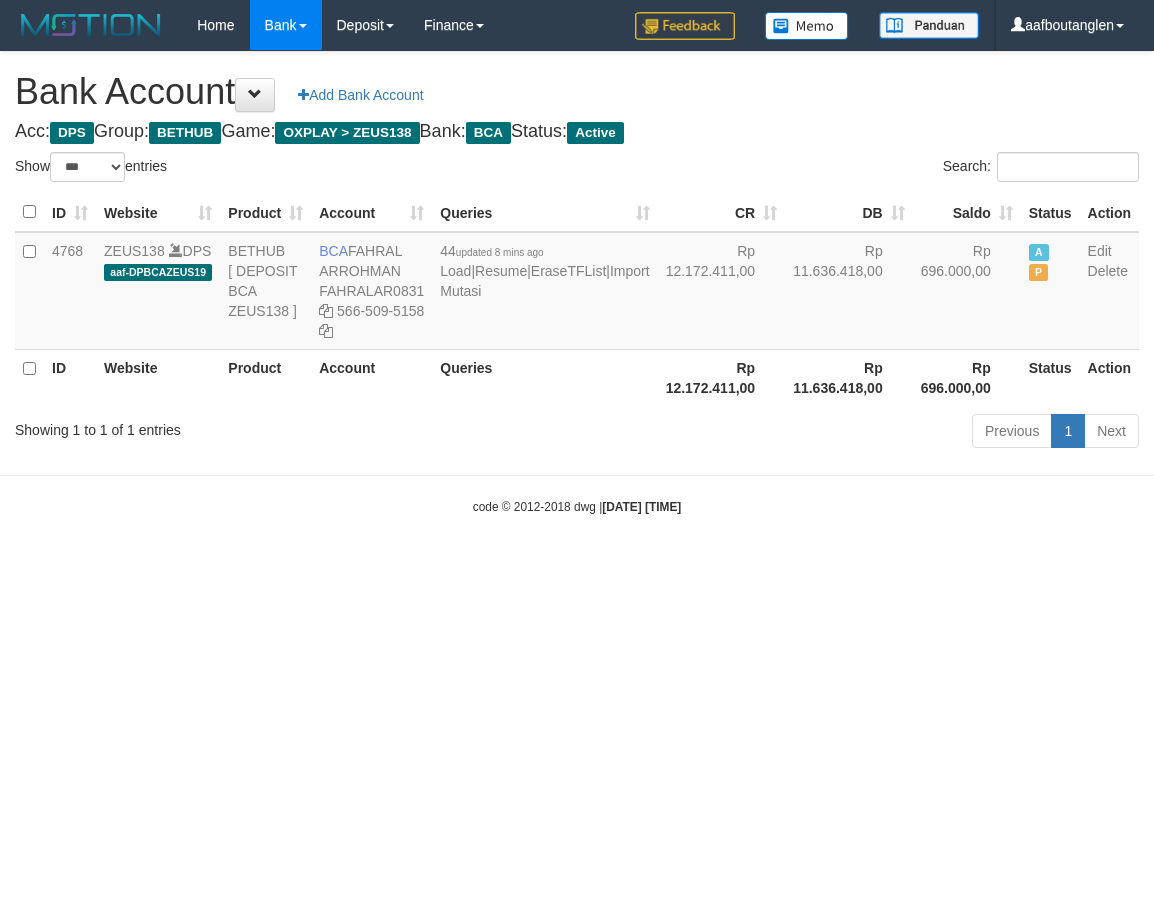 select on "***" 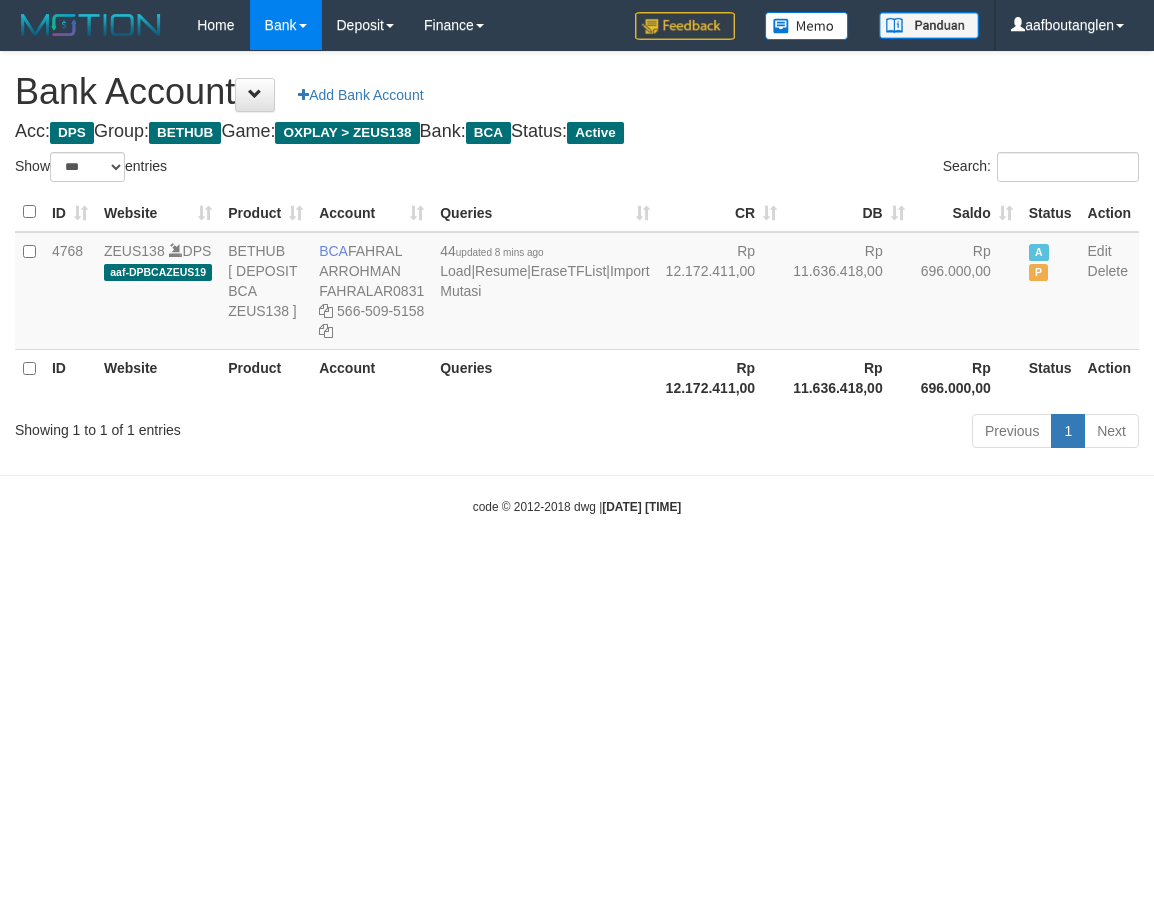 scroll, scrollTop: 0, scrollLeft: 0, axis: both 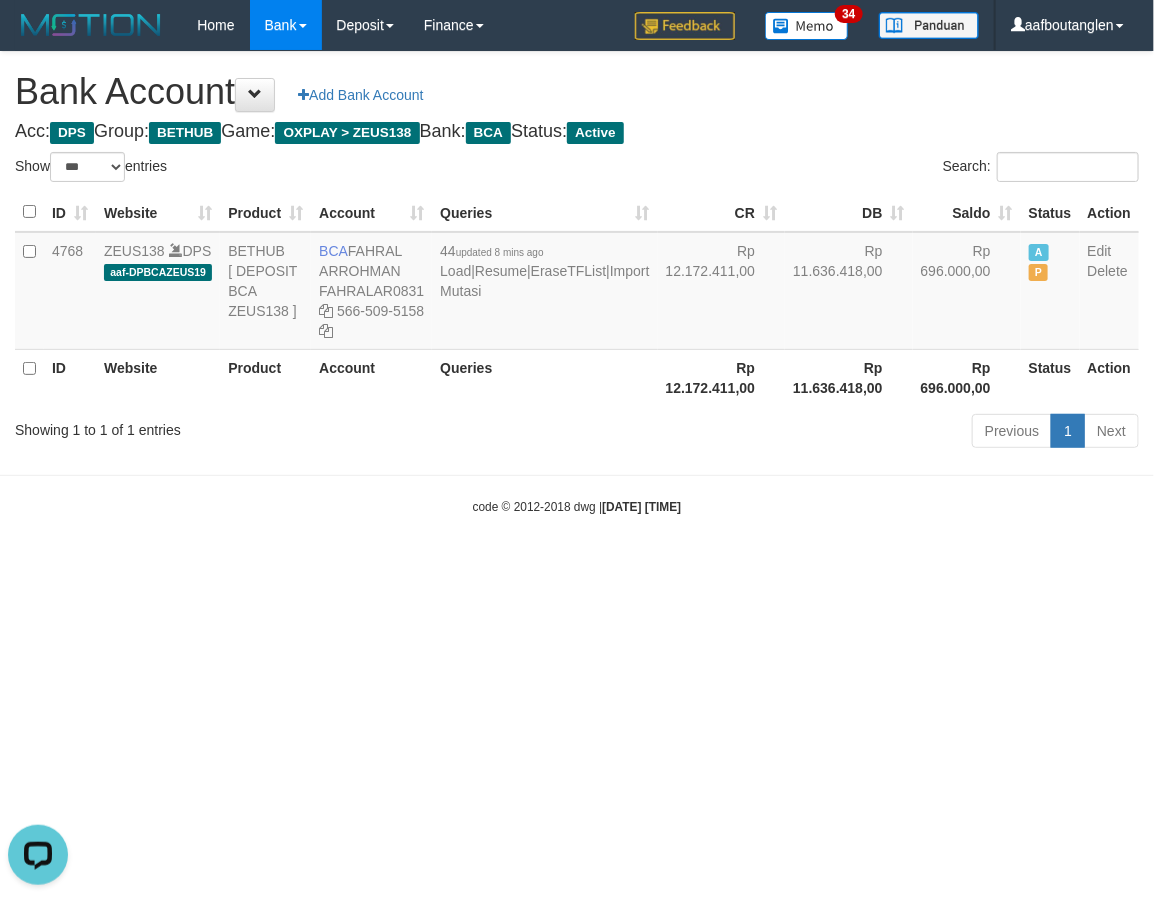 drag, startPoint x: 780, startPoint y: 533, endPoint x: 740, endPoint y: 526, distance: 40.60788 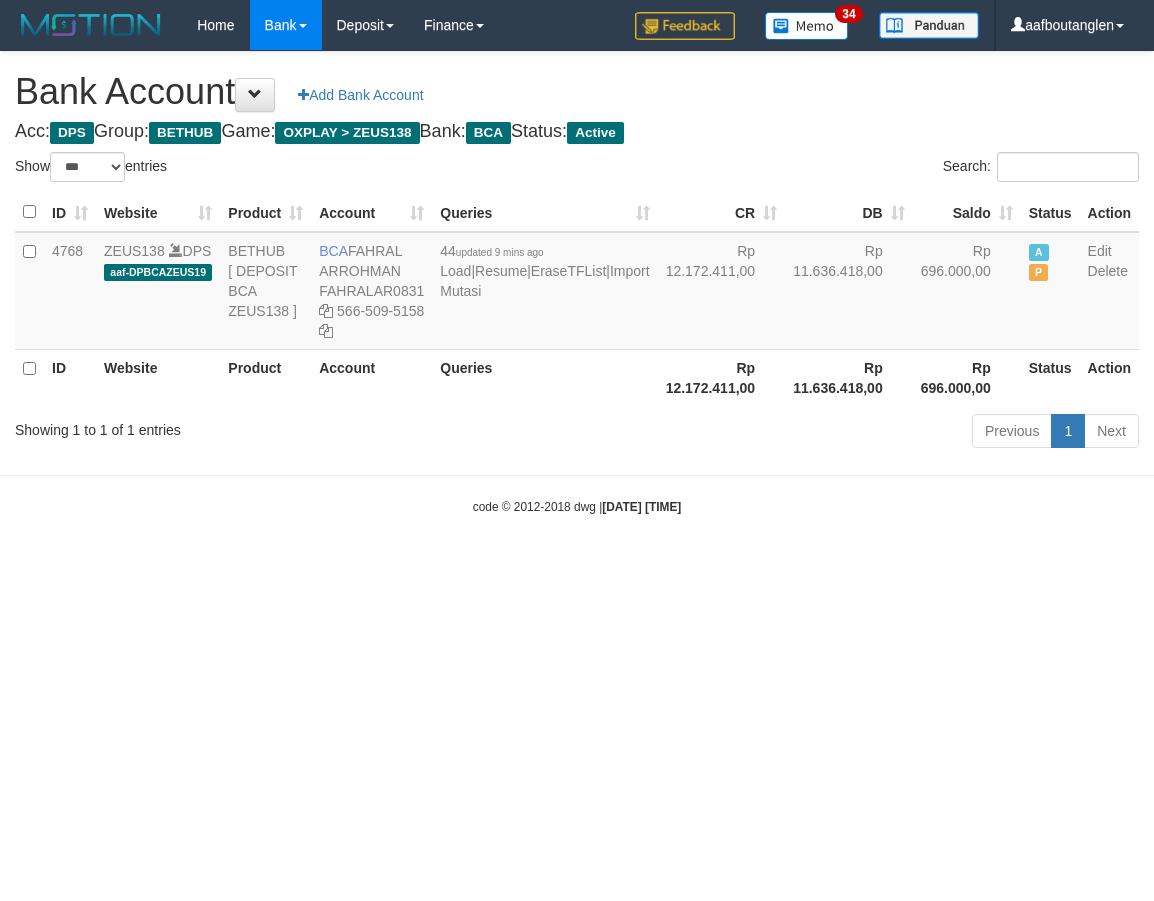 select on "***" 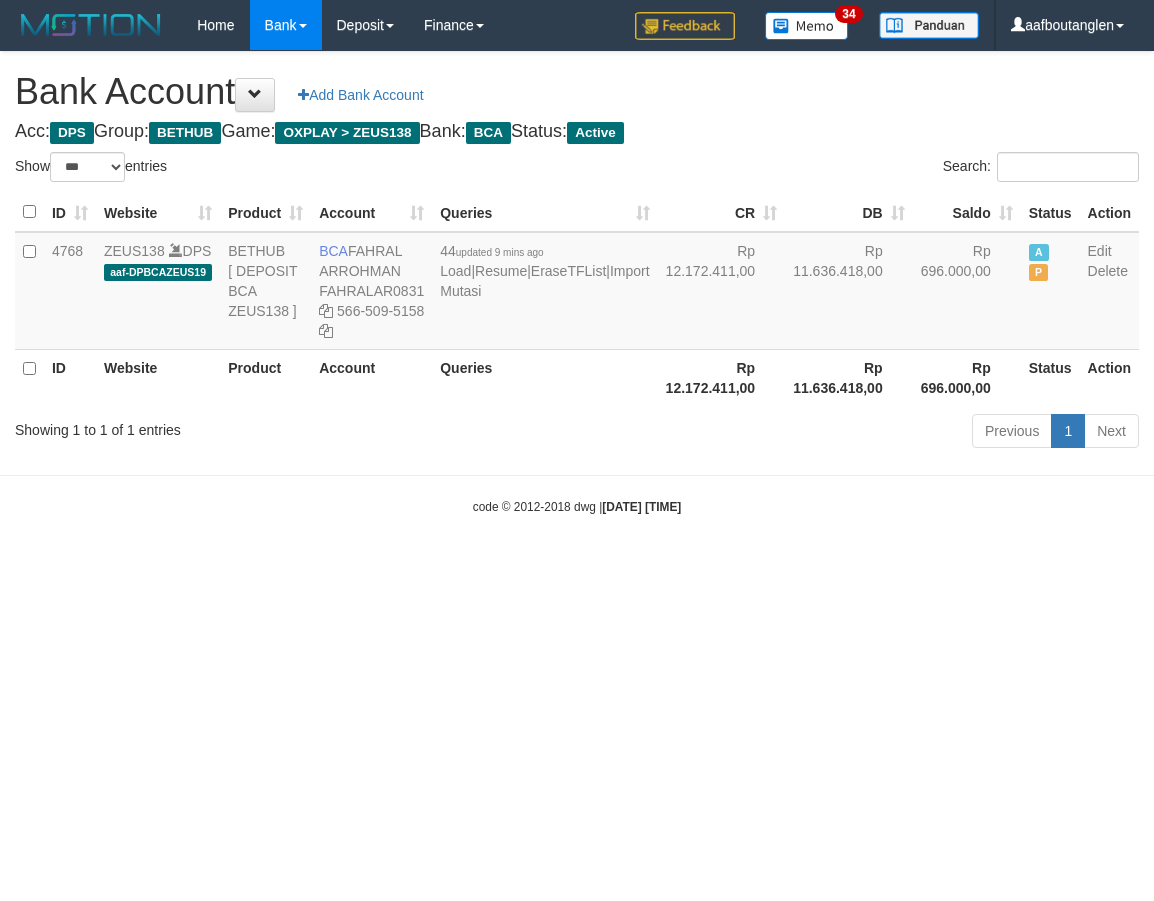 scroll, scrollTop: 0, scrollLeft: 0, axis: both 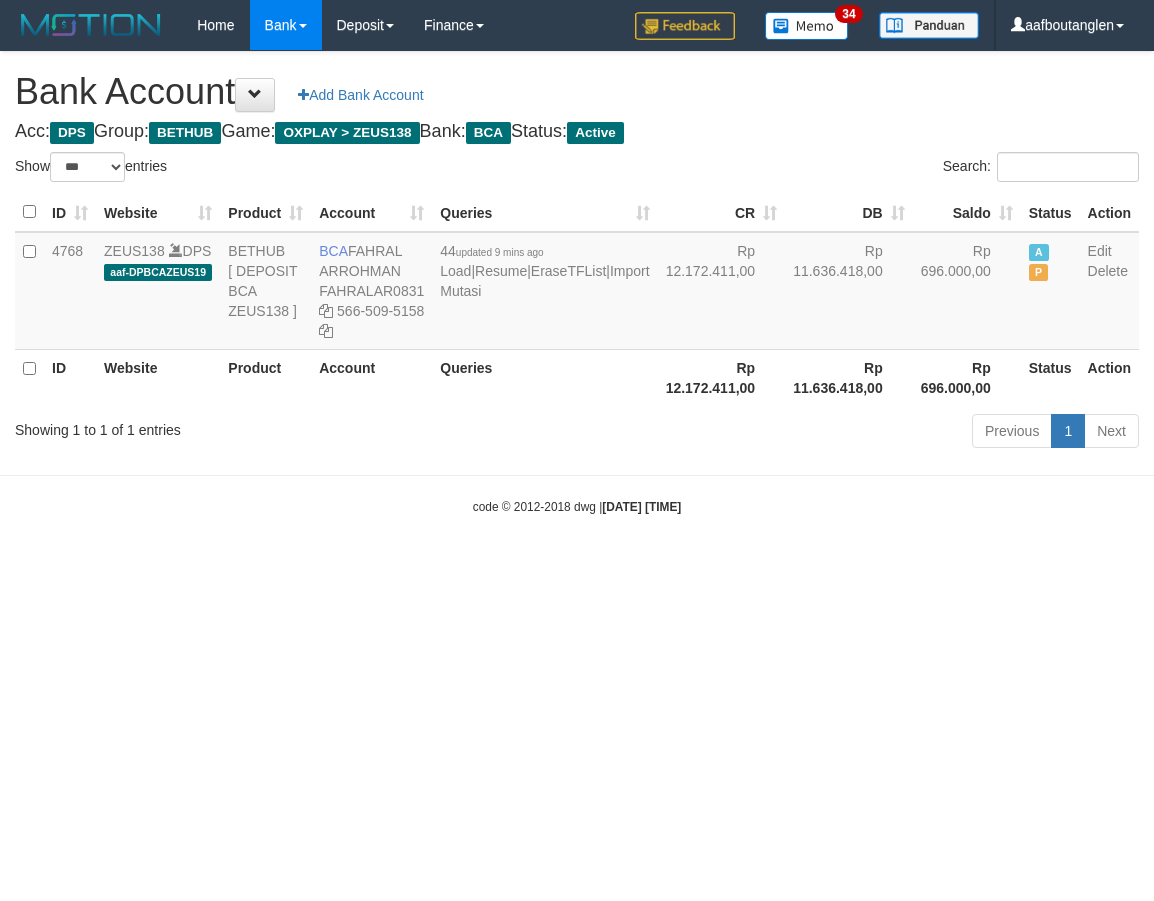 select on "***" 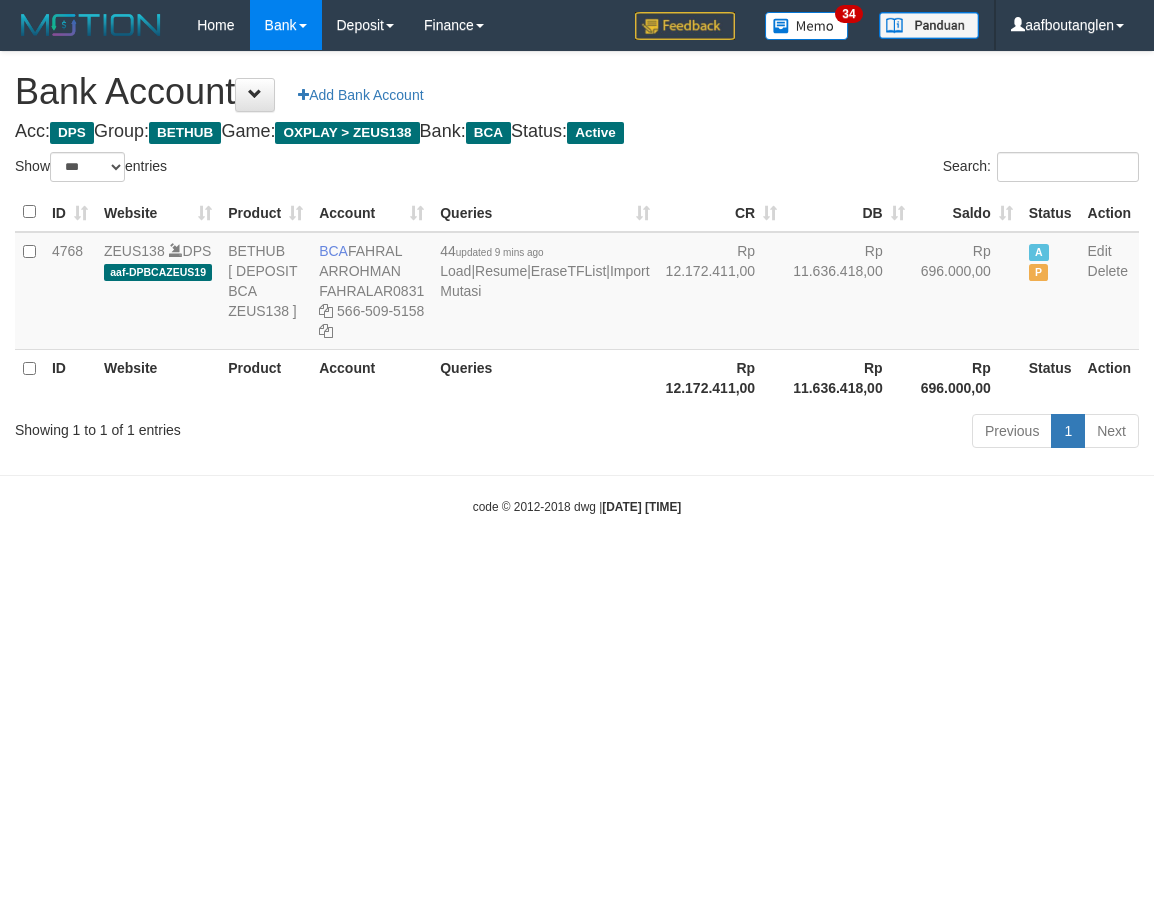 scroll, scrollTop: 0, scrollLeft: 0, axis: both 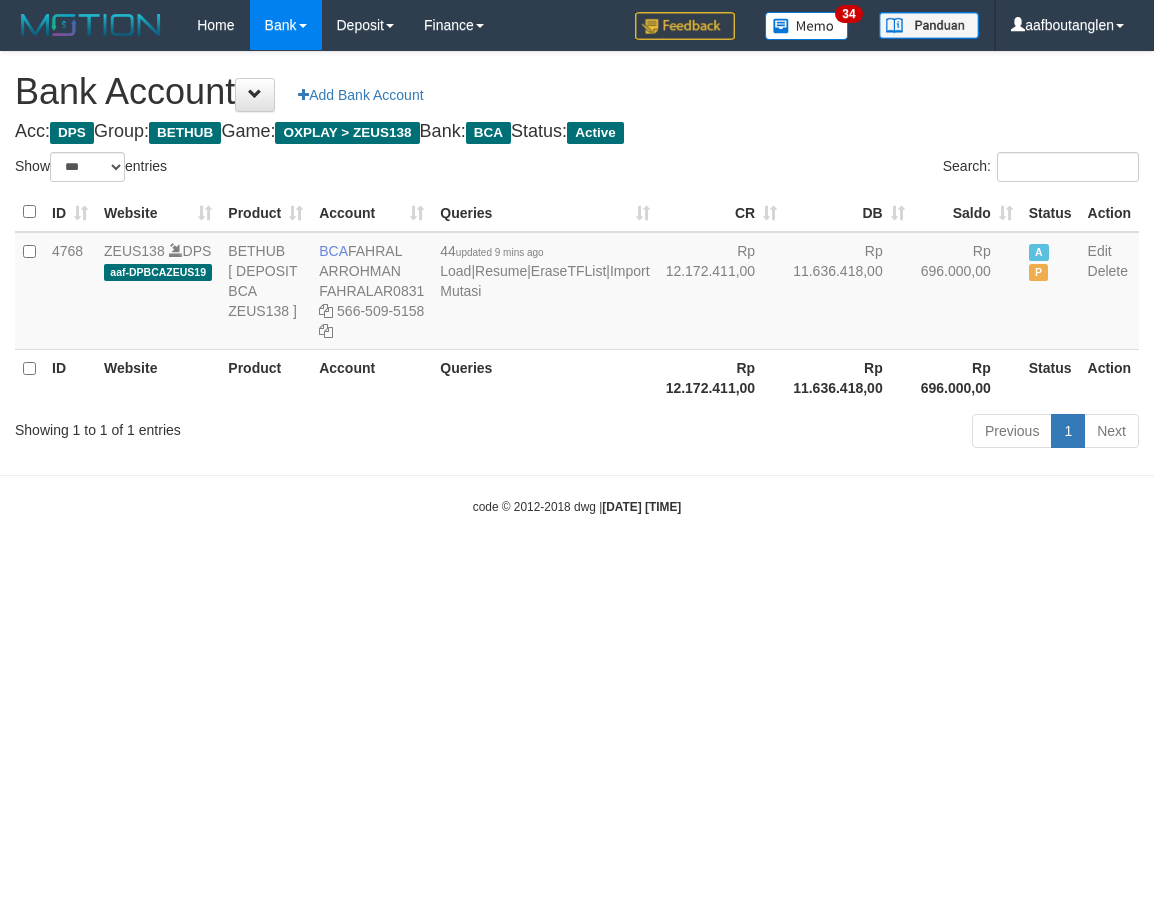 select on "***" 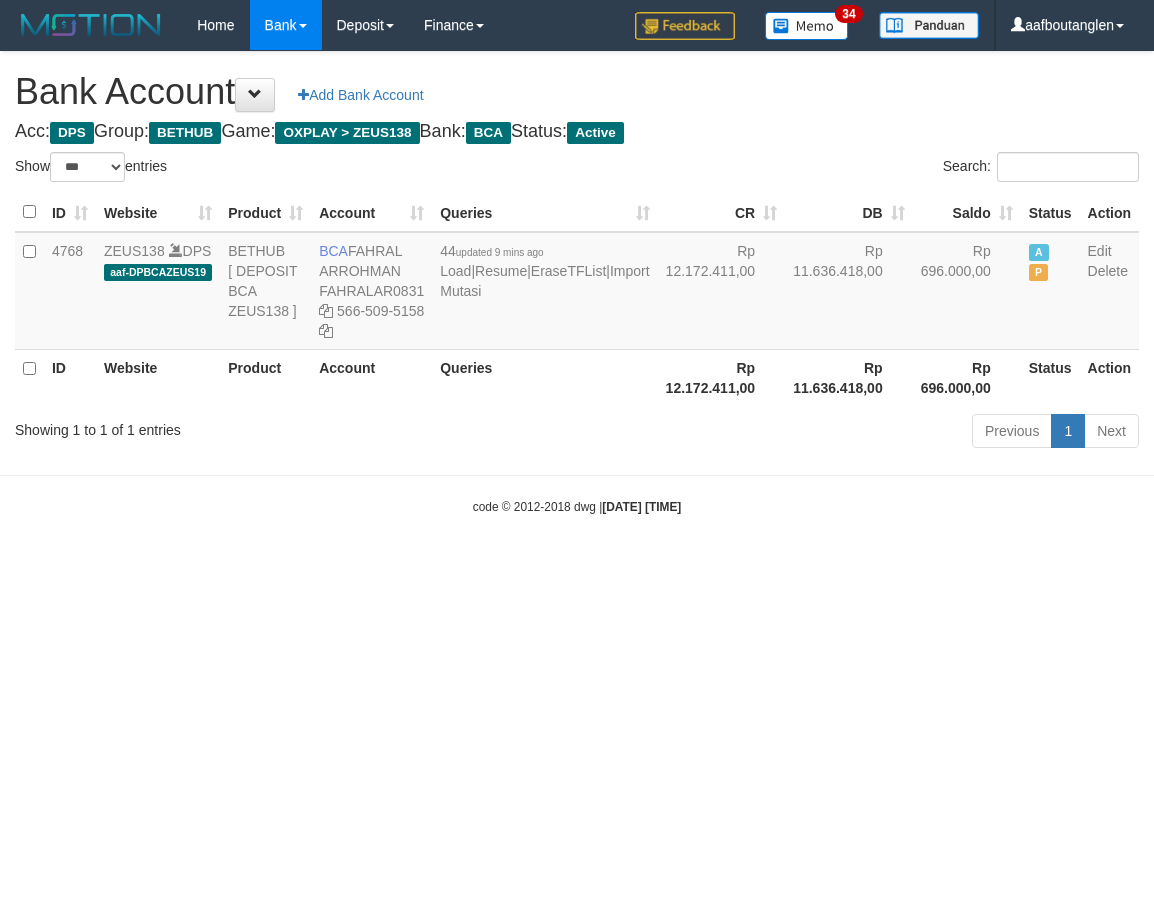 scroll, scrollTop: 0, scrollLeft: 0, axis: both 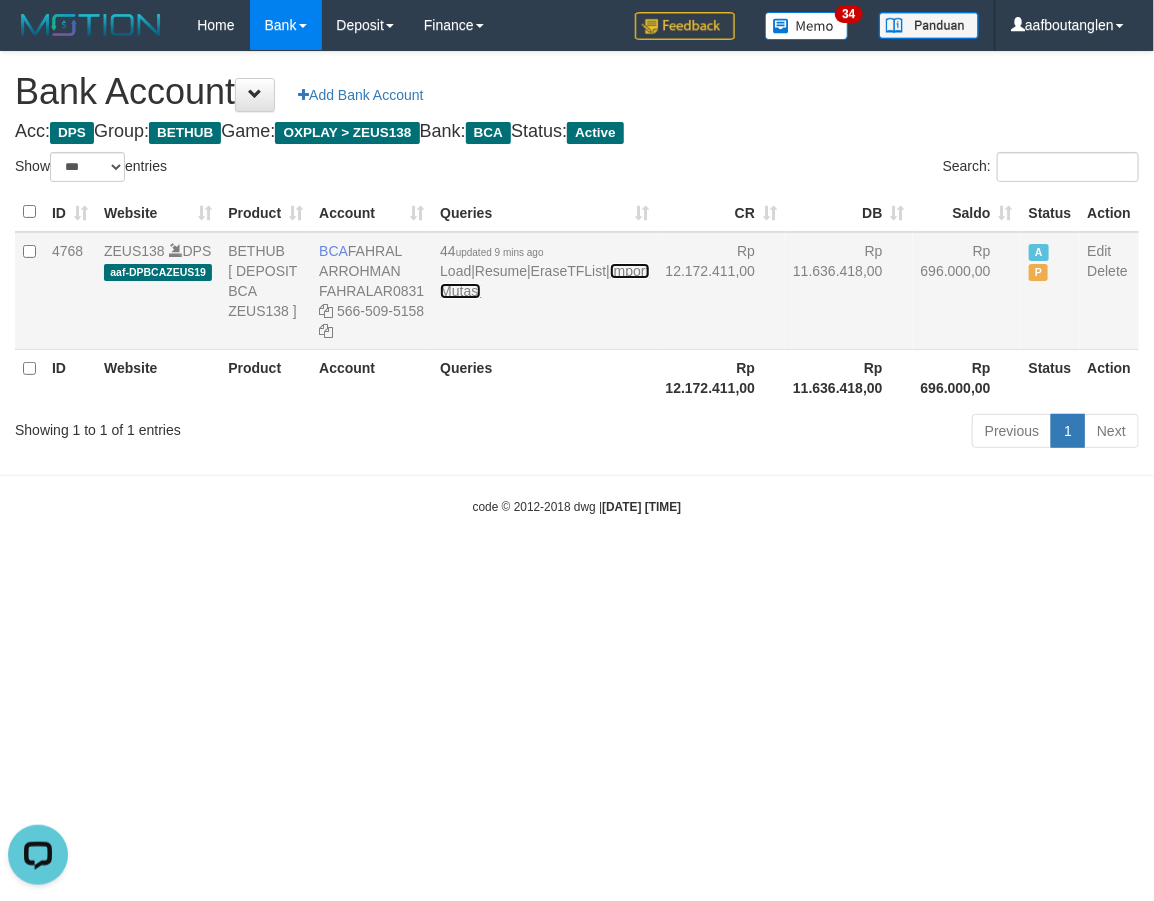 click on "Import Mutasi" at bounding box center (544, 281) 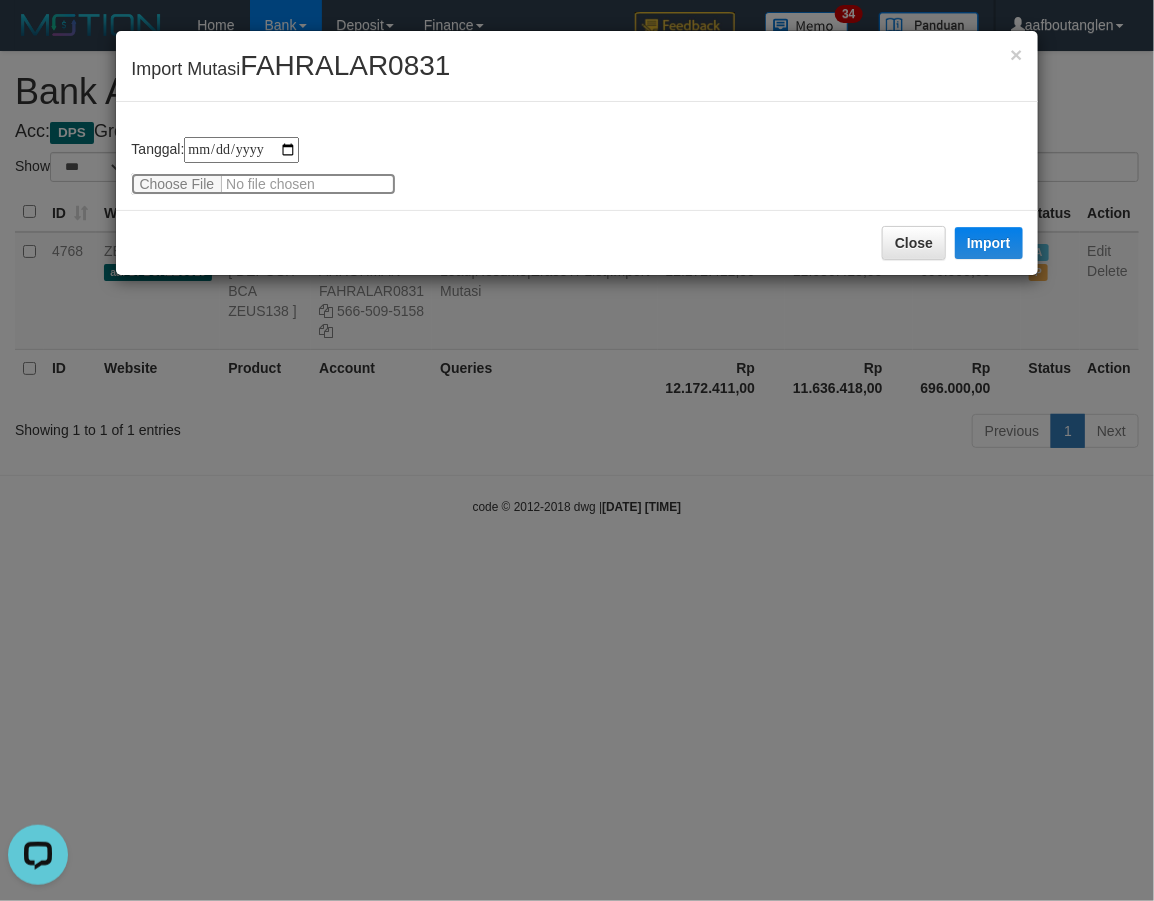 click at bounding box center [263, 184] 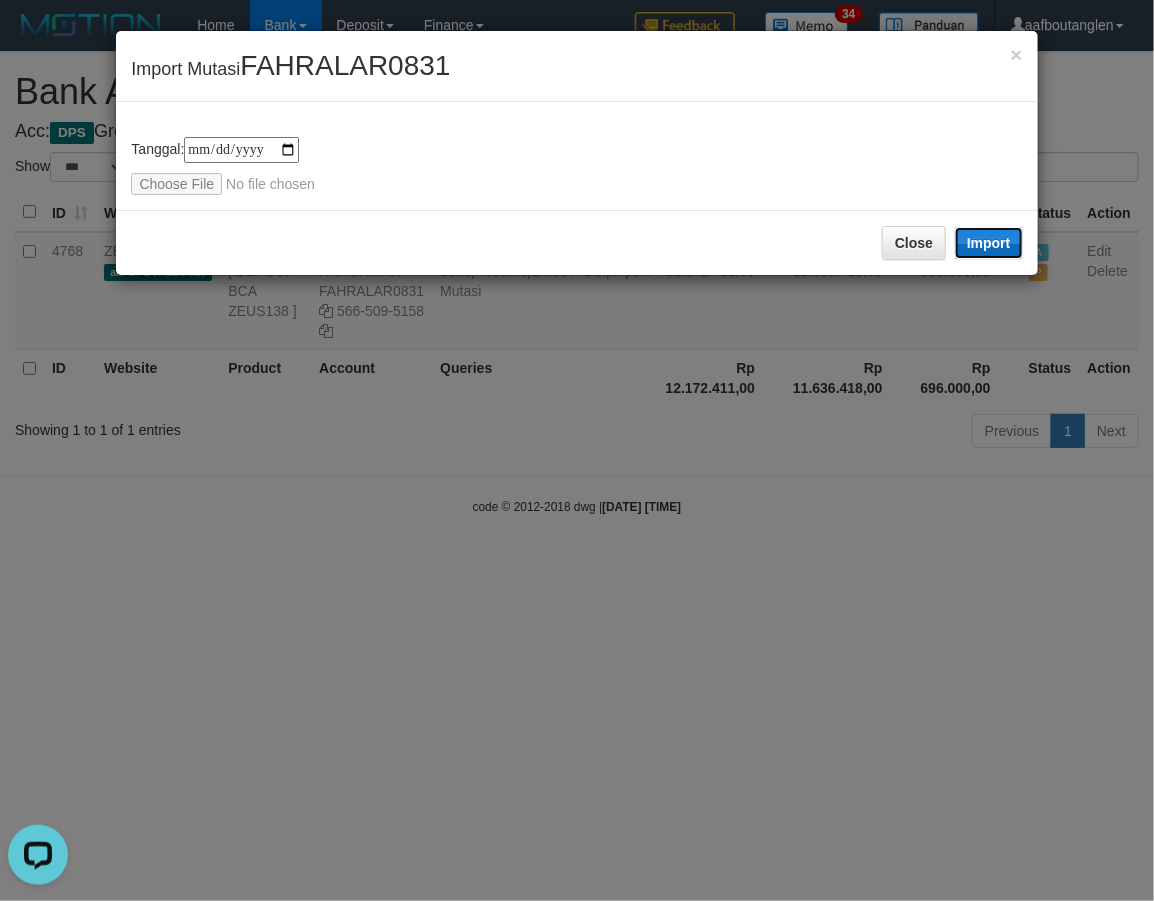 click on "Import" at bounding box center [989, 243] 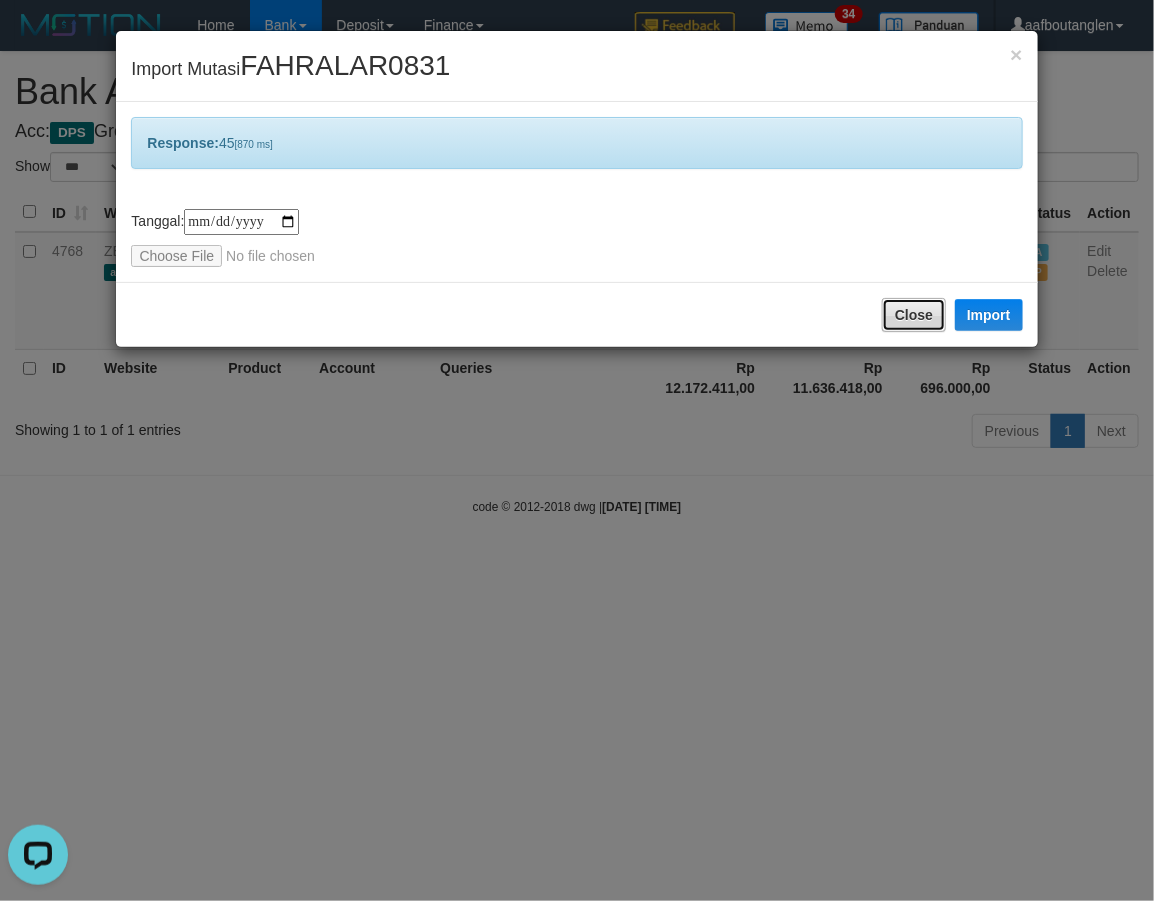 click on "Close" at bounding box center (914, 315) 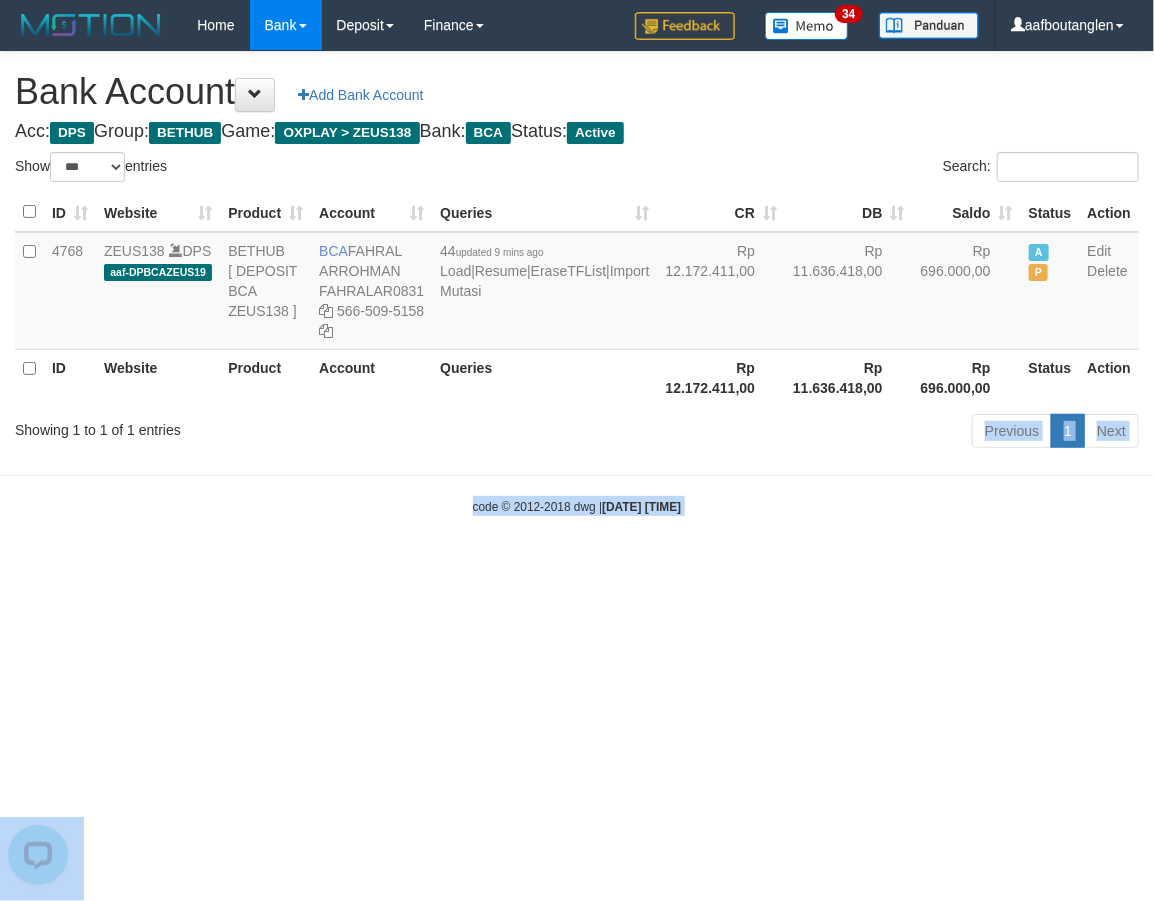 drag, startPoint x: 654, startPoint y: 451, endPoint x: 685, endPoint y: 428, distance: 38.600517 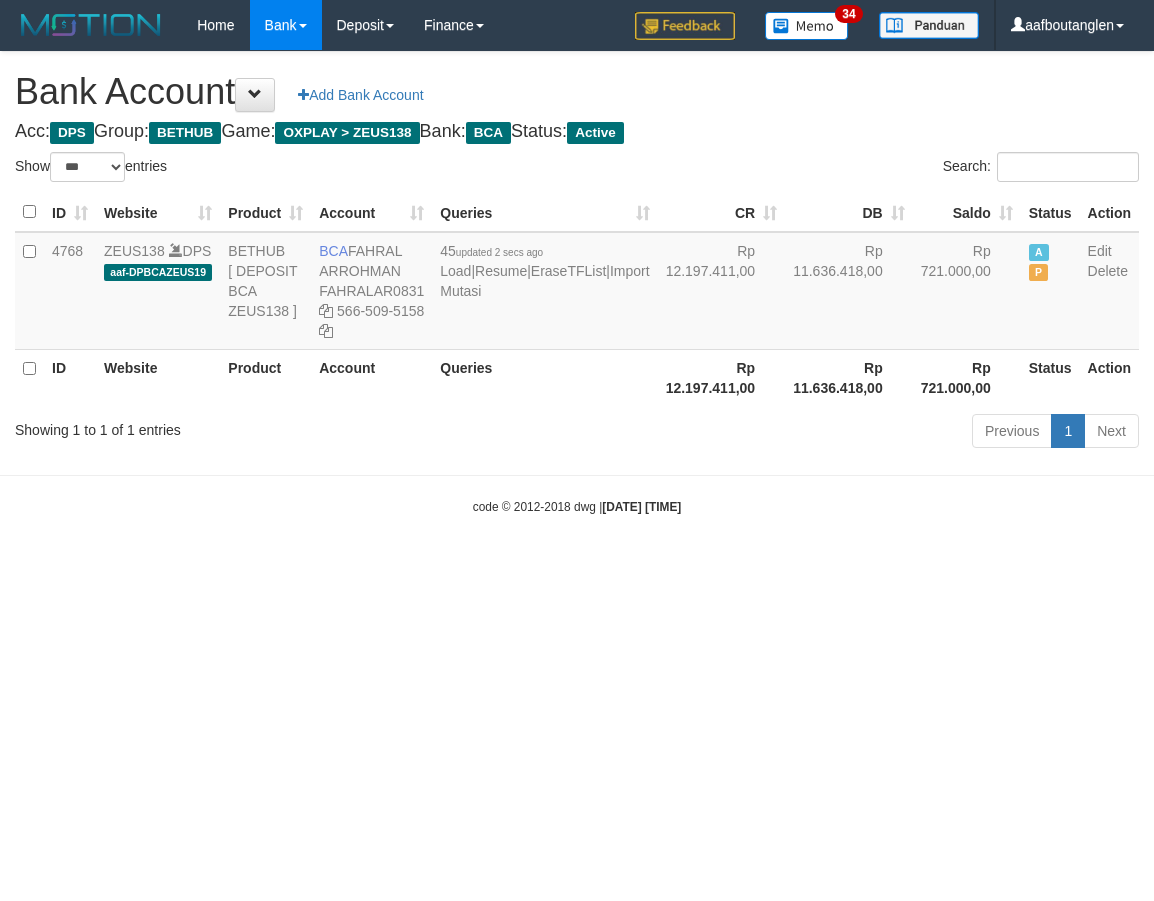 select on "***" 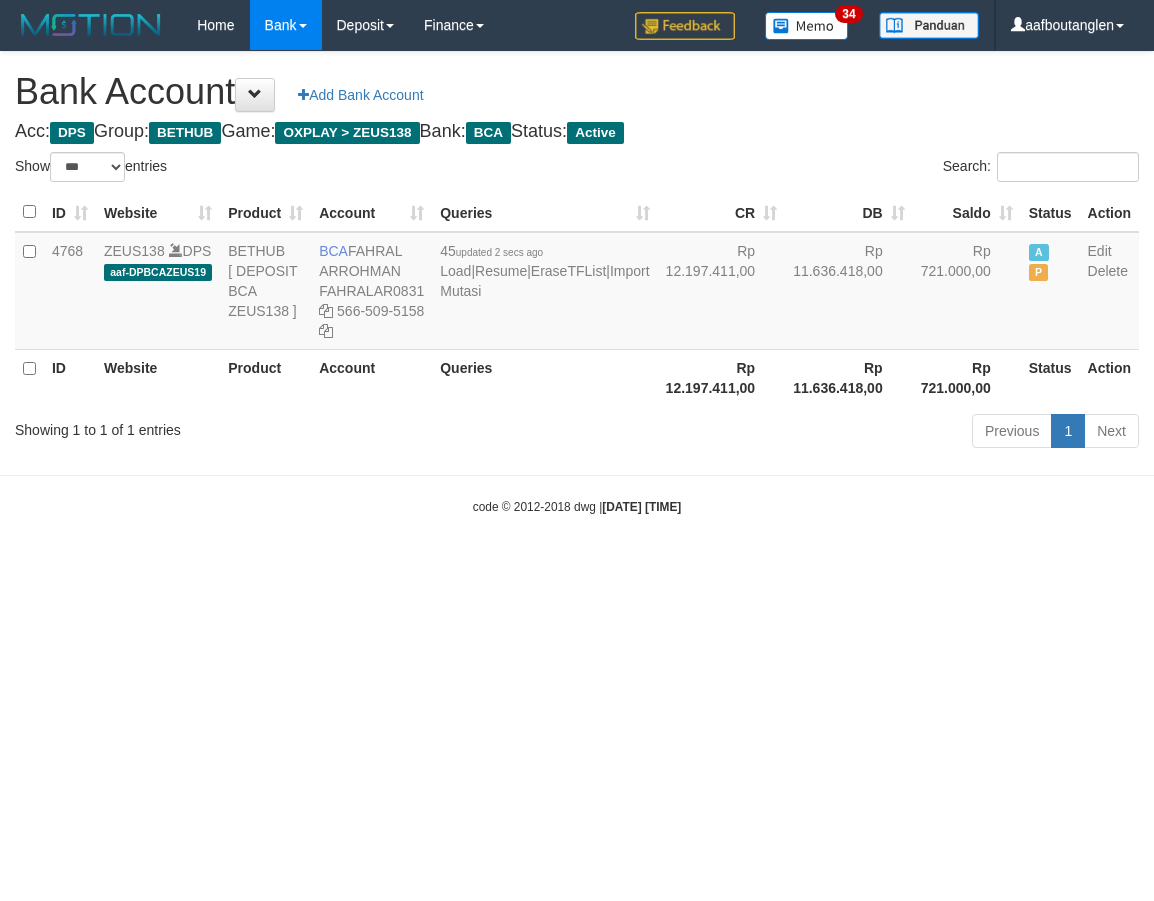 scroll, scrollTop: 0, scrollLeft: 0, axis: both 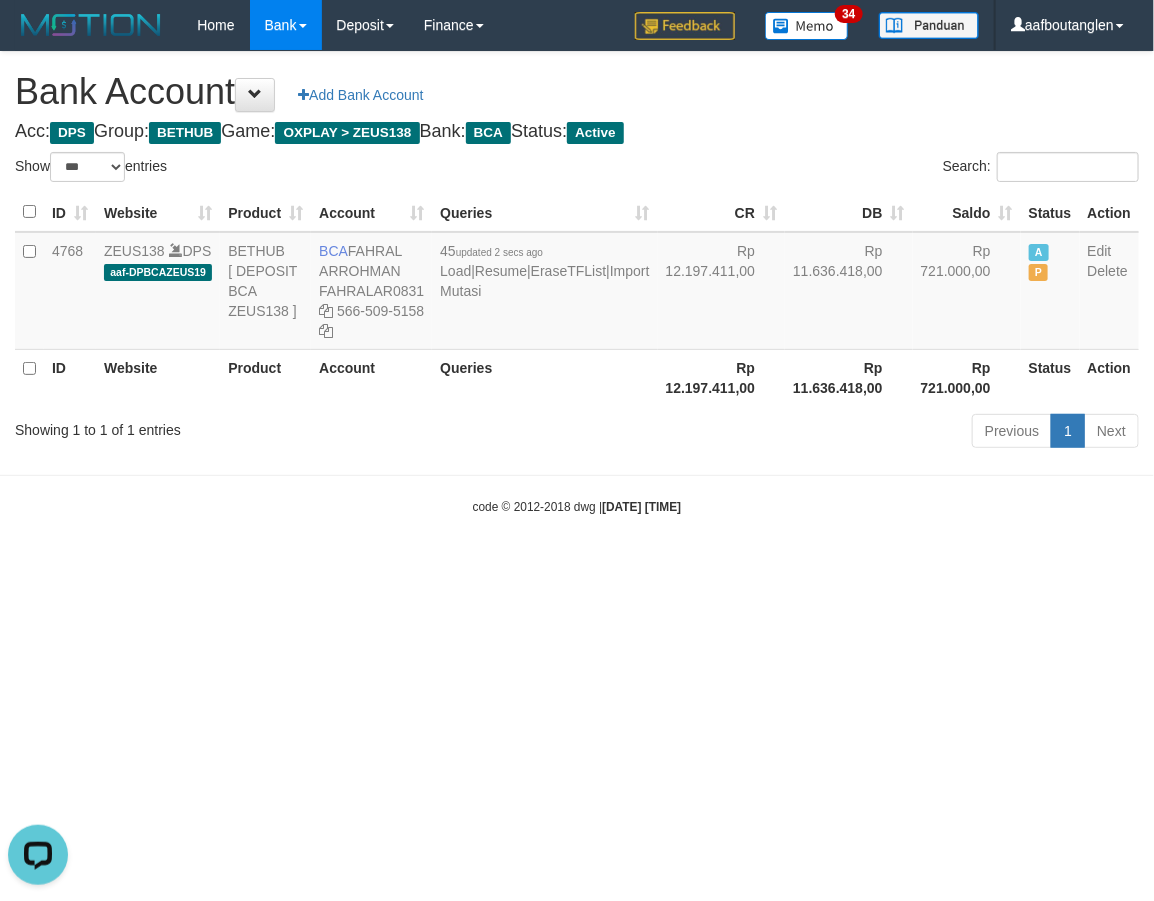 drag, startPoint x: 748, startPoint y: 664, endPoint x: 748, endPoint y: 652, distance: 12 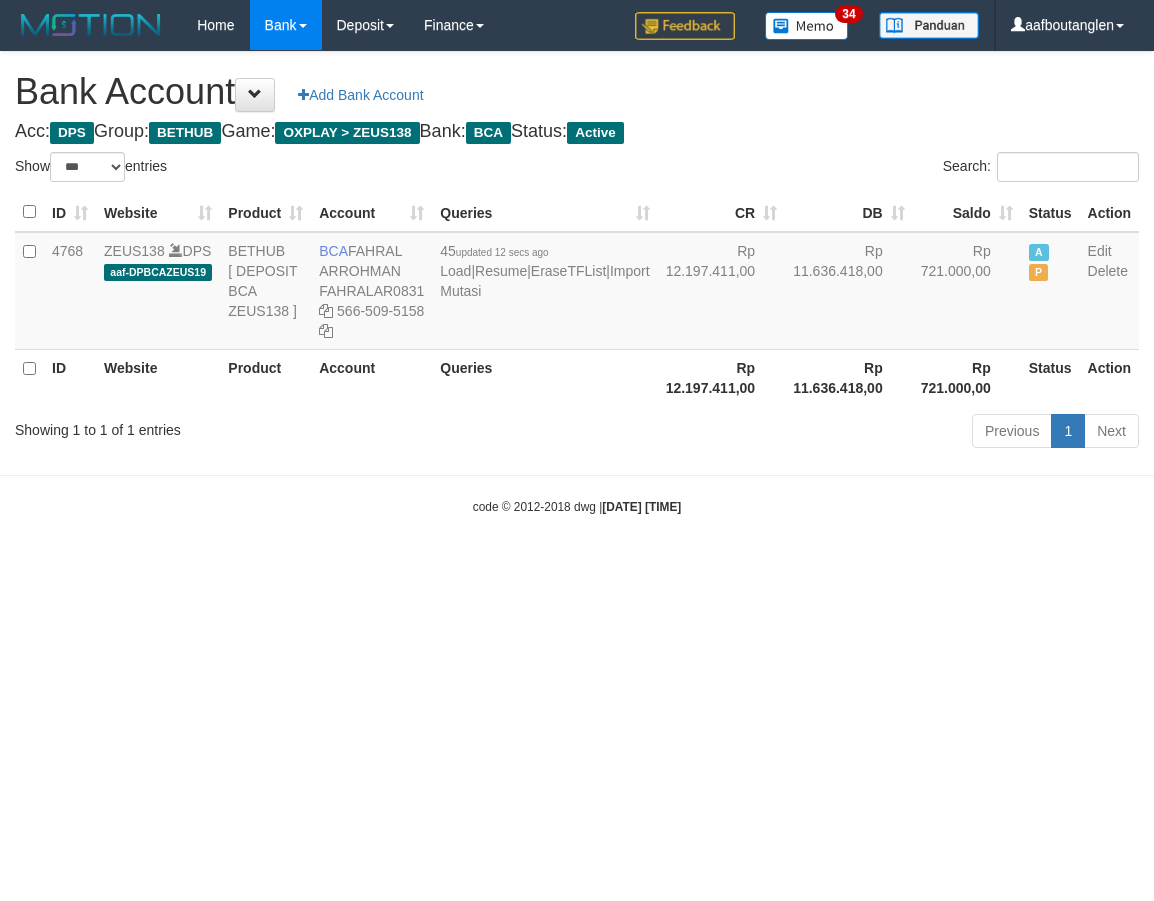 select on "***" 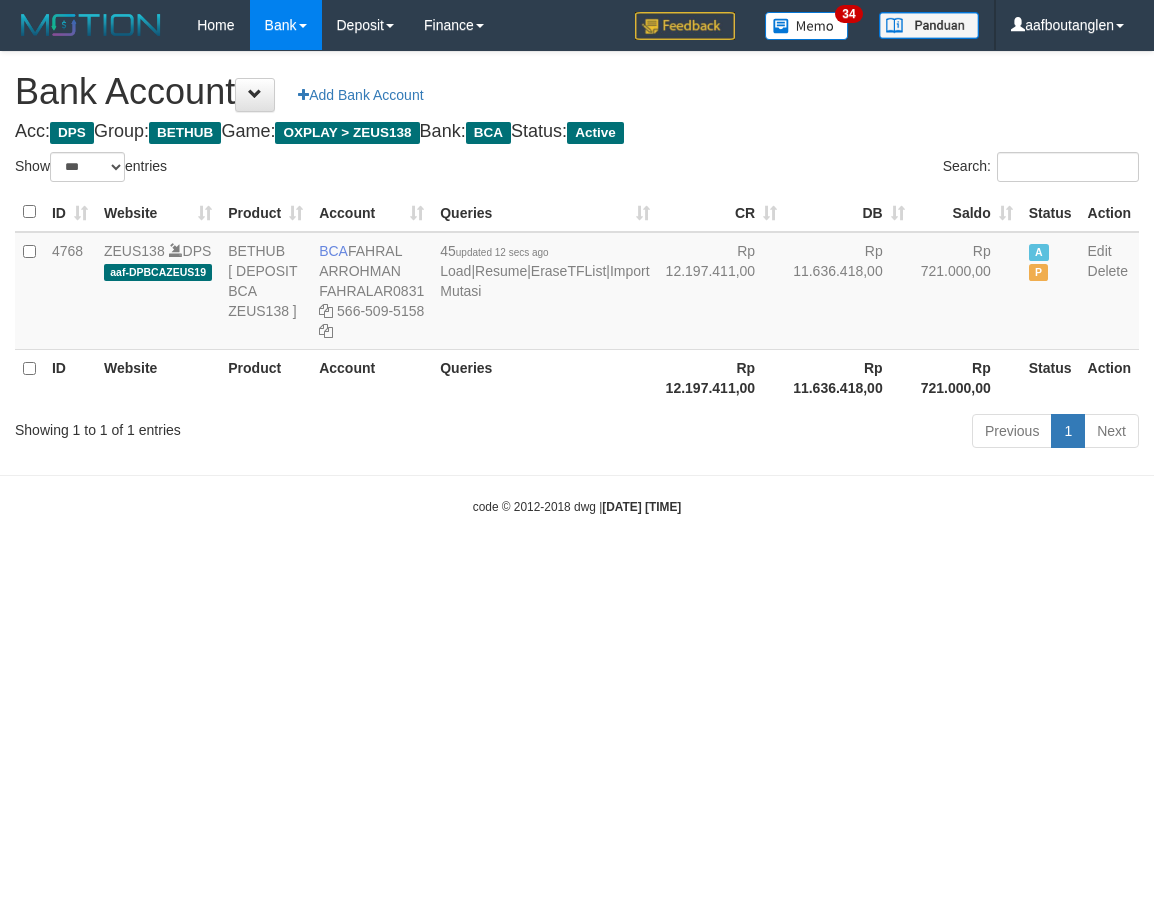 scroll, scrollTop: 0, scrollLeft: 0, axis: both 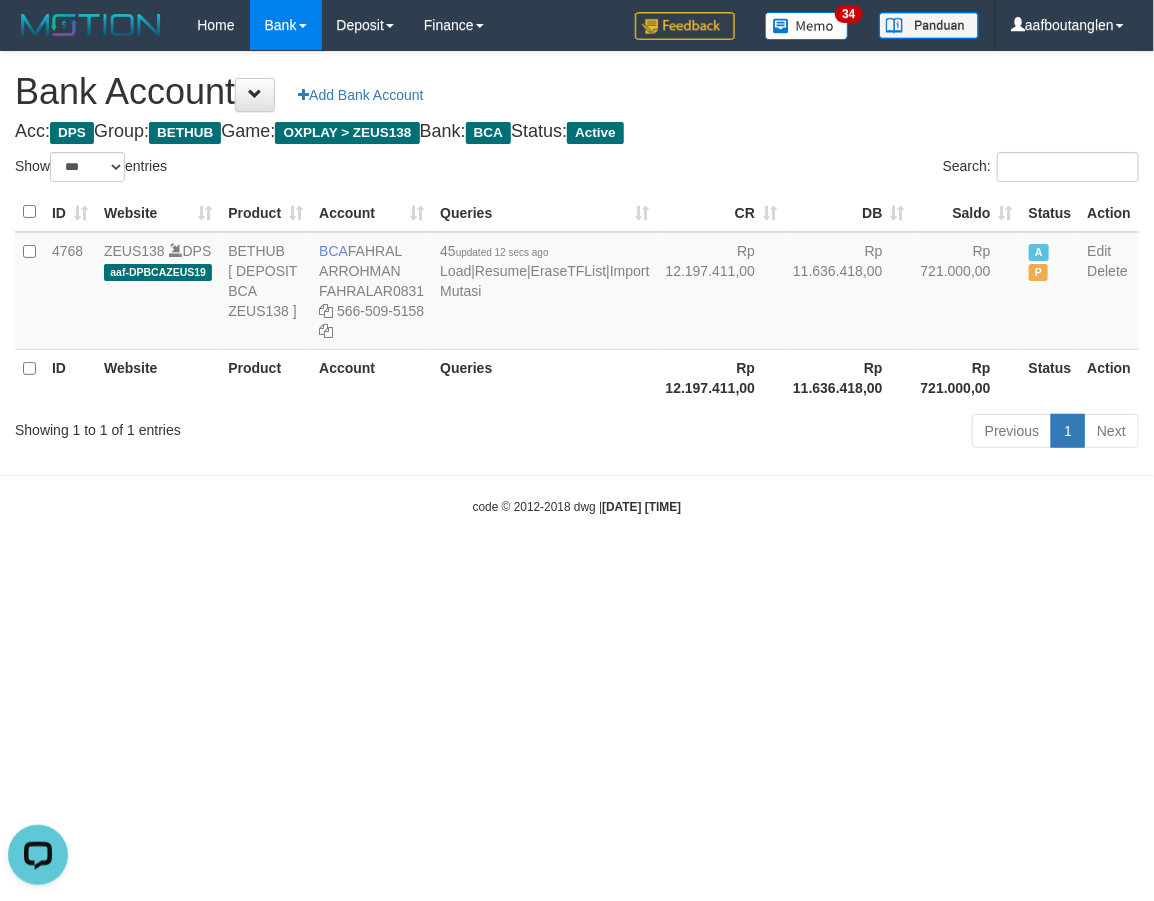 click on "Toggle navigation
Home
Bank
Account List
Deposit
DPS List
History
Note DPS
Finance
Financial Data
aafboutanglen
My Profile
Log Out
34" at bounding box center [577, 283] 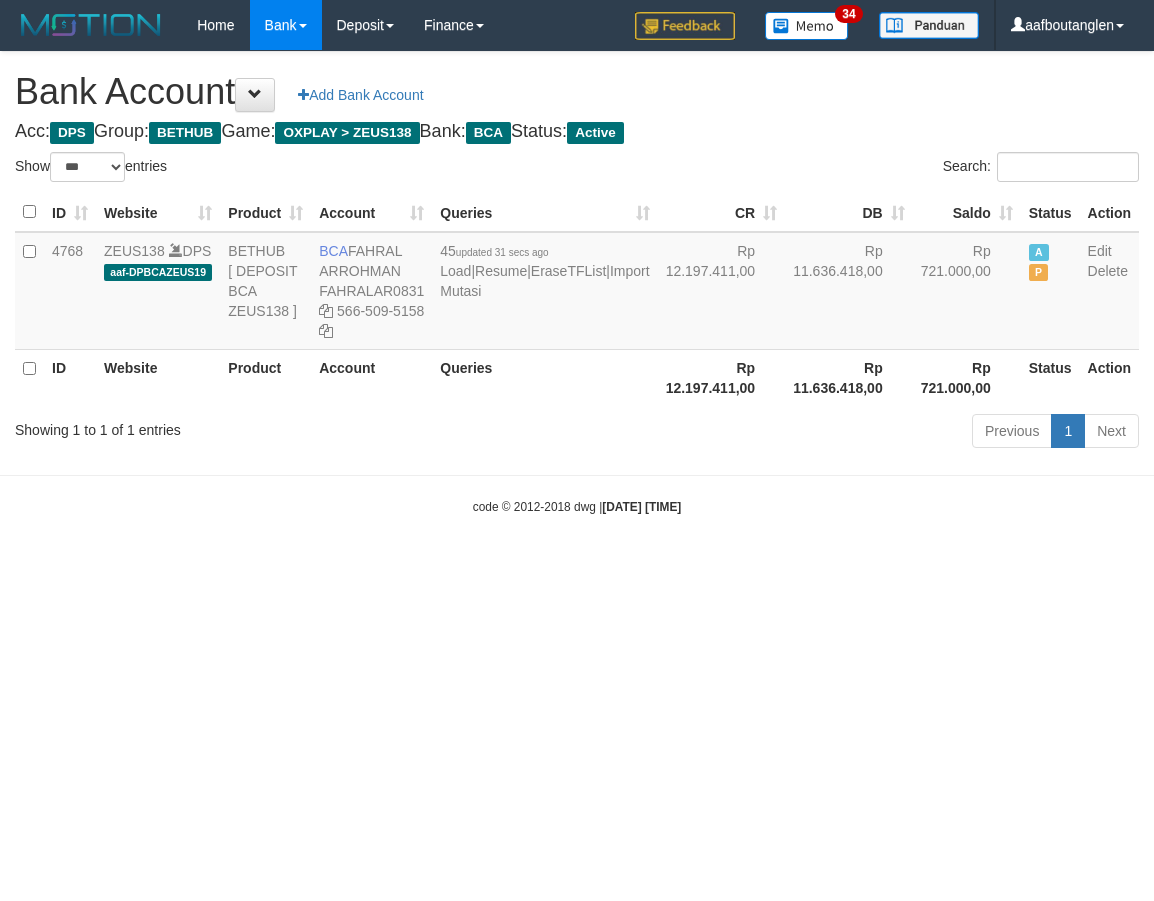 select on "***" 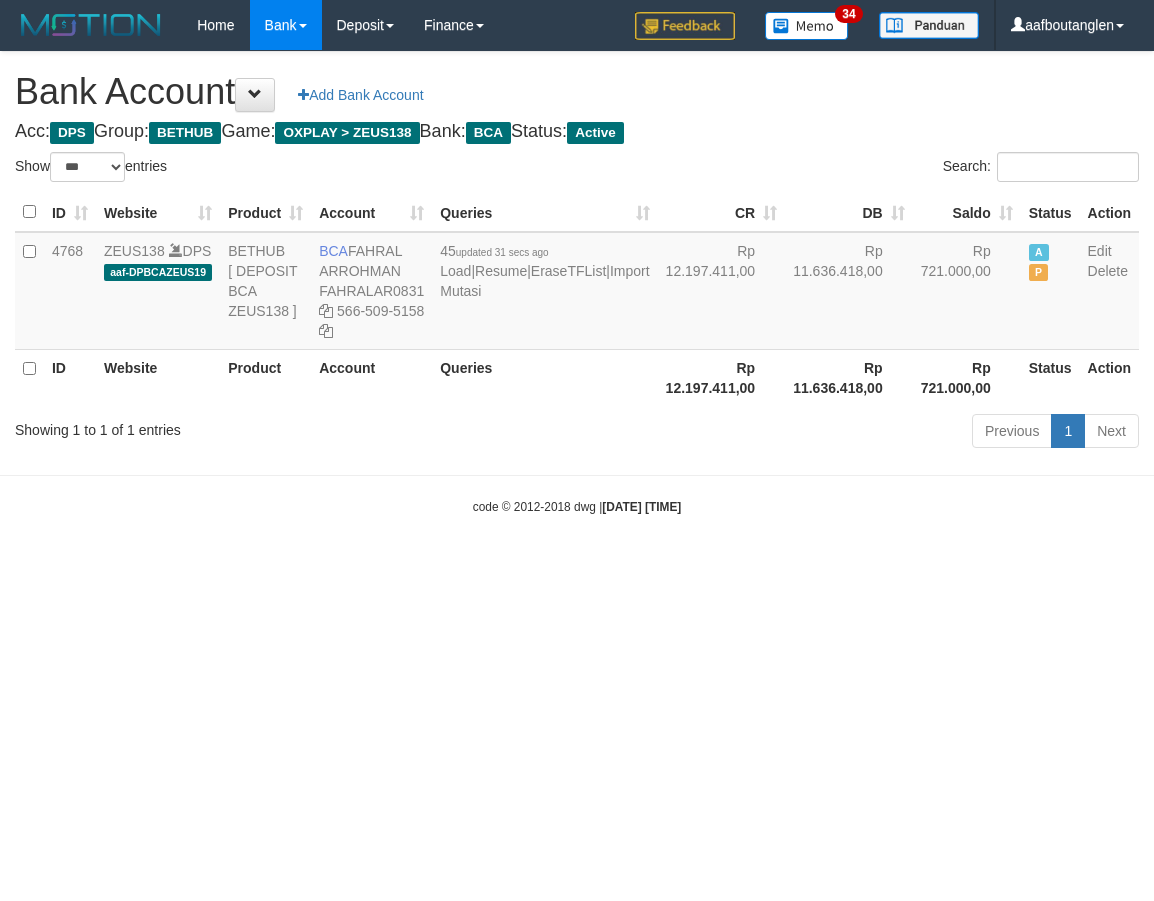 scroll, scrollTop: 0, scrollLeft: 0, axis: both 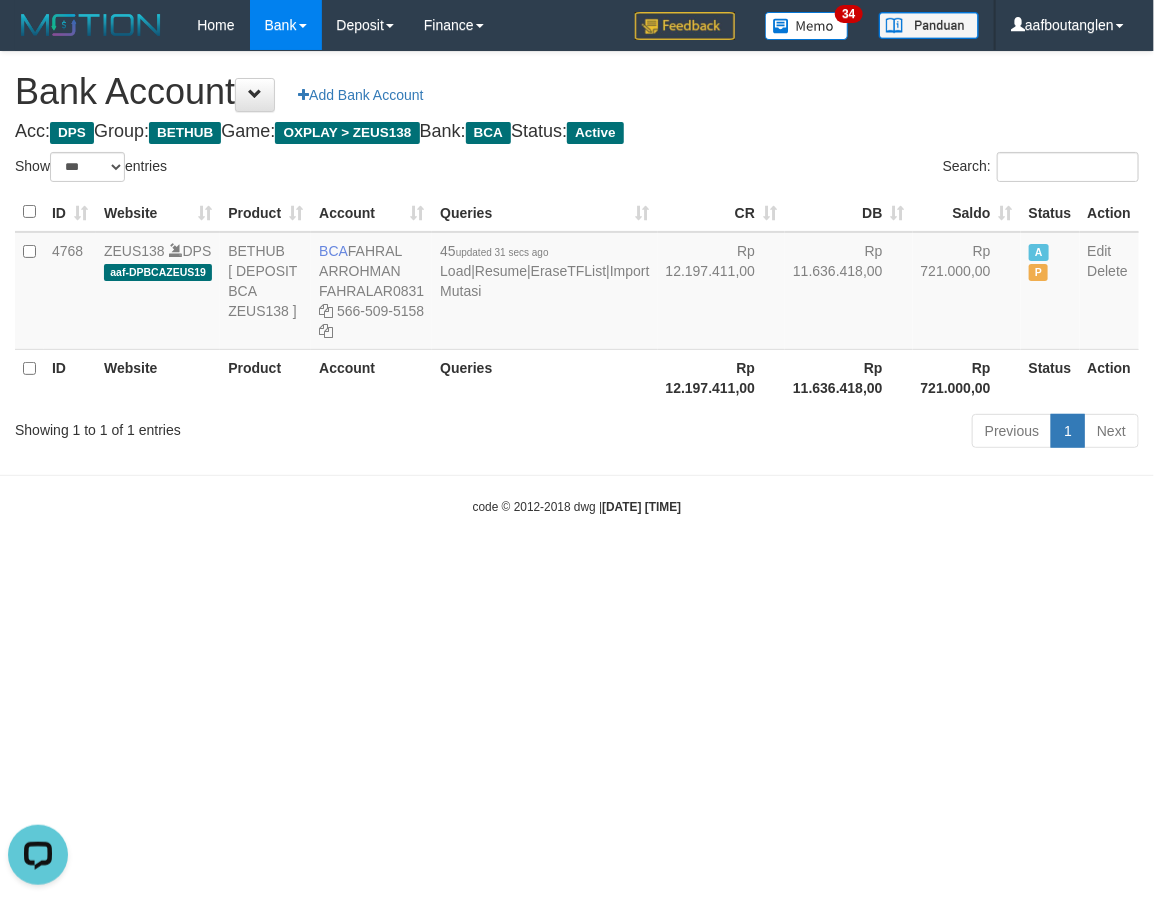 click on "Toggle navigation
Home
Bank
Account List
Deposit
DPS List
History
Note DPS
Finance
Financial Data
aafboutanglen
My Profile
Log Out
34" at bounding box center [577, 283] 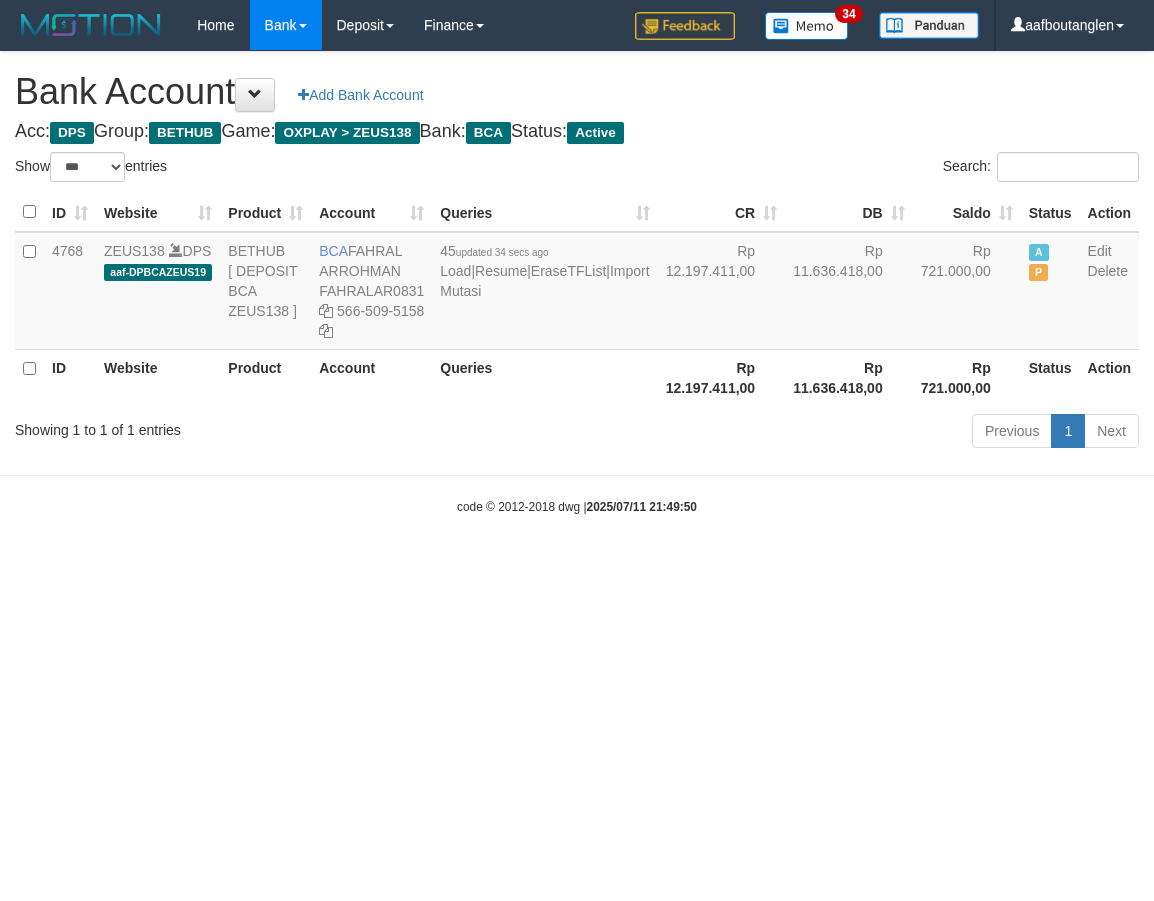 select on "***" 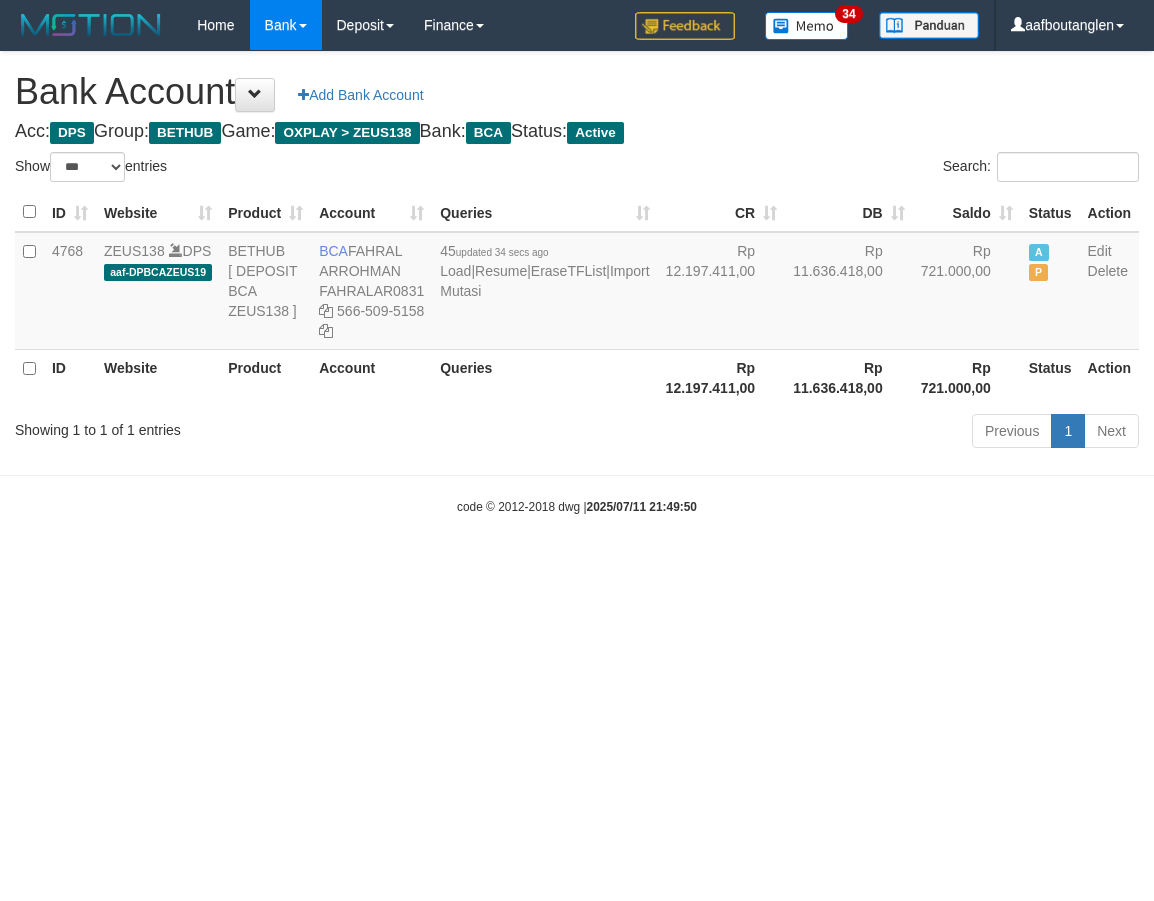 scroll, scrollTop: 0, scrollLeft: 0, axis: both 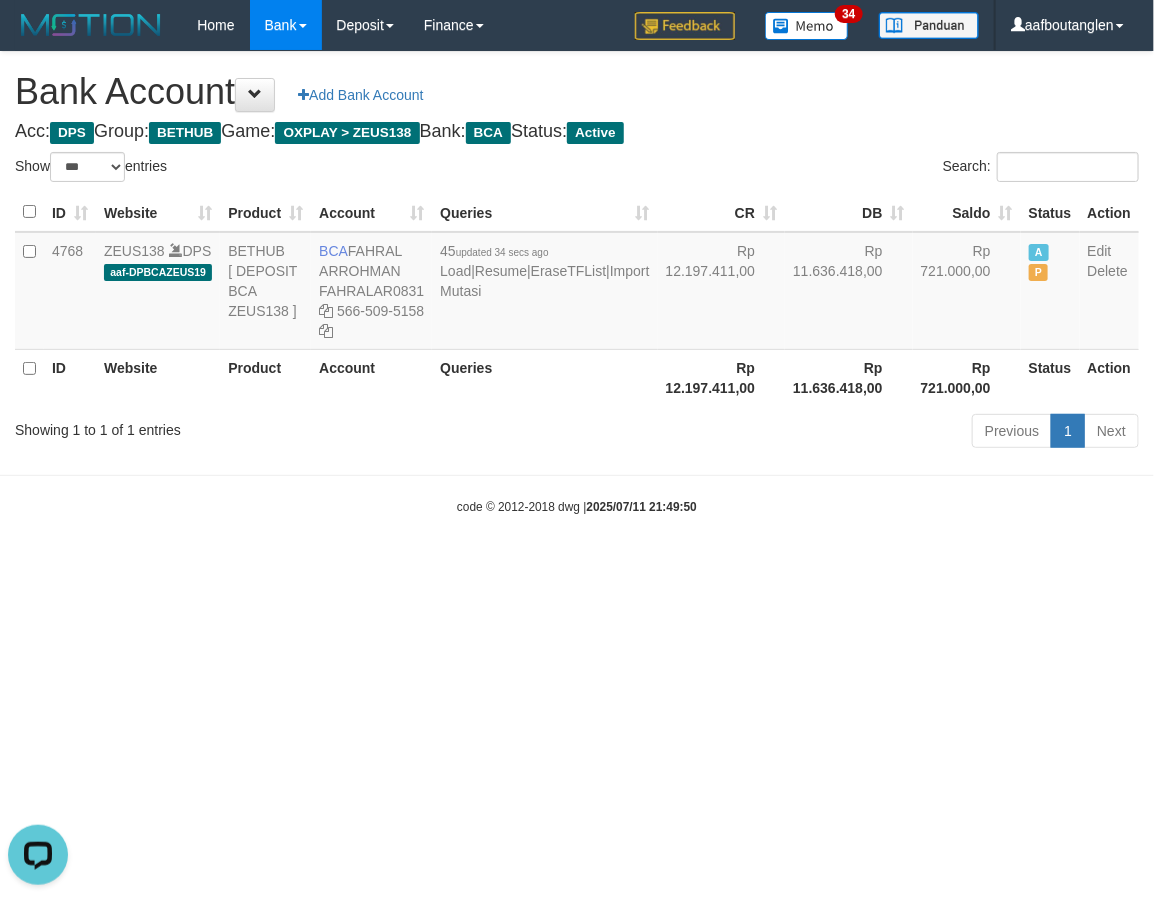 click on "Toggle navigation
Home
Bank
Account List
Deposit
DPS List
History
Note DPS
Finance
Financial Data
aafboutanglen
My Profile
Log Out
34" at bounding box center (577, 283) 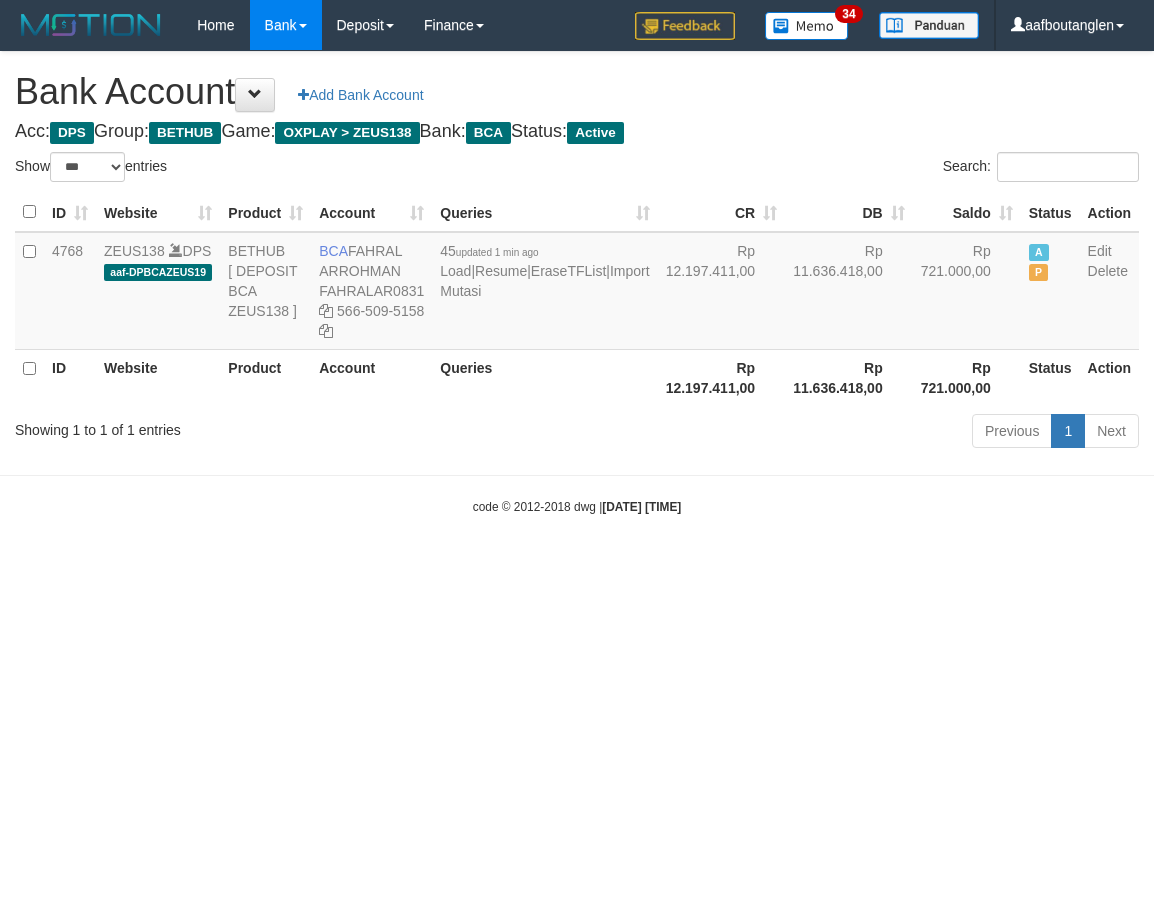select on "***" 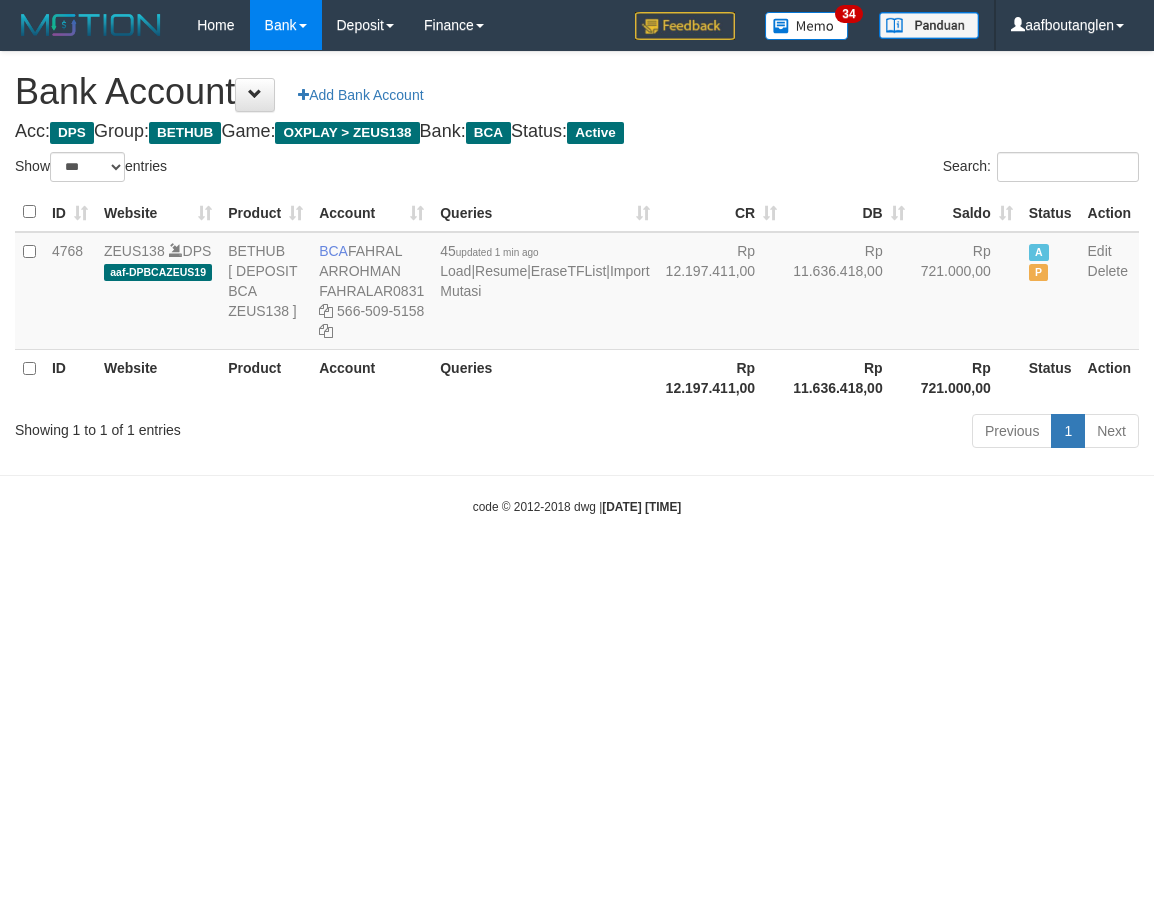 scroll, scrollTop: 0, scrollLeft: 0, axis: both 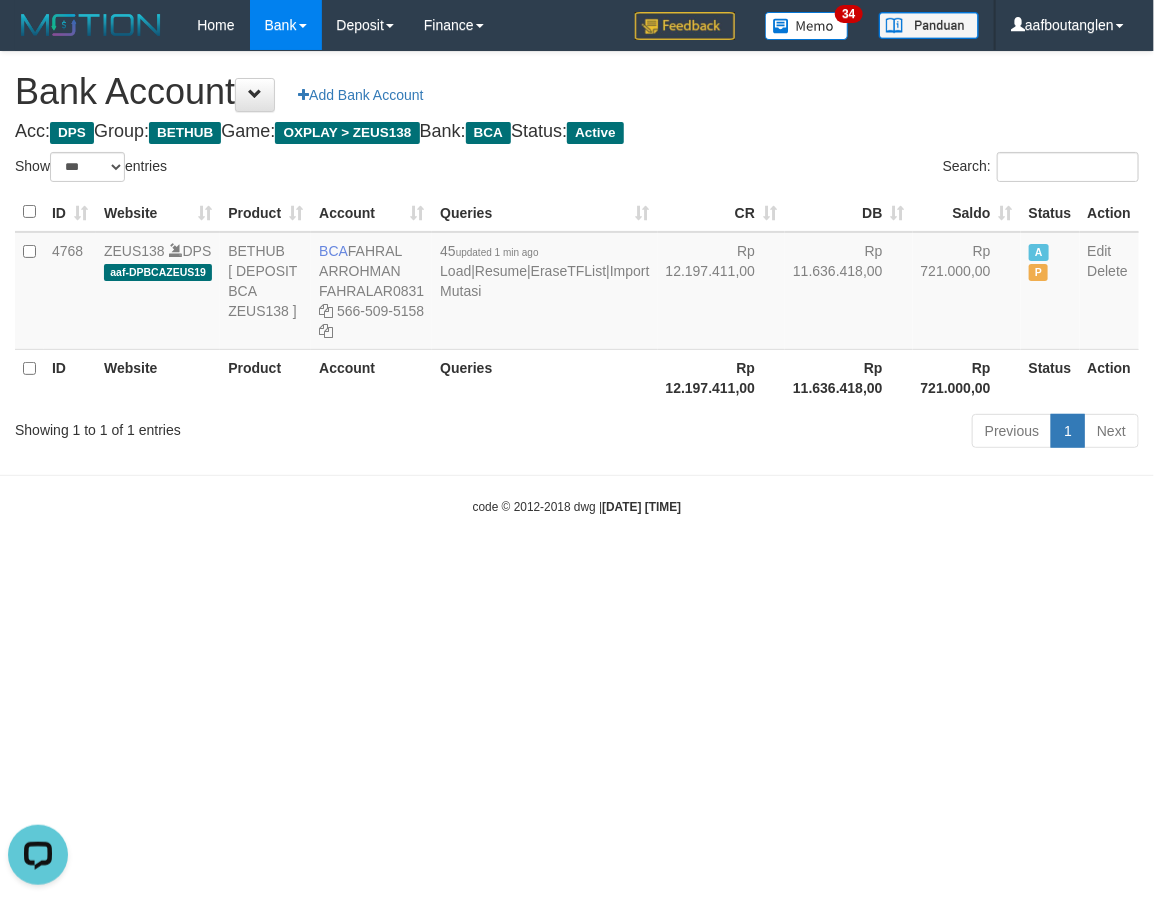 drag, startPoint x: 2, startPoint y: 537, endPoint x: 48, endPoint y: 536, distance: 46.010868 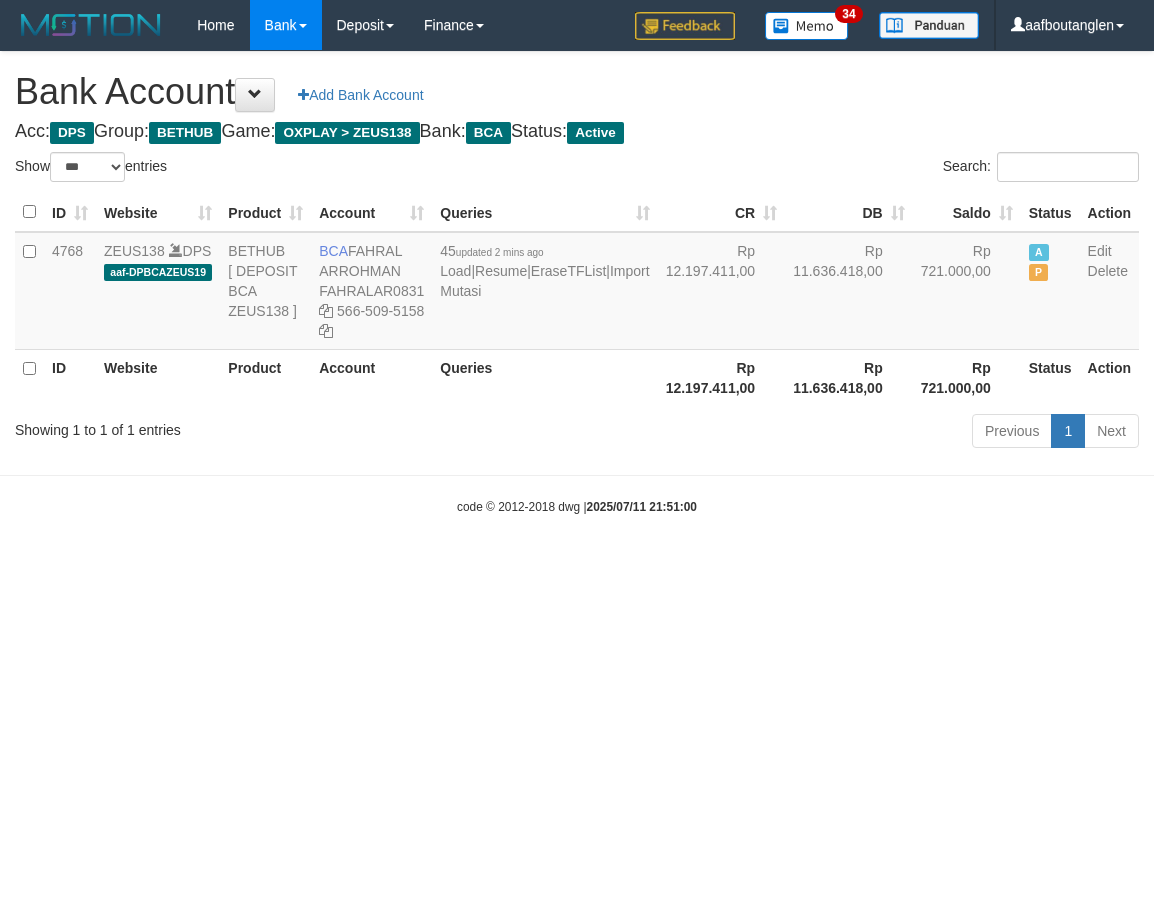 select on "***" 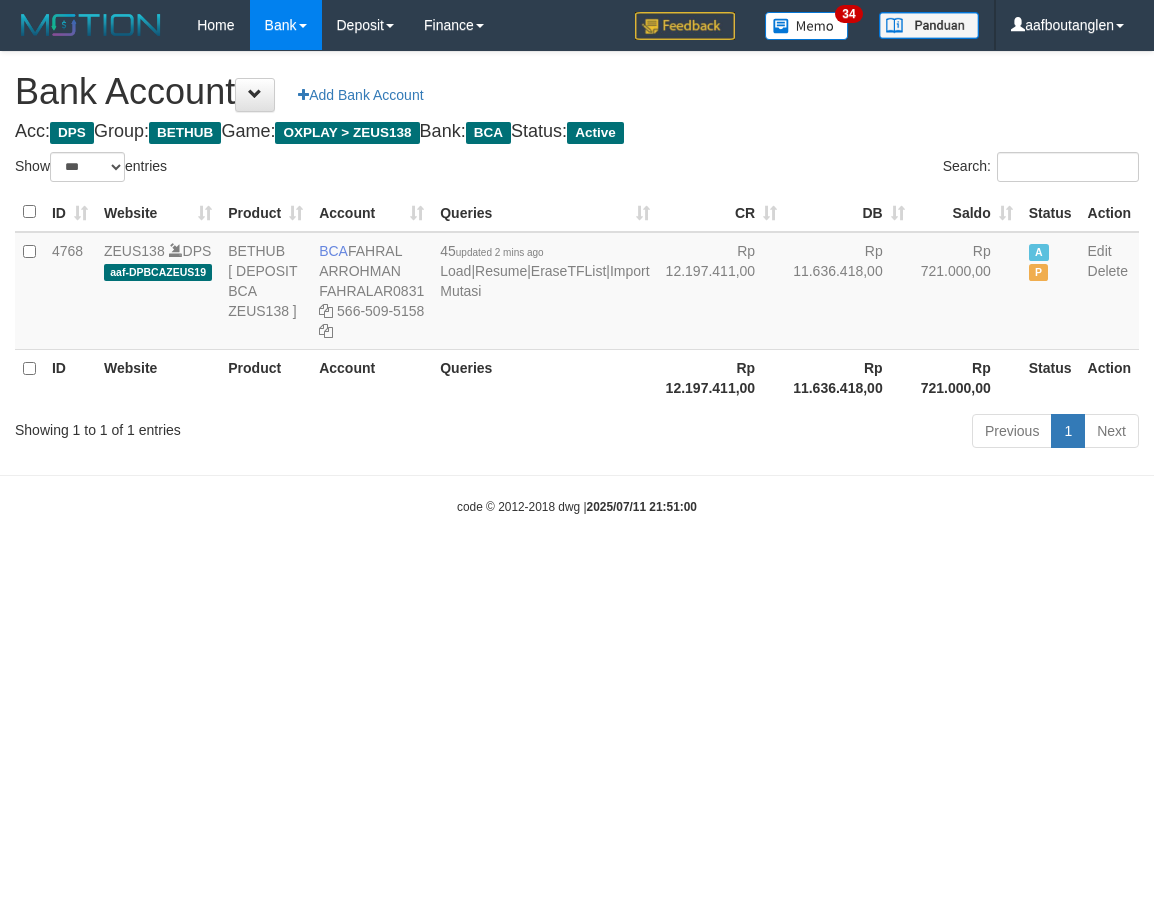 scroll, scrollTop: 0, scrollLeft: 0, axis: both 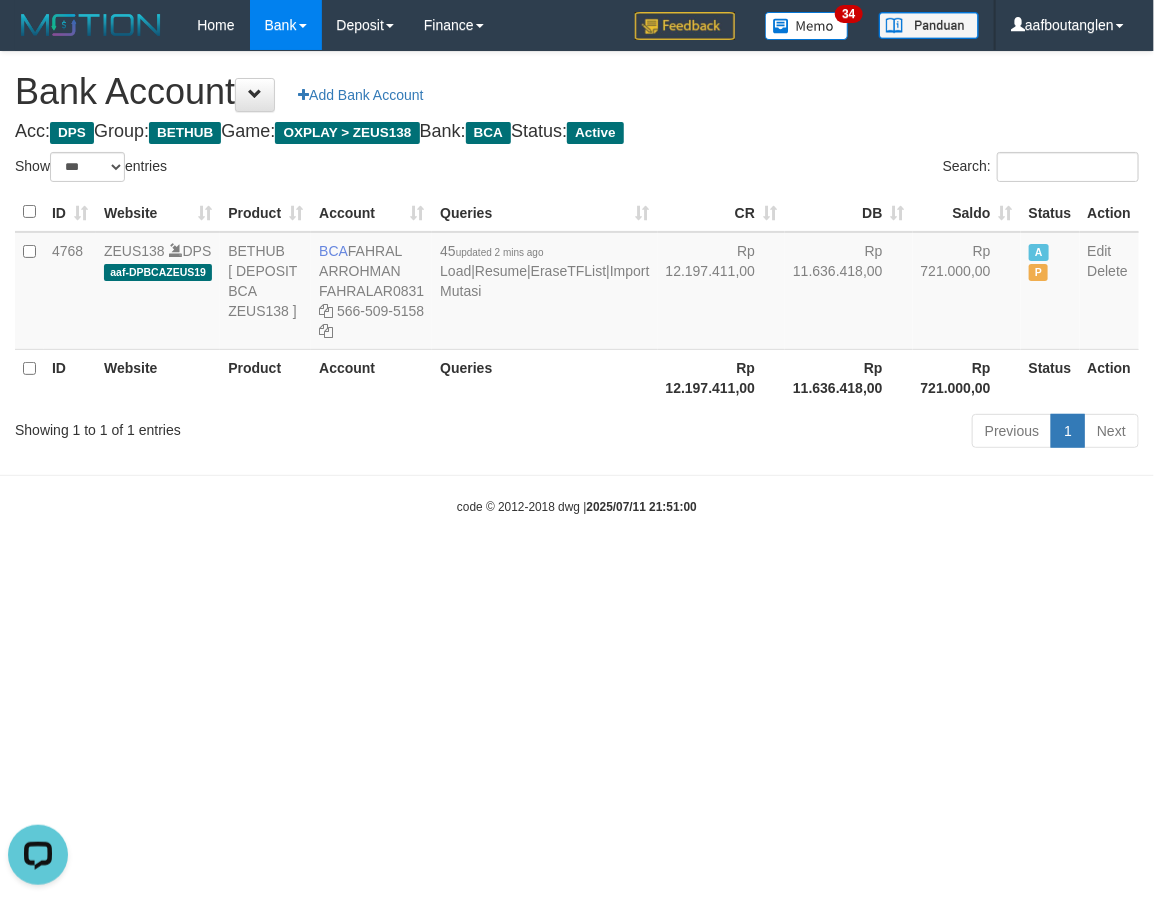 click on "Toggle navigation
Home
Bank
Account List
Deposit
DPS List
History
Note DPS
Finance
Financial Data
aafboutanglen
My Profile
Log Out
34" at bounding box center (577, 283) 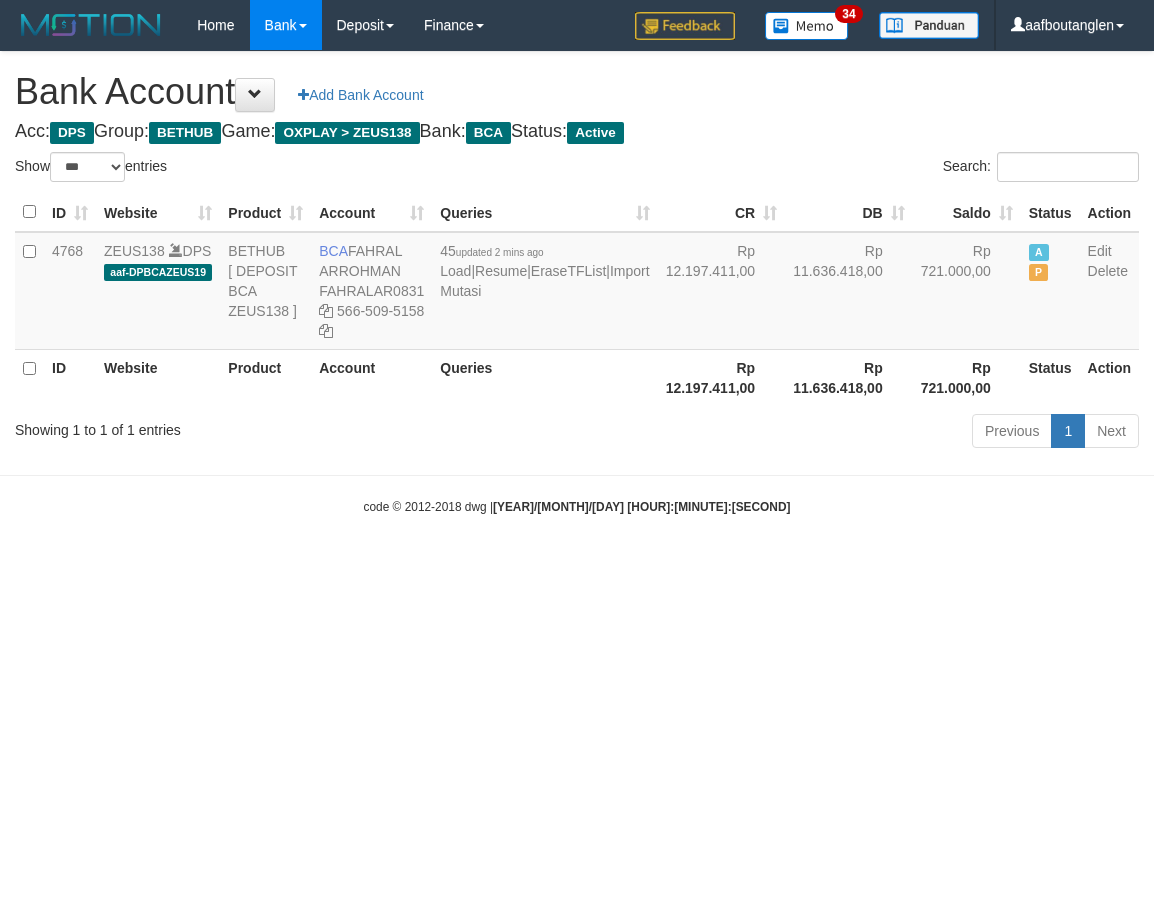 select on "***" 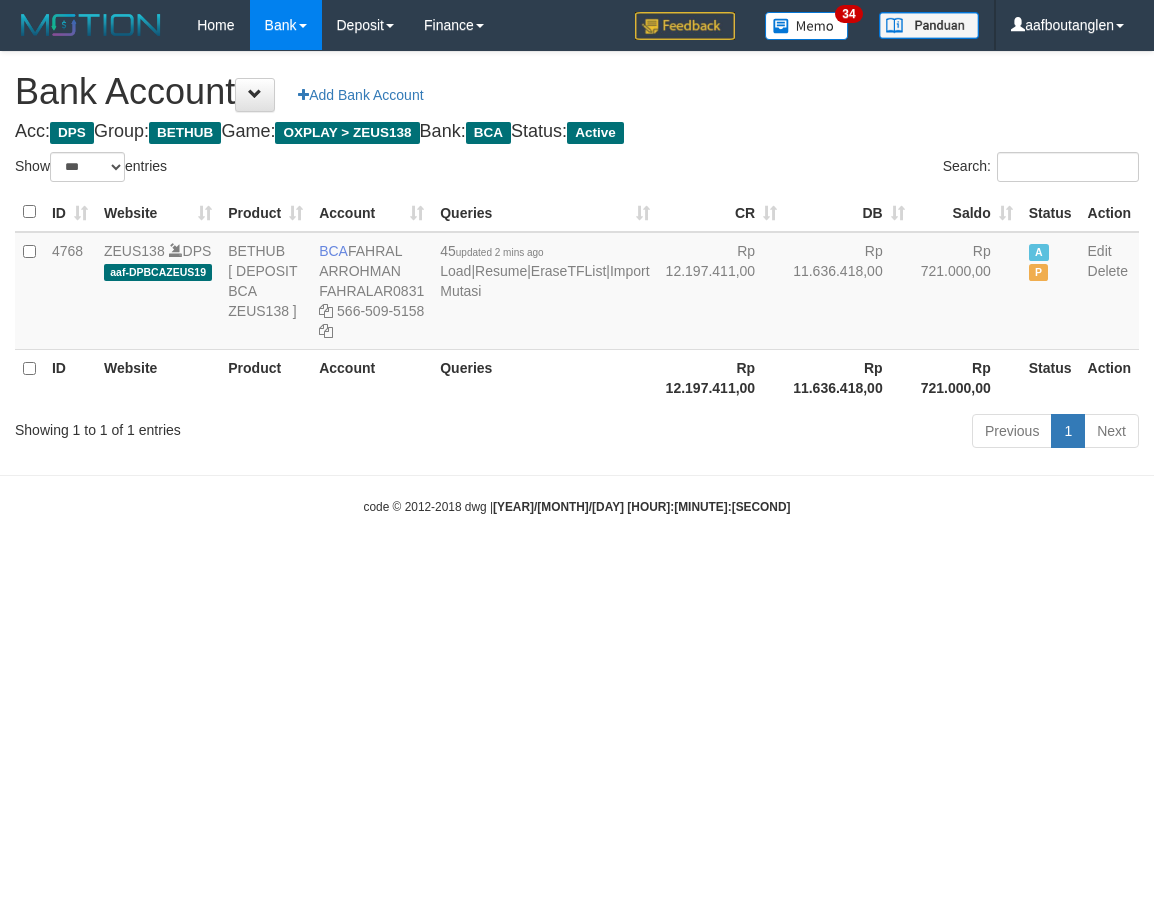 scroll, scrollTop: 0, scrollLeft: 0, axis: both 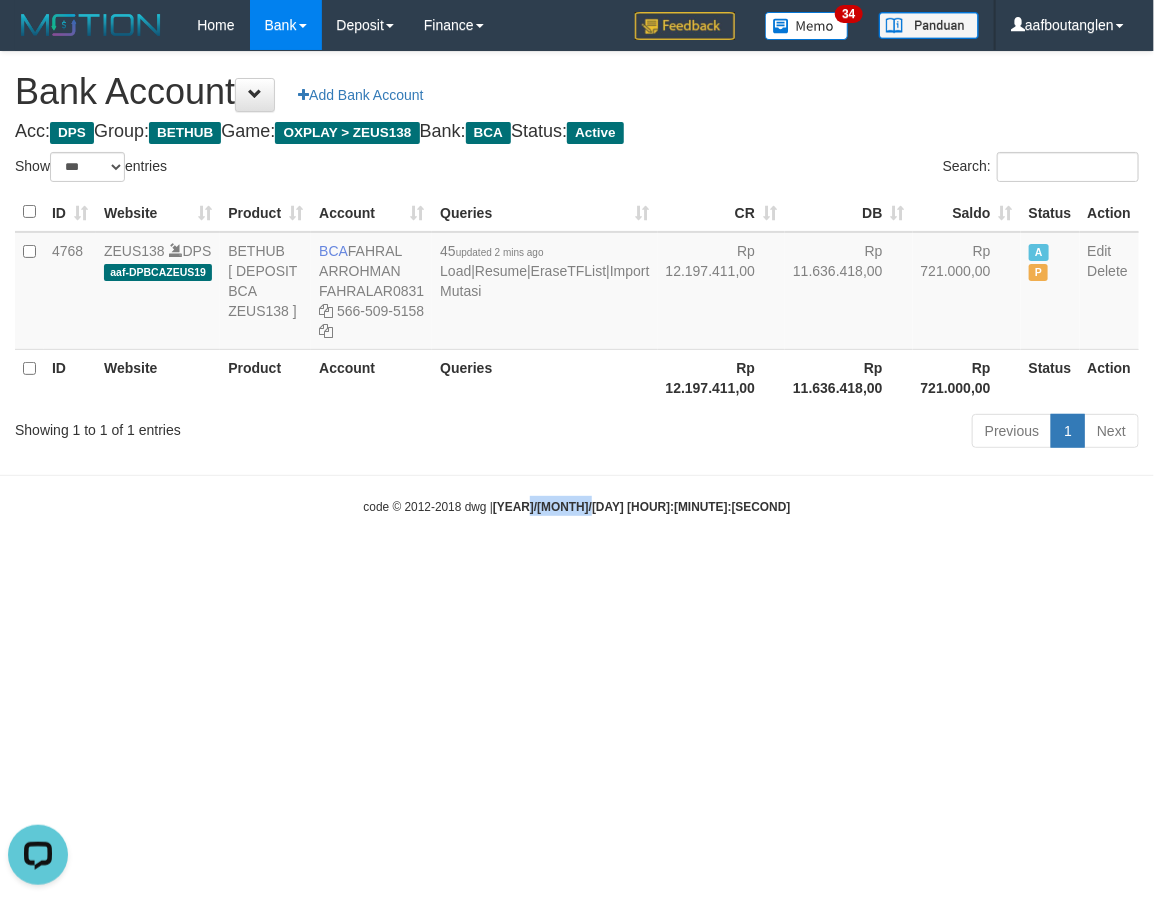 drag, startPoint x: 677, startPoint y: 591, endPoint x: 621, endPoint y: 600, distance: 56.718605 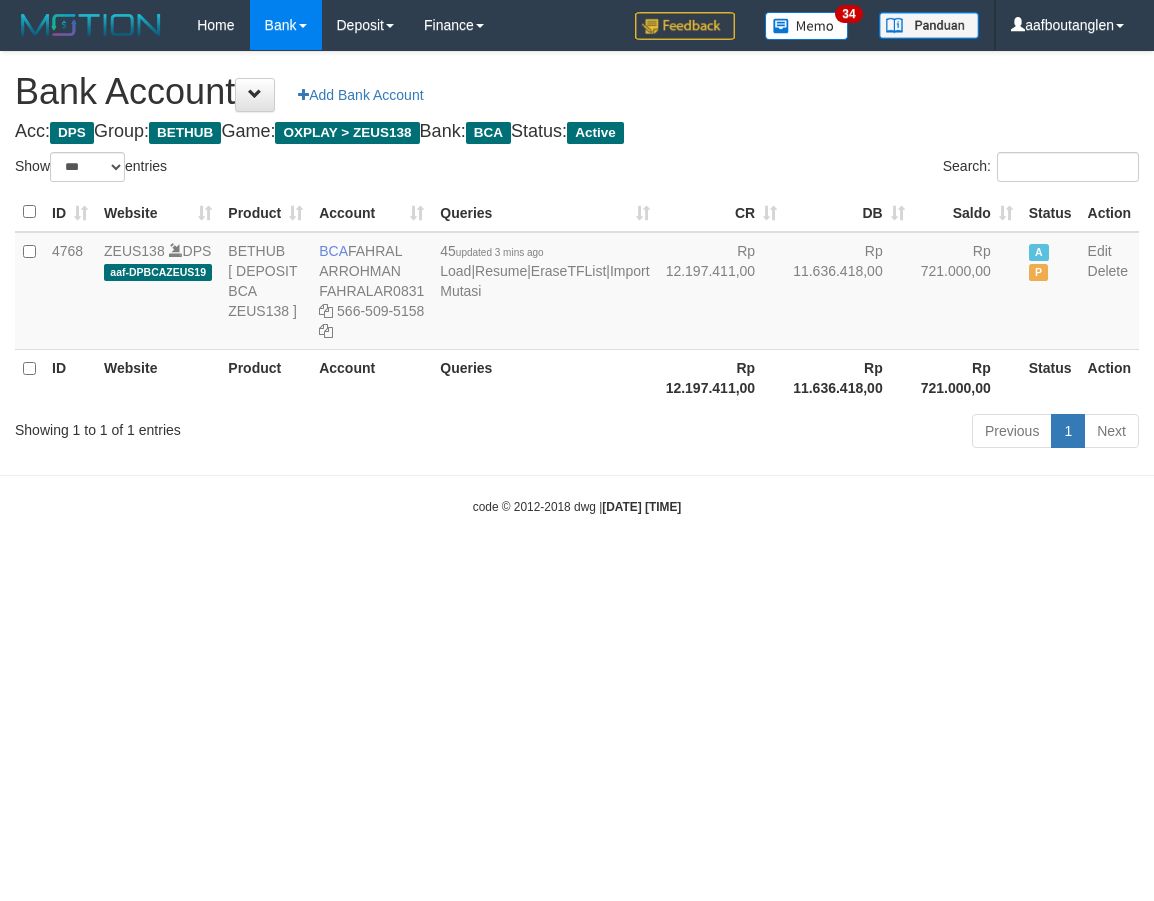 select on "***" 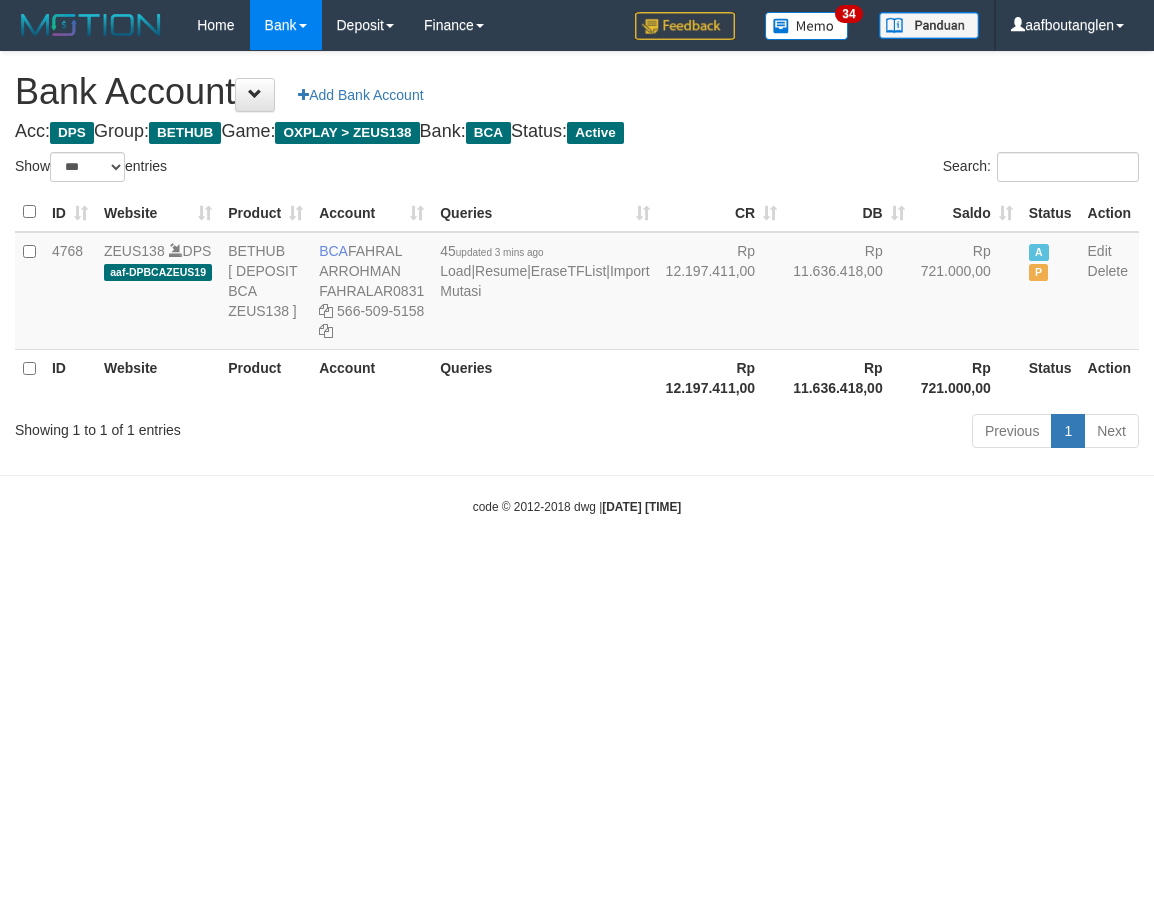 scroll, scrollTop: 0, scrollLeft: 0, axis: both 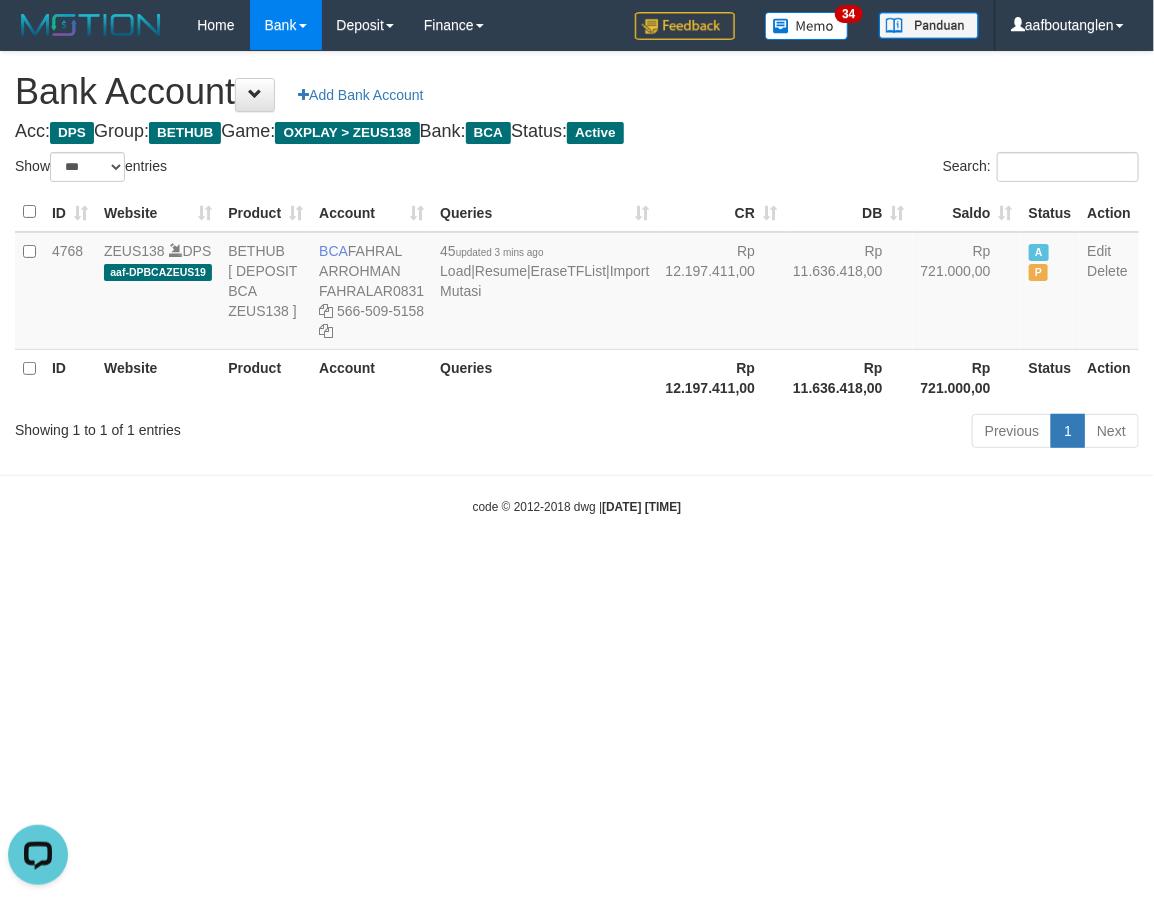 drag, startPoint x: 897, startPoint y: 600, endPoint x: 783, endPoint y: 572, distance: 117.388245 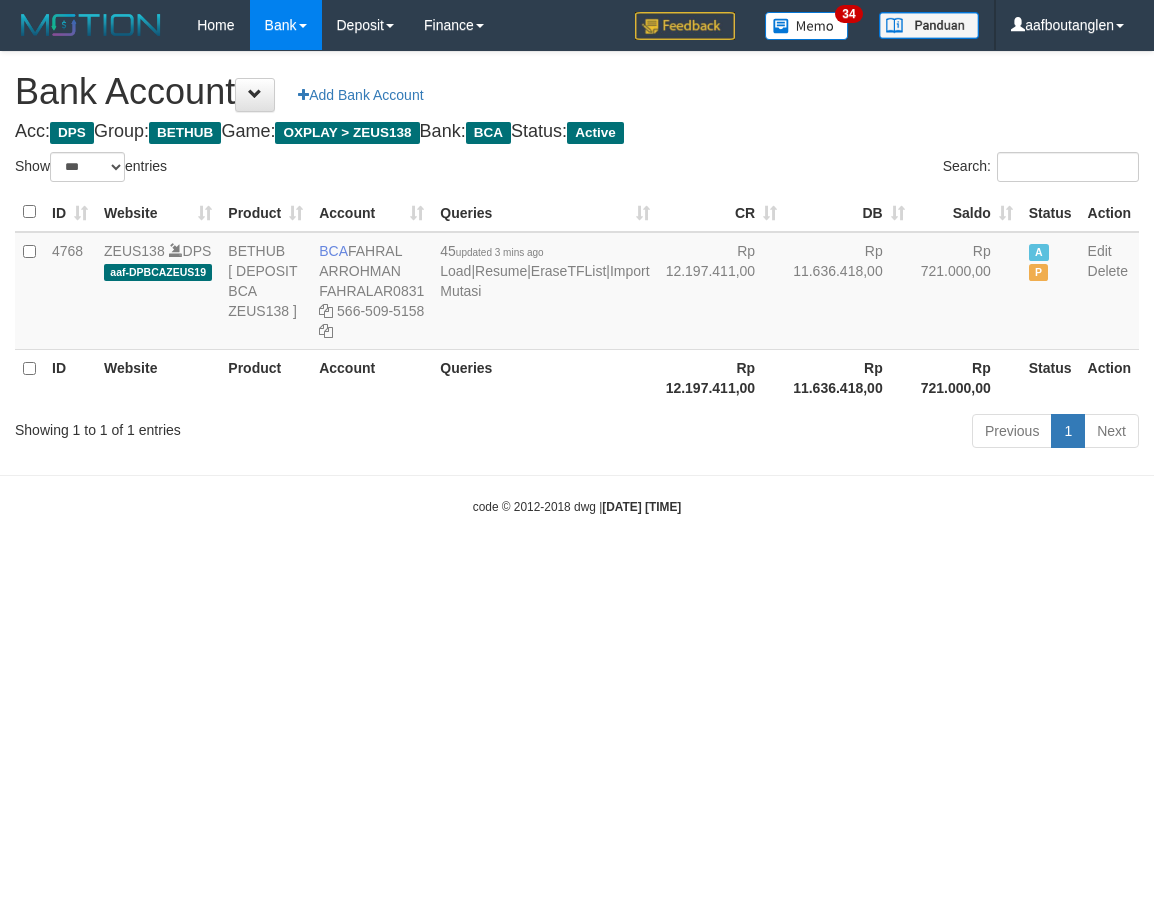 select on "***" 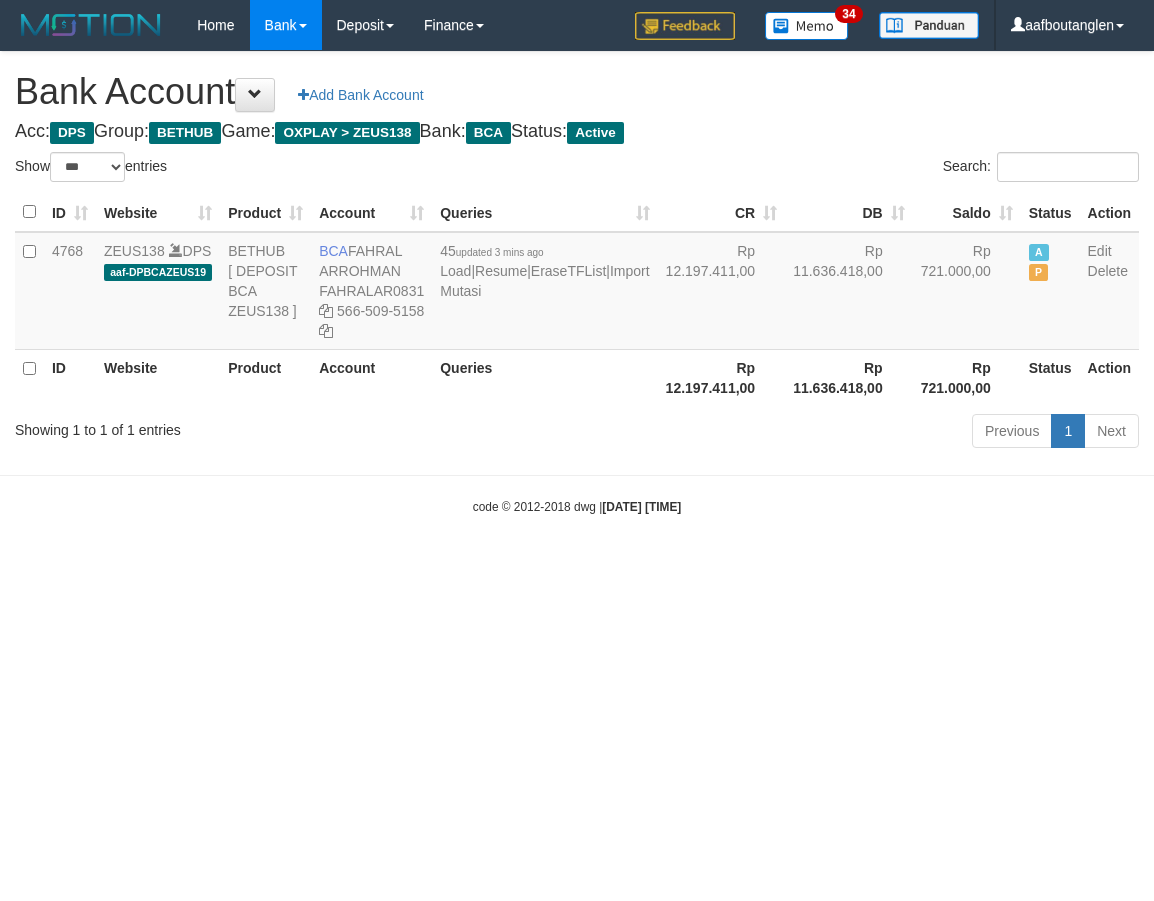 scroll, scrollTop: 0, scrollLeft: 0, axis: both 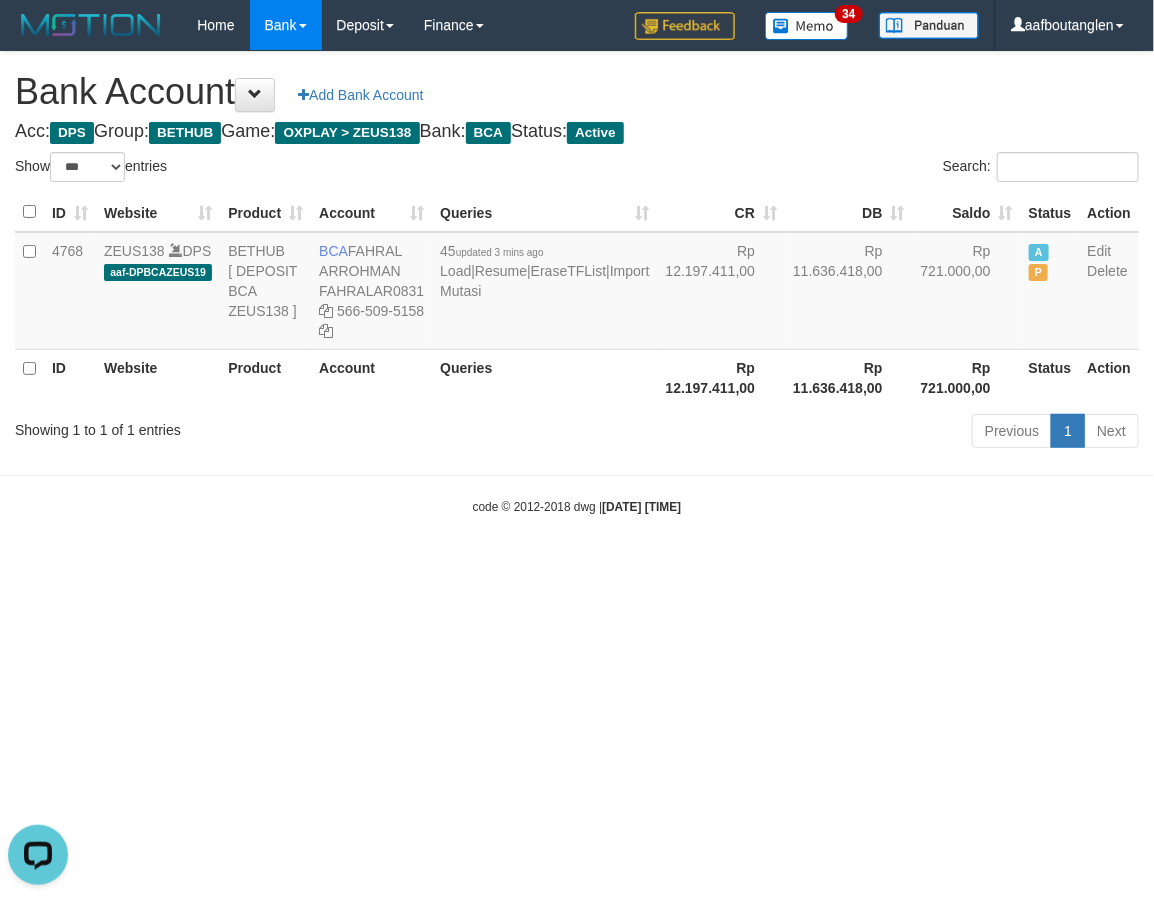drag, startPoint x: 65, startPoint y: 527, endPoint x: 365, endPoint y: 417, distance: 319.5309 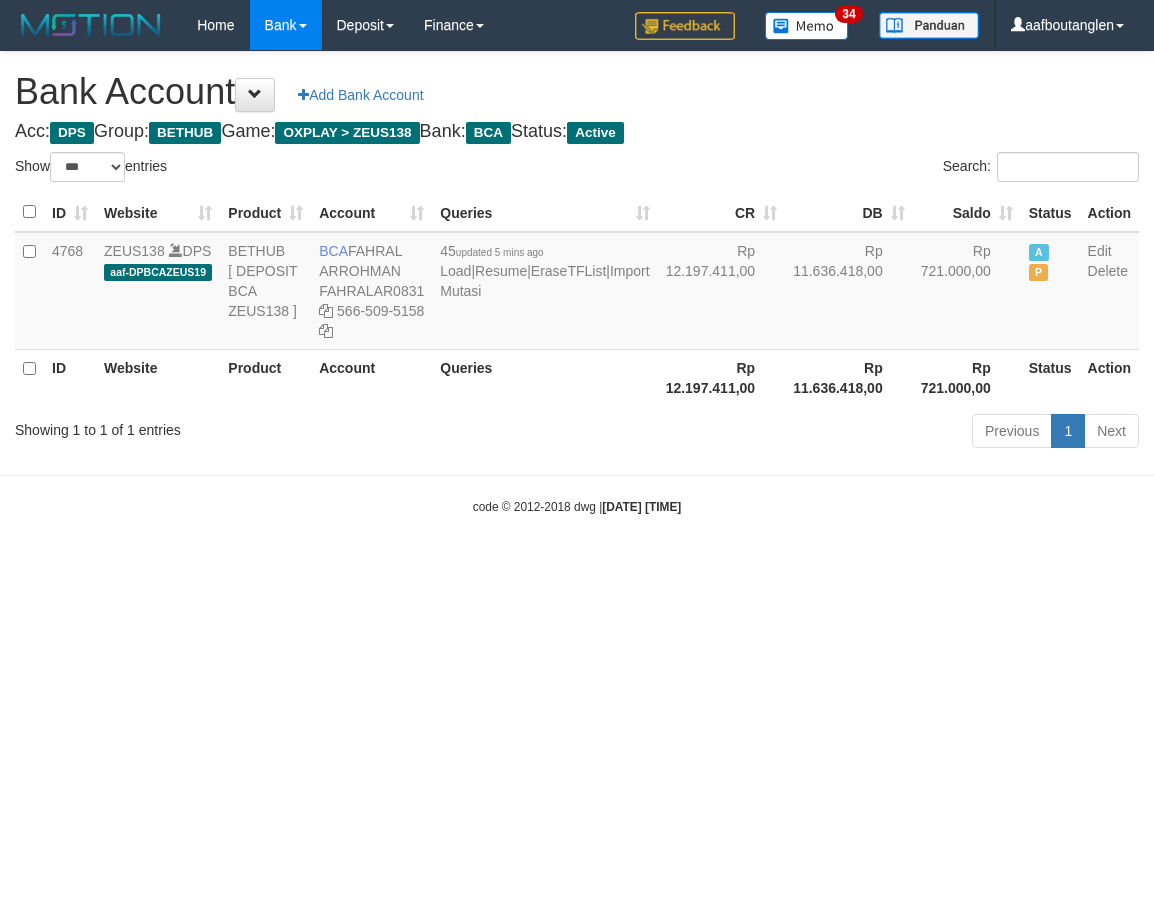 select on "***" 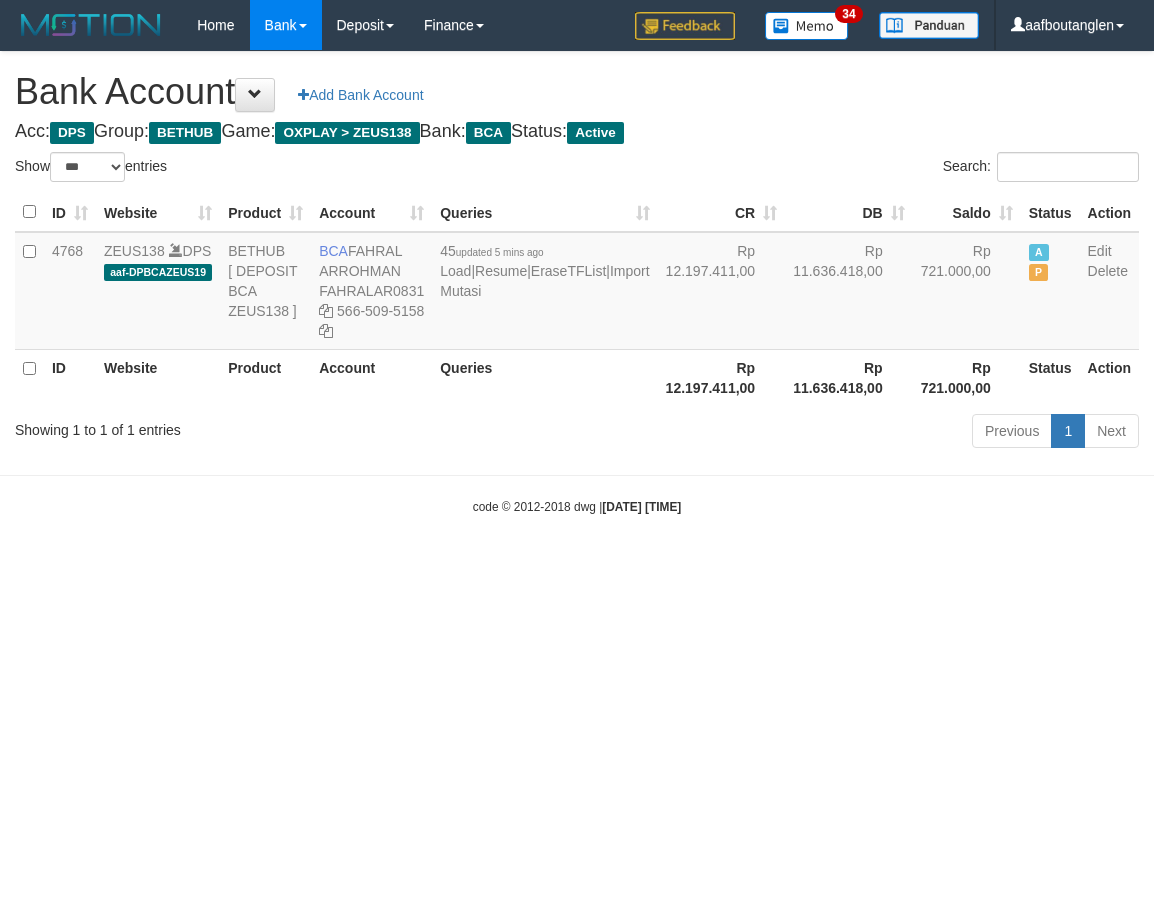 scroll, scrollTop: 0, scrollLeft: 0, axis: both 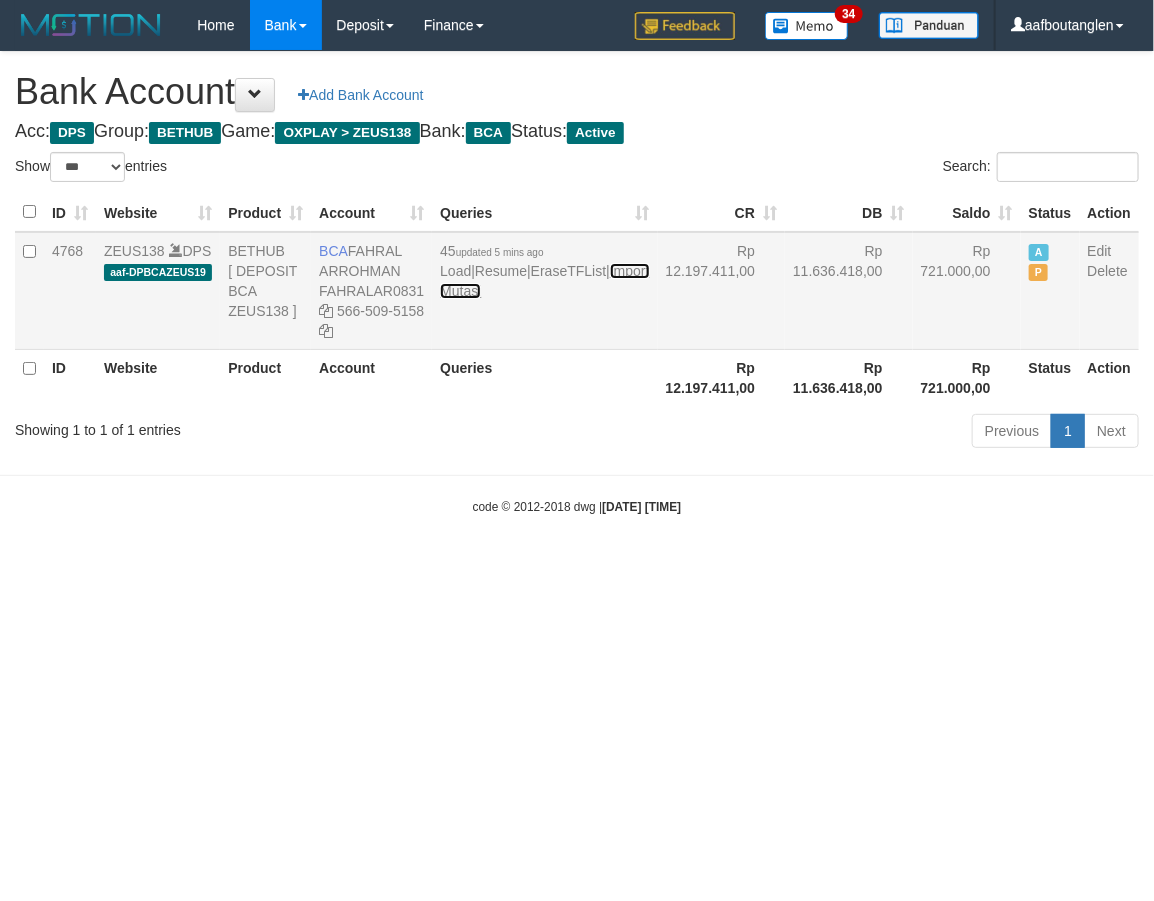 click on "Import Mutasi" at bounding box center [544, 281] 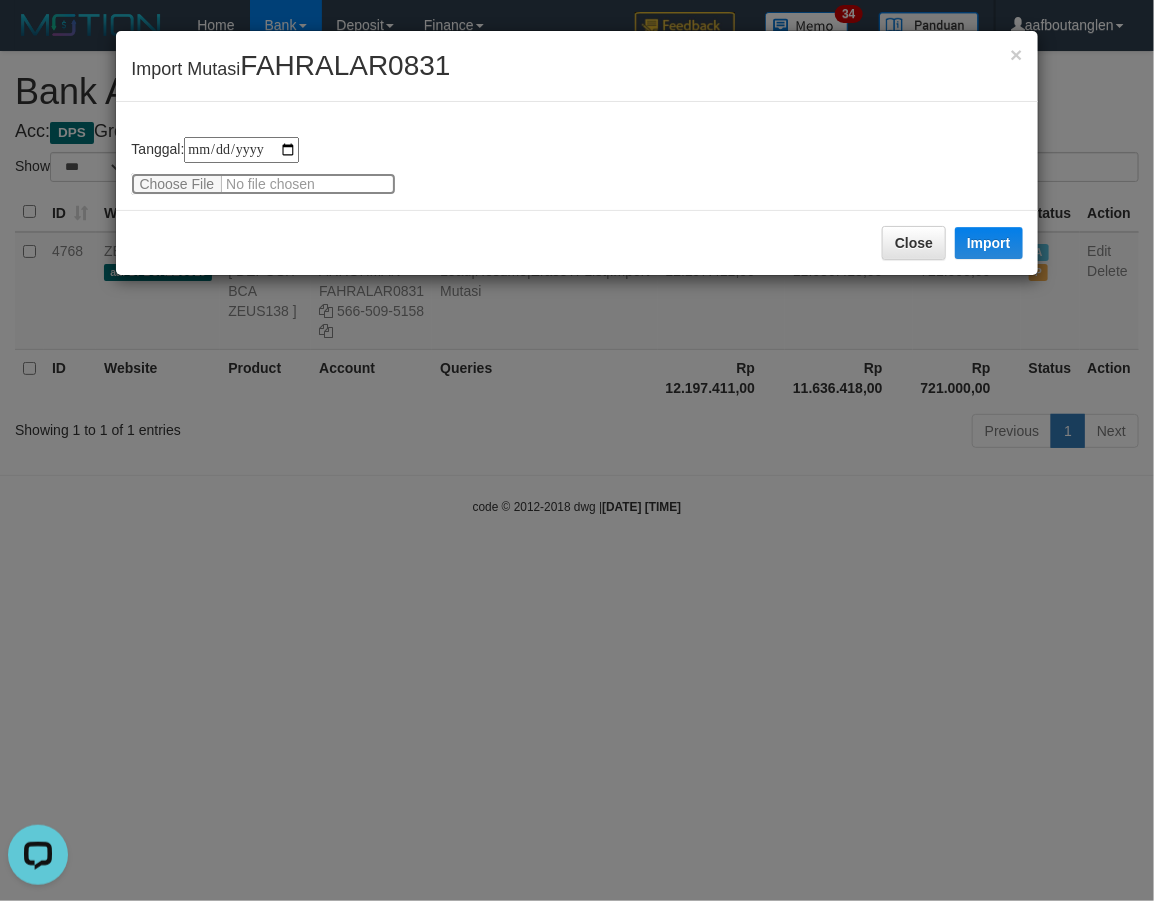 scroll, scrollTop: 0, scrollLeft: 0, axis: both 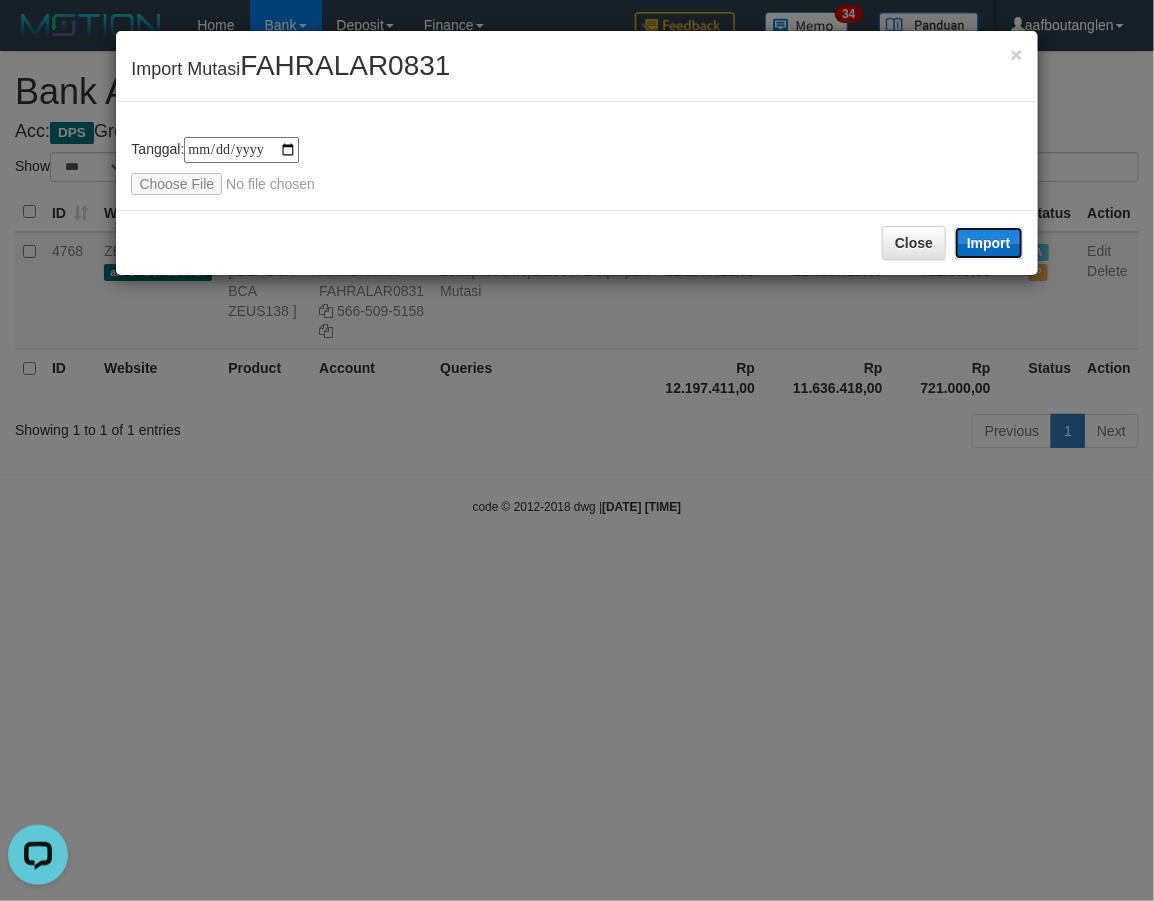 click on "Import" at bounding box center (989, 243) 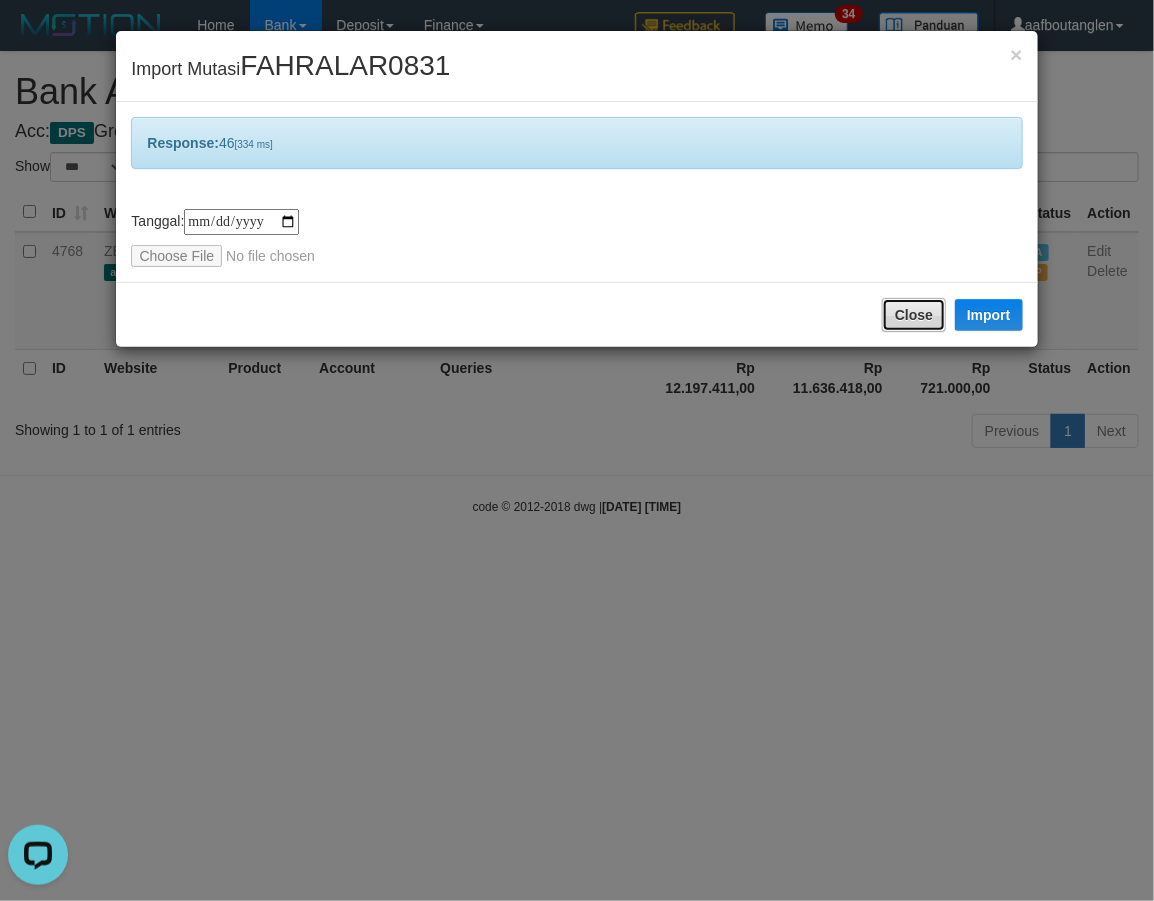 click on "Close" at bounding box center [914, 315] 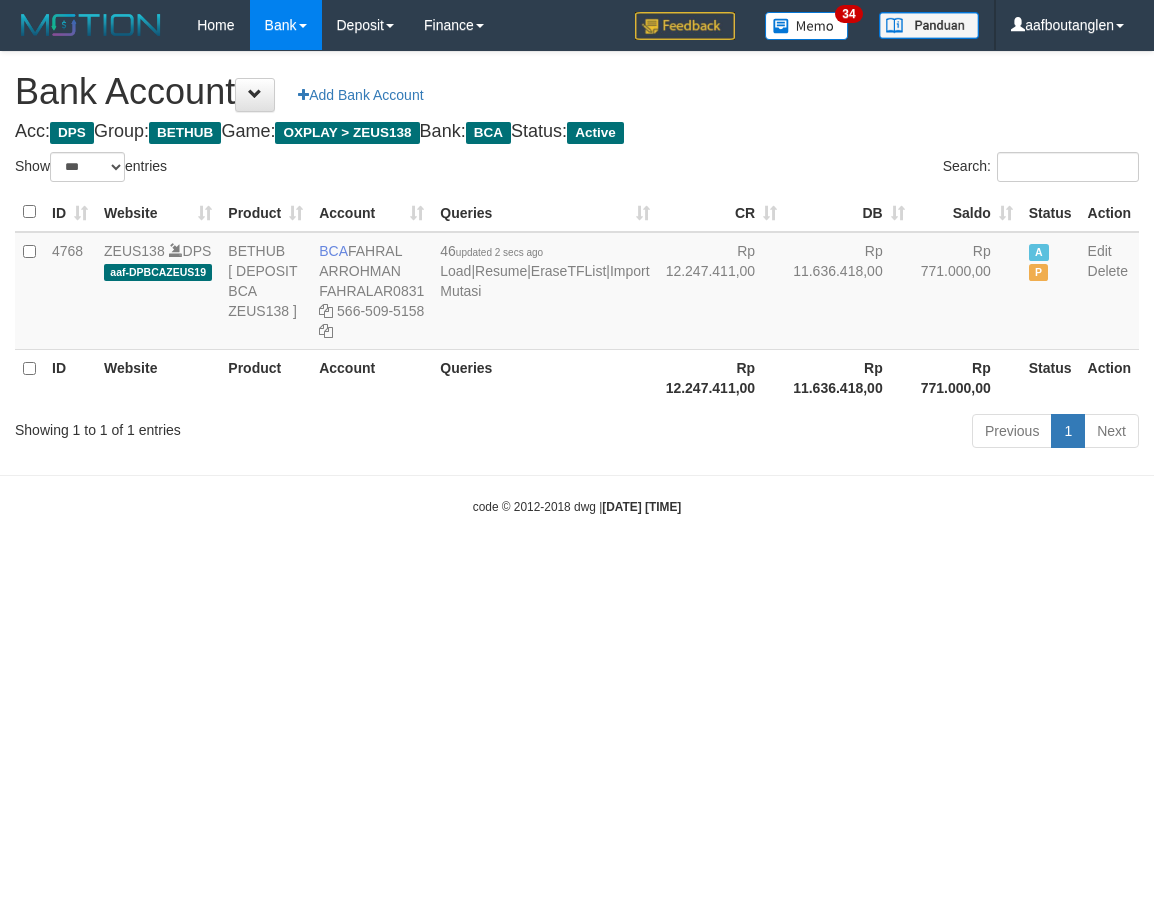 select on "***" 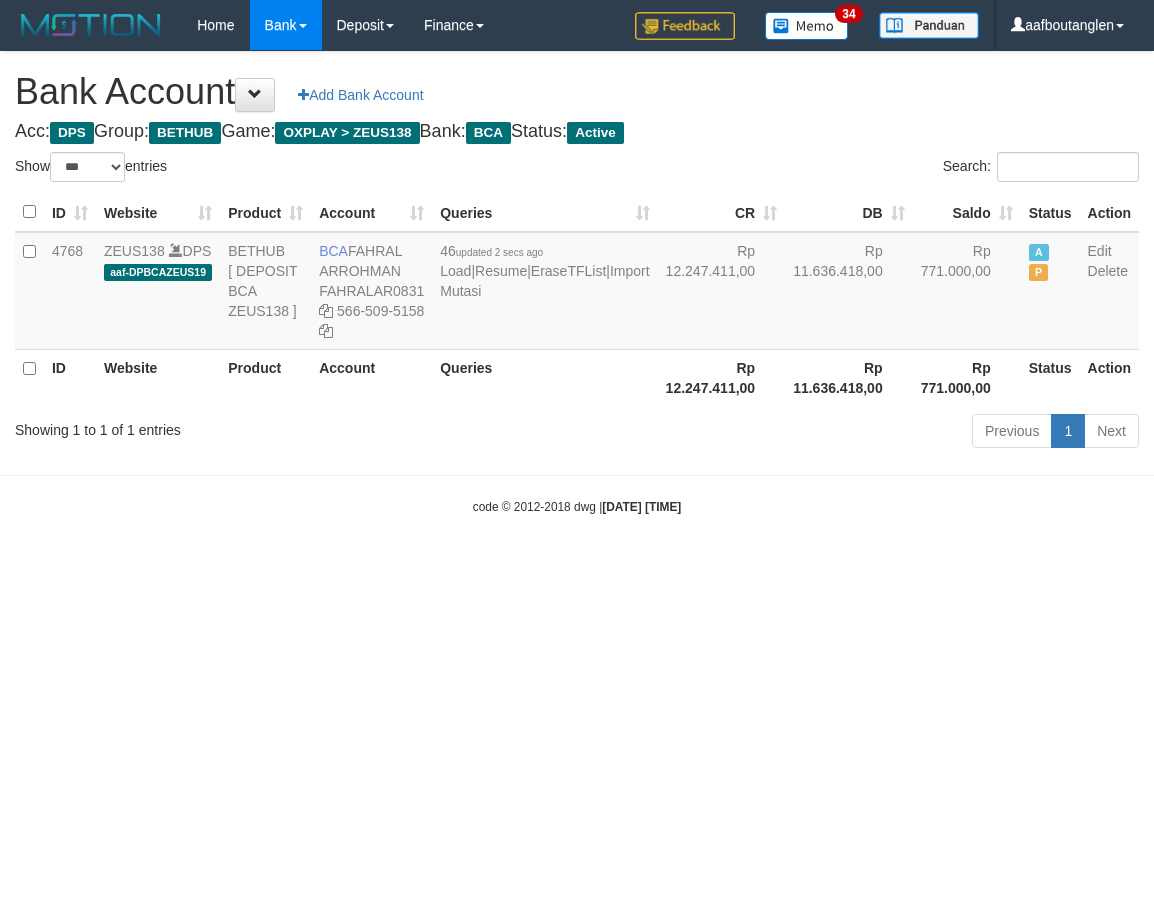 scroll, scrollTop: 0, scrollLeft: 0, axis: both 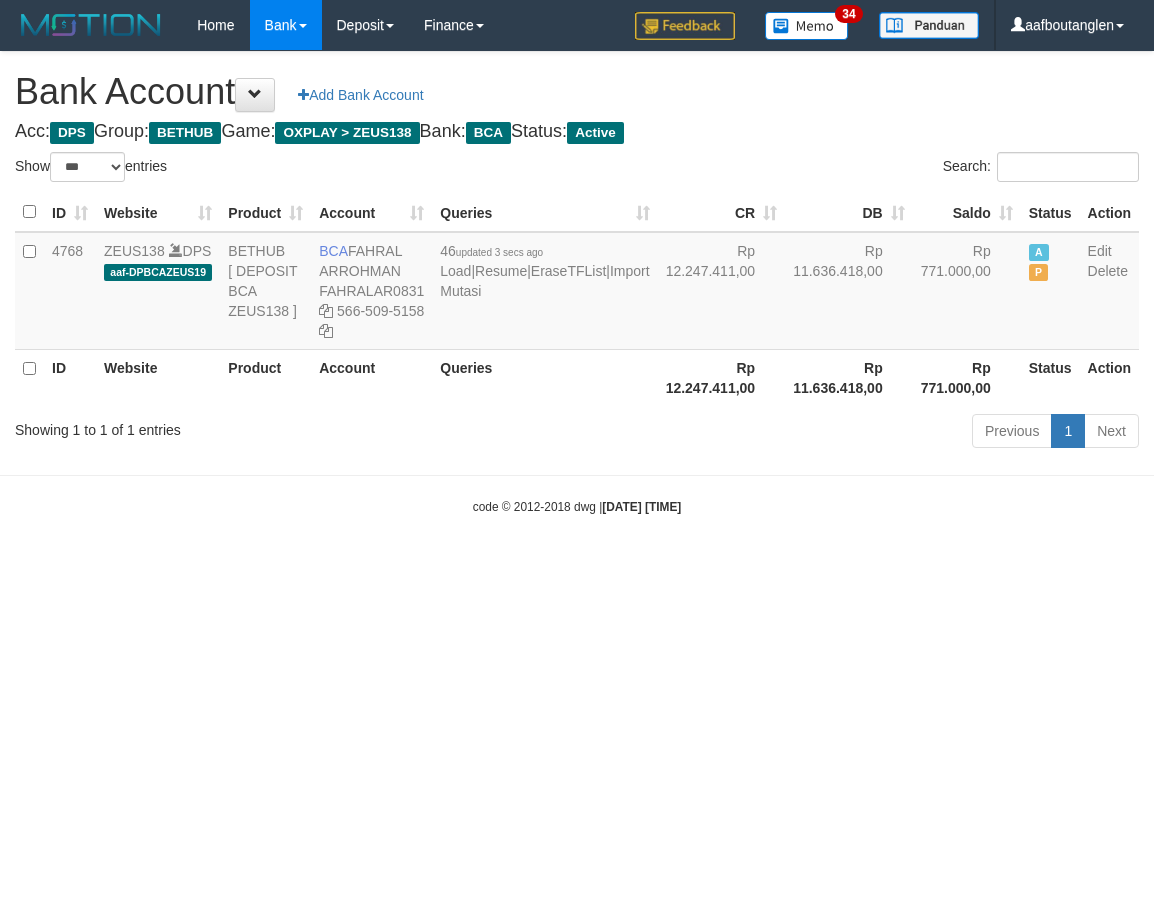 select on "***" 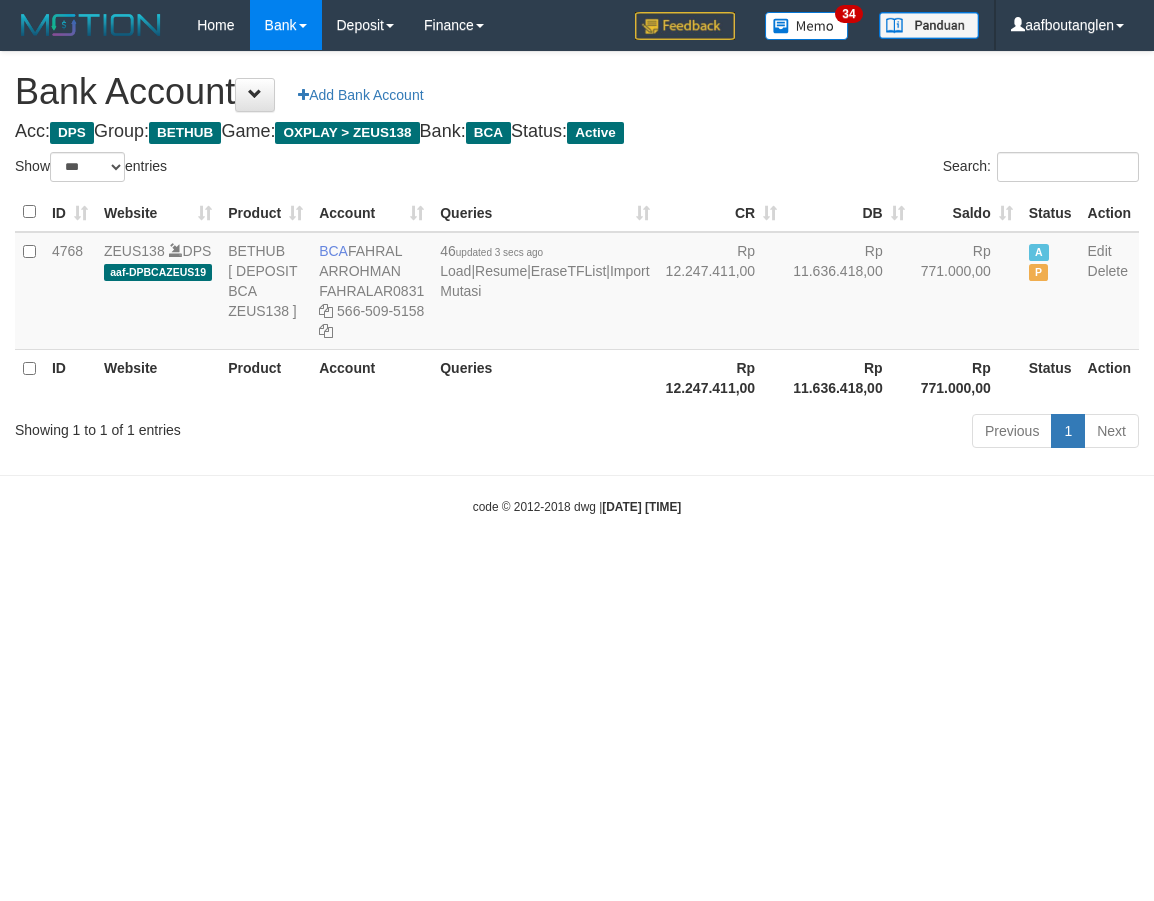 scroll, scrollTop: 0, scrollLeft: 0, axis: both 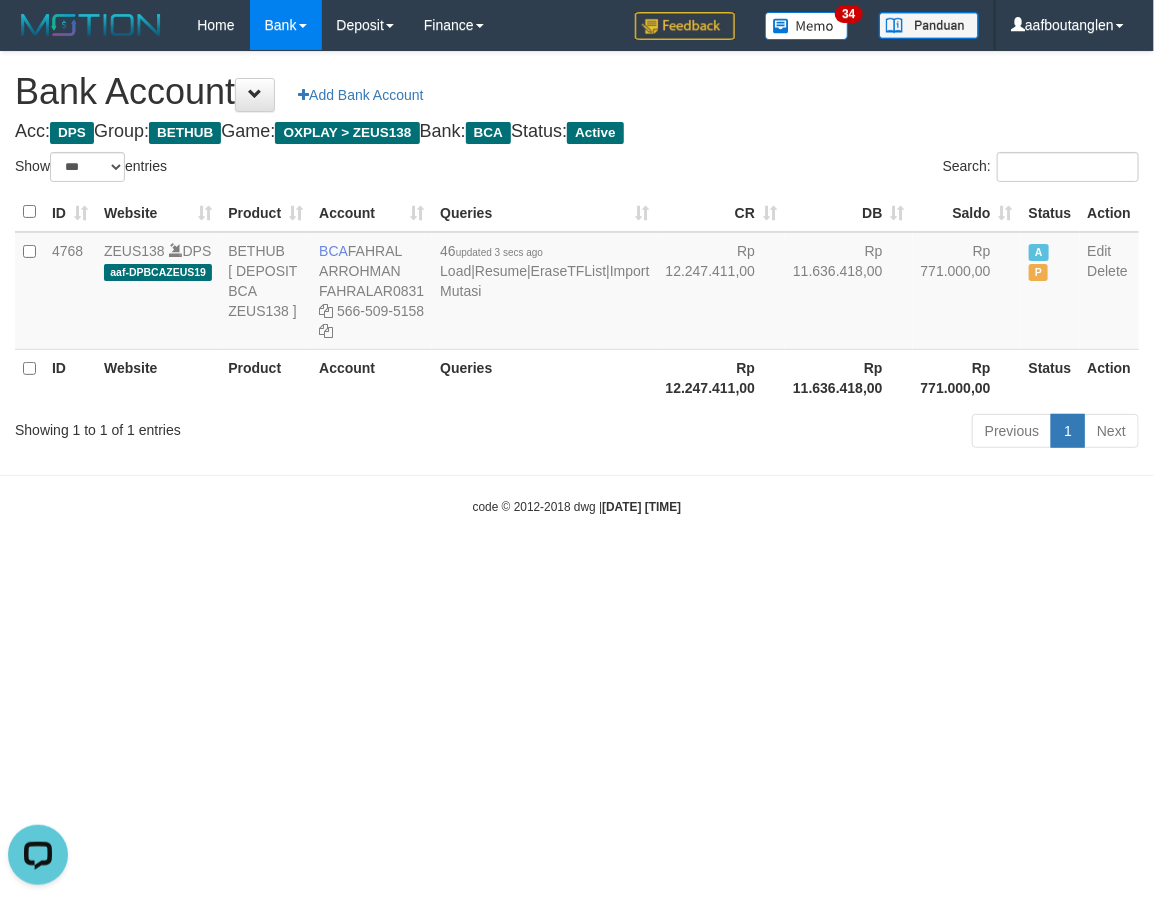drag, startPoint x: 2, startPoint y: 550, endPoint x: 51, endPoint y: 554, distance: 49.162994 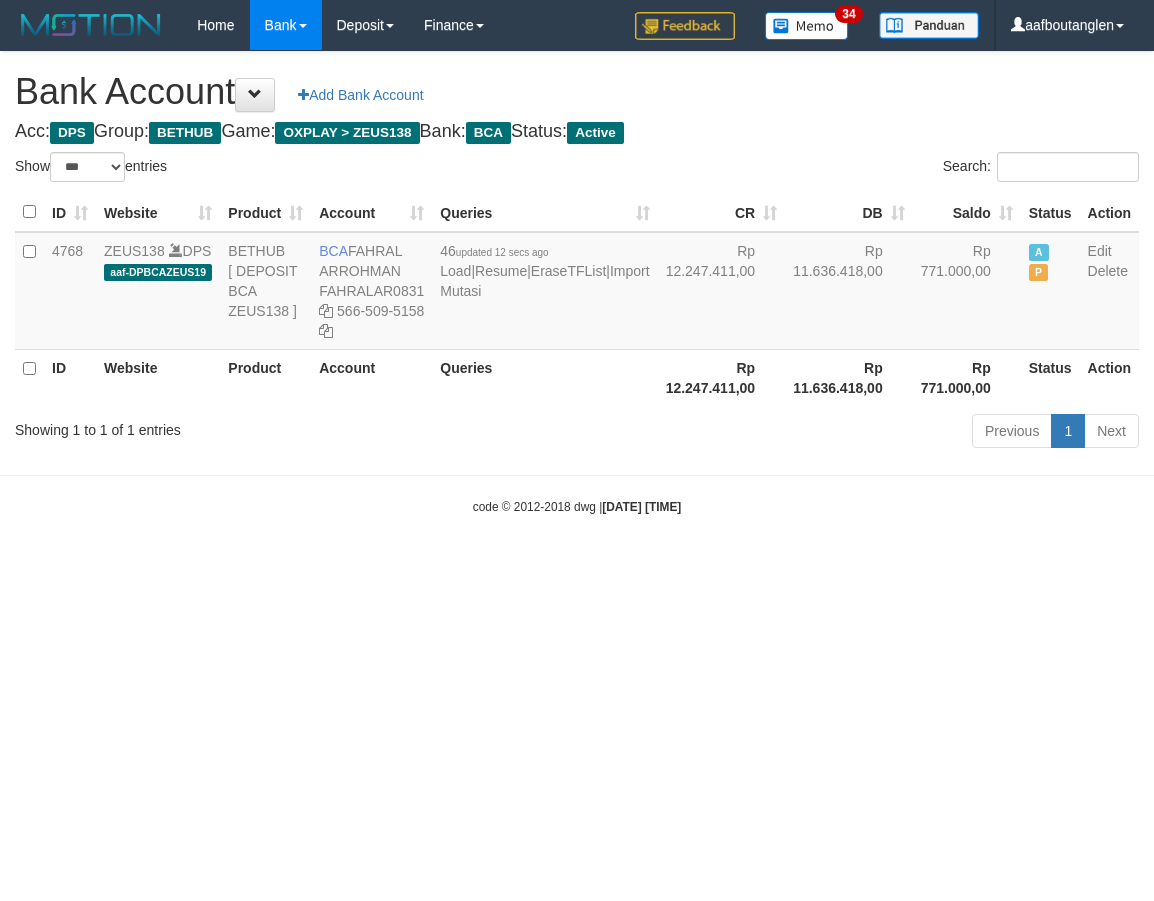 select on "***" 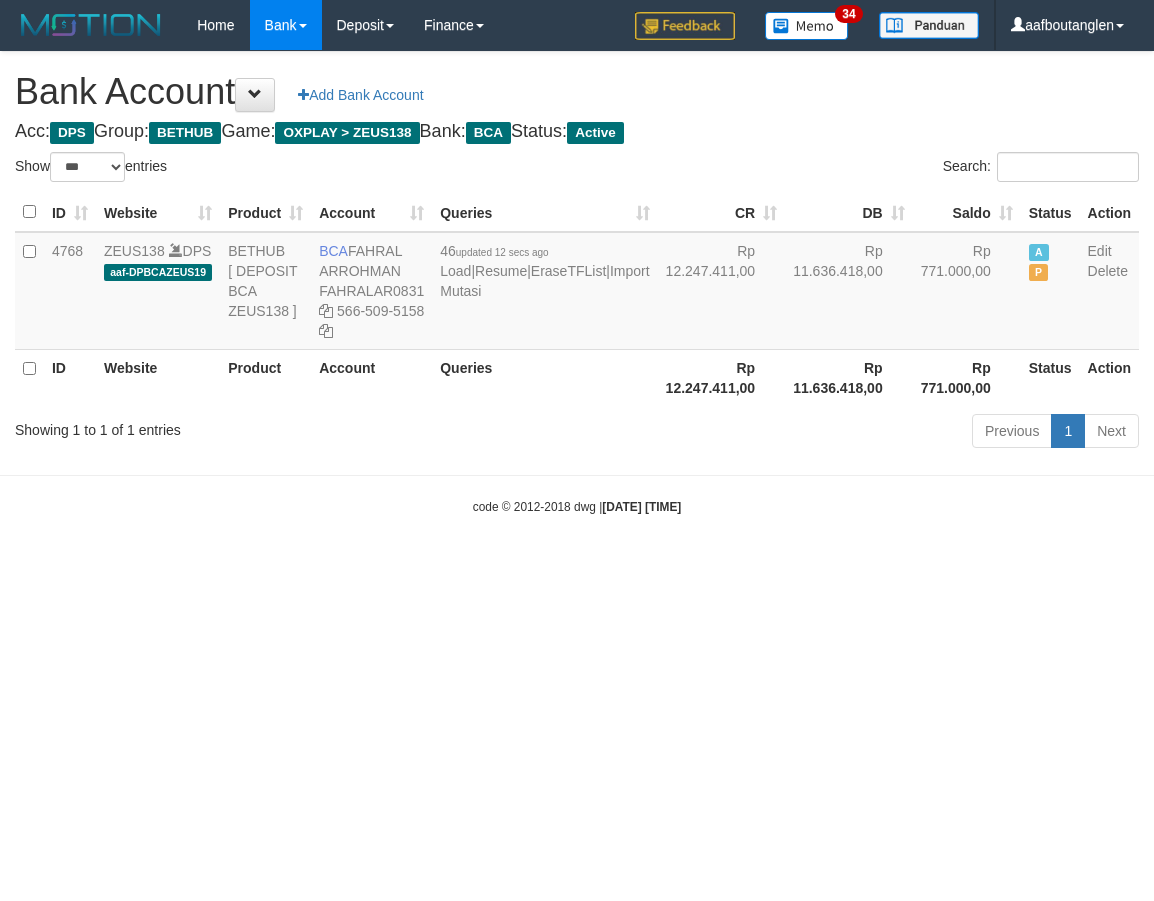 scroll, scrollTop: 0, scrollLeft: 0, axis: both 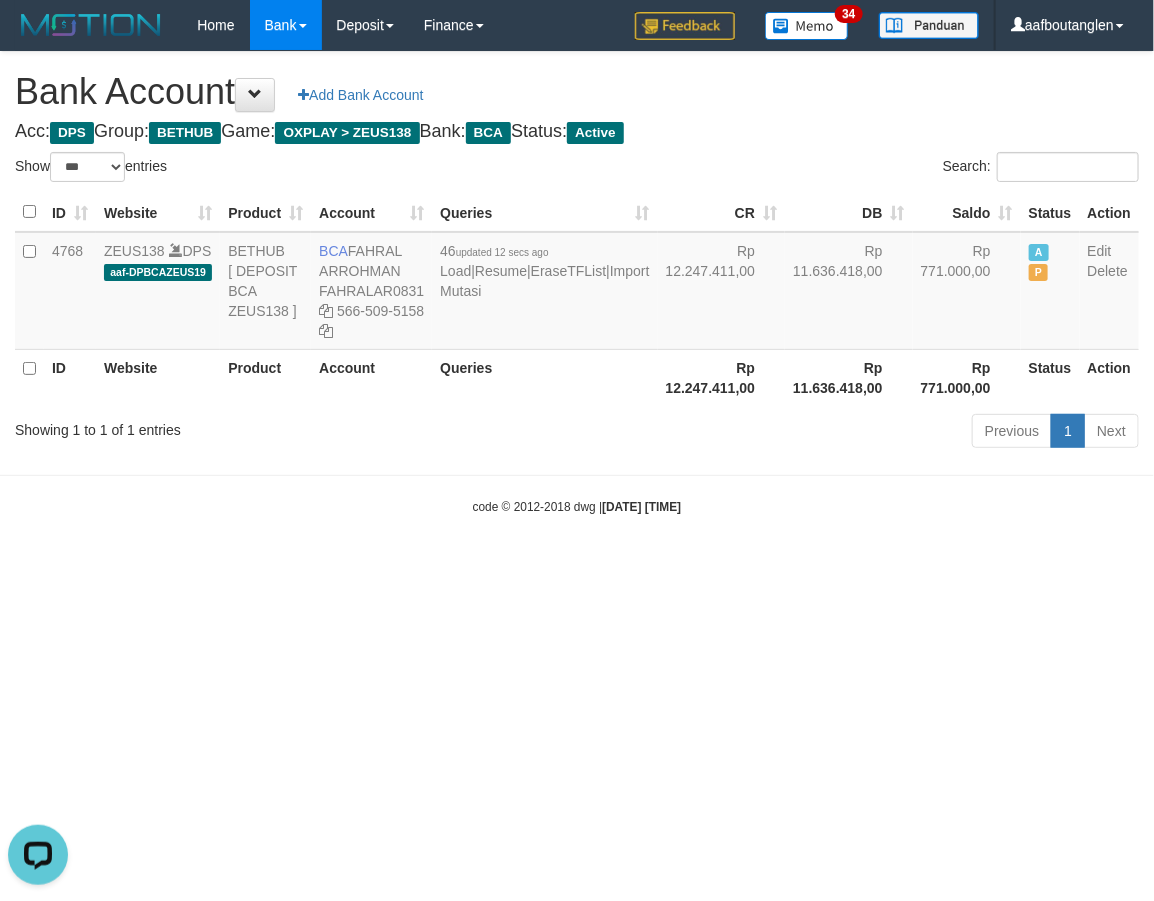 click on "Toggle navigation
Home
Bank
Account List
Deposit
DPS List
History
Note DPS
Finance
Financial Data
aafboutanglen
My Profile
Log Out
34" at bounding box center [577, 283] 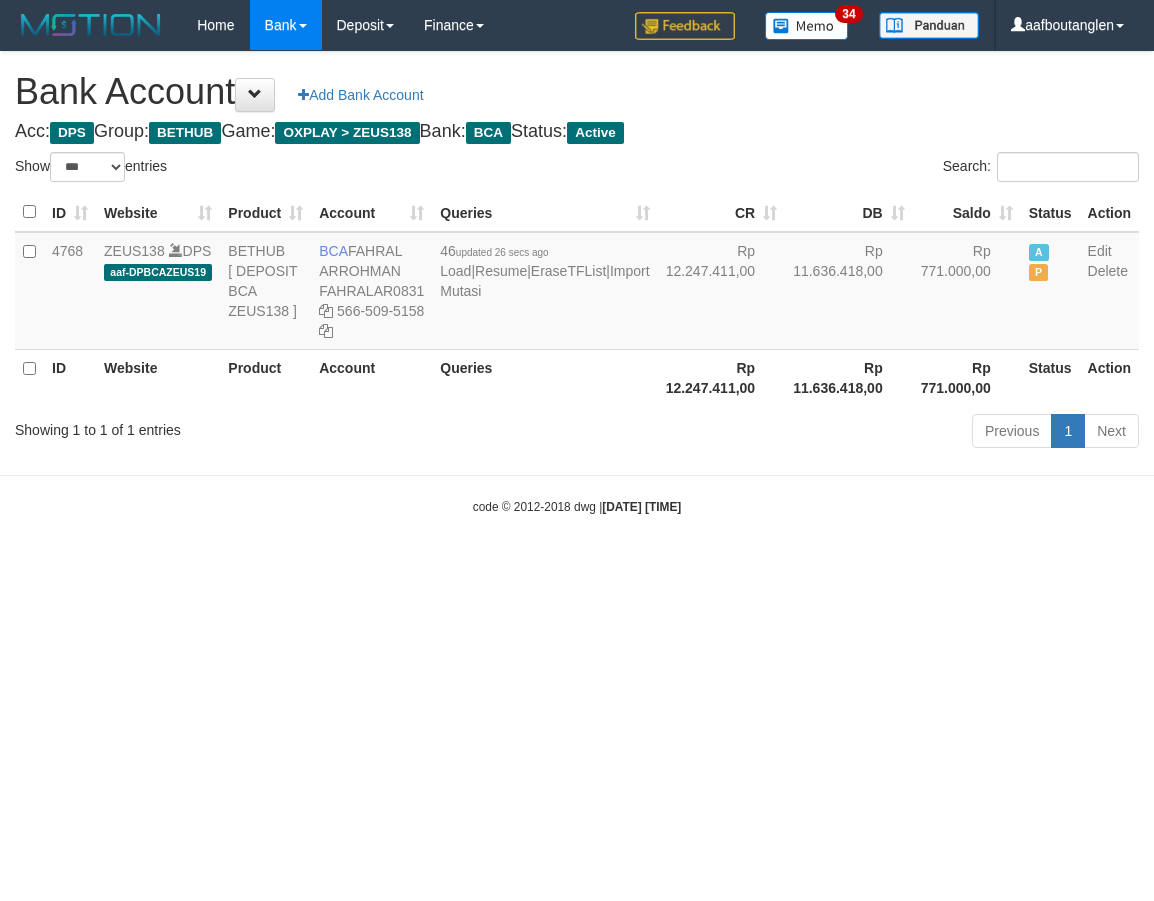 select on "***" 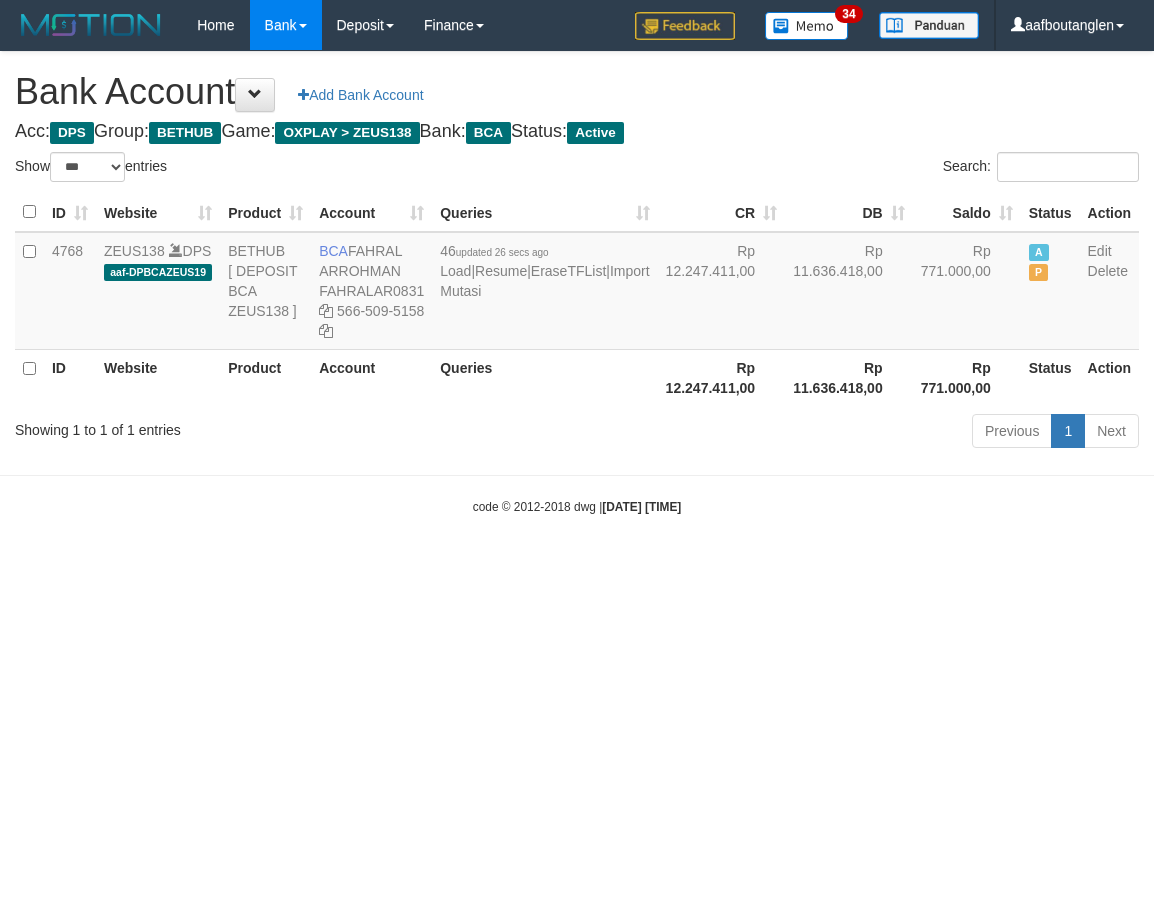 scroll, scrollTop: 0, scrollLeft: 0, axis: both 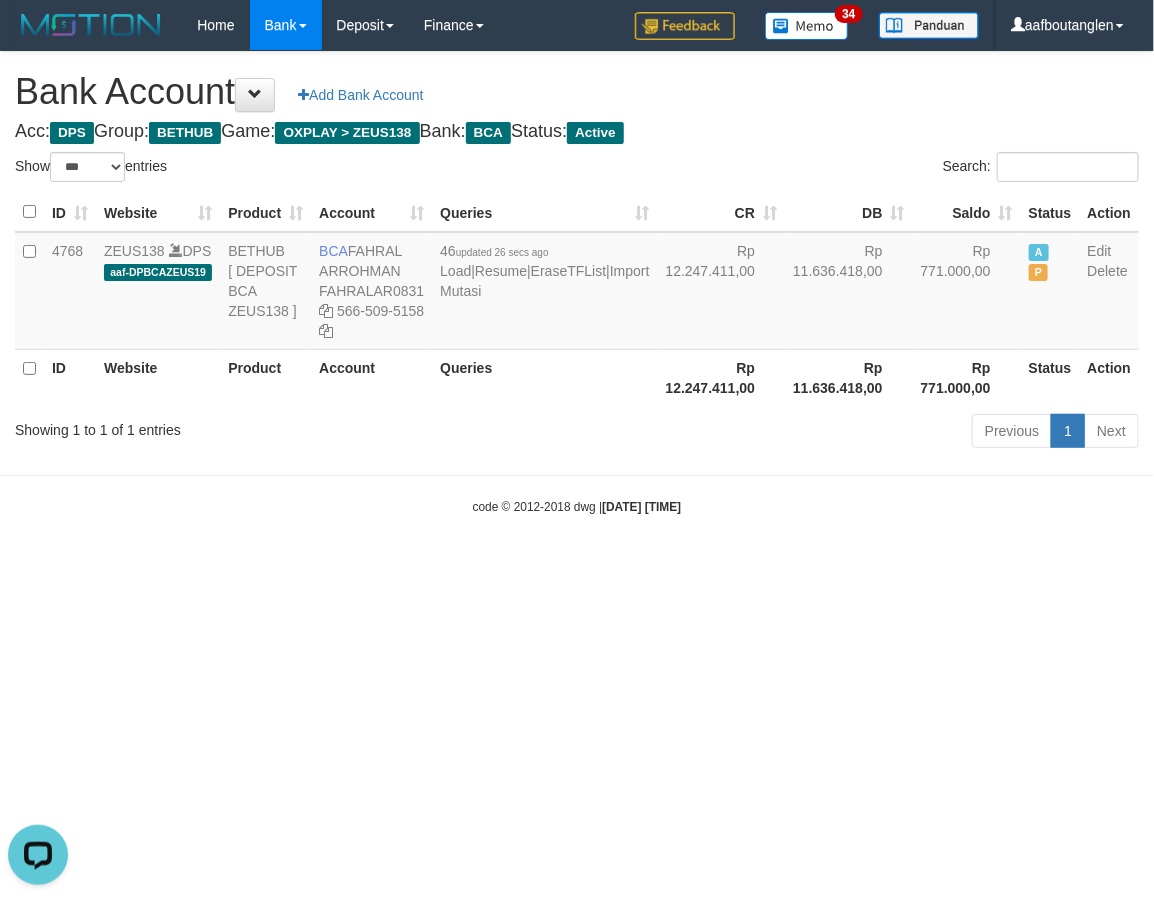click on "Toggle navigation
Home
Bank
Account List
Deposit
DPS List
History
Note DPS
Finance
Financial Data
aafboutanglen
My Profile
Log Out
34" at bounding box center [577, 283] 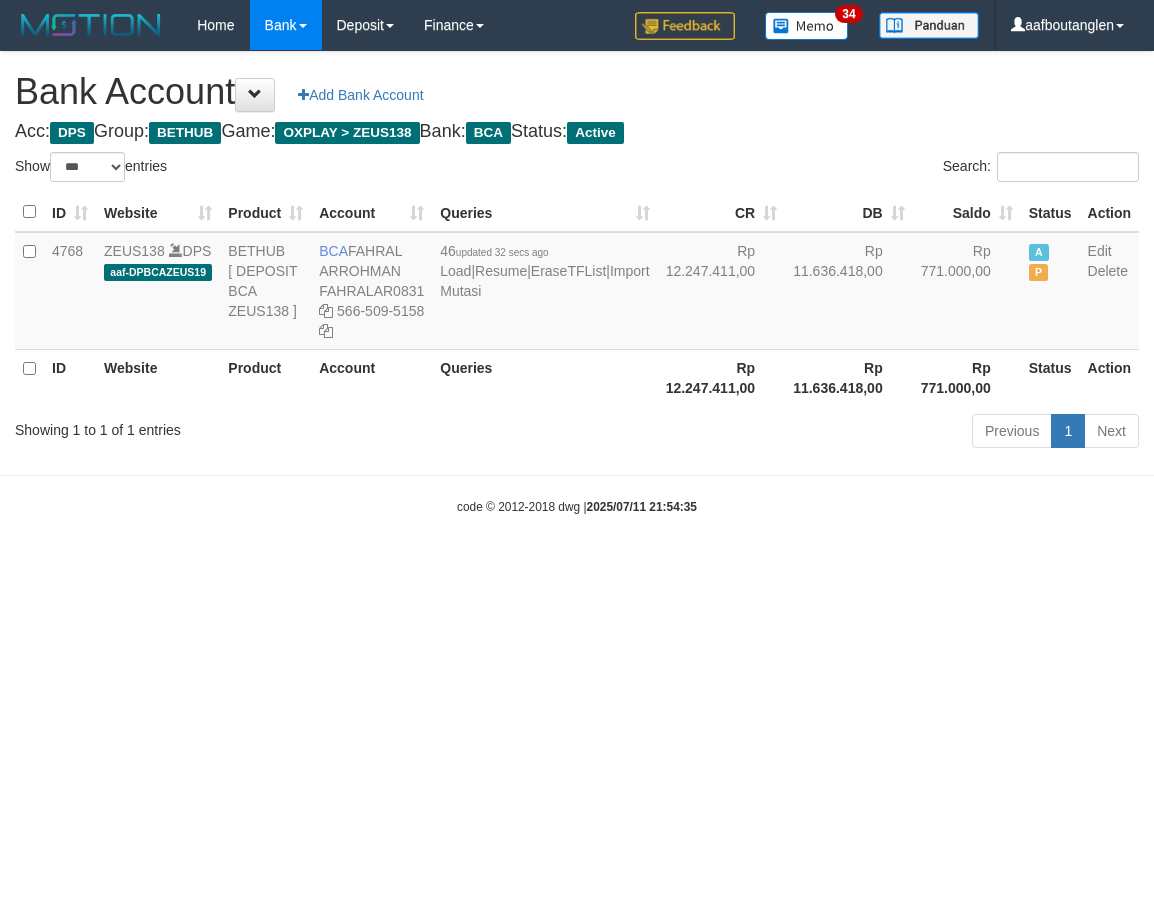 select on "***" 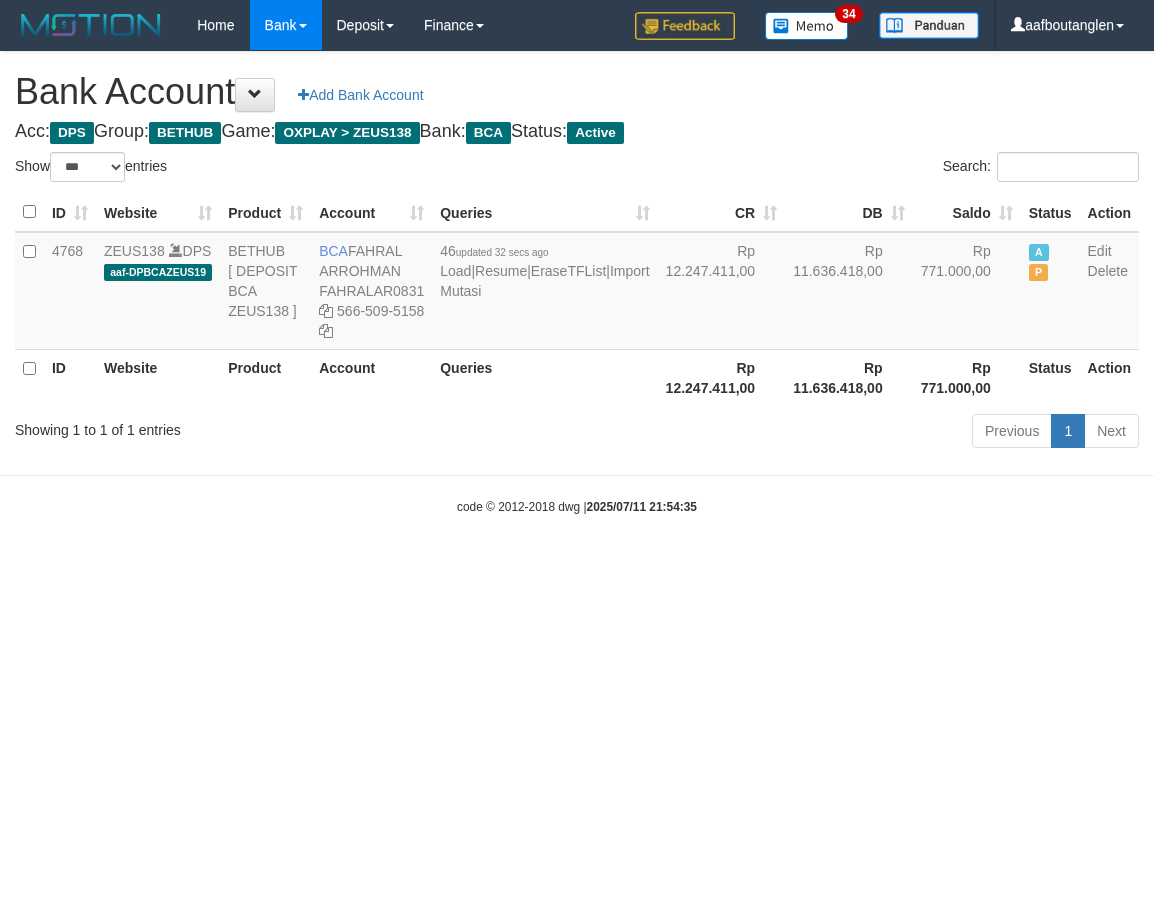 scroll, scrollTop: 0, scrollLeft: 0, axis: both 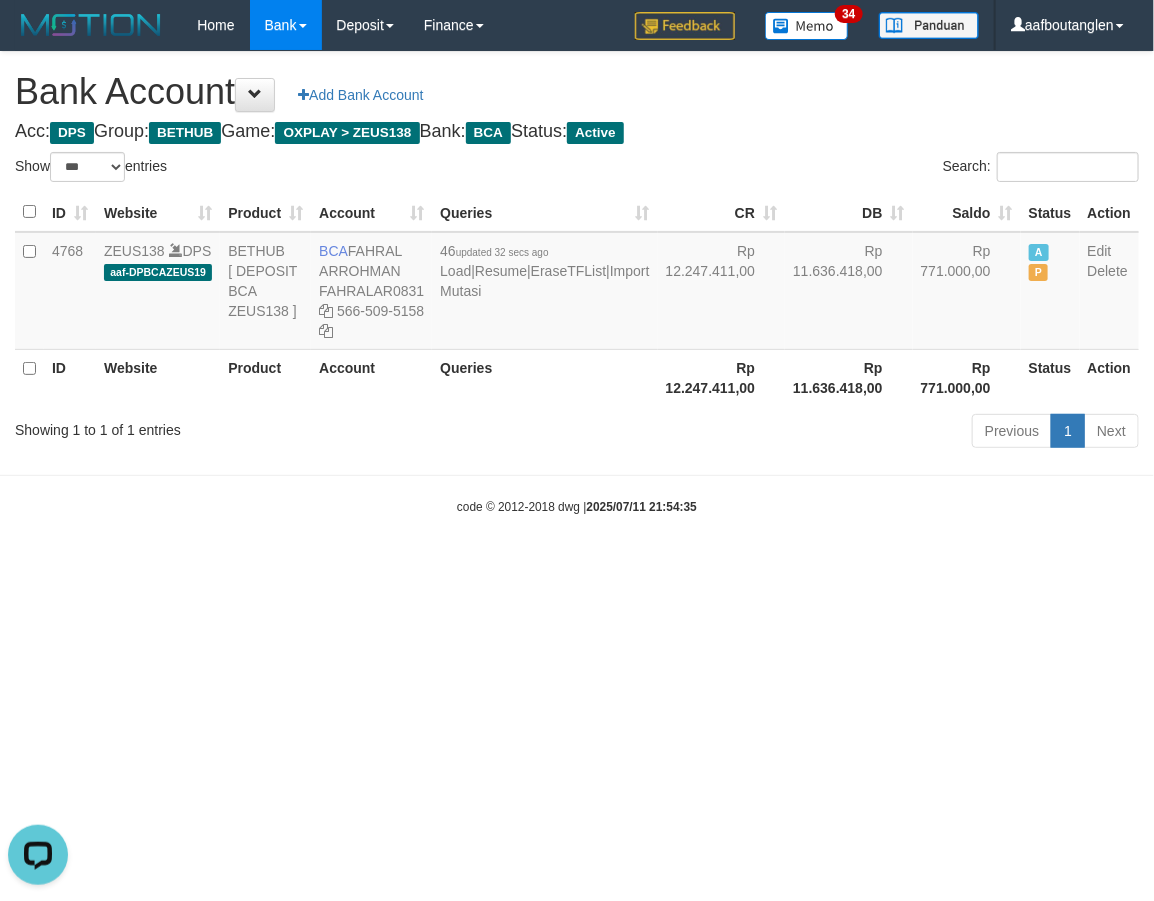 drag, startPoint x: 977, startPoint y: 587, endPoint x: 961, endPoint y: 585, distance: 16.124516 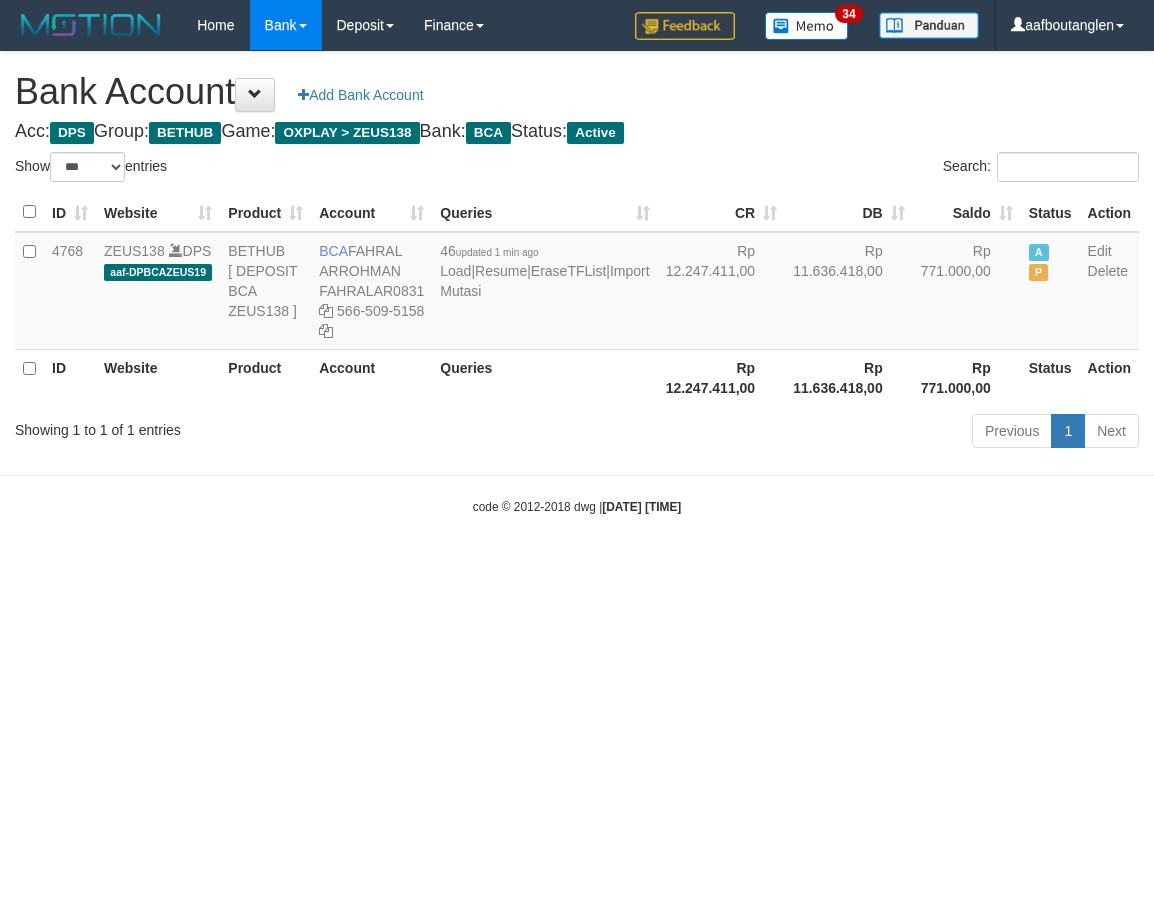 select on "***" 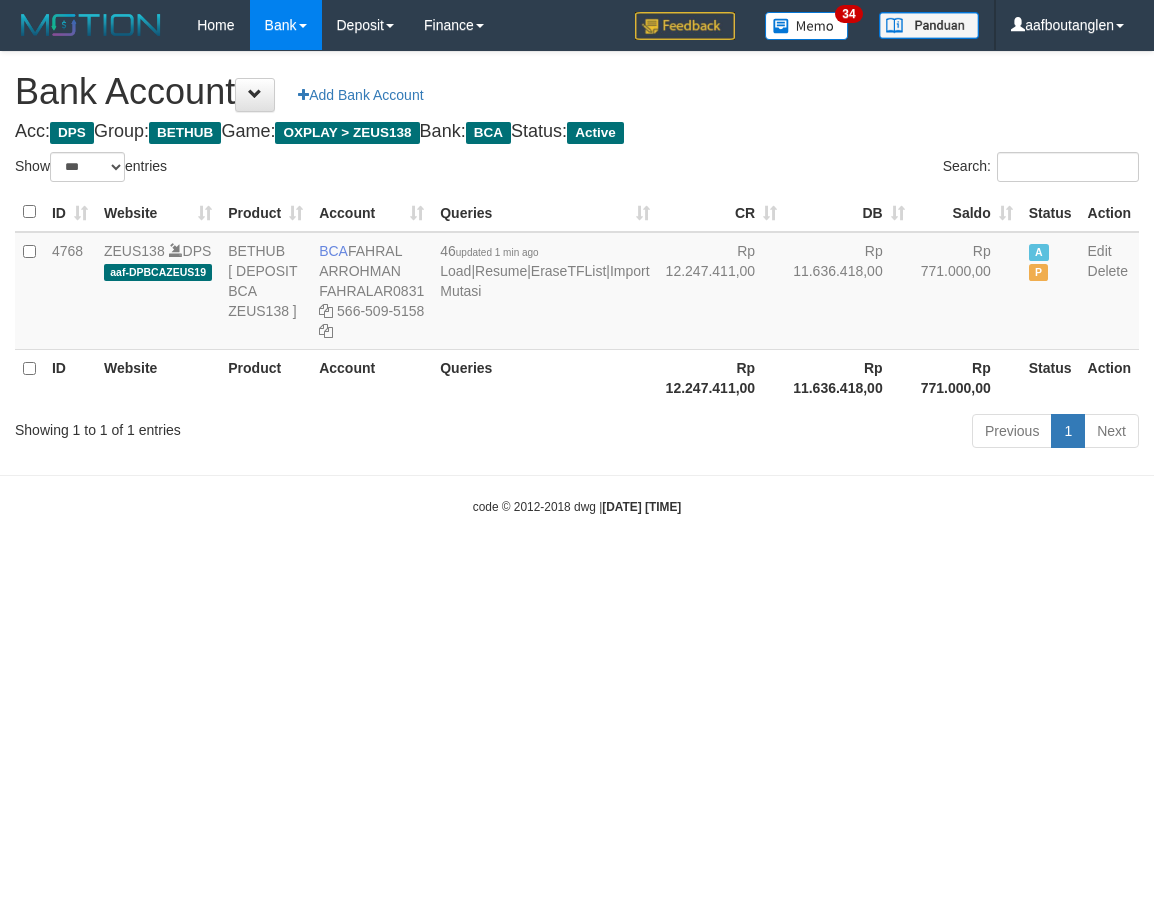 scroll, scrollTop: 0, scrollLeft: 0, axis: both 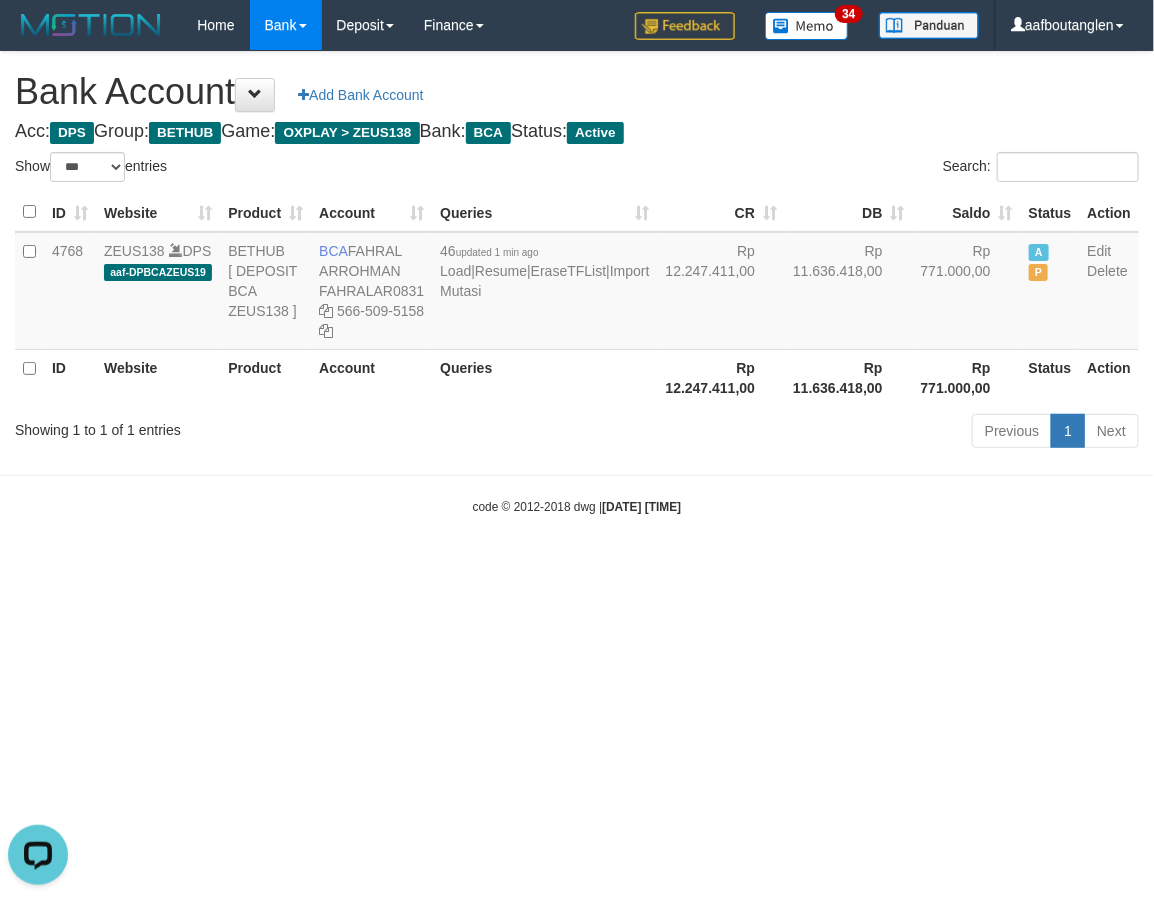 click on "code © 2012-2018 dwg |  2025/07/11 21:55:21" at bounding box center (577, 506) 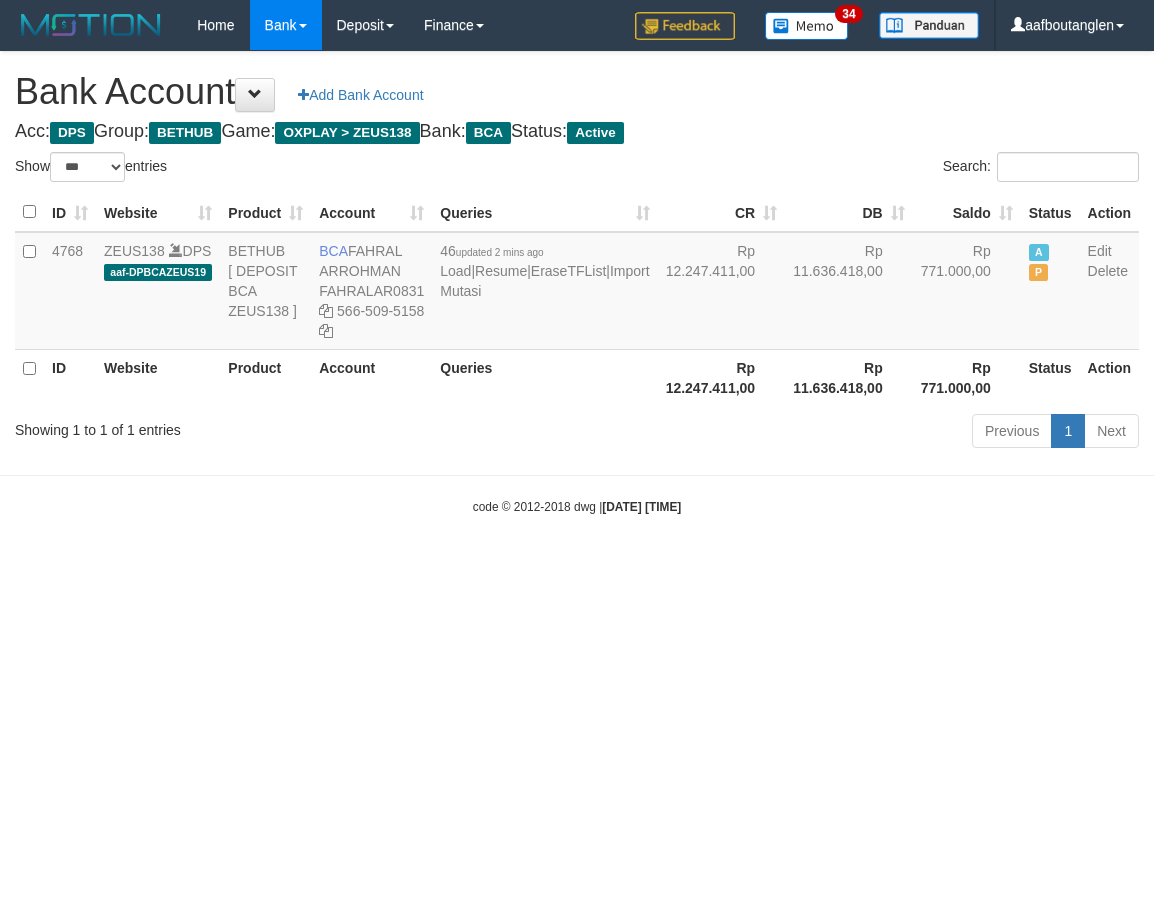 select on "***" 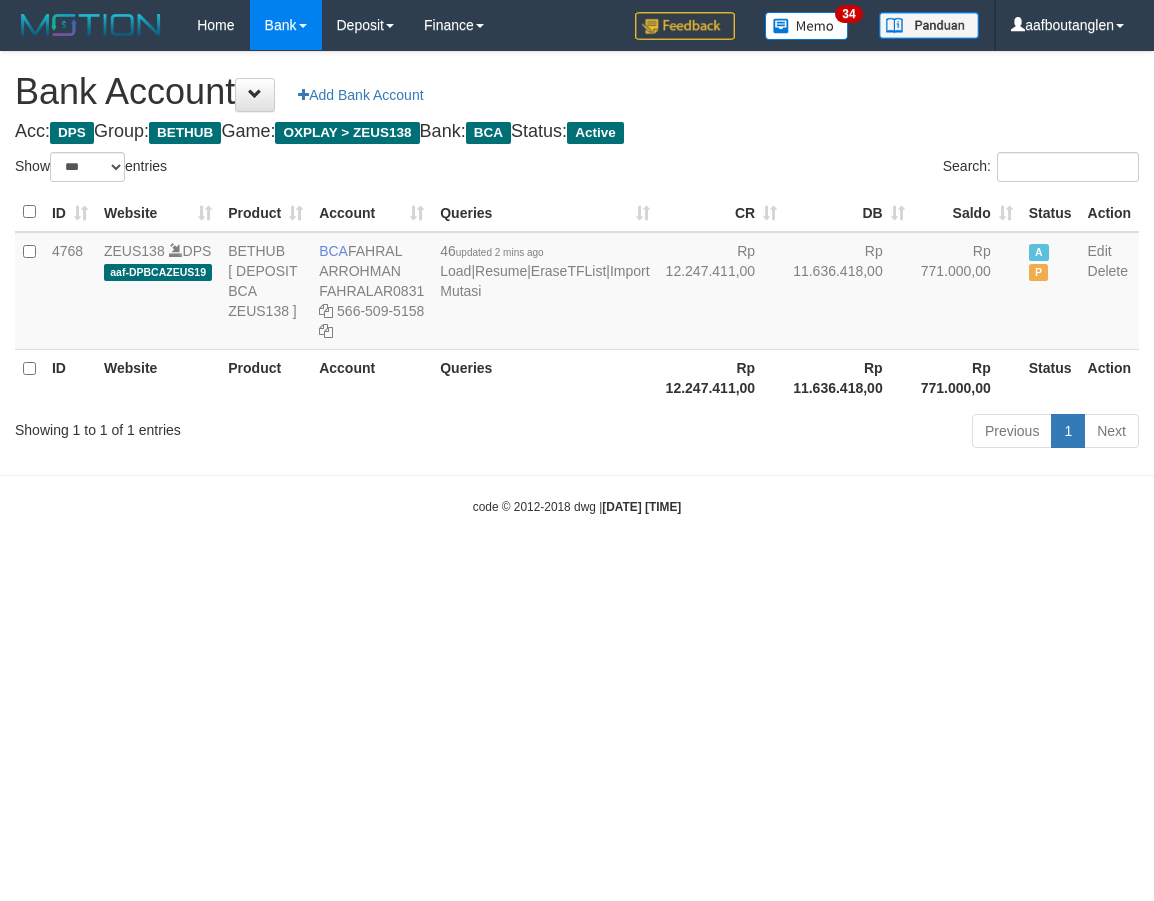scroll, scrollTop: 0, scrollLeft: 0, axis: both 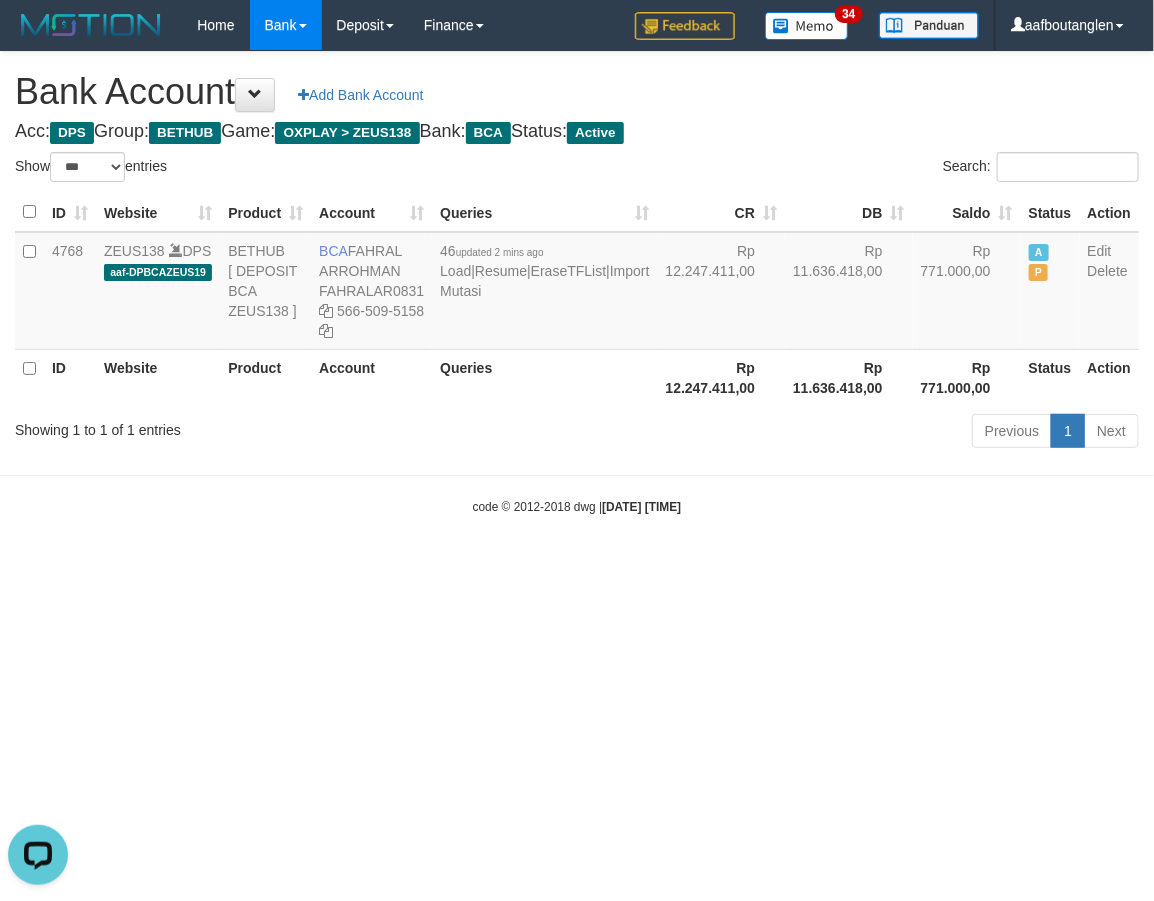 drag, startPoint x: 767, startPoint y: 561, endPoint x: 780, endPoint y: 558, distance: 13.341664 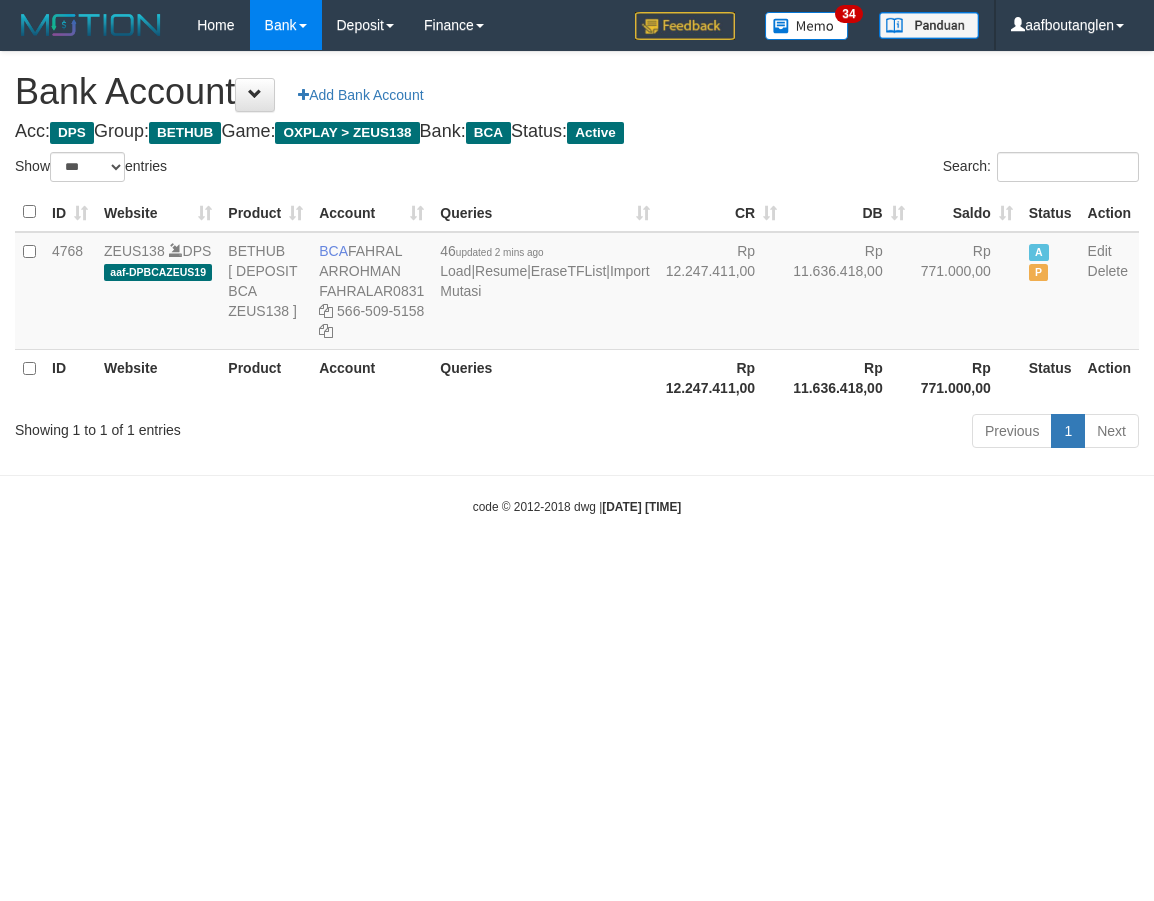select on "***" 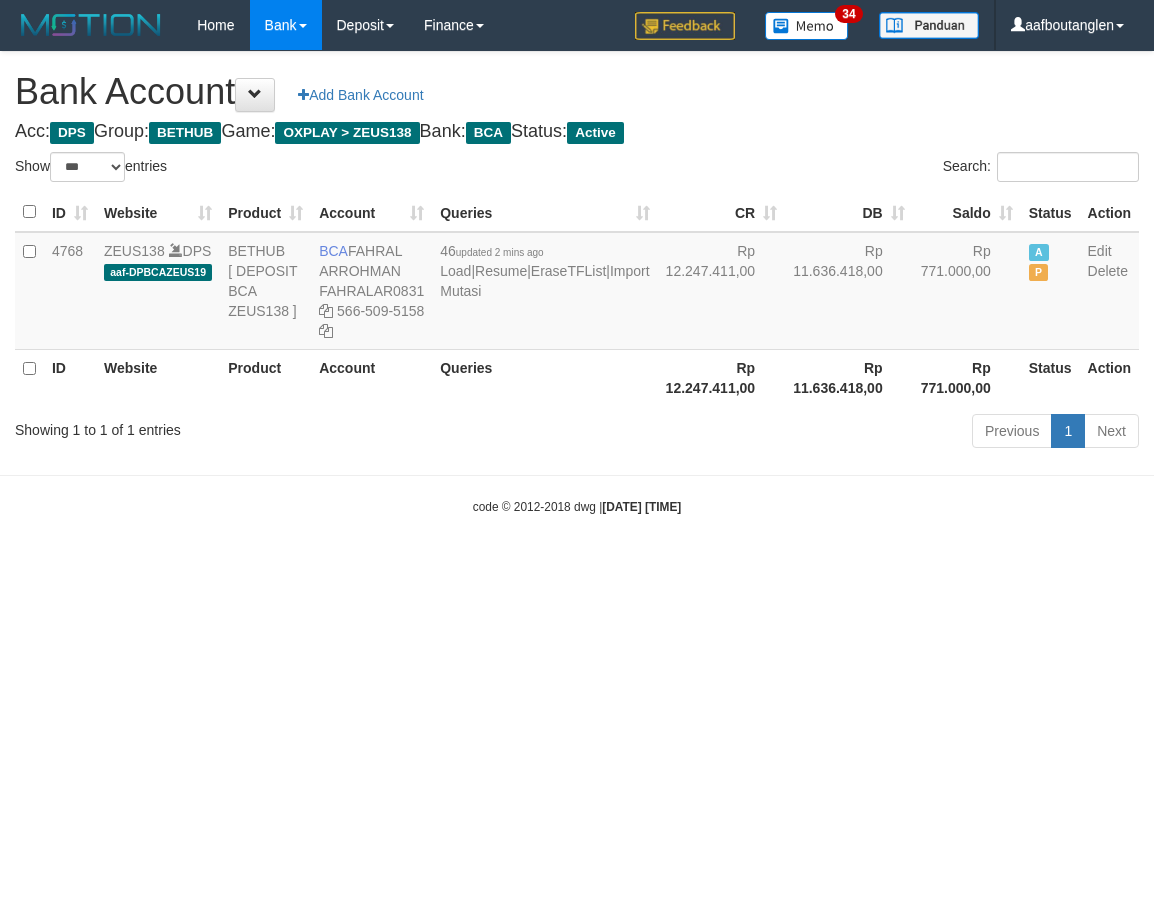 scroll, scrollTop: 0, scrollLeft: 0, axis: both 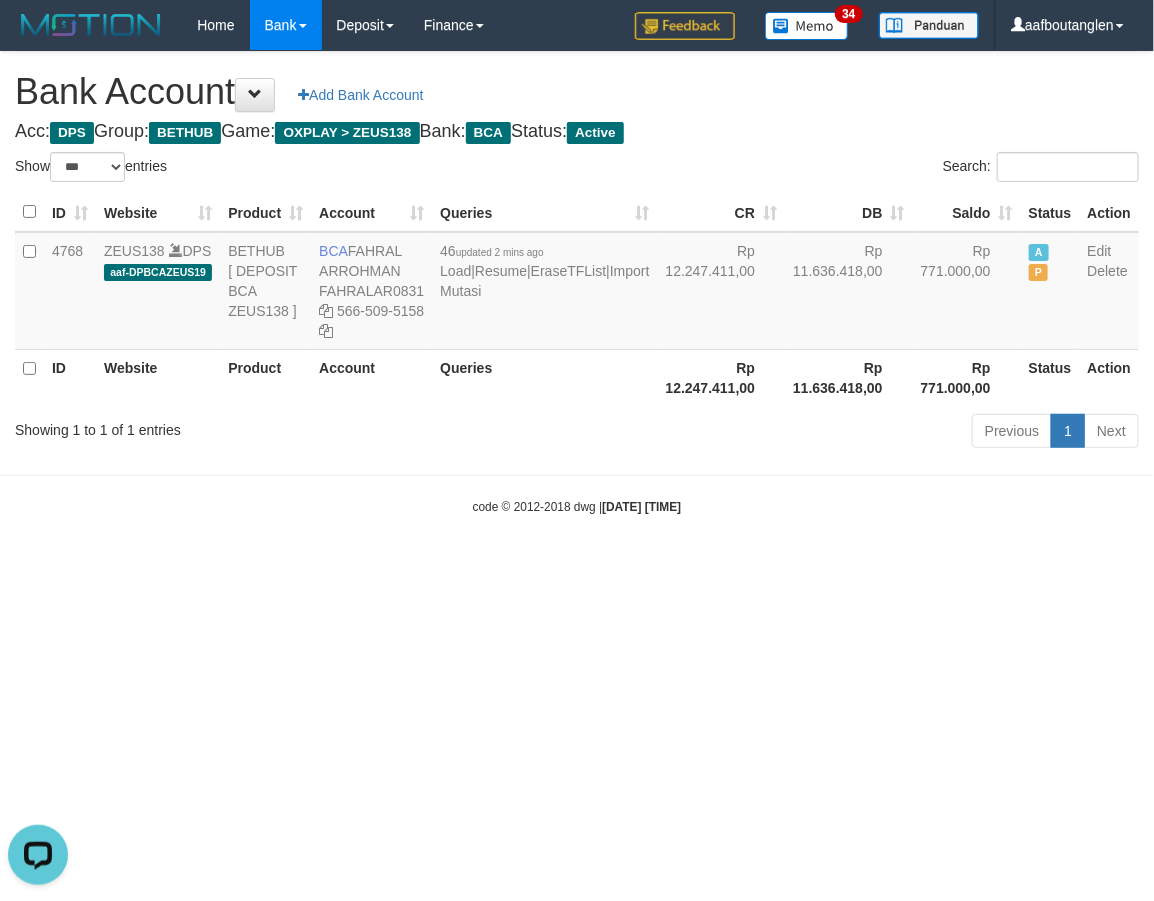 click on "Toggle navigation
Home
Bank
Account List
Deposit
DPS List
History
Note DPS
Finance
Financial Data
aafboutanglen
My Profile
Log Out
34" at bounding box center [577, 283] 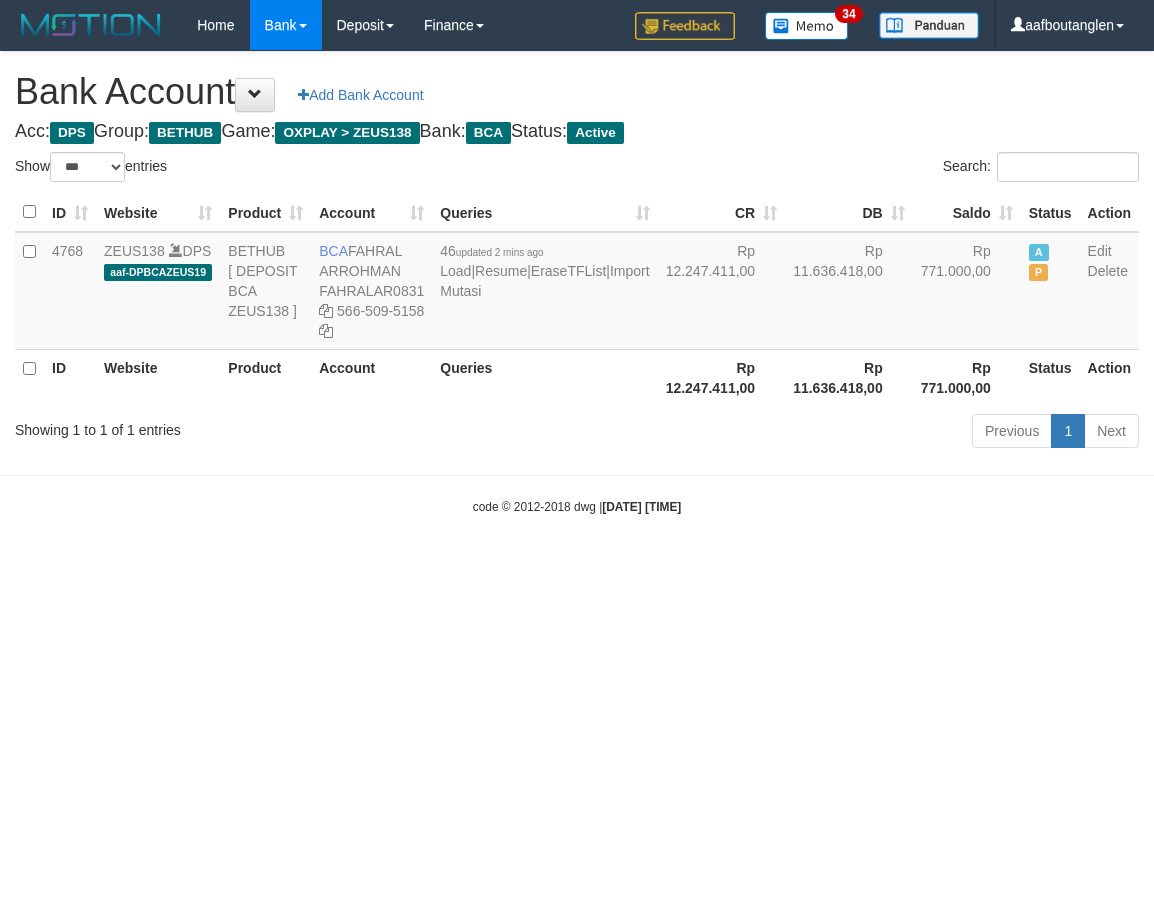 select on "***" 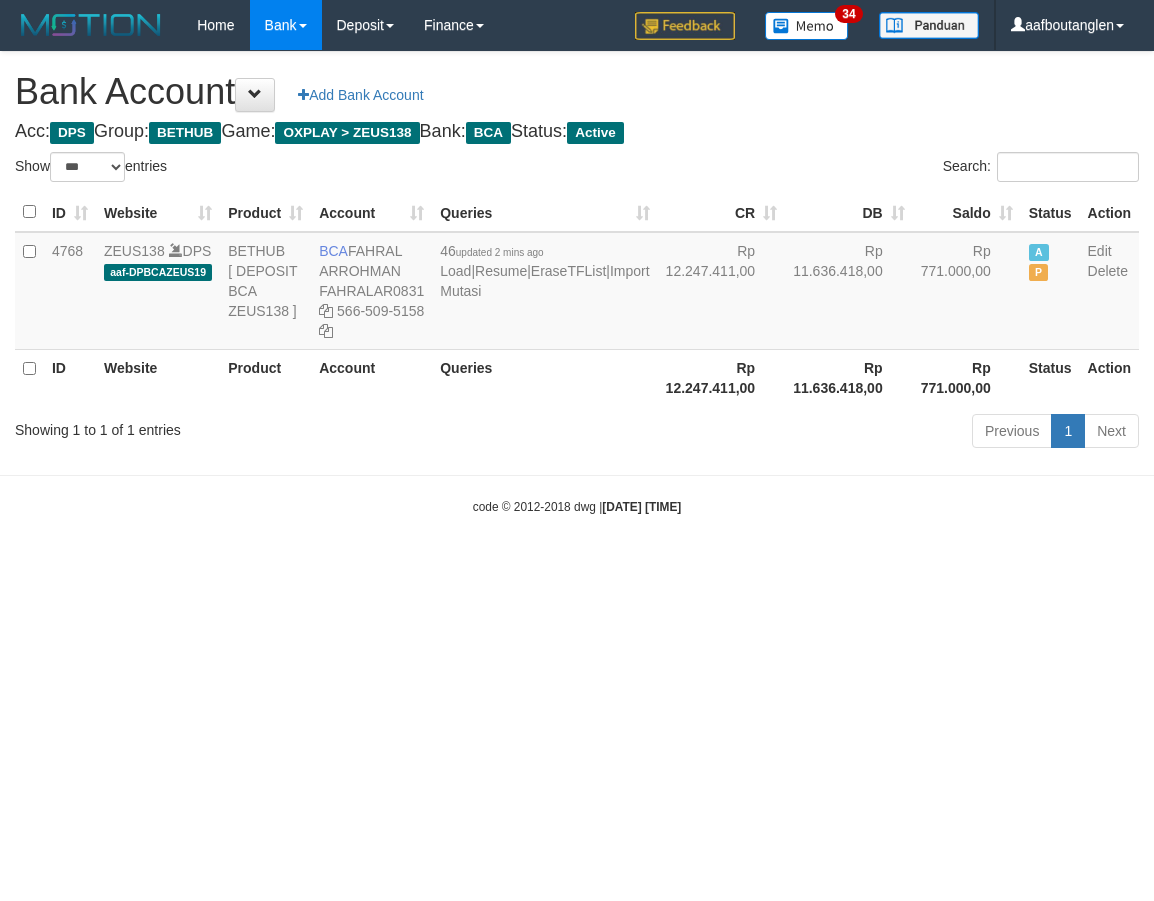 scroll, scrollTop: 0, scrollLeft: 0, axis: both 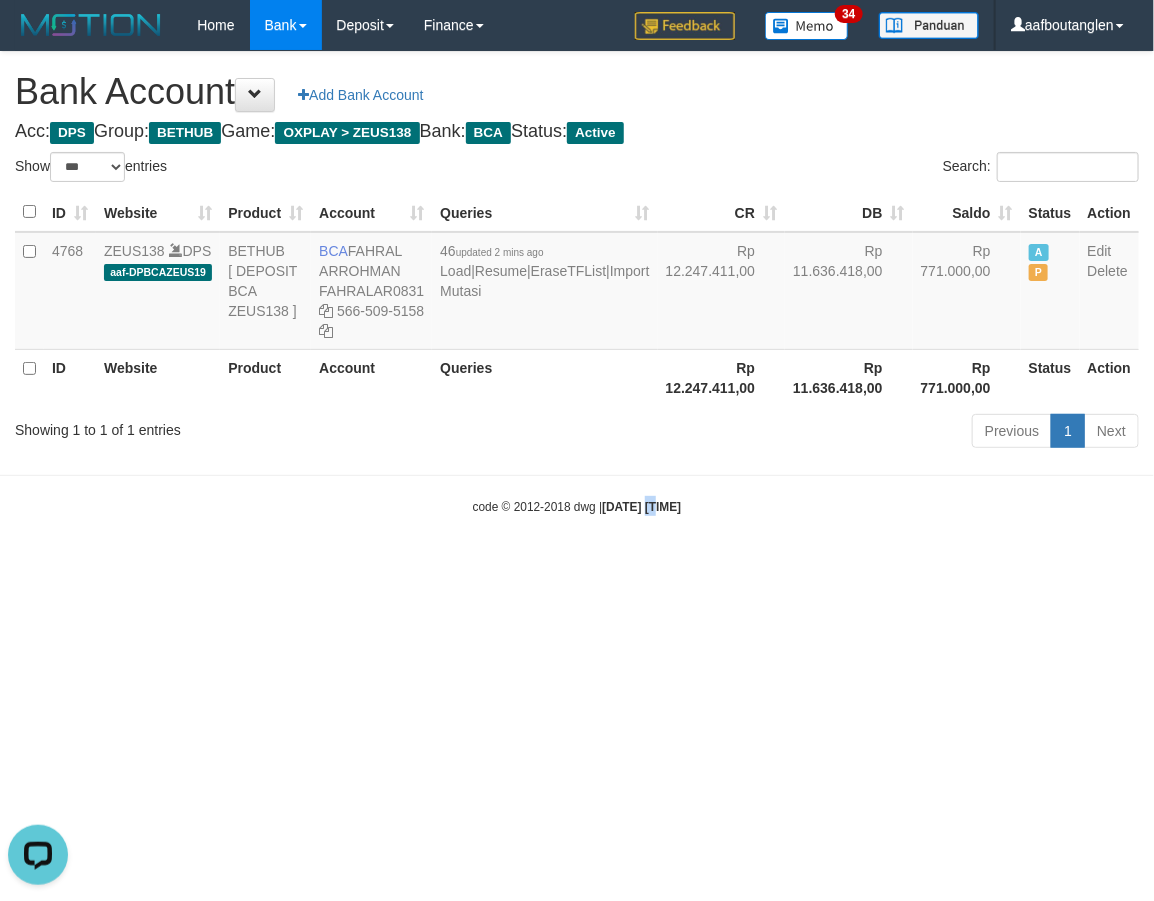 drag, startPoint x: 631, startPoint y: 767, endPoint x: 628, endPoint y: 711, distance: 56.0803 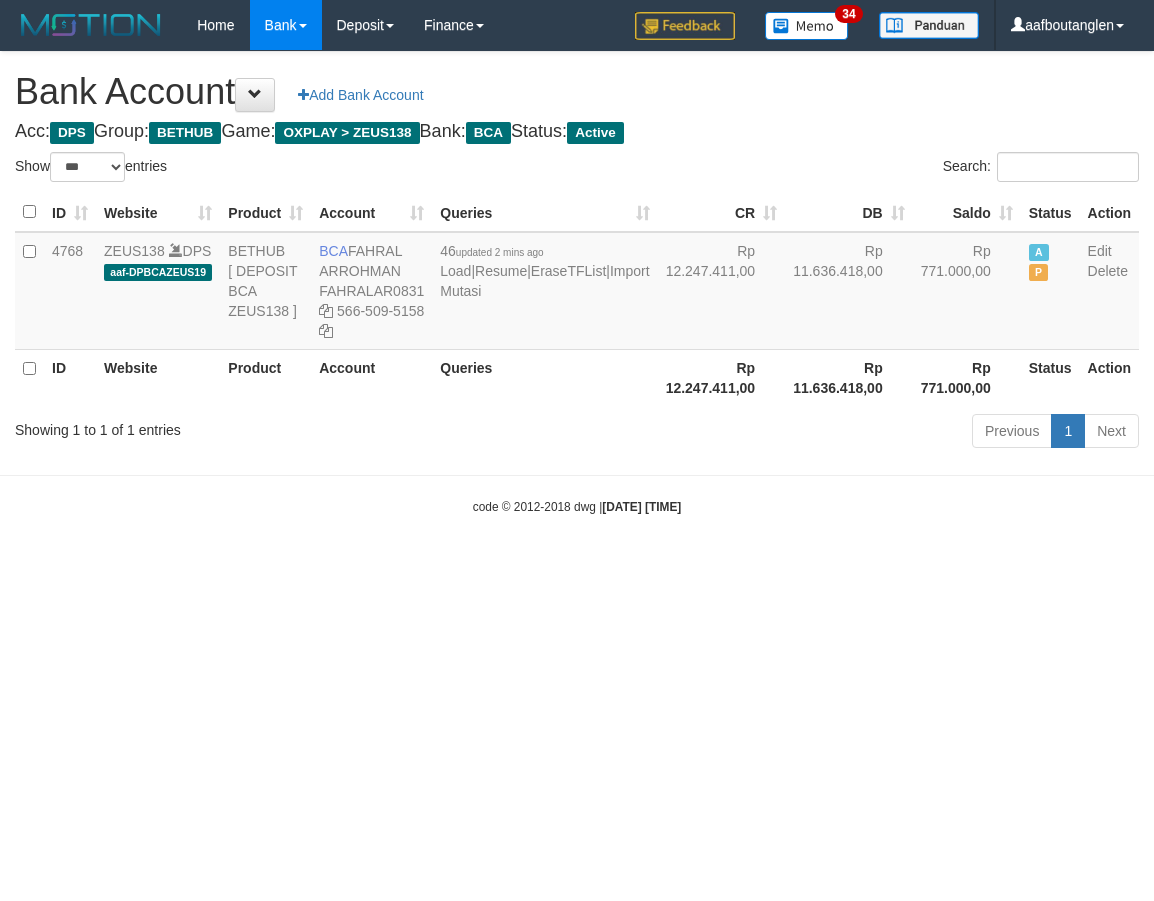 select on "***" 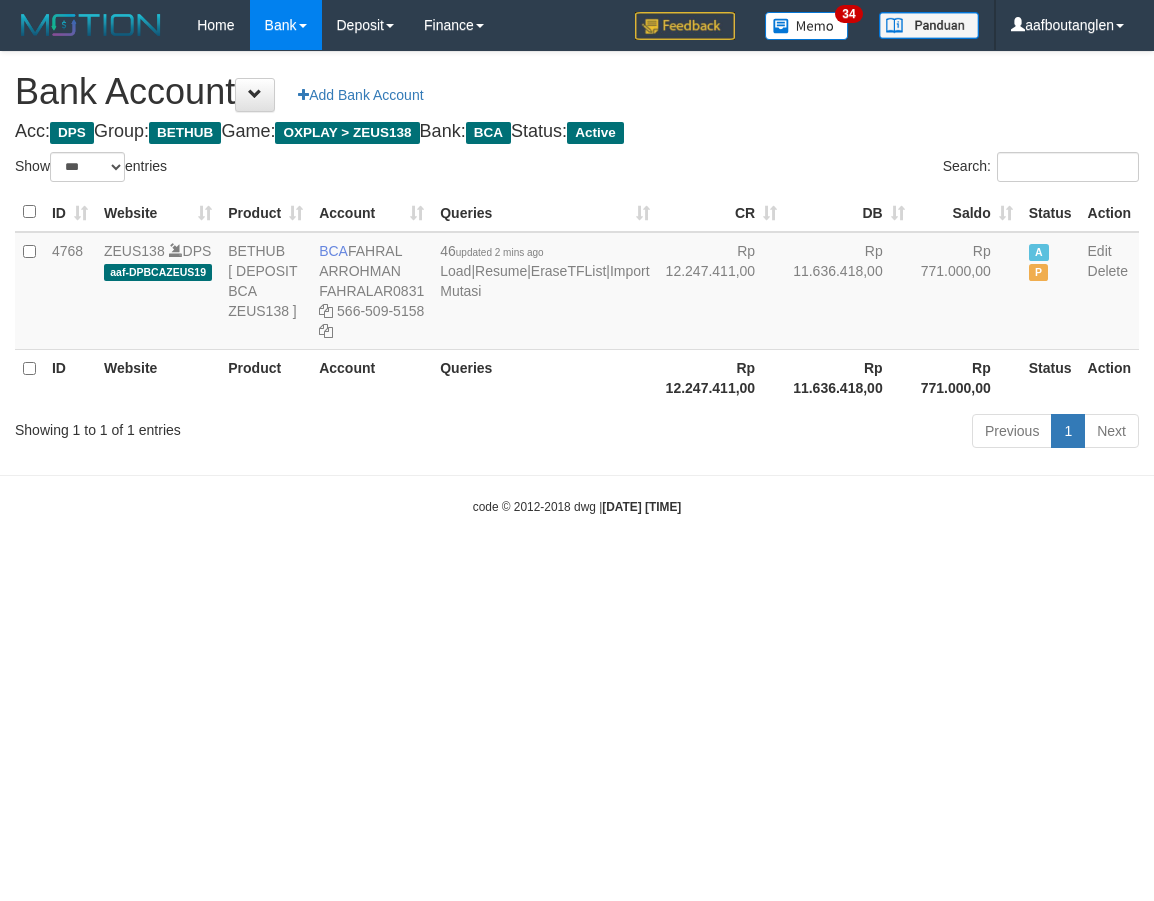 scroll, scrollTop: 0, scrollLeft: 0, axis: both 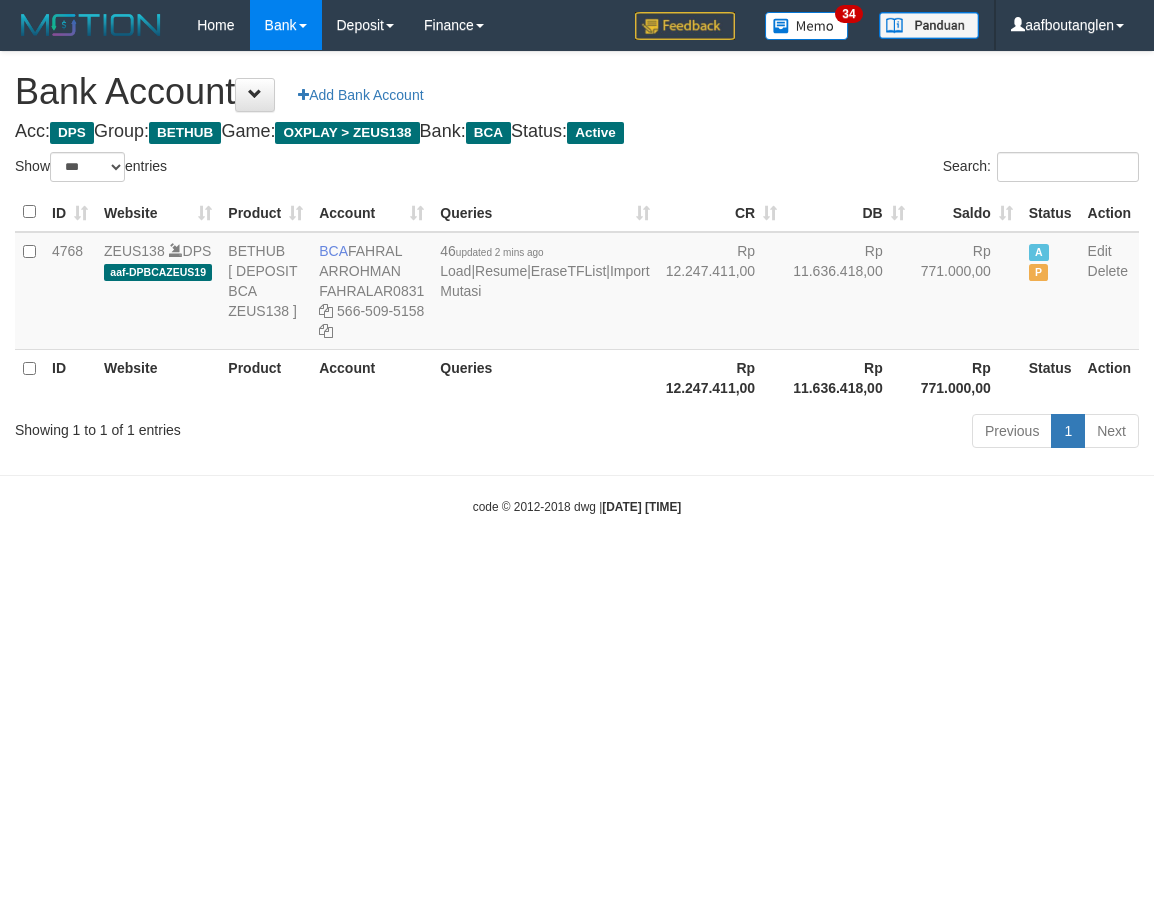 select on "***" 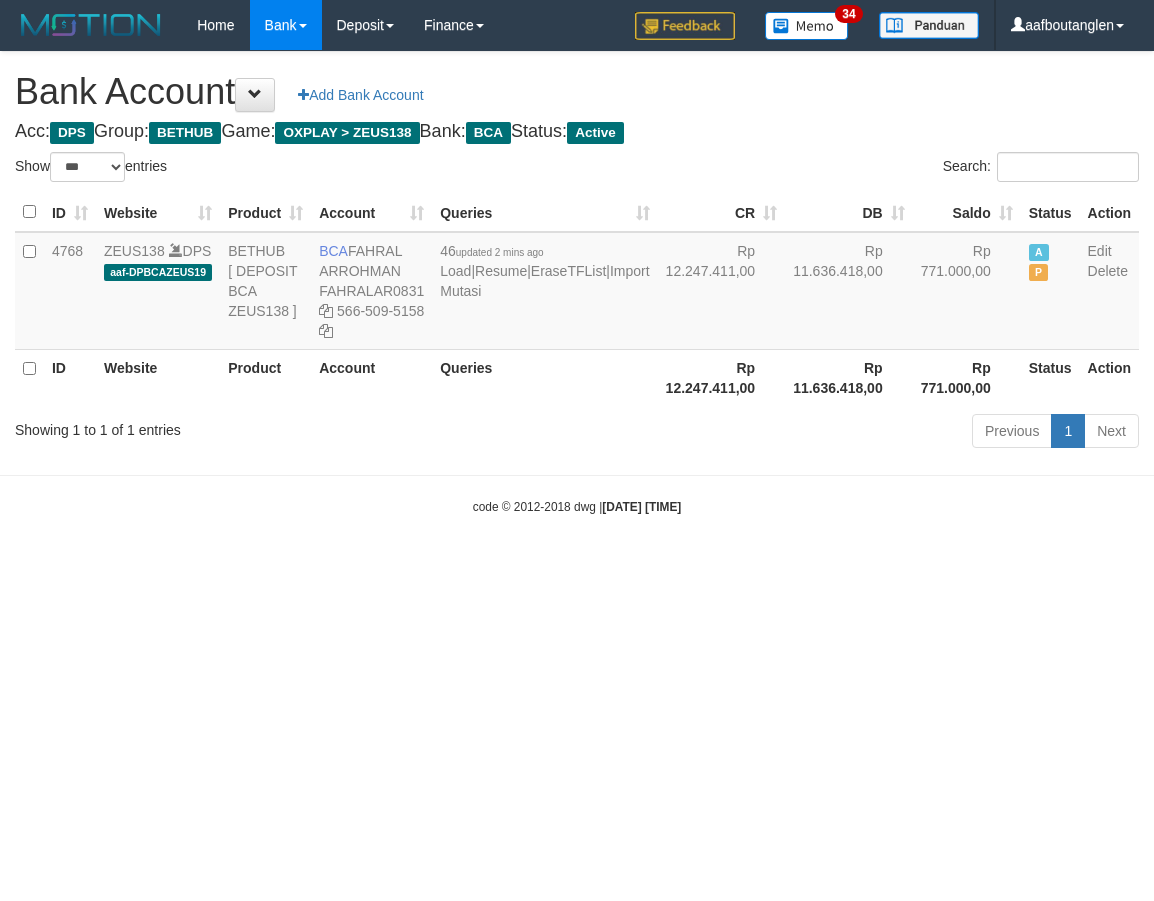 scroll, scrollTop: 0, scrollLeft: 0, axis: both 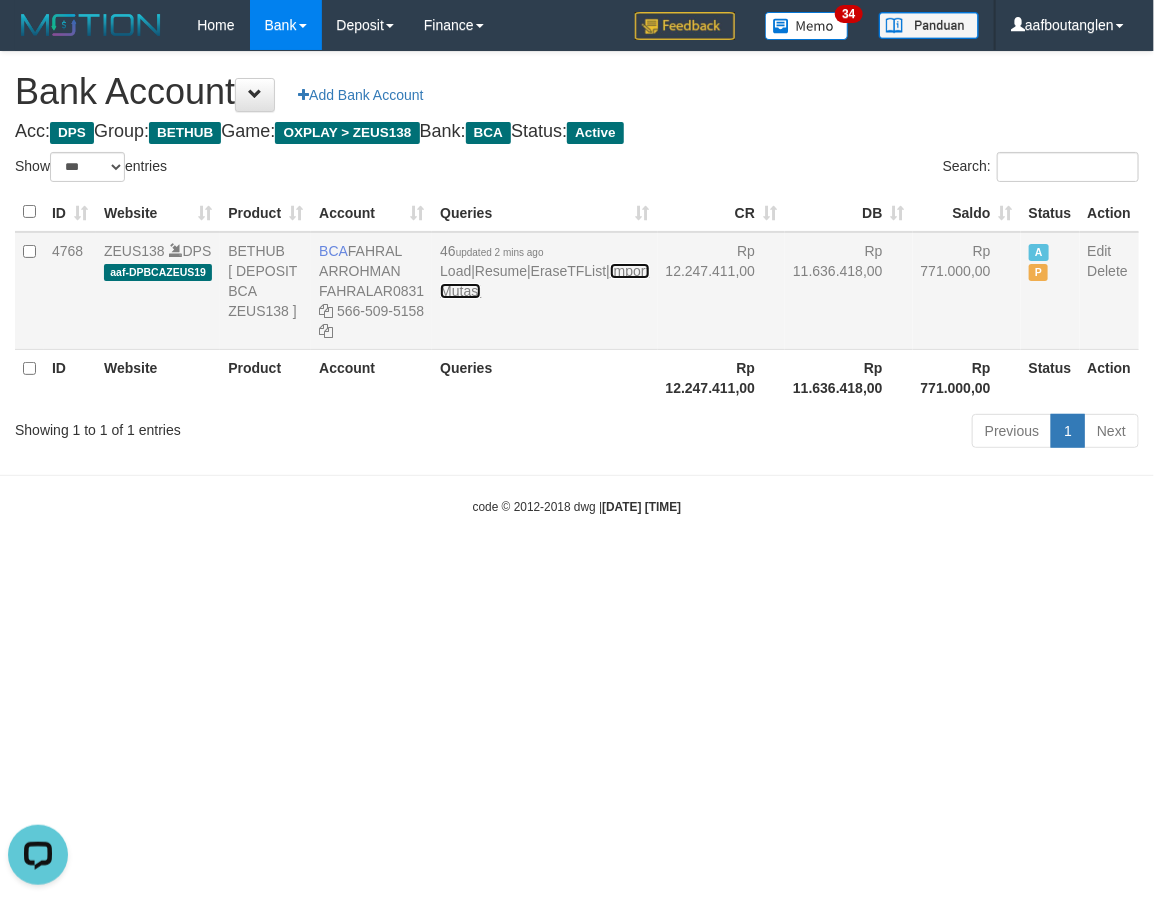 click on "Import Mutasi" at bounding box center [544, 281] 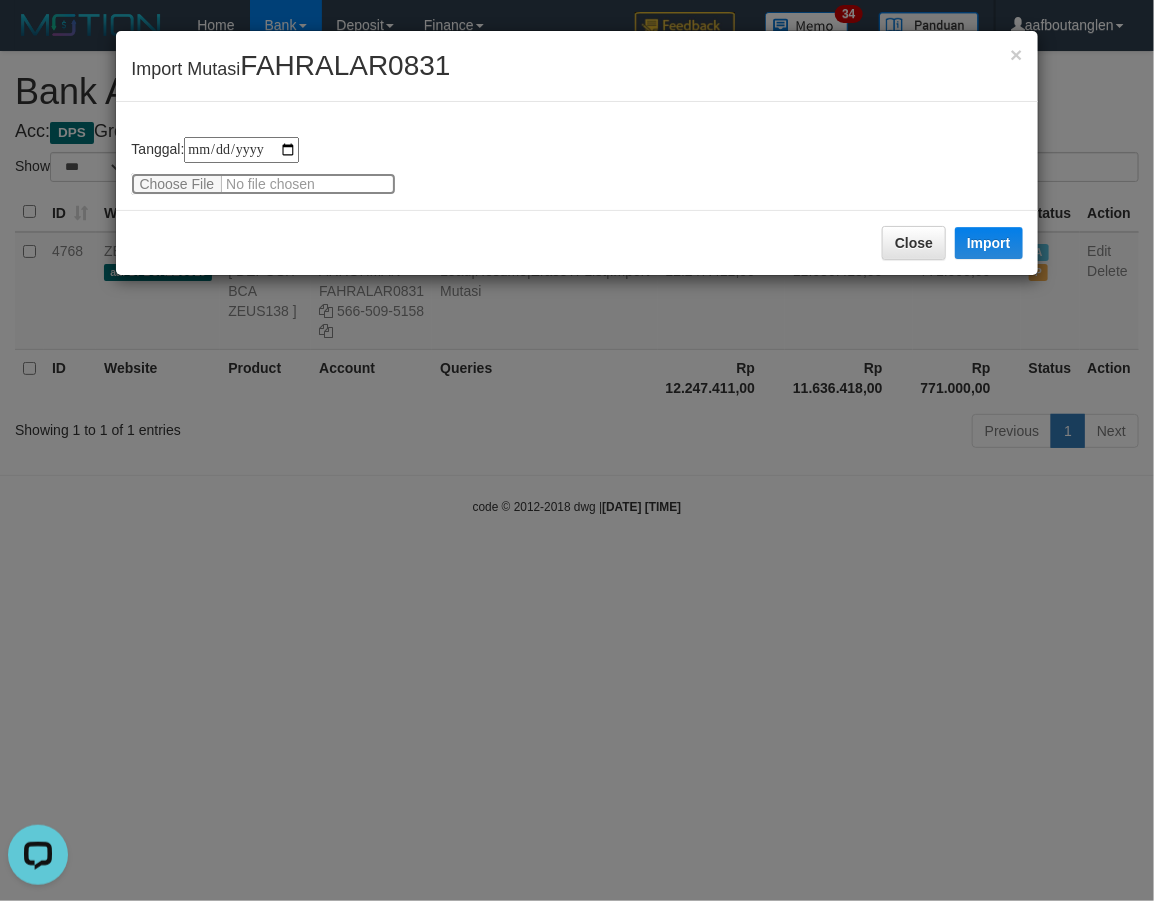 click at bounding box center [263, 184] 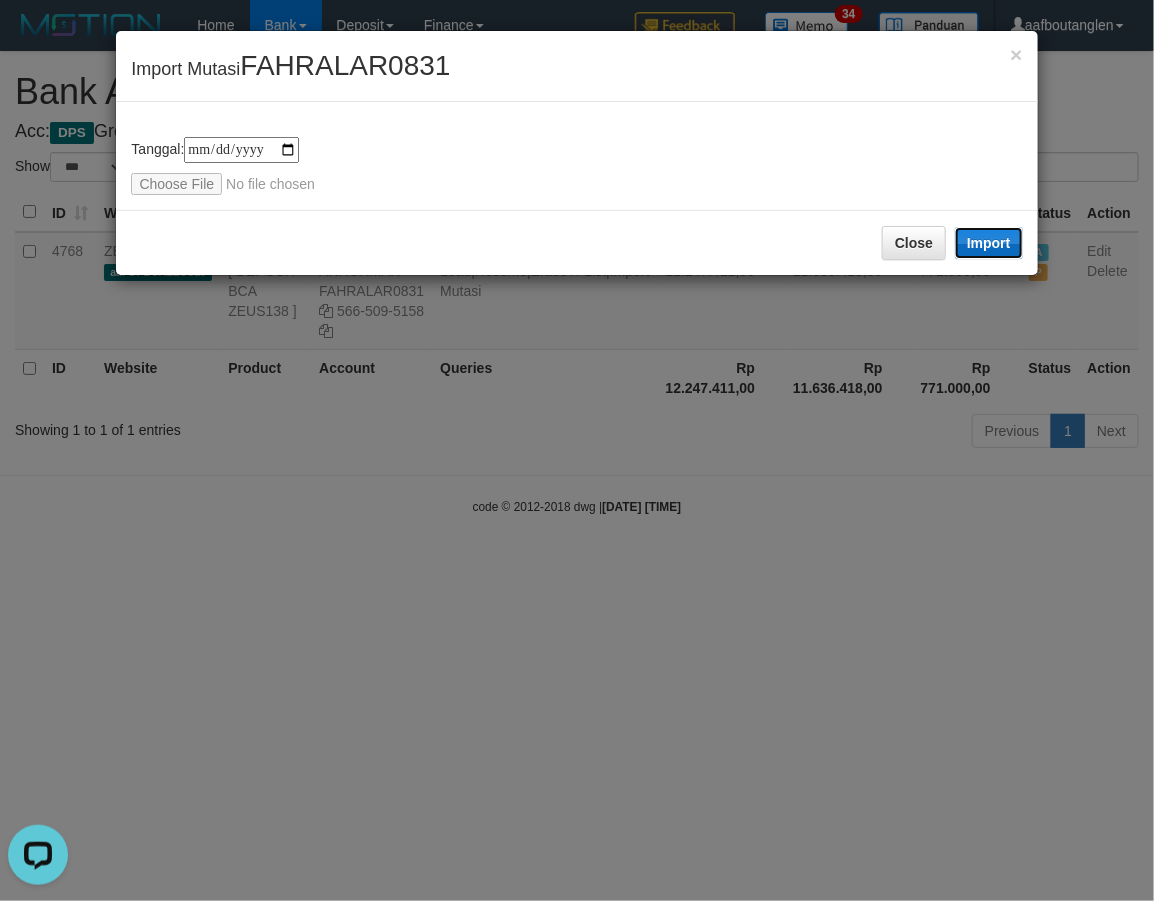 click on "Import" at bounding box center [989, 243] 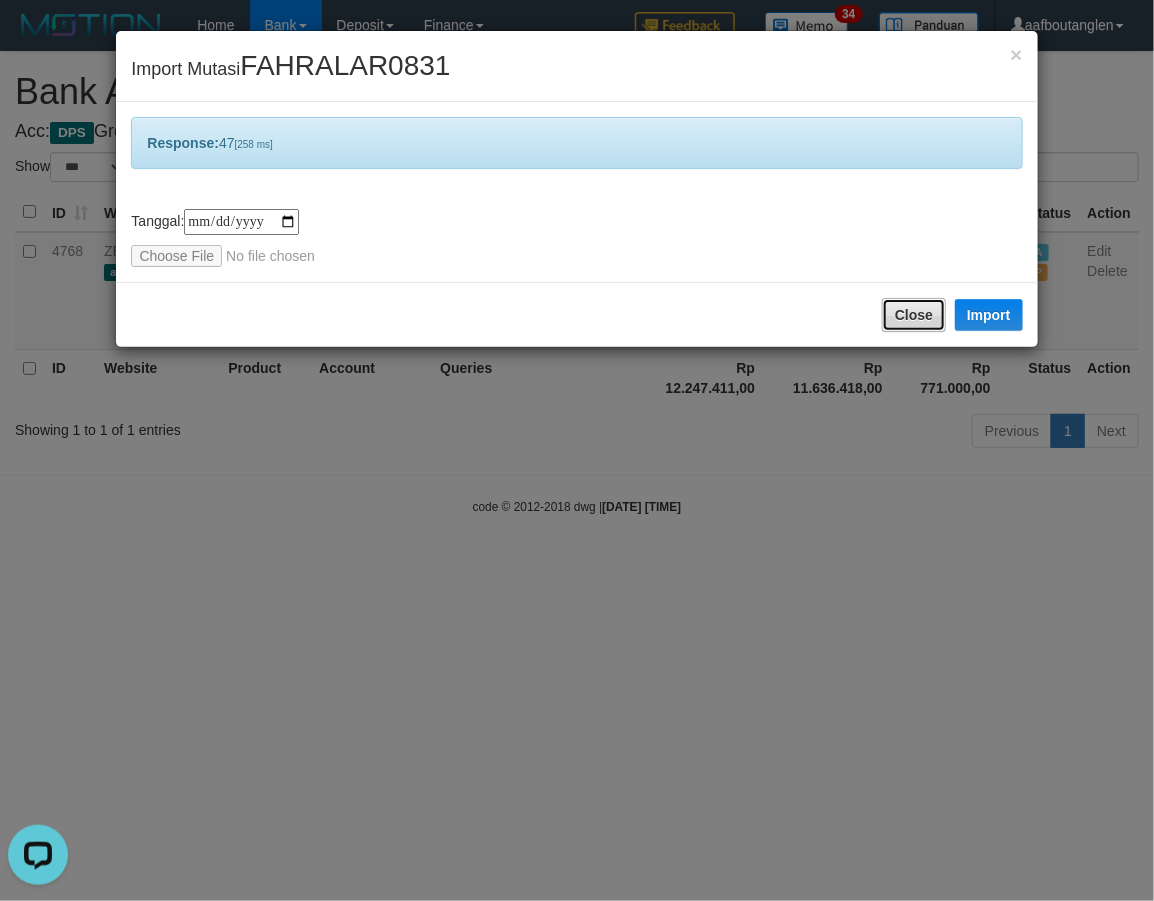 click on "Close" at bounding box center [914, 315] 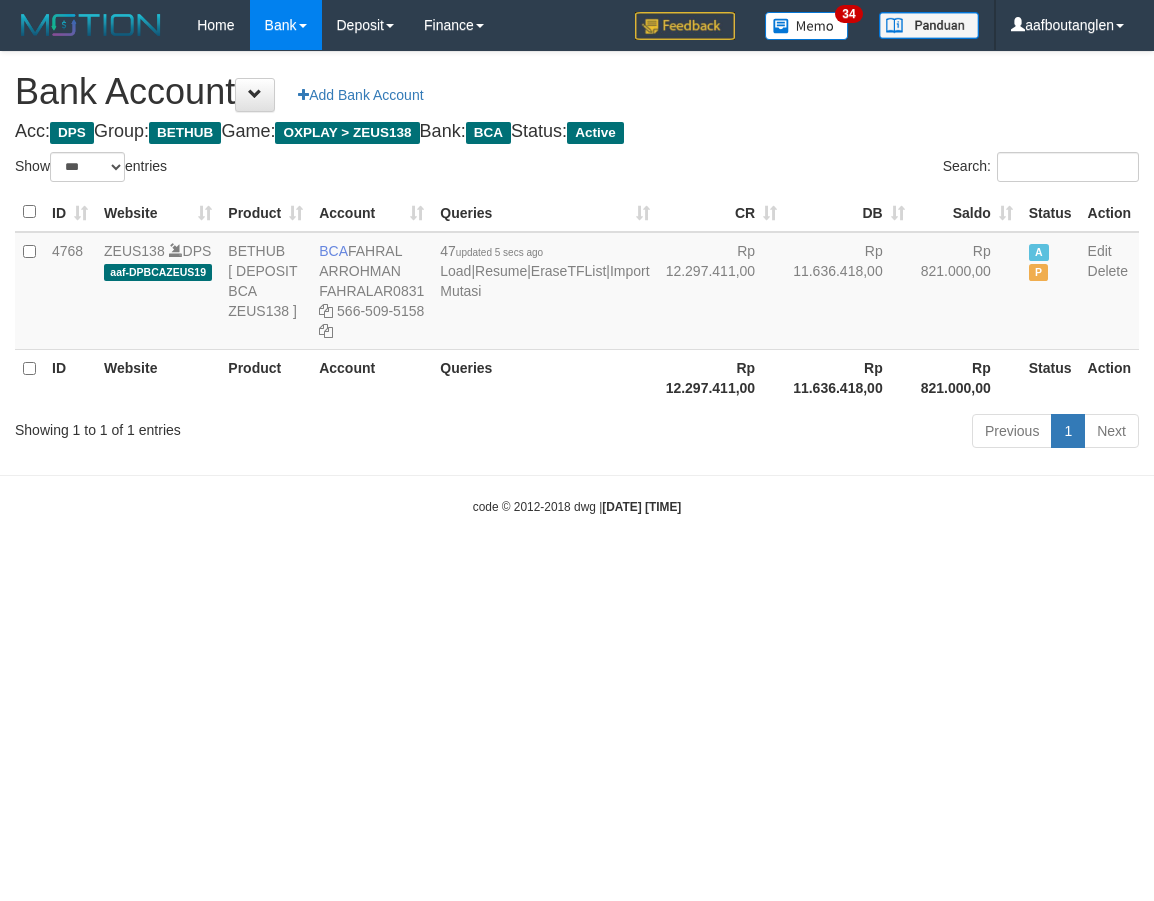 select on "***" 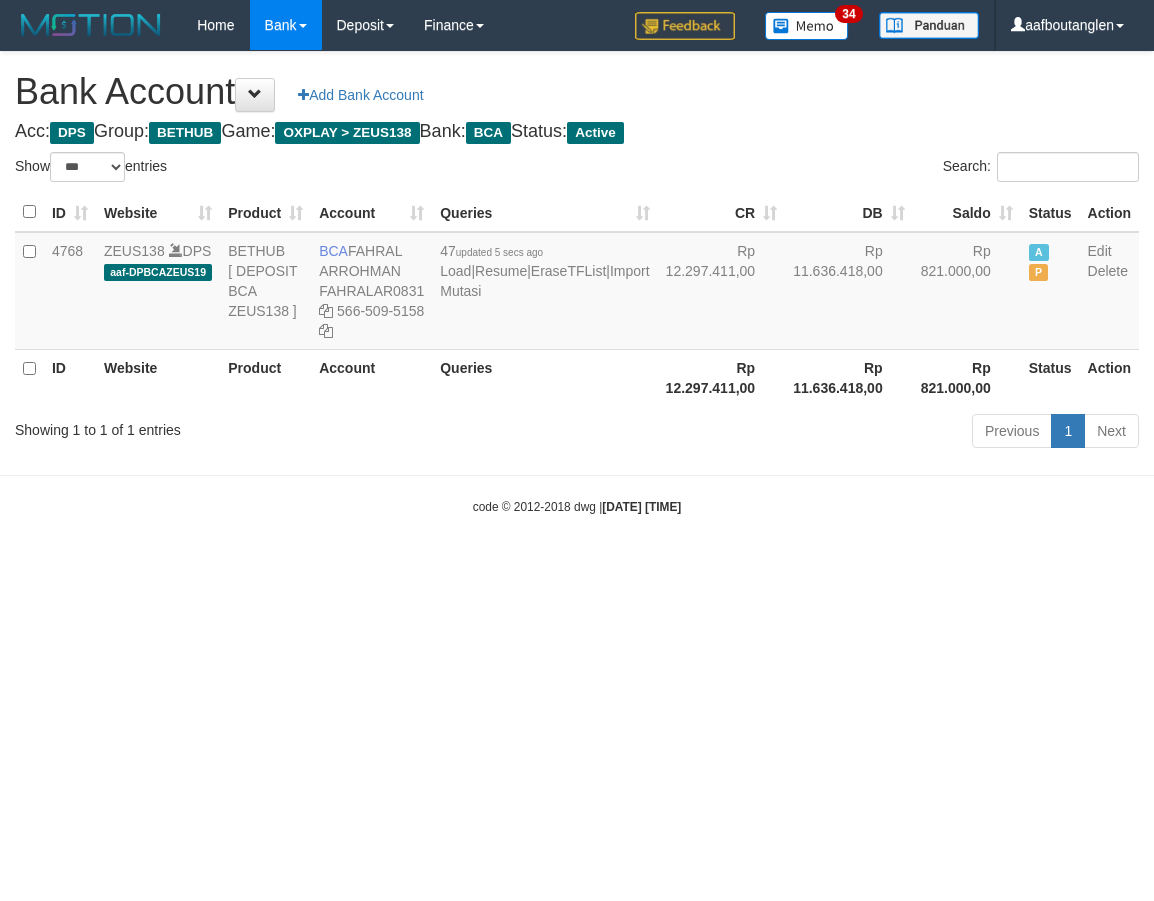 scroll, scrollTop: 0, scrollLeft: 0, axis: both 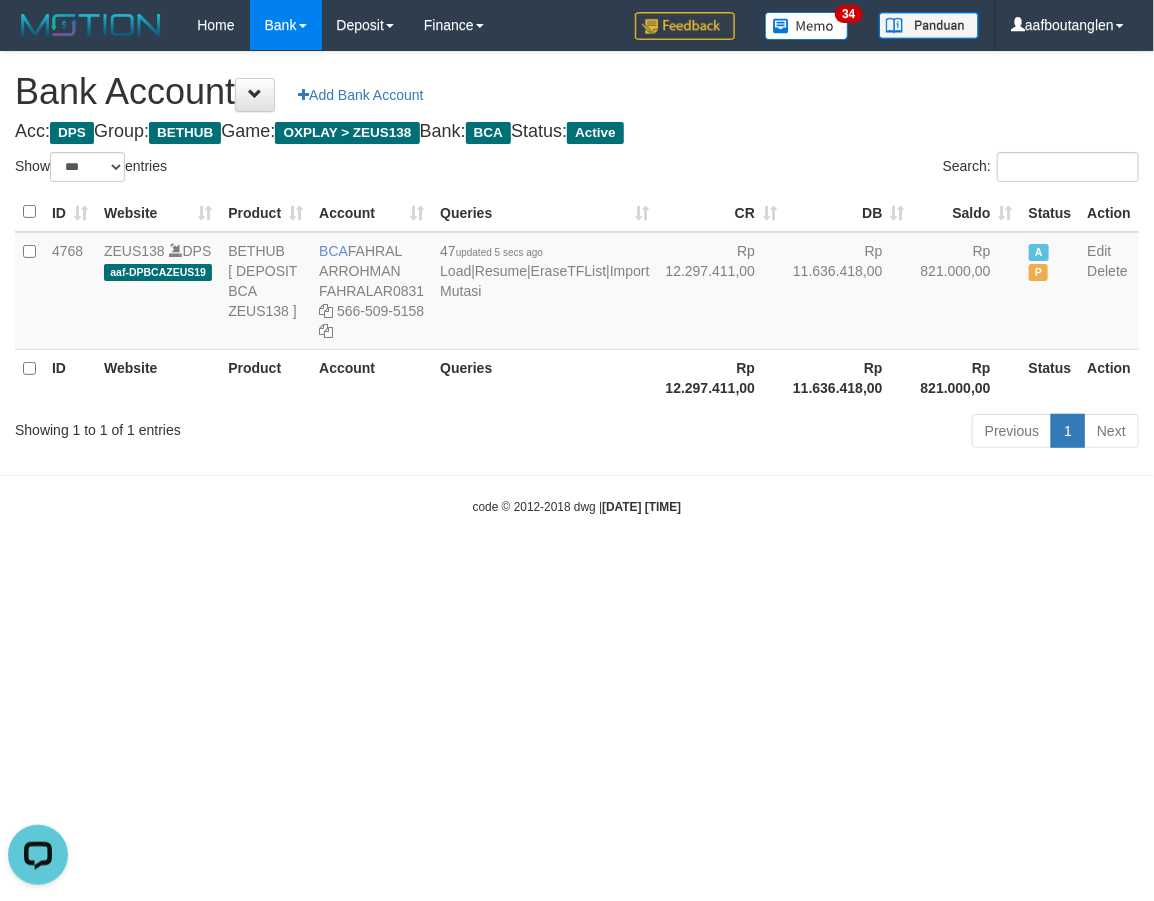 click on "Toggle navigation
Home
Bank
Account List
Deposit
DPS List
History
Note DPS
Finance
Financial Data
aafboutanglen
My Profile
Log Out
34" at bounding box center (577, 283) 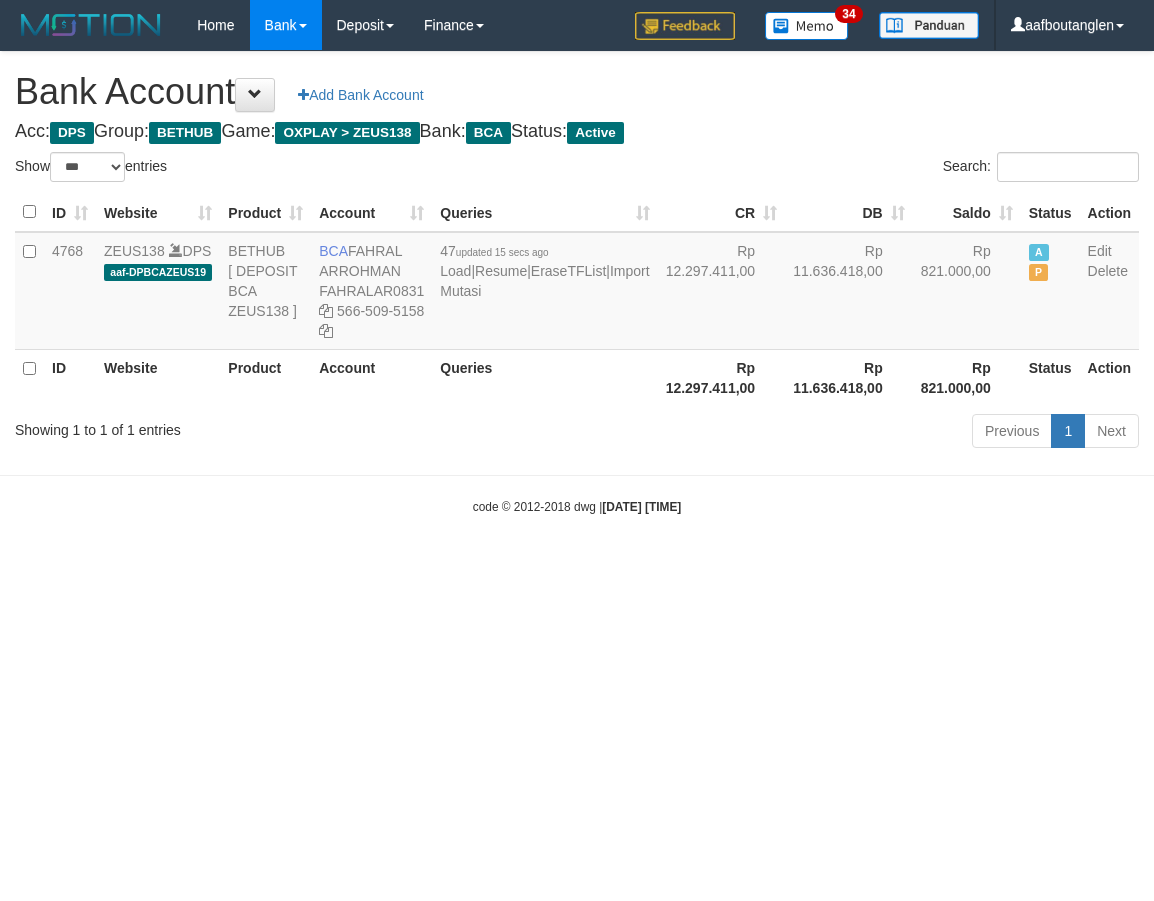 select on "***" 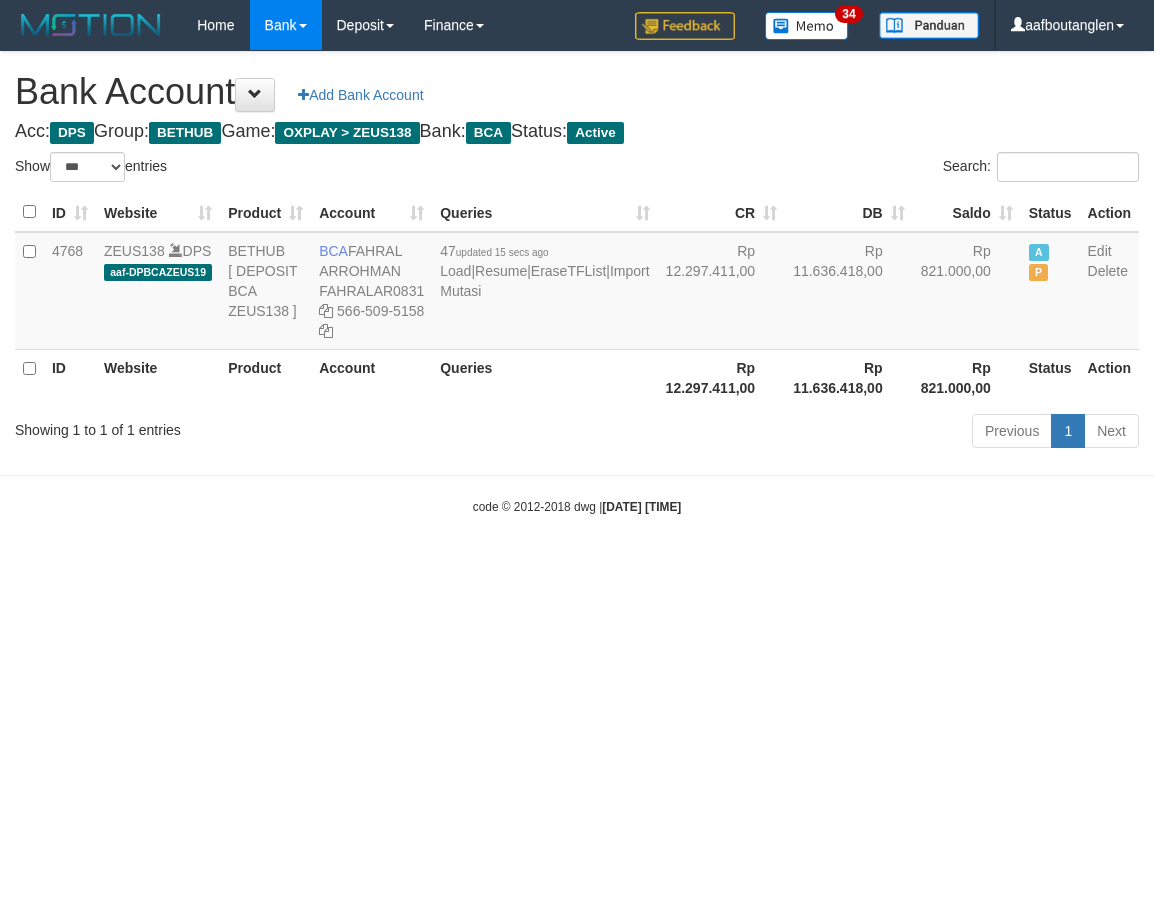scroll, scrollTop: 0, scrollLeft: 0, axis: both 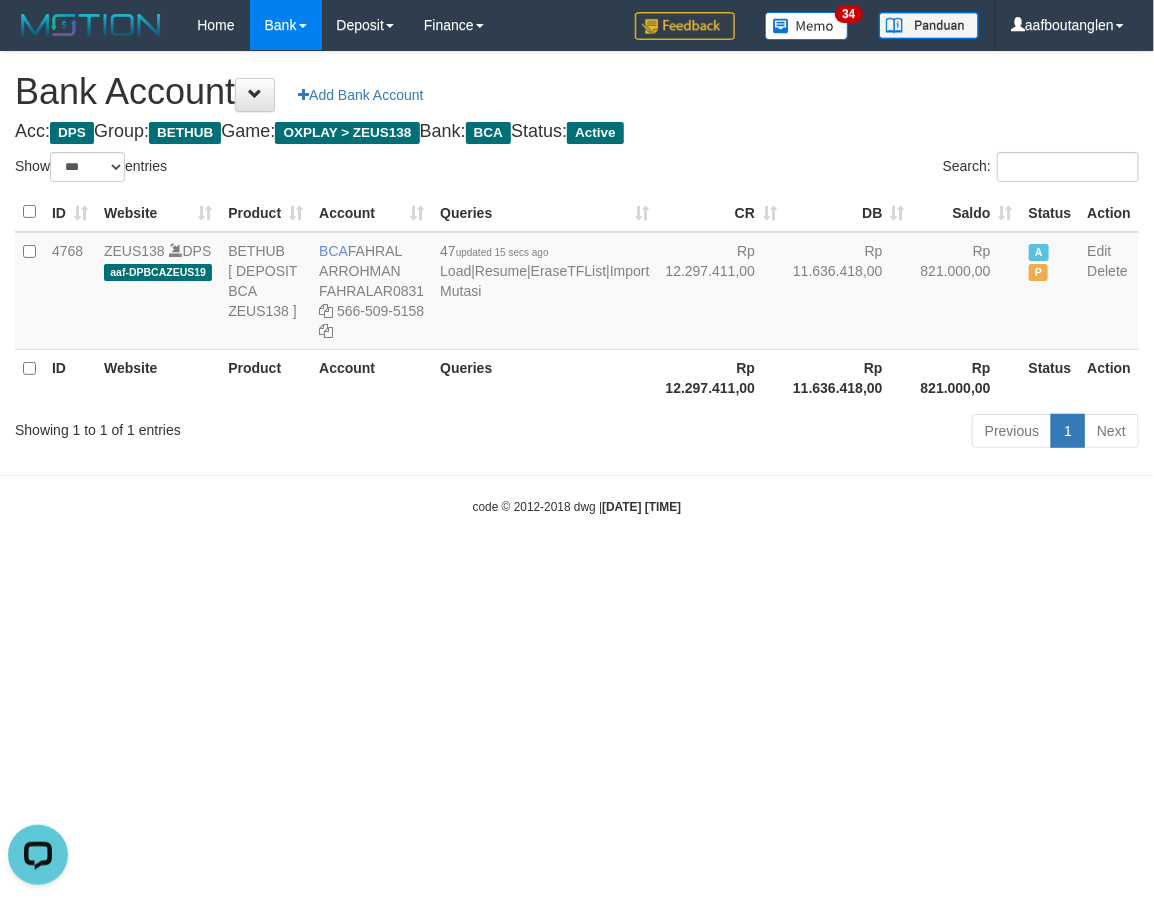 drag, startPoint x: 797, startPoint y: 615, endPoint x: 791, endPoint y: 606, distance: 10.816654 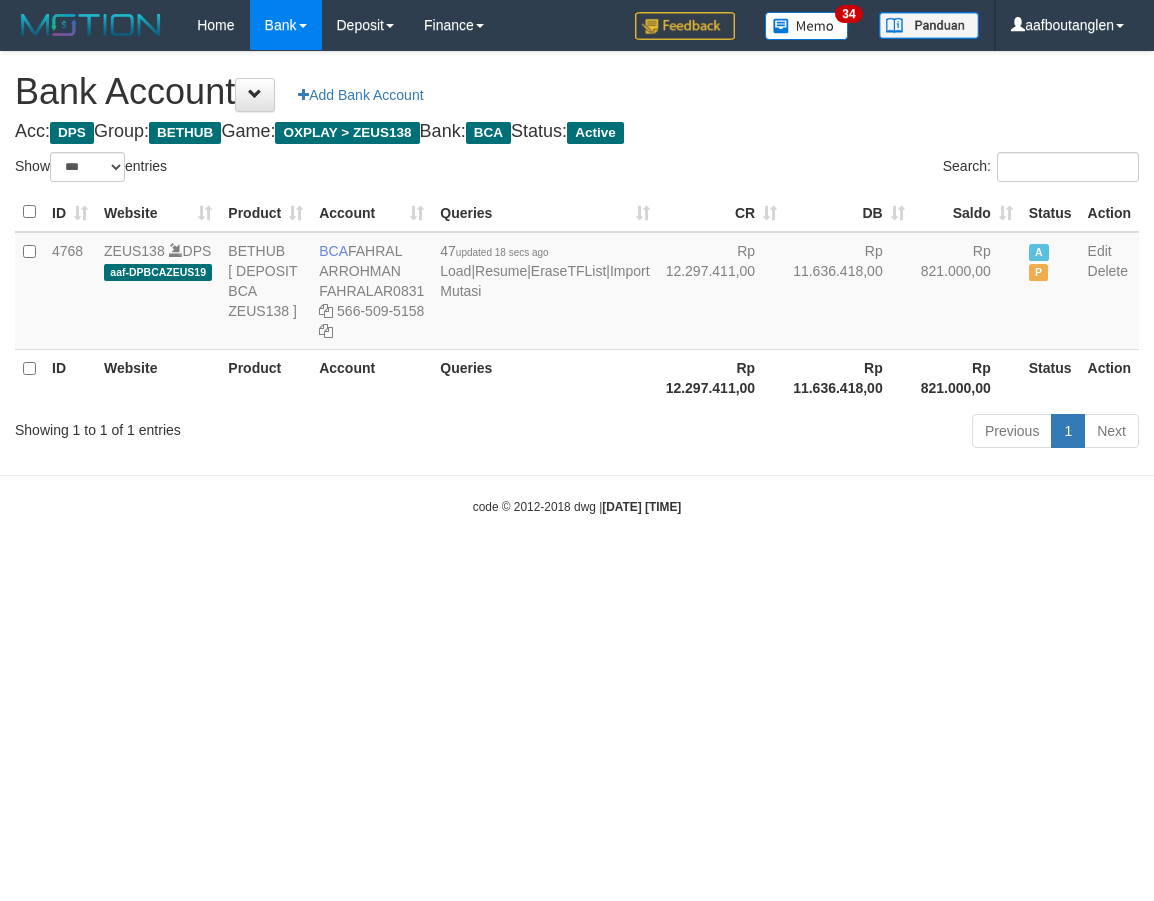 select on "***" 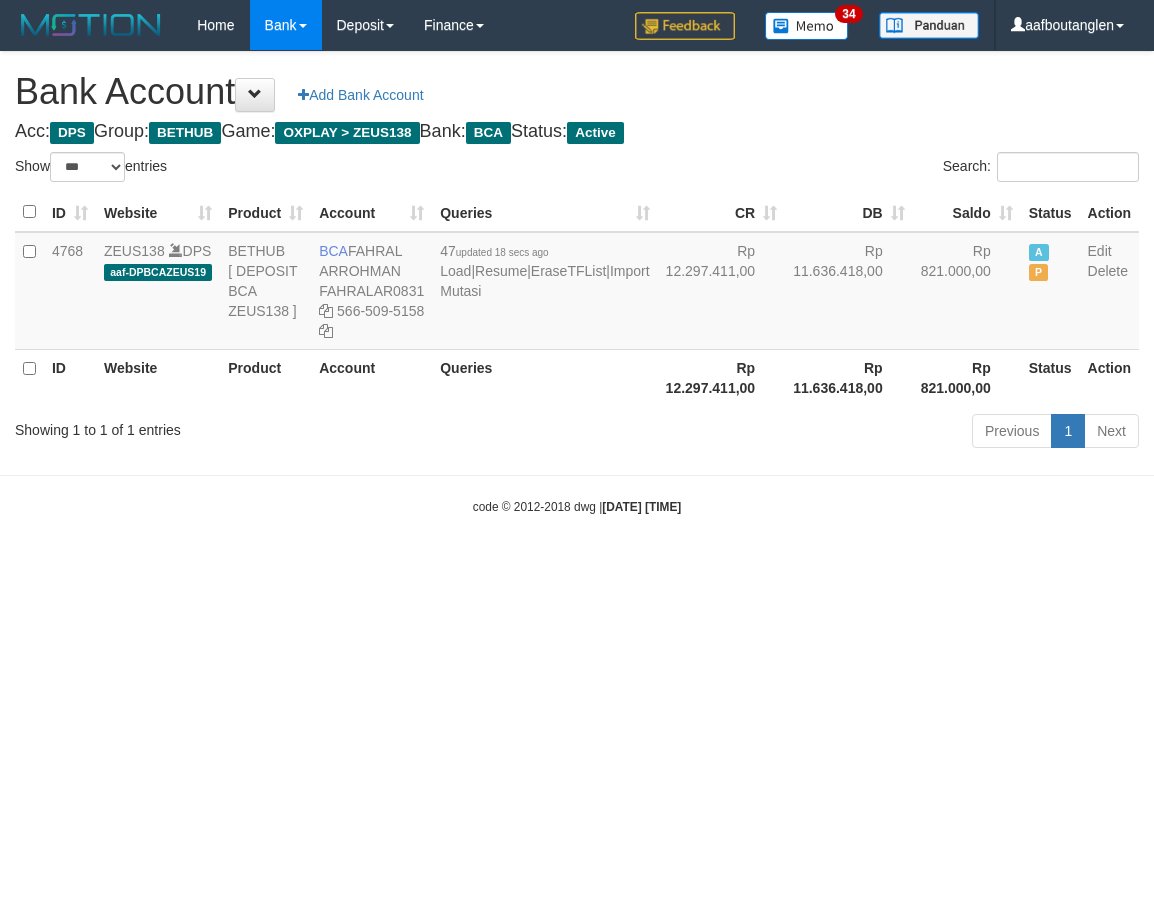 scroll, scrollTop: 0, scrollLeft: 0, axis: both 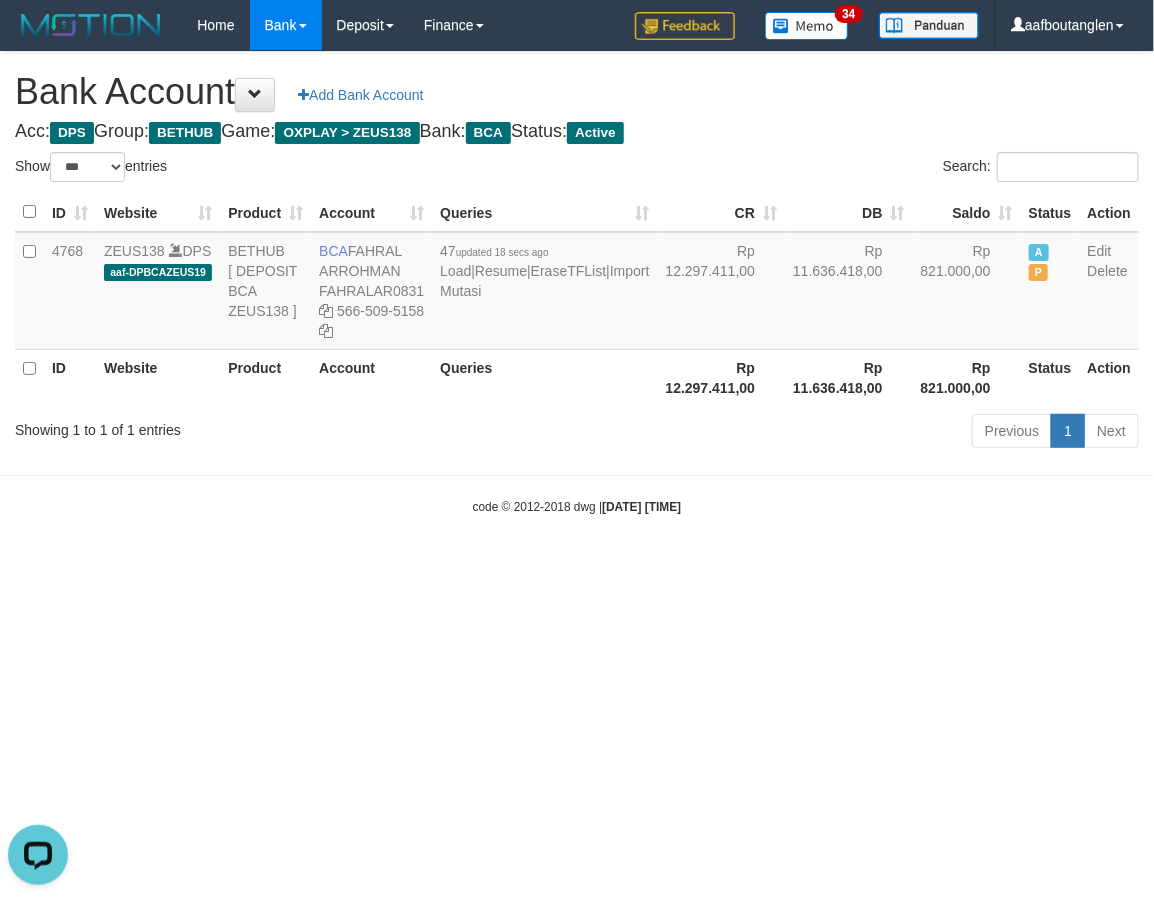 drag, startPoint x: 678, startPoint y: 616, endPoint x: 624, endPoint y: 592, distance: 59.093147 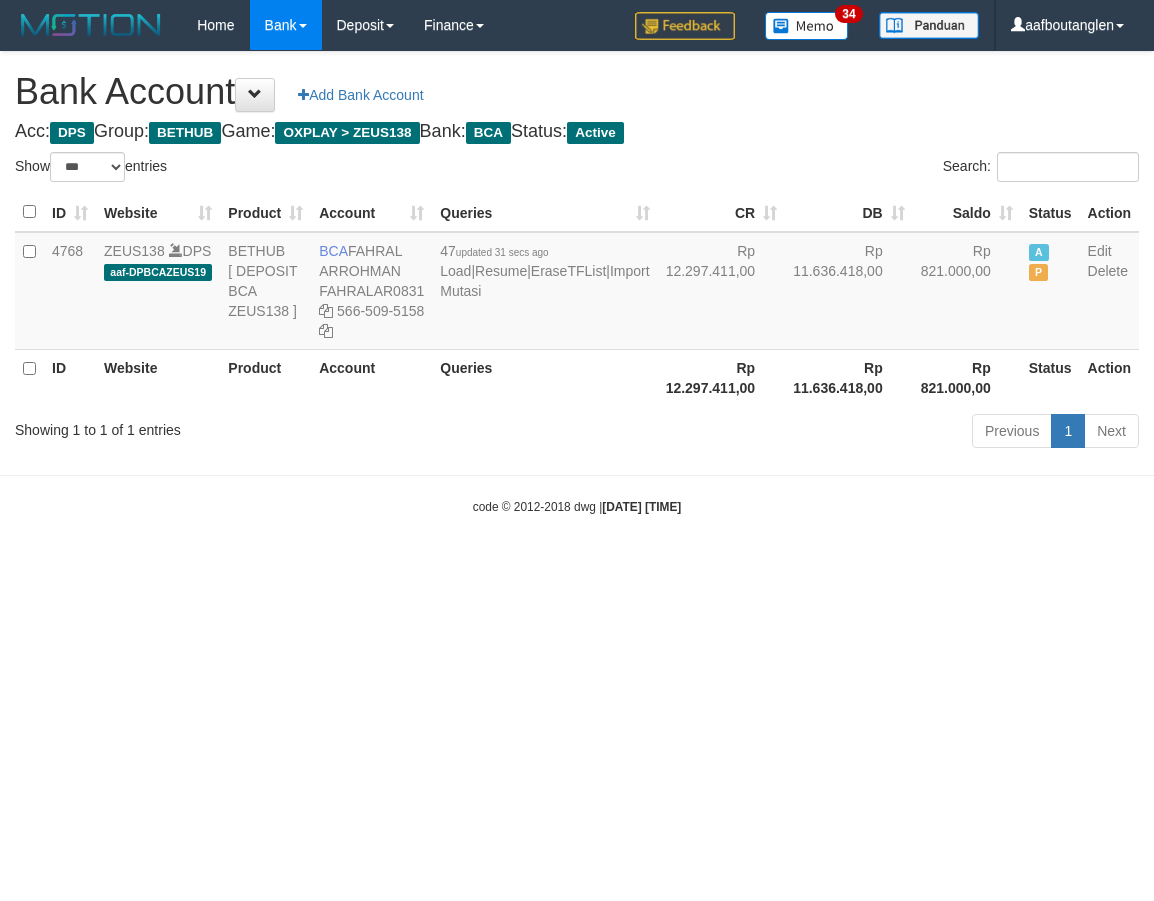 select on "***" 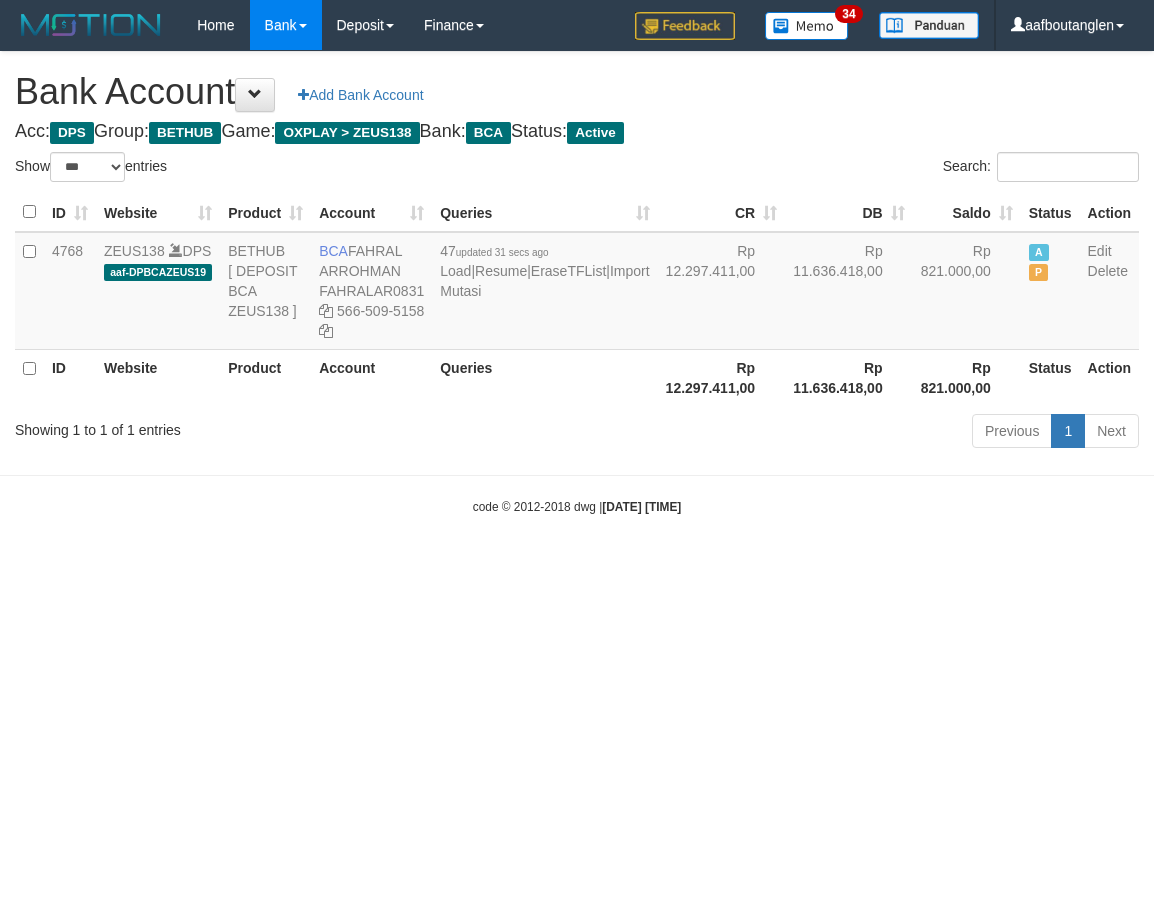 scroll, scrollTop: 0, scrollLeft: 0, axis: both 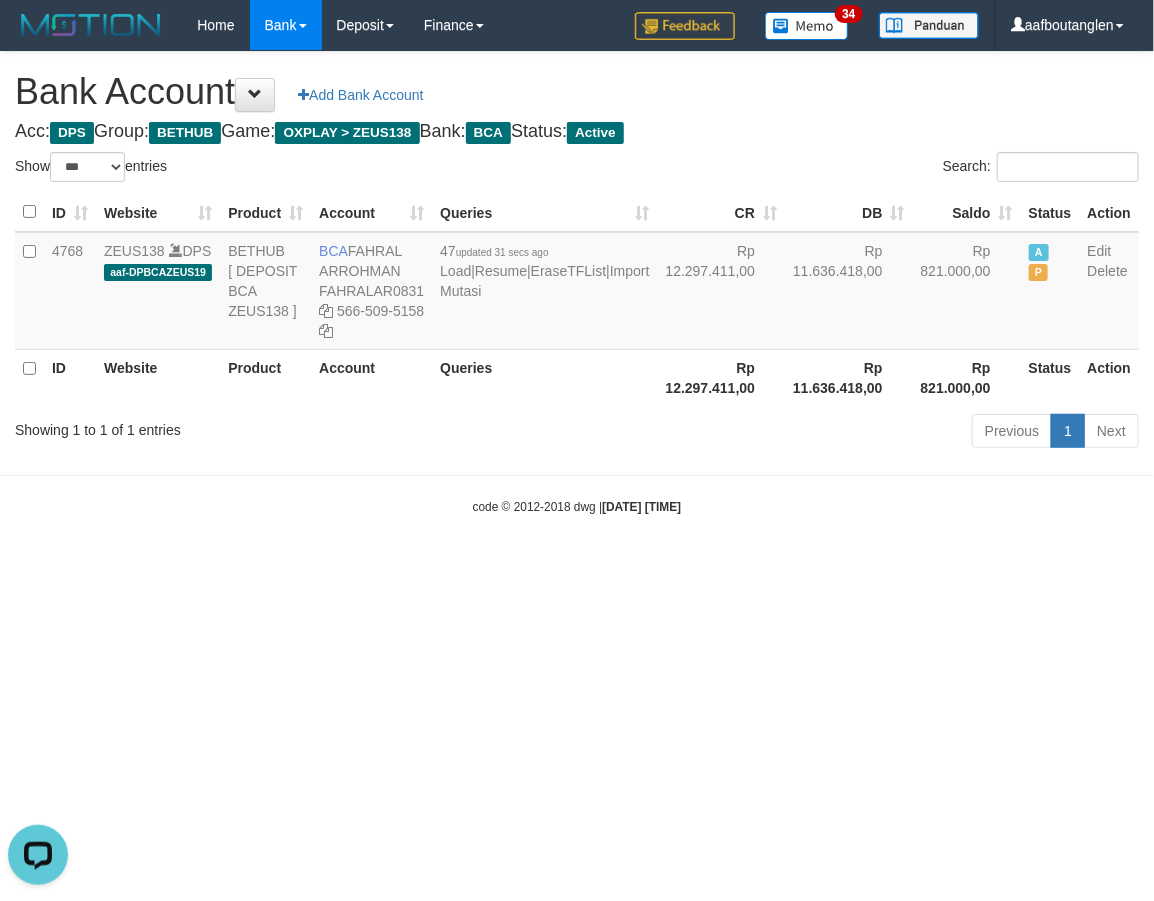 drag, startPoint x: 1000, startPoint y: 630, endPoint x: 1012, endPoint y: 638, distance: 14.422205 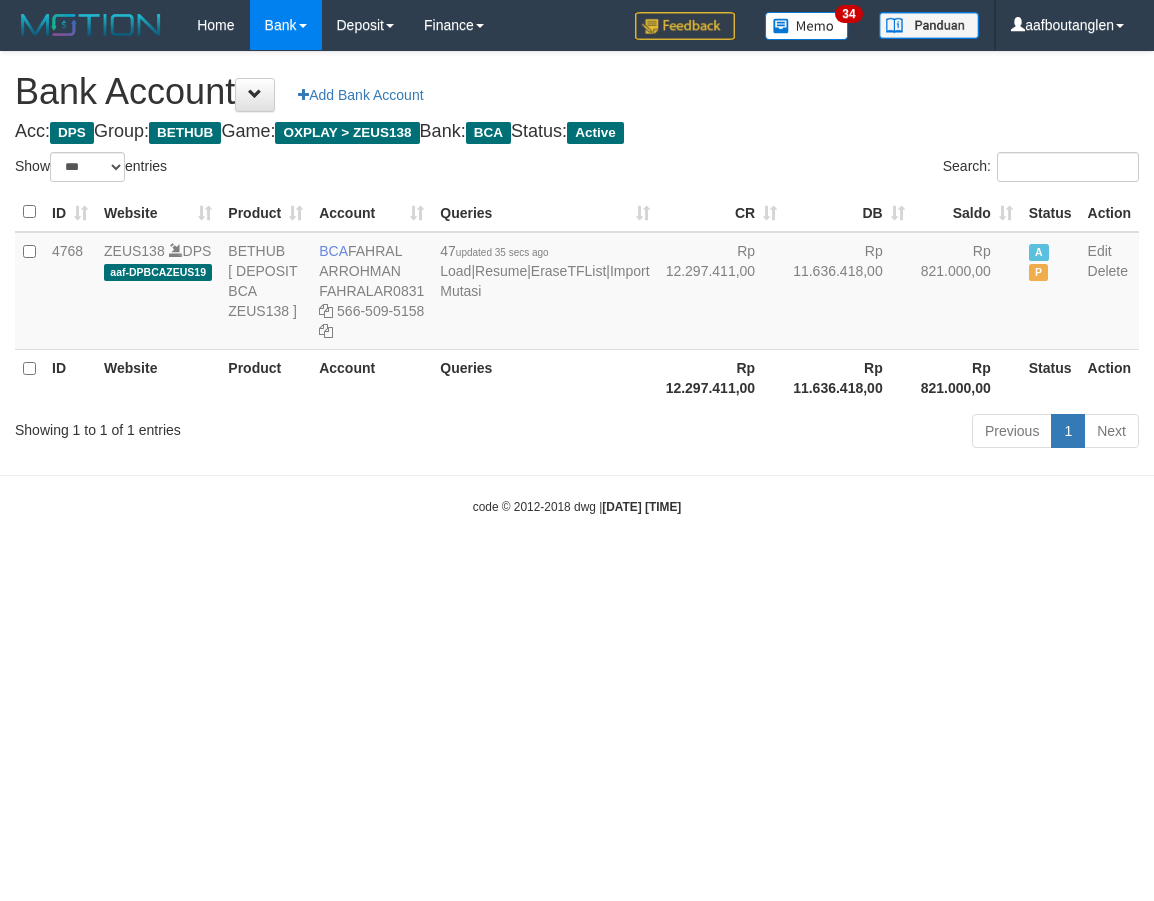 select on "***" 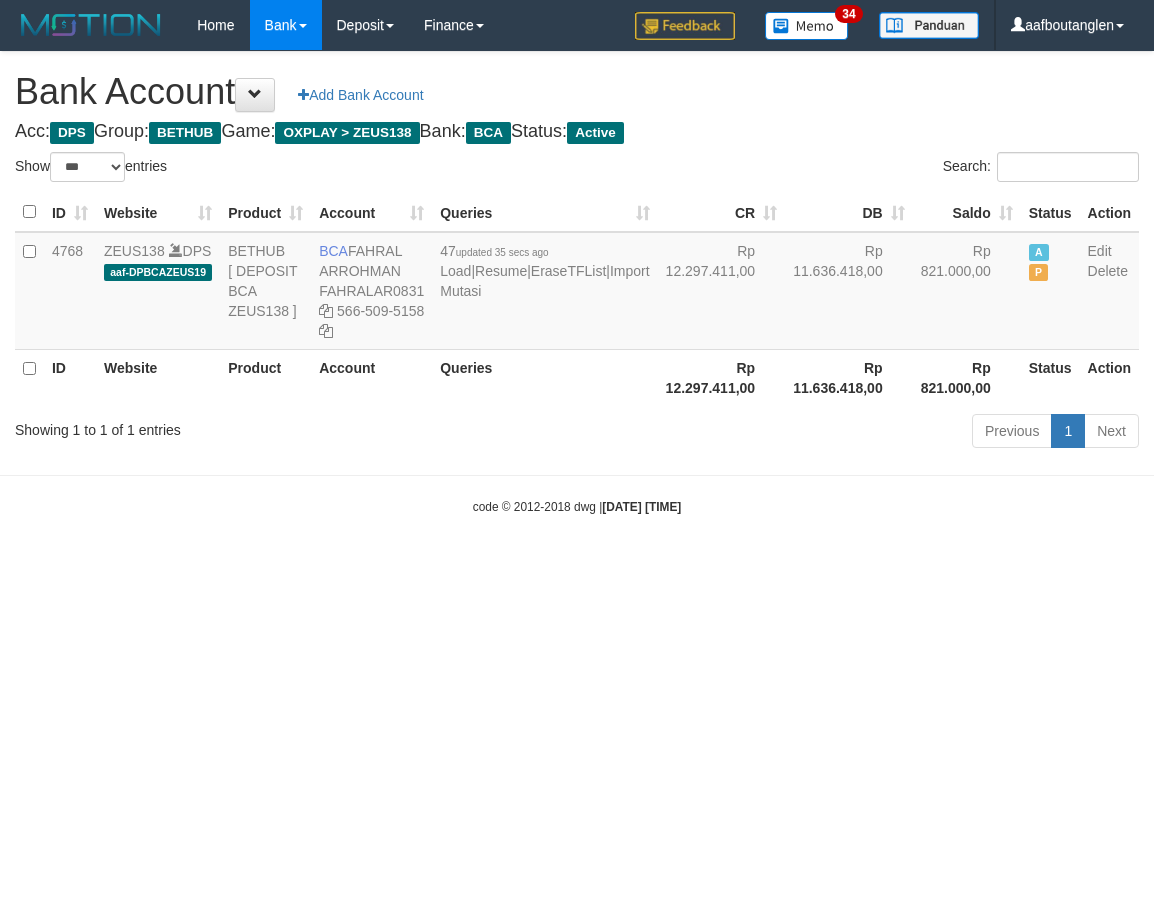 scroll, scrollTop: 0, scrollLeft: 0, axis: both 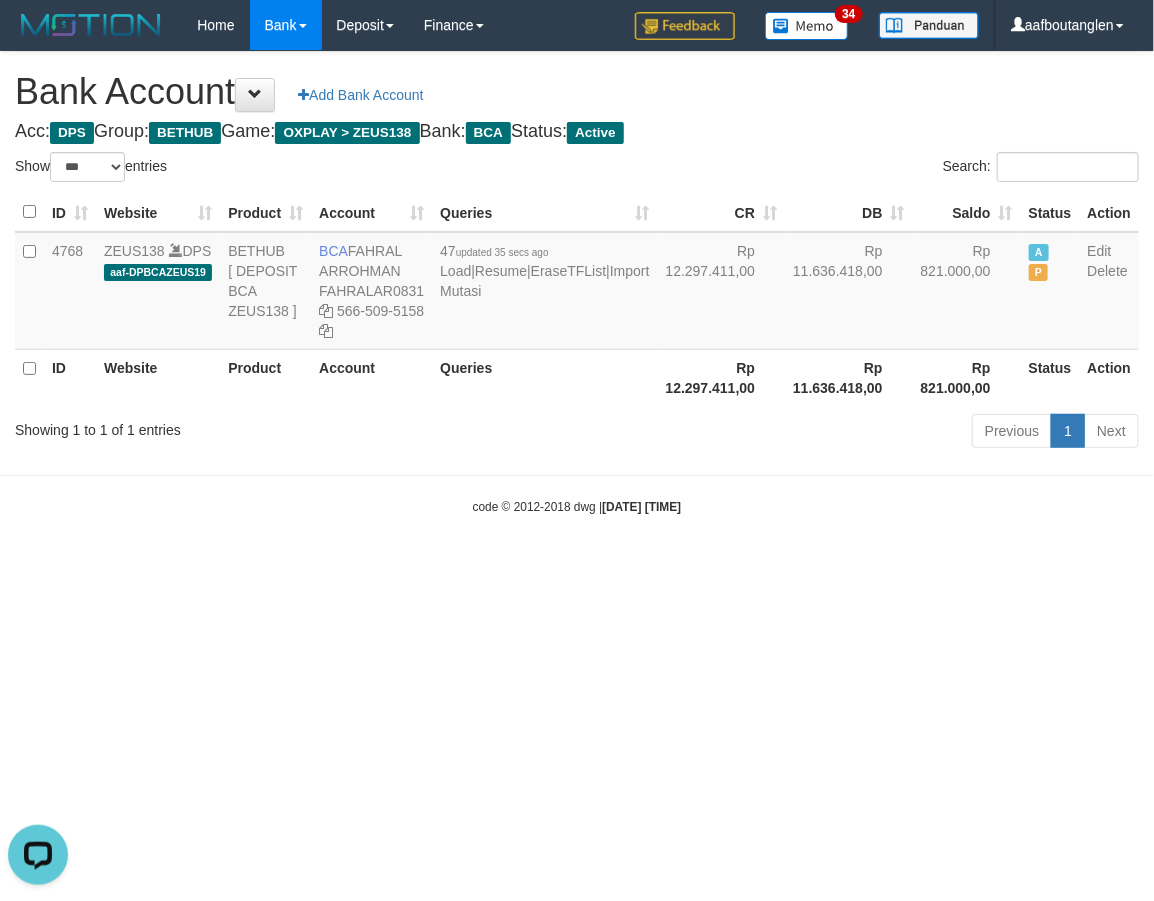 drag, startPoint x: 193, startPoint y: 572, endPoint x: 250, endPoint y: 565, distance: 57.428215 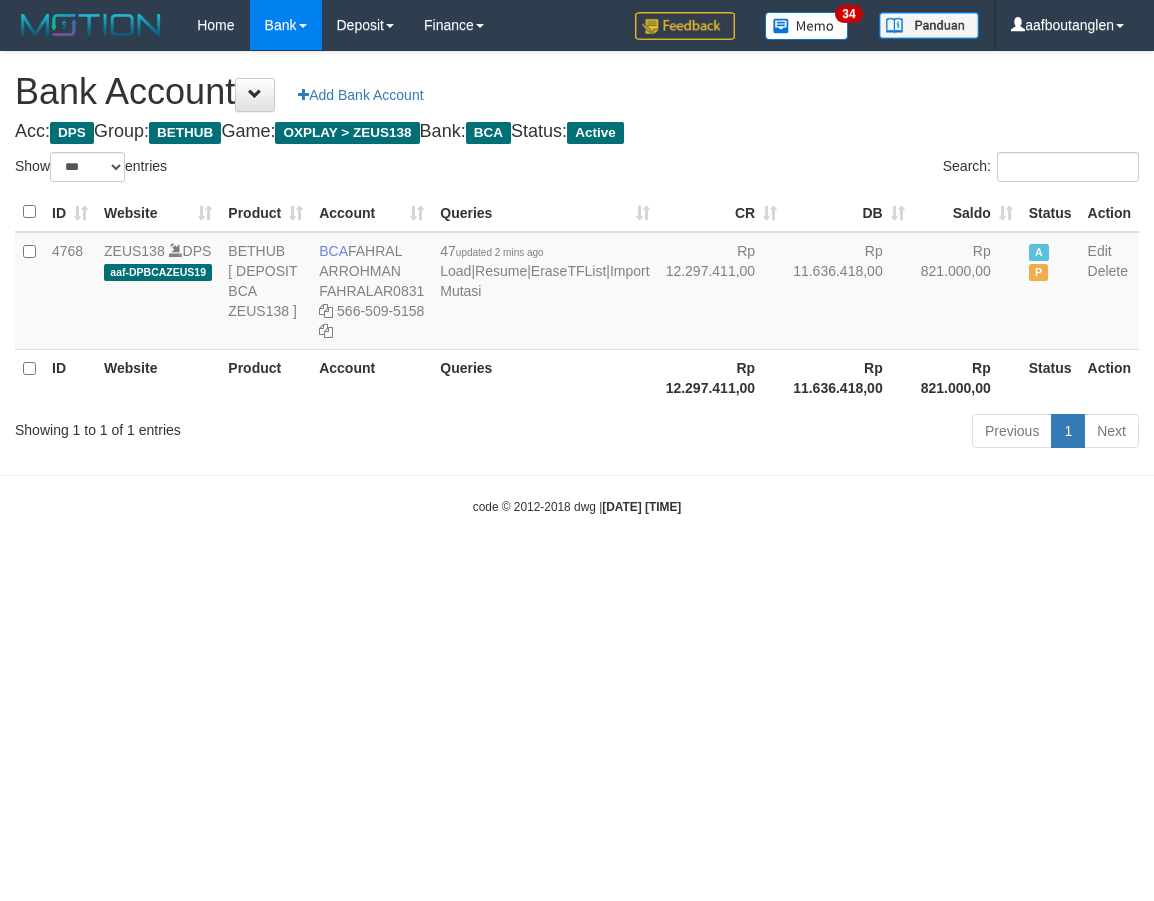 select on "***" 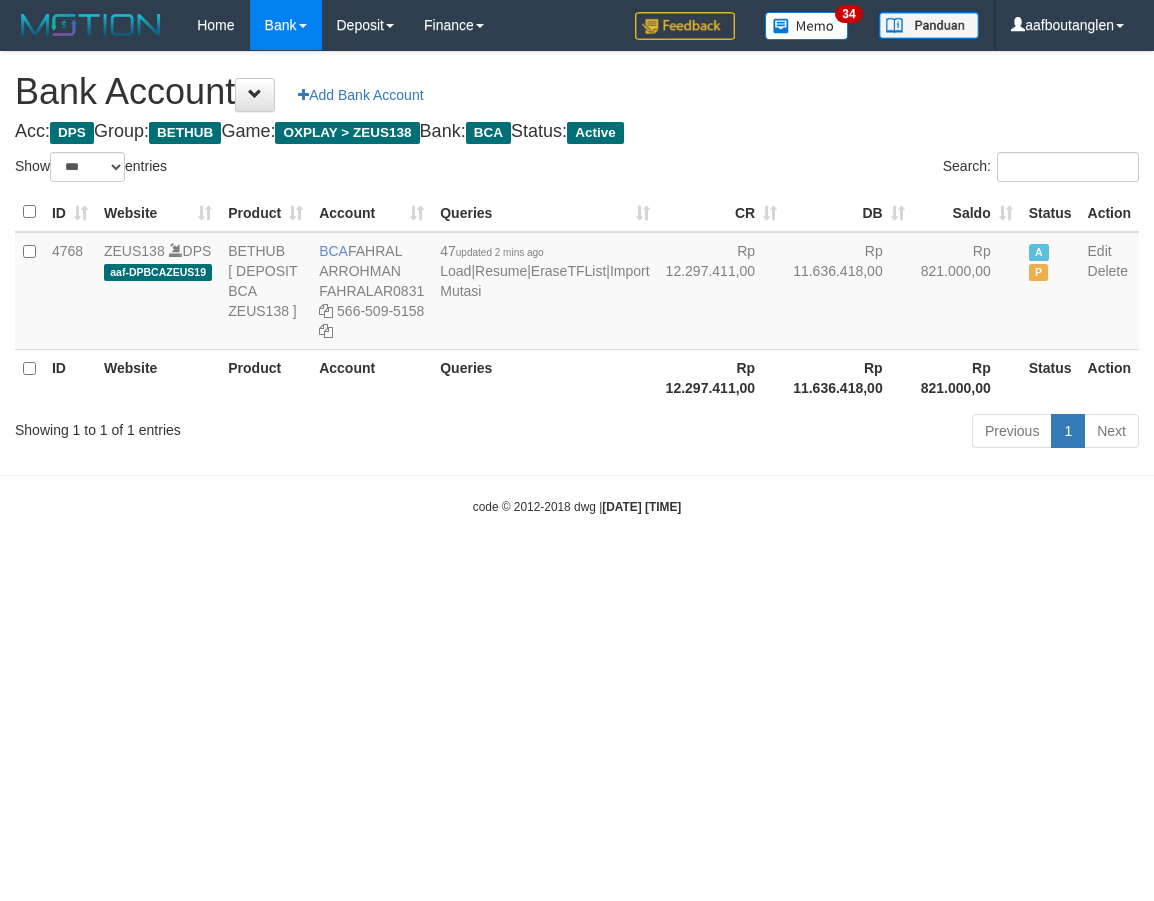 scroll, scrollTop: 0, scrollLeft: 0, axis: both 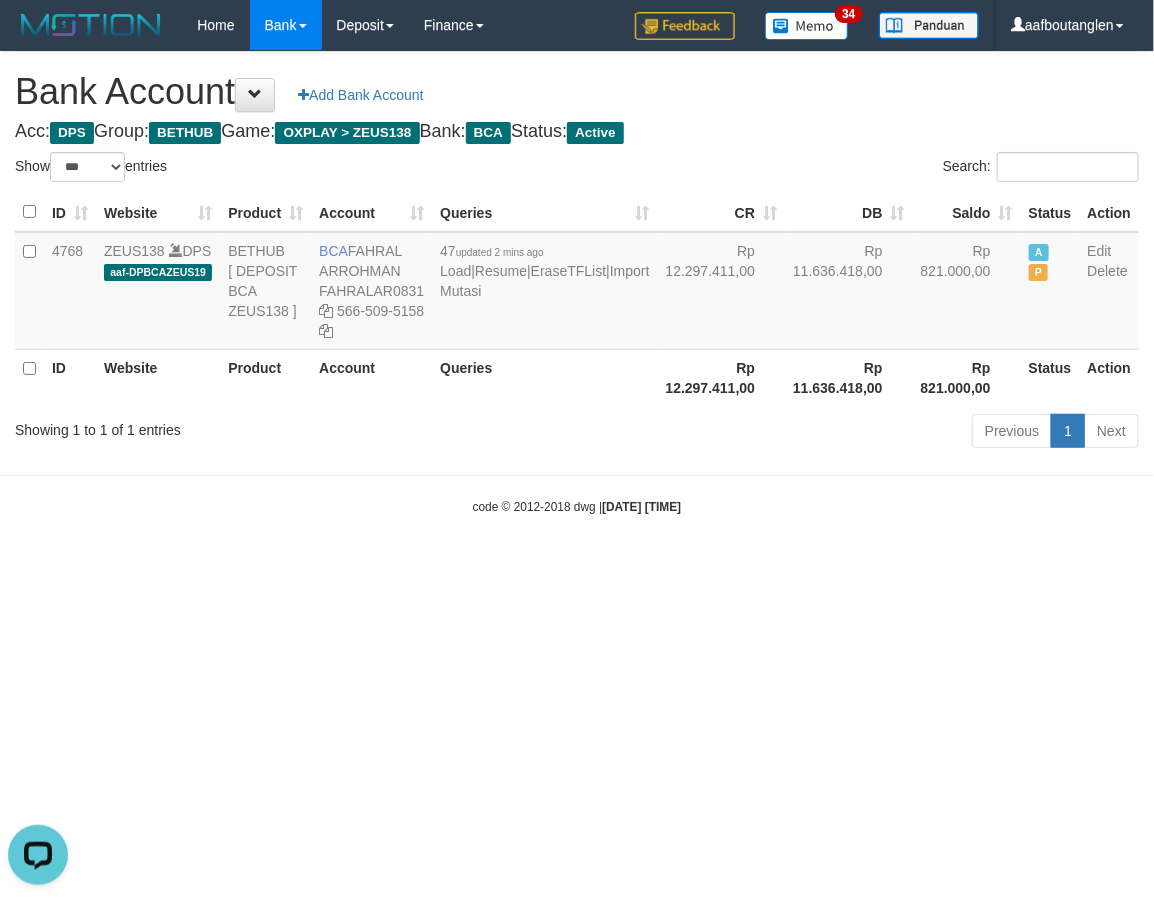 drag, startPoint x: 64, startPoint y: 541, endPoint x: 283, endPoint y: 588, distance: 223.9866 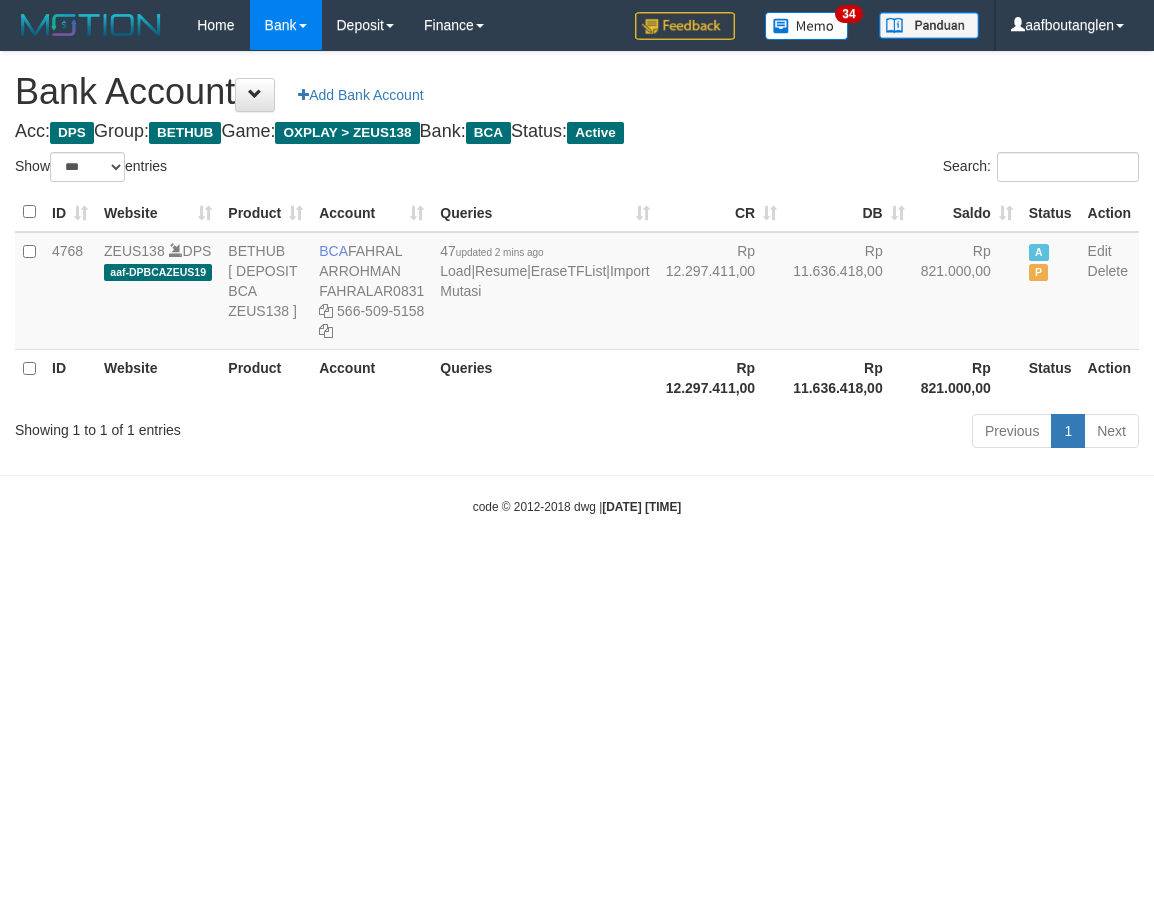 select on "***" 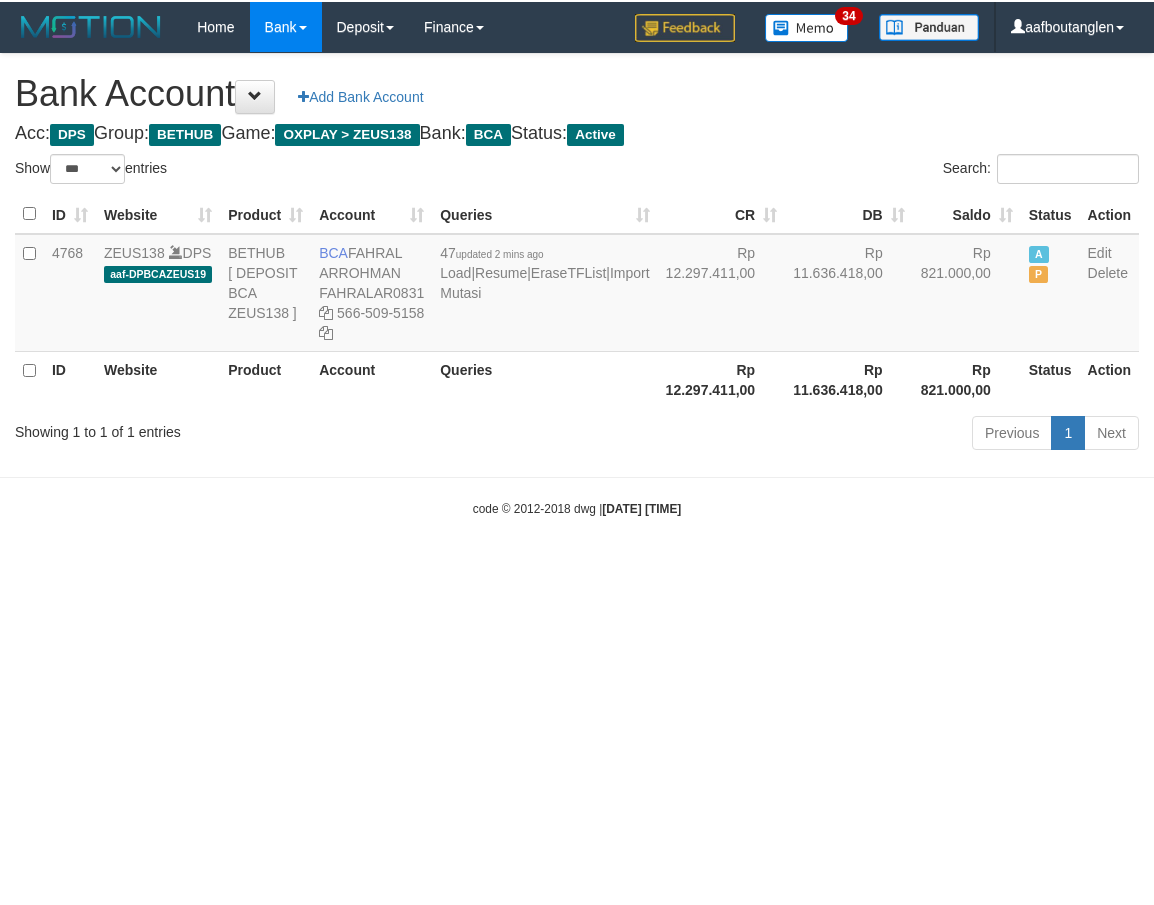 scroll, scrollTop: 0, scrollLeft: 0, axis: both 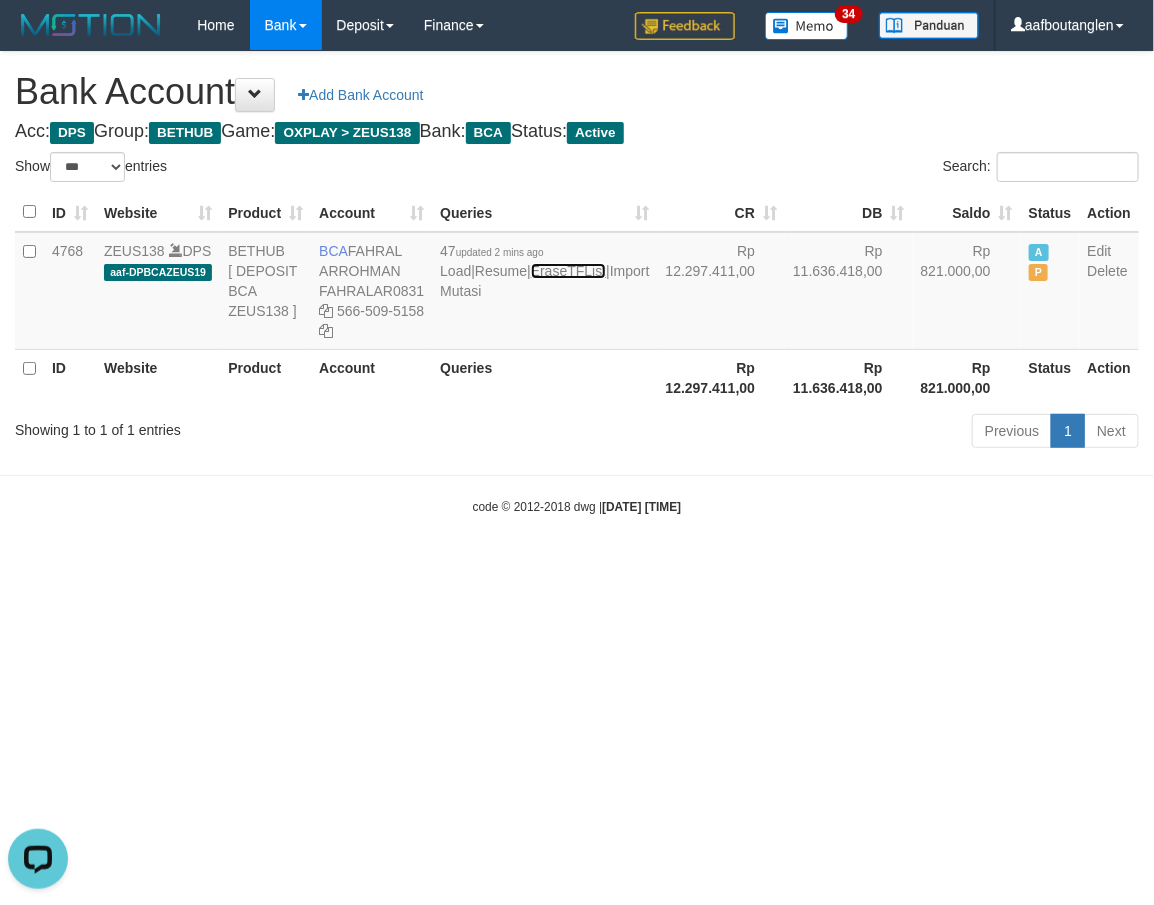 drag, startPoint x: 498, startPoint y: 337, endPoint x: 778, endPoint y: 120, distance: 354.24426 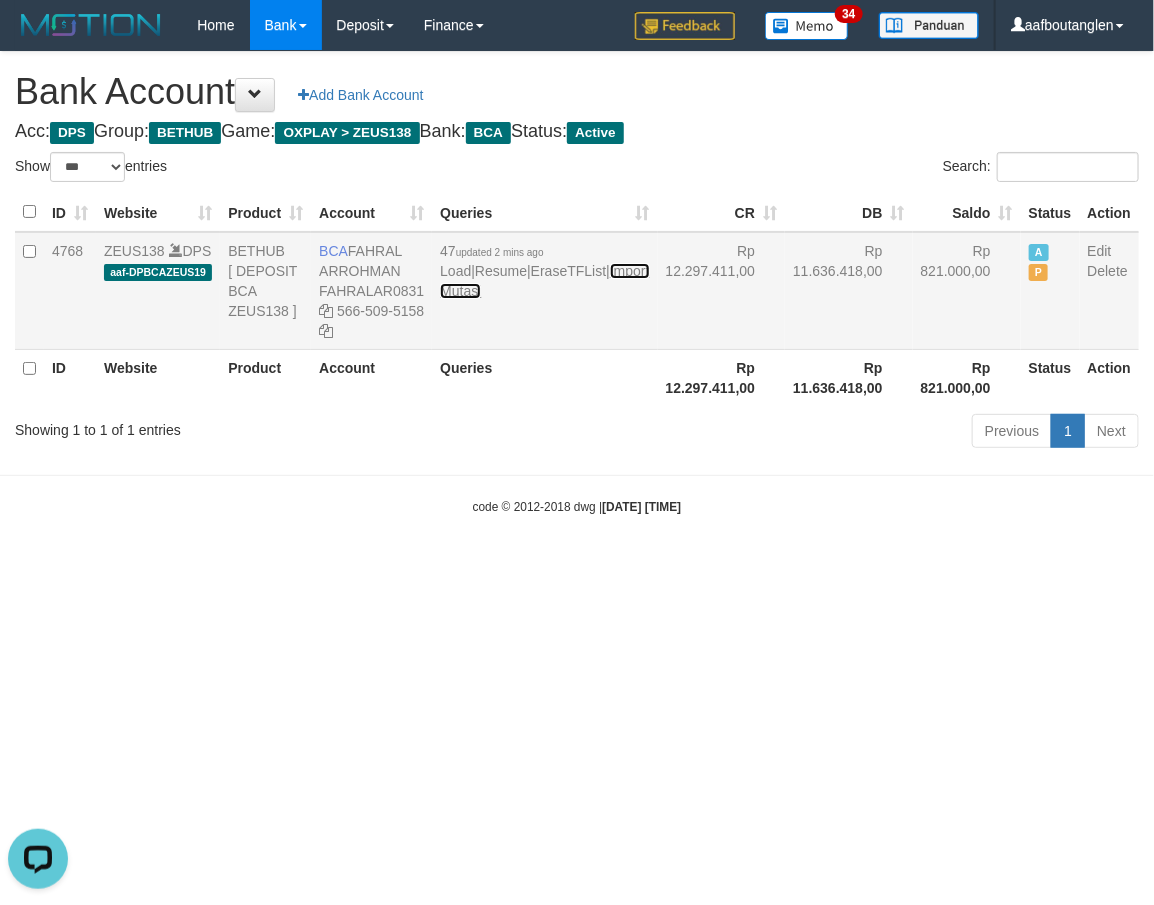 click on "Import Mutasi" at bounding box center [544, 281] 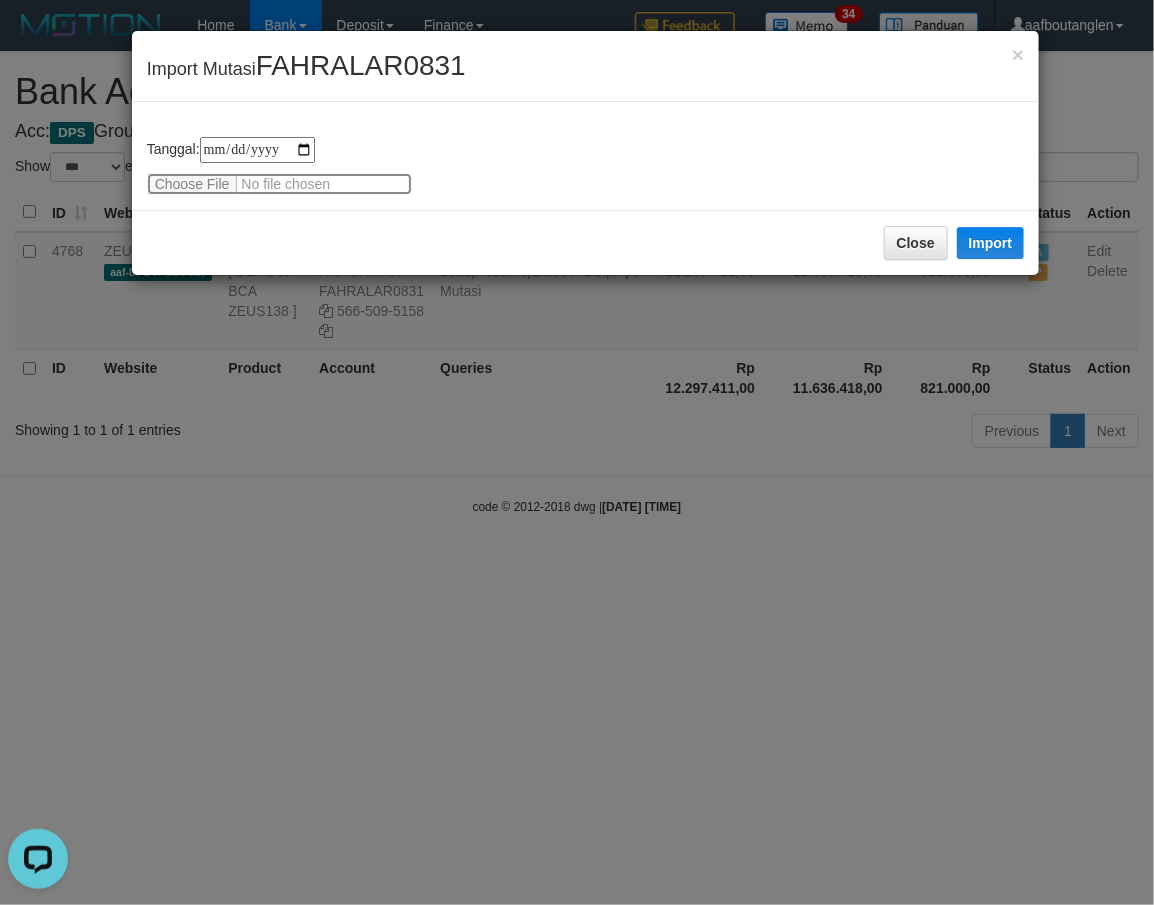 click at bounding box center (279, 184) 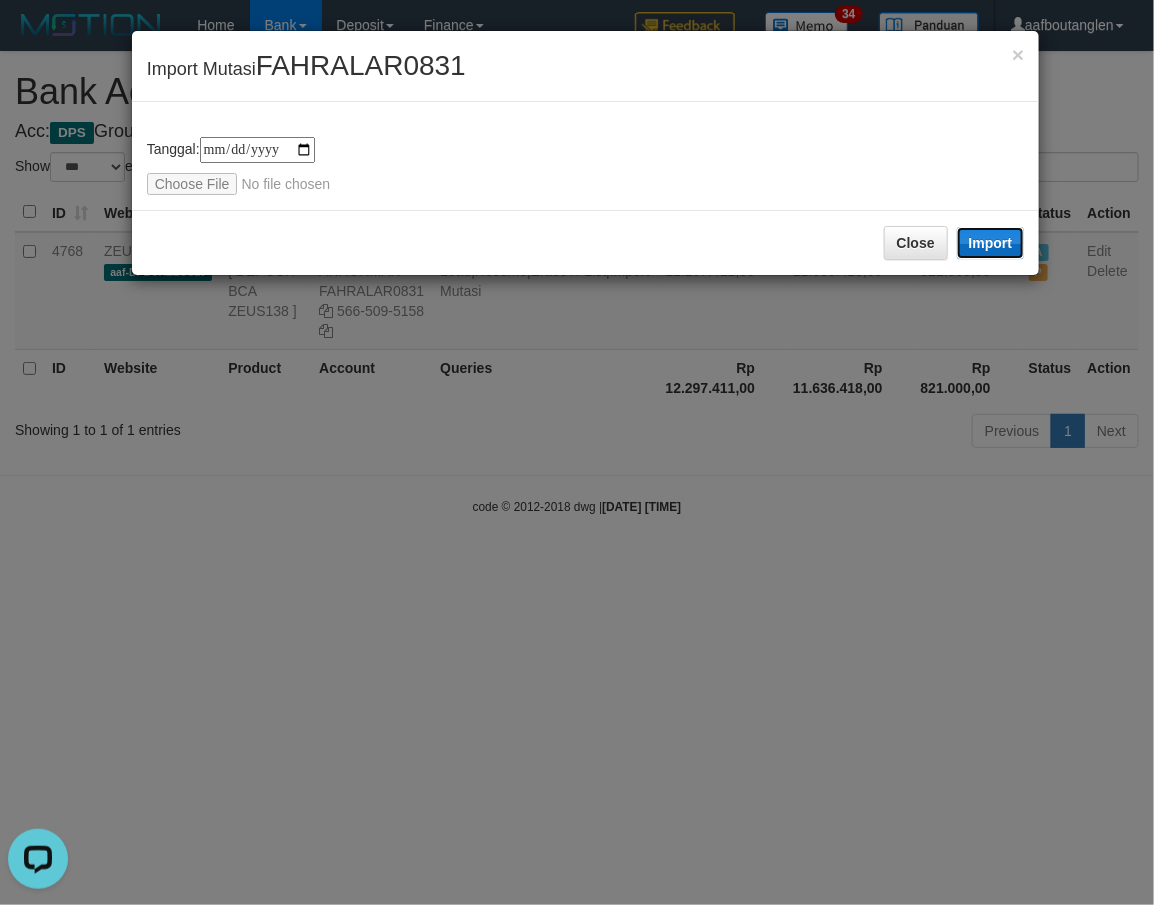 click on "Import" at bounding box center [991, 243] 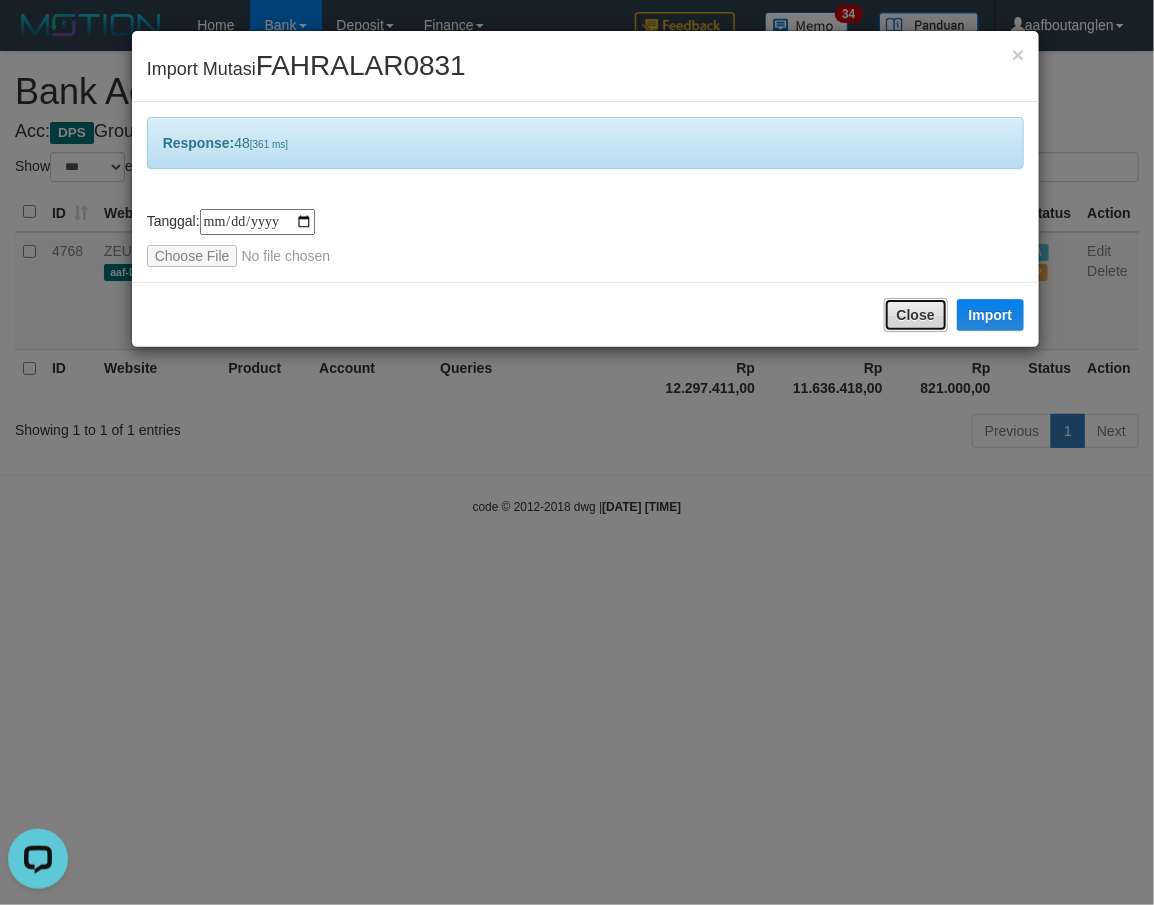 click on "Close" at bounding box center [916, 315] 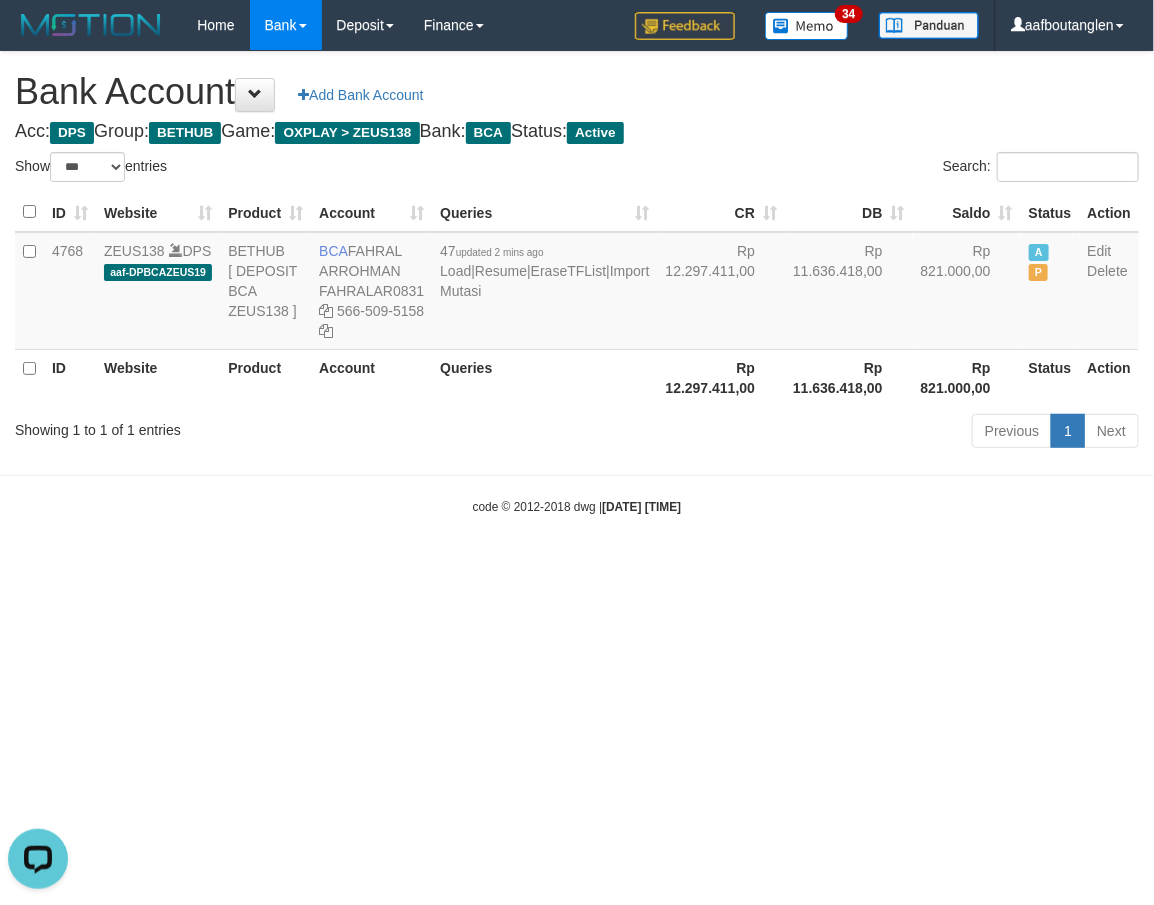 drag, startPoint x: 730, startPoint y: 507, endPoint x: 713, endPoint y: 516, distance: 19.235384 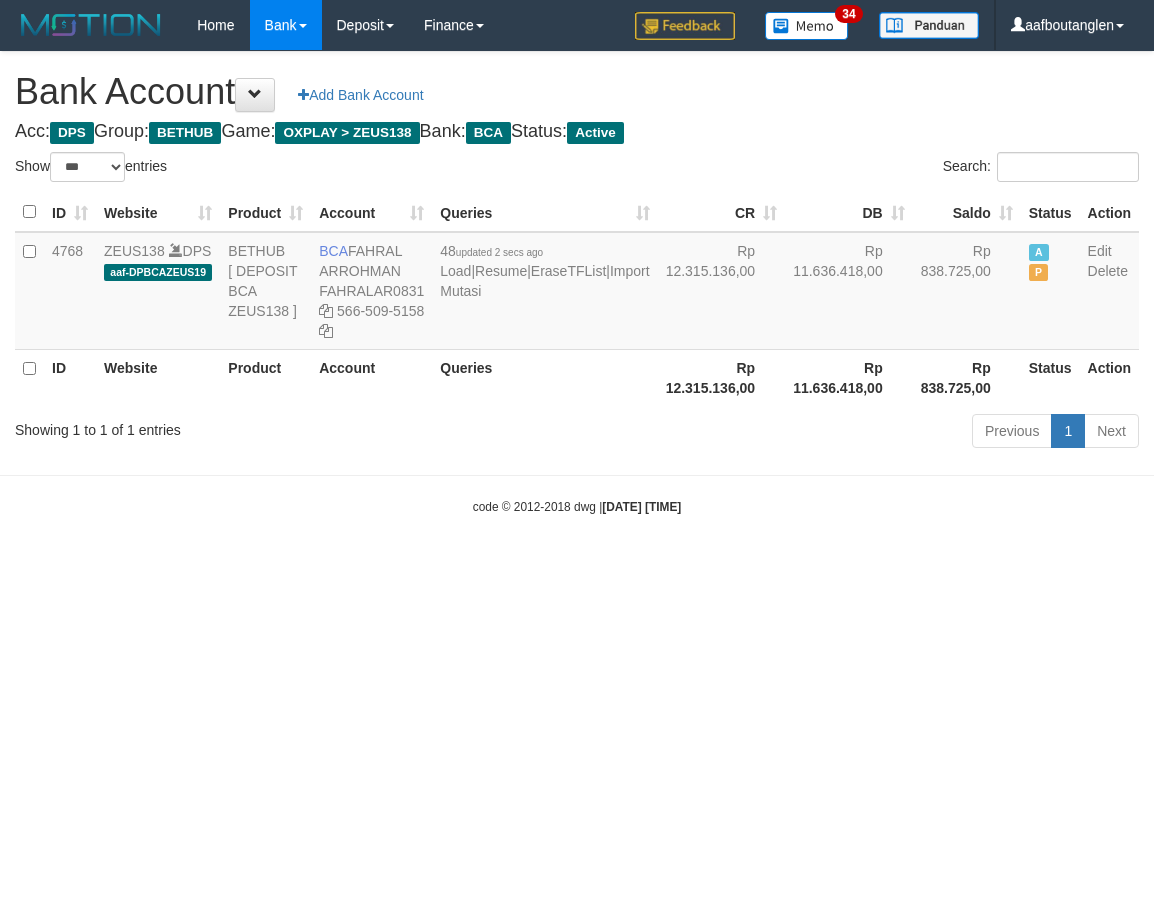 select on "***" 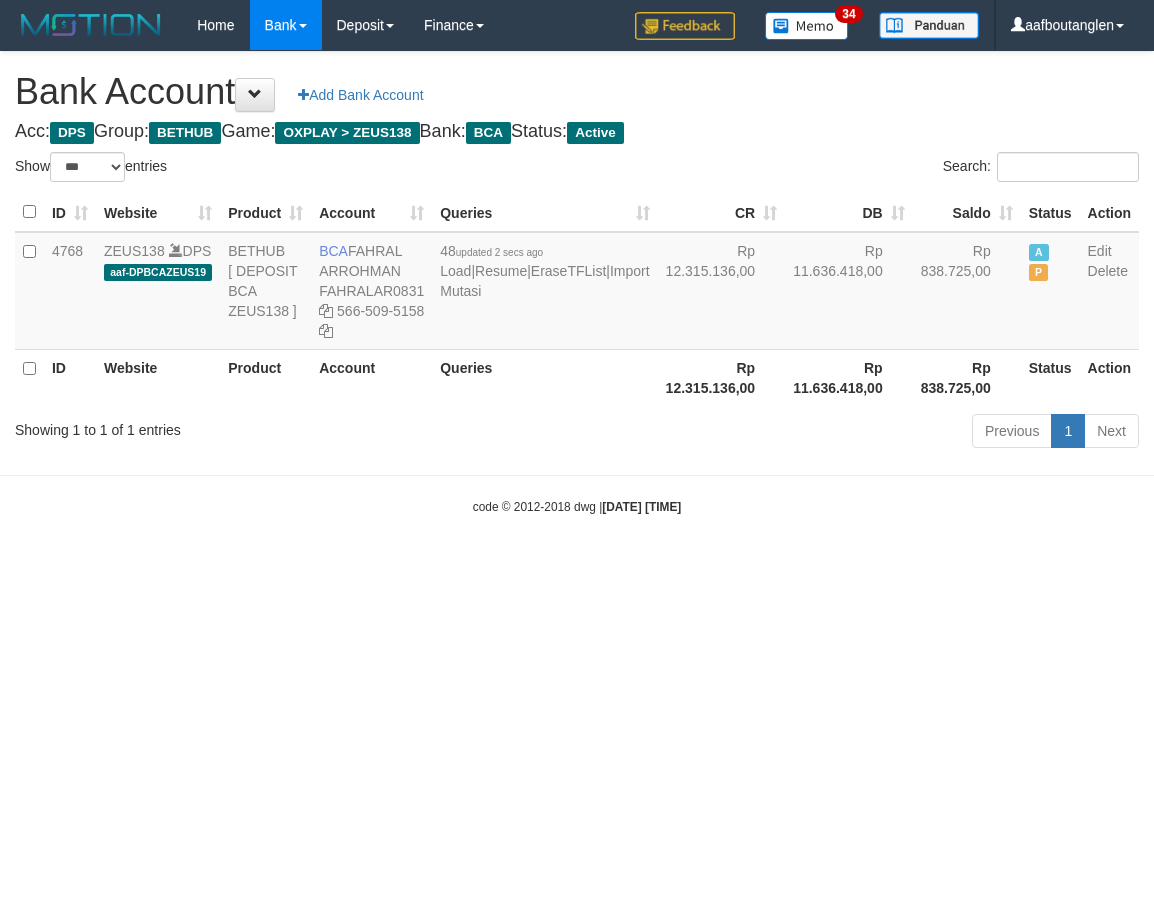 scroll, scrollTop: 0, scrollLeft: 0, axis: both 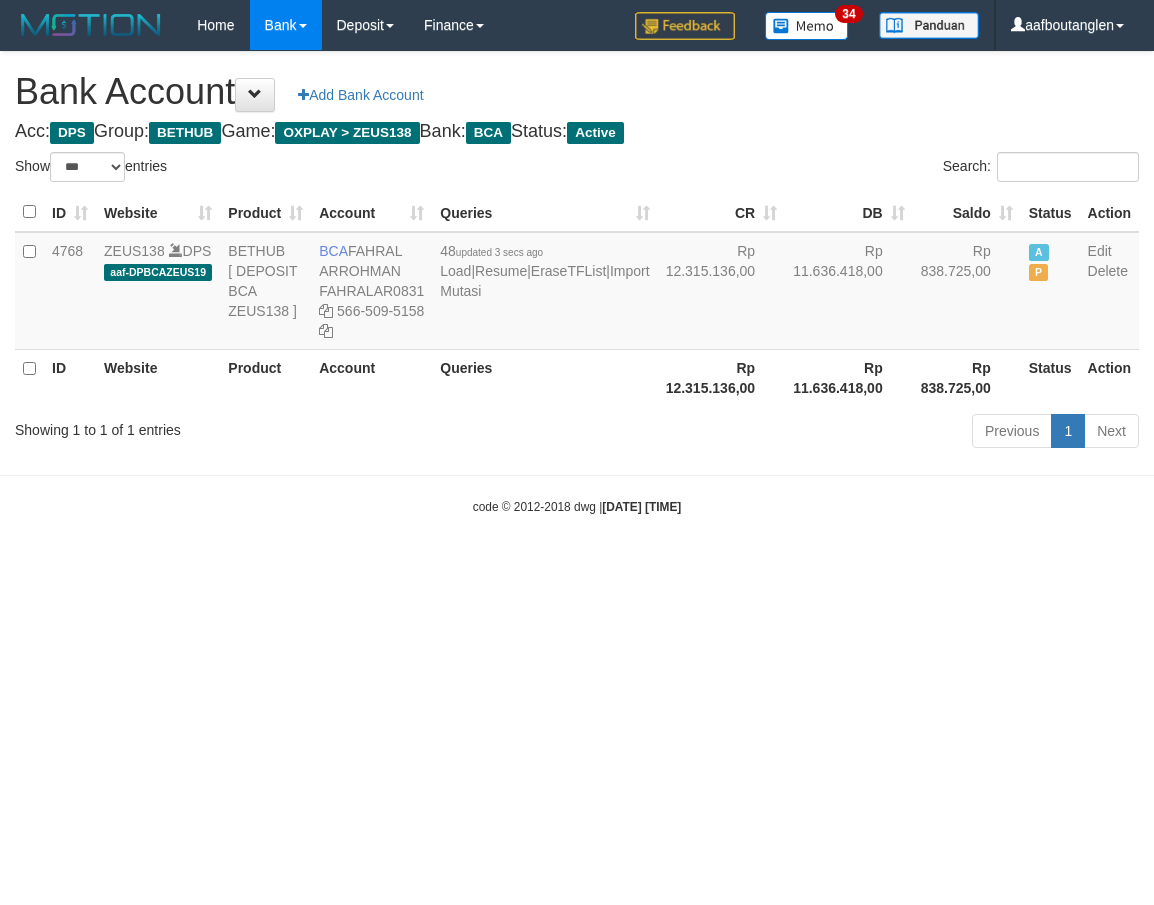 select on "***" 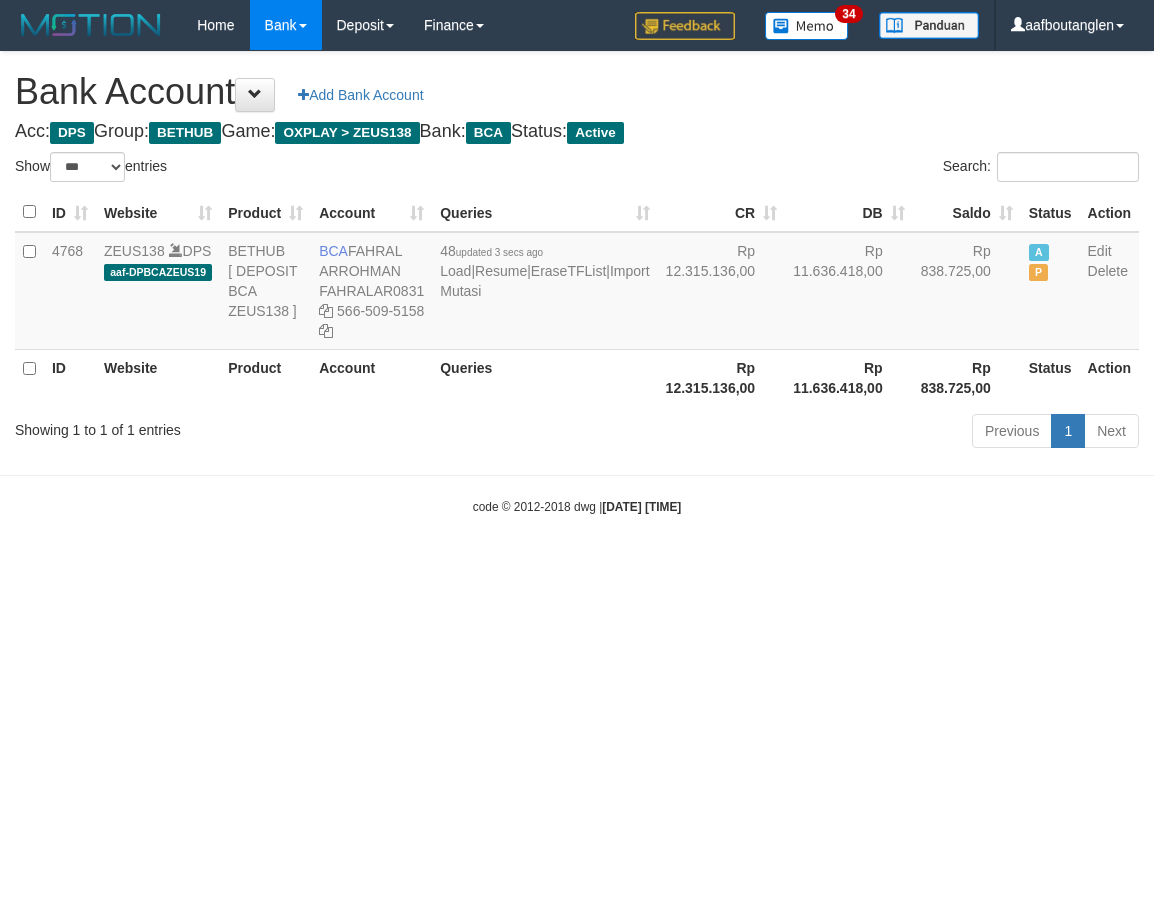 scroll, scrollTop: 0, scrollLeft: 0, axis: both 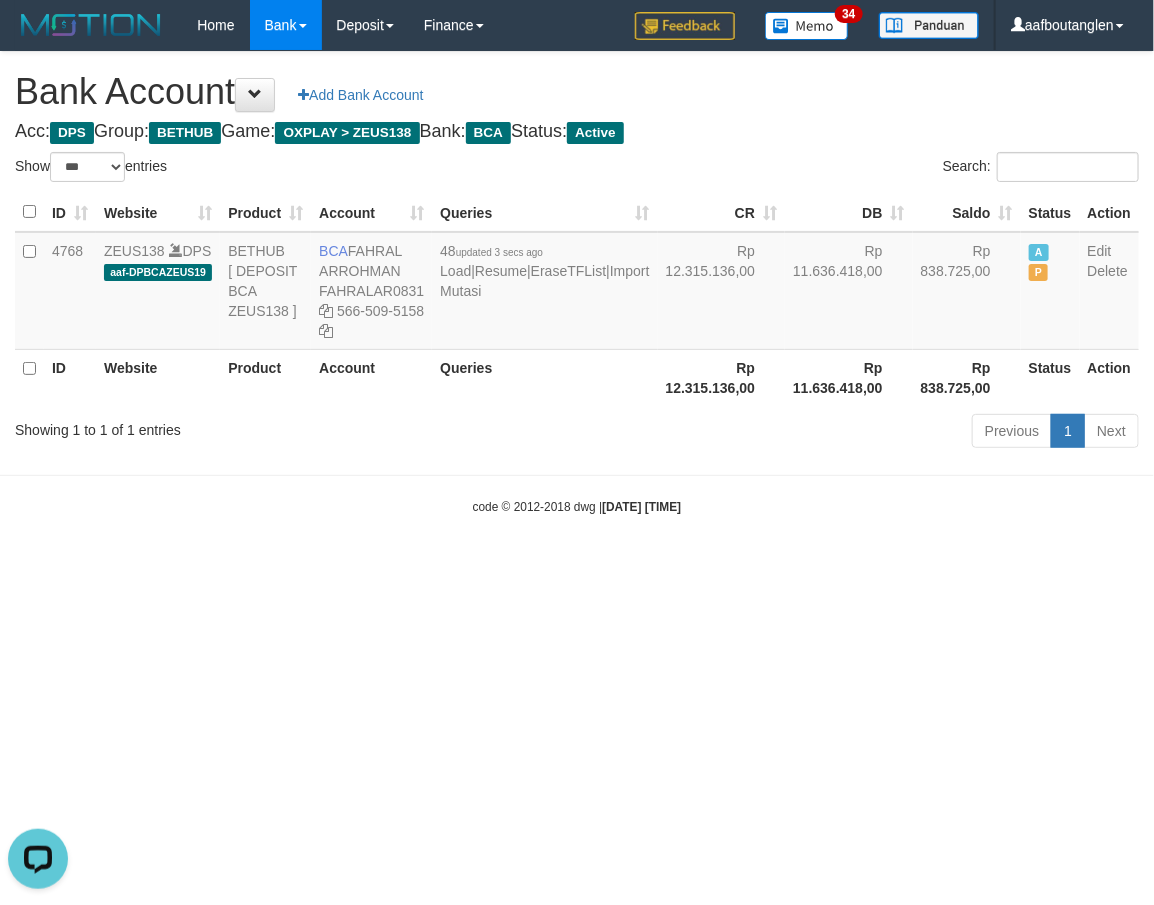 click on "Toggle navigation
Home
Bank
Account List
Deposit
DPS List
History
Note DPS
Finance
Financial Data
aafboutanglen
My Profile
Log Out
34" at bounding box center [577, 283] 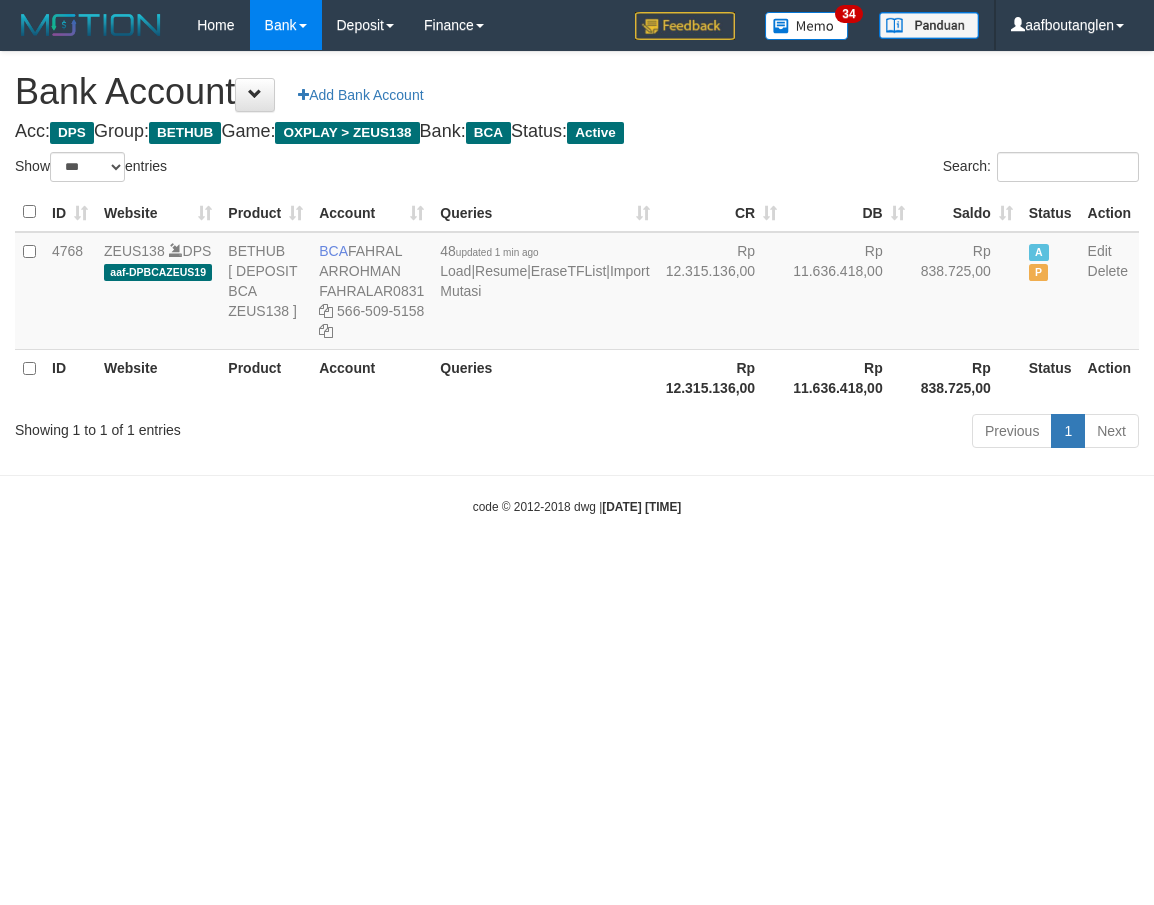 select on "***" 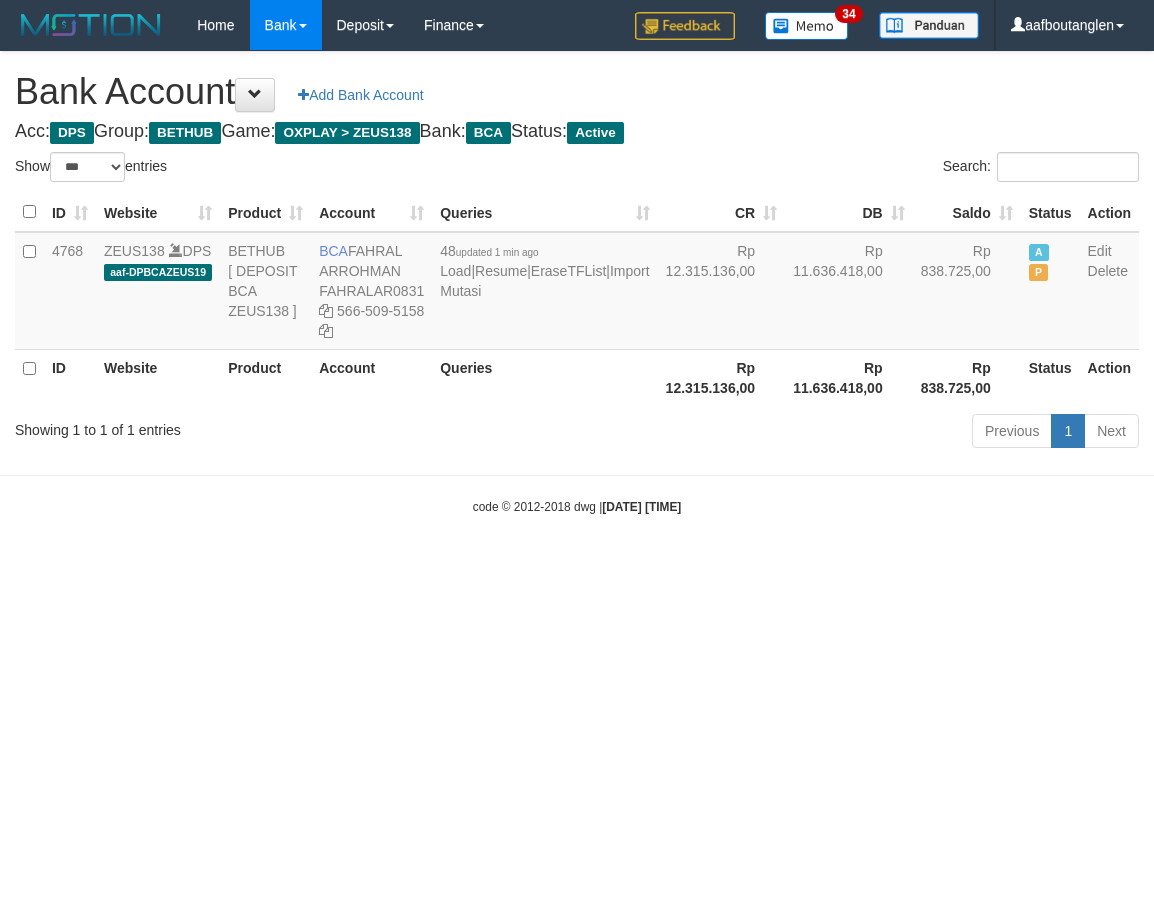 scroll, scrollTop: 0, scrollLeft: 0, axis: both 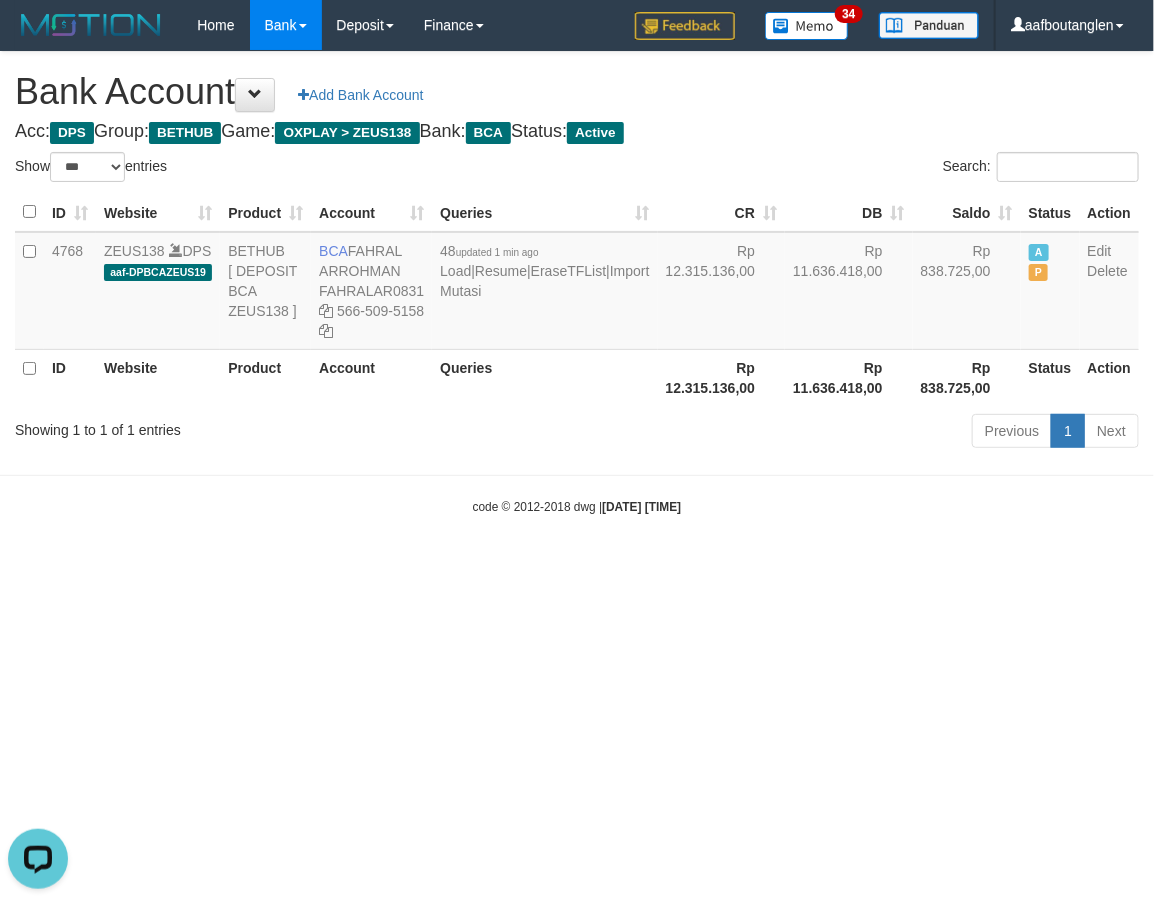 click on "Toggle navigation
Home
Bank
Account List
Deposit
DPS List
History
Note DPS
Finance
Financial Data
aafboutanglen
My Profile
Log Out
34" at bounding box center [577, 283] 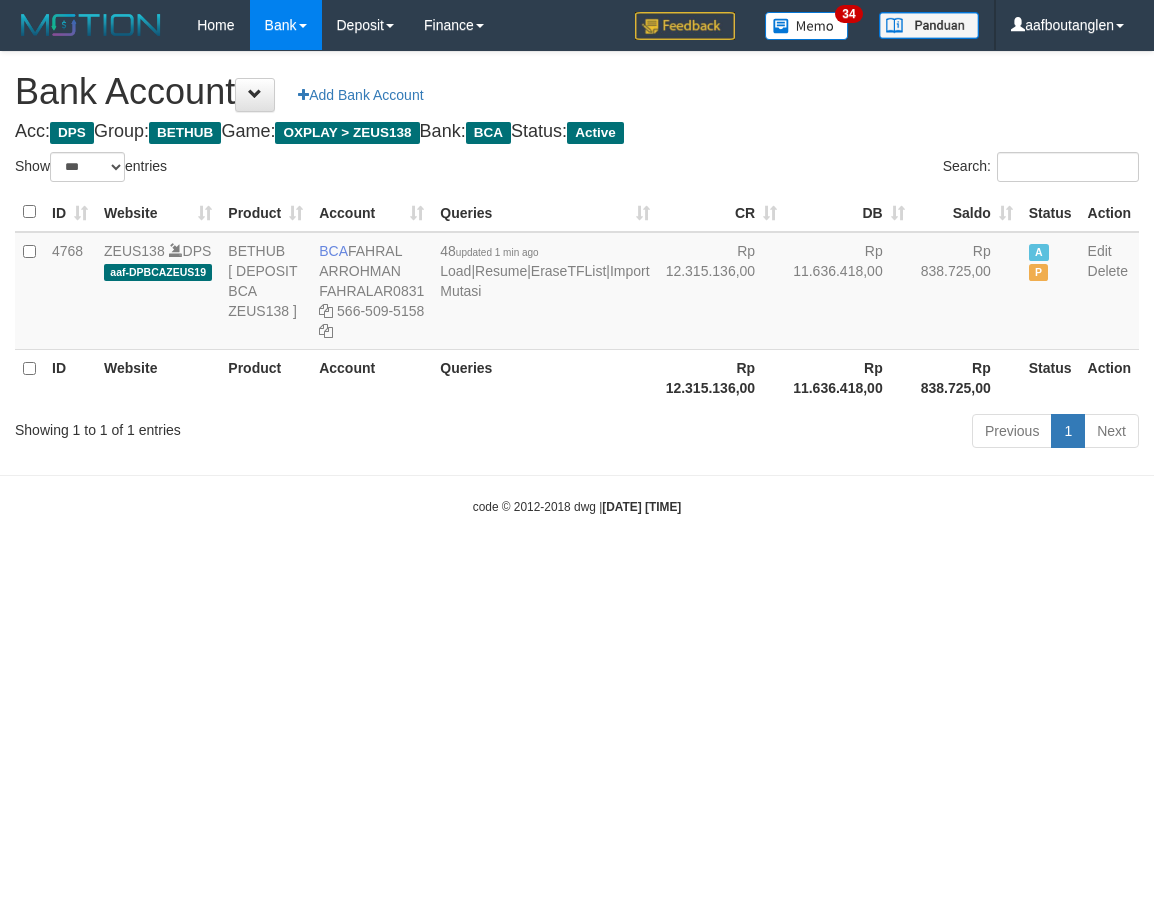 select on "***" 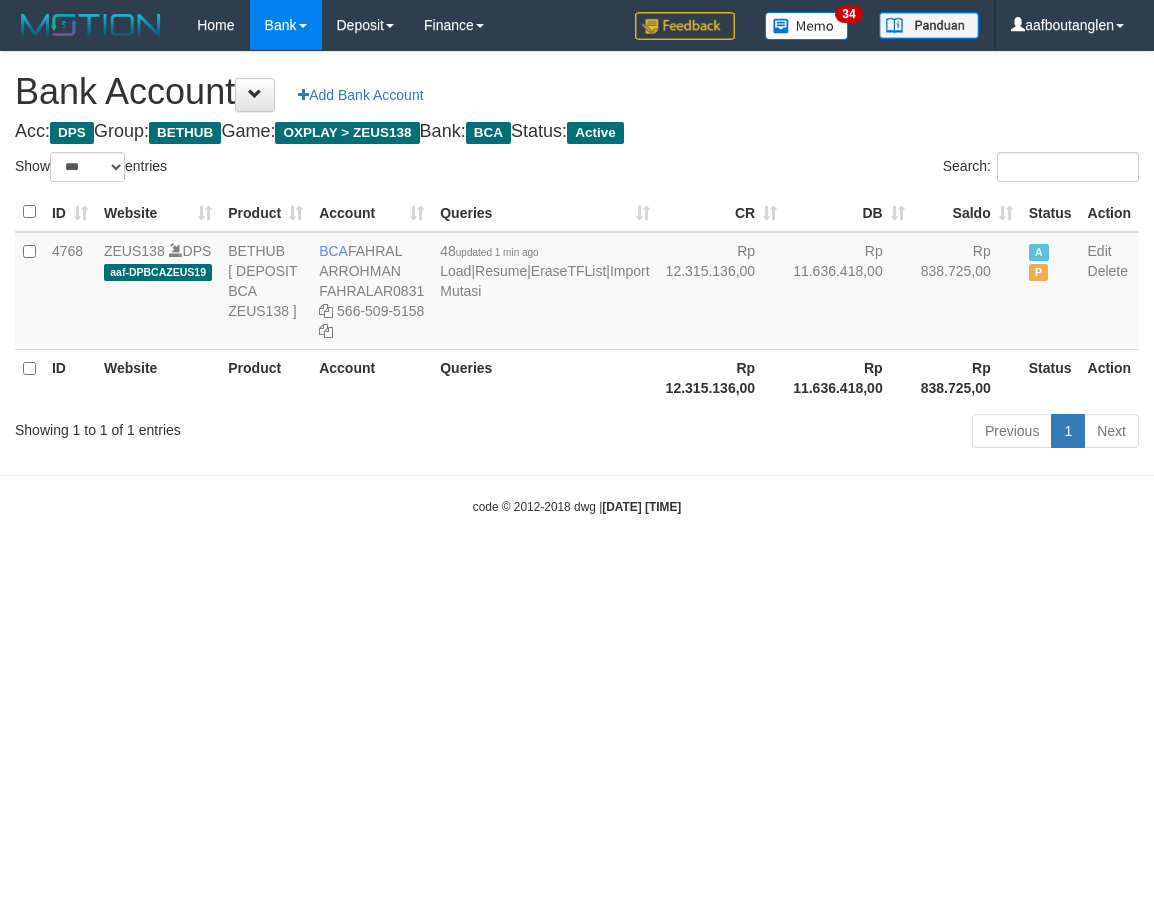 scroll, scrollTop: 0, scrollLeft: 0, axis: both 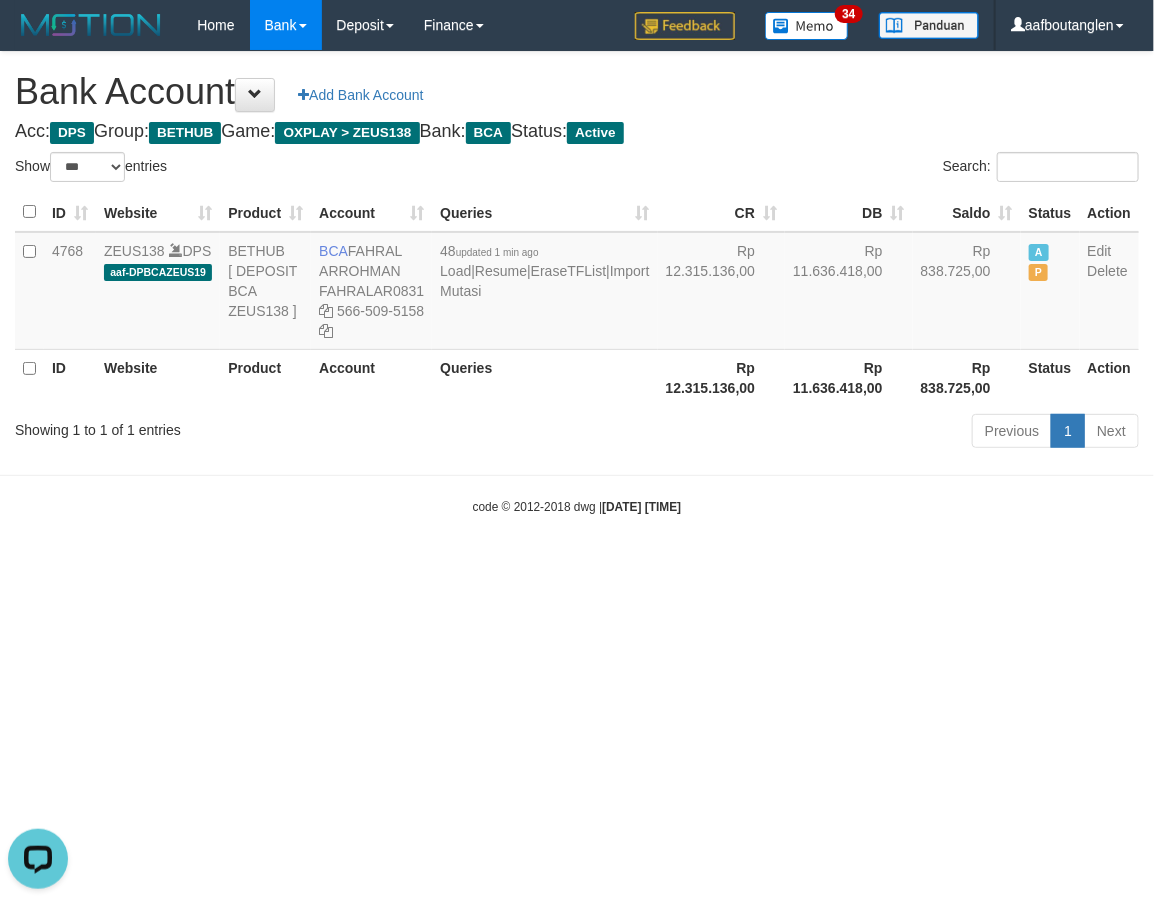 drag, startPoint x: 788, startPoint y: 633, endPoint x: 776, endPoint y: 633, distance: 12 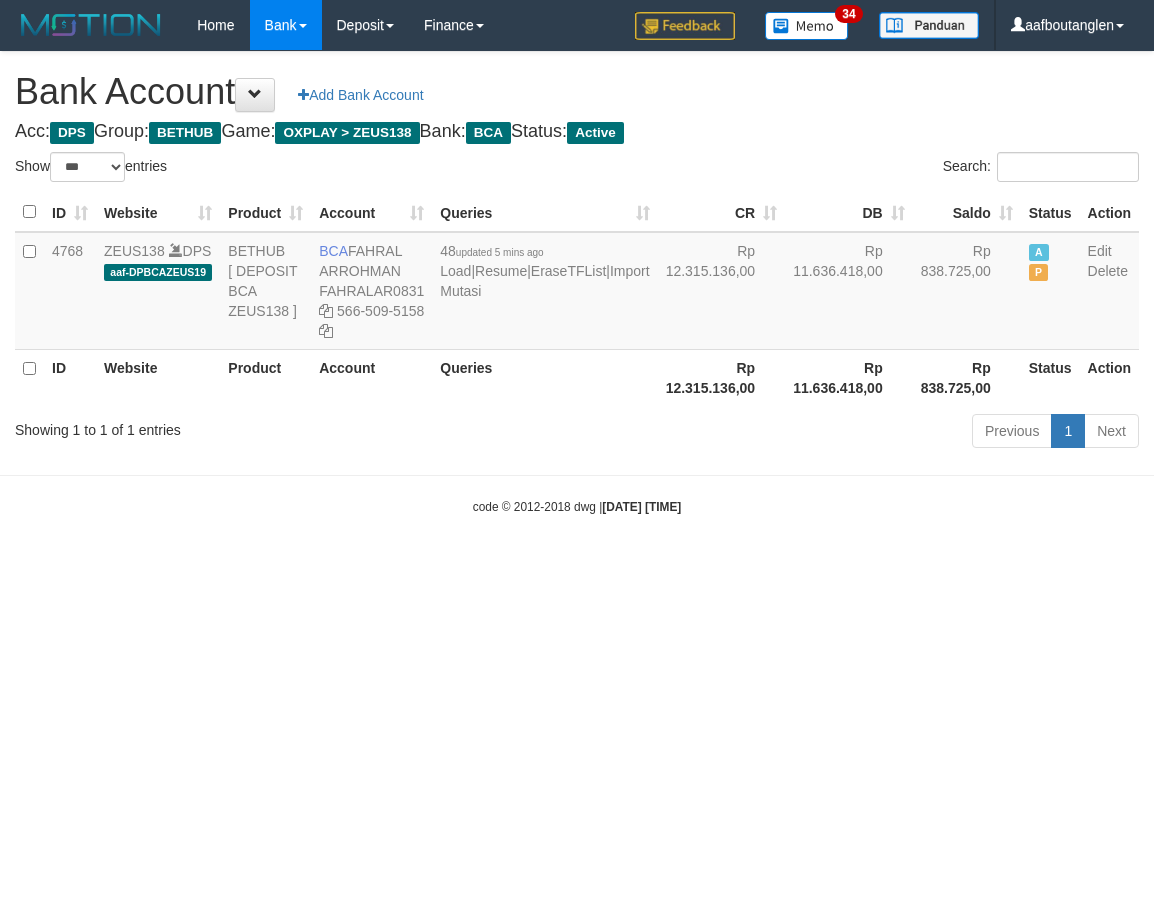 select on "***" 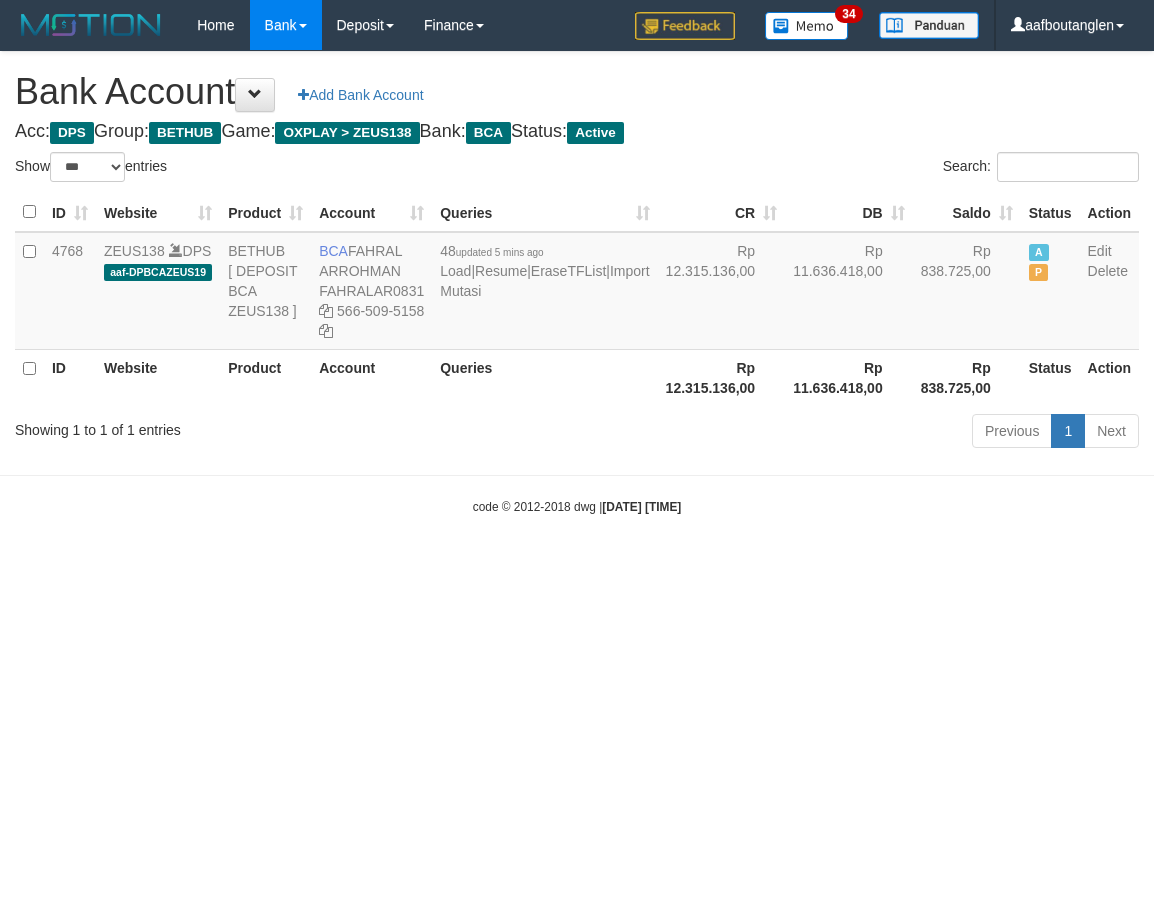 scroll, scrollTop: 0, scrollLeft: 0, axis: both 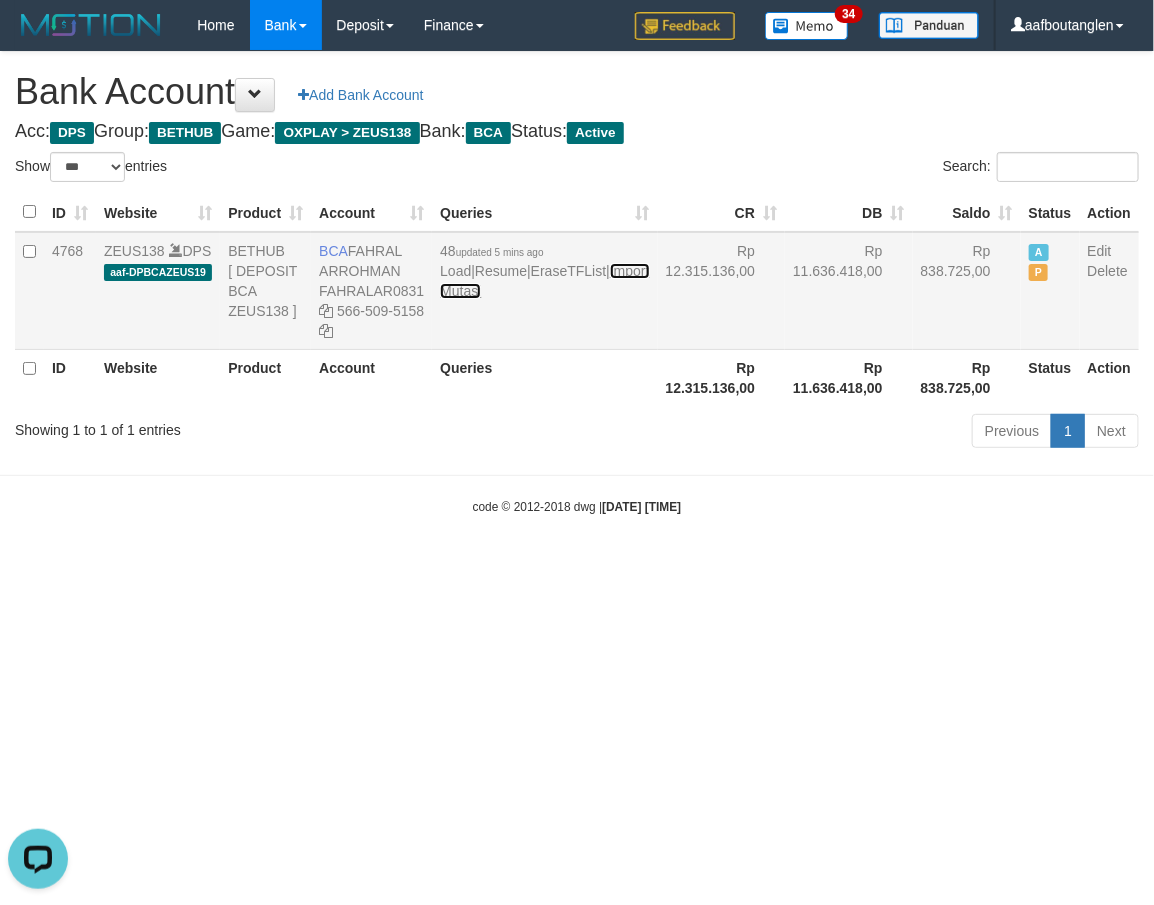 click on "Import Mutasi" at bounding box center (544, 281) 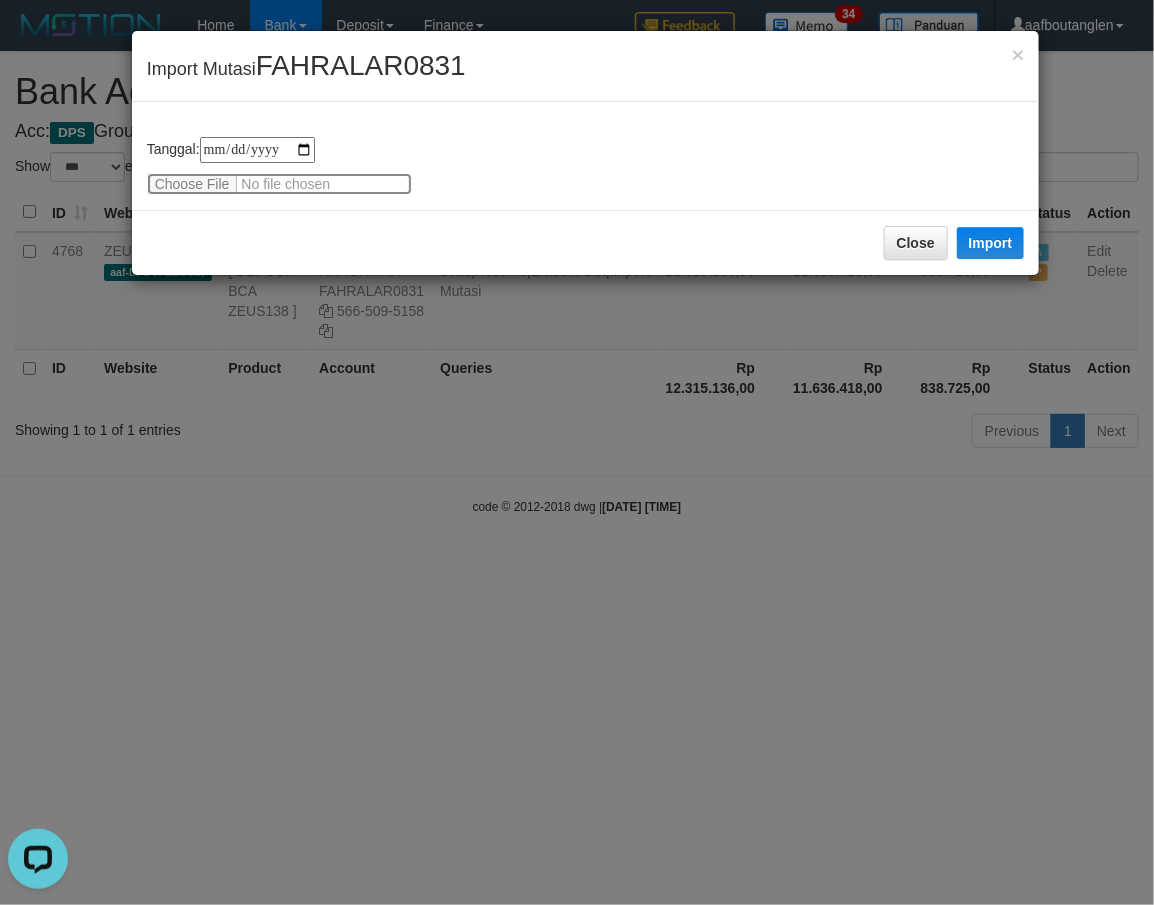 click at bounding box center (279, 184) 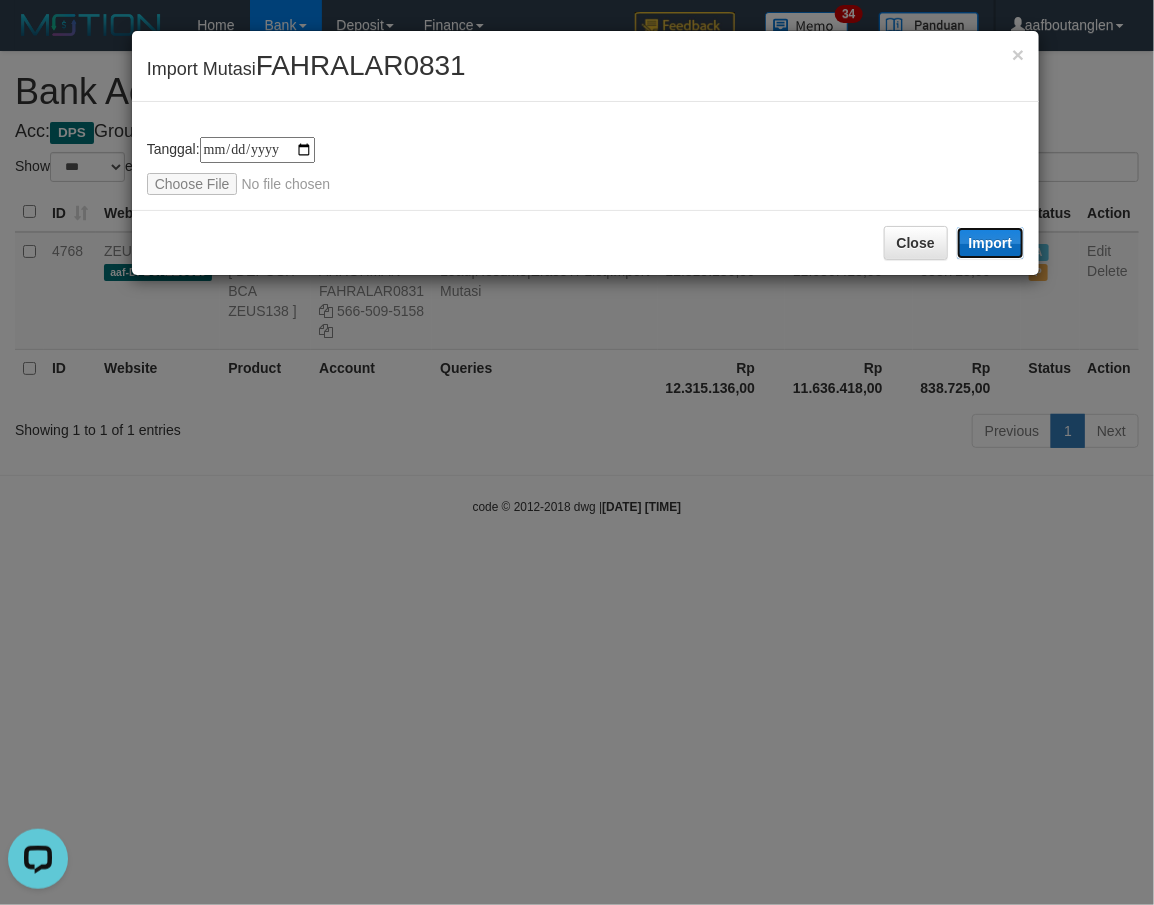 click on "Import" at bounding box center [991, 243] 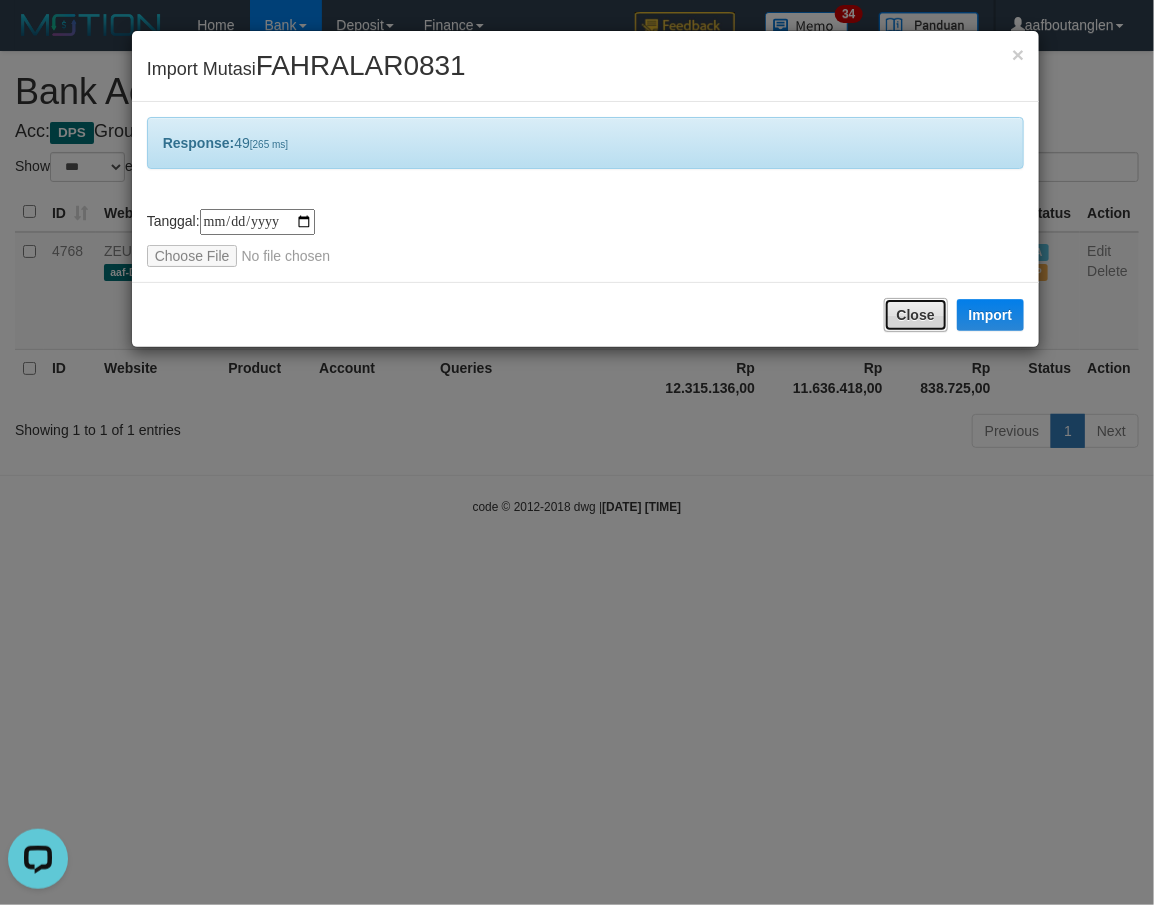 click on "Close" at bounding box center (916, 315) 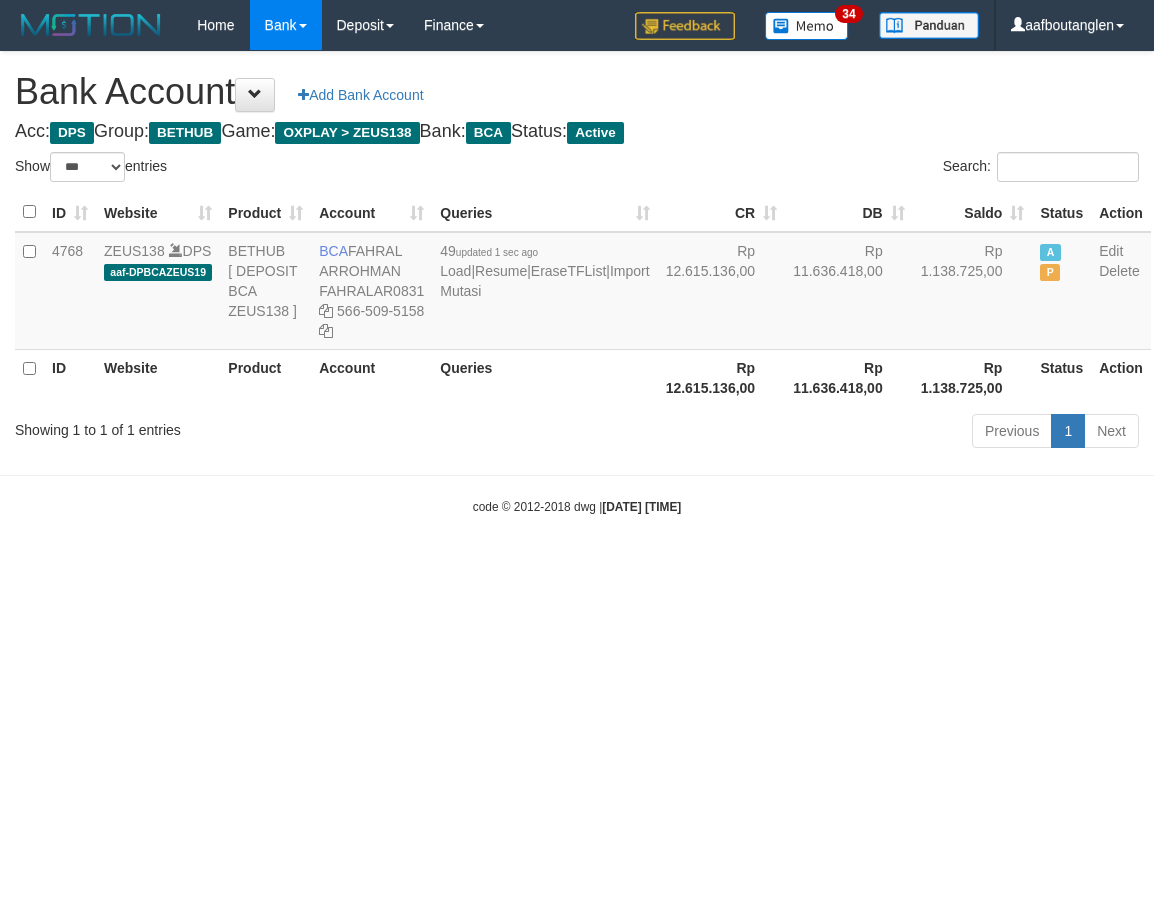 select on "***" 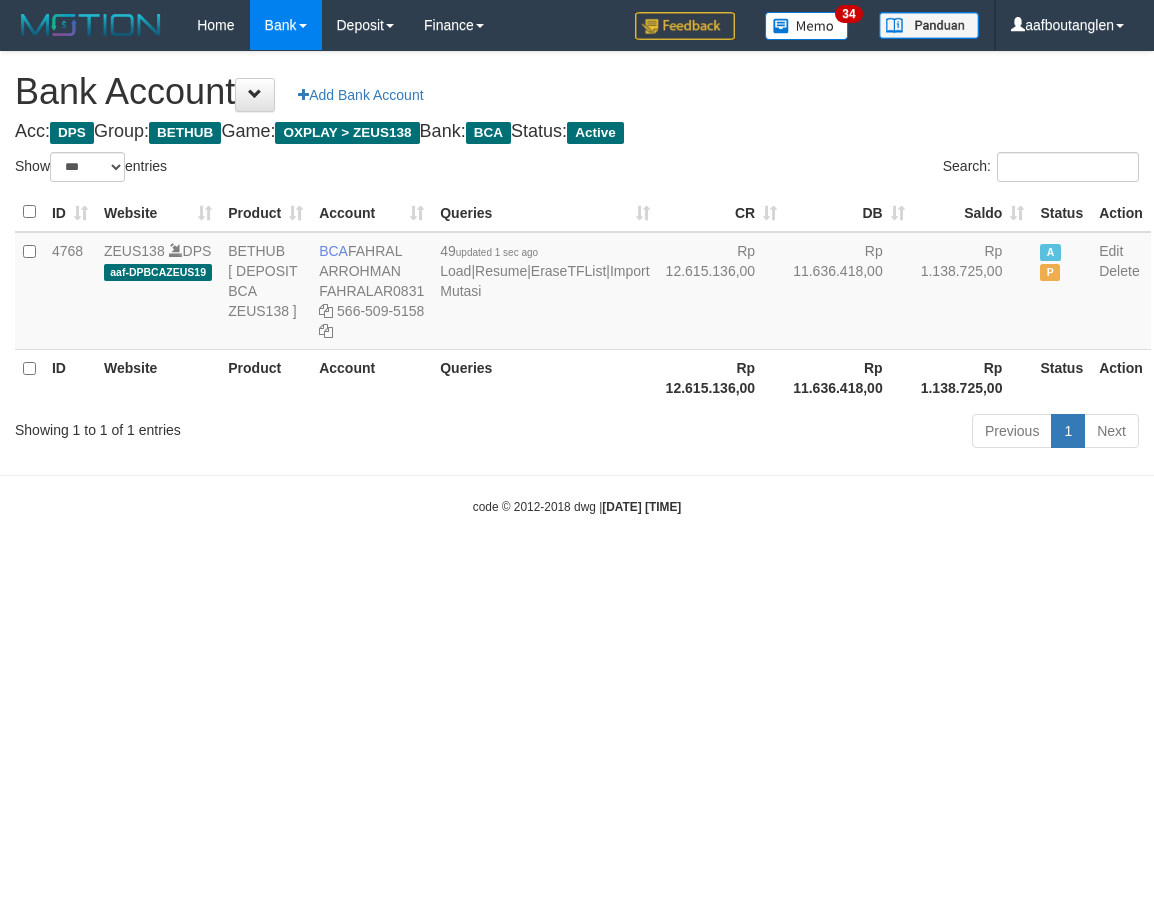 scroll, scrollTop: 0, scrollLeft: 0, axis: both 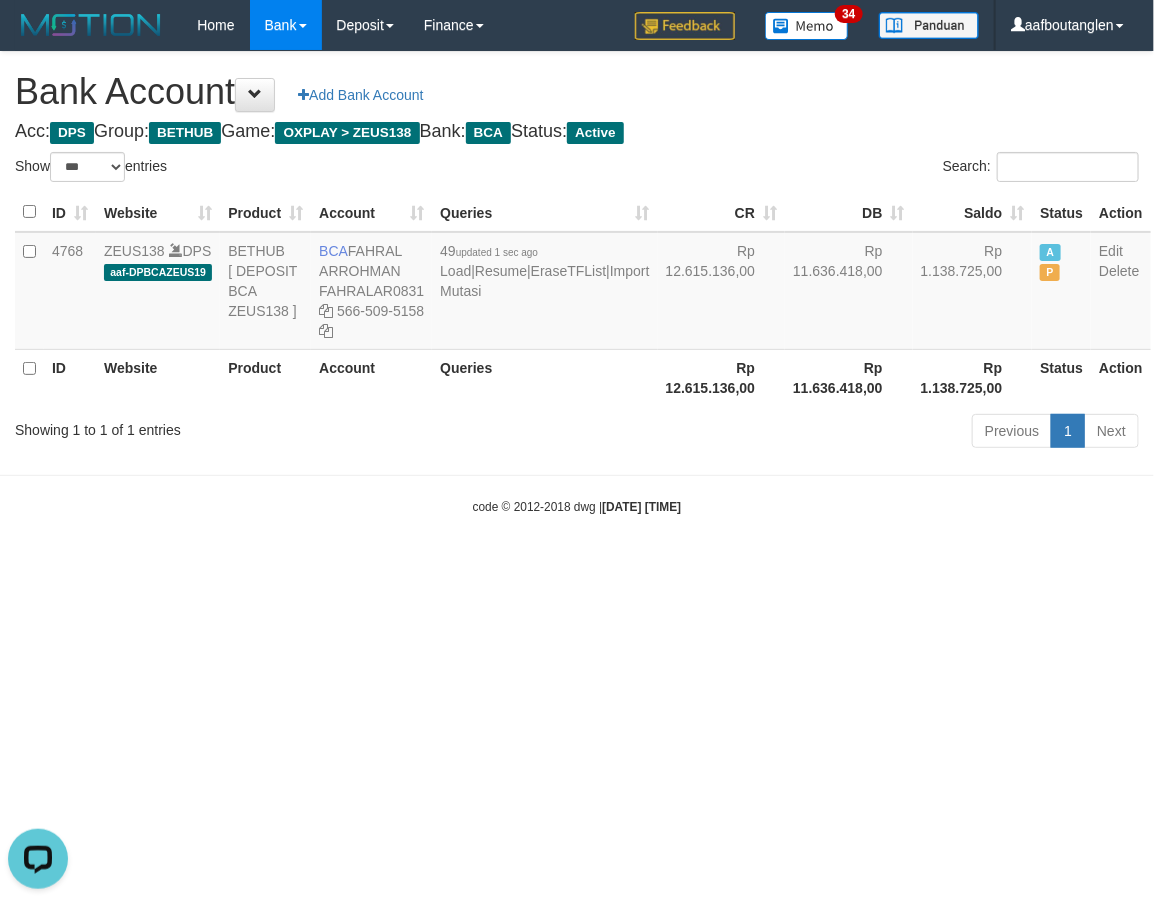 drag, startPoint x: 801, startPoint y: 677, endPoint x: 757, endPoint y: 665, distance: 45.607018 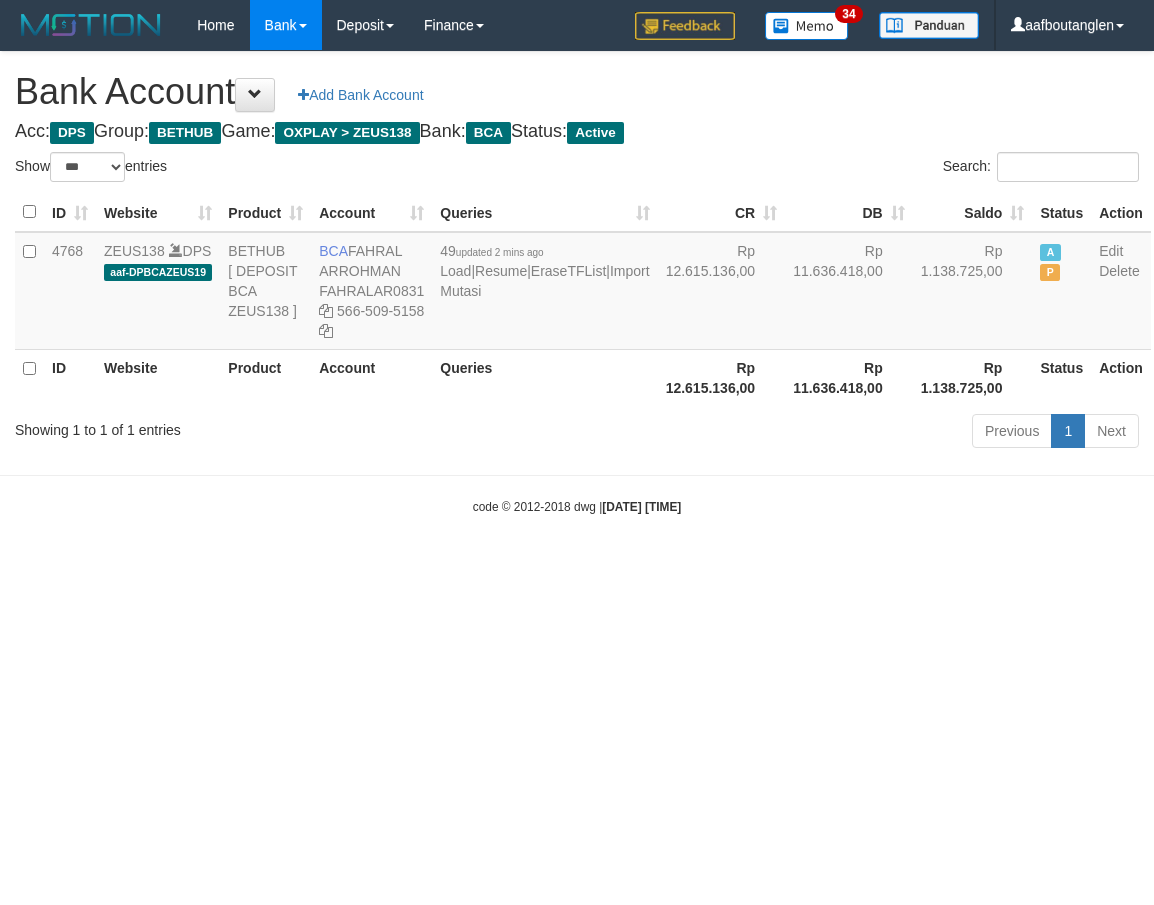 select on "***" 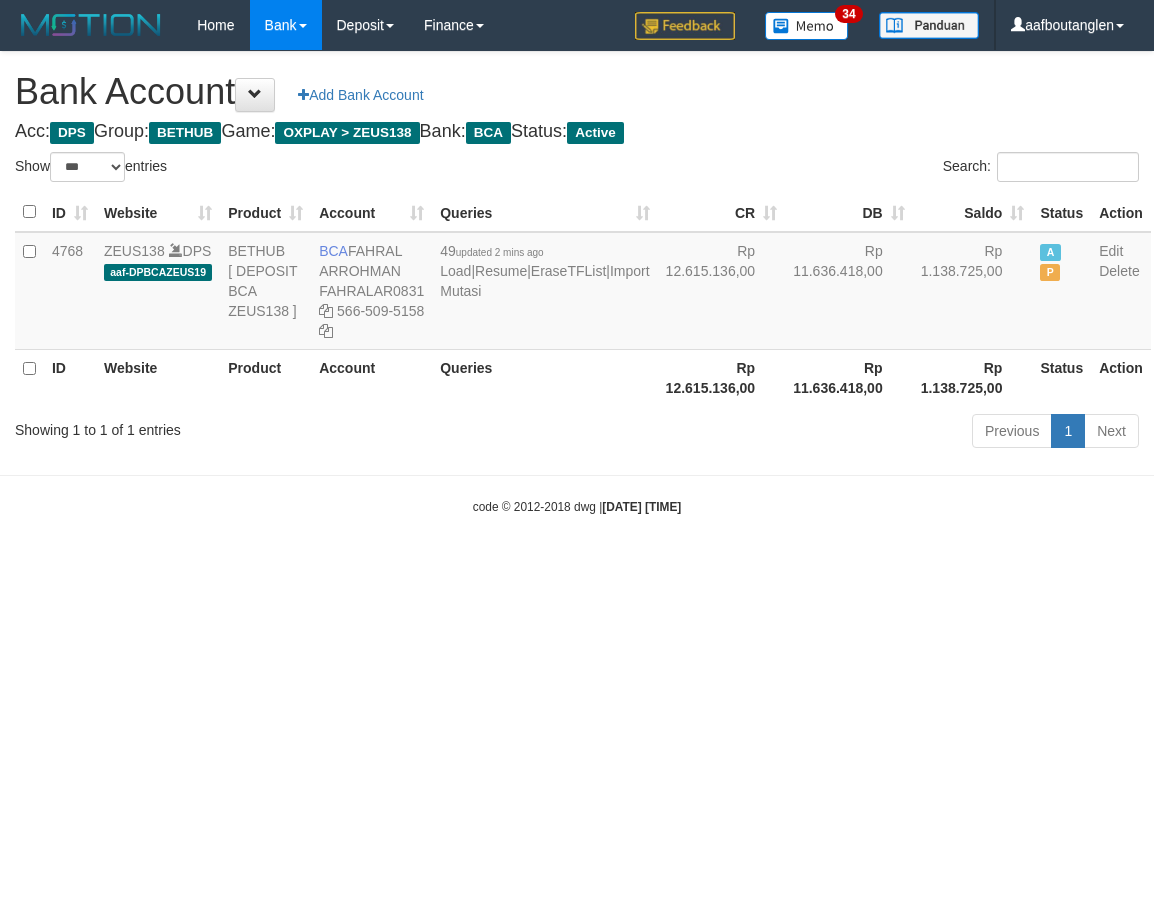 scroll, scrollTop: 0, scrollLeft: 0, axis: both 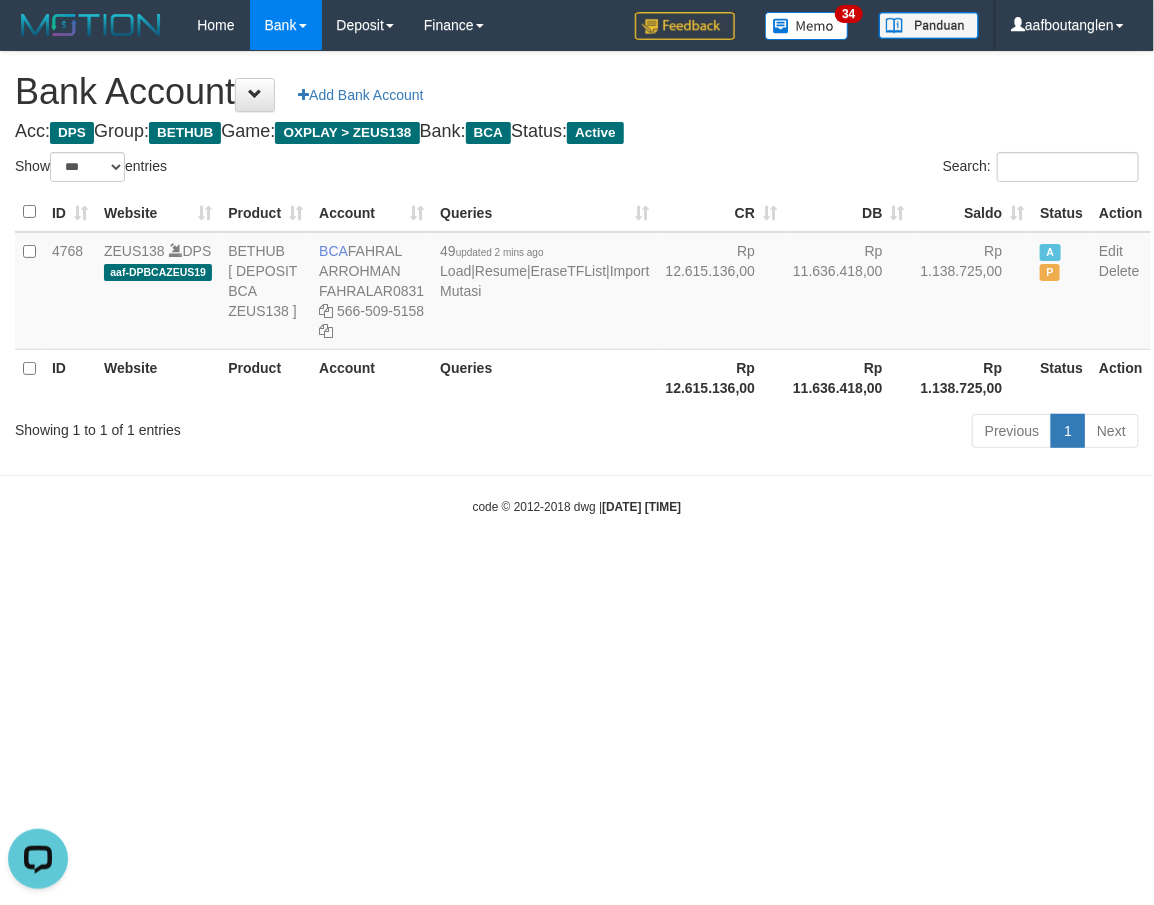drag, startPoint x: 807, startPoint y: 552, endPoint x: 743, endPoint y: 553, distance: 64.00781 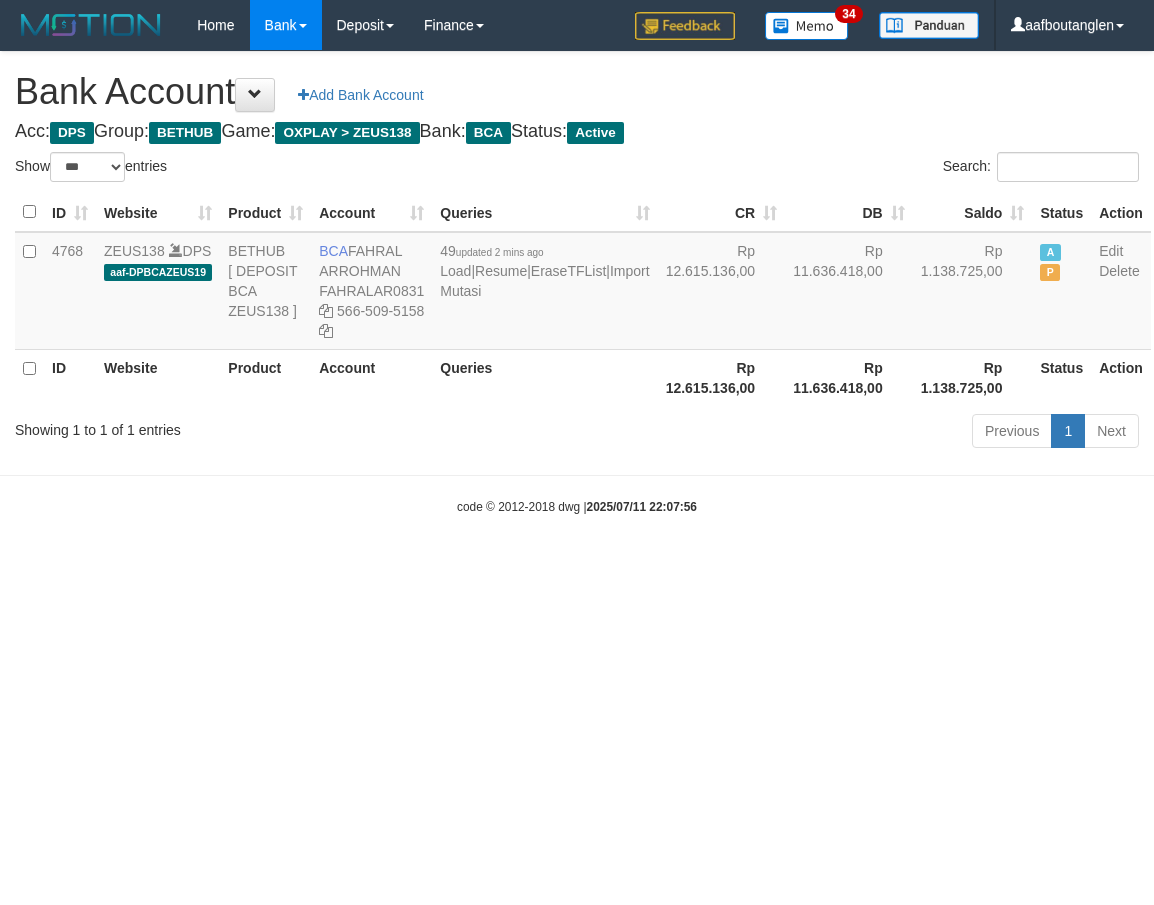 select on "***" 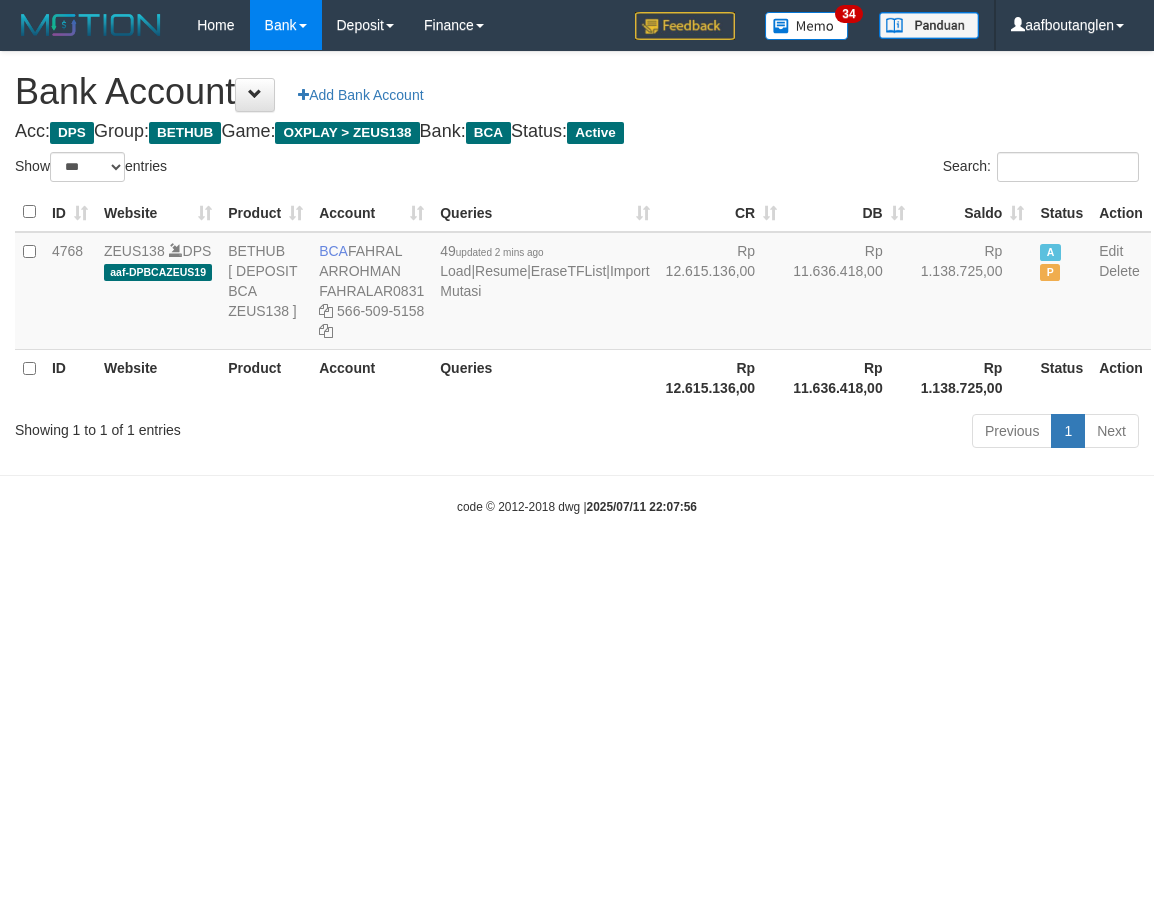 scroll, scrollTop: 0, scrollLeft: 0, axis: both 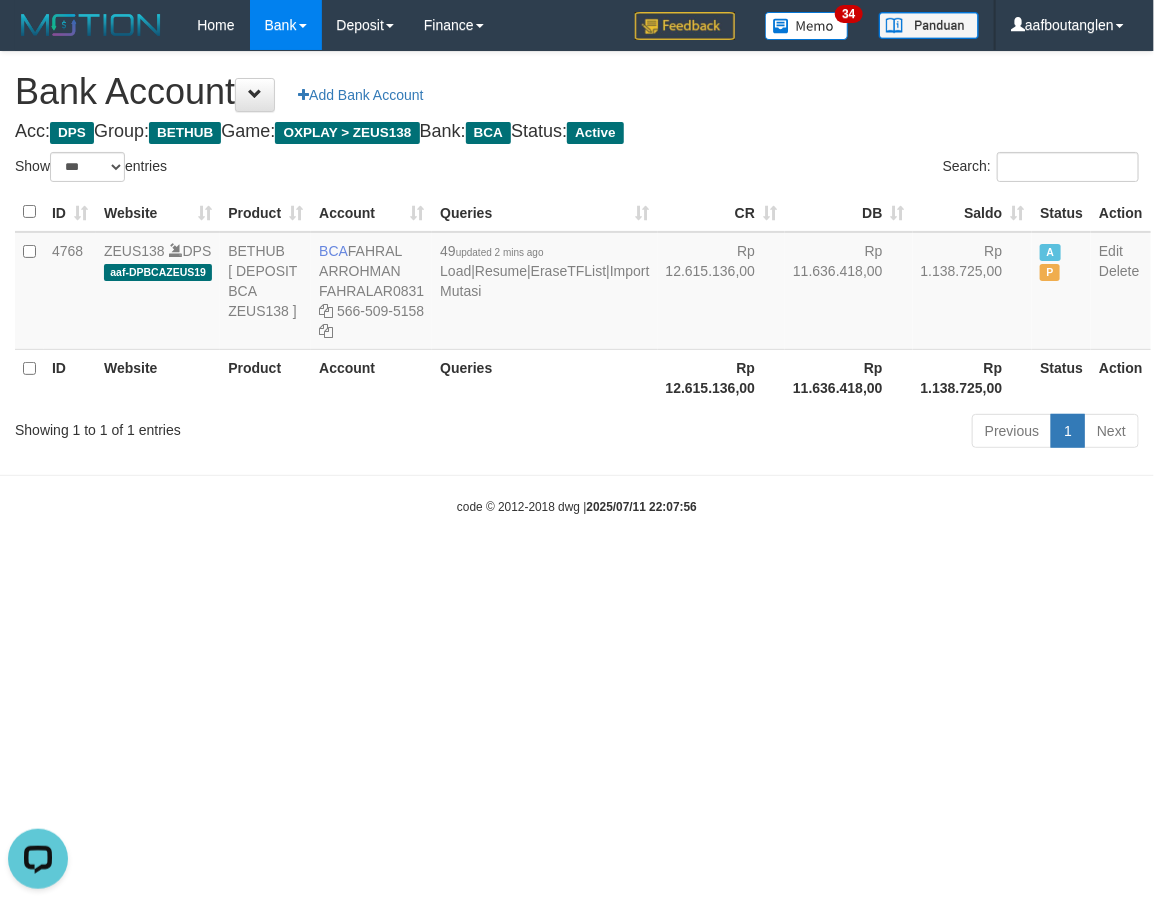 drag, startPoint x: 725, startPoint y: 594, endPoint x: 711, endPoint y: 602, distance: 16.124516 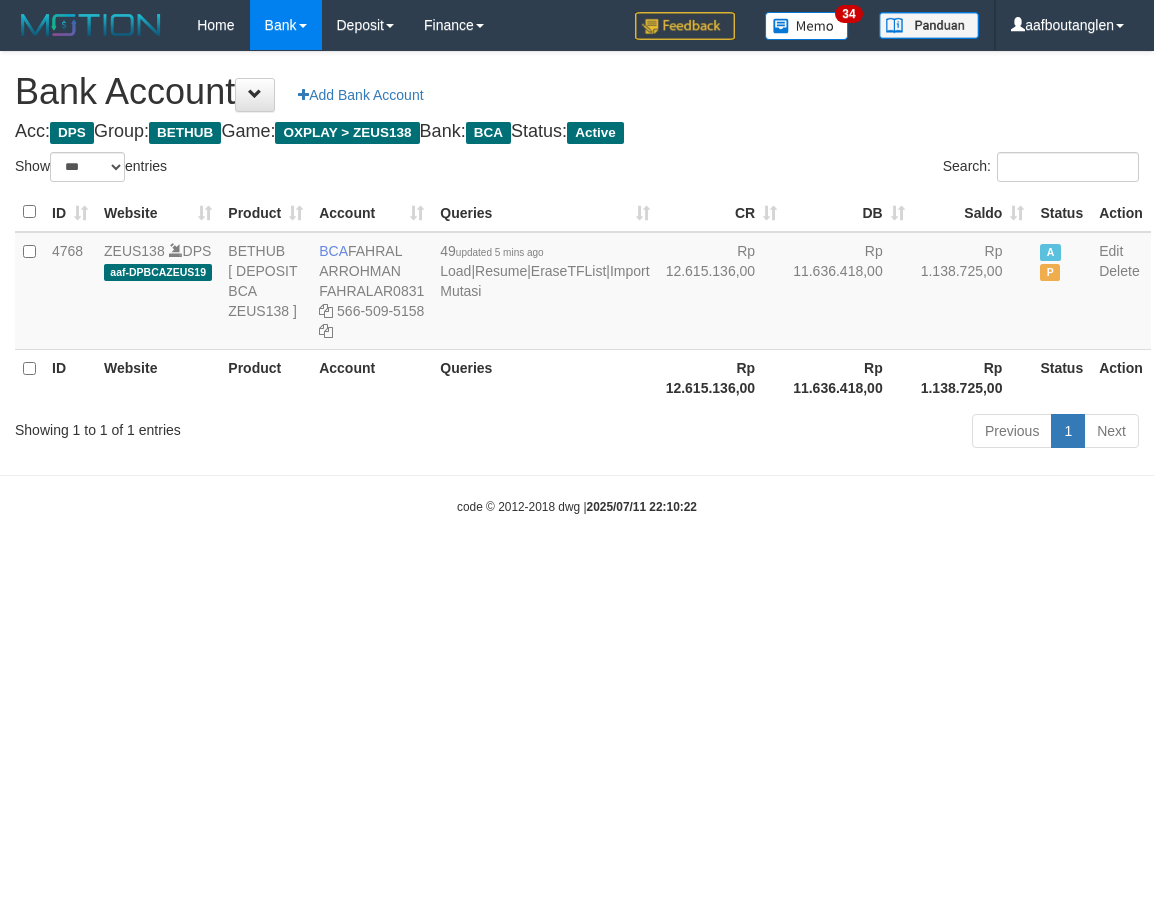 select on "***" 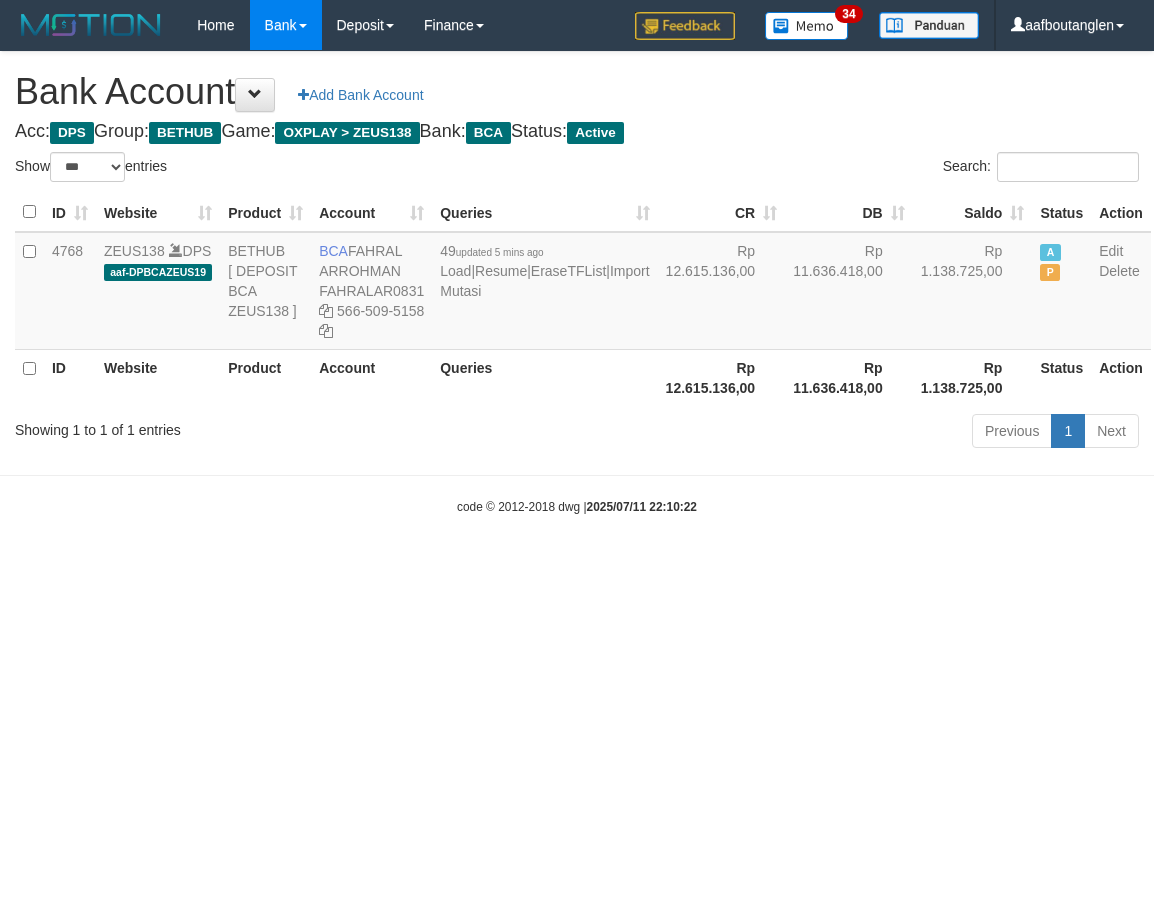scroll, scrollTop: 0, scrollLeft: 0, axis: both 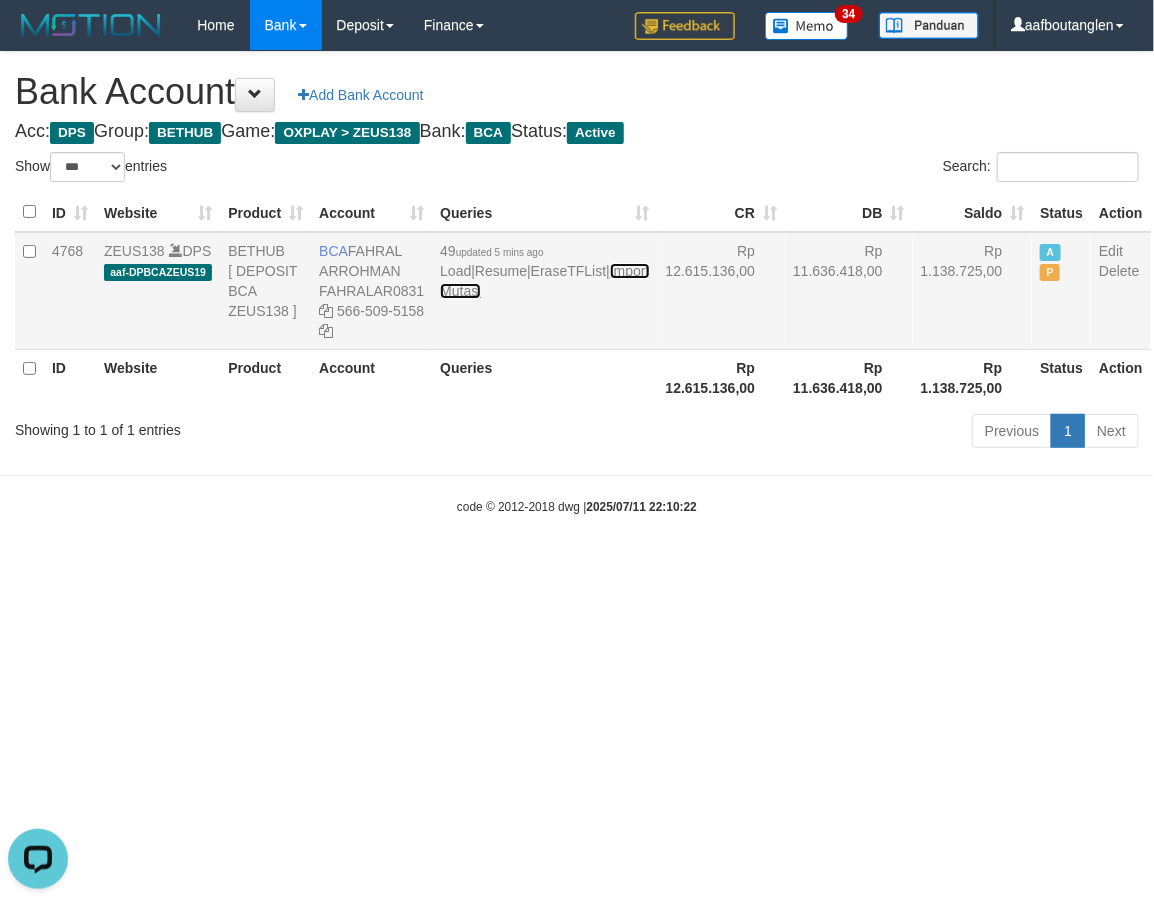 click on "Import Mutasi" at bounding box center (544, 281) 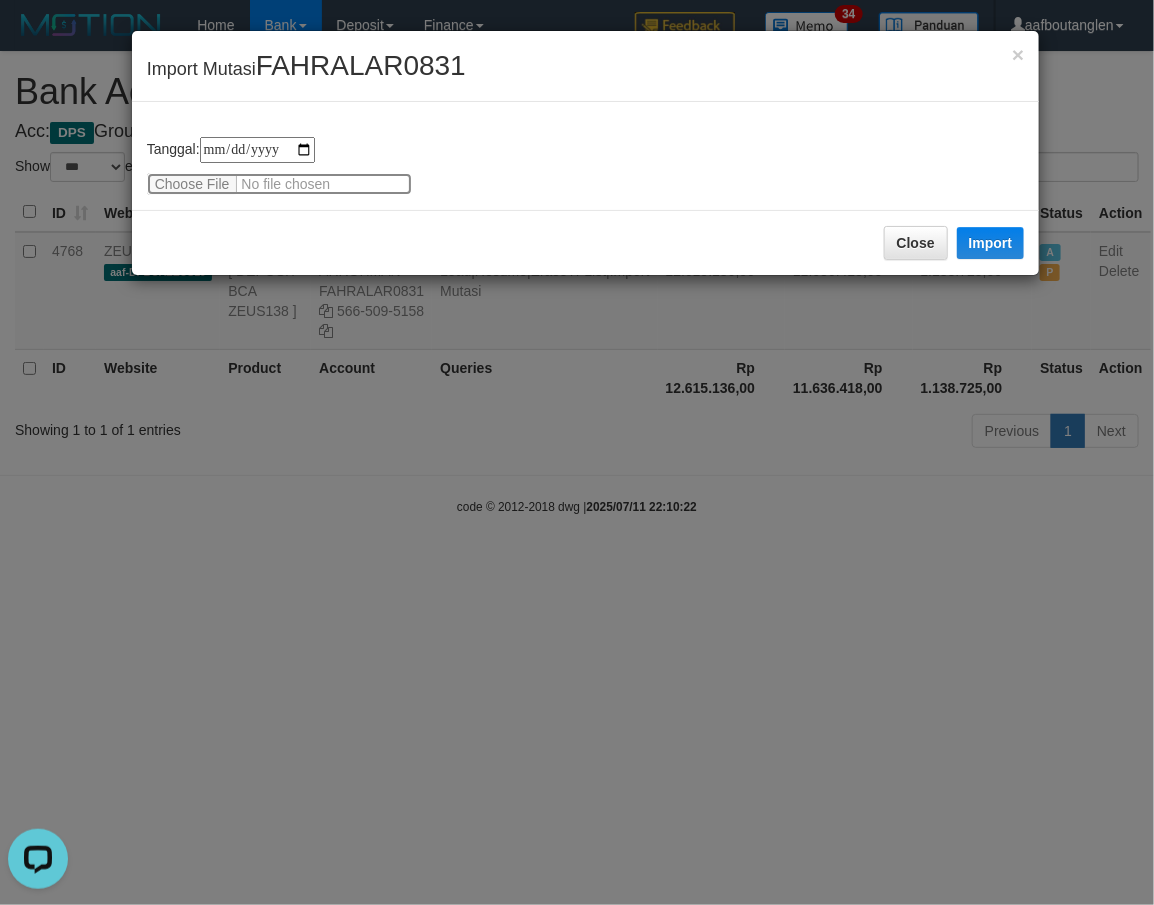 click at bounding box center [279, 184] 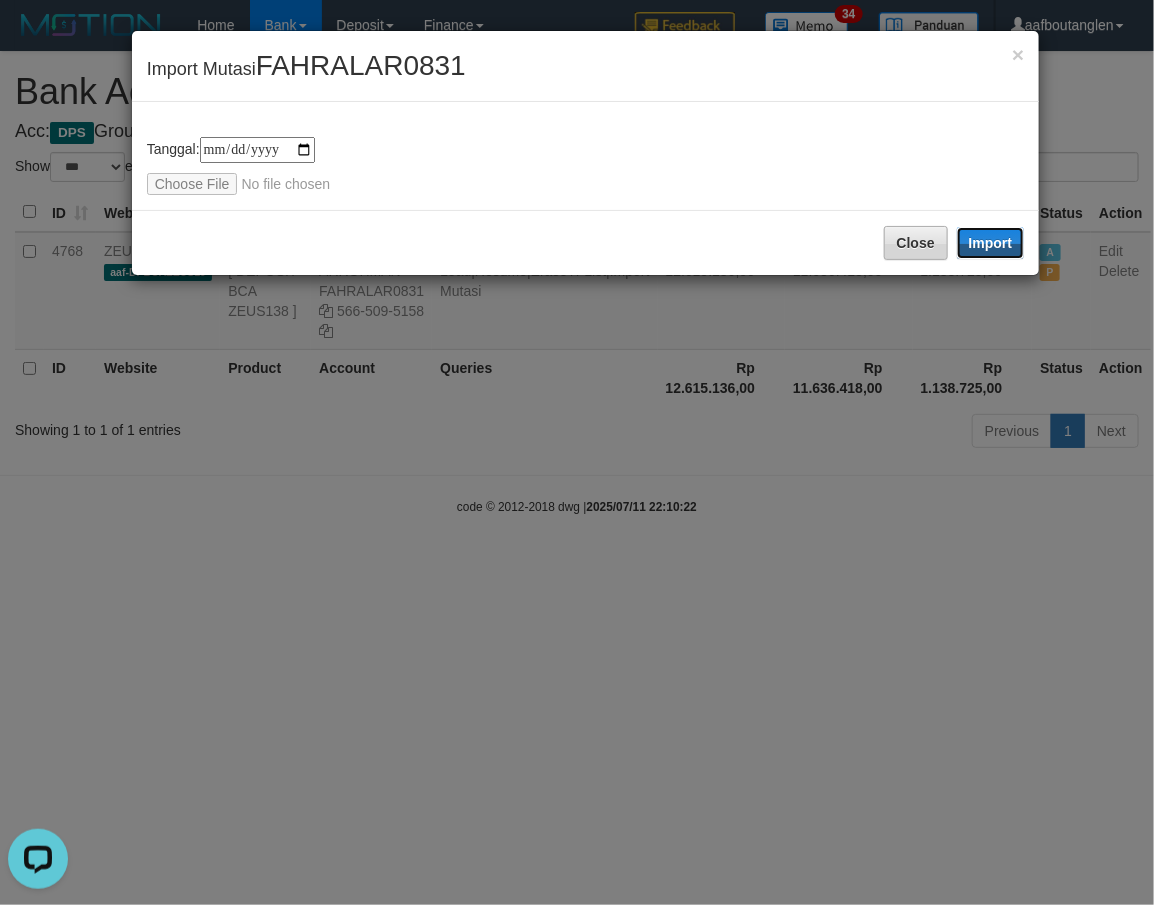 drag, startPoint x: 998, startPoint y: 231, endPoint x: 917, endPoint y: 300, distance: 106.404884 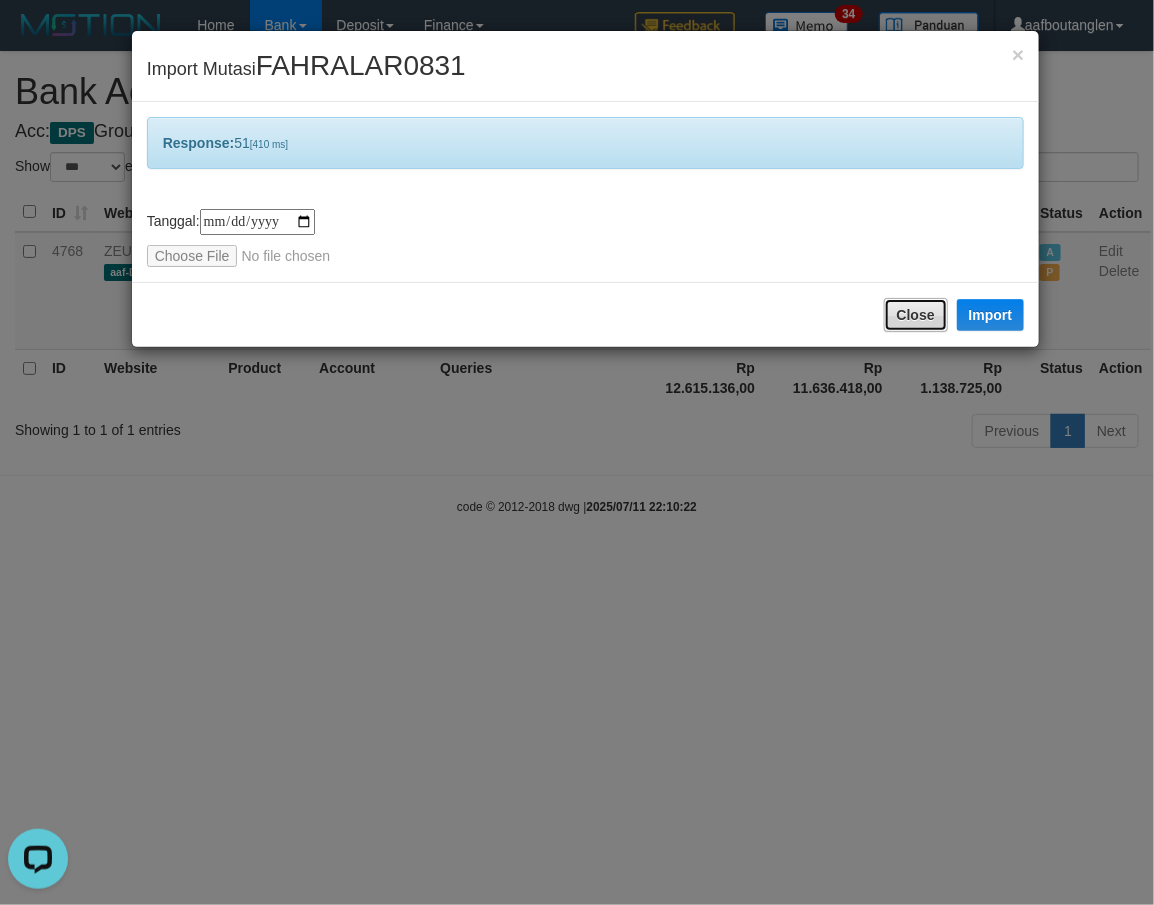 click on "Close" at bounding box center (916, 315) 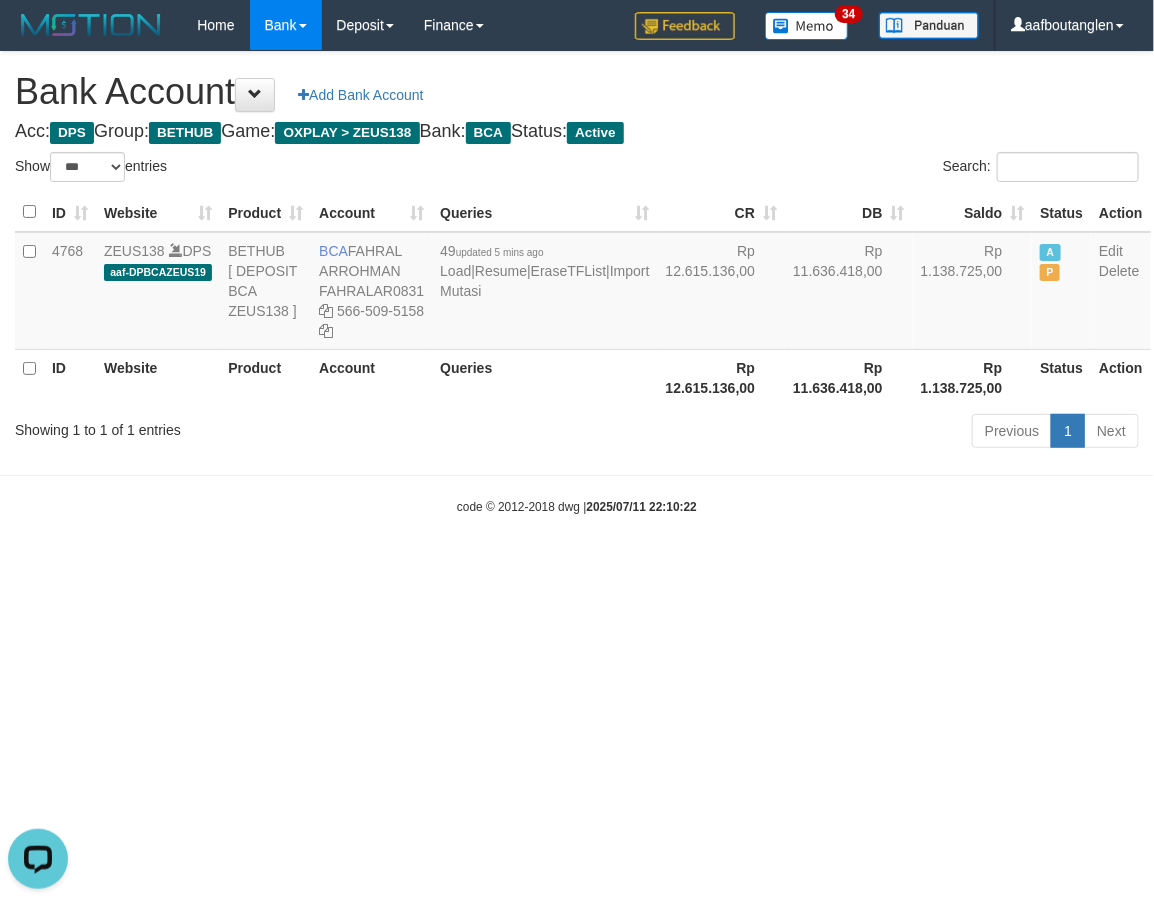 click on "Toggle navigation
Home
Bank
Account List
Deposit
DPS List
History
Note DPS
Finance
Financial Data
aafboutanglen
My Profile
Log Out
34" at bounding box center (577, 283) 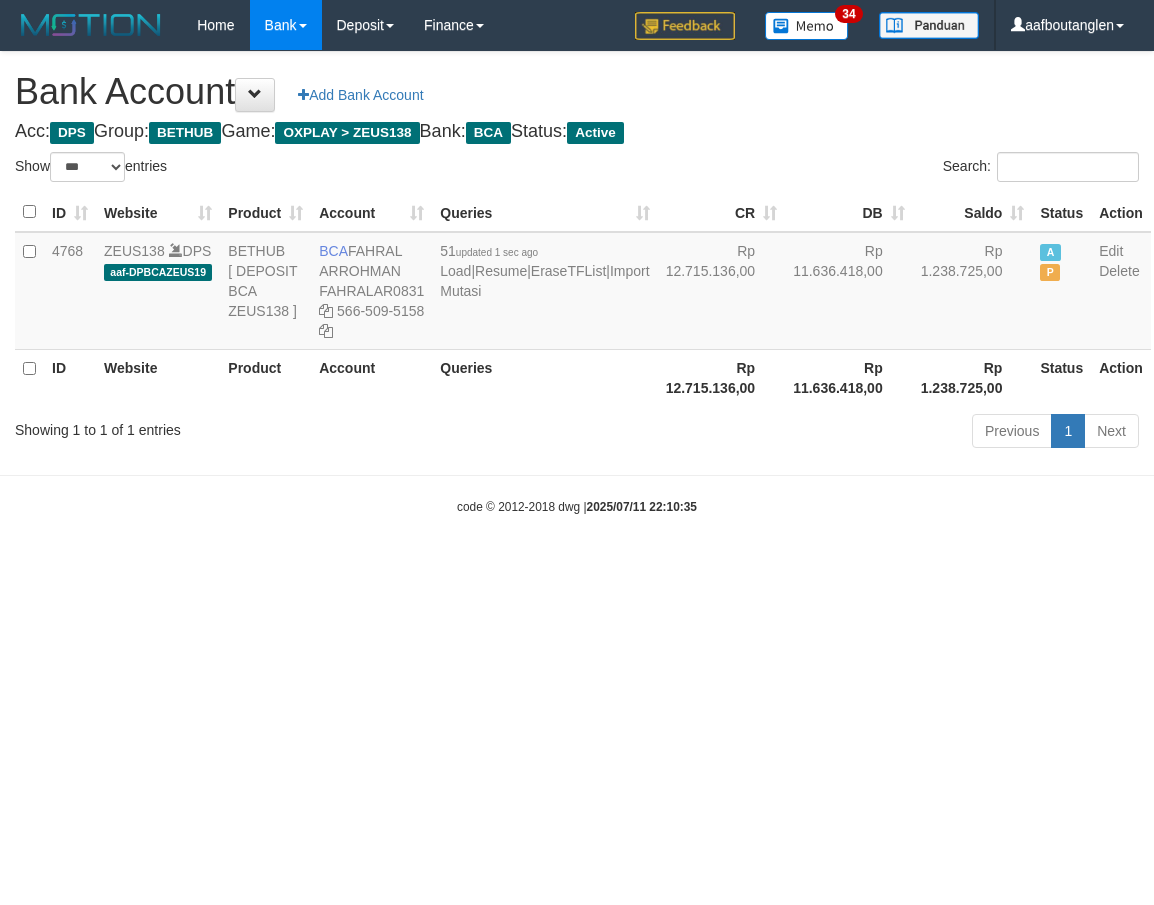 select on "***" 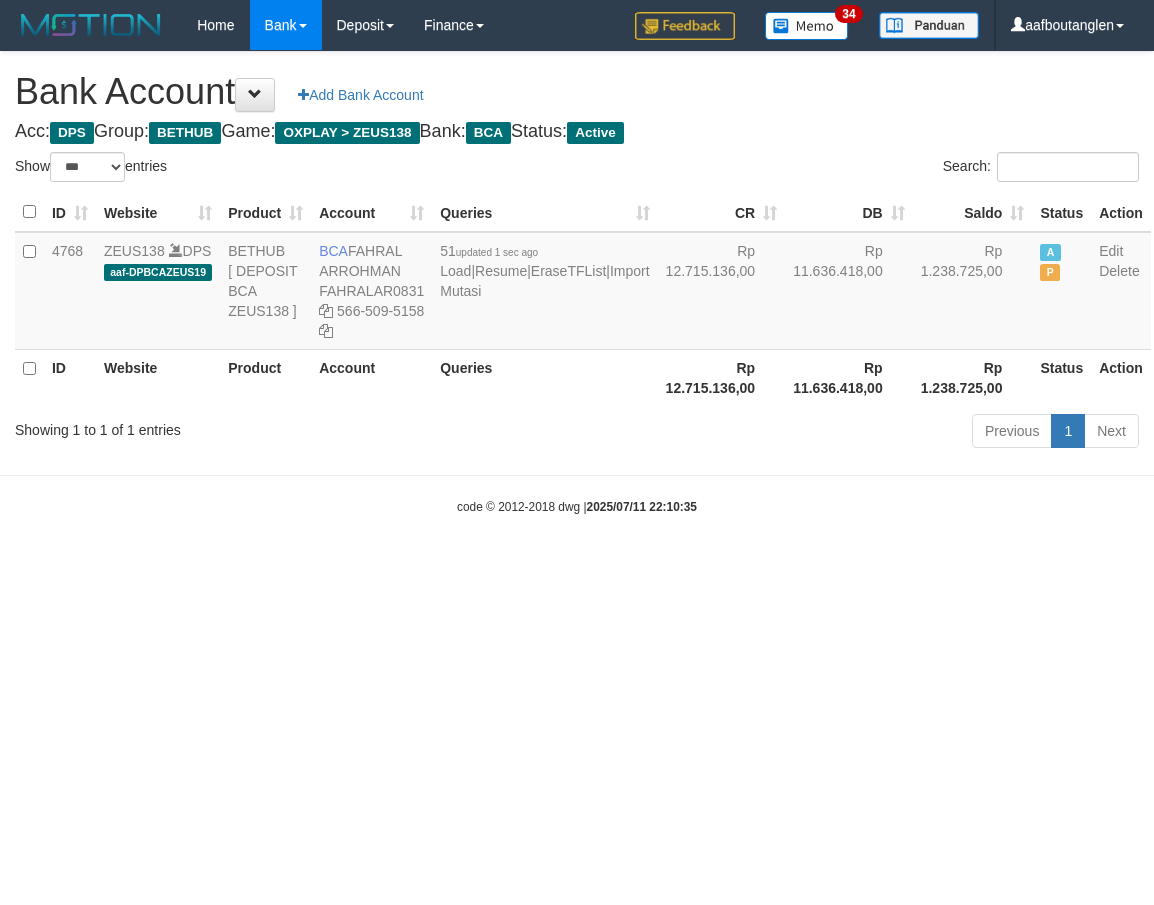 scroll, scrollTop: 0, scrollLeft: 0, axis: both 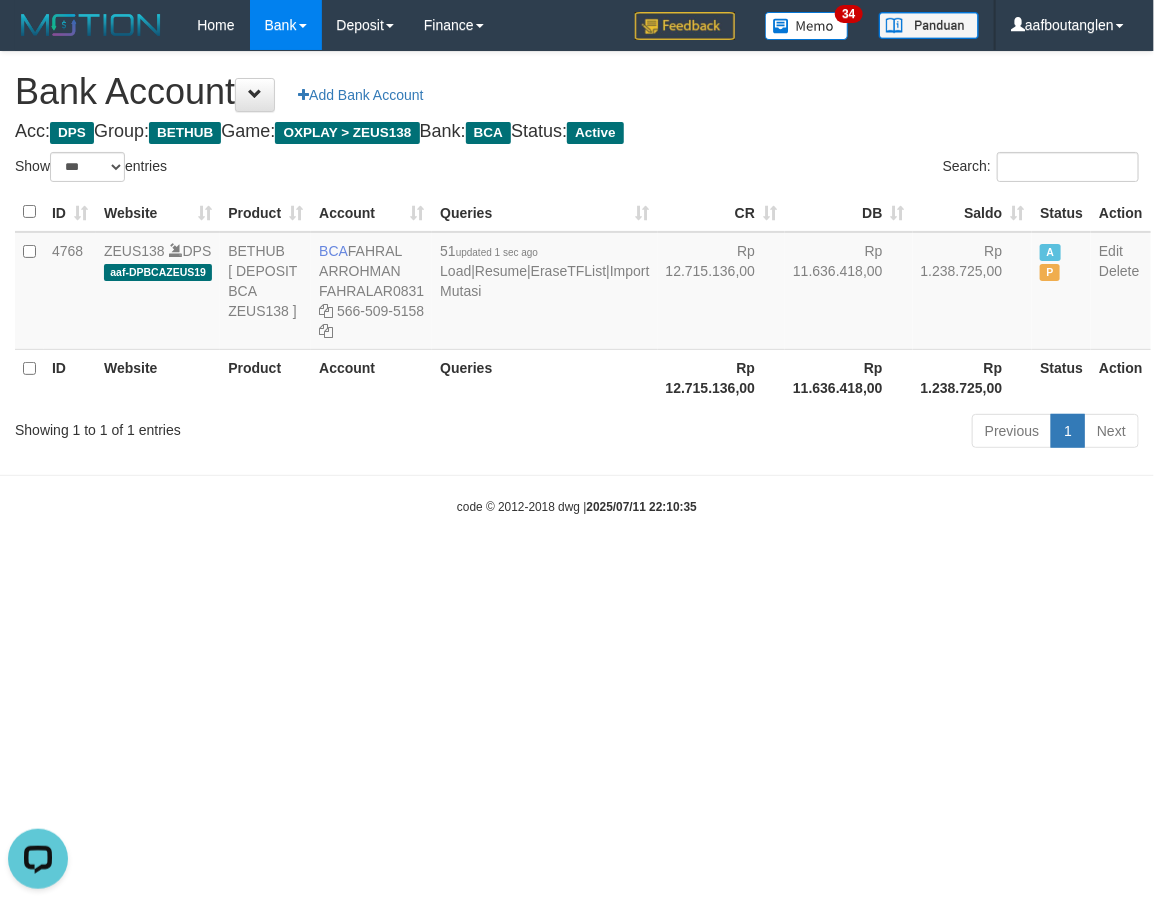 drag, startPoint x: 830, startPoint y: 598, endPoint x: 812, endPoint y: 602, distance: 18.439089 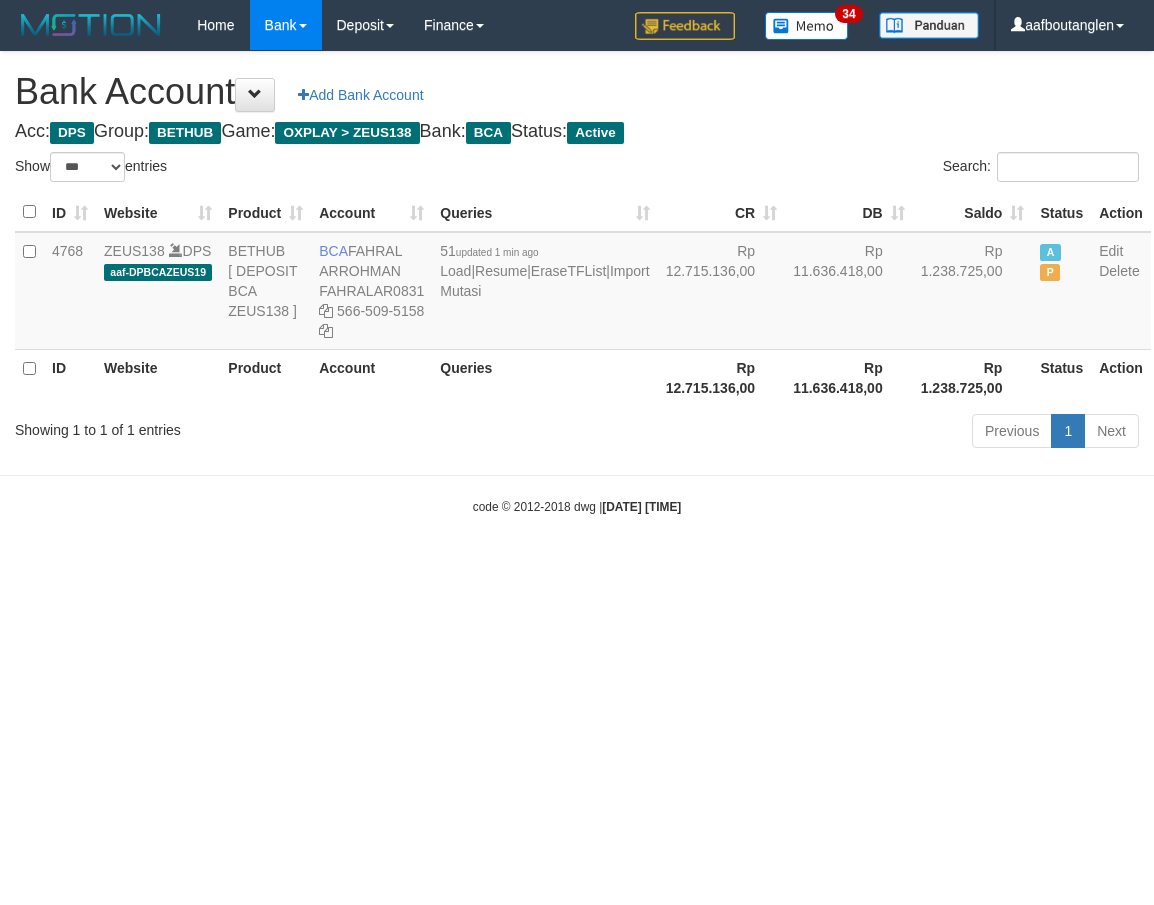 select on "***" 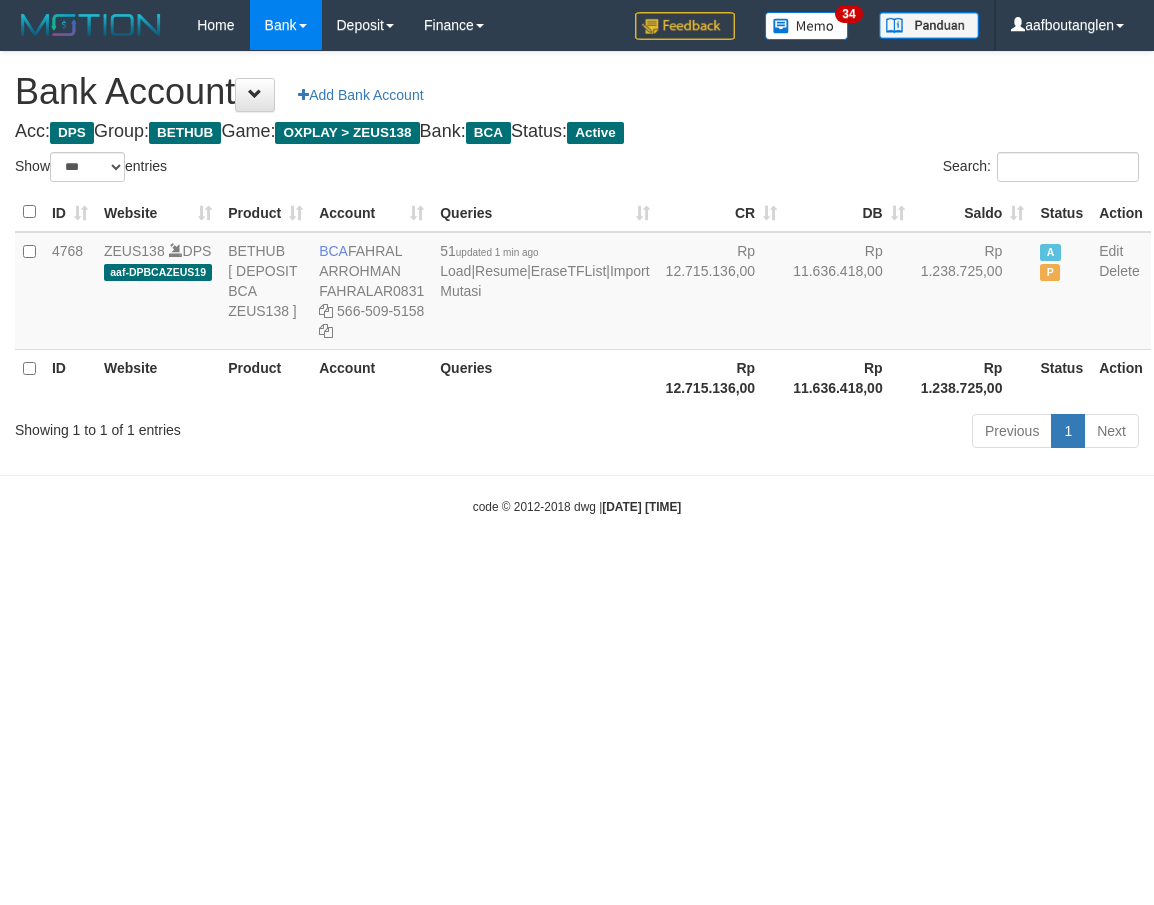 scroll, scrollTop: 0, scrollLeft: 0, axis: both 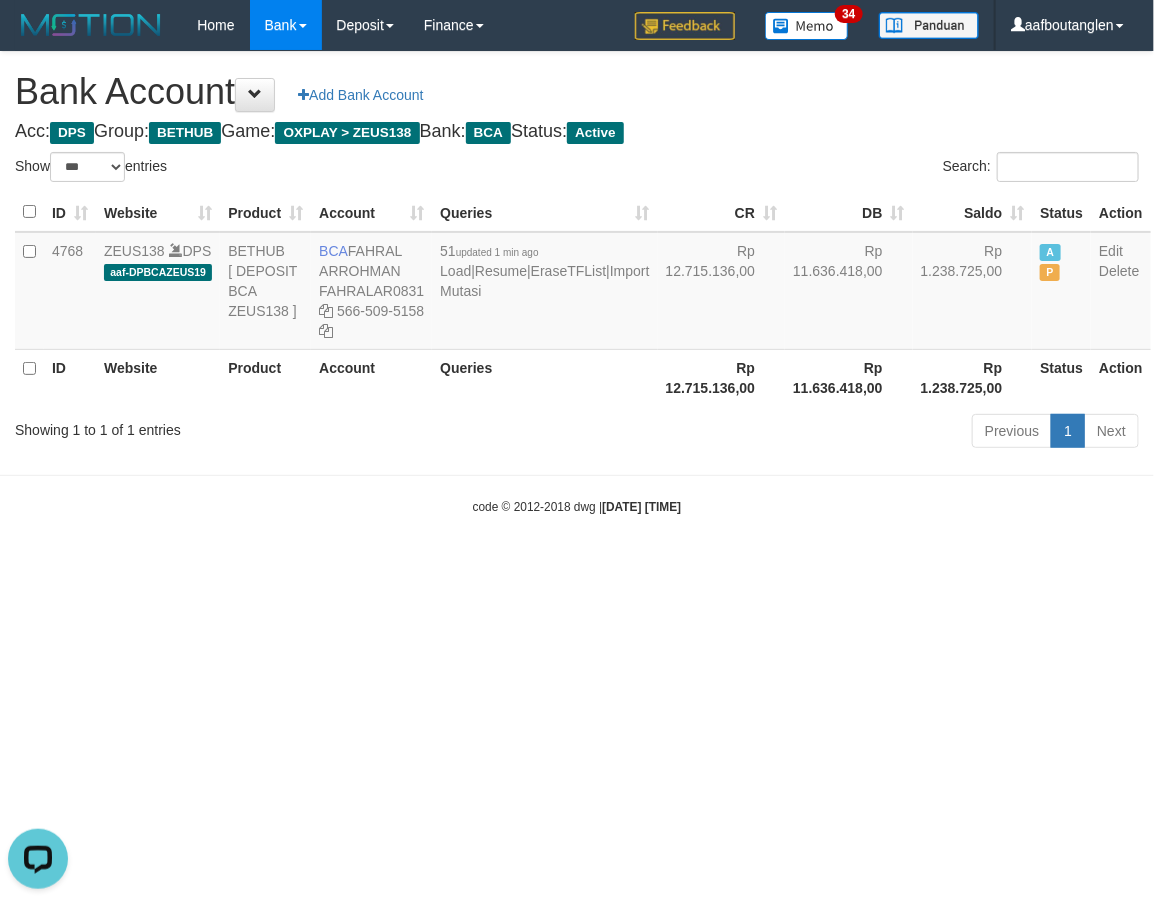 click on "Showing 1 to 1 of 1 entries" at bounding box center (240, 426) 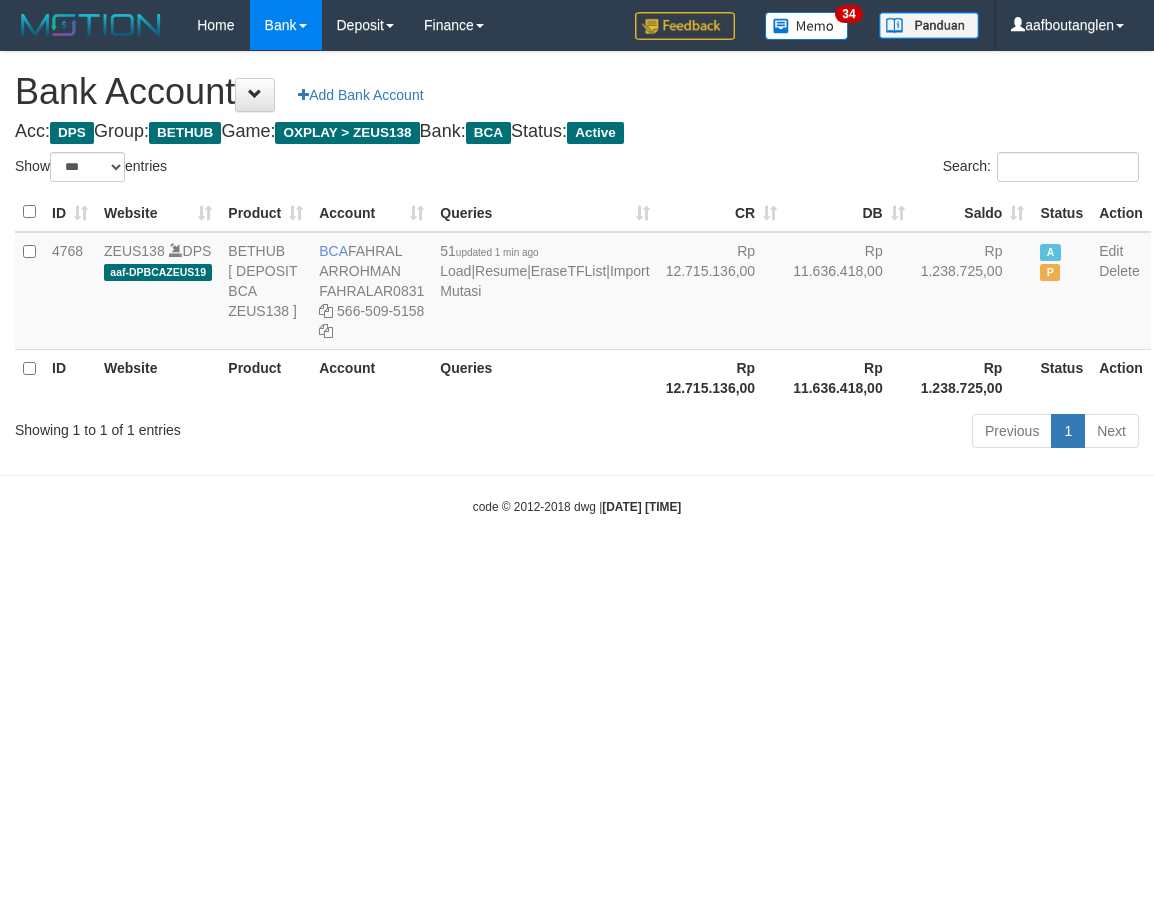 select on "***" 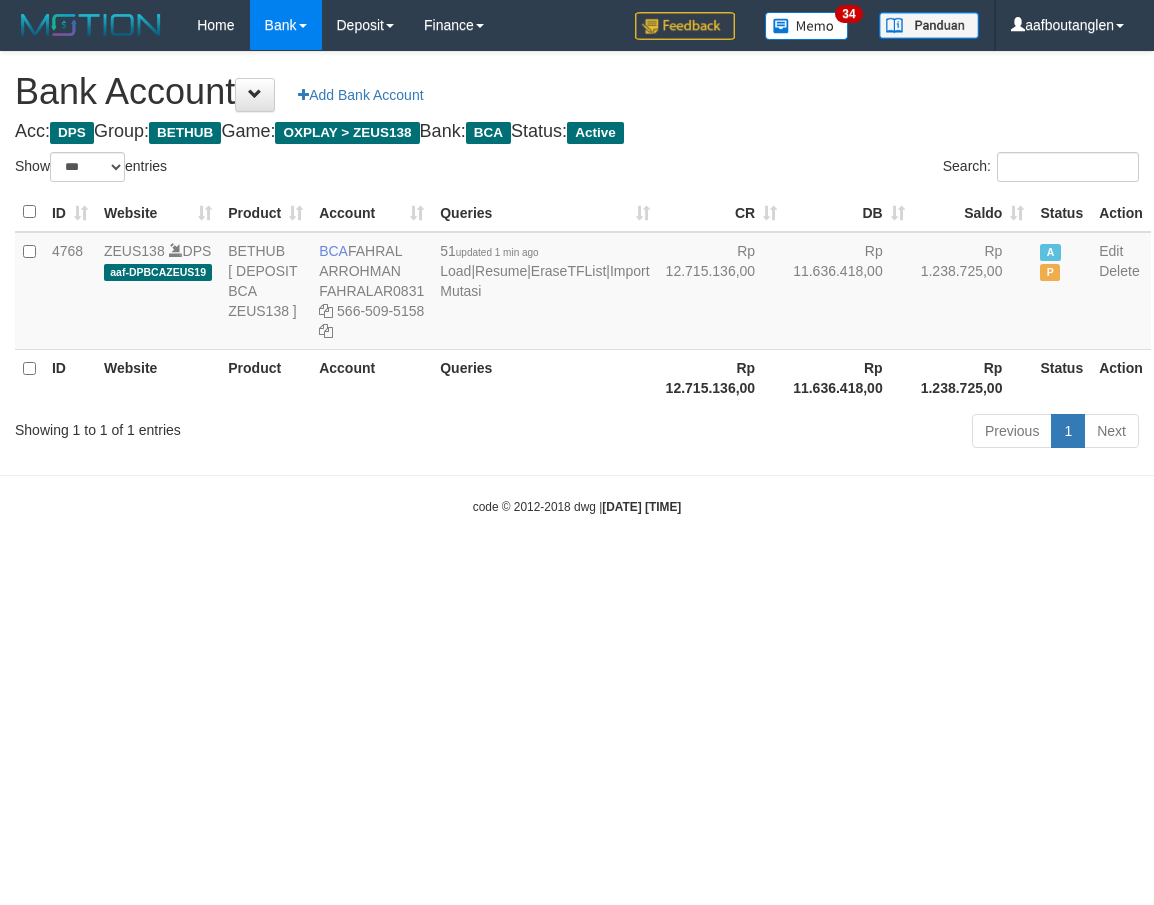 scroll, scrollTop: 0, scrollLeft: 0, axis: both 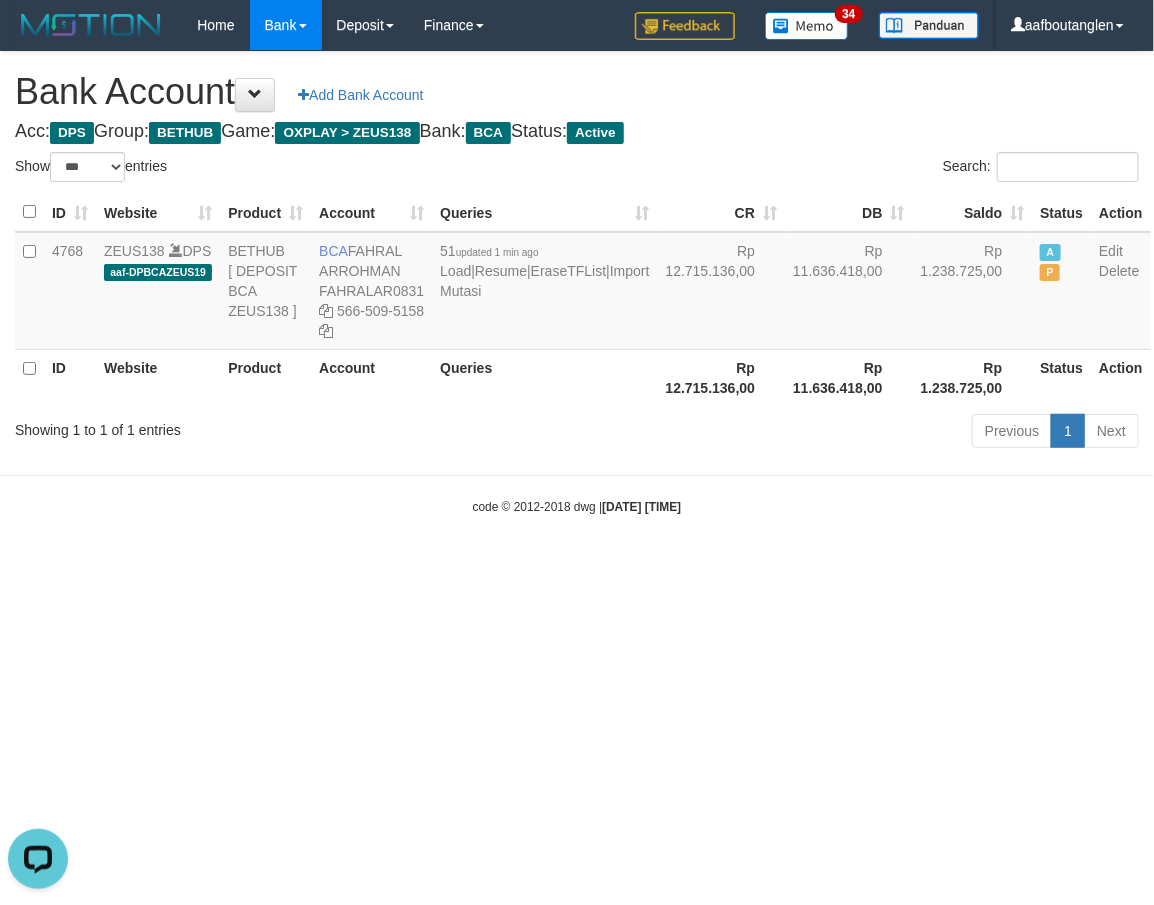 click on "Showing 1 to 1 of 1 entries Previous 1 Next" at bounding box center [577, 433] 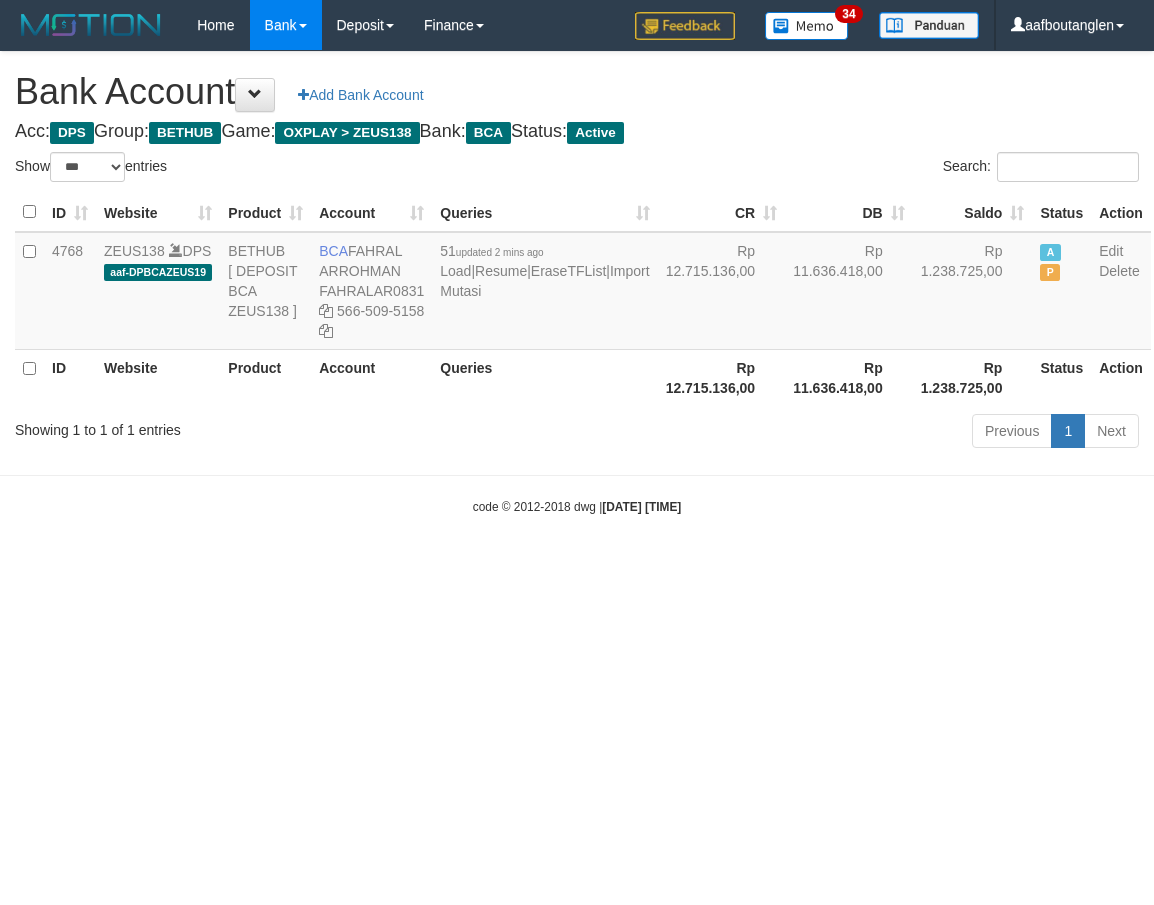 select on "***" 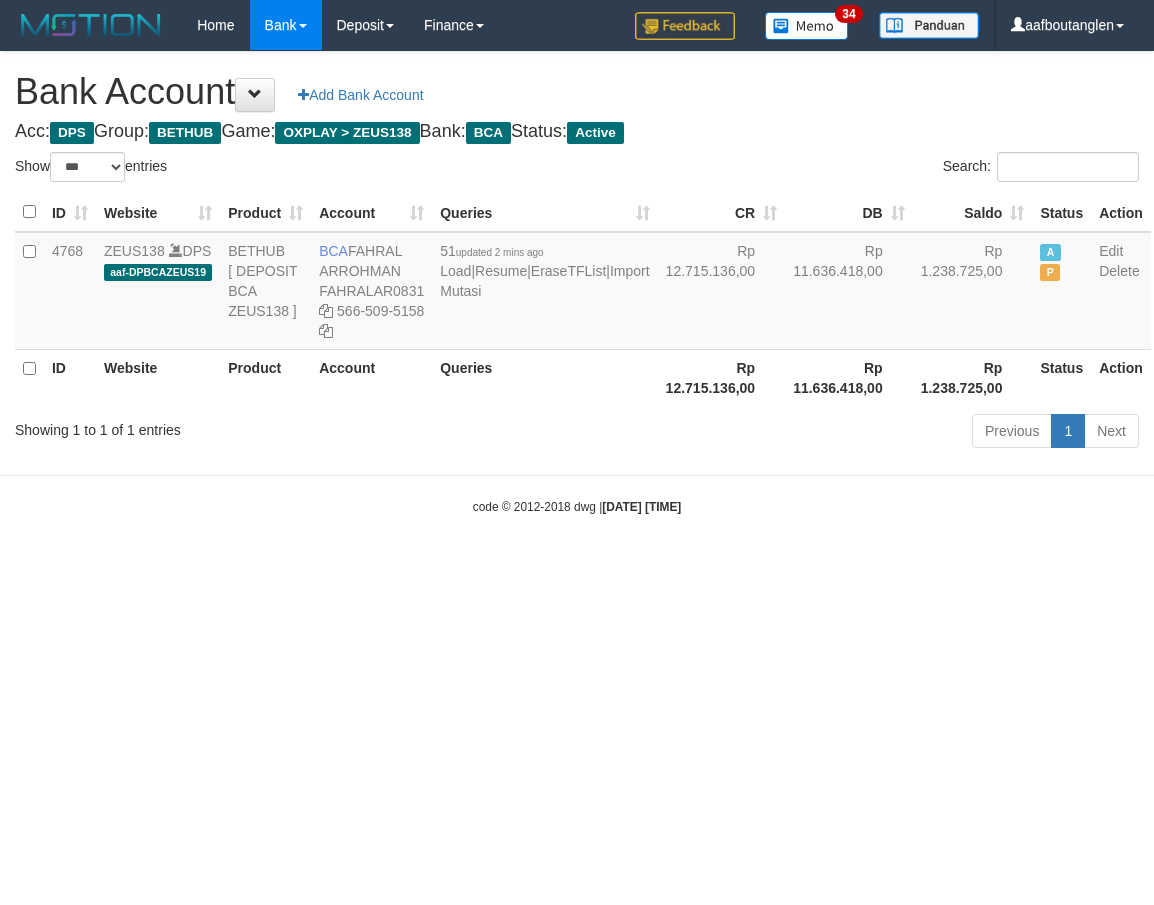 scroll, scrollTop: 0, scrollLeft: 0, axis: both 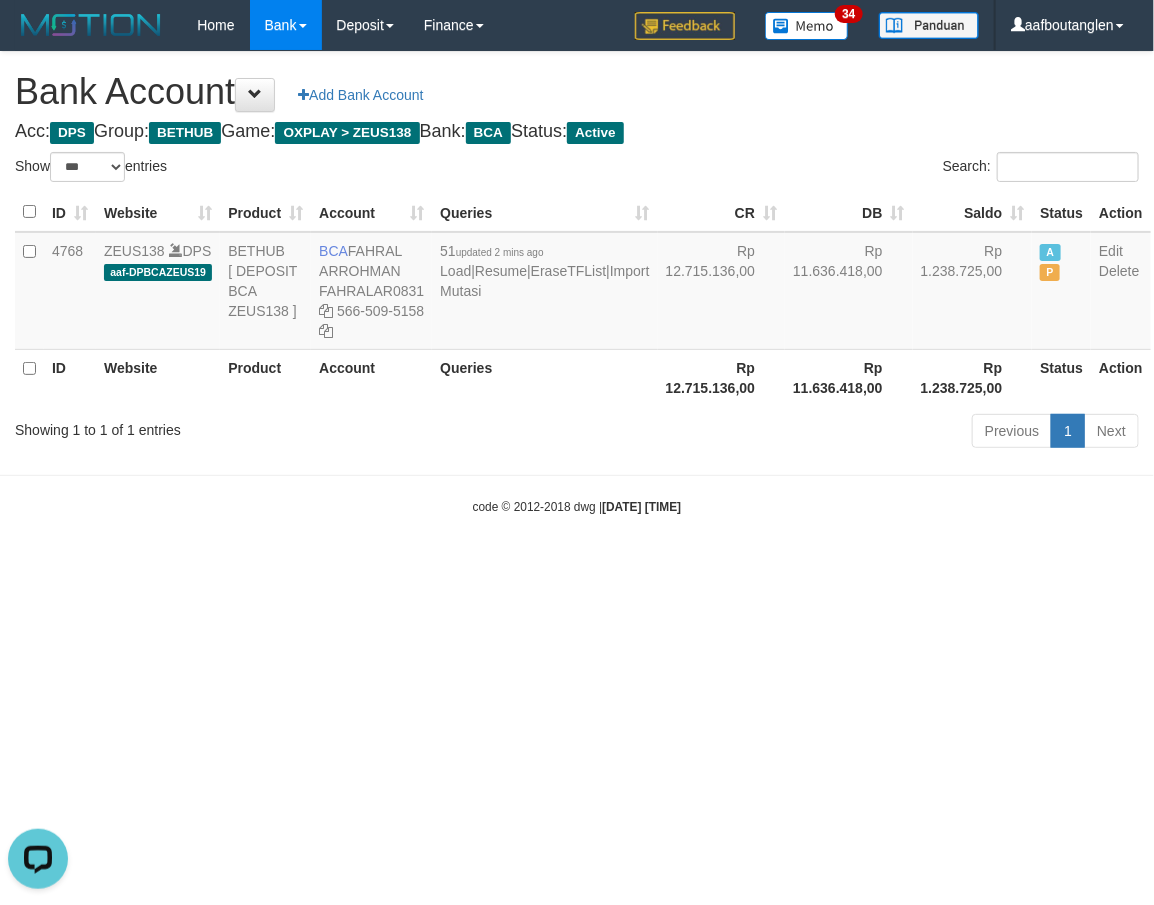 click on "Toggle navigation
Home
Bank
Account List
Deposit
DPS List
History
Note DPS
Finance
Financial Data
aafboutanglen
My Profile
Log Out
34" at bounding box center (577, 283) 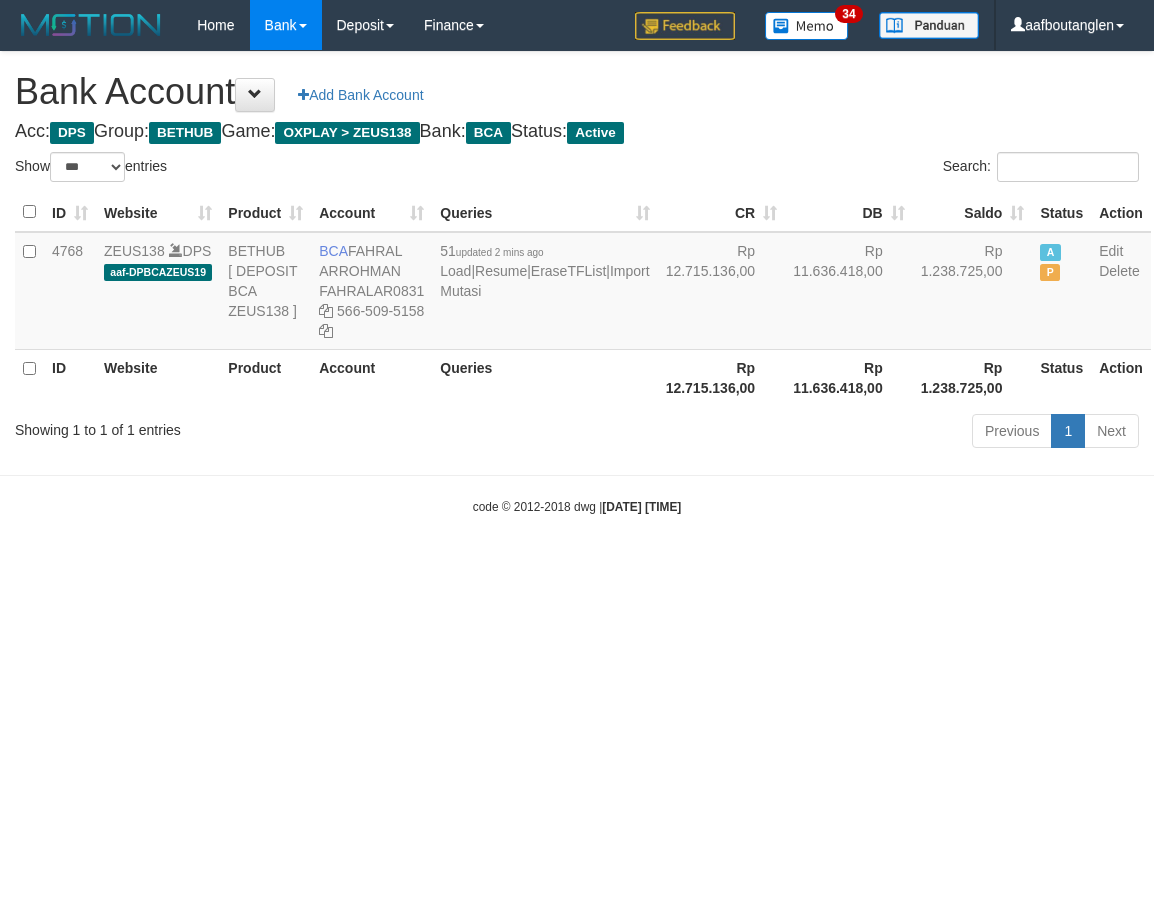 select on "***" 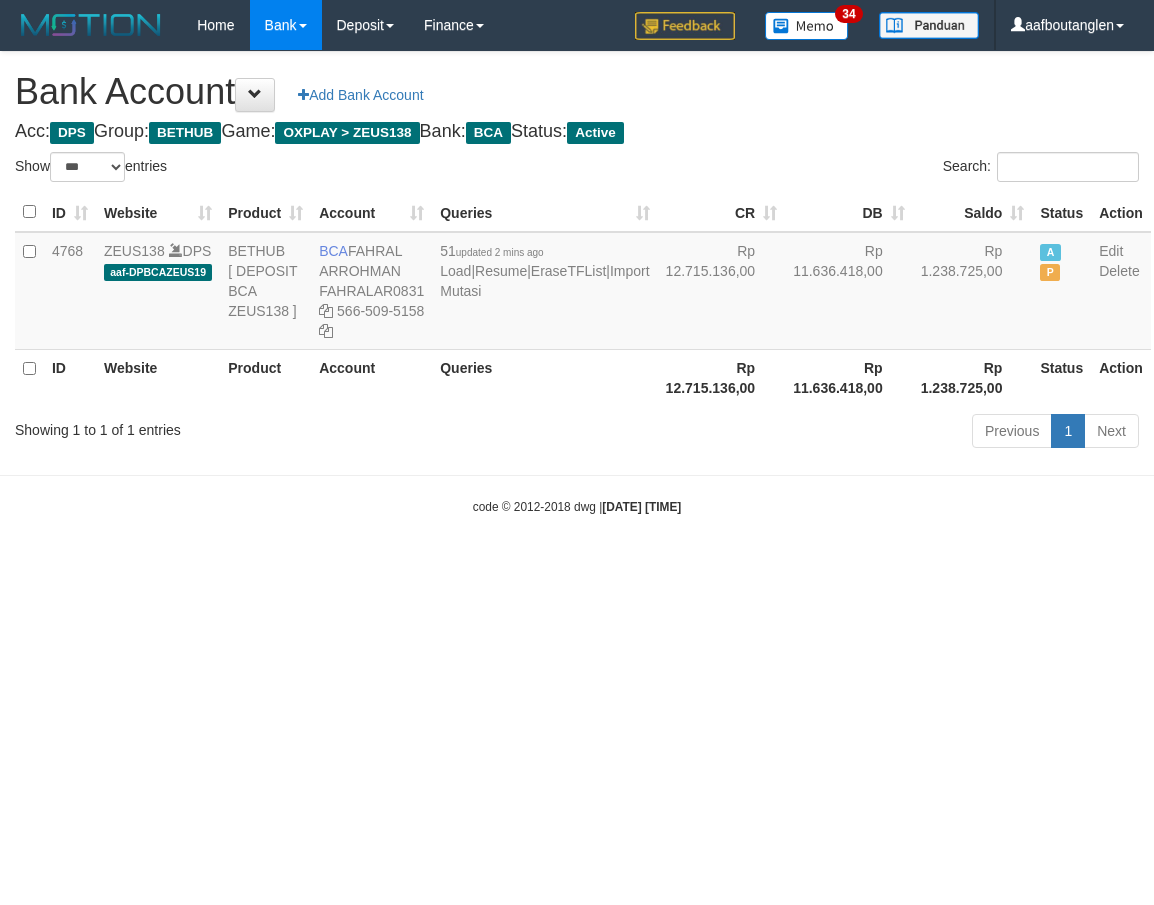 scroll, scrollTop: 0, scrollLeft: 0, axis: both 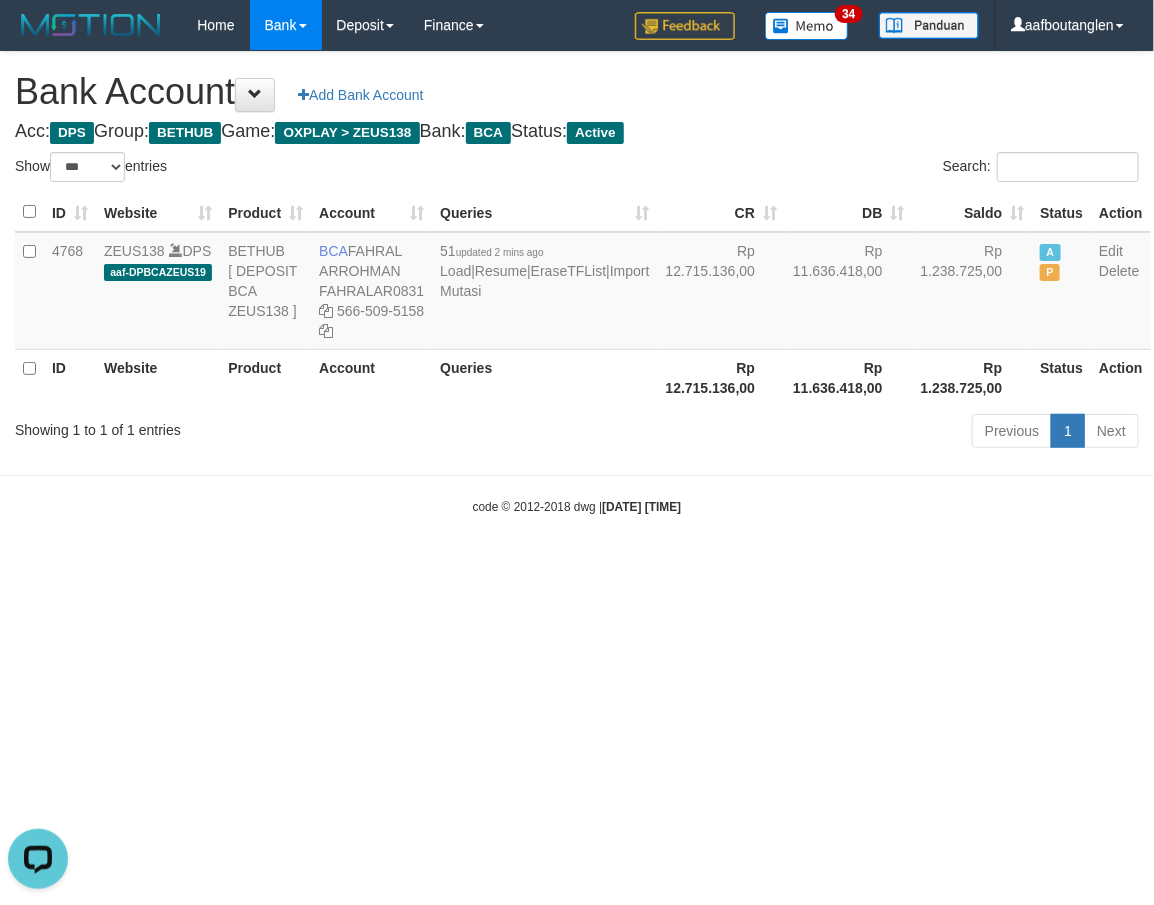 click at bounding box center (577, 475) 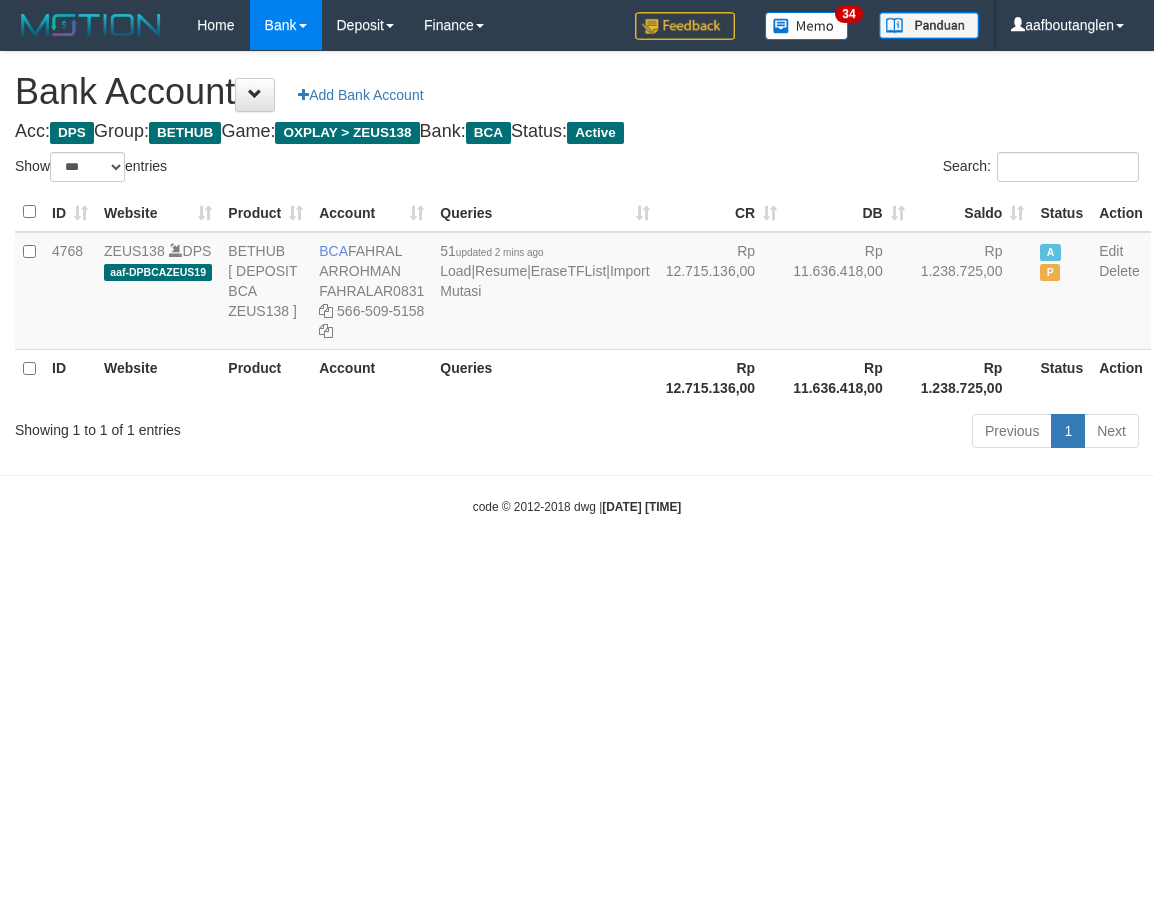 select on "***" 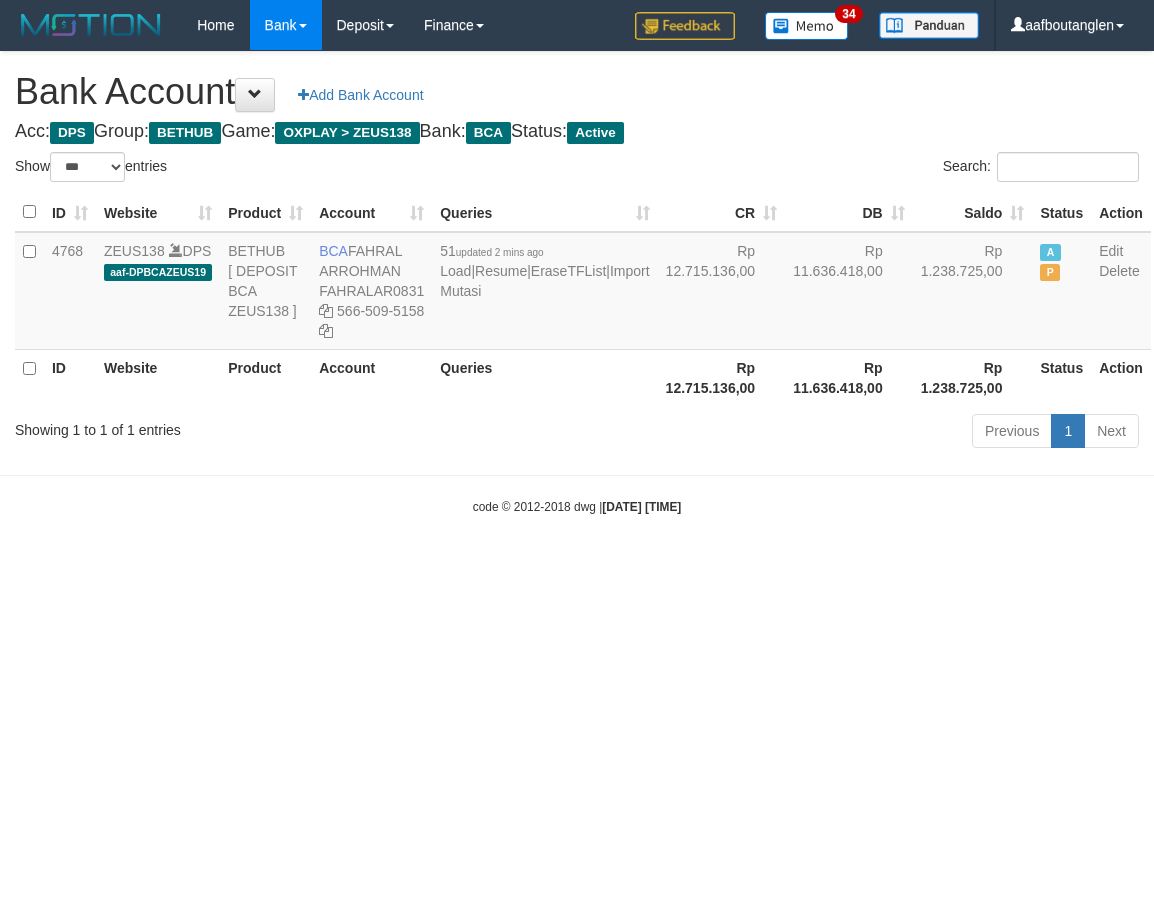 scroll, scrollTop: 0, scrollLeft: 0, axis: both 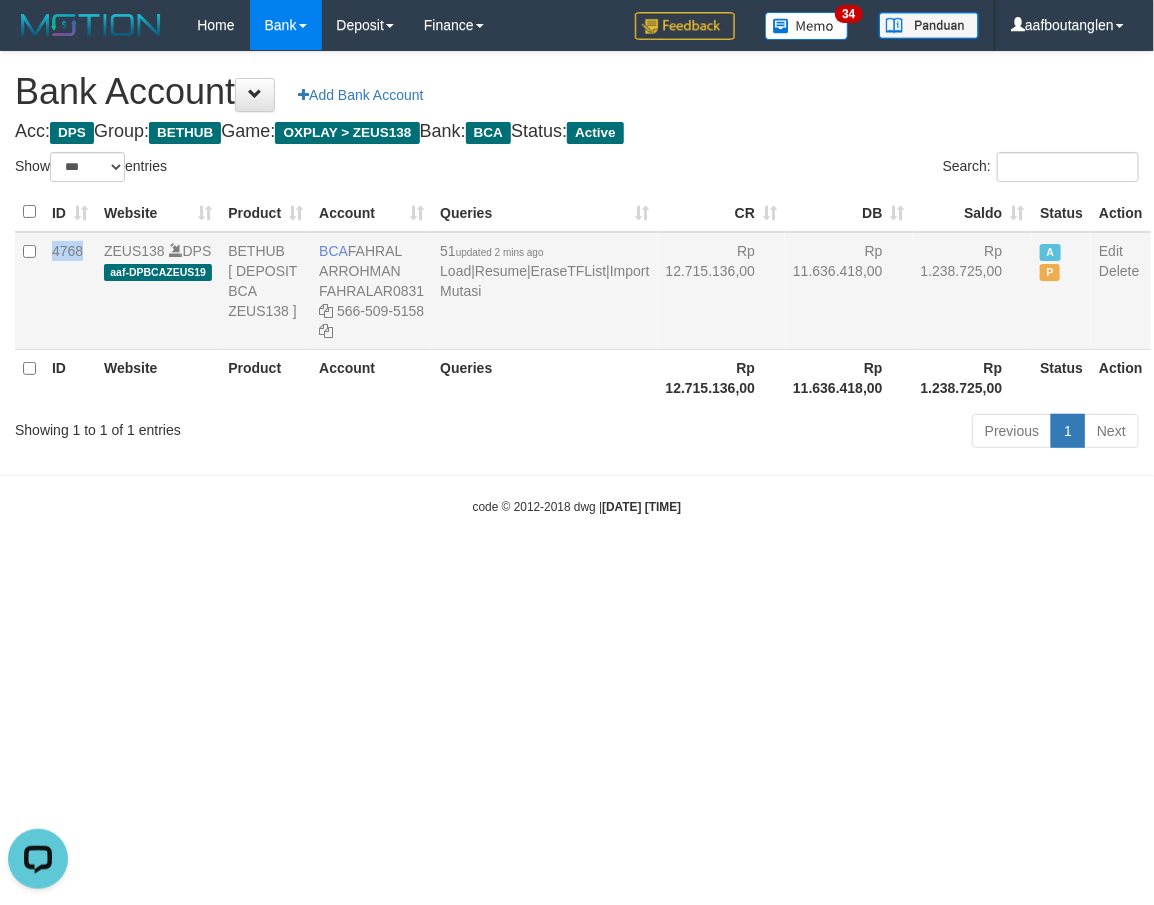 drag, startPoint x: 46, startPoint y: 245, endPoint x: 84, endPoint y: 245, distance: 38 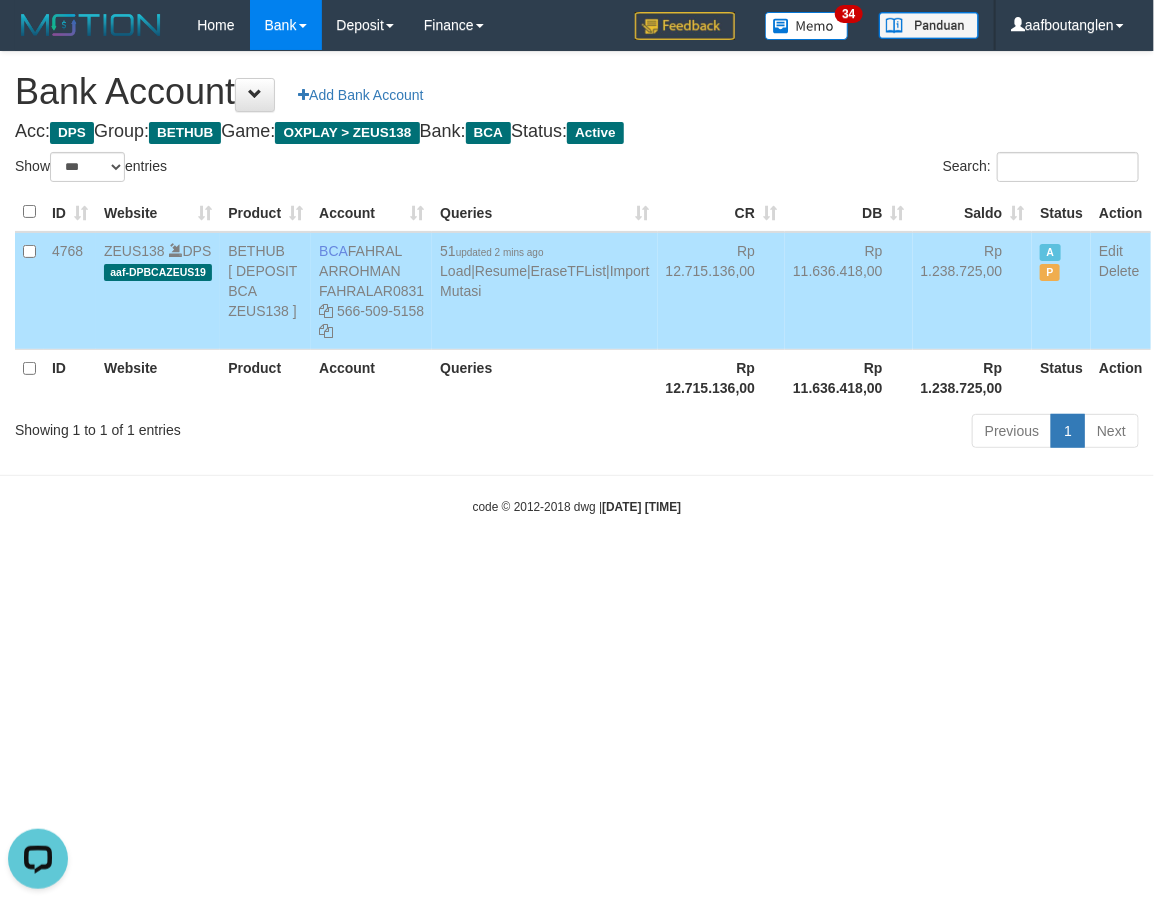 drag, startPoint x: 138, startPoint y: 678, endPoint x: 165, endPoint y: 682, distance: 27.294687 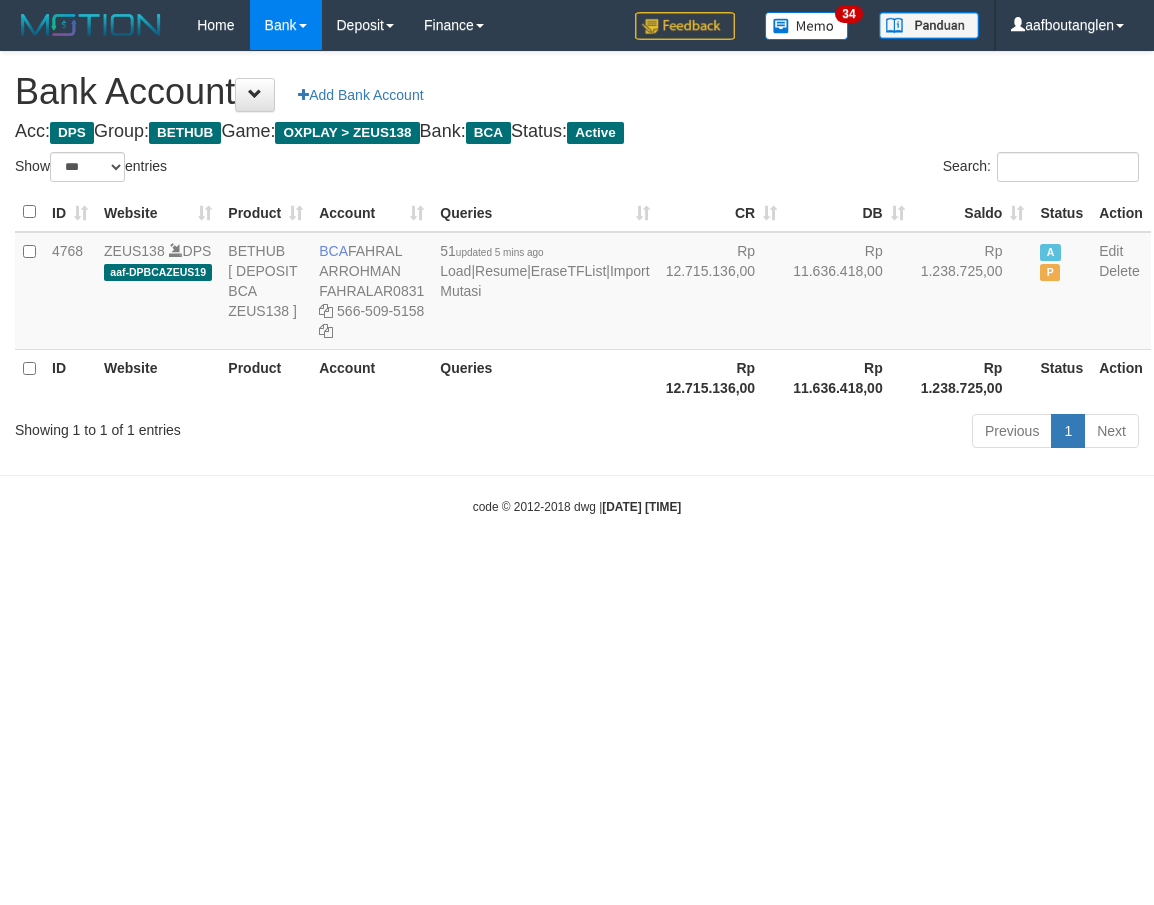 select on "***" 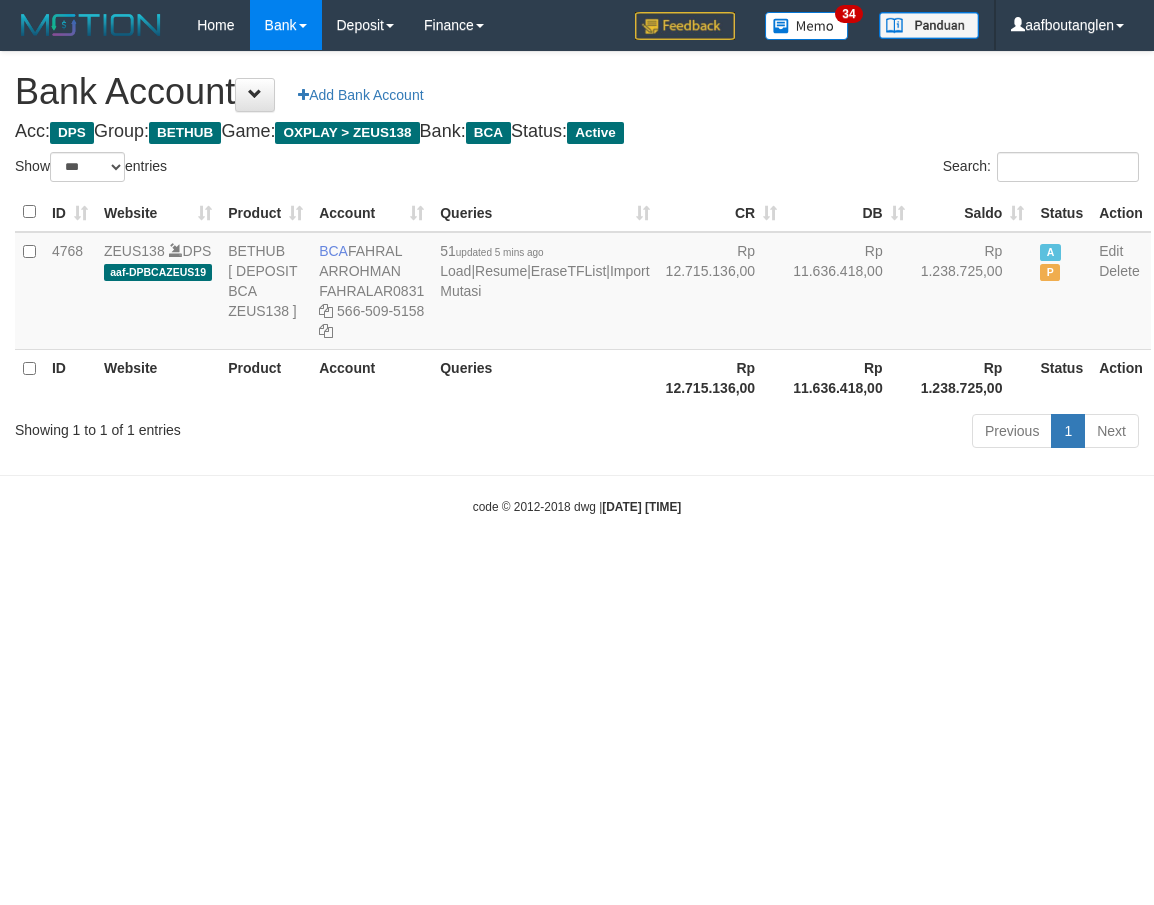 scroll, scrollTop: 0, scrollLeft: 0, axis: both 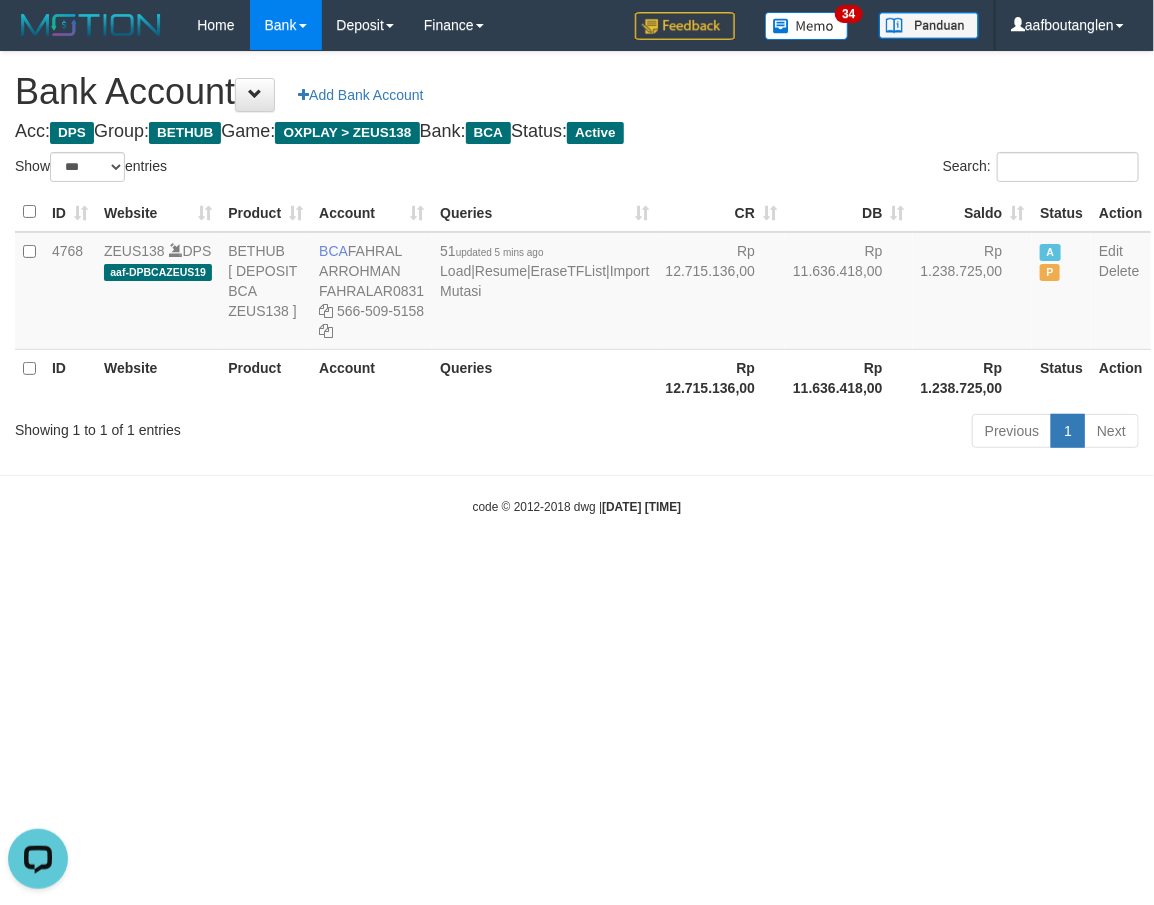 click on "code © 2012-2018 dwg |  2025/07/11 22:15:52" at bounding box center (577, 506) 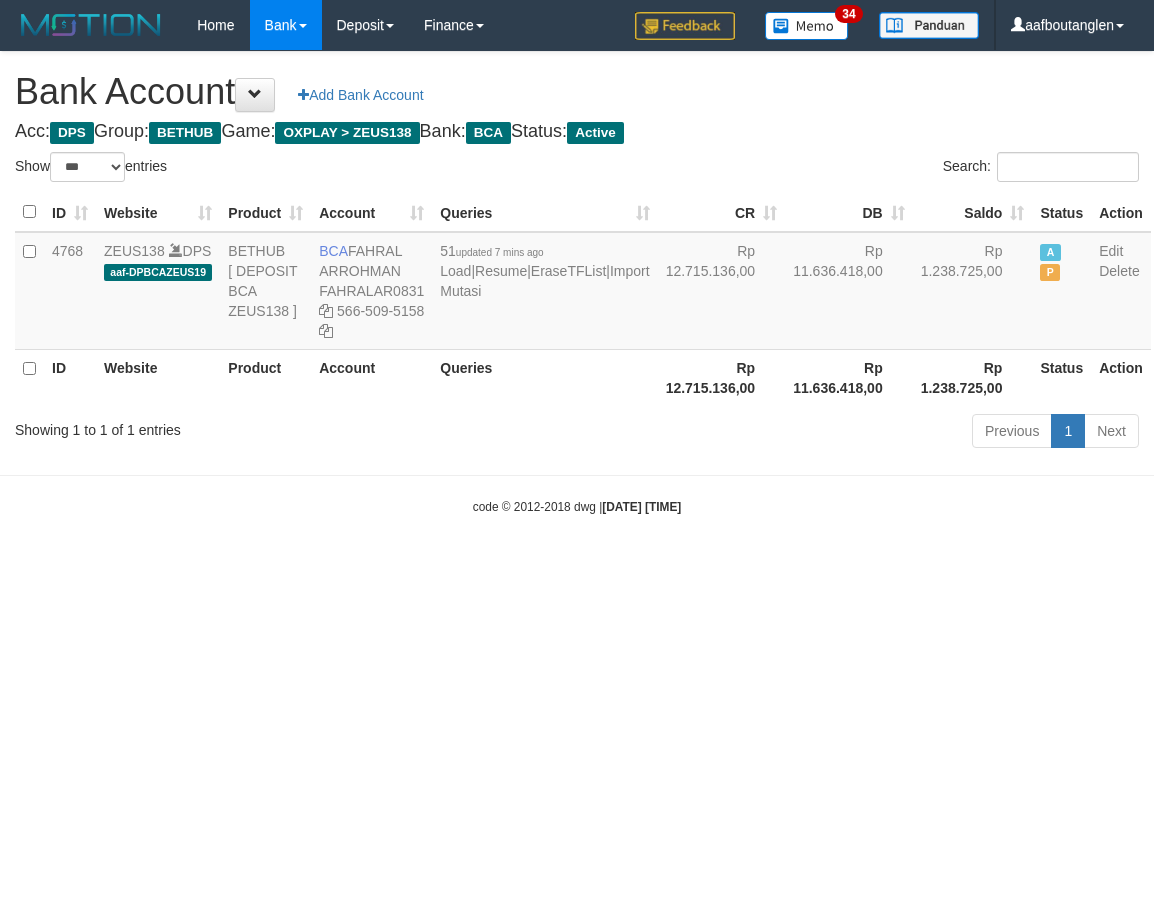 select on "***" 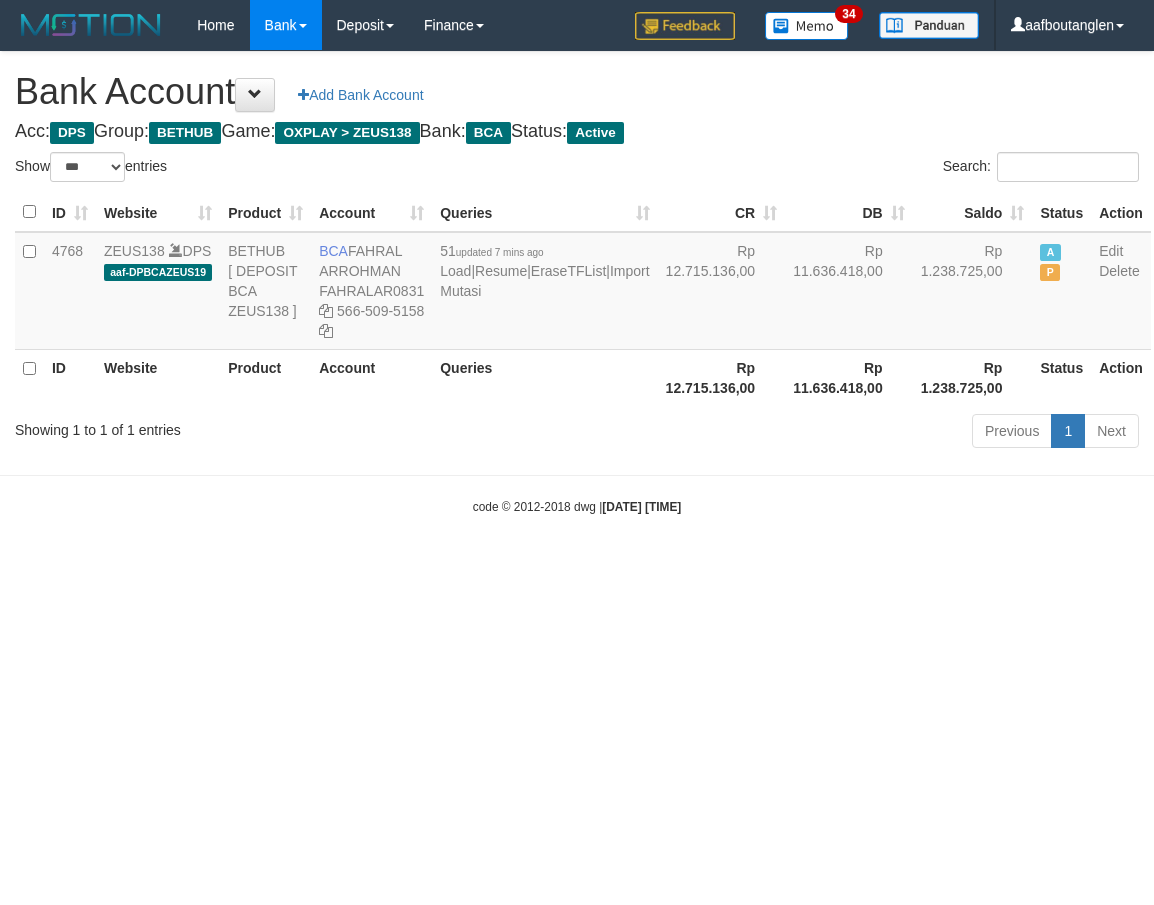 scroll, scrollTop: 0, scrollLeft: 0, axis: both 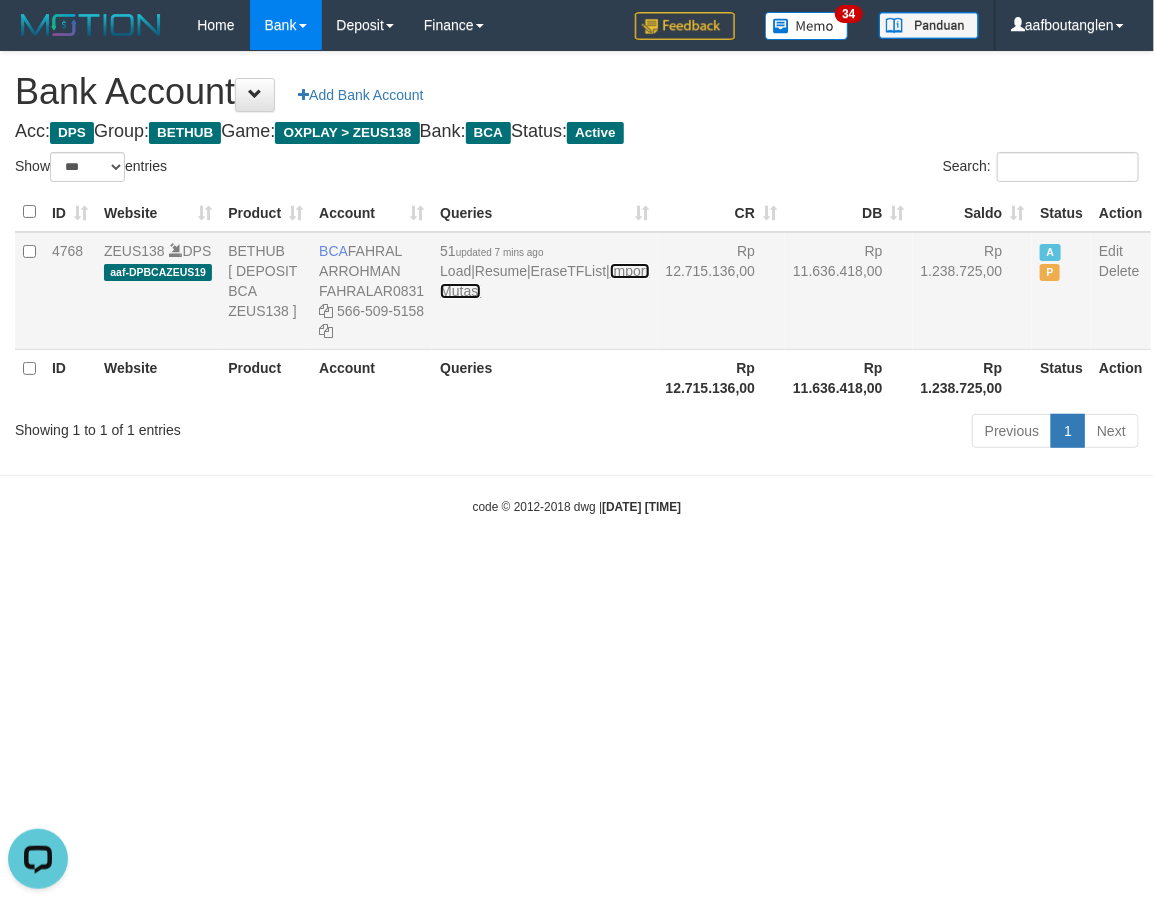click on "Import Mutasi" at bounding box center (544, 281) 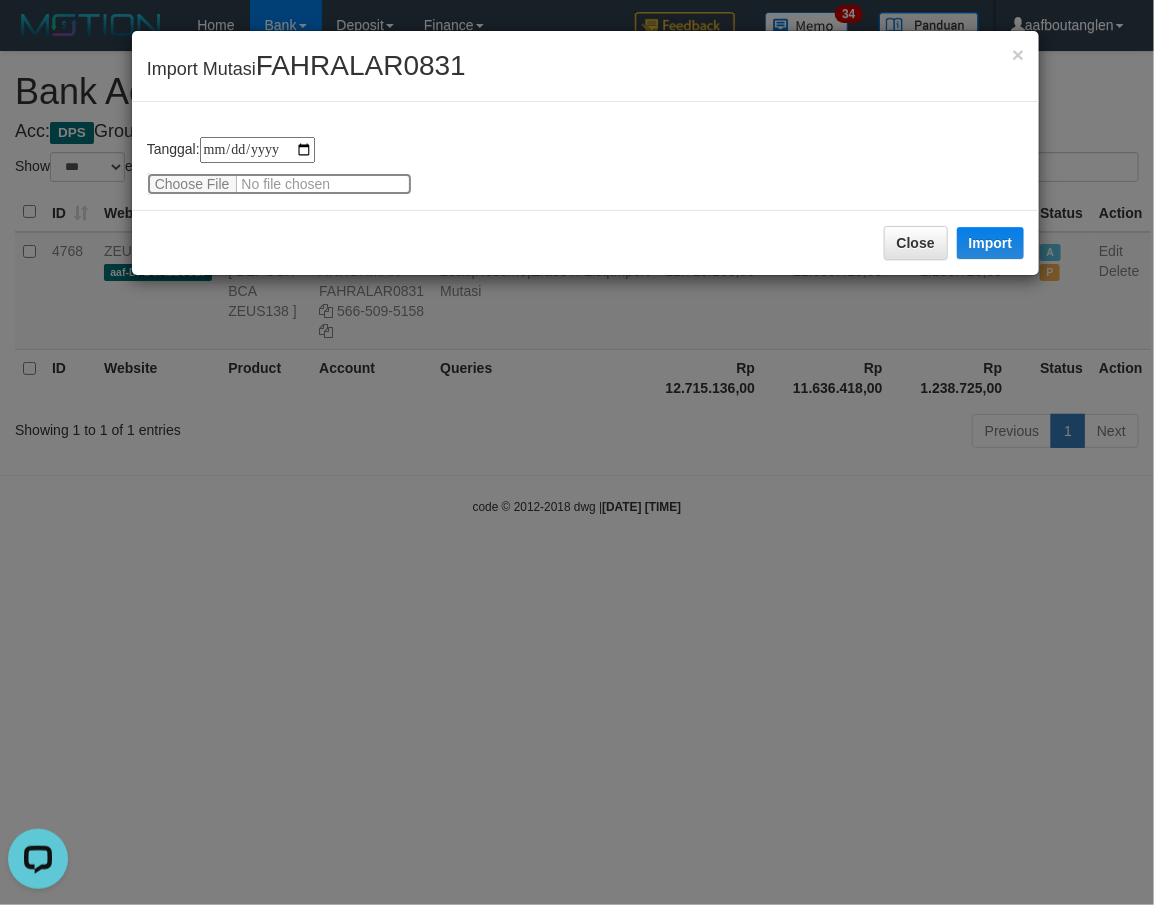 click at bounding box center [279, 184] 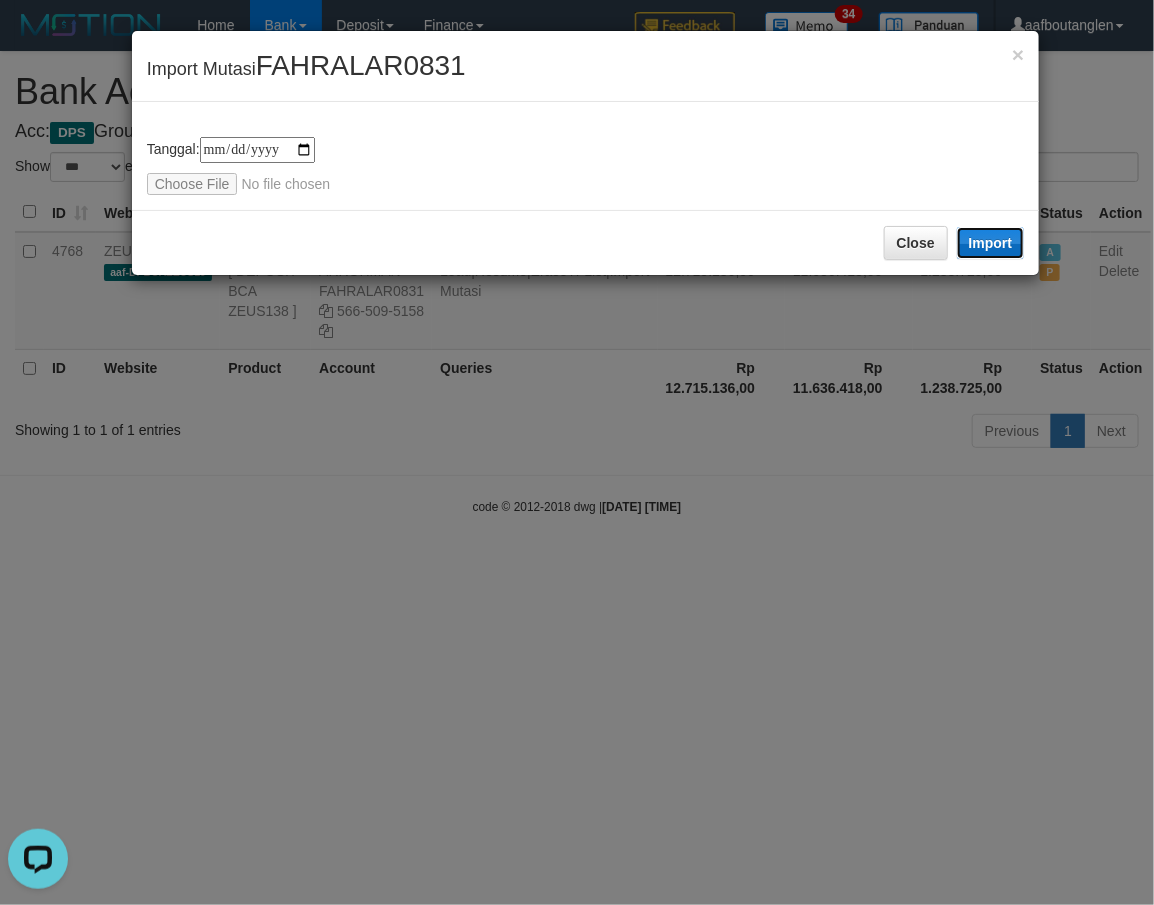 click on "Import" at bounding box center [991, 243] 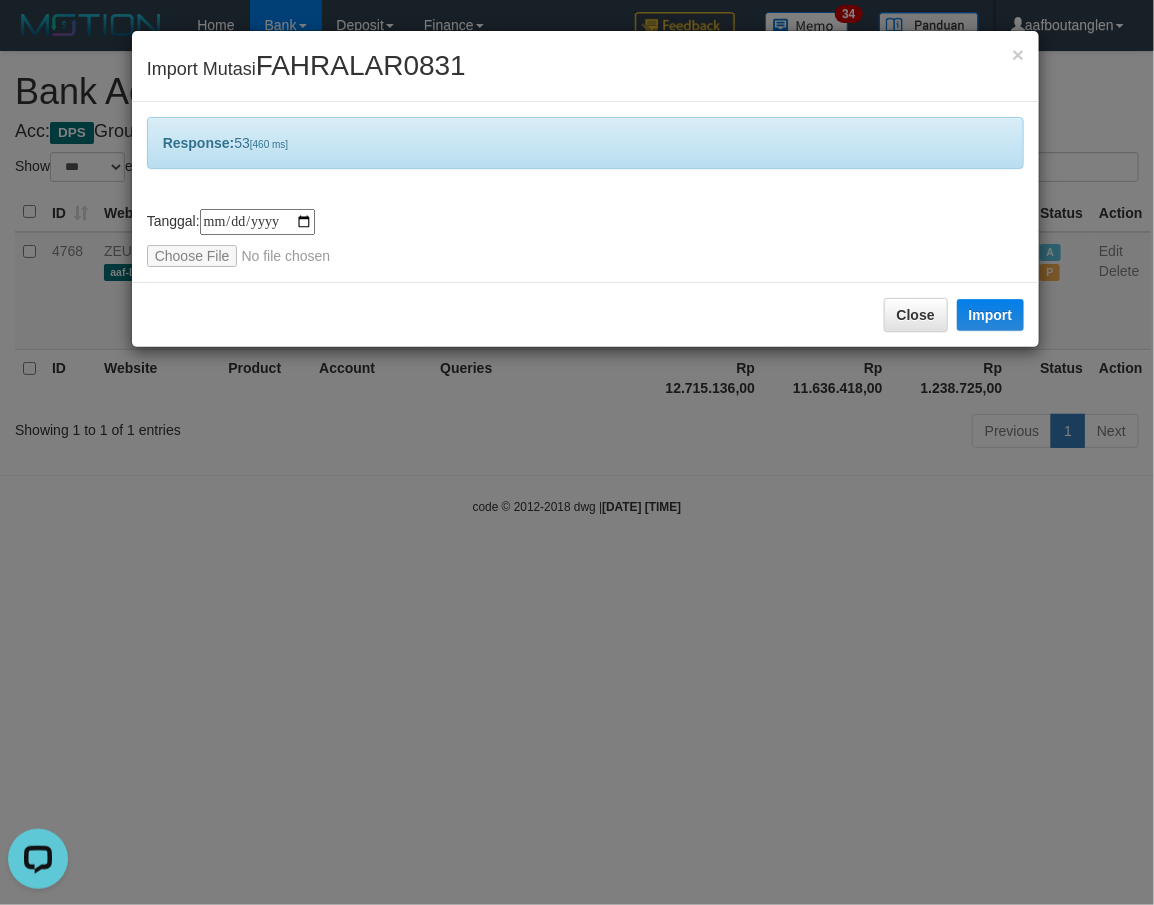 drag, startPoint x: 874, startPoint y: 760, endPoint x: 884, endPoint y: 733, distance: 28.79236 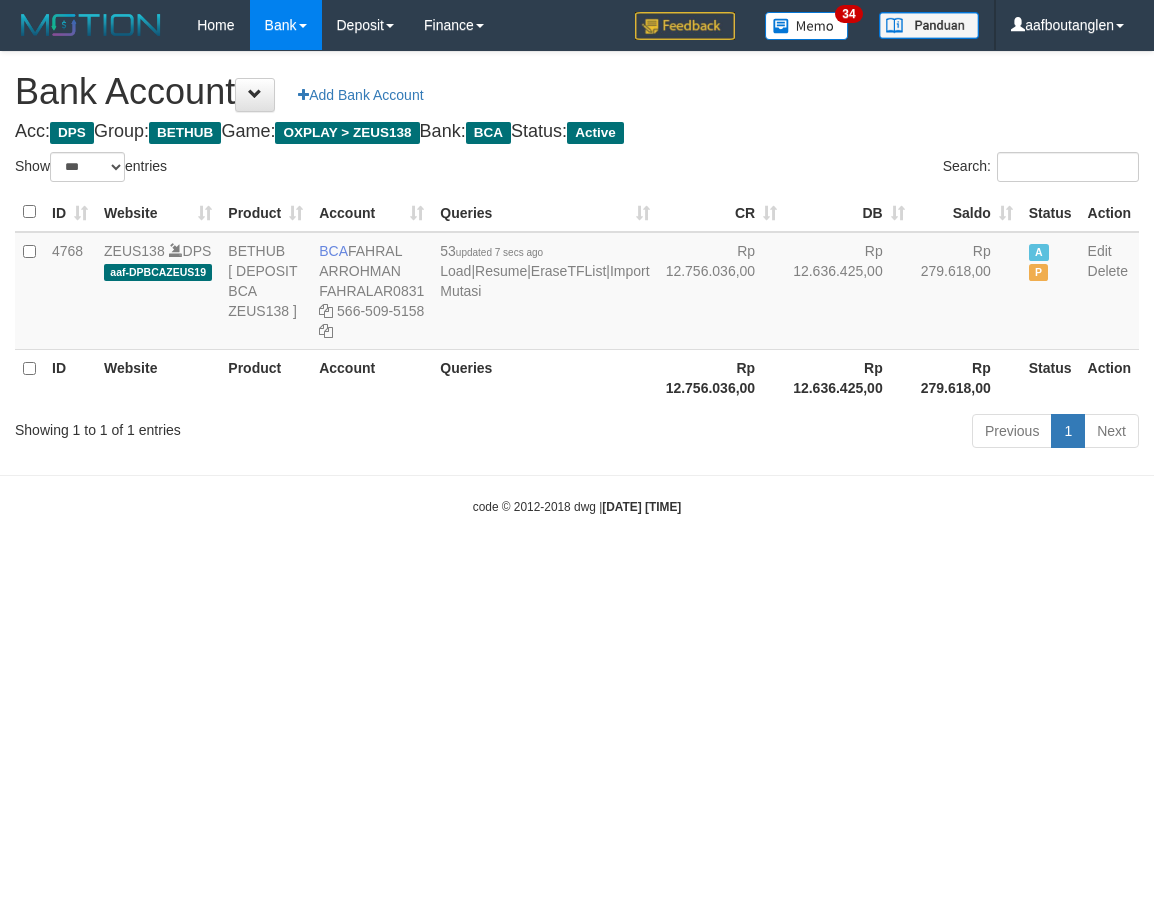 select on "***" 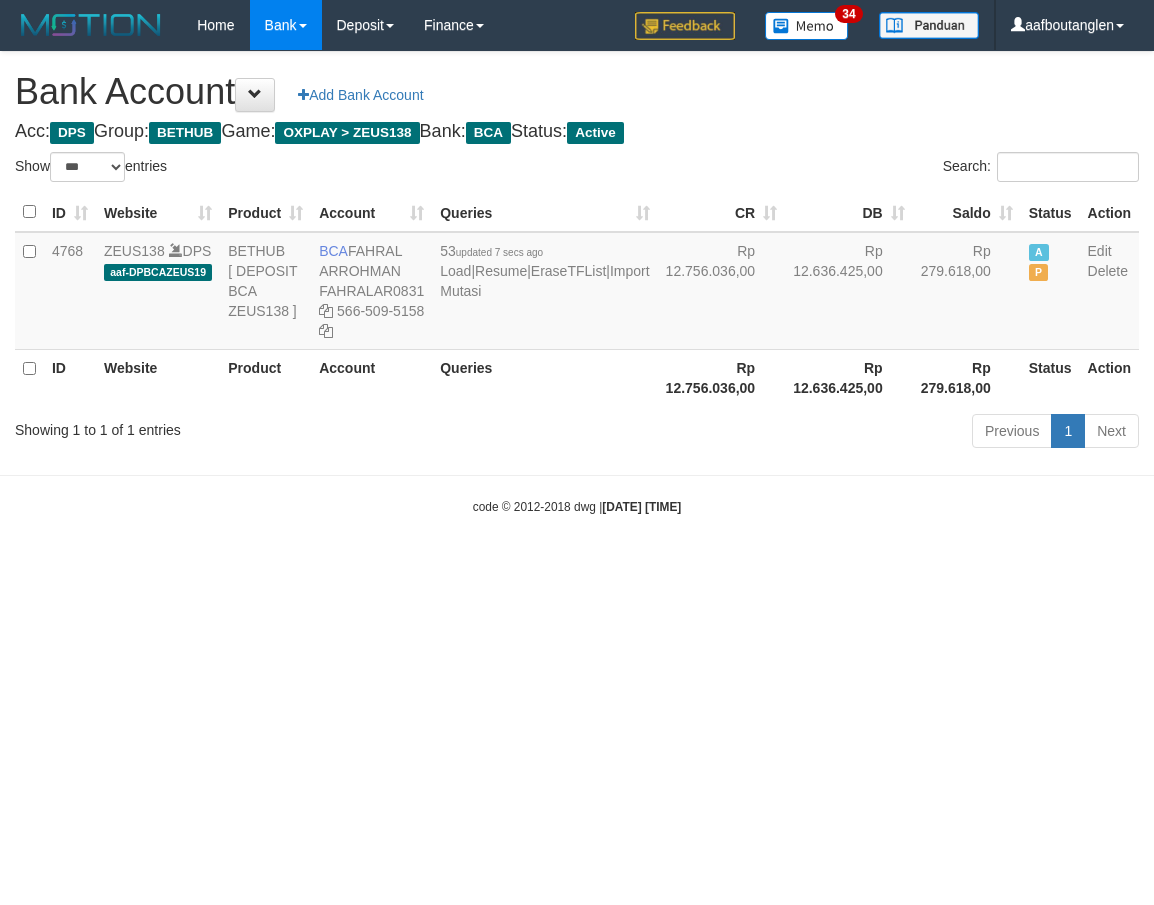 scroll, scrollTop: 0, scrollLeft: 0, axis: both 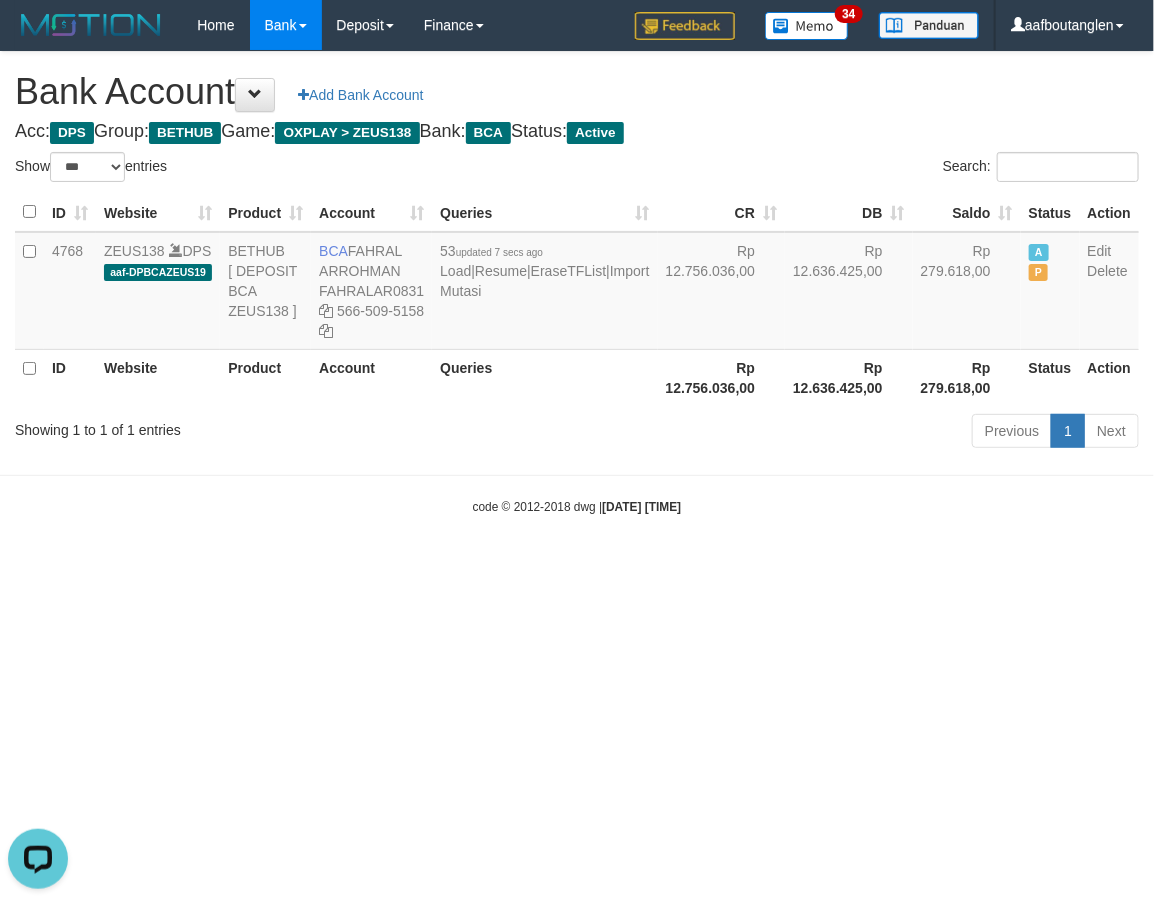 drag, startPoint x: 752, startPoint y: 610, endPoint x: 712, endPoint y: 602, distance: 40.792156 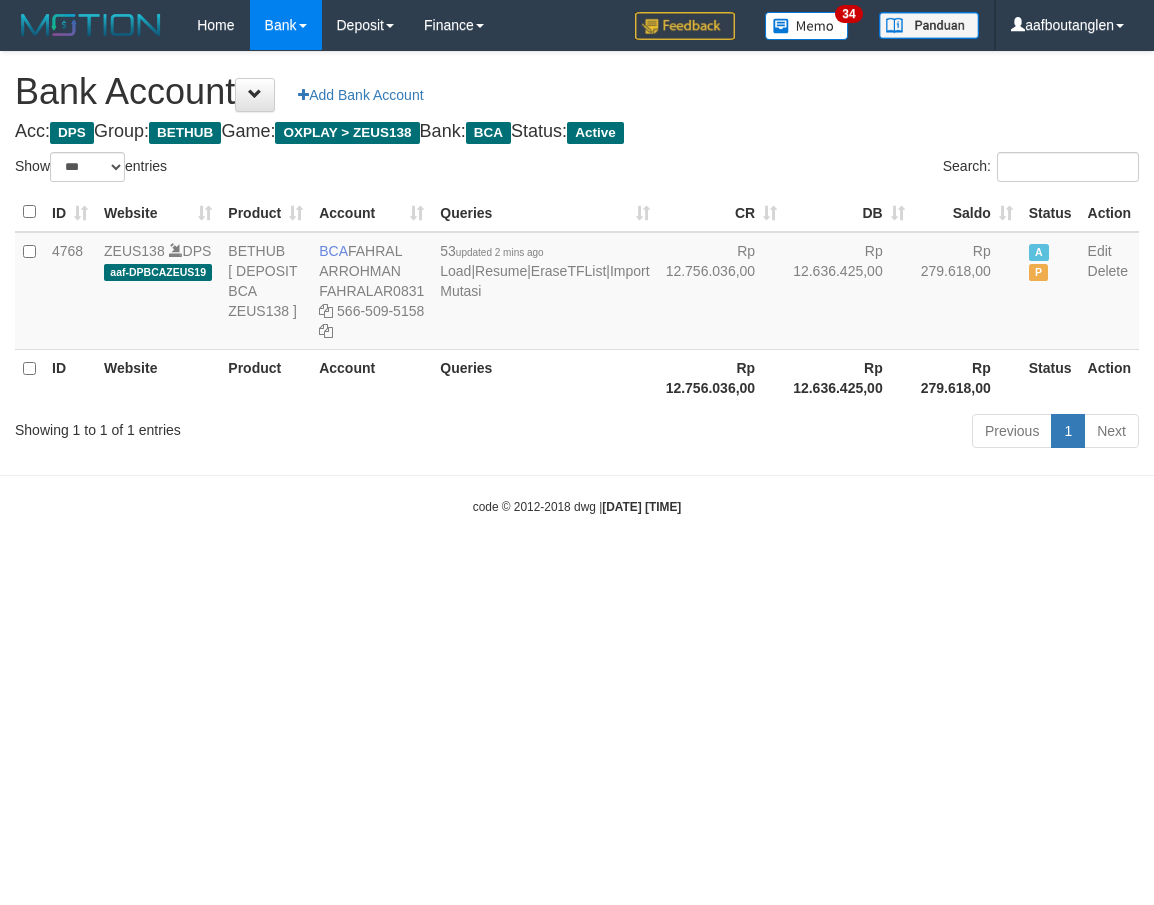 select on "***" 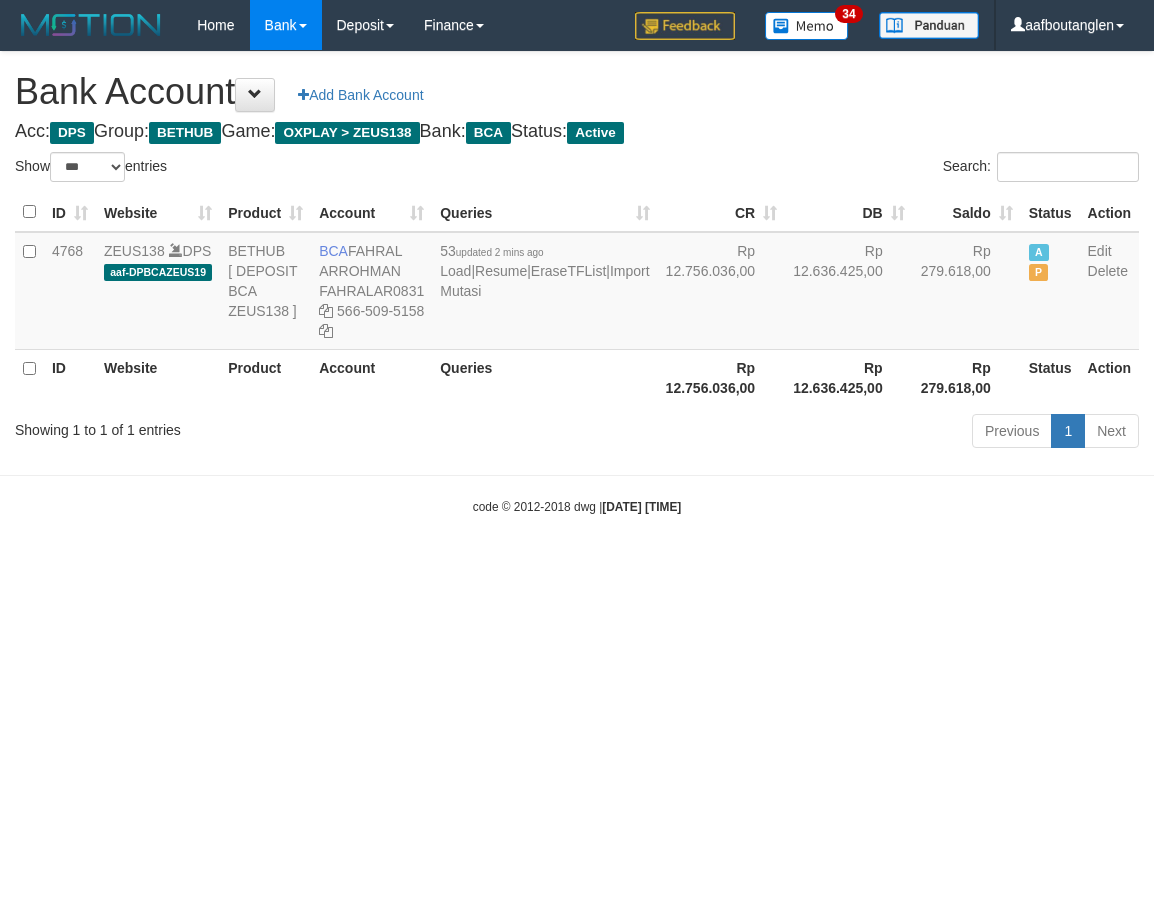 scroll, scrollTop: 0, scrollLeft: 0, axis: both 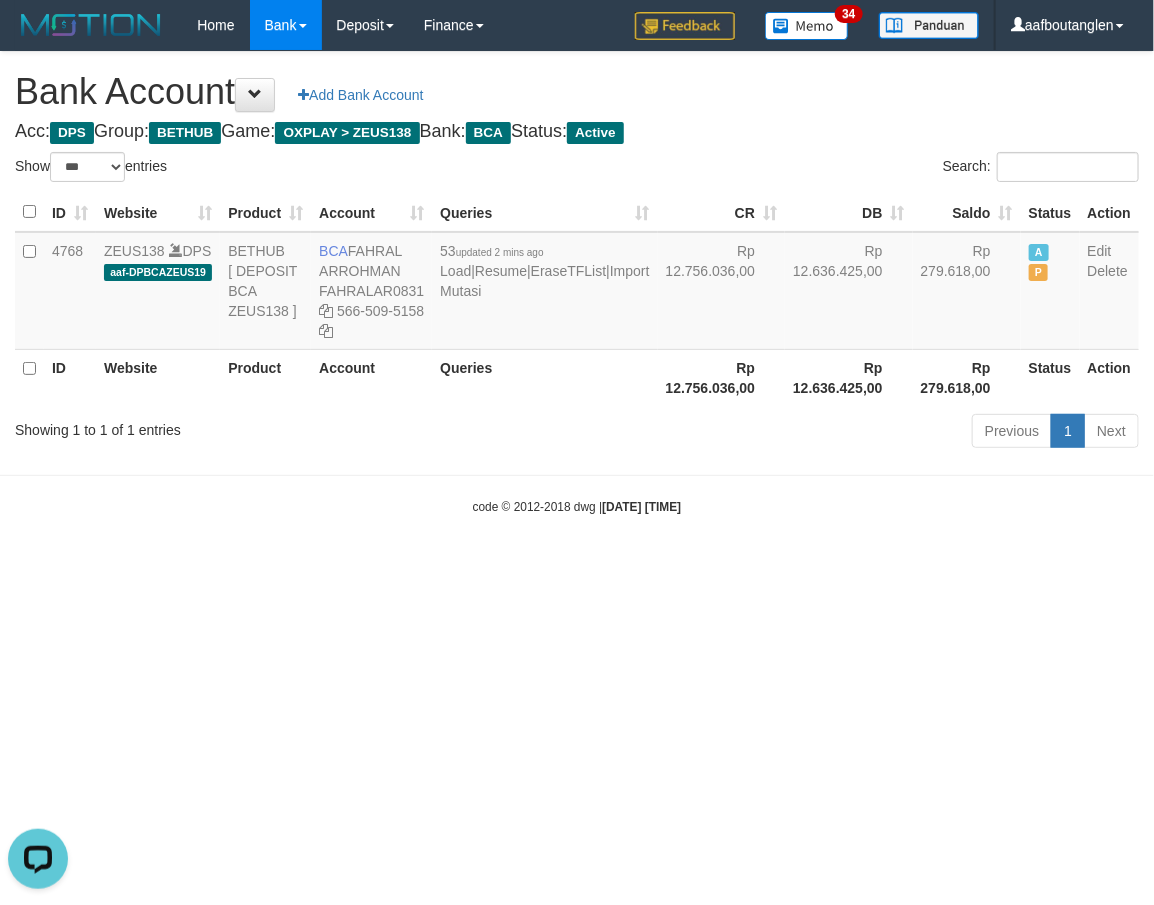 drag, startPoint x: 847, startPoint y: 642, endPoint x: 835, endPoint y: 641, distance: 12.0415945 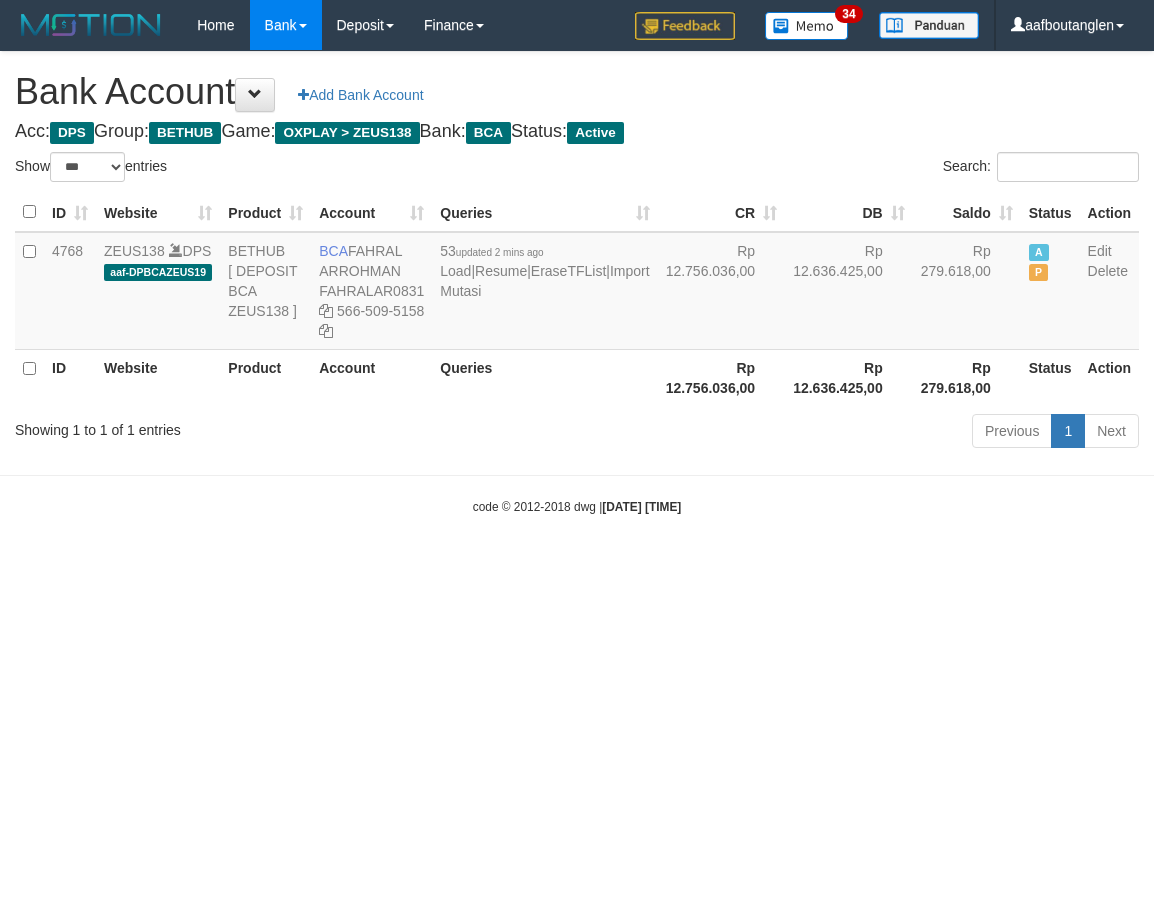 select on "***" 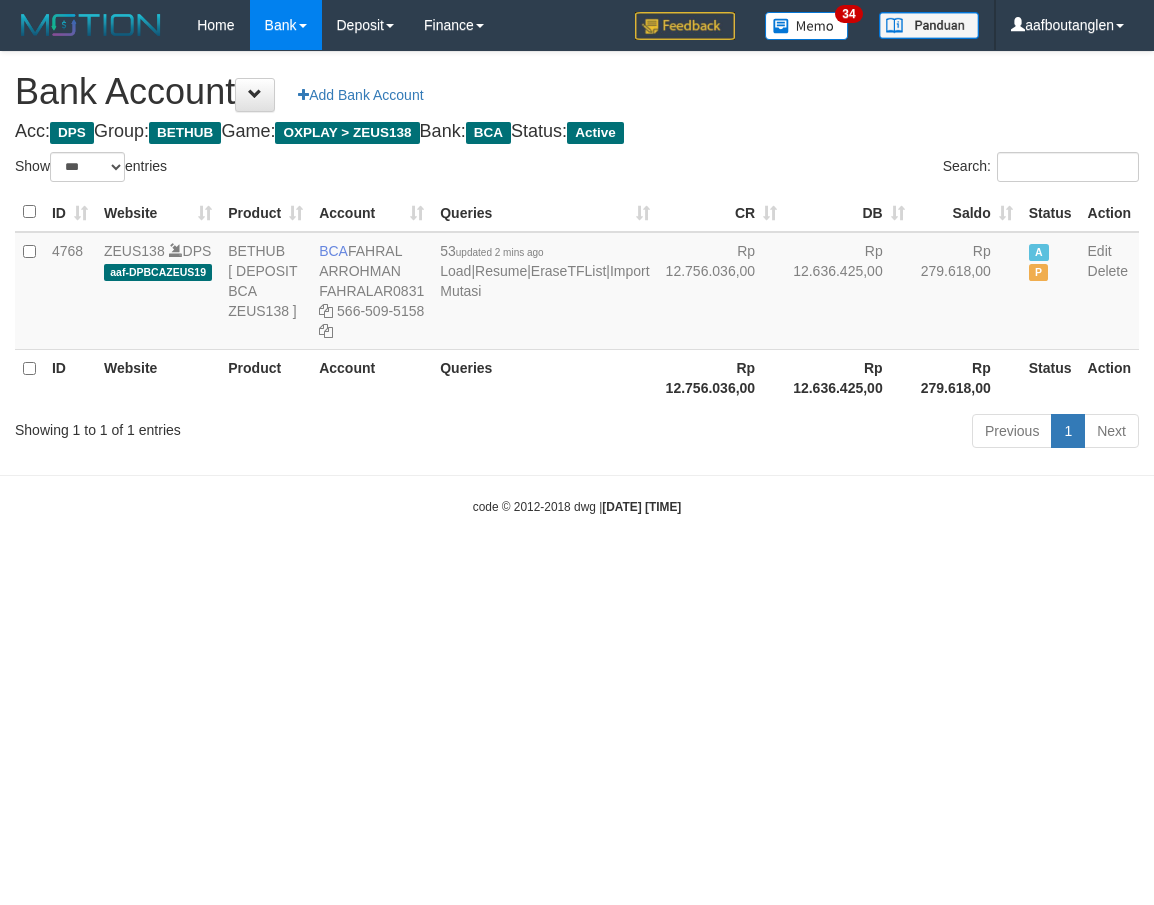scroll, scrollTop: 0, scrollLeft: 0, axis: both 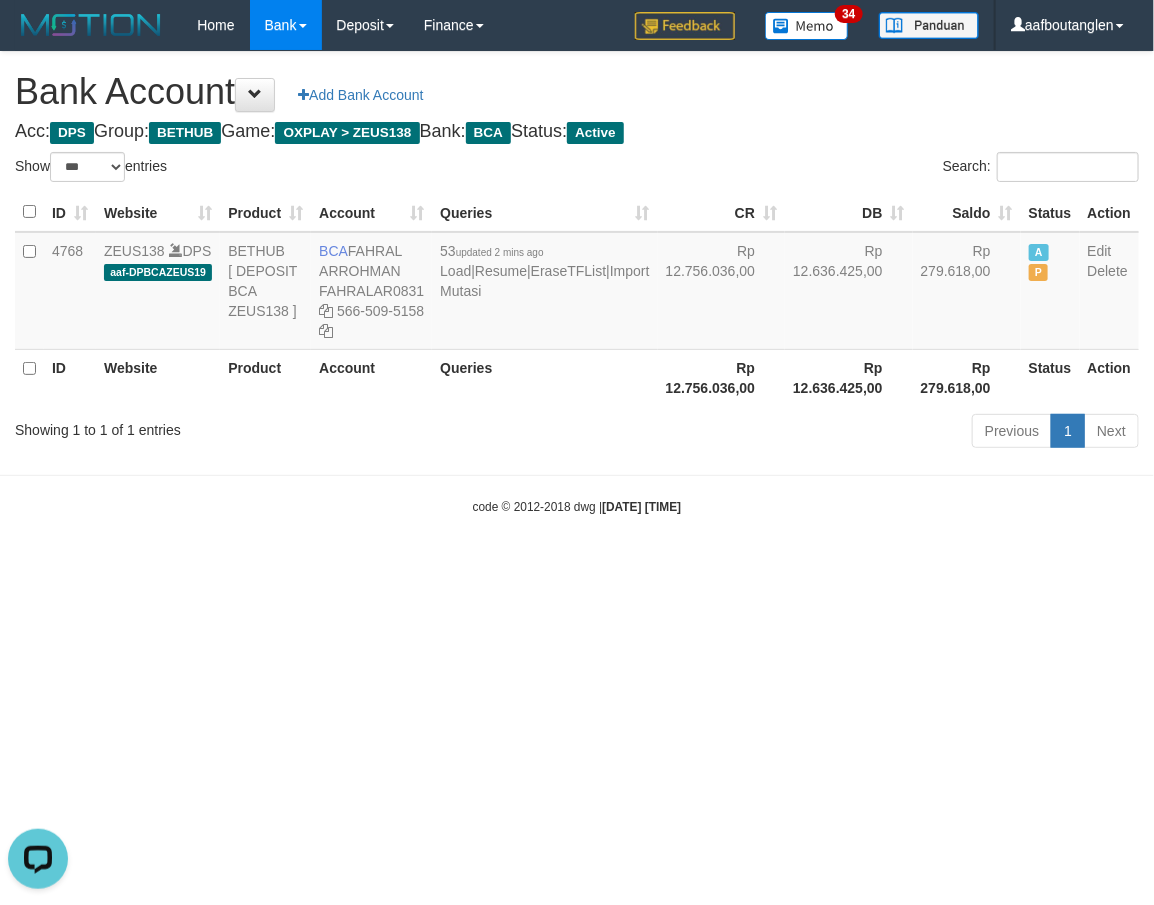 drag, startPoint x: 825, startPoint y: 655, endPoint x: 850, endPoint y: 648, distance: 25.96151 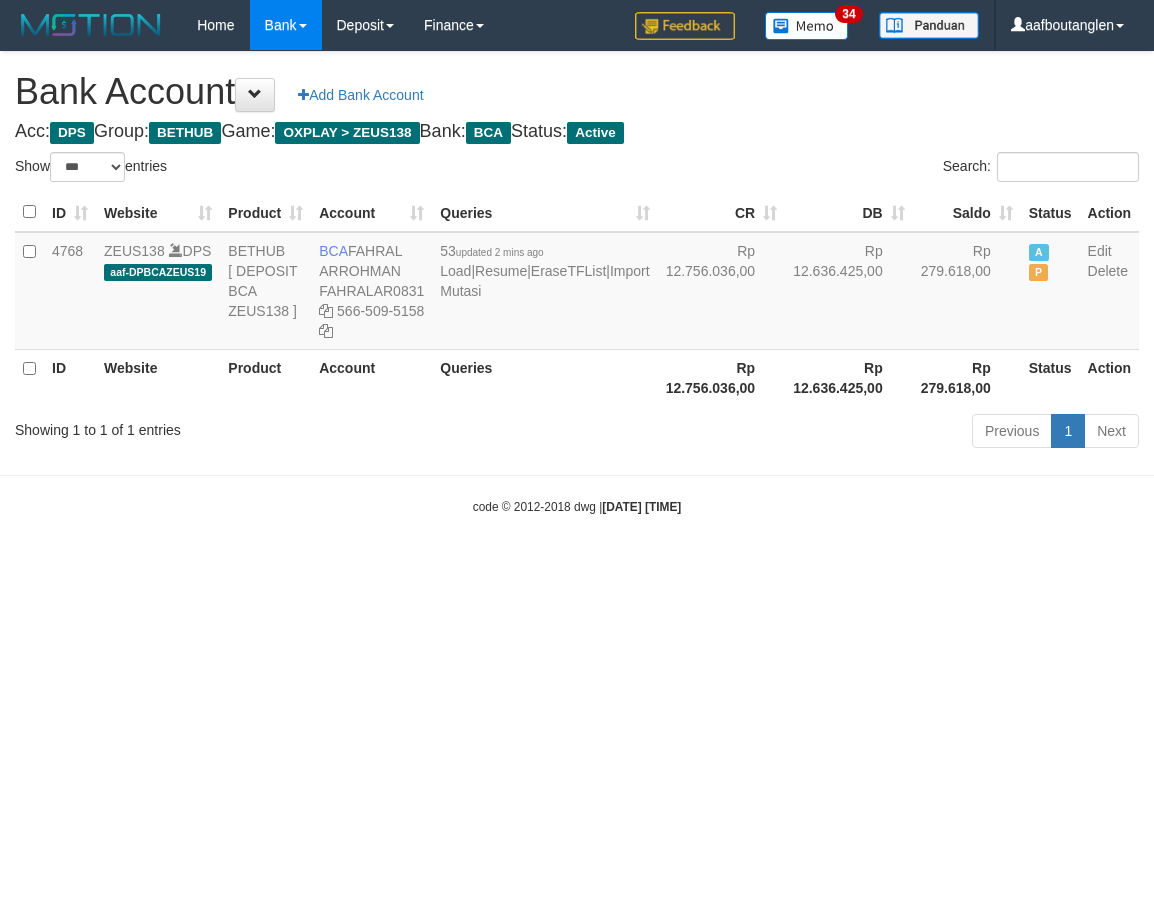 select on "***" 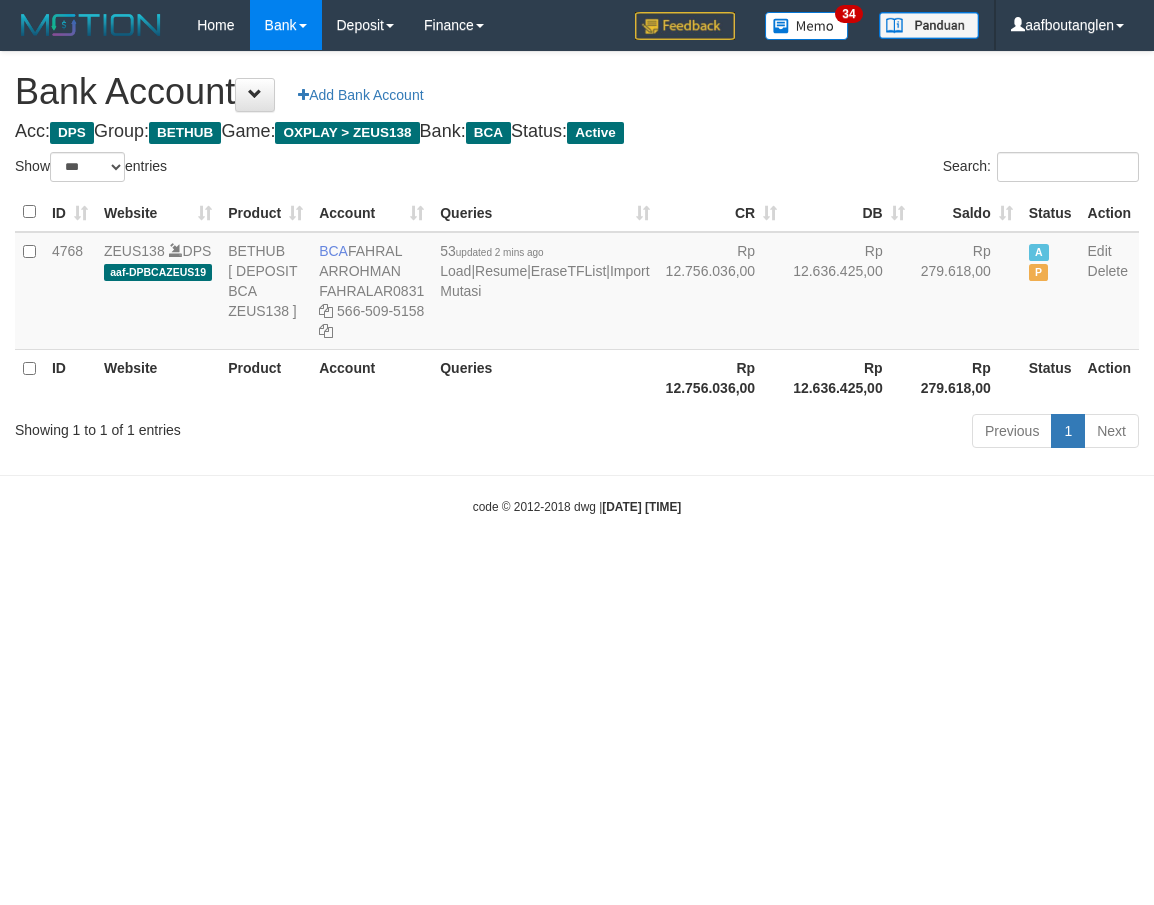 scroll, scrollTop: 0, scrollLeft: 0, axis: both 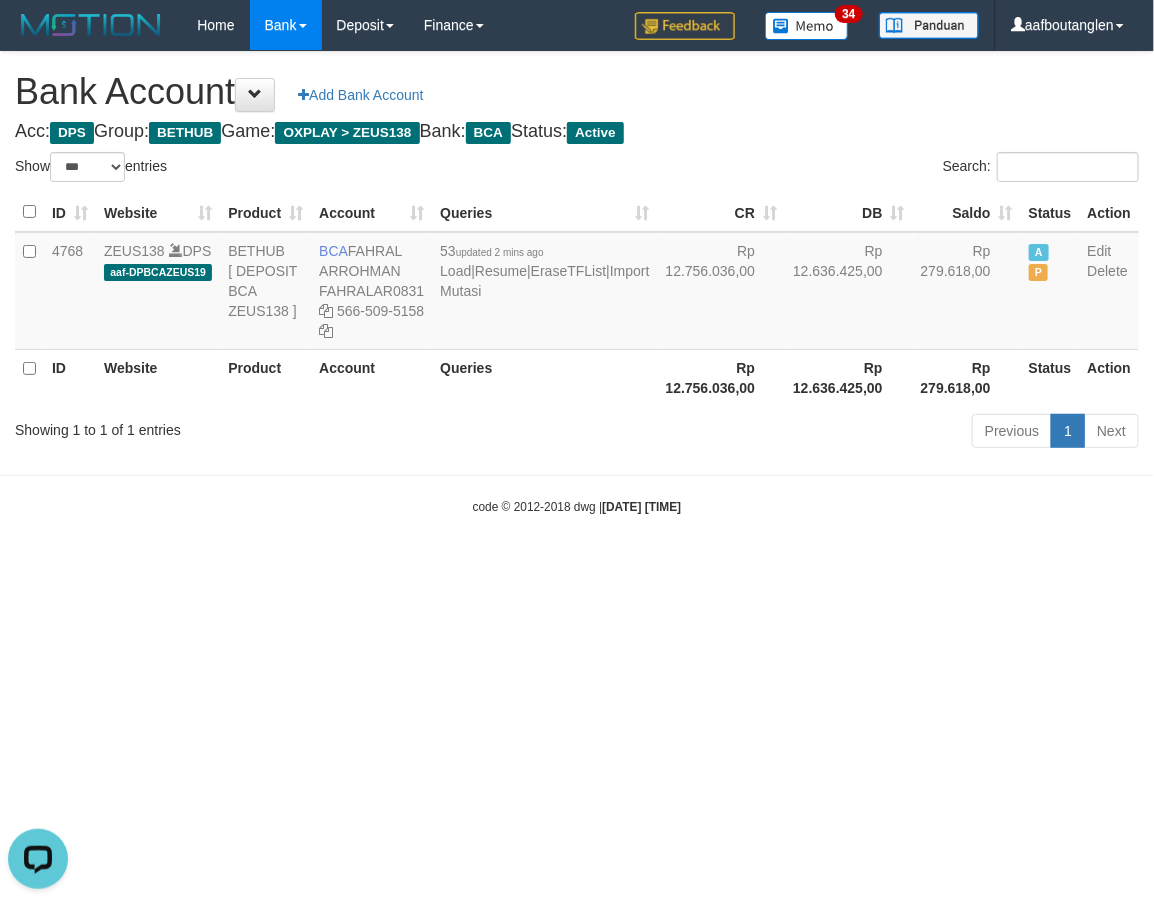 drag, startPoint x: 124, startPoint y: 617, endPoint x: 146, endPoint y: 610, distance: 23.086792 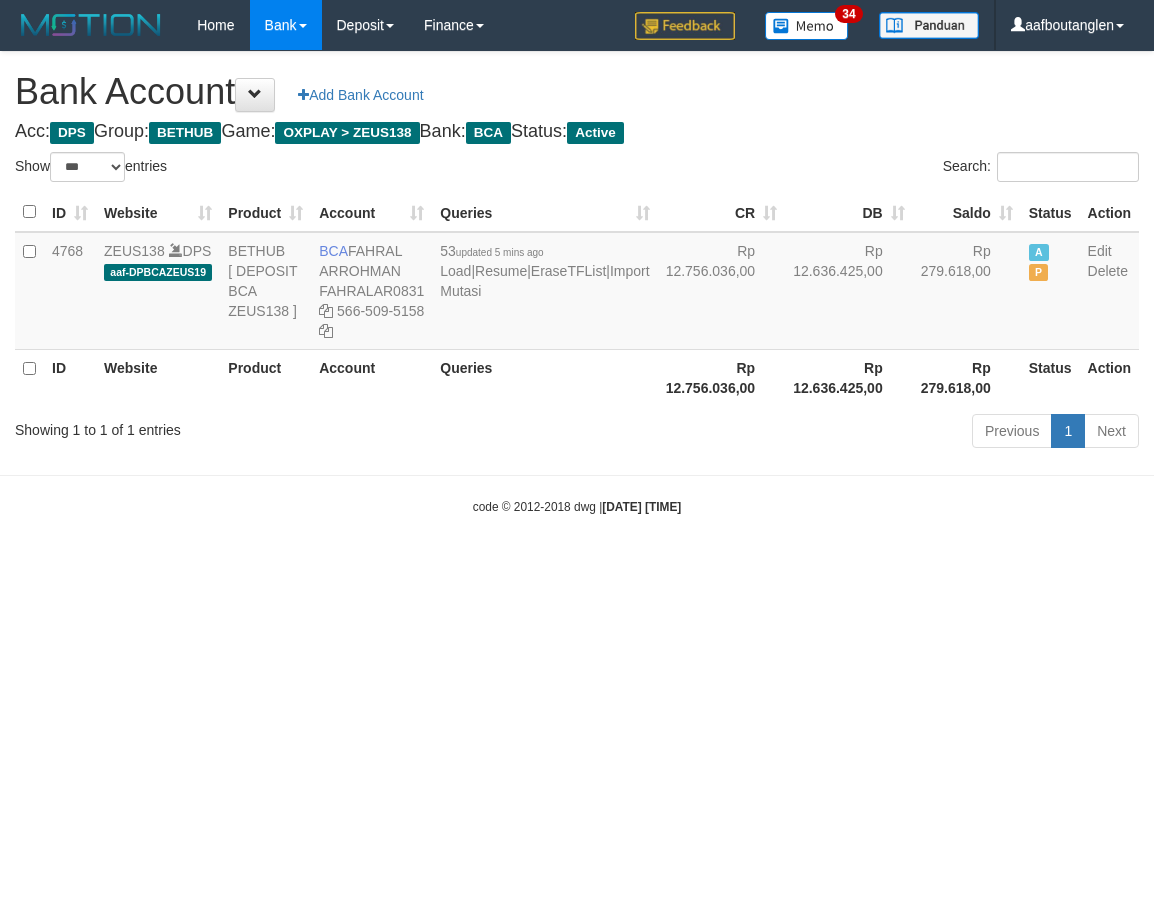 select on "***" 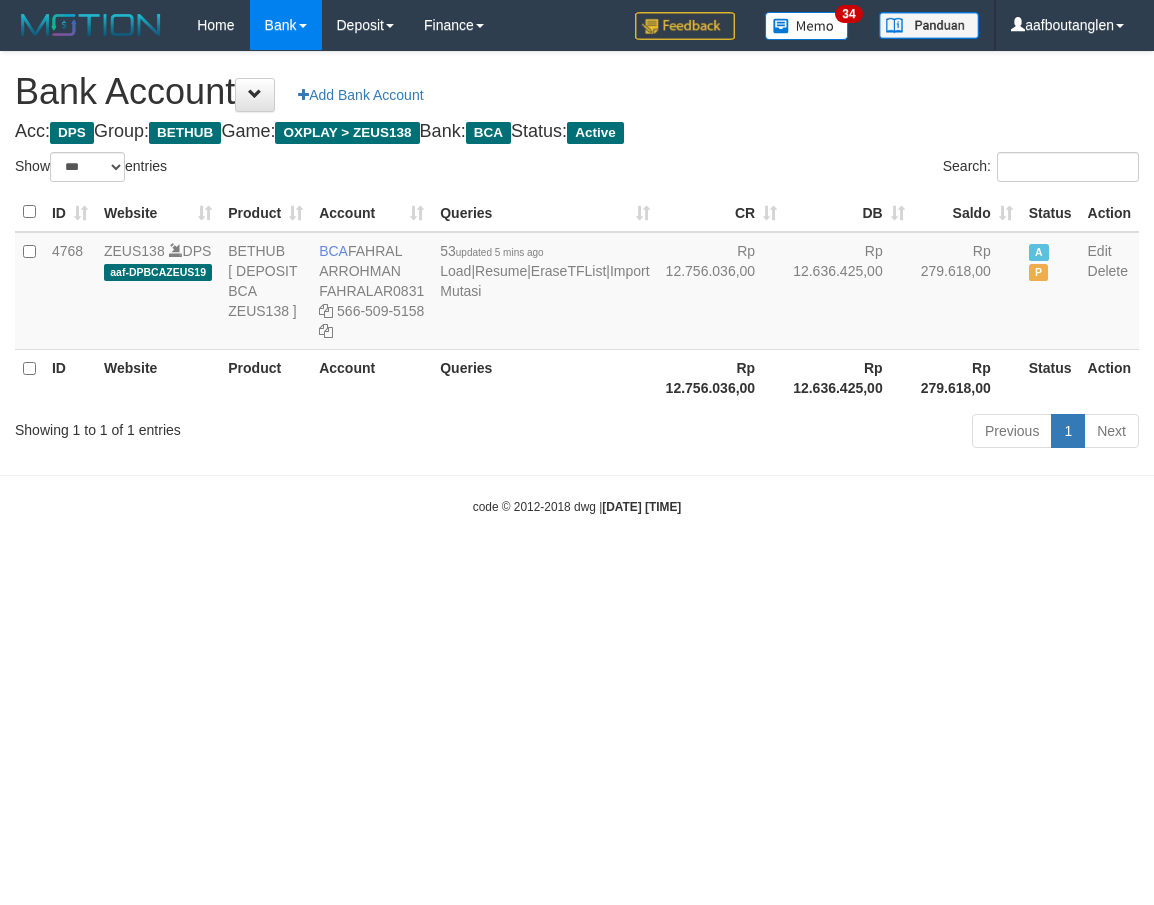 scroll, scrollTop: 0, scrollLeft: 0, axis: both 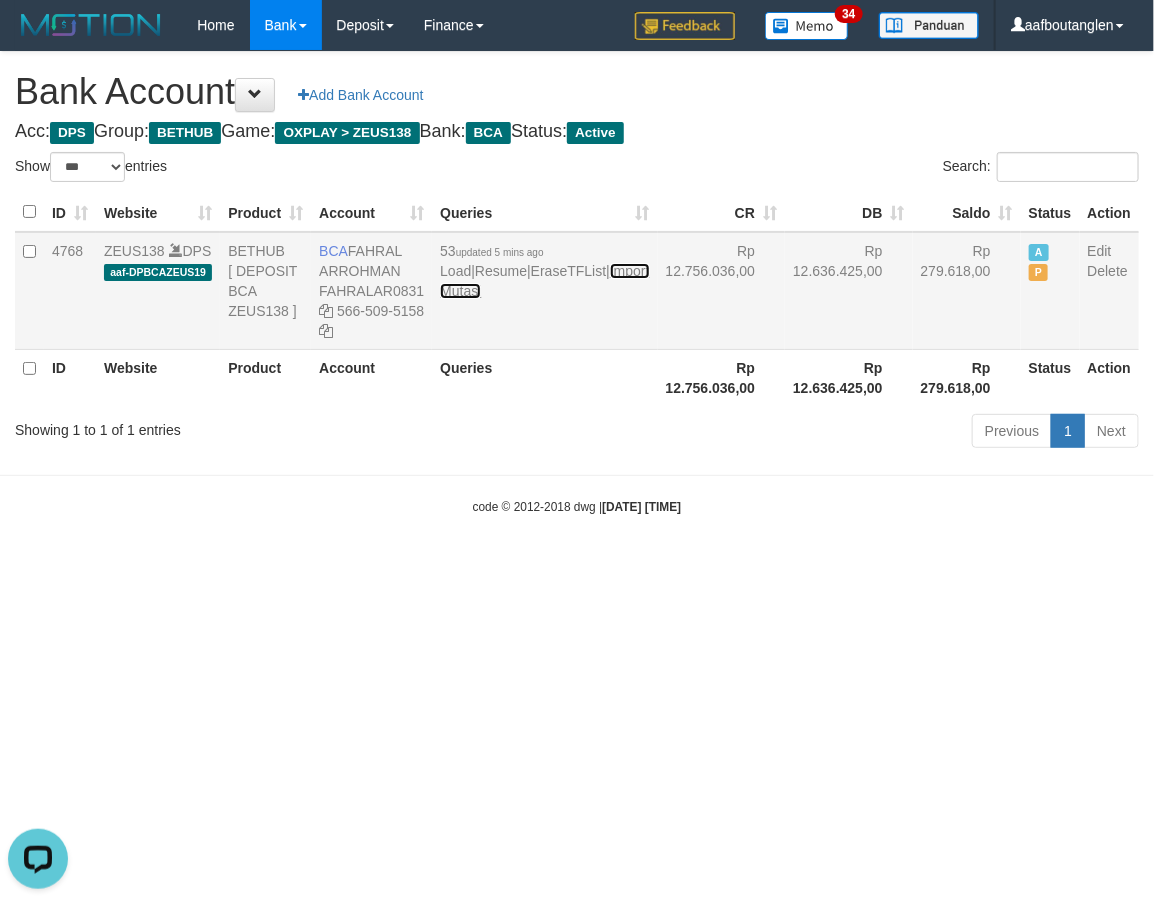 click on "Import Mutasi" at bounding box center [544, 281] 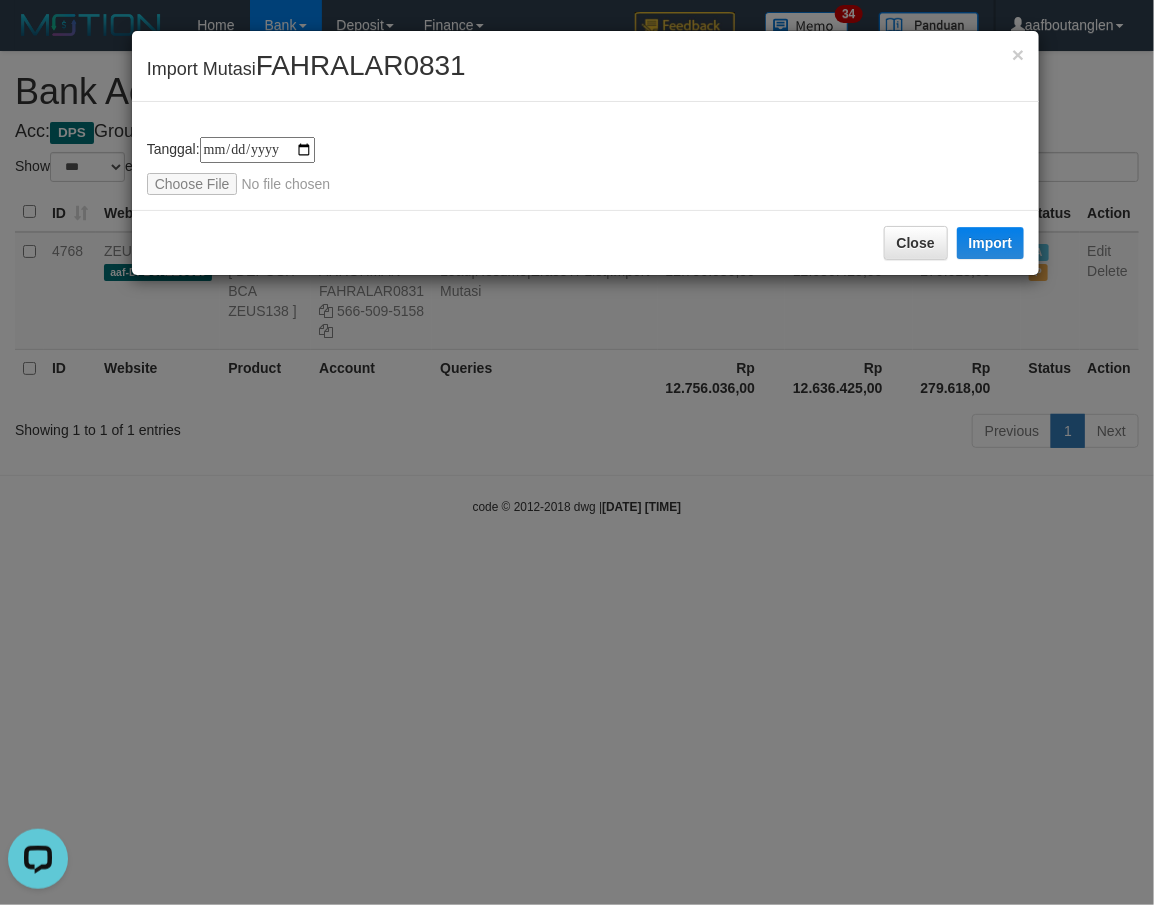 click on "**********" at bounding box center (586, 156) 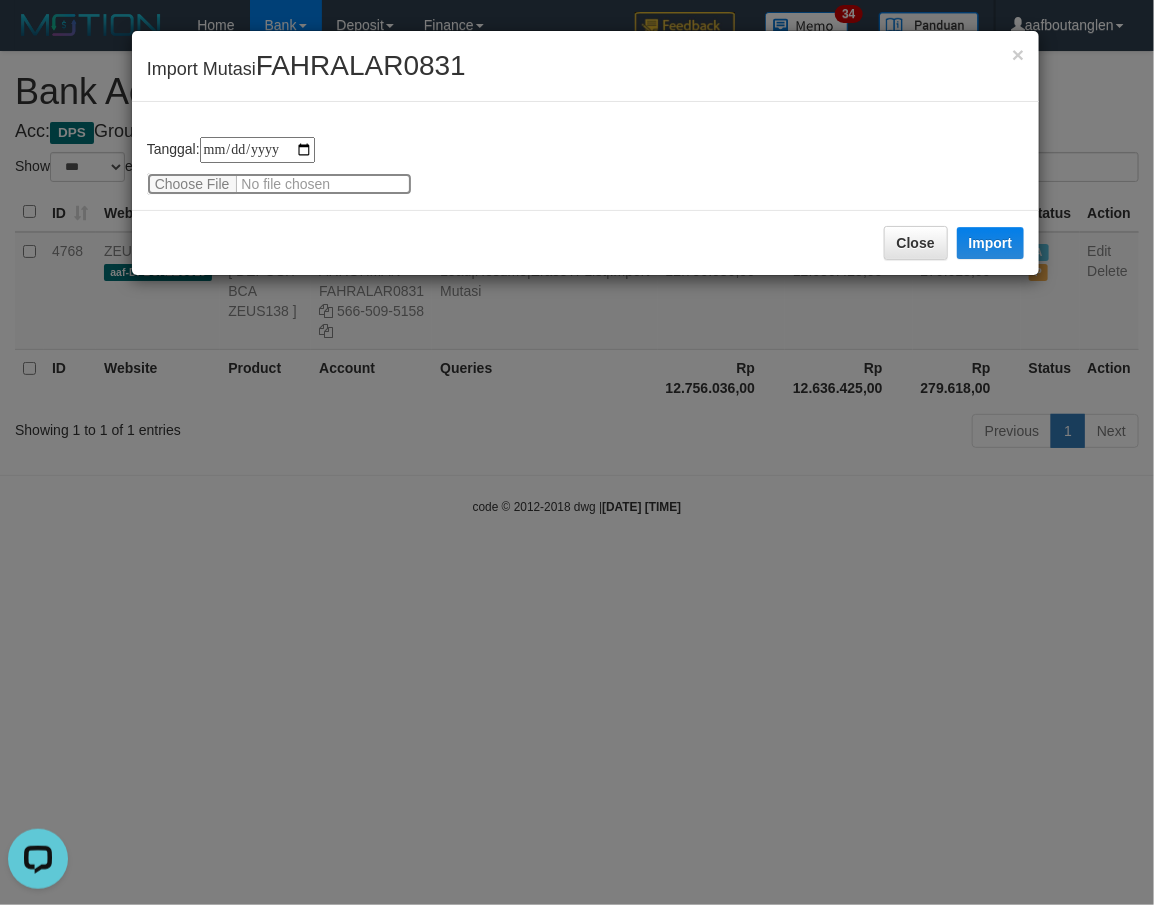 click at bounding box center (279, 184) 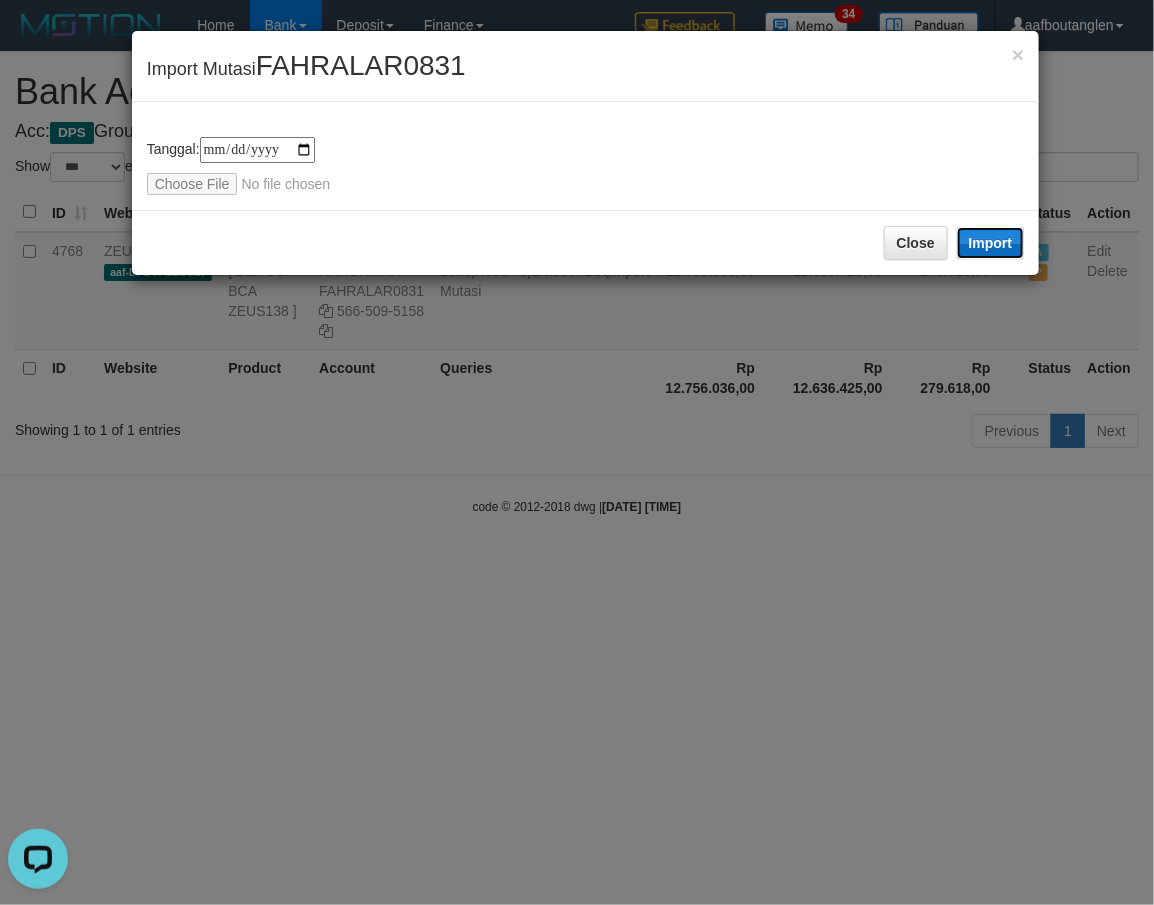 click on "Import" at bounding box center (991, 243) 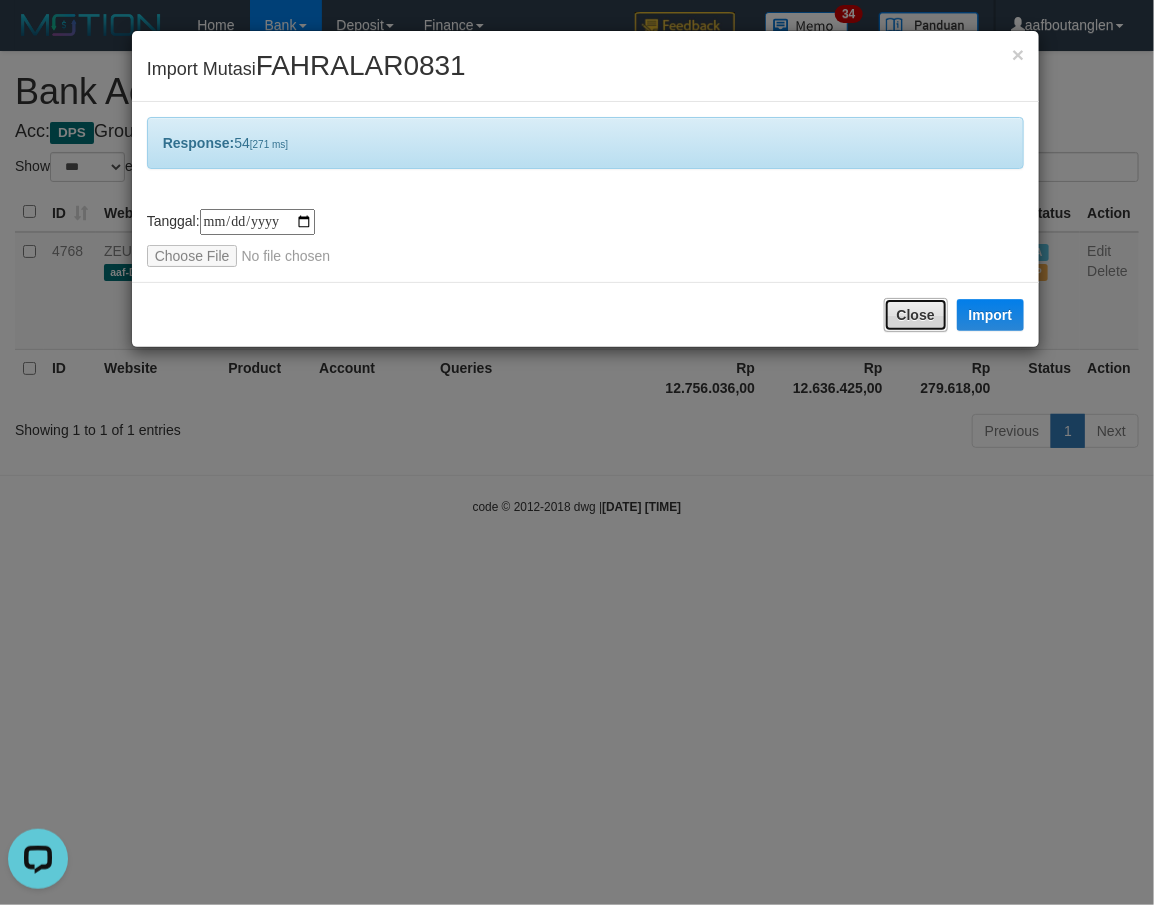 click on "Close" at bounding box center (916, 315) 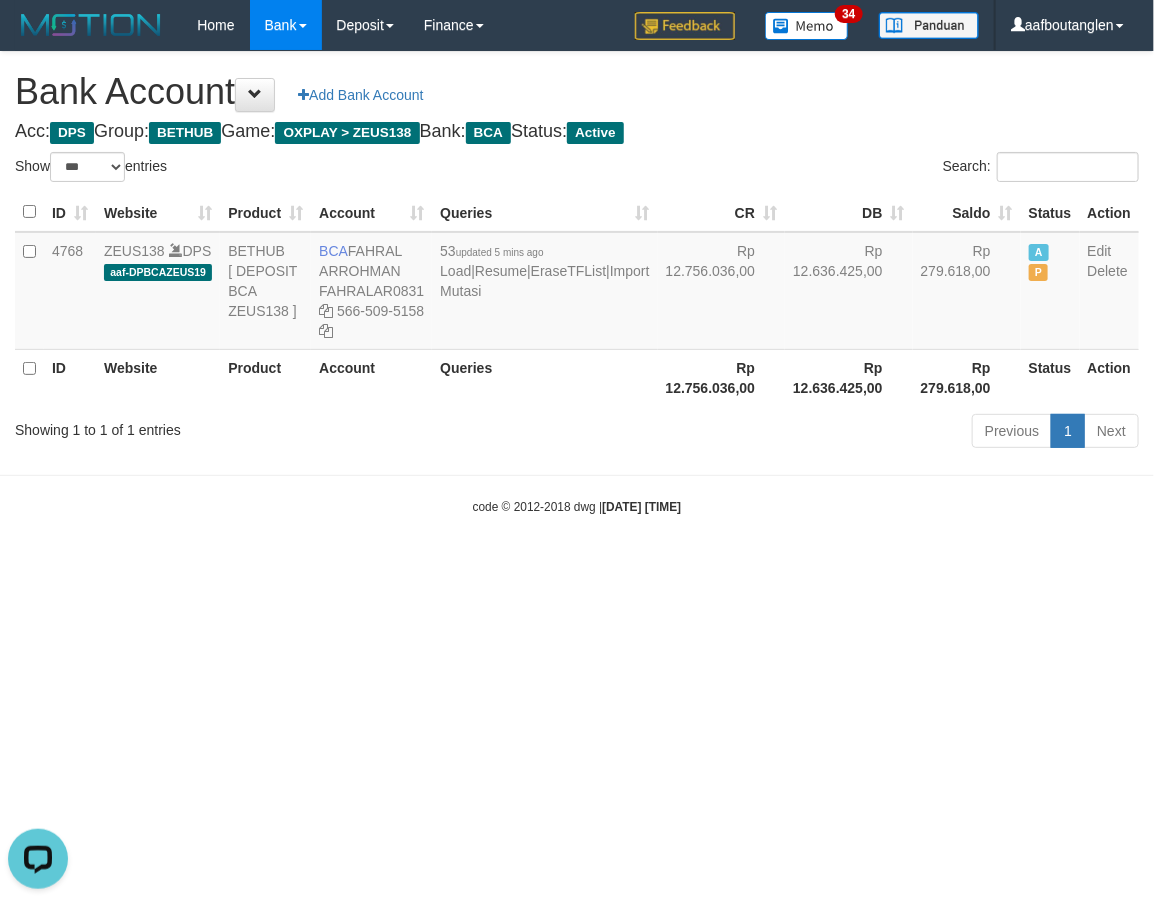 click on "Toggle navigation
Home
Bank
Account List
Deposit
DPS List
History
Note DPS
Finance
Financial Data
aafboutanglen
My Profile
Log Out
34" at bounding box center [577, 283] 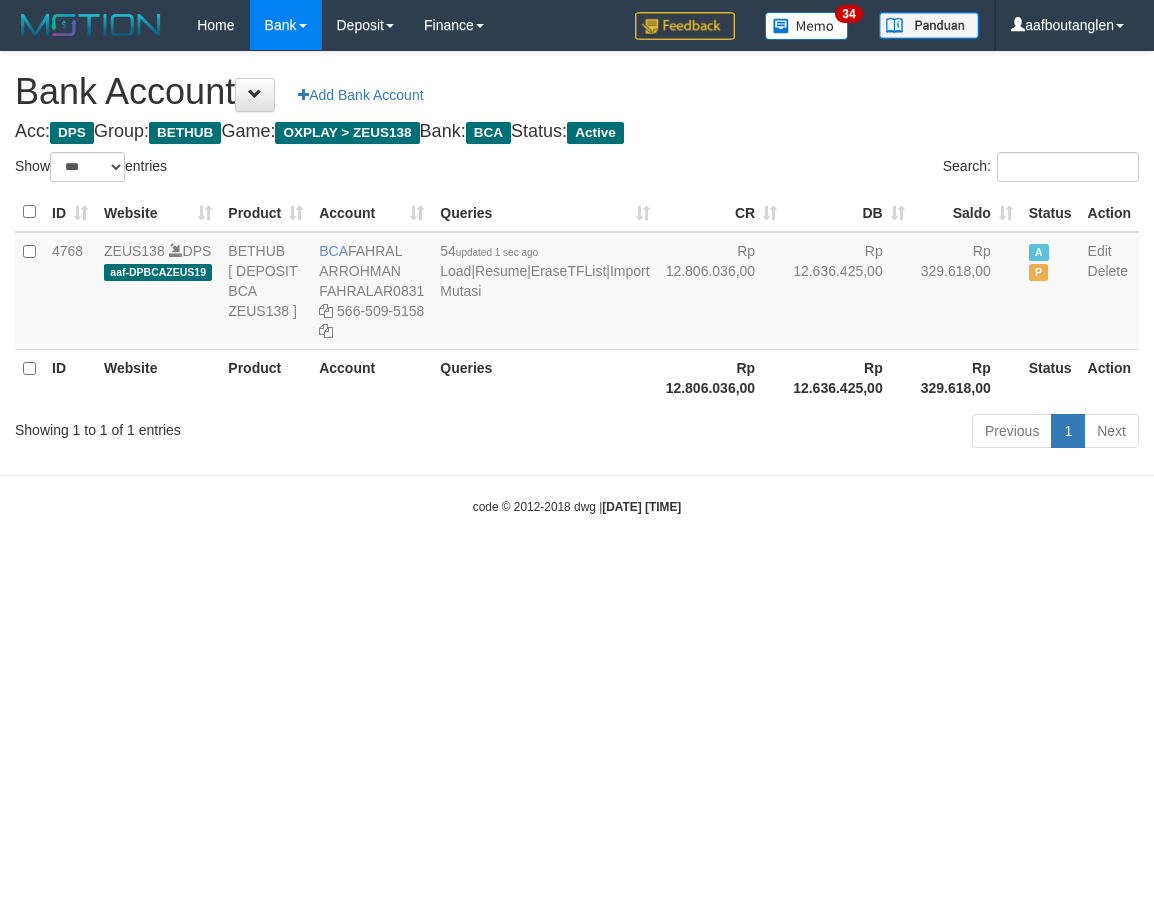 select on "***" 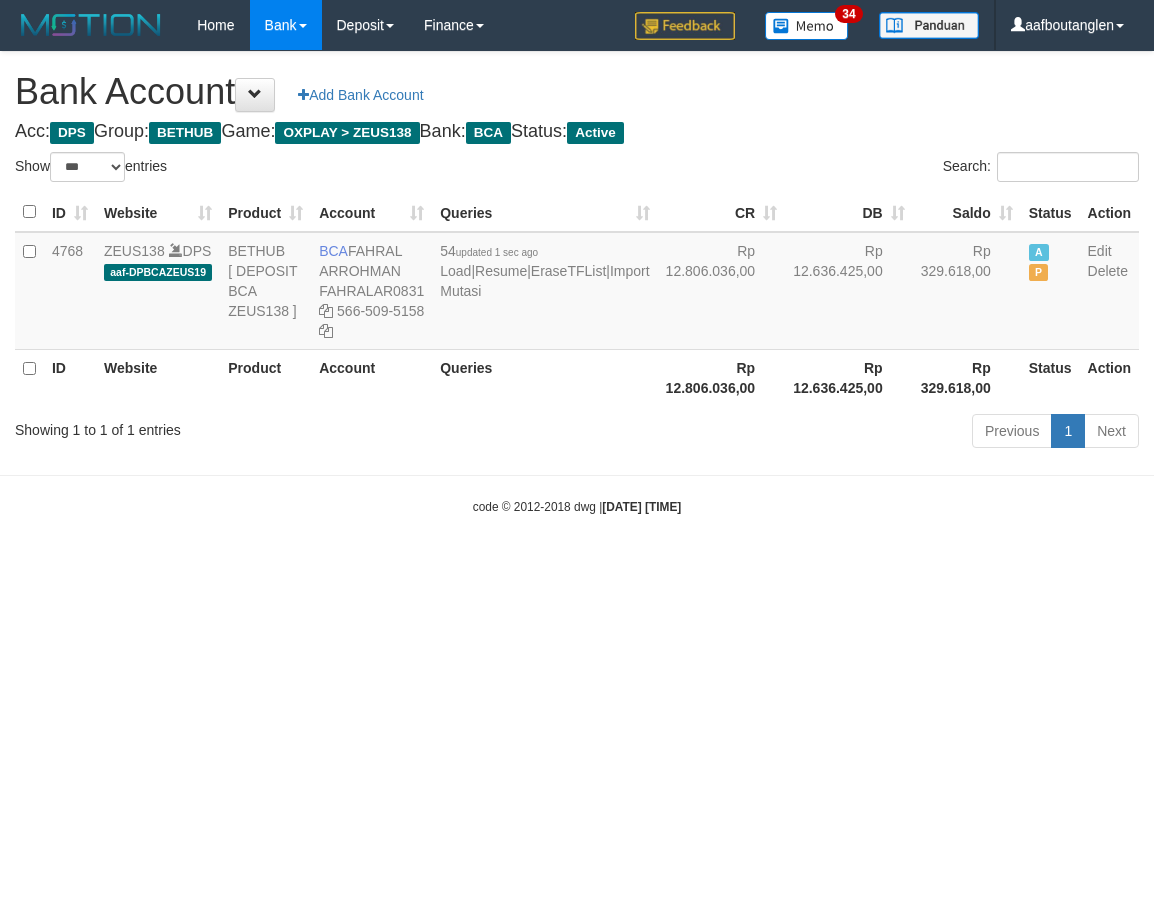 scroll, scrollTop: 0, scrollLeft: 0, axis: both 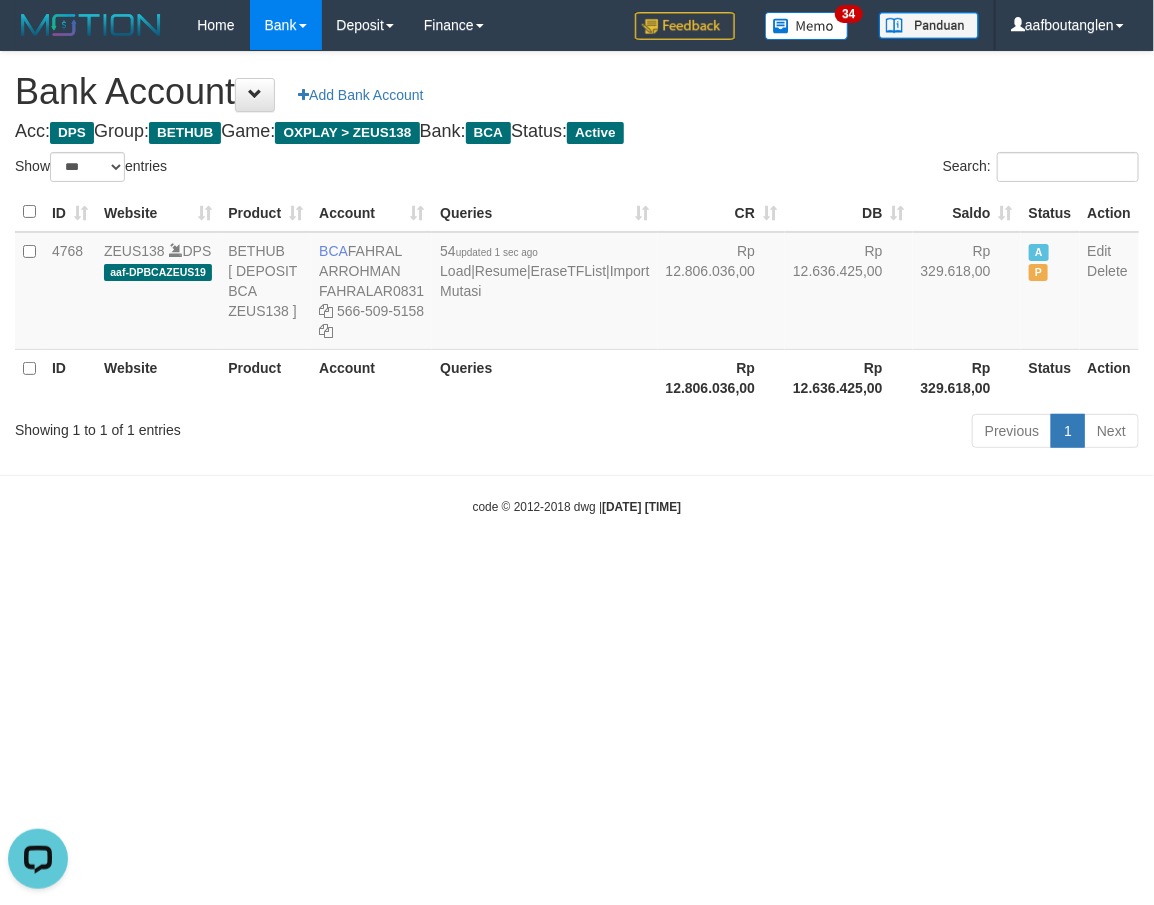 drag, startPoint x: 766, startPoint y: 562, endPoint x: 808, endPoint y: 546, distance: 44.94441 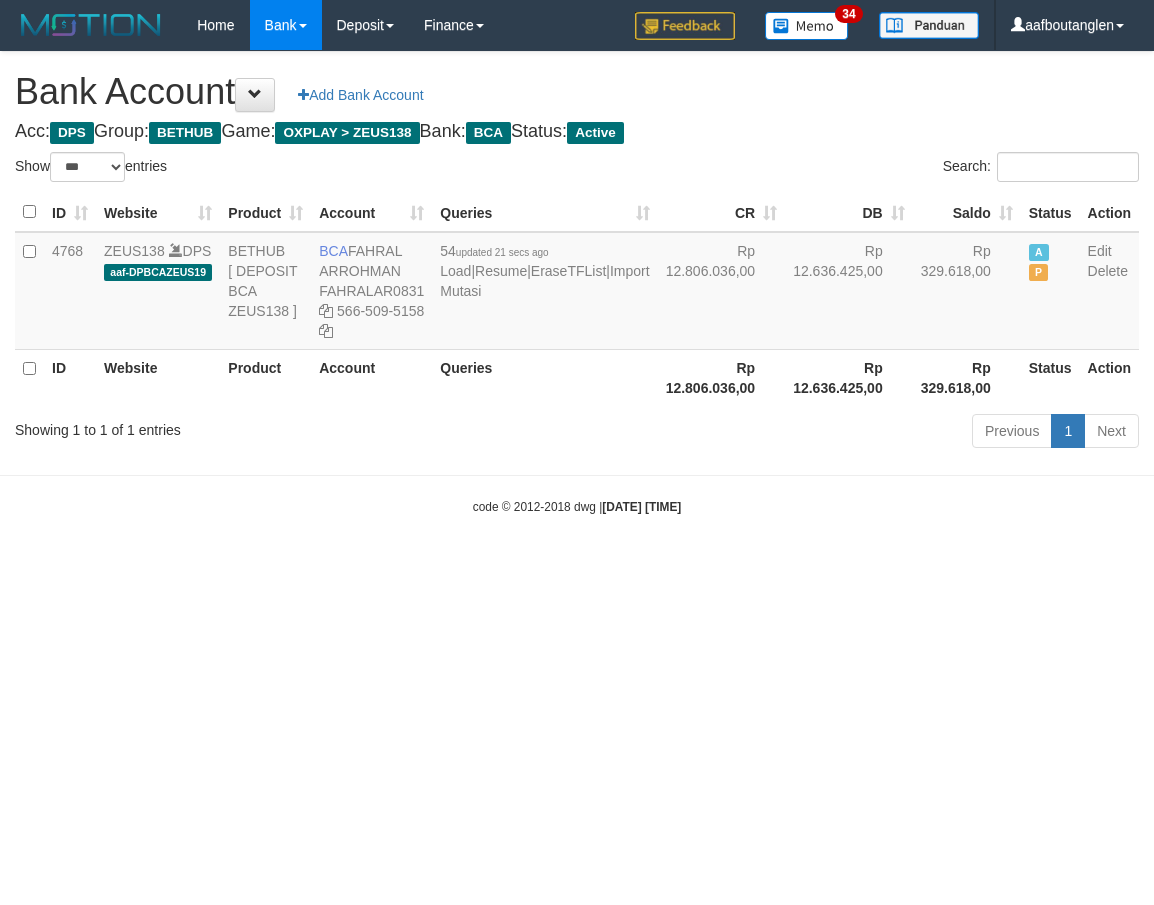 select on "***" 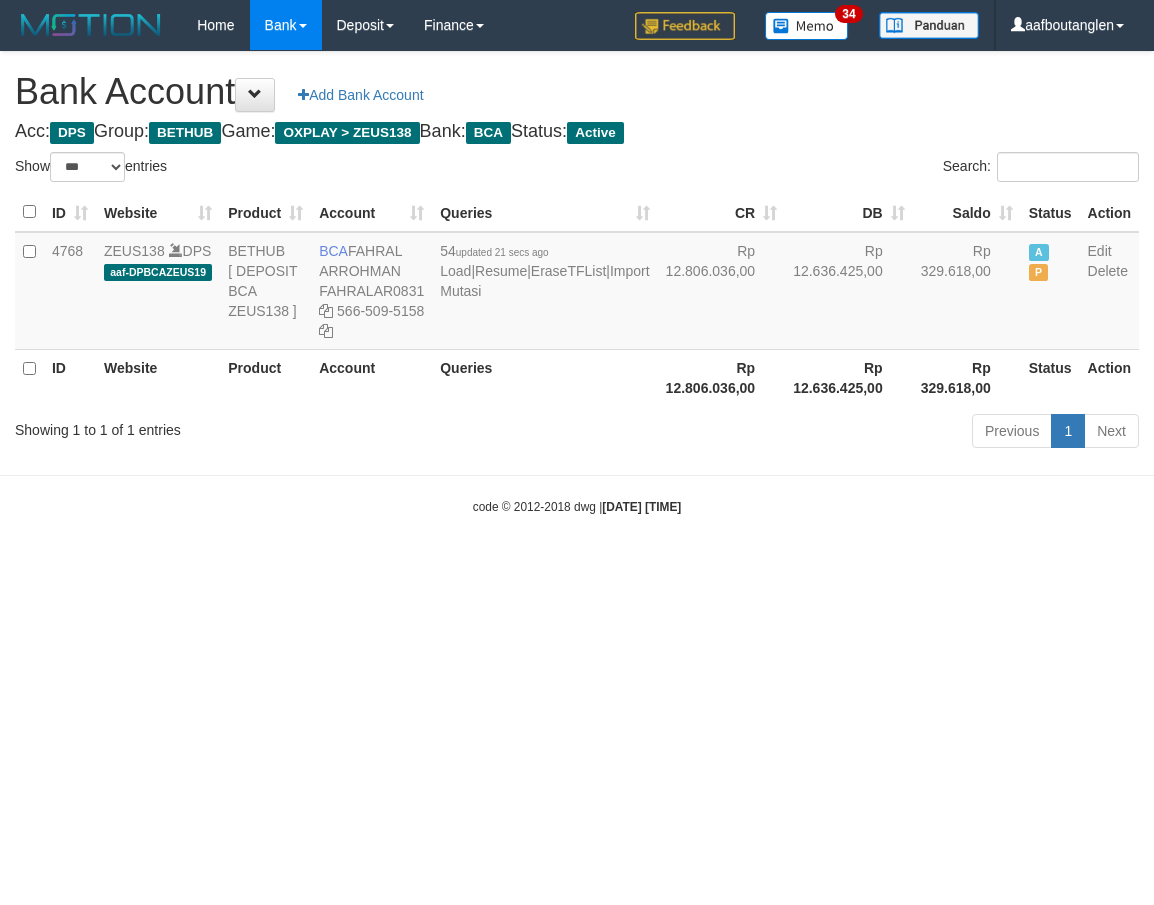 scroll, scrollTop: 0, scrollLeft: 0, axis: both 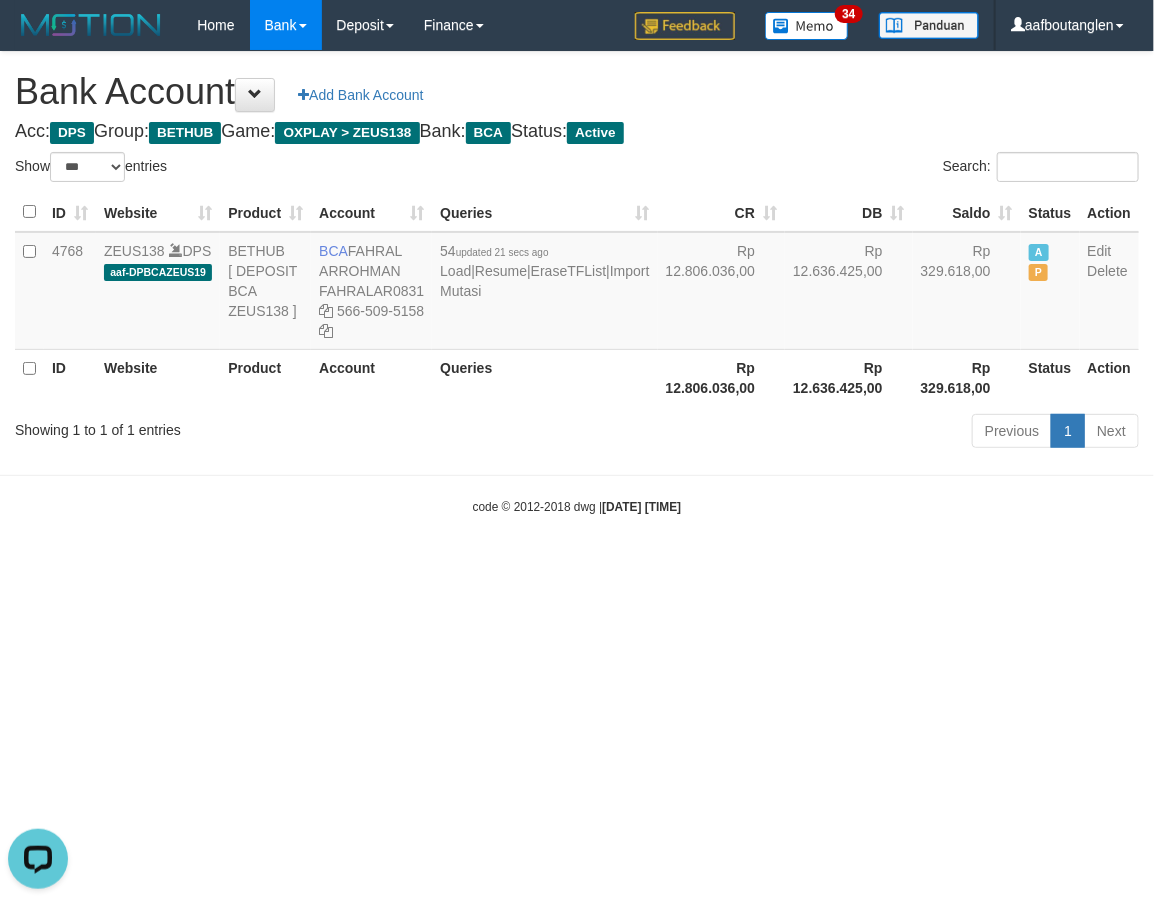 click on "Toggle navigation
Home
Bank
Account List
Deposit
DPS List
History
Note DPS
Finance
Financial Data
aafboutanglen
My Profile
Log Out
34" at bounding box center (577, 283) 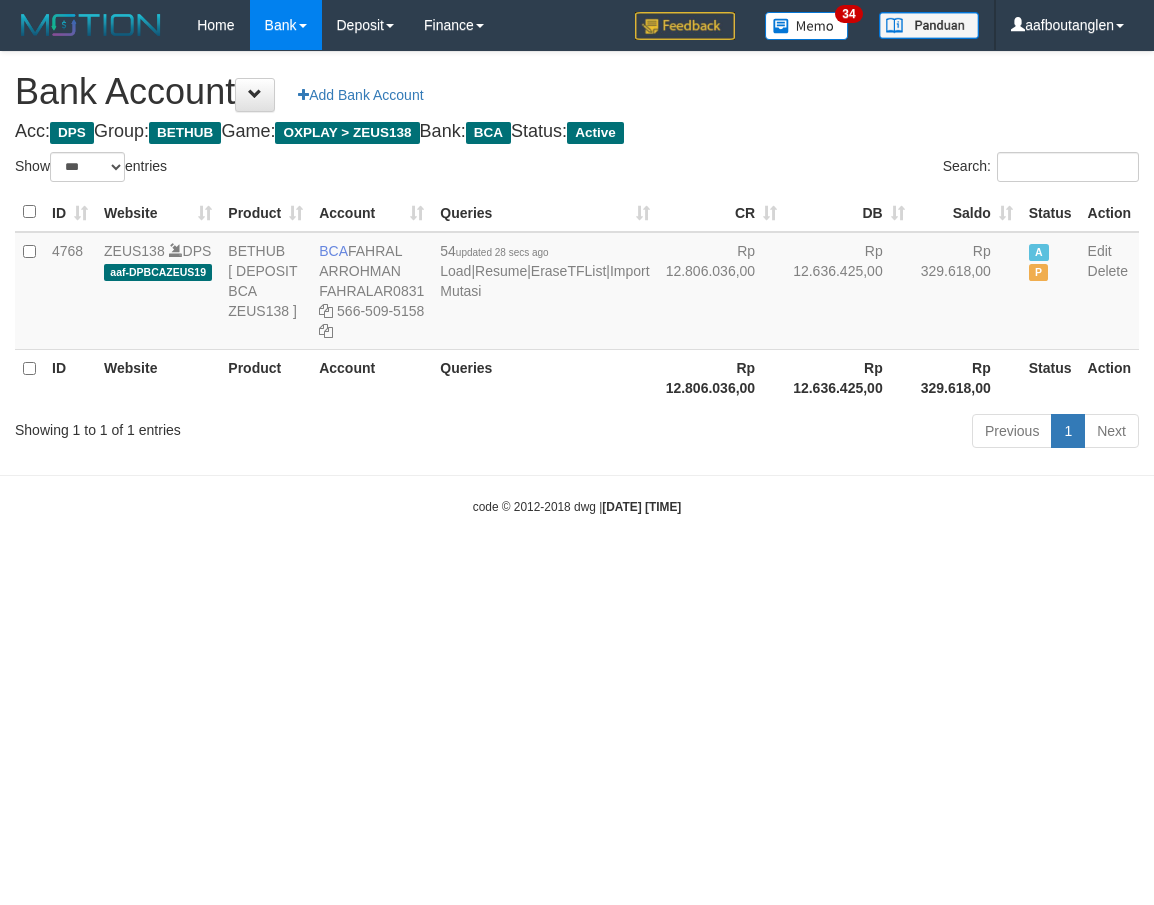 select on "***" 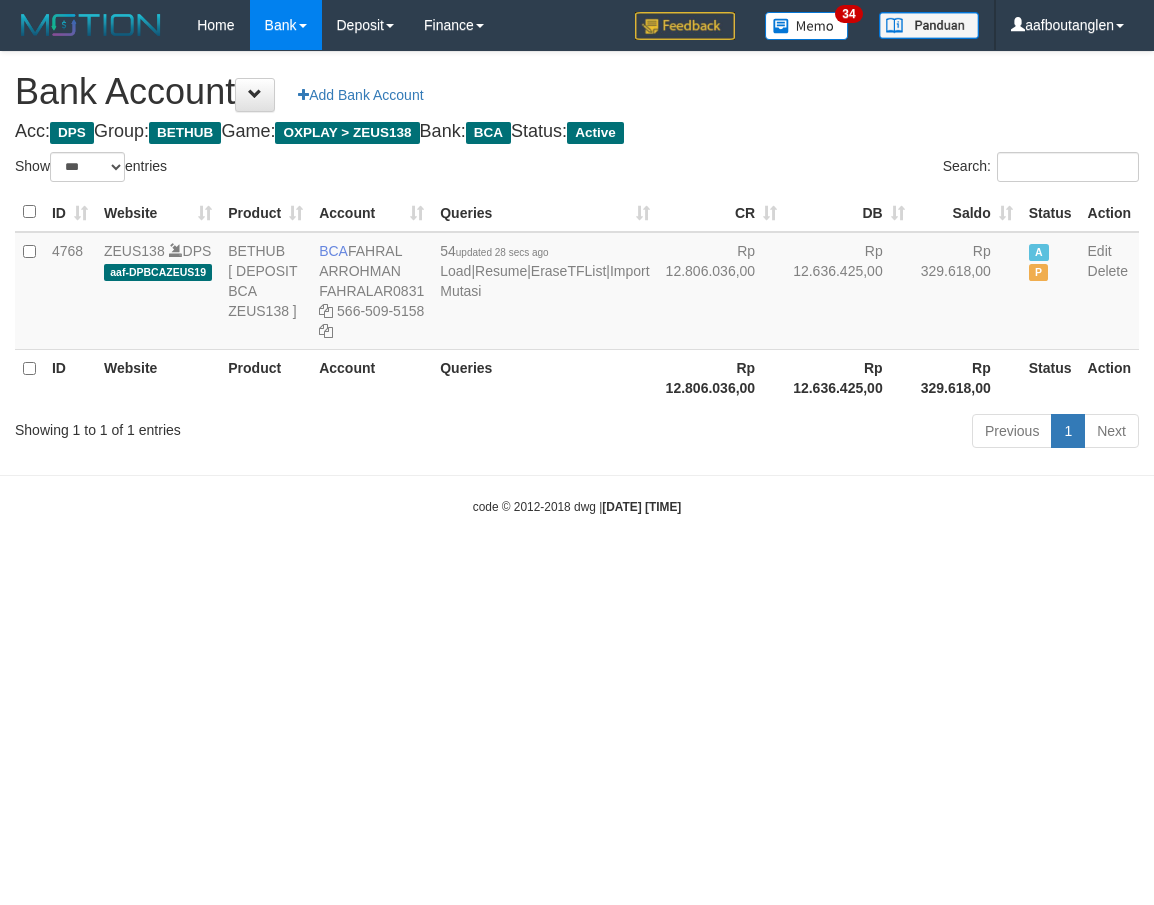 scroll, scrollTop: 0, scrollLeft: 0, axis: both 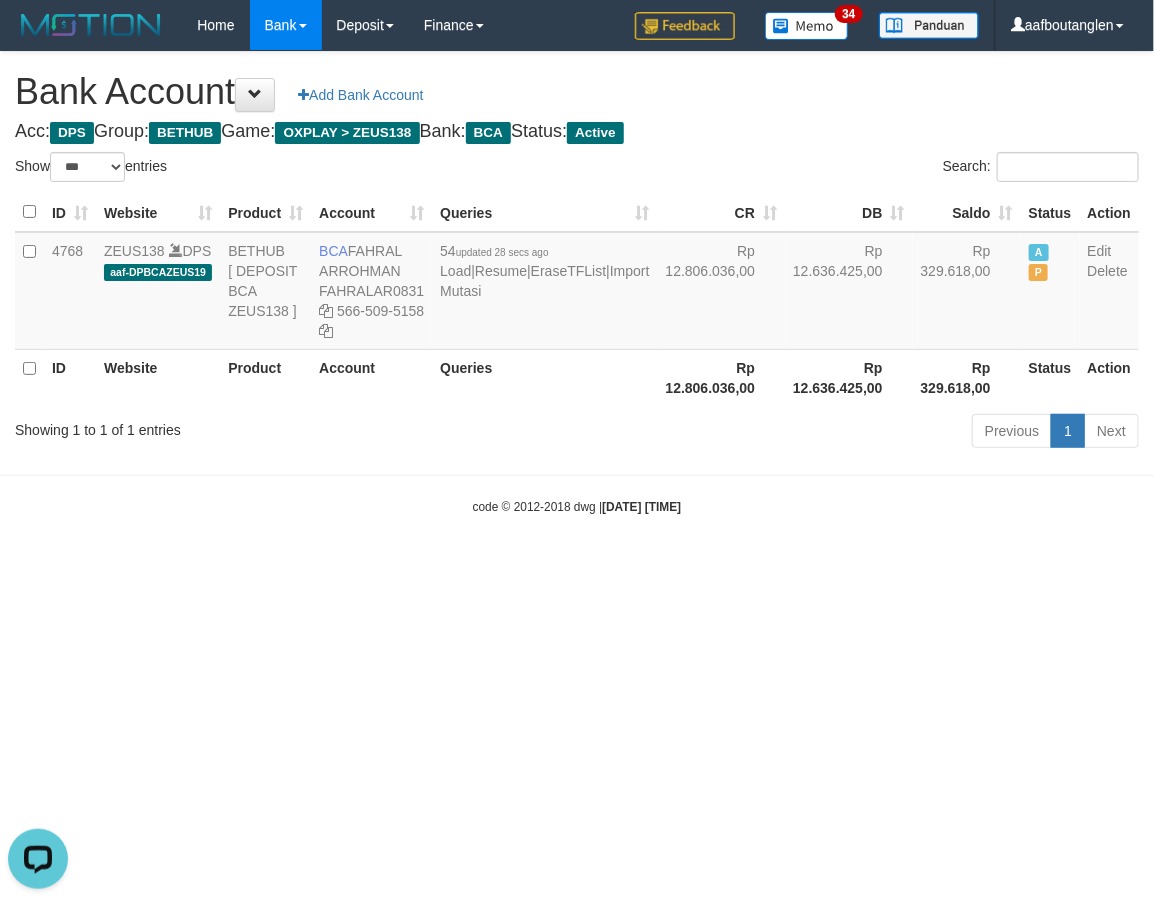 drag, startPoint x: 37, startPoint y: 428, endPoint x: 48, endPoint y: 427, distance: 11.045361 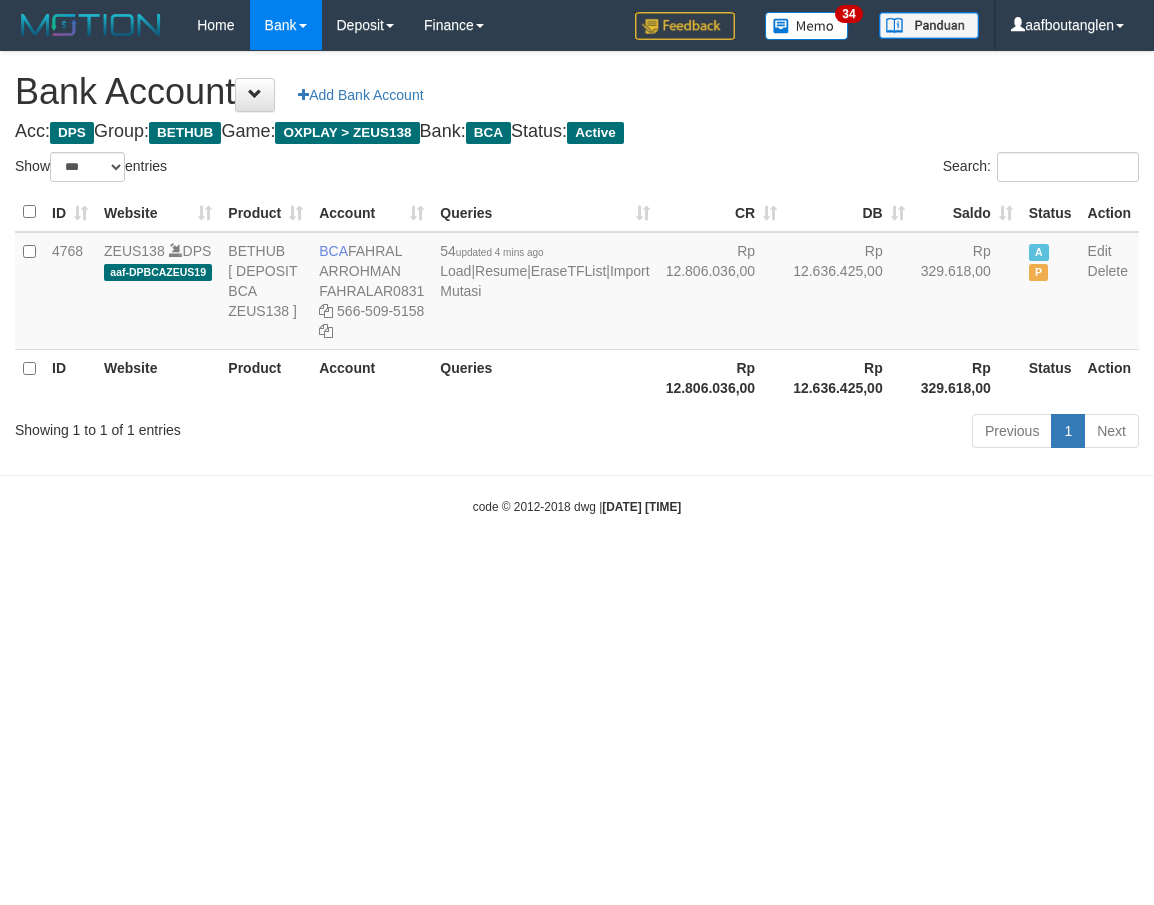 select on "***" 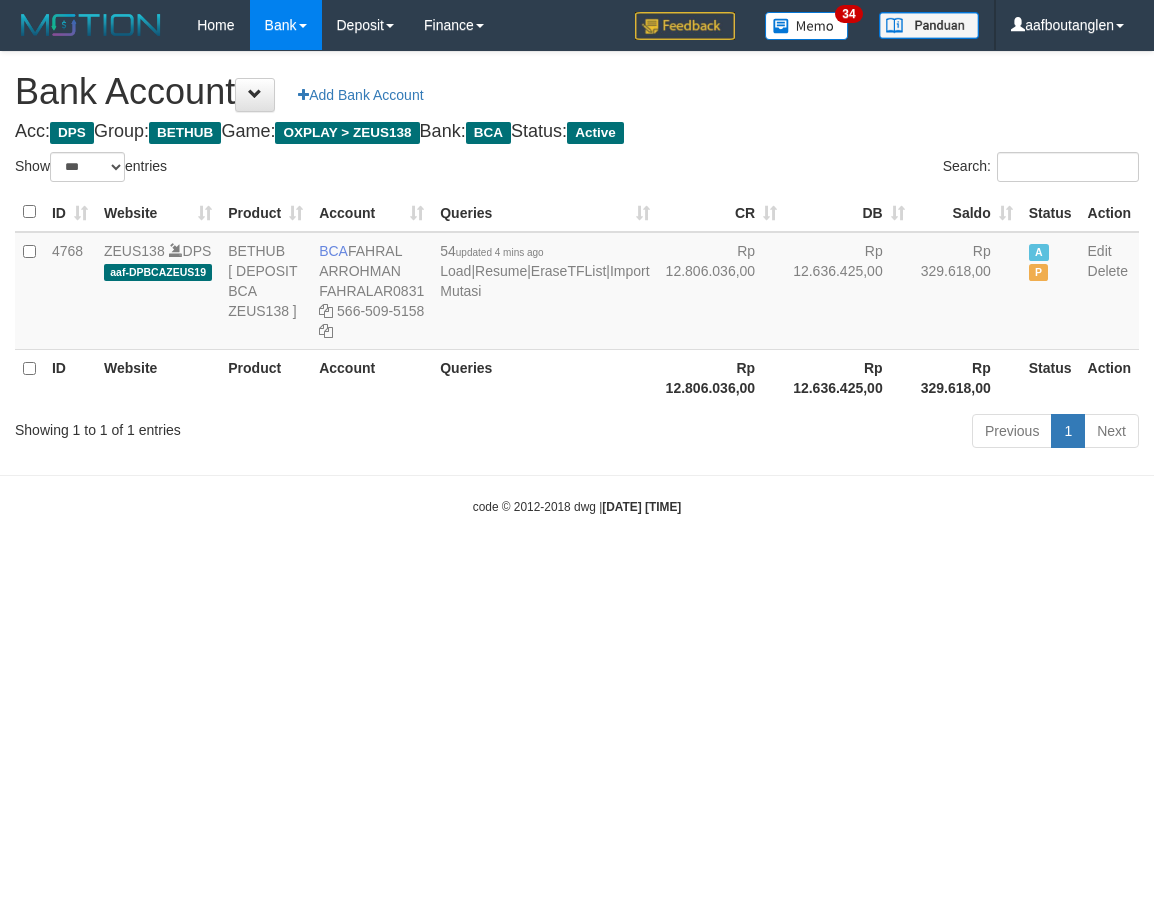 scroll, scrollTop: 0, scrollLeft: 0, axis: both 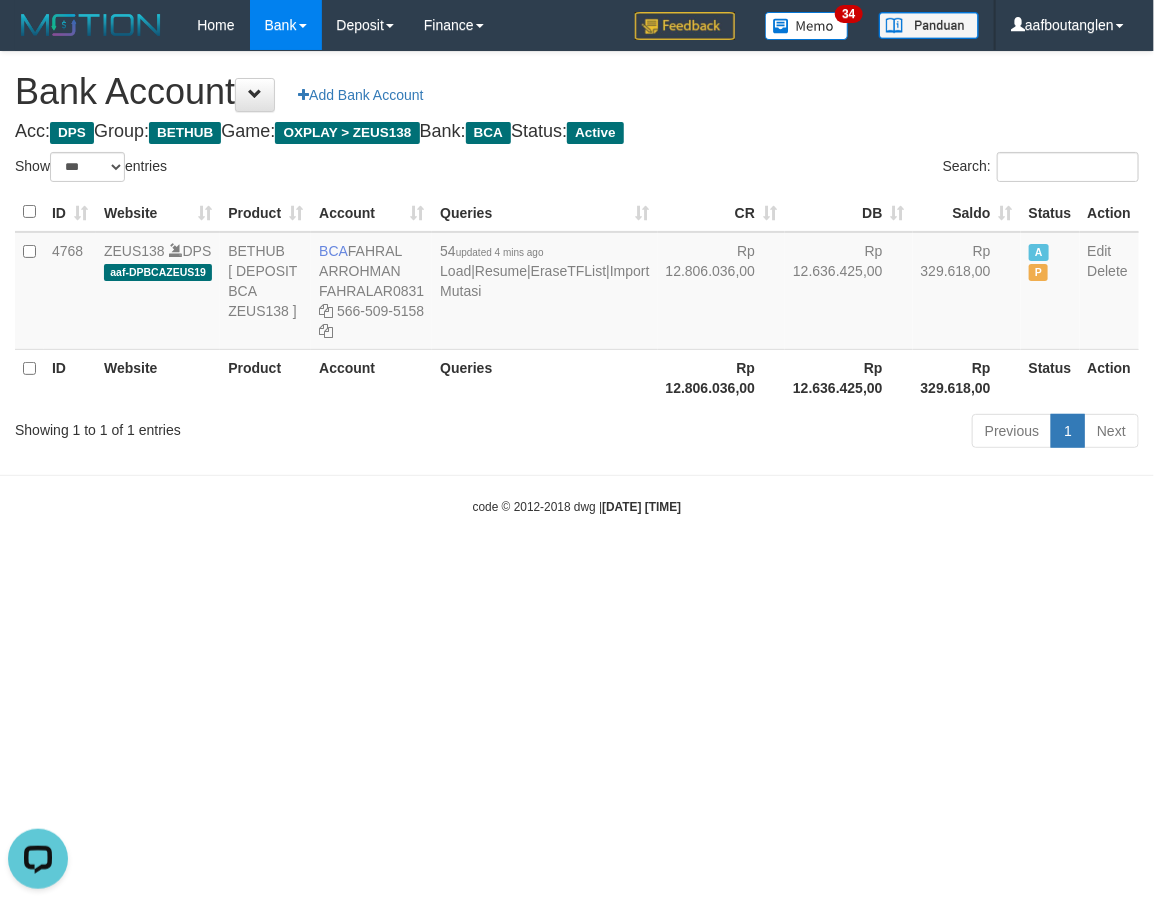 drag, startPoint x: 2, startPoint y: 490, endPoint x: 203, endPoint y: 494, distance: 201.0398 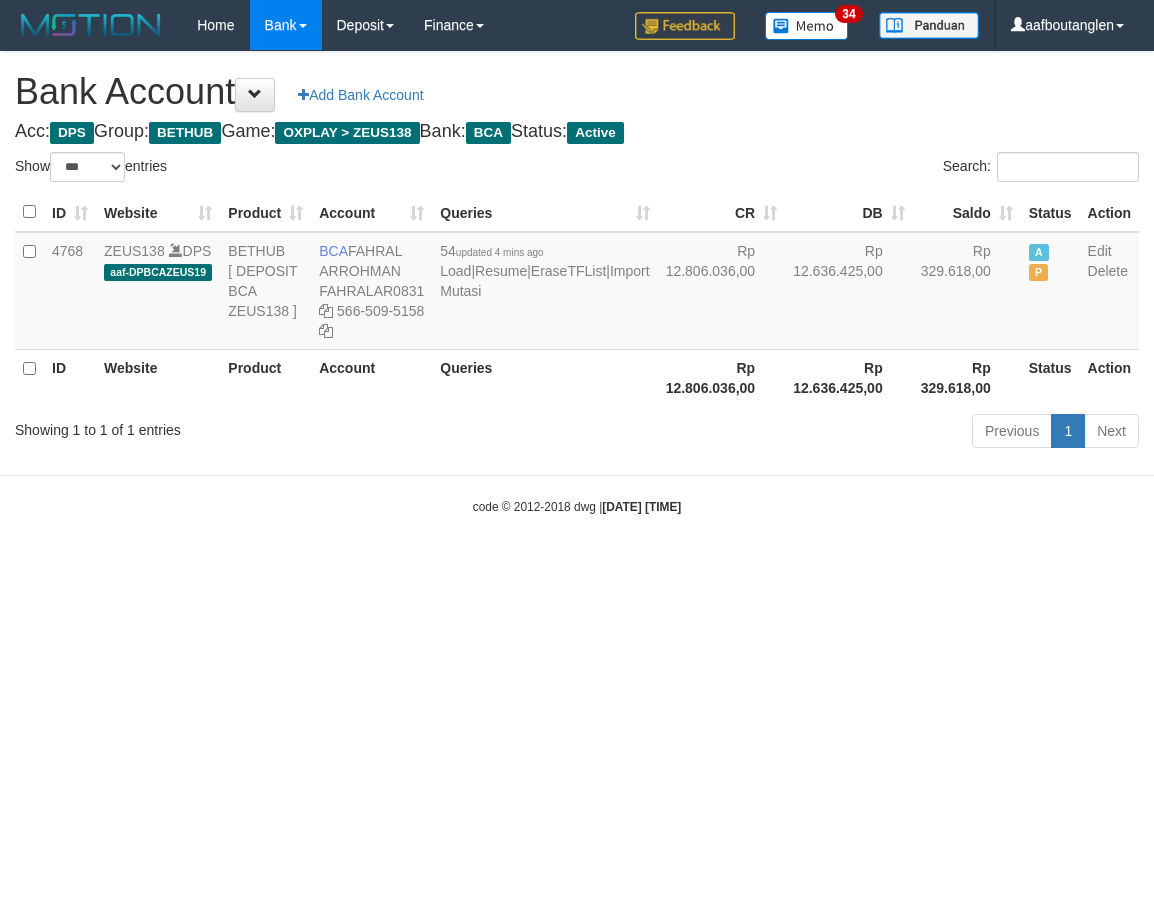 select on "***" 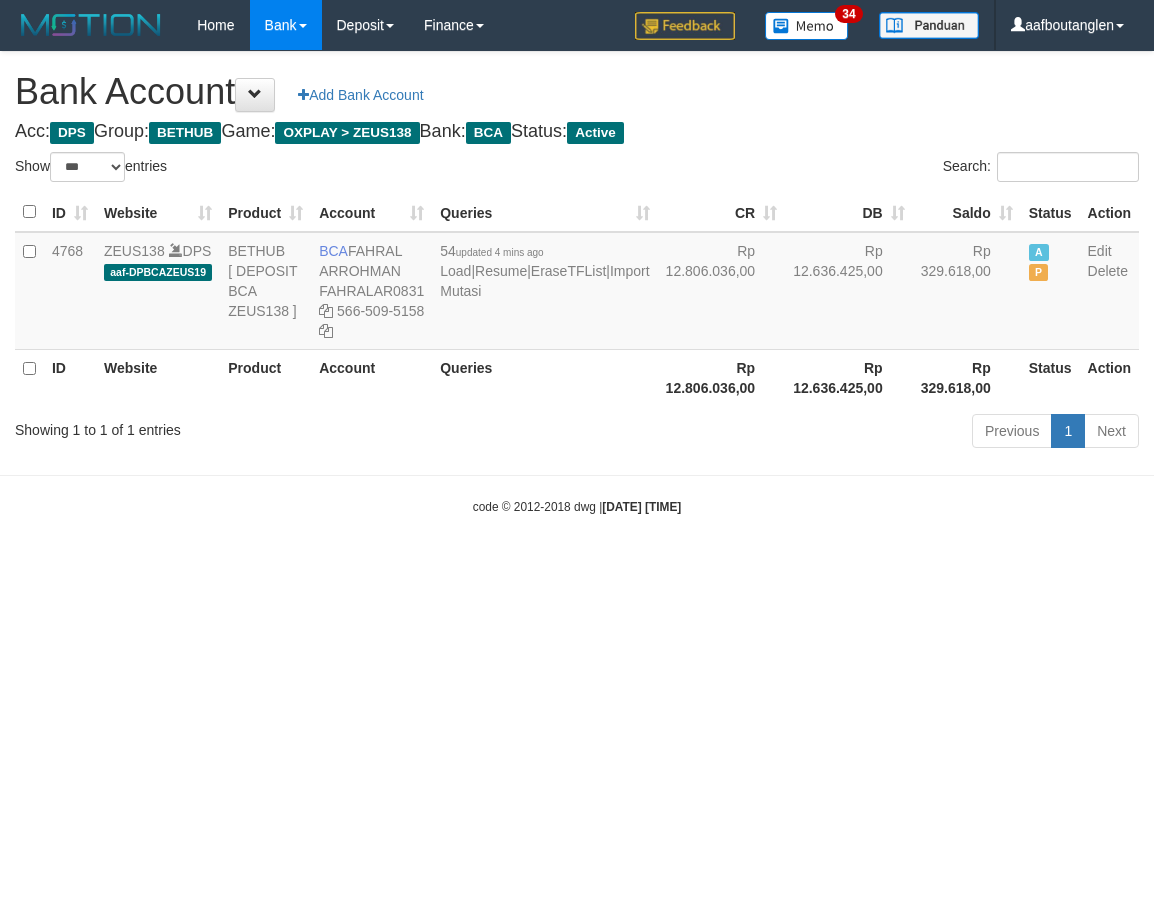 scroll, scrollTop: 0, scrollLeft: 0, axis: both 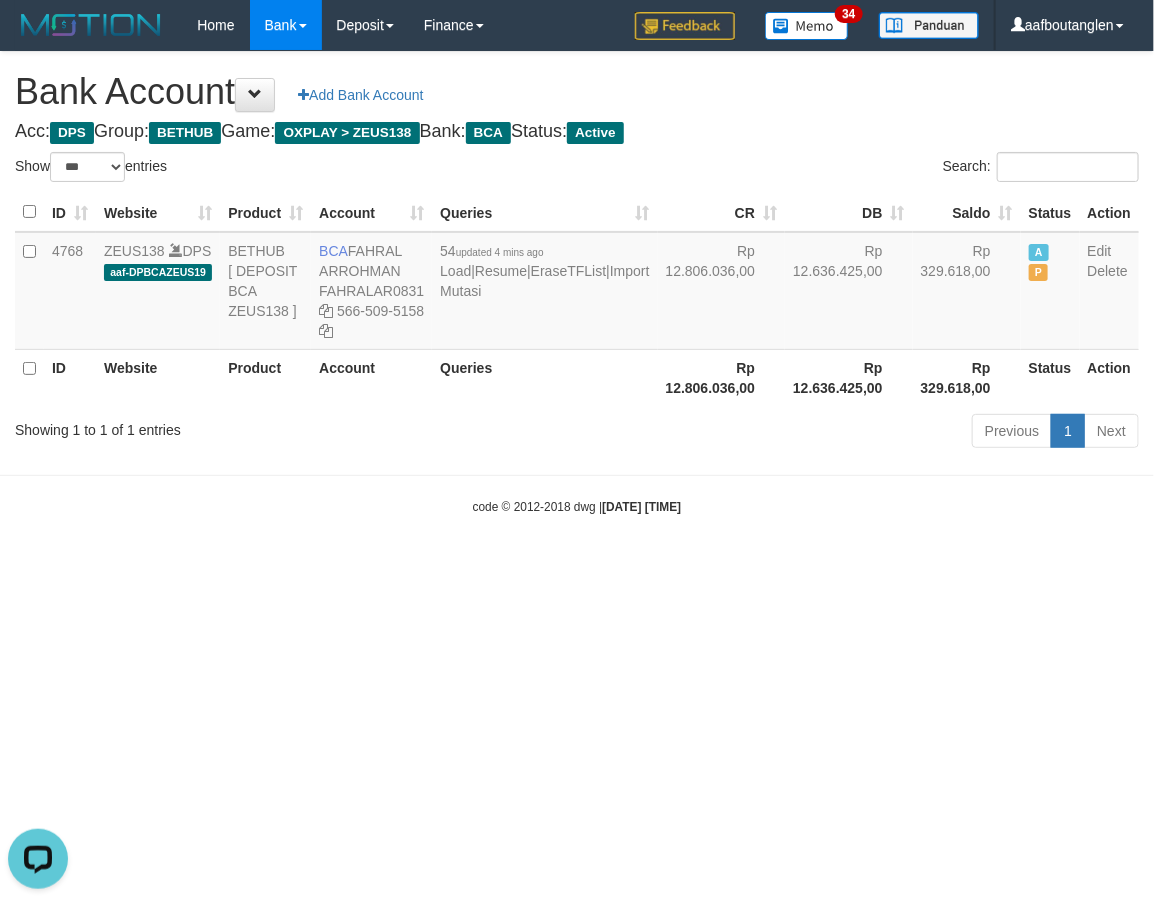 click on "Toggle navigation
Home
Bank
Account List
Deposit
DPS List
History
Note DPS
Finance
Financial Data
aafboutanglen
My Profile
Log Out
34" at bounding box center [577, 283] 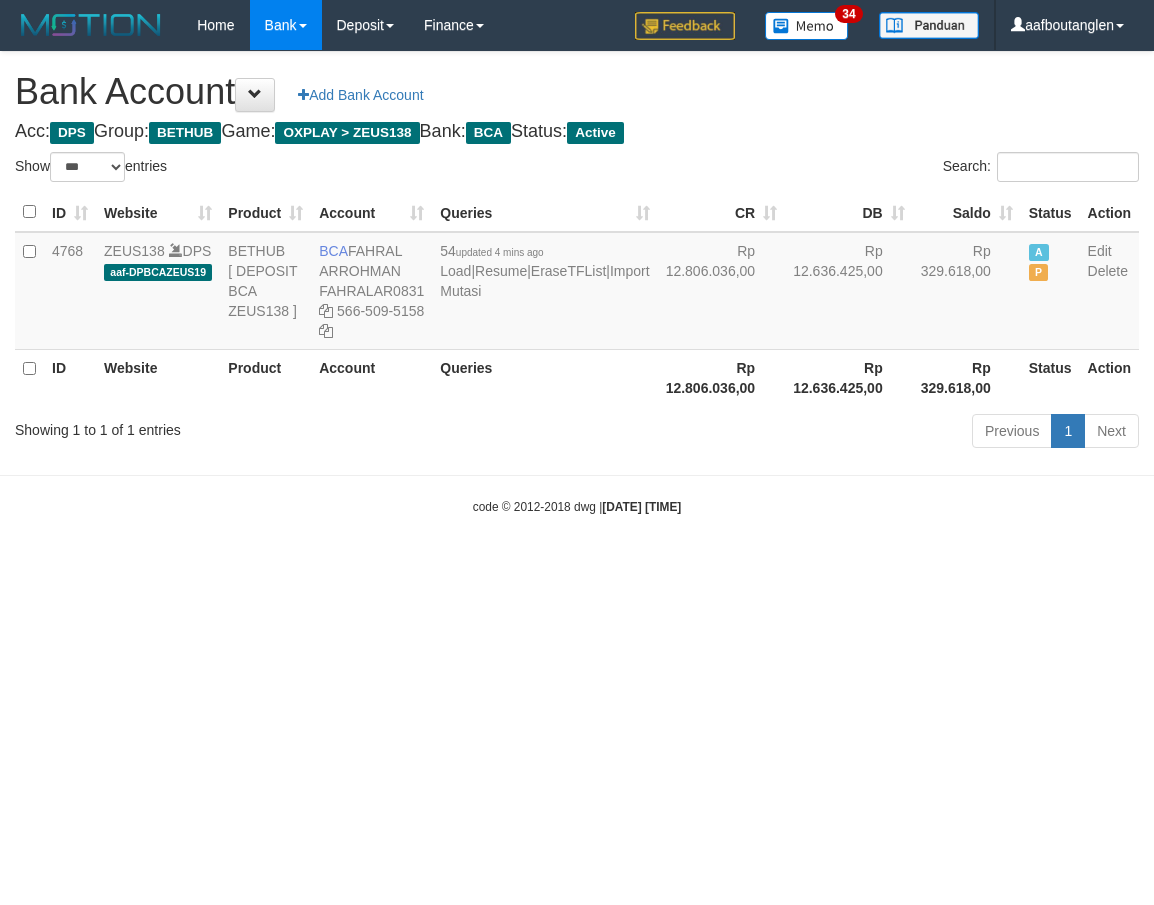 select on "***" 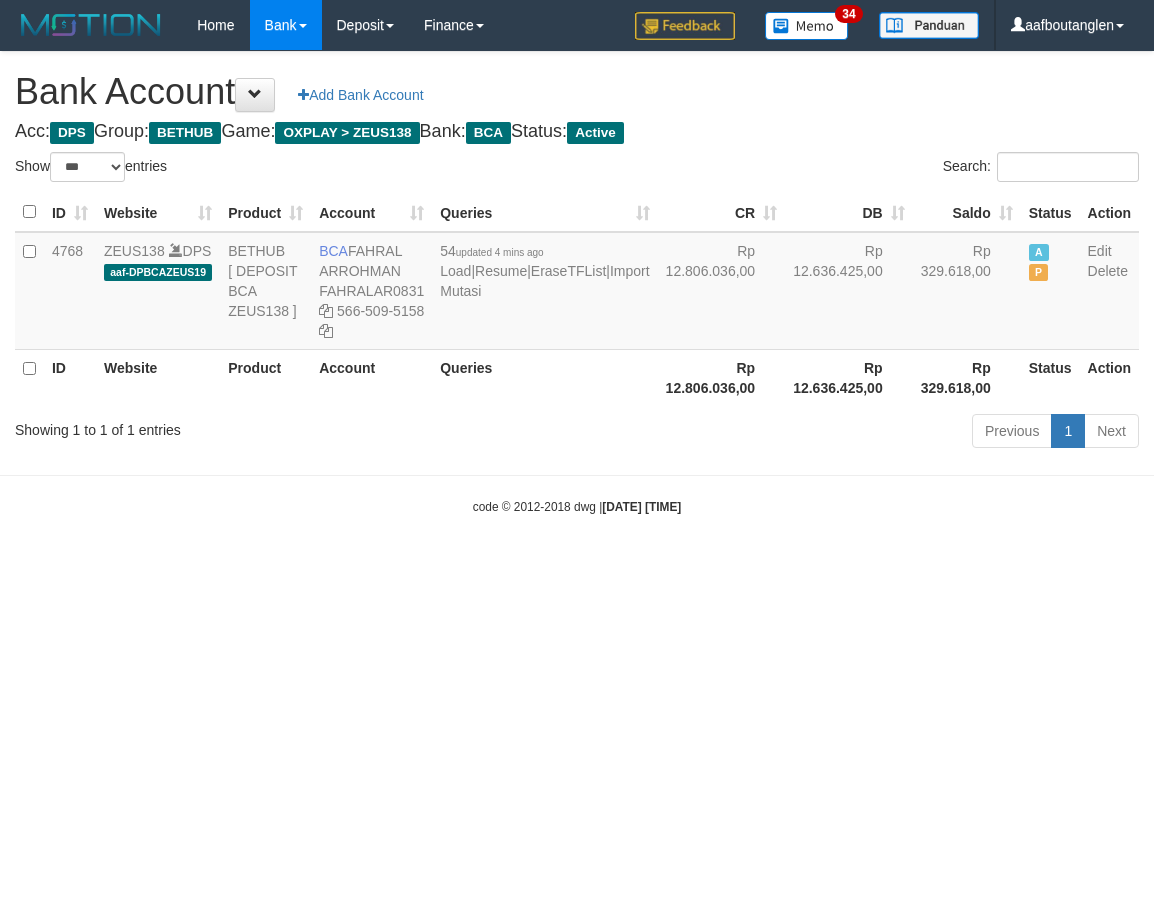 scroll, scrollTop: 0, scrollLeft: 0, axis: both 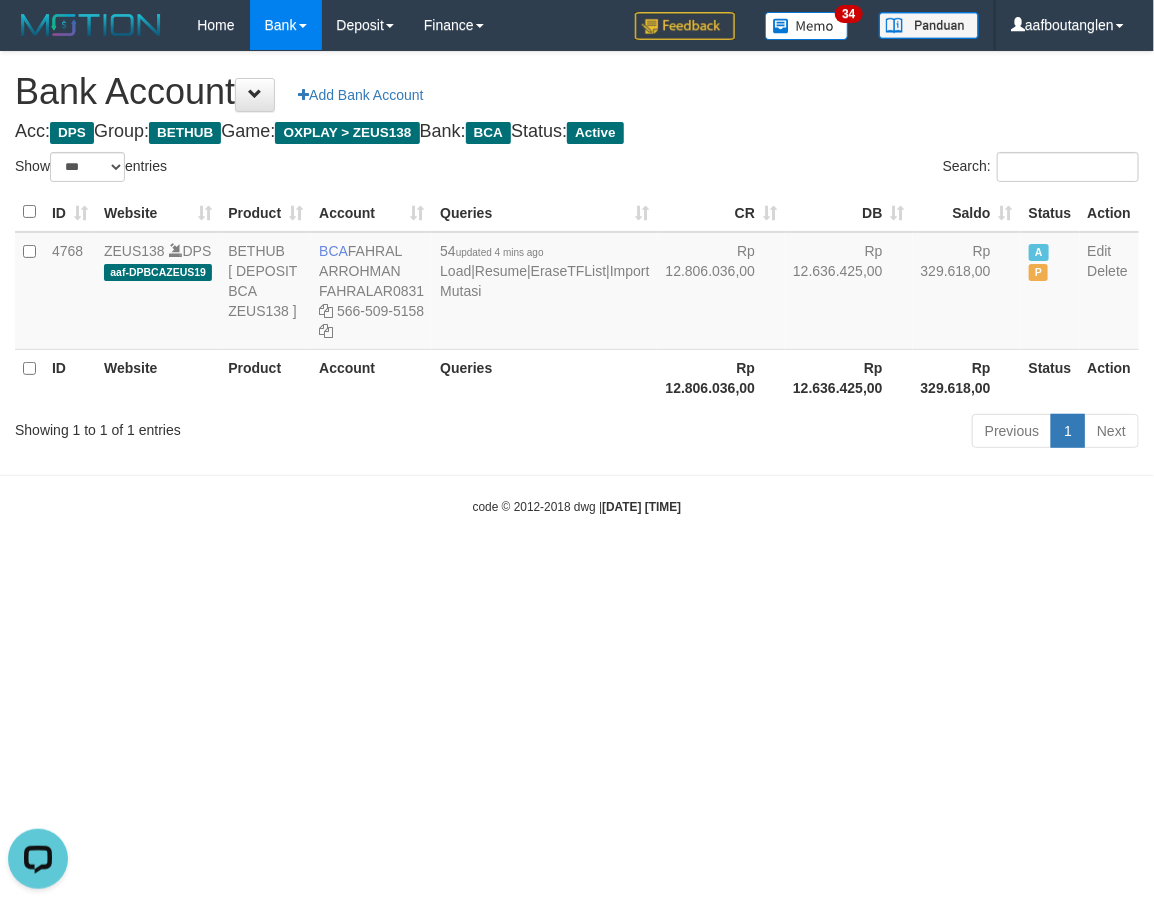 drag, startPoint x: 131, startPoint y: 555, endPoint x: 73, endPoint y: 580, distance: 63.15853 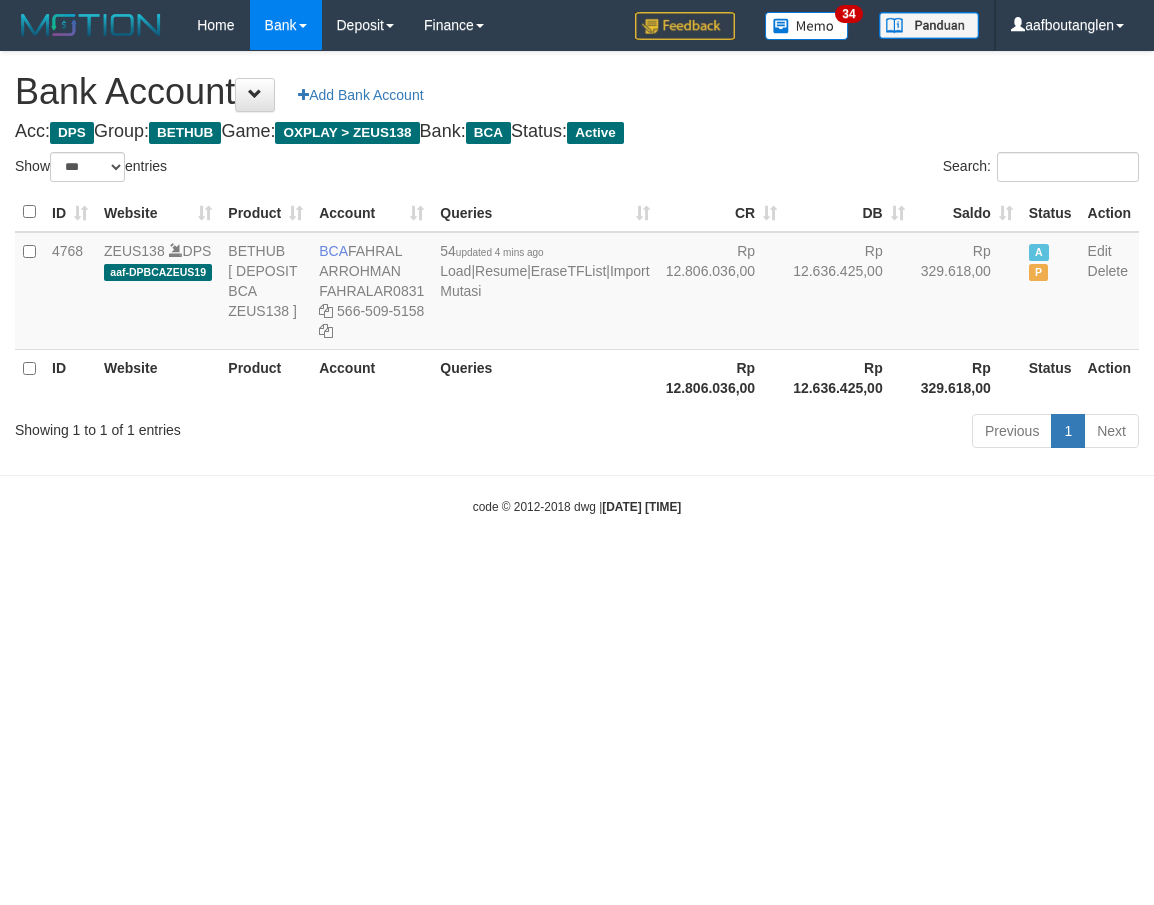 select on "***" 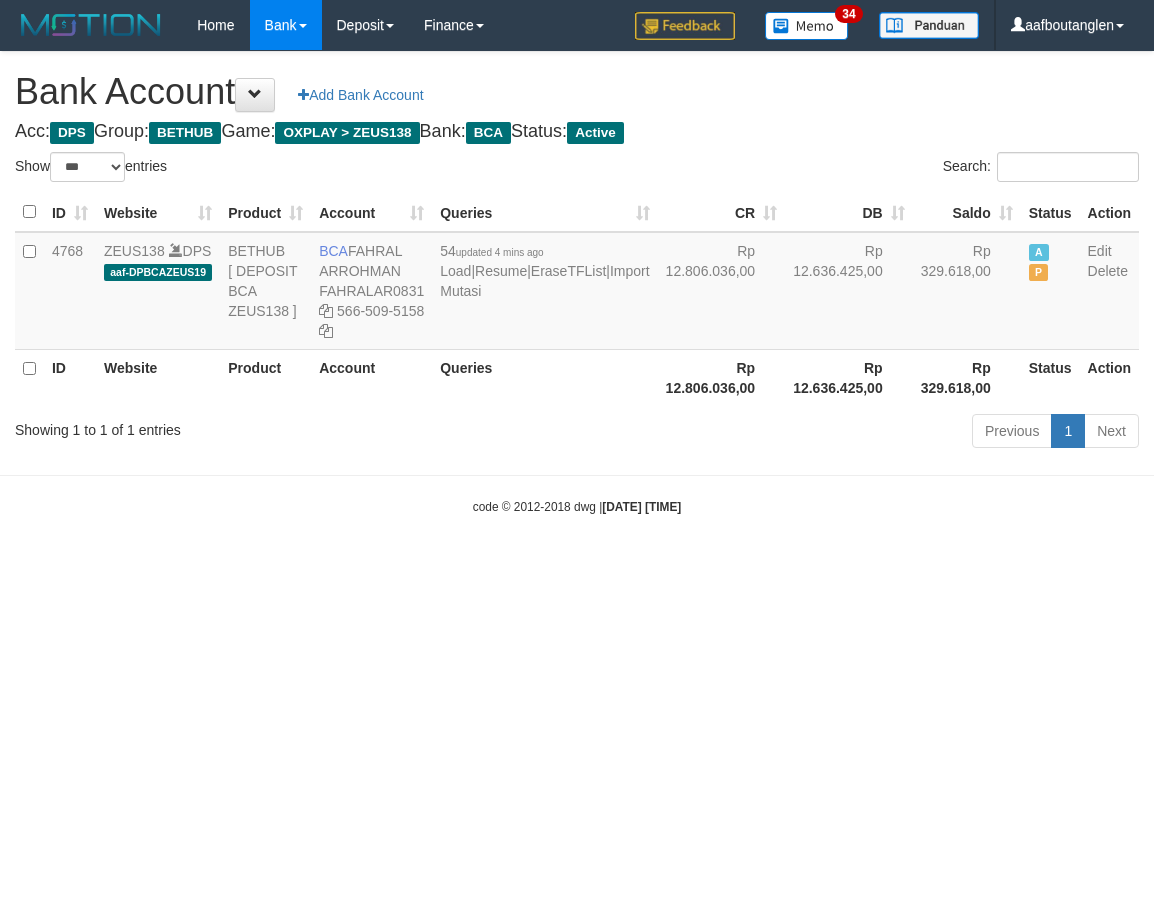 scroll, scrollTop: 0, scrollLeft: 0, axis: both 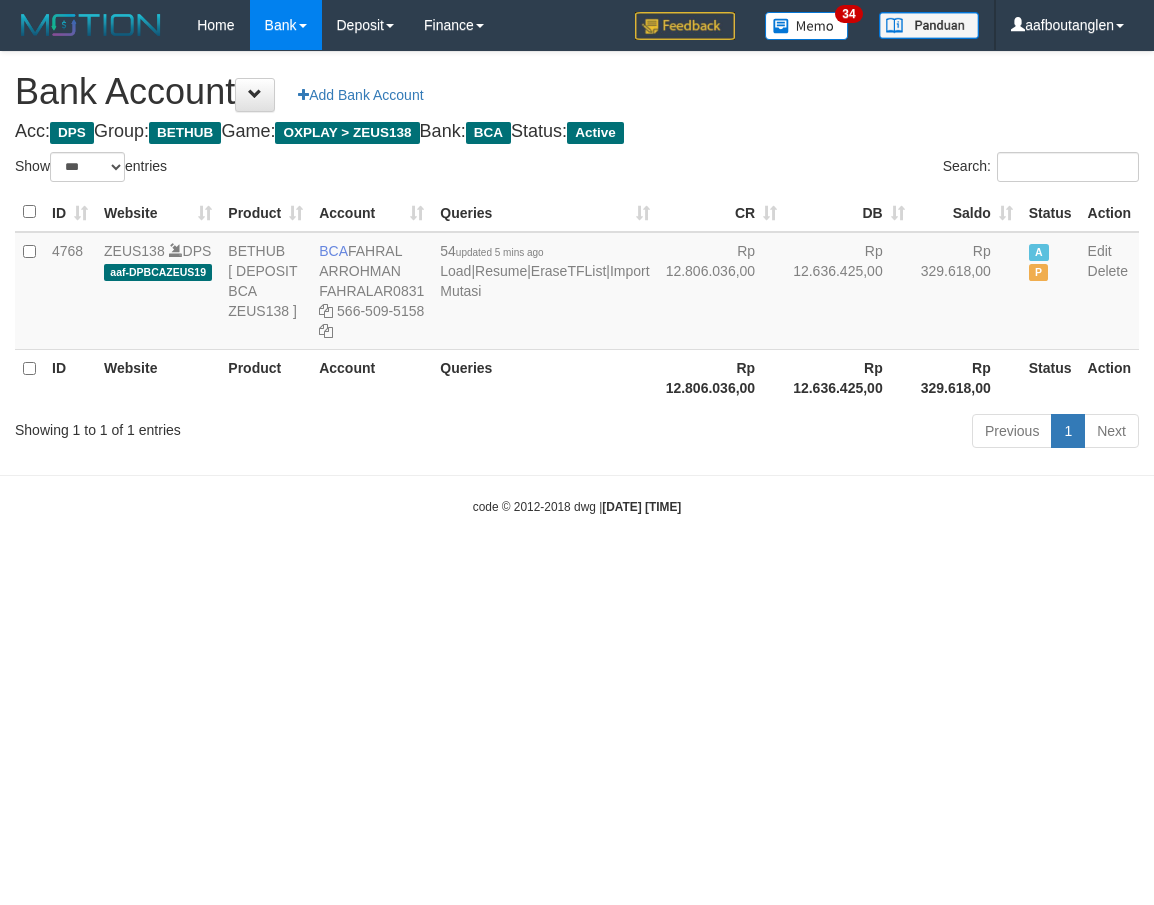 select on "***" 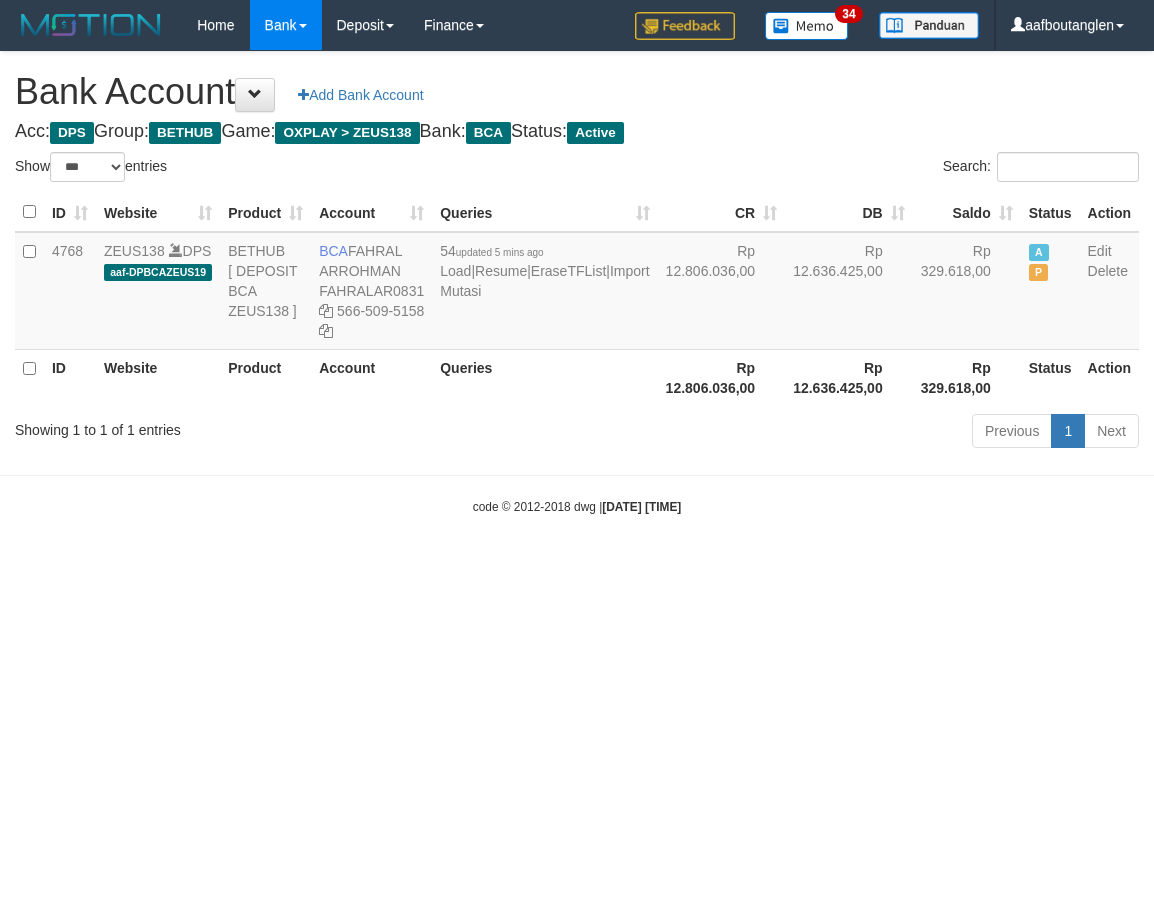 scroll, scrollTop: 0, scrollLeft: 0, axis: both 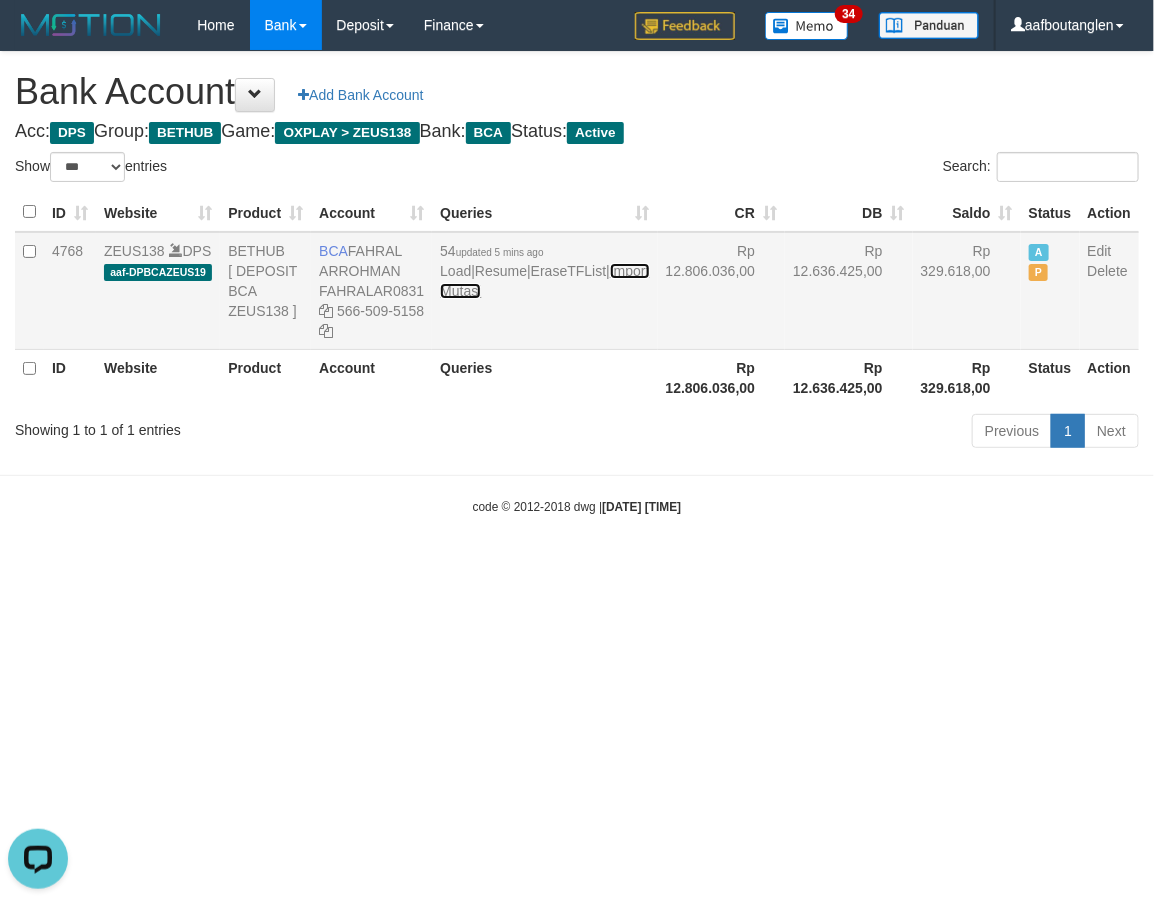 click on "Import Mutasi" at bounding box center [544, 281] 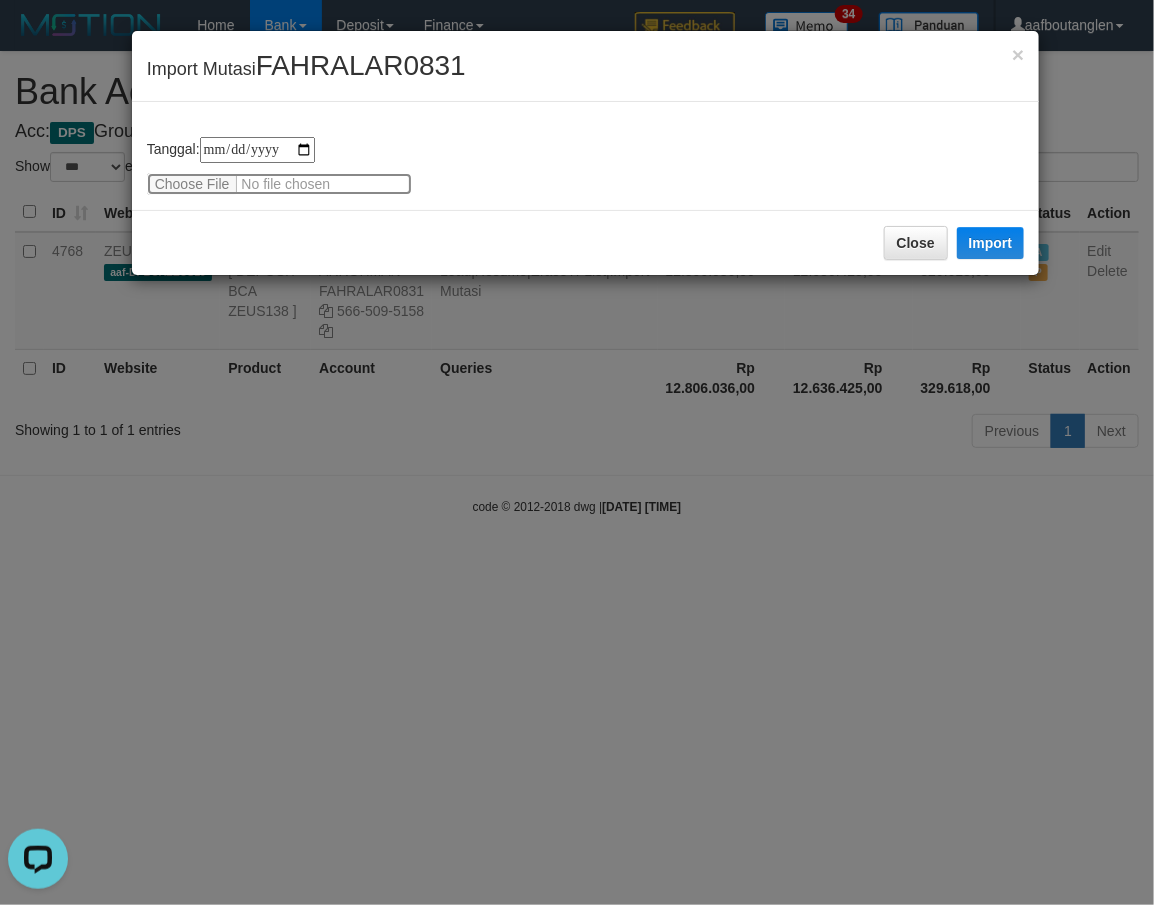 click at bounding box center [279, 184] 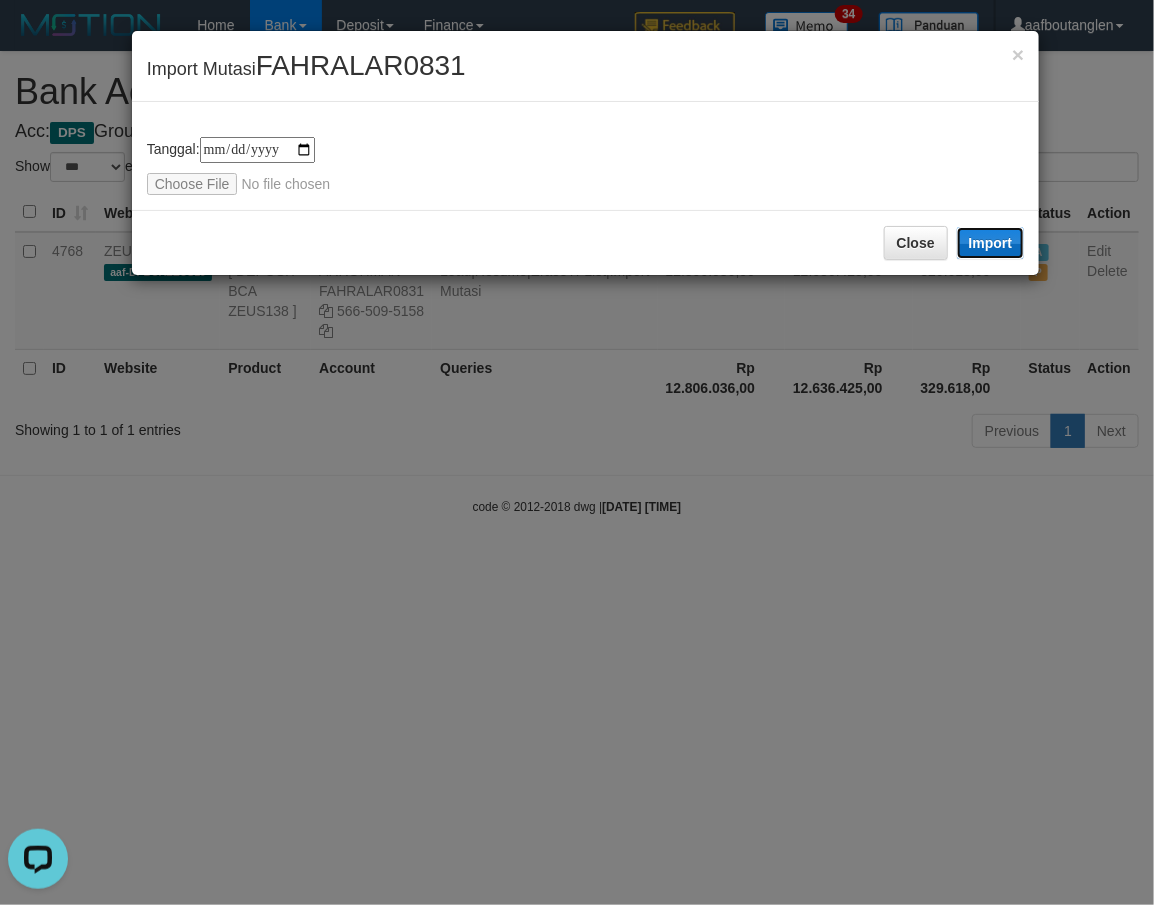 click on "Import" at bounding box center (991, 243) 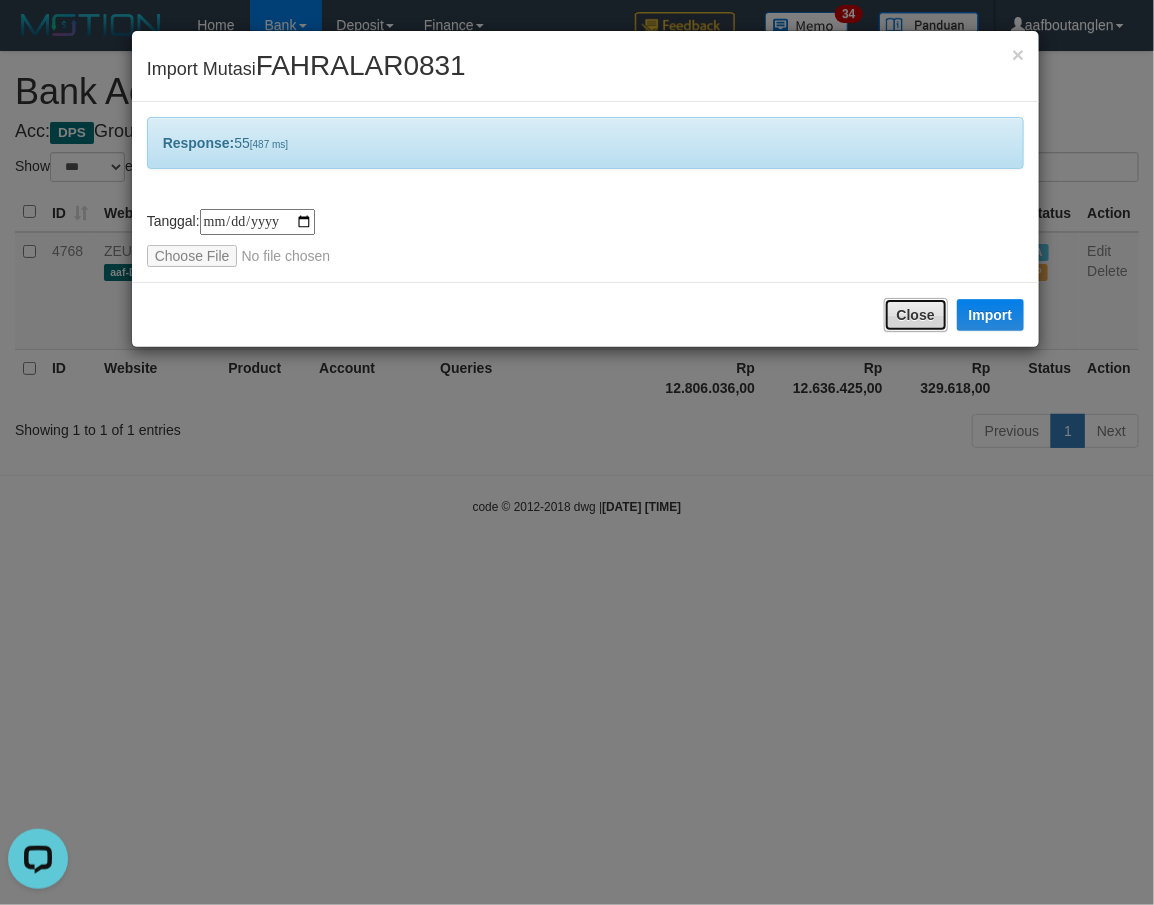 click on "Close" at bounding box center (916, 315) 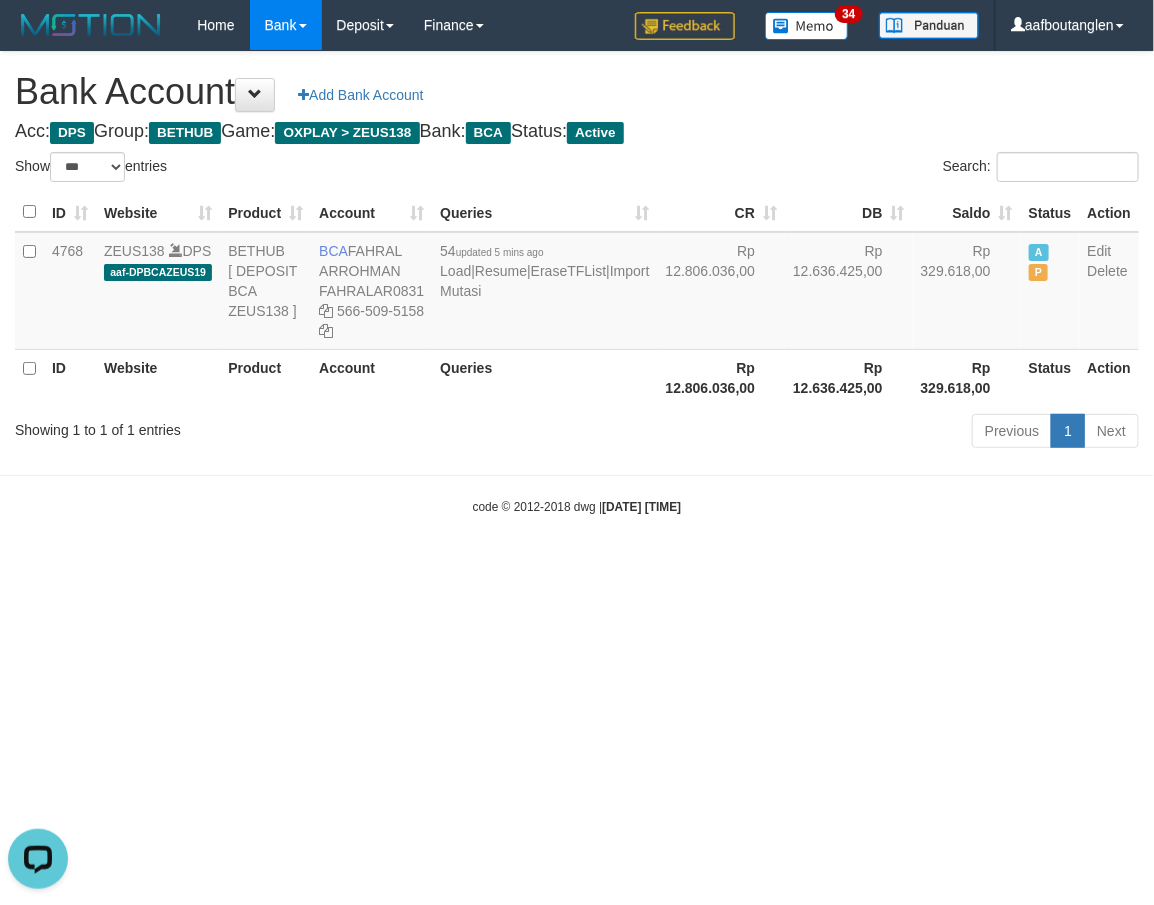 click on "Previous 1 Next" at bounding box center [817, 433] 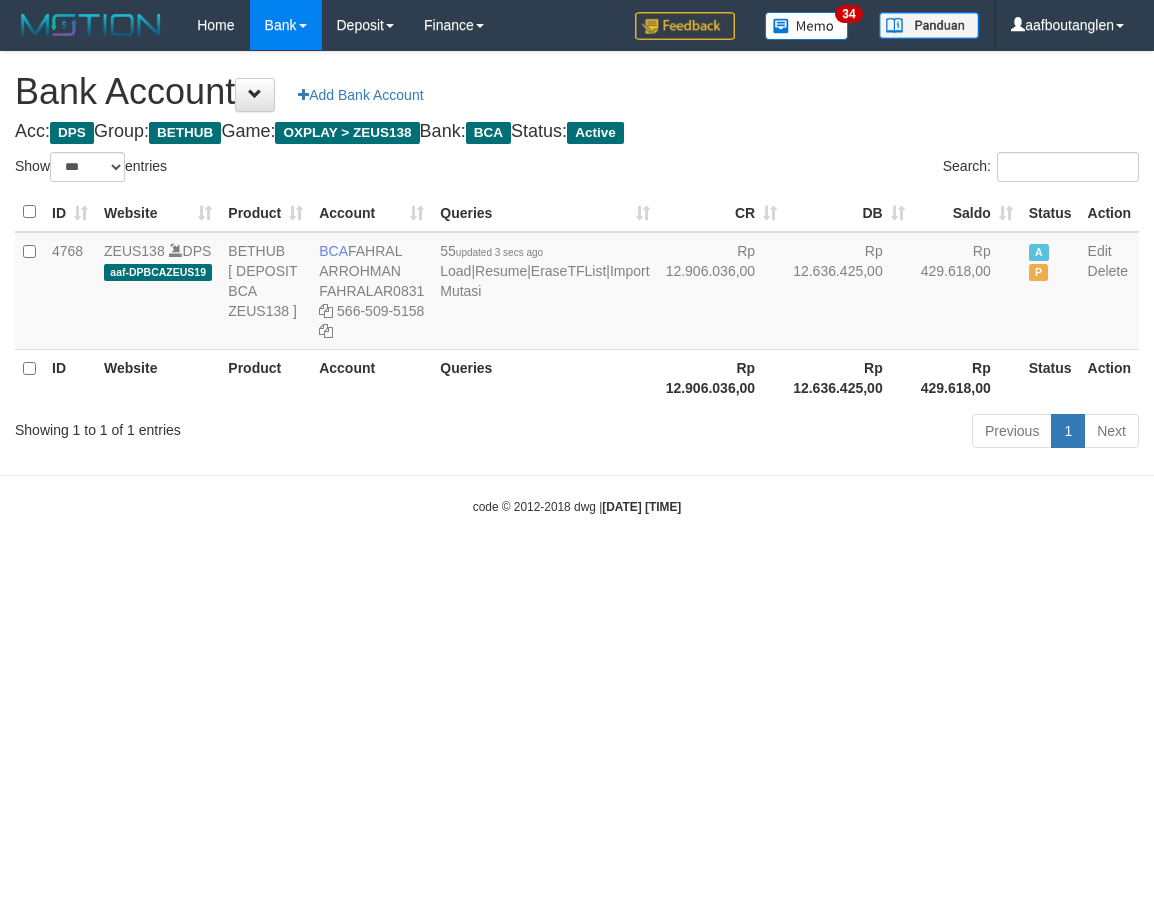 select on "***" 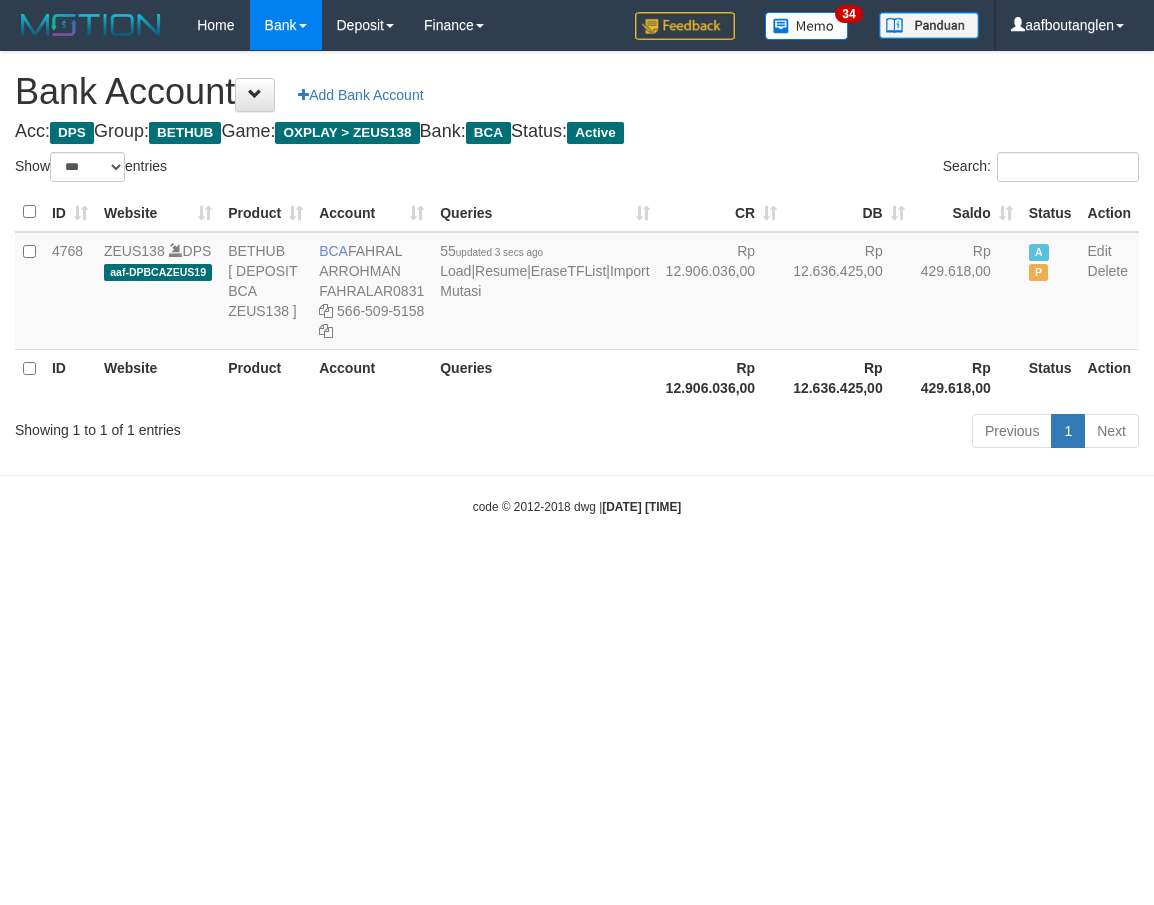 scroll, scrollTop: 0, scrollLeft: 0, axis: both 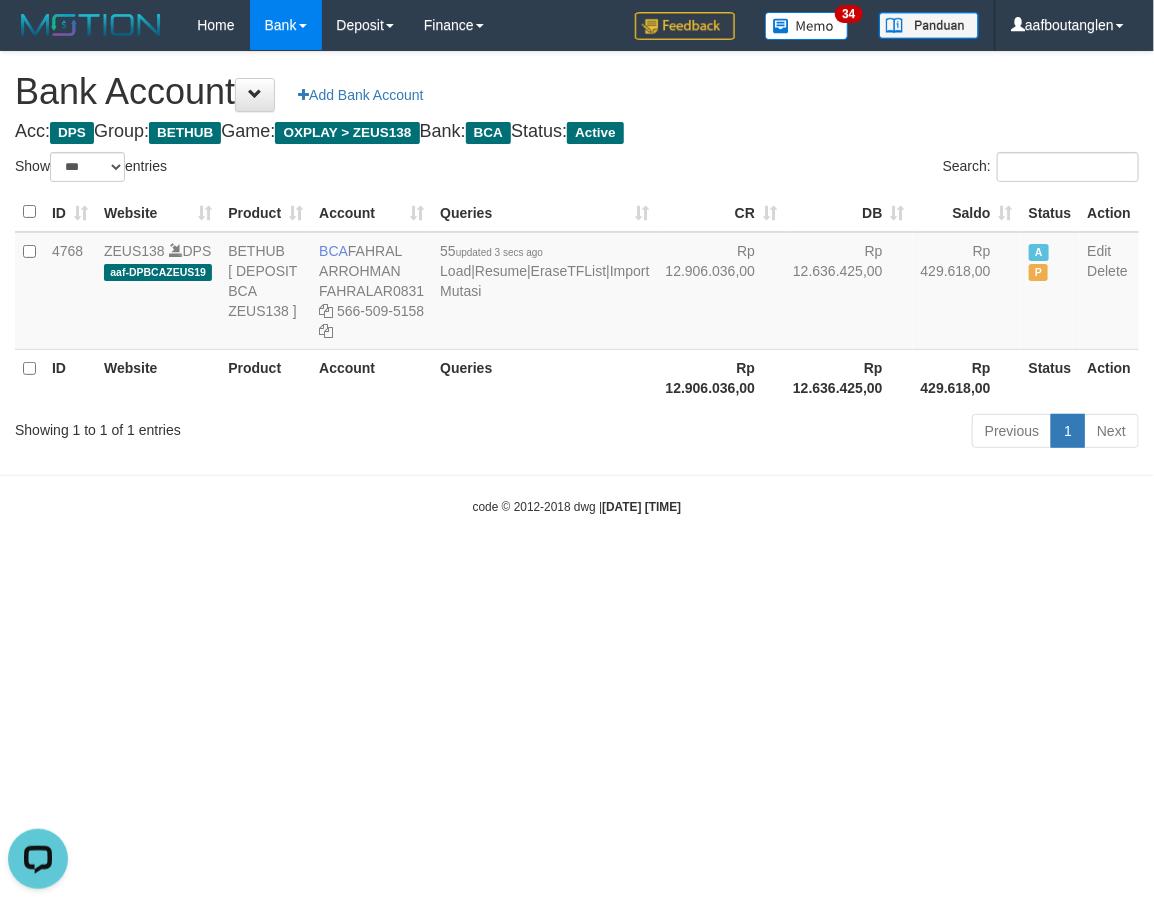 click on "Toggle navigation
Home
Bank
Account List
Deposit
DPS List
History
Note DPS
Finance
Financial Data
aafboutanglen
My Profile
Log Out
34" at bounding box center [577, 283] 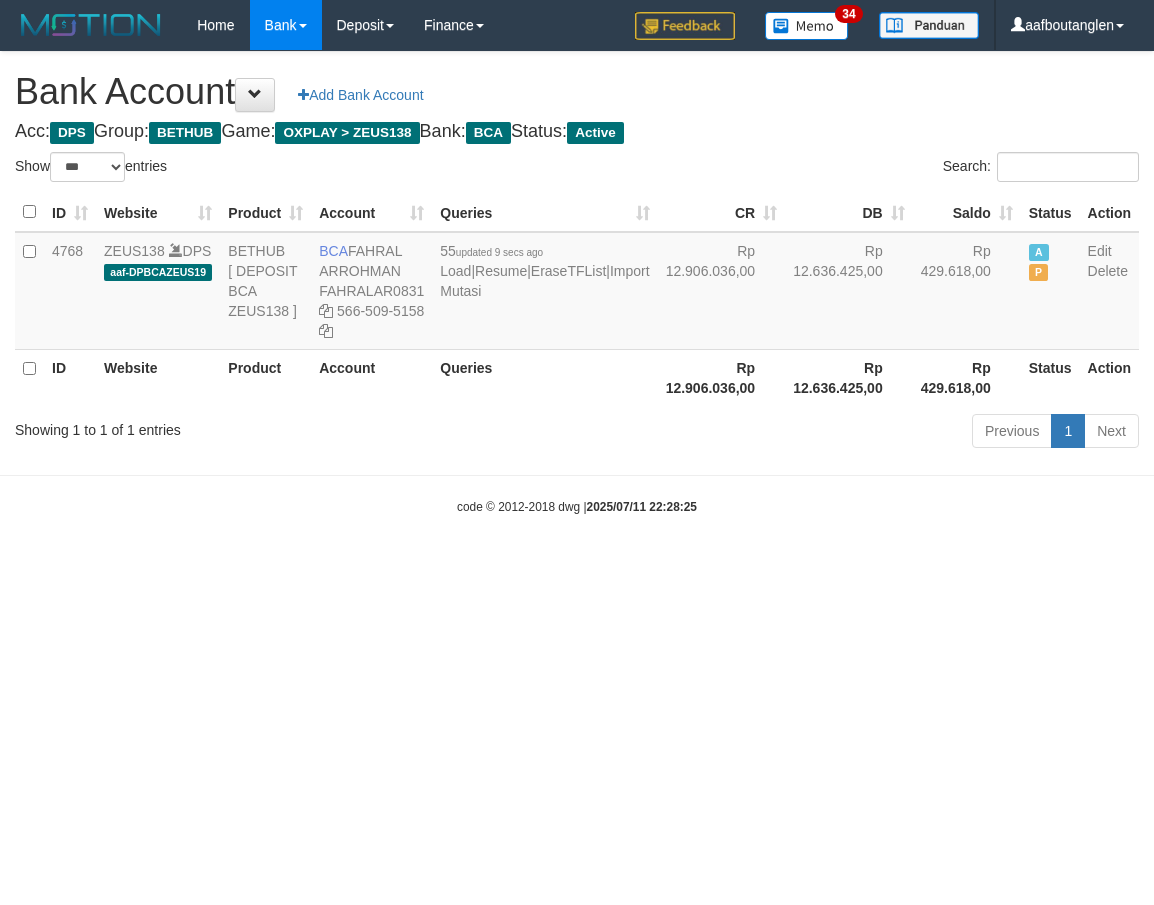 select on "***" 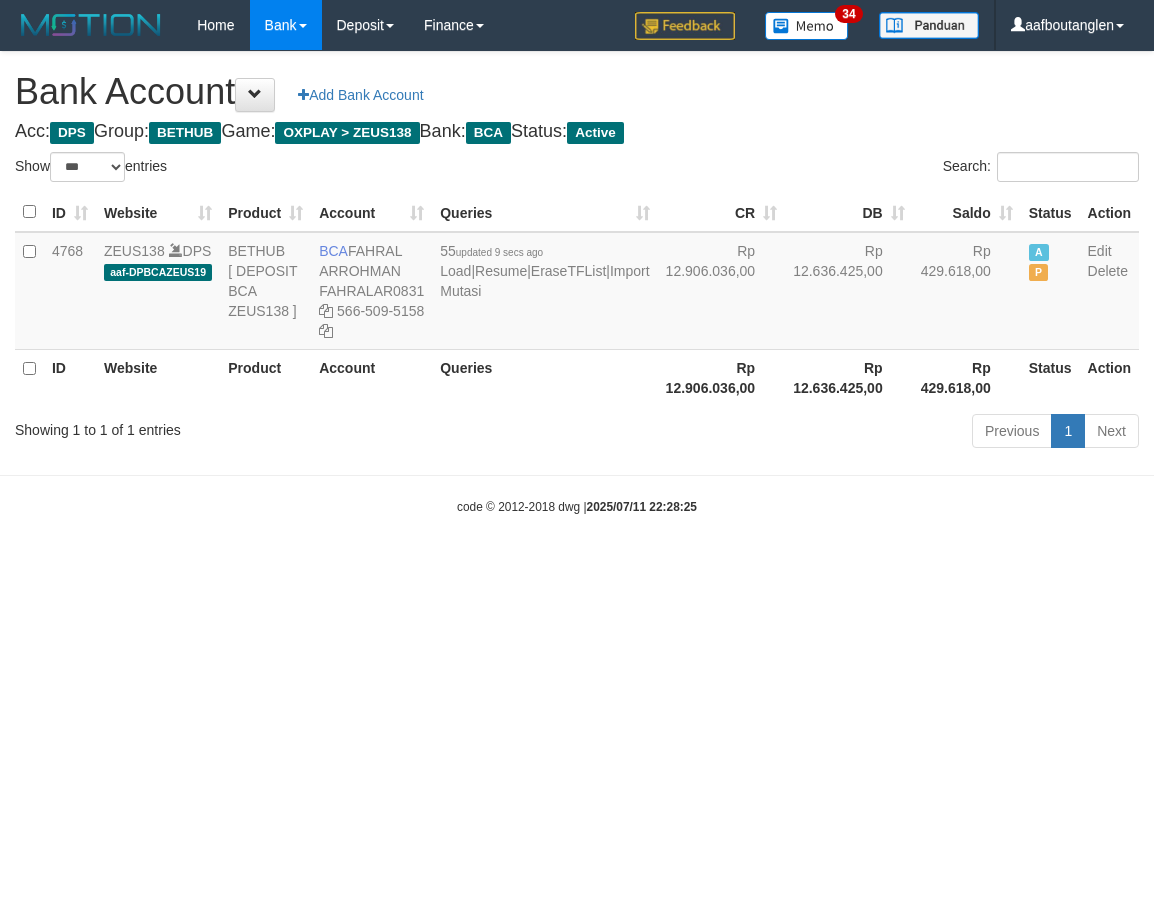 scroll, scrollTop: 0, scrollLeft: 0, axis: both 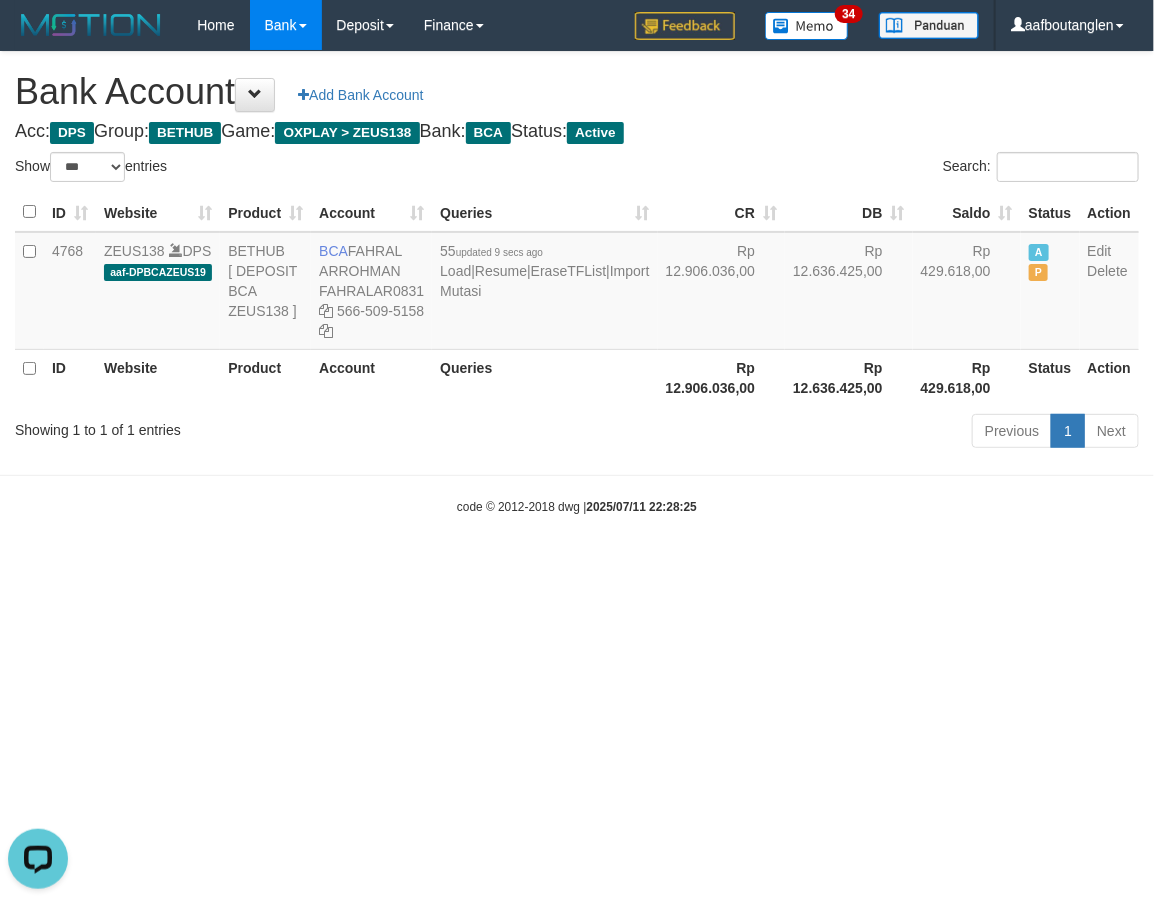 drag, startPoint x: 863, startPoint y: 595, endPoint x: 855, endPoint y: 581, distance: 16.124516 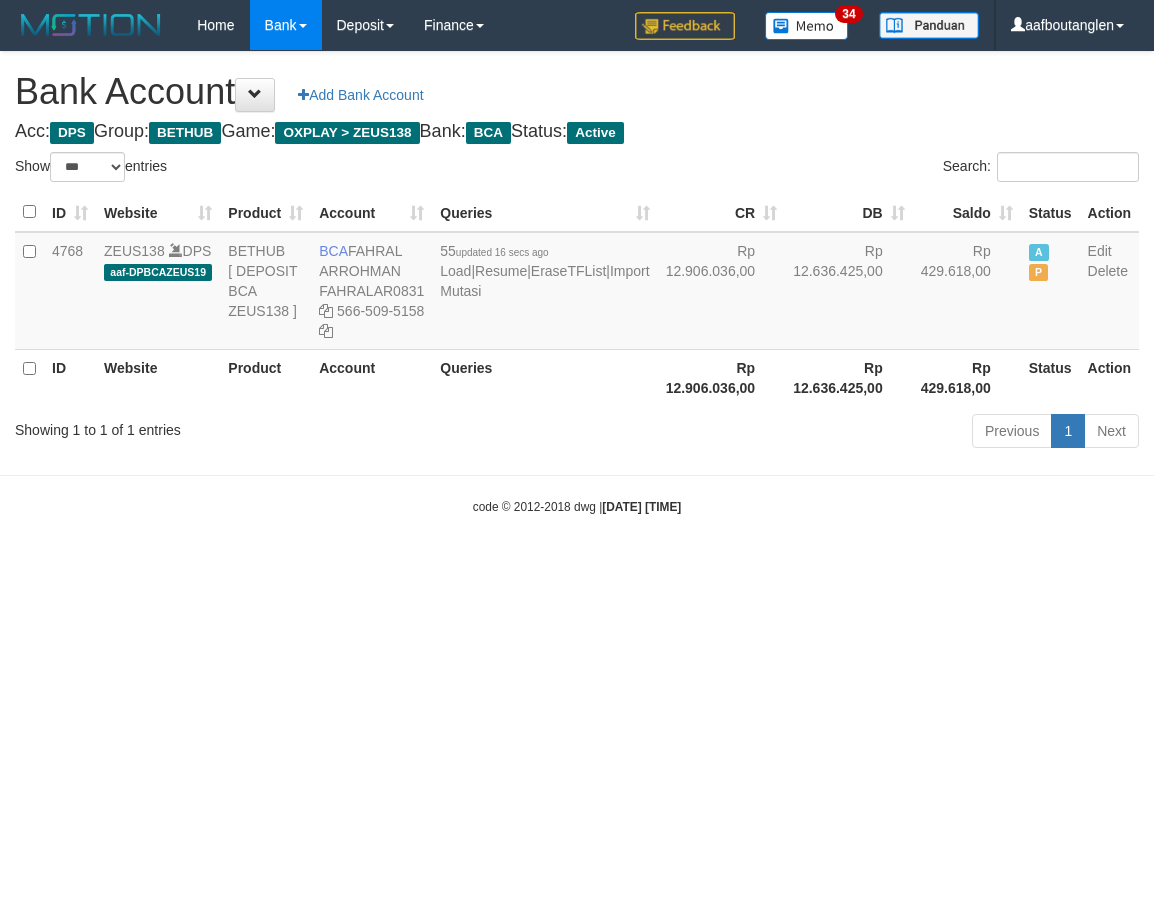 select on "***" 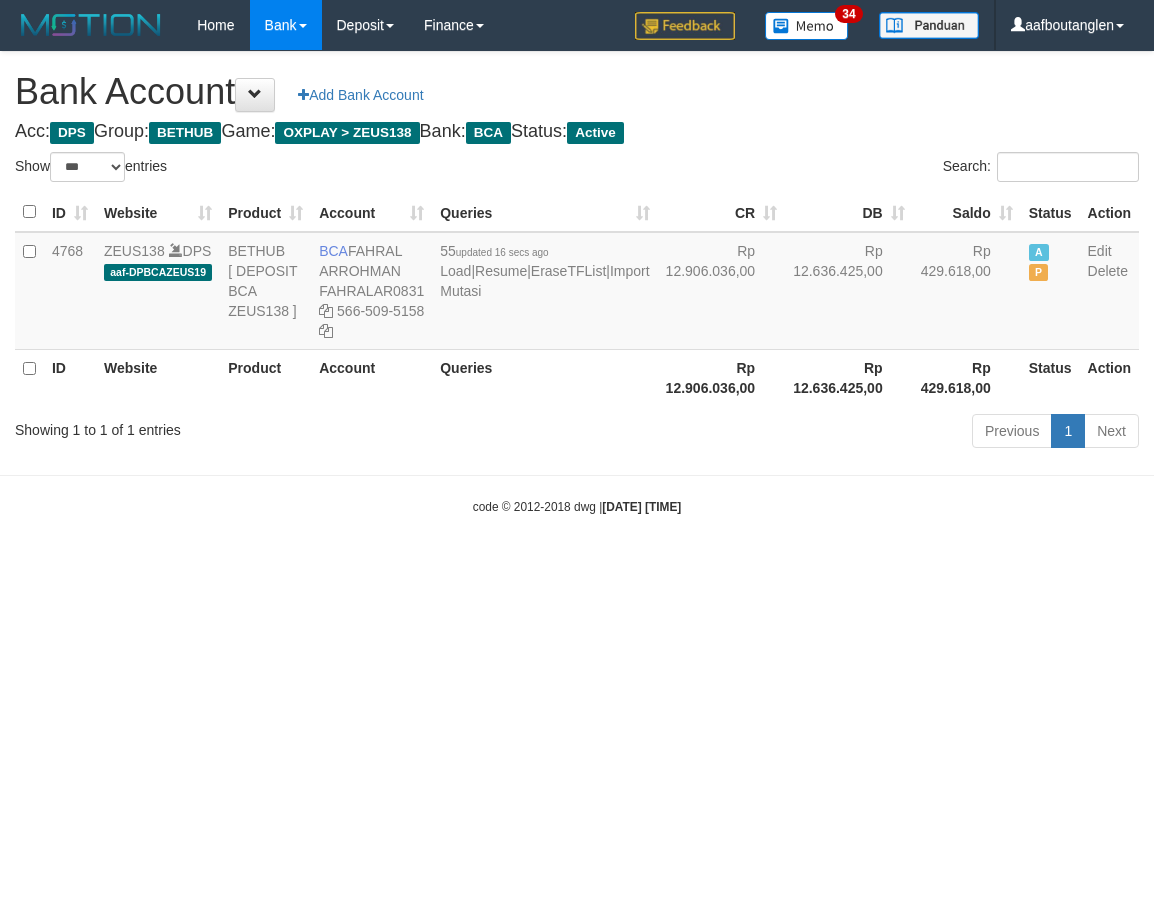 scroll, scrollTop: 0, scrollLeft: 0, axis: both 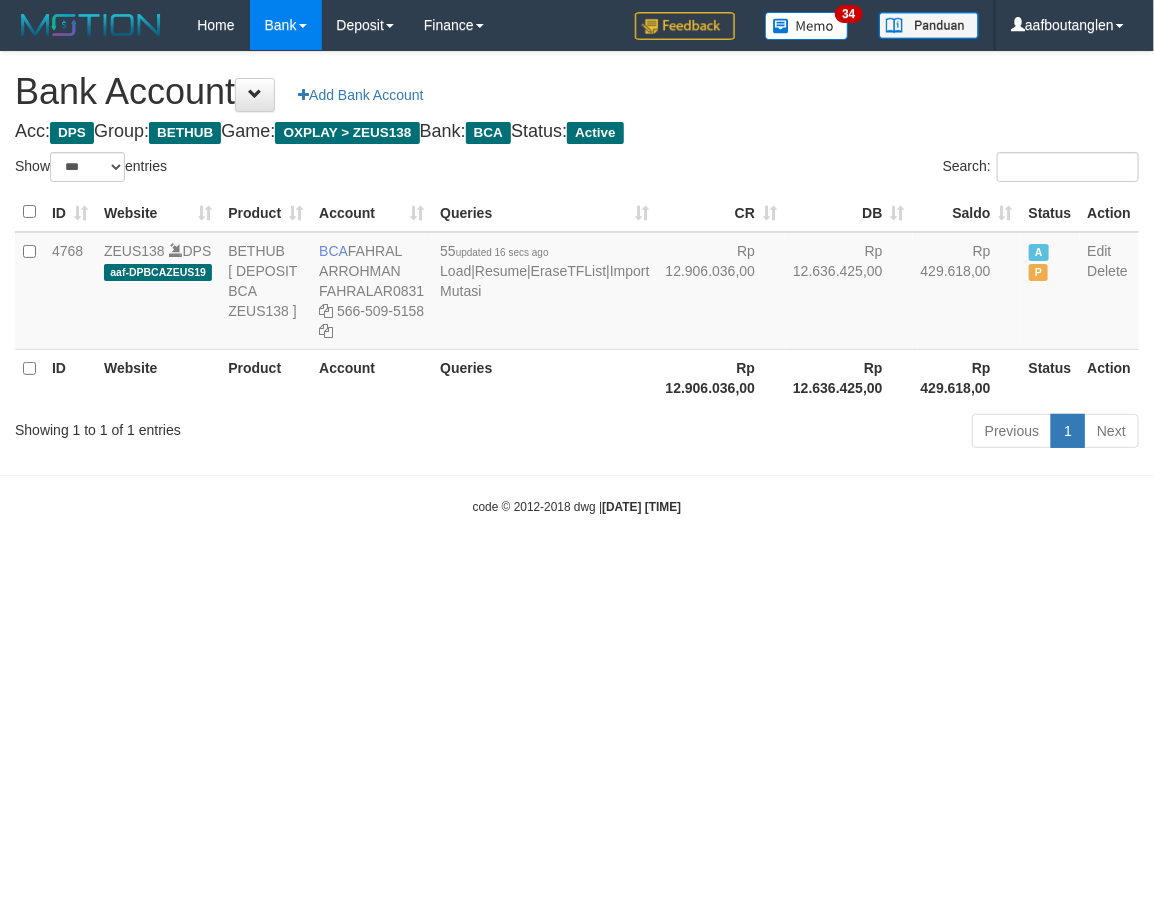 click on "Toggle navigation
Home
Bank
Account List
Deposit
DPS List
History
Note DPS
Finance
Financial Data
aafboutanglen
My Profile
Log Out
34" at bounding box center (577, 283) 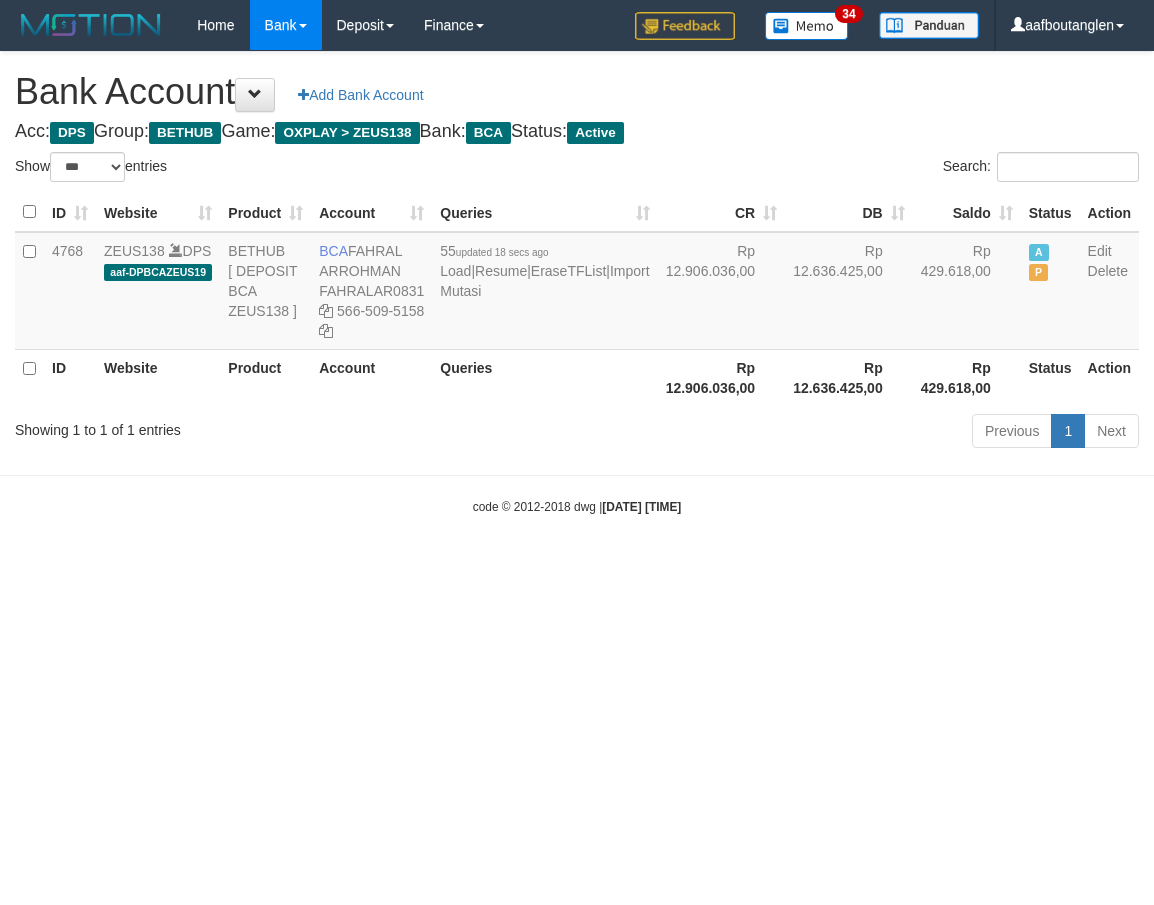 select on "***" 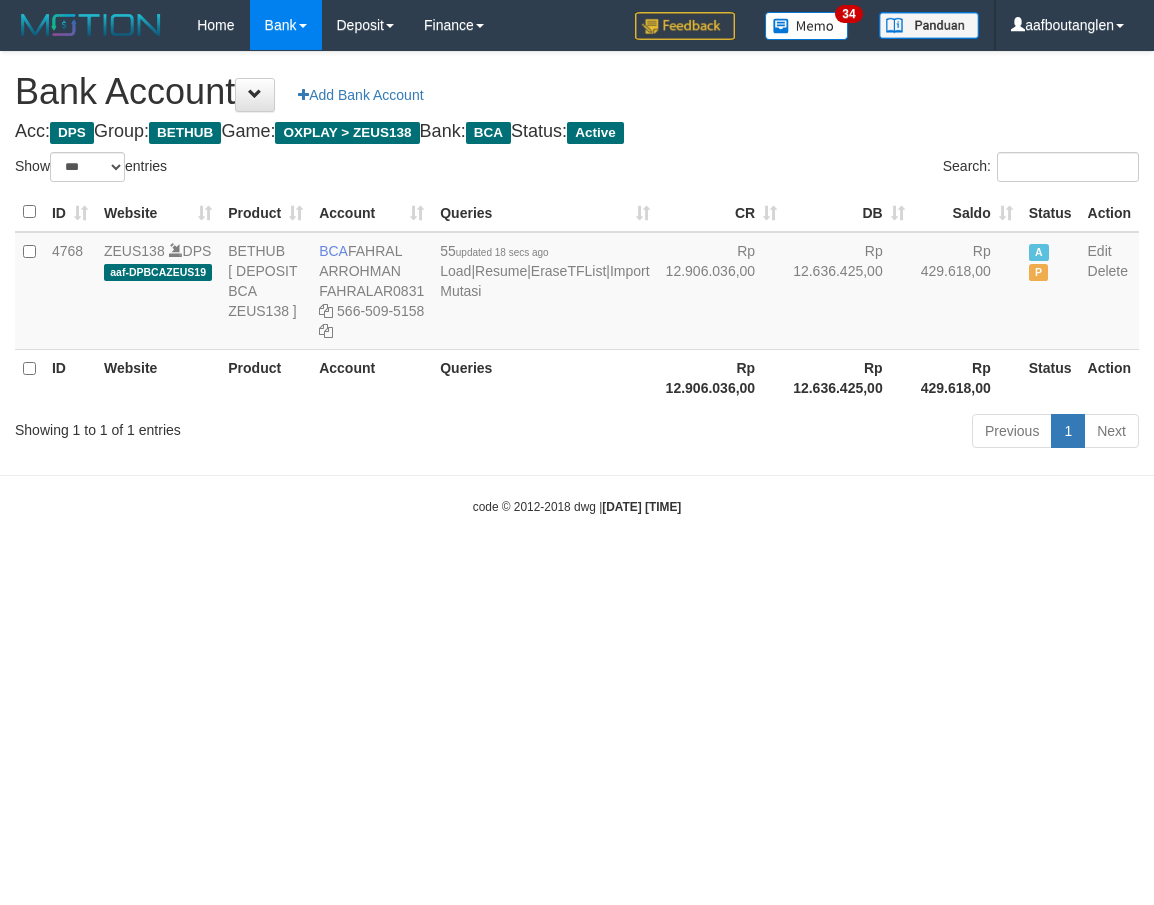 scroll, scrollTop: 0, scrollLeft: 0, axis: both 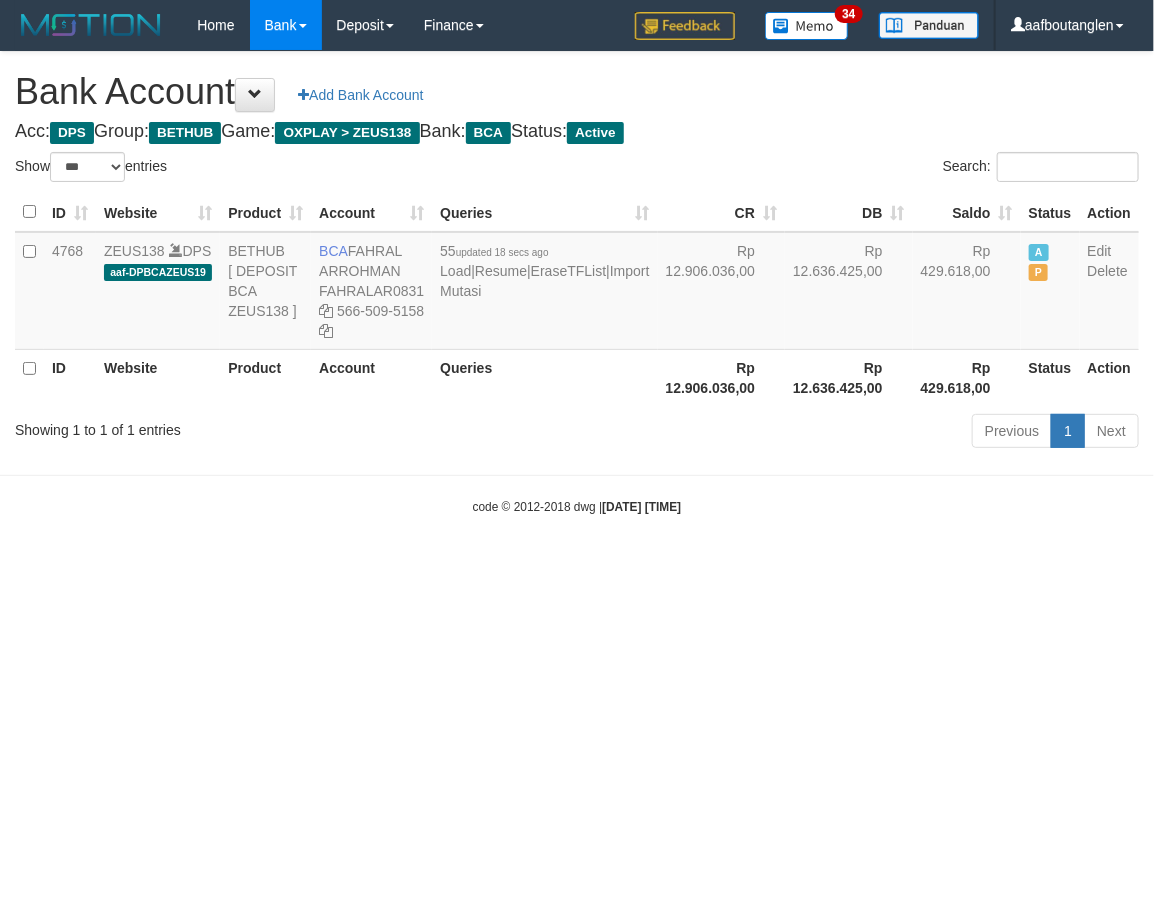 drag, startPoint x: 0, startPoint y: 0, endPoint x: 833, endPoint y: 648, distance: 1055.3639 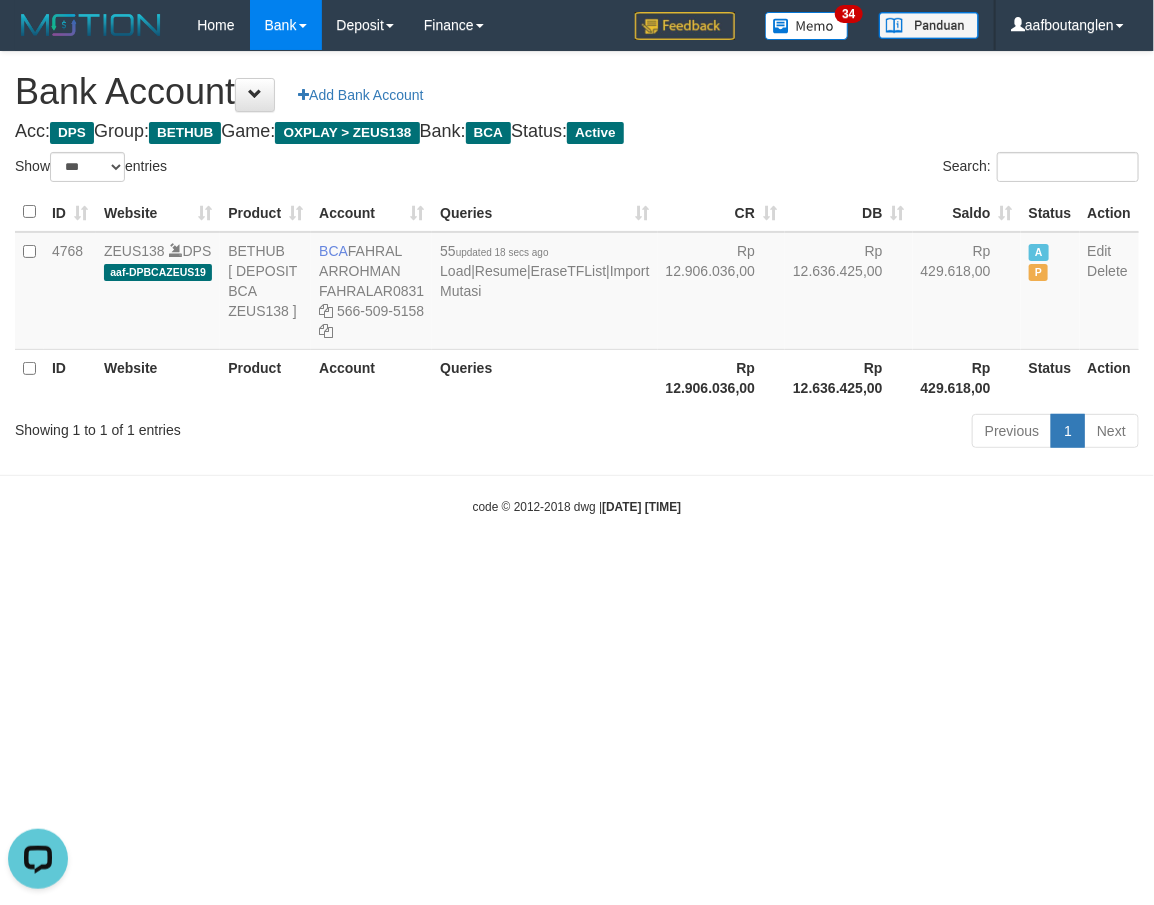 scroll, scrollTop: 0, scrollLeft: 0, axis: both 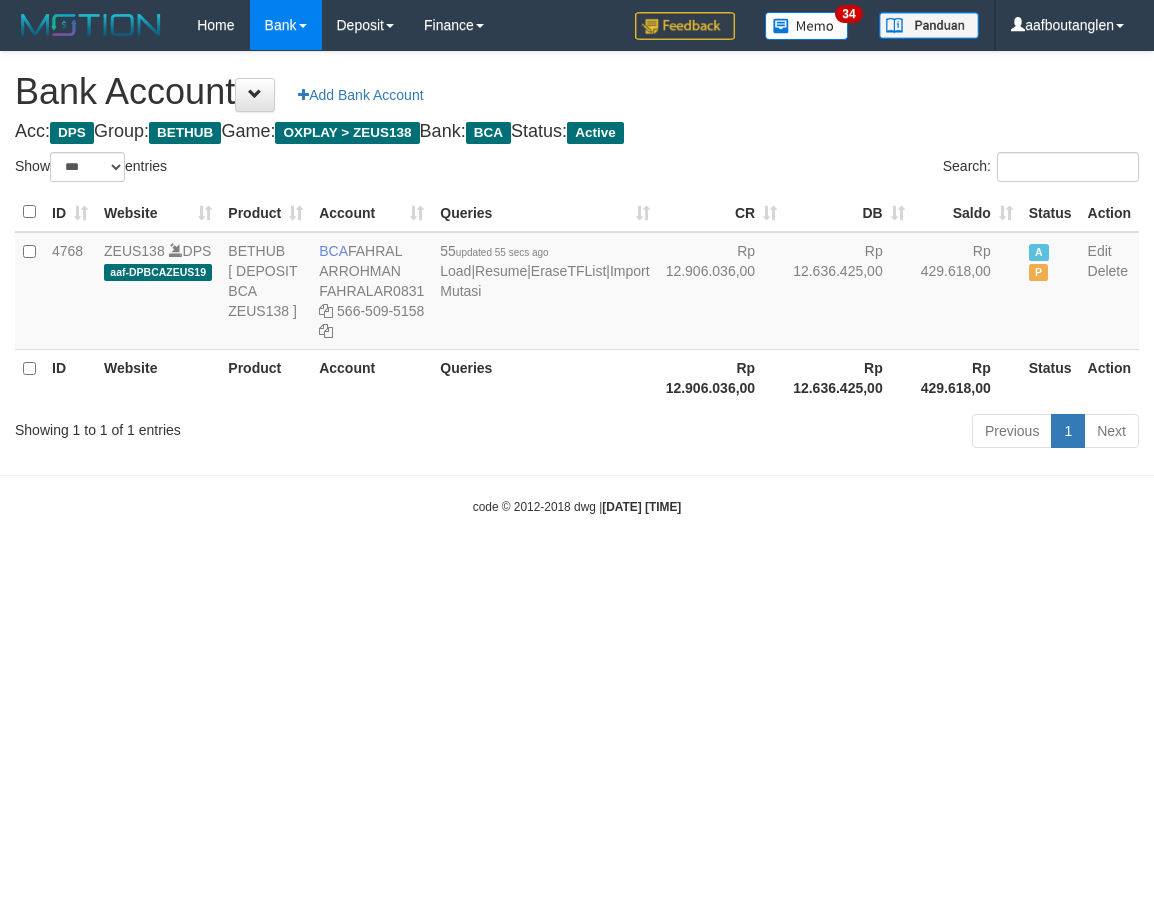 select on "***" 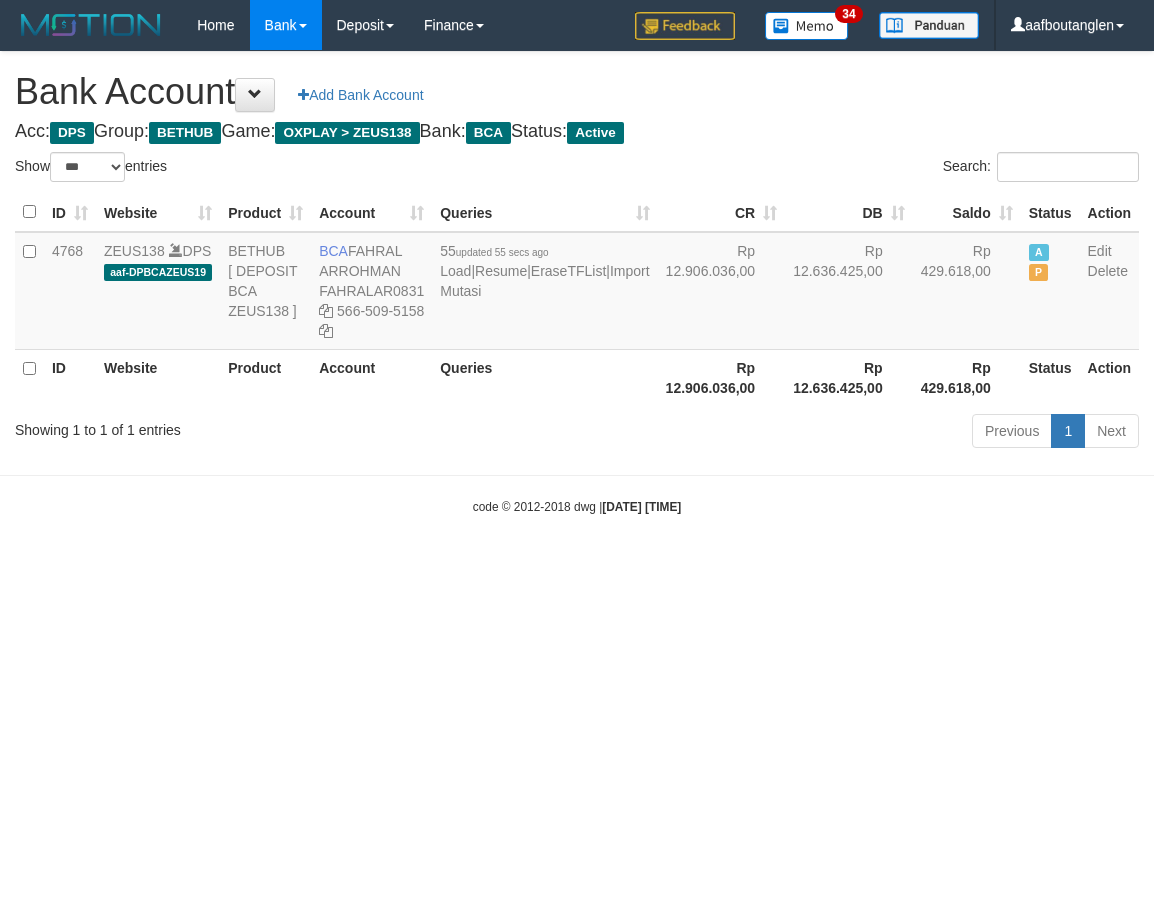scroll, scrollTop: 0, scrollLeft: 0, axis: both 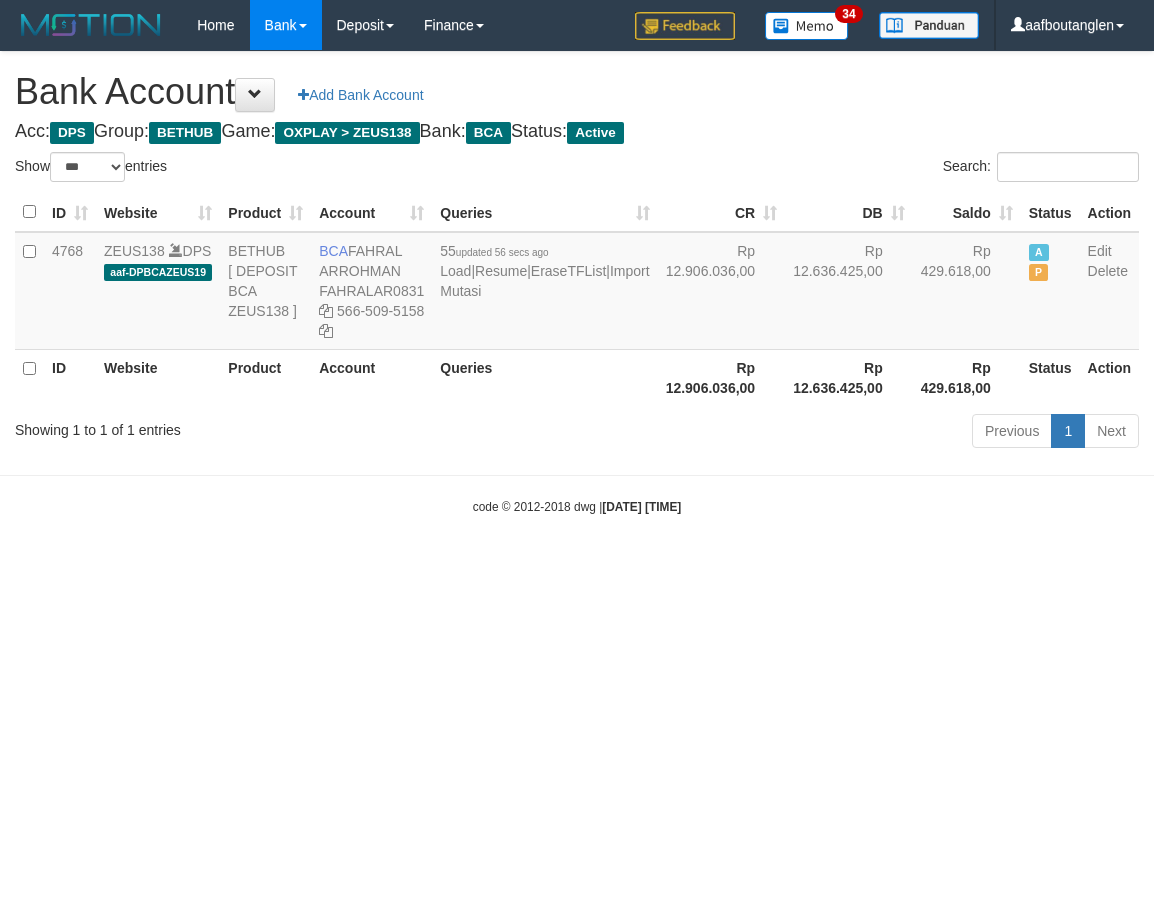 select on "***" 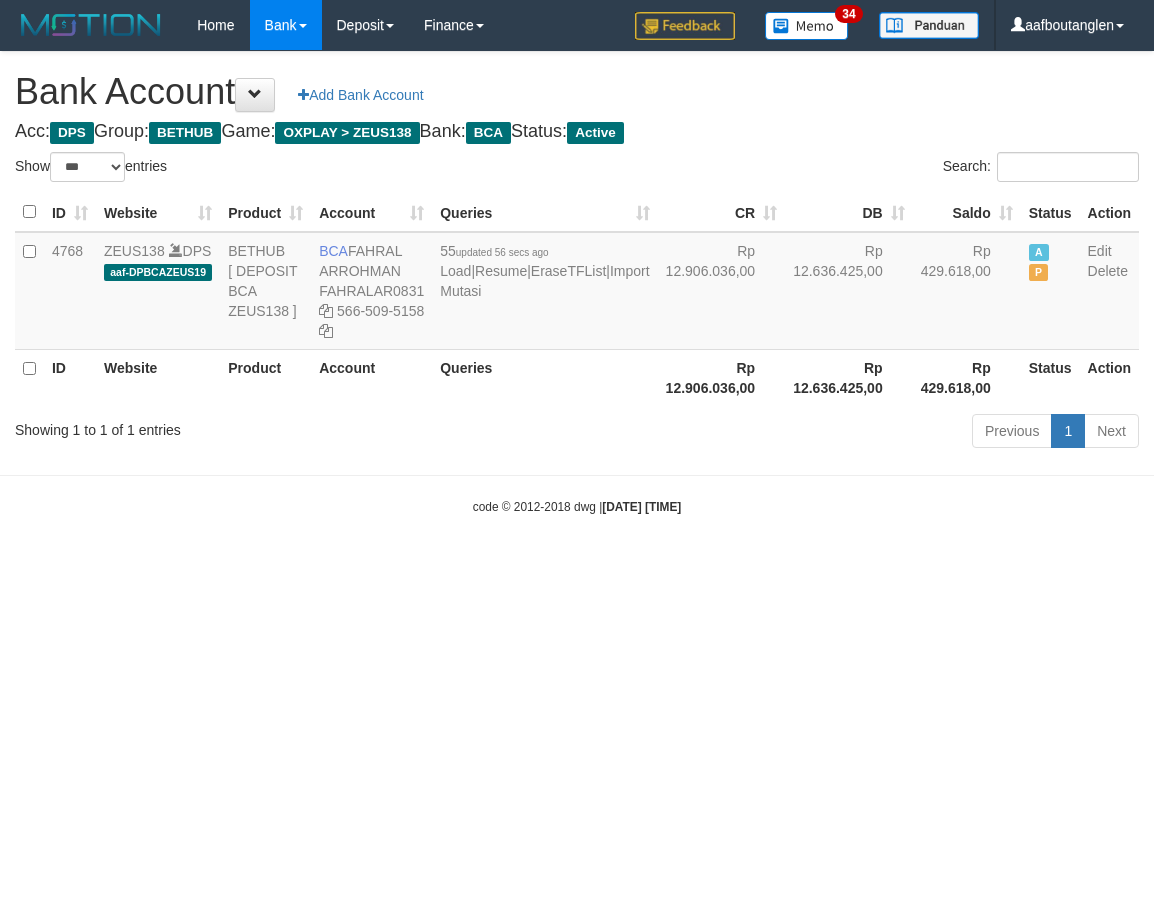 scroll, scrollTop: 0, scrollLeft: 0, axis: both 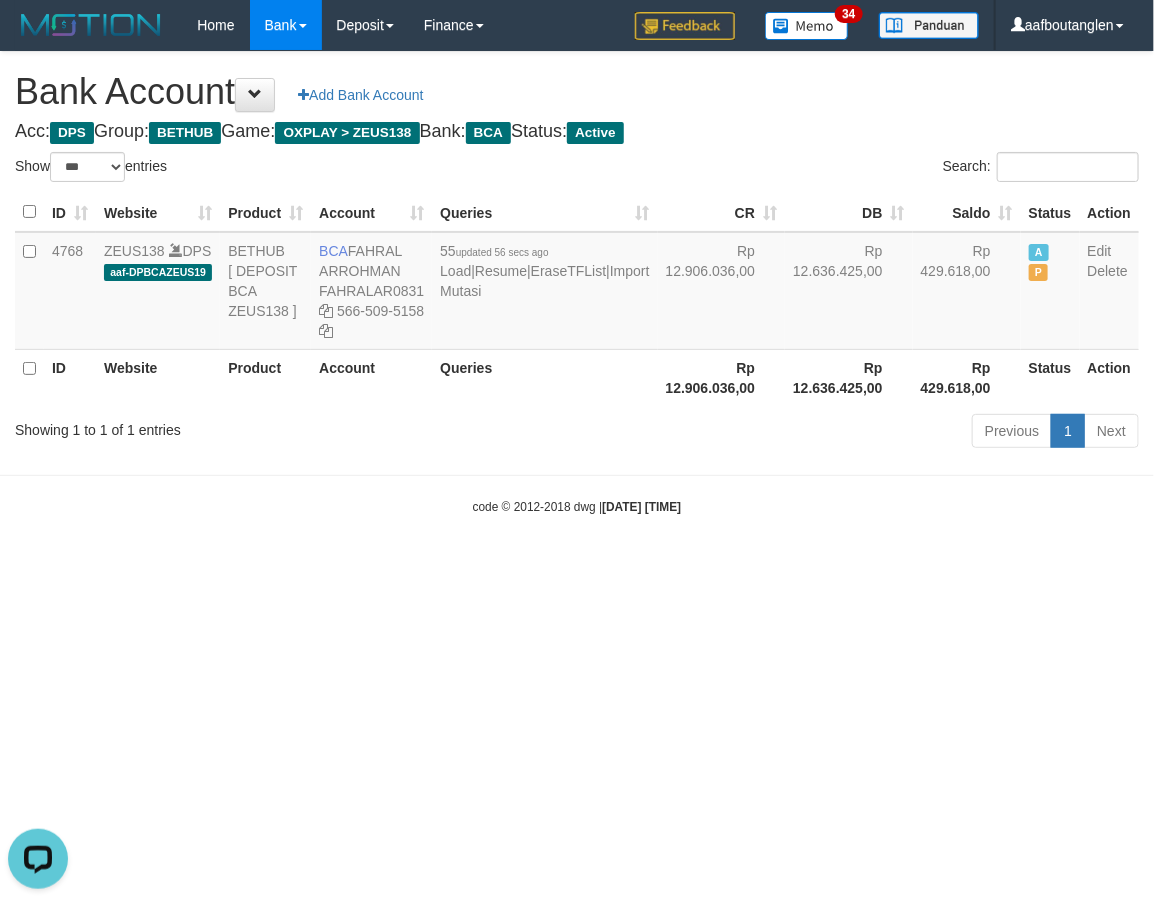 click on "code © 2012-2018 dwg |  2025/07/11 22:29:12" at bounding box center (577, 506) 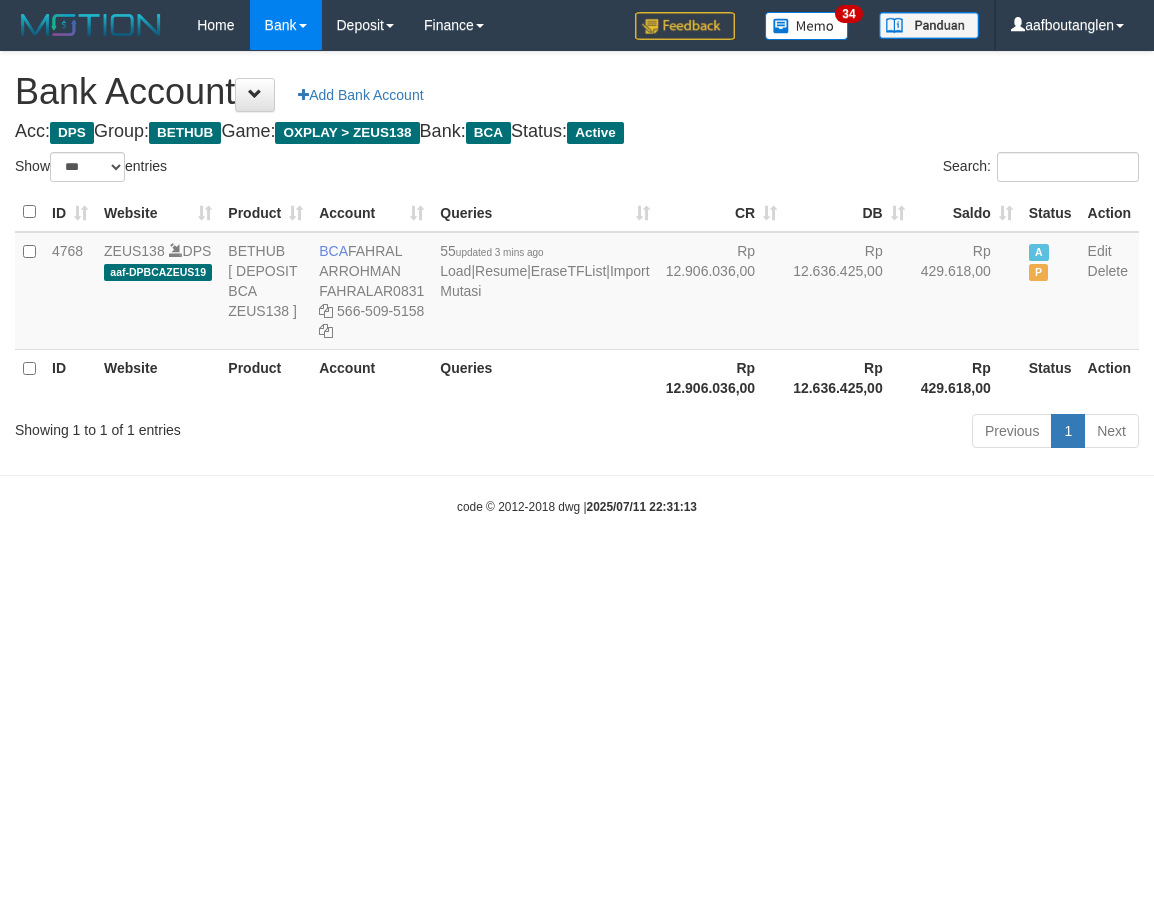 select on "***" 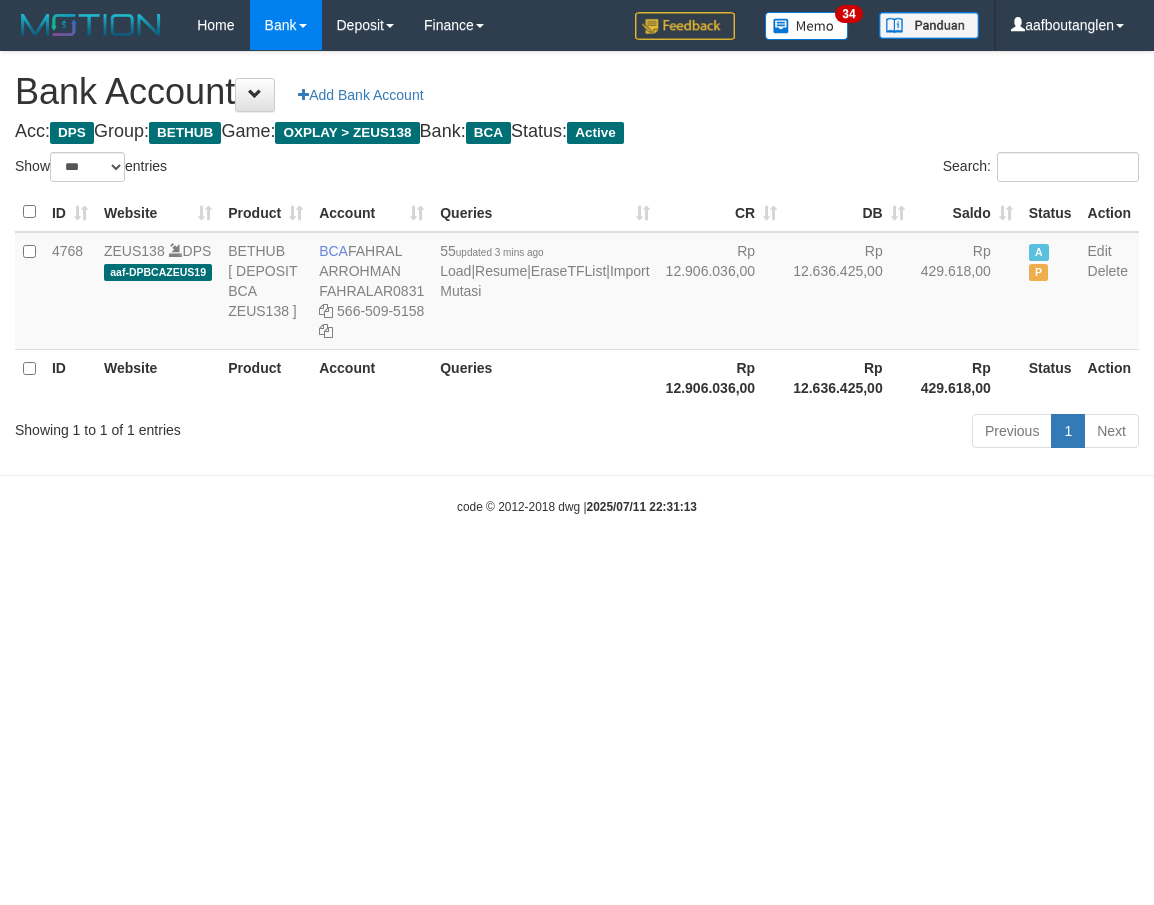 scroll, scrollTop: 0, scrollLeft: 0, axis: both 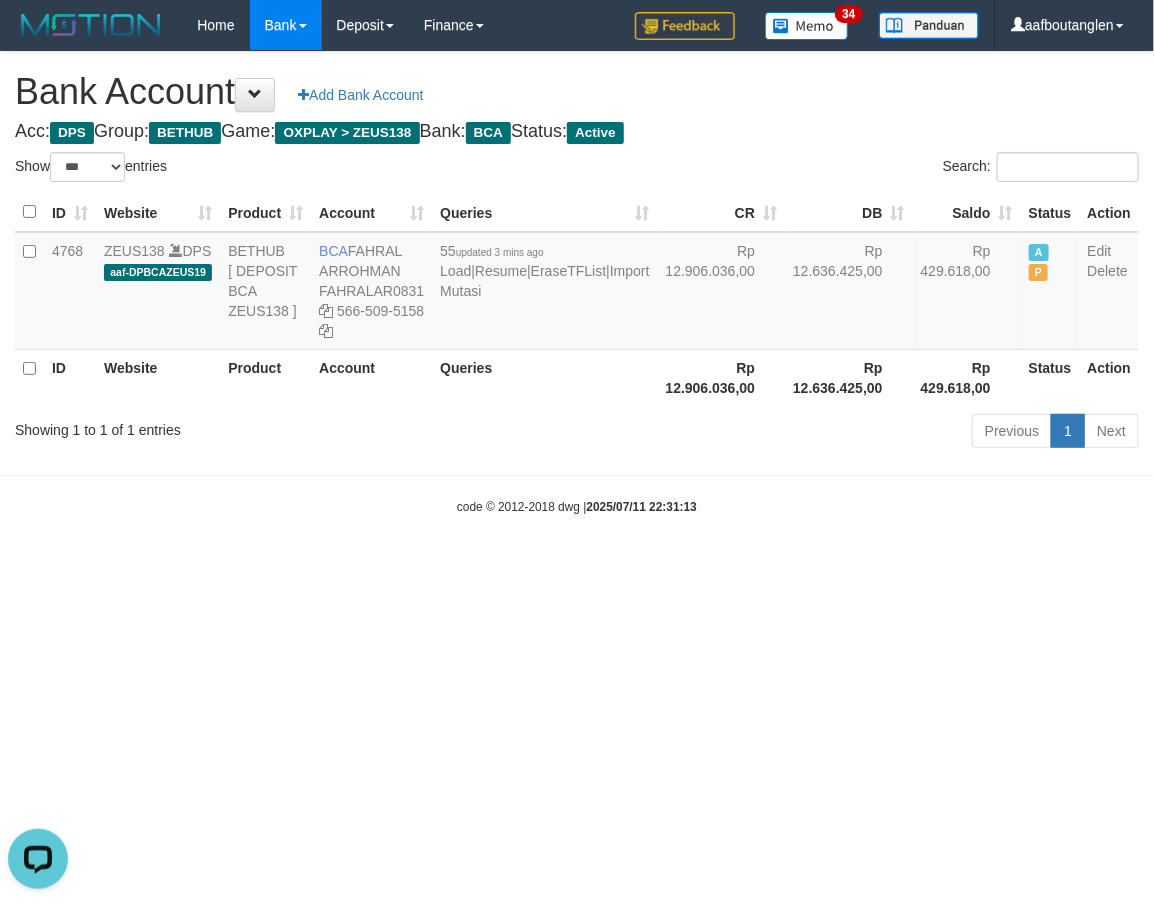 click on "Toggle navigation
Home
Bank
Account List
Deposit
DPS List
History
Note DPS
Finance
Financial Data
aafboutanglen
My Profile
Log Out
34" at bounding box center [577, 283] 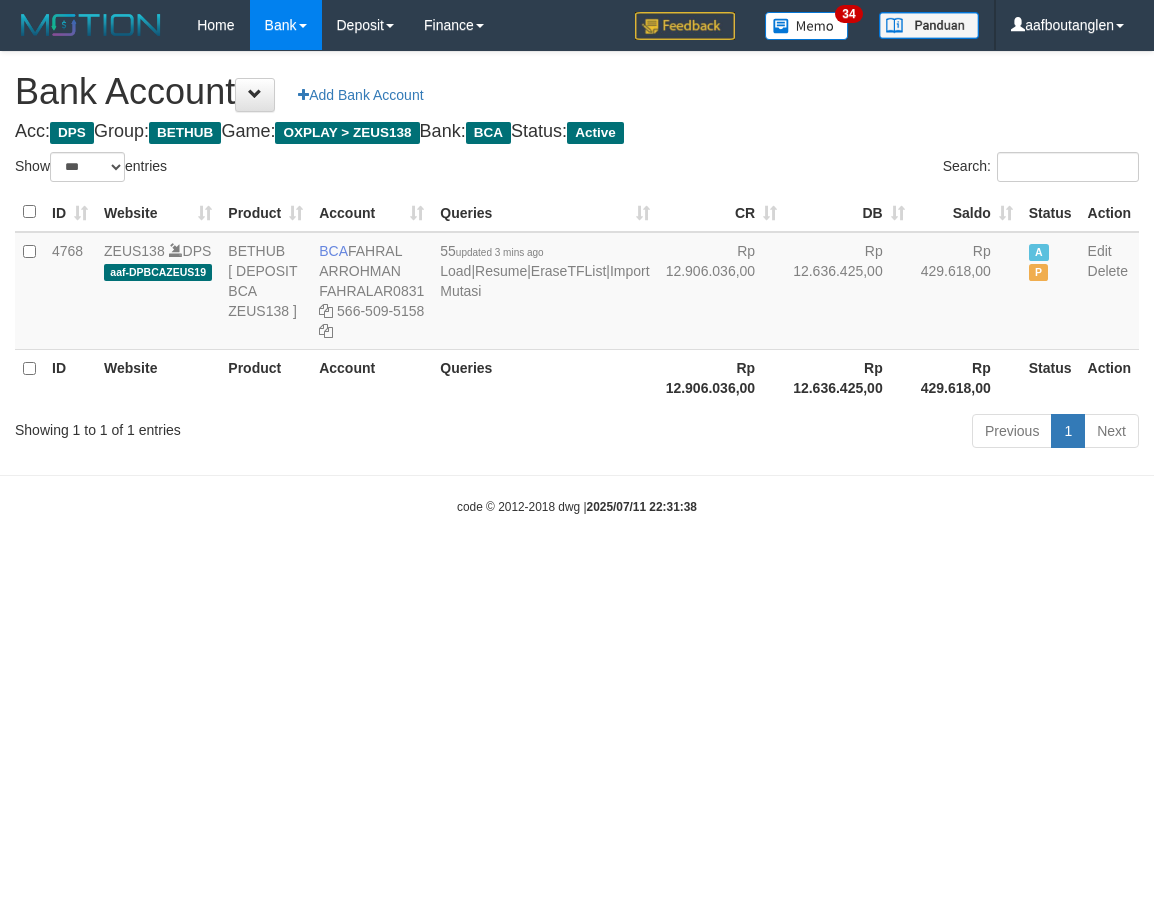 select on "***" 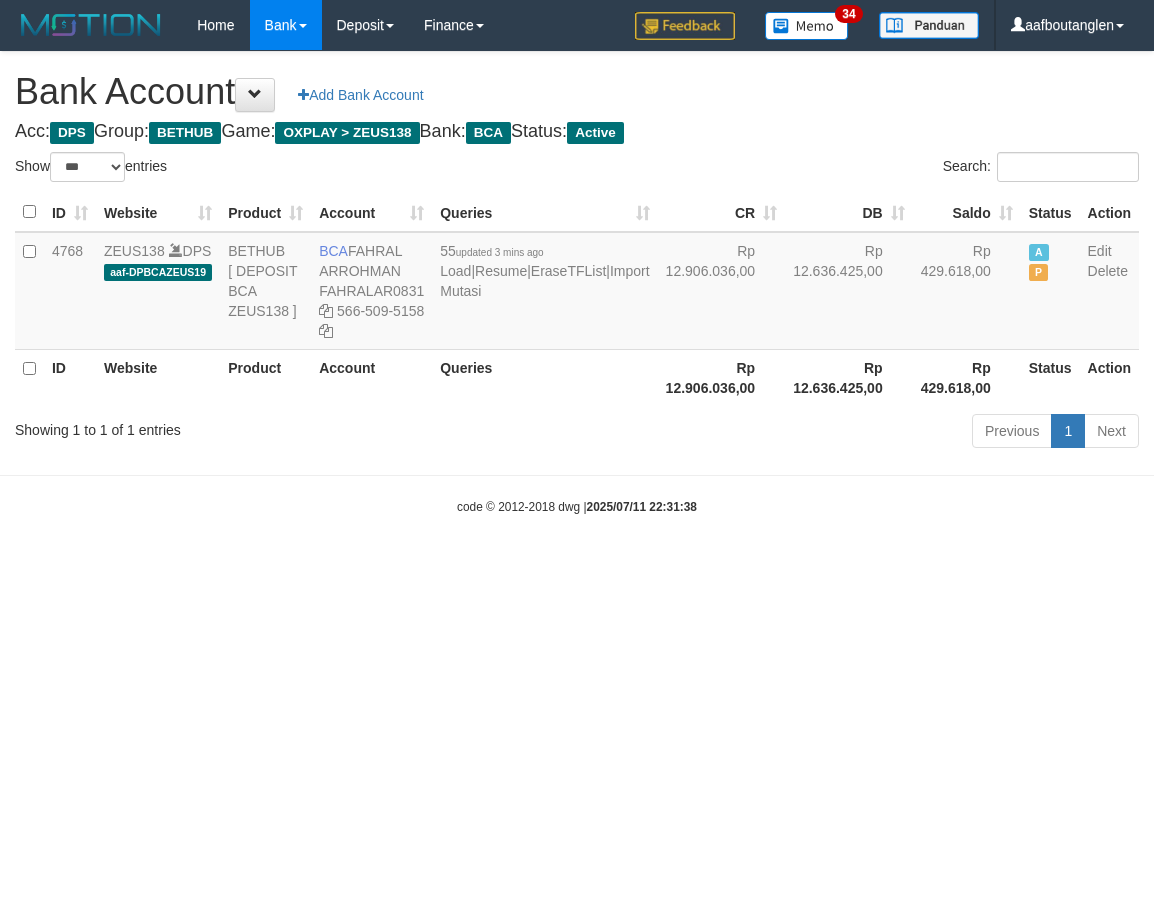 scroll, scrollTop: 0, scrollLeft: 0, axis: both 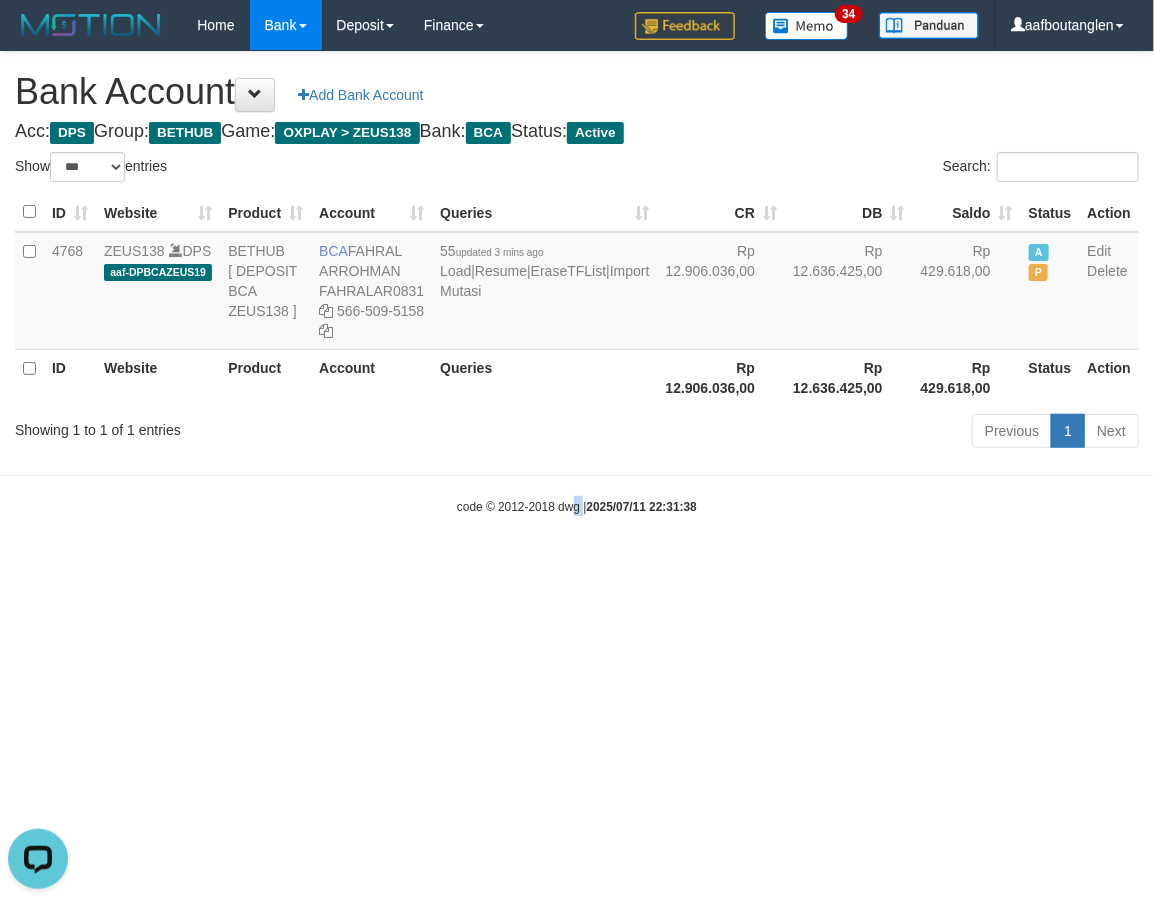 click on "Toggle navigation
Home
Bank
Account List
Deposit
DPS List
History
Note DPS
Finance
Financial Data
aafboutanglen
My Profile
Log Out
34" at bounding box center (577, 283) 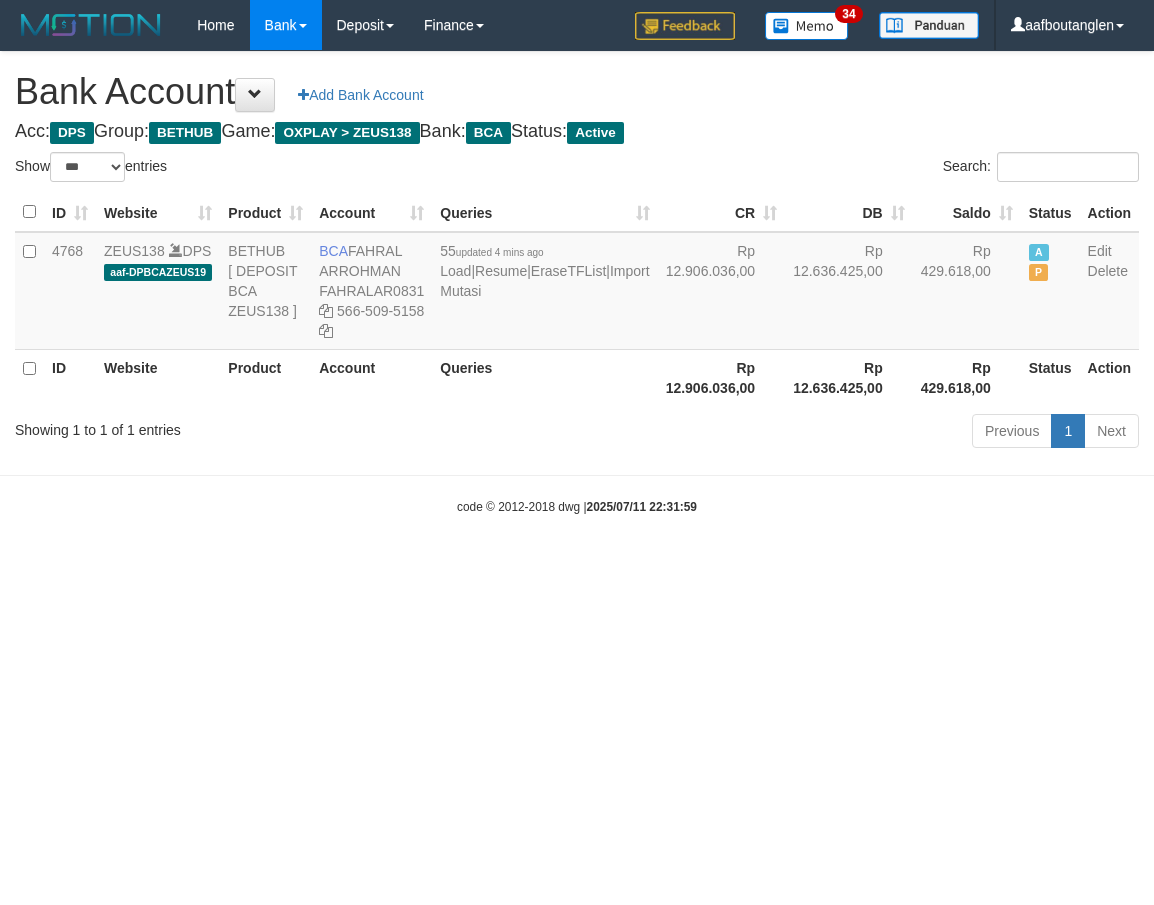 select on "***" 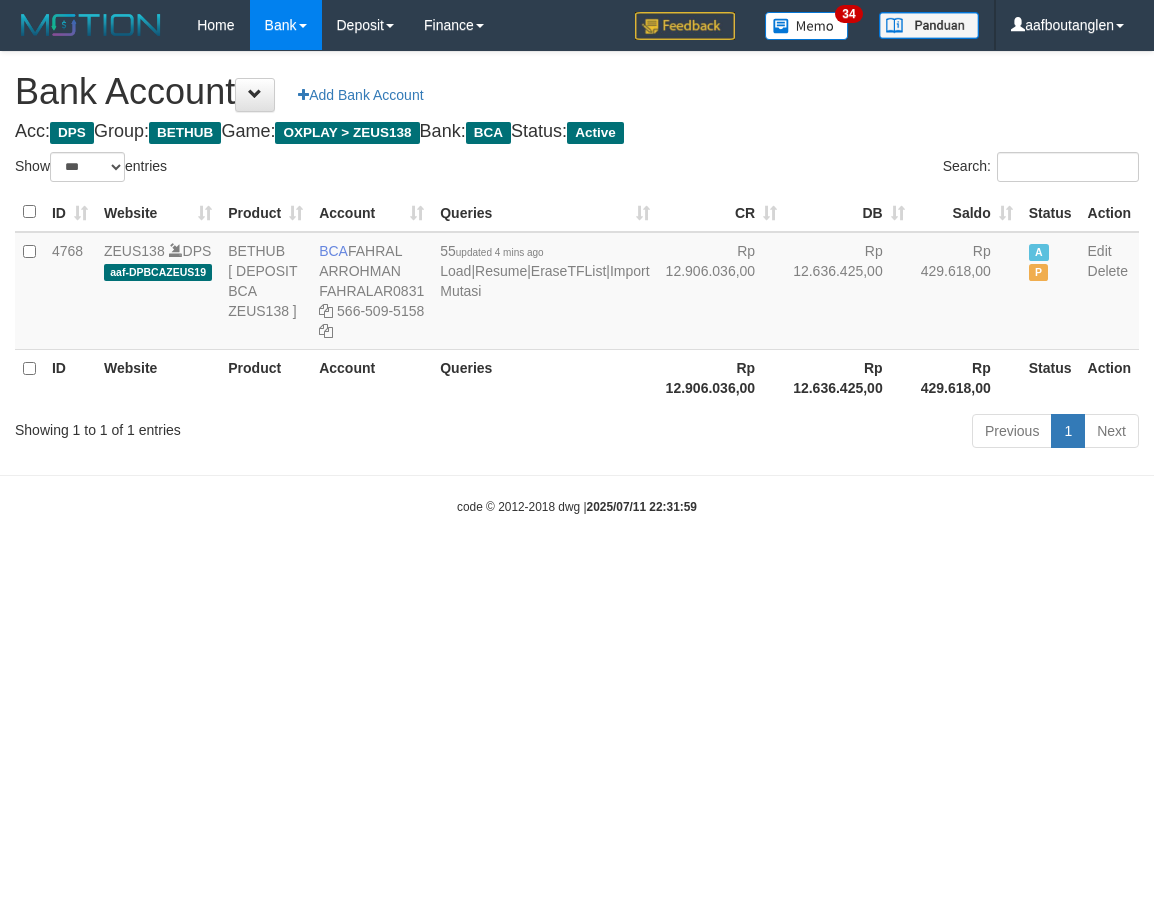 scroll, scrollTop: 0, scrollLeft: 0, axis: both 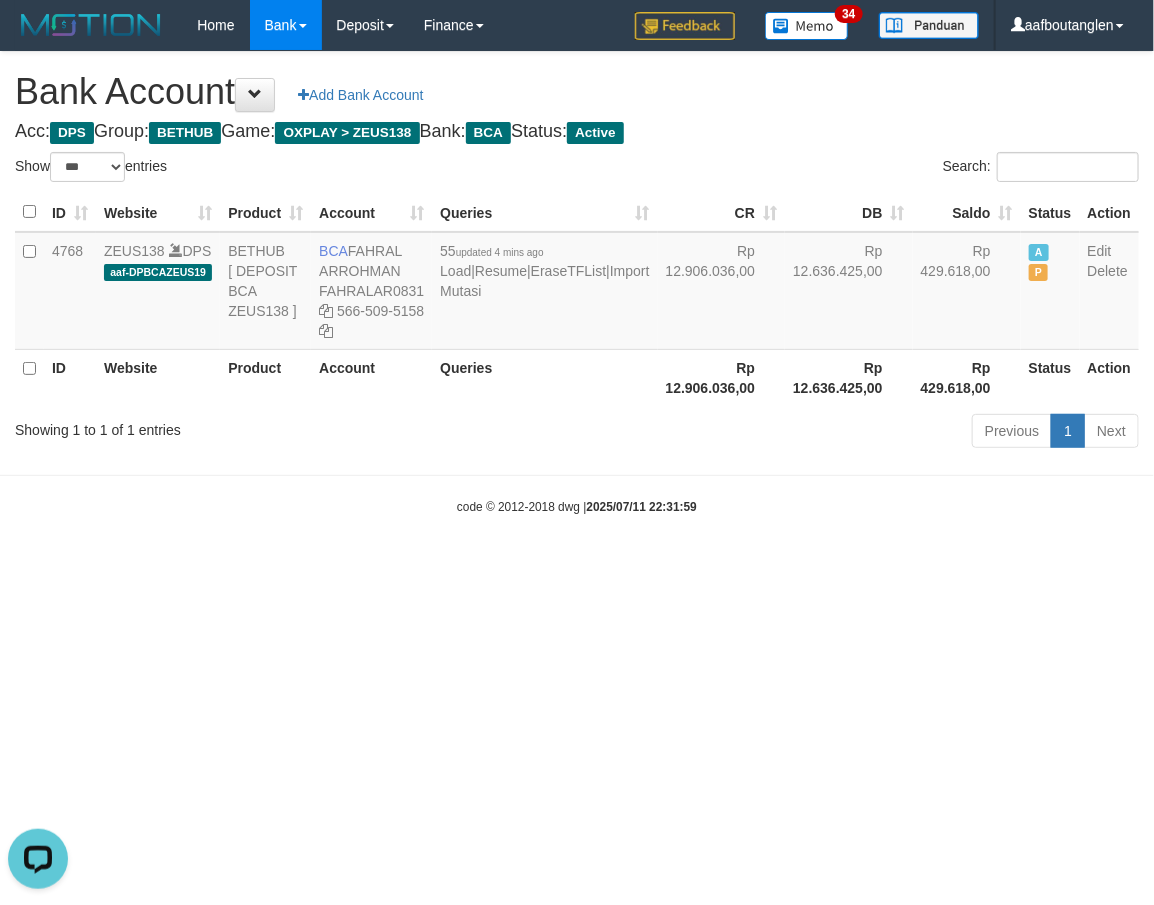 click on "Toggle navigation
Home
Bank
Account List
Deposit
DPS List
History
Note DPS
Finance
Financial Data
aafboutanglen
My Profile
Log Out
34" at bounding box center [577, 283] 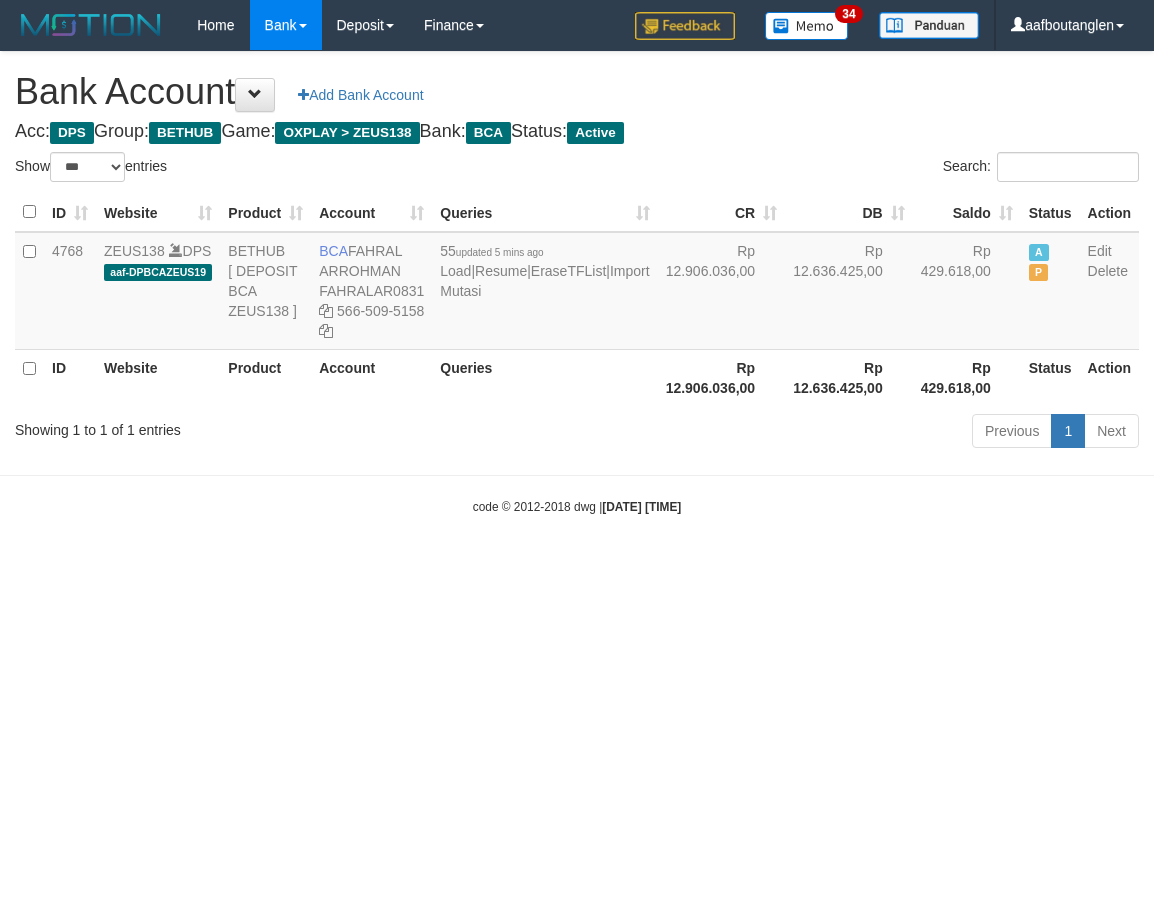 select on "***" 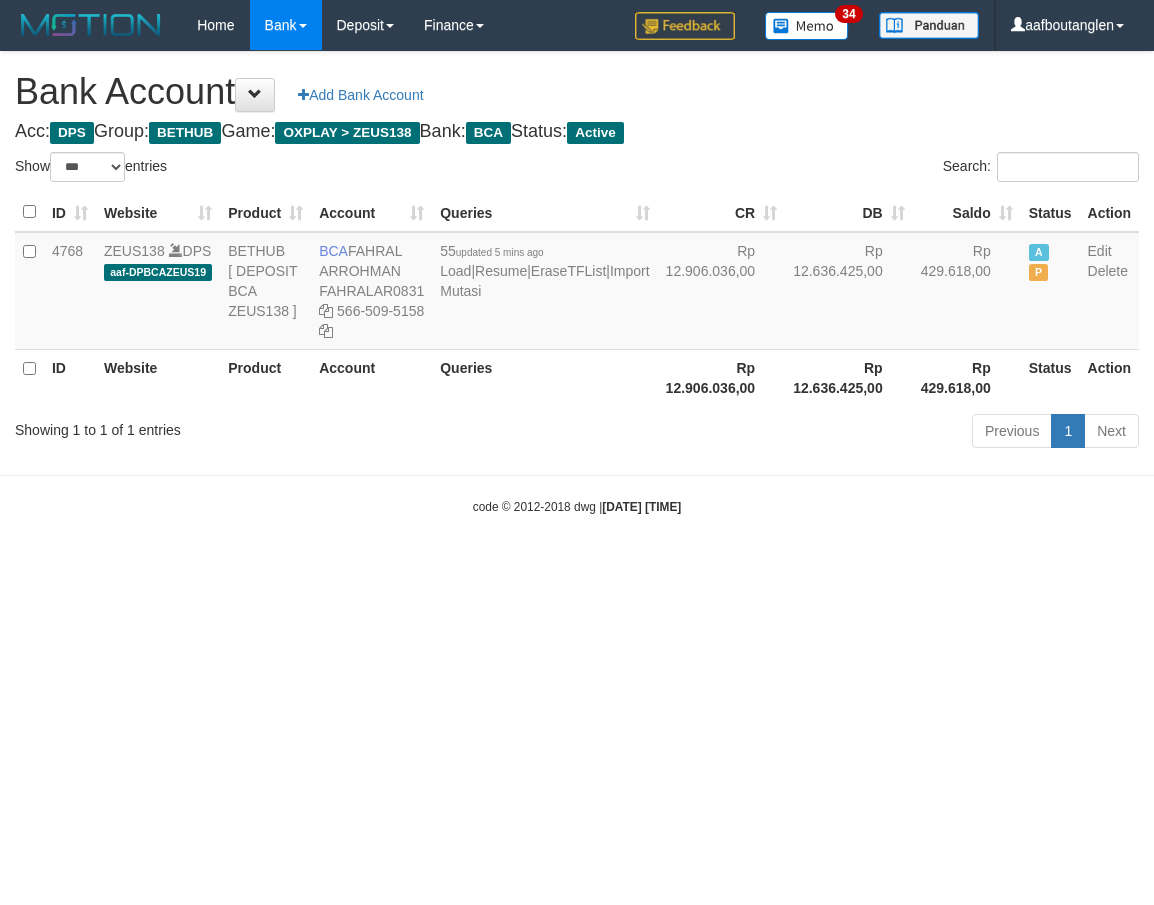 scroll, scrollTop: 0, scrollLeft: 0, axis: both 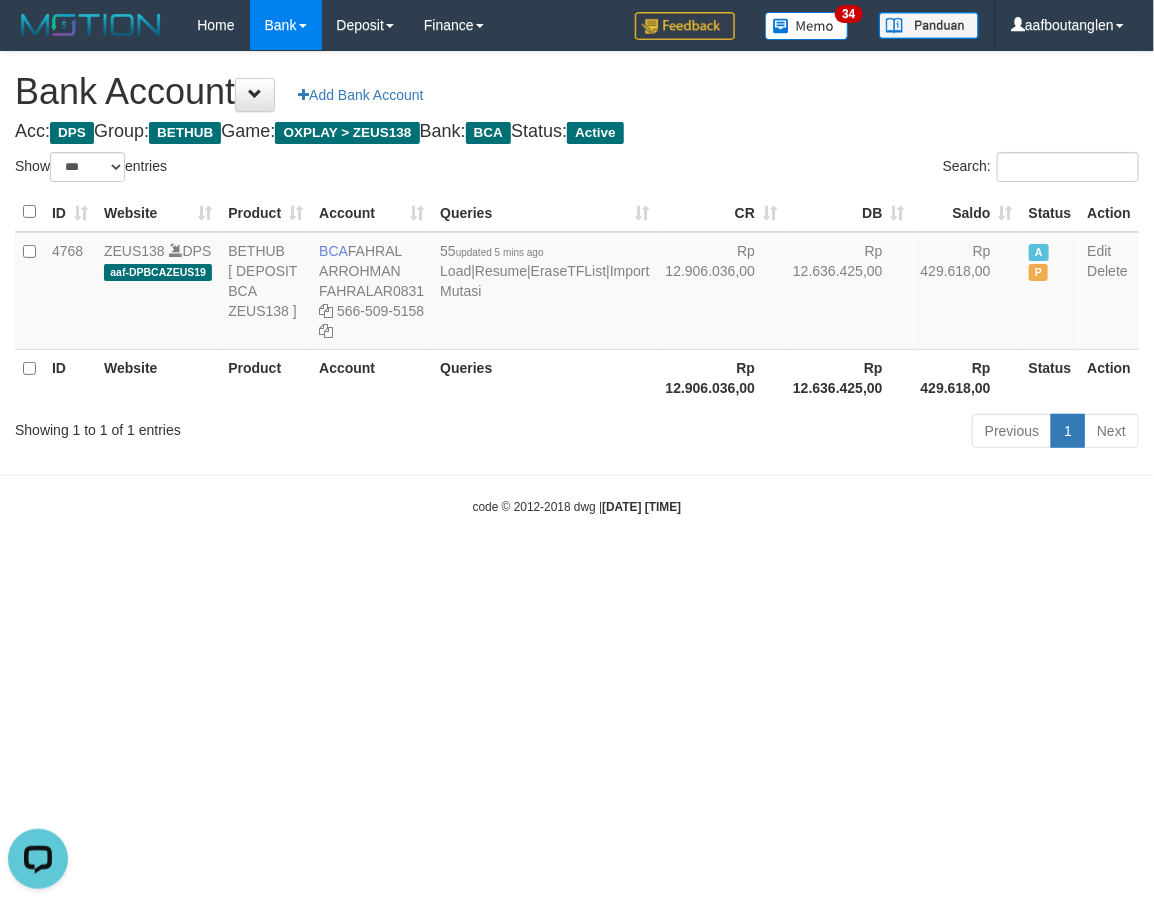 click on "Toggle navigation
Home
Bank
Account List
Deposit
DPS List
History
Note DPS
Finance
Financial Data
aafboutanglen
My Profile
Log Out
34" at bounding box center [577, 283] 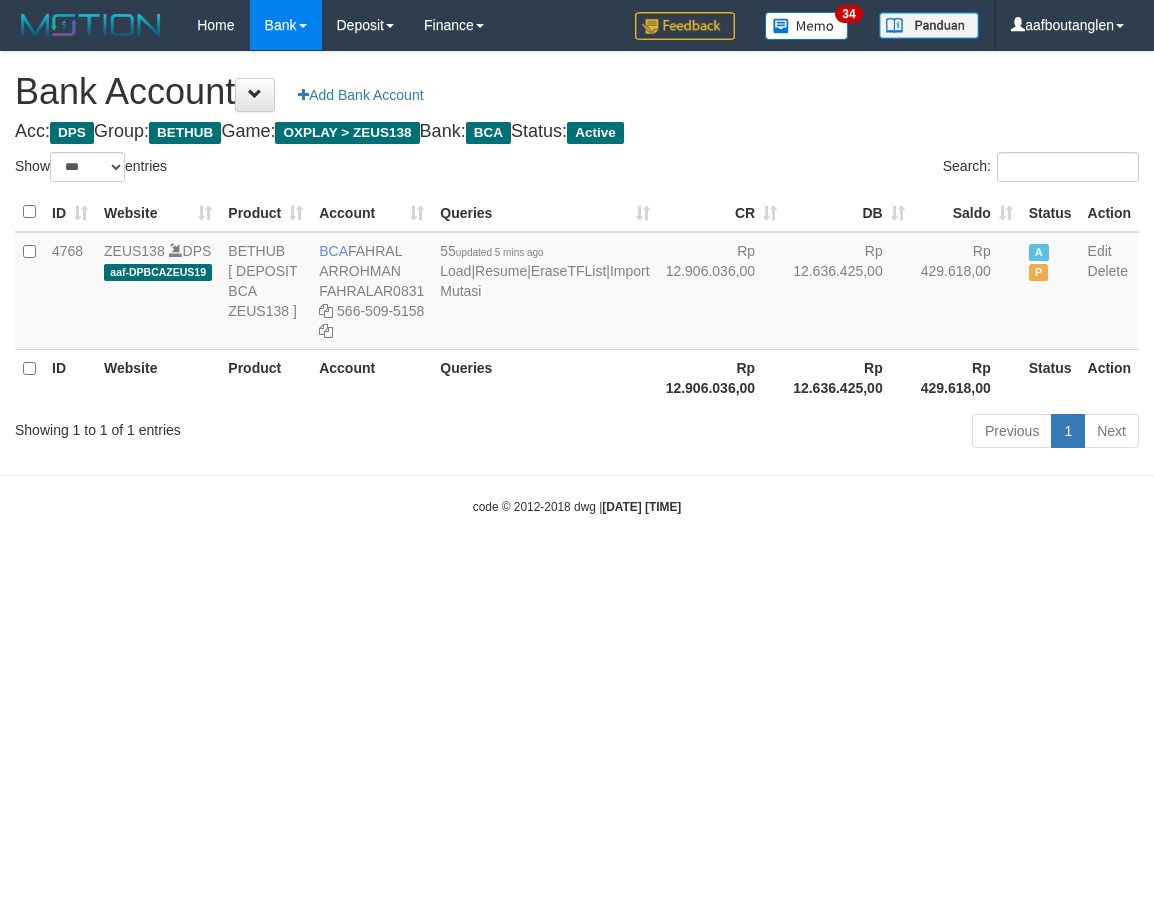 select on "***" 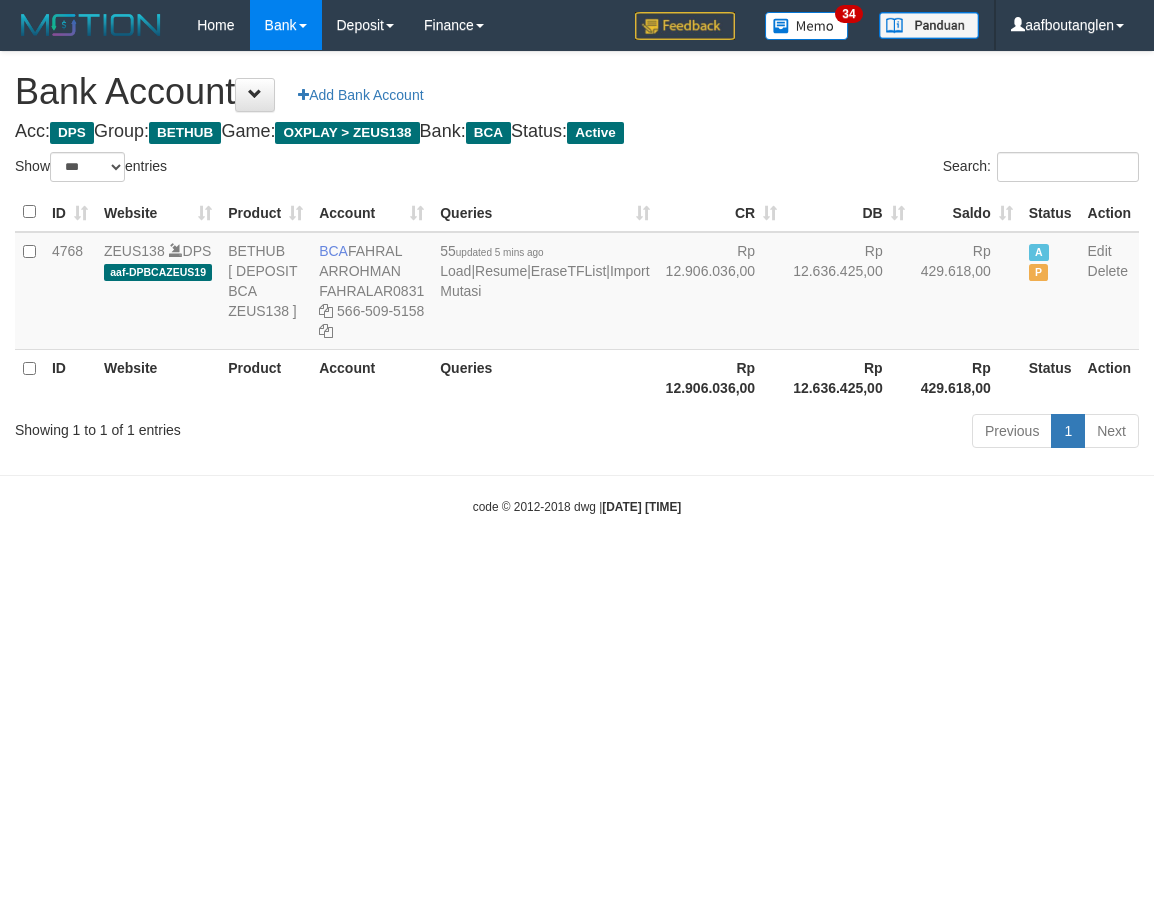 scroll, scrollTop: 0, scrollLeft: 0, axis: both 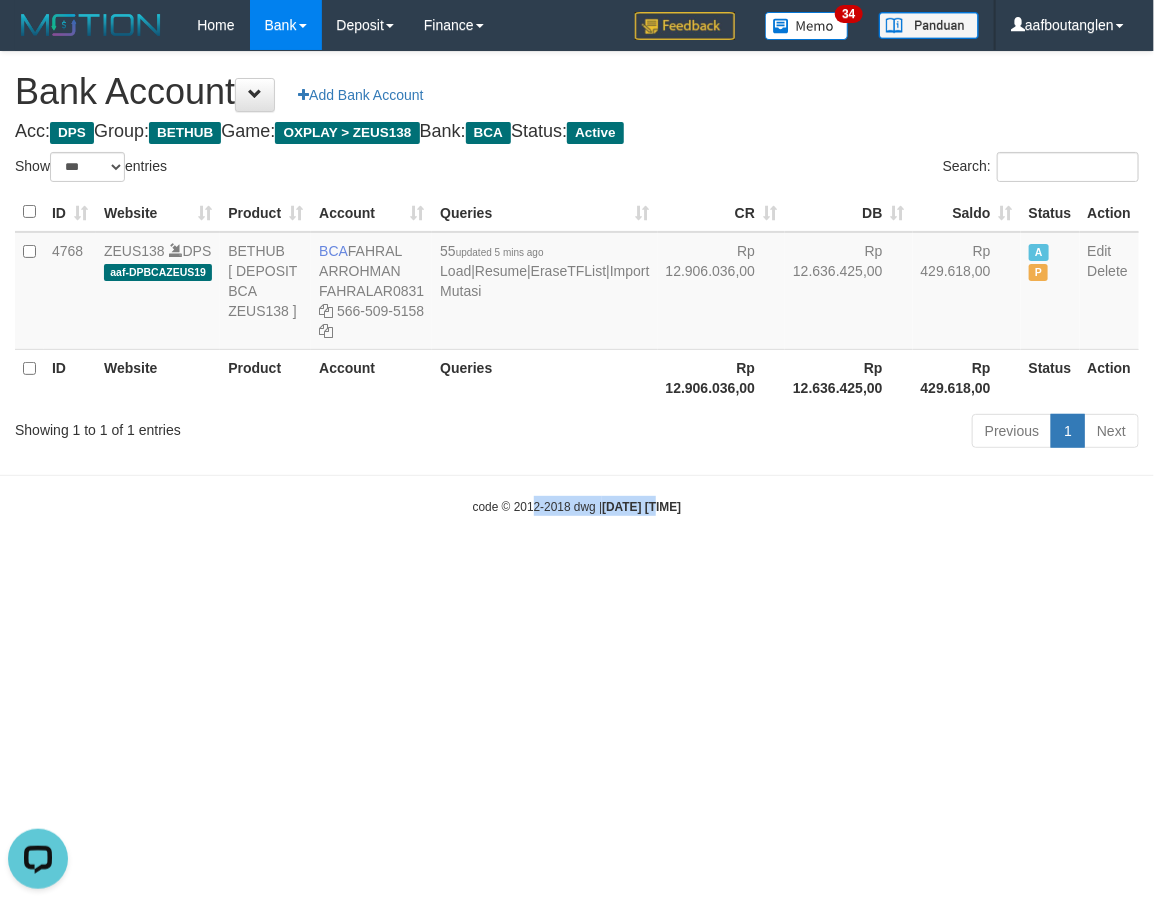 drag, startPoint x: 552, startPoint y: 592, endPoint x: 513, endPoint y: 582, distance: 40.261642 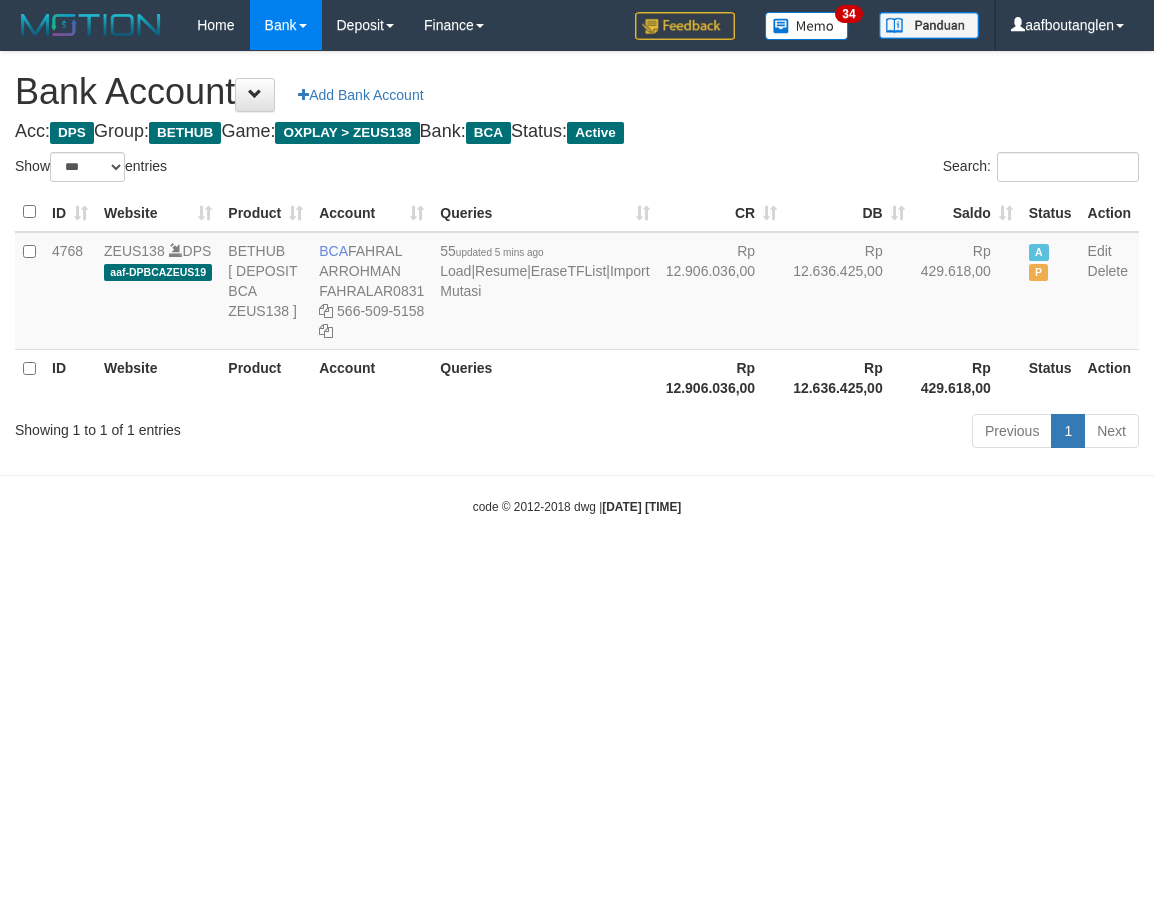 select on "***" 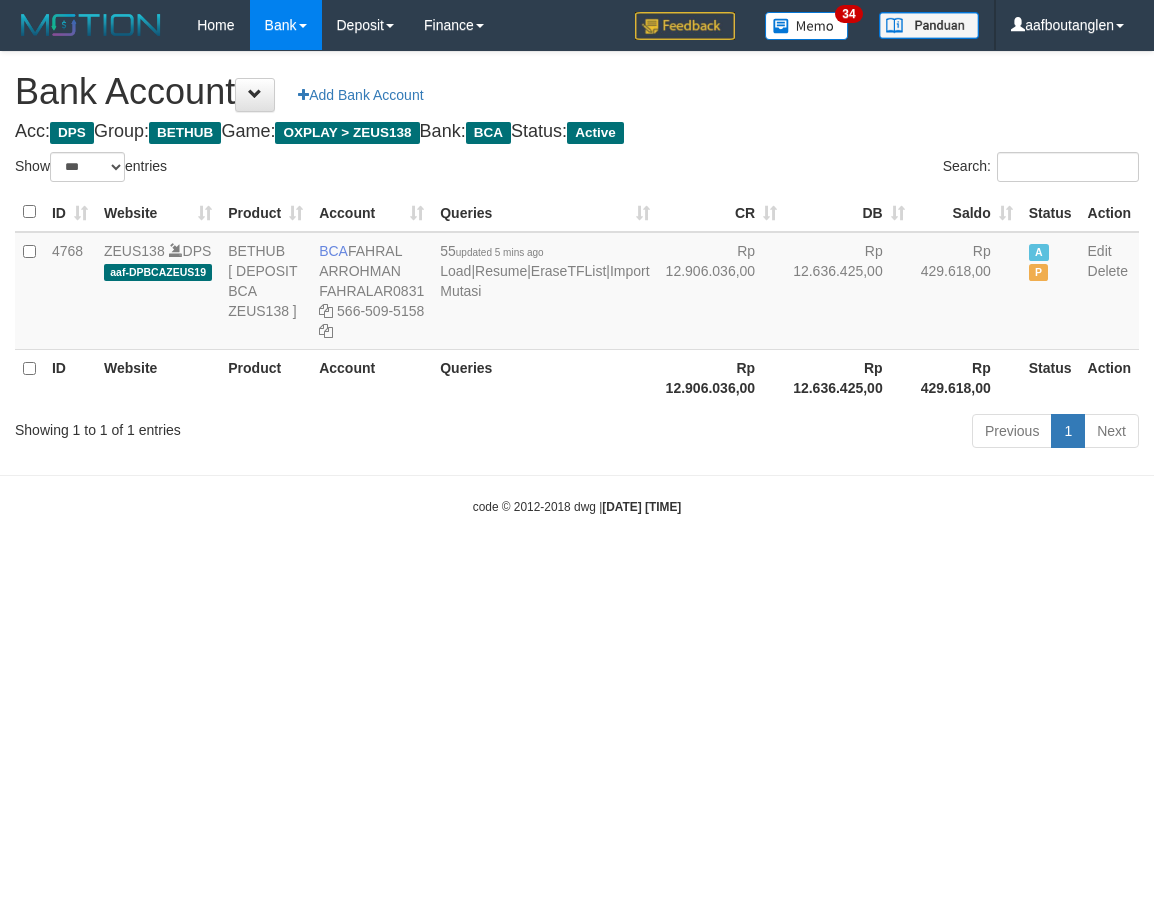 scroll, scrollTop: 0, scrollLeft: 0, axis: both 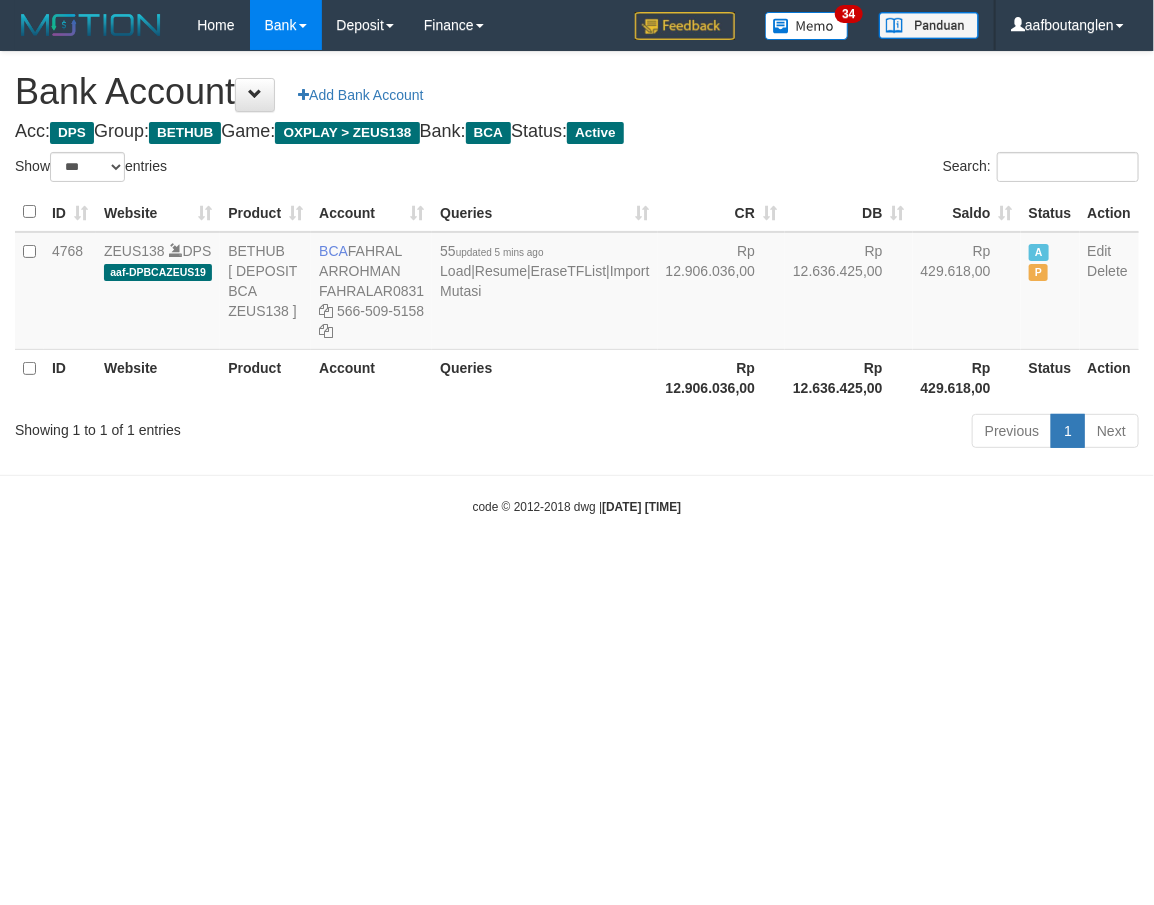 click on "Toggle navigation
Home
Bank
Account List
Deposit
DPS List
History
Note DPS
Finance
Financial Data
aafboutanglen
My Profile
Log Out
34" at bounding box center (577, 283) 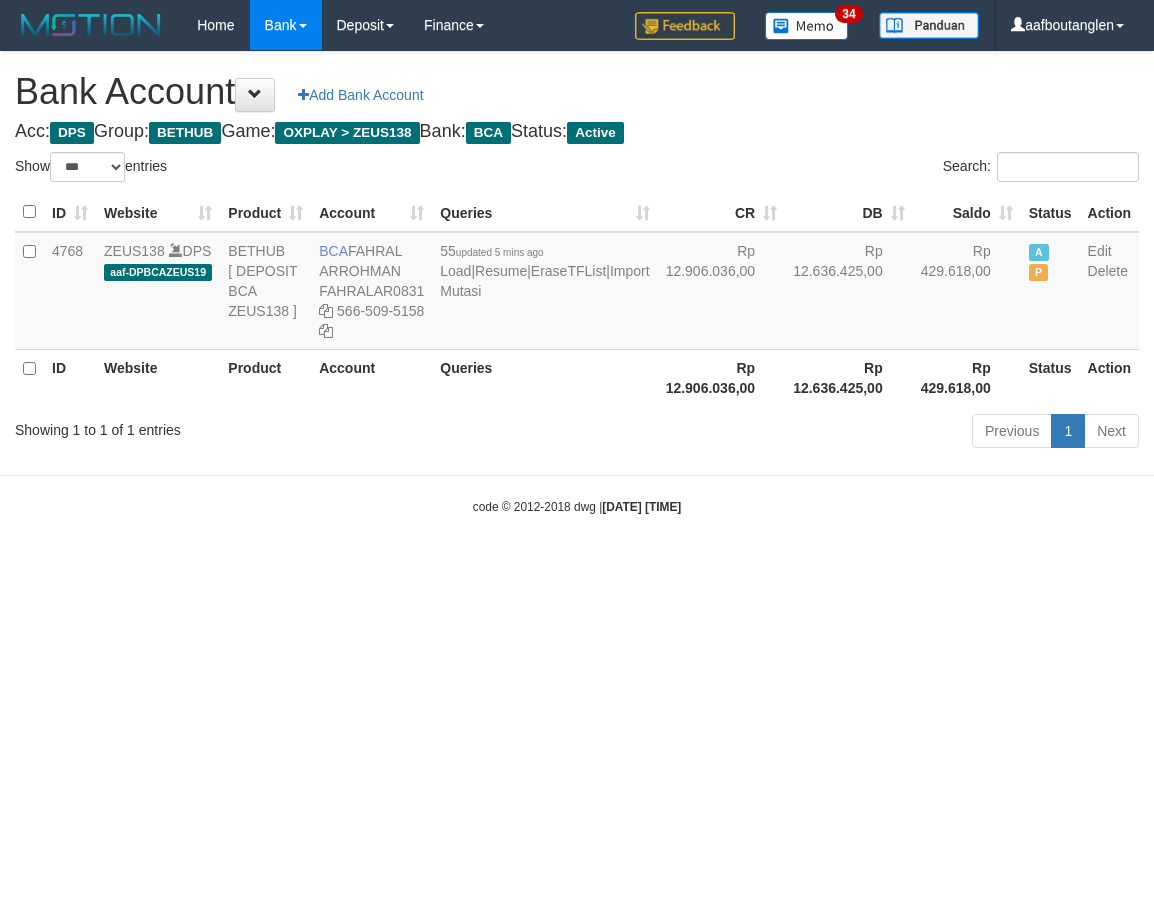 select on "***" 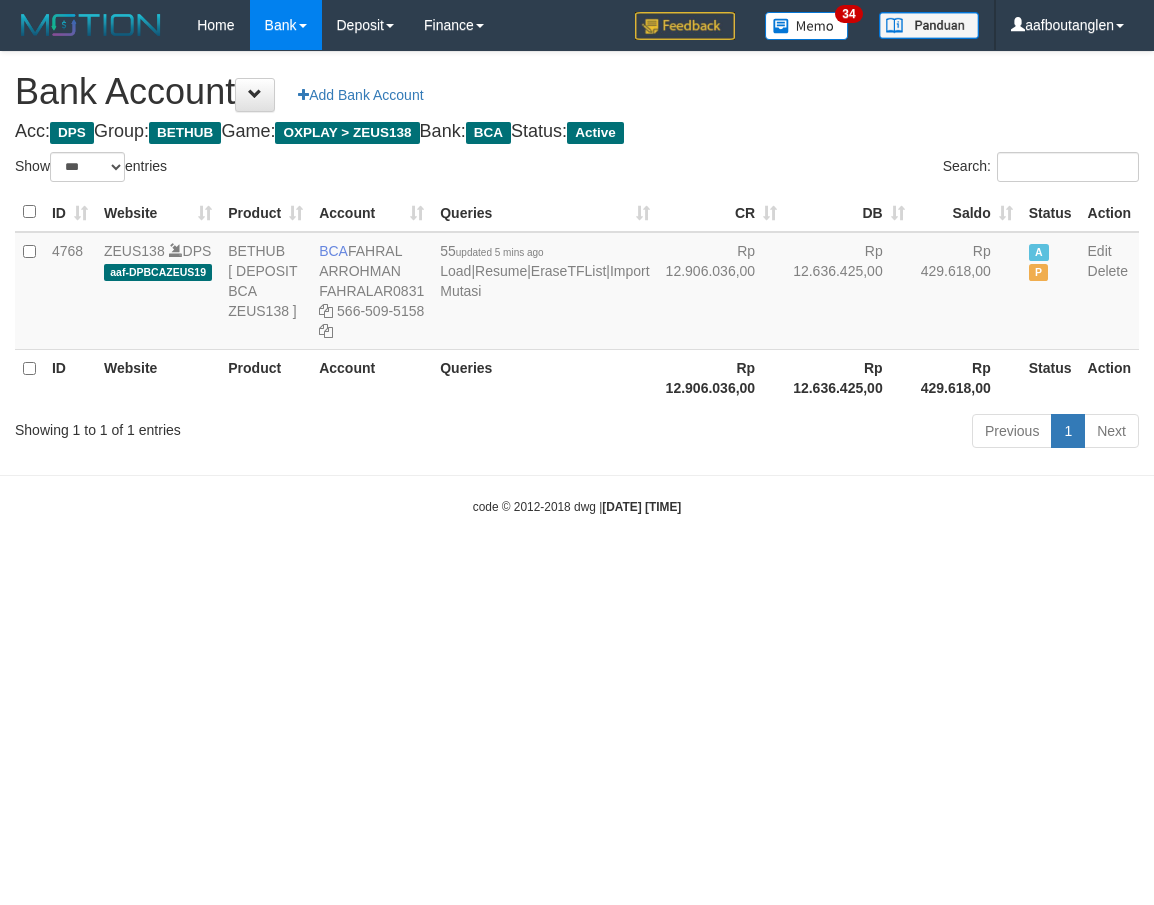 scroll, scrollTop: 0, scrollLeft: 0, axis: both 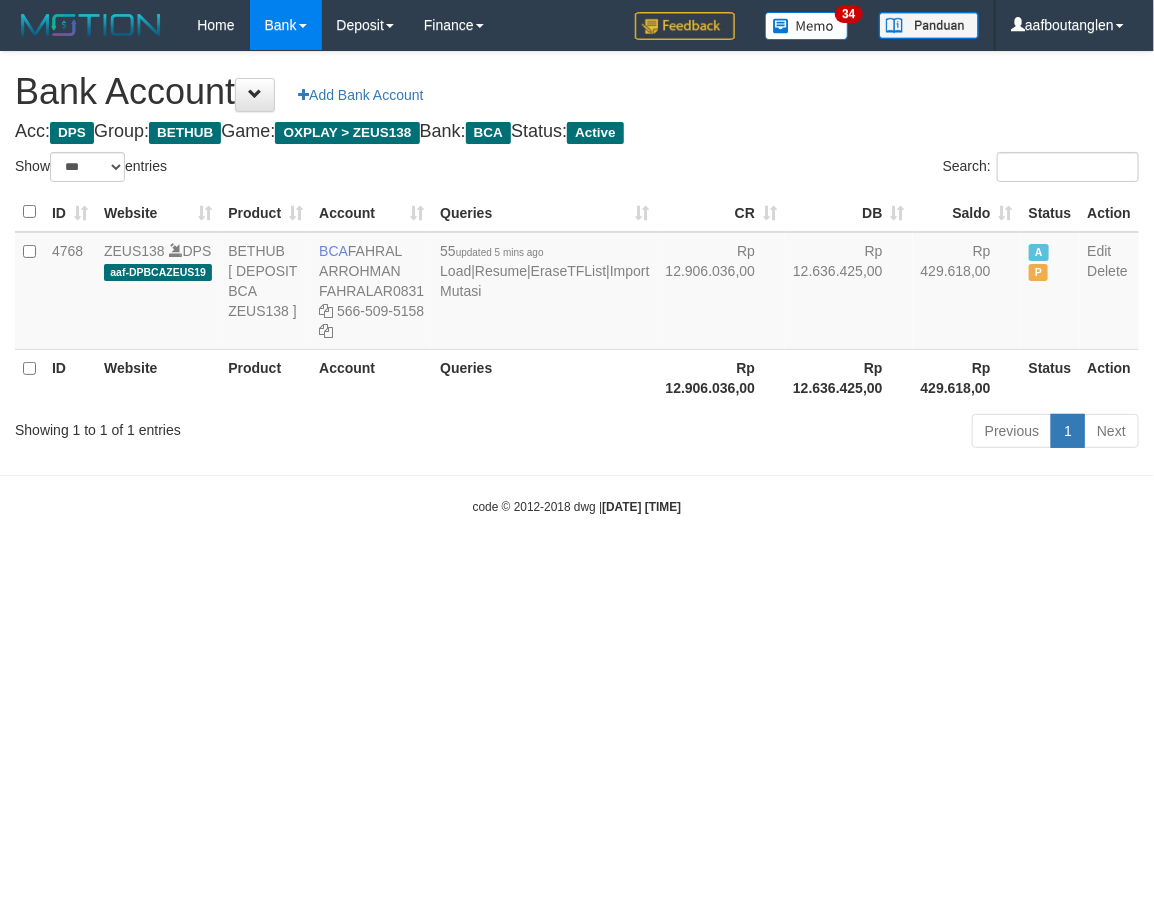 click on "Toggle navigation
Home
Bank
Account List
Deposit
DPS List
History
Note DPS
Finance
Financial Data
aafboutanglen
My Profile
Log Out
34" at bounding box center [577, 283] 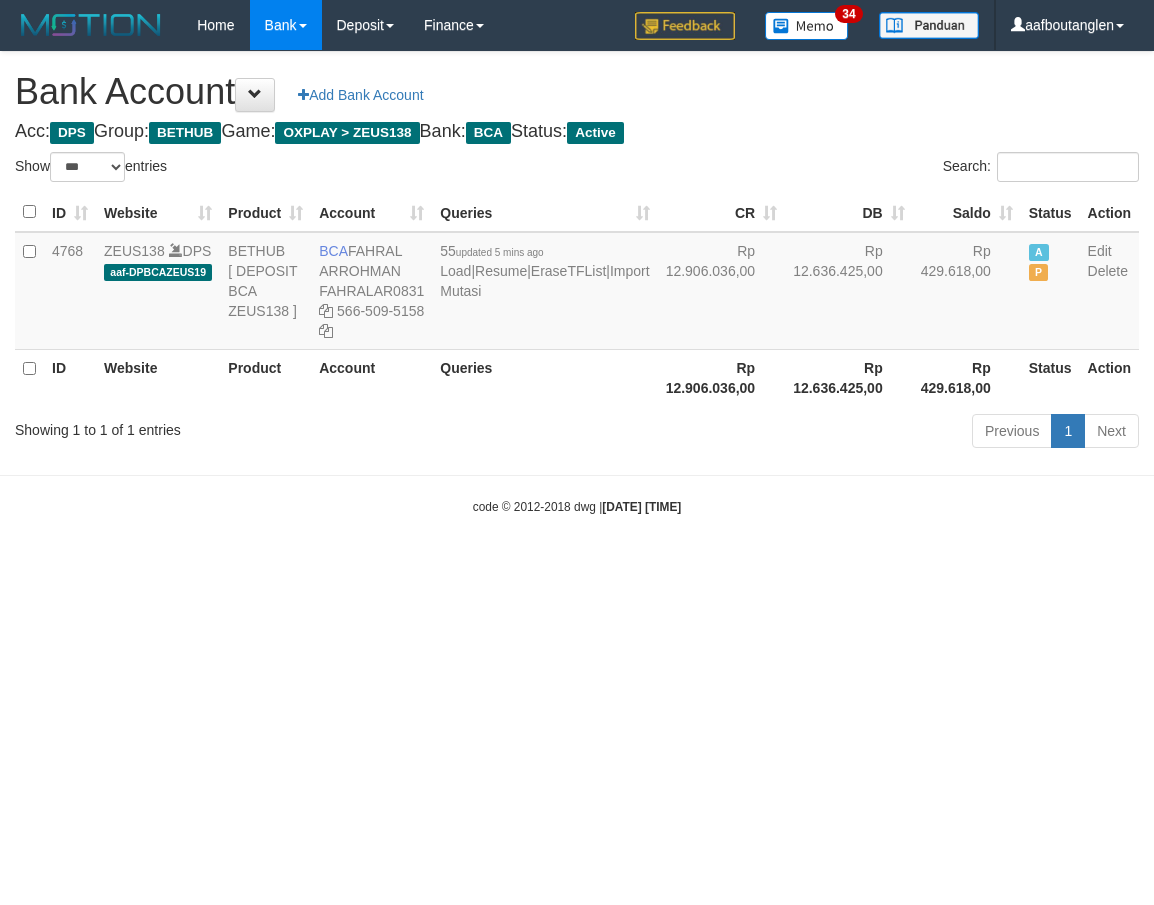 select on "***" 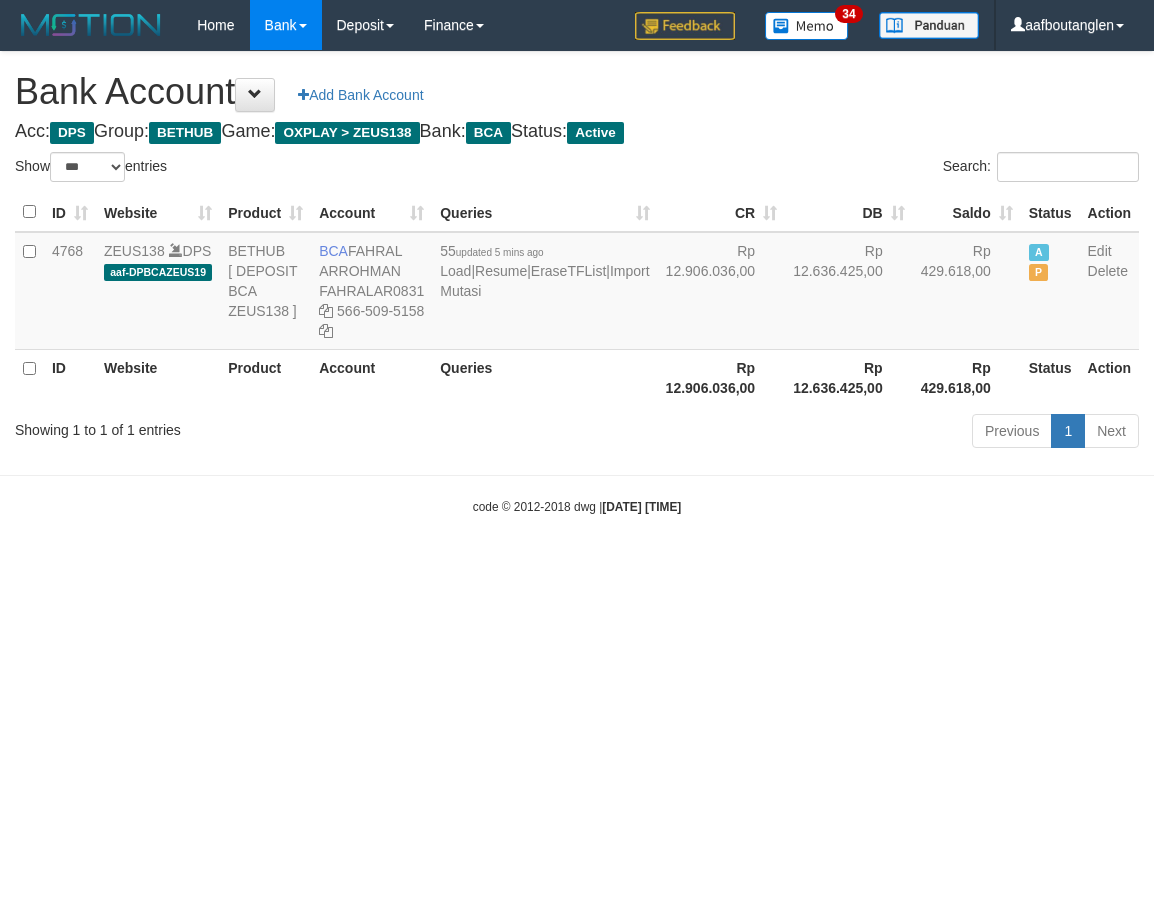 scroll, scrollTop: 0, scrollLeft: 0, axis: both 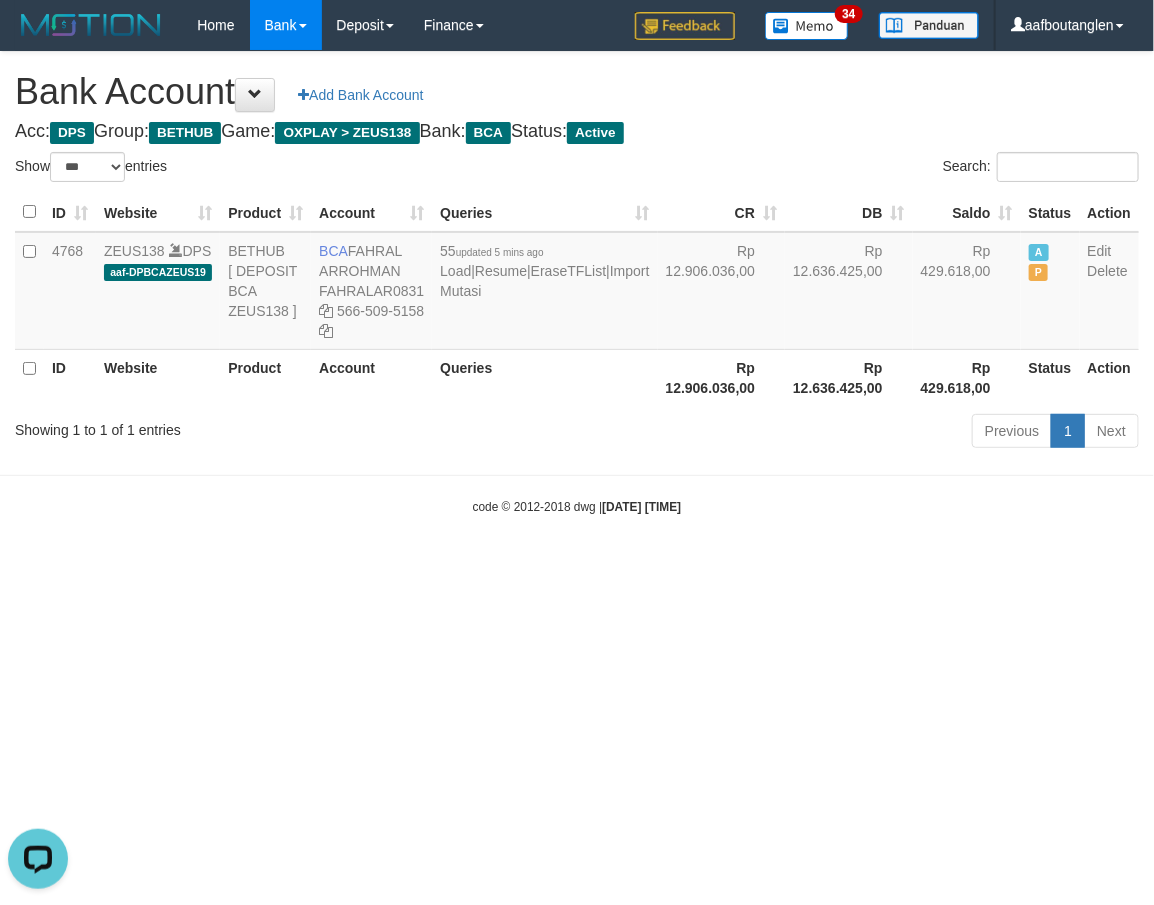 click on "Toggle navigation
Home
Bank
Account List
Deposit
DPS List
History
Note DPS
Finance
Financial Data
aafboutanglen
My Profile
Log Out
34" at bounding box center (577, 283) 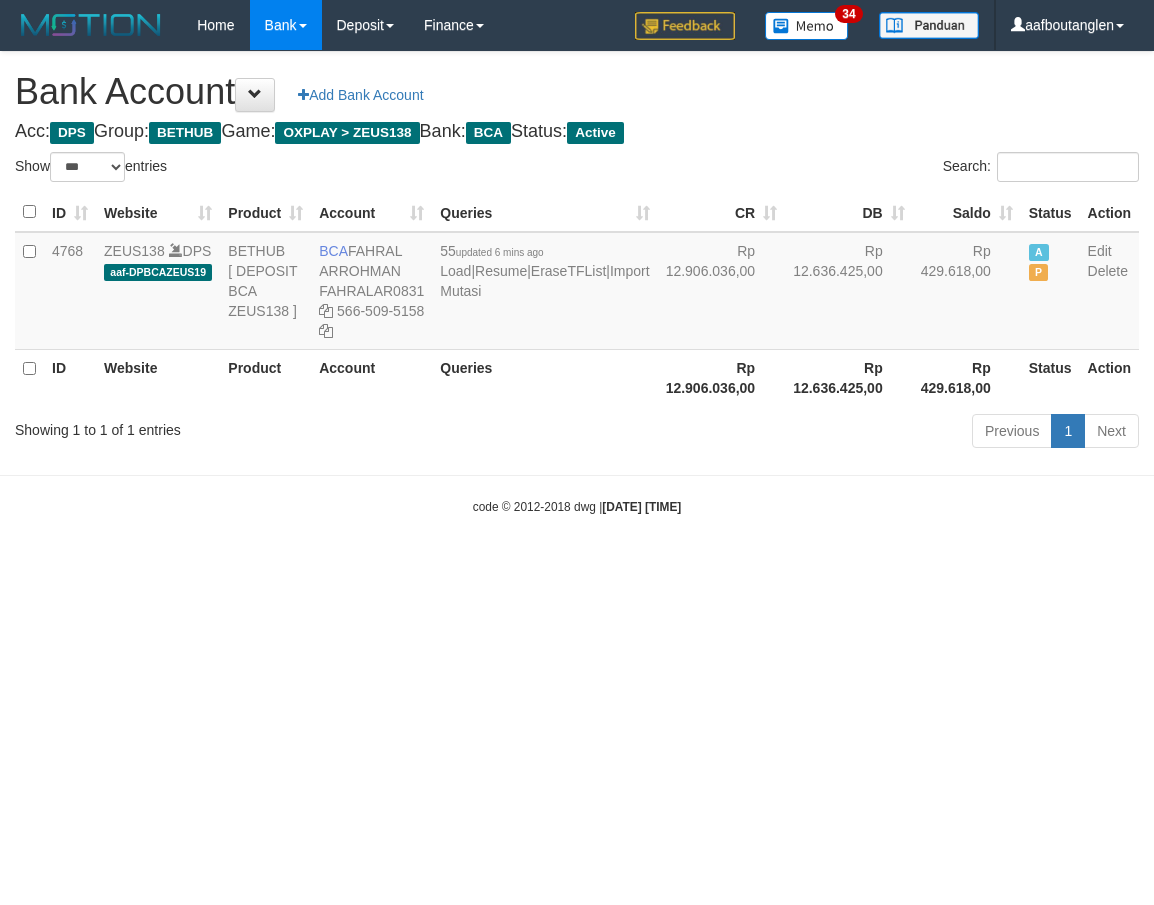 select on "***" 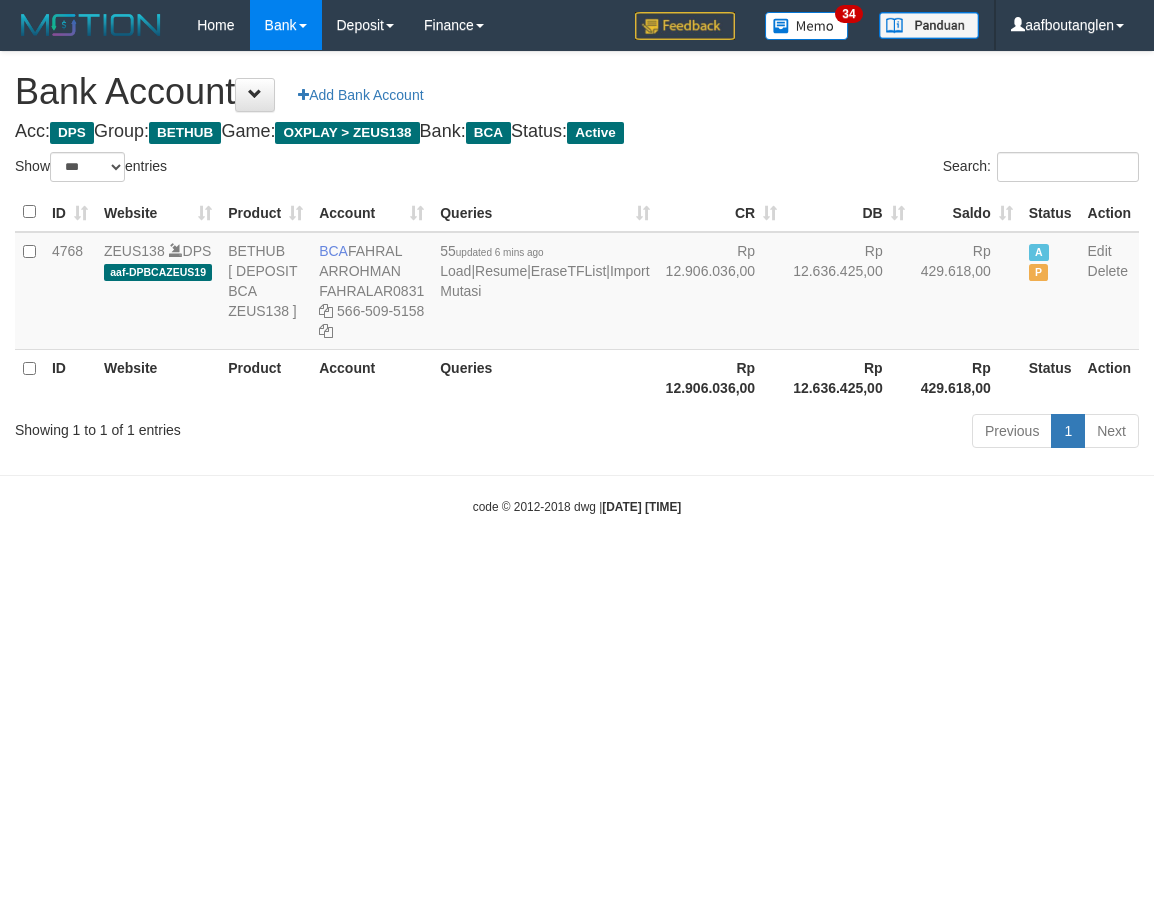 scroll, scrollTop: 0, scrollLeft: 0, axis: both 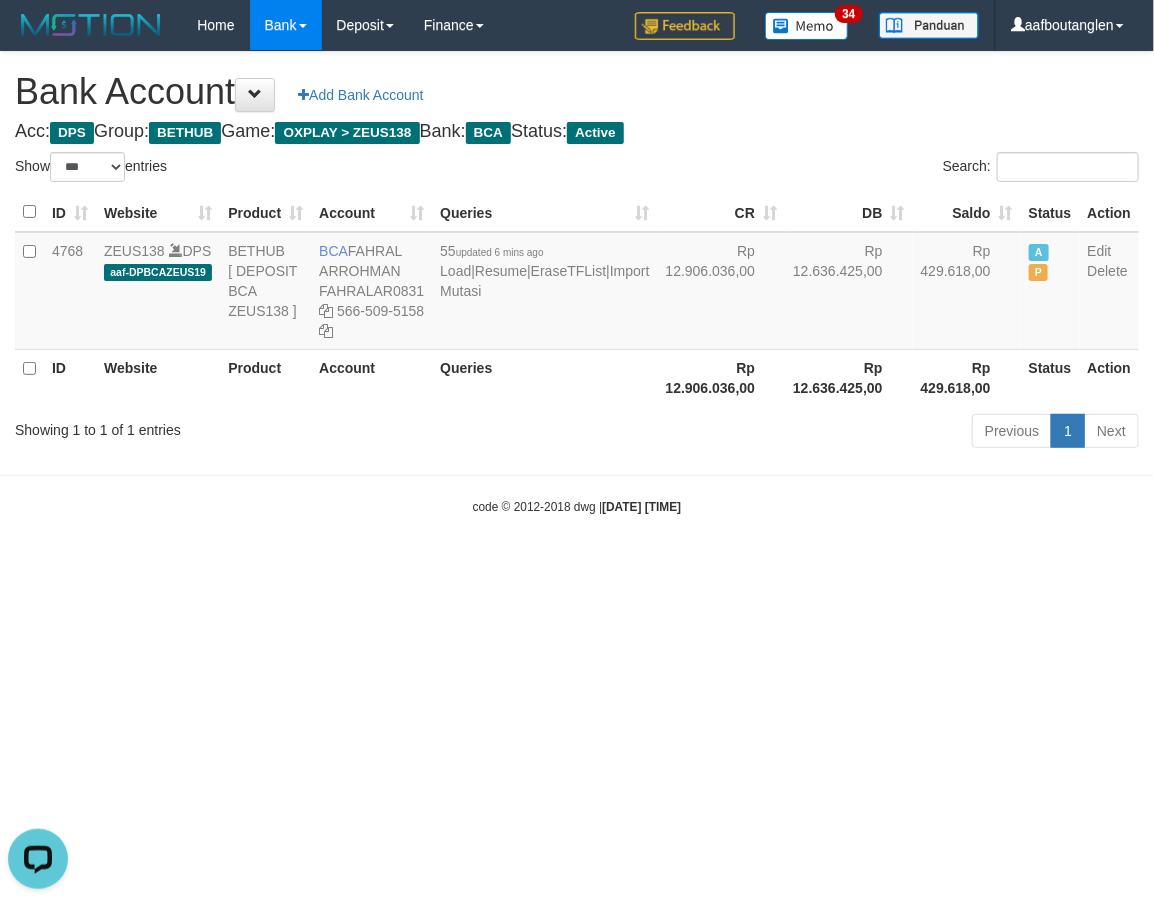 click at bounding box center (577, 475) 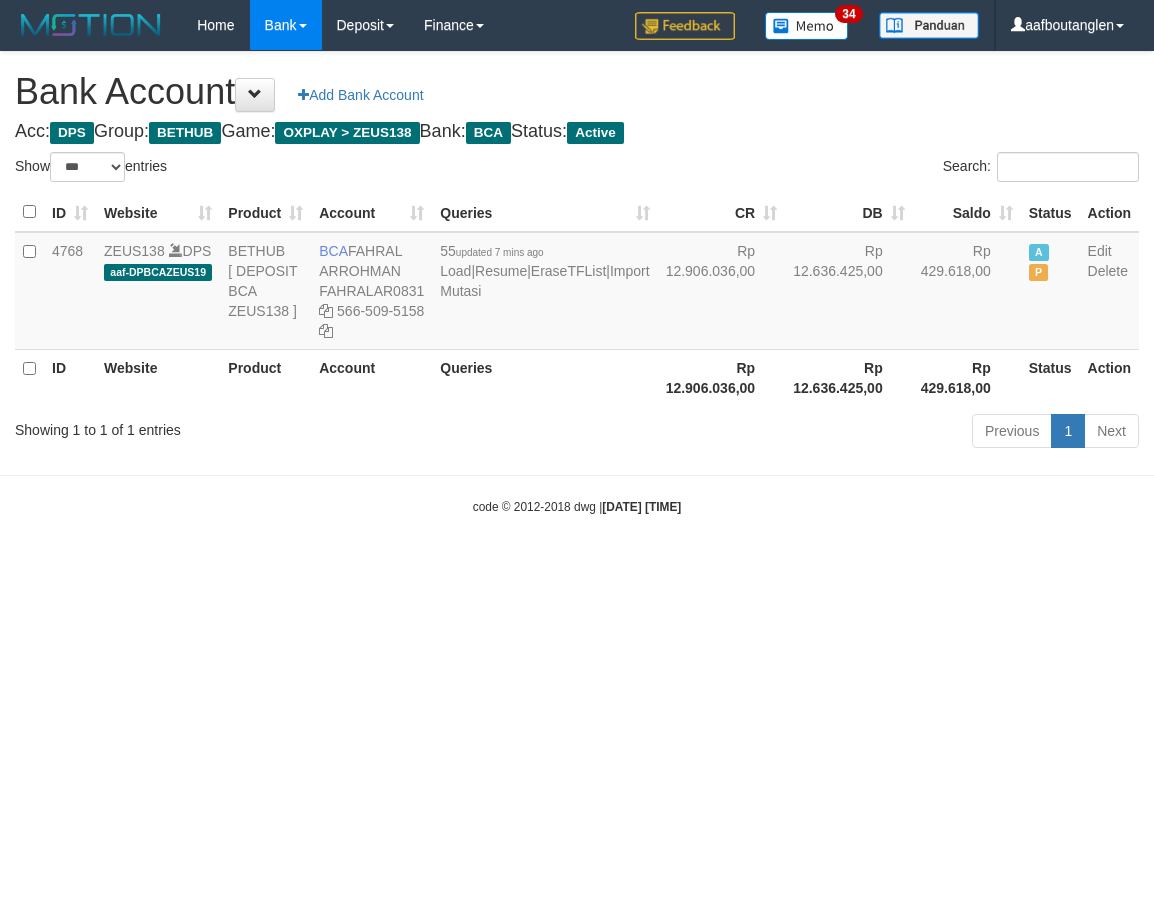 select on "***" 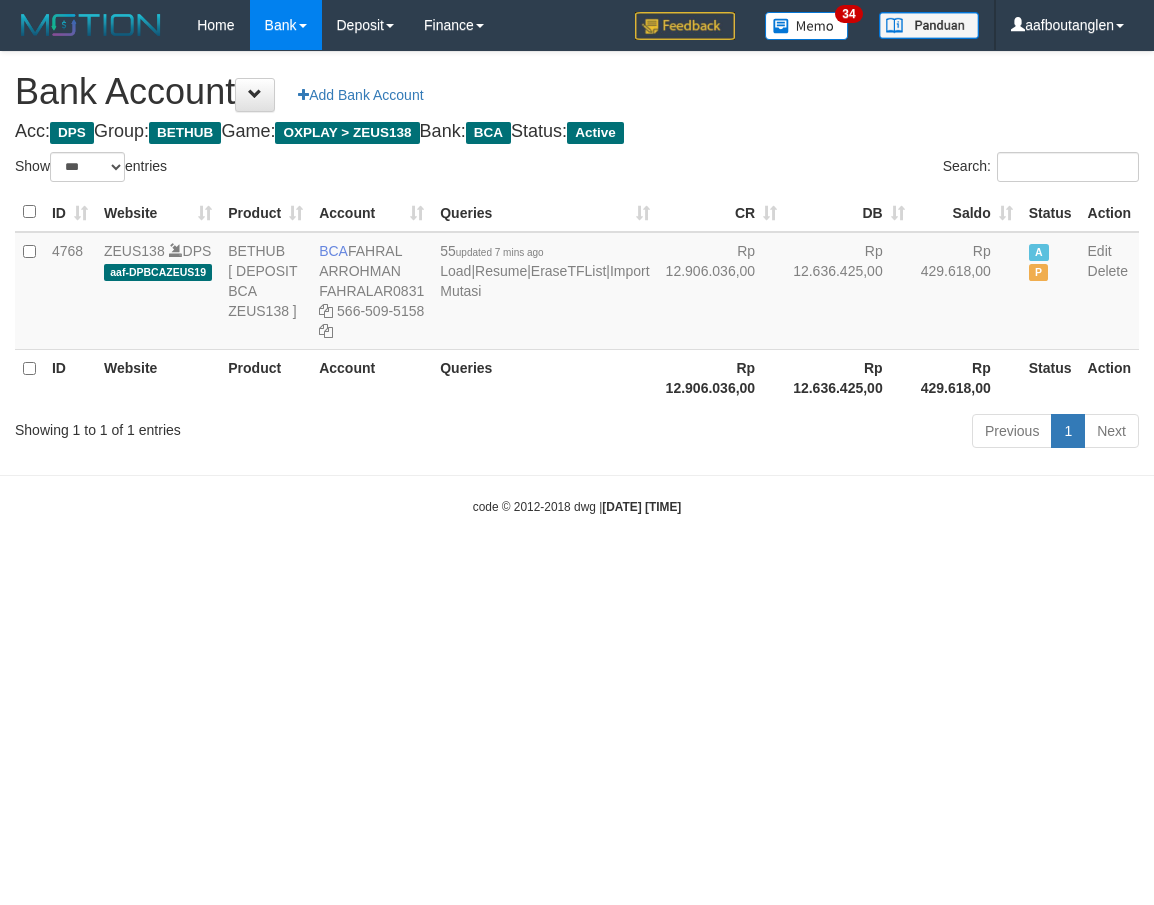 scroll, scrollTop: 0, scrollLeft: 0, axis: both 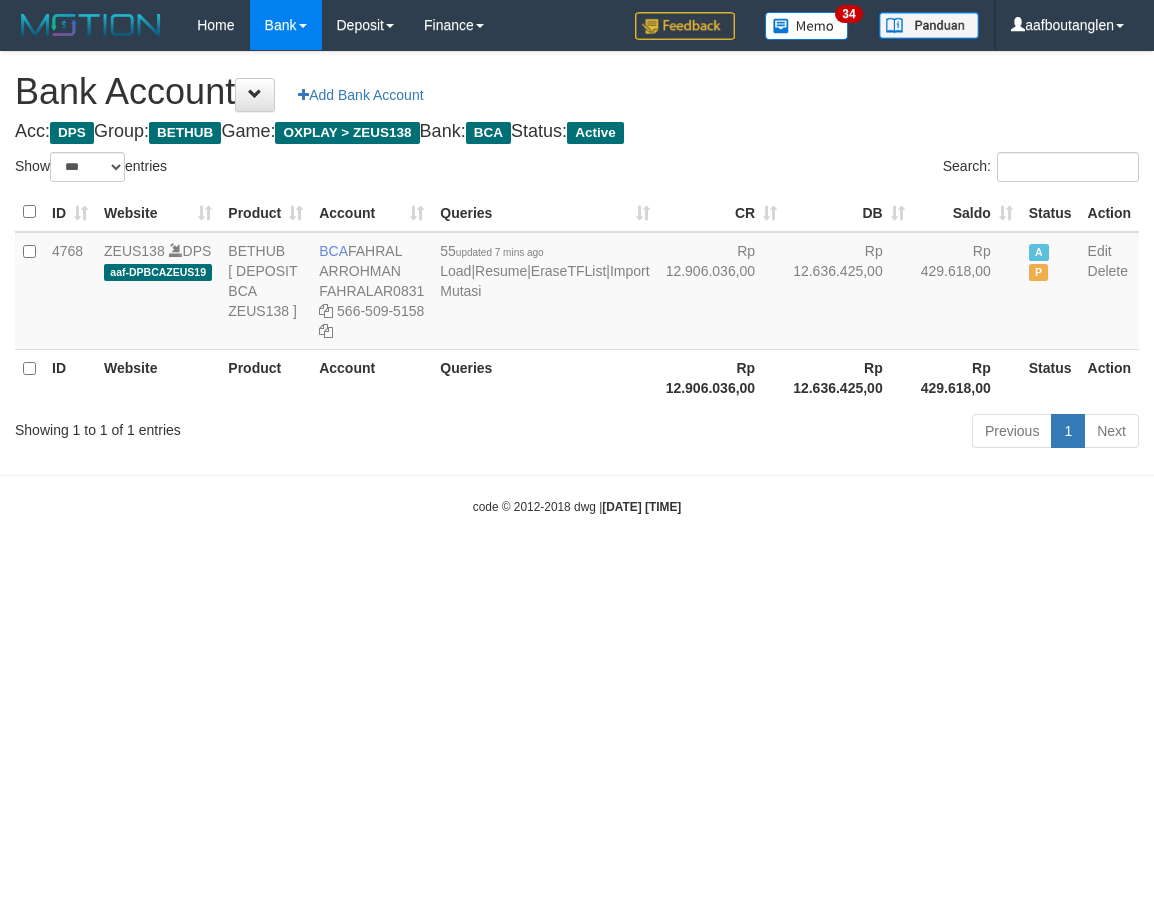 select on "***" 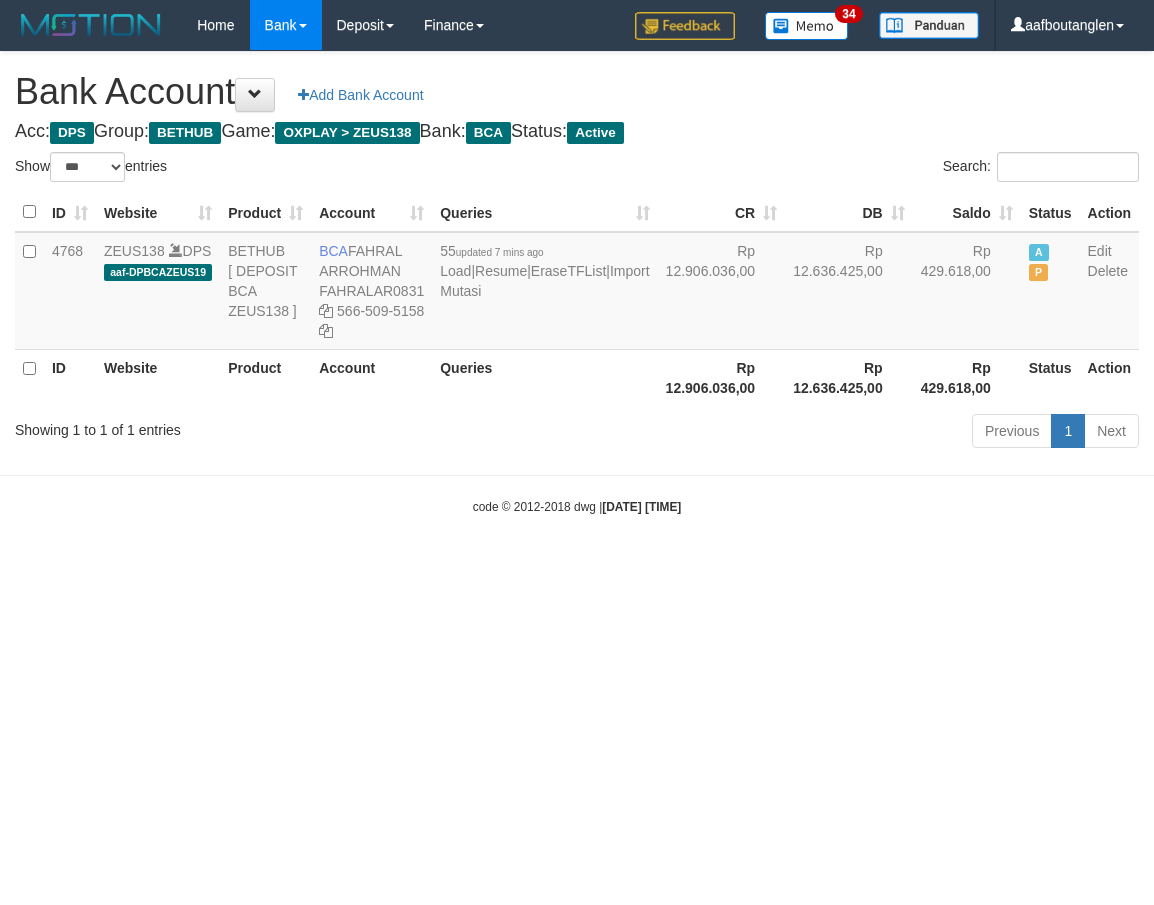 scroll, scrollTop: 0, scrollLeft: 0, axis: both 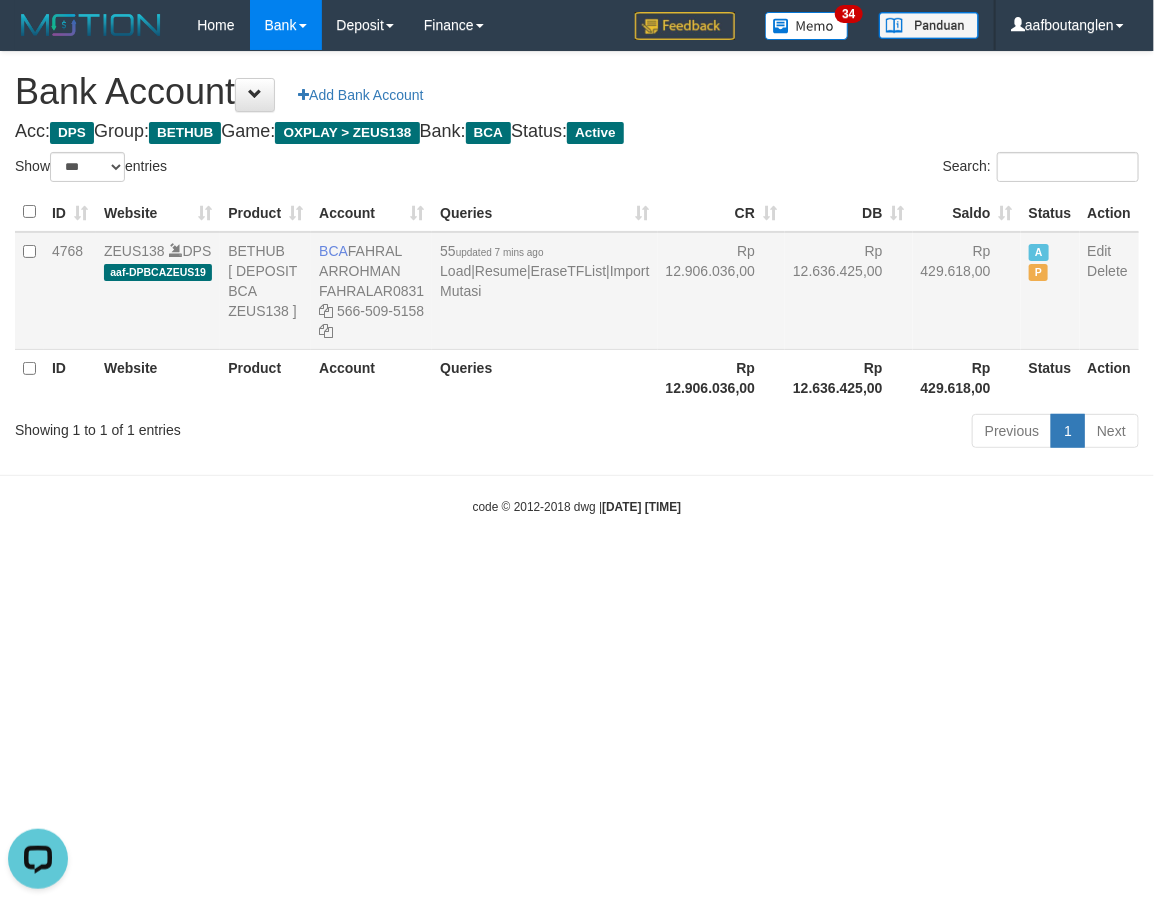 copy on "BCA
FAHRAL ARROHMAN" 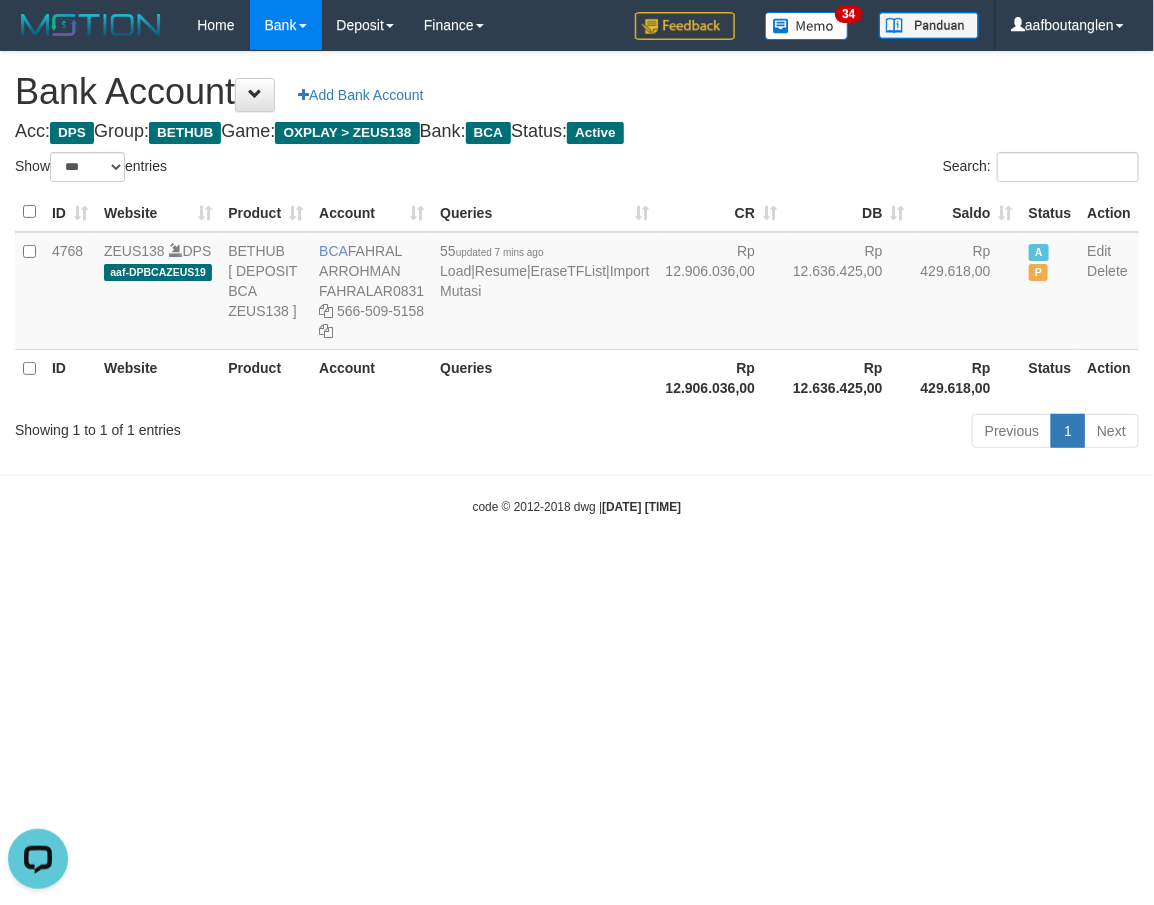 click on "Toggle navigation
Home
Bank
Account List
Deposit
DPS List
History
Note DPS
Finance
Financial Data
aafboutanglen
My Profile
Log Out
34" at bounding box center [577, 283] 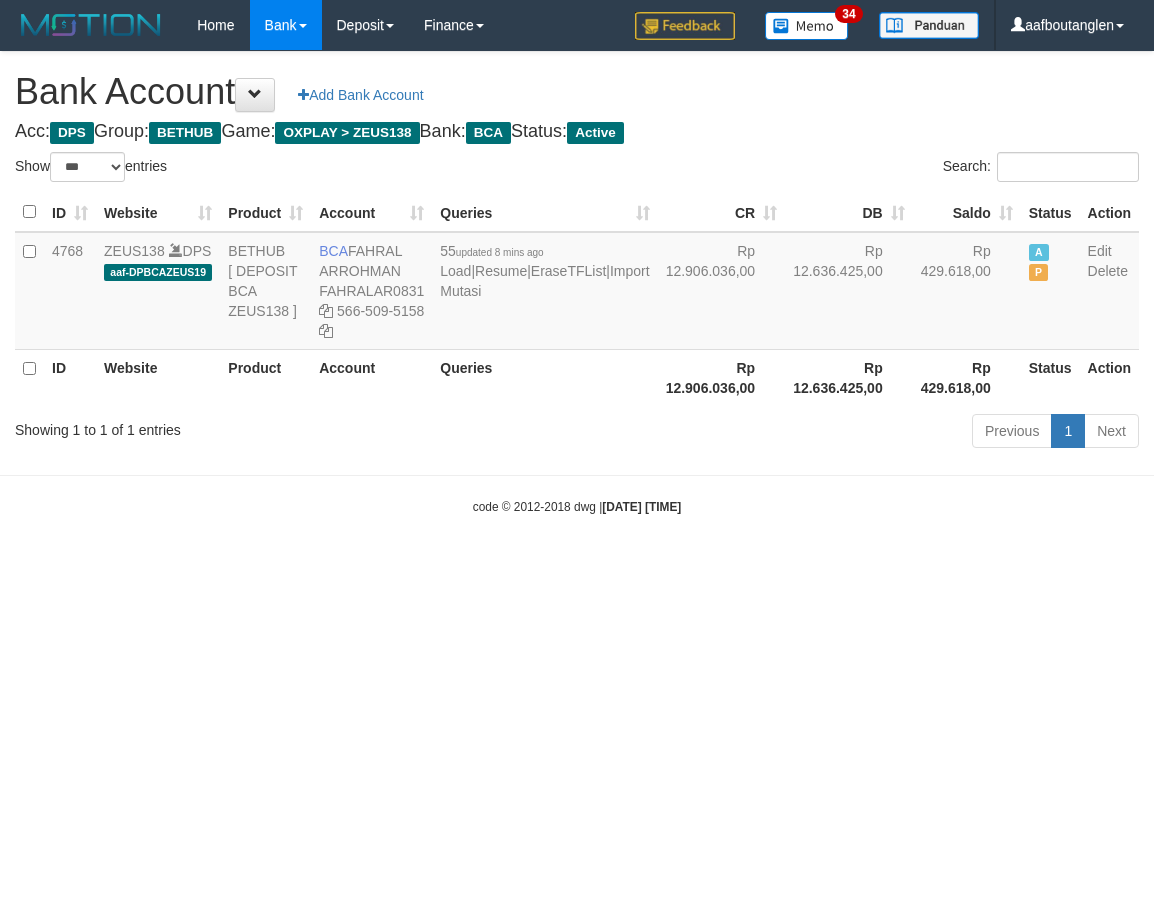 select on "***" 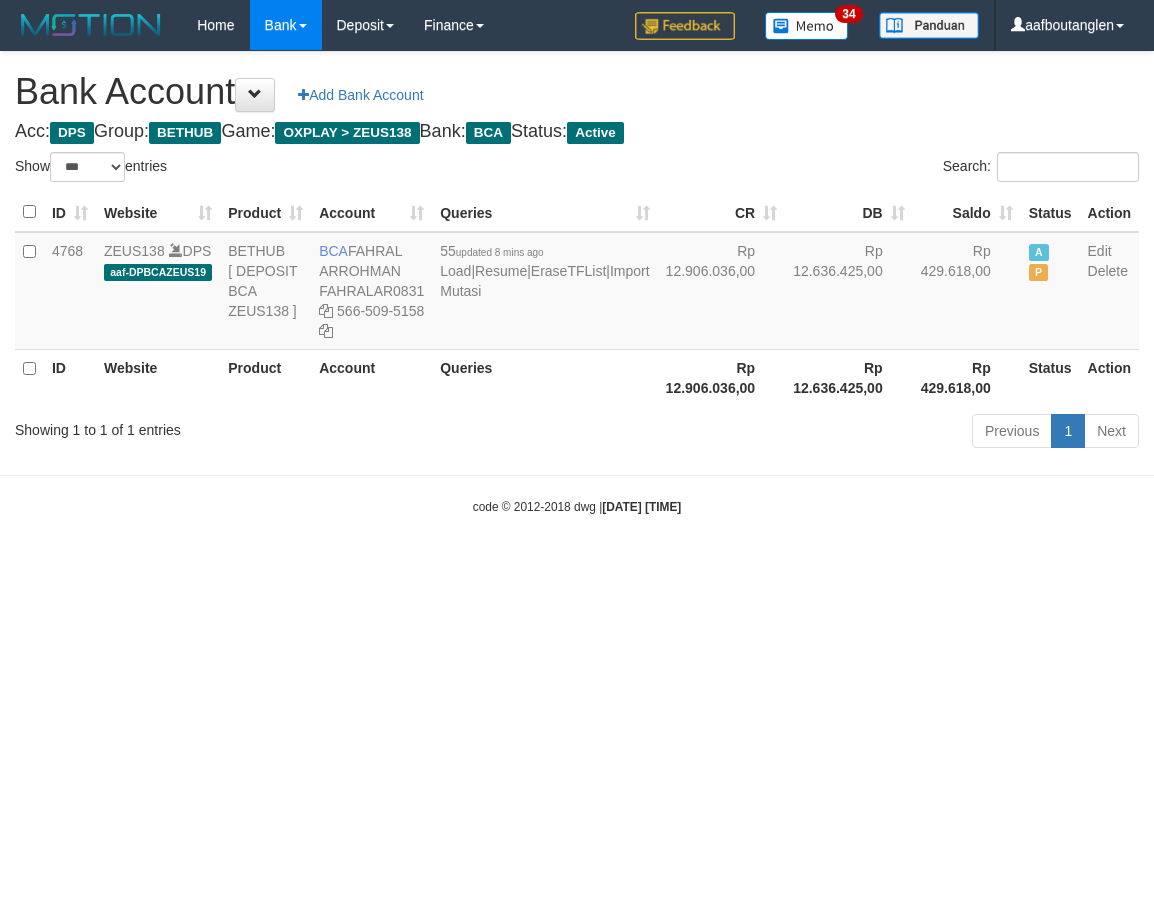 scroll, scrollTop: 0, scrollLeft: 0, axis: both 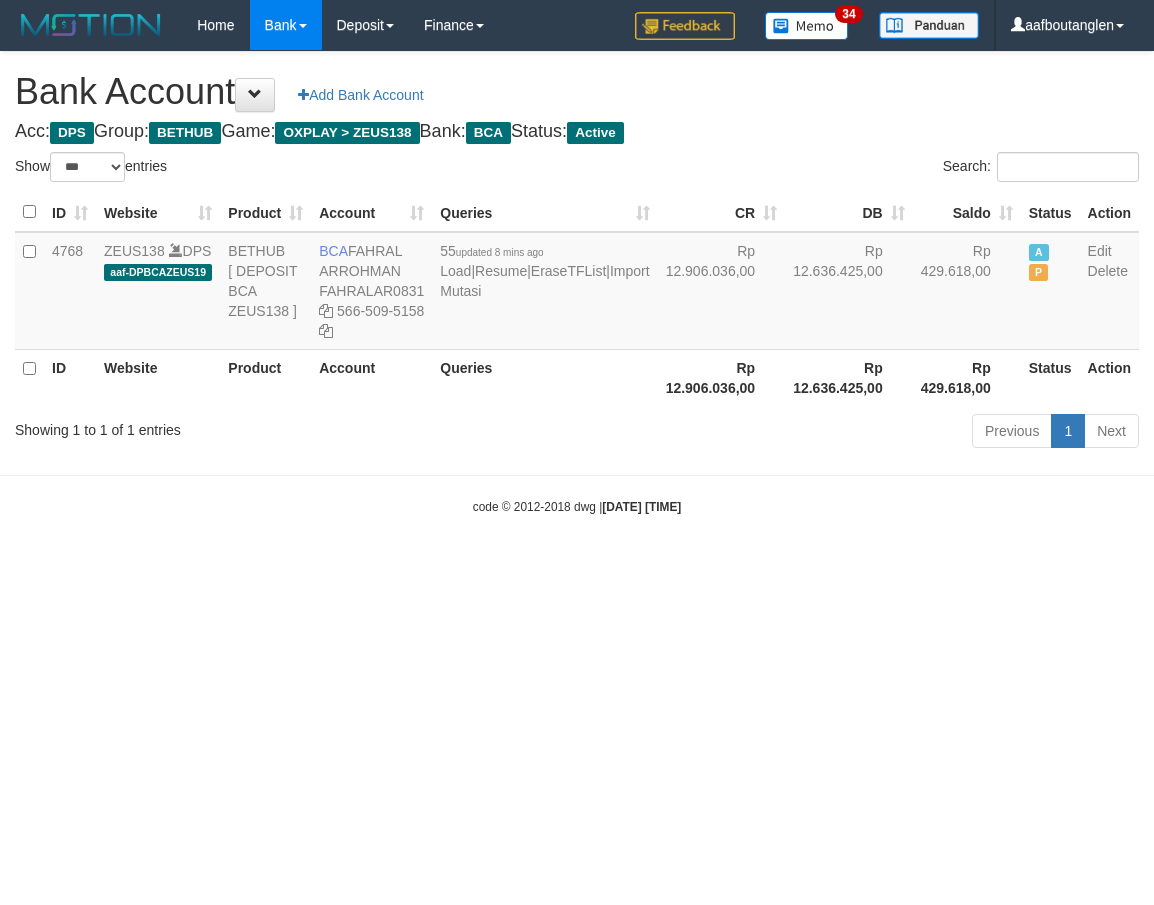 select on "***" 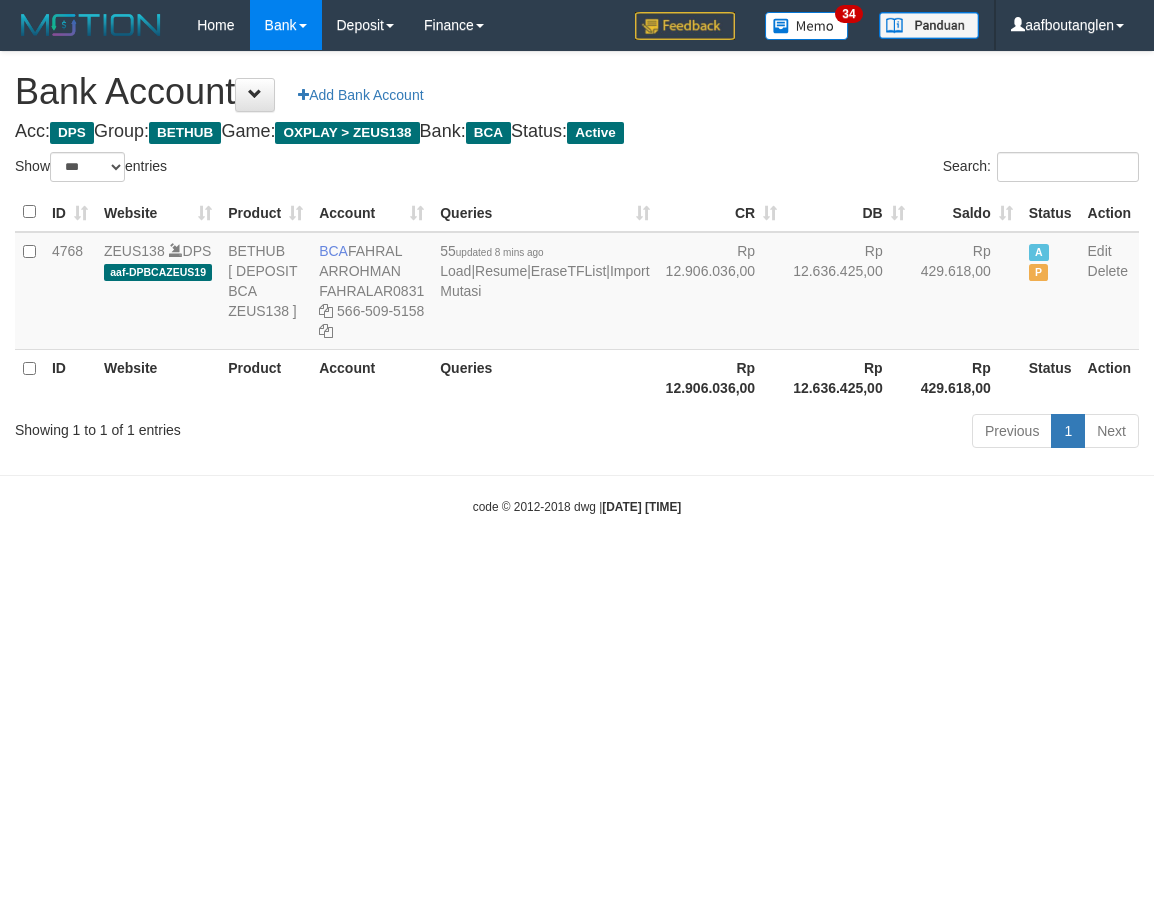 scroll, scrollTop: 0, scrollLeft: 0, axis: both 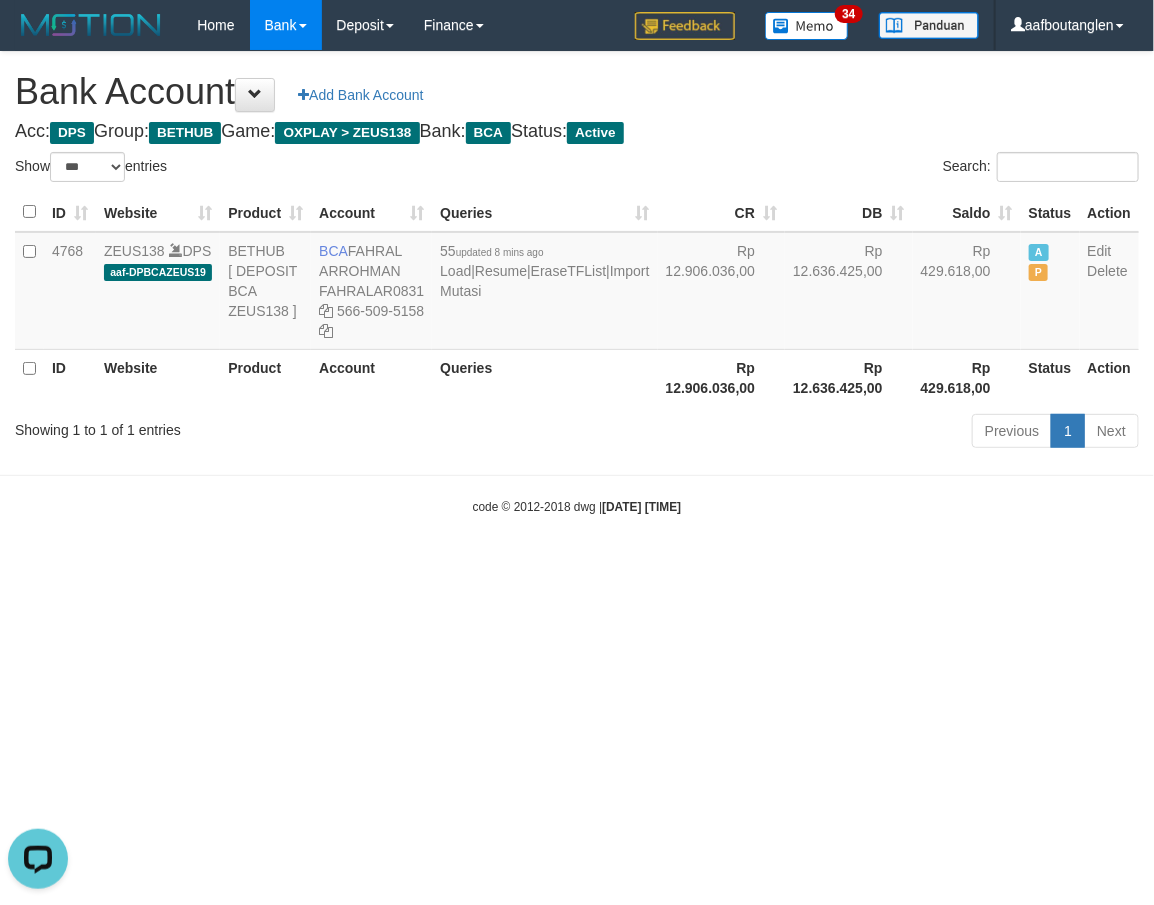 click on "Toggle navigation
Home
Bank
Account List
Deposit
DPS List
History
Note DPS
Finance
Financial Data
aafboutanglen
My Profile
Log Out
34" at bounding box center [577, 283] 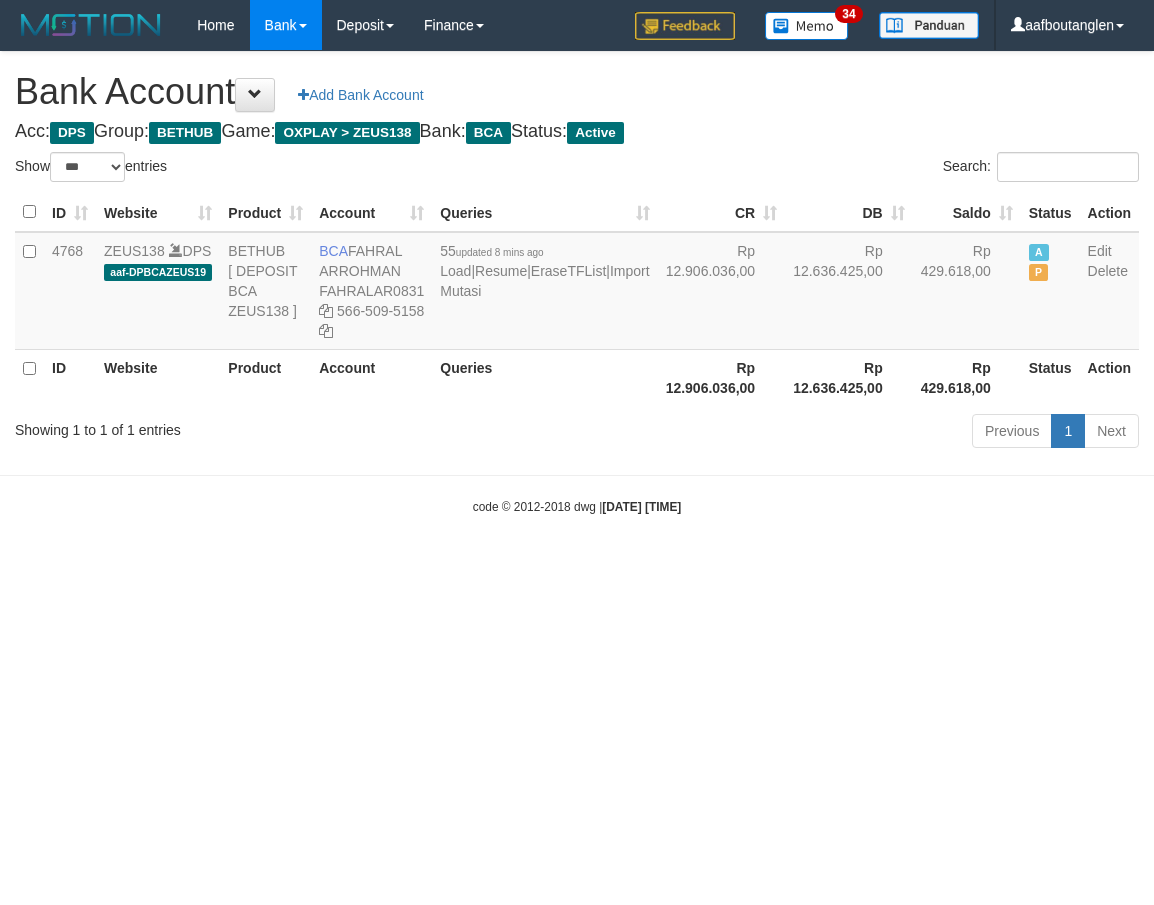 select on "***" 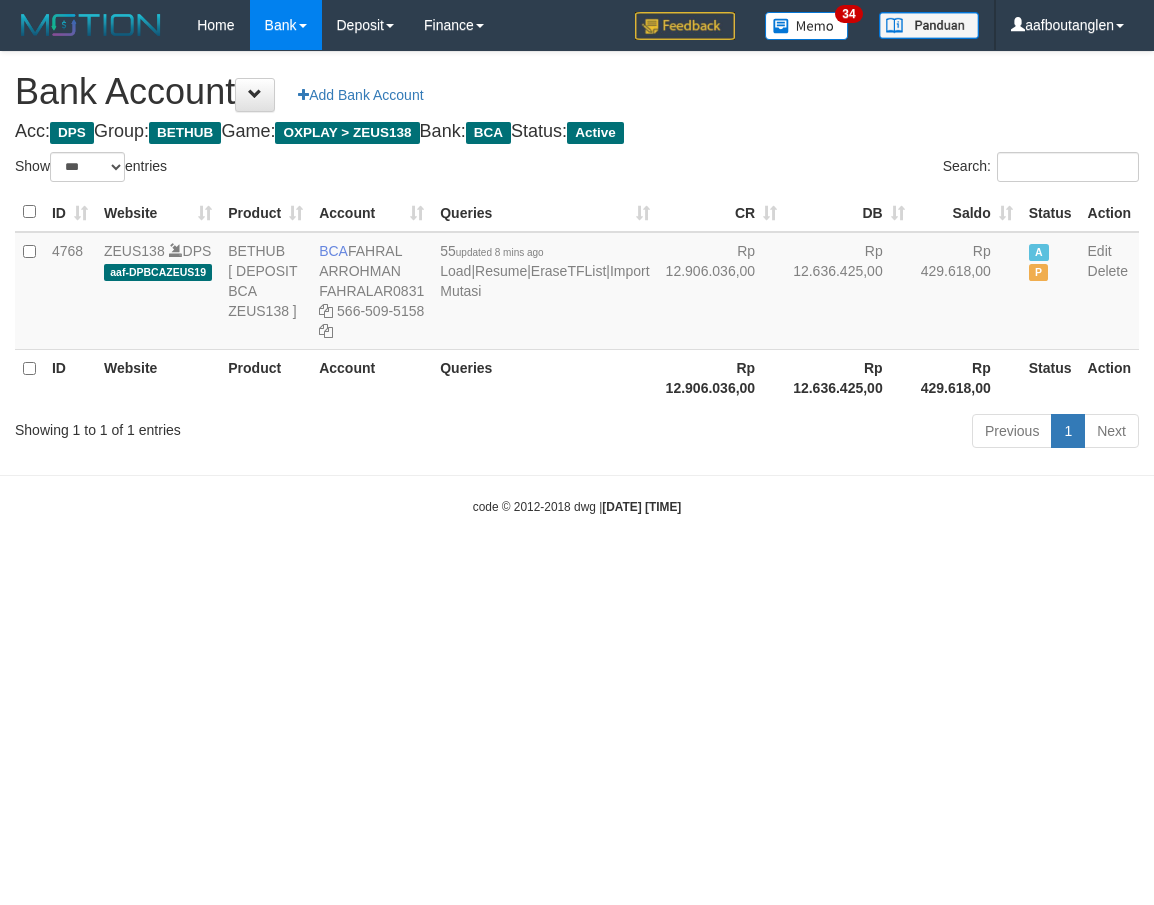 scroll, scrollTop: 0, scrollLeft: 0, axis: both 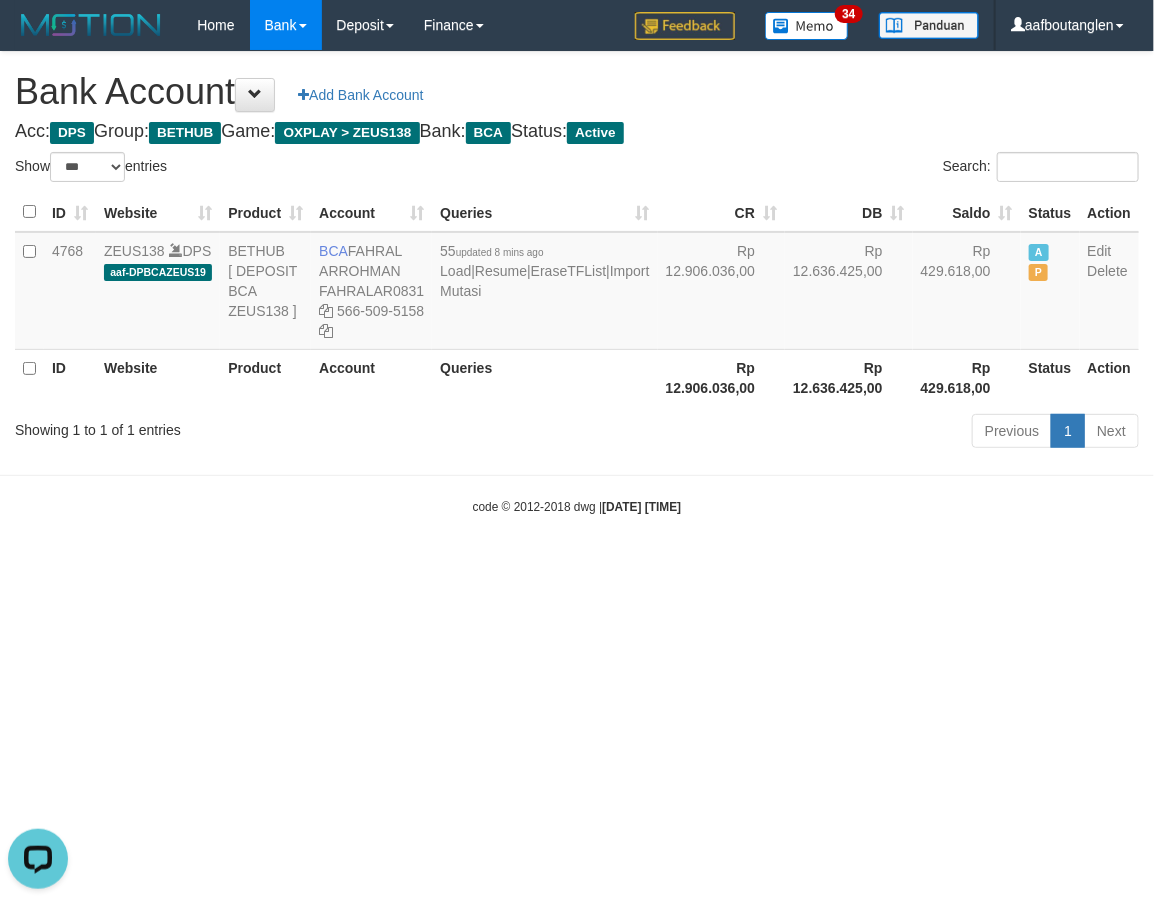 drag, startPoint x: 914, startPoint y: 558, endPoint x: 904, endPoint y: 555, distance: 10.440307 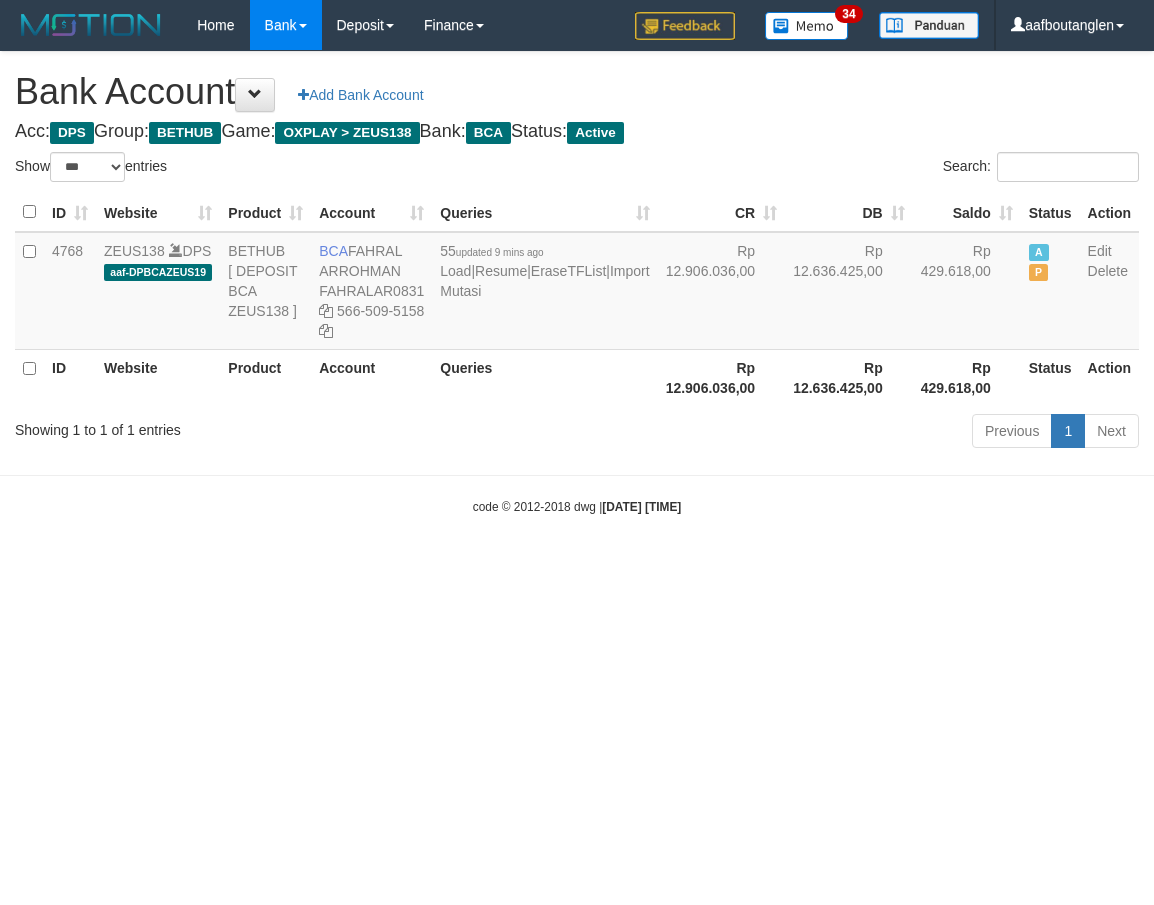 select on "***" 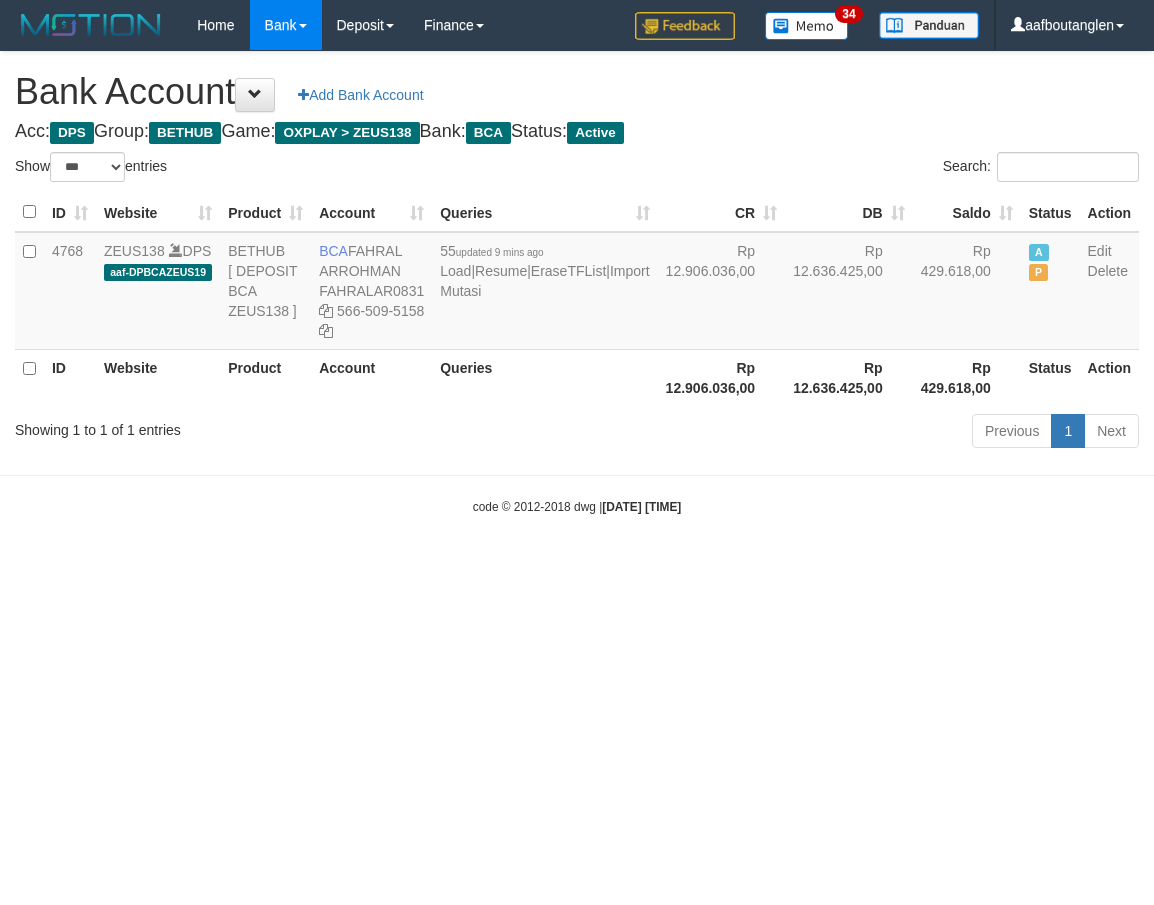 scroll, scrollTop: 0, scrollLeft: 0, axis: both 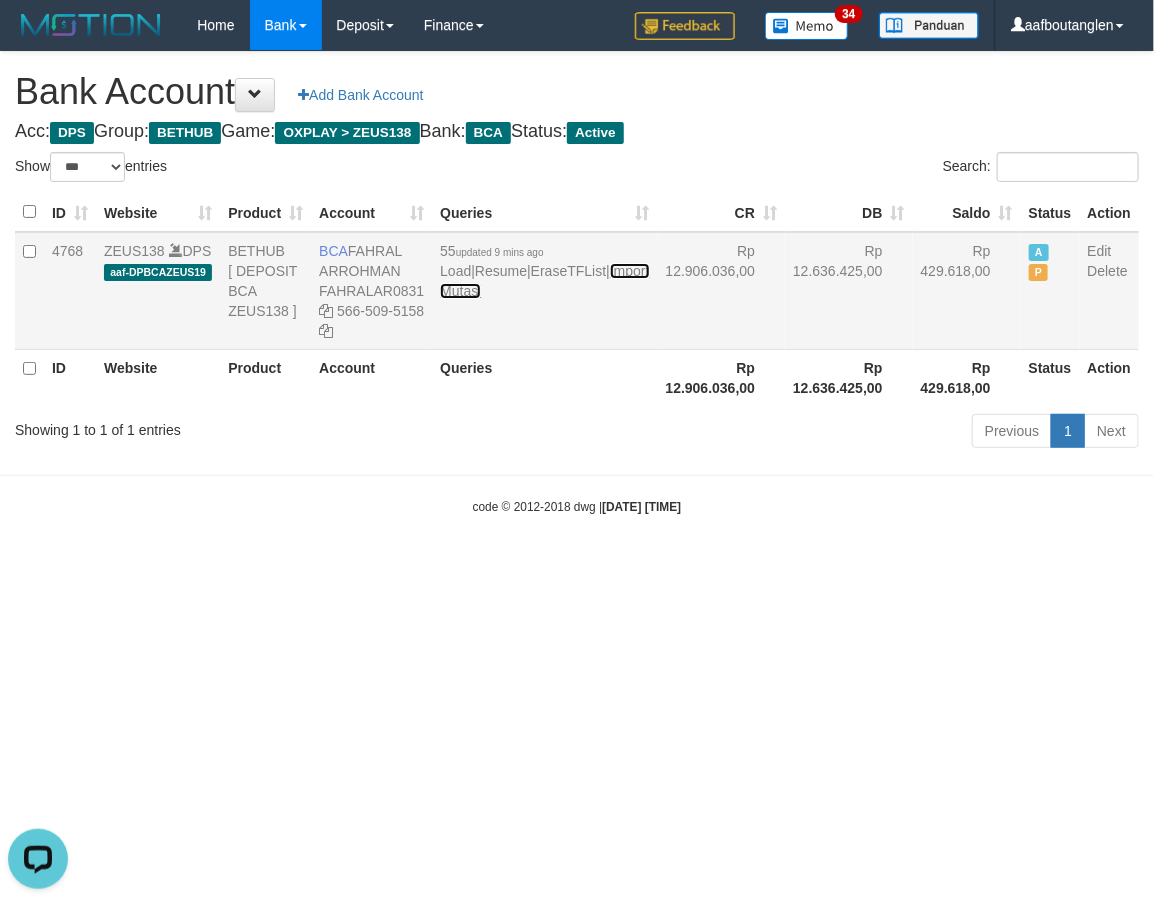 click on "Import Mutasi" at bounding box center [544, 281] 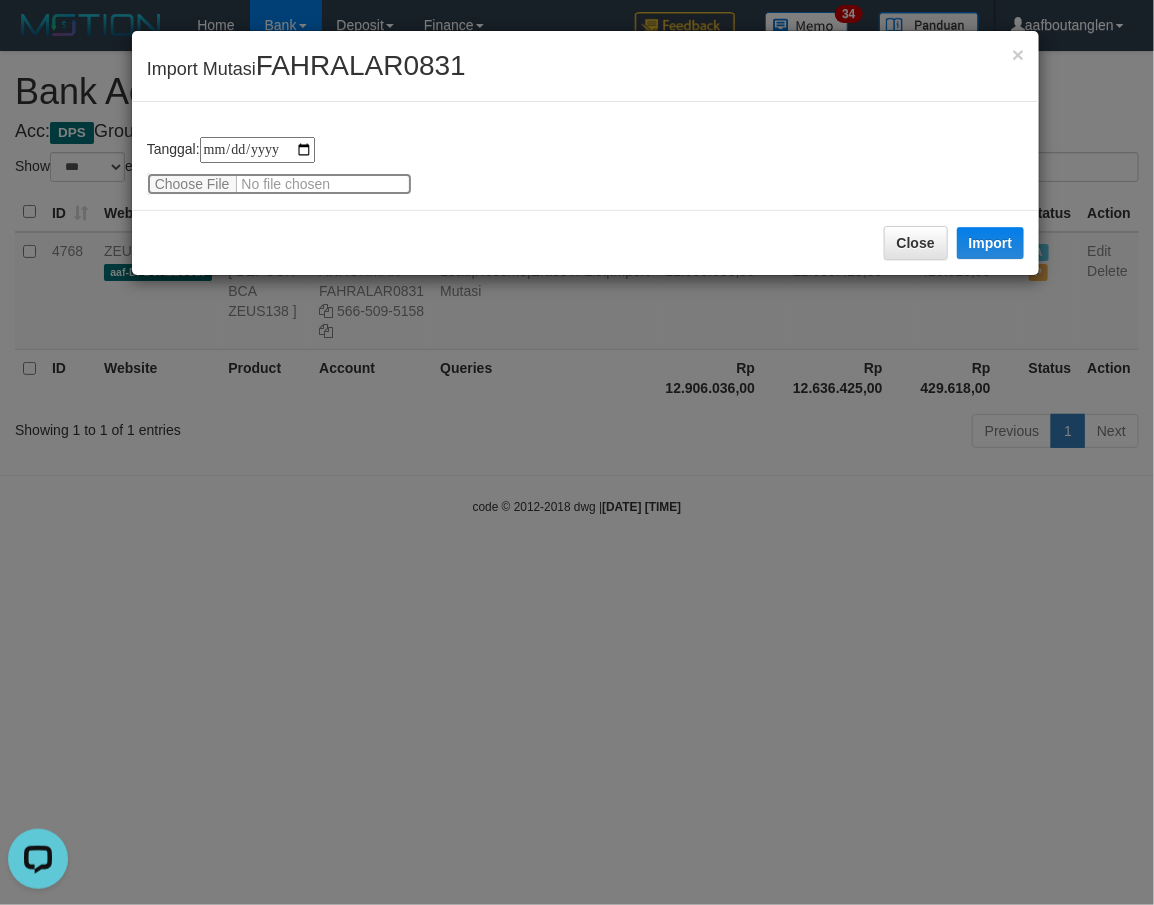 click at bounding box center [279, 184] 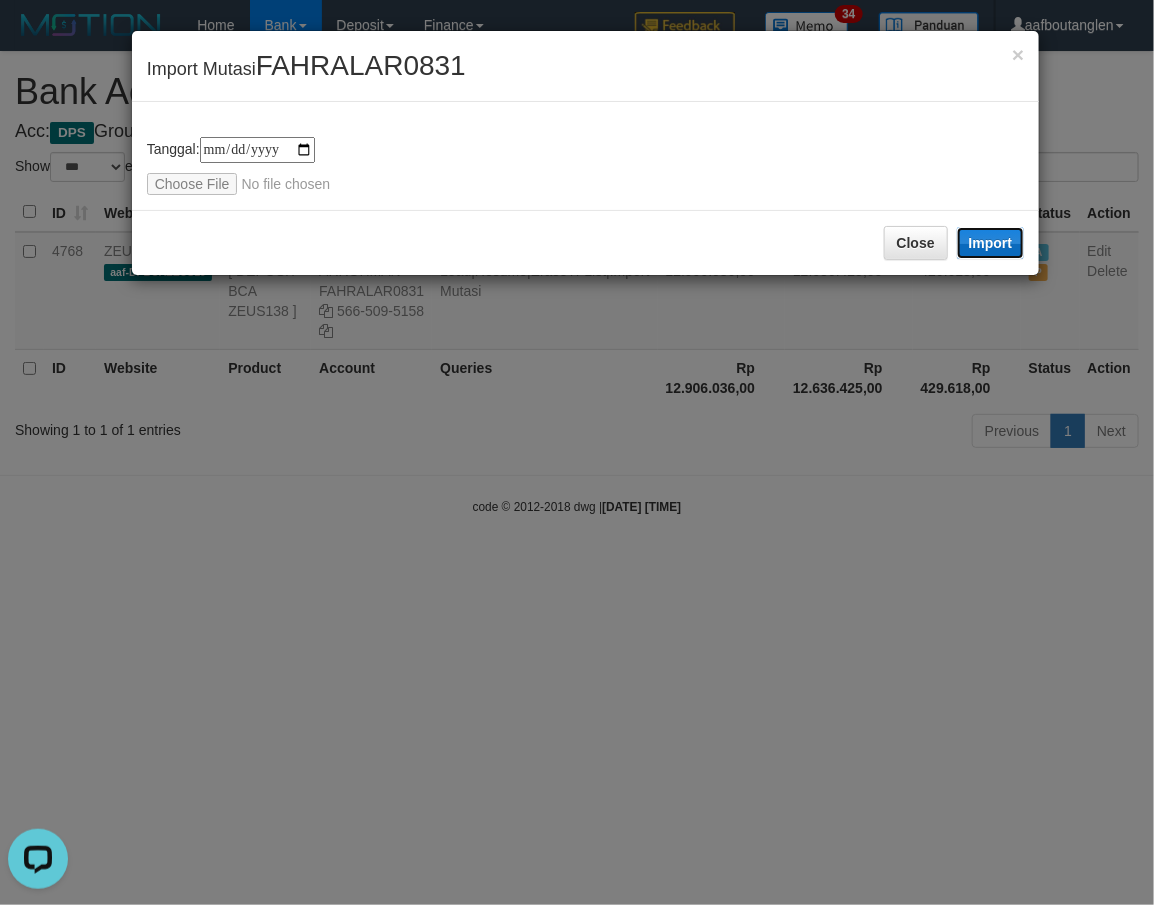 click on "Import" at bounding box center [991, 243] 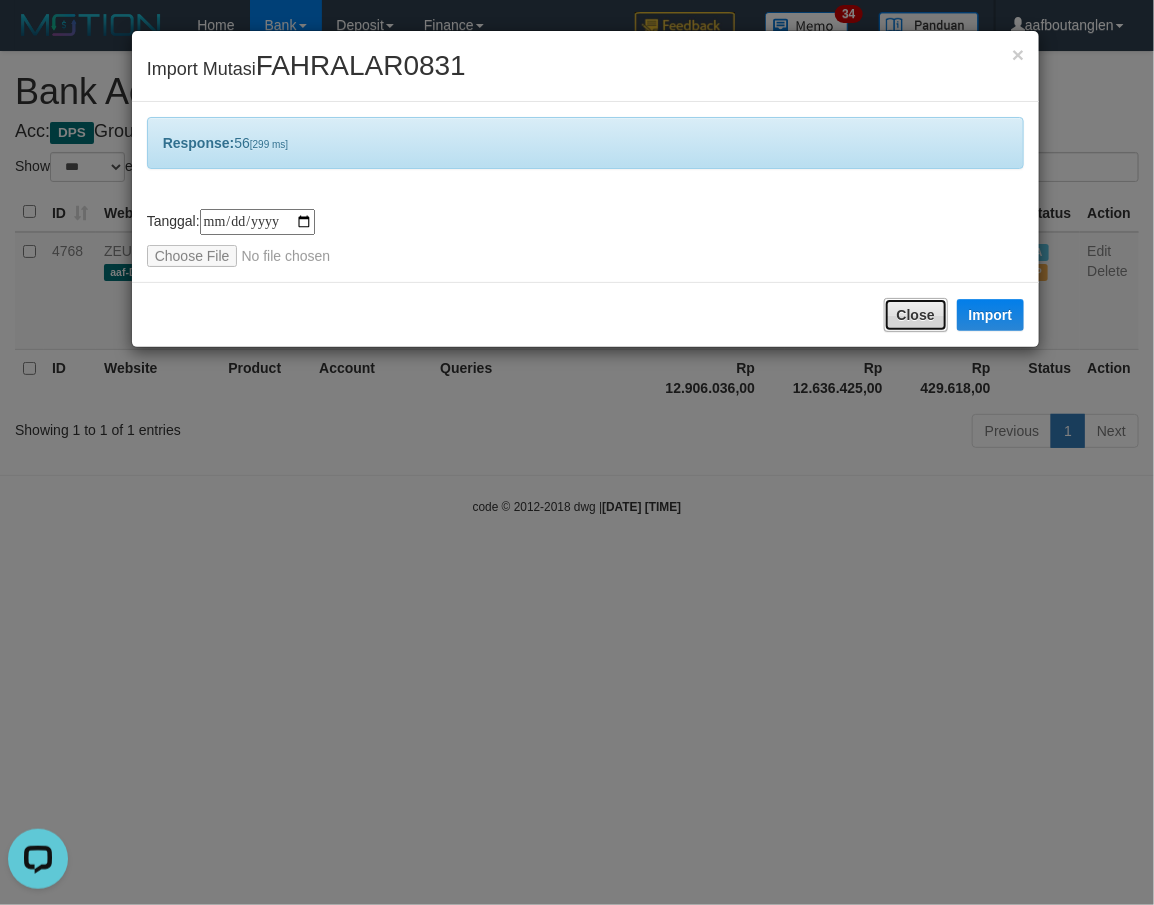 click on "Close" at bounding box center [916, 315] 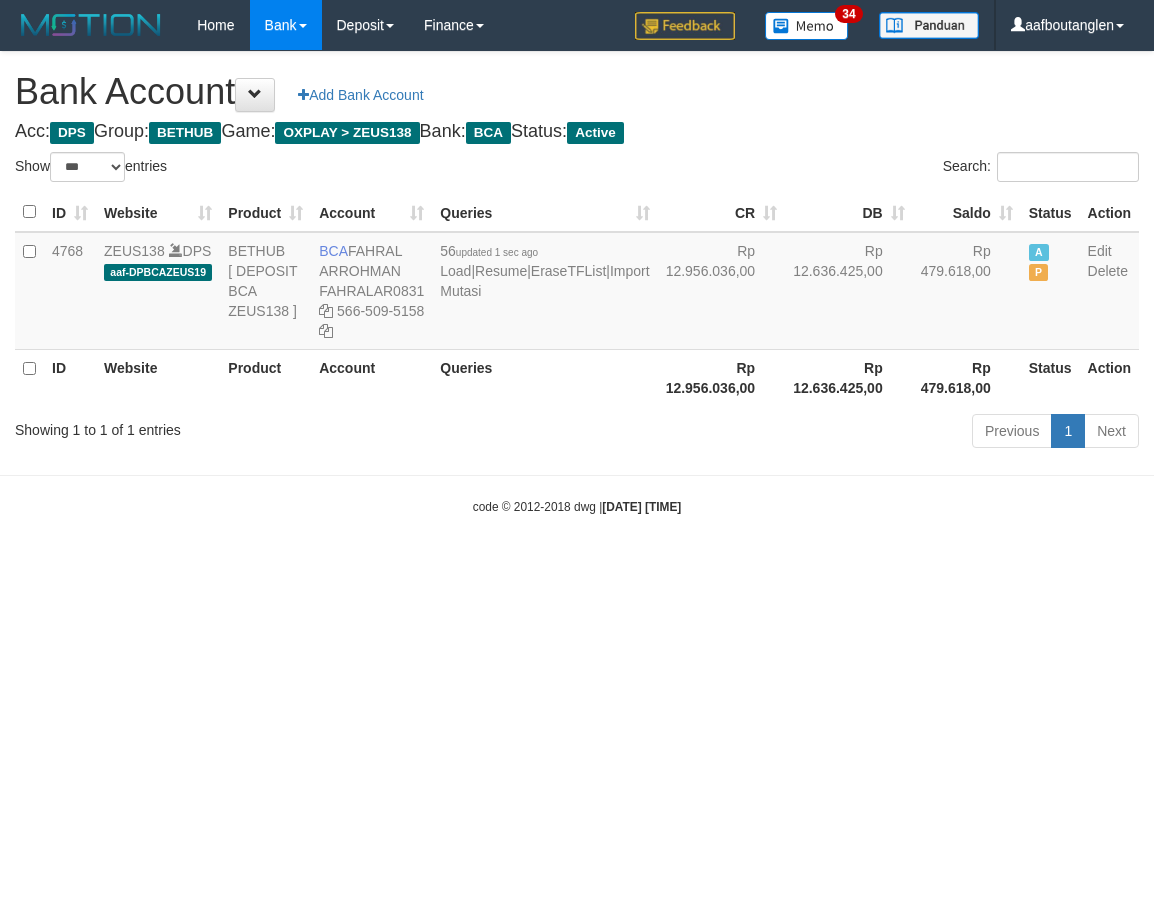 select on "***" 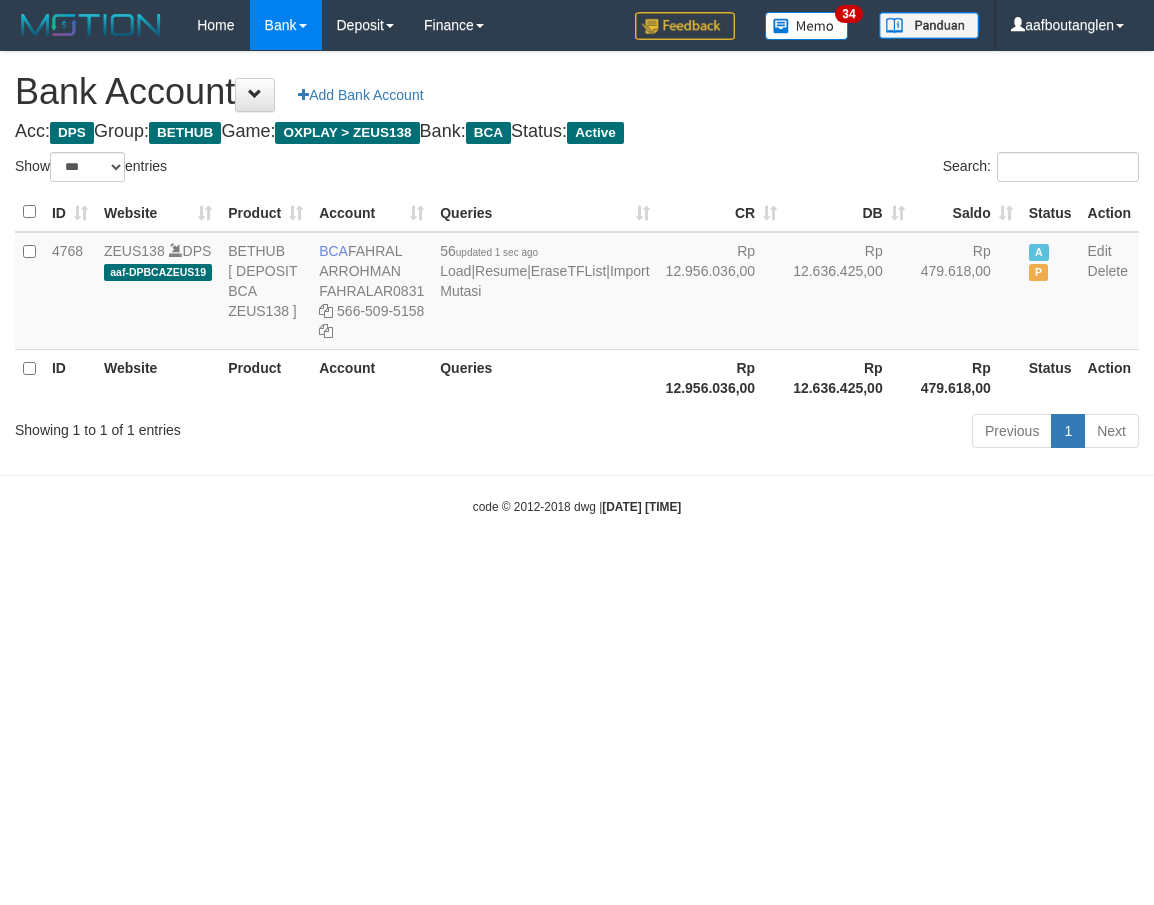 scroll, scrollTop: 0, scrollLeft: 0, axis: both 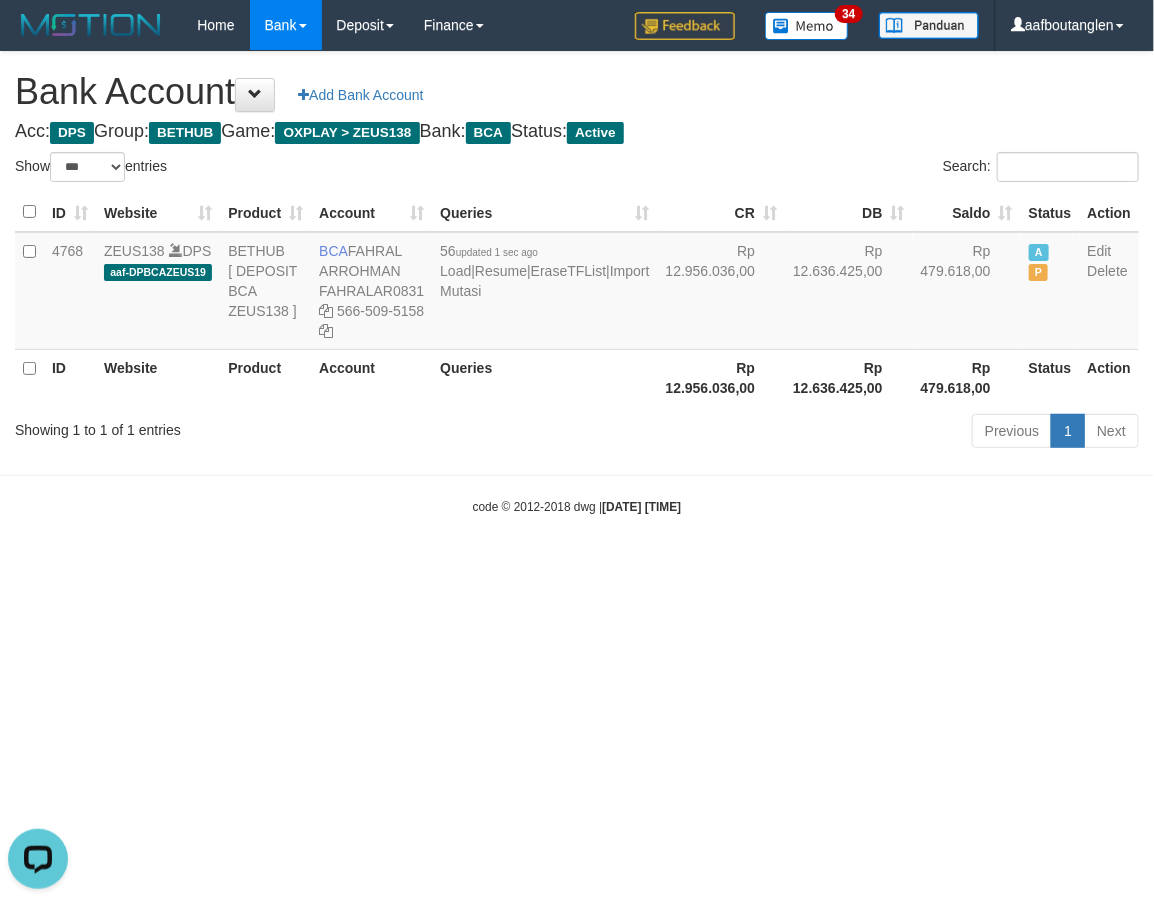 click on "Toggle navigation
Home
Bank
Account List
Deposit
DPS List
History
Note DPS
Finance
Financial Data
aafboutanglen
My Profile
Log Out
34" at bounding box center [577, 283] 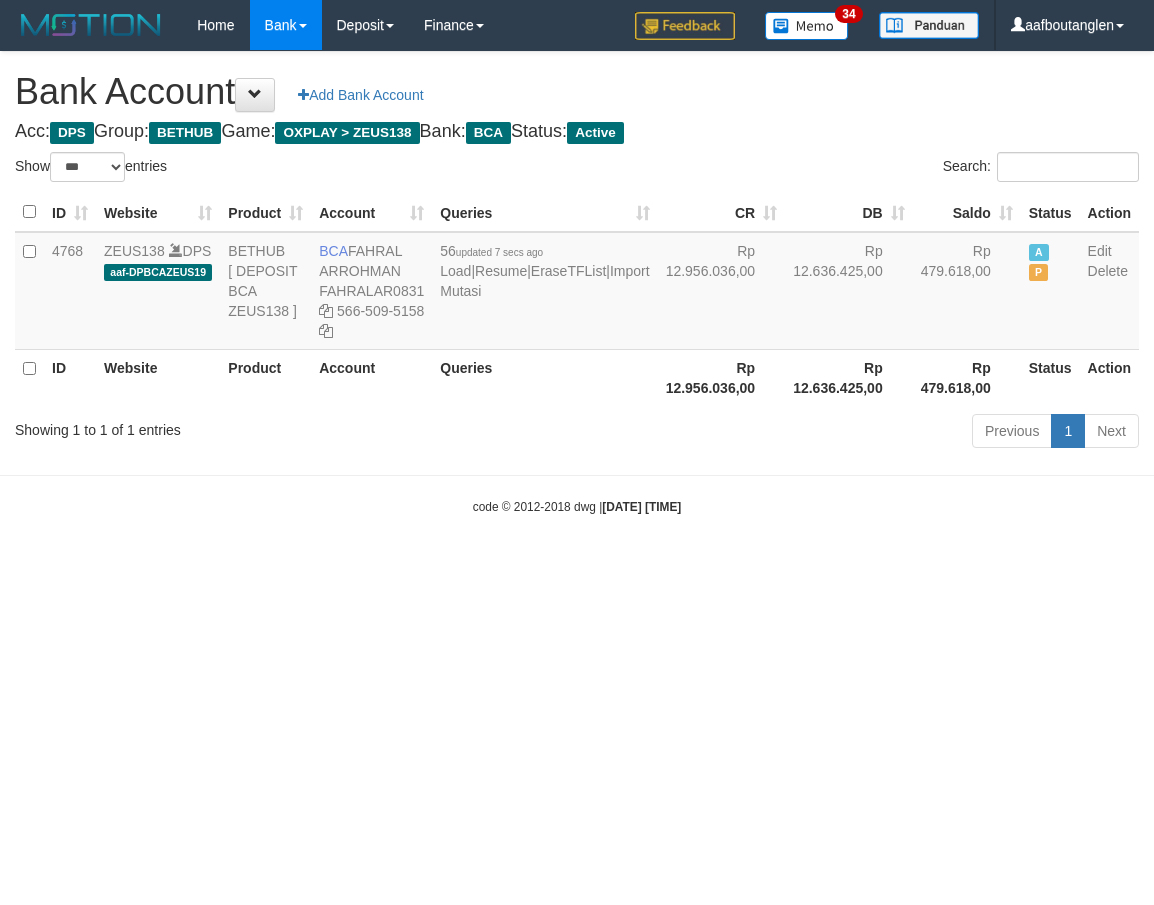 select on "***" 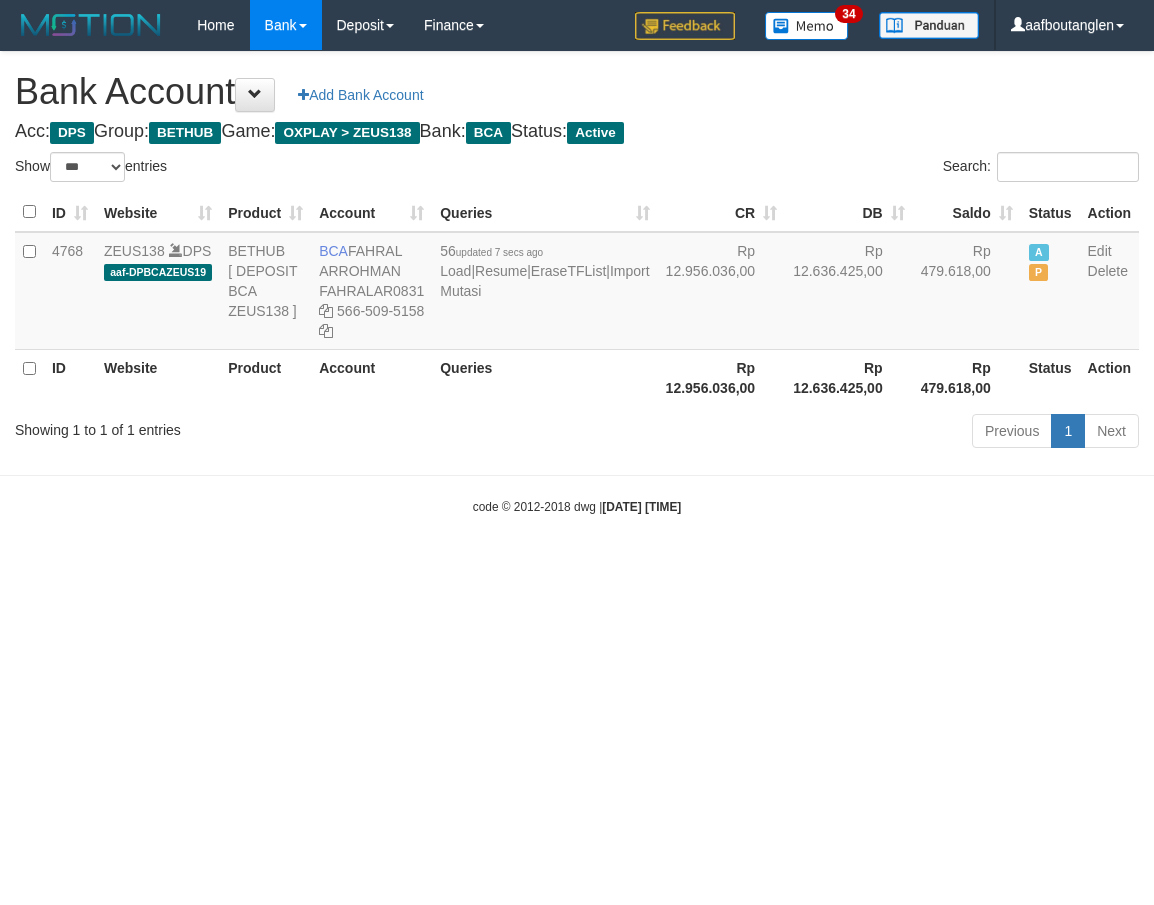 scroll, scrollTop: 0, scrollLeft: 0, axis: both 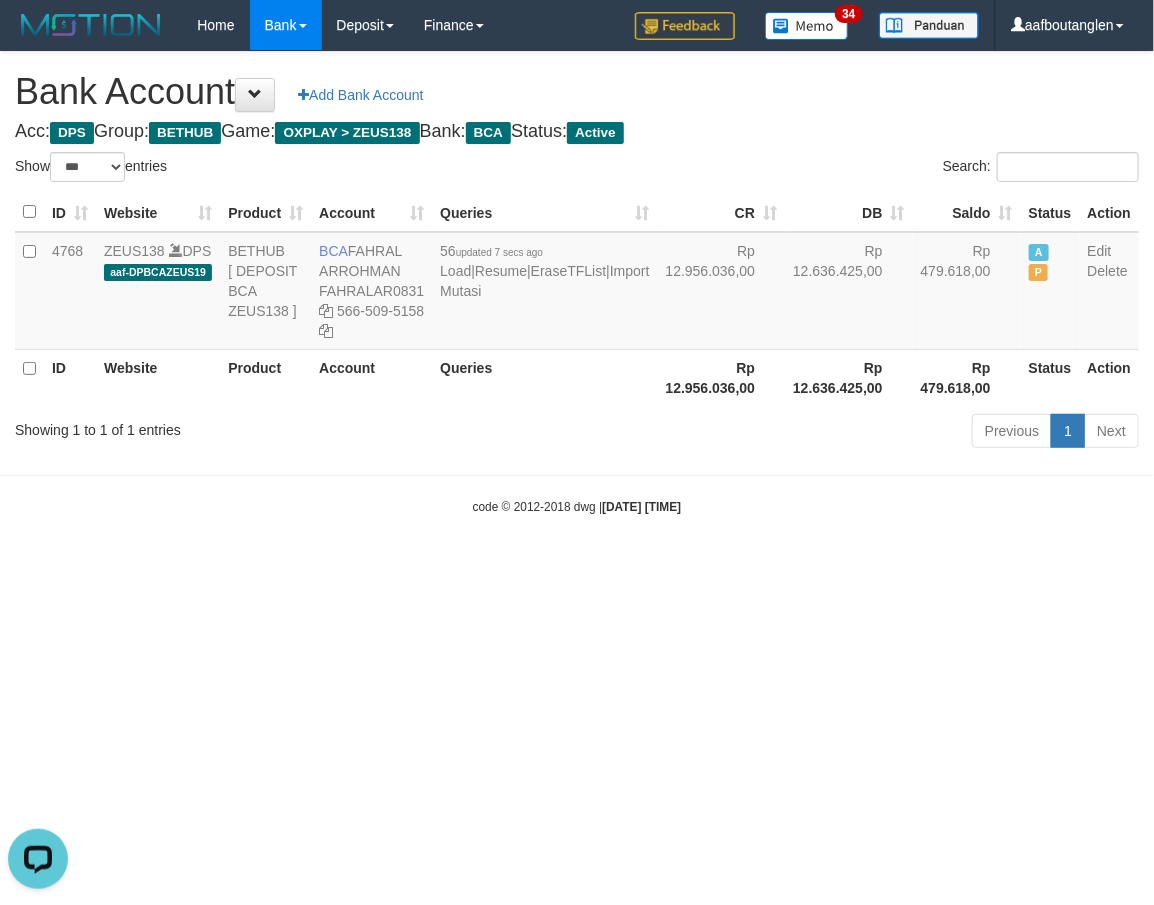 click on "Toggle navigation
Home
Bank
Account List
Deposit
DPS List
History
Note DPS
Finance
Financial Data
aafboutanglen
My Profile
Log Out
34" at bounding box center (577, 283) 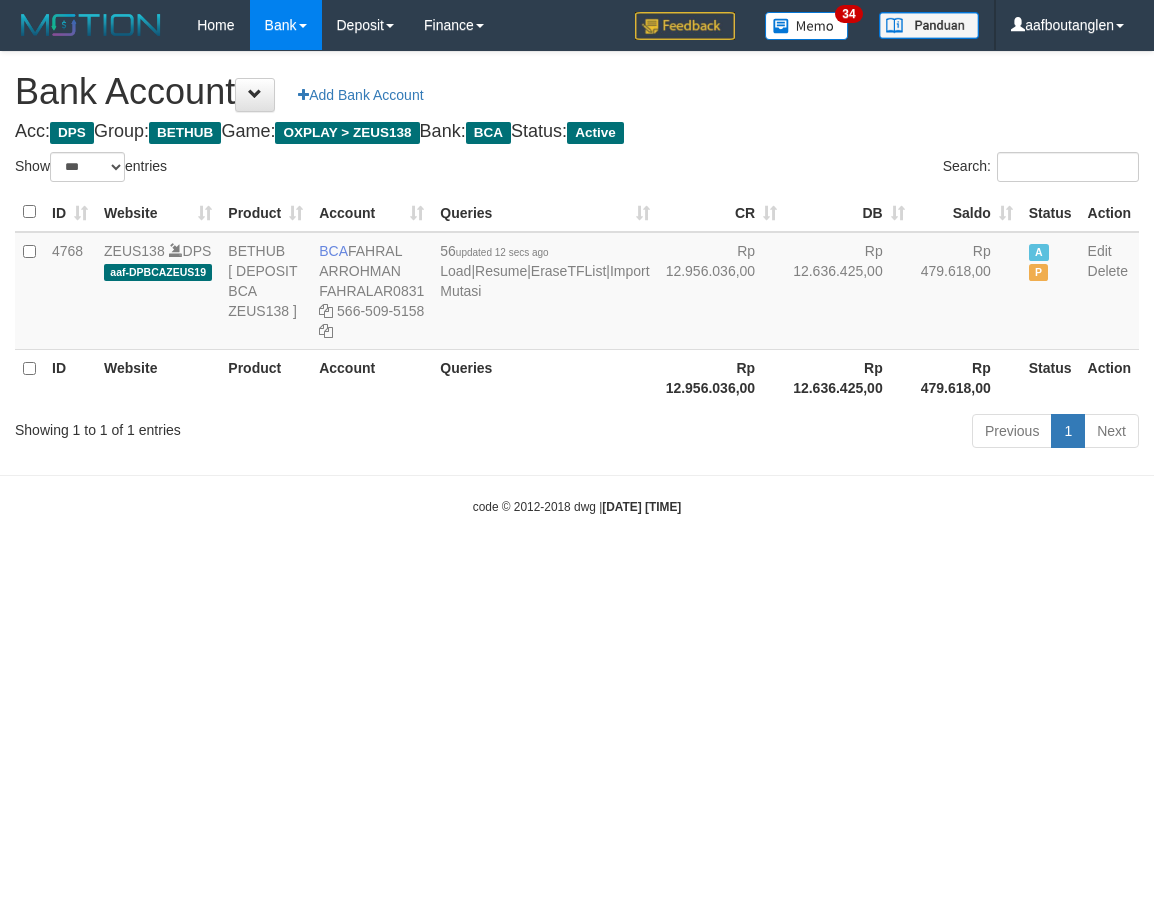 select on "***" 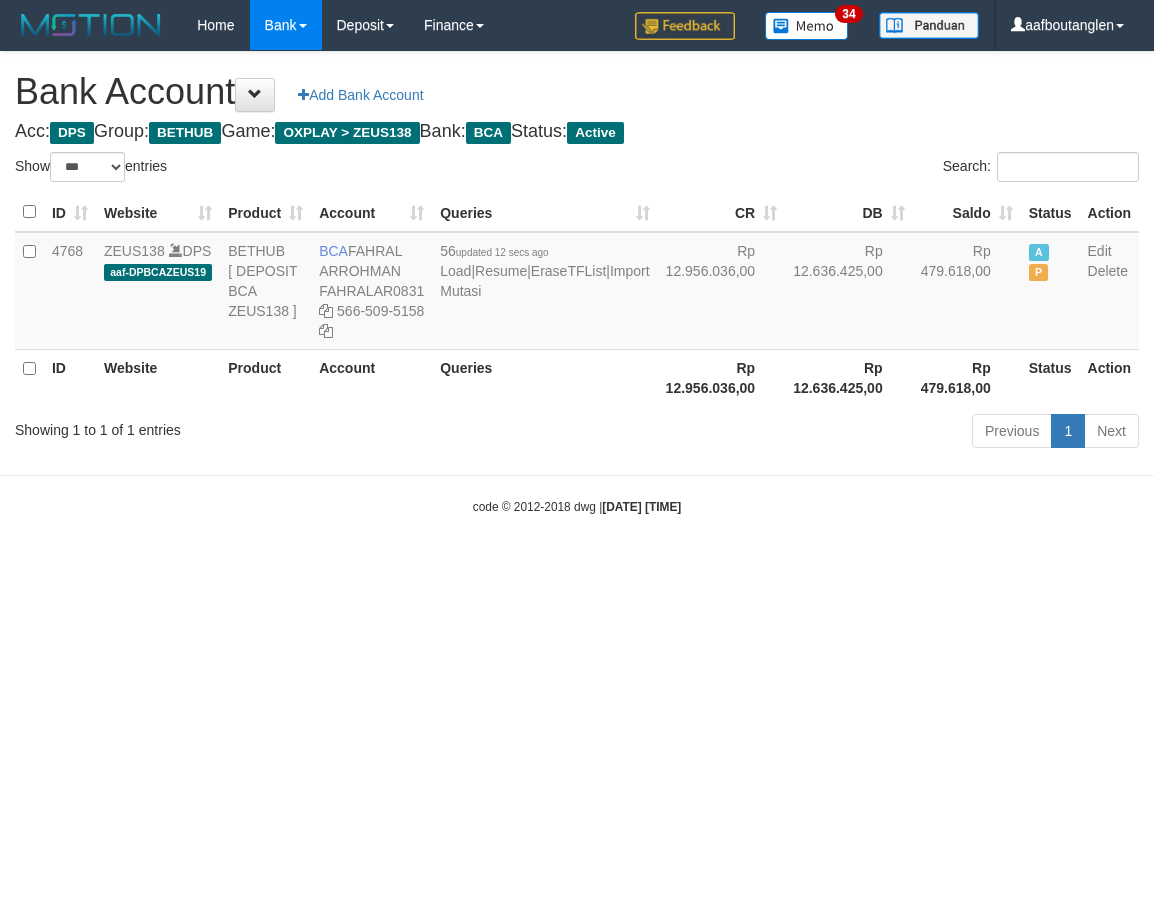 scroll, scrollTop: 0, scrollLeft: 0, axis: both 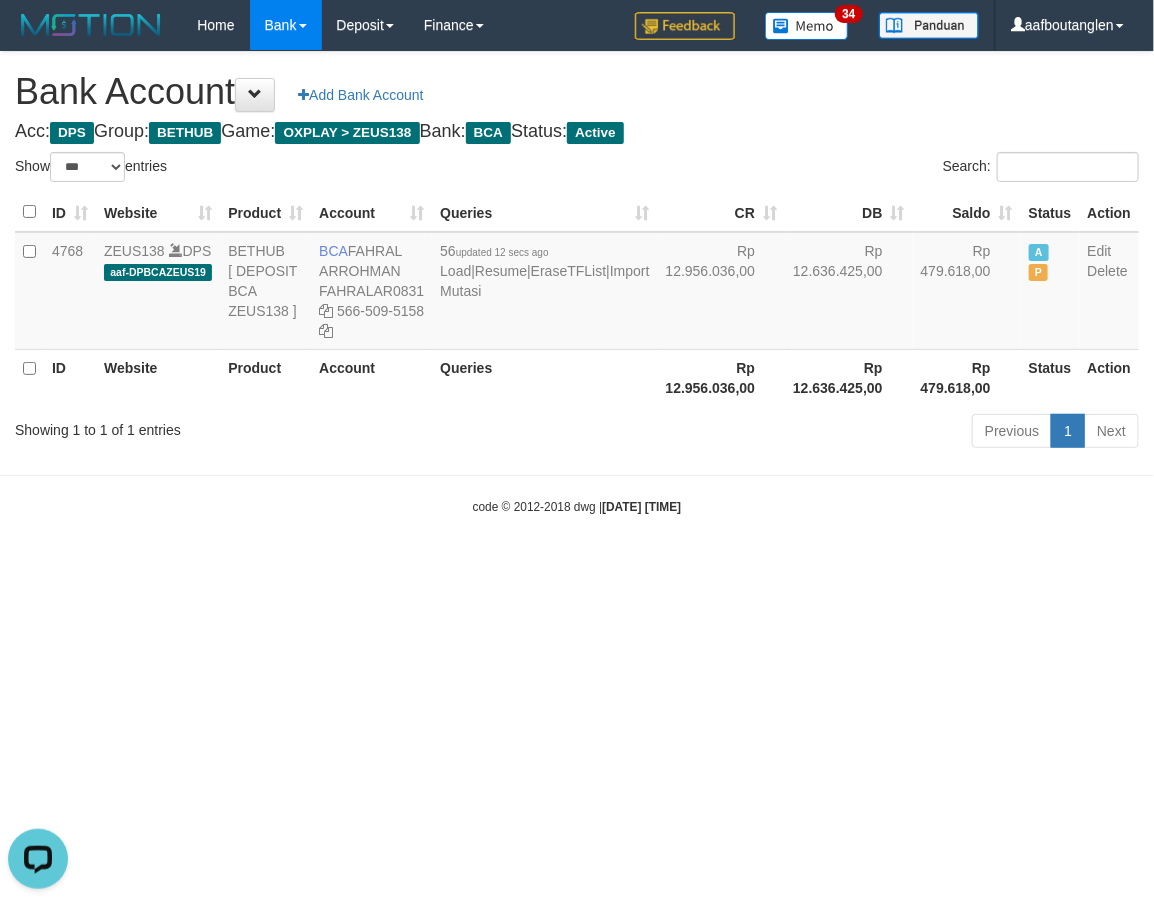 click on "code © 2012-2018 dwg |  2025/07/11 22:38:02" at bounding box center [577, 506] 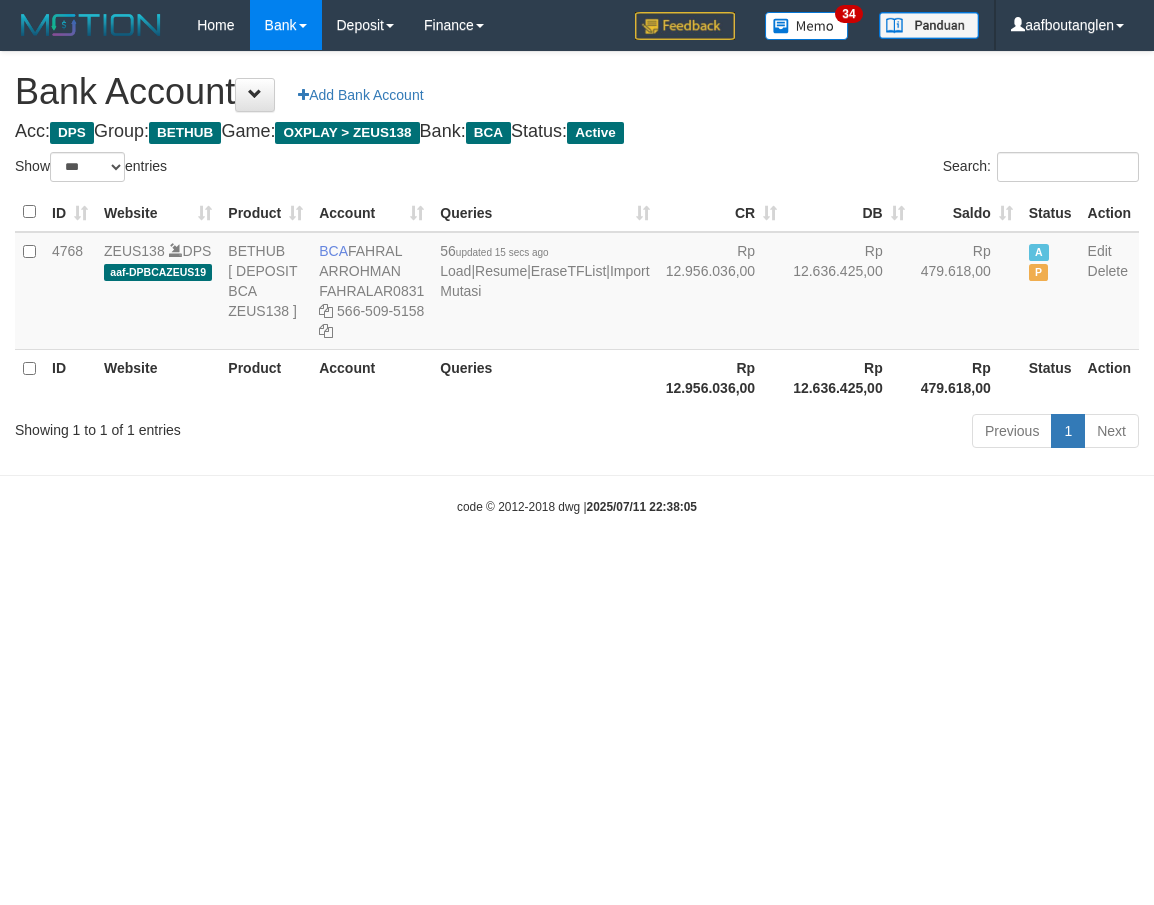 select on "***" 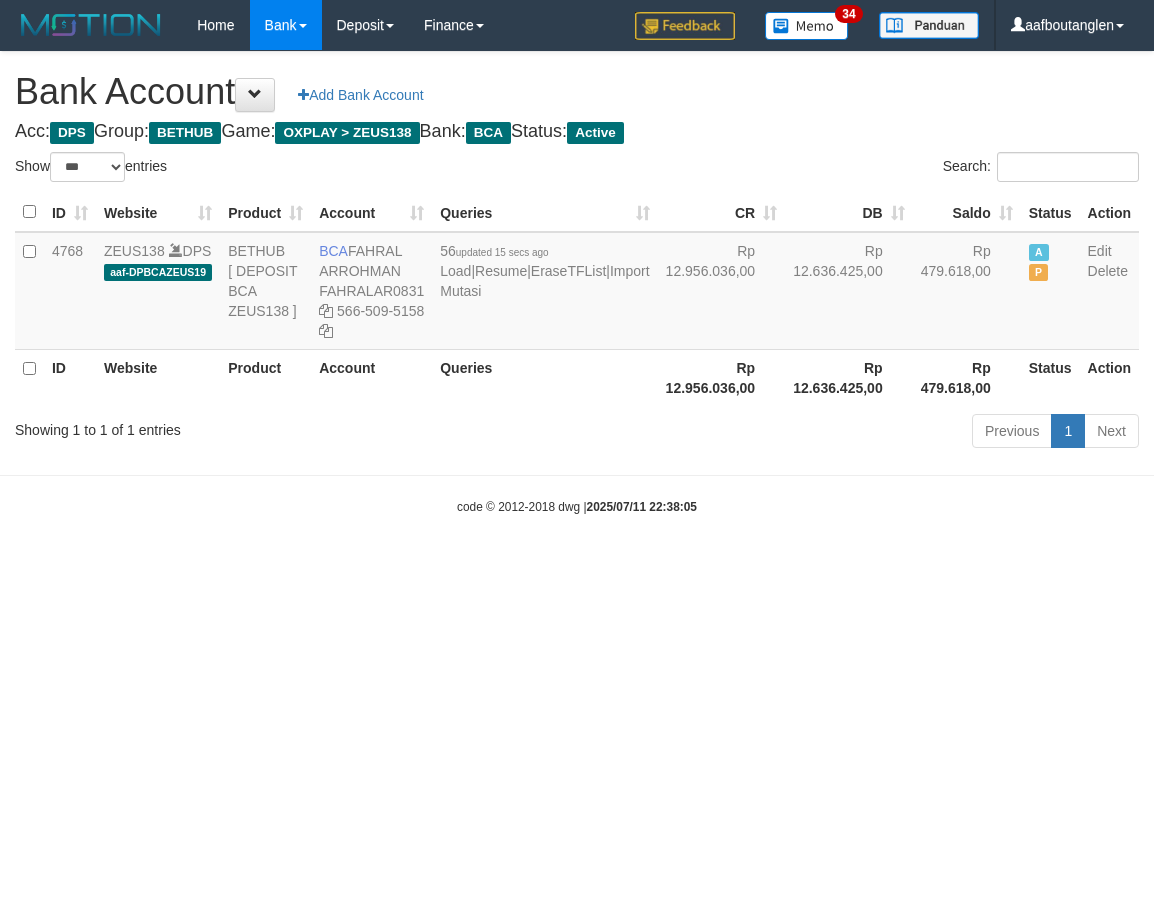 scroll, scrollTop: 0, scrollLeft: 0, axis: both 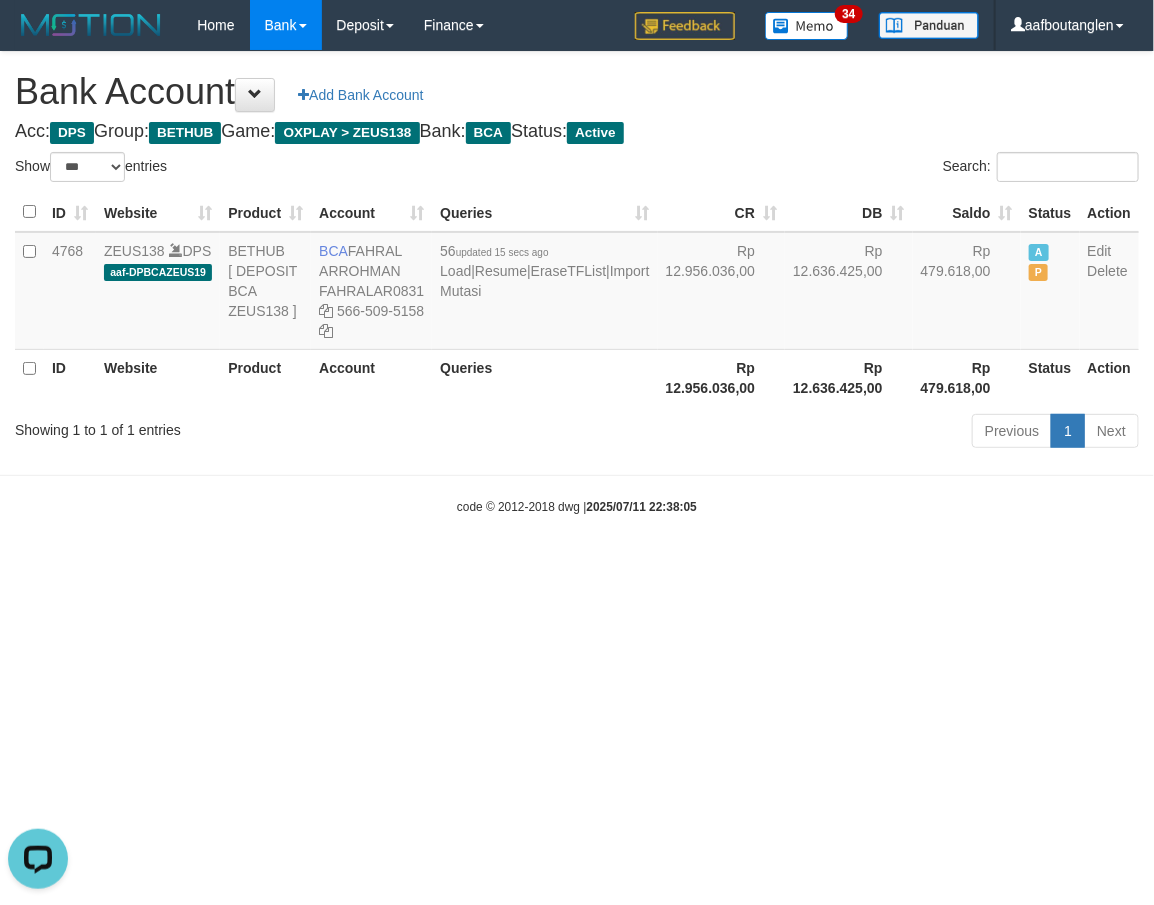 click on "Toggle navigation
Home
Bank
Account List
Deposit
DPS List
History
Note DPS
Finance
Financial Data
aafboutanglen
My Profile
Log Out
34" at bounding box center (577, 283) 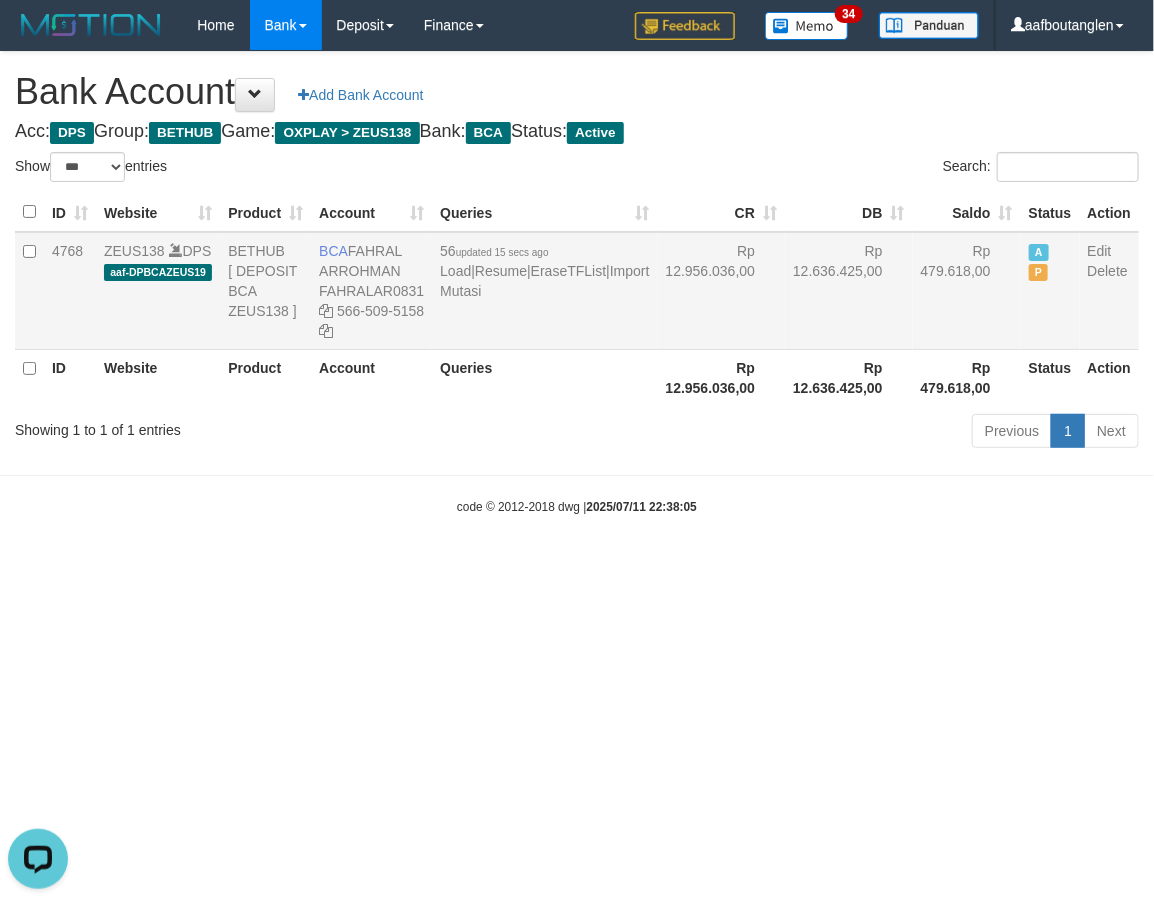 drag, startPoint x: 354, startPoint y: 247, endPoint x: 418, endPoint y: 265, distance: 66.48308 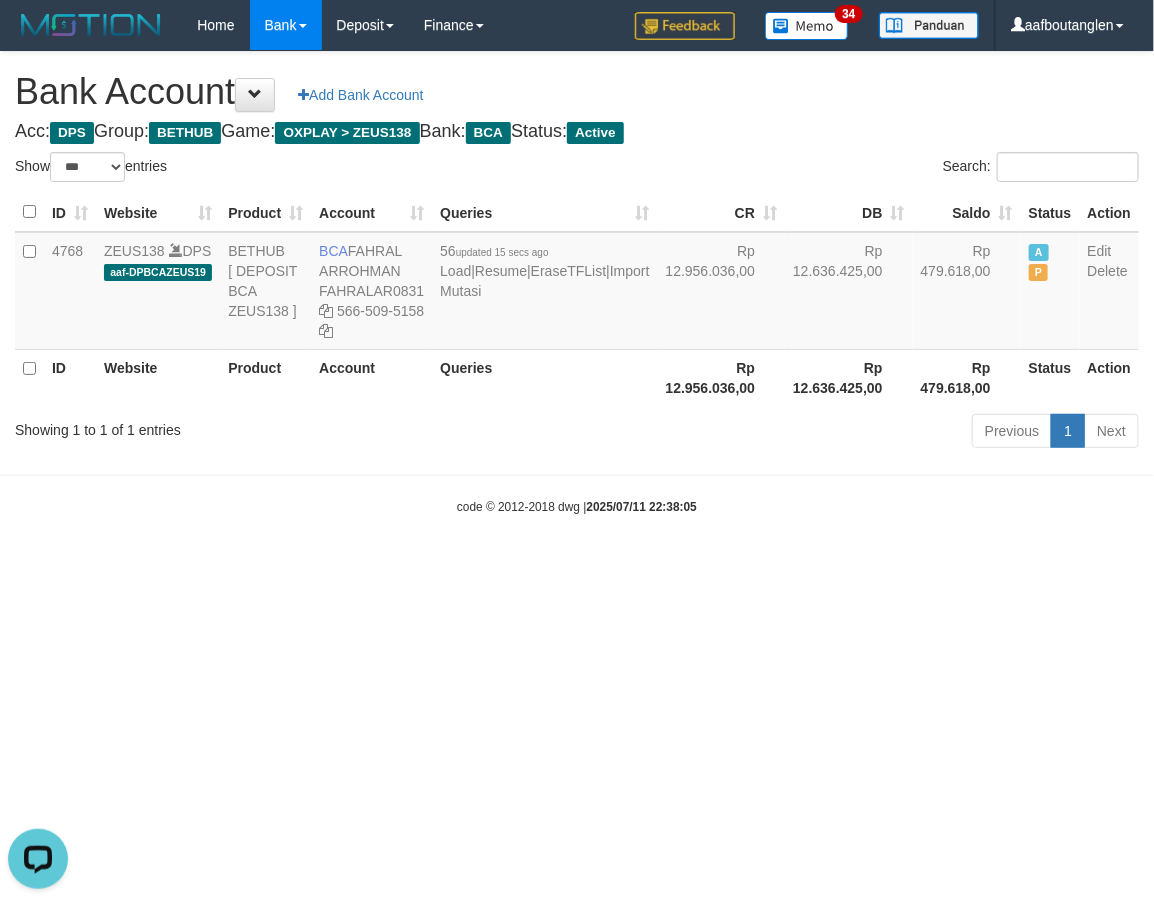drag, startPoint x: 793, startPoint y: 603, endPoint x: 750, endPoint y: 608, distance: 43.289722 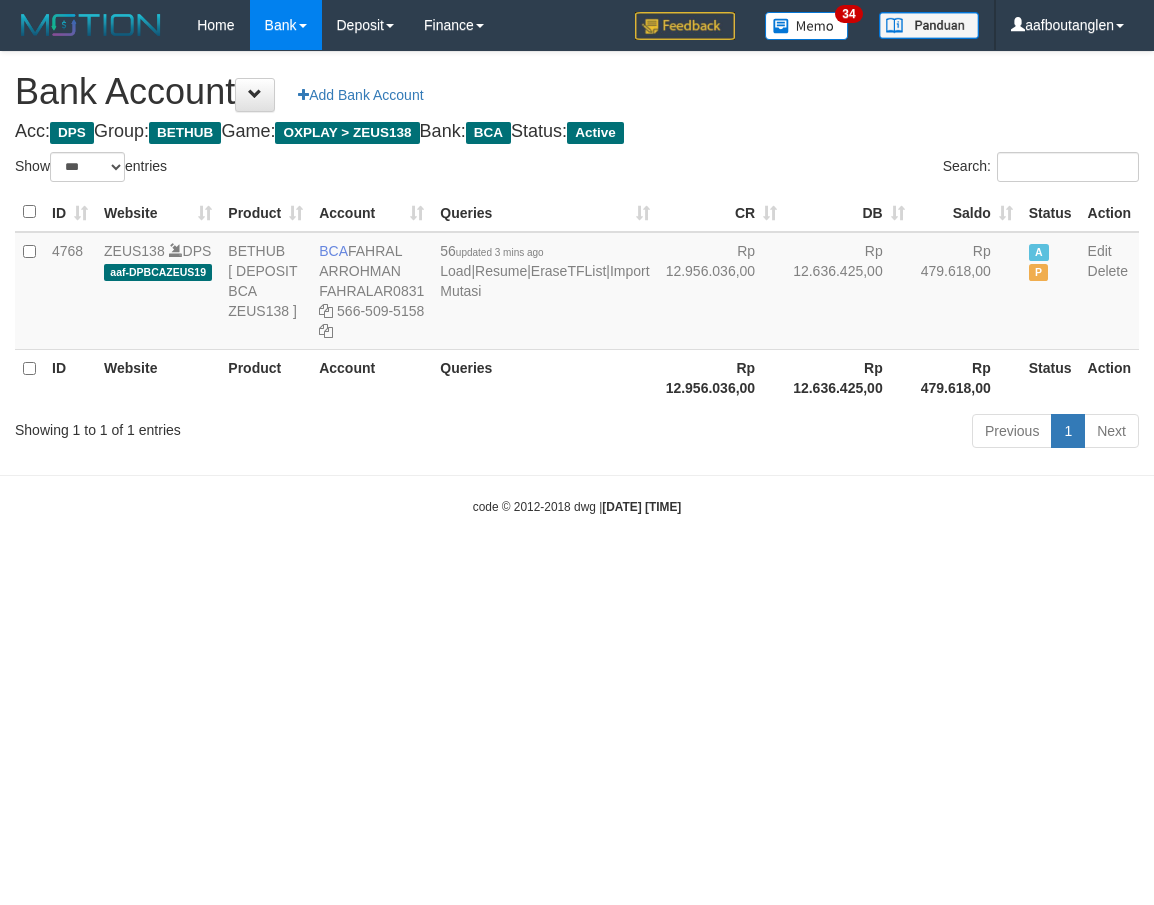 select on "***" 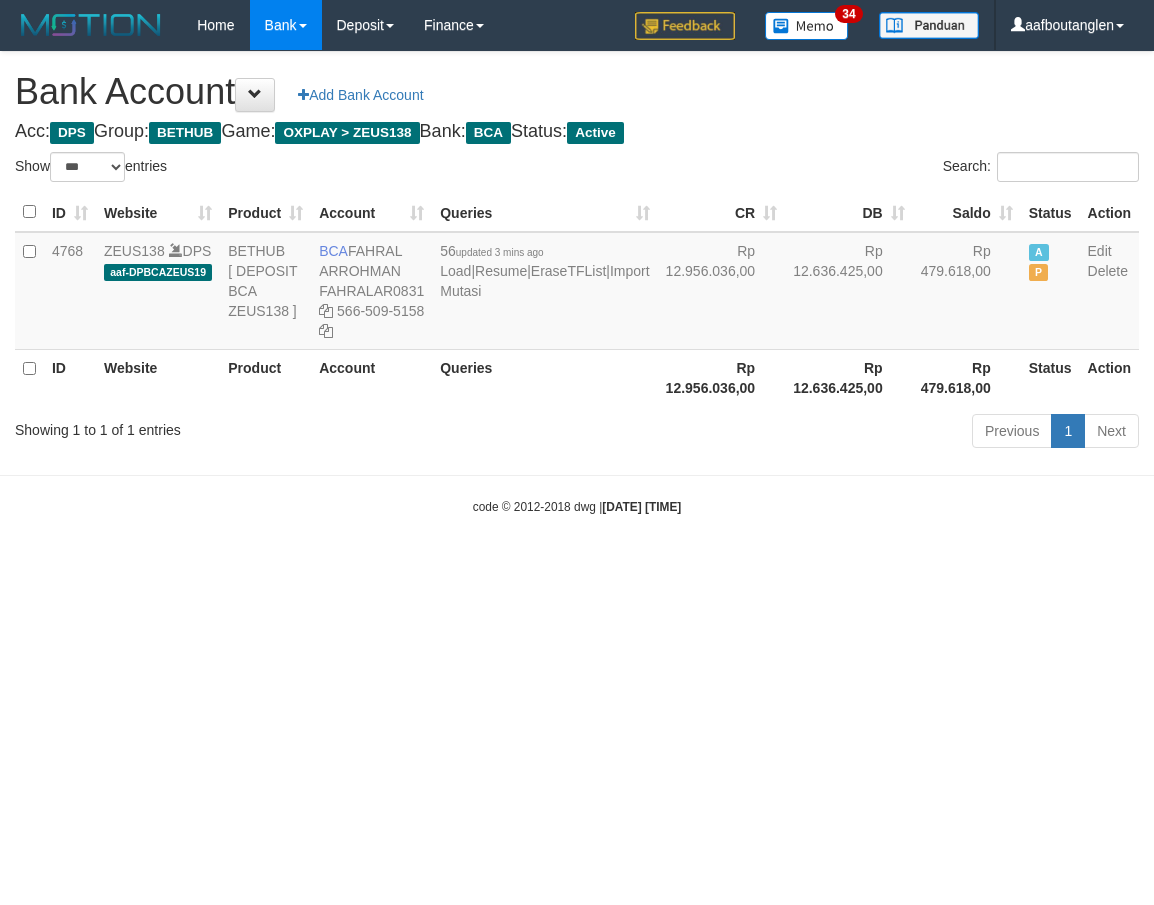 scroll, scrollTop: 0, scrollLeft: 0, axis: both 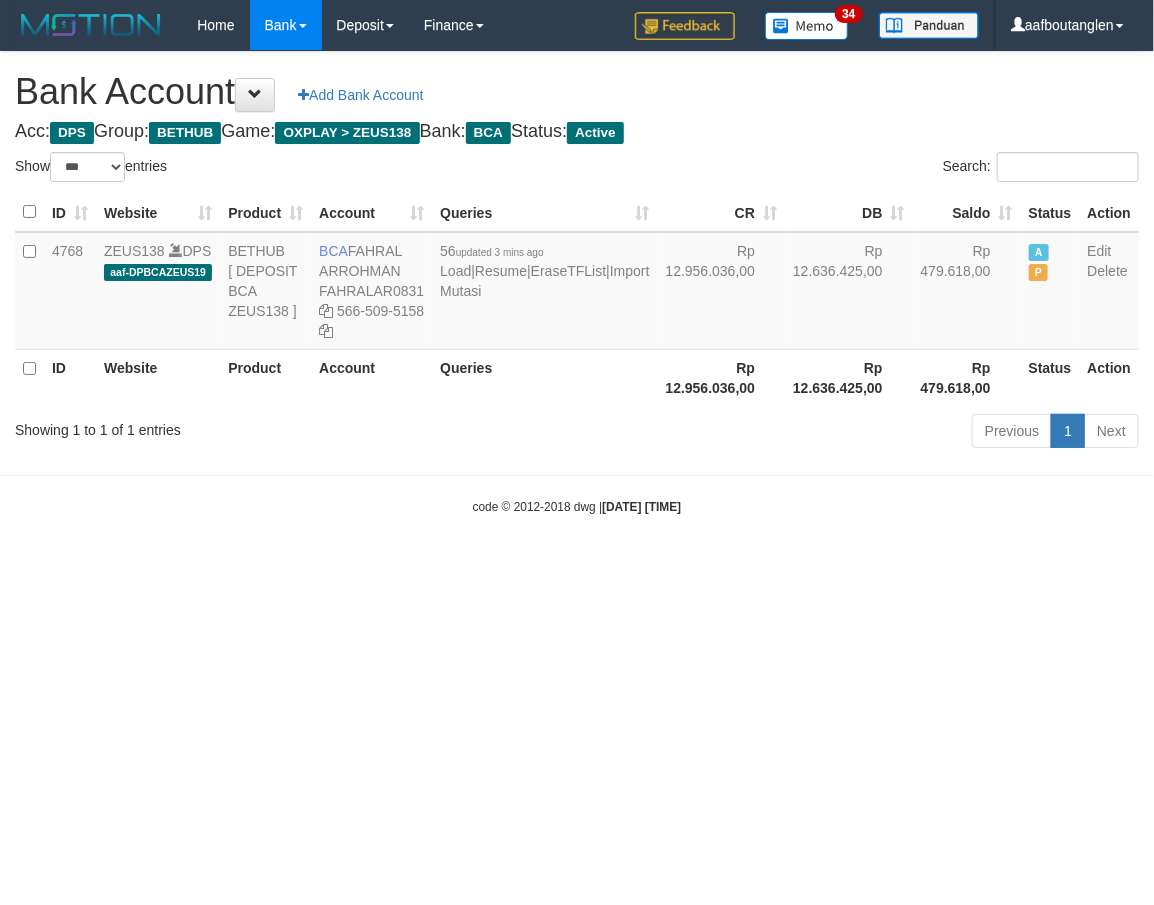 drag, startPoint x: 880, startPoint y: 577, endPoint x: 865, endPoint y: 578, distance: 15.033297 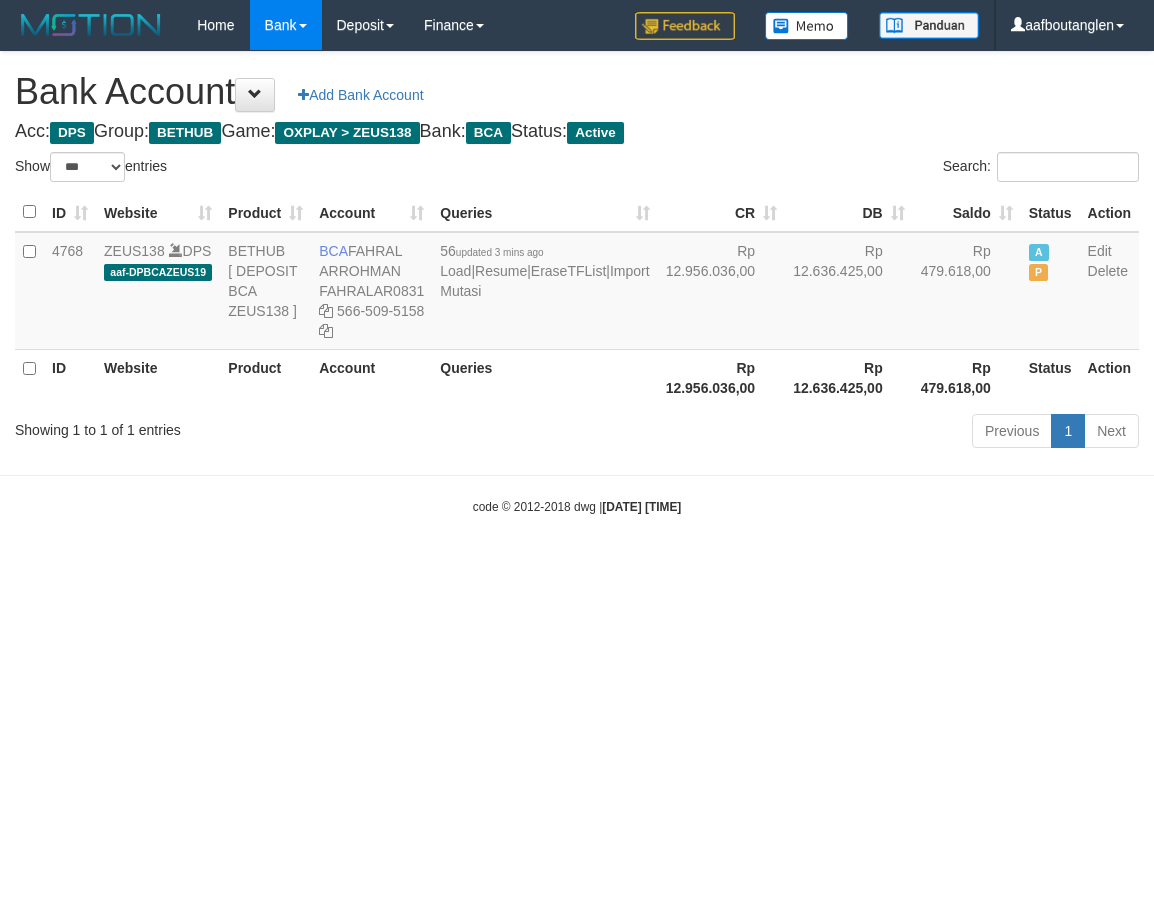 select on "***" 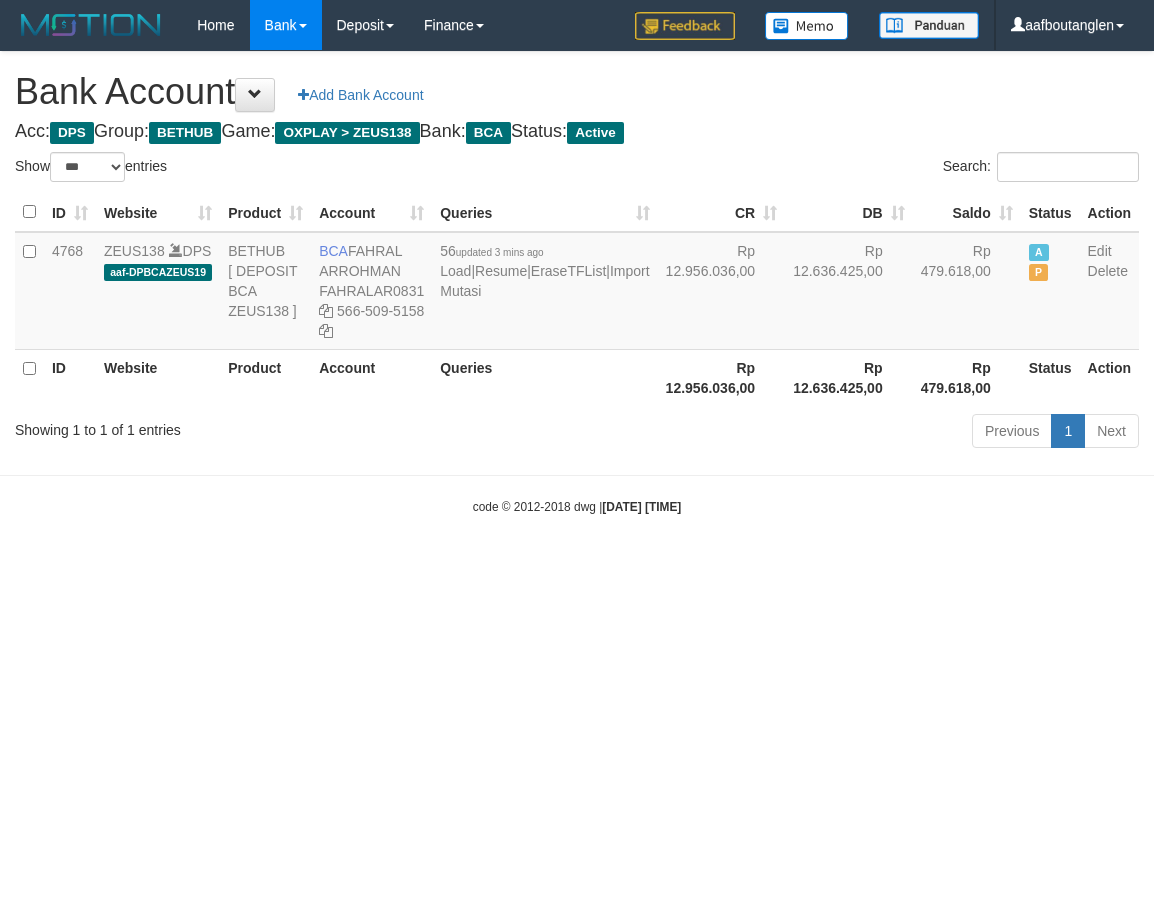 scroll, scrollTop: 0, scrollLeft: 0, axis: both 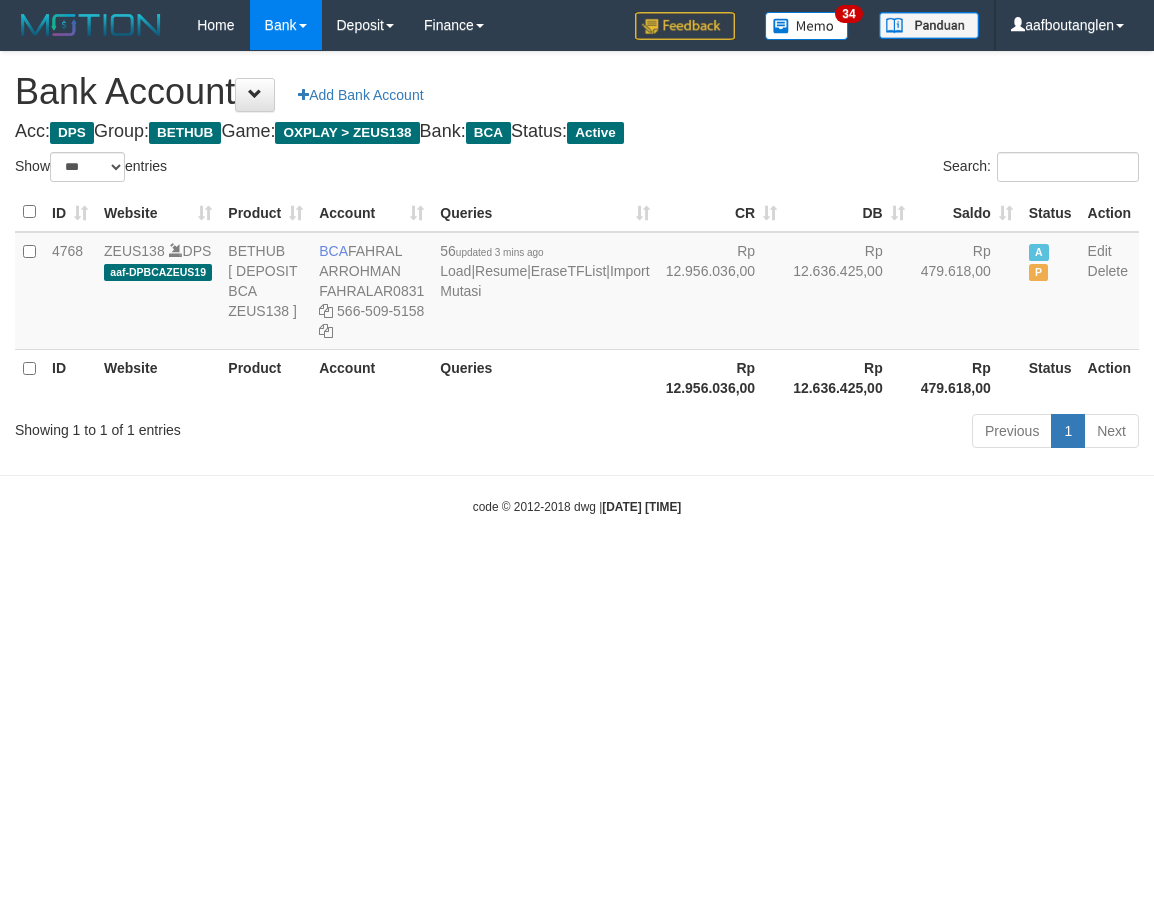select on "***" 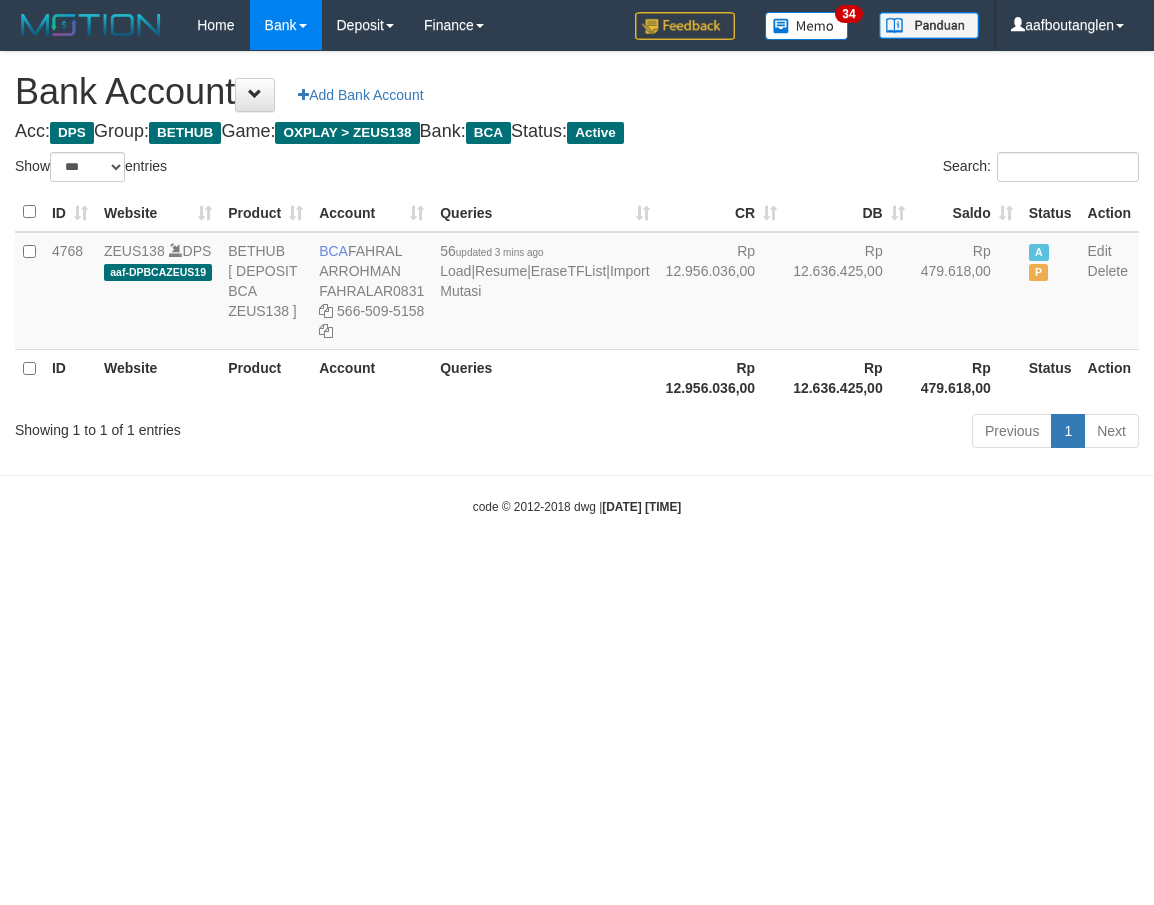 scroll, scrollTop: 0, scrollLeft: 0, axis: both 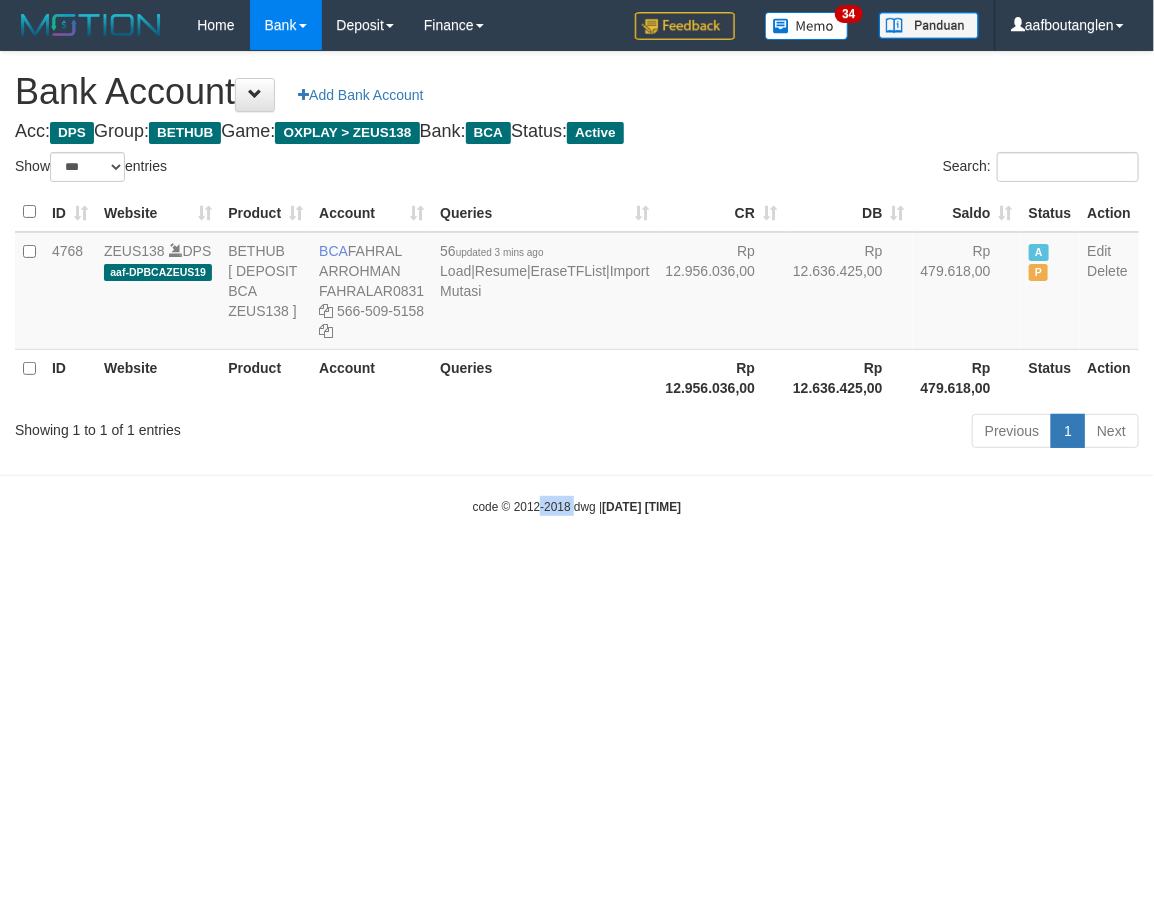 drag, startPoint x: 525, startPoint y: 700, endPoint x: 536, endPoint y: 698, distance: 11.18034 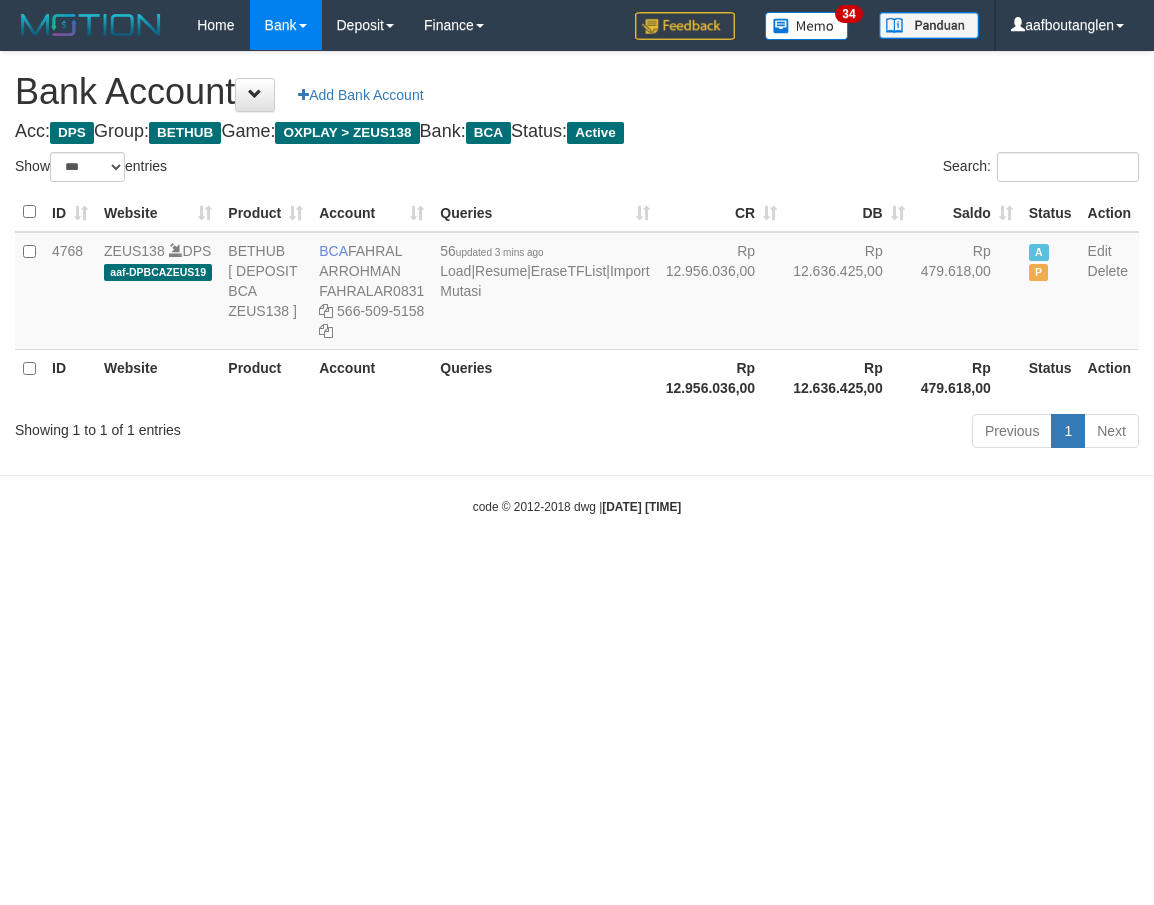 select on "***" 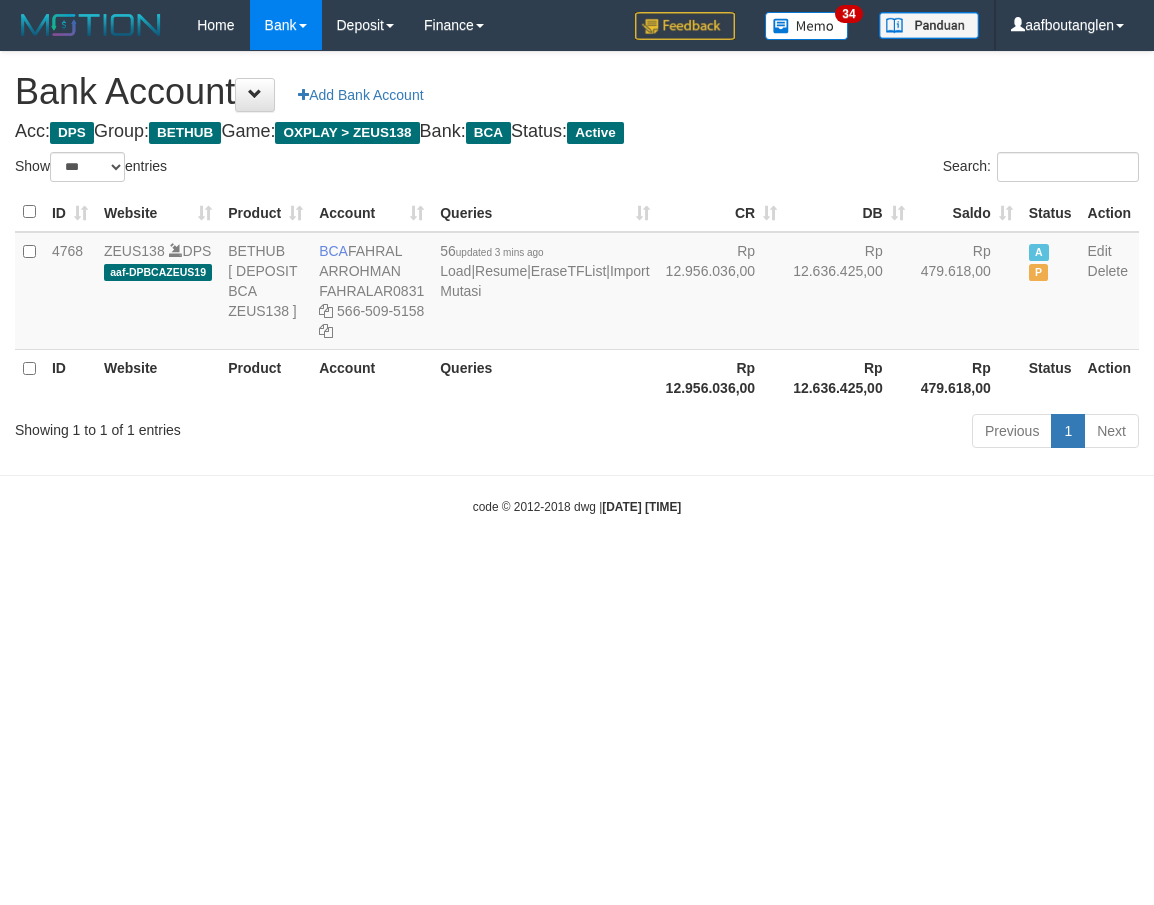 scroll, scrollTop: 0, scrollLeft: 0, axis: both 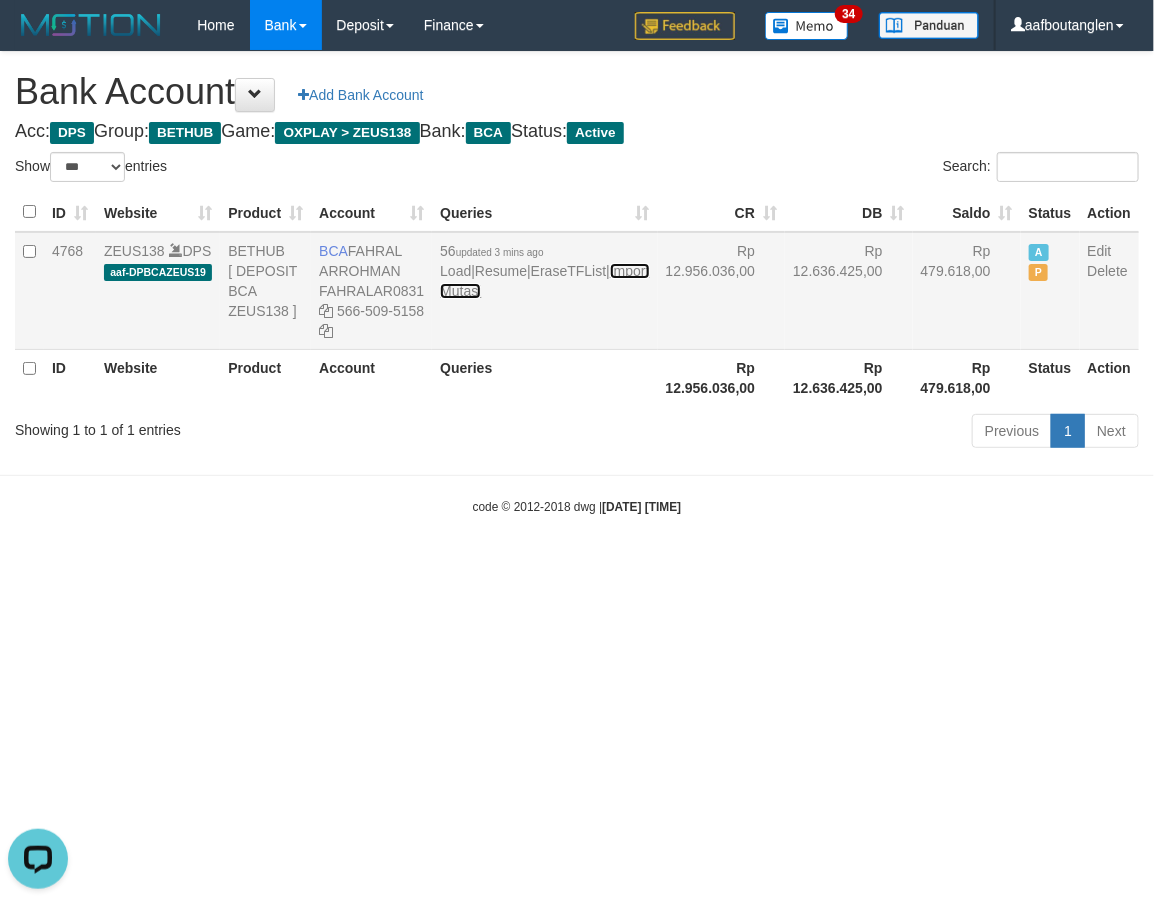 click on "Import Mutasi" at bounding box center [544, 281] 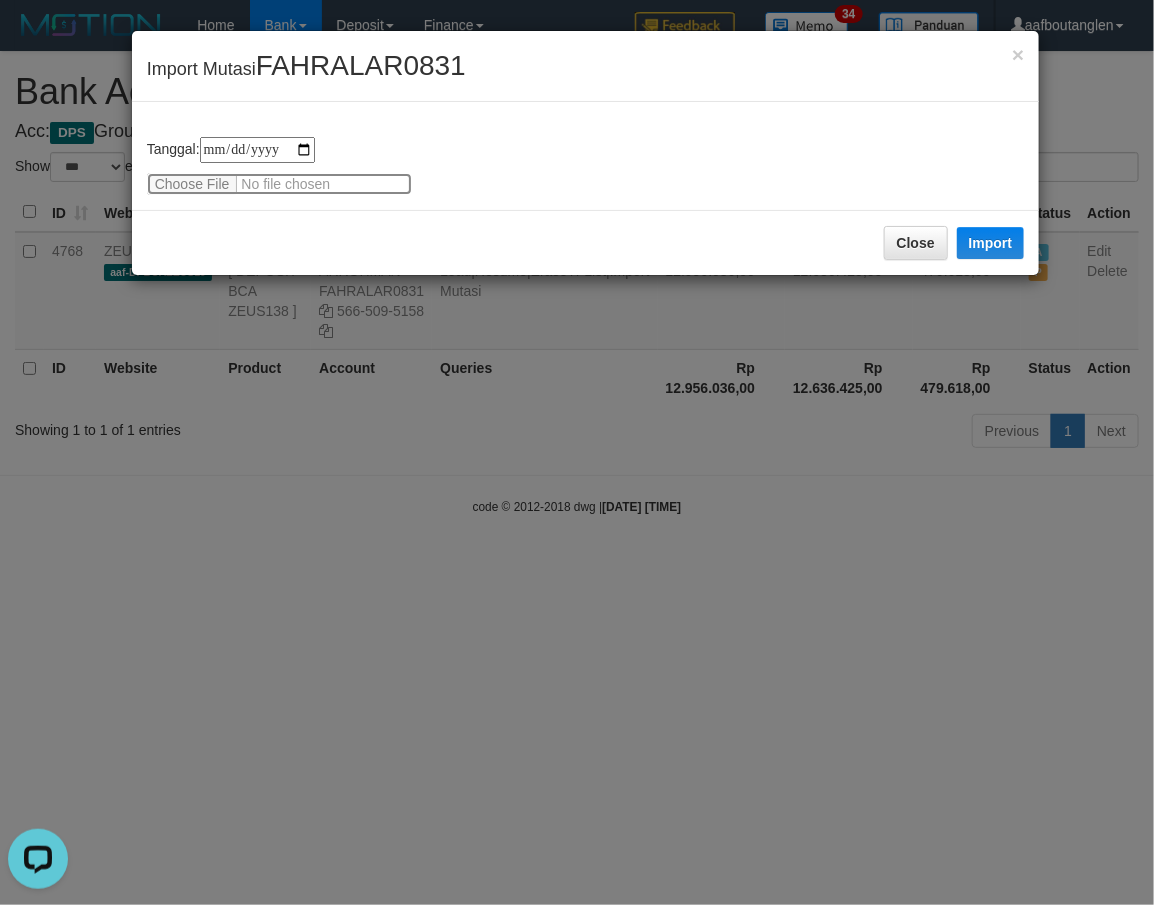 click at bounding box center [279, 184] 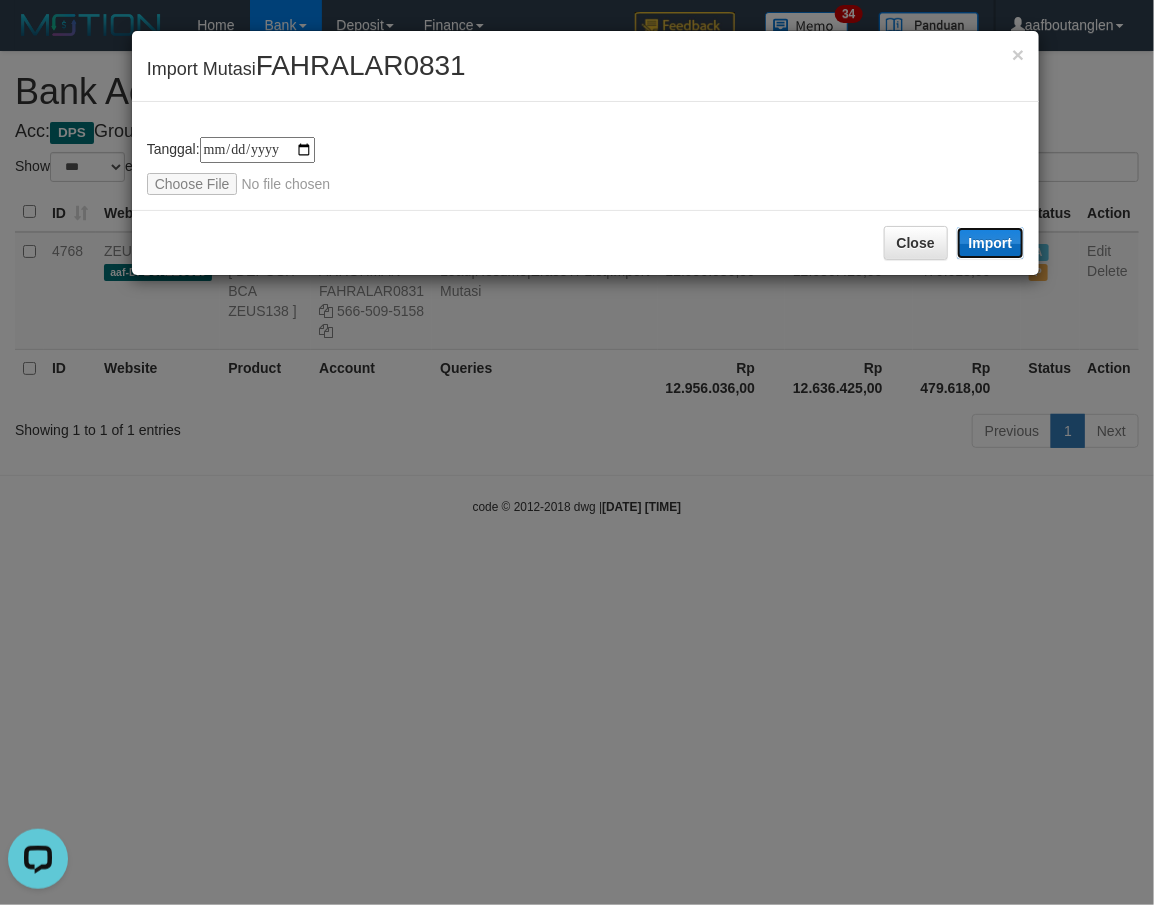 click on "Import" at bounding box center (991, 243) 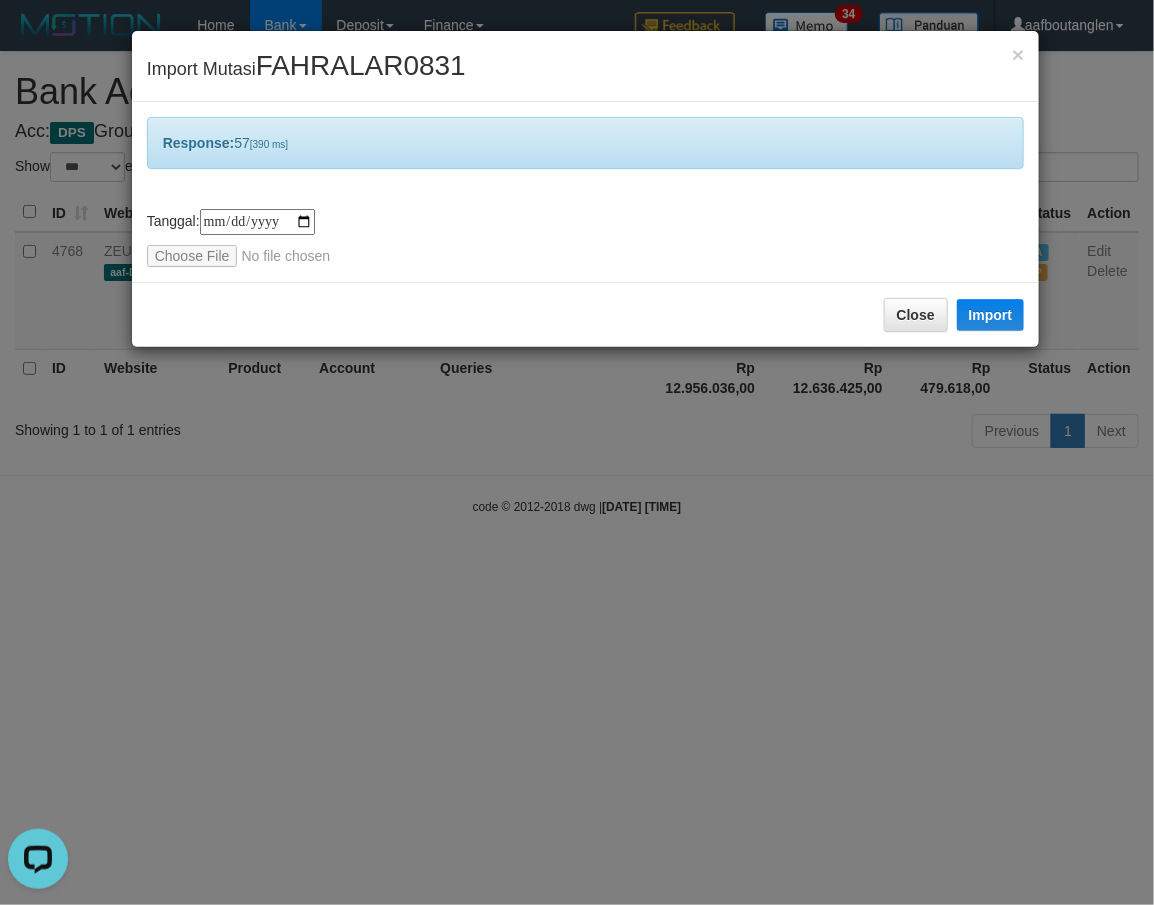 click on "**********" at bounding box center [577, 452] 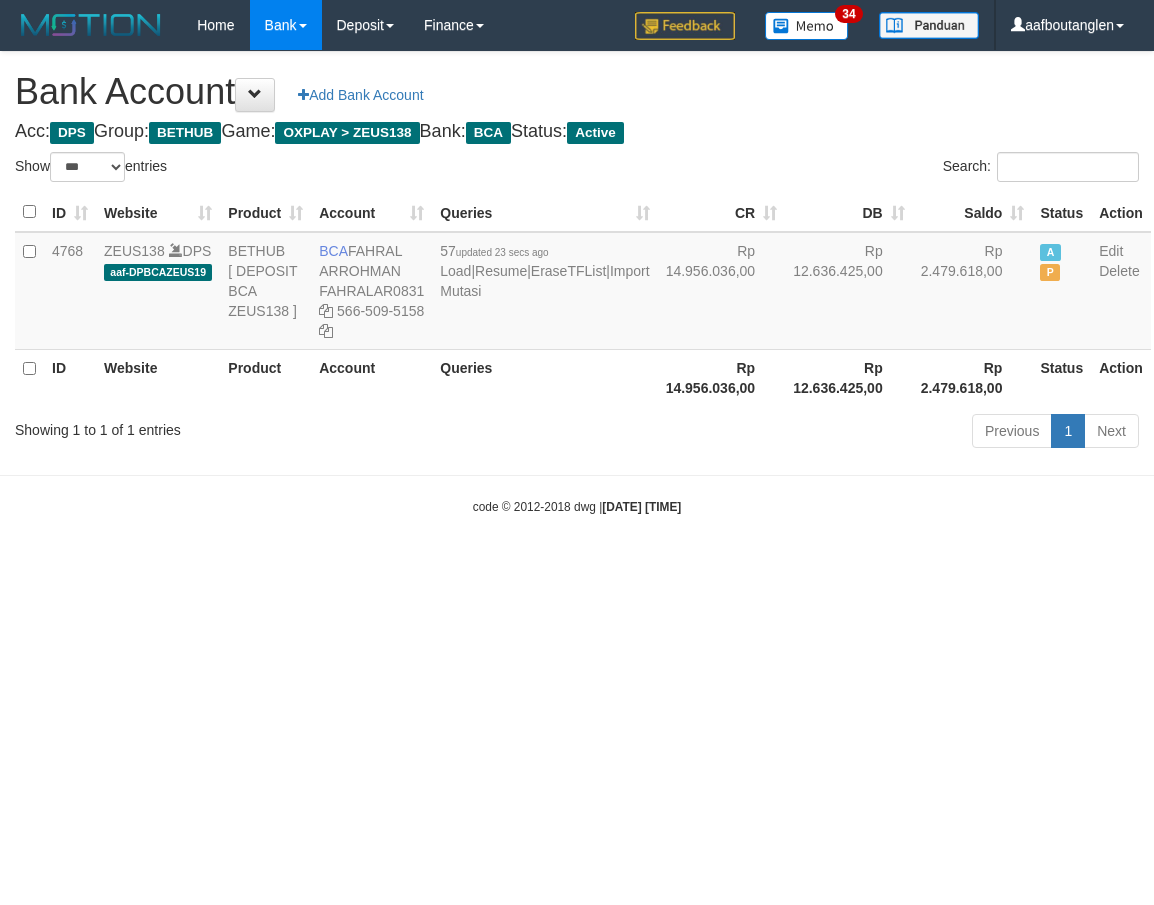 select on "***" 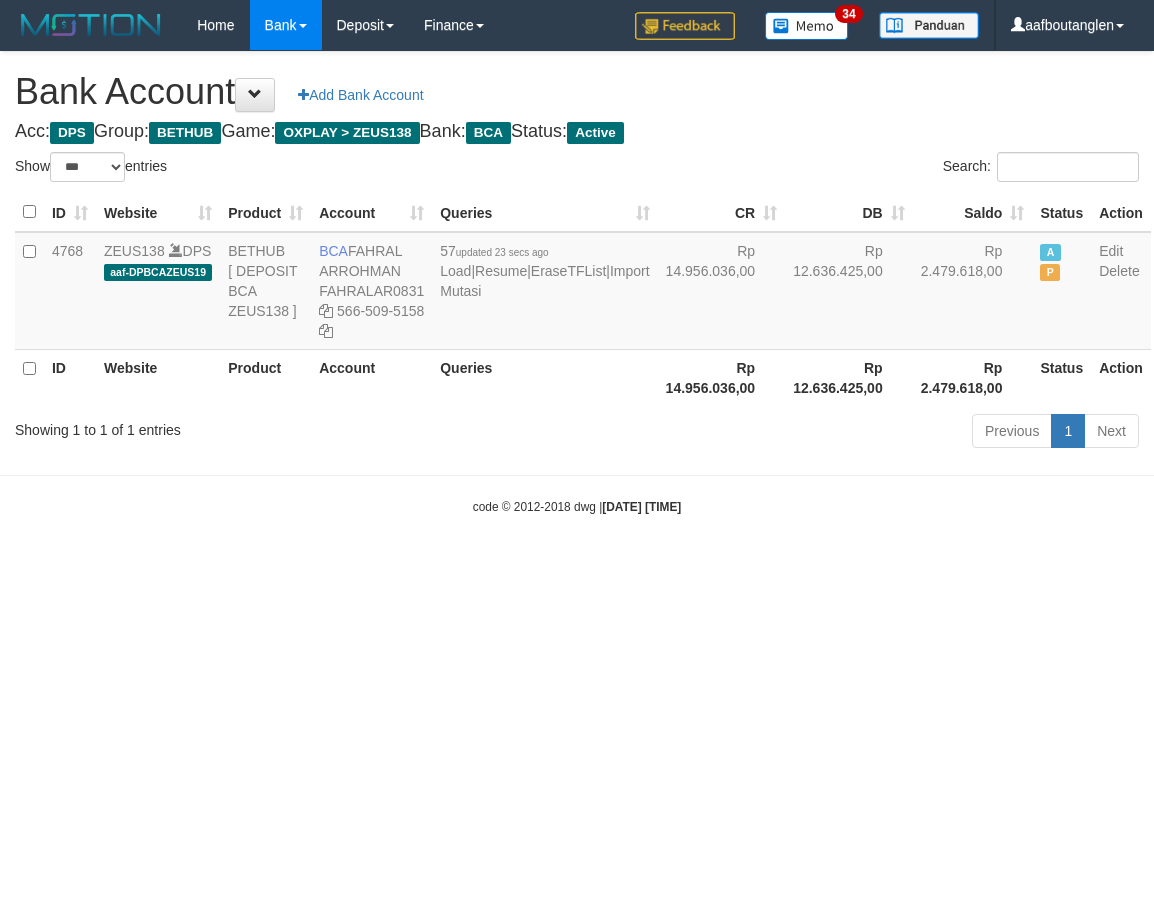 scroll, scrollTop: 0, scrollLeft: 0, axis: both 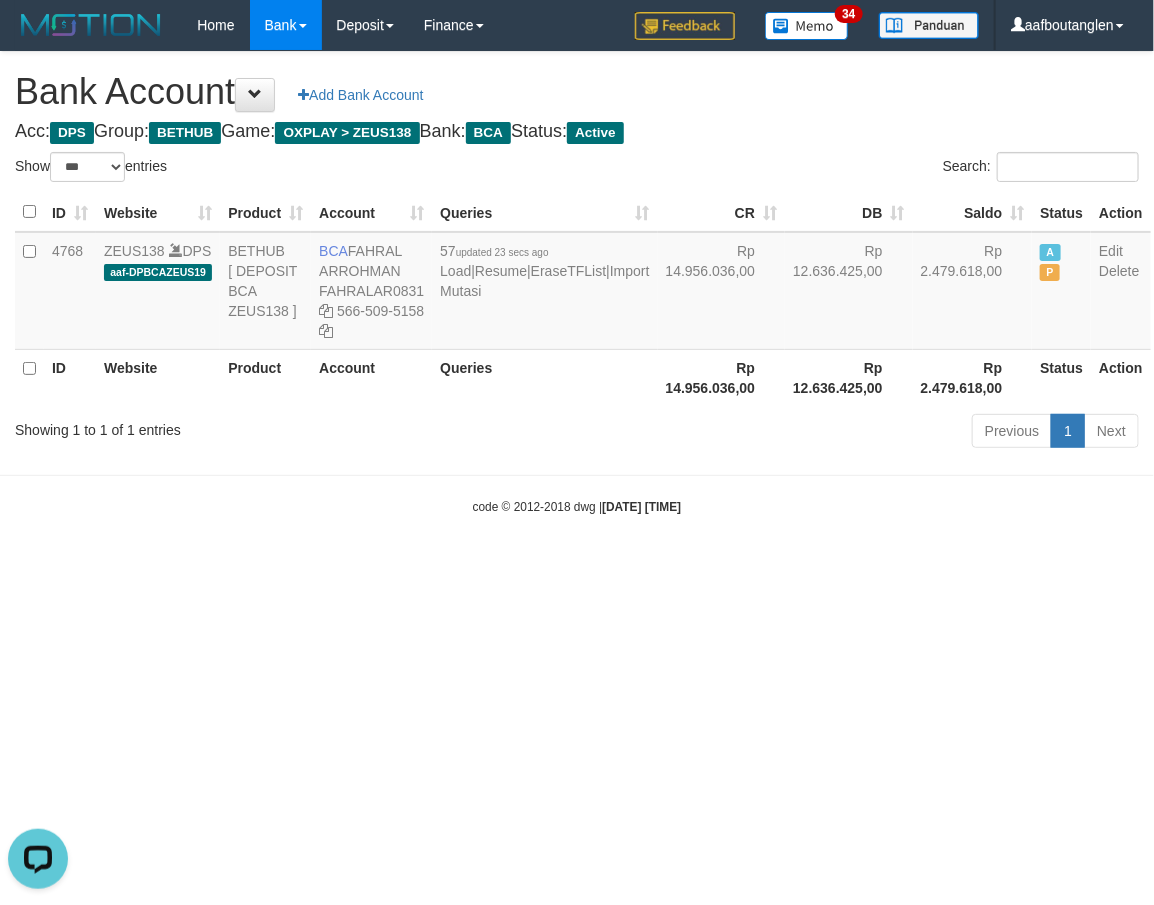 click on "Showing 1 to 1 of 1 entries Previous 1 Next" at bounding box center (577, 433) 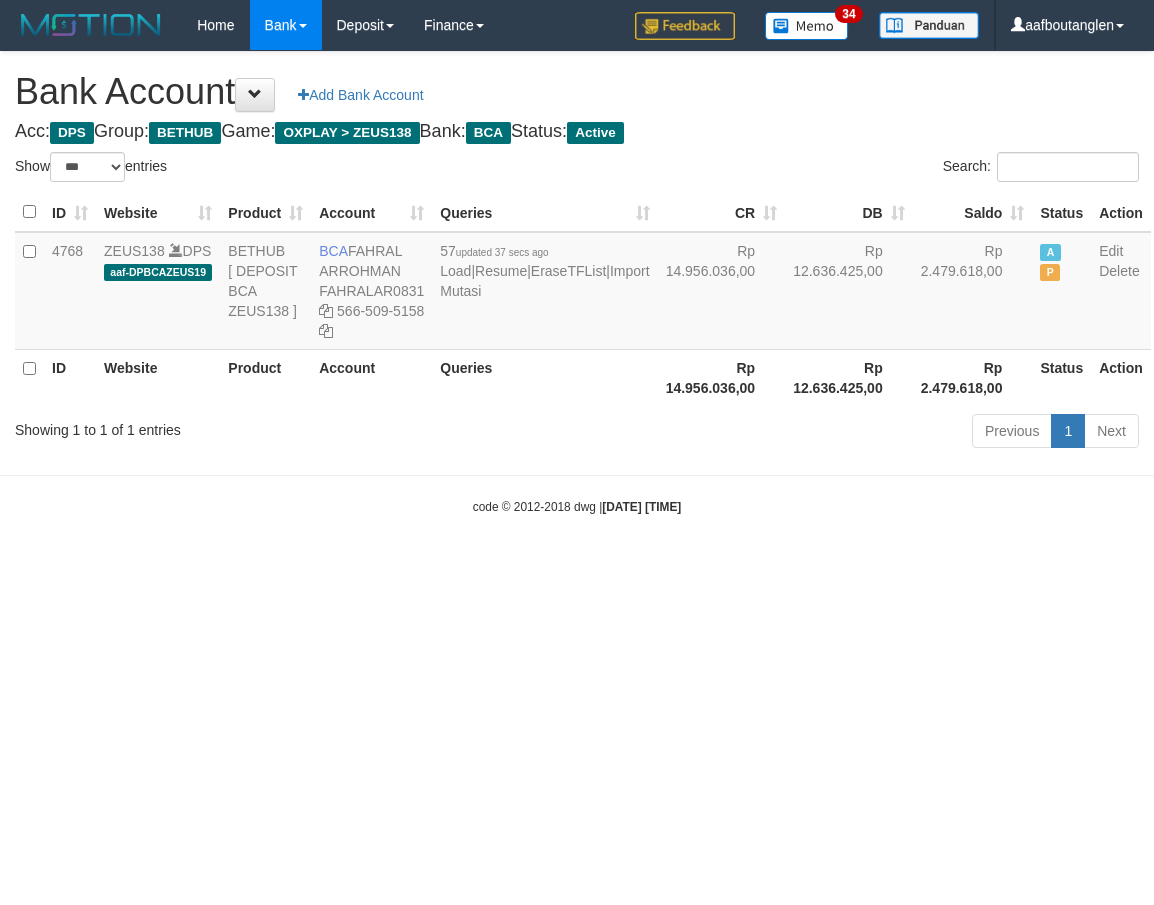select on "***" 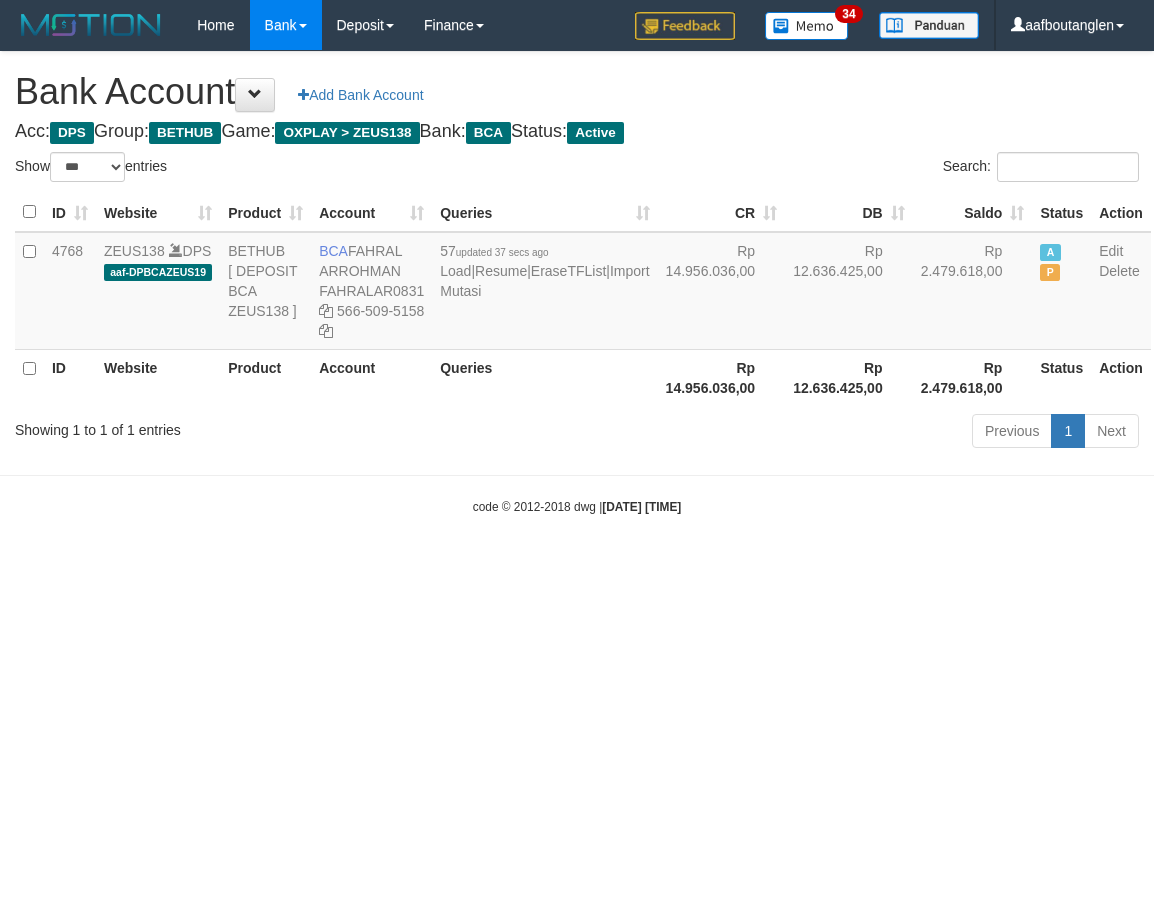 scroll, scrollTop: 0, scrollLeft: 0, axis: both 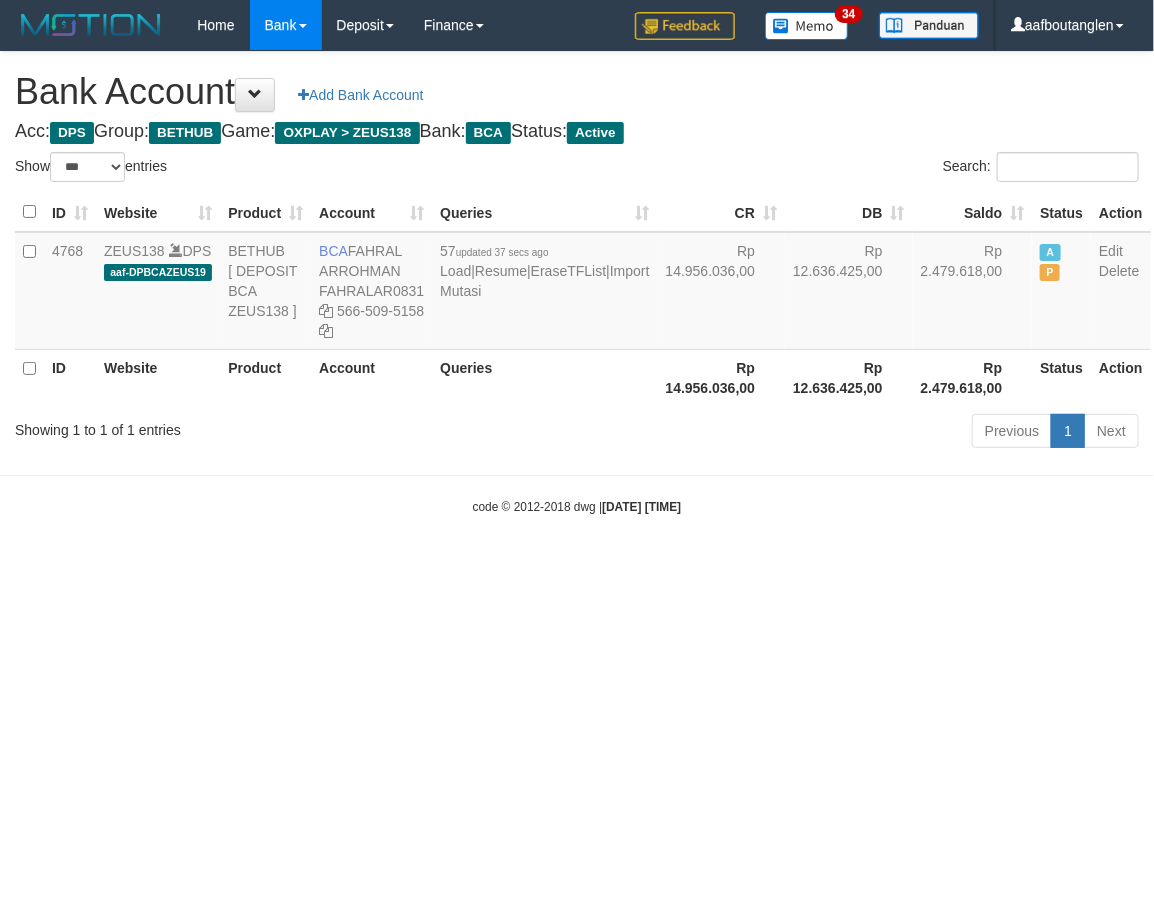 click on "Toggle navigation
Home
Bank
Account List
Deposit
DPS List
History
Note DPS
Finance
Financial Data
aafboutanglen
My Profile
Log Out
34" at bounding box center [577, 283] 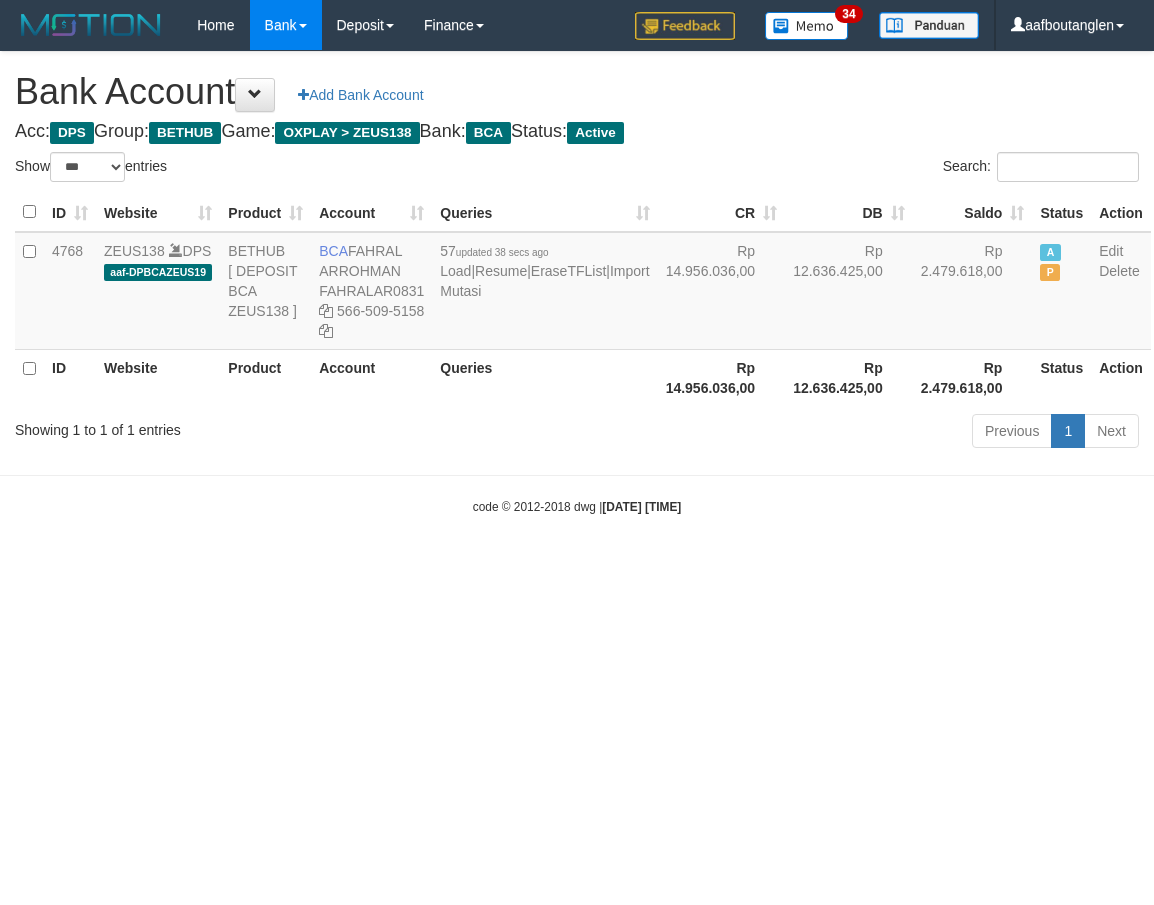 select on "***" 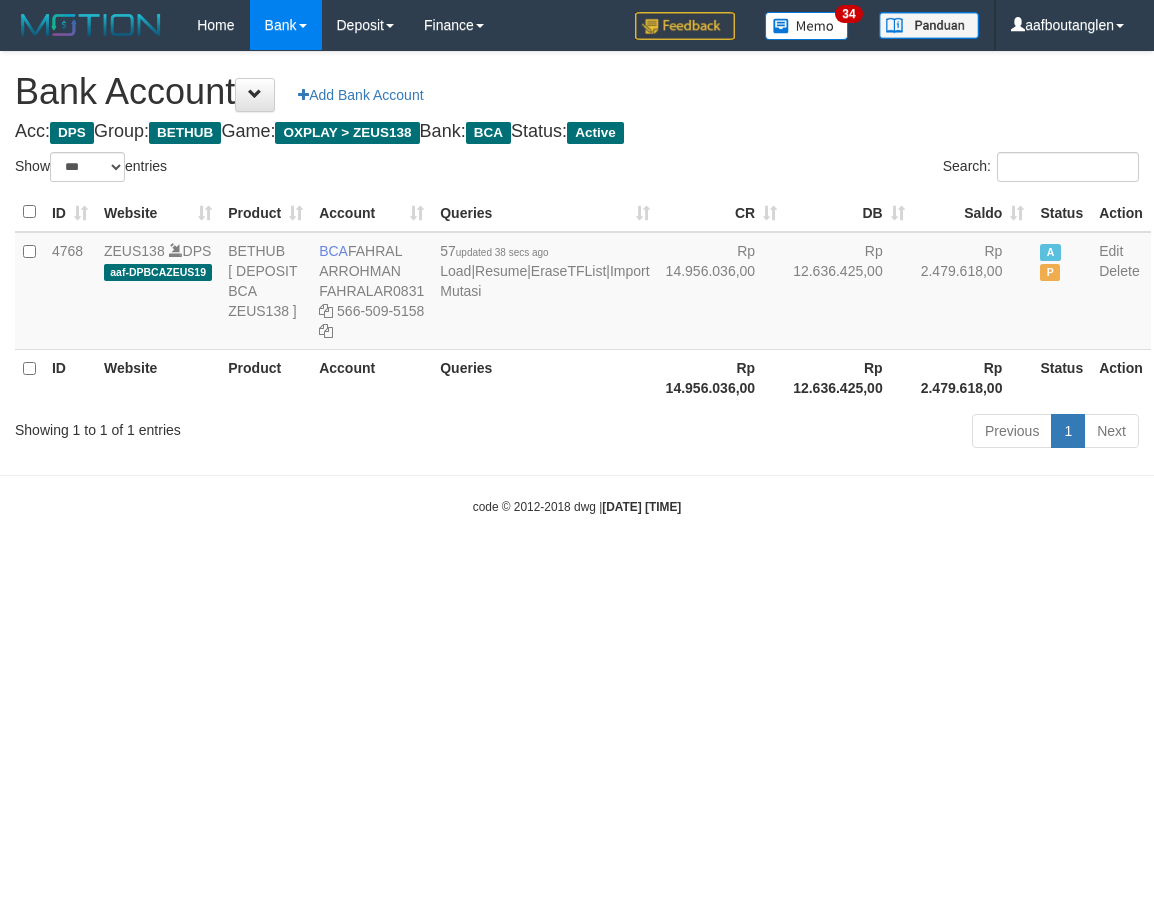 scroll, scrollTop: 0, scrollLeft: 0, axis: both 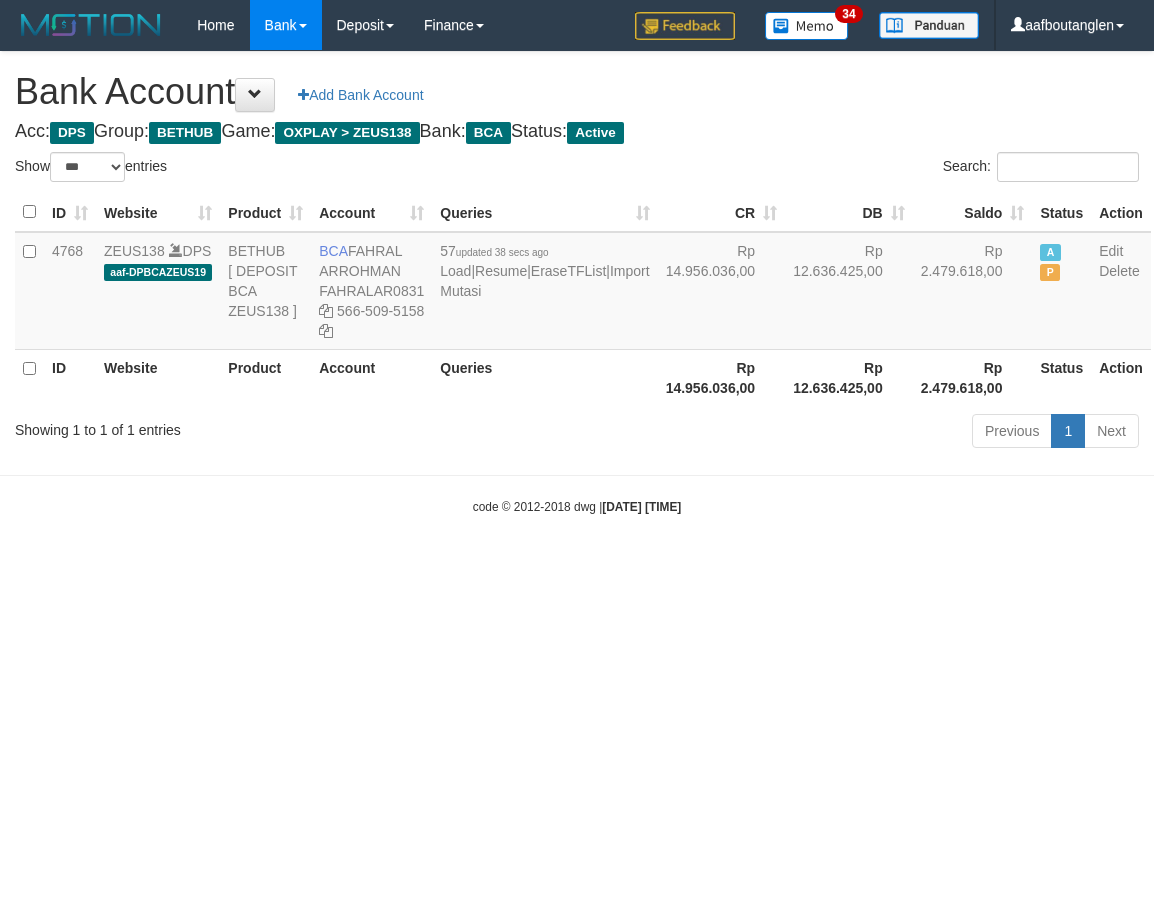select on "***" 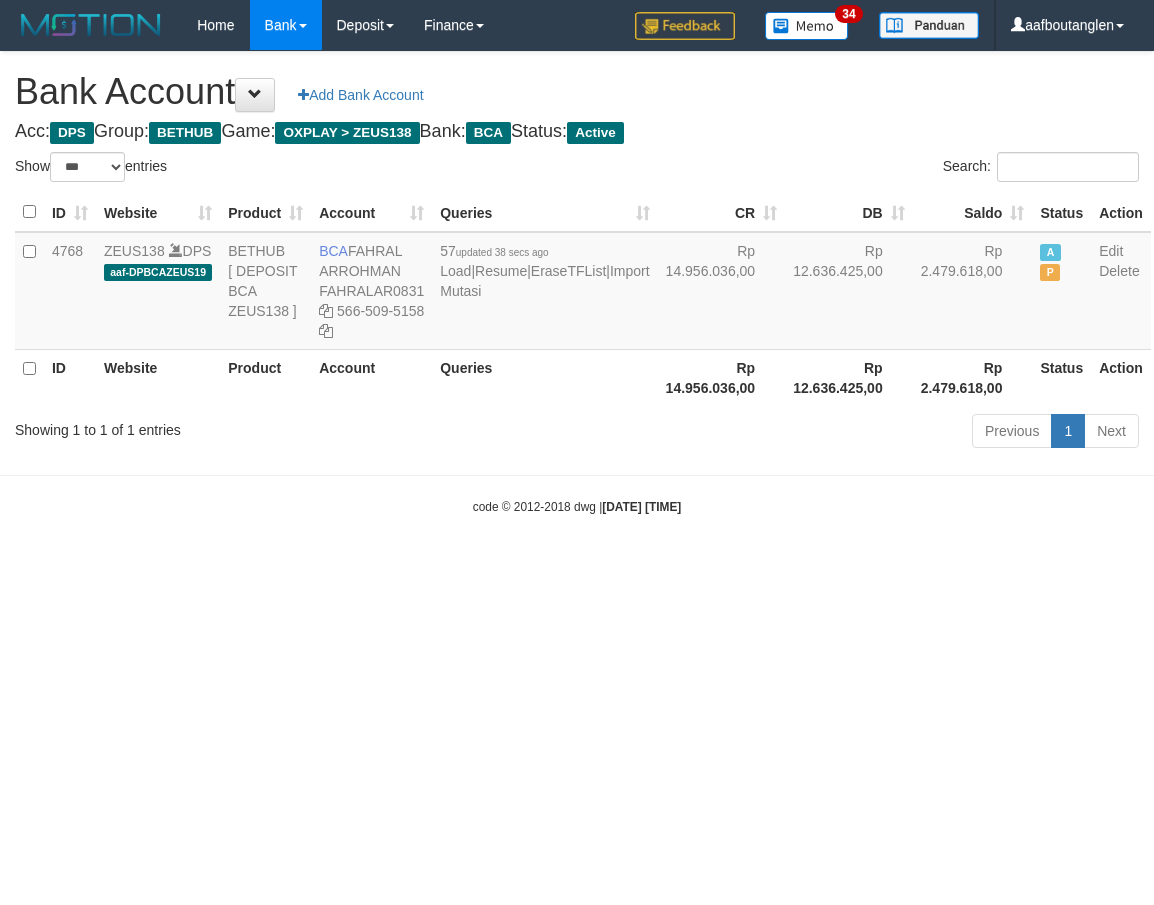 scroll, scrollTop: 0, scrollLeft: 0, axis: both 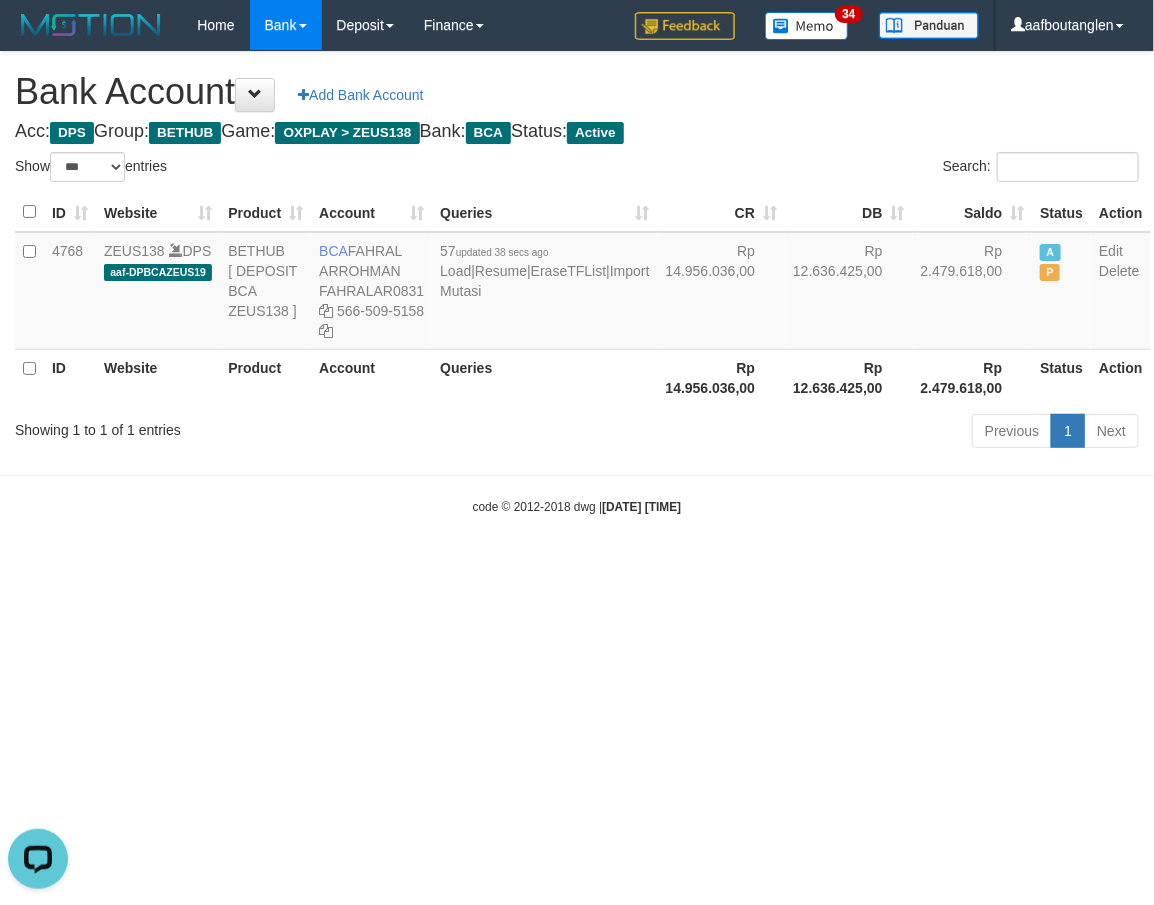 click on "Toggle navigation
Home
Bank
Account List
Deposit
DPS List
History
Note DPS
Finance
Financial Data
aafboutanglen
My Profile
Log Out
34" at bounding box center [577, 283] 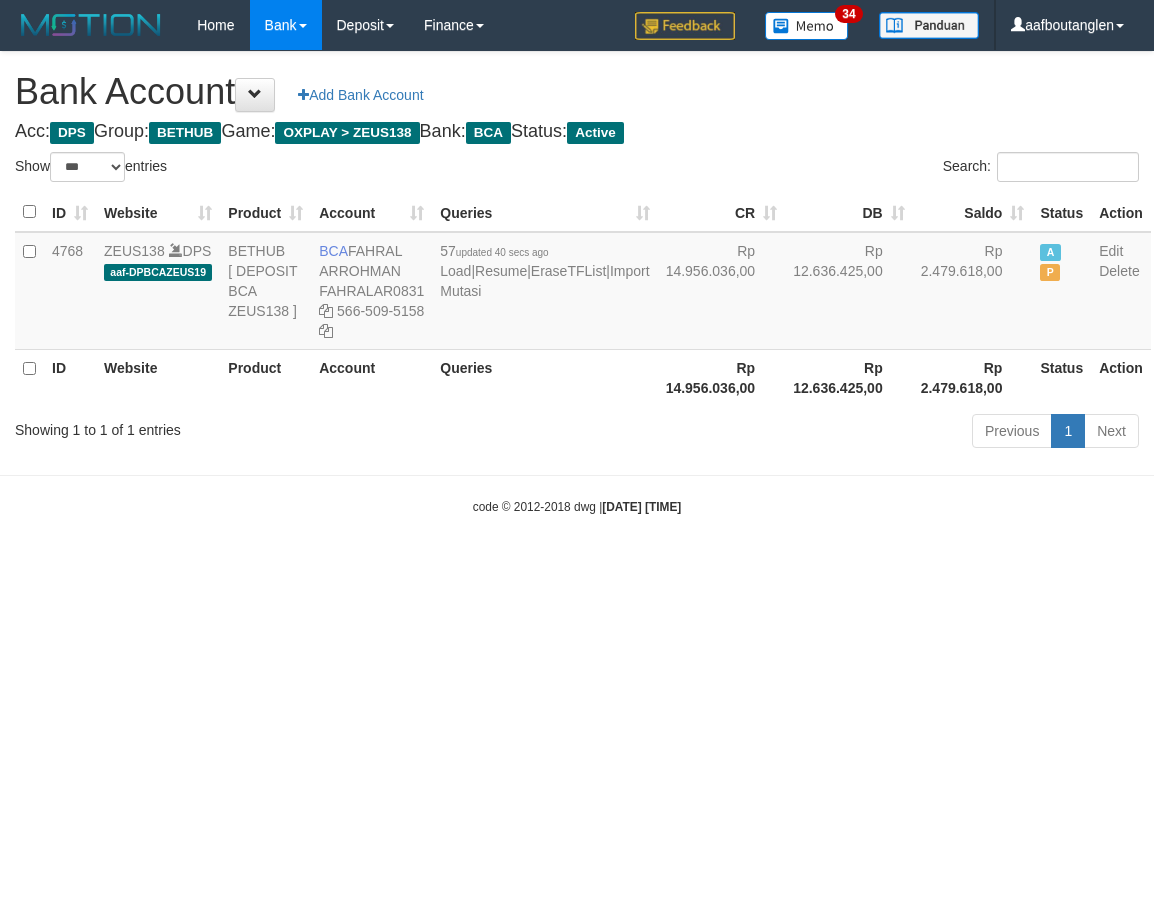 select on "***" 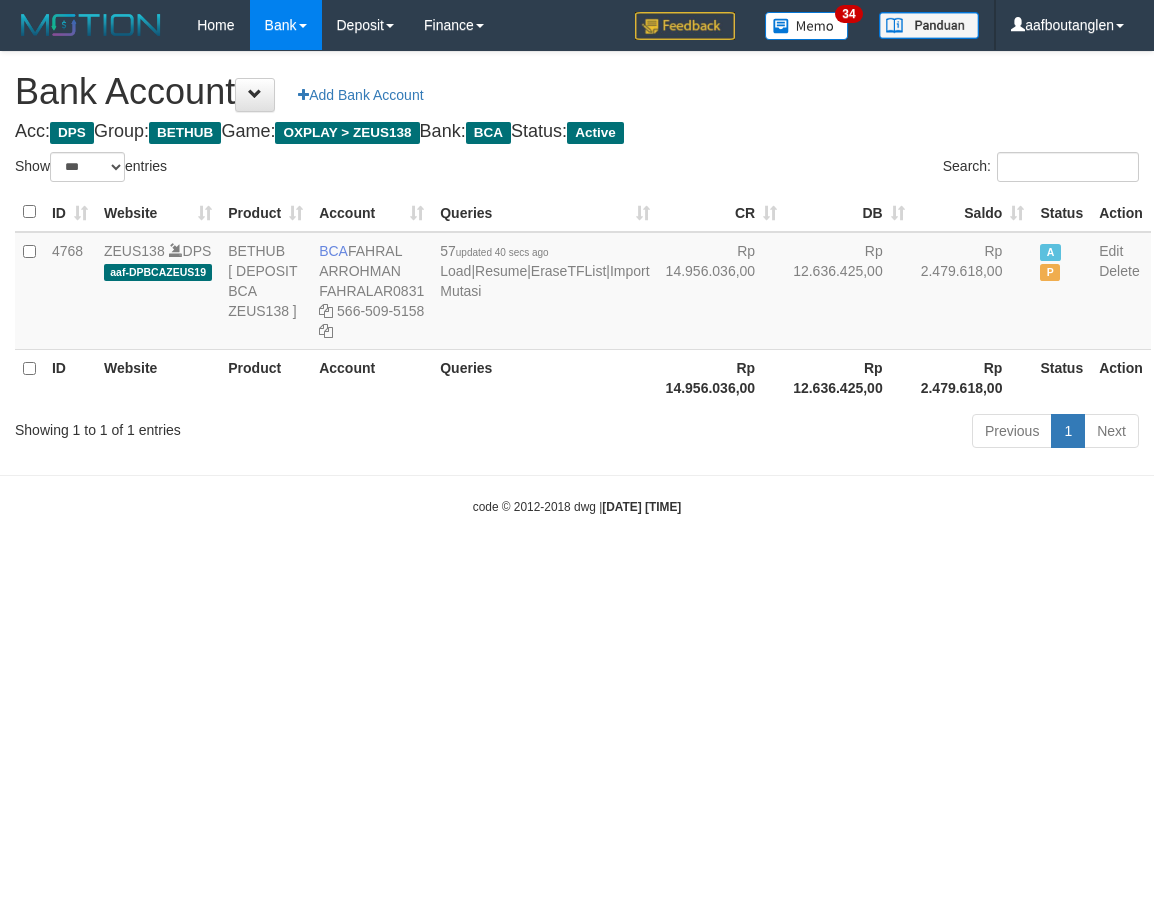 scroll, scrollTop: 0, scrollLeft: 0, axis: both 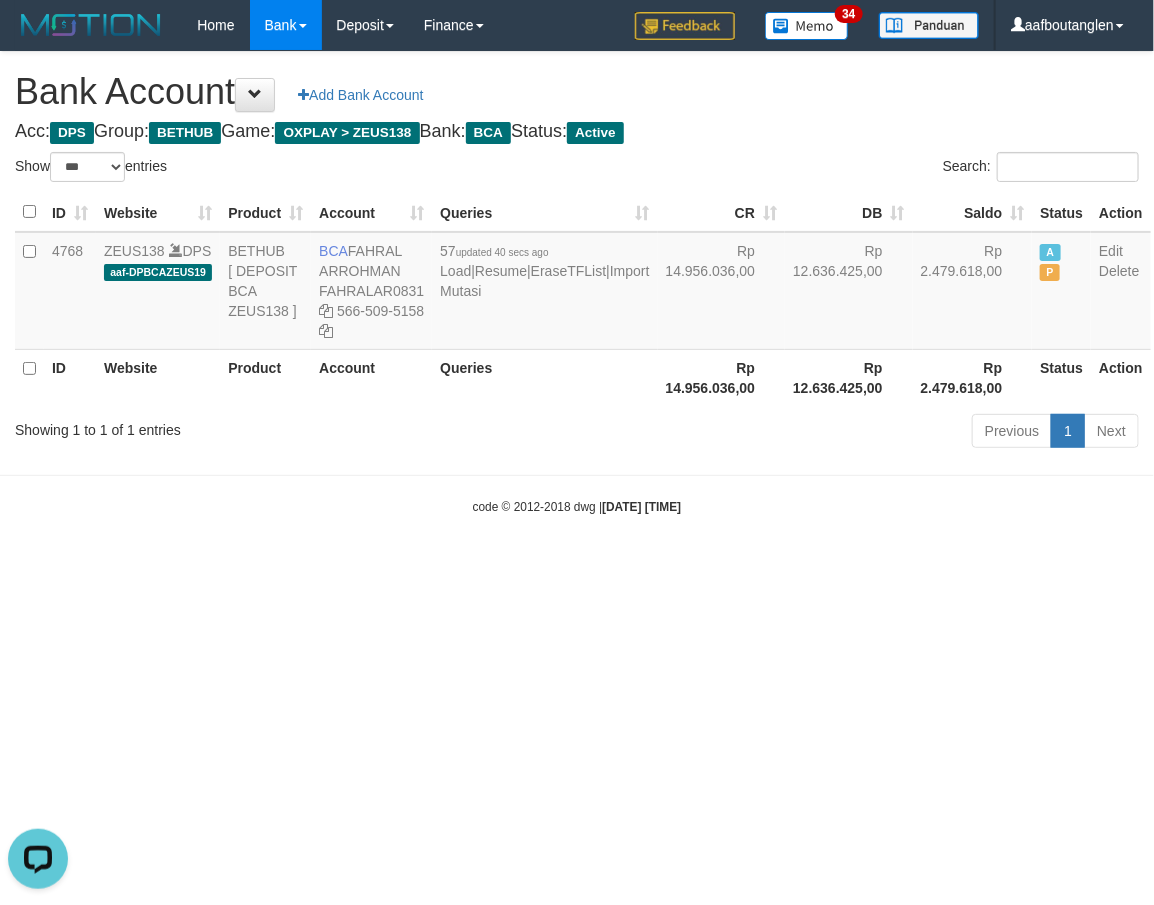 drag, startPoint x: 483, startPoint y: 465, endPoint x: 542, endPoint y: 533, distance: 90.02777 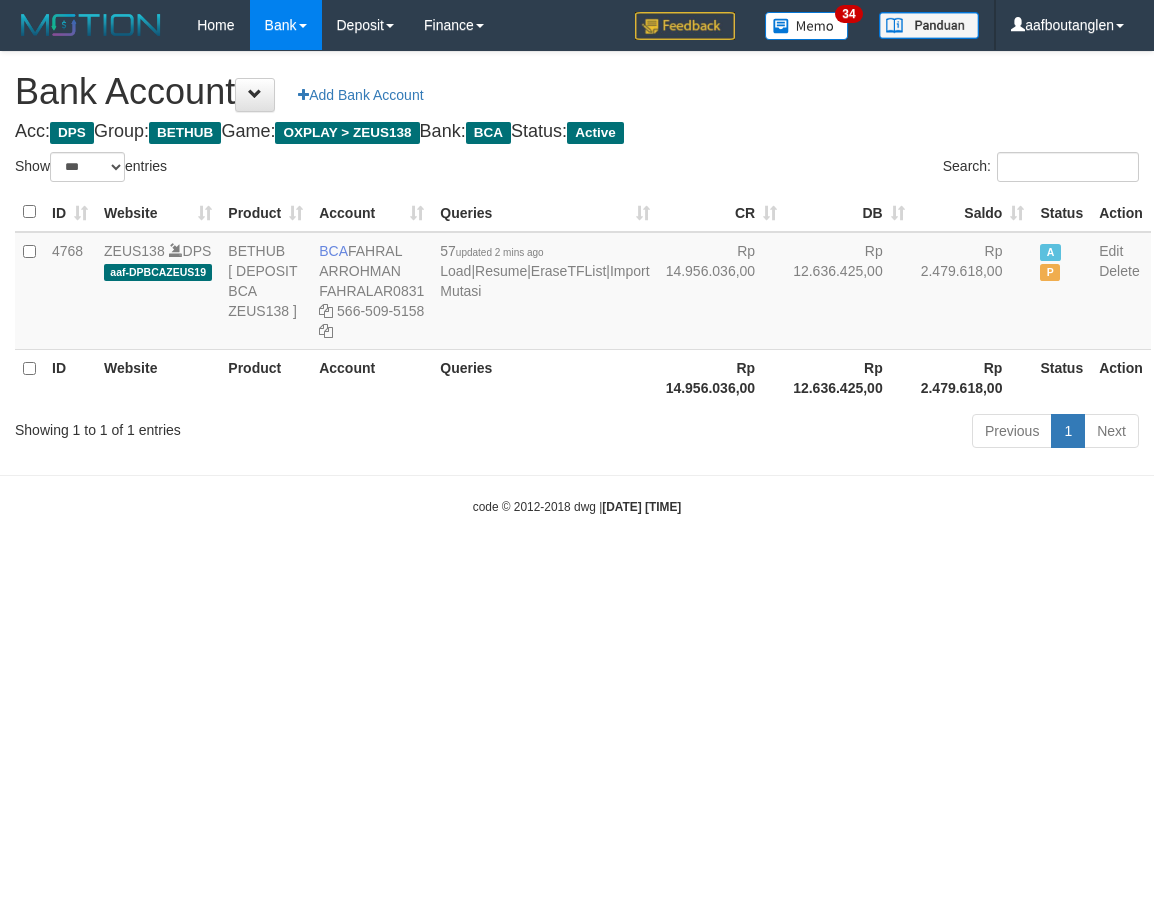 select on "***" 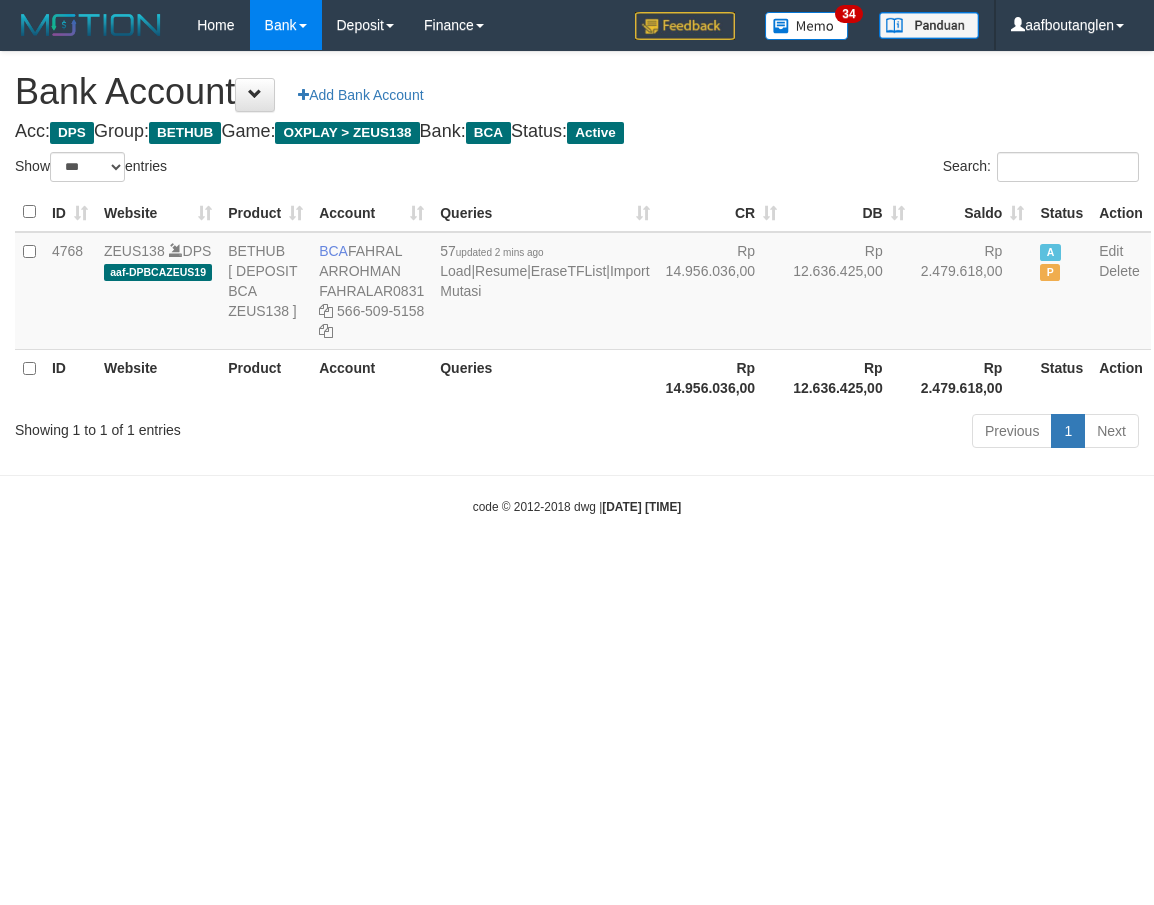scroll, scrollTop: 0, scrollLeft: 0, axis: both 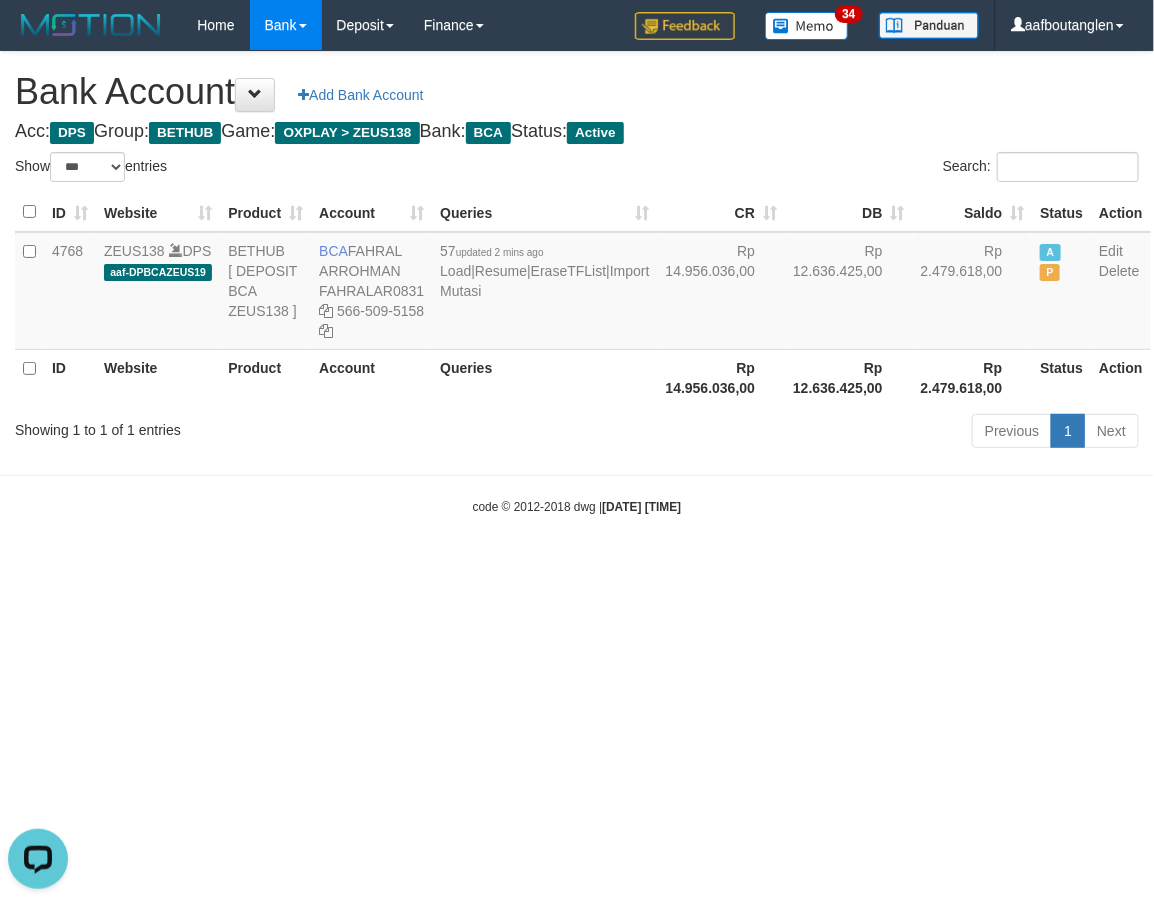 drag, startPoint x: 2, startPoint y: 534, endPoint x: 15, endPoint y: 527, distance: 14.764823 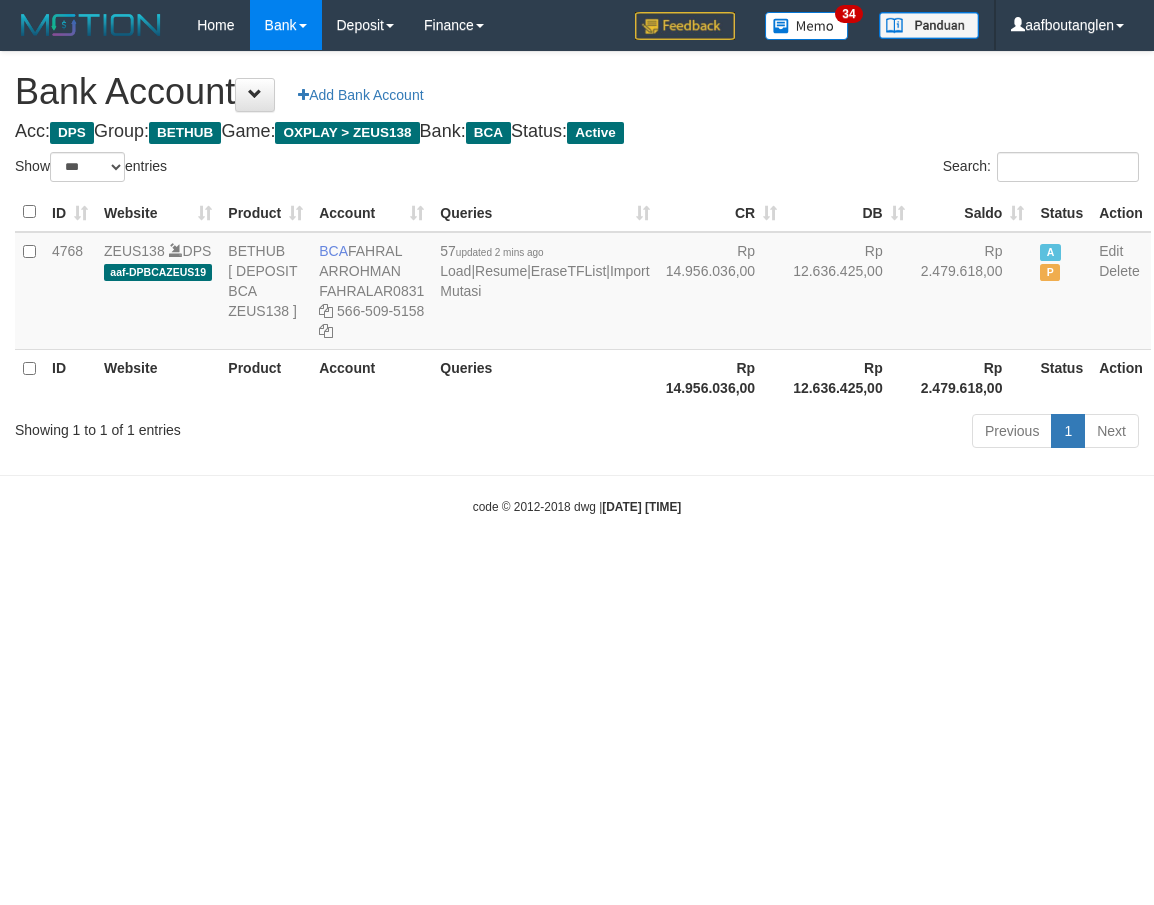 select on "***" 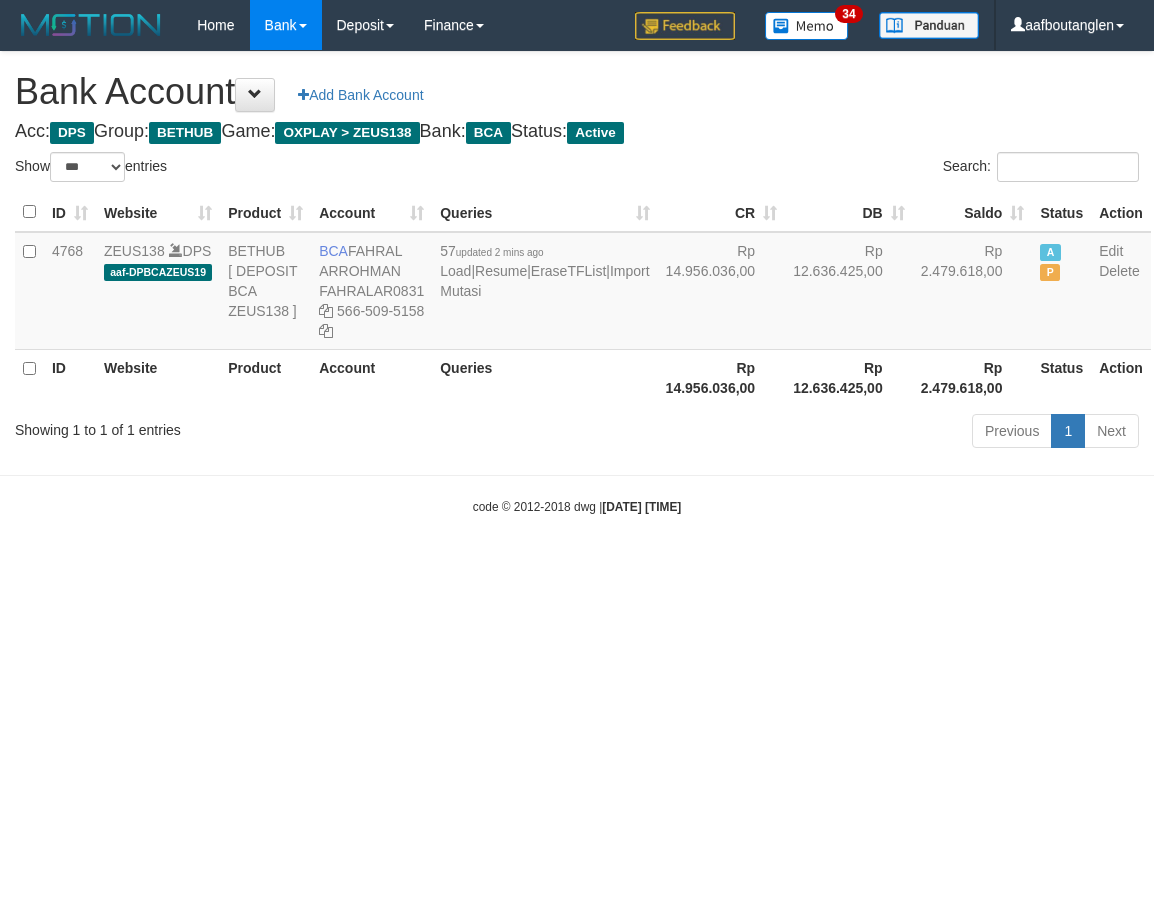scroll, scrollTop: 0, scrollLeft: 0, axis: both 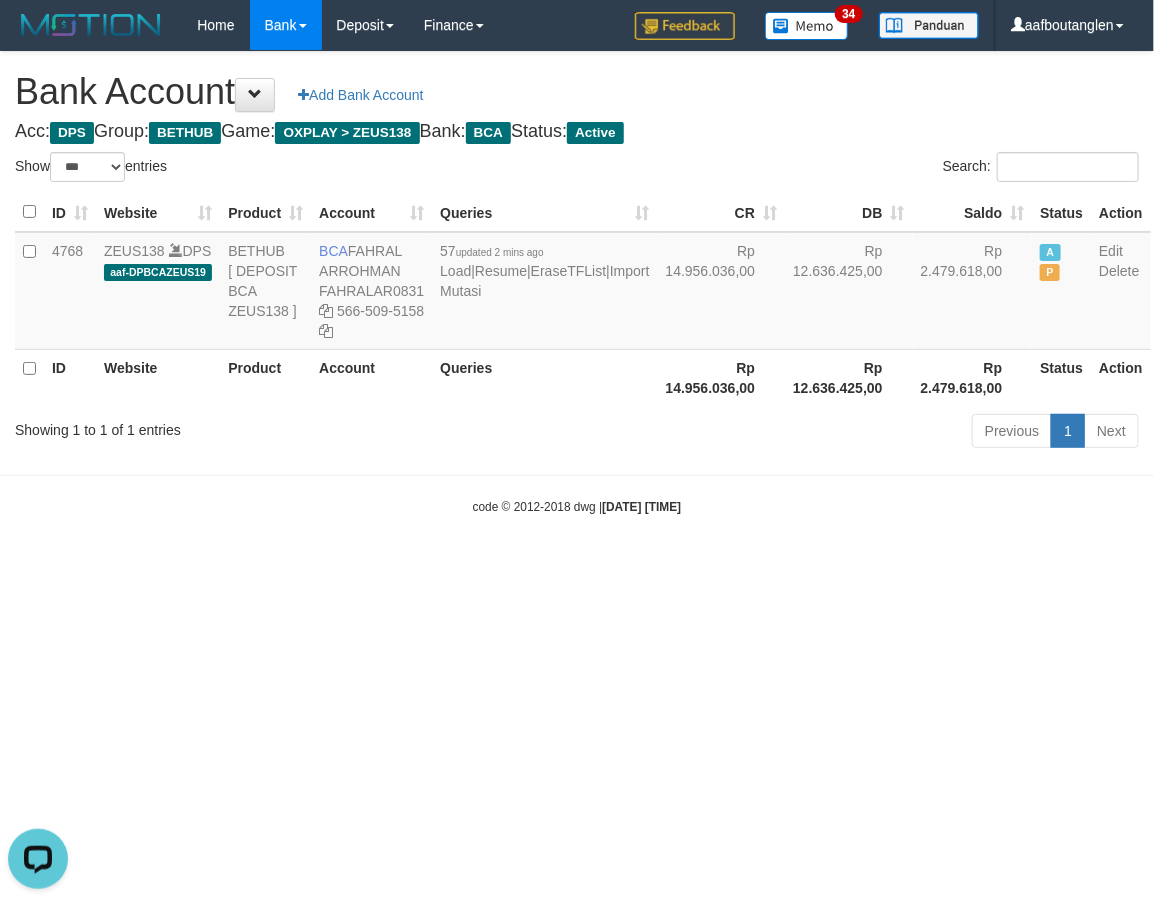drag, startPoint x: 846, startPoint y: 638, endPoint x: 827, endPoint y: 641, distance: 19.235384 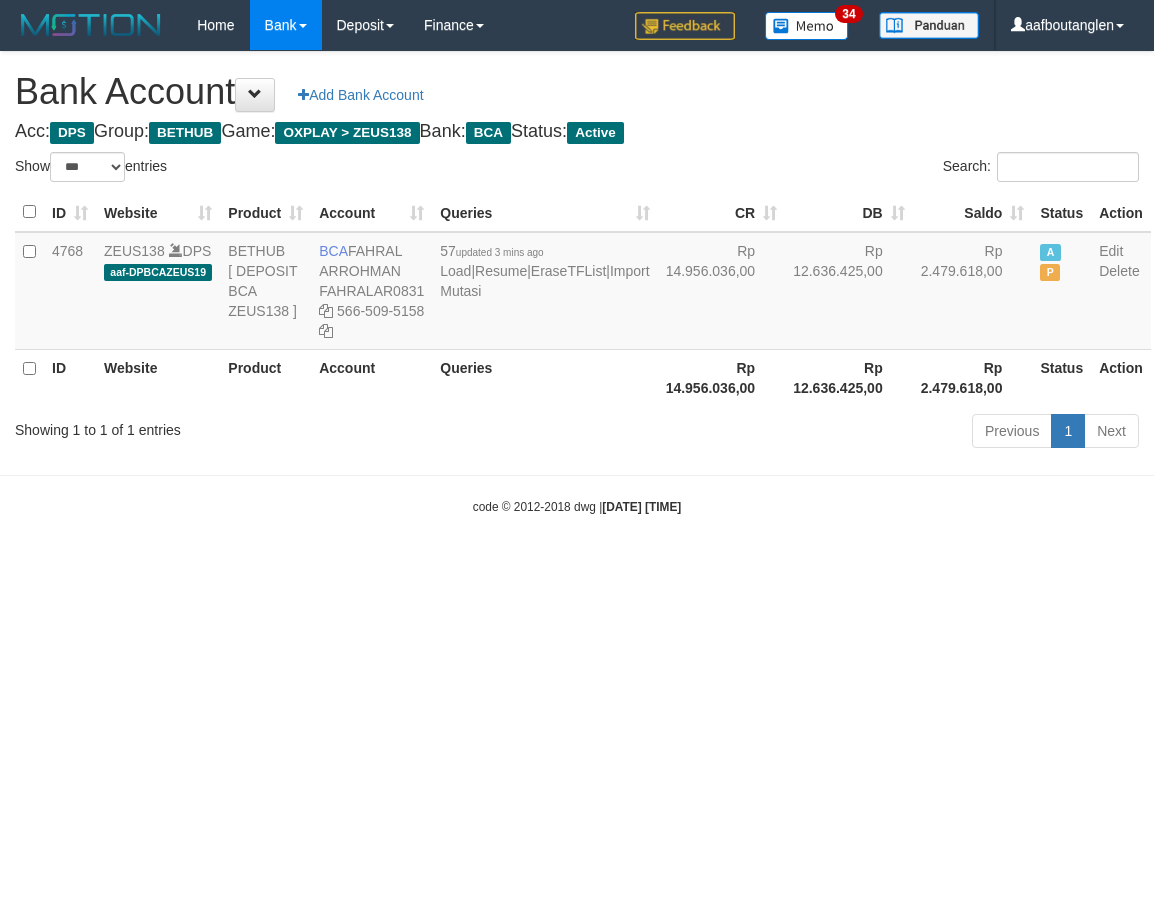 select on "***" 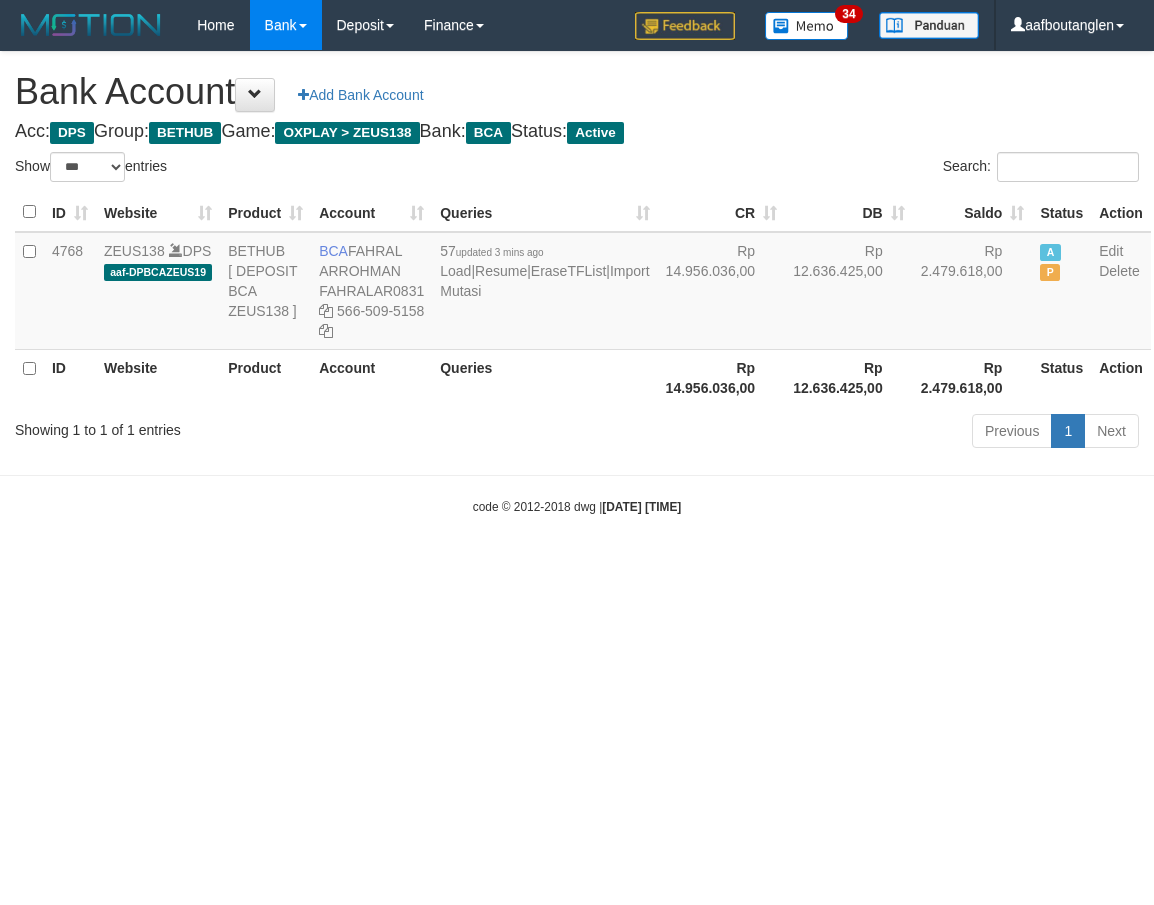 scroll, scrollTop: 0, scrollLeft: 0, axis: both 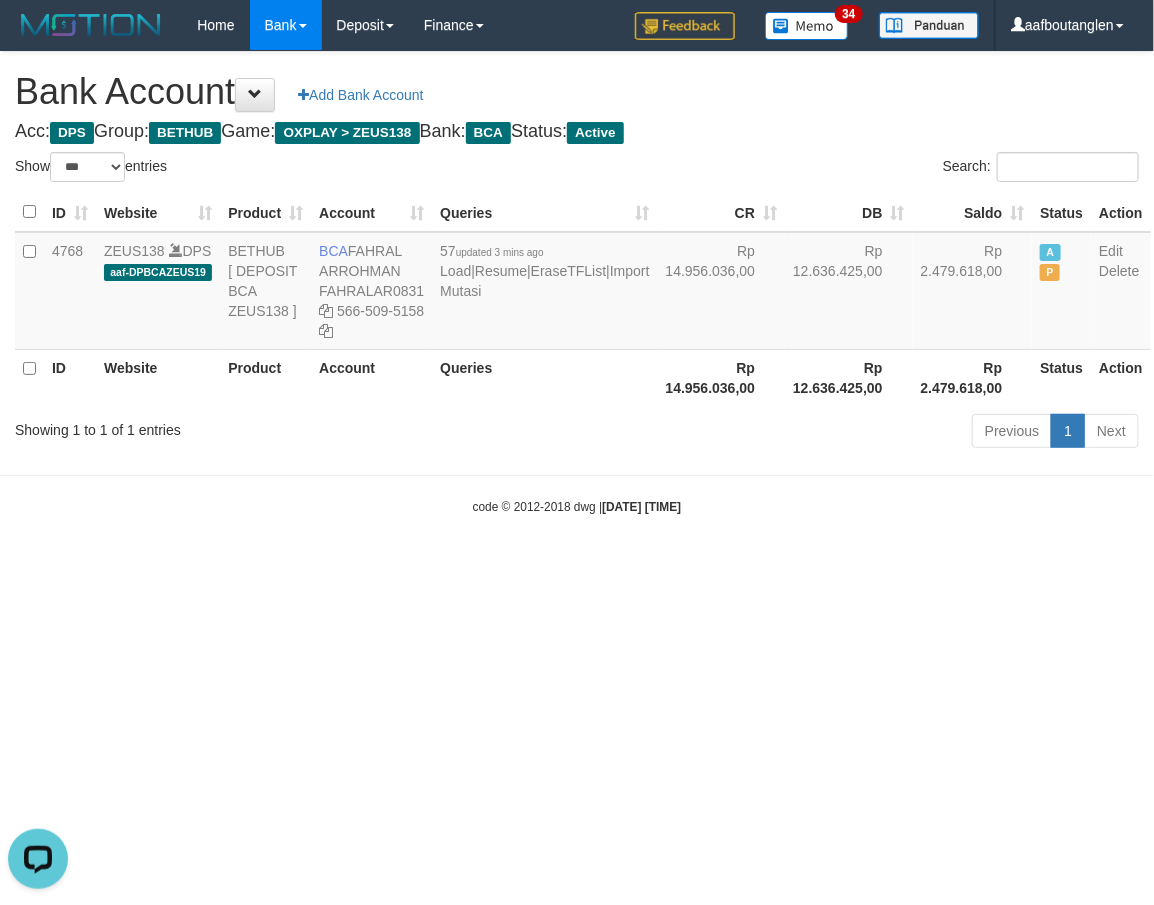 drag, startPoint x: 850, startPoint y: 636, endPoint x: 1152, endPoint y: 665, distance: 303.3892 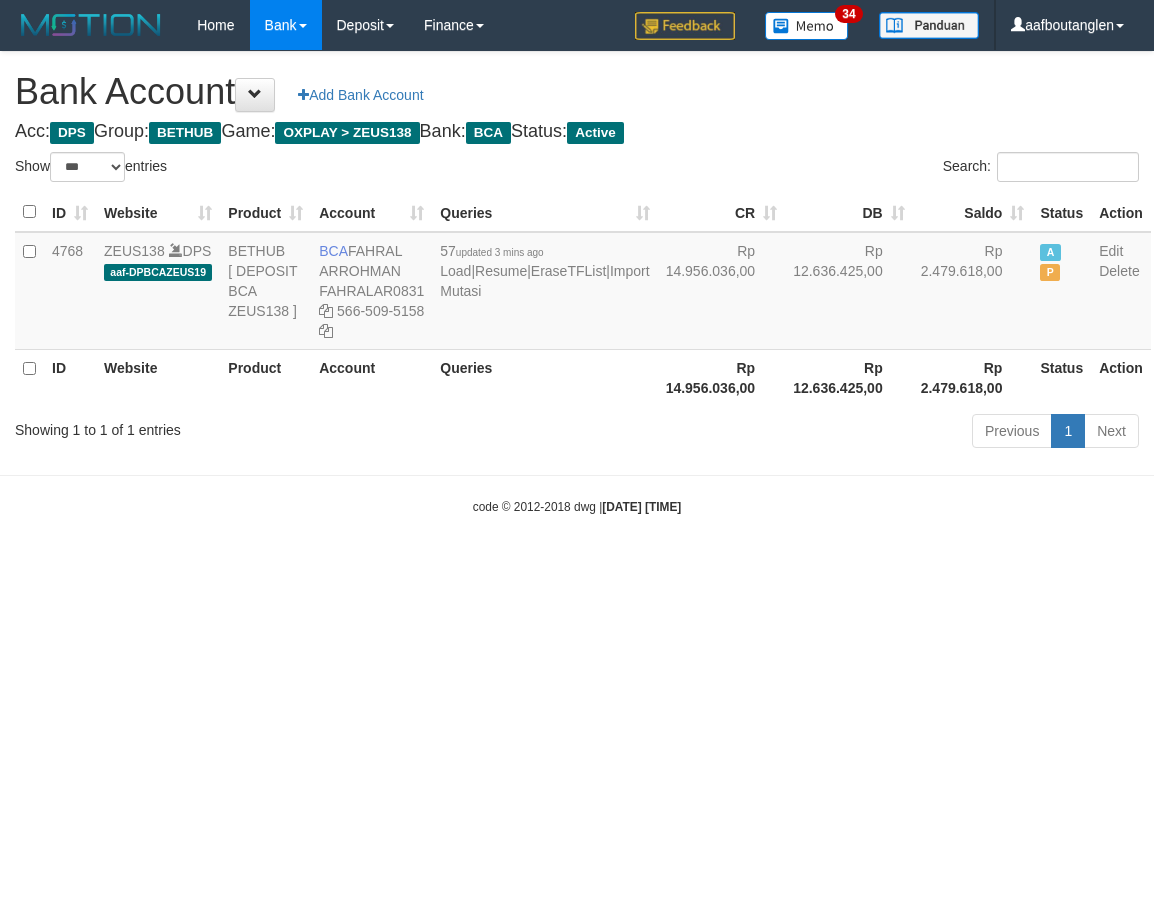 select on "***" 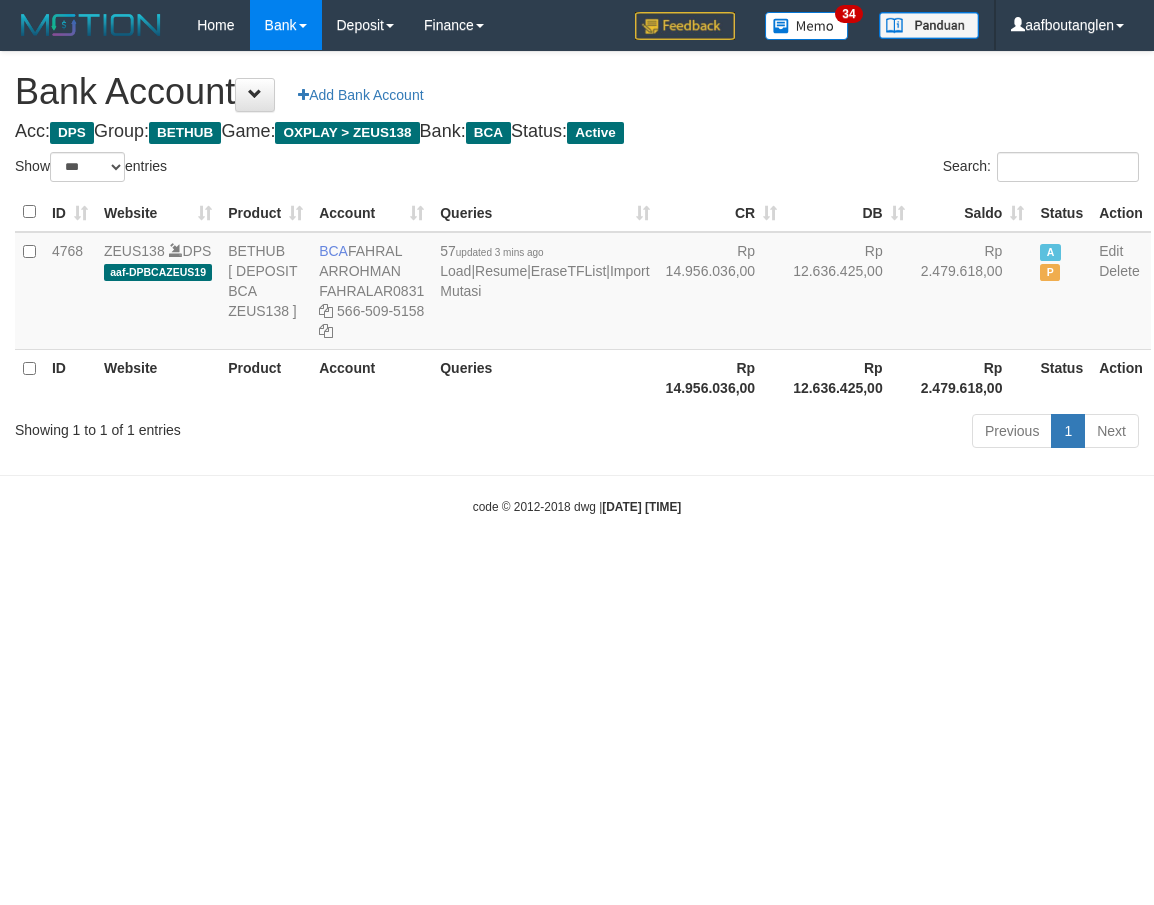 scroll, scrollTop: 0, scrollLeft: 0, axis: both 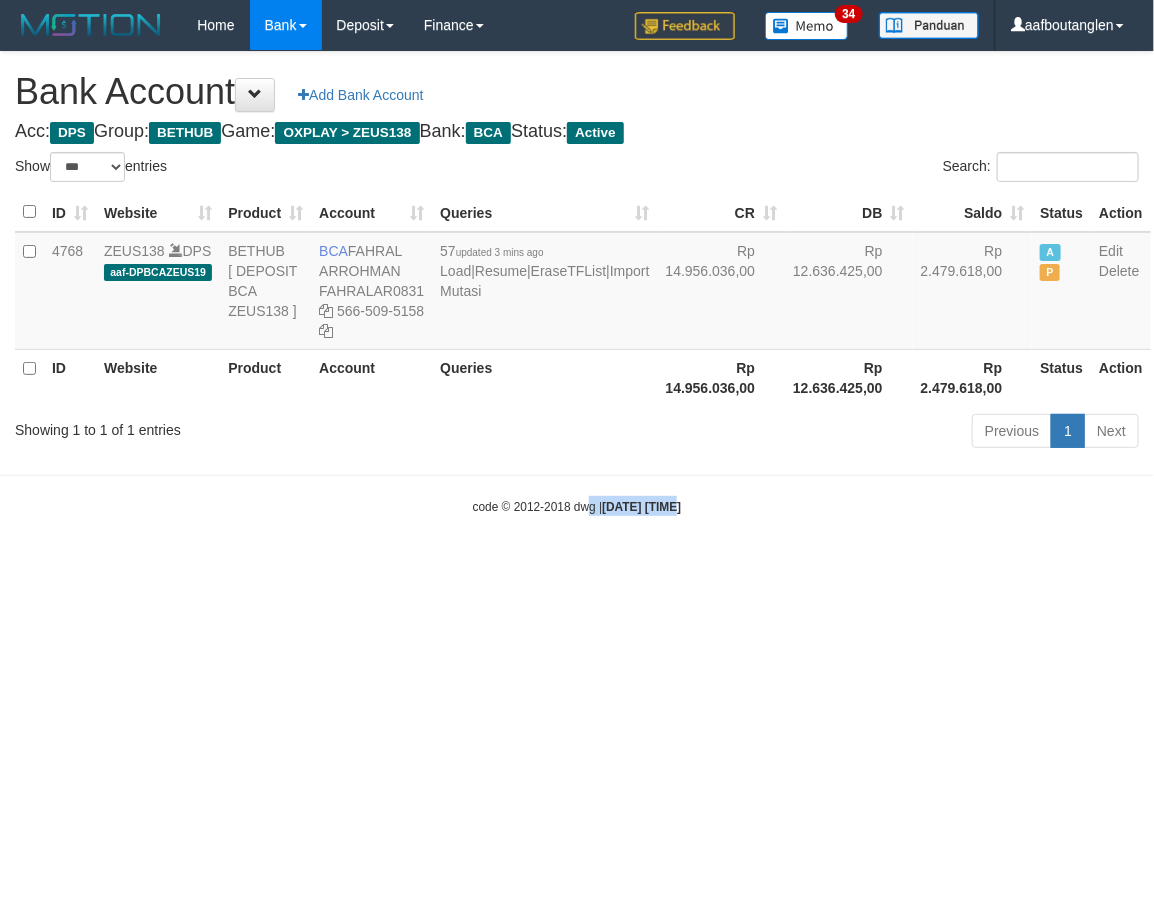 click on "Toggle navigation
Home
Bank
Account List
Deposit
DPS List
History
Note DPS
Finance
Financial Data
aafboutanglen
My Profile
Log Out
34" at bounding box center [577, 283] 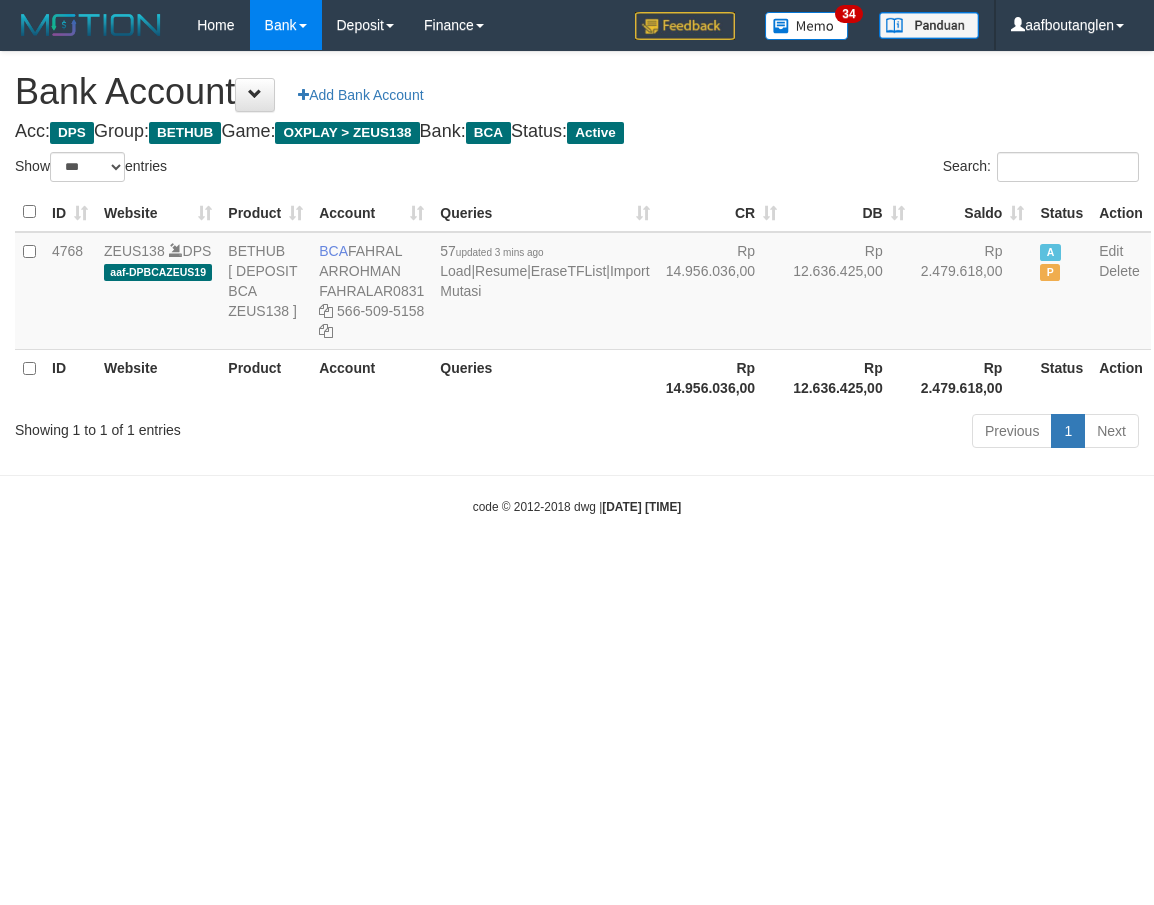 select on "***" 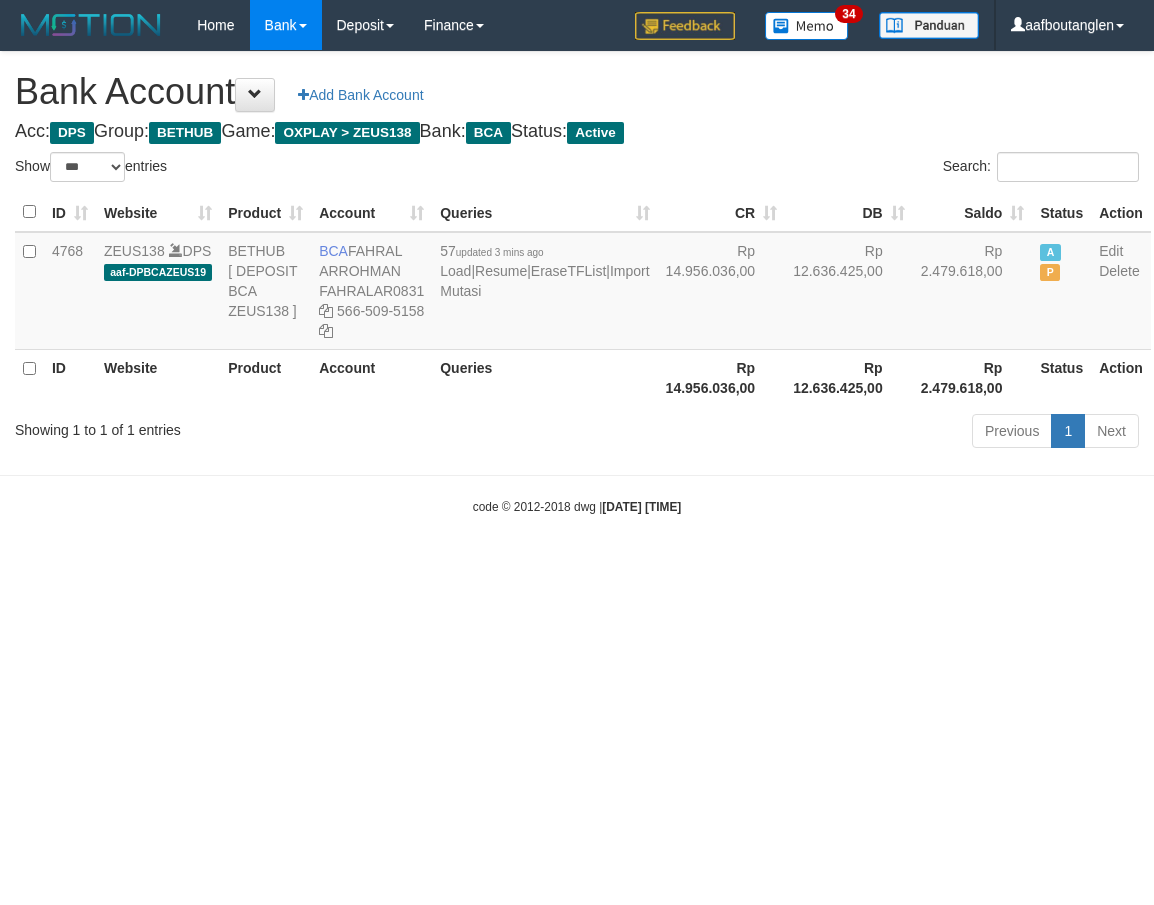 scroll, scrollTop: 0, scrollLeft: 0, axis: both 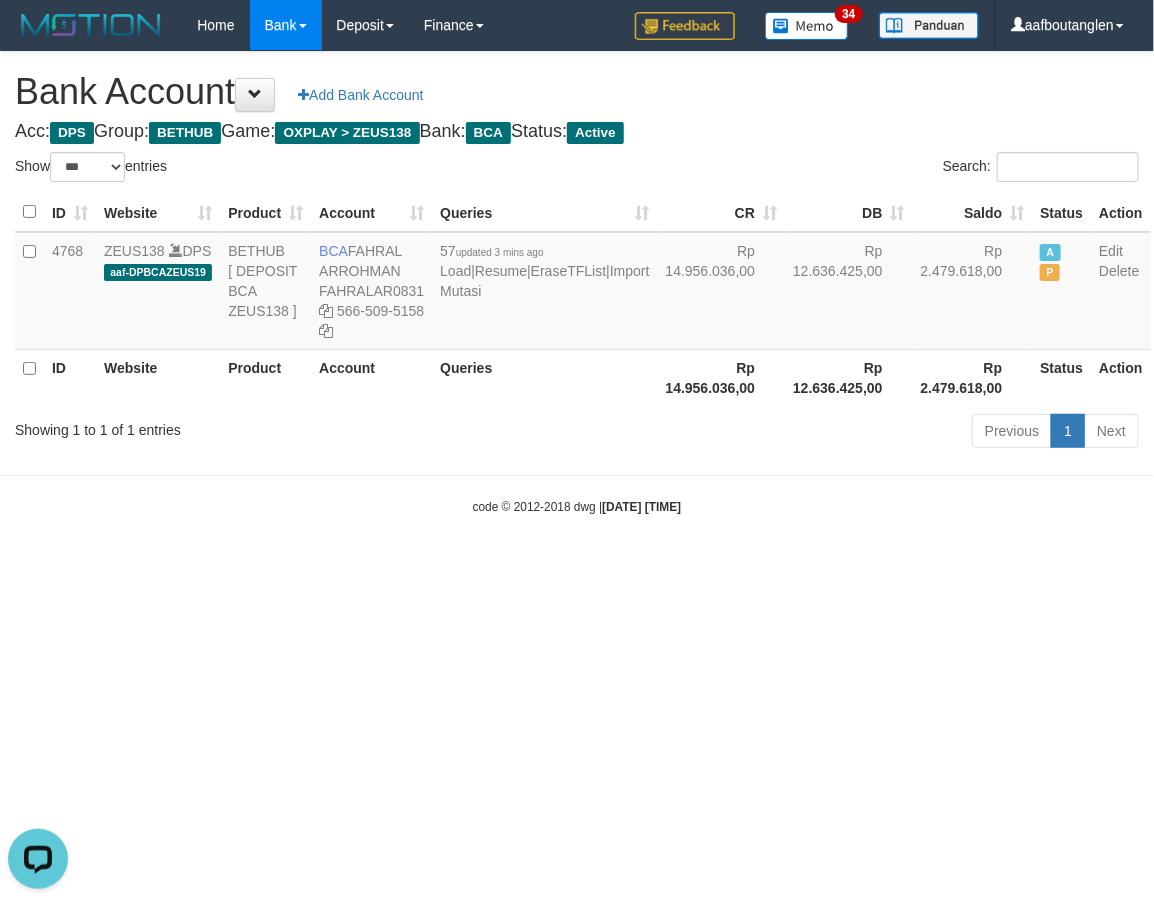 click on "Toggle navigation
Home
Bank
Account List
Deposit
DPS List
History
Note DPS
Finance
Financial Data
aafboutanglen
My Profile
Log Out
34" at bounding box center [577, 283] 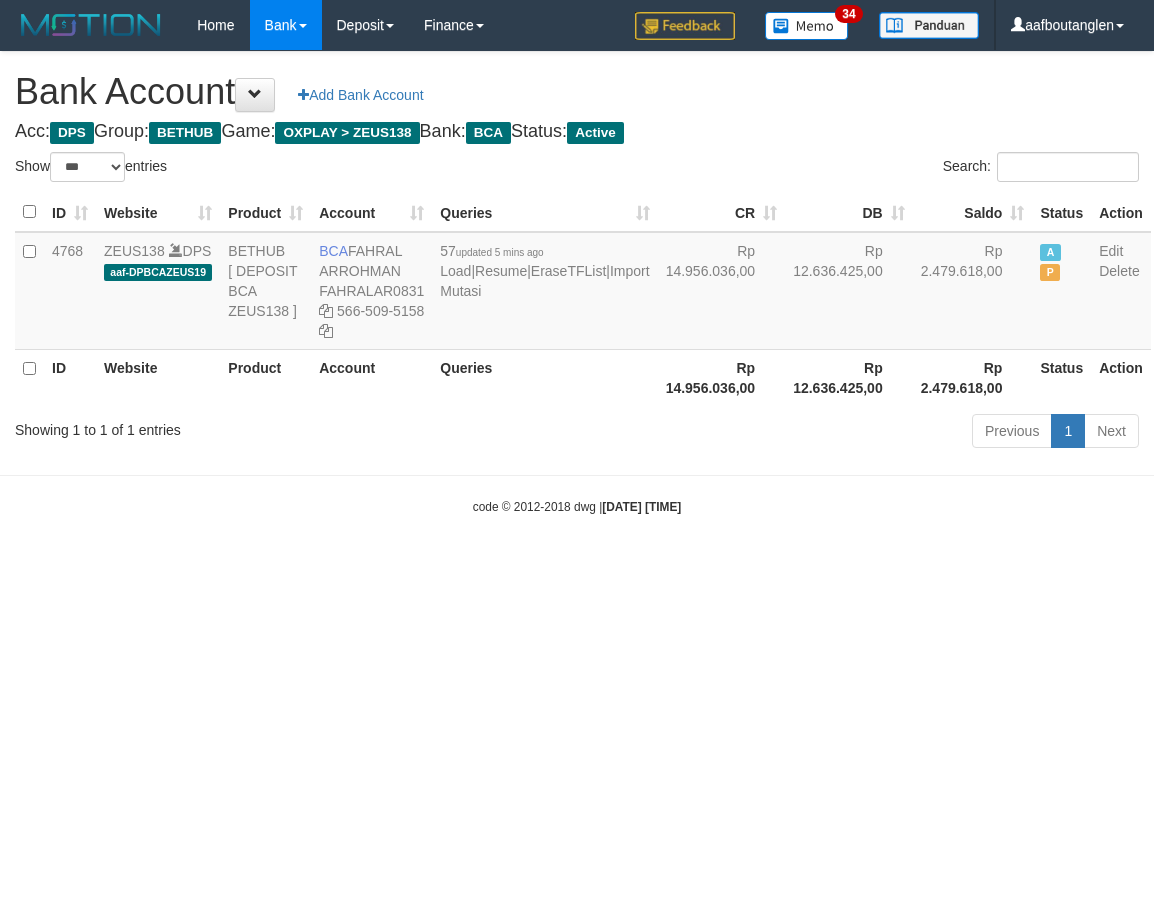 select on "***" 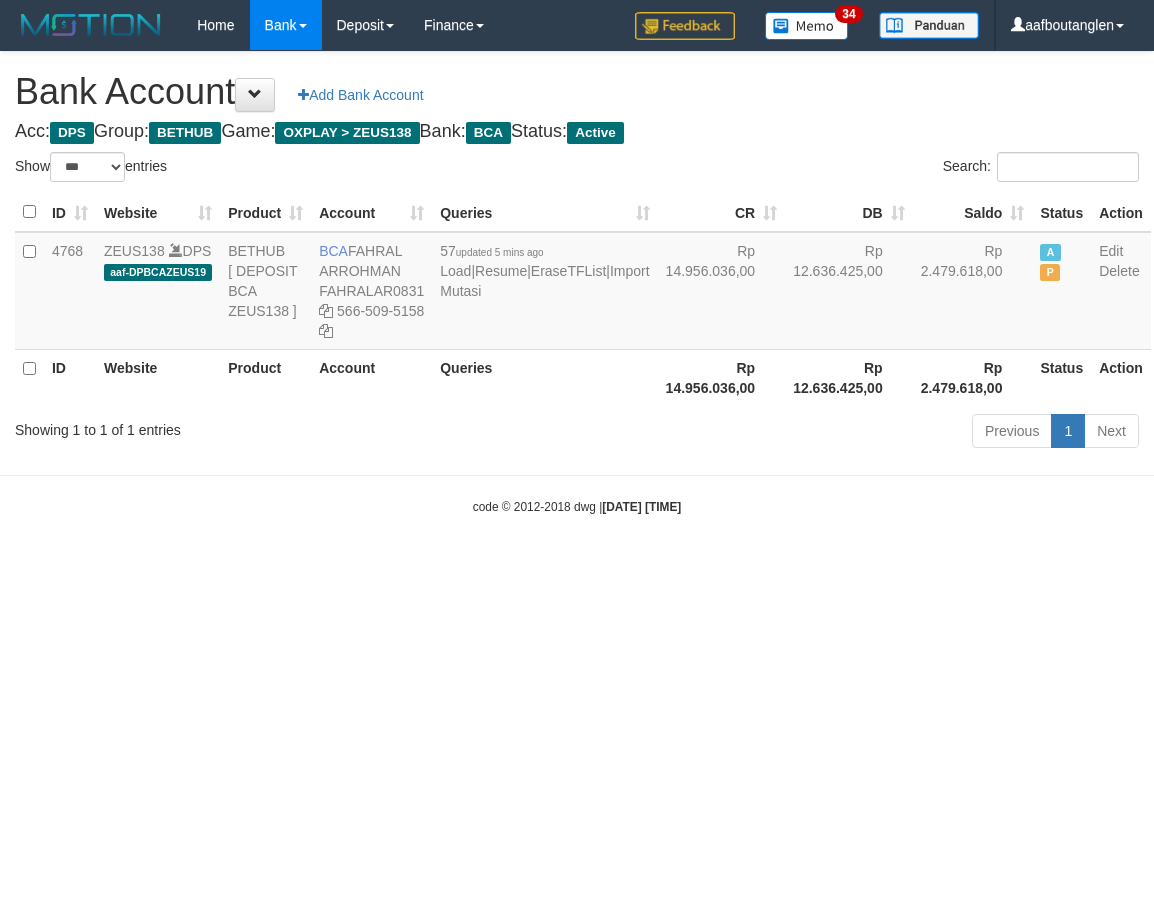 scroll, scrollTop: 0, scrollLeft: 0, axis: both 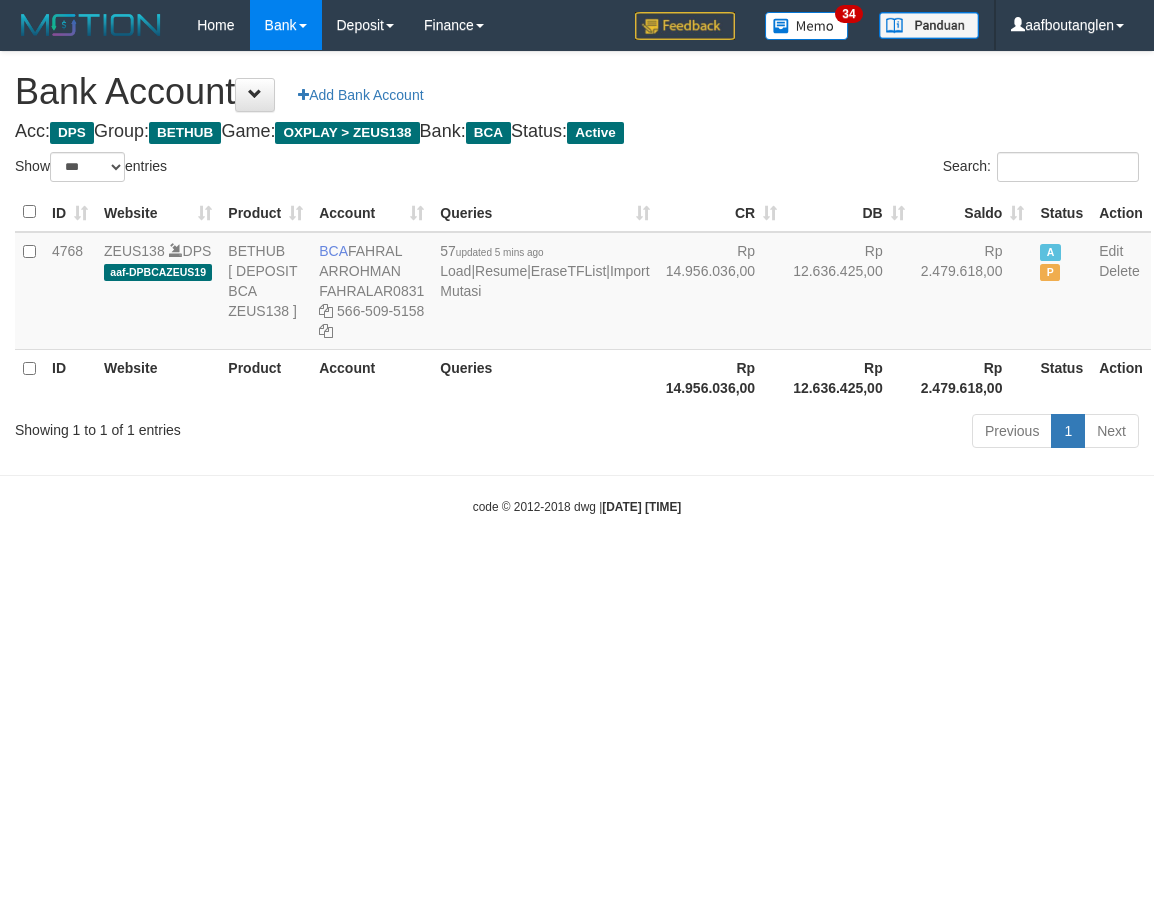 select on "***" 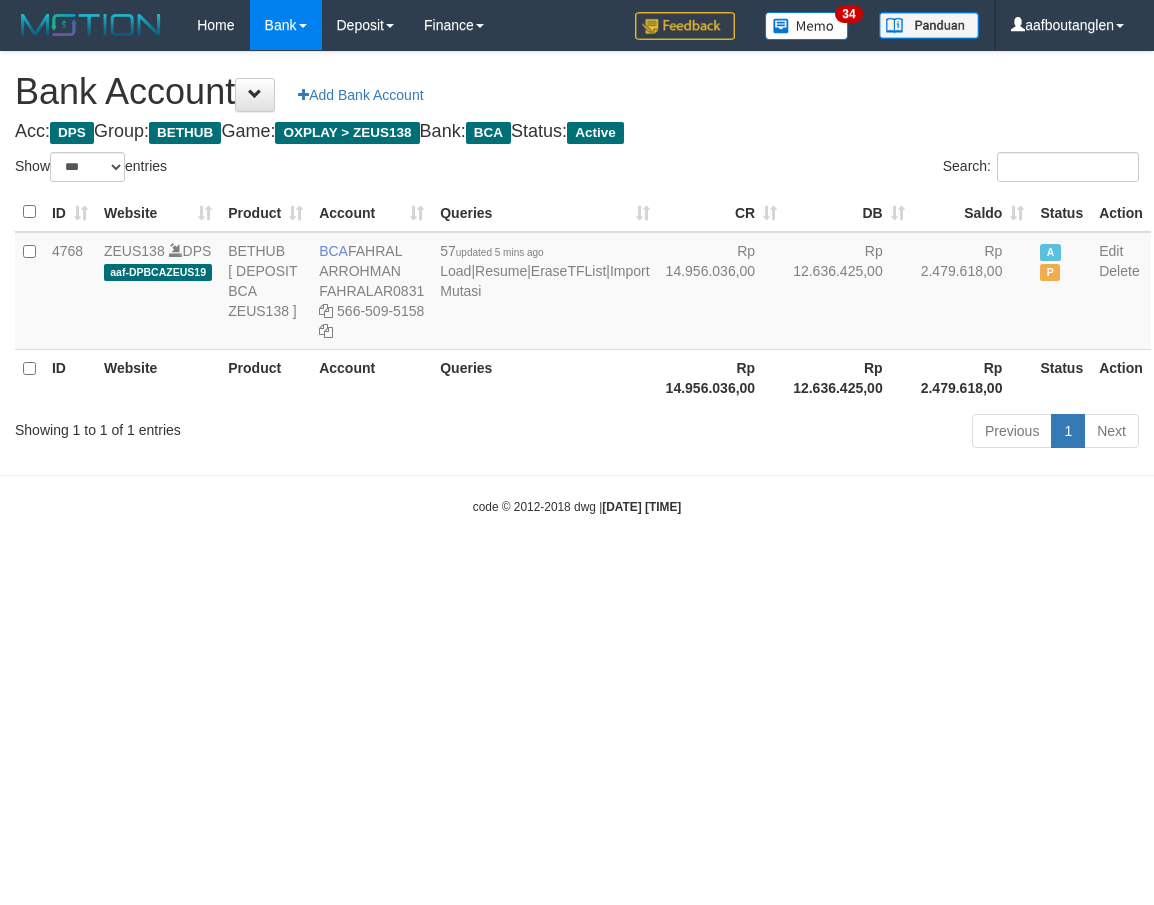 scroll, scrollTop: 0, scrollLeft: 0, axis: both 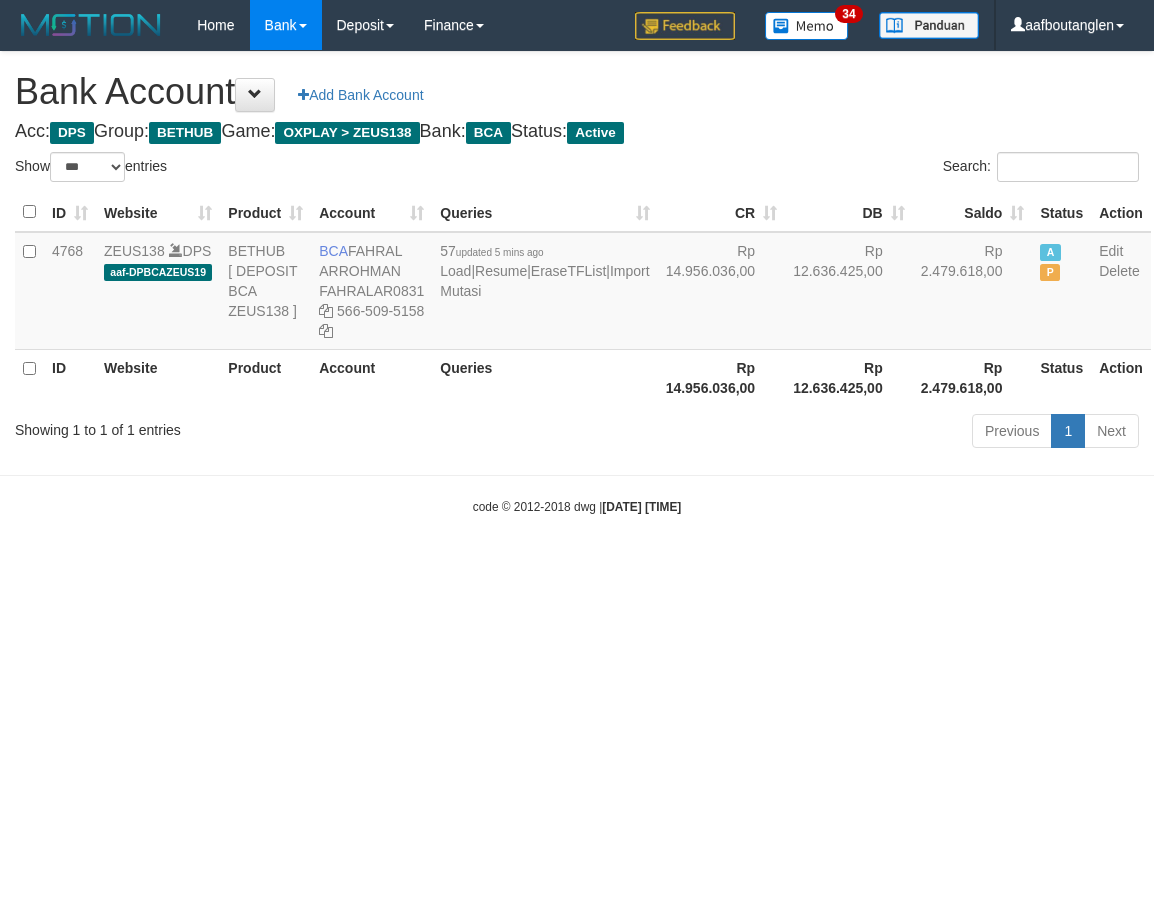 select on "***" 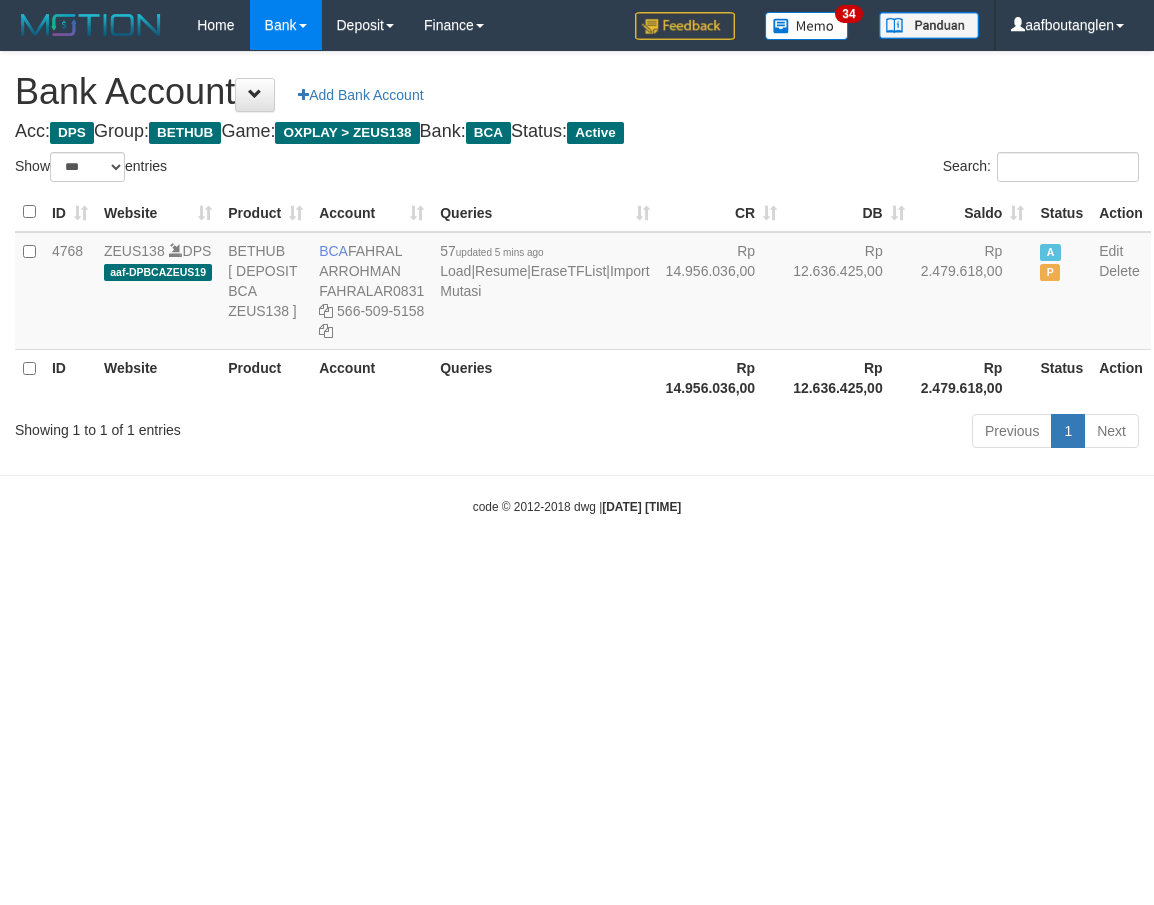 scroll, scrollTop: 0, scrollLeft: 0, axis: both 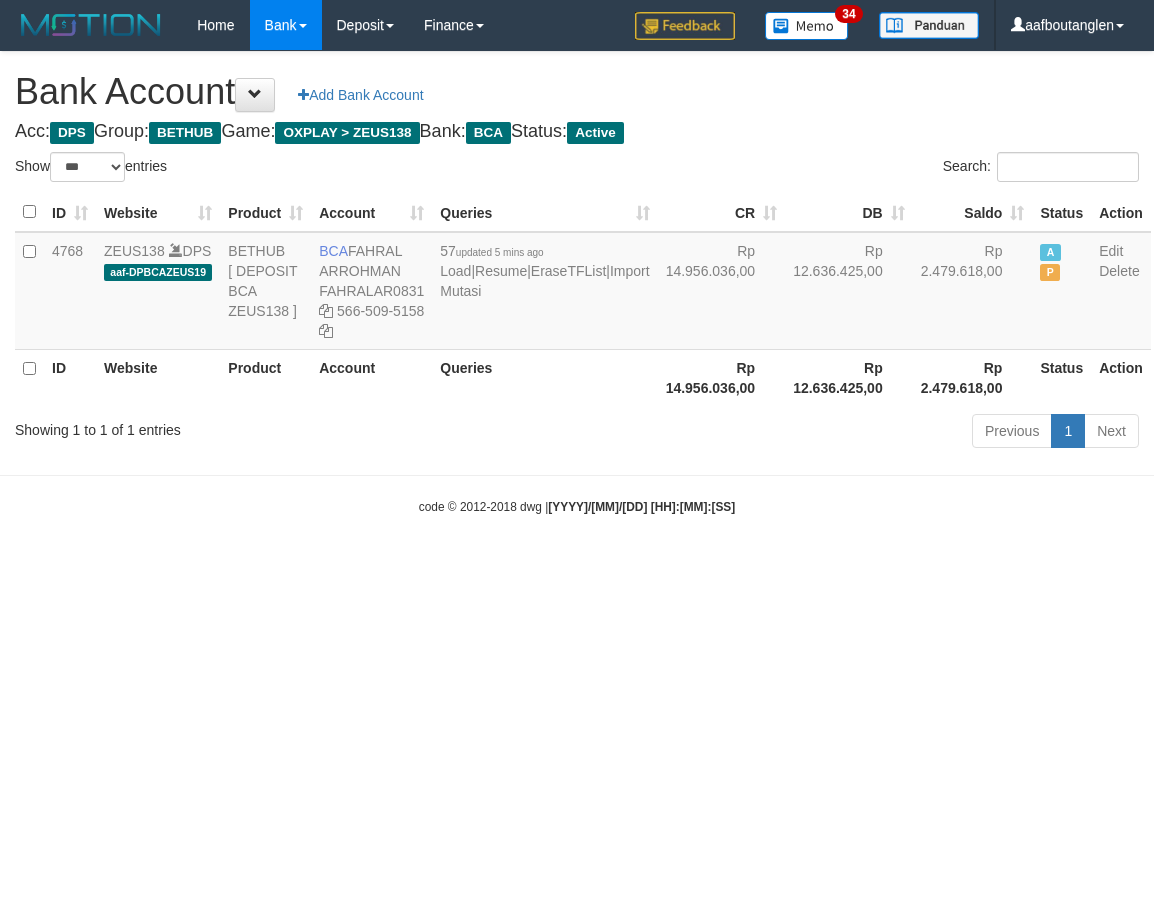 select on "***" 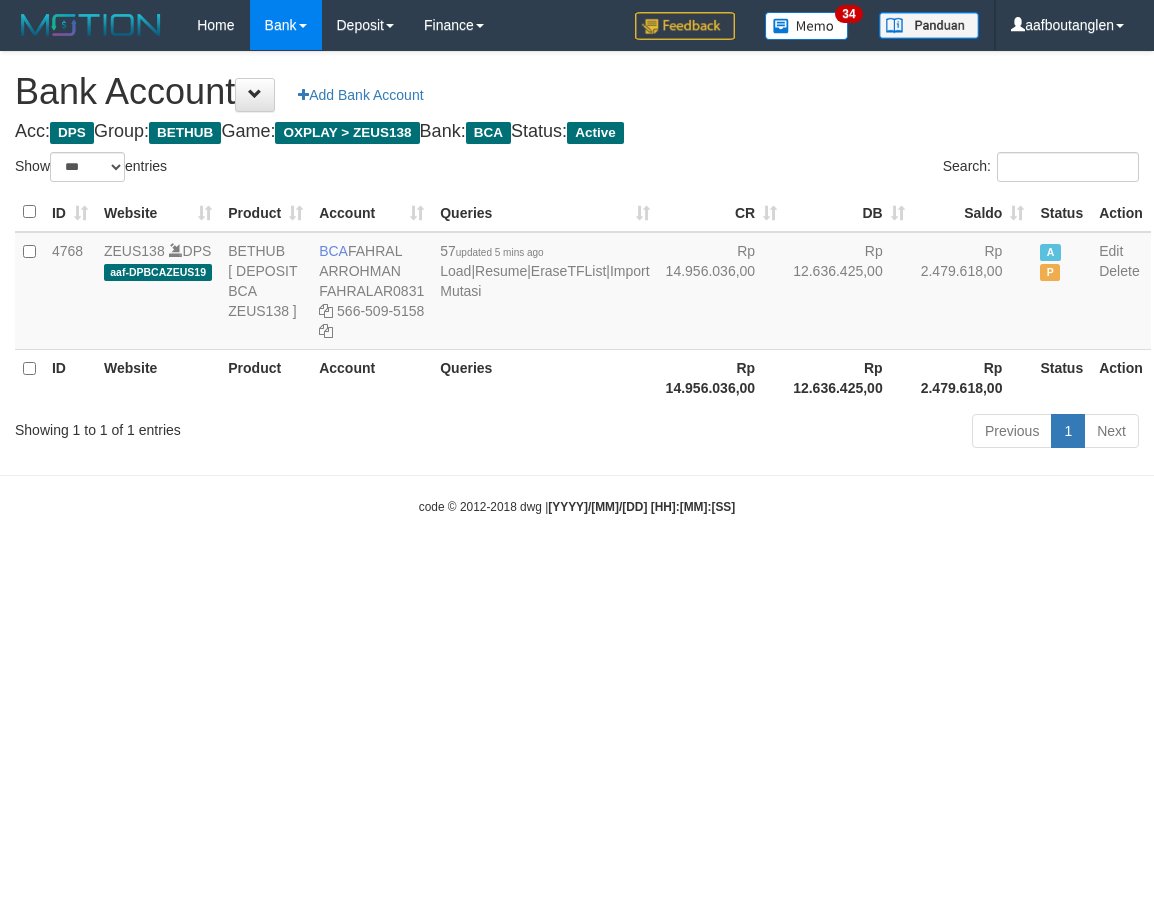 scroll, scrollTop: 0, scrollLeft: 0, axis: both 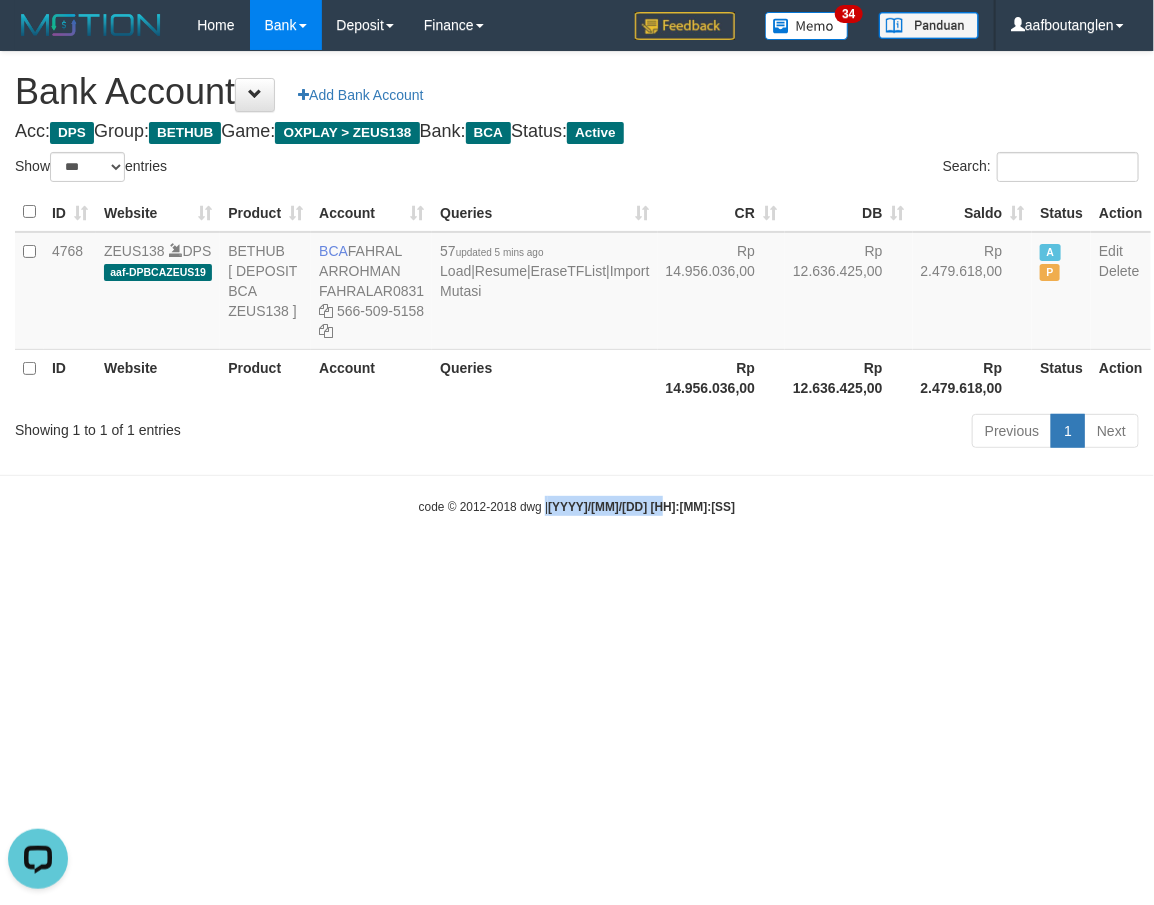 click on "Toggle navigation
Home
Bank
Account List
Deposit
DPS List
History
Note DPS
Finance
Financial Data
aafboutanglen
My Profile
Log Out
34" at bounding box center (577, 283) 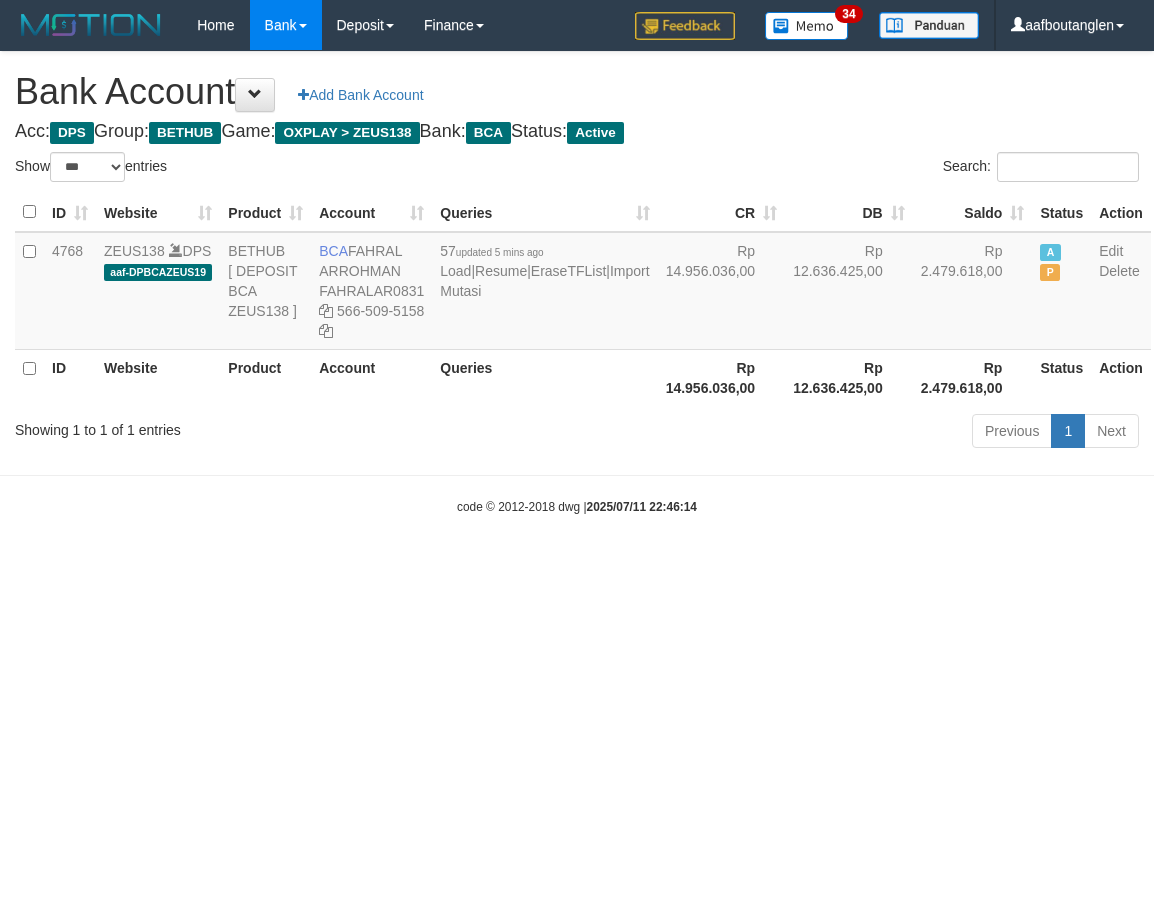 select on "***" 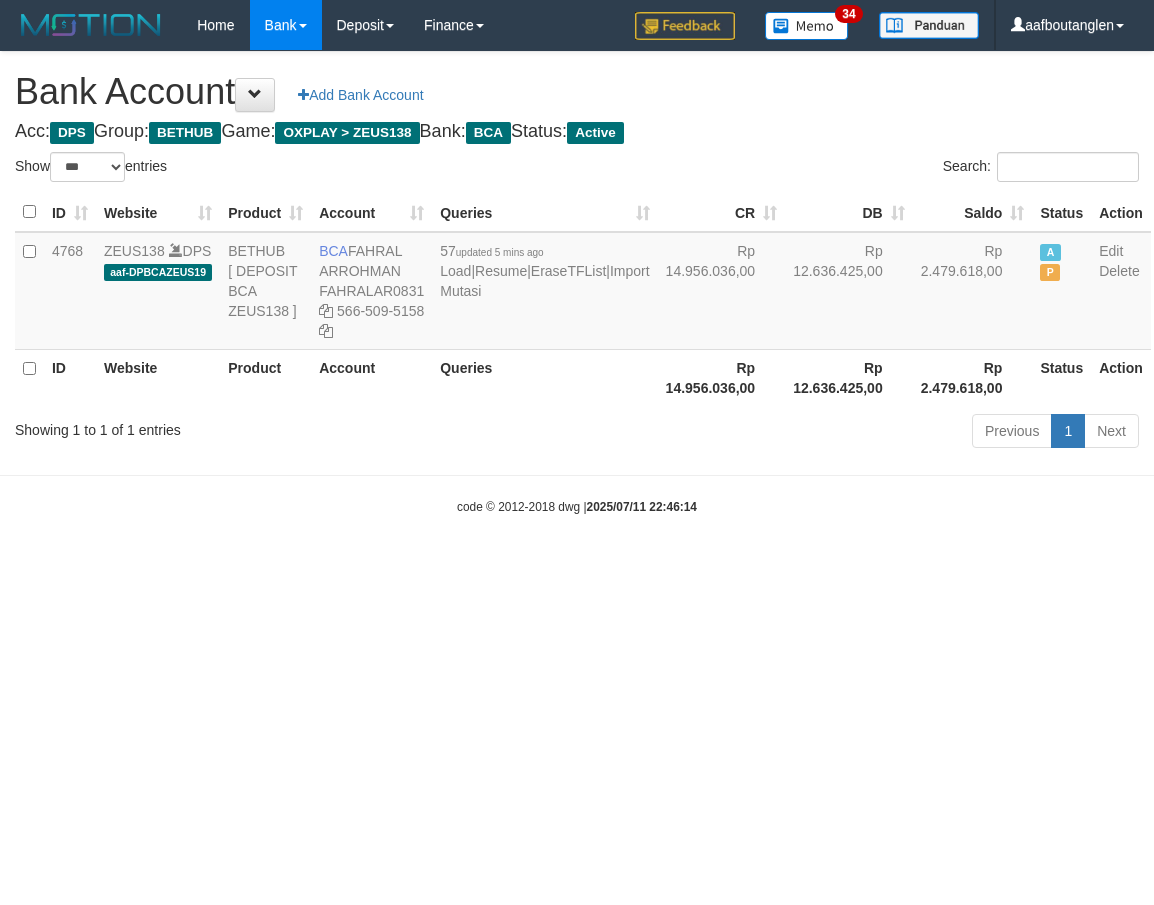 scroll, scrollTop: 0, scrollLeft: 0, axis: both 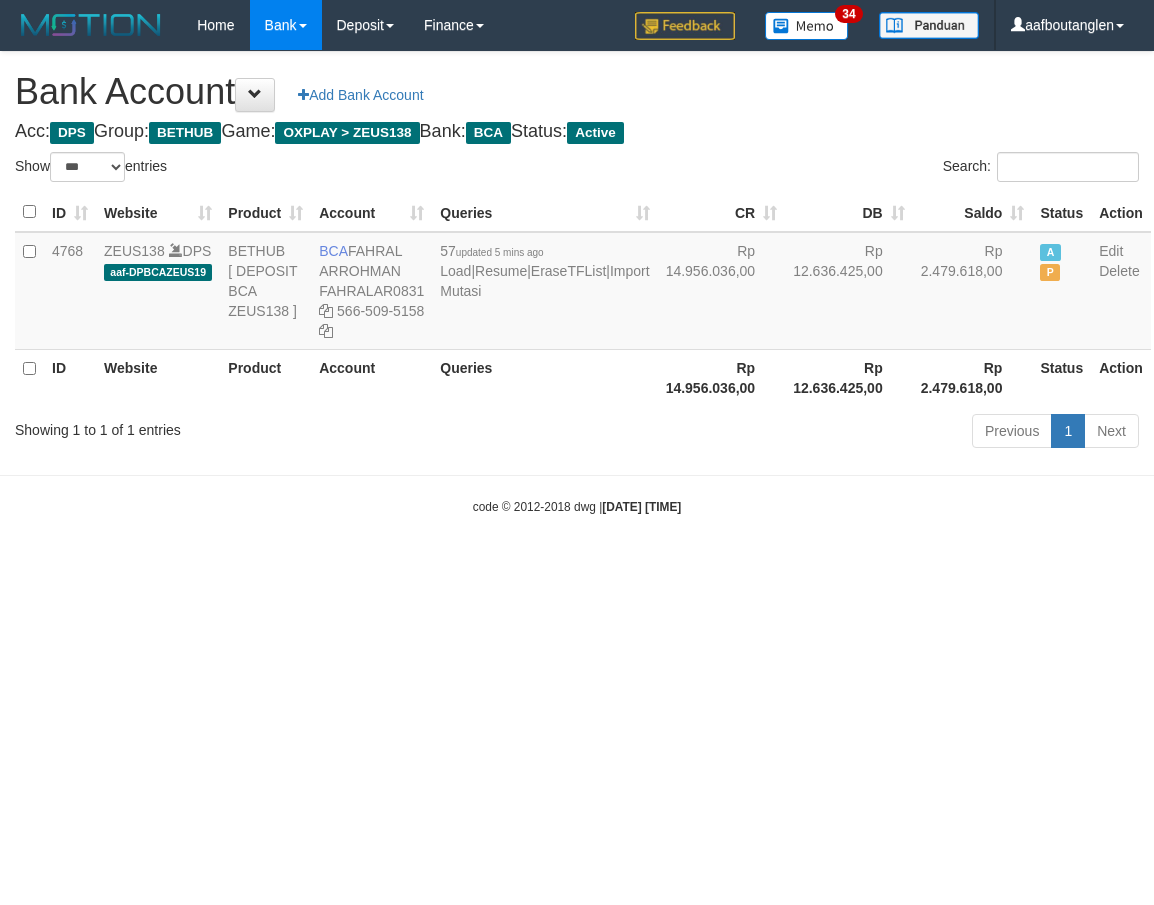 select on "***" 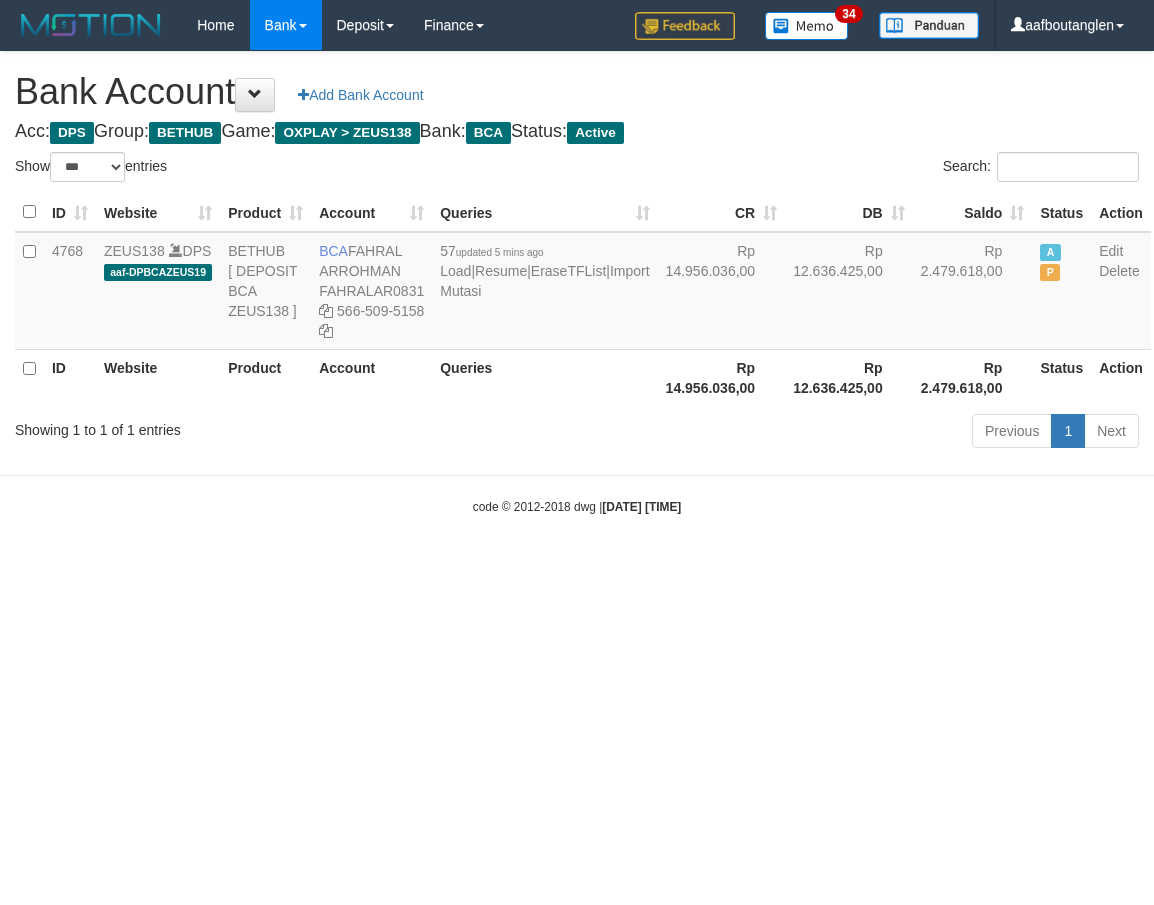 scroll, scrollTop: 0, scrollLeft: 0, axis: both 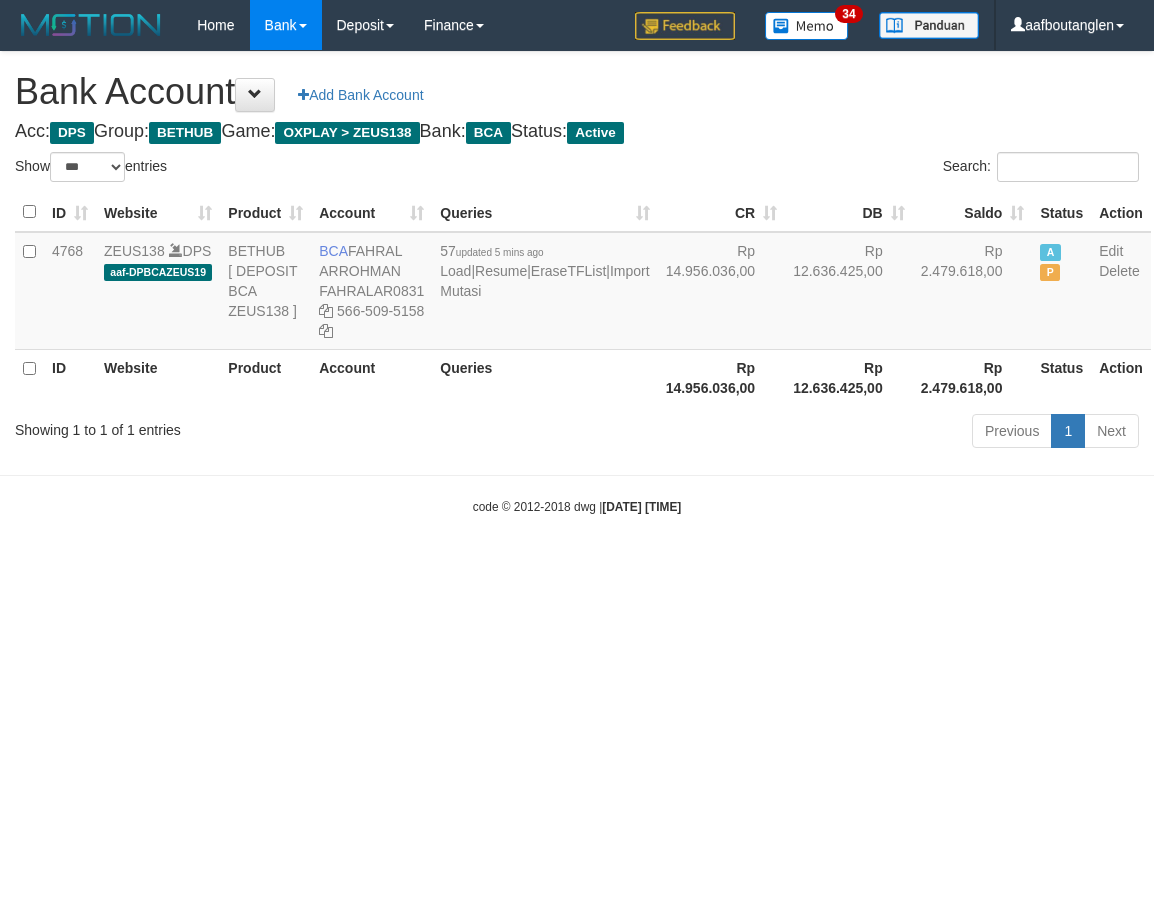 select on "***" 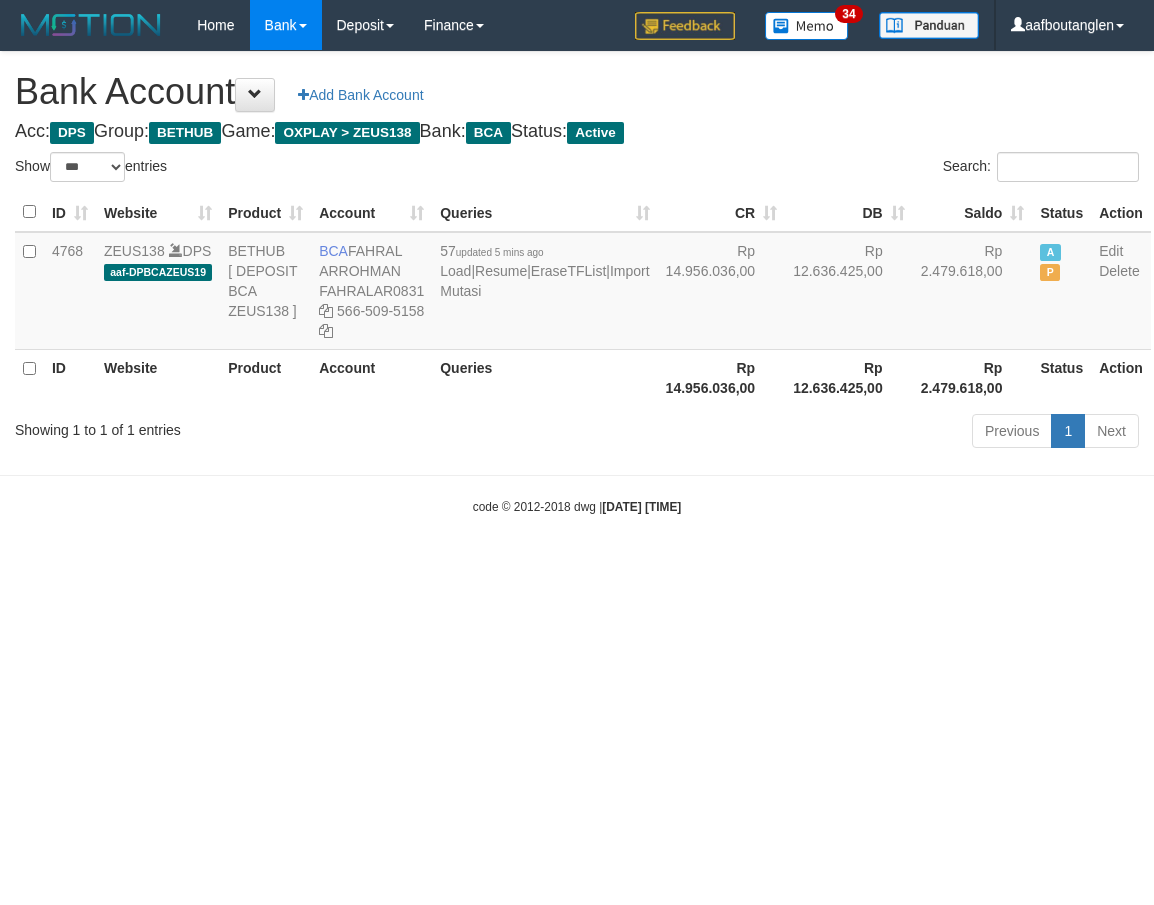 scroll, scrollTop: 0, scrollLeft: 0, axis: both 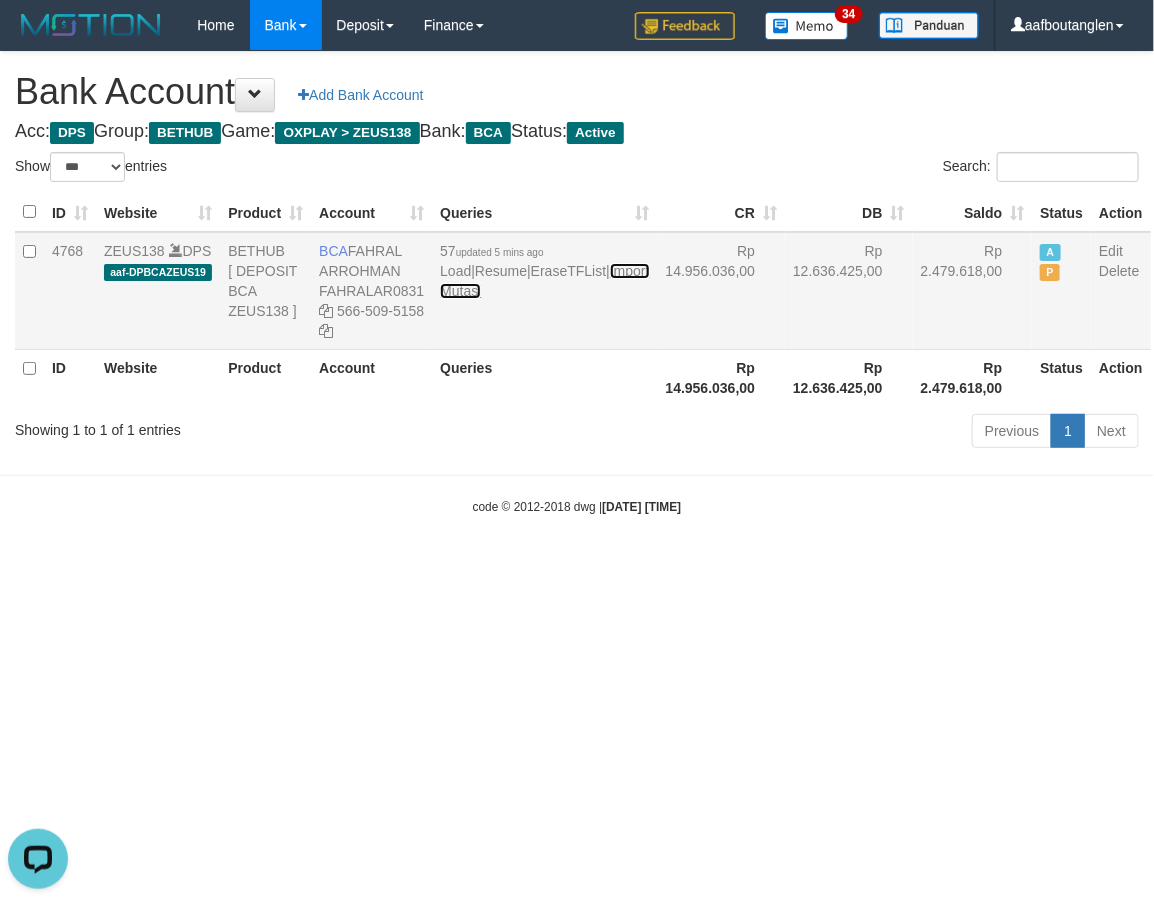 click on "Import Mutasi" at bounding box center [544, 281] 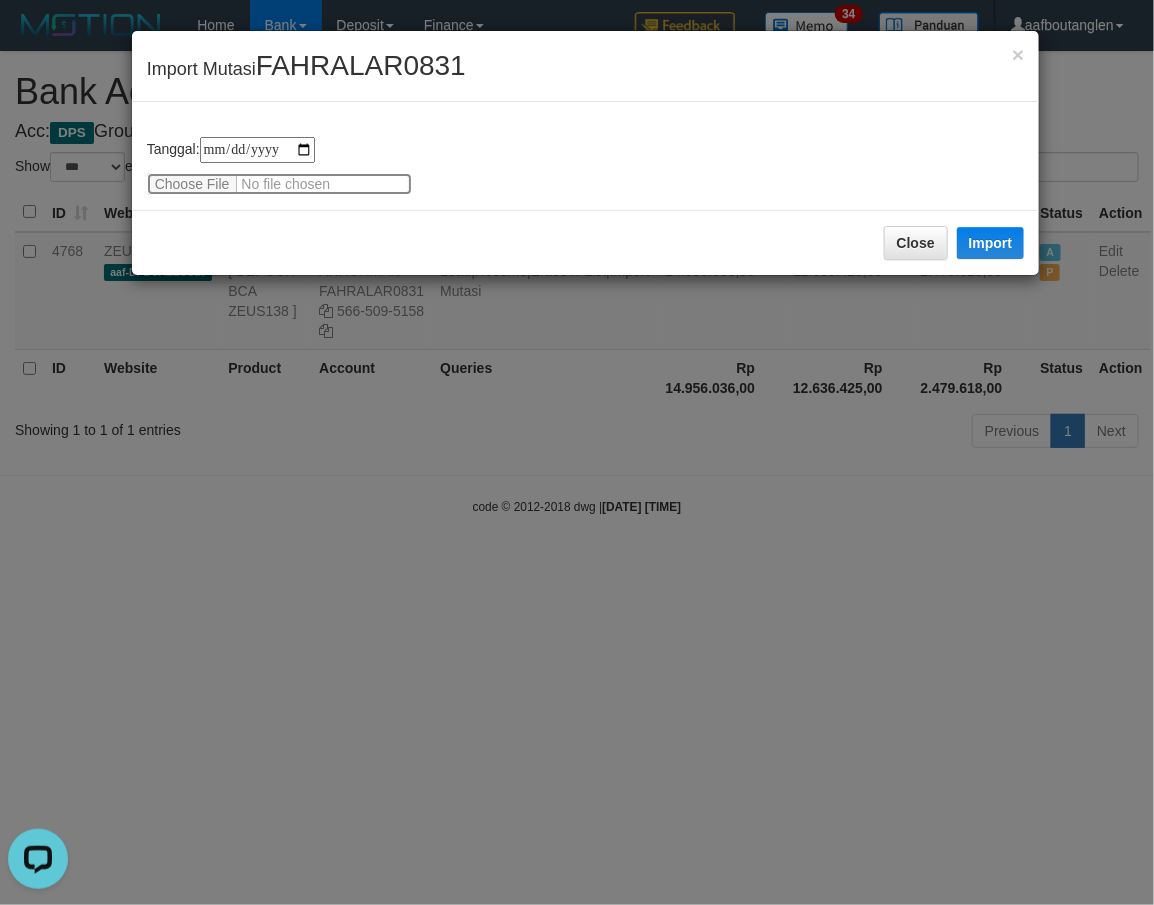 click at bounding box center [279, 184] 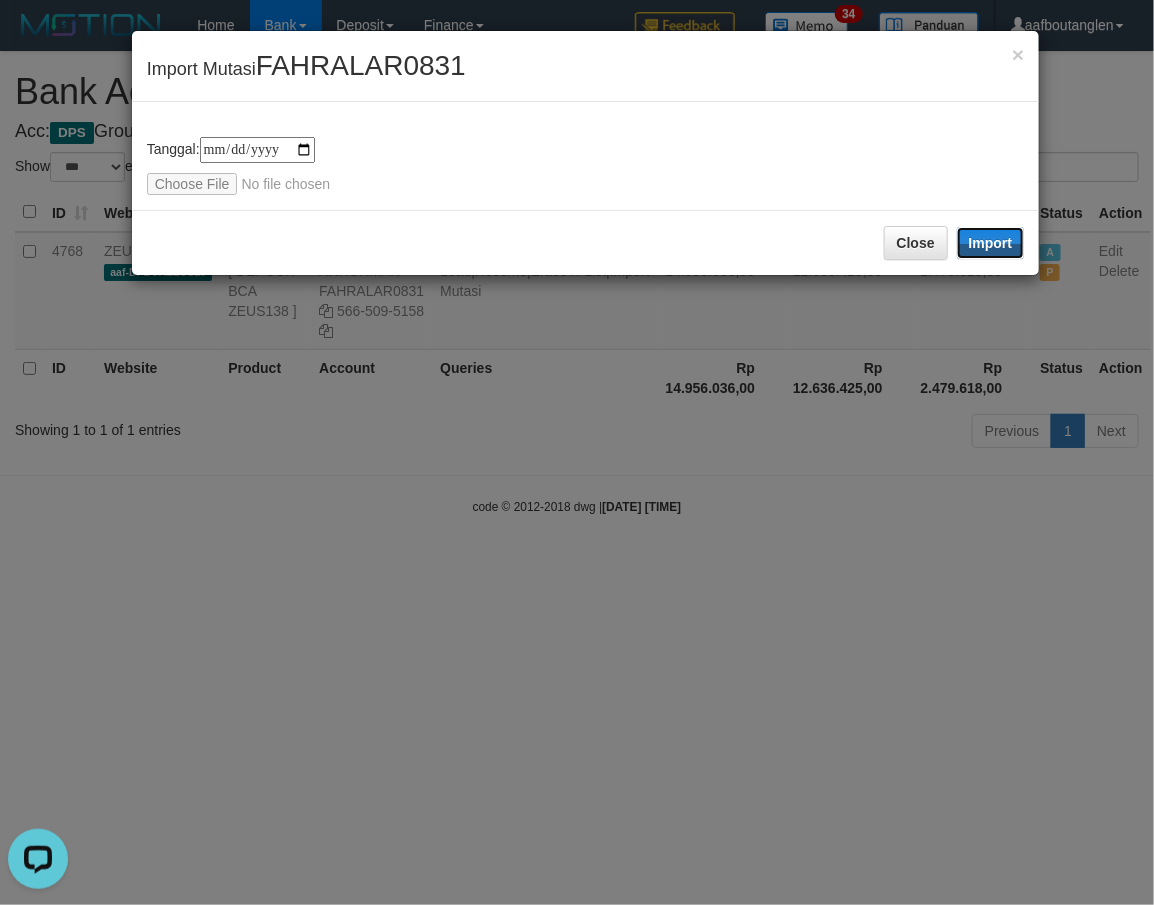drag, startPoint x: 971, startPoint y: 241, endPoint x: 941, endPoint y: 281, distance: 50 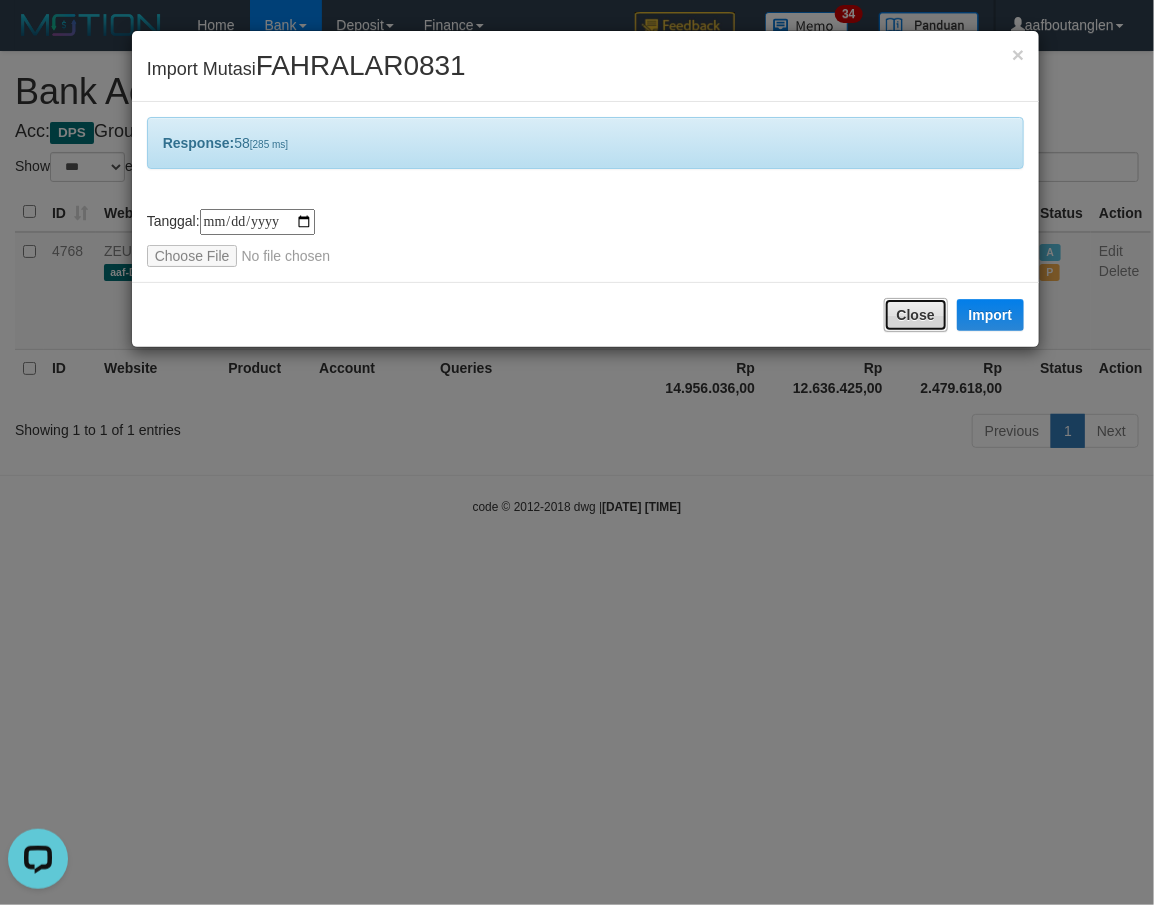click on "Close" at bounding box center [916, 315] 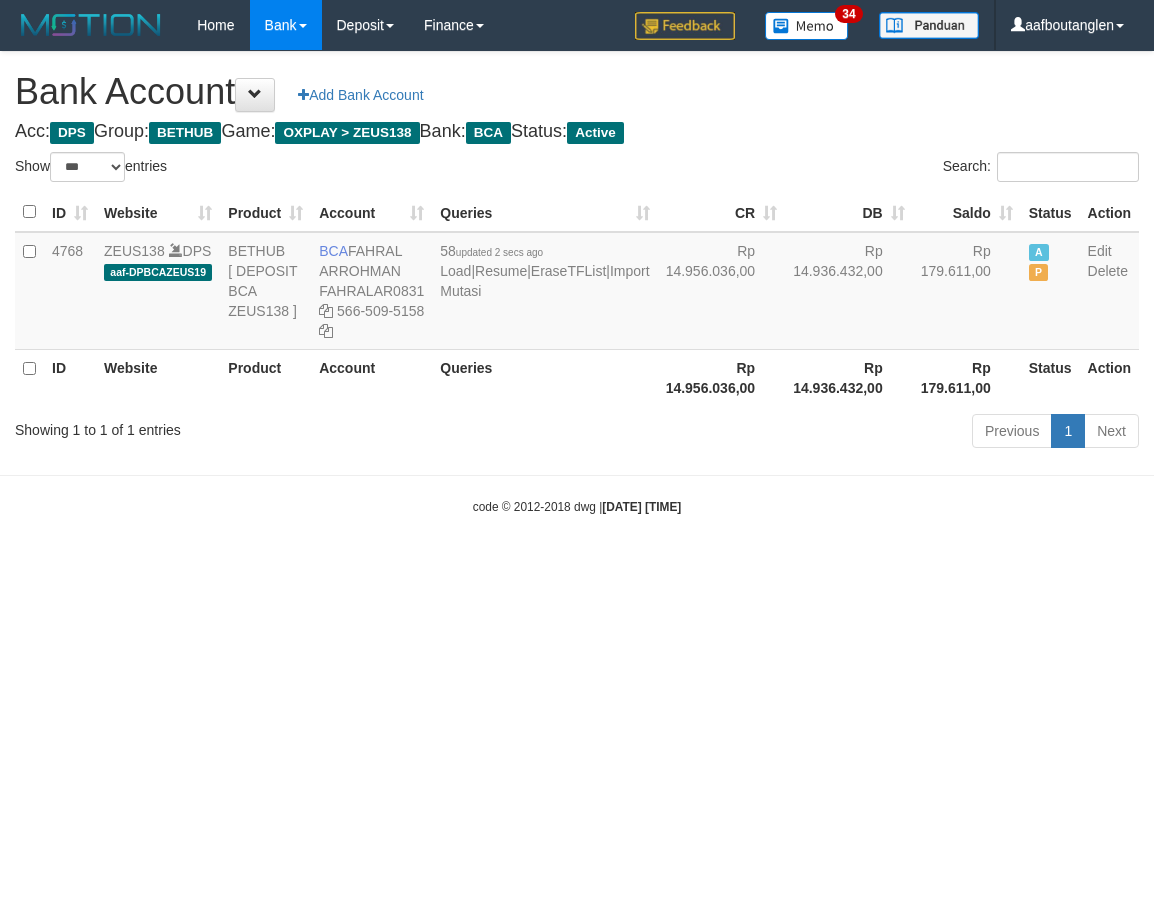 select on "***" 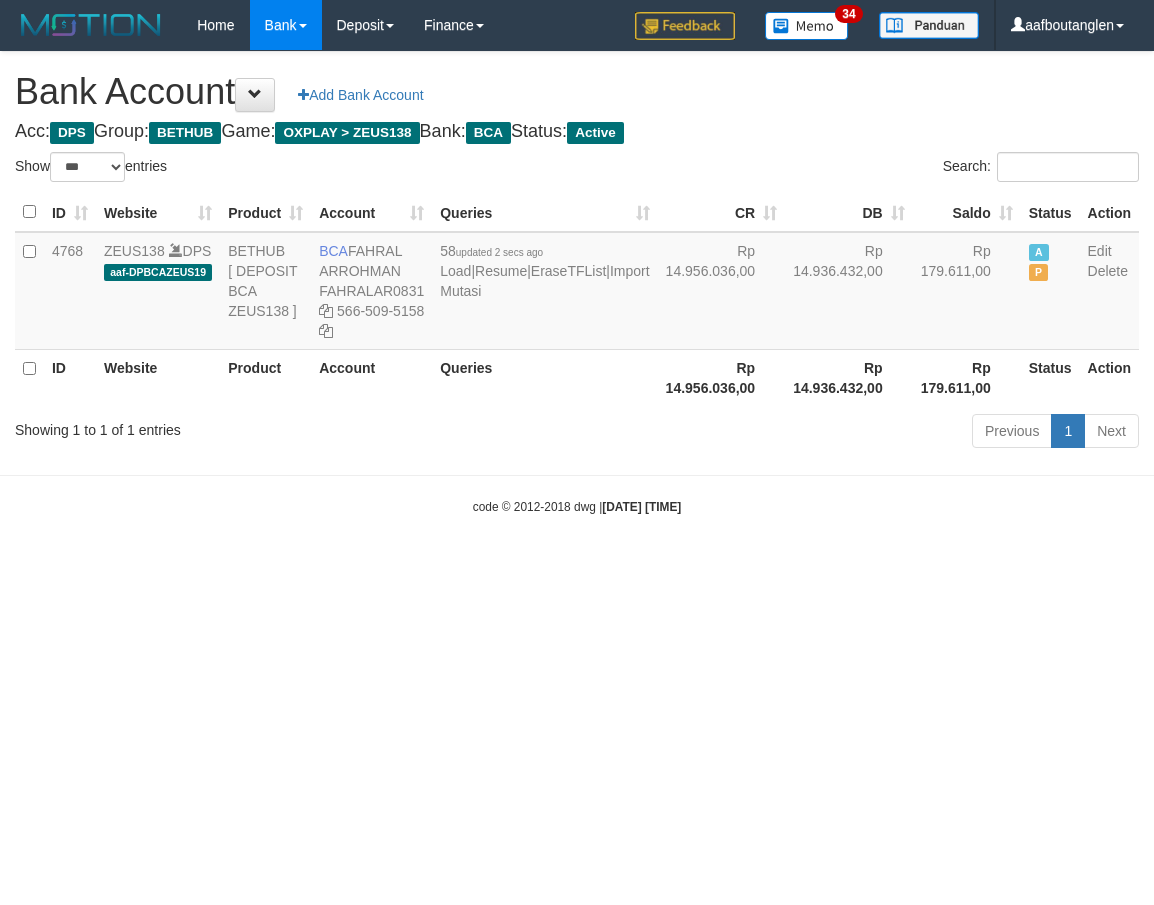 scroll, scrollTop: 0, scrollLeft: 0, axis: both 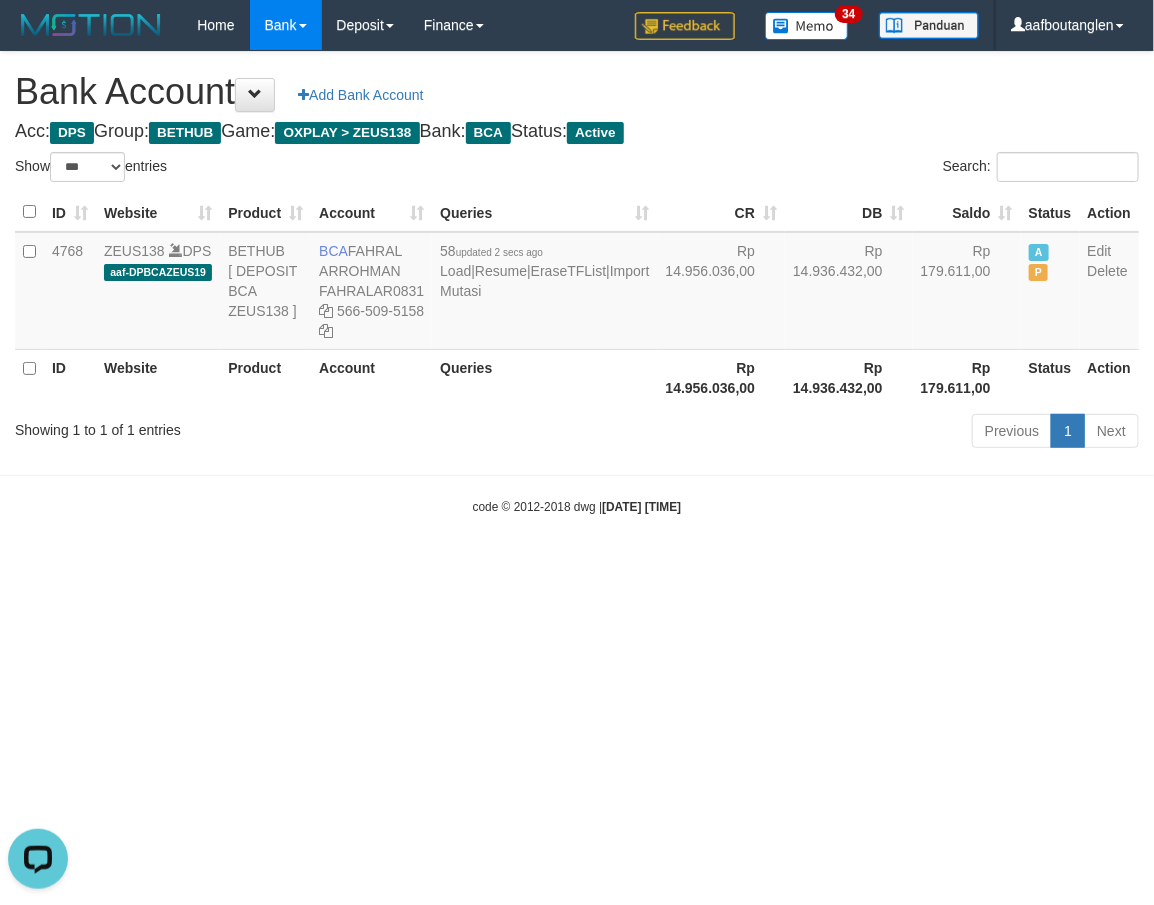 click on "Toggle navigation
Home
Bank
Account List
Deposit
DPS List
History
Note DPS
Finance
Financial Data
aafboutanglen
My Profile
Log Out
34" at bounding box center (577, 283) 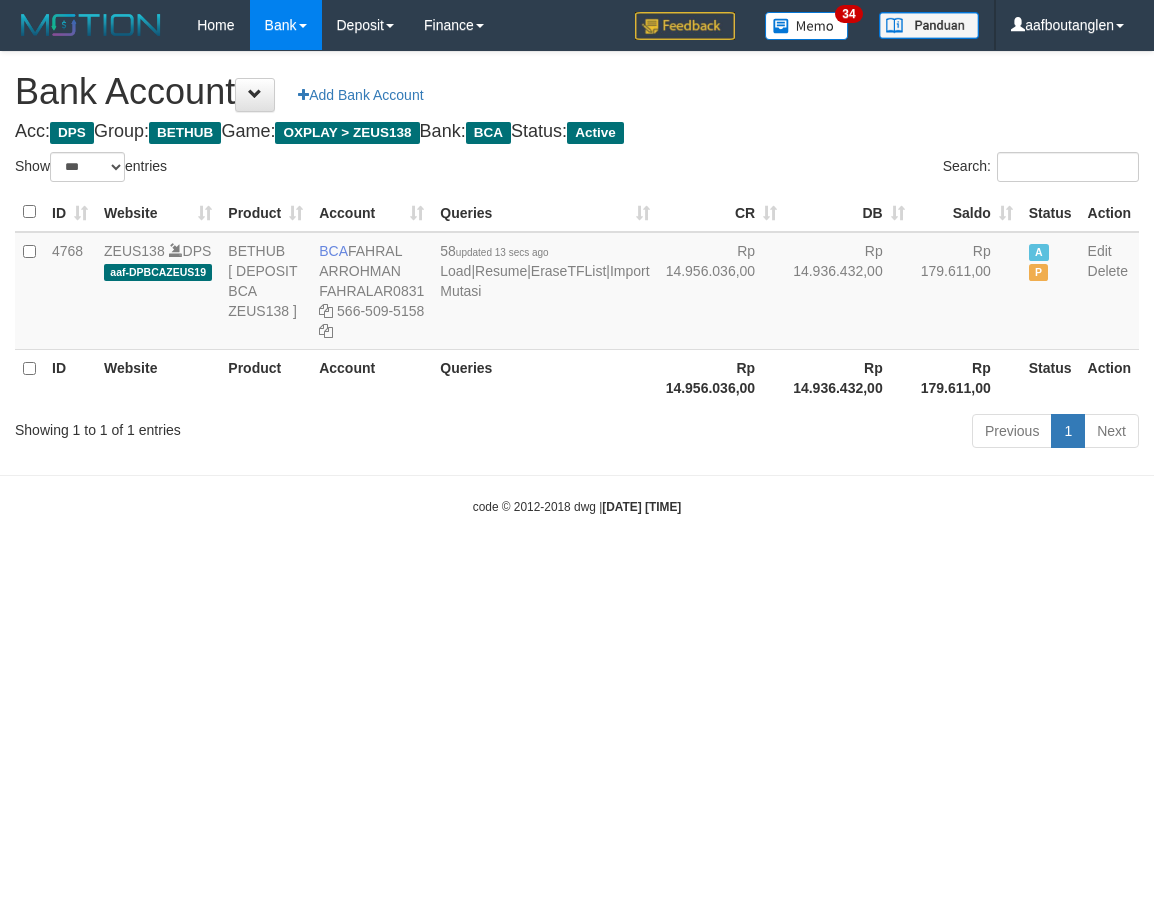 select on "***" 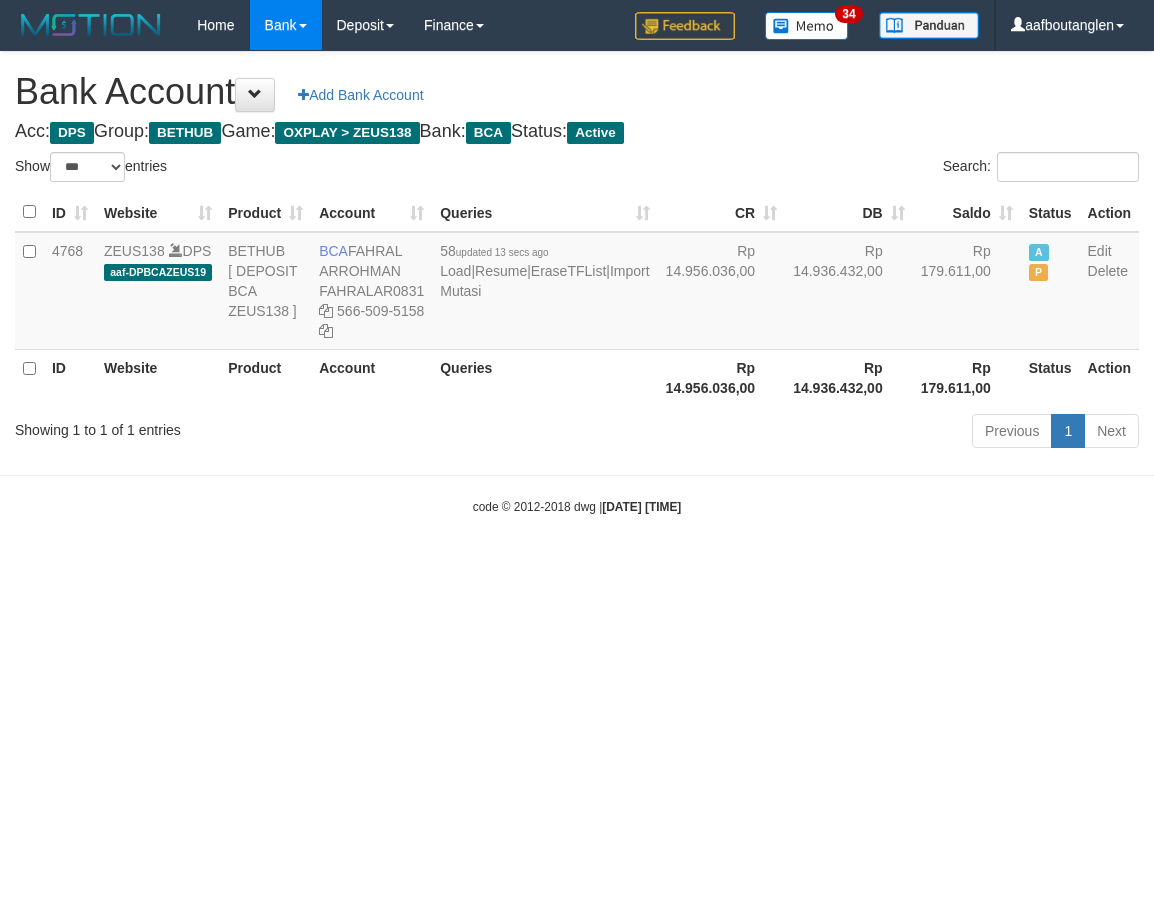scroll, scrollTop: 0, scrollLeft: 0, axis: both 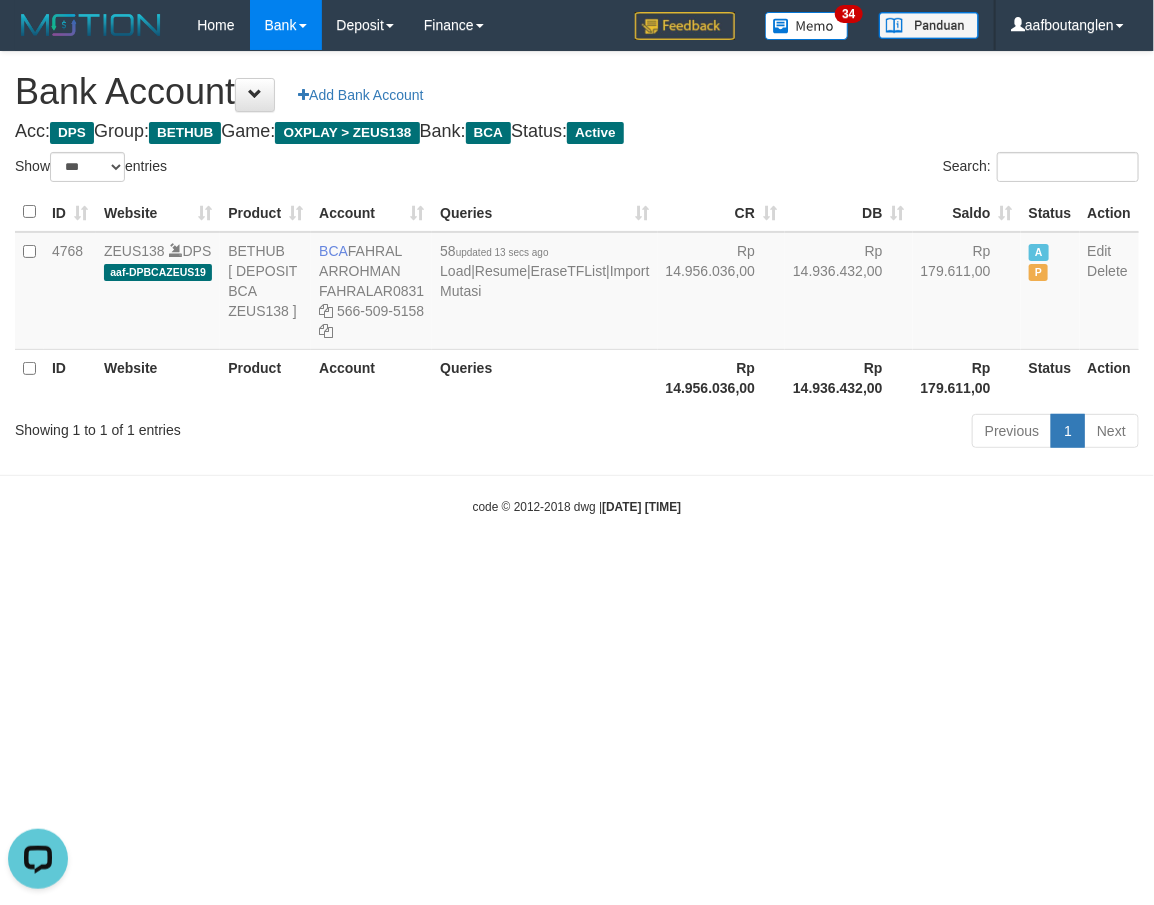 click on "Toggle navigation
Home
Bank
Account List
Deposit
DPS List
History
Note DPS
Finance
Financial Data
aafboutanglen
My Profile
Log Out
34" at bounding box center [577, 283] 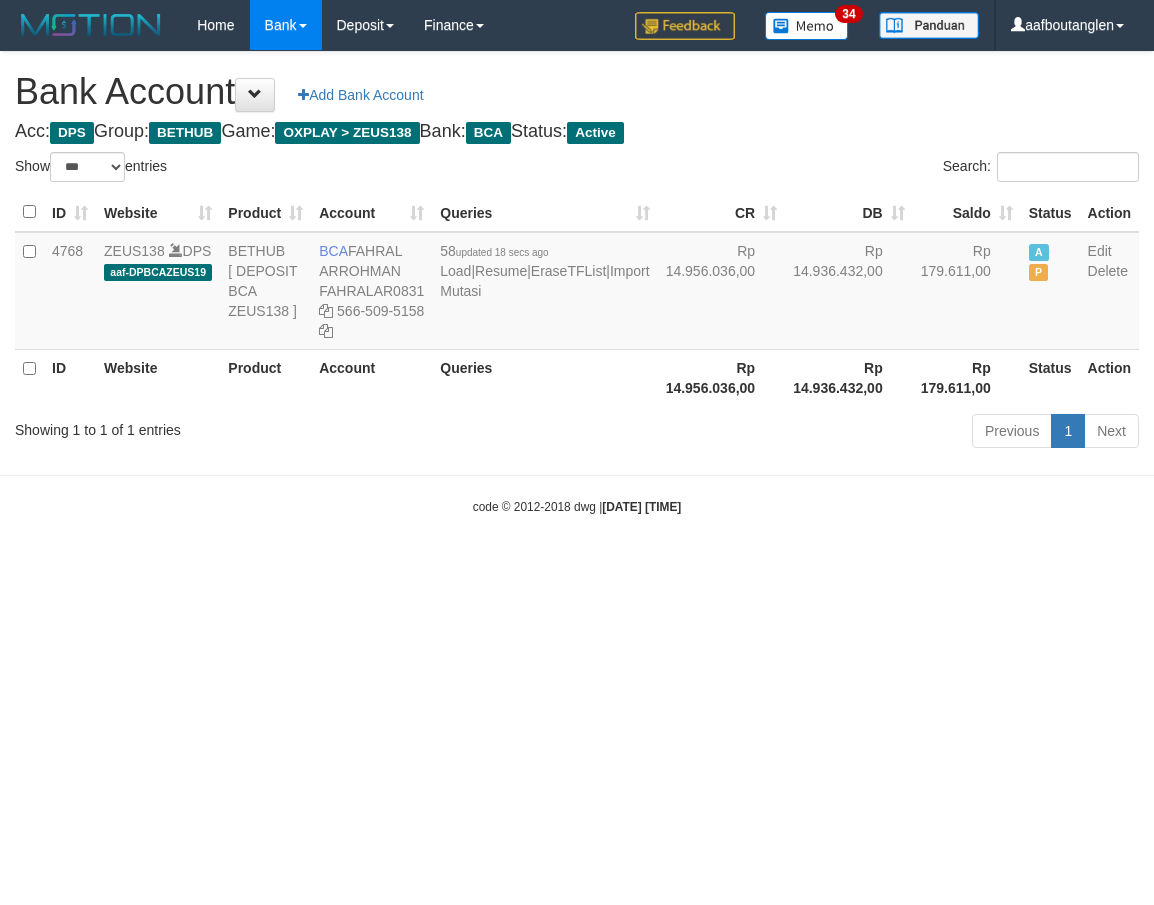 select on "***" 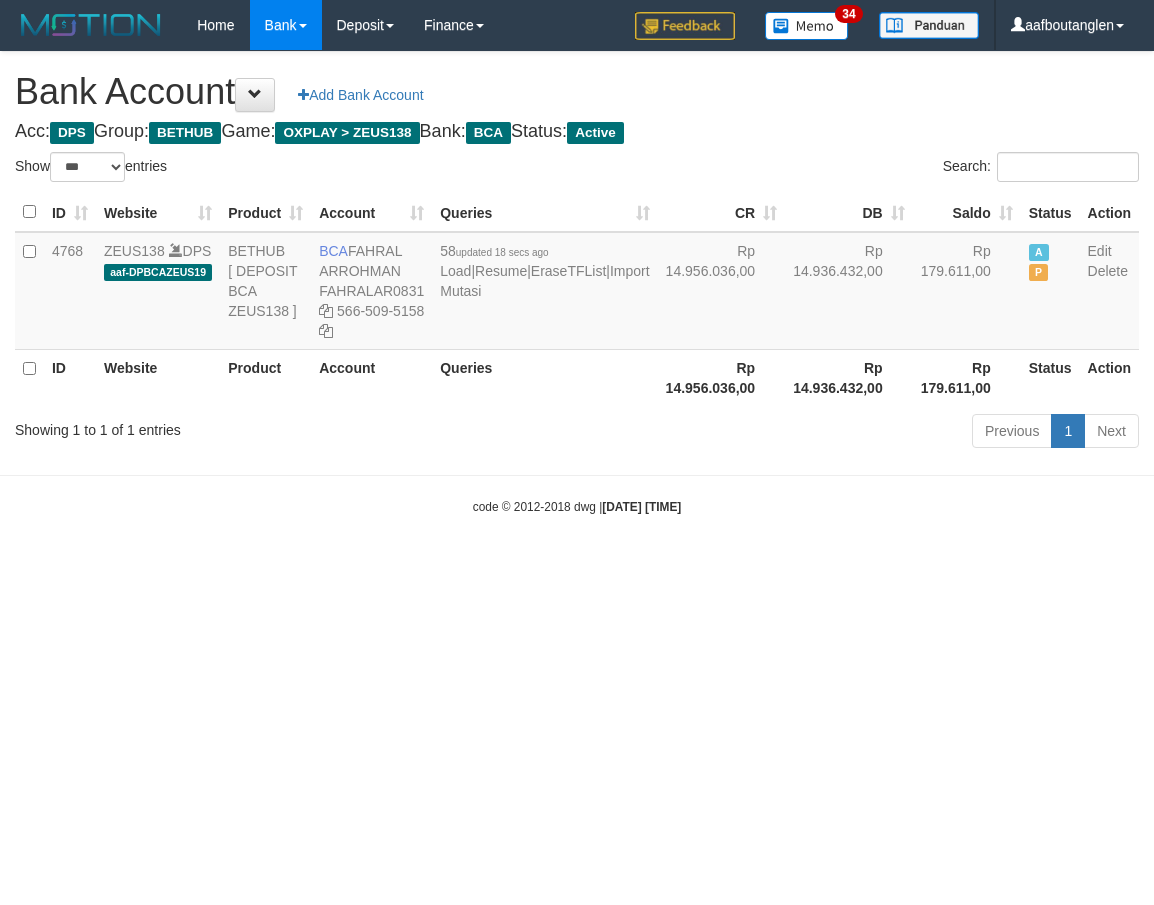 scroll, scrollTop: 0, scrollLeft: 0, axis: both 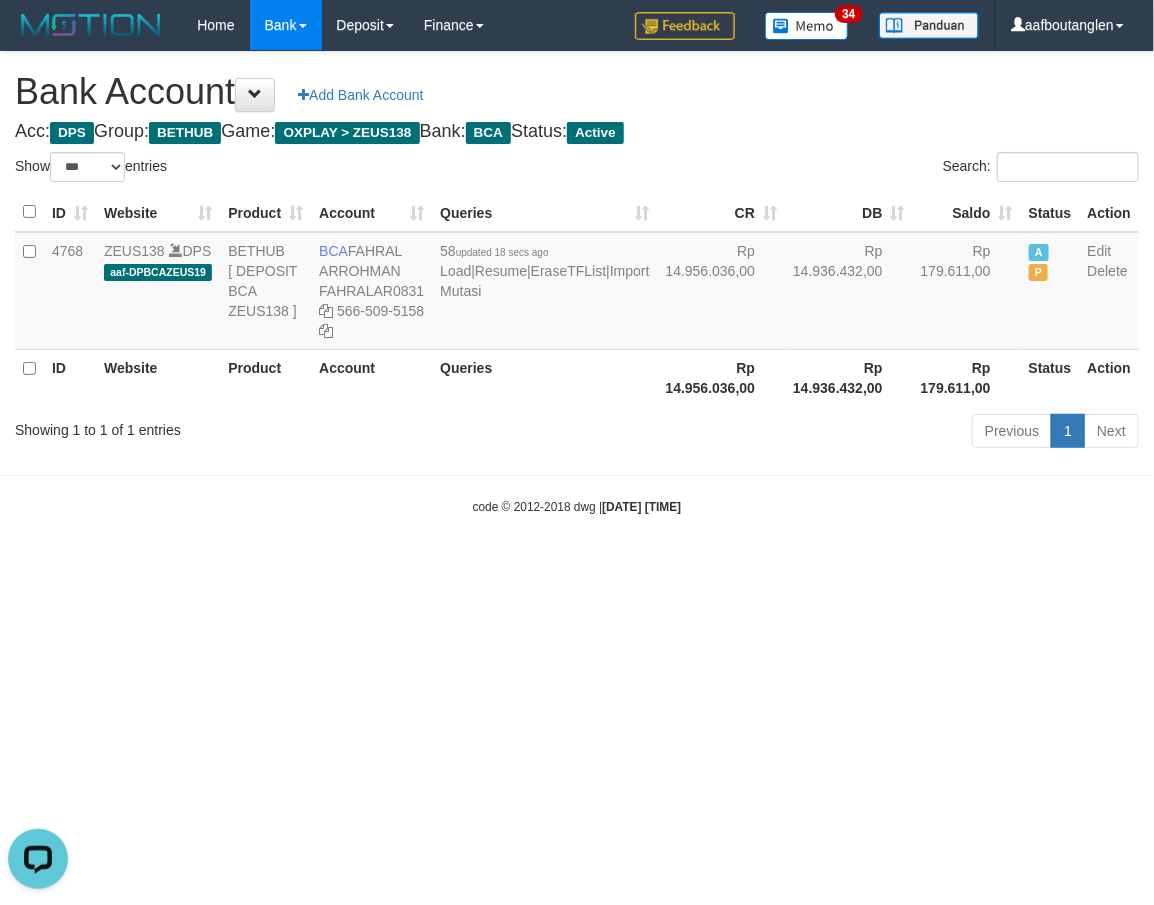 click on "Toggle navigation
Home
Bank
Account List
Deposit
DPS List
History
Note DPS
Finance
Financial Data
aafboutanglen
My Profile
Log Out
34" at bounding box center [577, 283] 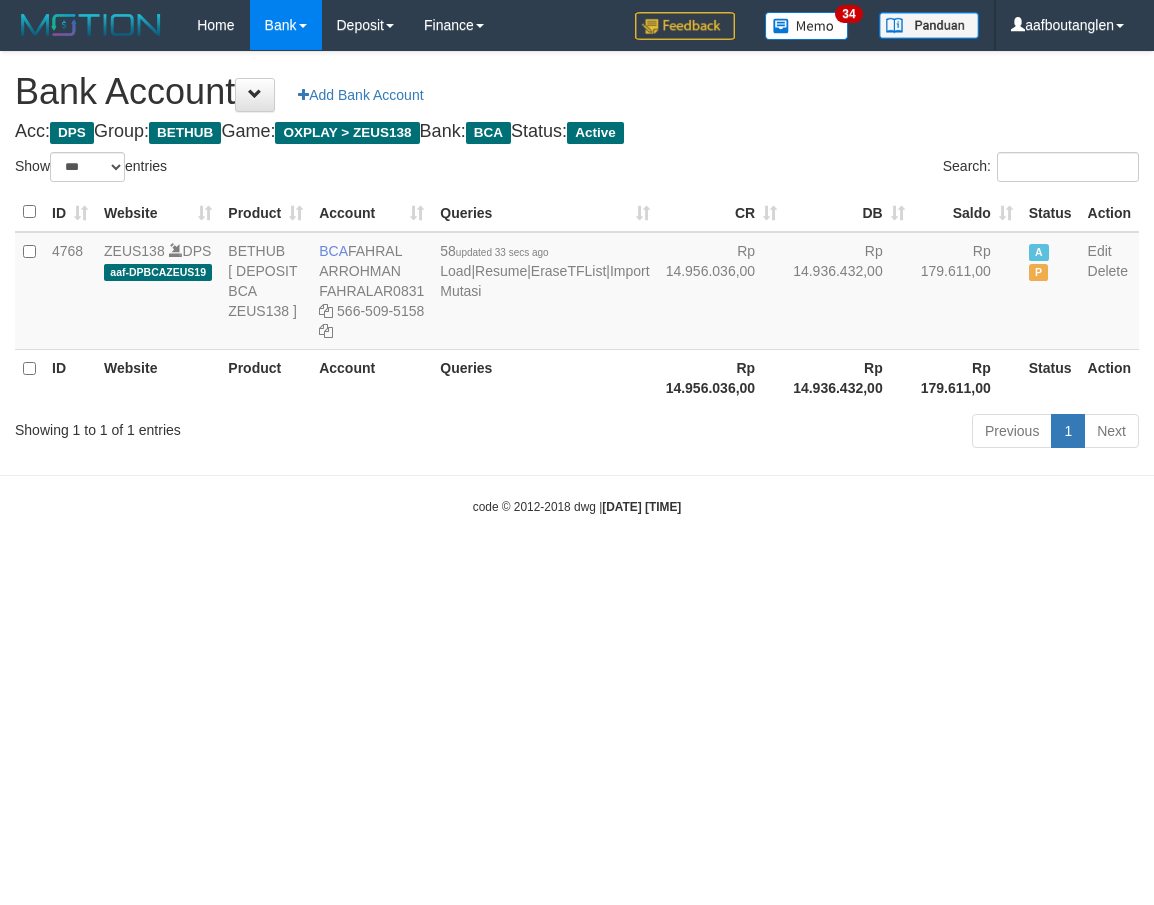 select on "***" 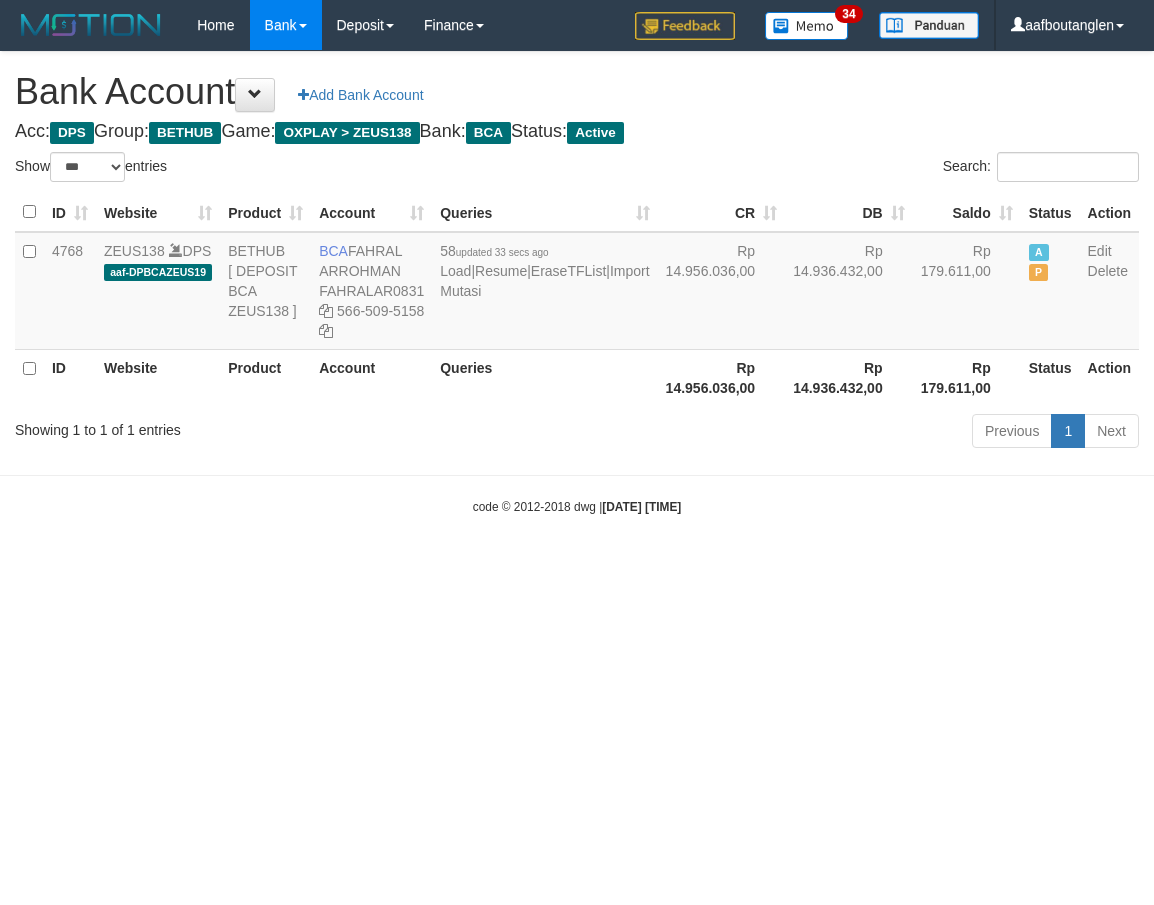 scroll, scrollTop: 0, scrollLeft: 0, axis: both 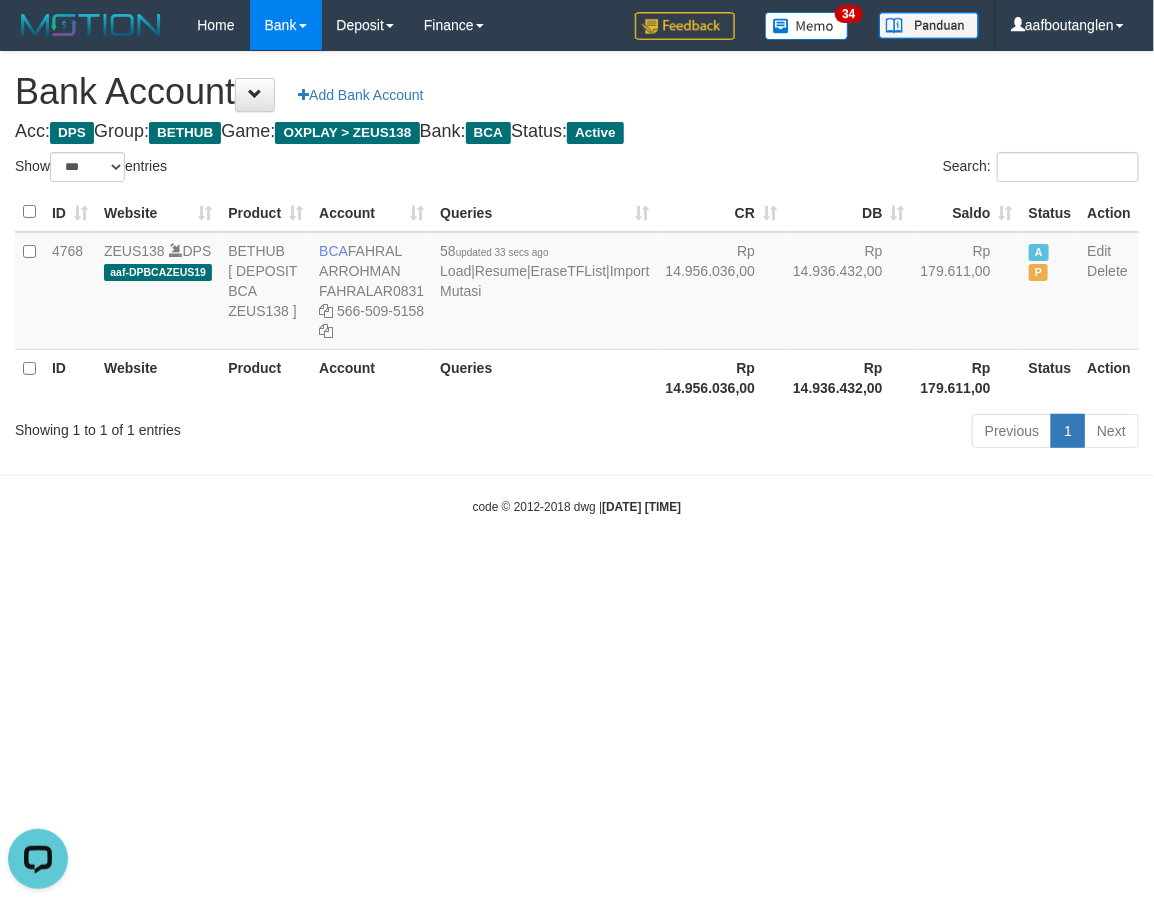 drag, startPoint x: 264, startPoint y: 517, endPoint x: 463, endPoint y: 576, distance: 207.56204 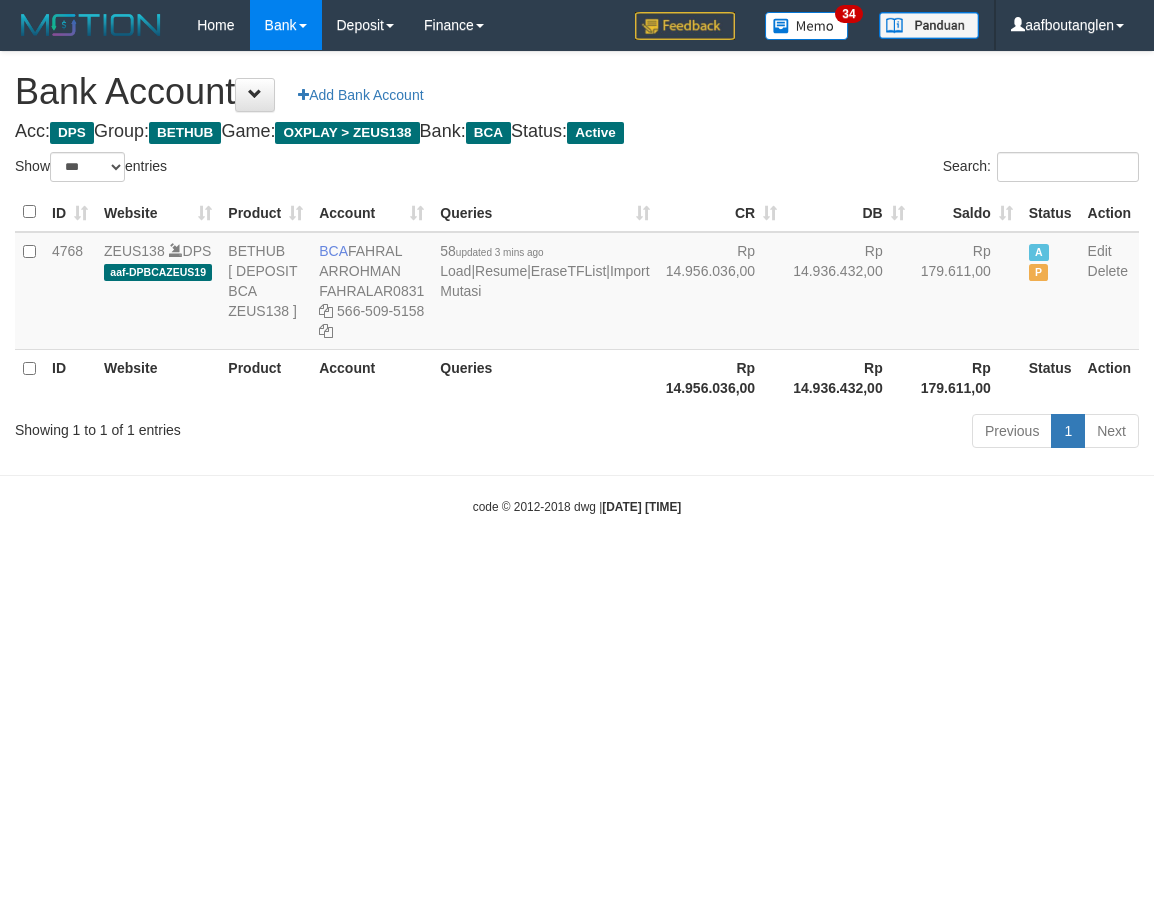 select on "***" 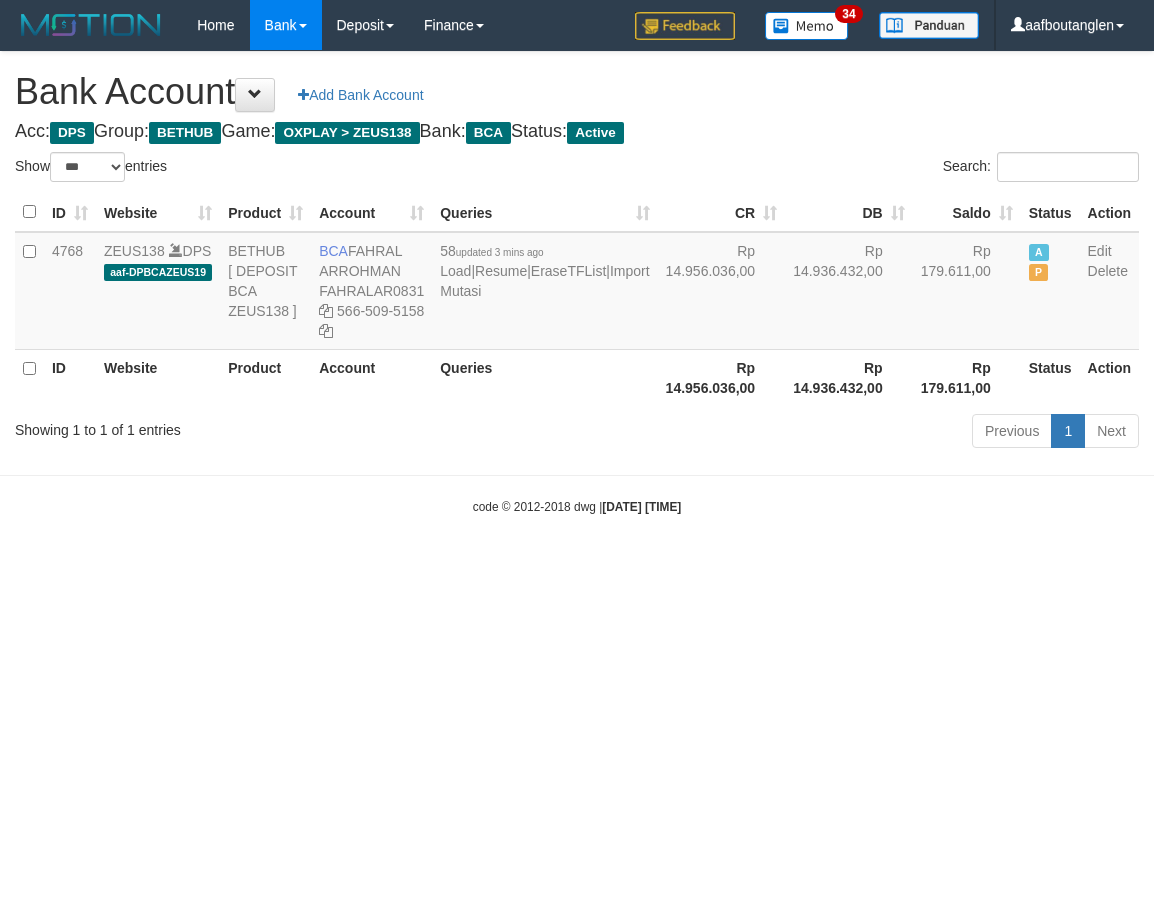 scroll, scrollTop: 0, scrollLeft: 0, axis: both 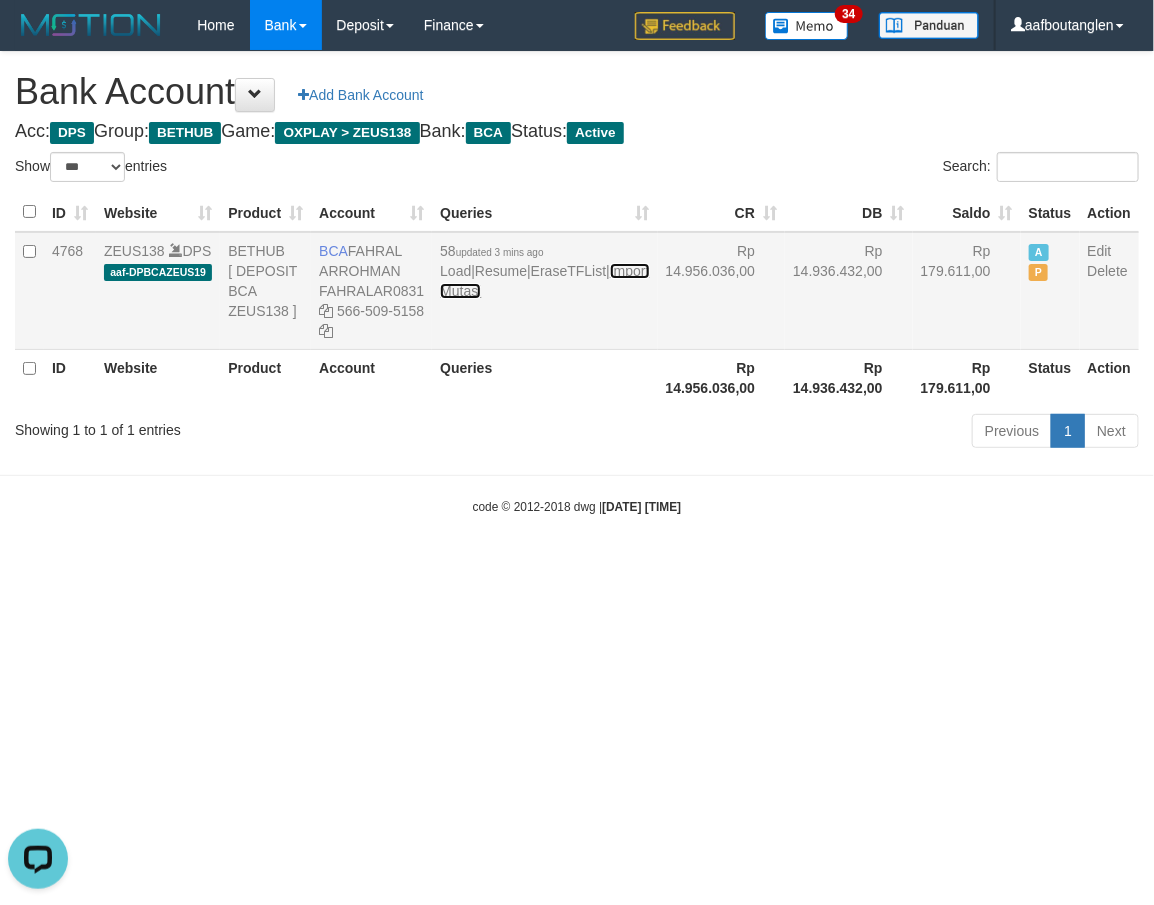 click on "Import Mutasi" at bounding box center [544, 281] 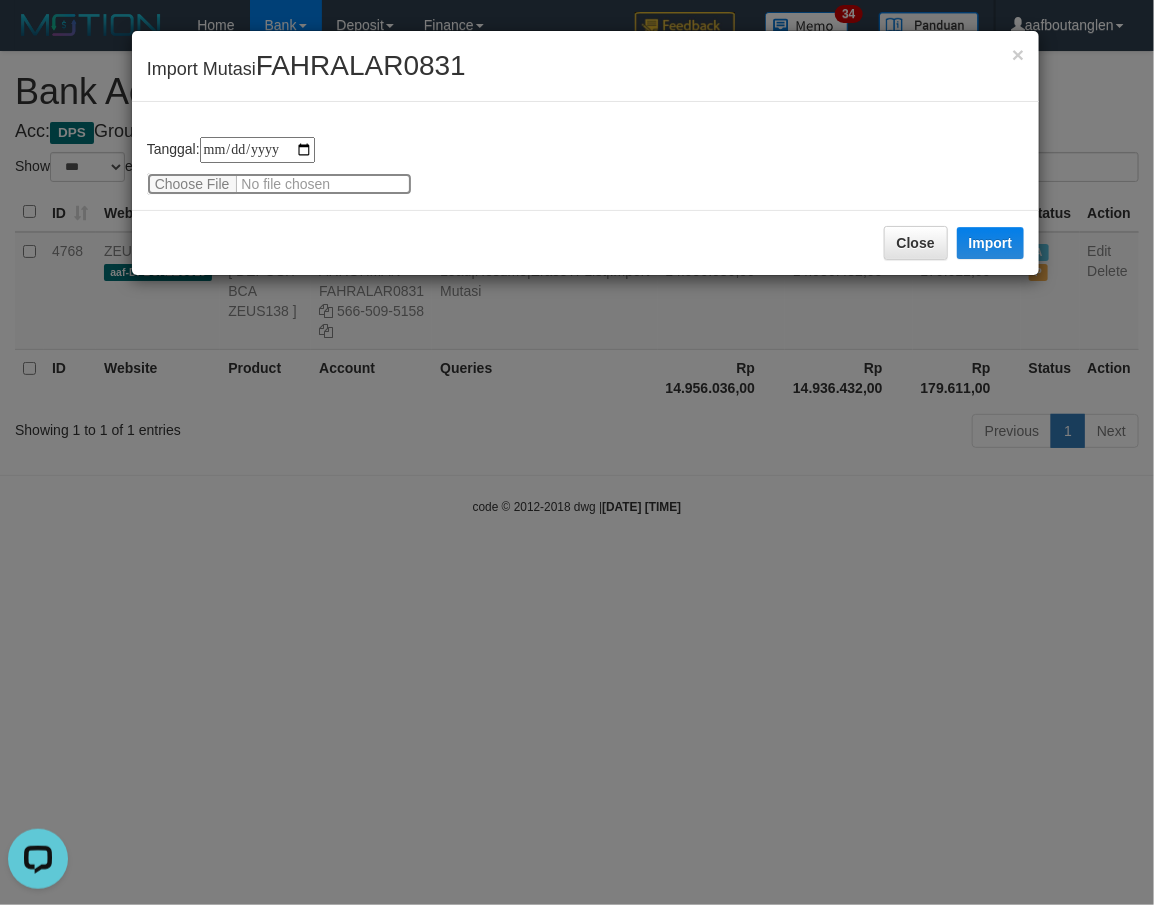 click at bounding box center [279, 184] 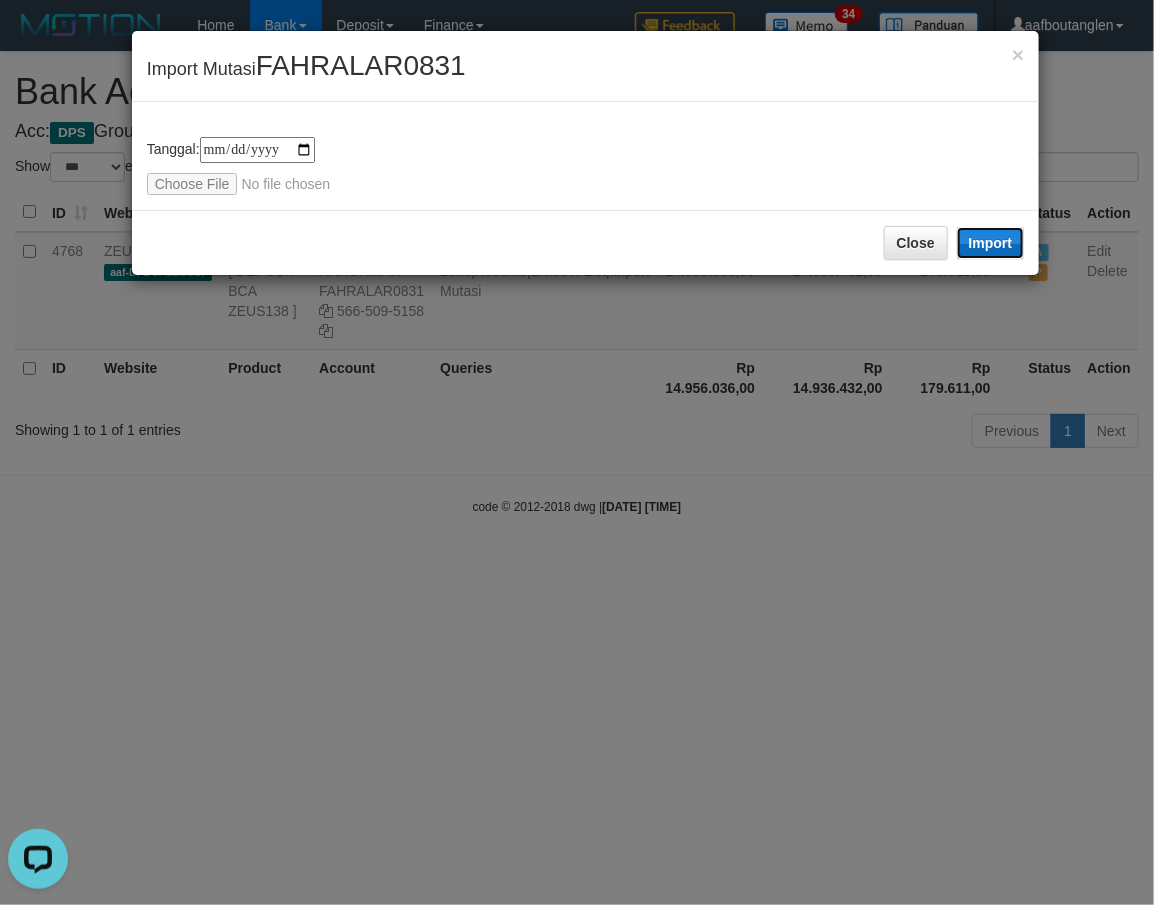 click on "Import" at bounding box center [991, 243] 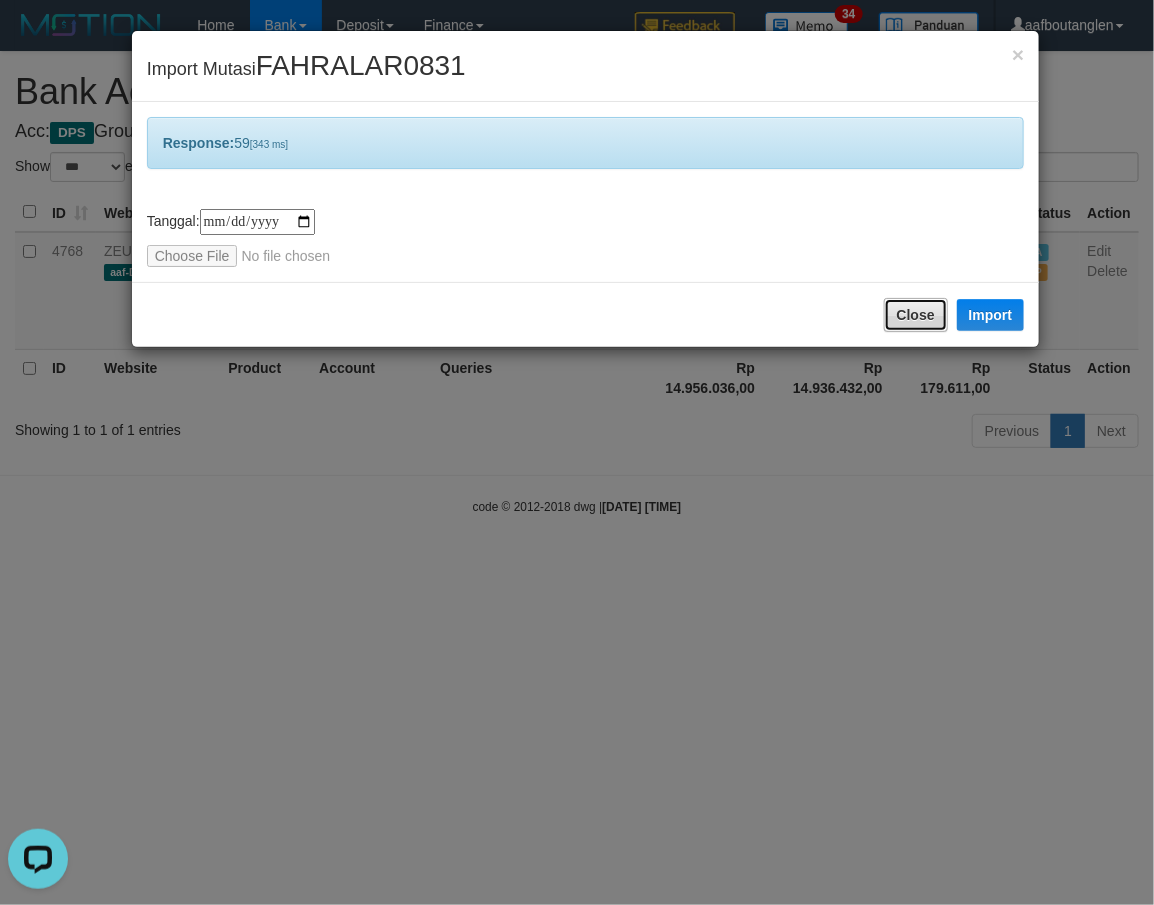 click on "Close" at bounding box center (916, 315) 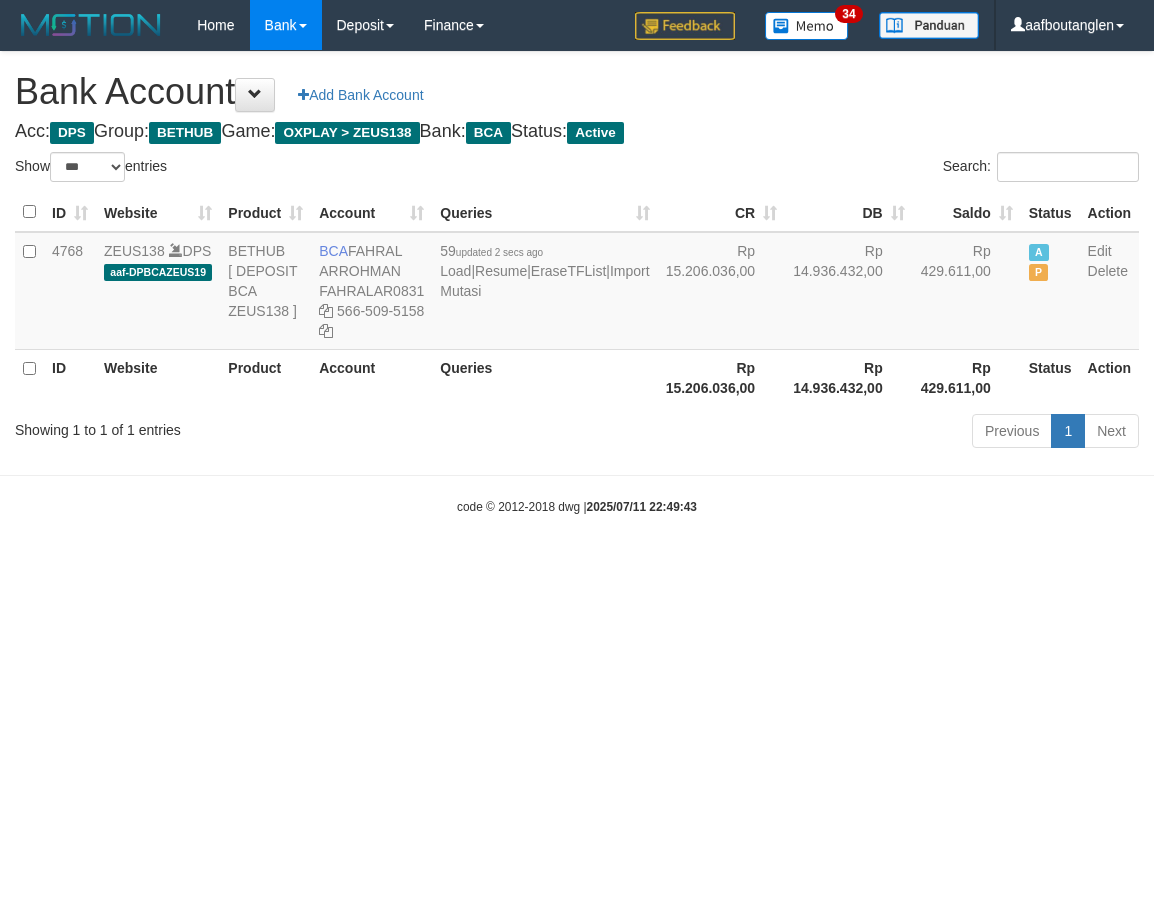 select on "***" 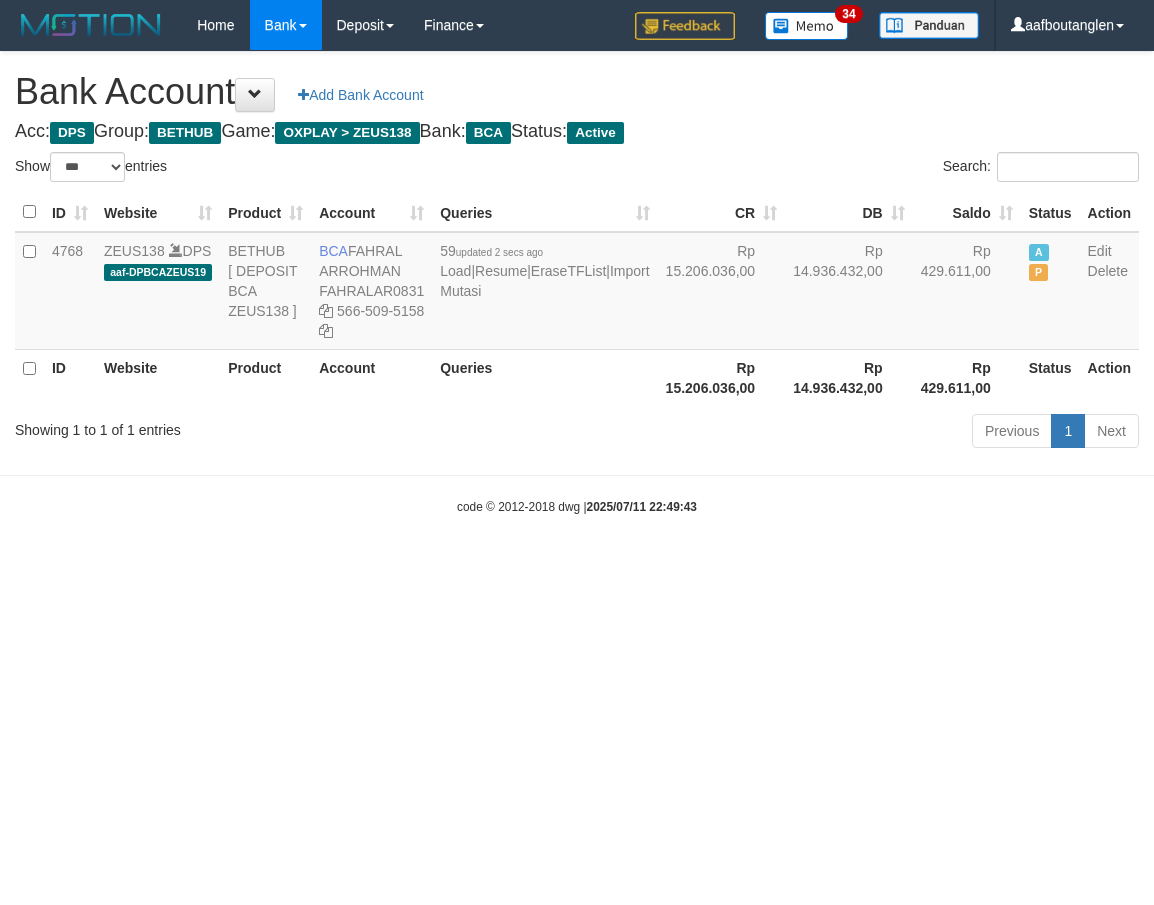 scroll, scrollTop: 0, scrollLeft: 0, axis: both 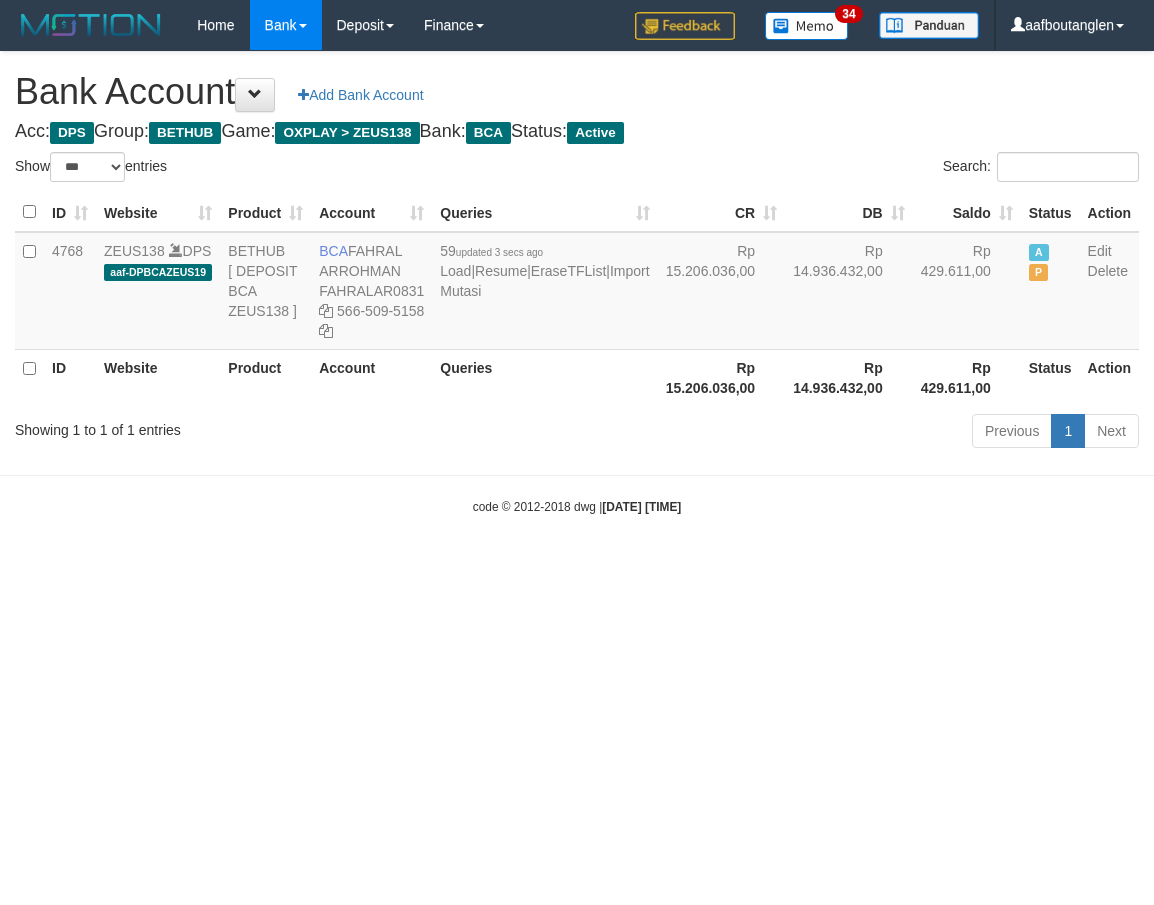 select on "***" 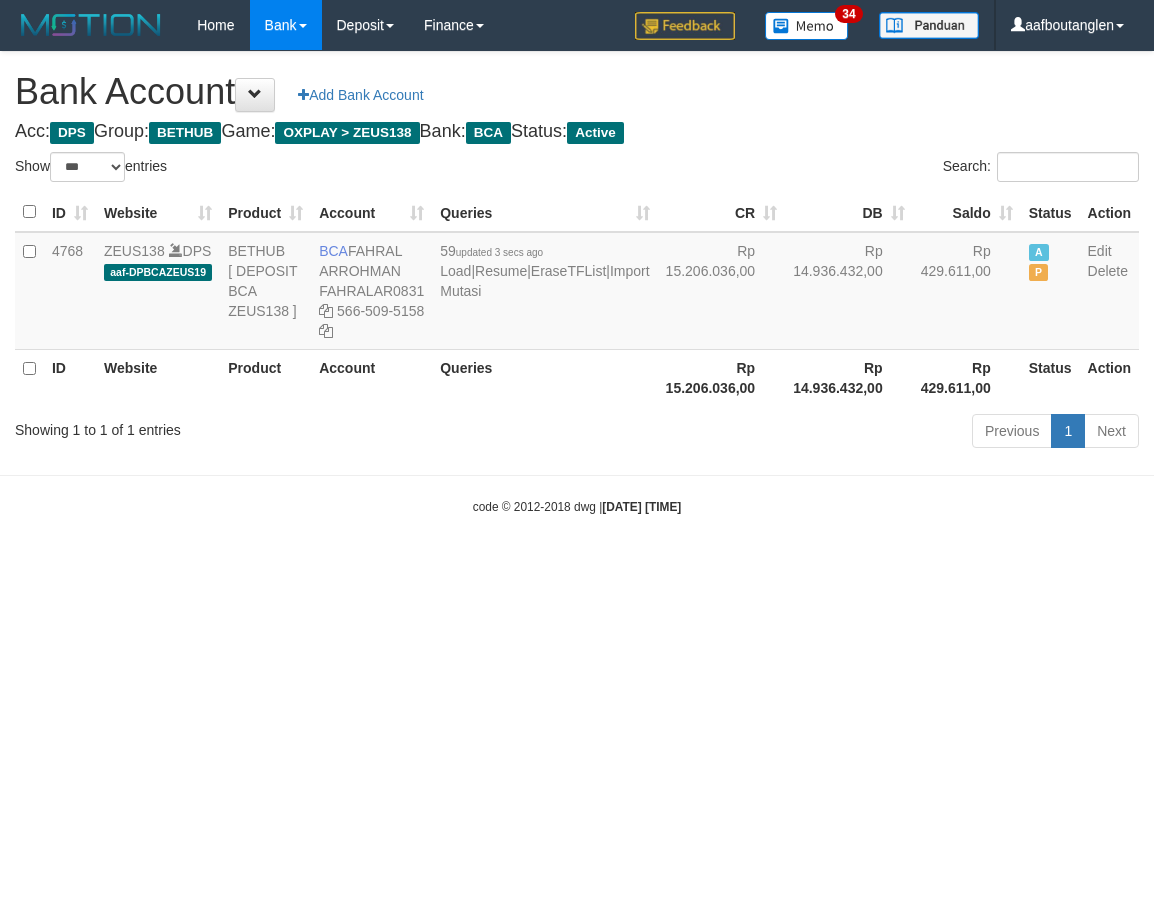 scroll, scrollTop: 0, scrollLeft: 0, axis: both 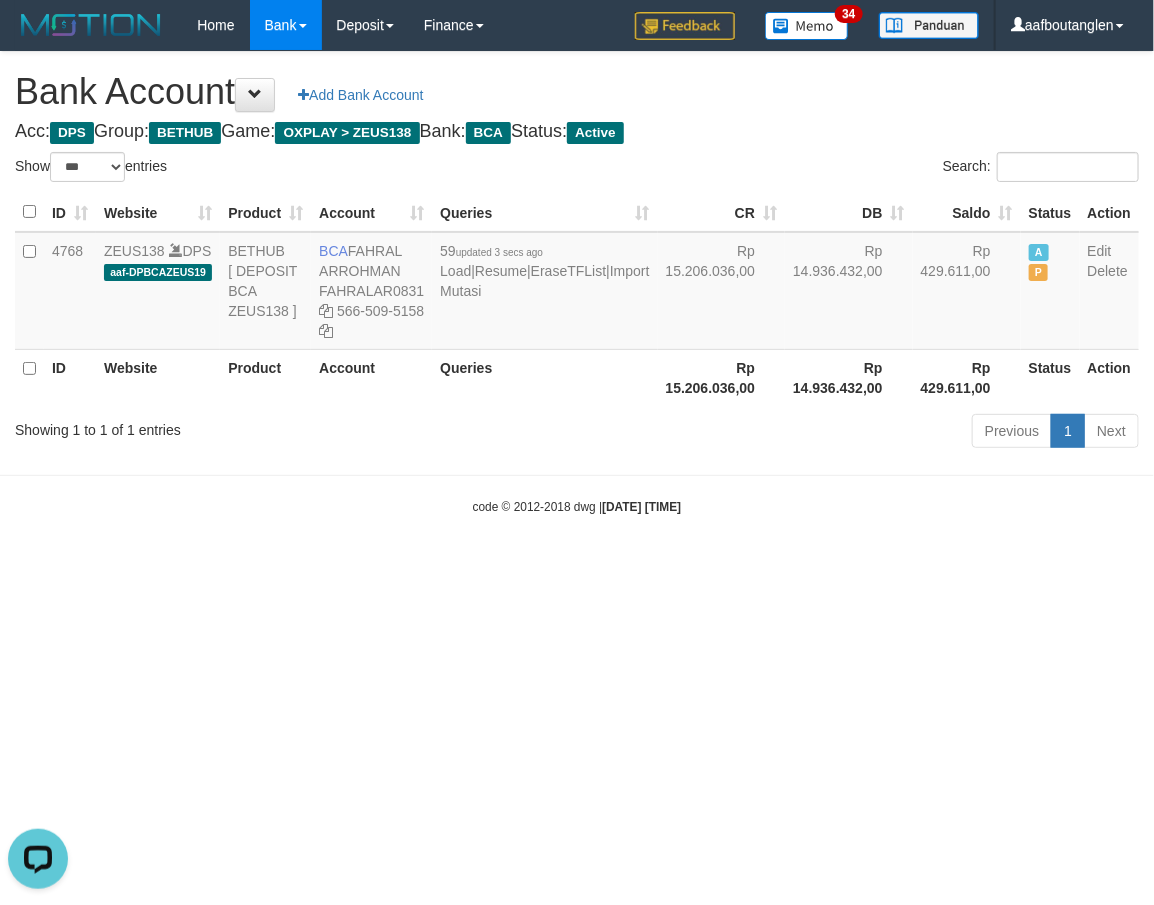 drag, startPoint x: 765, startPoint y: 711, endPoint x: 683, endPoint y: 715, distance: 82.0975 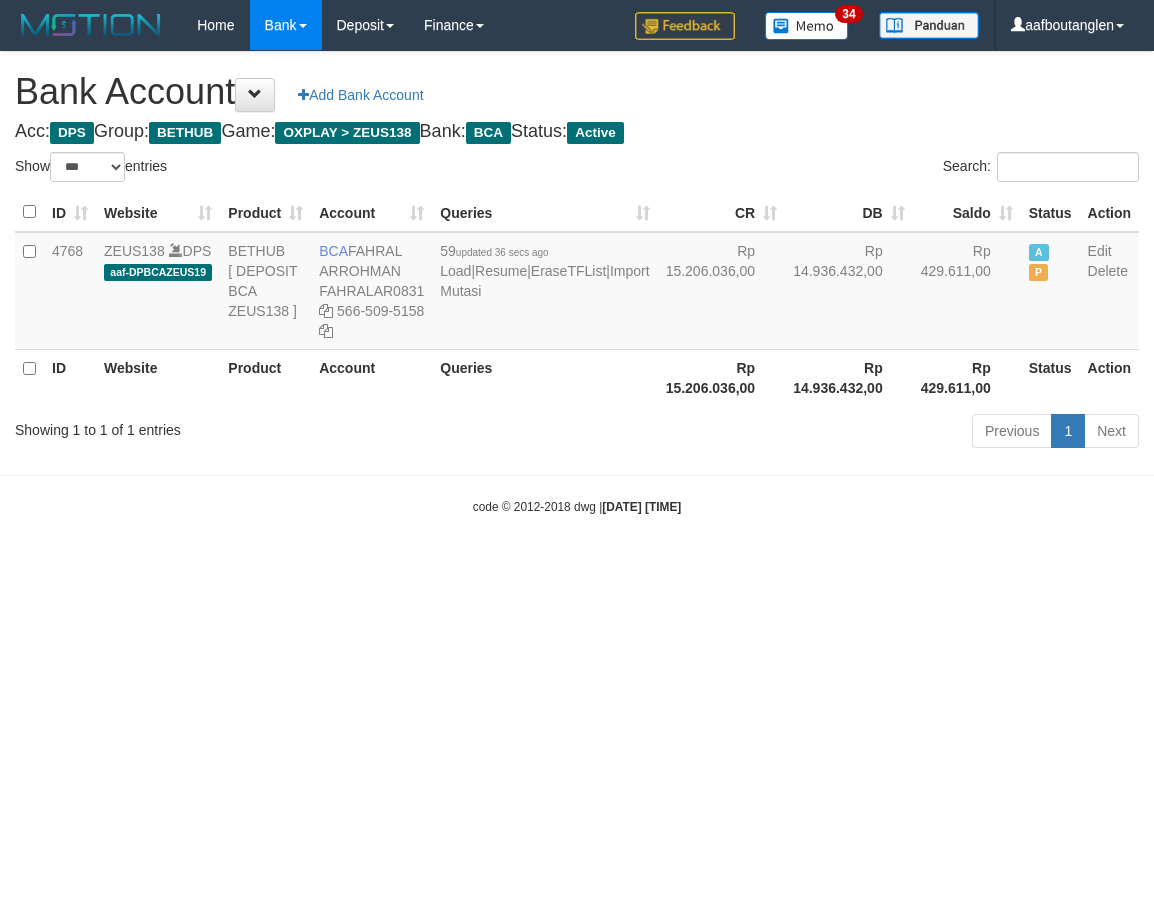 select on "***" 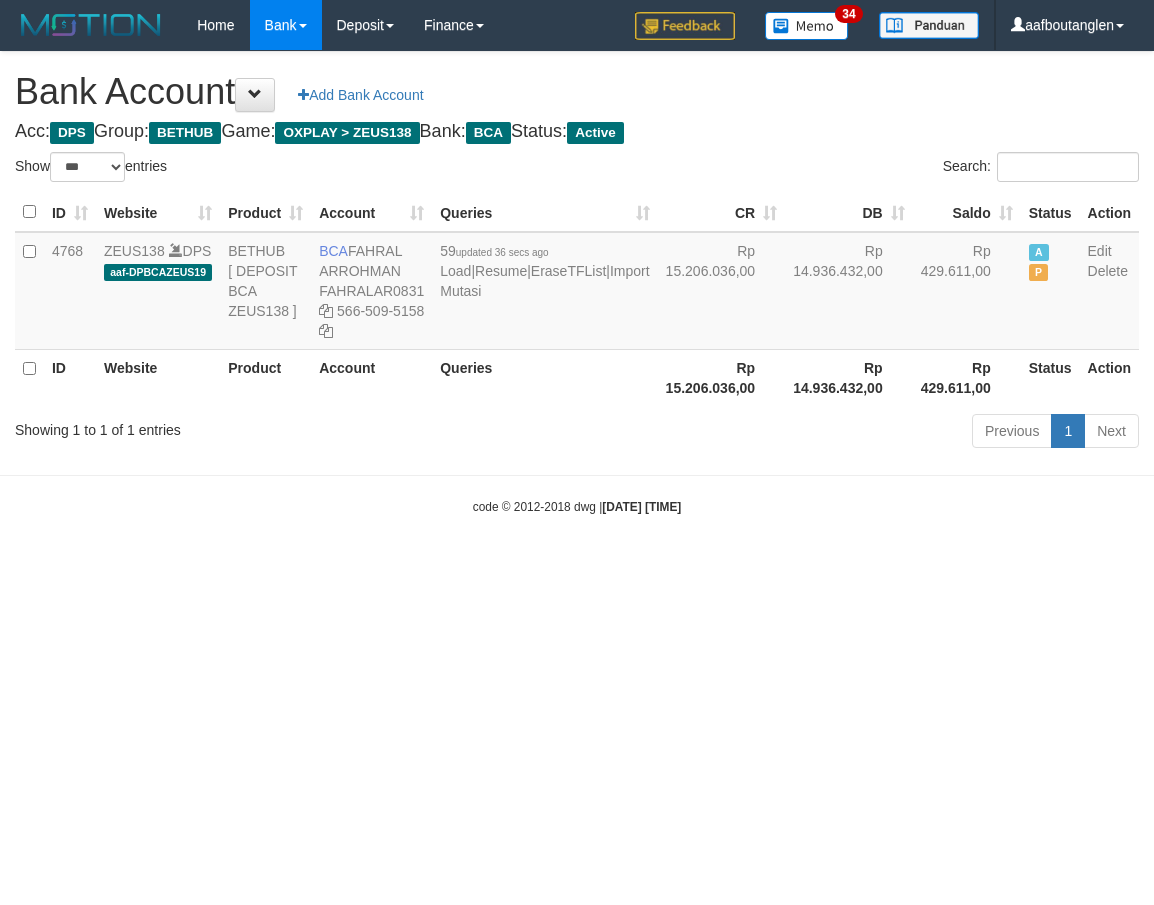 scroll, scrollTop: 0, scrollLeft: 0, axis: both 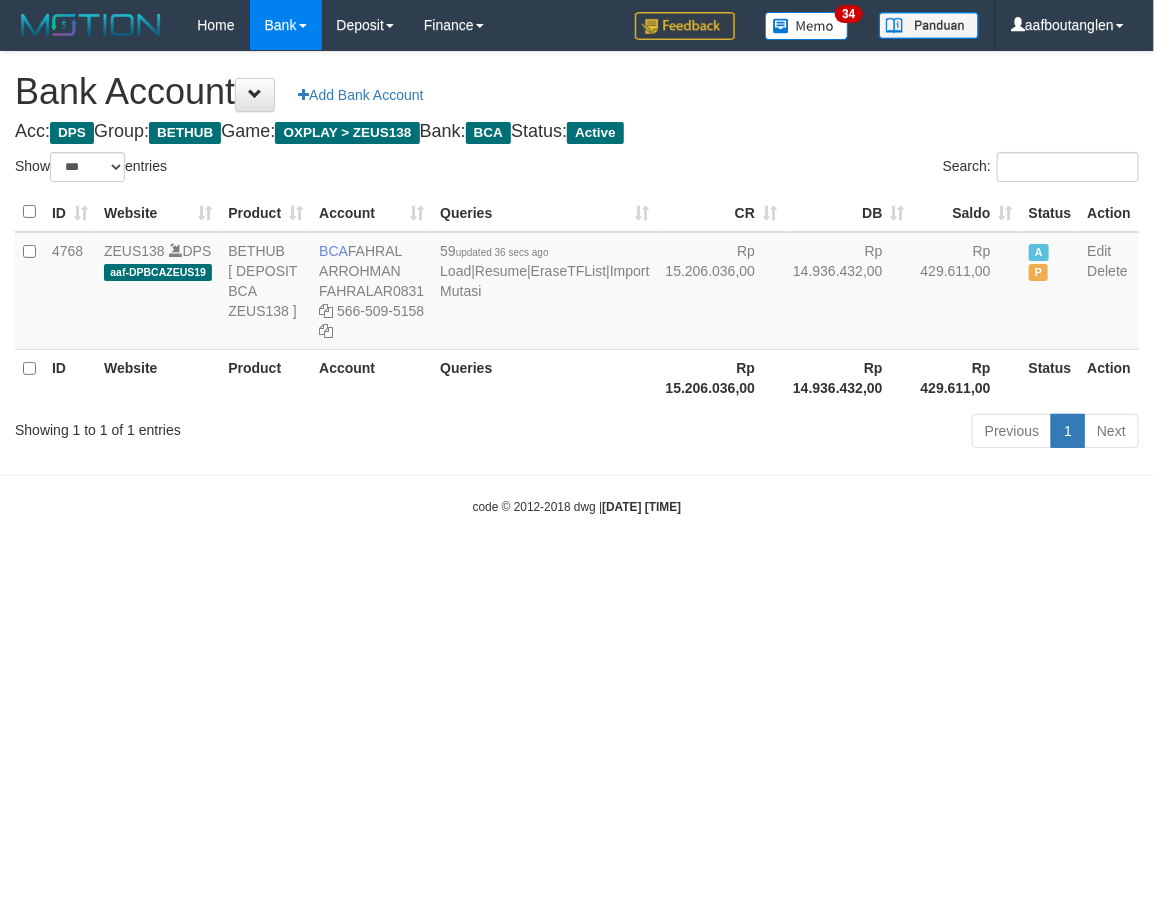 click on "Toggle navigation
Home
Bank
Account List
Deposit
DPS List
History
Note DPS
Finance
Financial Data
aafboutanglen
My Profile
Log Out
34" at bounding box center (577, 283) 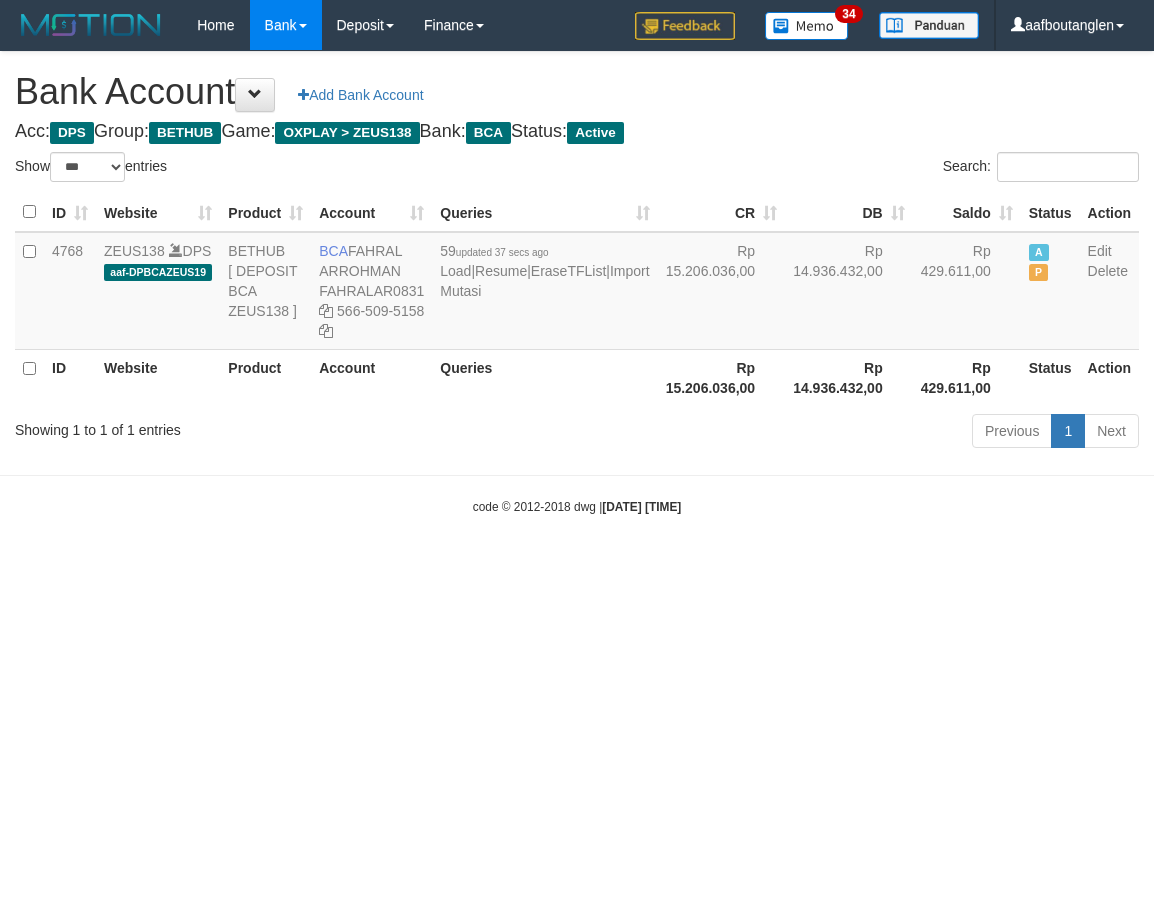 select on "***" 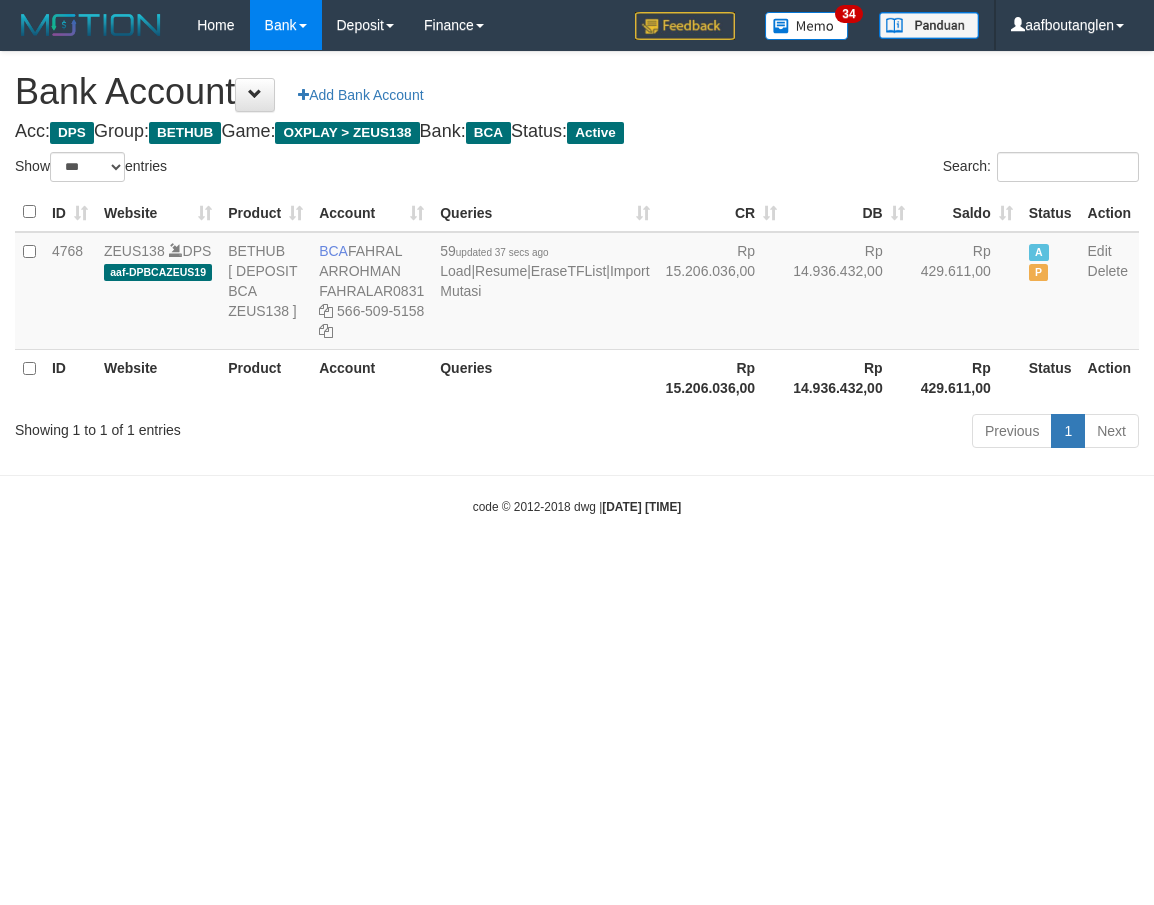 scroll, scrollTop: 0, scrollLeft: 0, axis: both 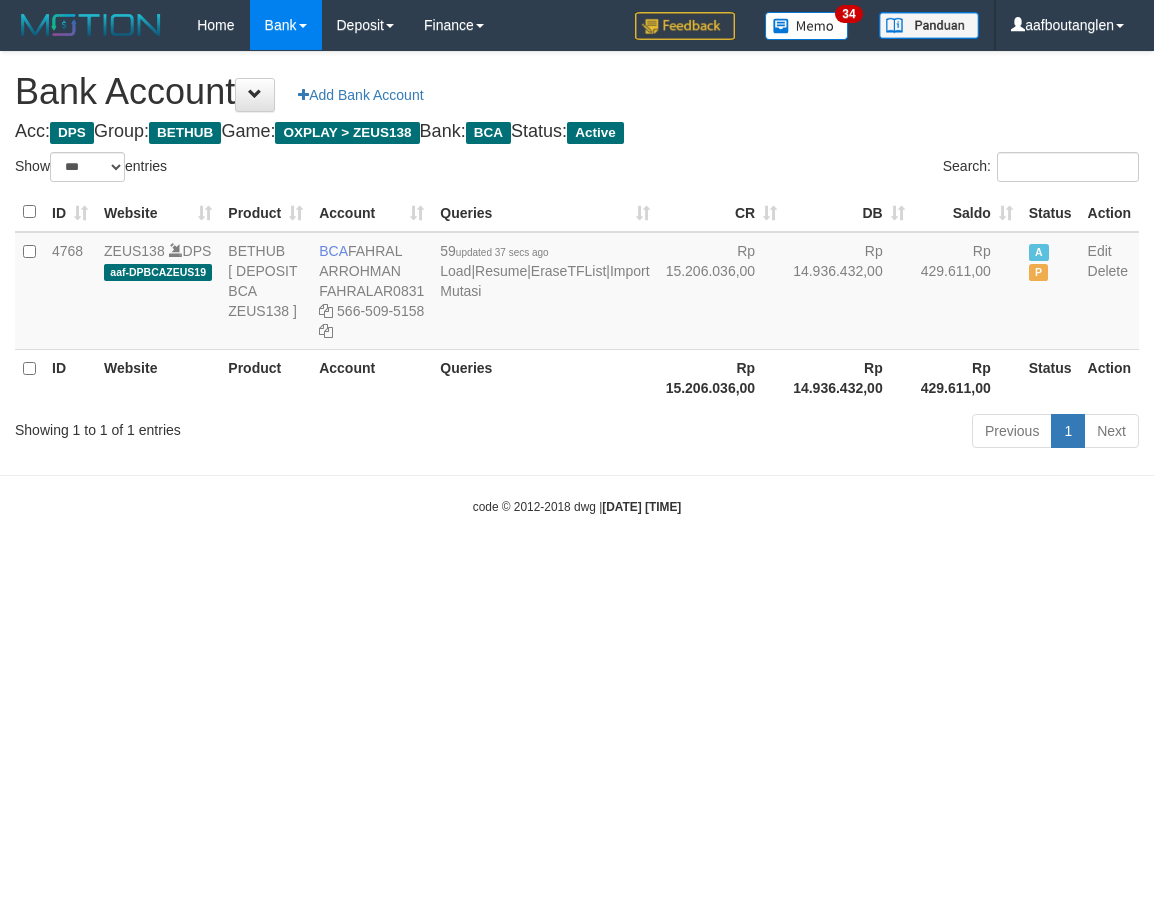 select on "***" 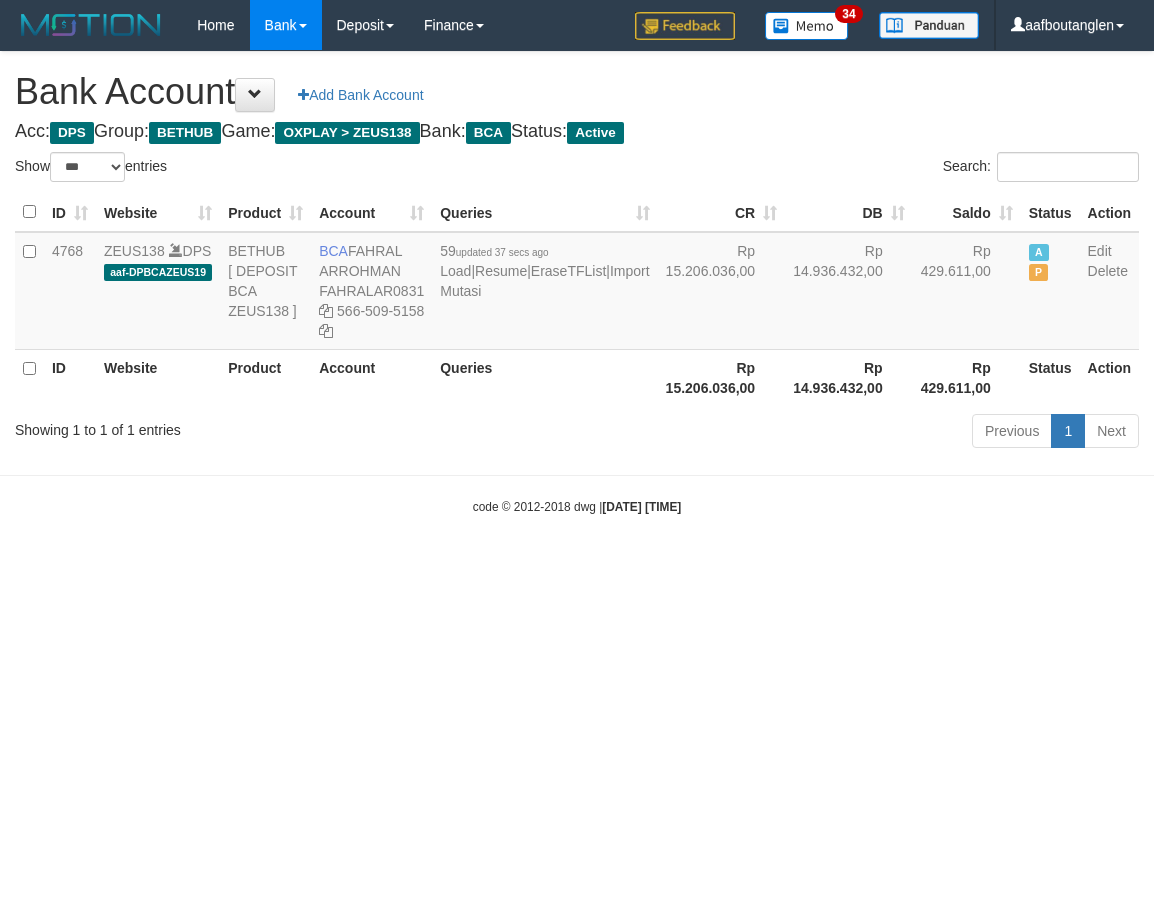 scroll, scrollTop: 0, scrollLeft: 0, axis: both 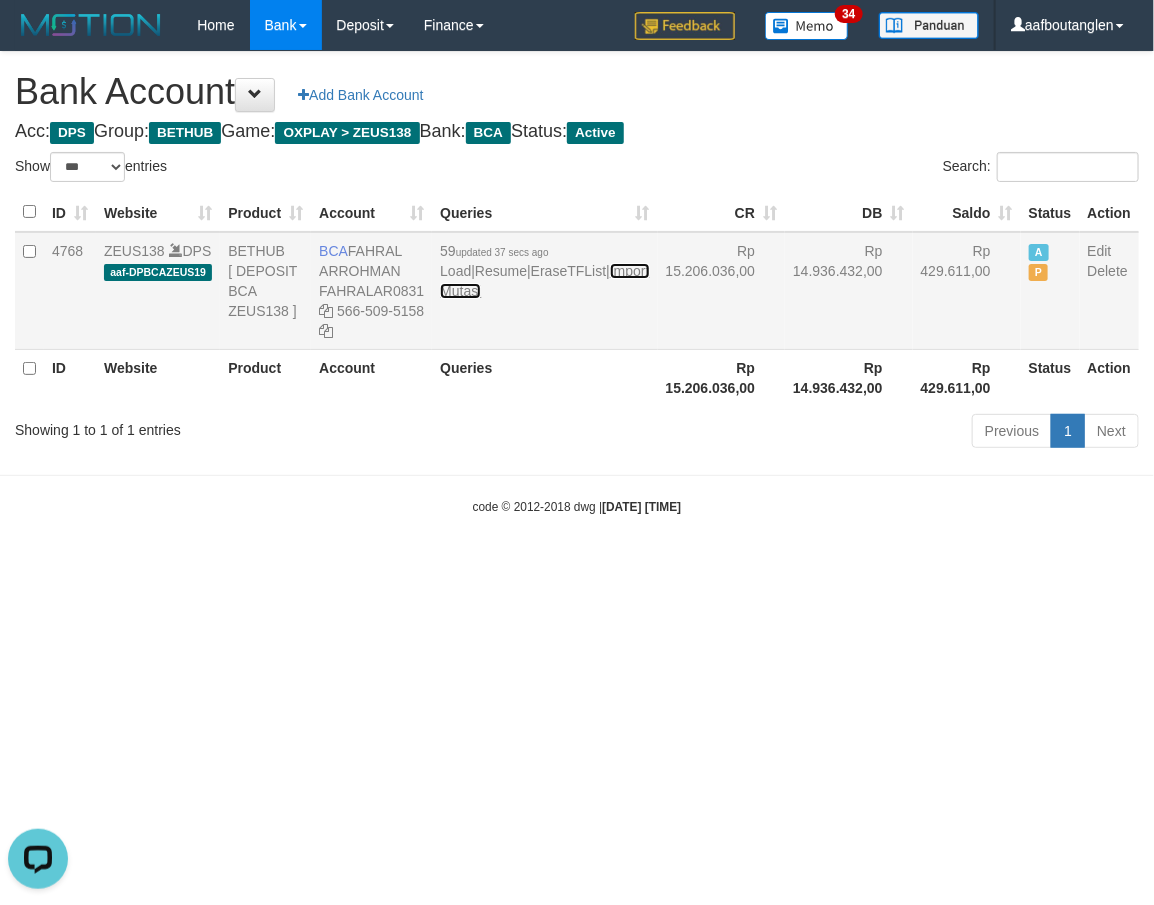 click on "Import Mutasi" at bounding box center [544, 281] 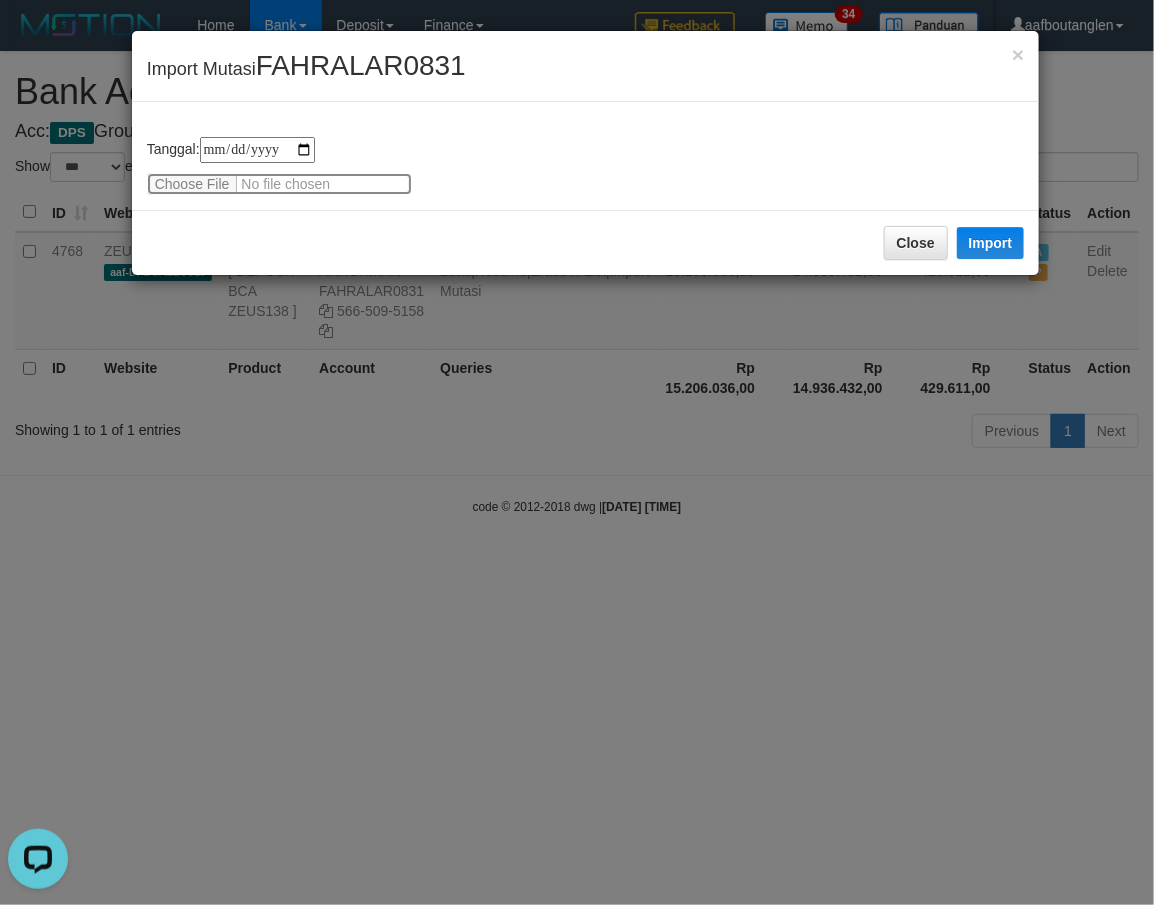 click at bounding box center [279, 184] 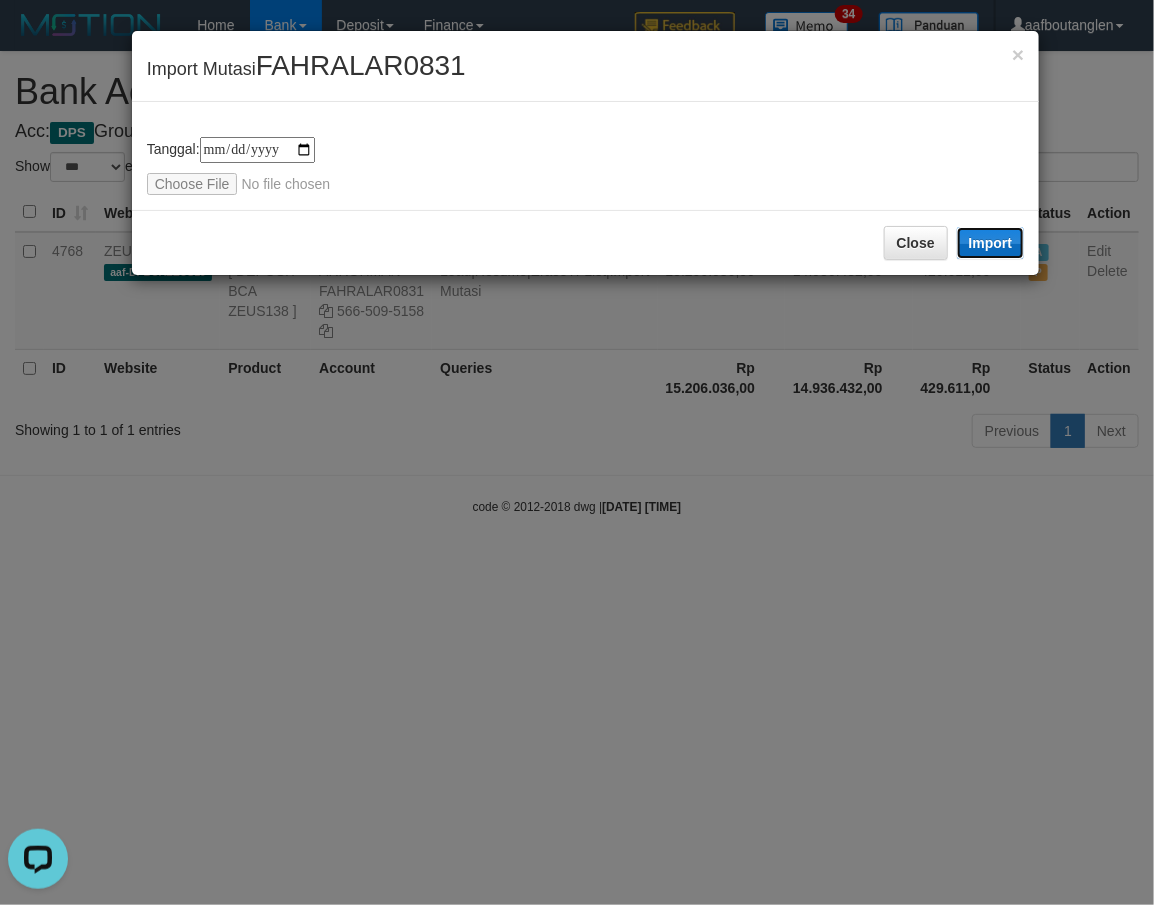 click on "Import" at bounding box center [991, 243] 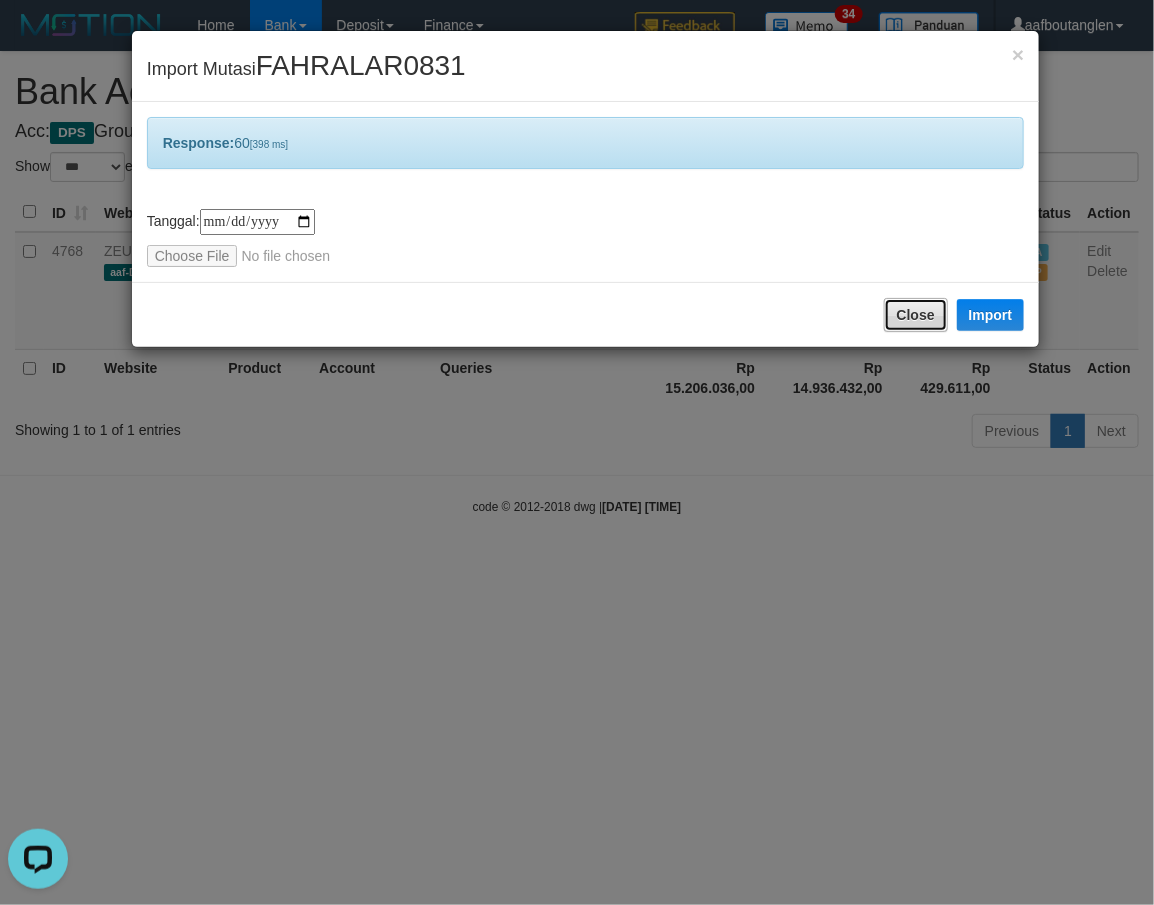 click on "Close" at bounding box center [916, 315] 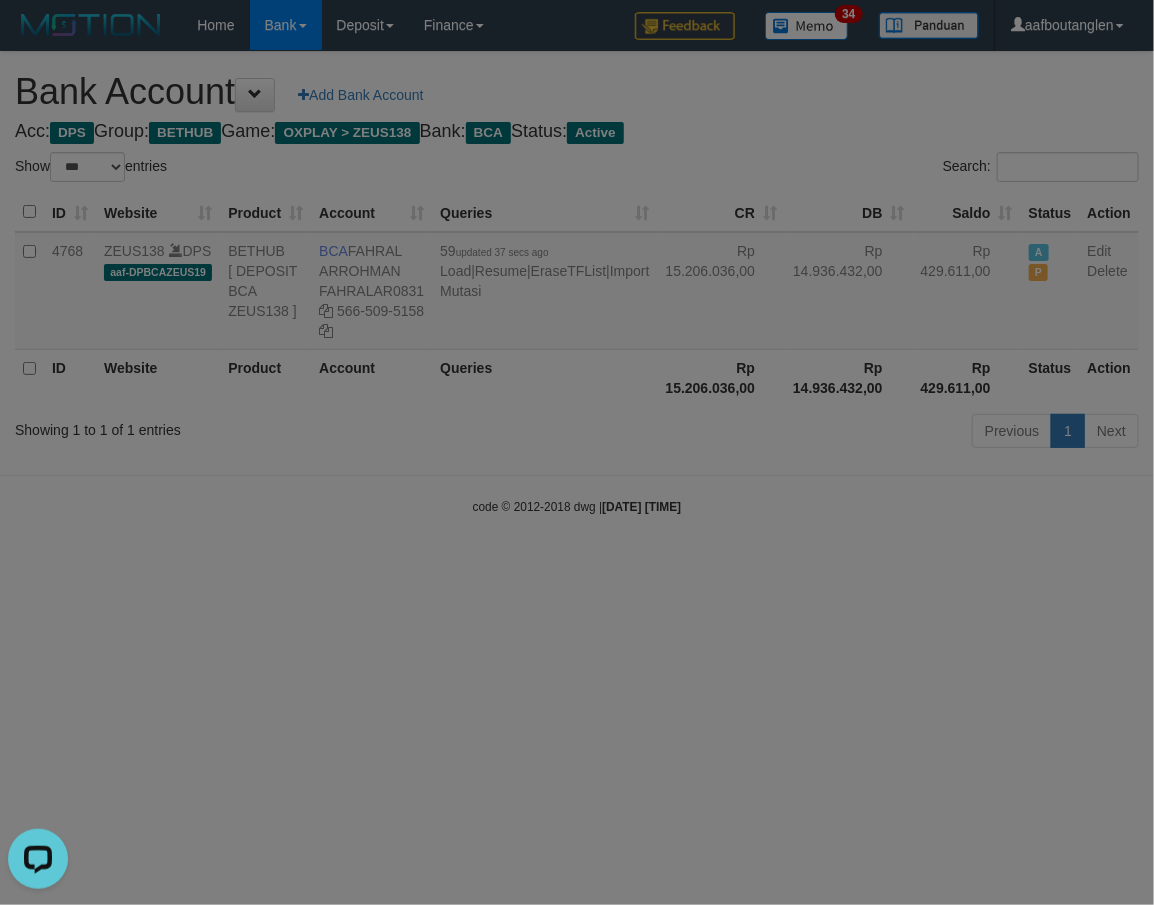 click at bounding box center (577, 452) 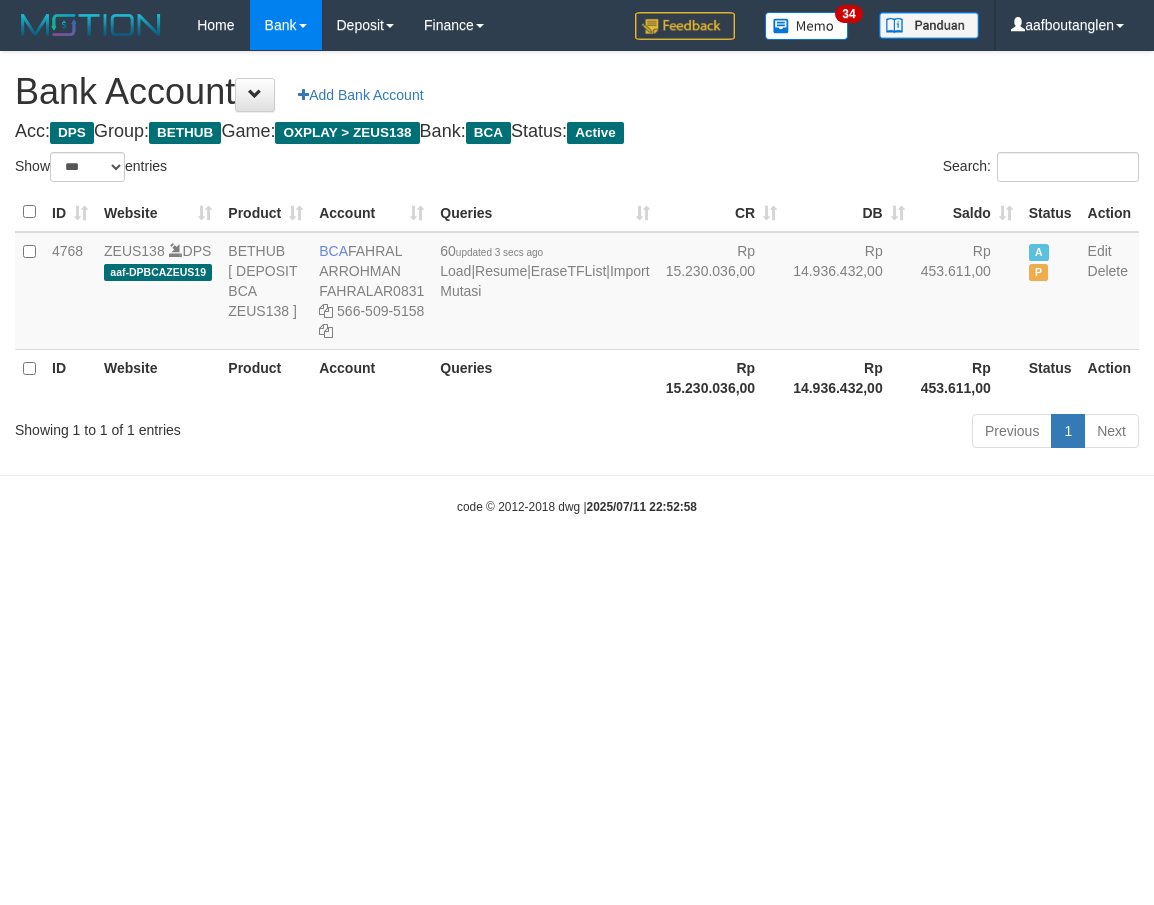 select on "***" 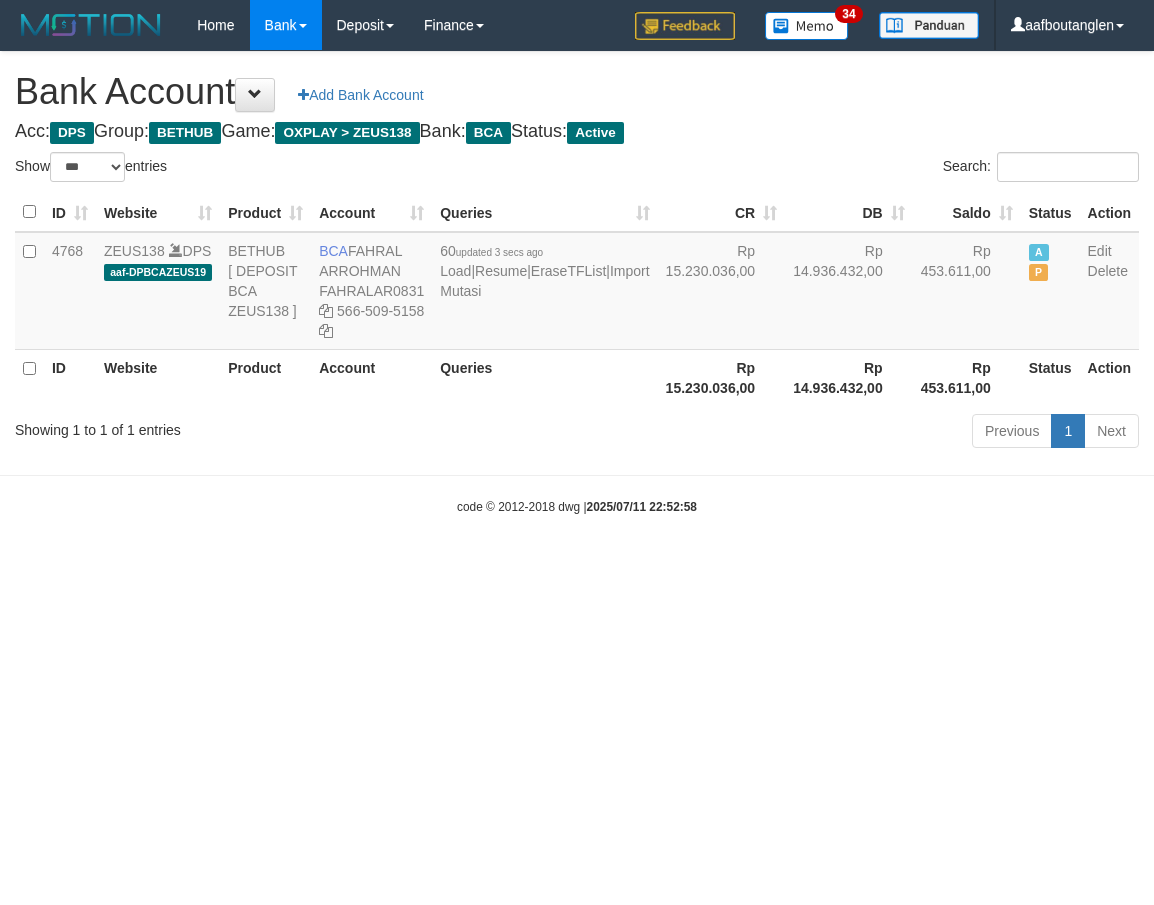 scroll, scrollTop: 0, scrollLeft: 0, axis: both 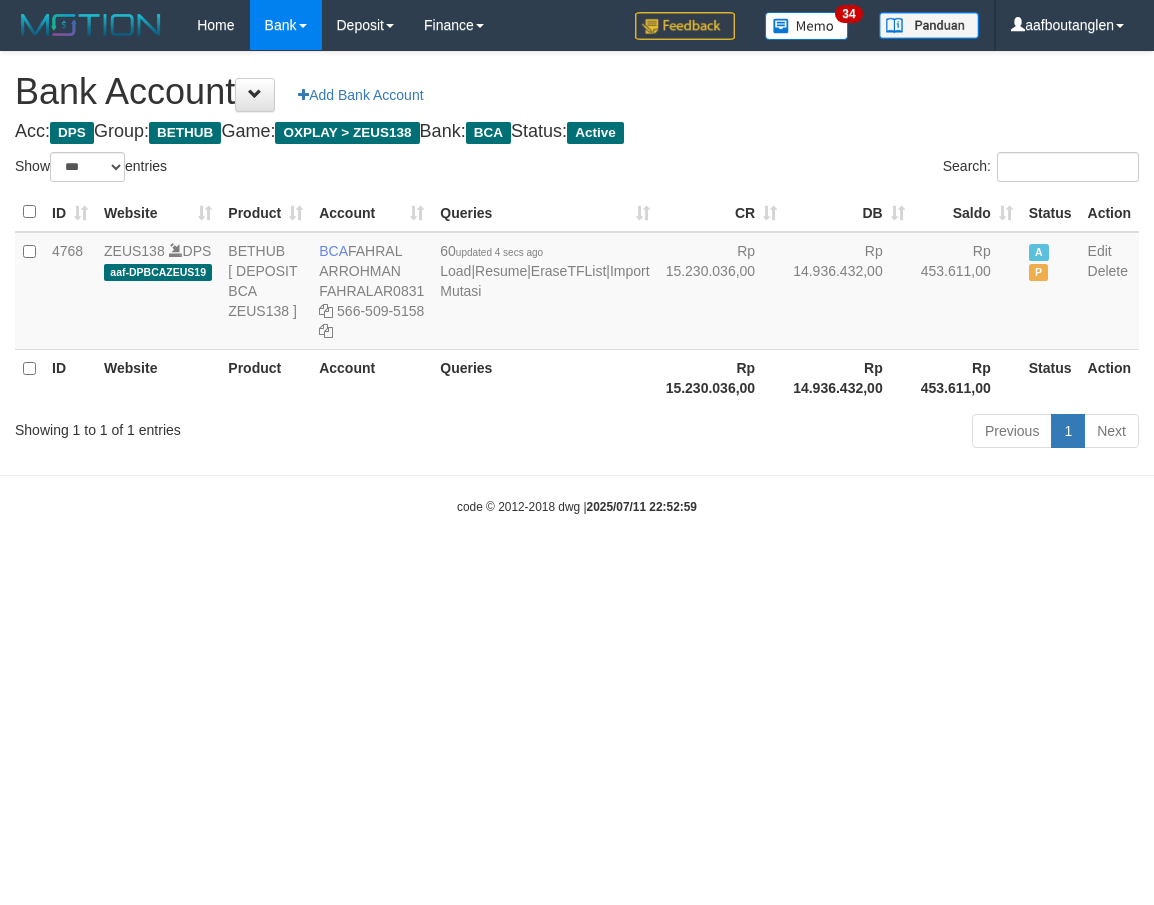 select on "***" 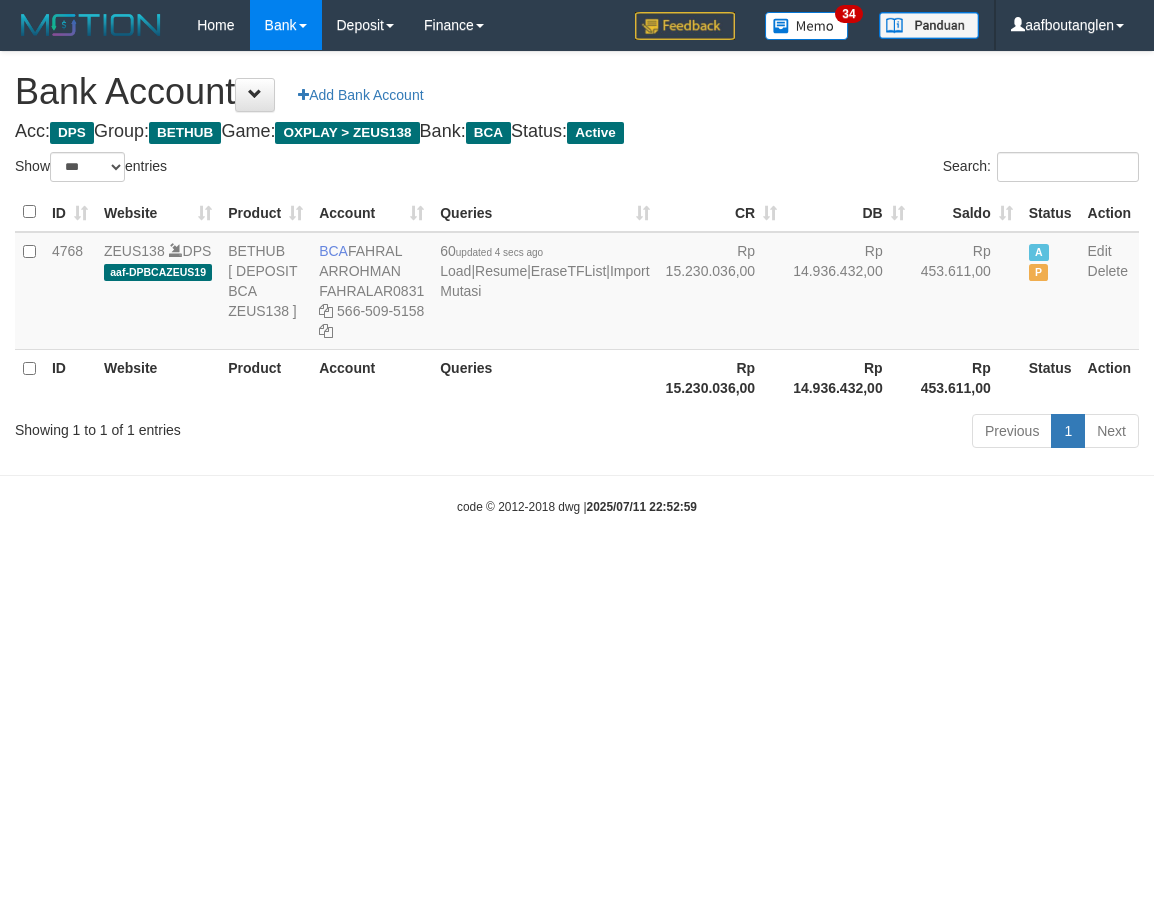 scroll, scrollTop: 0, scrollLeft: 0, axis: both 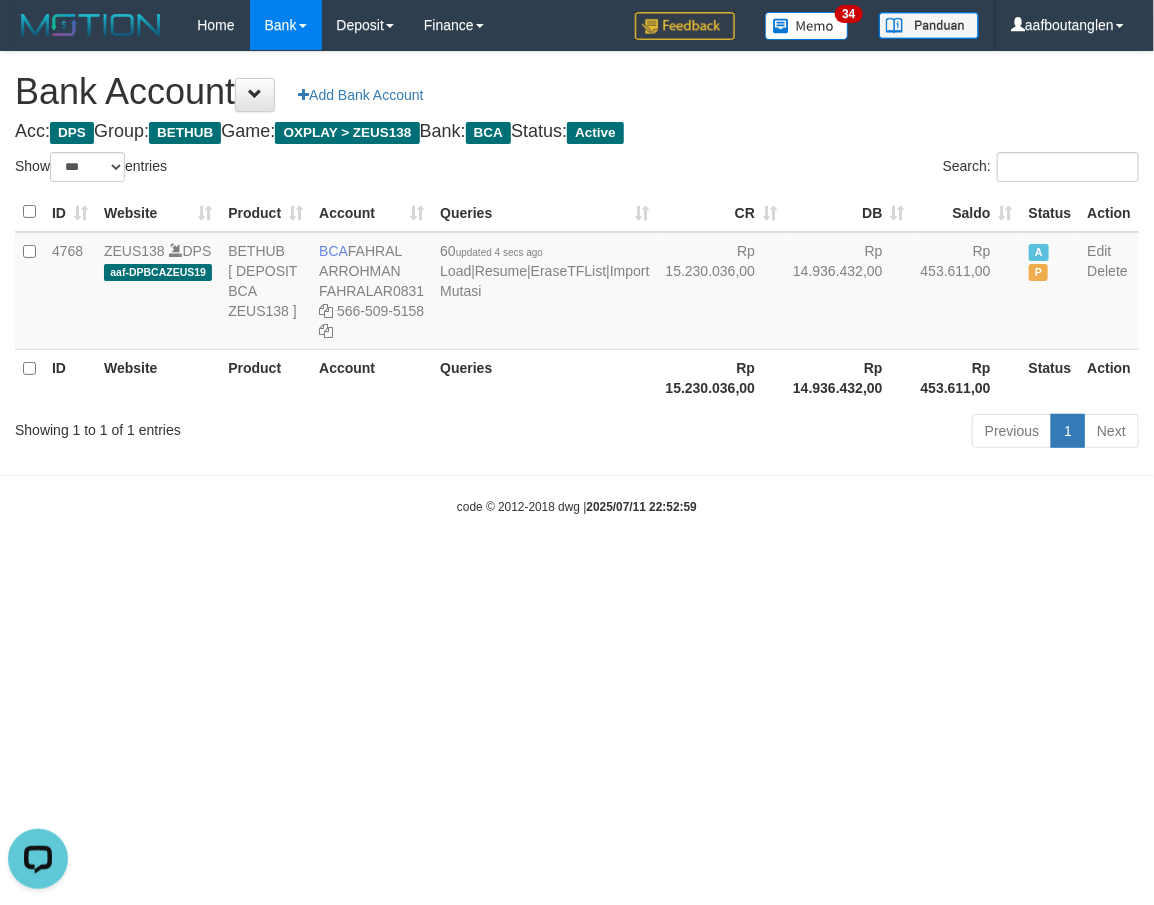 click on "Toggle navigation
Home
Bank
Account List
Deposit
DPS List
History
Note DPS
Finance
Financial Data
aafboutanglen
My Profile
Log Out
34" at bounding box center [577, 283] 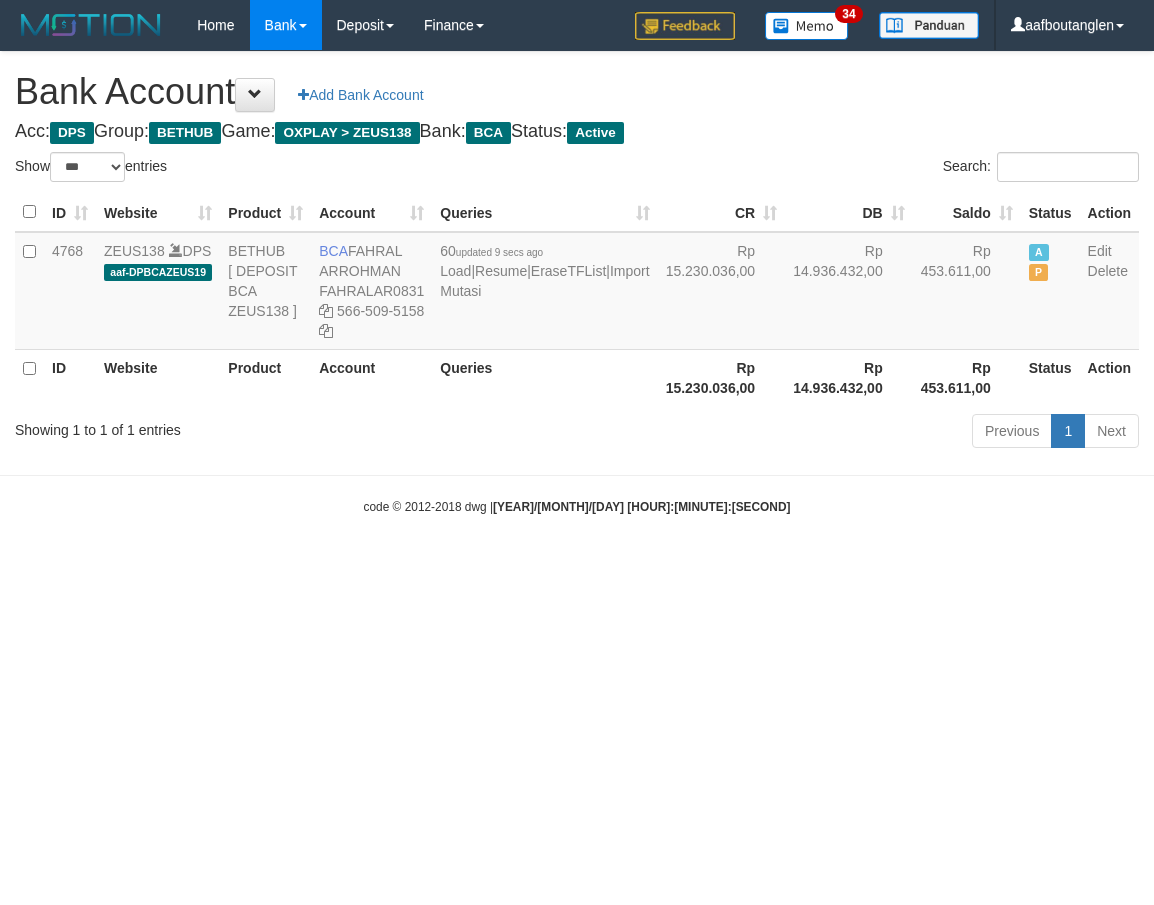 select on "***" 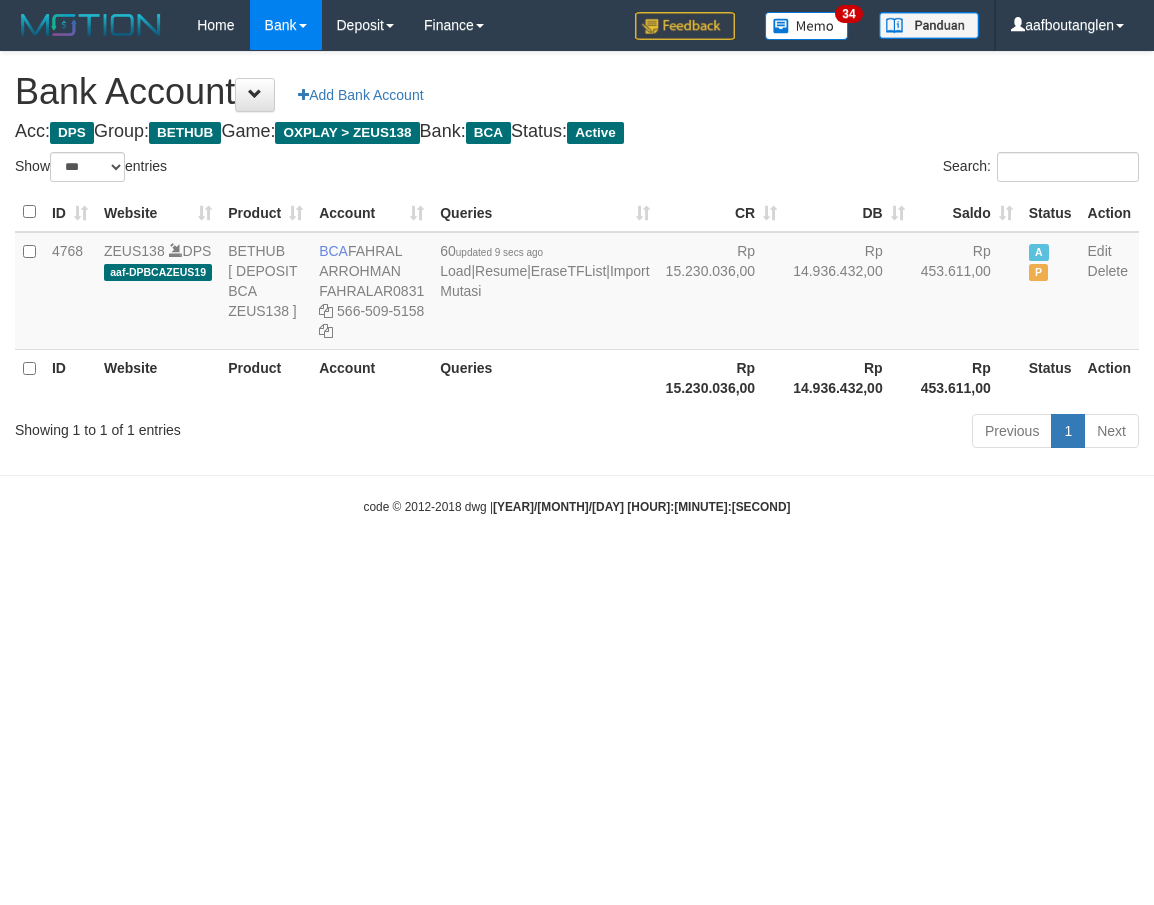 scroll, scrollTop: 0, scrollLeft: 0, axis: both 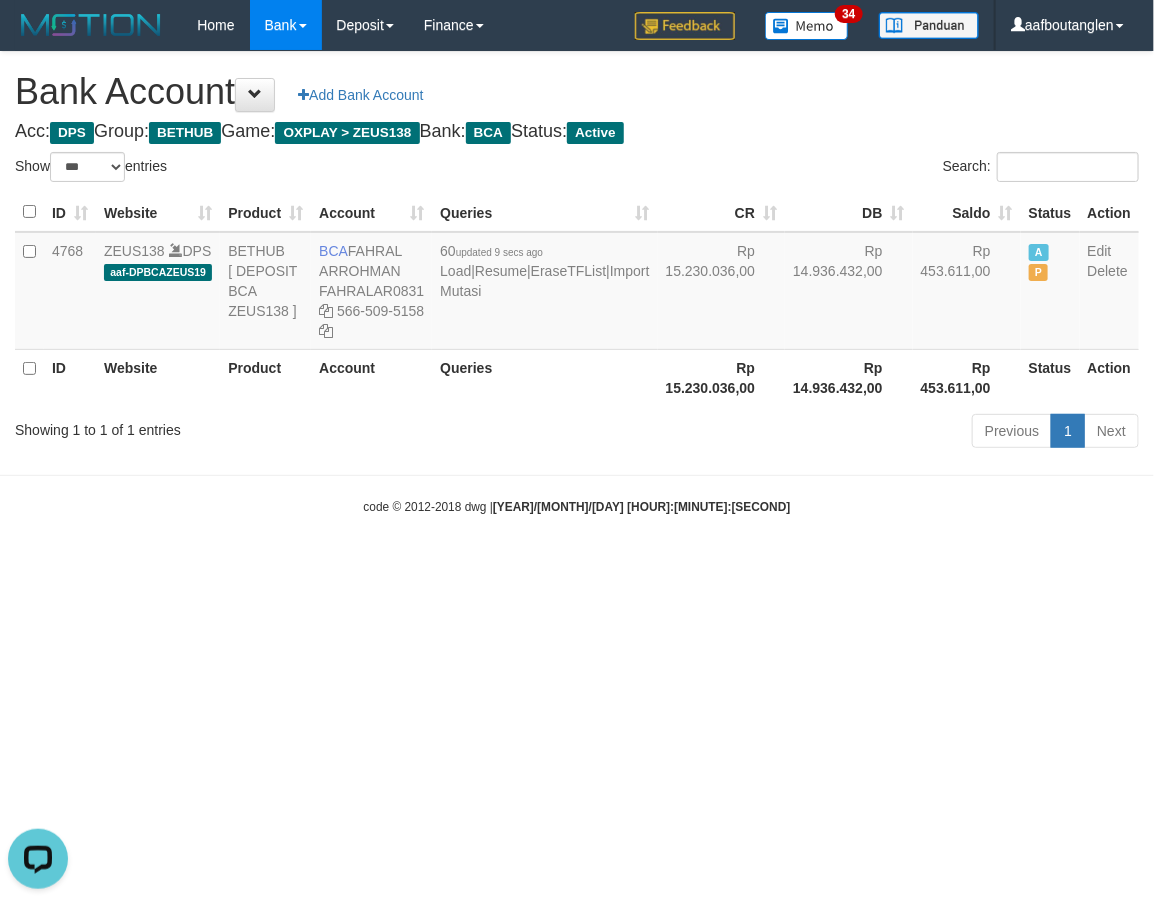 click on "Toggle navigation
Home
Bank
Account List
Deposit
DPS List
History
Note DPS
Finance
Financial Data
aafboutanglen
My Profile
Log Out
34" at bounding box center (577, 283) 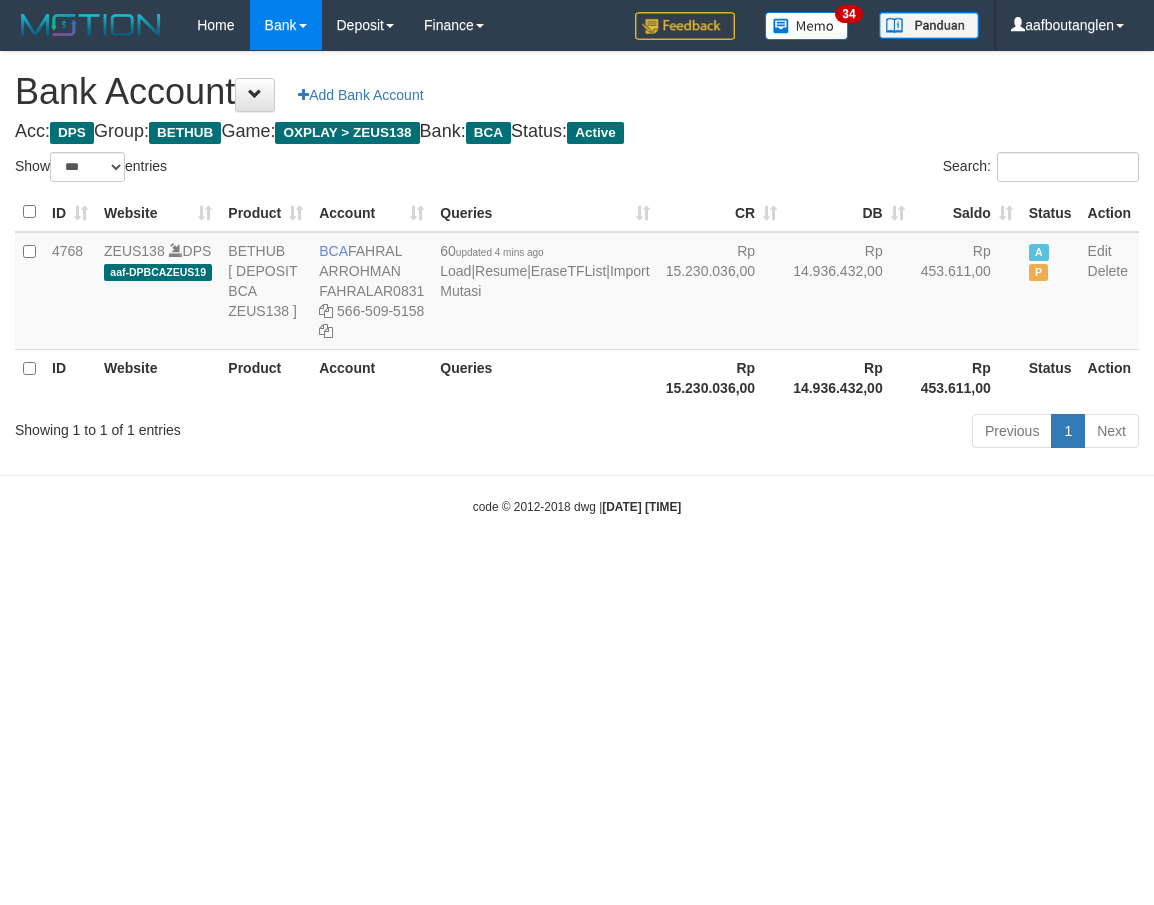 select on "***" 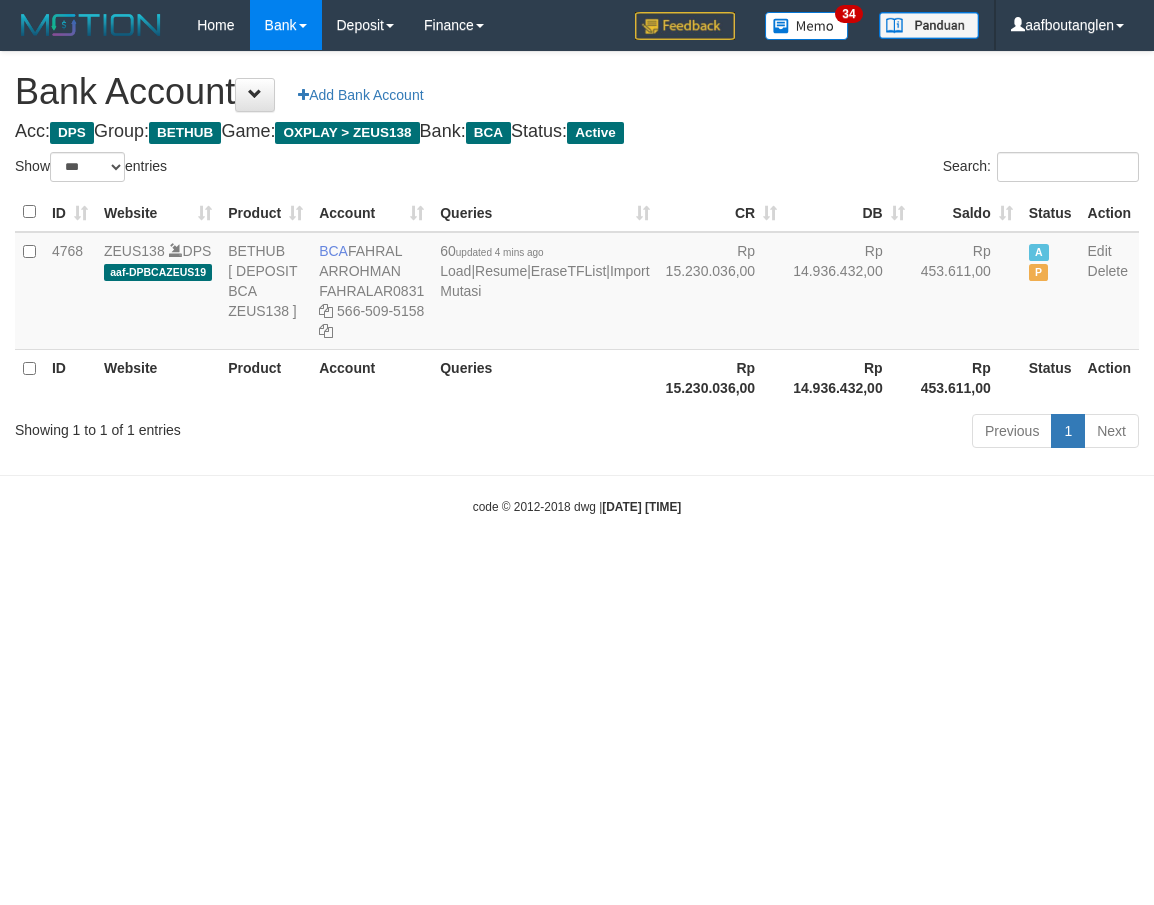 scroll, scrollTop: 0, scrollLeft: 0, axis: both 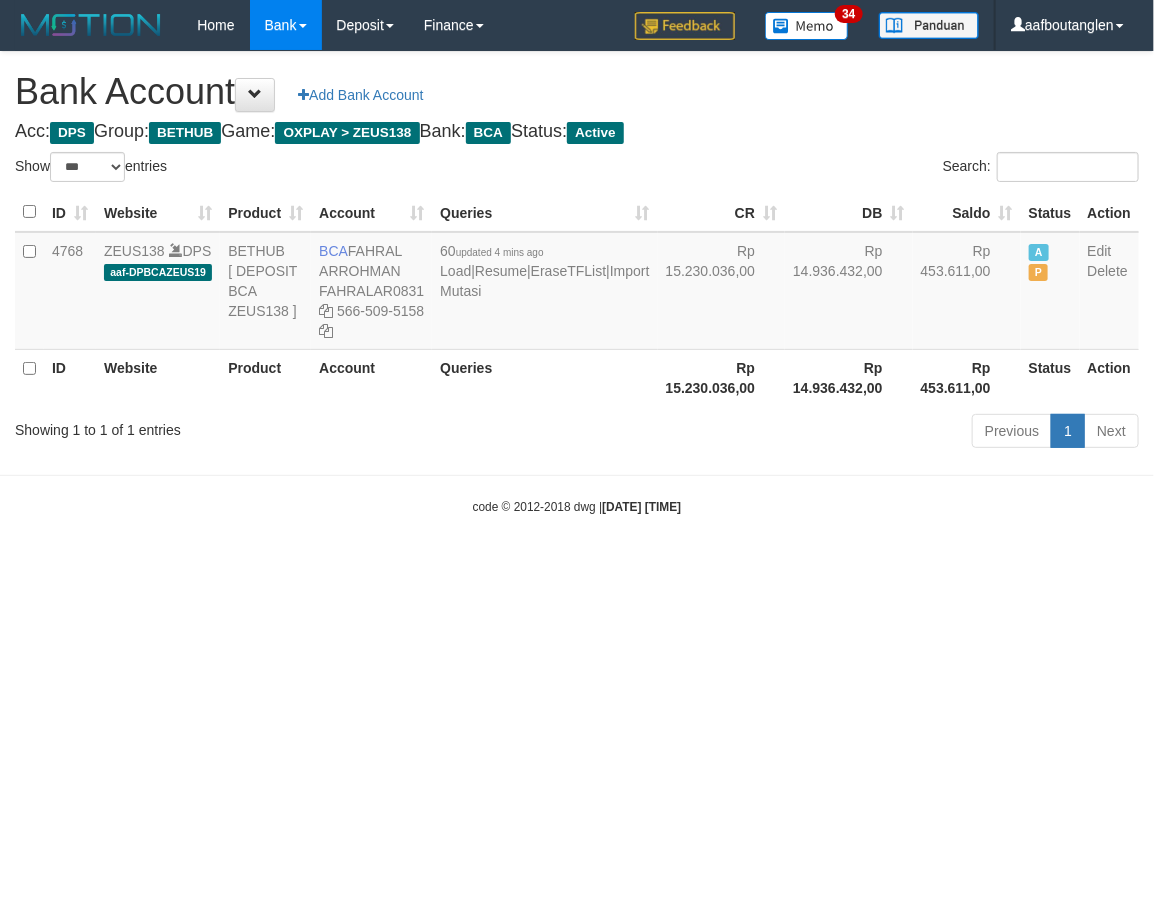 drag, startPoint x: 565, startPoint y: 904, endPoint x: 541, endPoint y: 791, distance: 115.52056 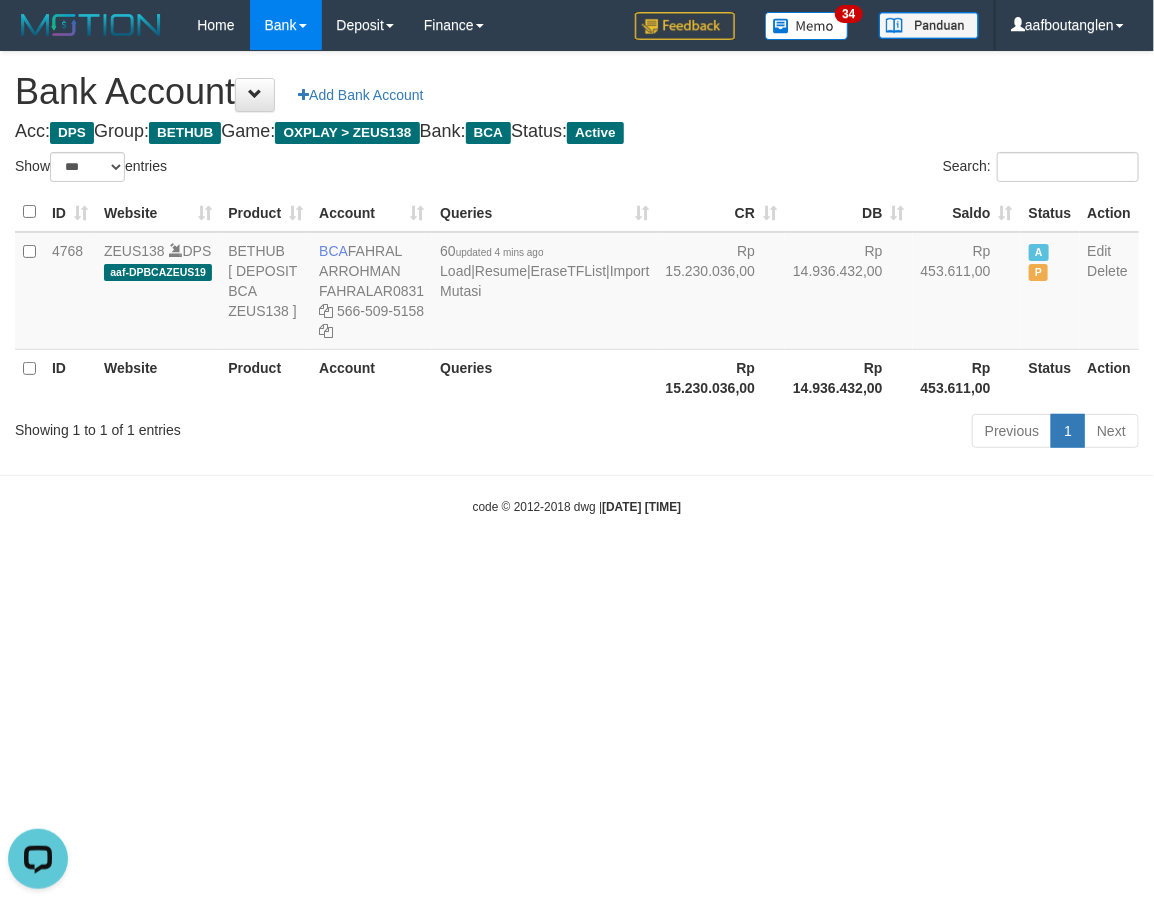 scroll, scrollTop: 0, scrollLeft: 0, axis: both 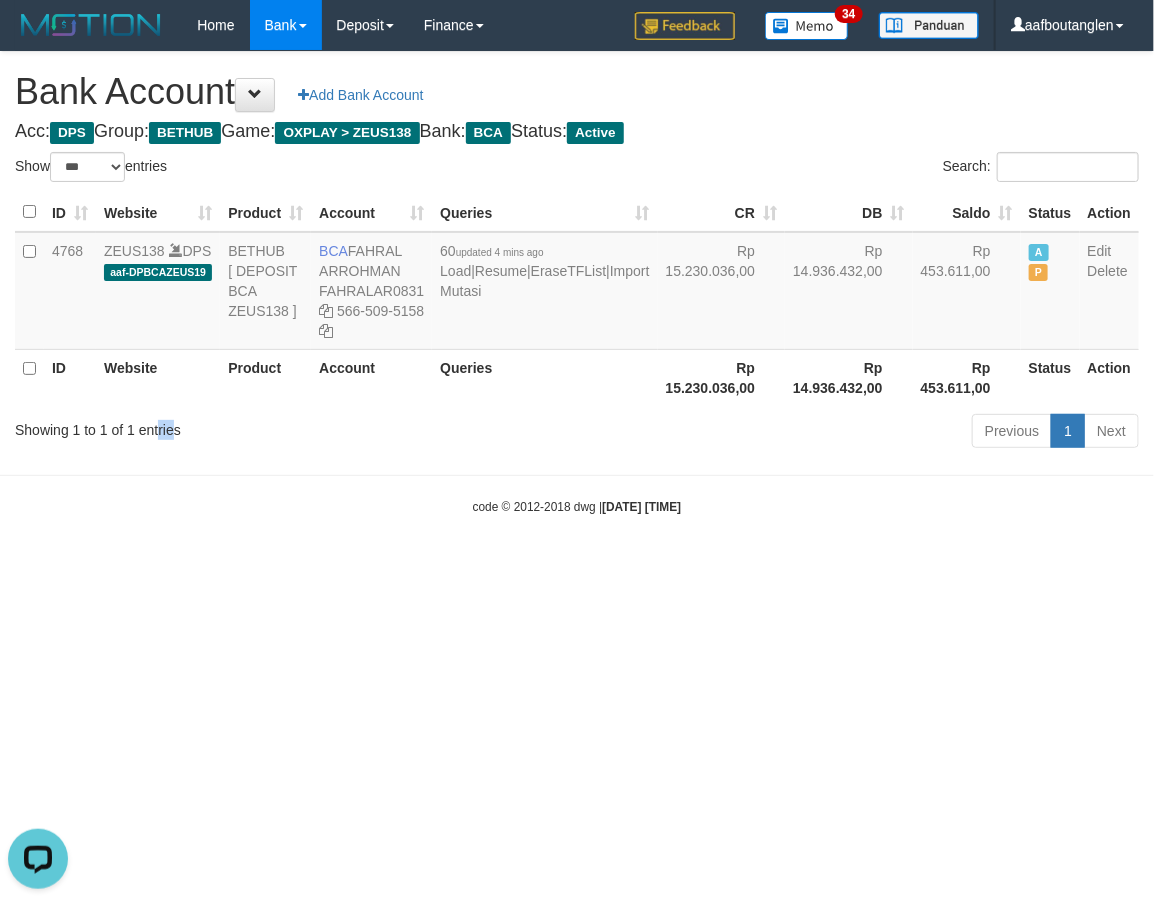 drag, startPoint x: 172, startPoint y: 482, endPoint x: 160, endPoint y: 484, distance: 12.165525 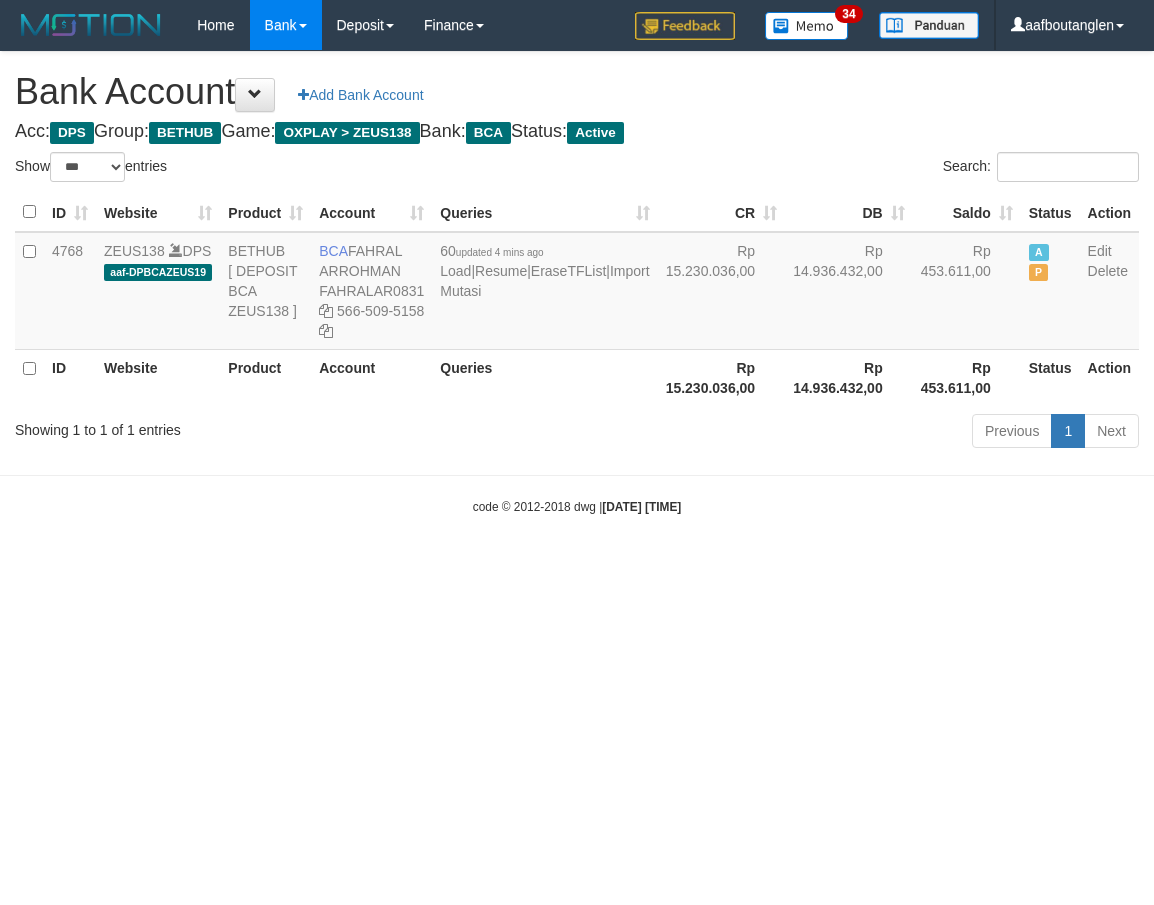 select on "***" 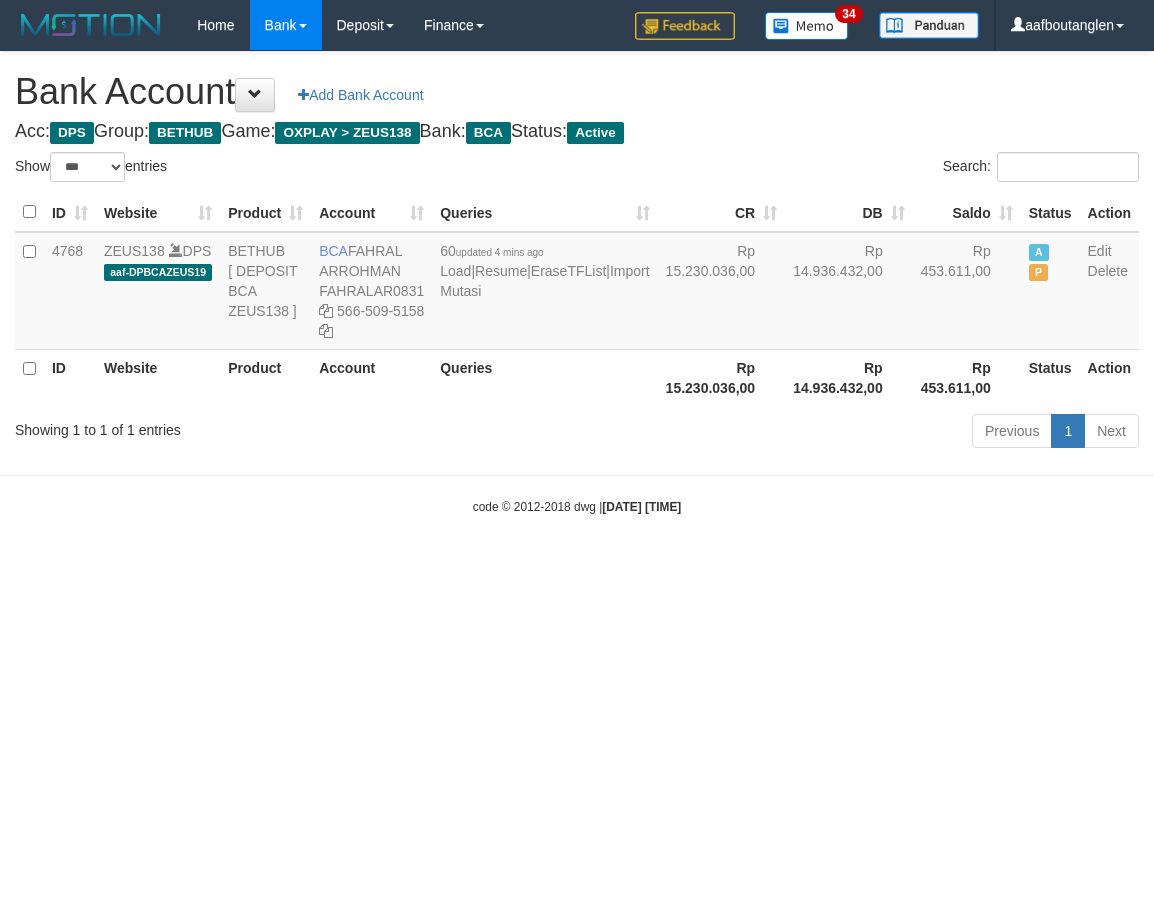 scroll, scrollTop: 0, scrollLeft: 0, axis: both 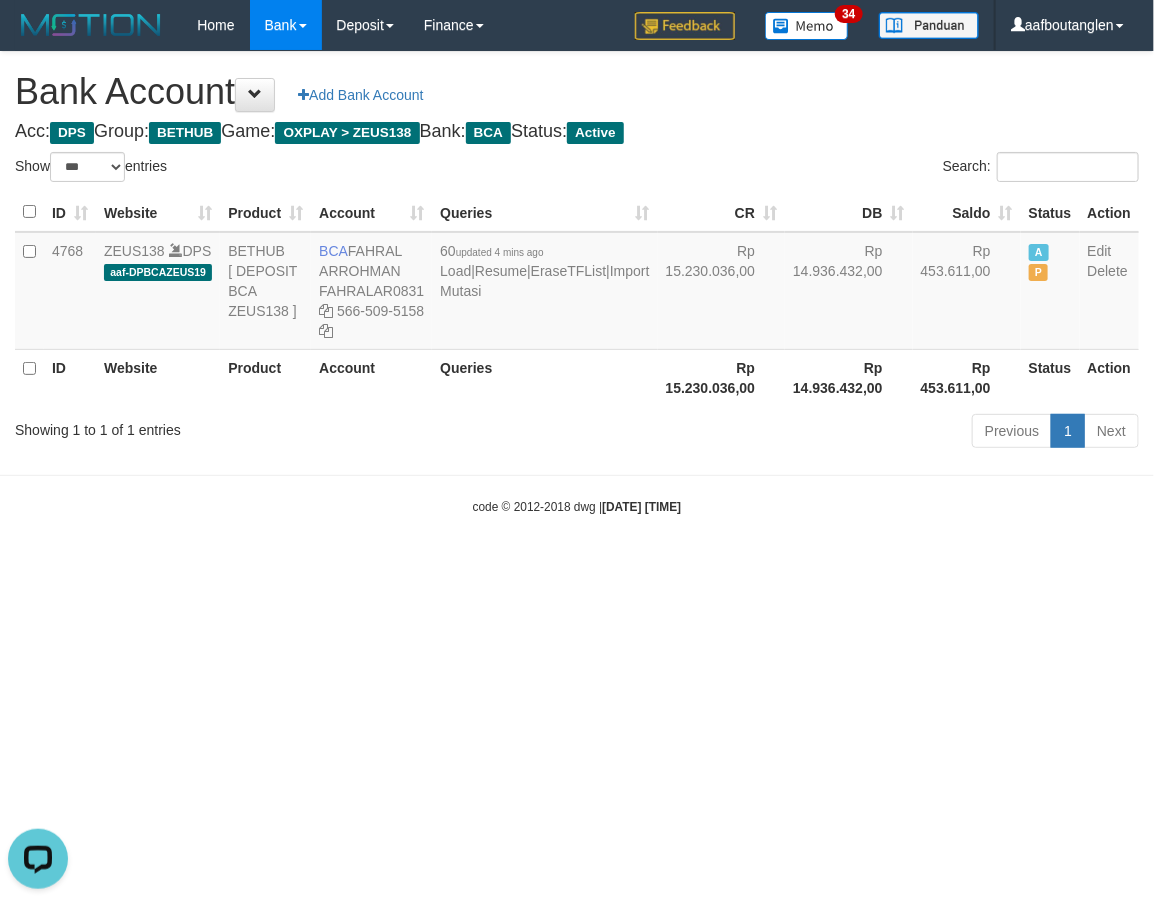 drag, startPoint x: 885, startPoint y: 613, endPoint x: 878, endPoint y: 605, distance: 10.630146 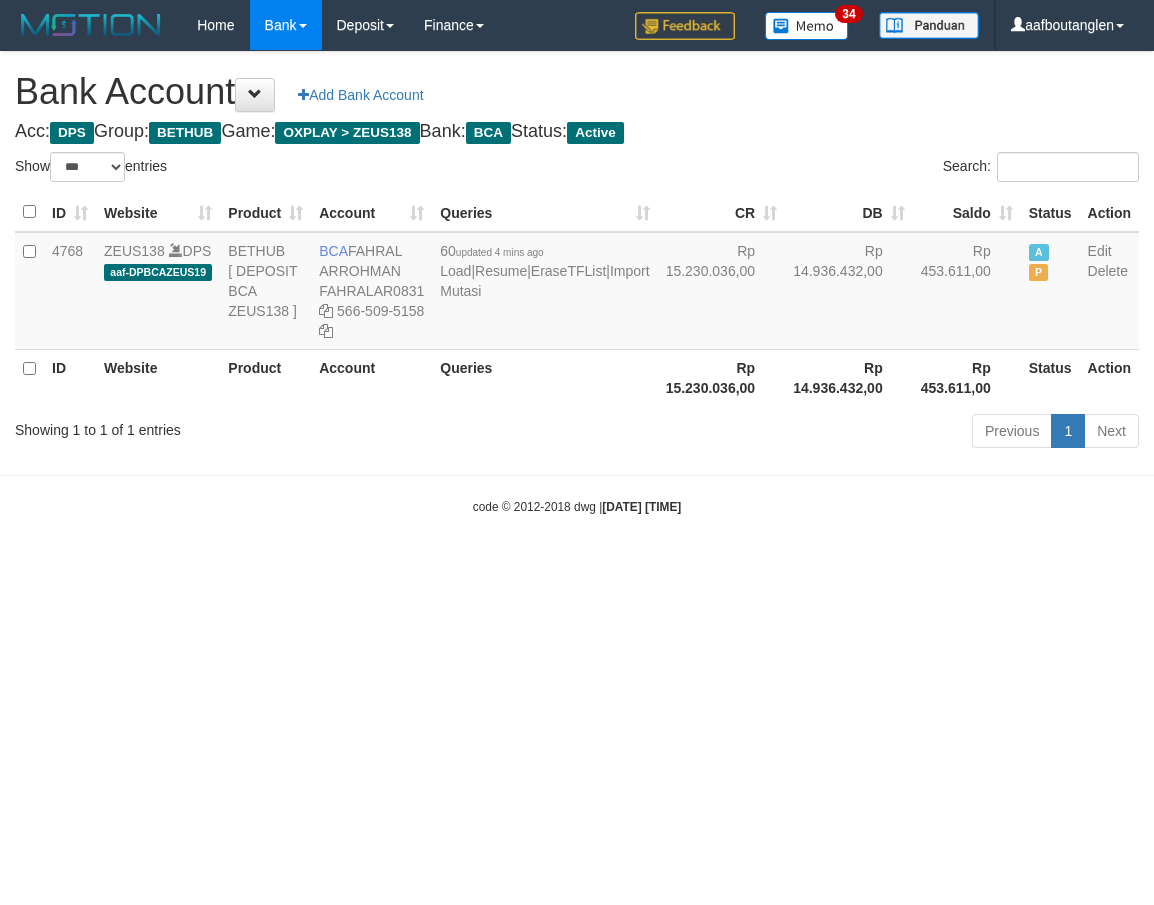 select on "***" 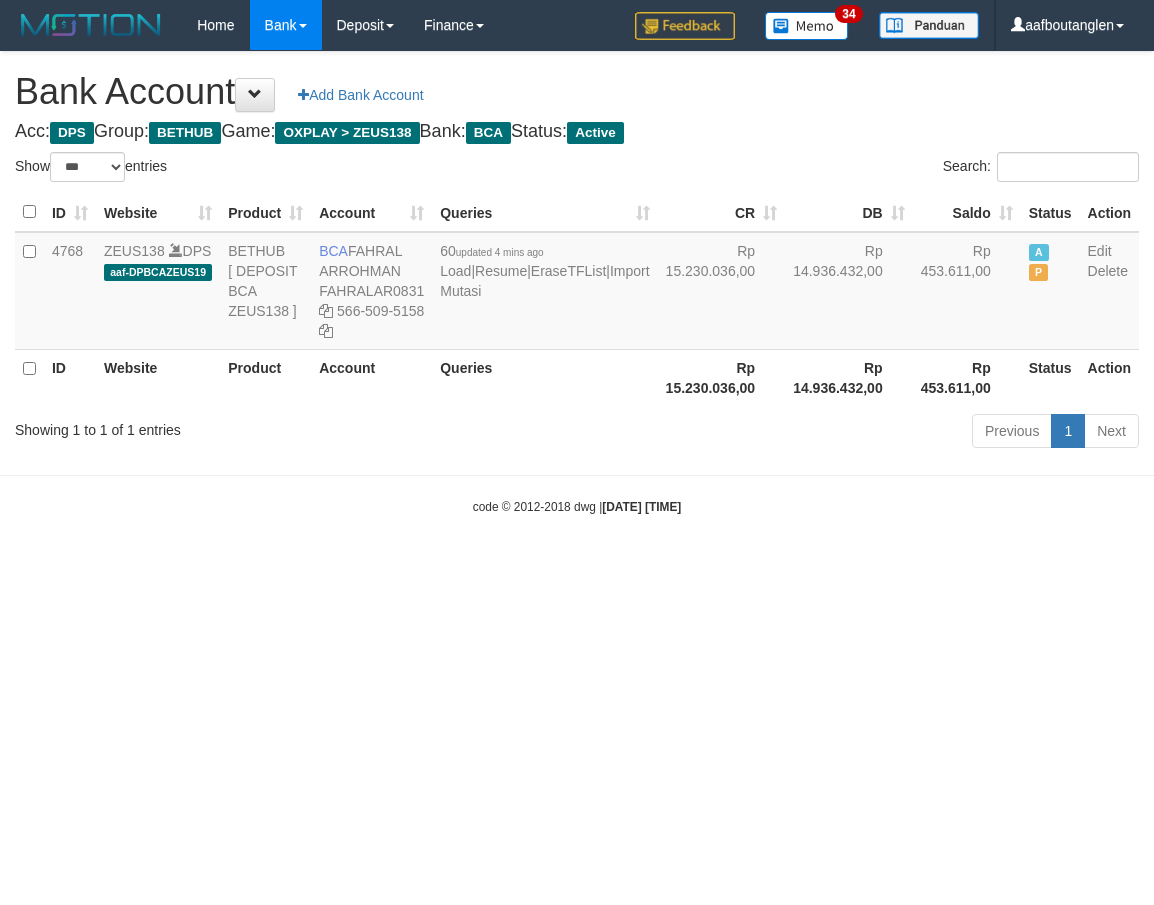 scroll, scrollTop: 0, scrollLeft: 0, axis: both 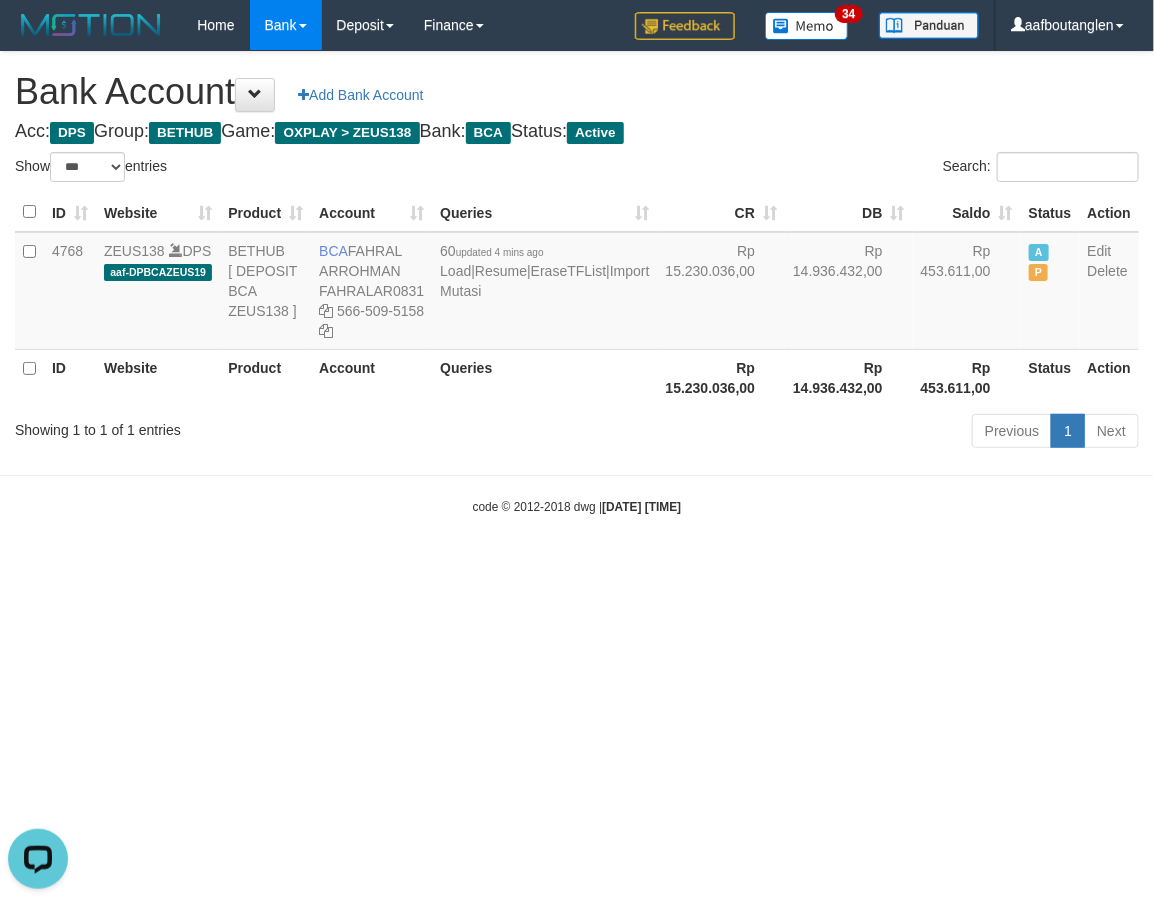 drag, startPoint x: 953, startPoint y: 613, endPoint x: 958, endPoint y: 601, distance: 13 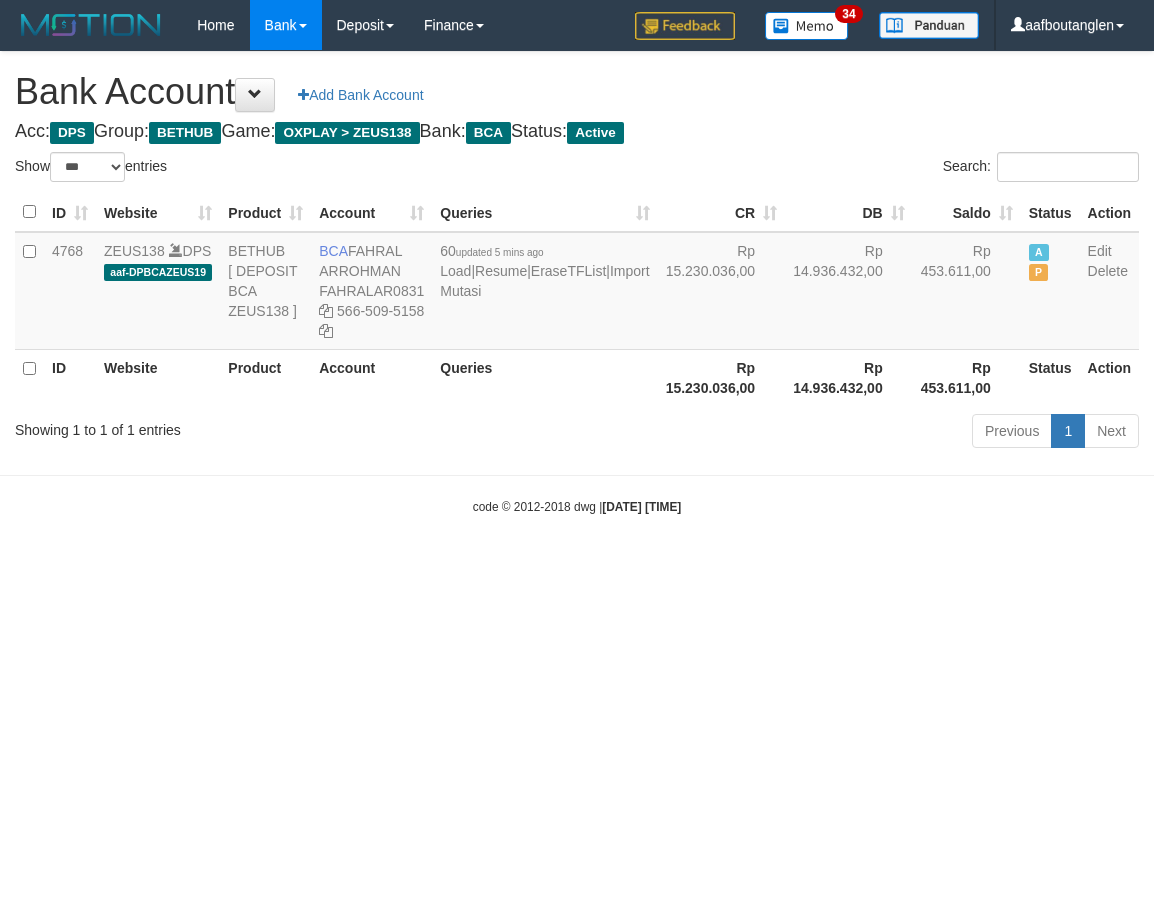 select on "***" 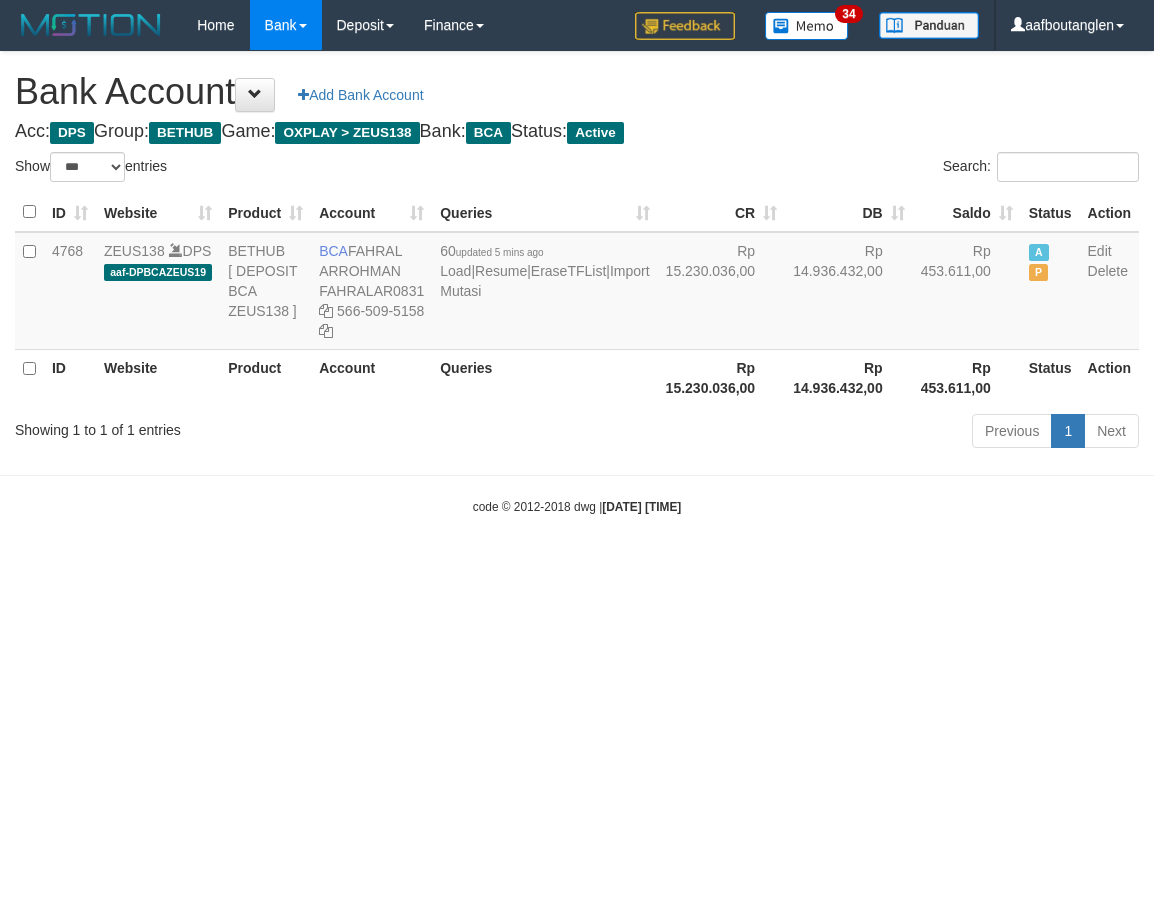 scroll, scrollTop: 0, scrollLeft: 0, axis: both 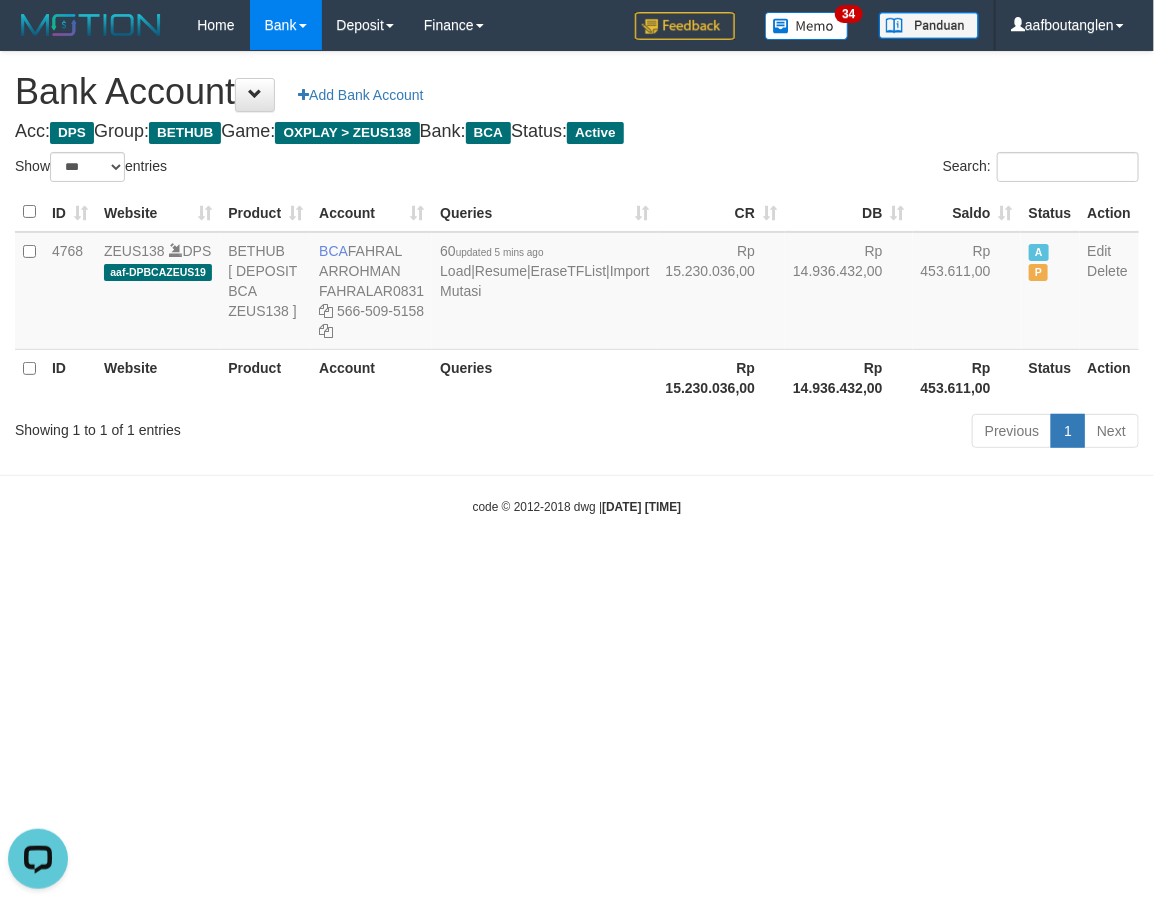drag, startPoint x: 137, startPoint y: 610, endPoint x: 128, endPoint y: 616, distance: 10.816654 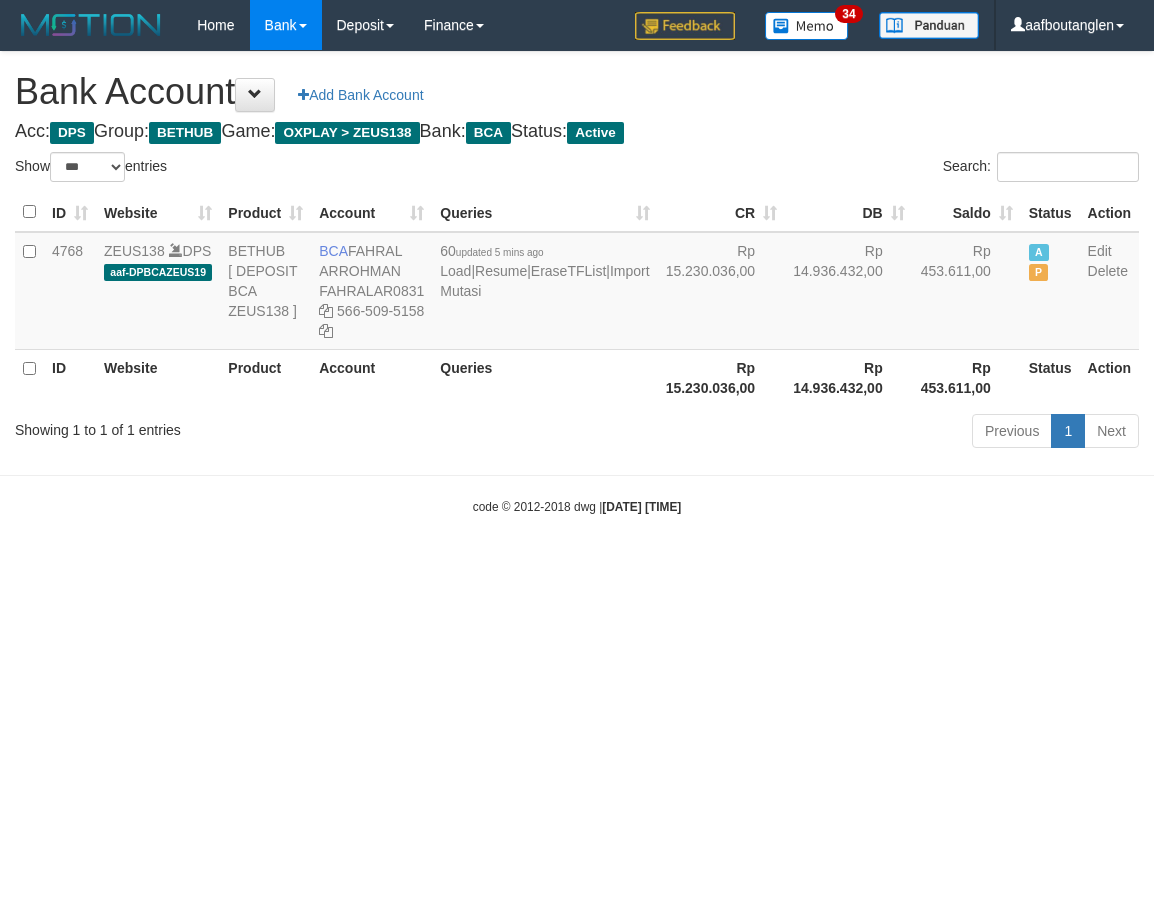select on "***" 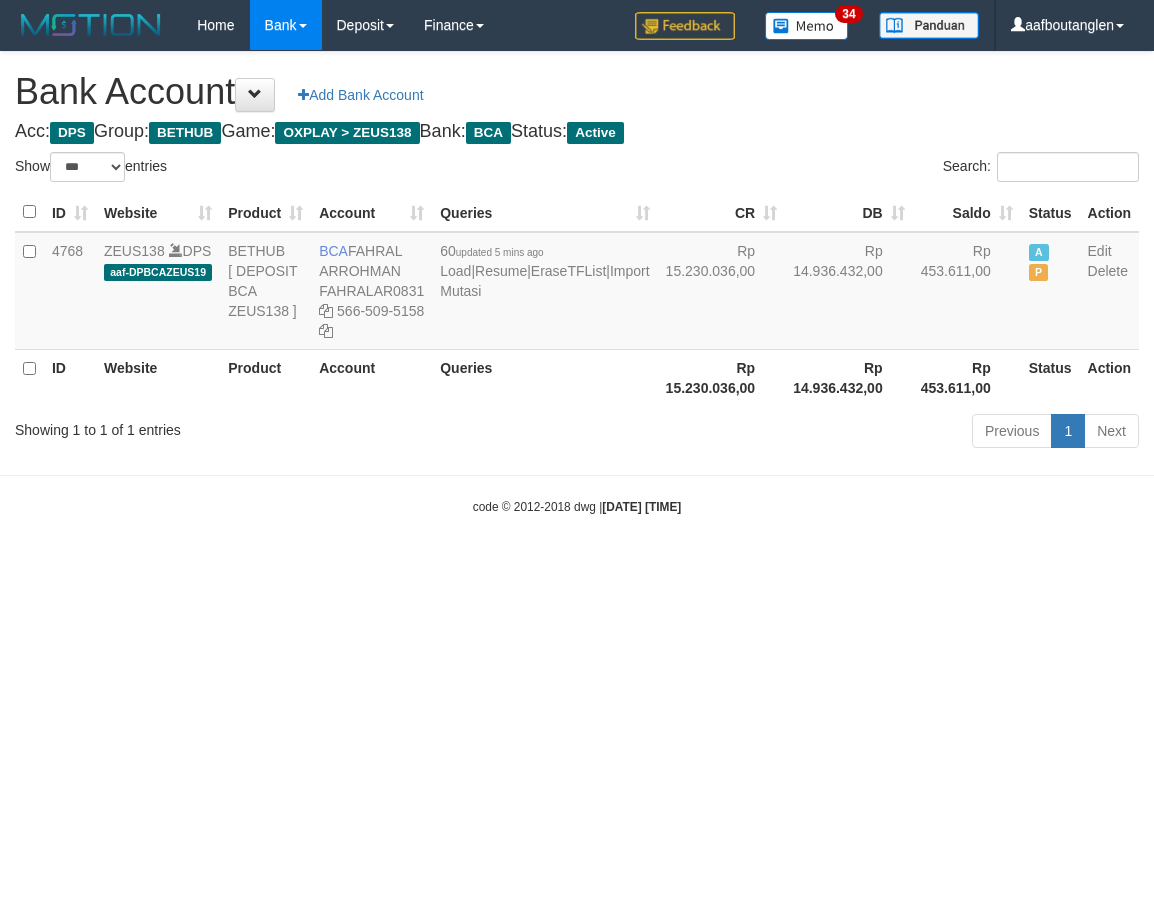 scroll, scrollTop: 0, scrollLeft: 0, axis: both 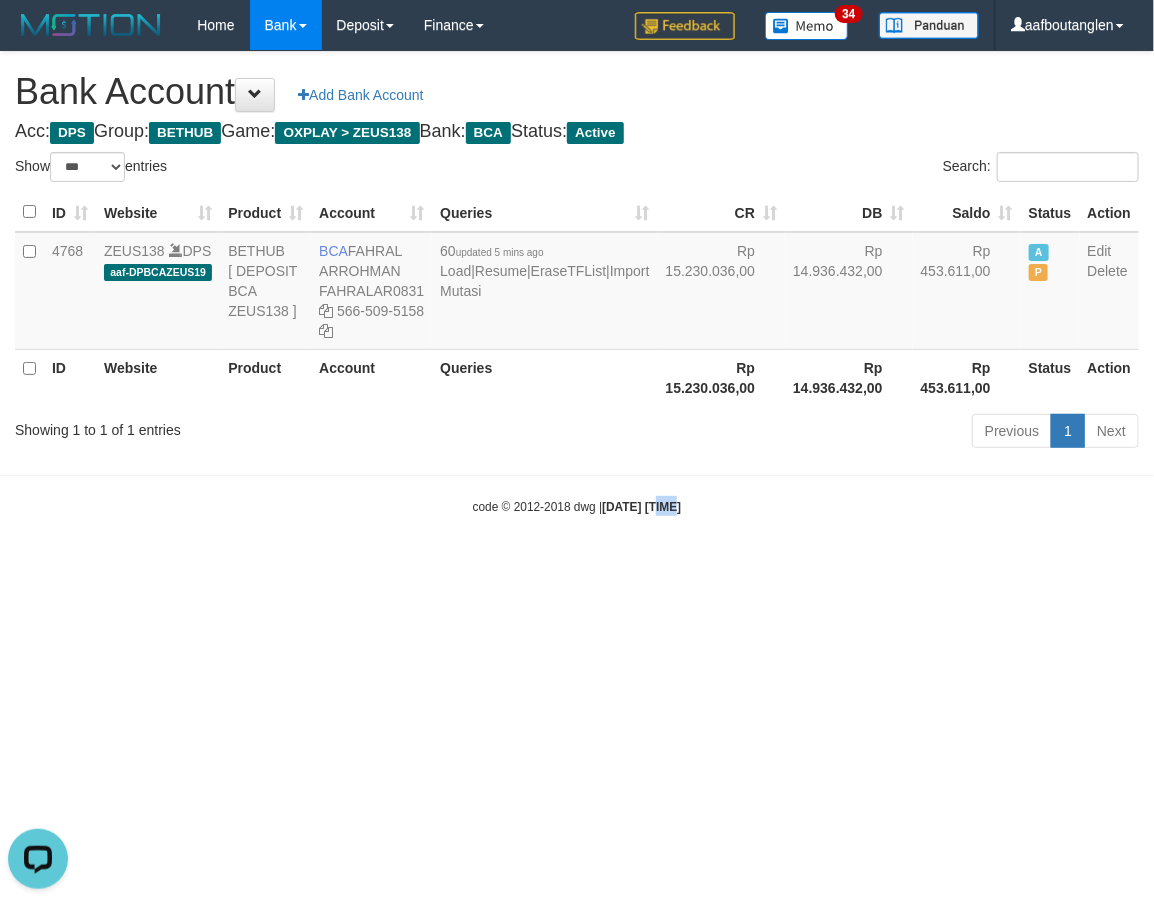drag, startPoint x: 654, startPoint y: 586, endPoint x: 644, endPoint y: 593, distance: 12.206555 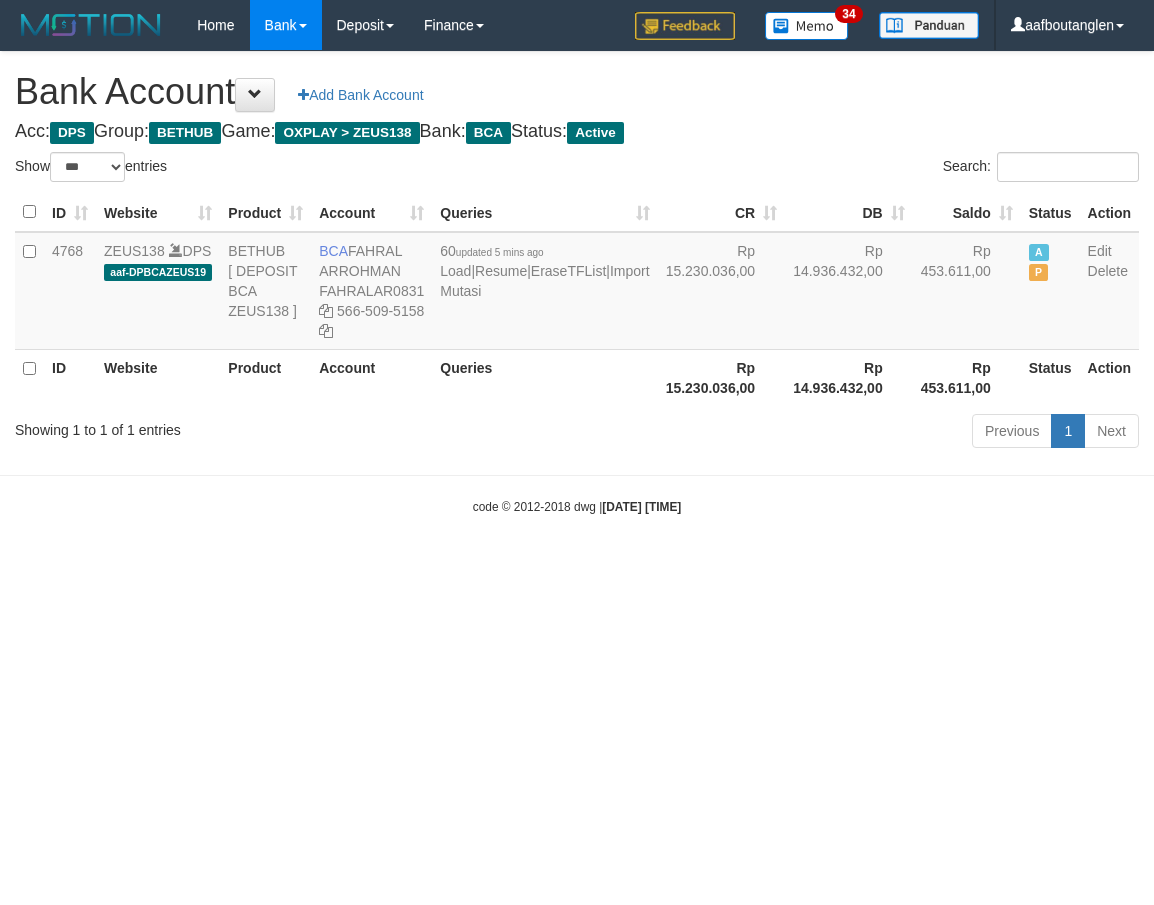 select on "***" 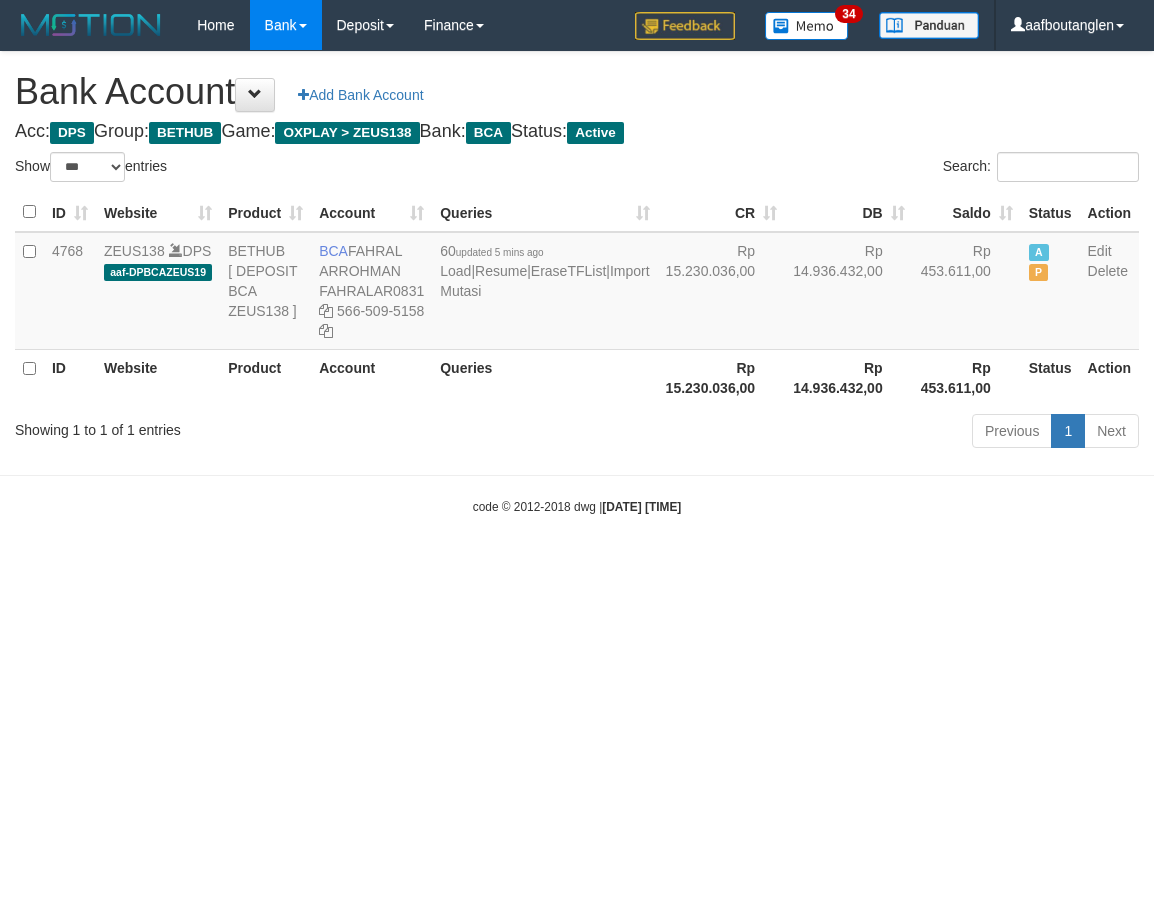 scroll, scrollTop: 0, scrollLeft: 0, axis: both 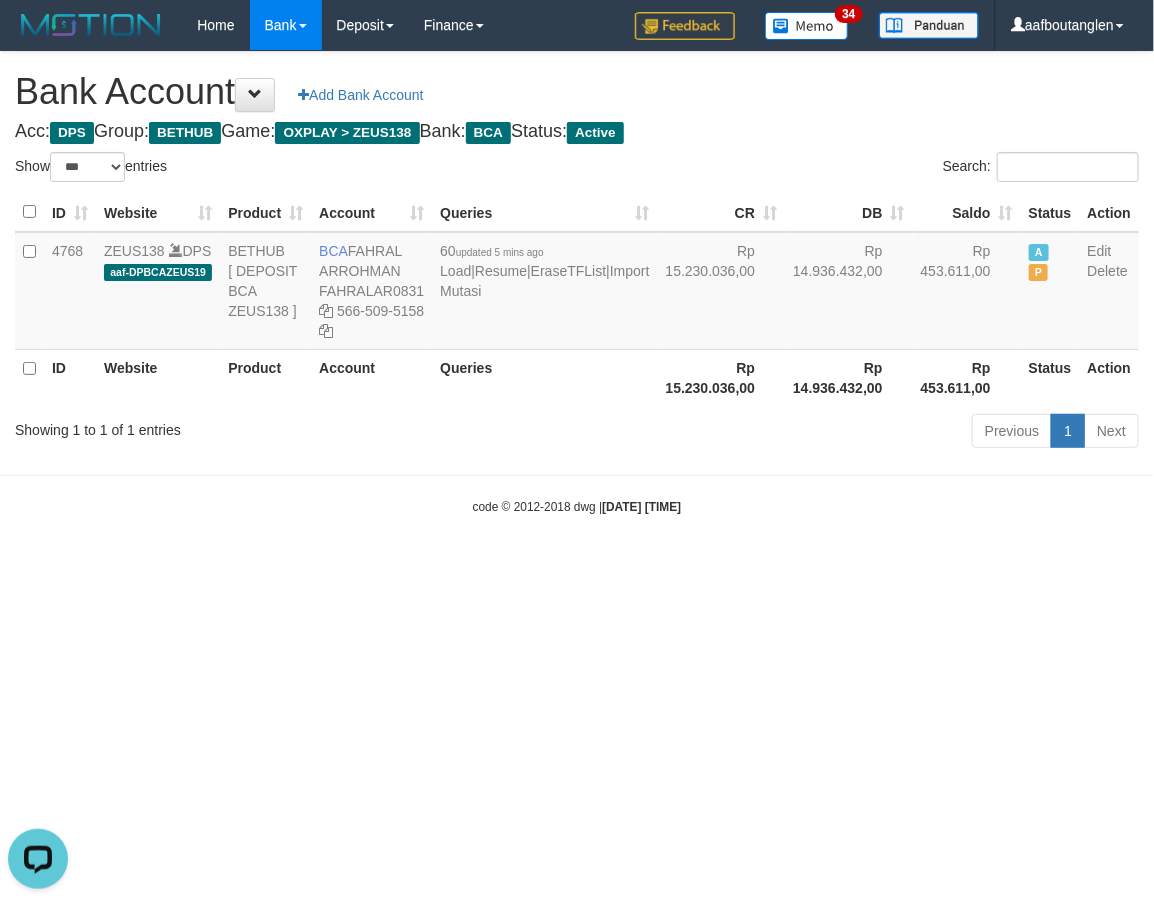 drag, startPoint x: 83, startPoint y: 516, endPoint x: 137, endPoint y: 516, distance: 54 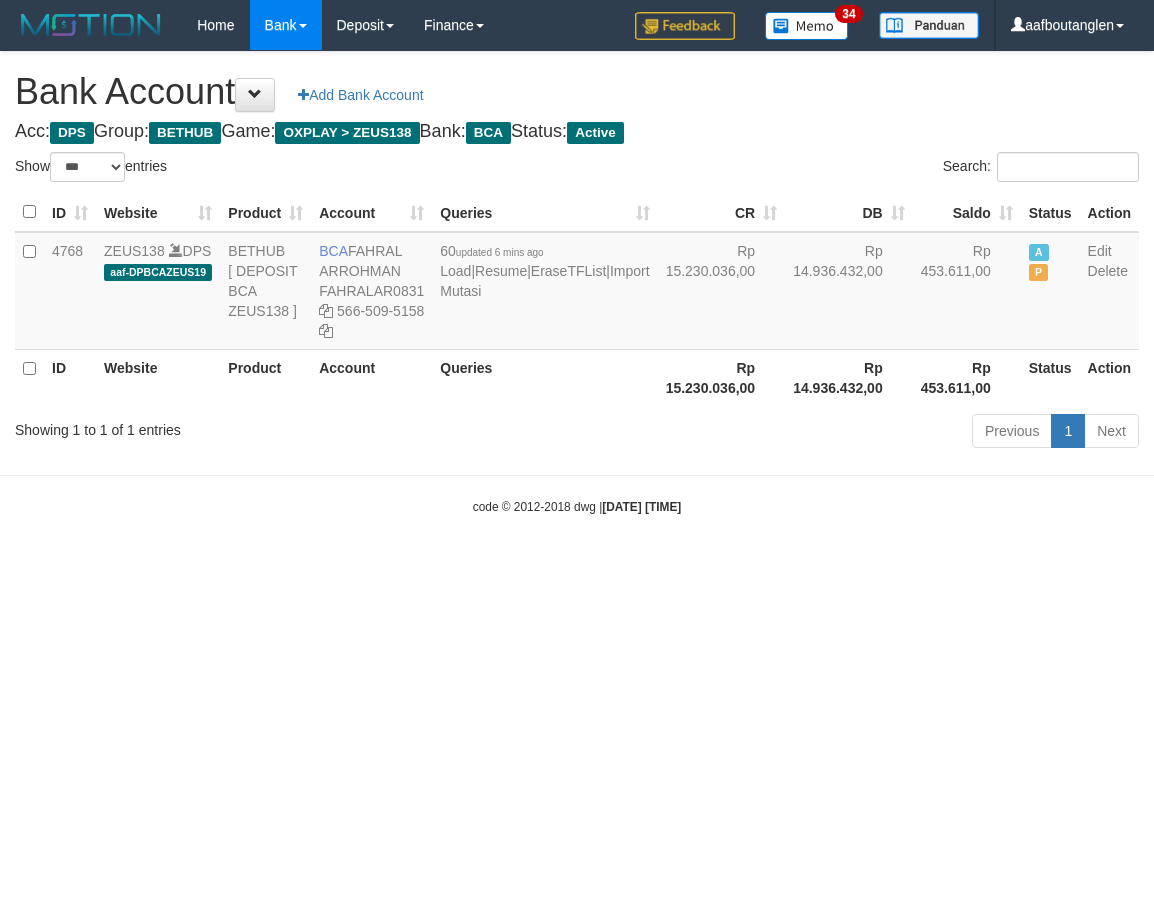select on "***" 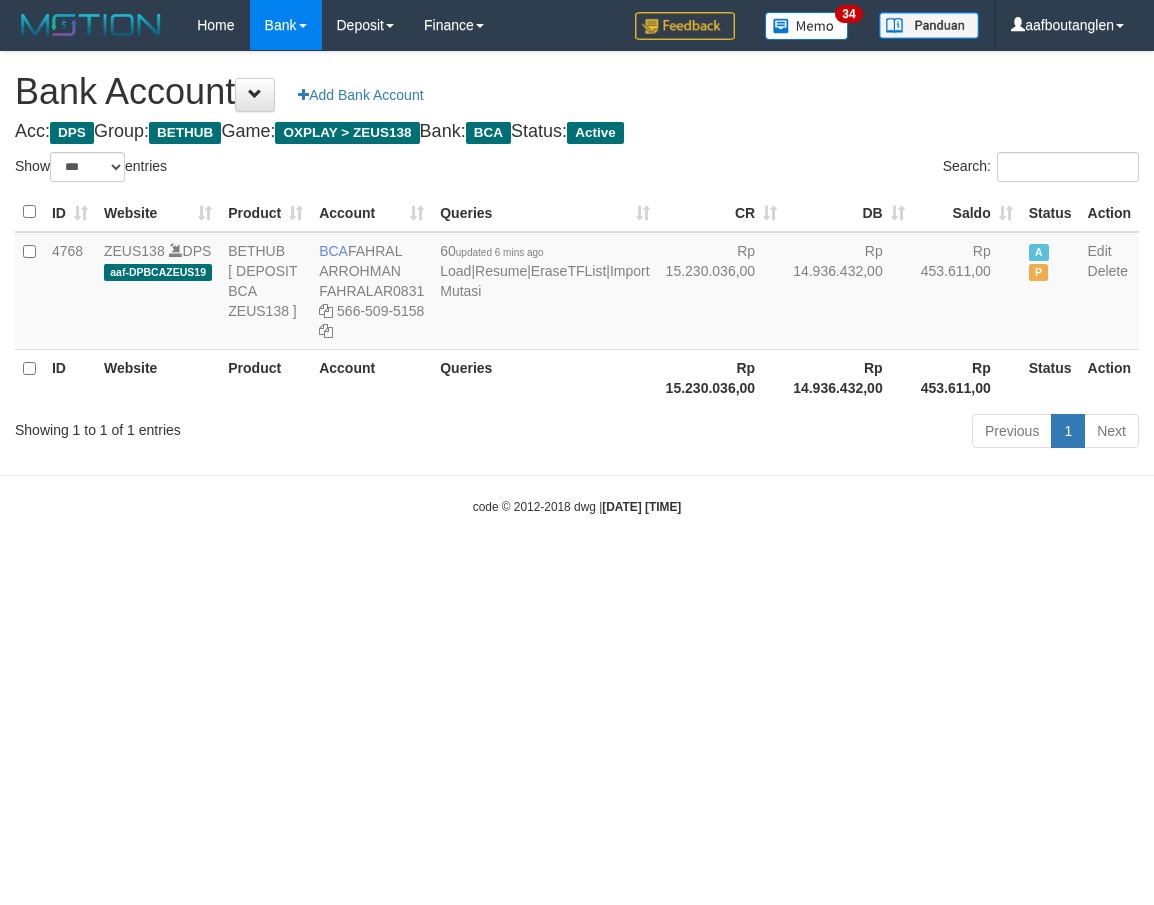 scroll, scrollTop: 0, scrollLeft: 0, axis: both 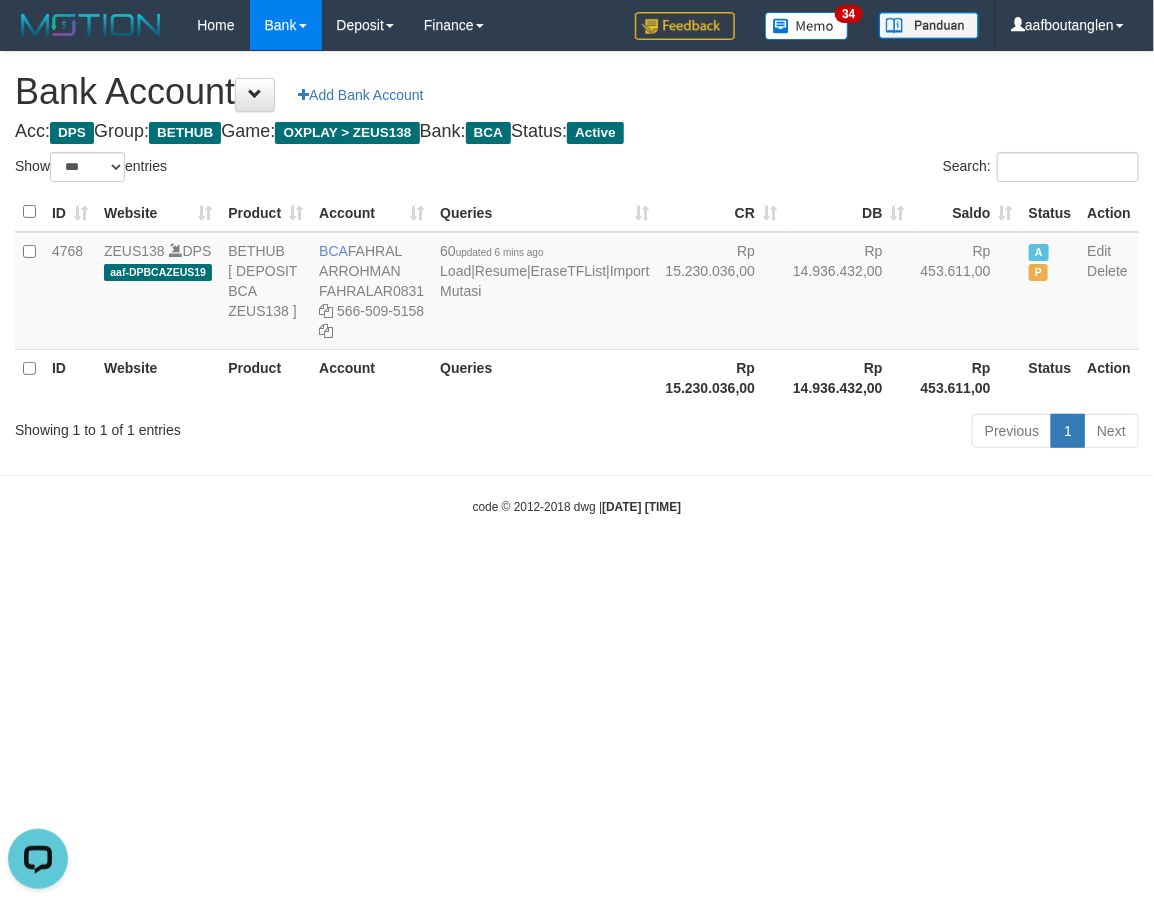 click on "Toggle navigation
Home
Bank
Account List
Deposit
DPS List
History
Note DPS
Finance
Financial Data
aafboutanglen
My Profile
Log Out
34" at bounding box center (577, 283) 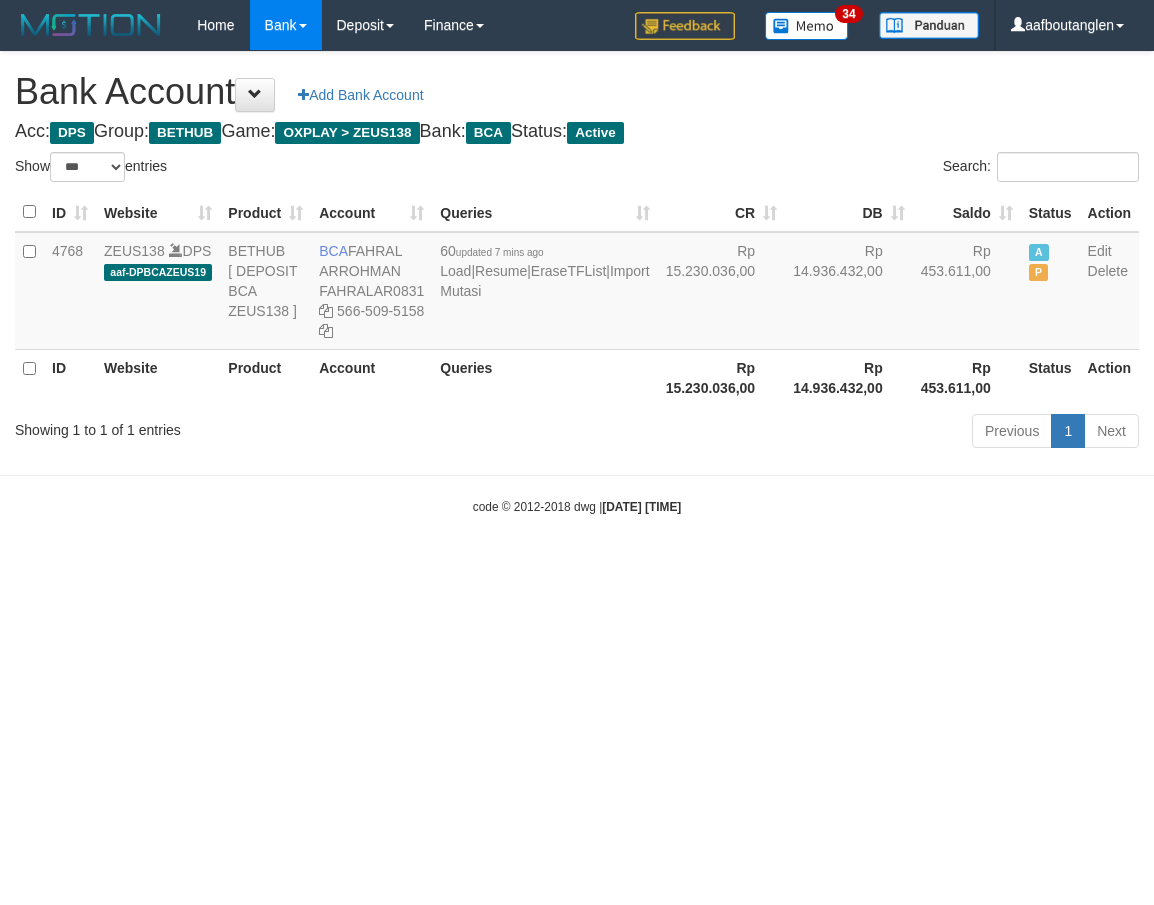 select on "***" 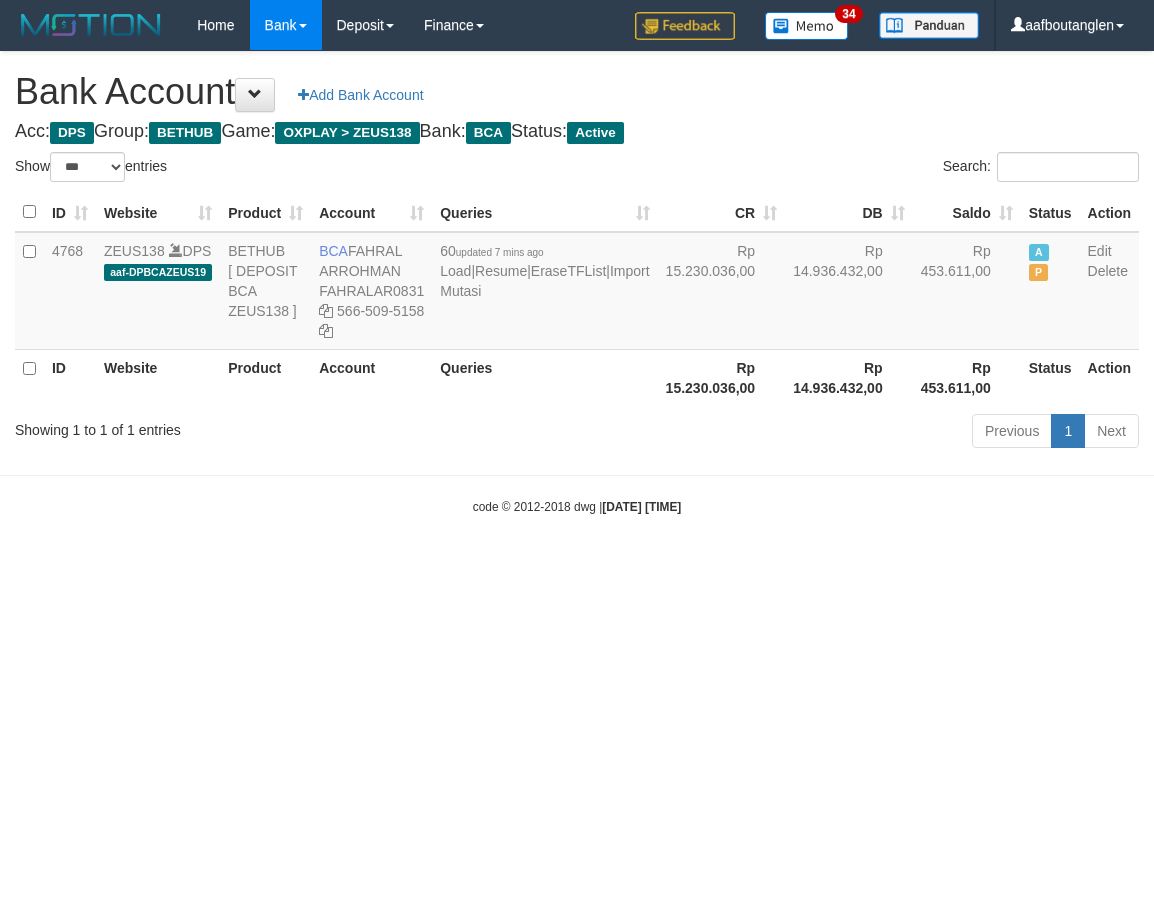 scroll, scrollTop: 0, scrollLeft: 0, axis: both 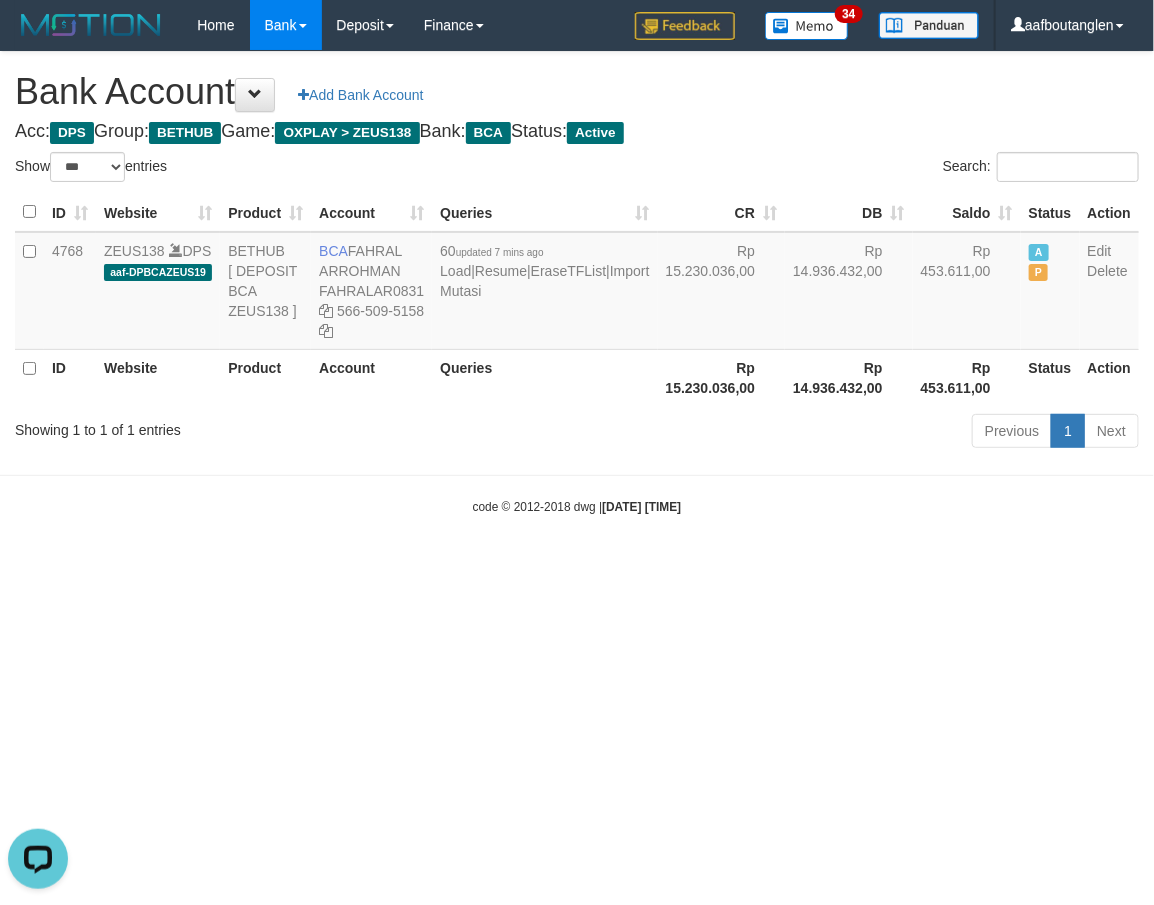 drag, startPoint x: 744, startPoint y: 665, endPoint x: 734, endPoint y: 663, distance: 10.198039 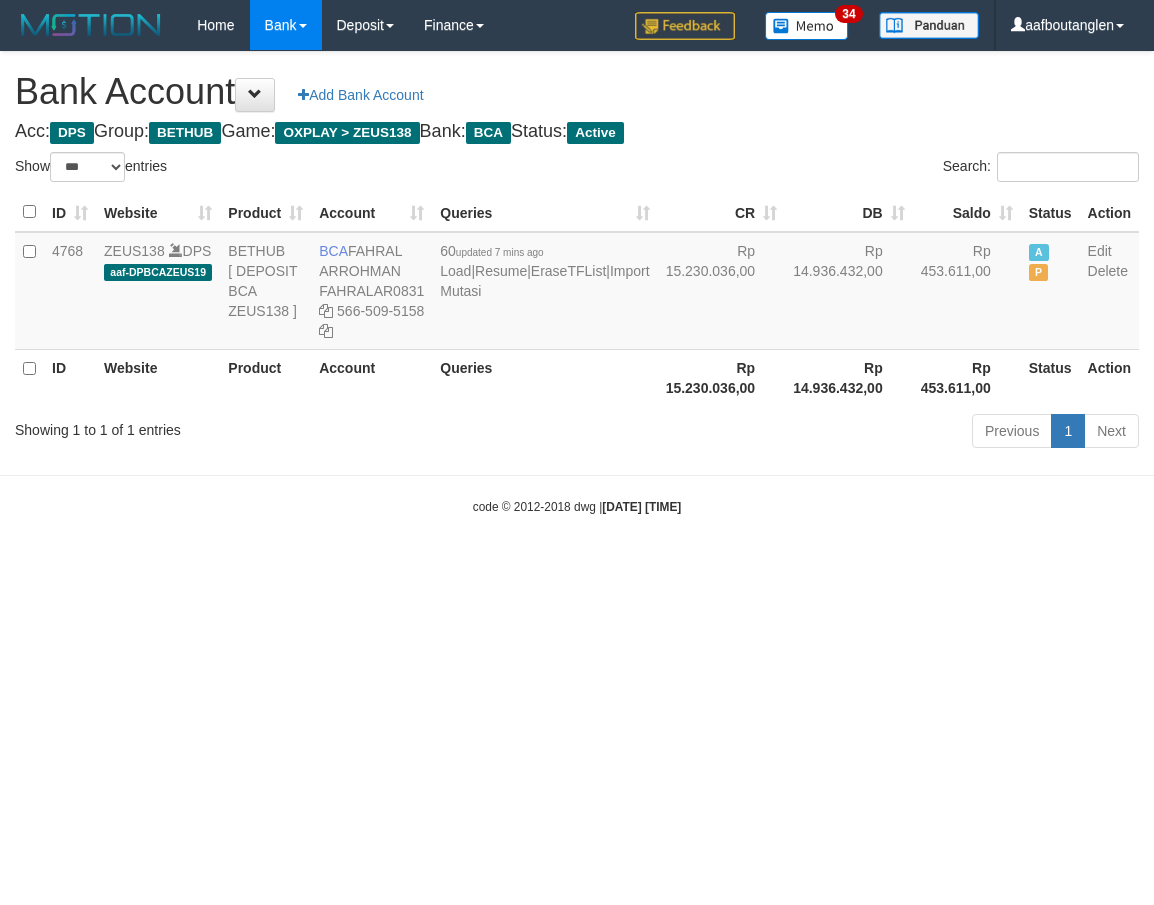 select on "***" 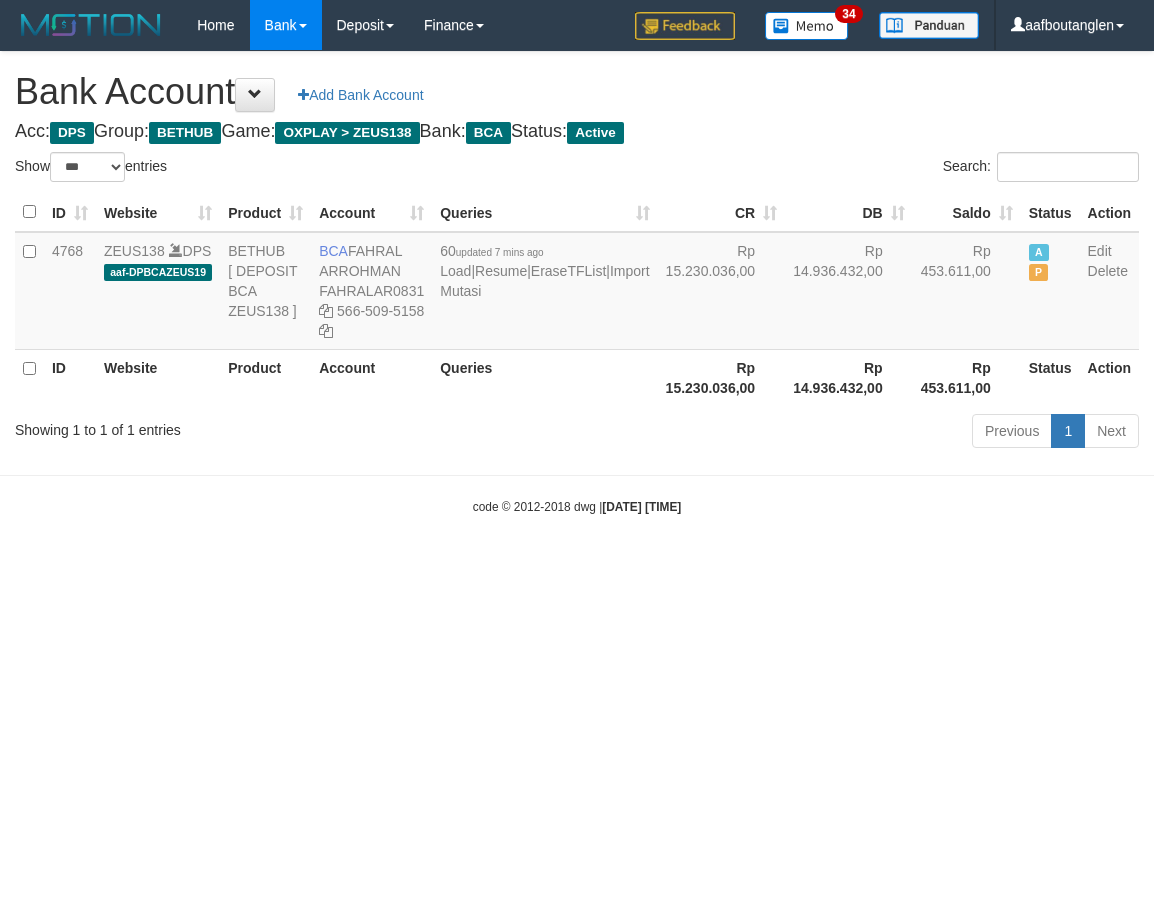 scroll, scrollTop: 0, scrollLeft: 0, axis: both 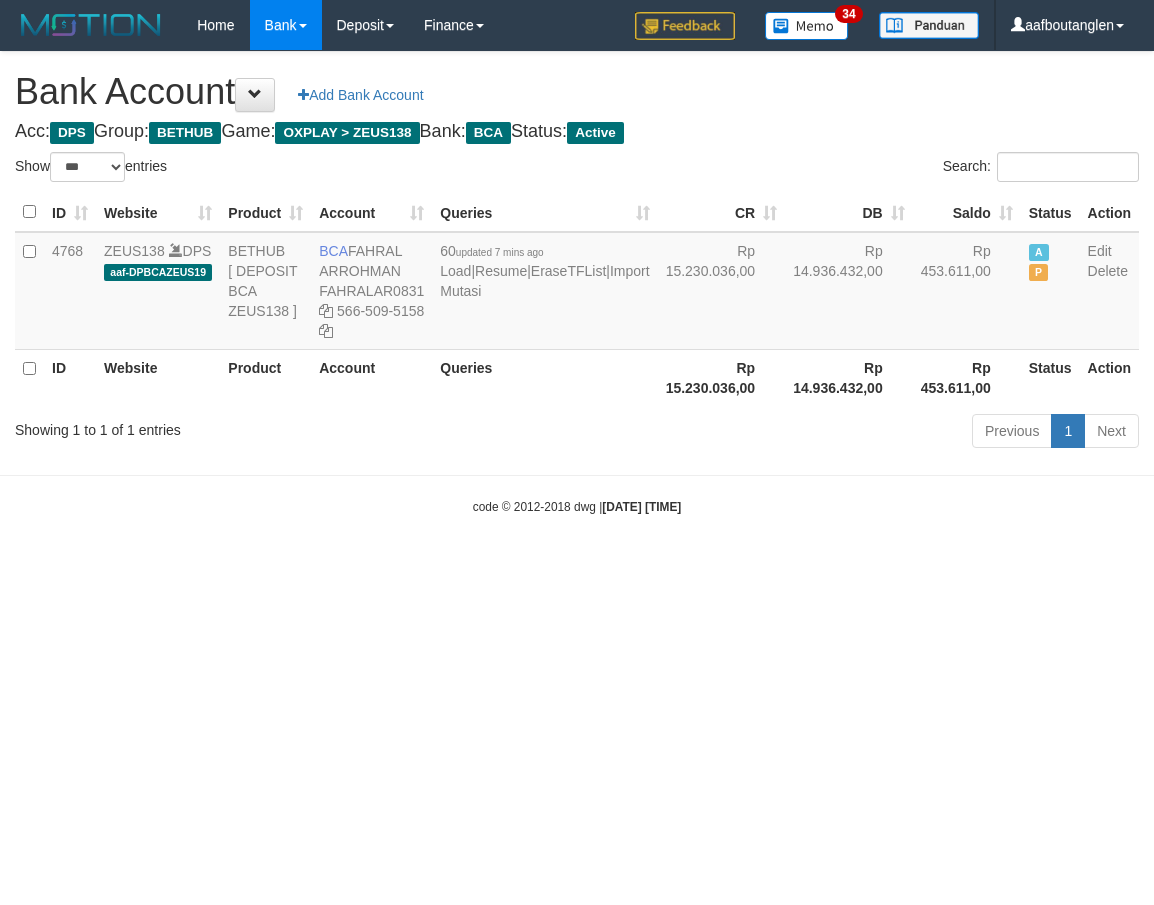 select on "***" 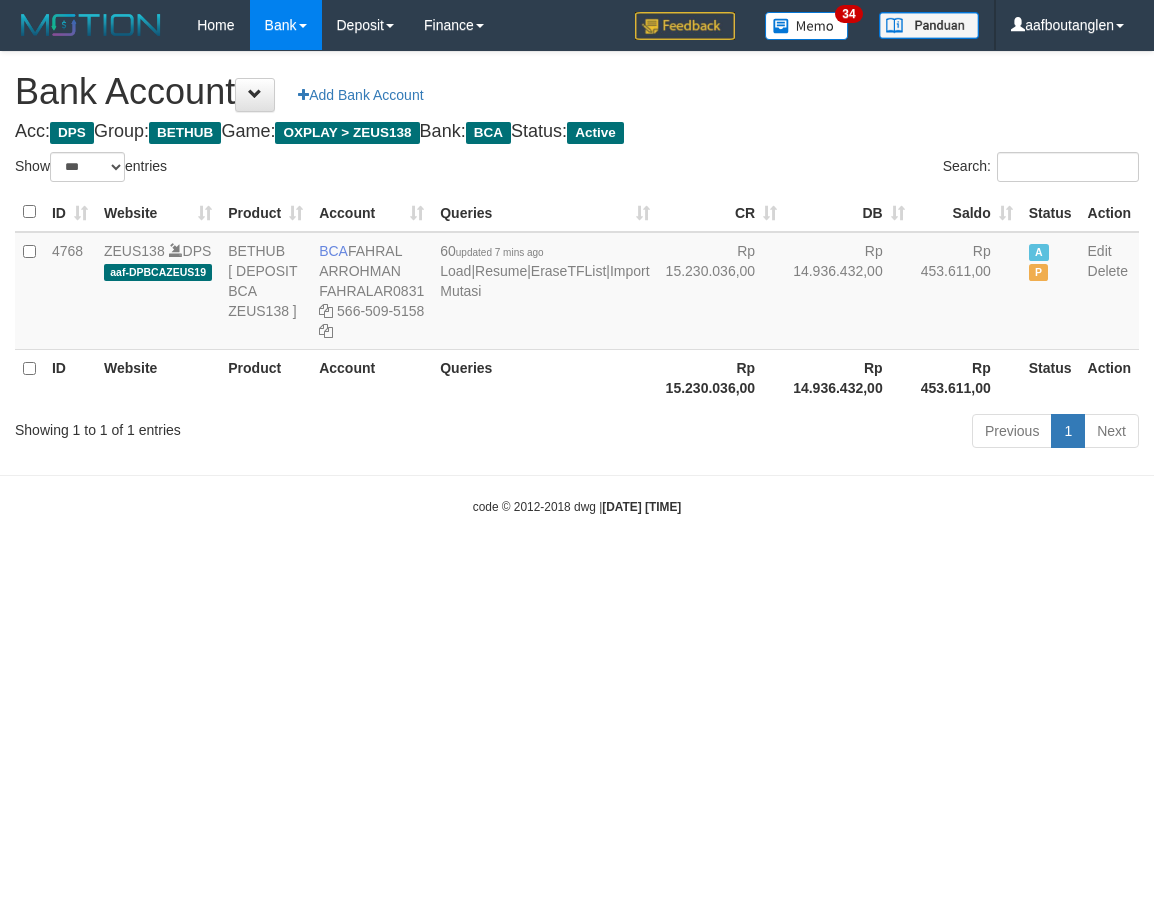 scroll, scrollTop: 0, scrollLeft: 0, axis: both 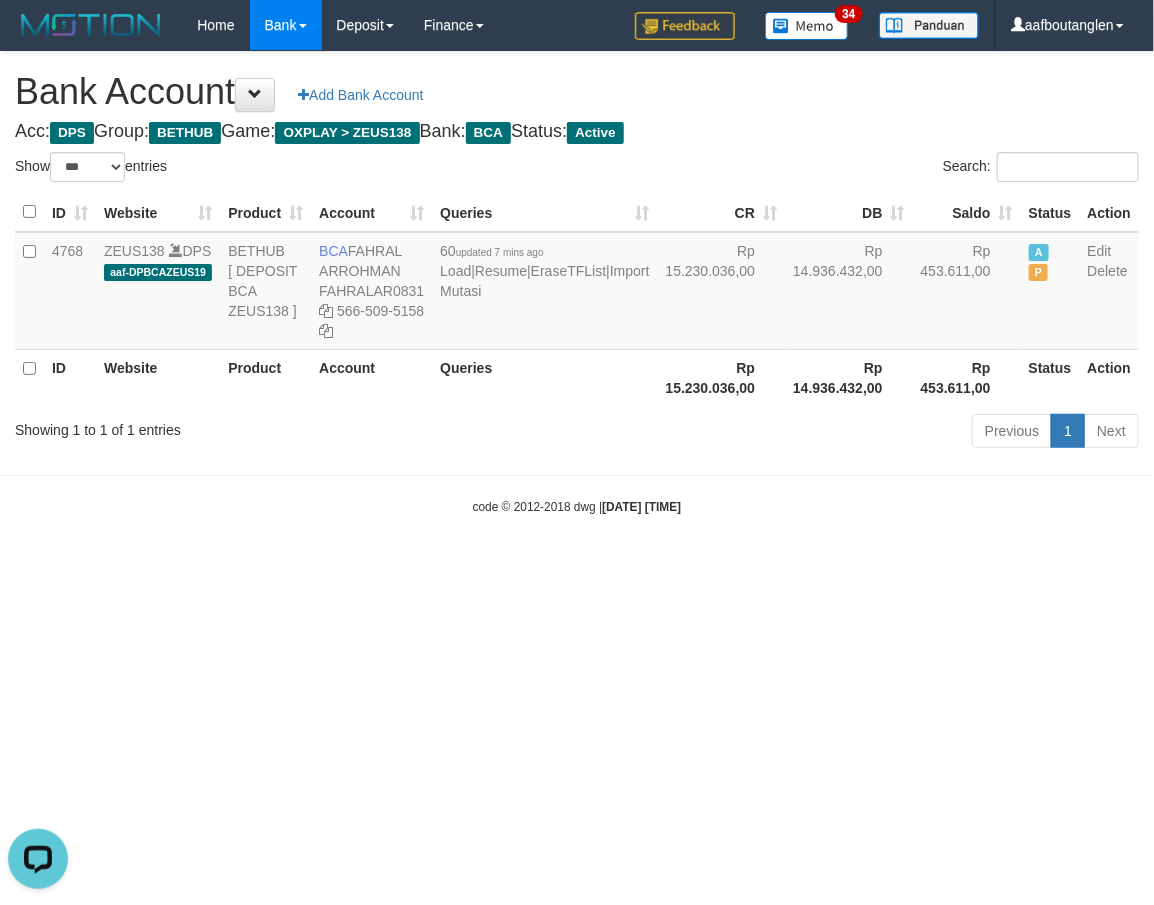 drag, startPoint x: 120, startPoint y: 520, endPoint x: 134, endPoint y: 525, distance: 14.866069 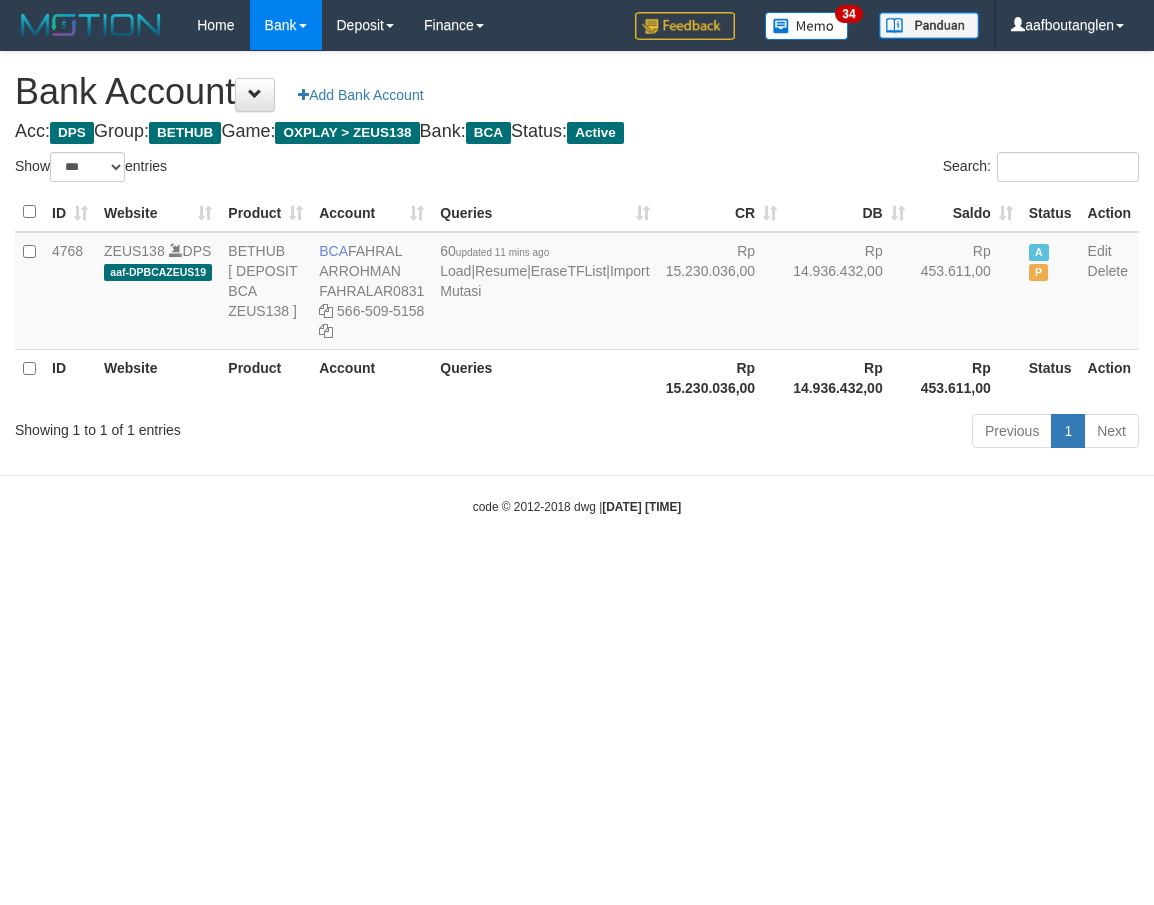 select on "***" 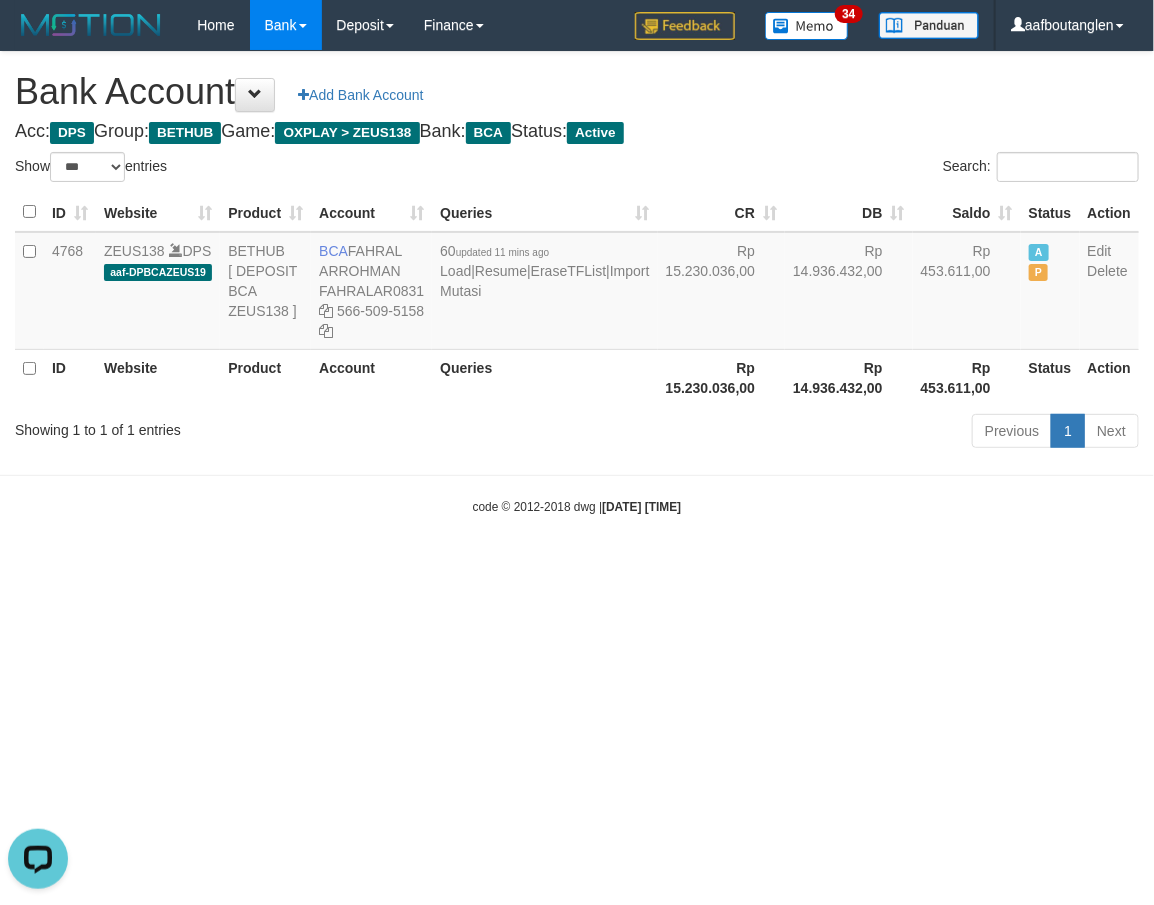 scroll, scrollTop: 0, scrollLeft: 0, axis: both 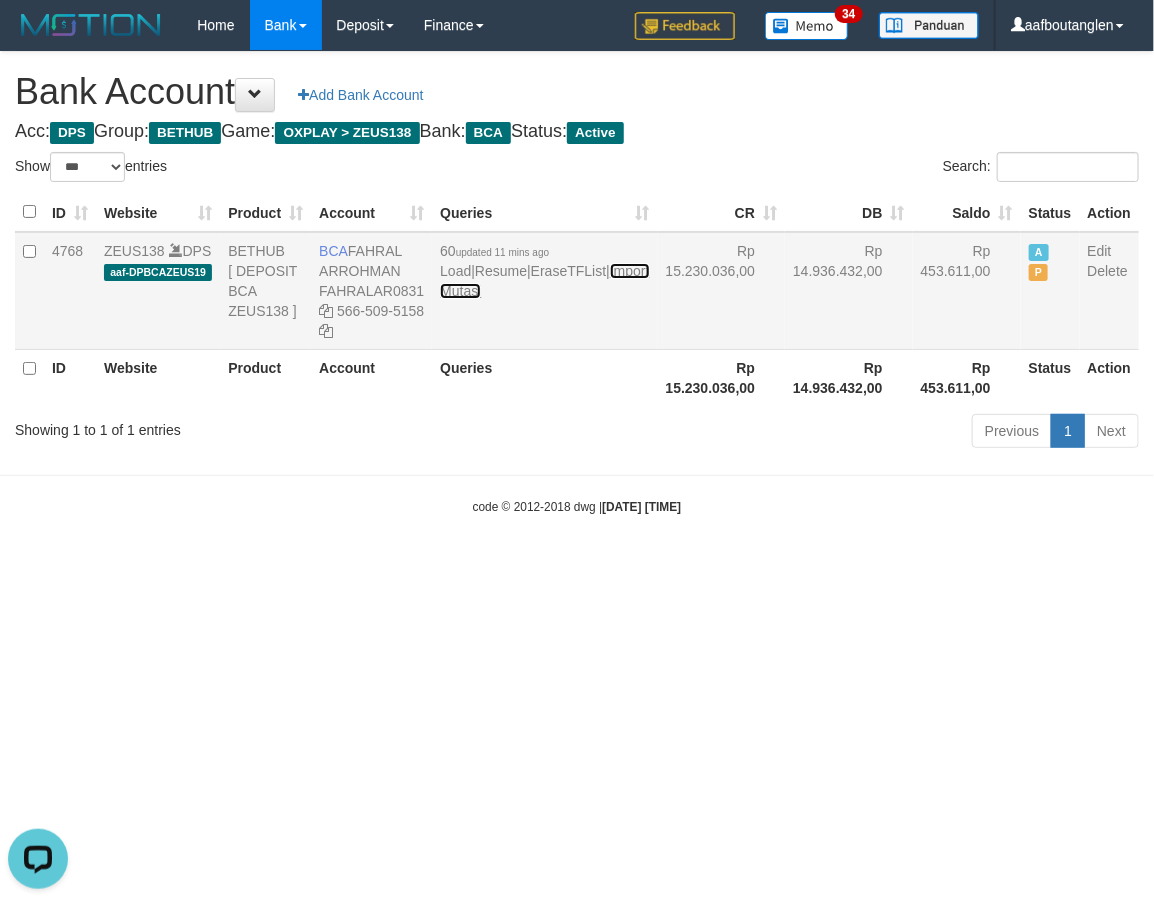 click on "Import Mutasi" at bounding box center [544, 281] 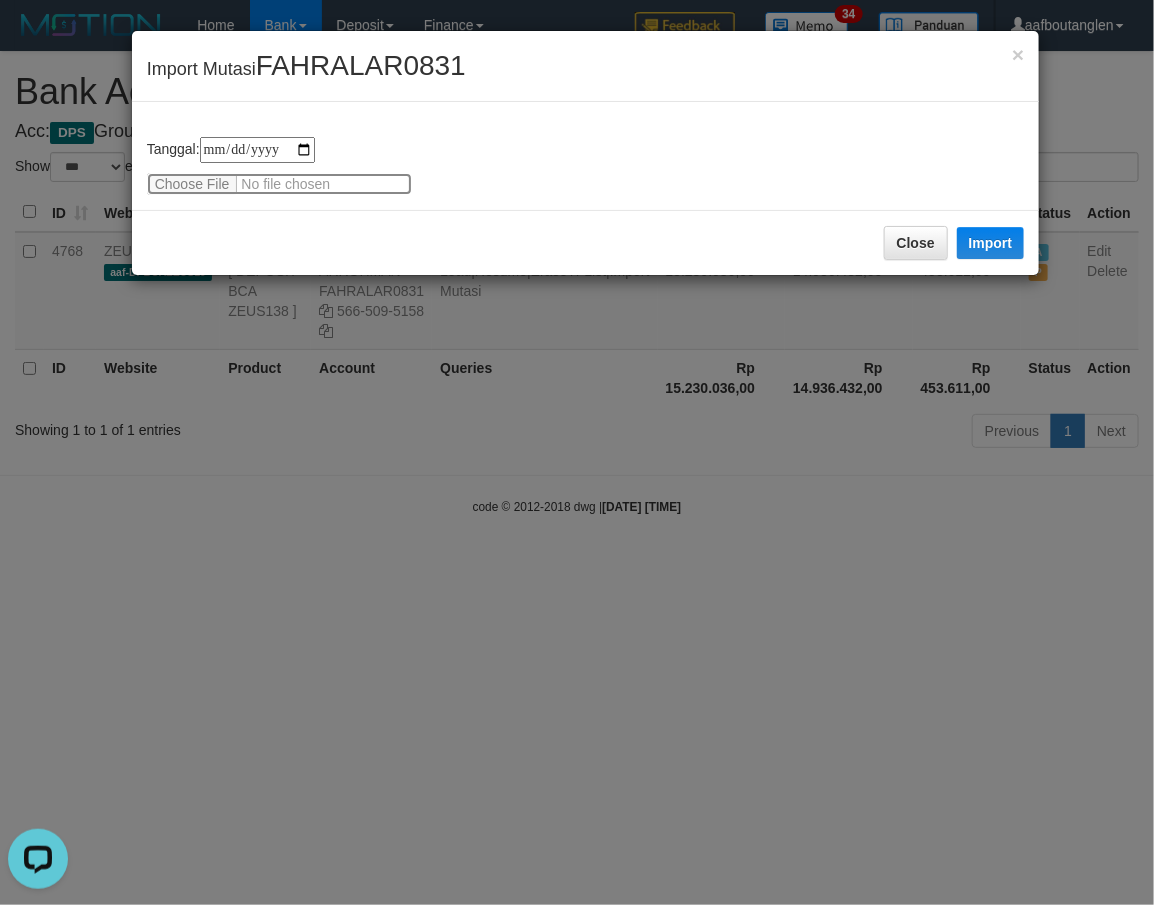 click at bounding box center [279, 184] 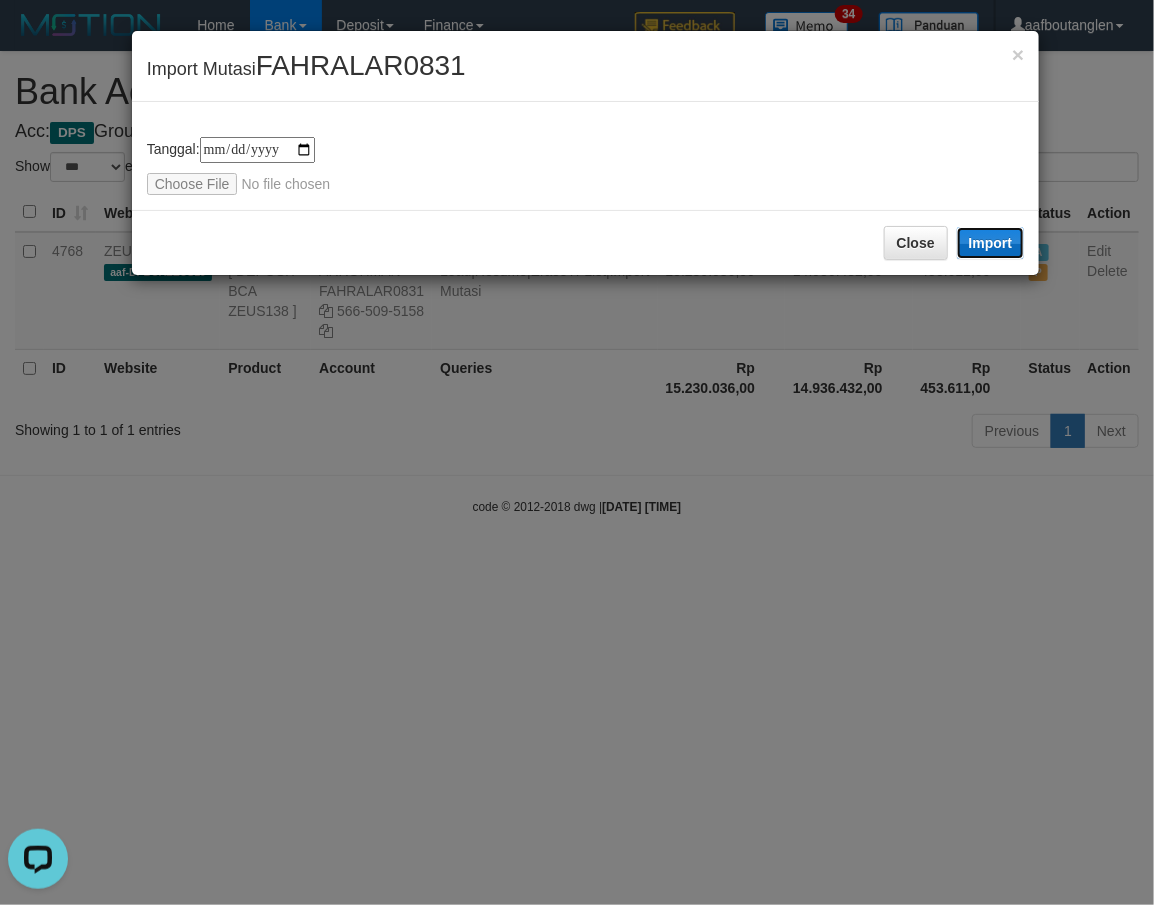 click on "Import" at bounding box center [991, 243] 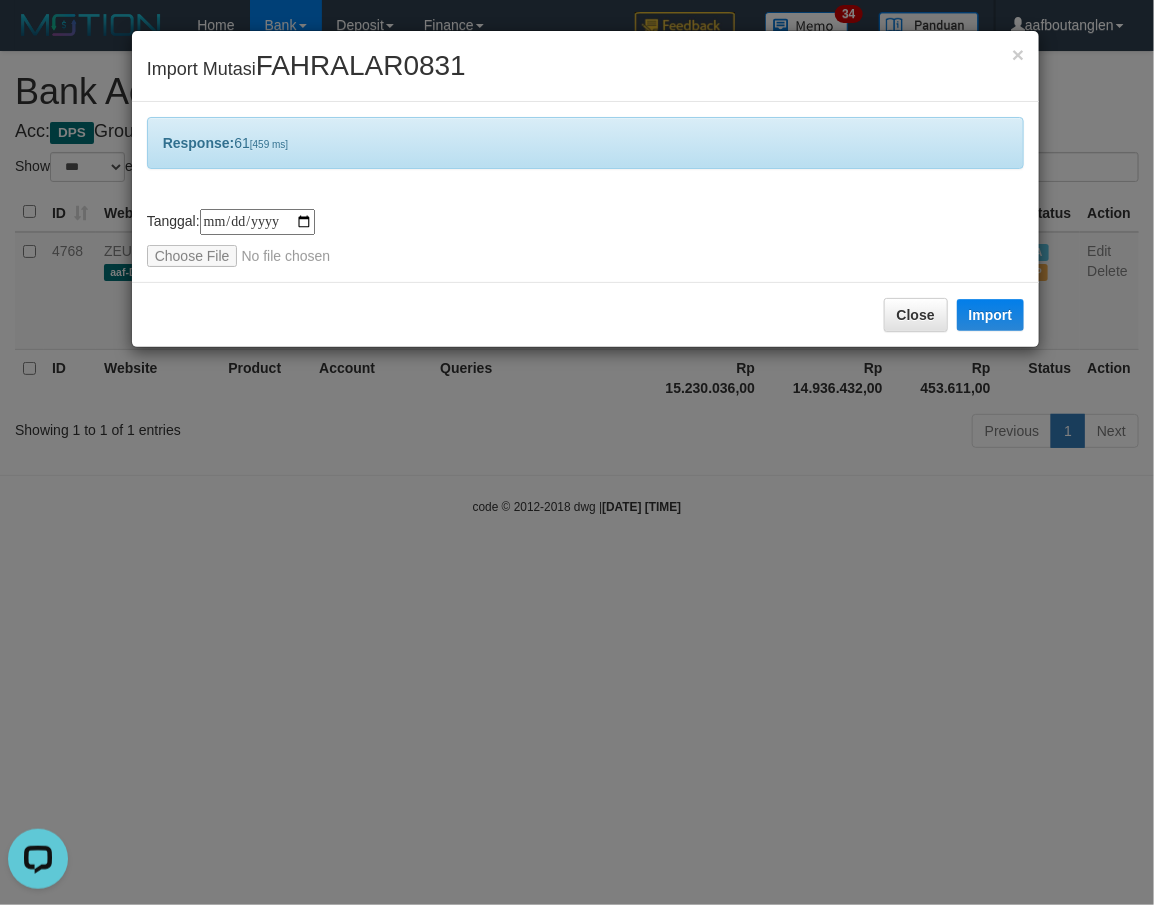 click on "Close
Import" at bounding box center [586, 314] 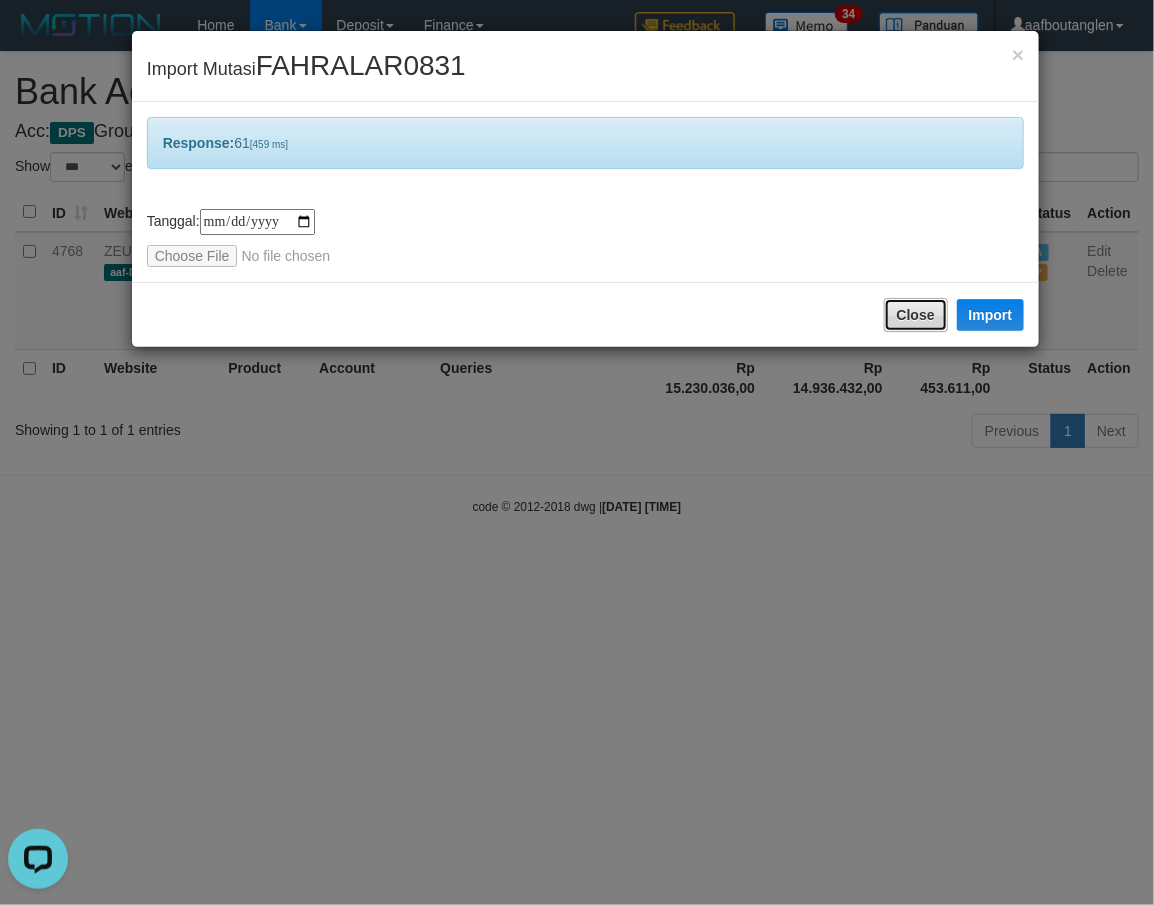 click on "Close" at bounding box center [916, 315] 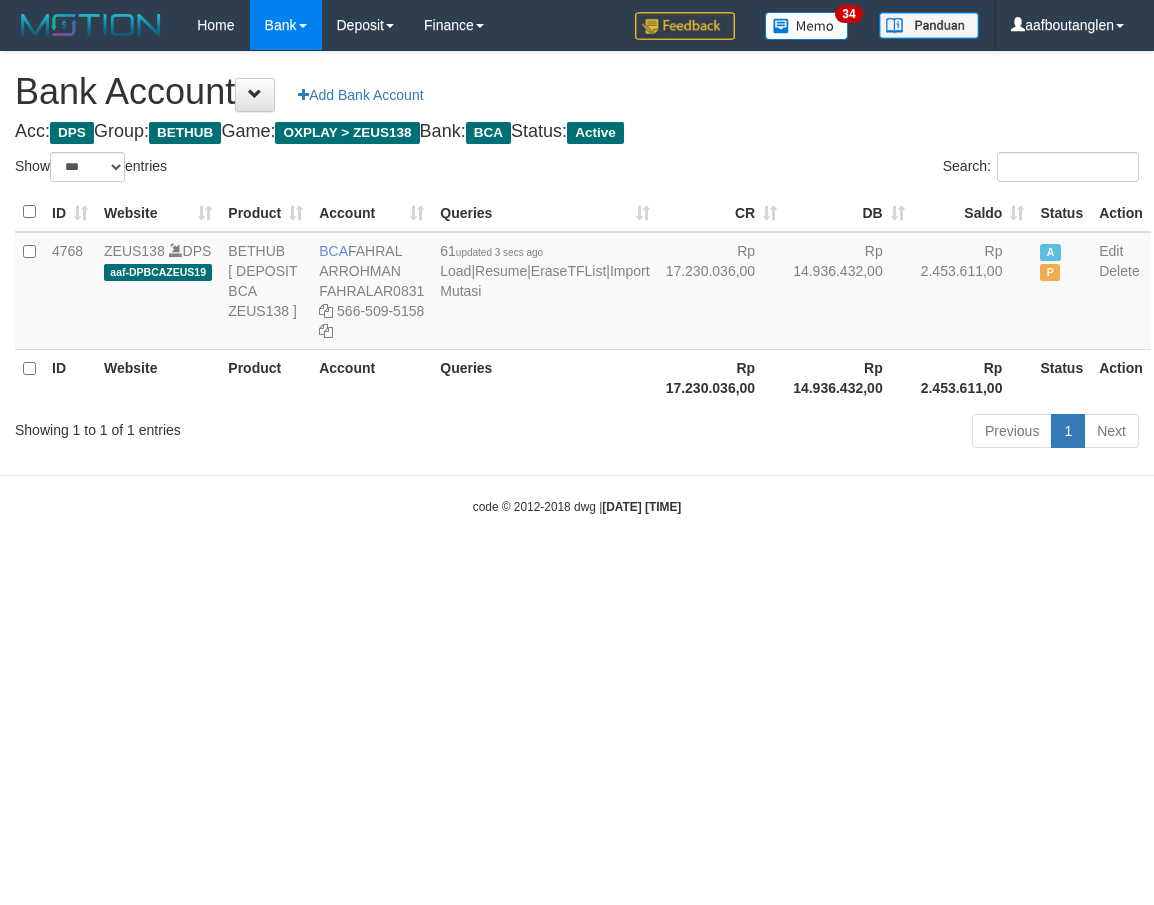 select on "***" 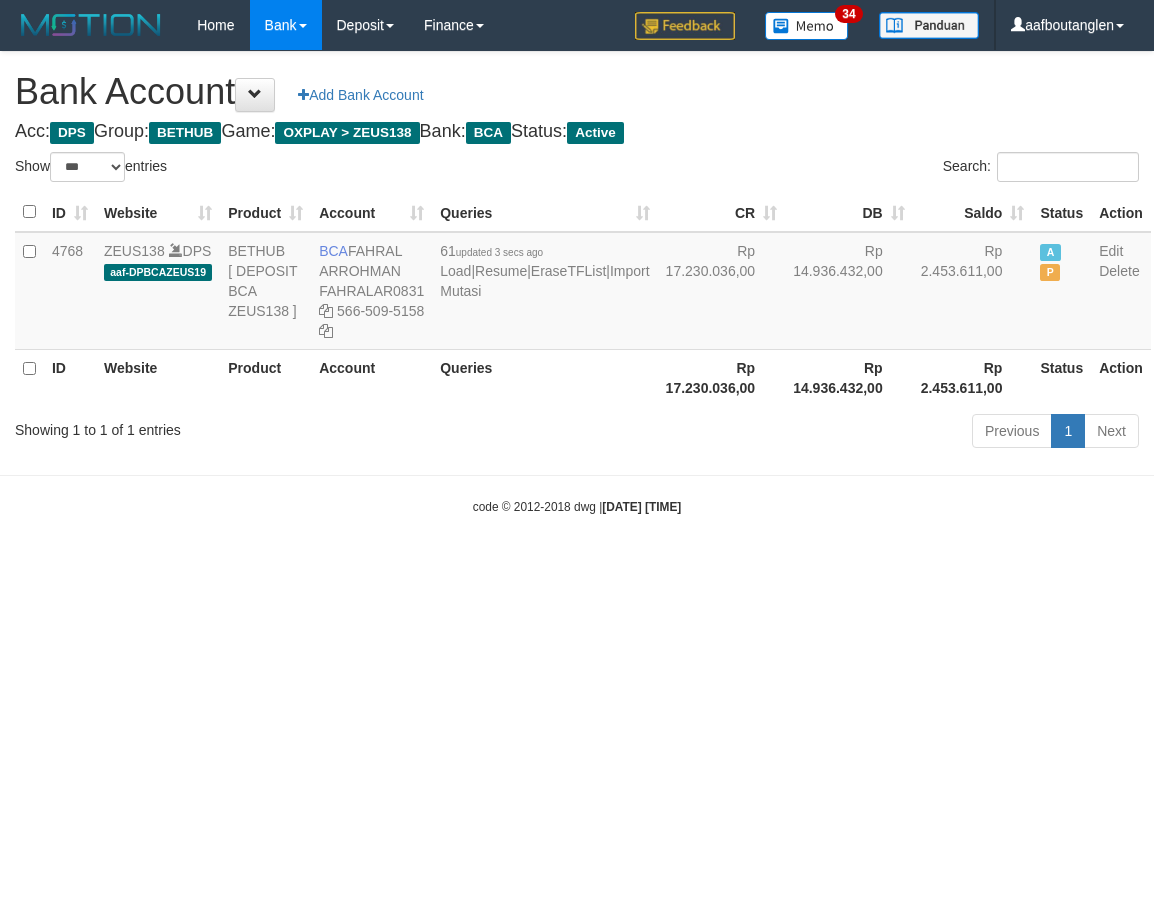 scroll, scrollTop: 0, scrollLeft: 0, axis: both 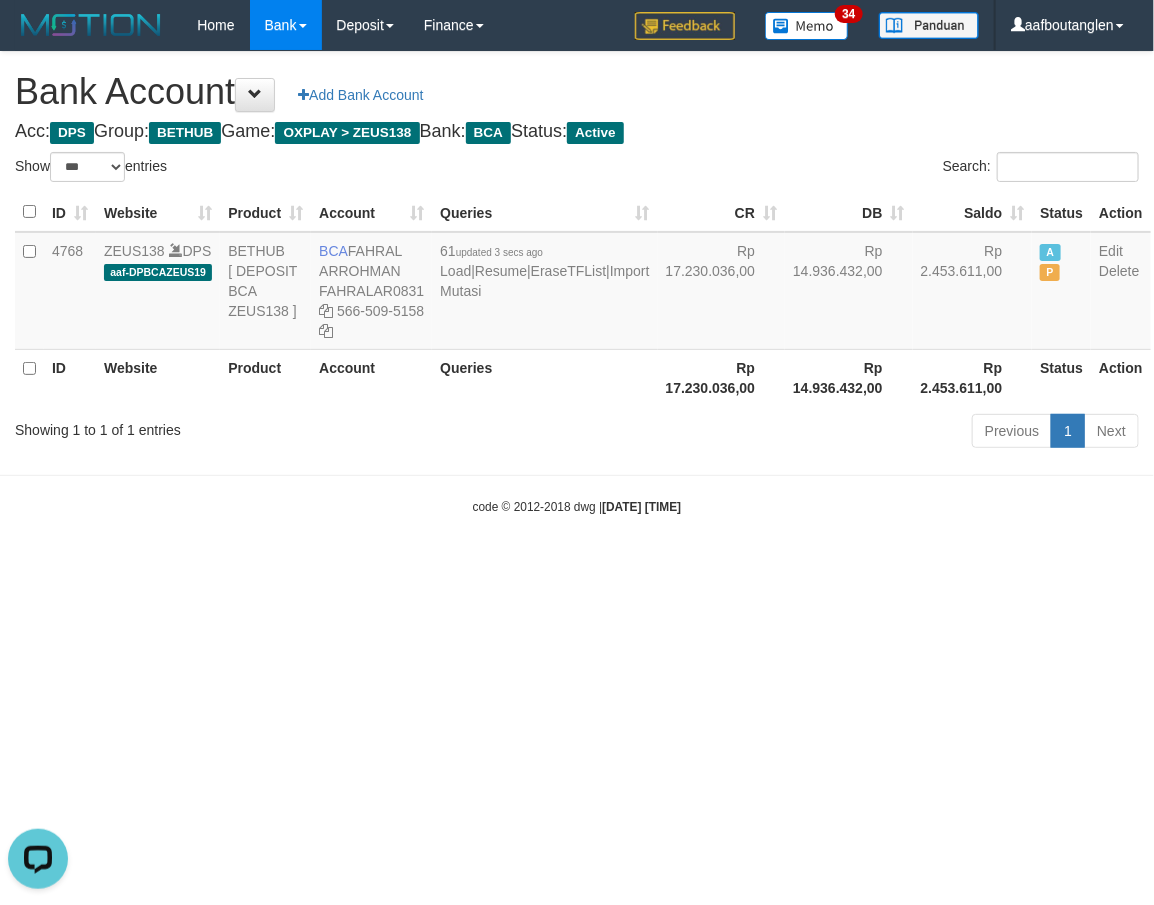 click on "Toggle navigation
Home
Bank
Account List
Deposit
DPS List
History
Note DPS
Finance
Financial Data
aafboutanglen
My Profile
Log Out
34" at bounding box center [577, 283] 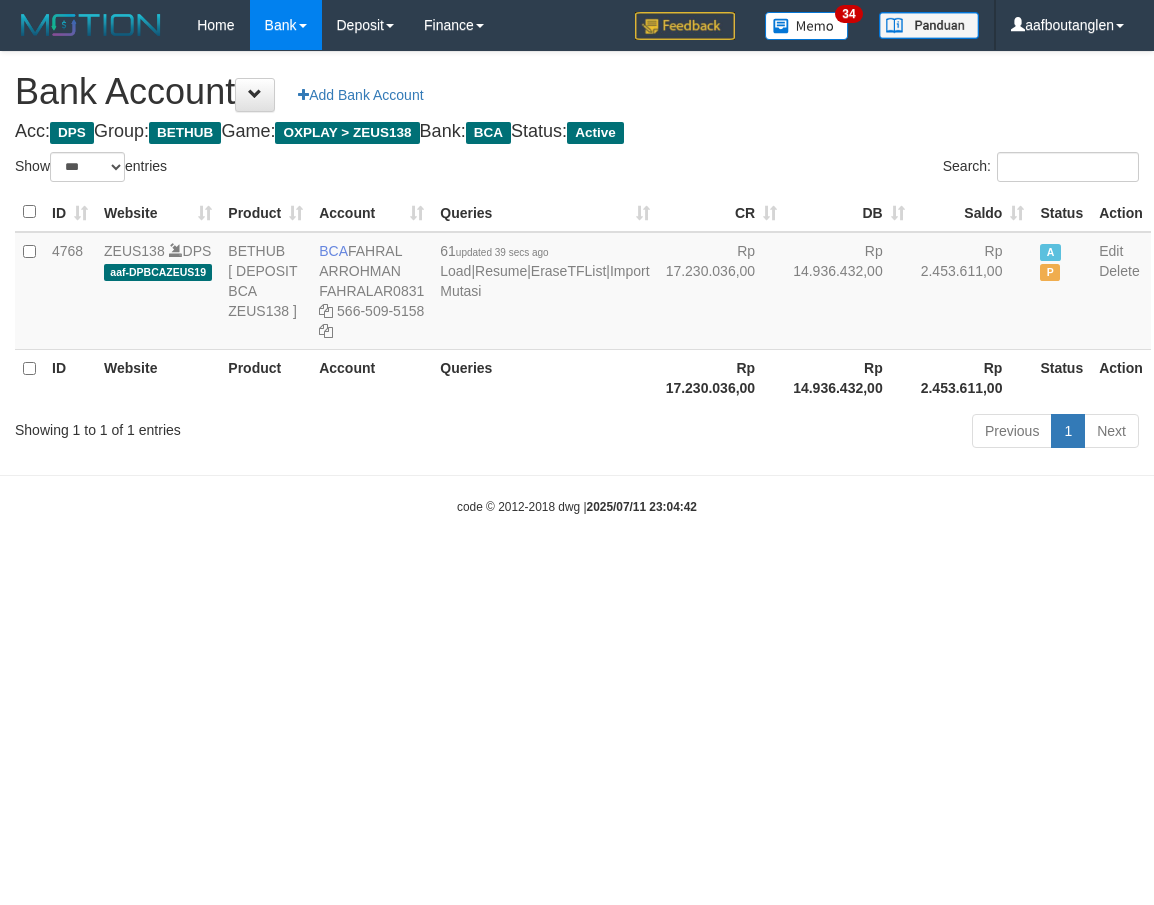 select on "***" 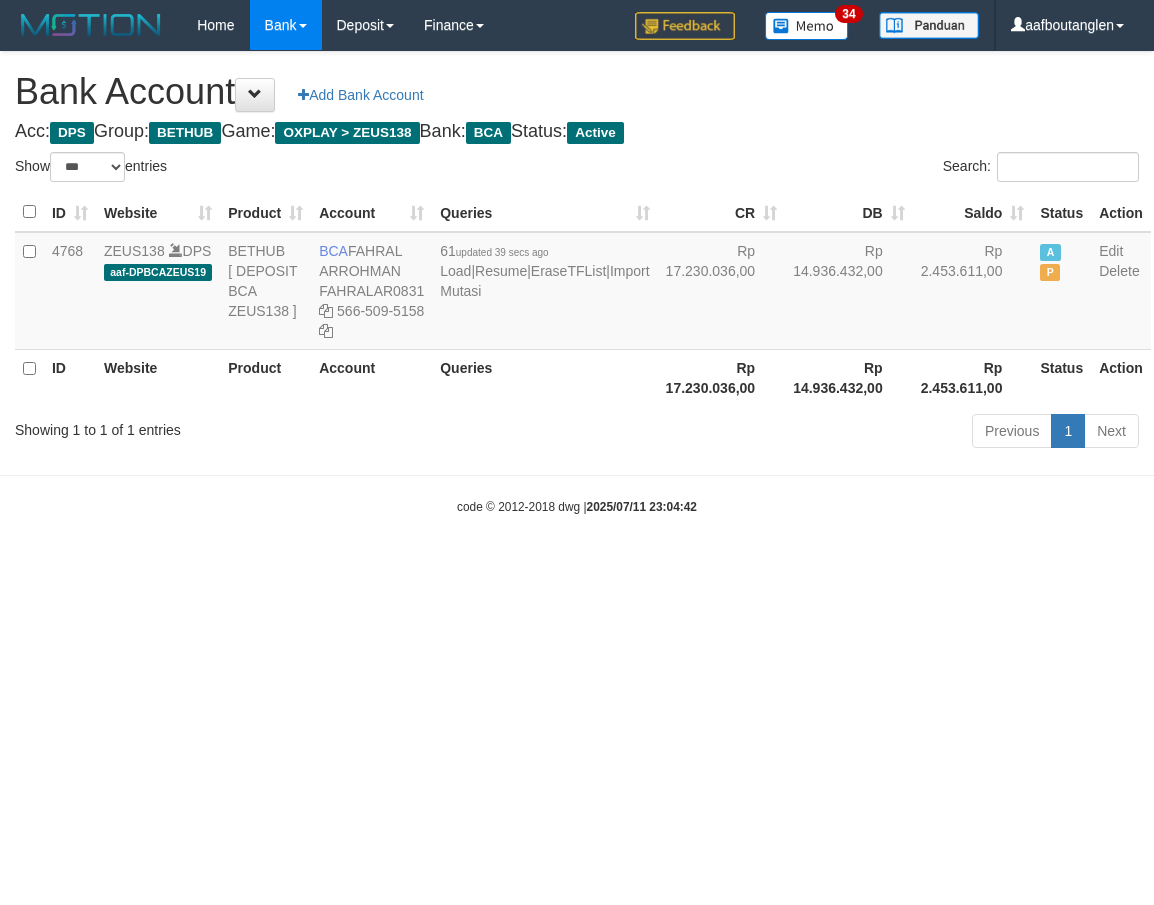 scroll, scrollTop: 0, scrollLeft: 0, axis: both 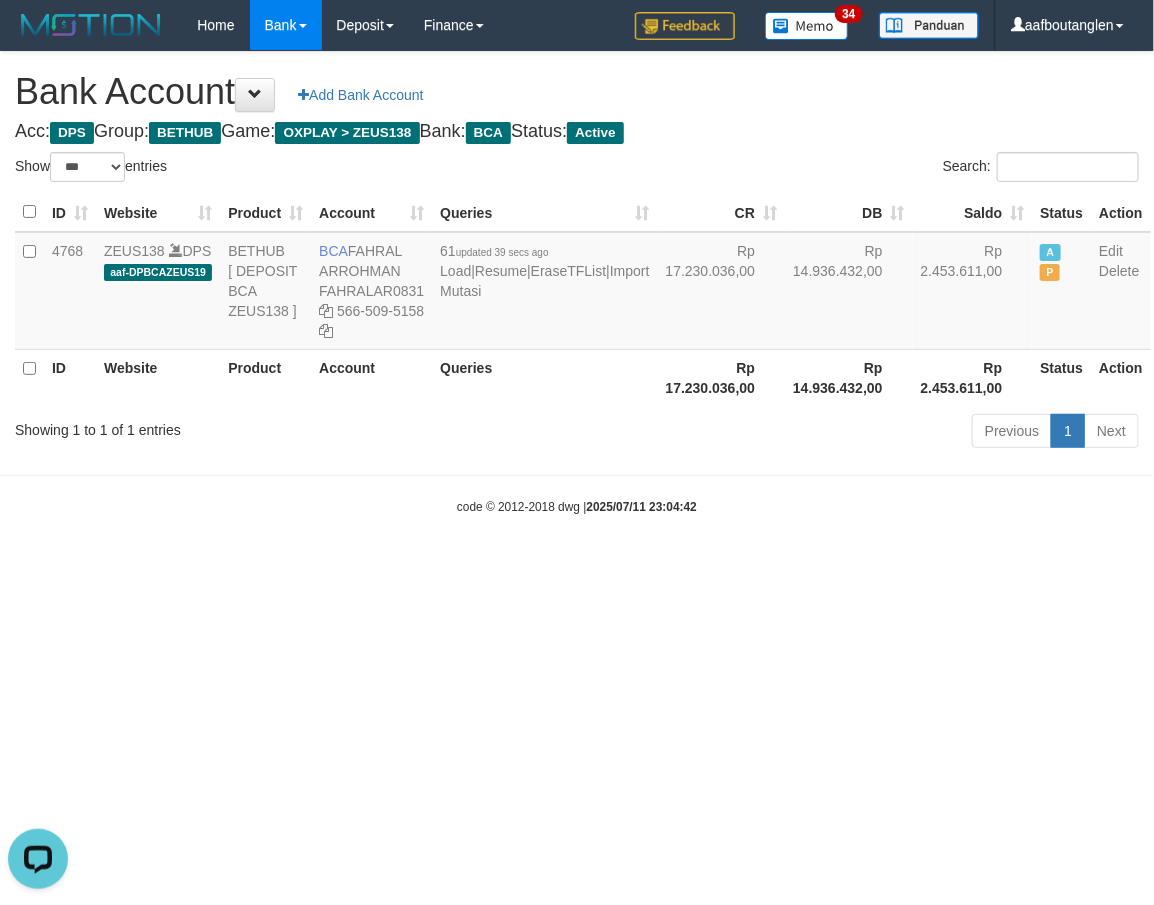 click on "Toggle navigation
Home
Bank
Account List
Deposit
DPS List
History
Note DPS
Finance
Financial Data
aafboutanglen
My Profile
Log Out
34" at bounding box center (577, 283) 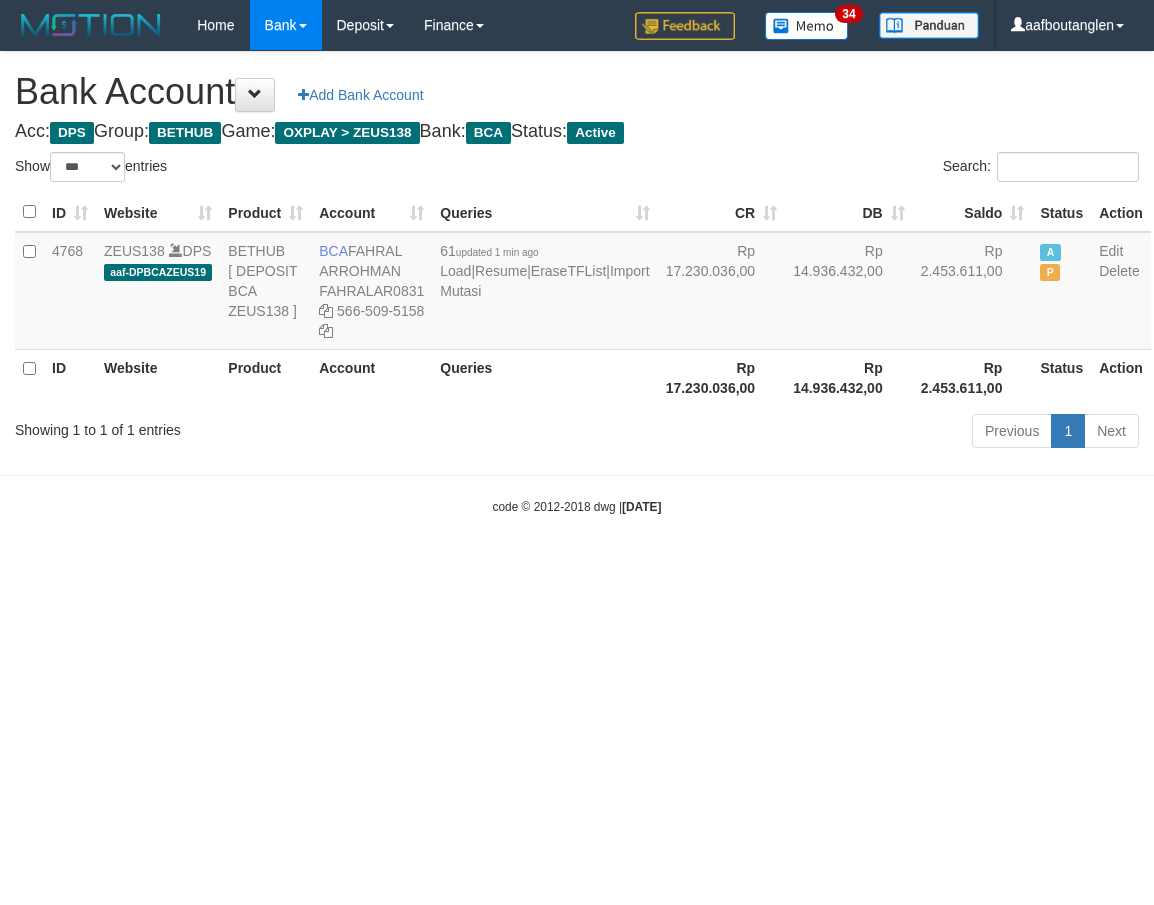 select on "***" 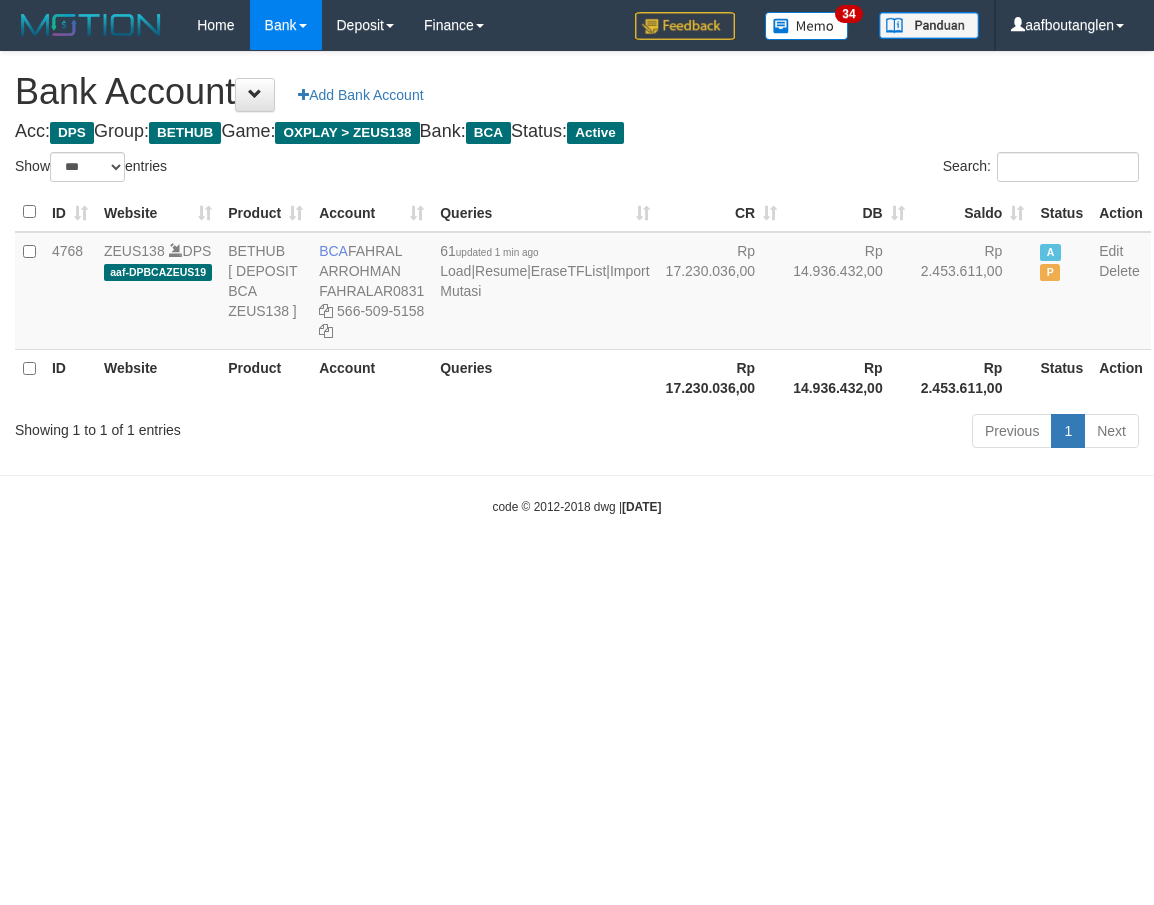 scroll, scrollTop: 0, scrollLeft: 0, axis: both 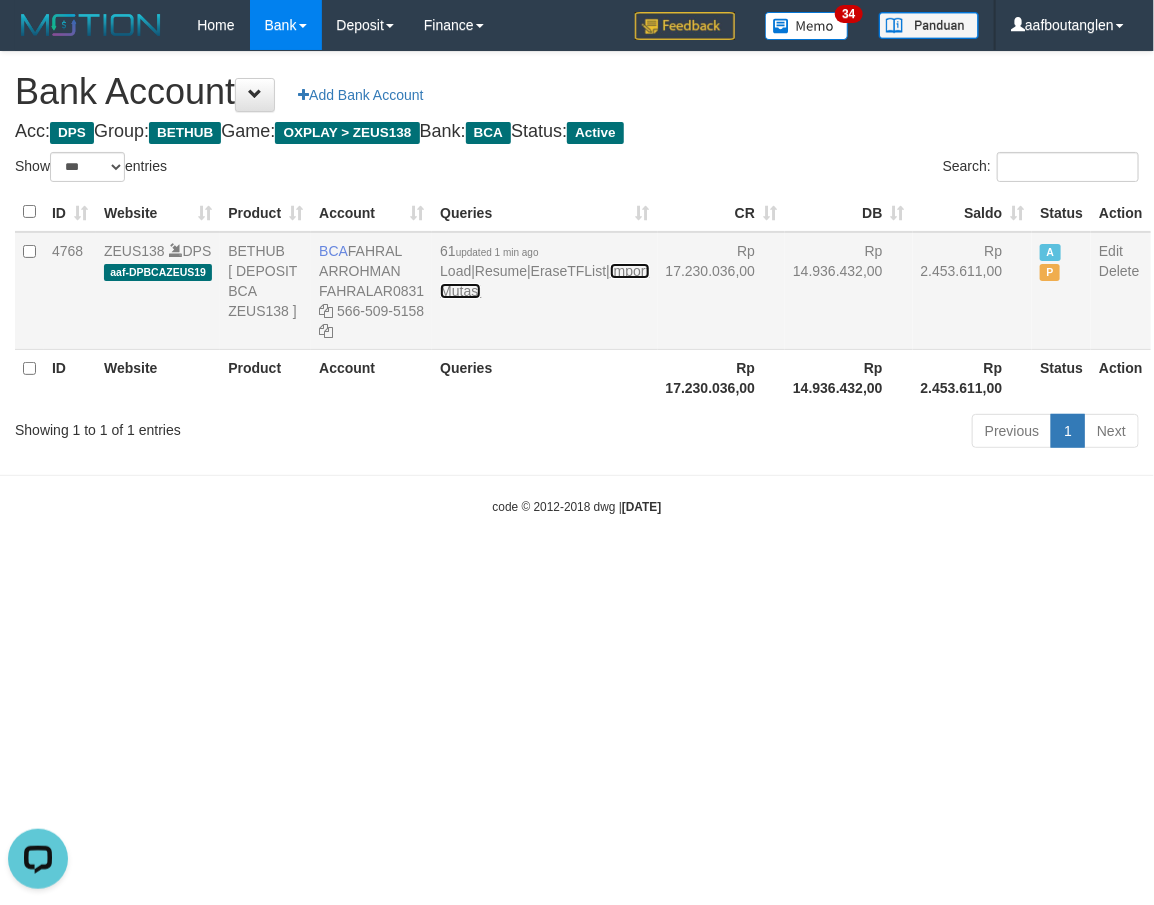 click on "Import Mutasi" at bounding box center (544, 281) 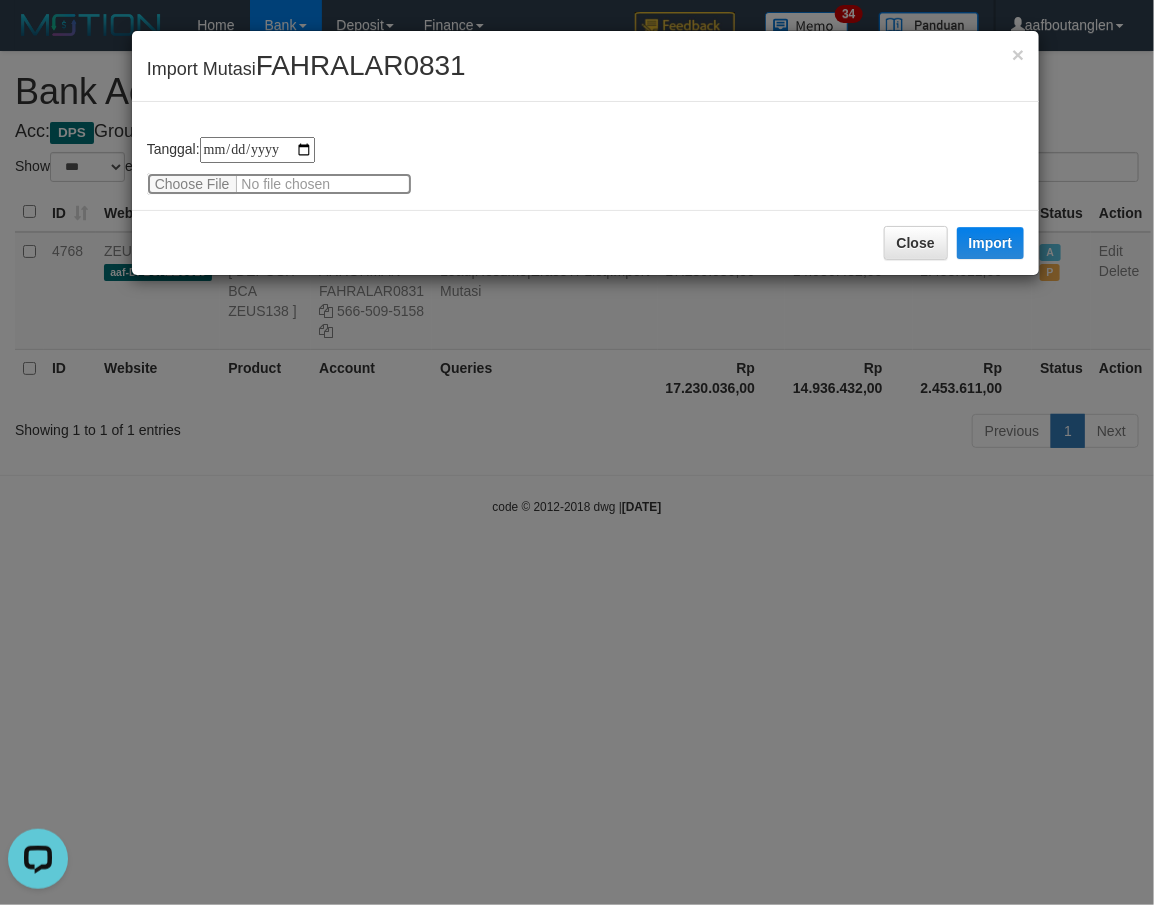 click at bounding box center (279, 184) 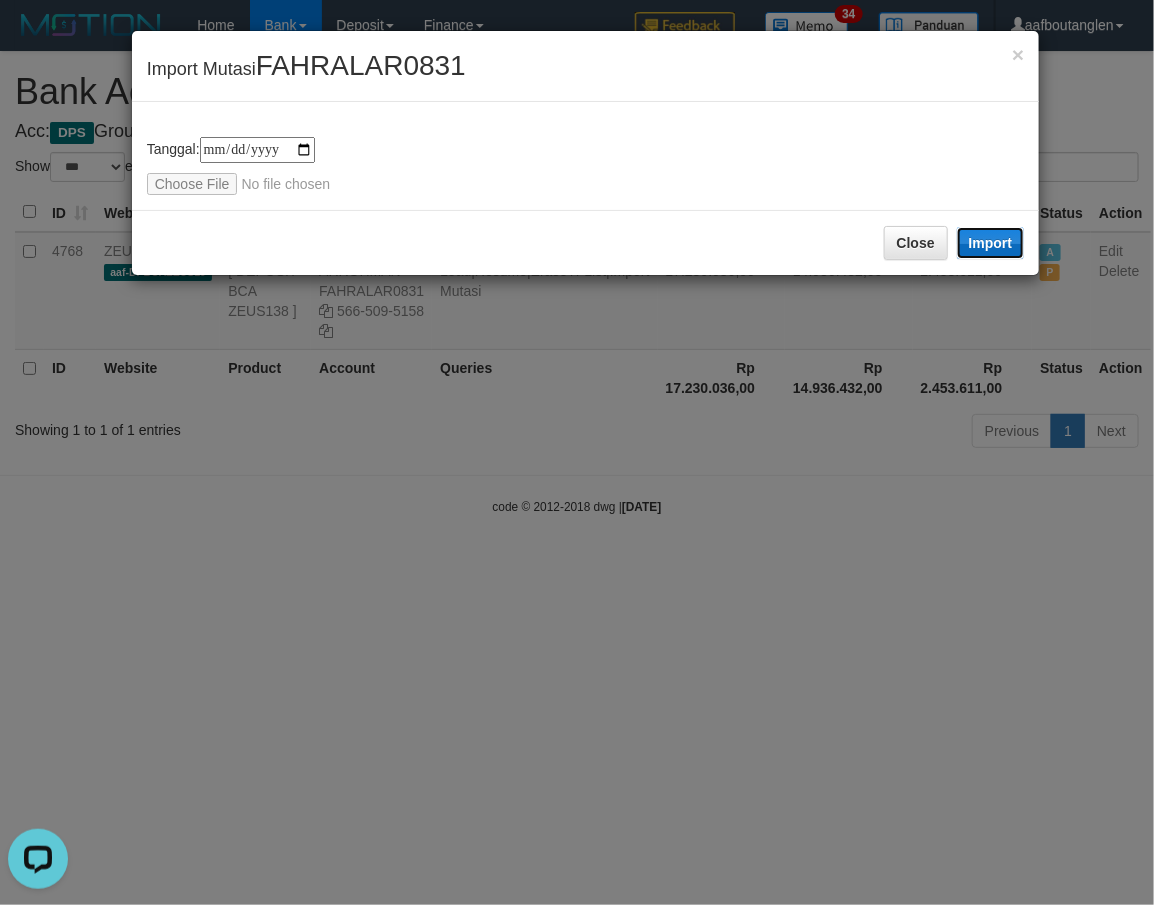 click on "Import" at bounding box center [991, 243] 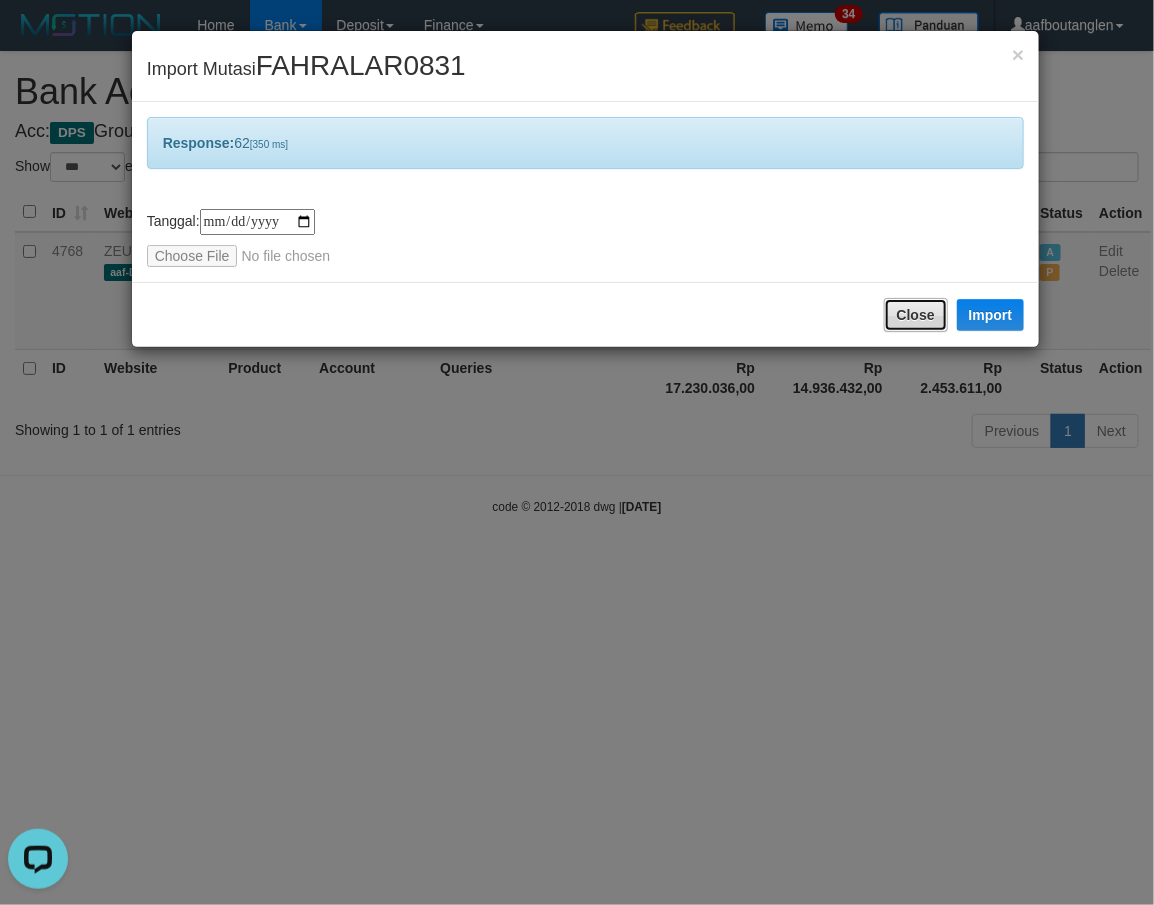 click on "Close" at bounding box center [916, 315] 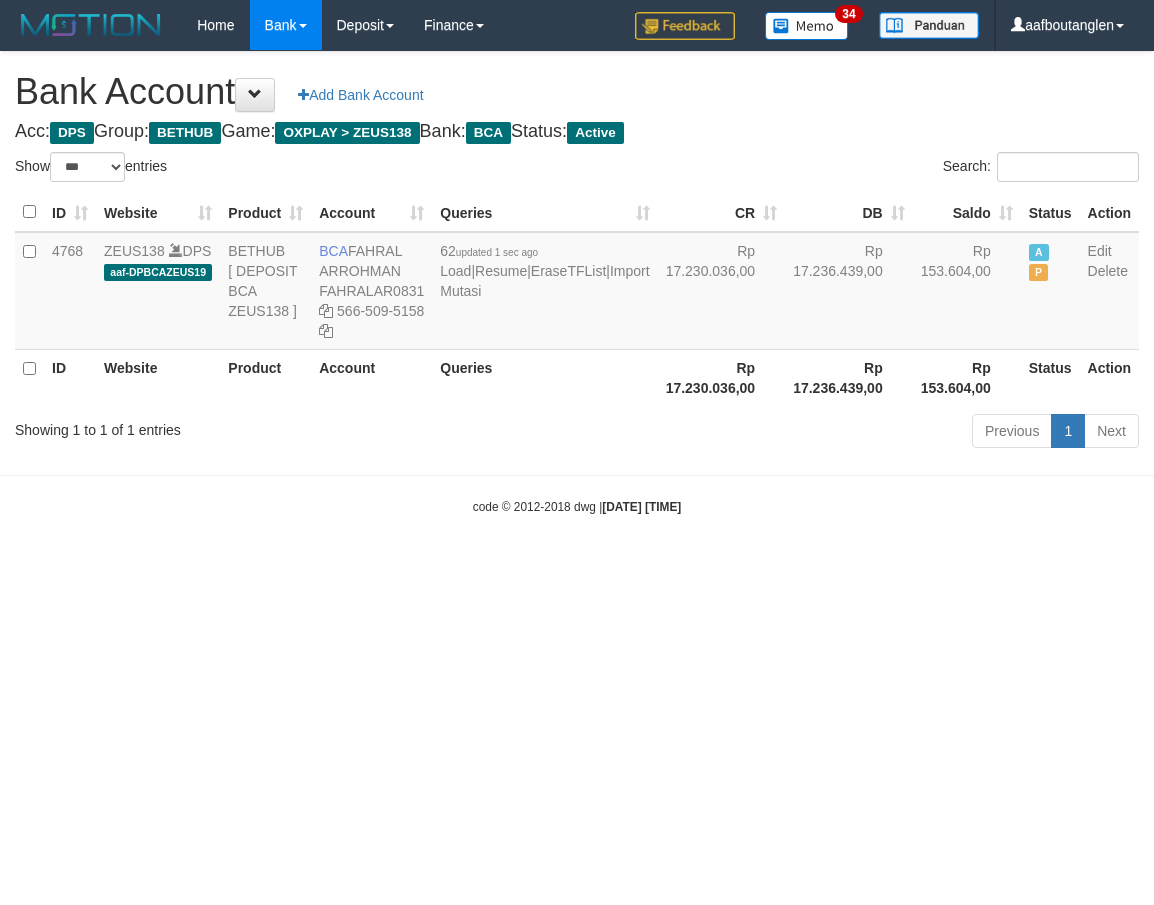 select on "***" 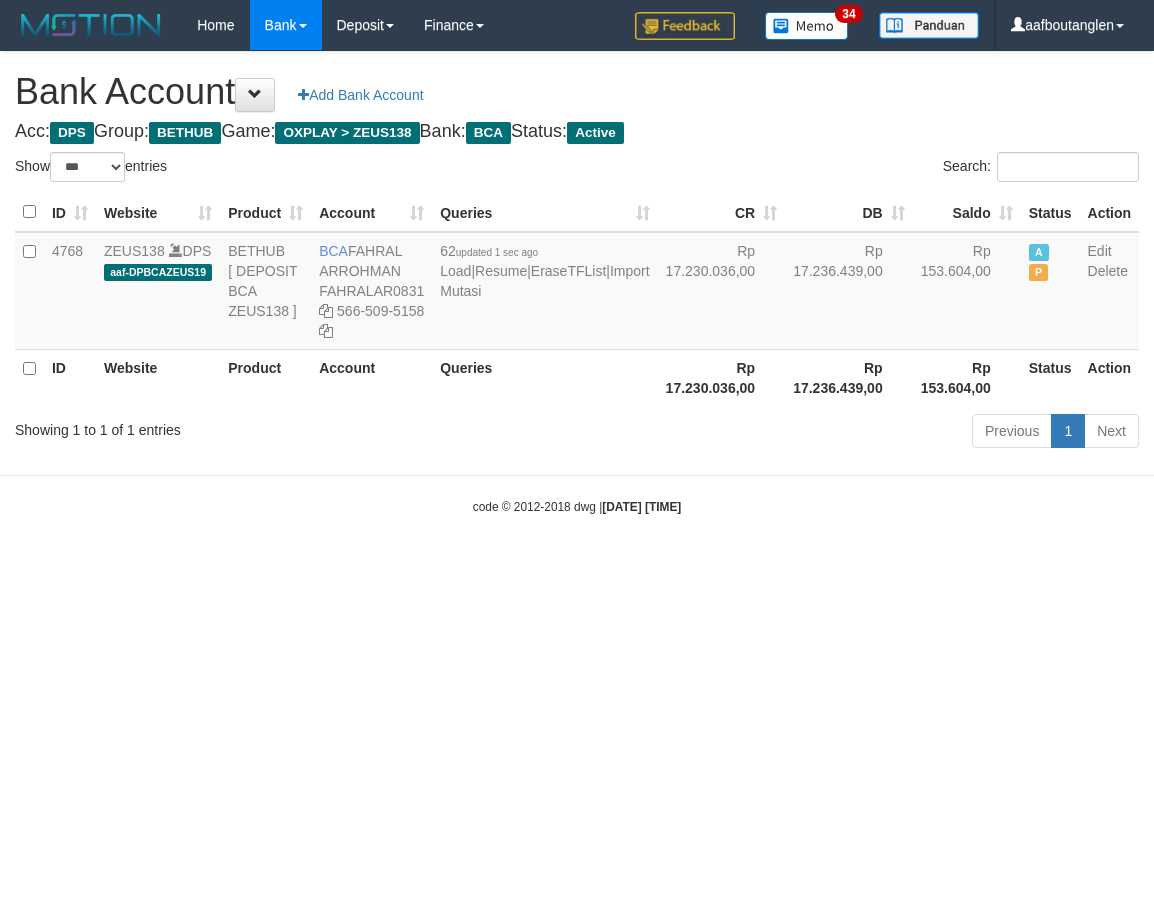 scroll, scrollTop: 0, scrollLeft: 0, axis: both 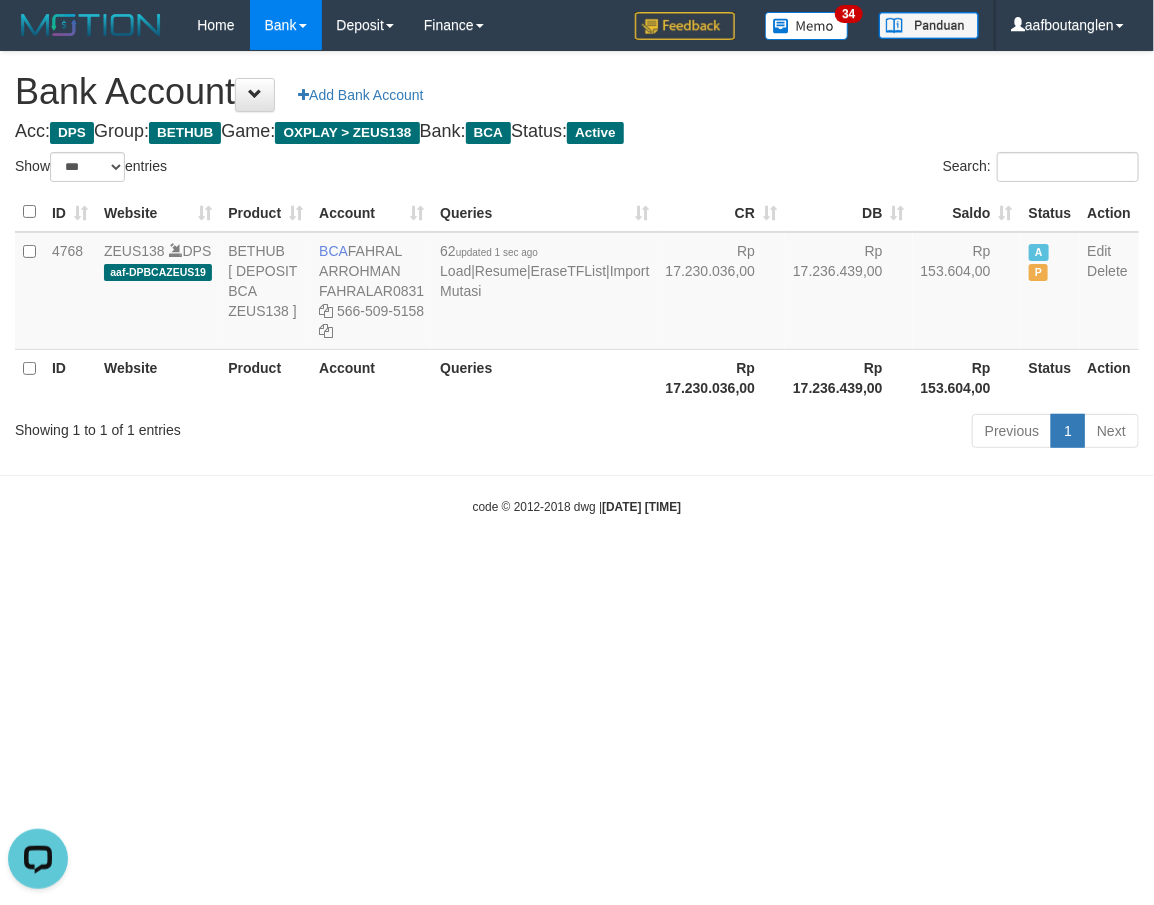 drag, startPoint x: 898, startPoint y: 605, endPoint x: 841, endPoint y: 590, distance: 58.940647 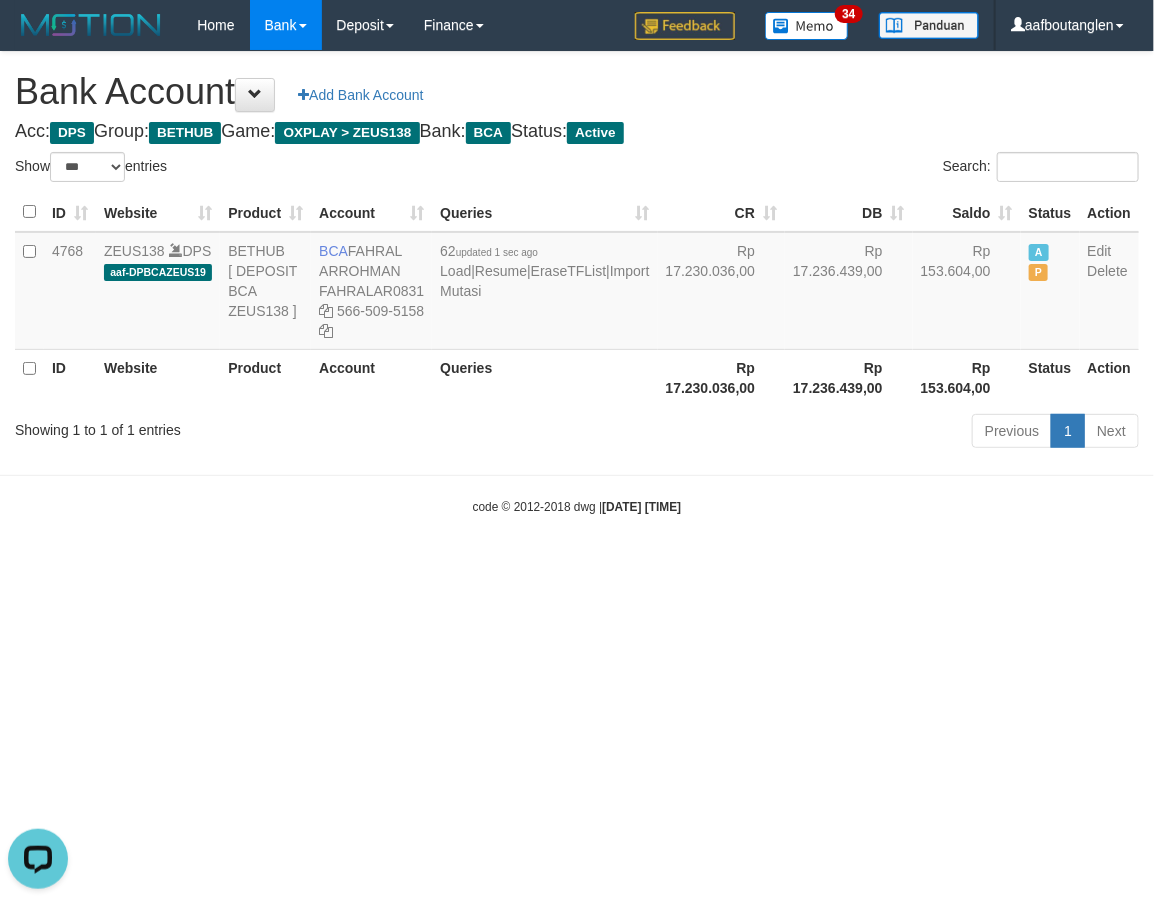 drag, startPoint x: 44, startPoint y: 581, endPoint x: 26, endPoint y: 546, distance: 39.357338 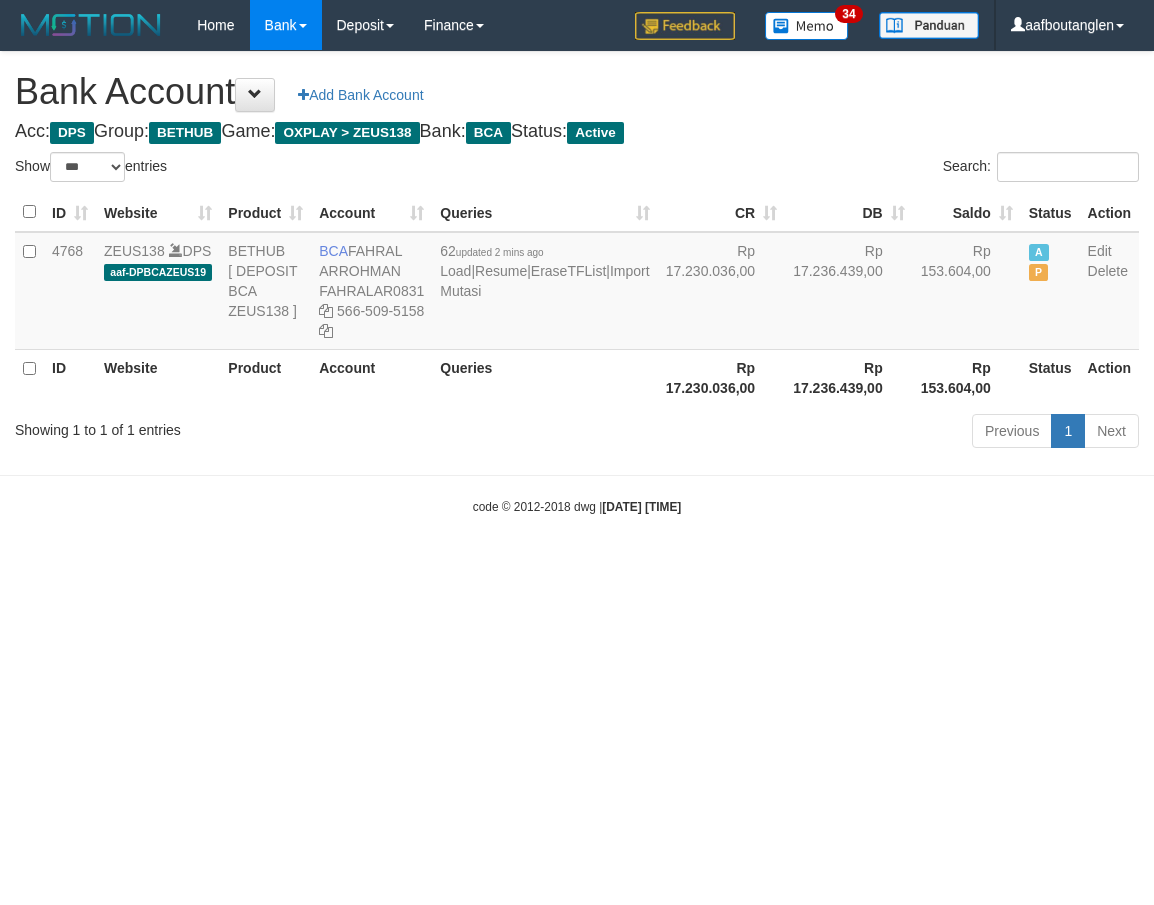 select on "***" 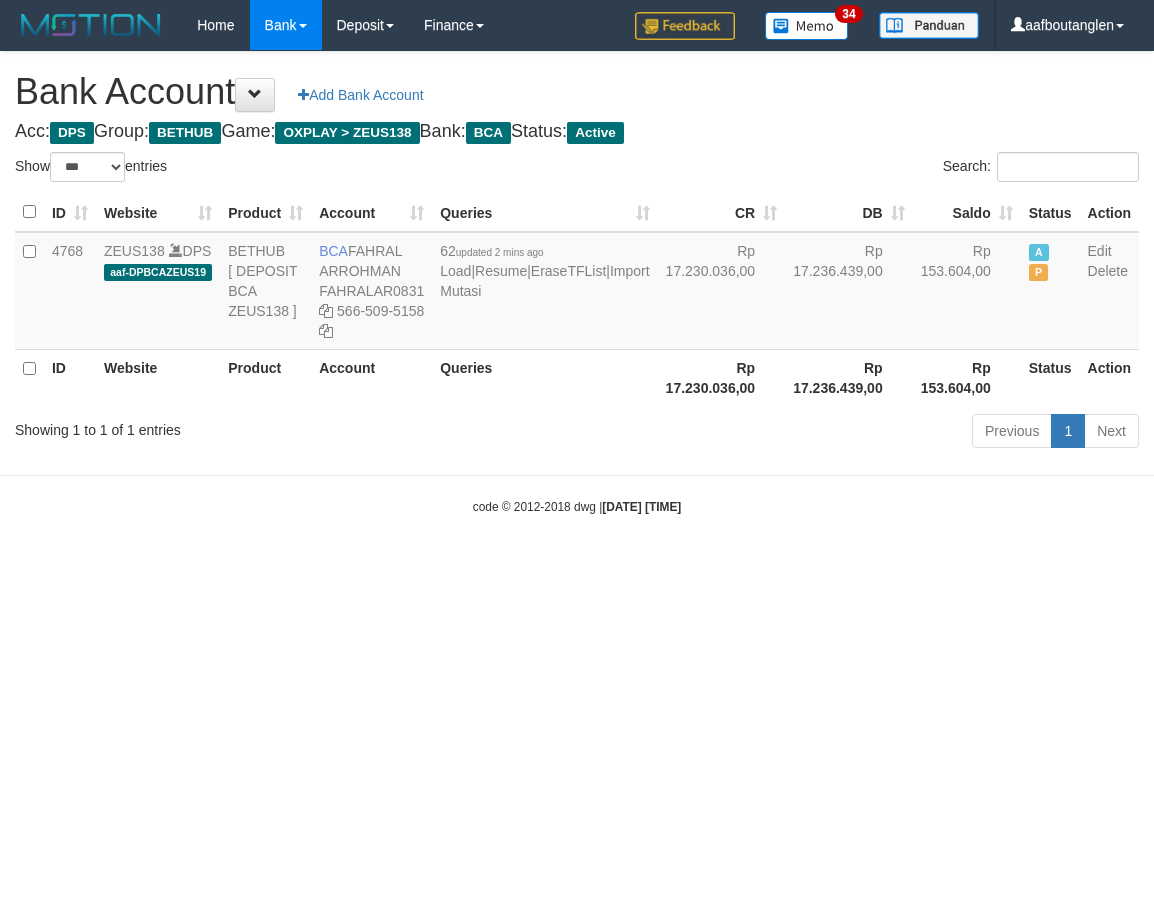 scroll, scrollTop: 0, scrollLeft: 0, axis: both 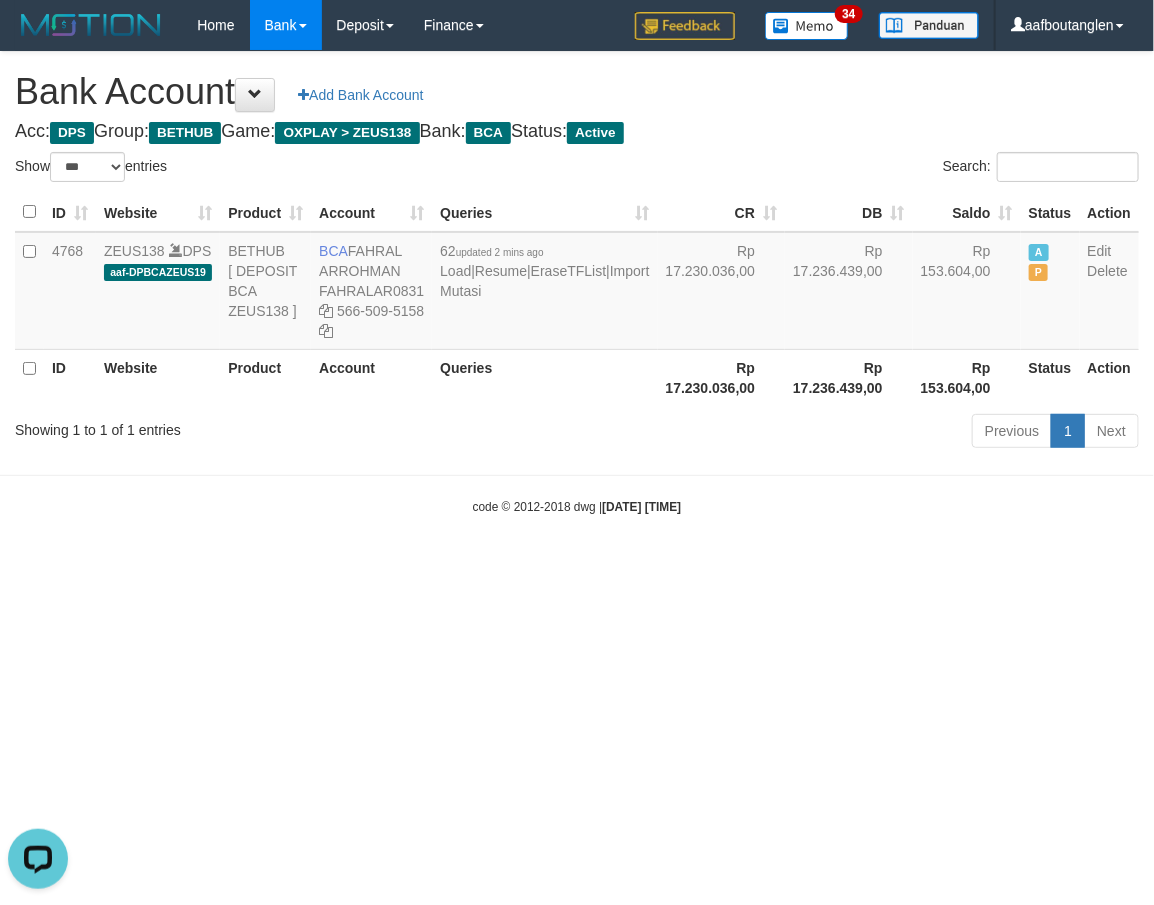 click on "Showing 1 to 1 of 1 entries Previous 1 Next" at bounding box center (577, 433) 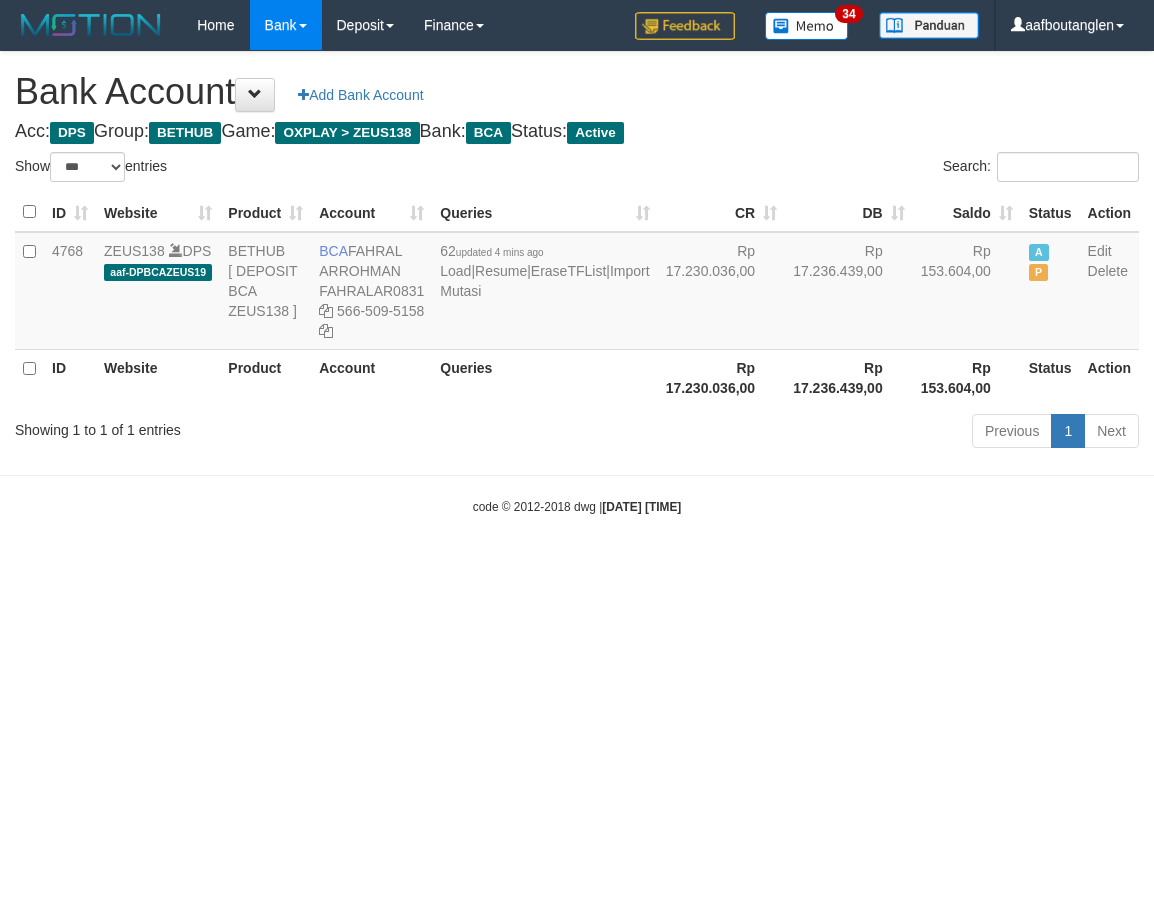 select on "***" 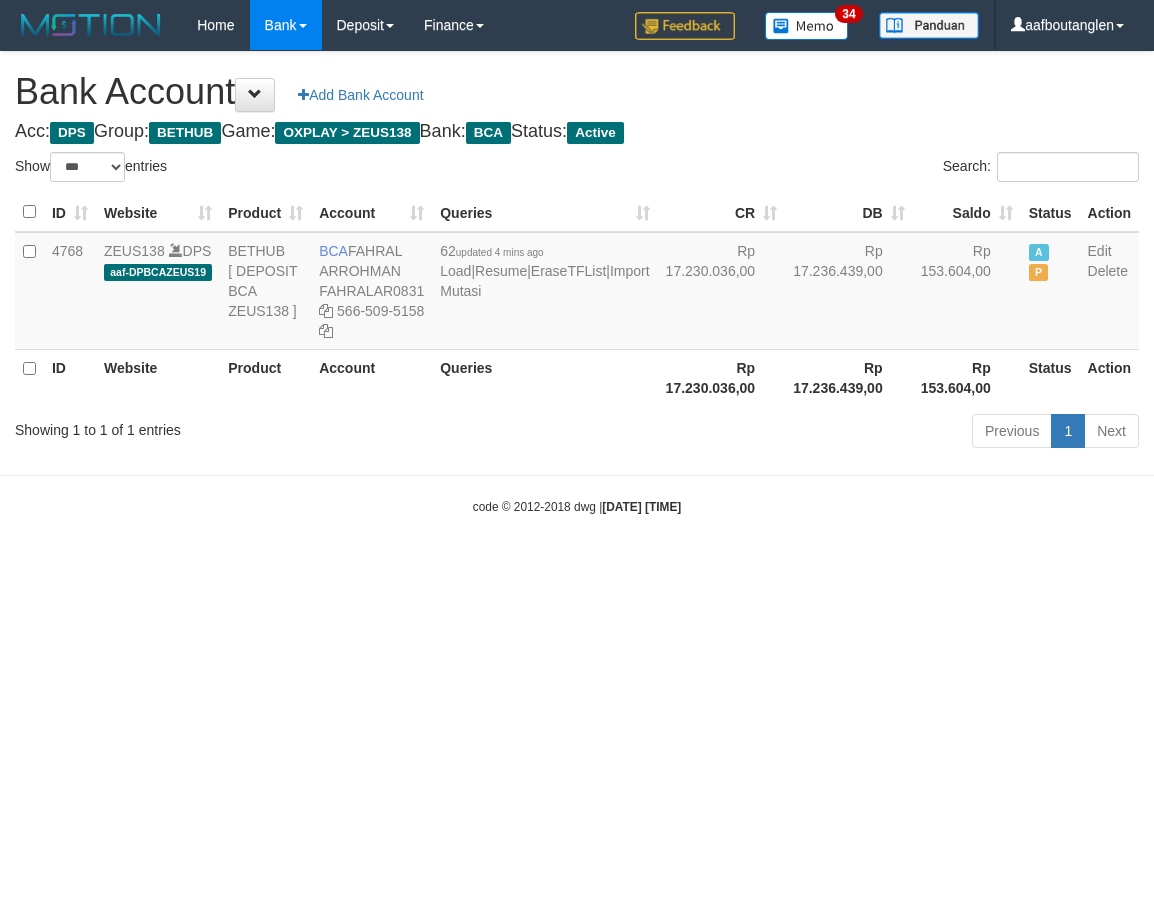 scroll, scrollTop: 0, scrollLeft: 0, axis: both 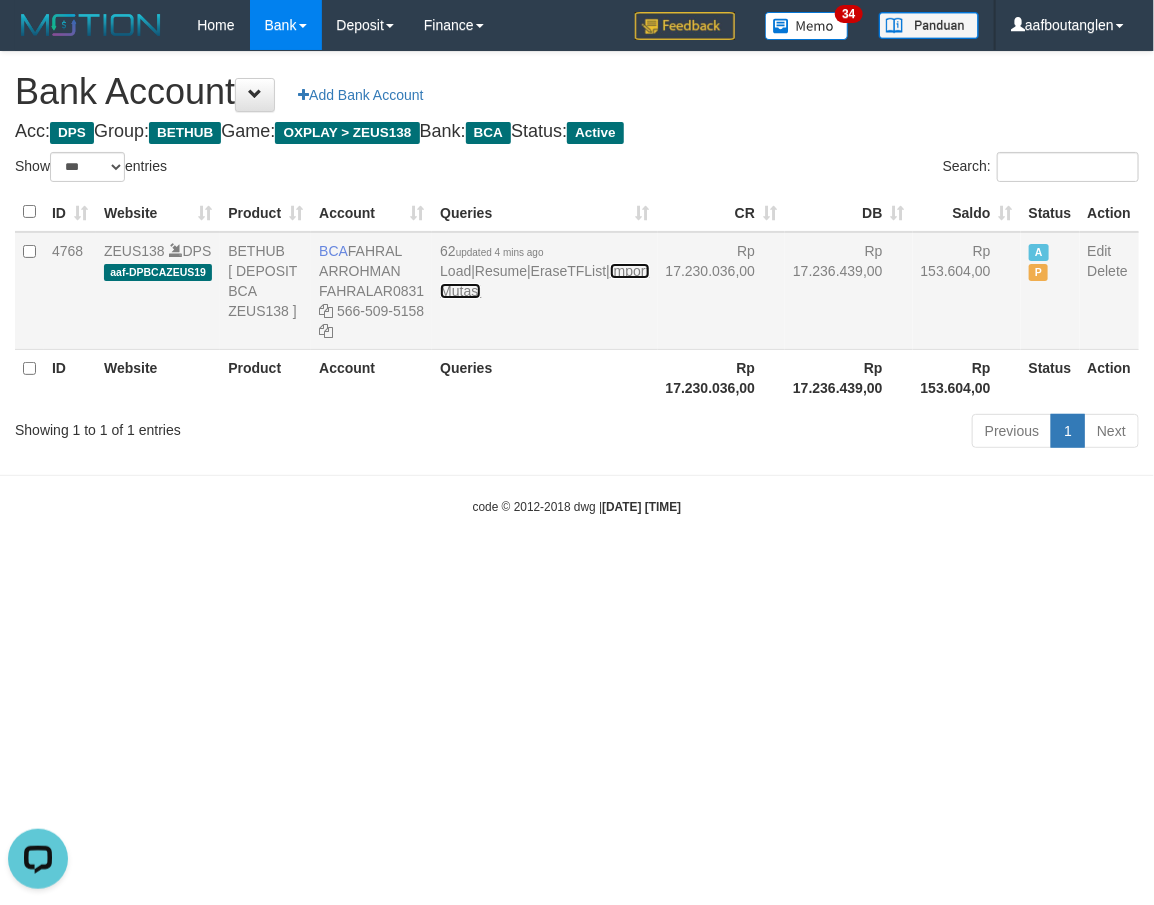 click on "Import Mutasi" at bounding box center (544, 281) 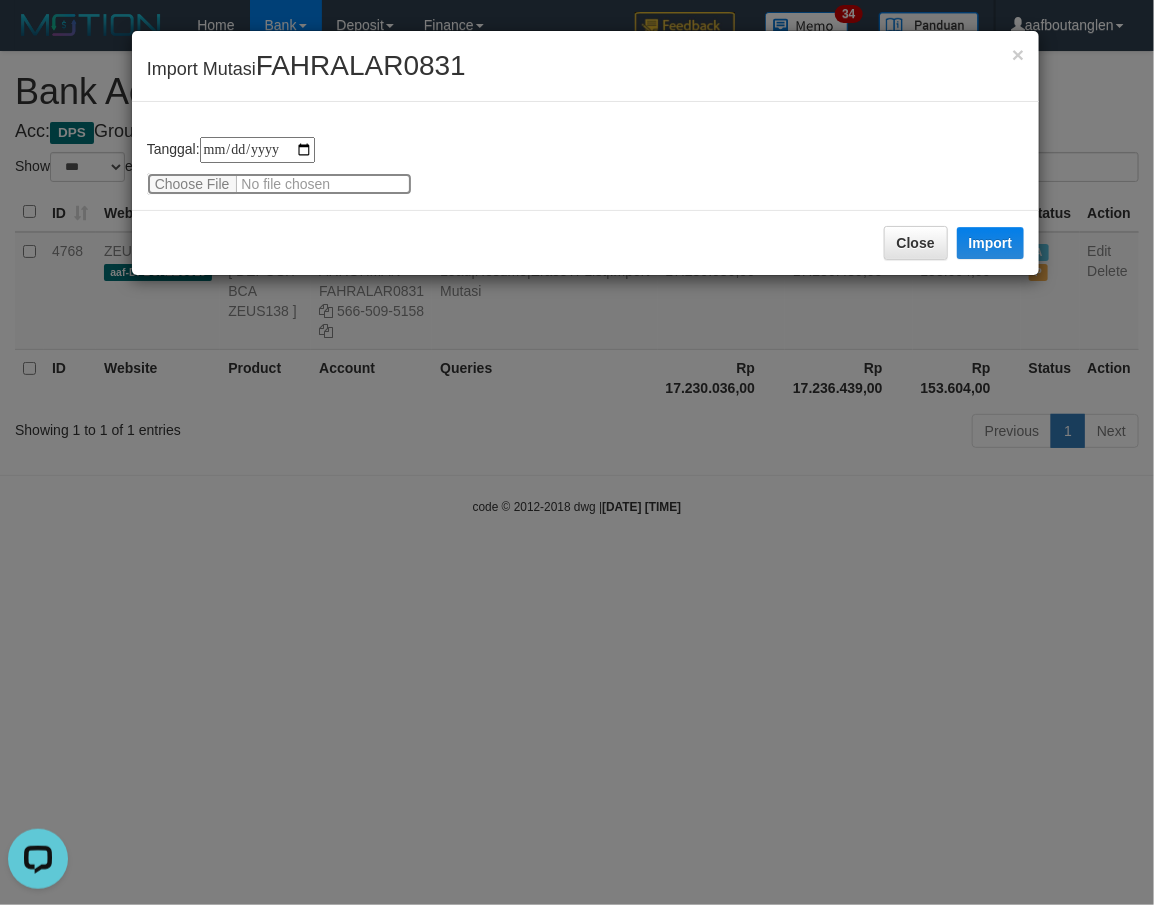 click at bounding box center [279, 184] 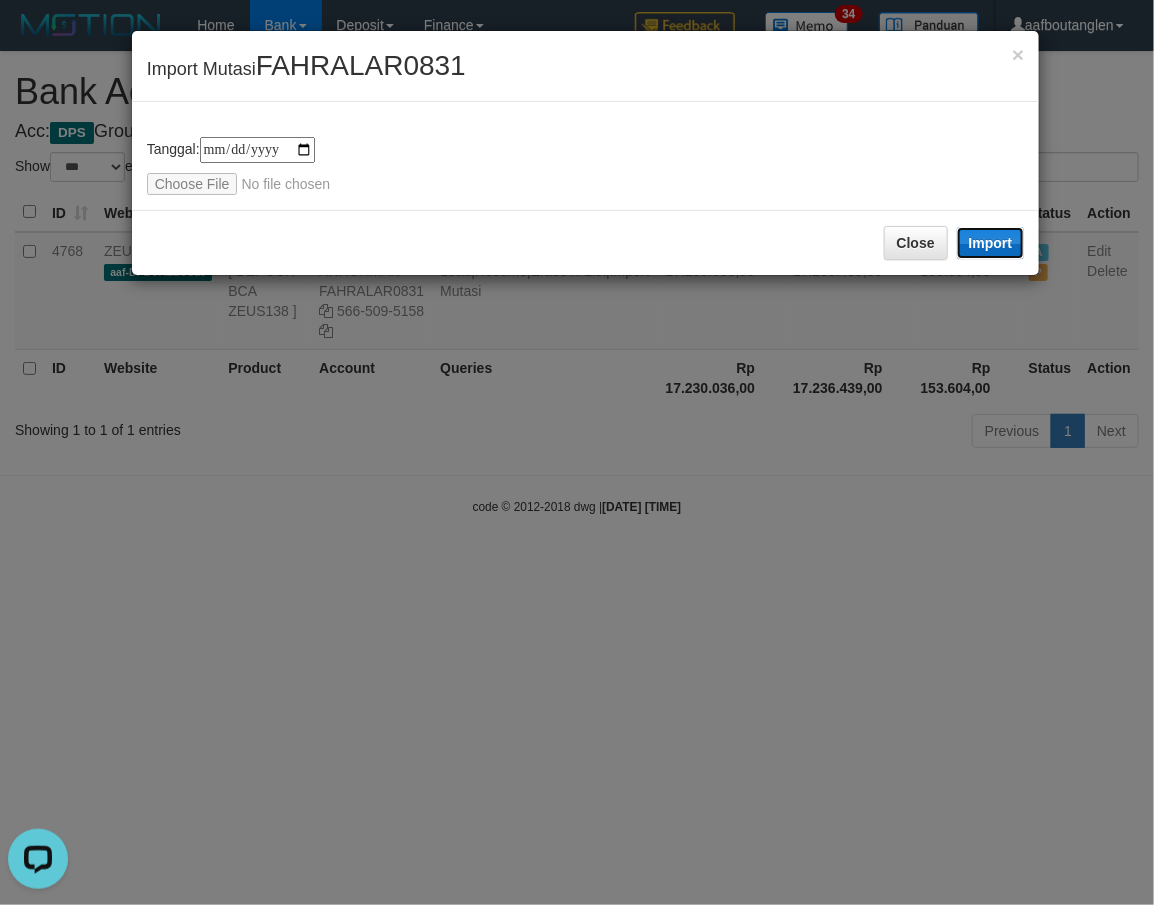 click on "Import" at bounding box center [991, 243] 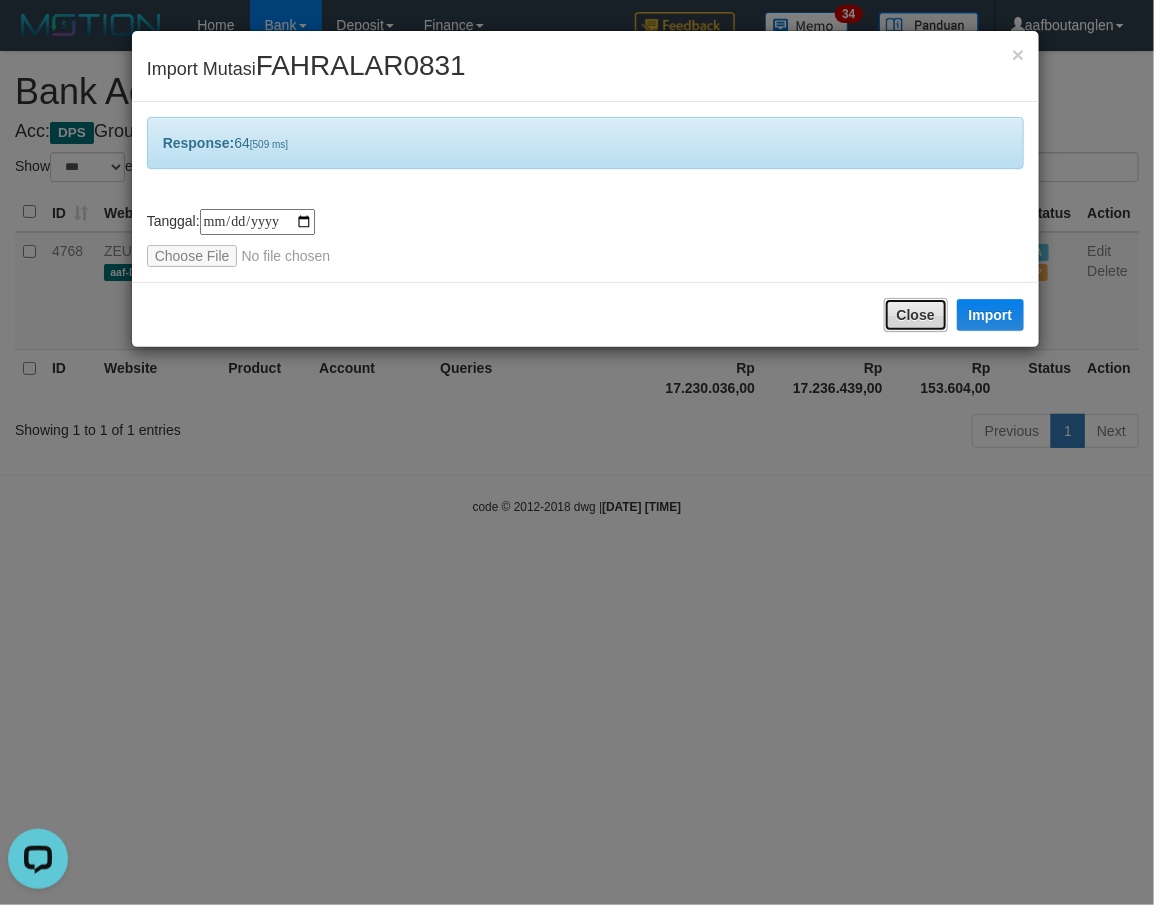 click on "Close" at bounding box center [916, 315] 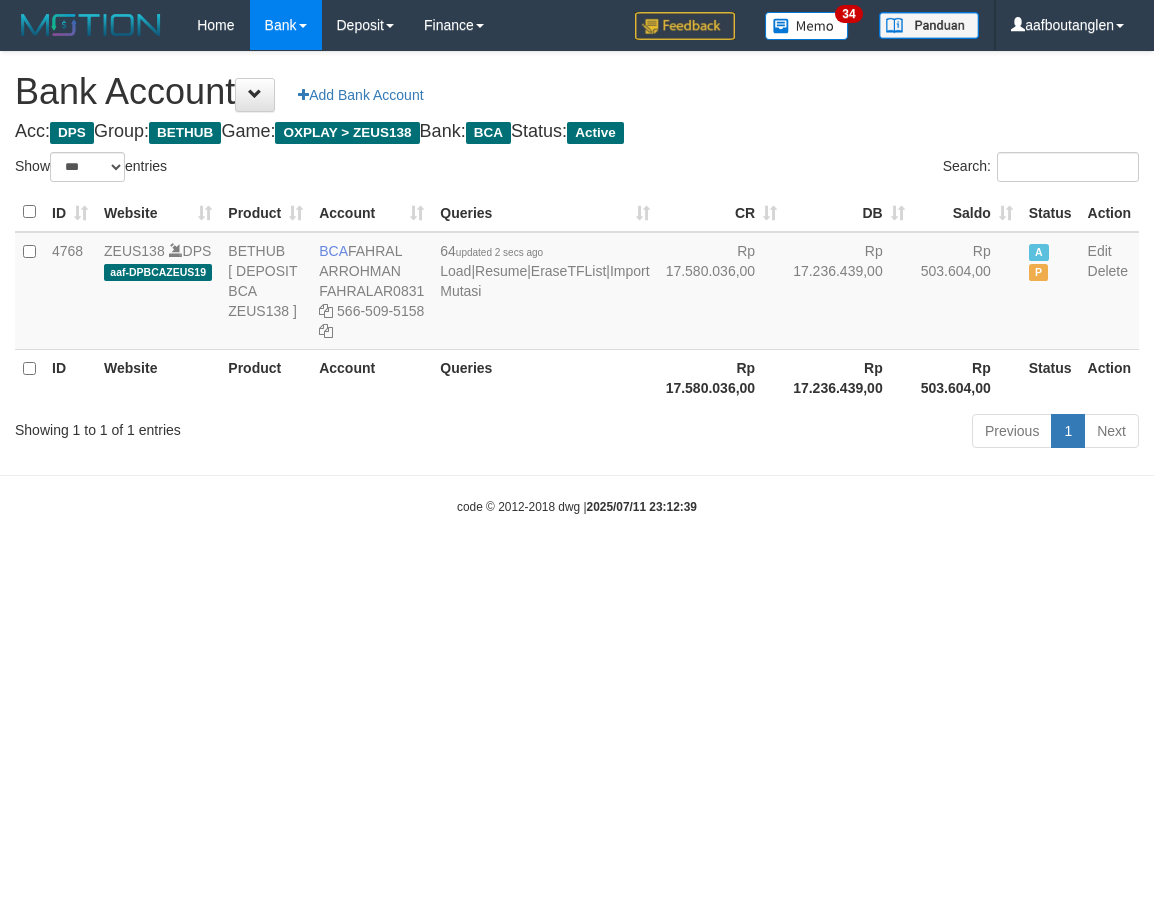 select on "***" 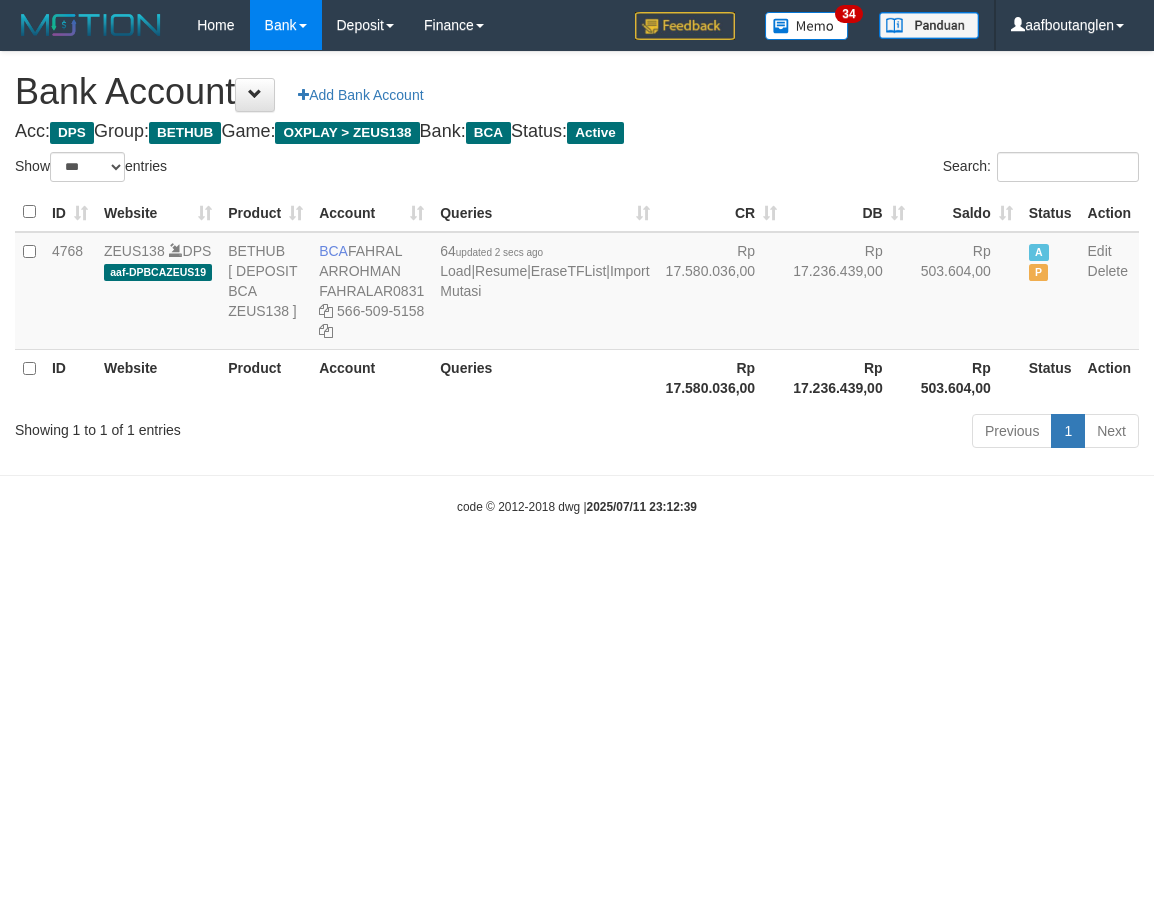 scroll, scrollTop: 0, scrollLeft: 0, axis: both 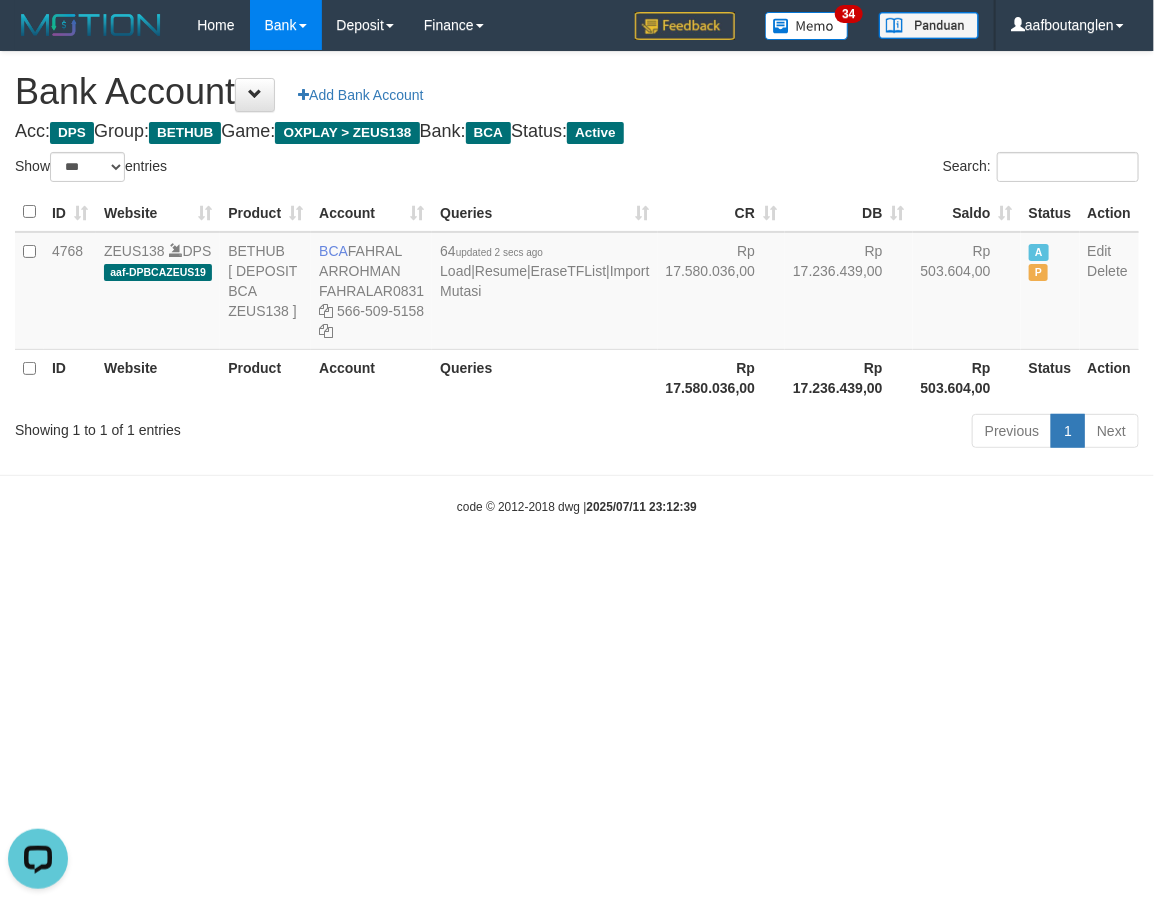 click on "Toggle navigation
Home
Bank
Account List
Deposit
DPS List
History
Note DPS
Finance
Financial Data
aafboutanglen
My Profile
Log Out
34" at bounding box center [577, 283] 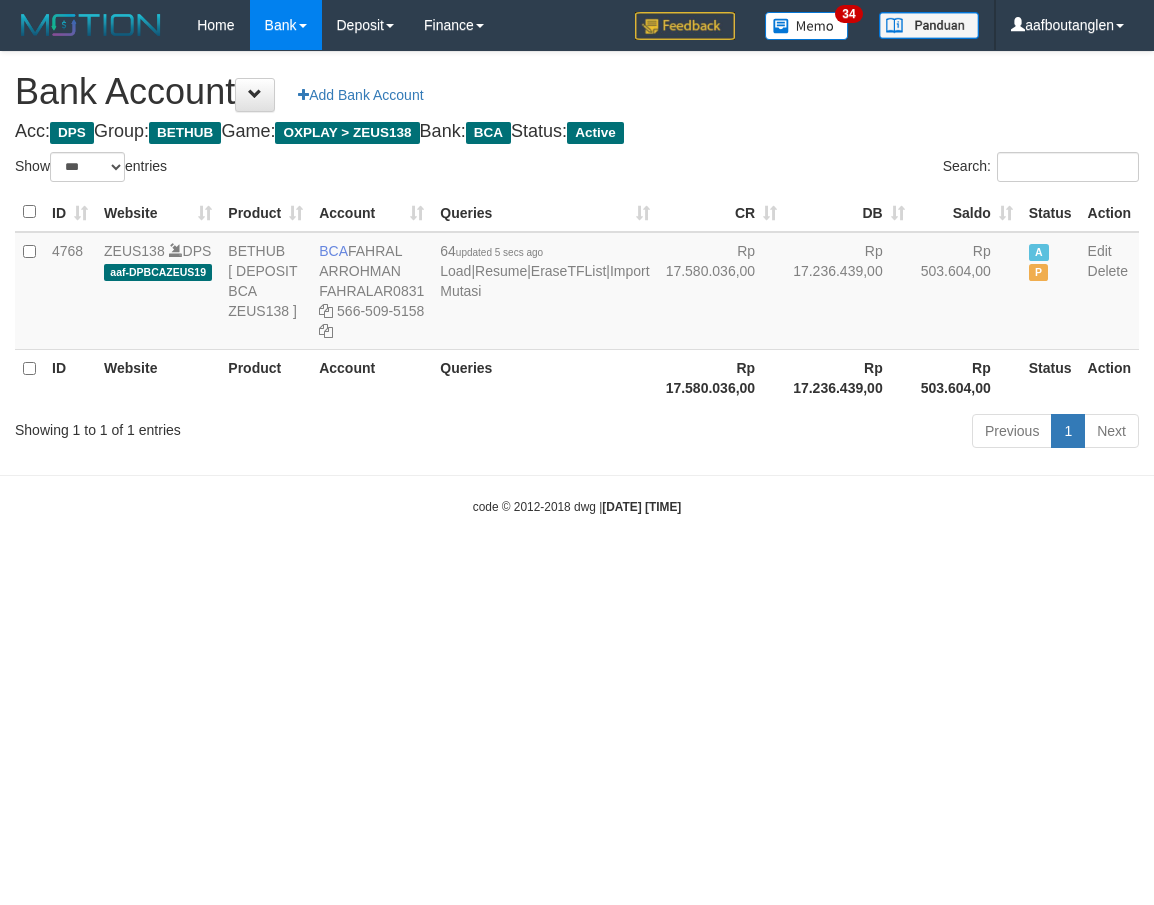 select on "***" 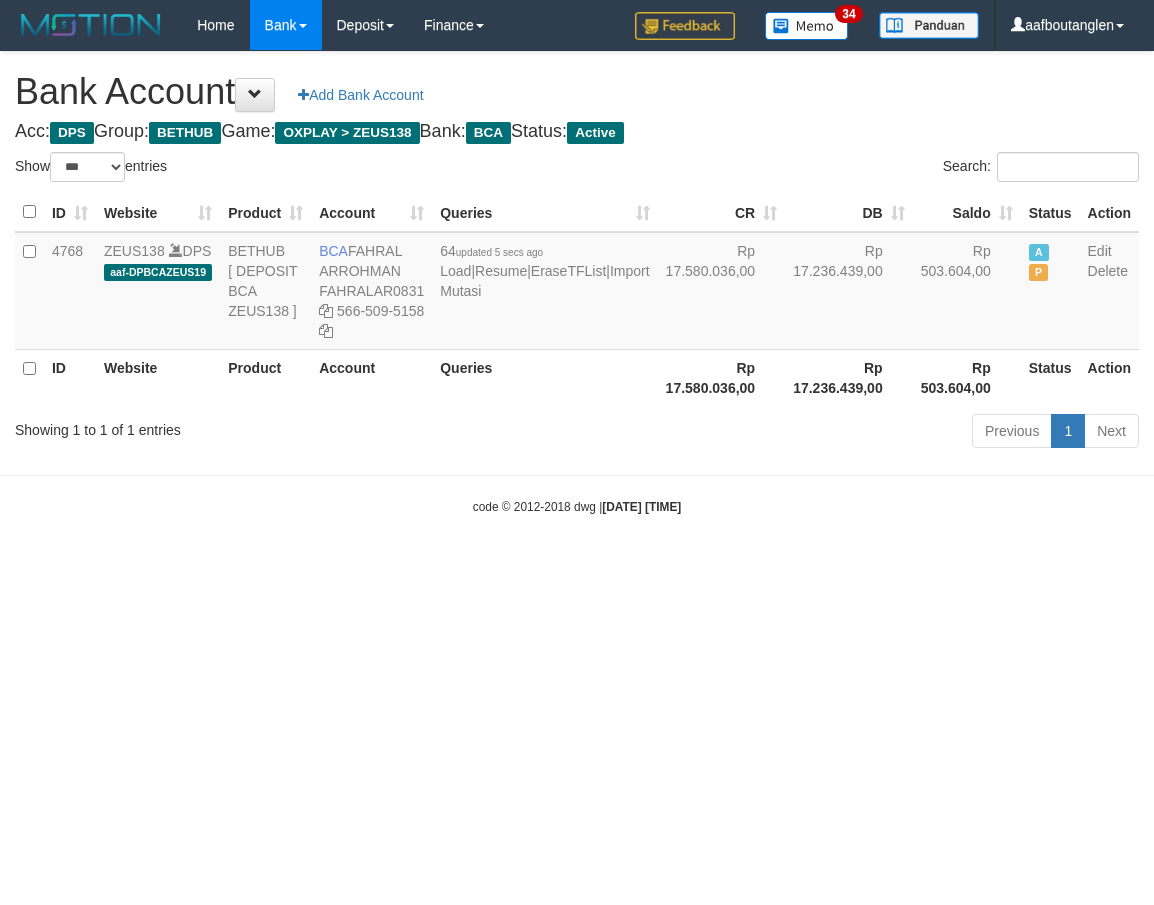 scroll, scrollTop: 0, scrollLeft: 0, axis: both 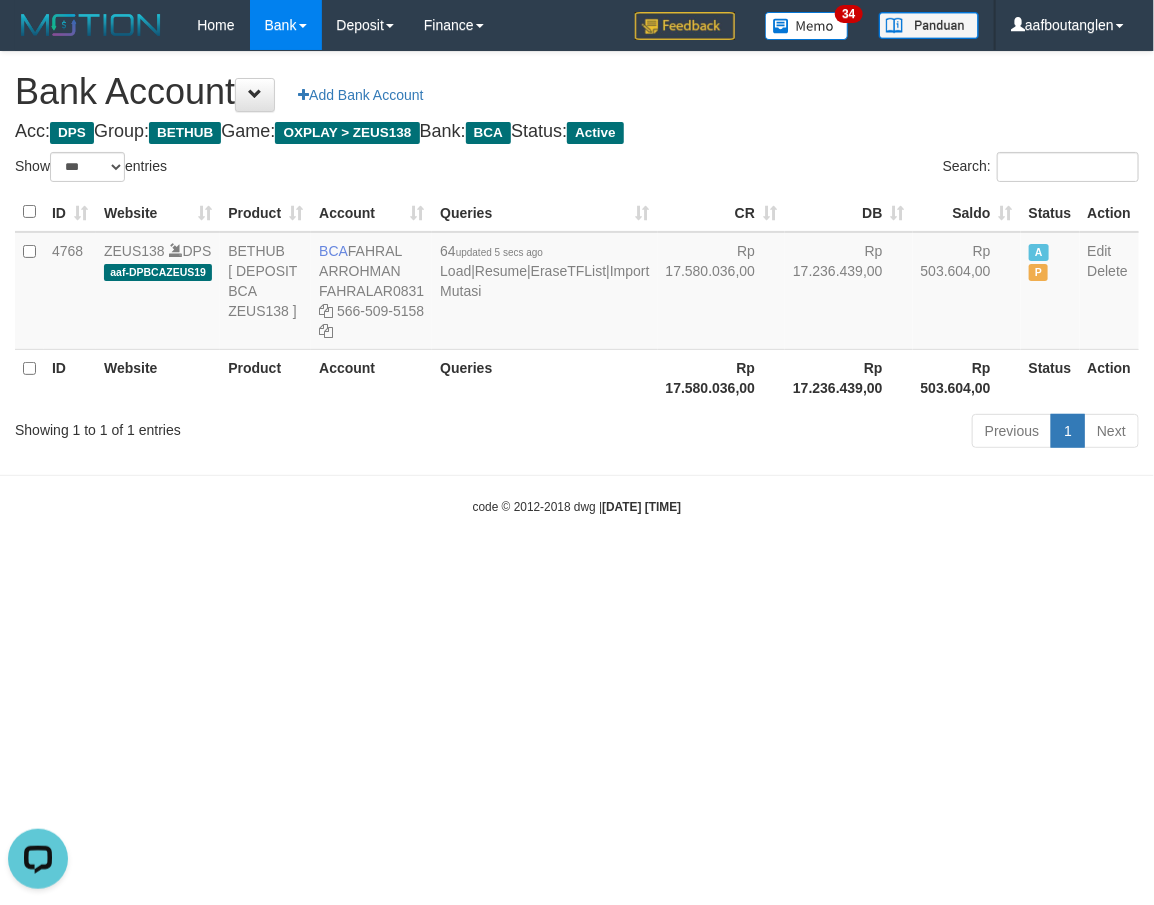 drag, startPoint x: 656, startPoint y: 665, endPoint x: 663, endPoint y: 644, distance: 22.135944 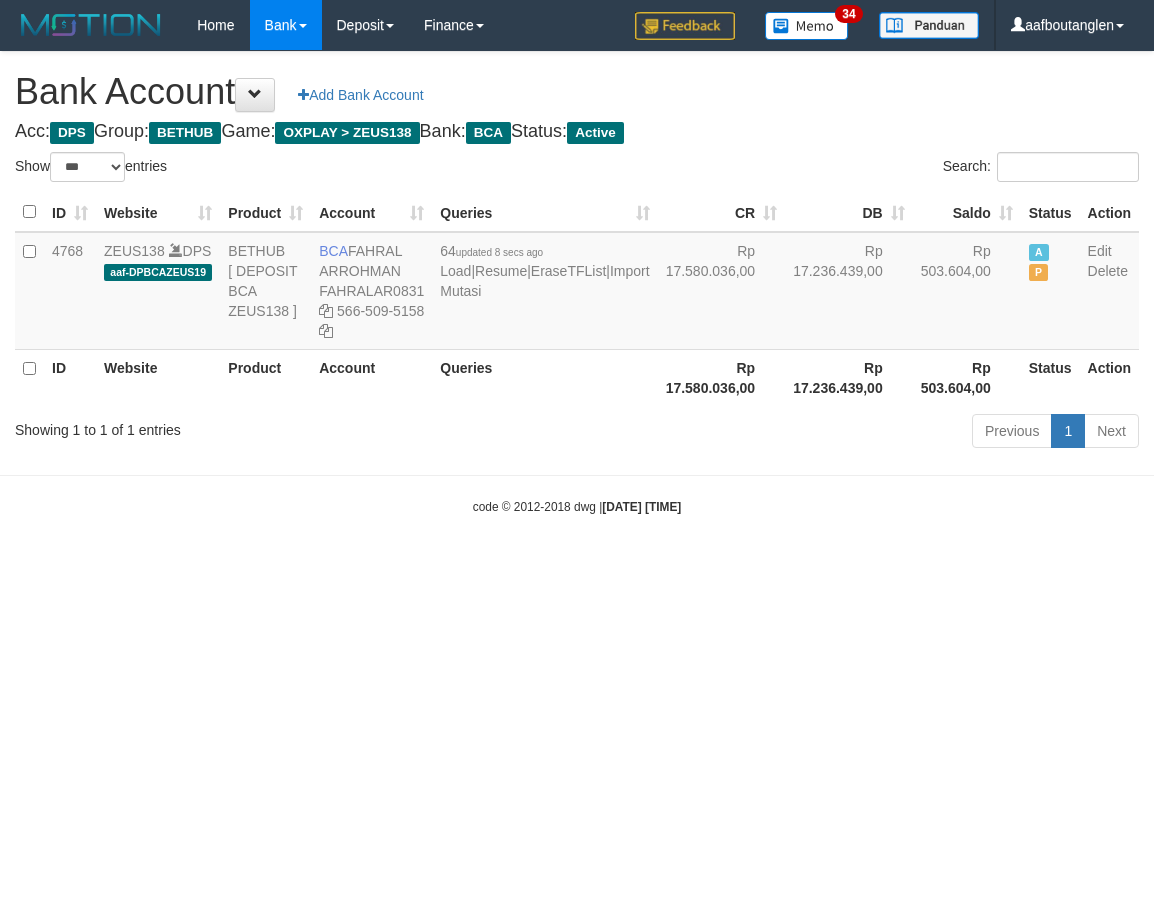 select on "***" 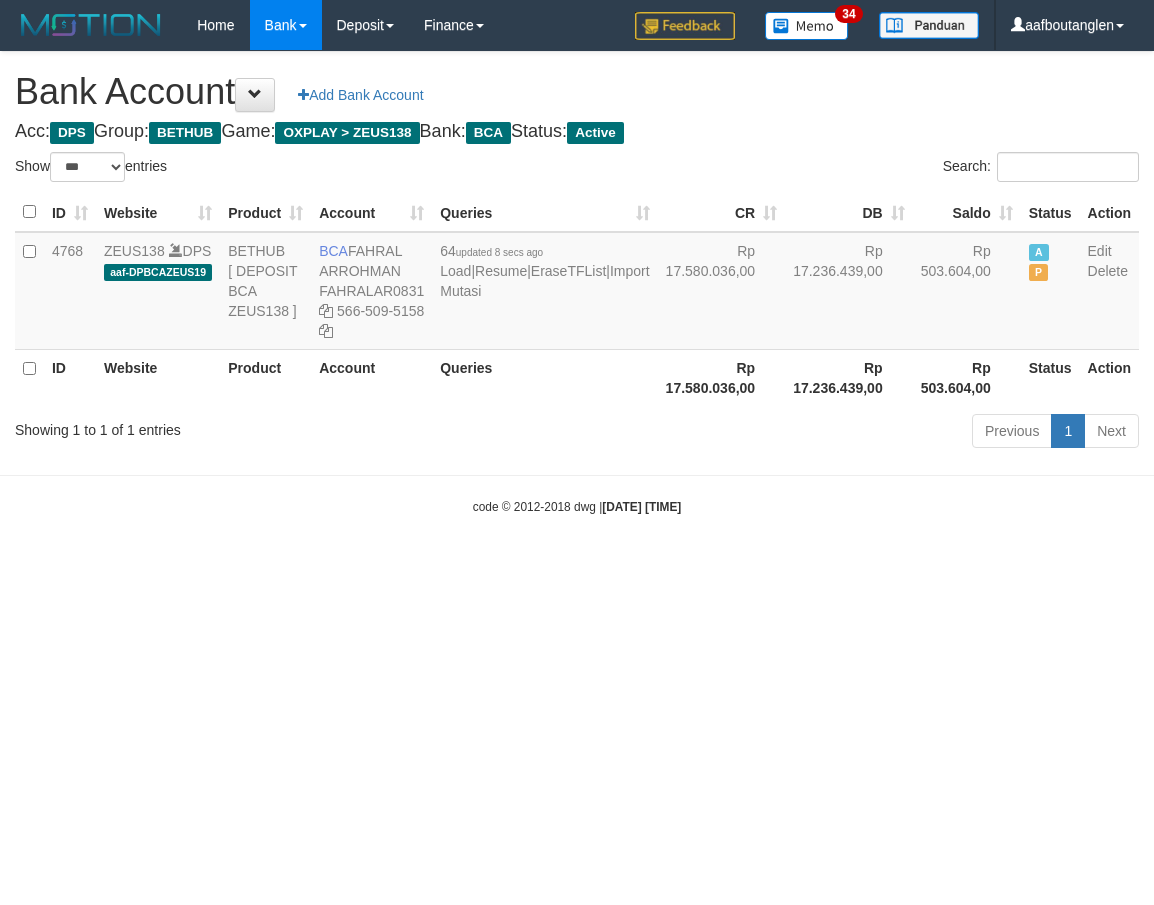 scroll, scrollTop: 0, scrollLeft: 0, axis: both 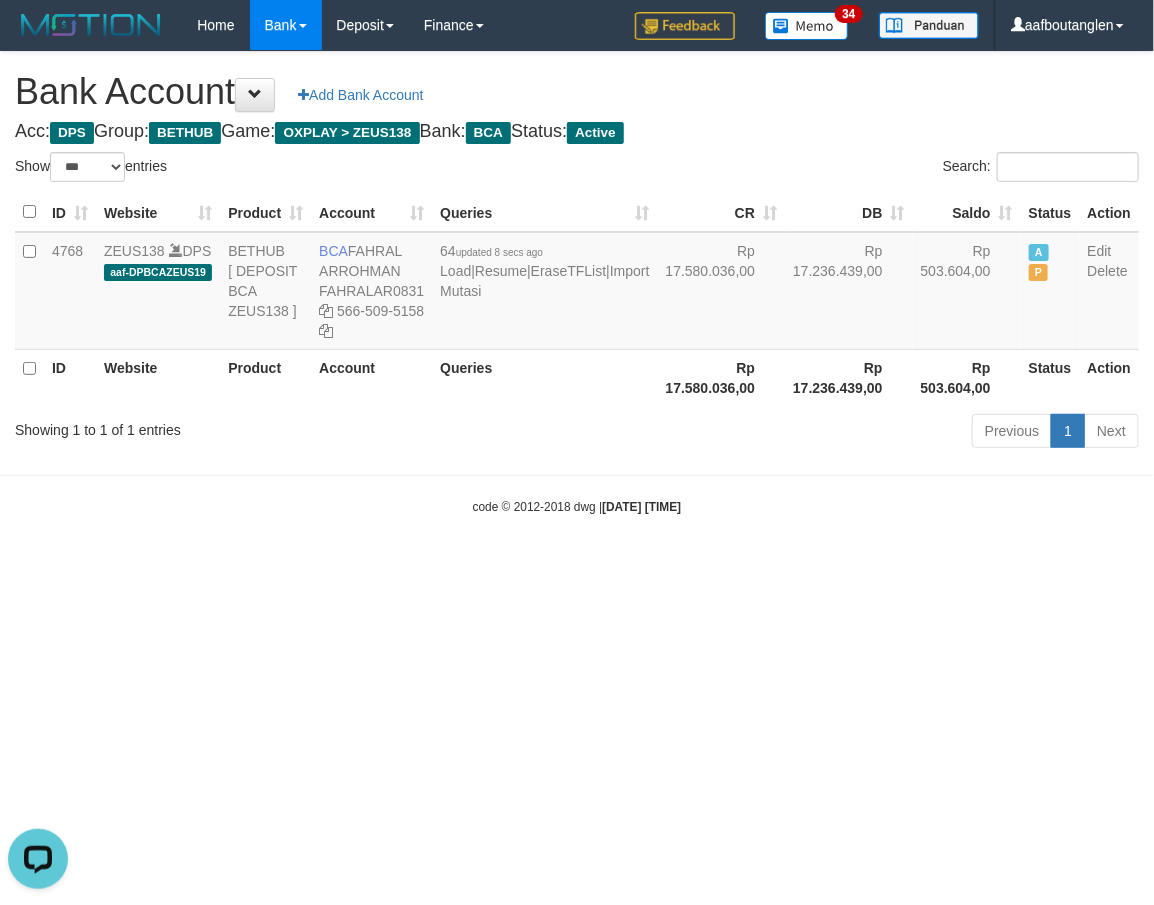 drag, startPoint x: 708, startPoint y: 491, endPoint x: 693, endPoint y: 478, distance: 19.849434 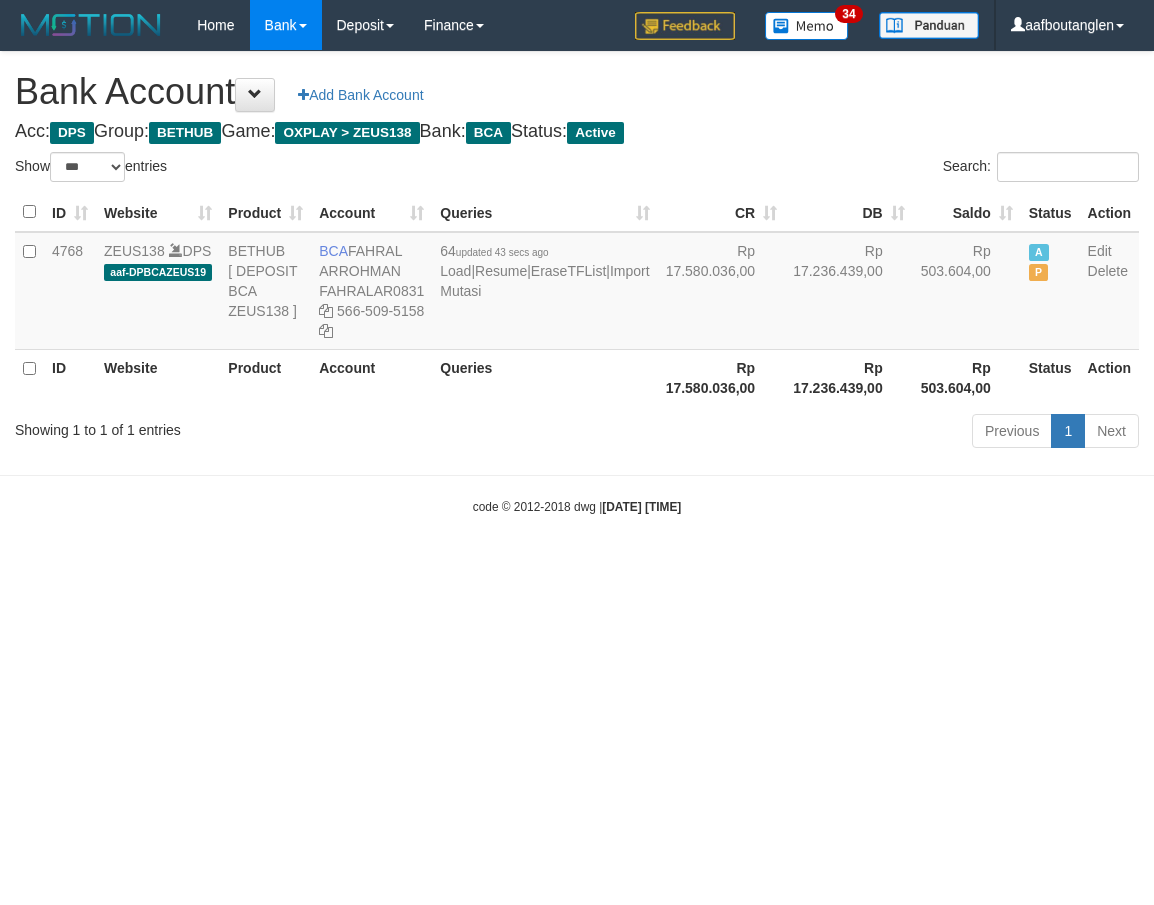 select on "***" 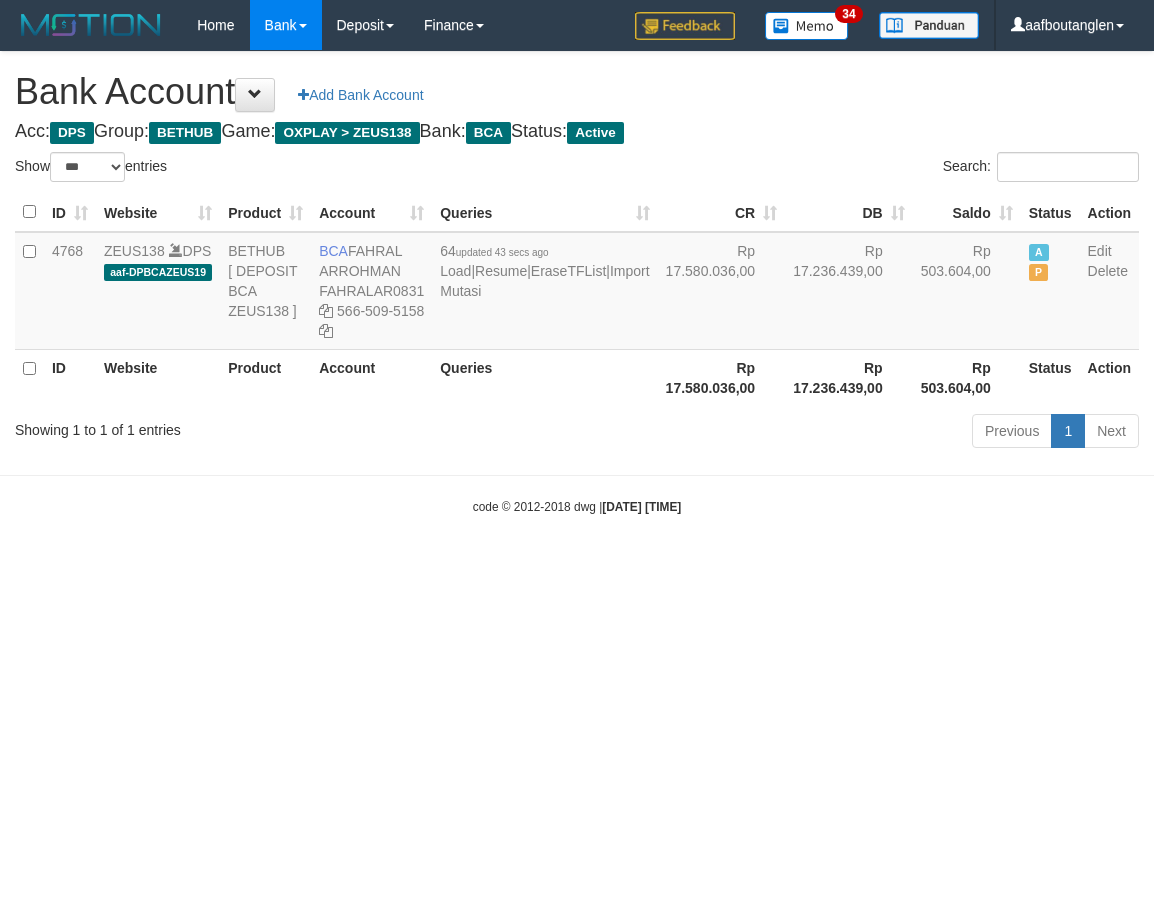 scroll, scrollTop: 0, scrollLeft: 0, axis: both 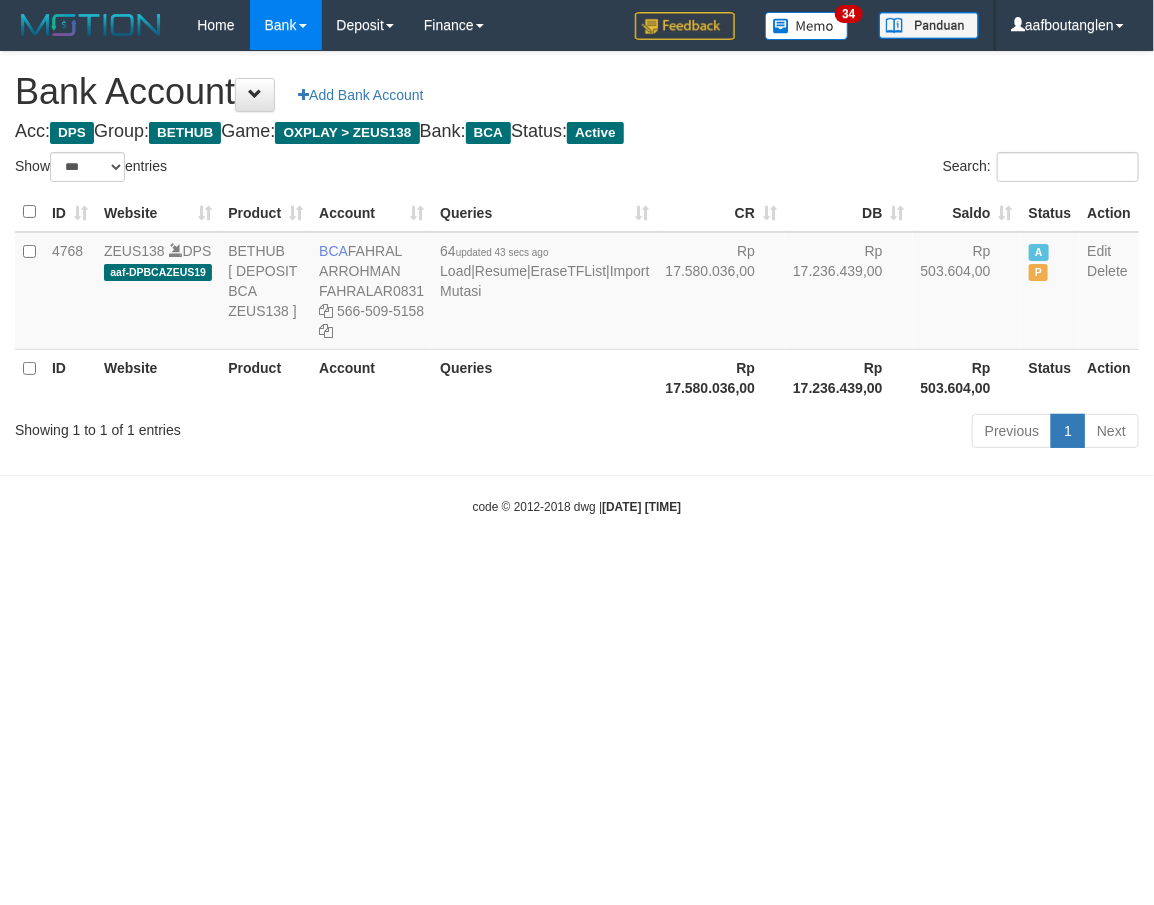 drag, startPoint x: 934, startPoint y: 556, endPoint x: 964, endPoint y: 618, distance: 68.8767 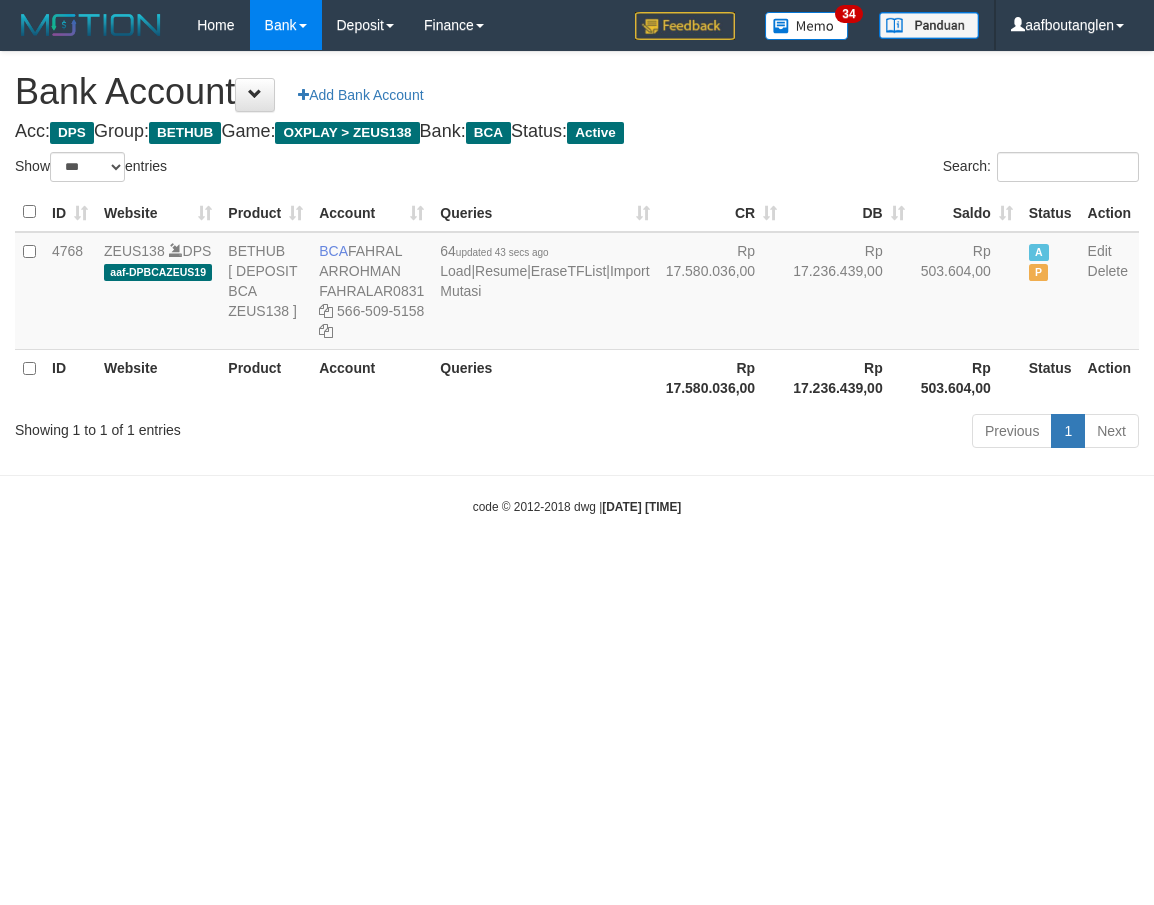 select on "***" 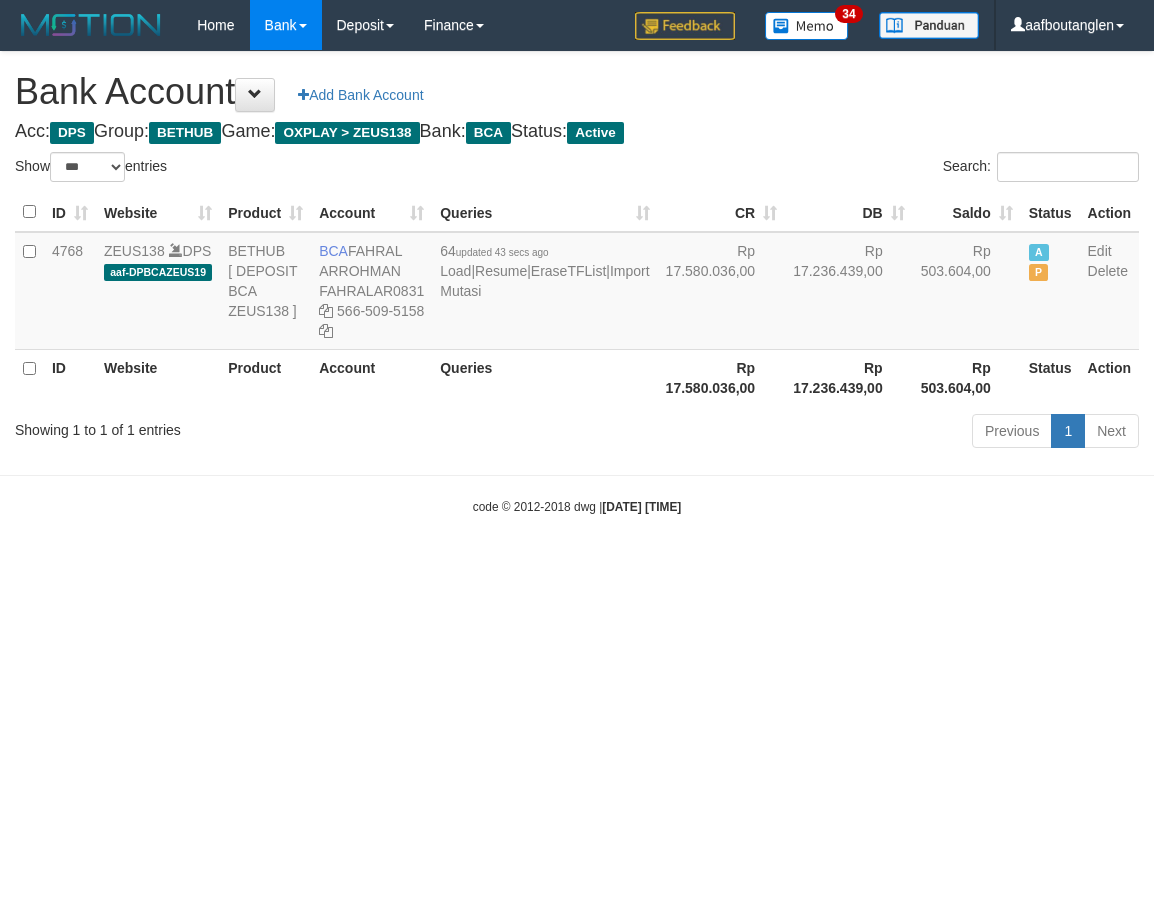 scroll, scrollTop: 0, scrollLeft: 0, axis: both 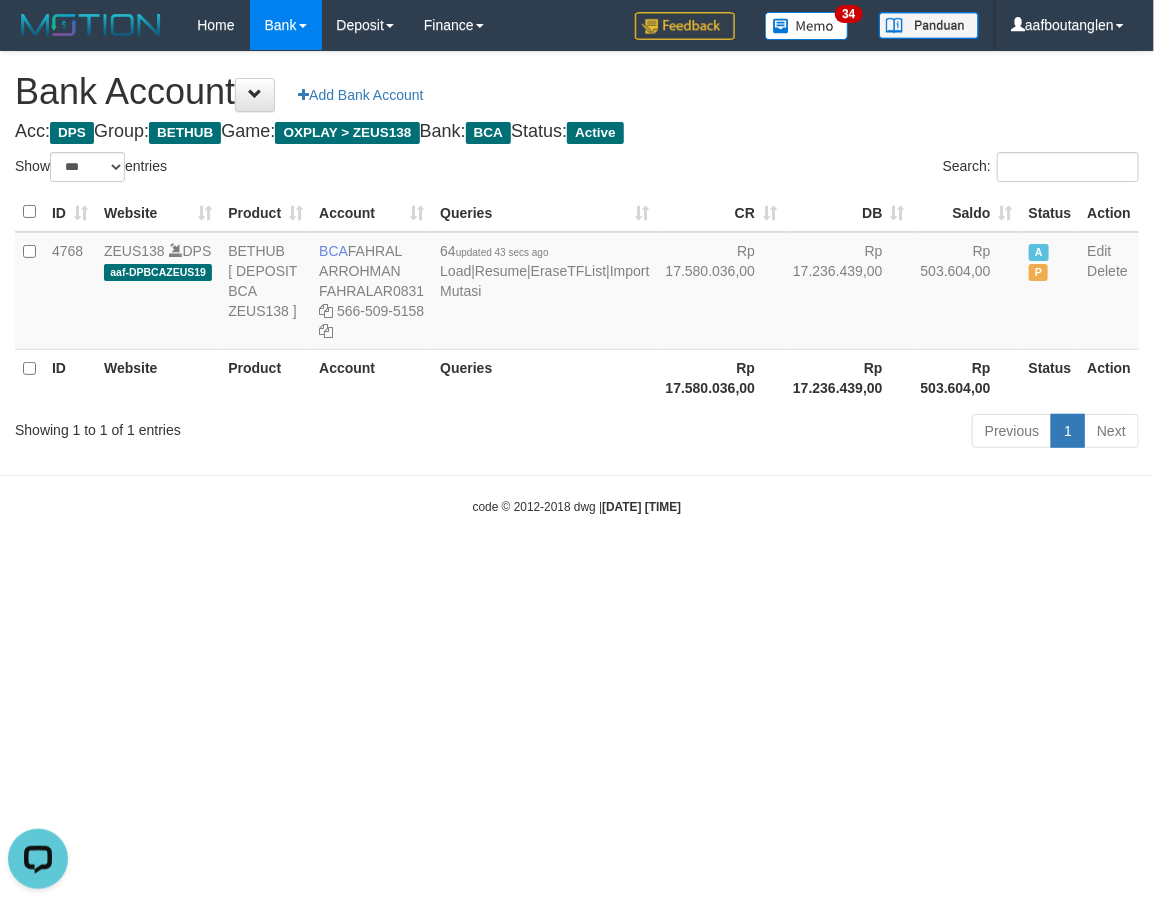 click on "Toggle navigation
Home
Bank
Account List
Deposit
DPS List
History
Note DPS
Finance
Financial Data
aafboutanglen
My Profile
Log Out
34" at bounding box center (577, 283) 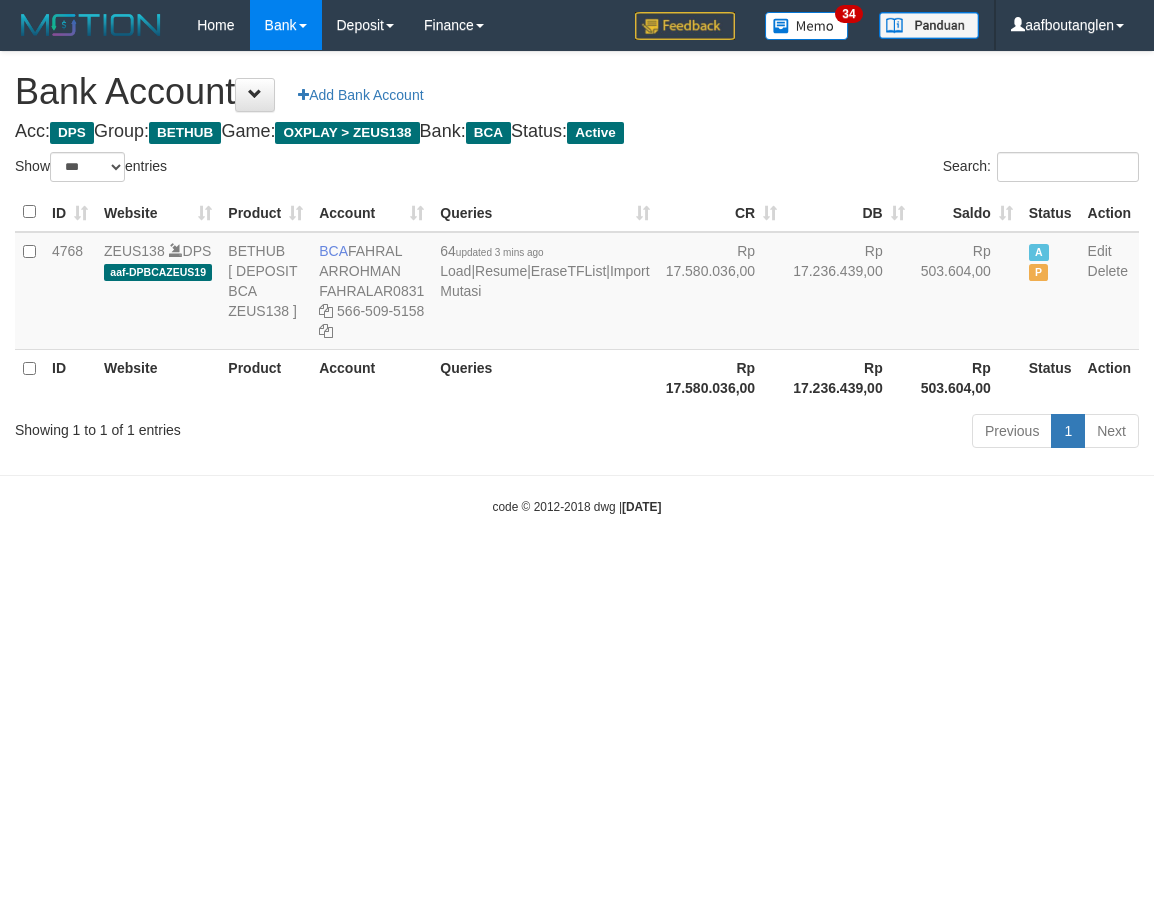 select on "***" 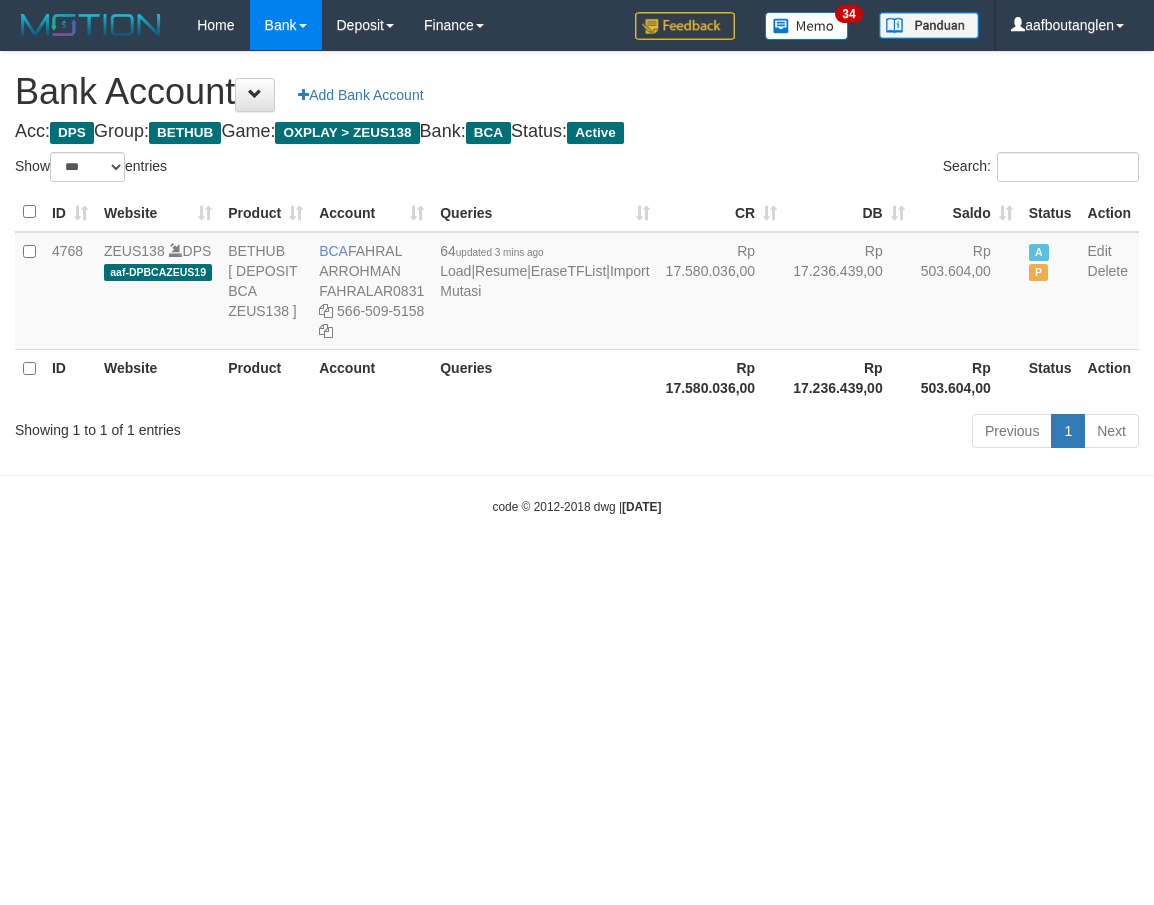 scroll, scrollTop: 0, scrollLeft: 0, axis: both 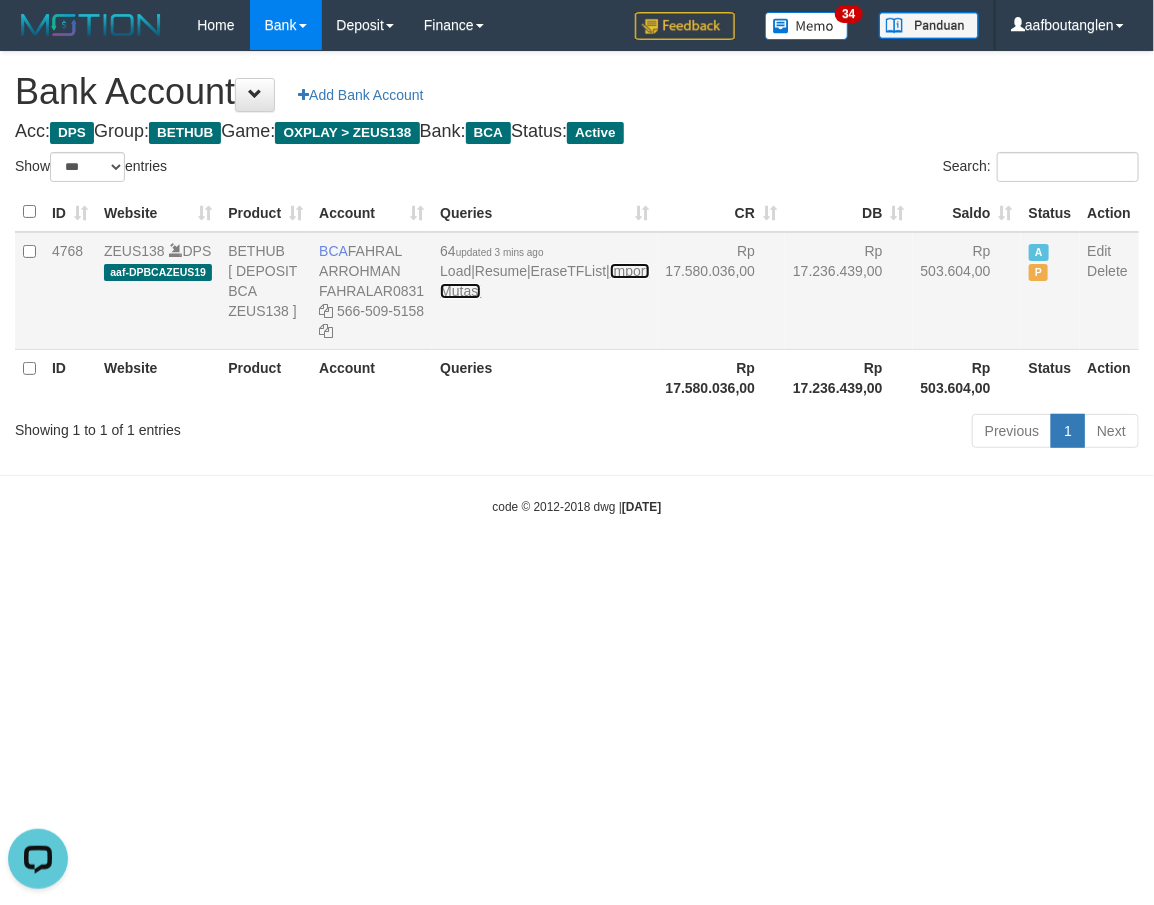 click on "Import Mutasi" at bounding box center [544, 281] 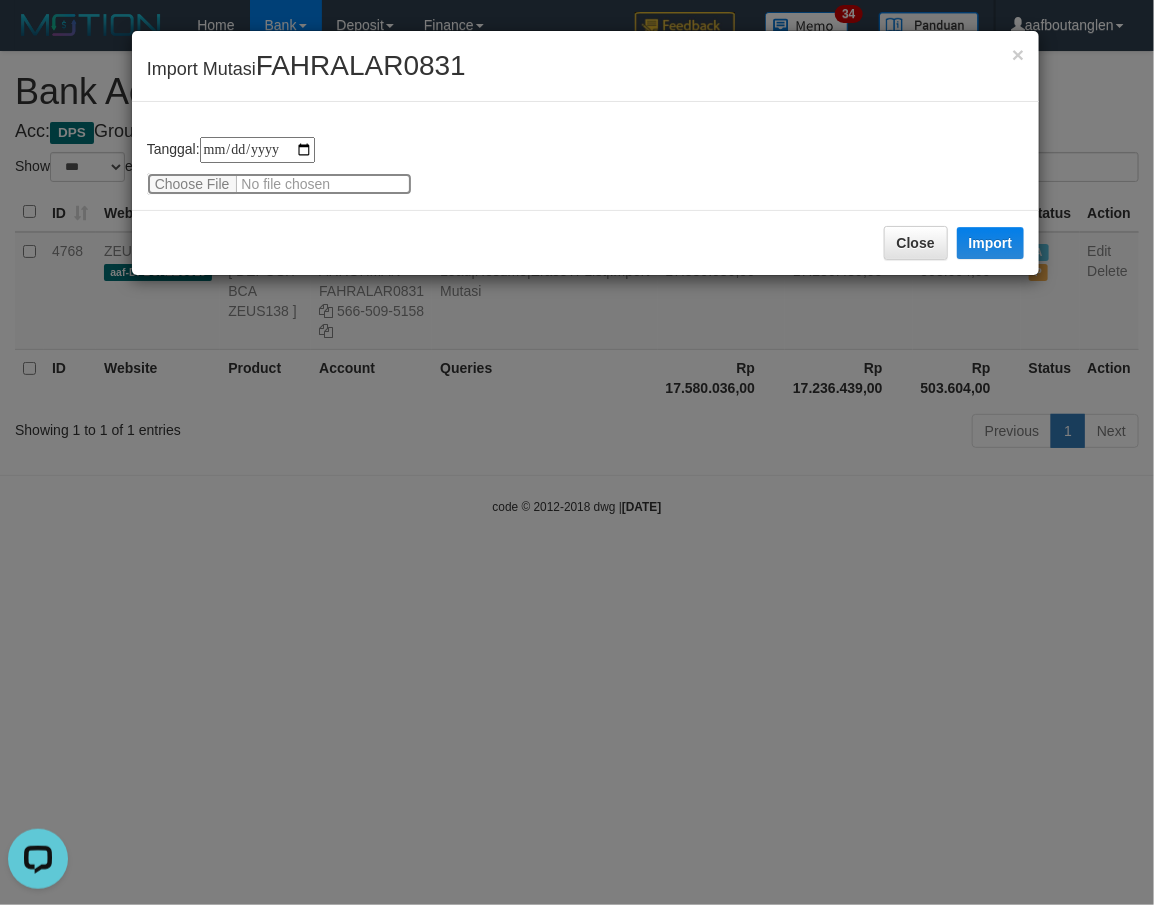 click at bounding box center [279, 184] 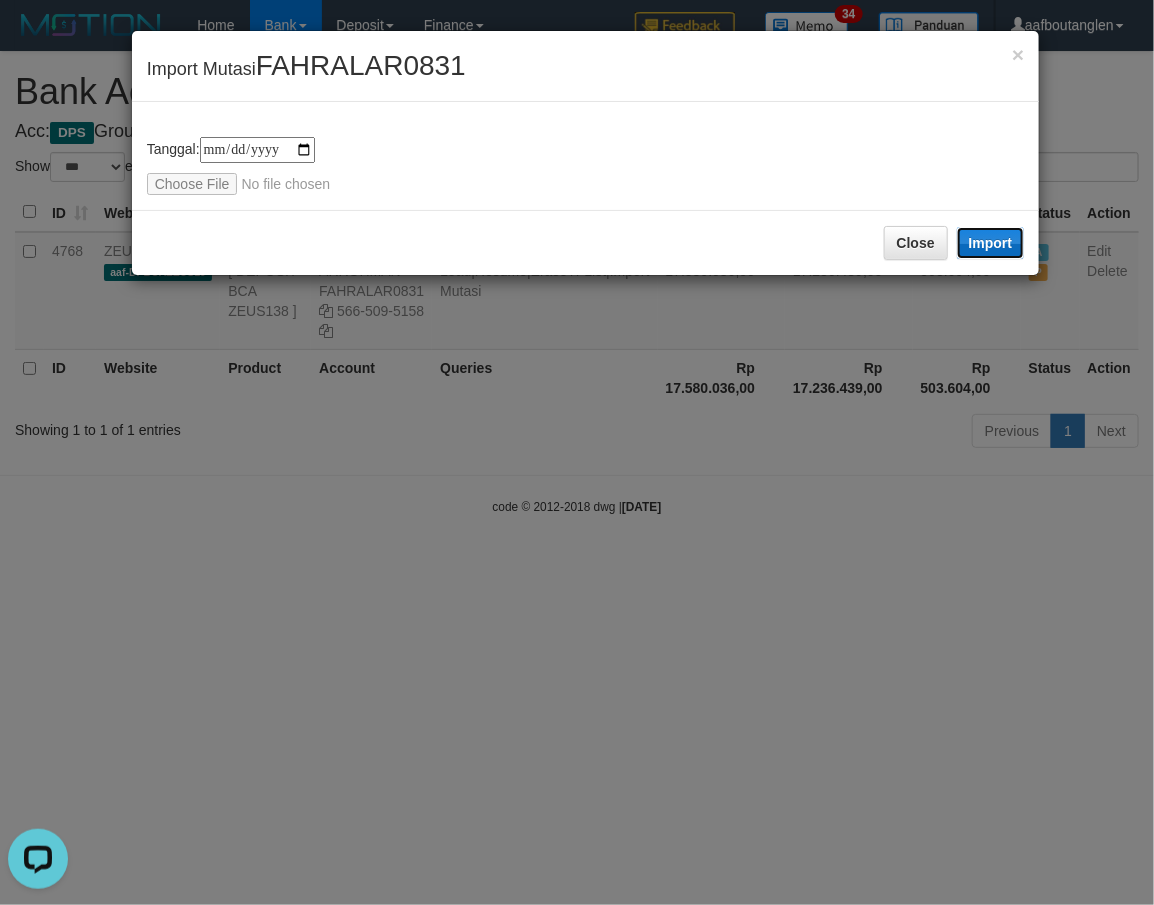 click on "Import" at bounding box center [991, 243] 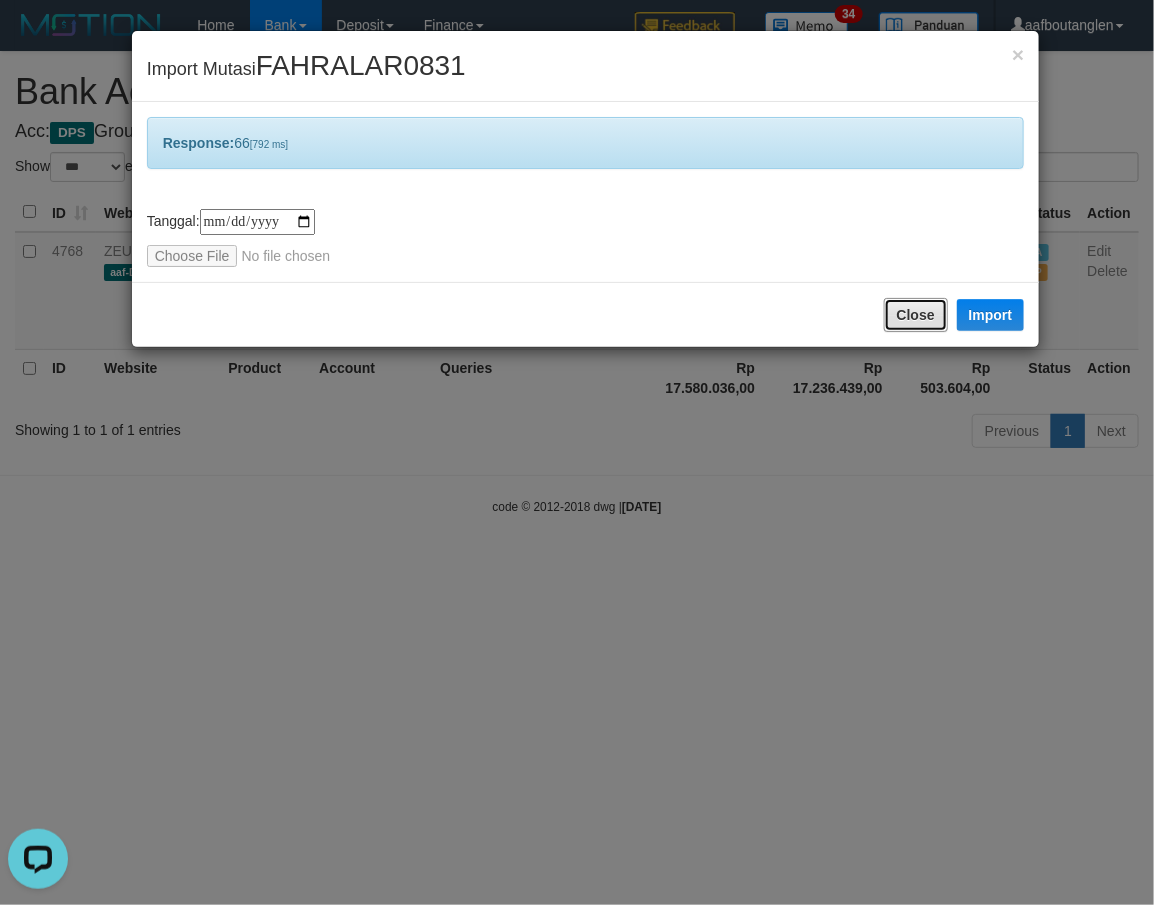 drag, startPoint x: 906, startPoint y: 324, endPoint x: 864, endPoint y: 358, distance: 54.037025 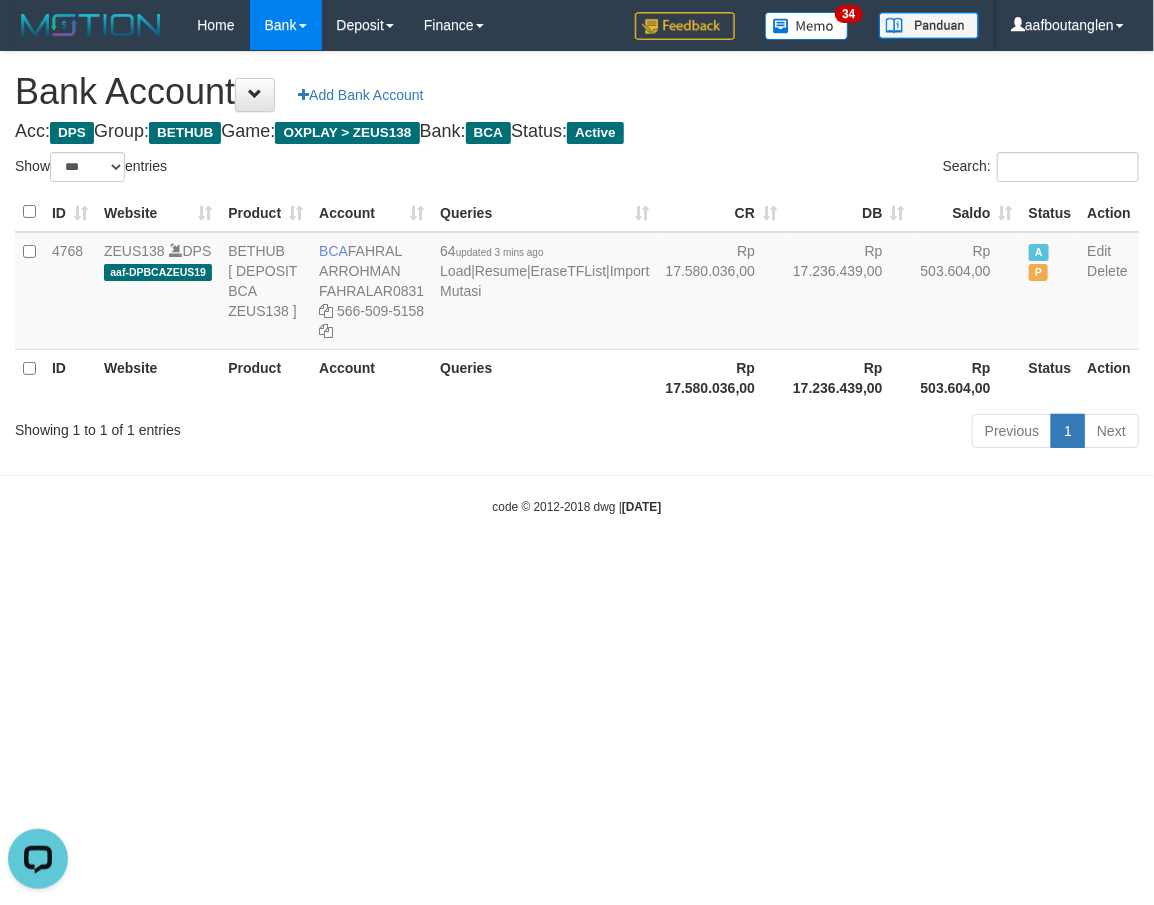 drag, startPoint x: 667, startPoint y: 494, endPoint x: 760, endPoint y: 502, distance: 93.34345 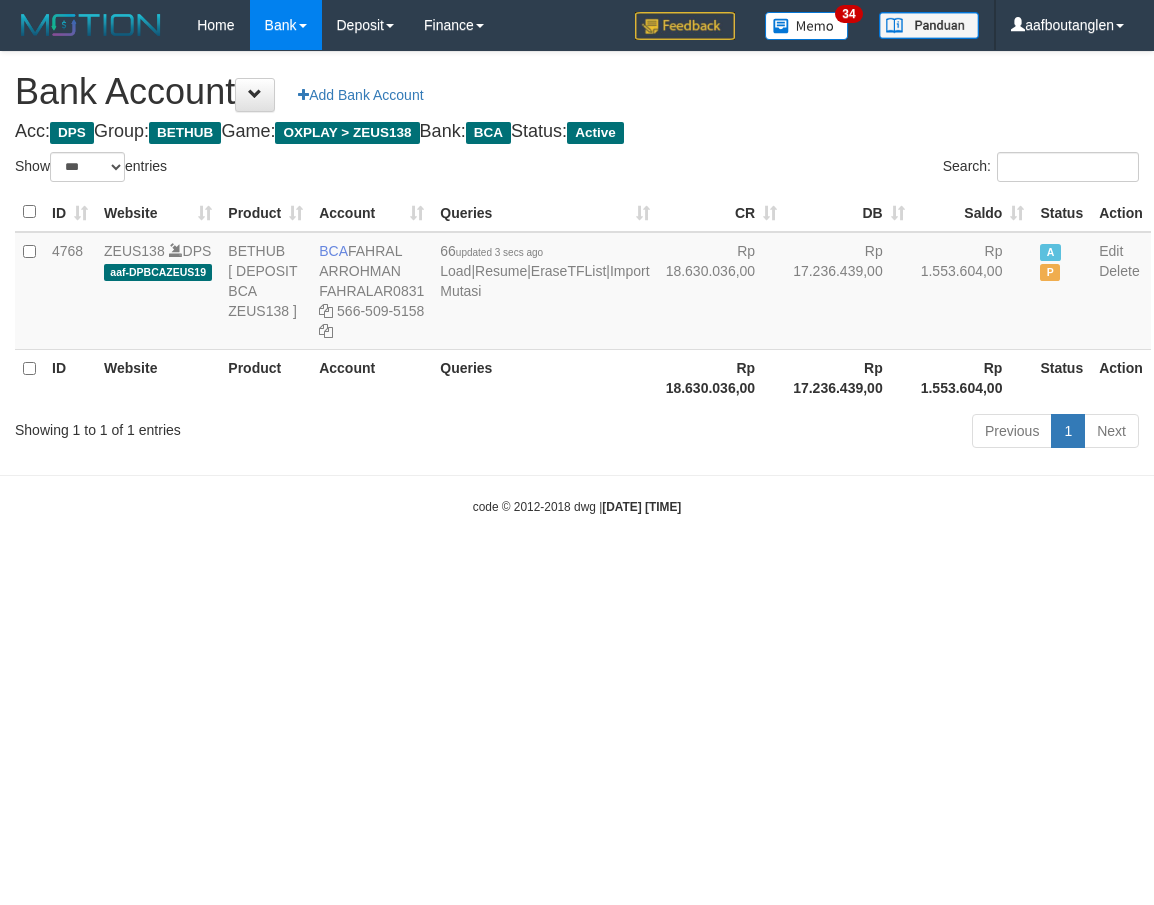 select on "***" 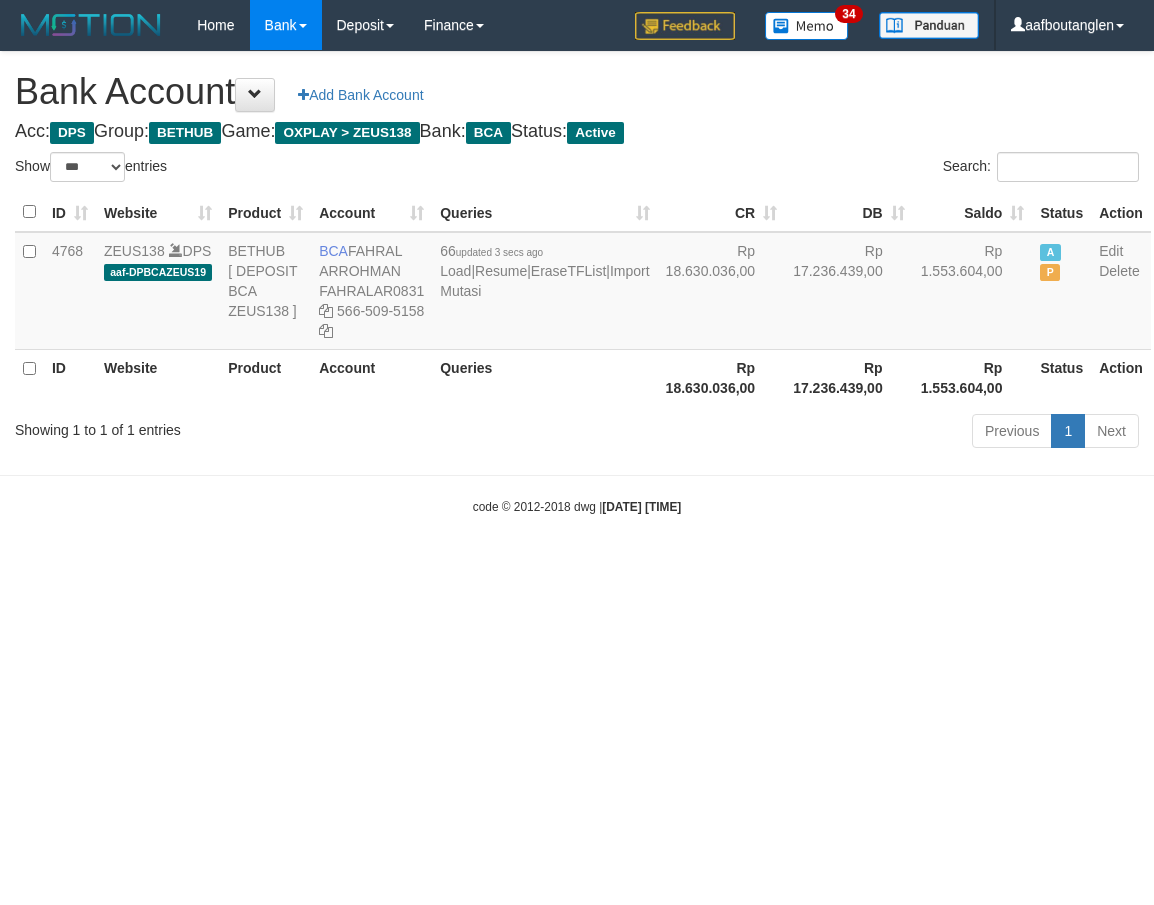 scroll, scrollTop: 0, scrollLeft: 0, axis: both 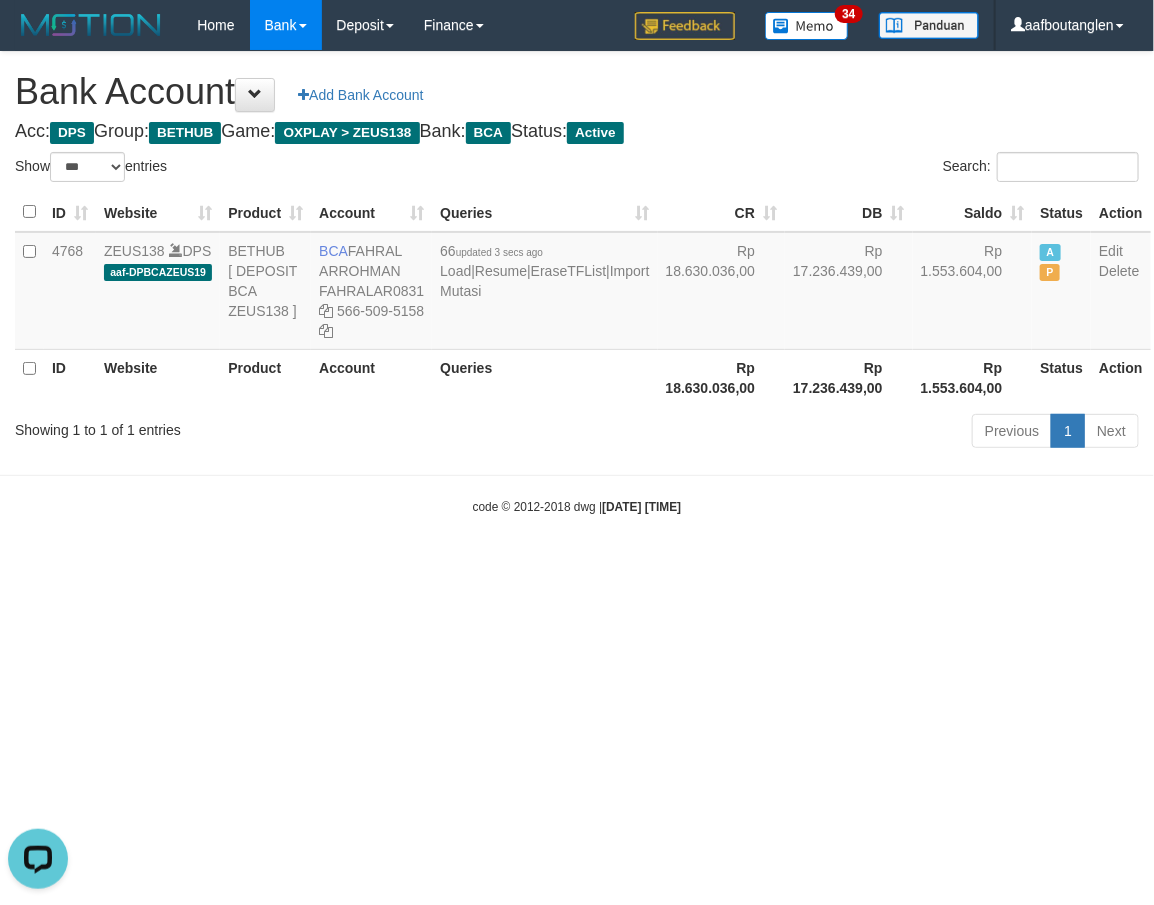 click on "Toggle navigation
Home
Bank
Account List
Deposit
DPS List
History
Note DPS
Finance
Financial Data
aafboutanglen
My Profile
Log Out
34" at bounding box center (577, 283) 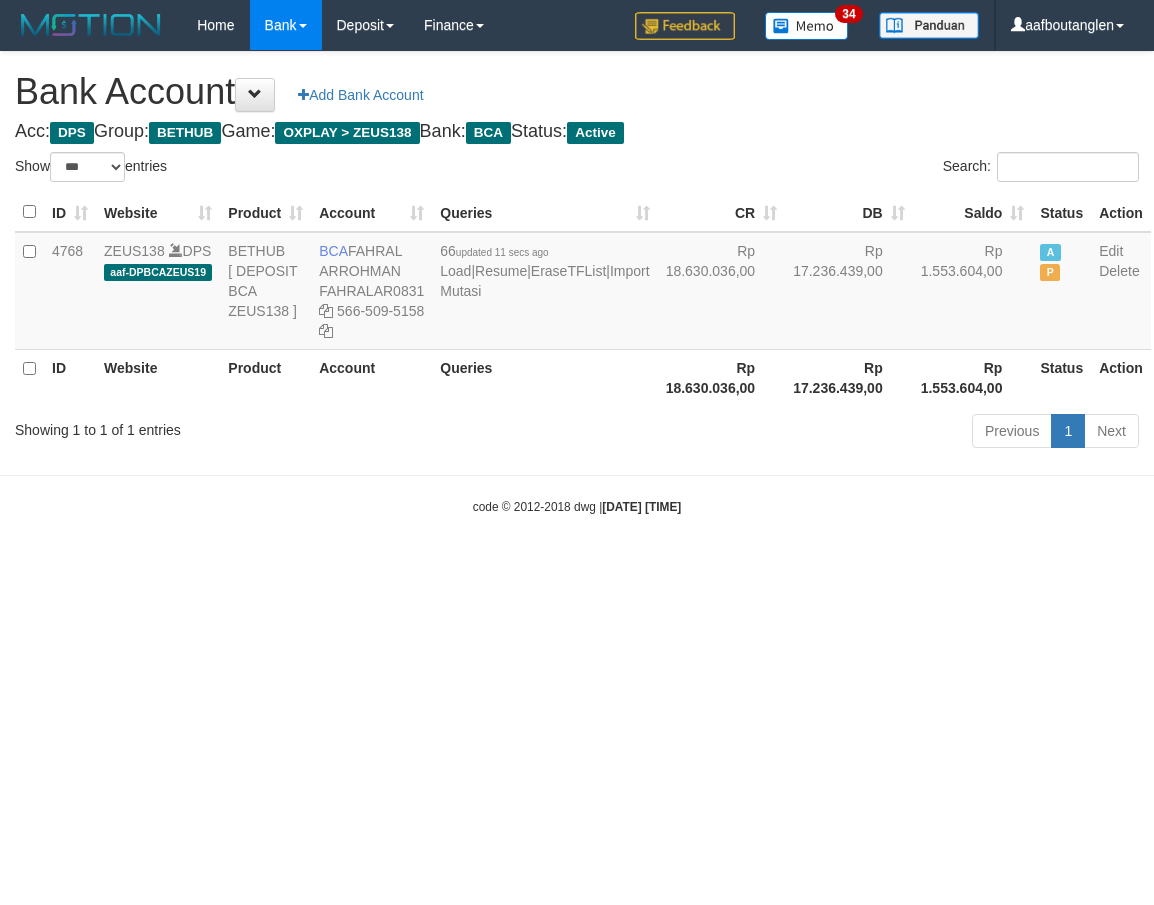 select on "***" 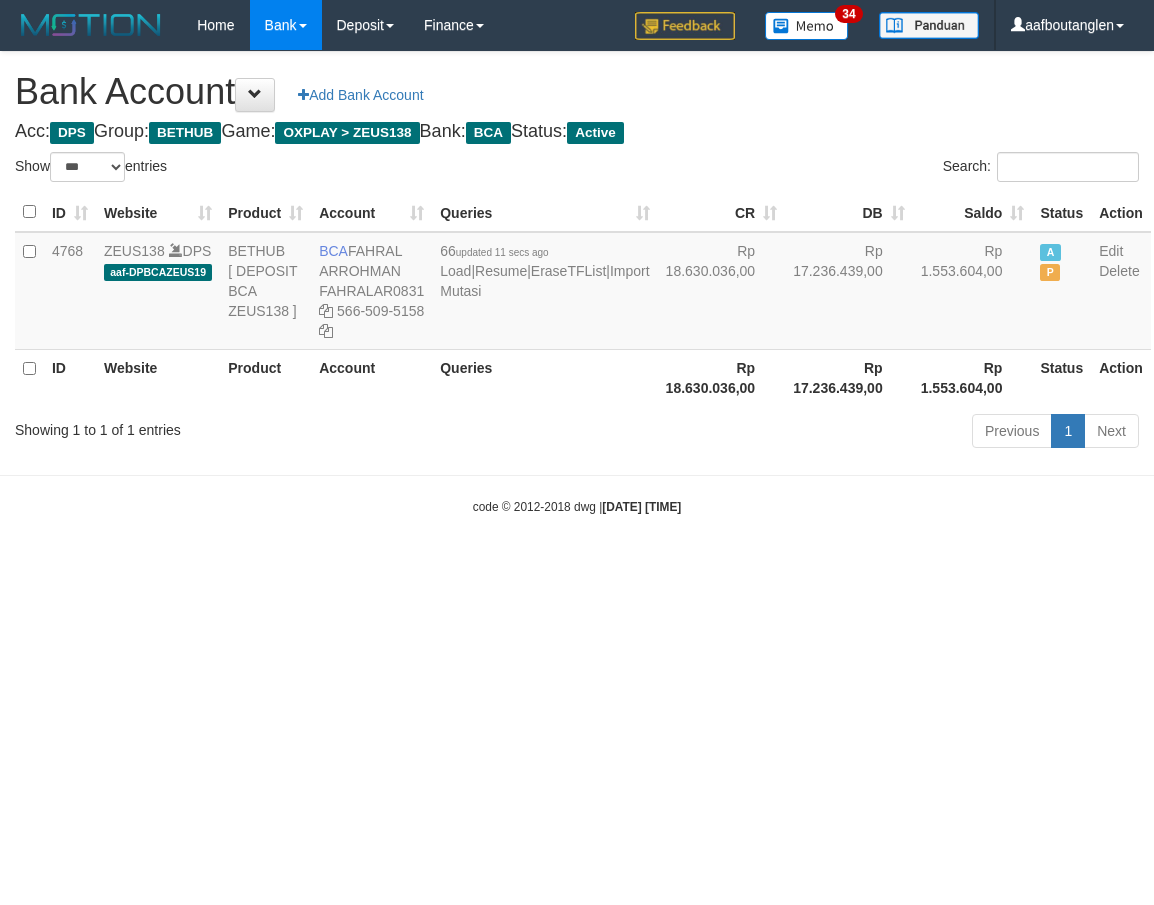 scroll, scrollTop: 0, scrollLeft: 0, axis: both 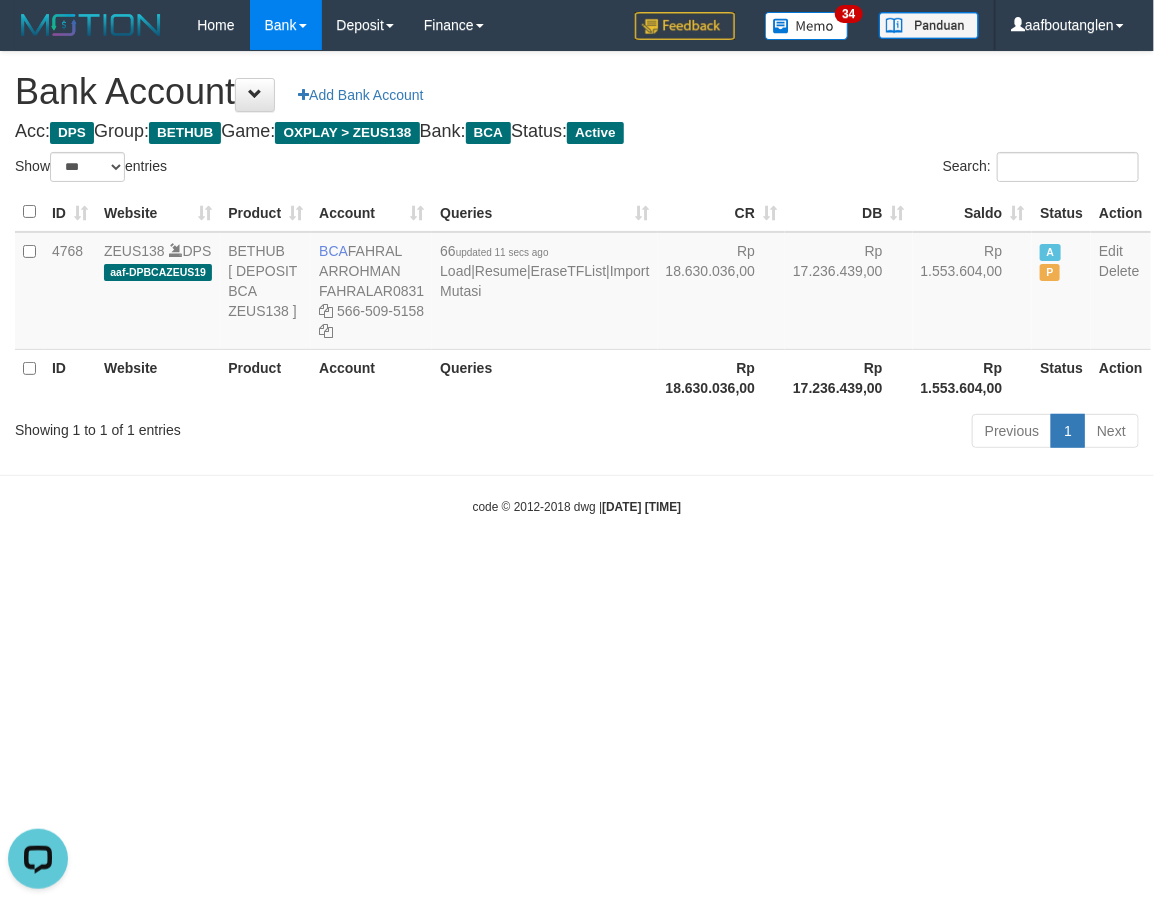 drag, startPoint x: 875, startPoint y: 604, endPoint x: 901, endPoint y: 588, distance: 30.528675 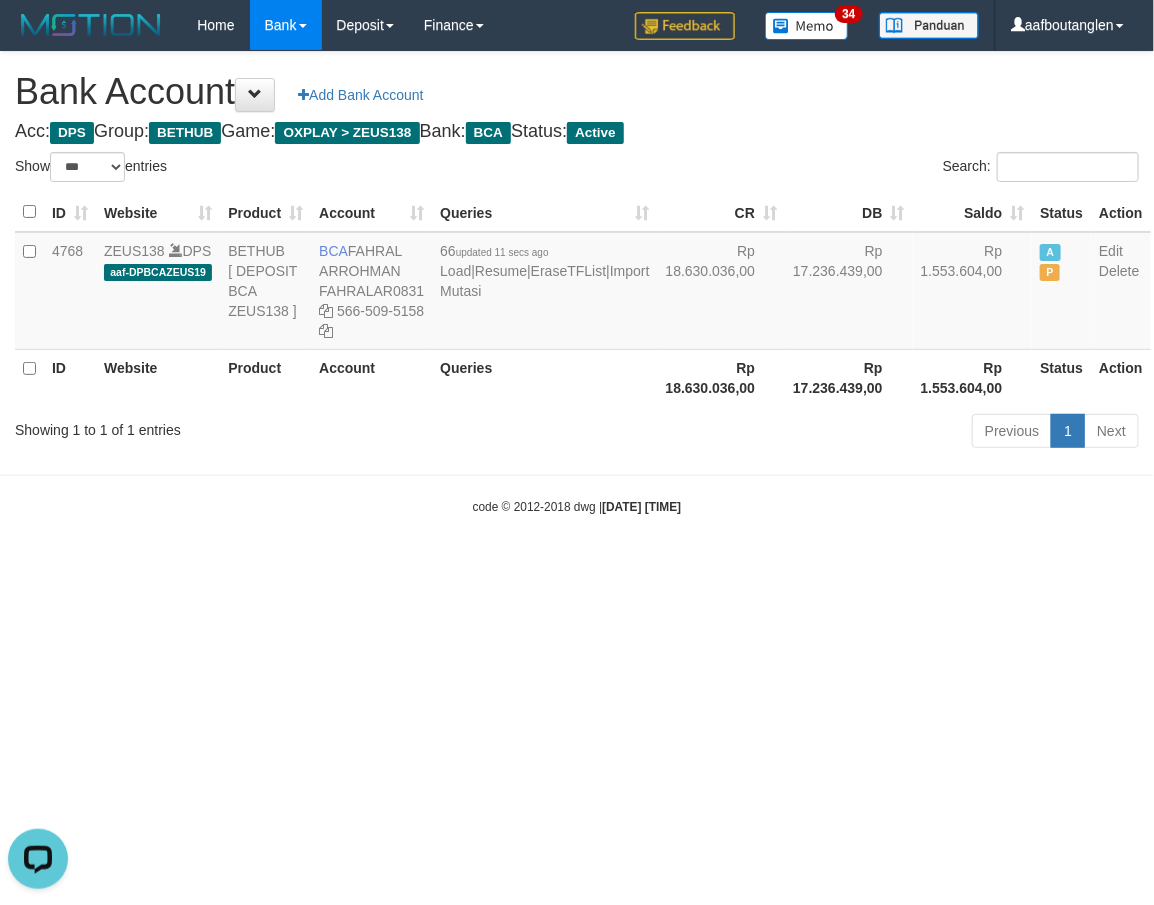 click on "Toggle navigation
Home
Bank
Account List
Deposit
DPS List
History
Note DPS
Finance
Financial Data
aafboutanglen
My Profile
Log Out
34" at bounding box center (577, 283) 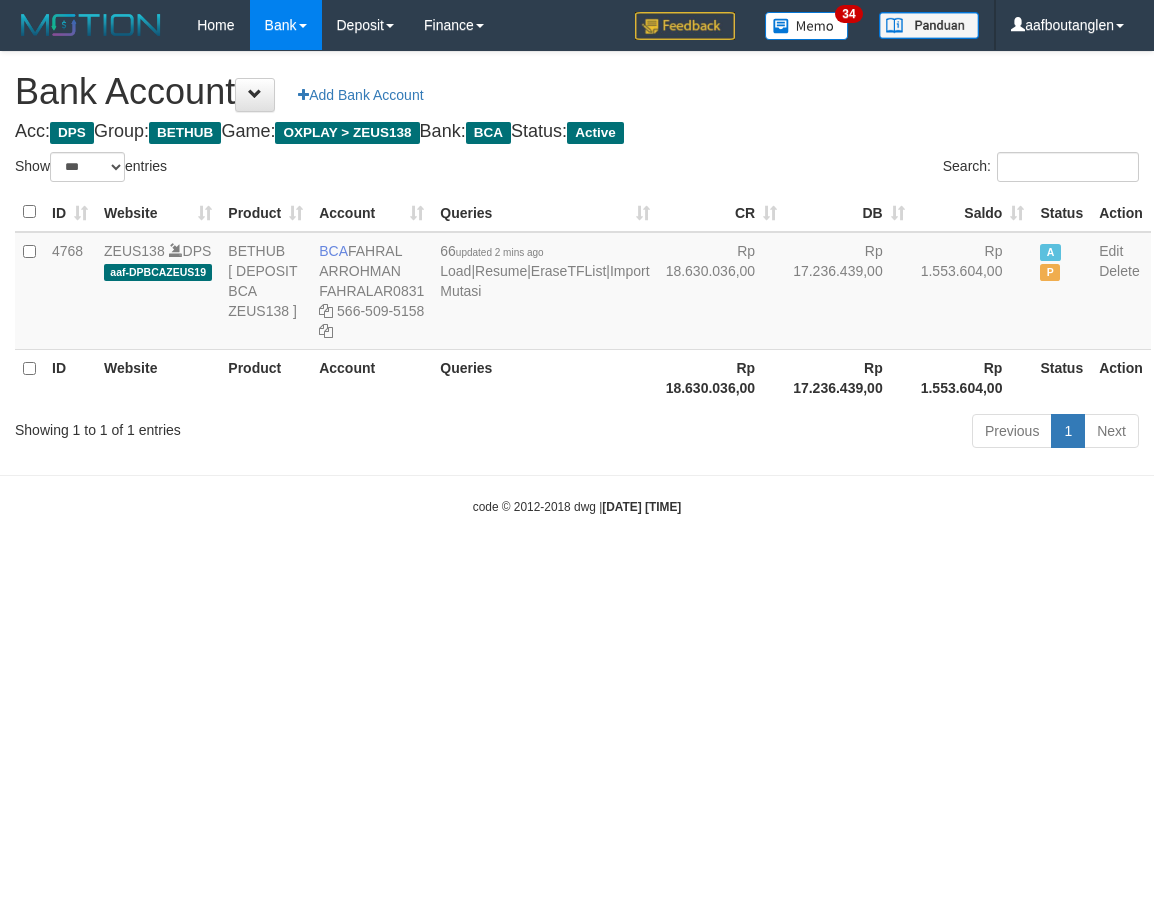 select on "***" 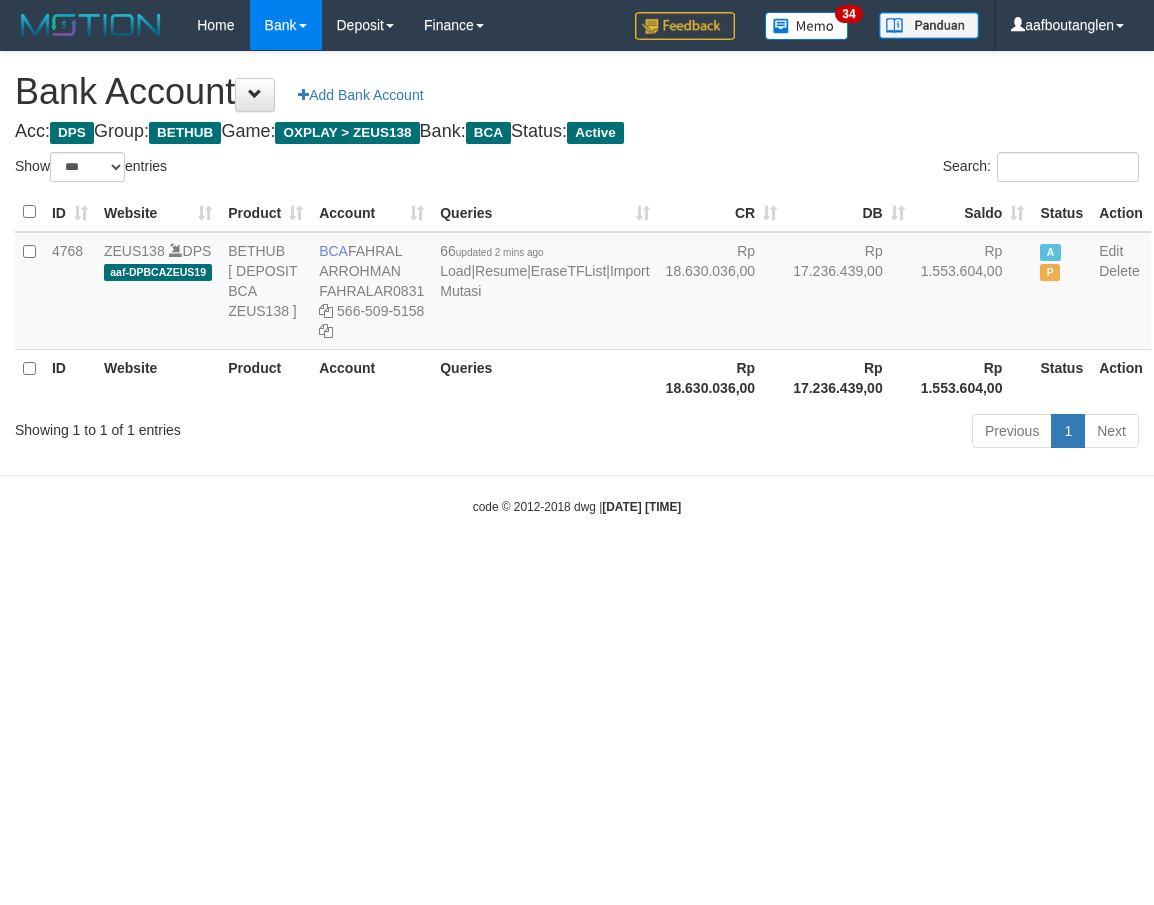 scroll, scrollTop: 0, scrollLeft: 0, axis: both 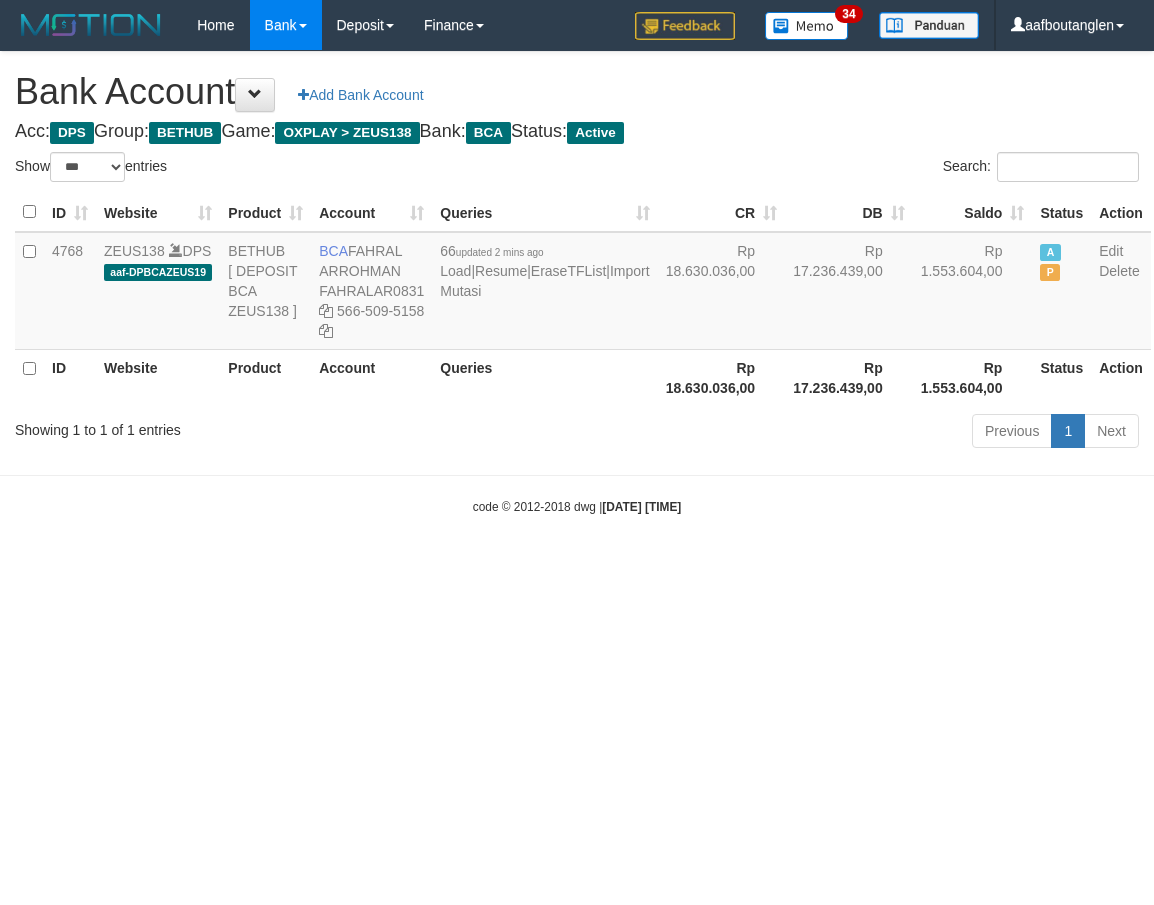 select on "***" 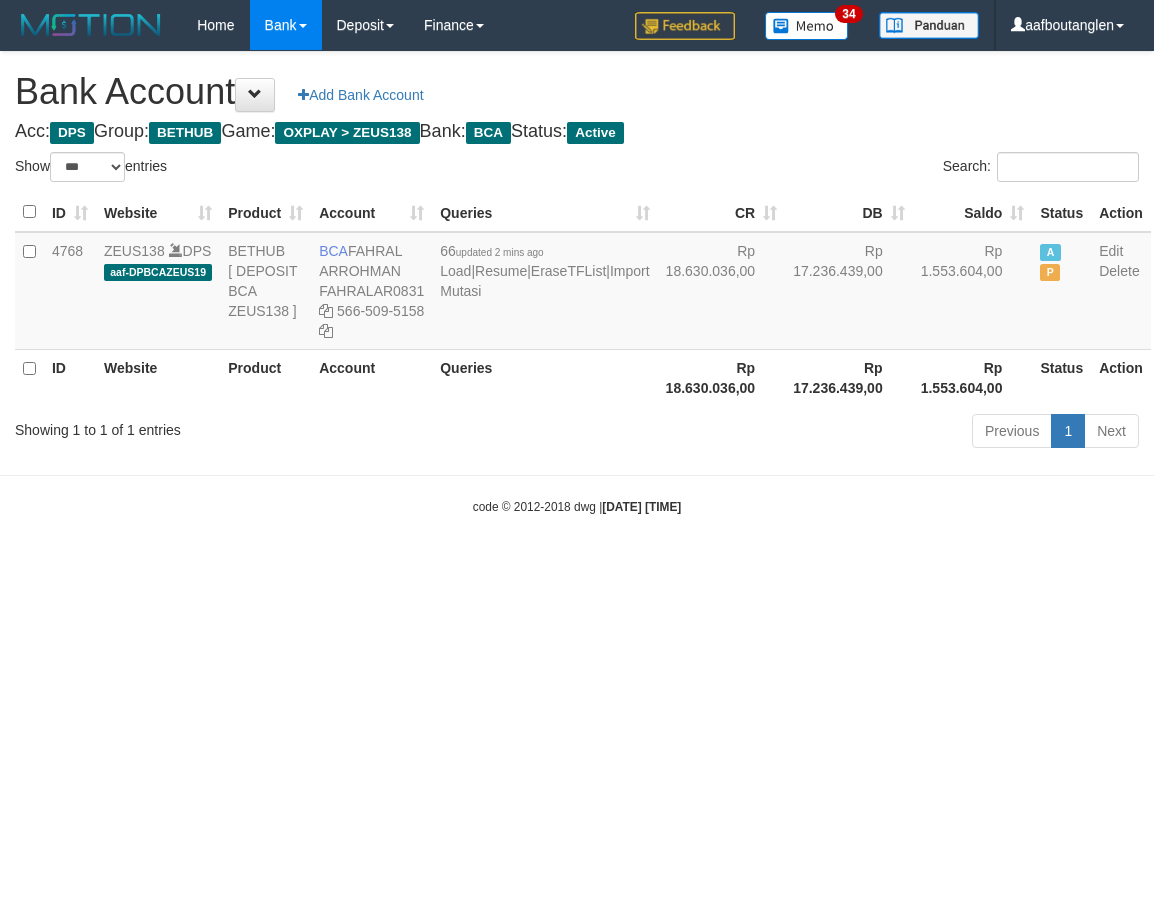 scroll, scrollTop: 0, scrollLeft: 0, axis: both 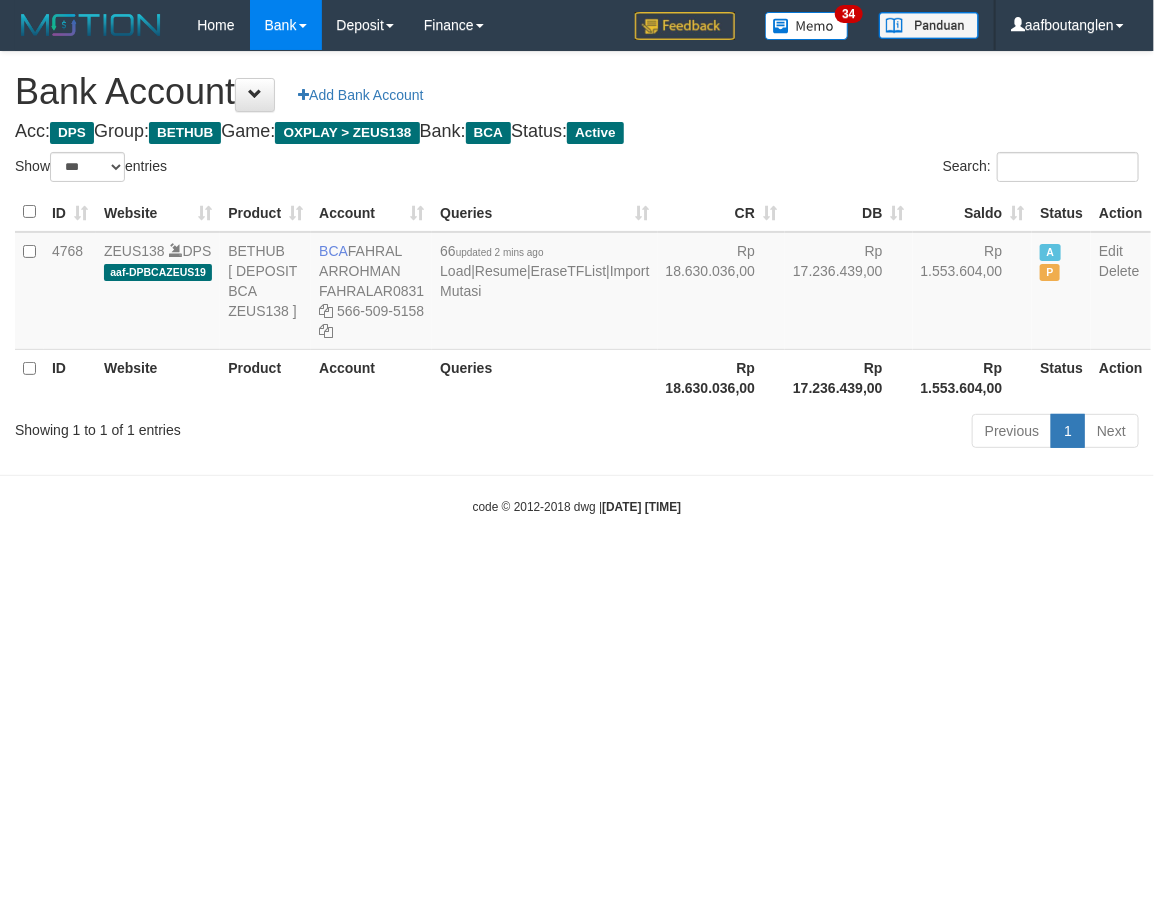 drag, startPoint x: 884, startPoint y: 663, endPoint x: 871, endPoint y: 662, distance: 13.038404 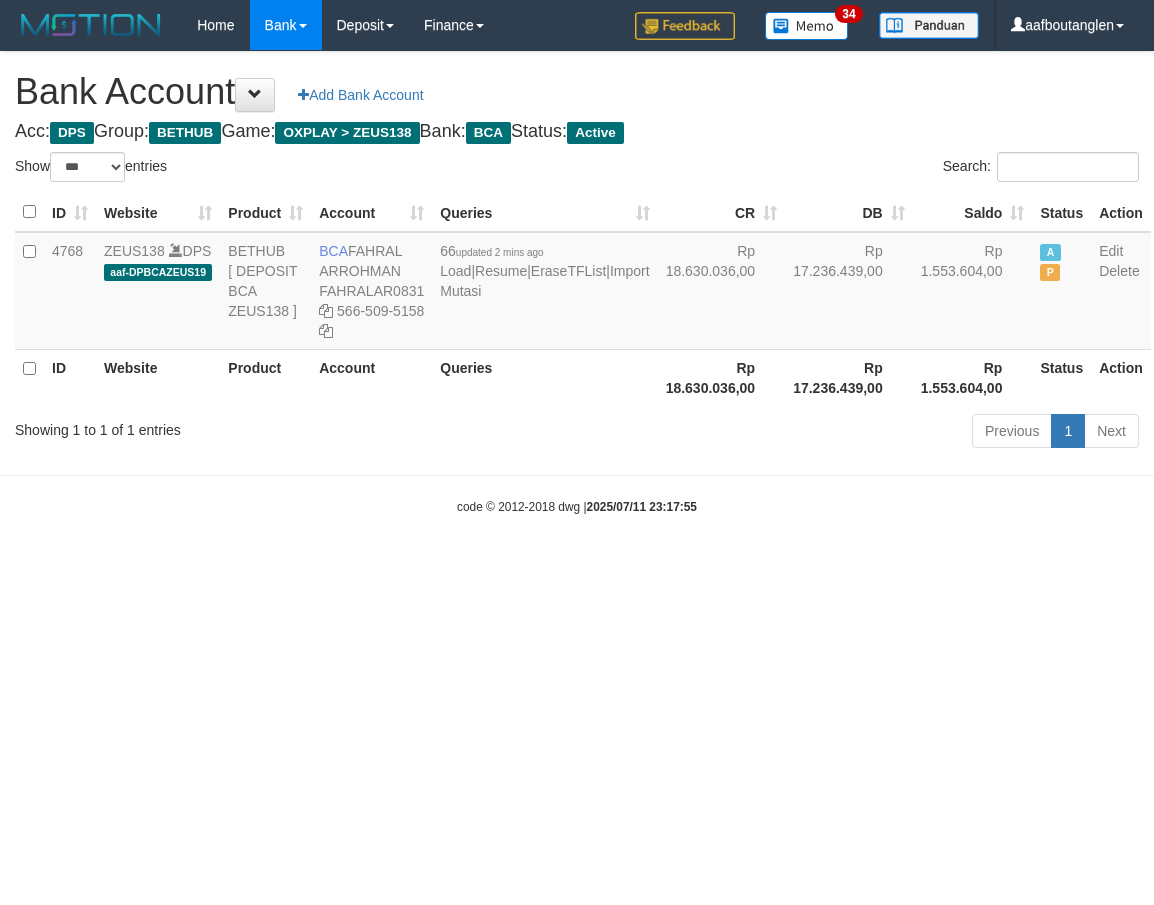 select on "***" 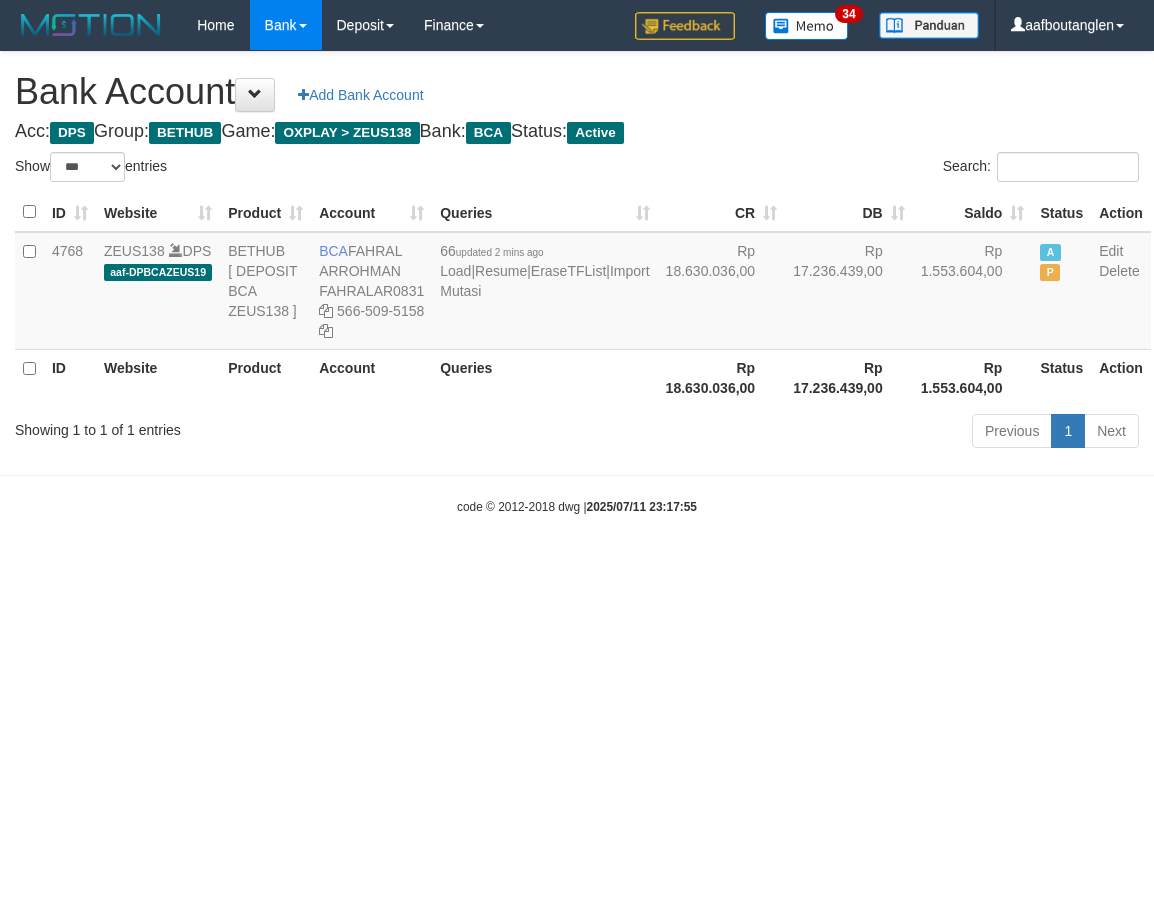 scroll, scrollTop: 0, scrollLeft: 0, axis: both 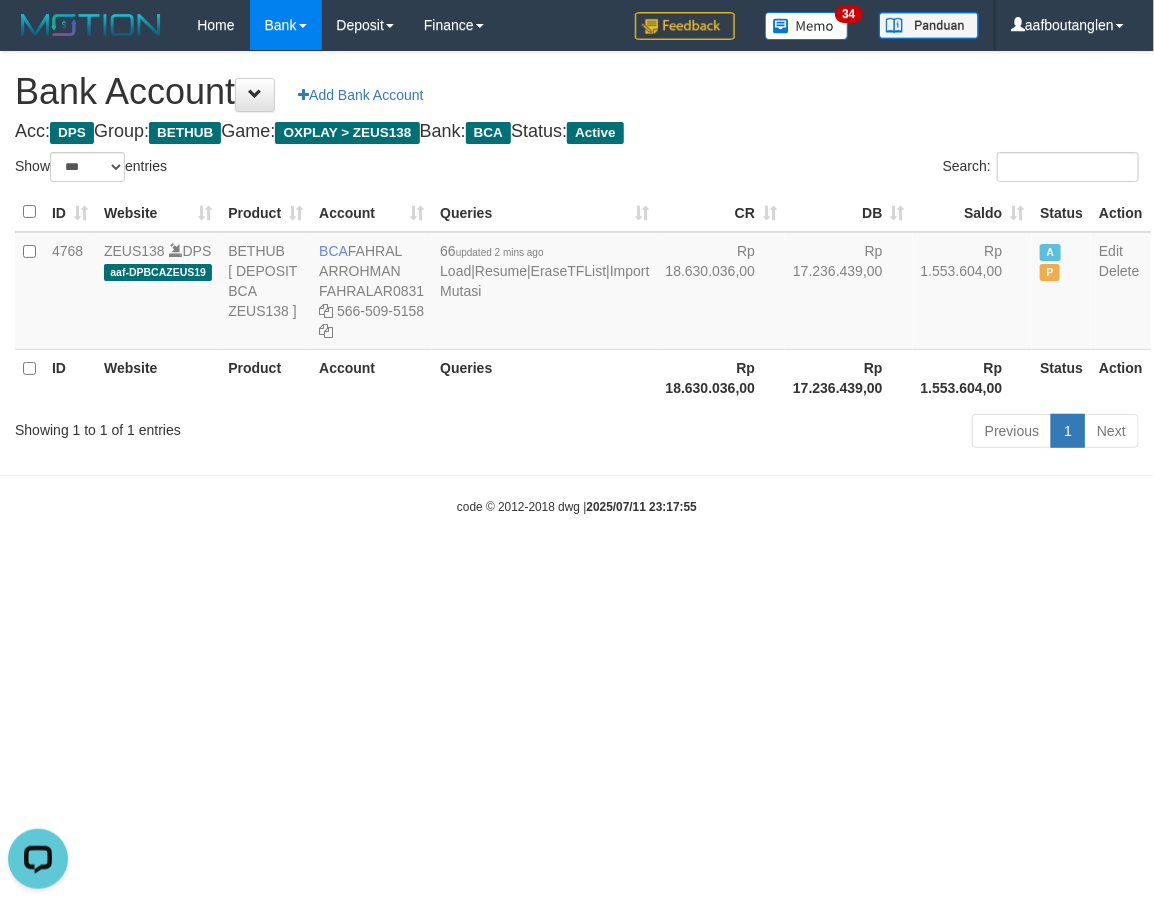 drag, startPoint x: 776, startPoint y: 636, endPoint x: 790, endPoint y: 630, distance: 15.231546 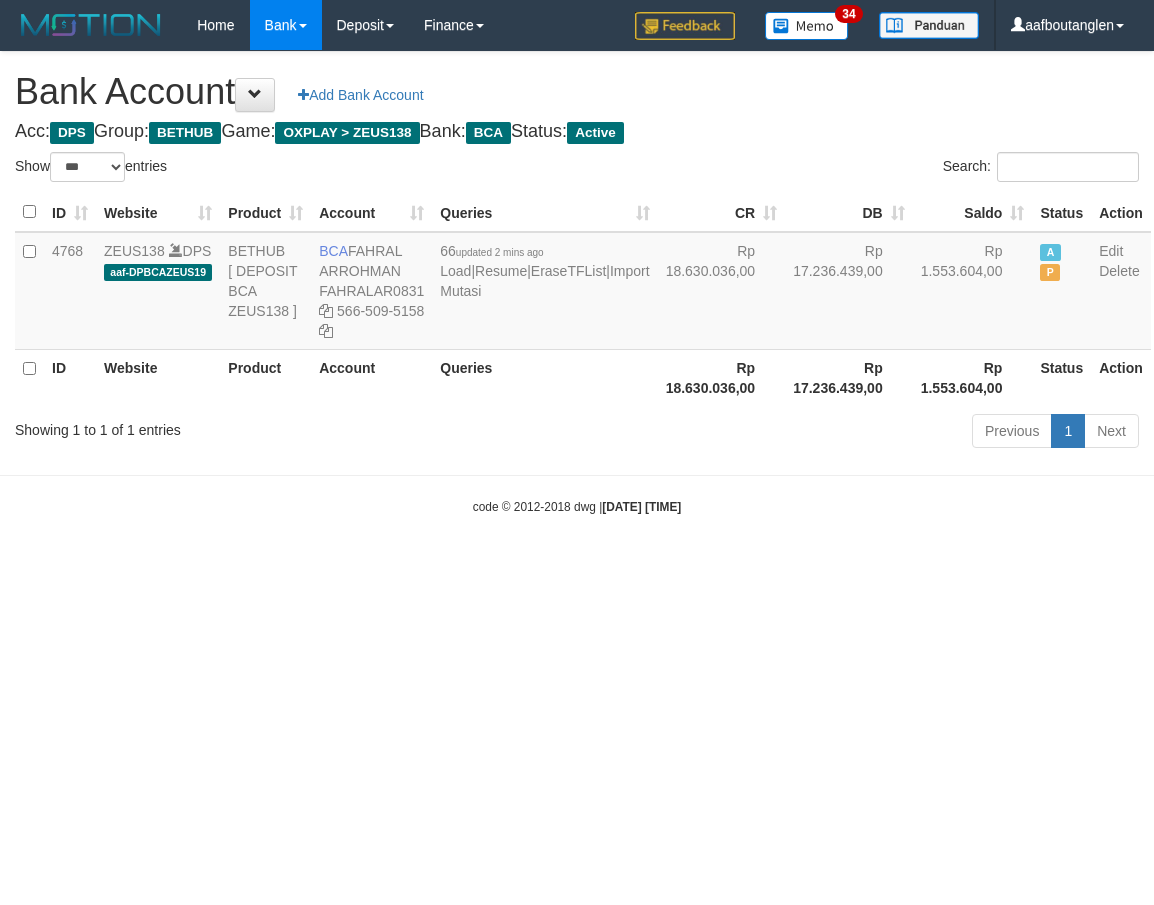 select on "***" 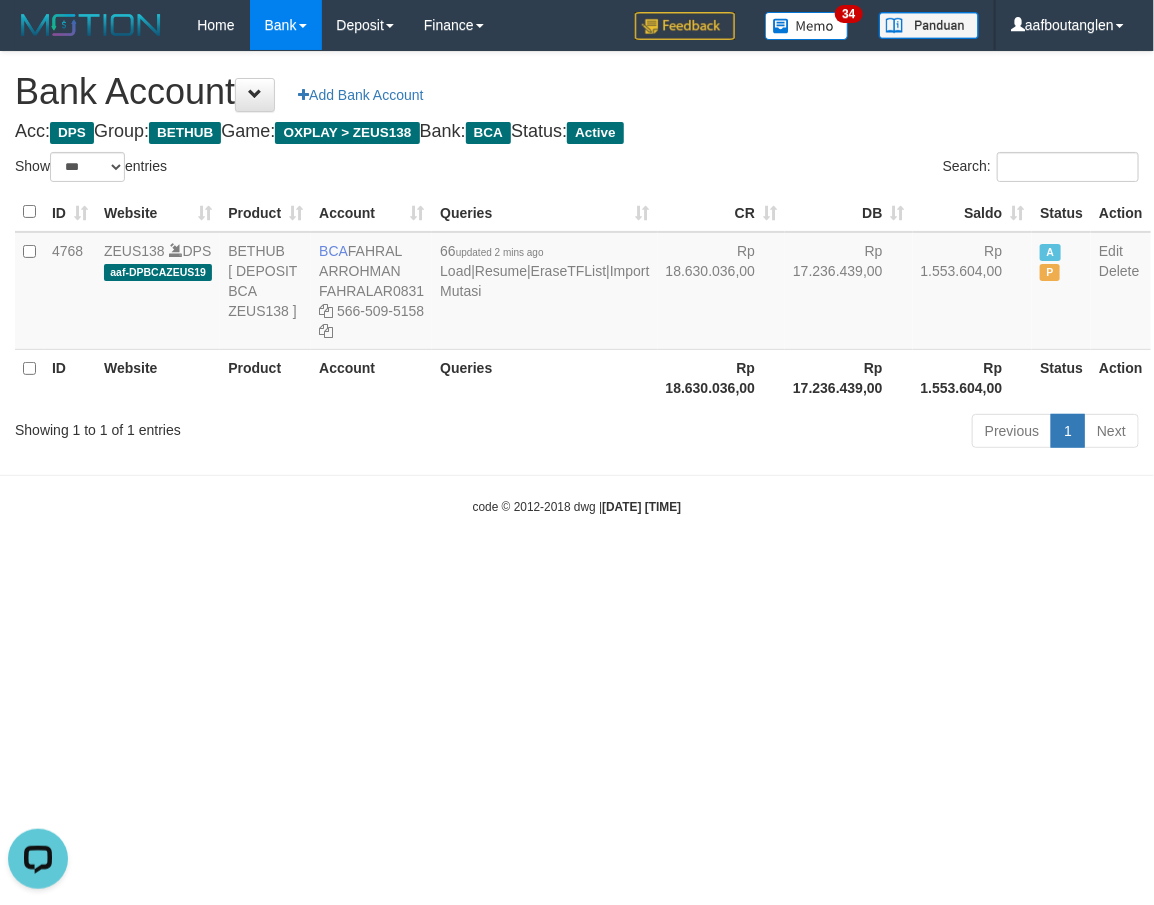 scroll, scrollTop: 0, scrollLeft: 0, axis: both 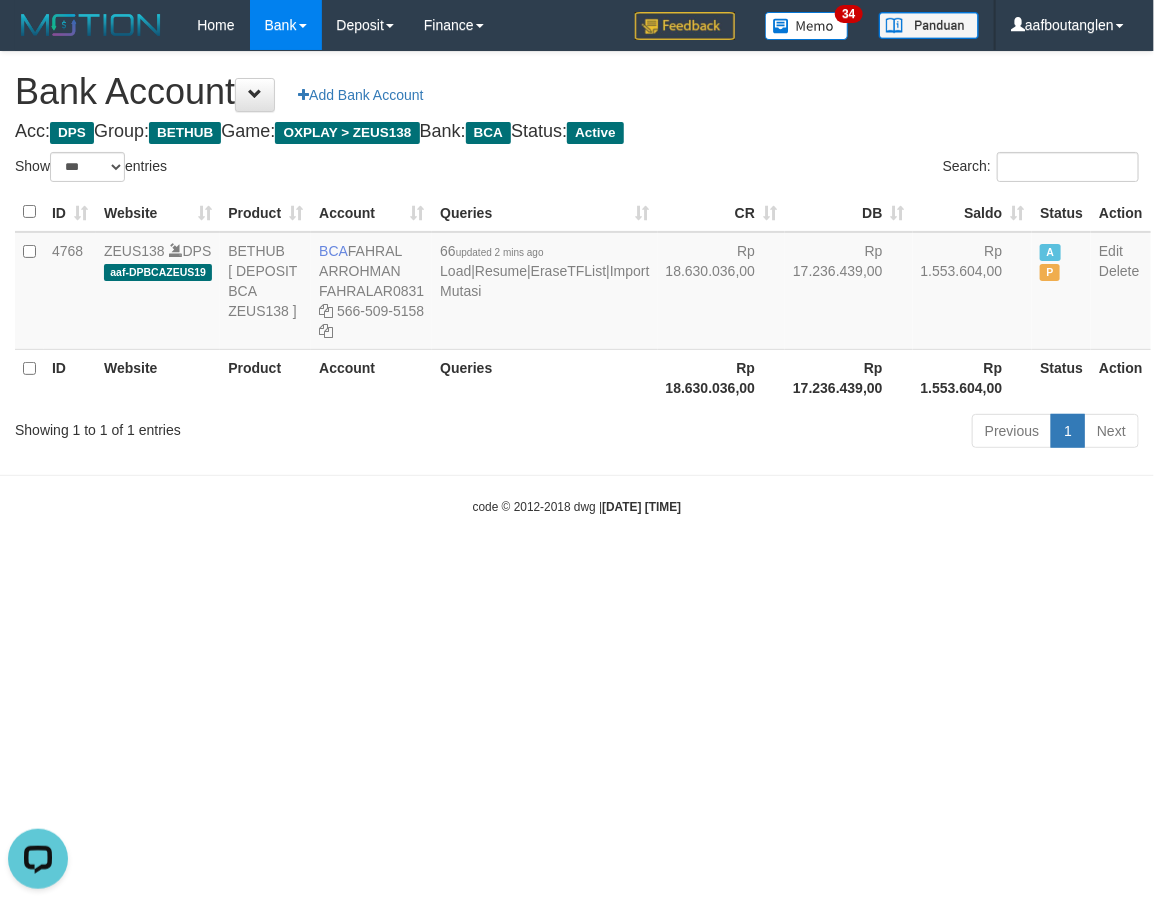 click on "Showing 1 to 1 of 1 entries" at bounding box center [240, 426] 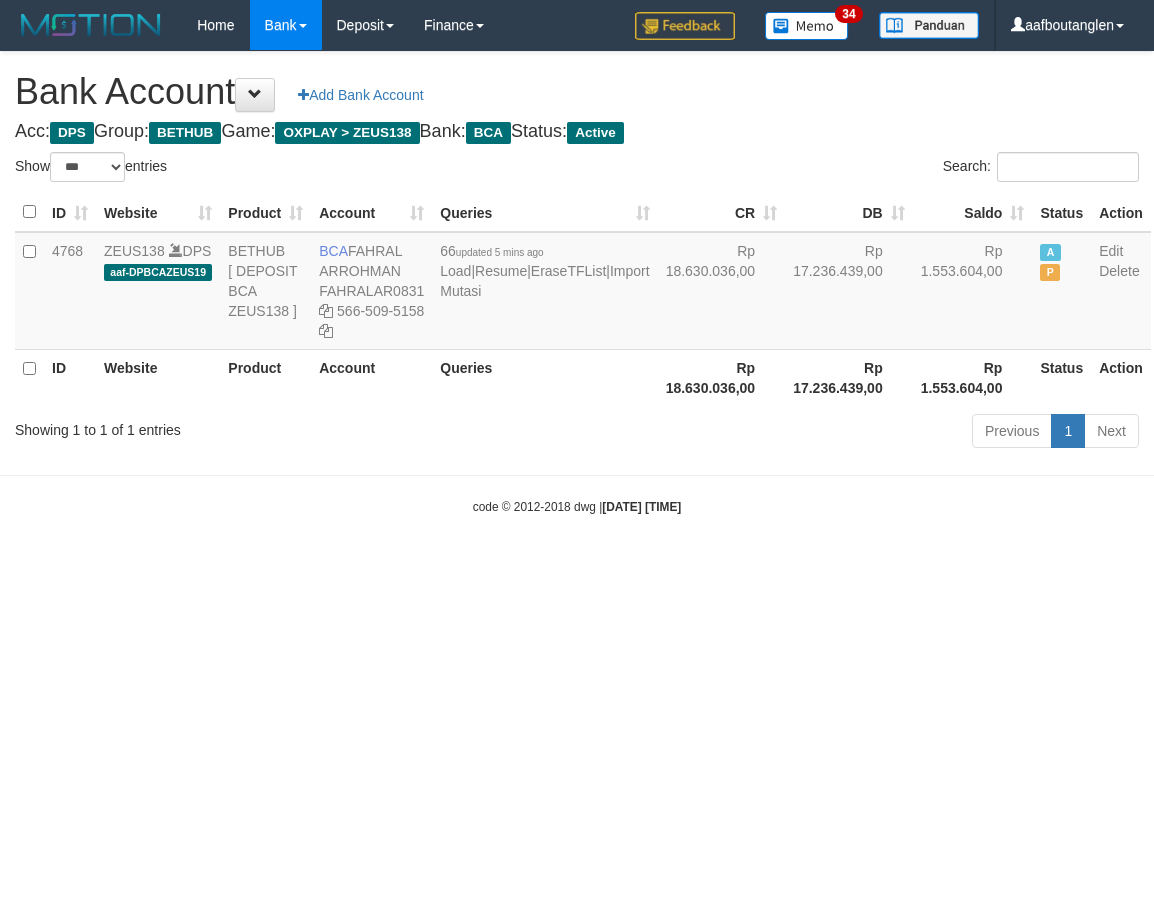select on "***" 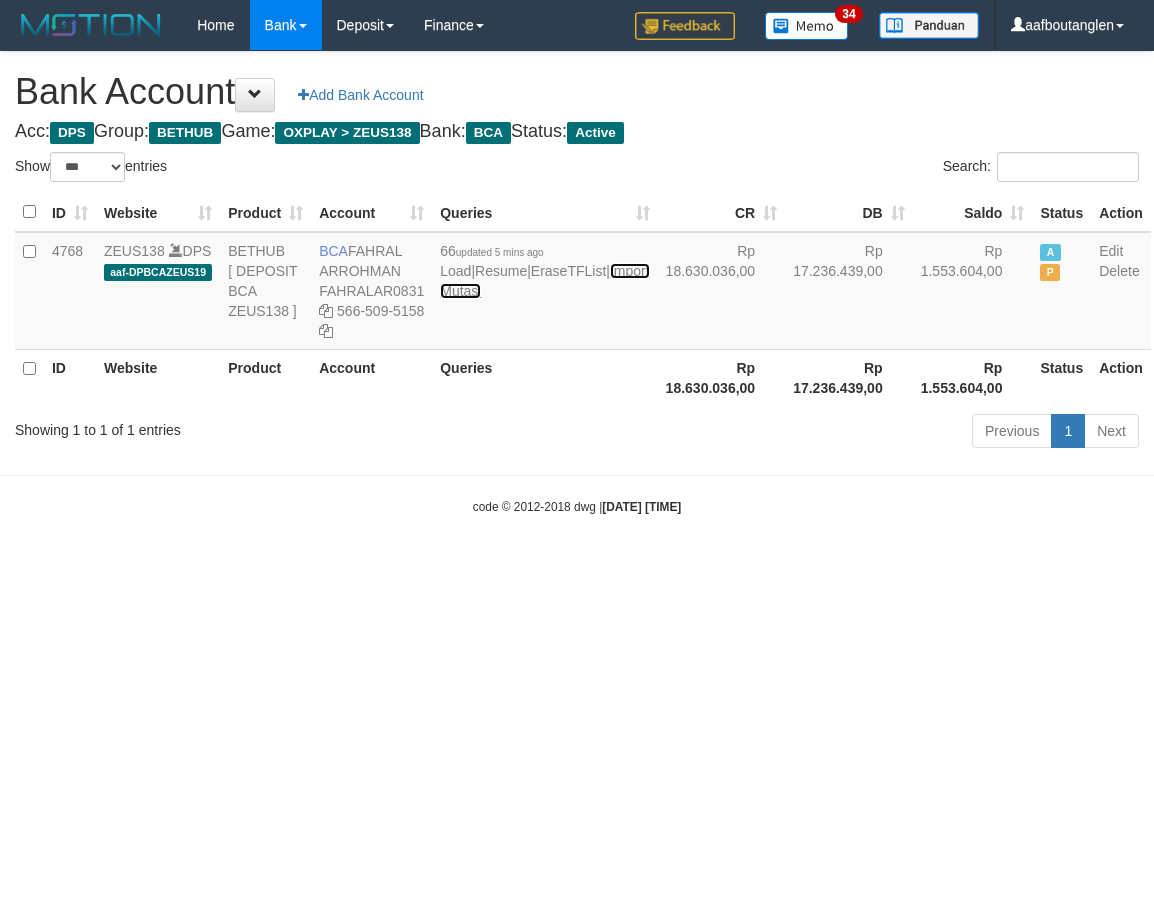scroll, scrollTop: 0, scrollLeft: 0, axis: both 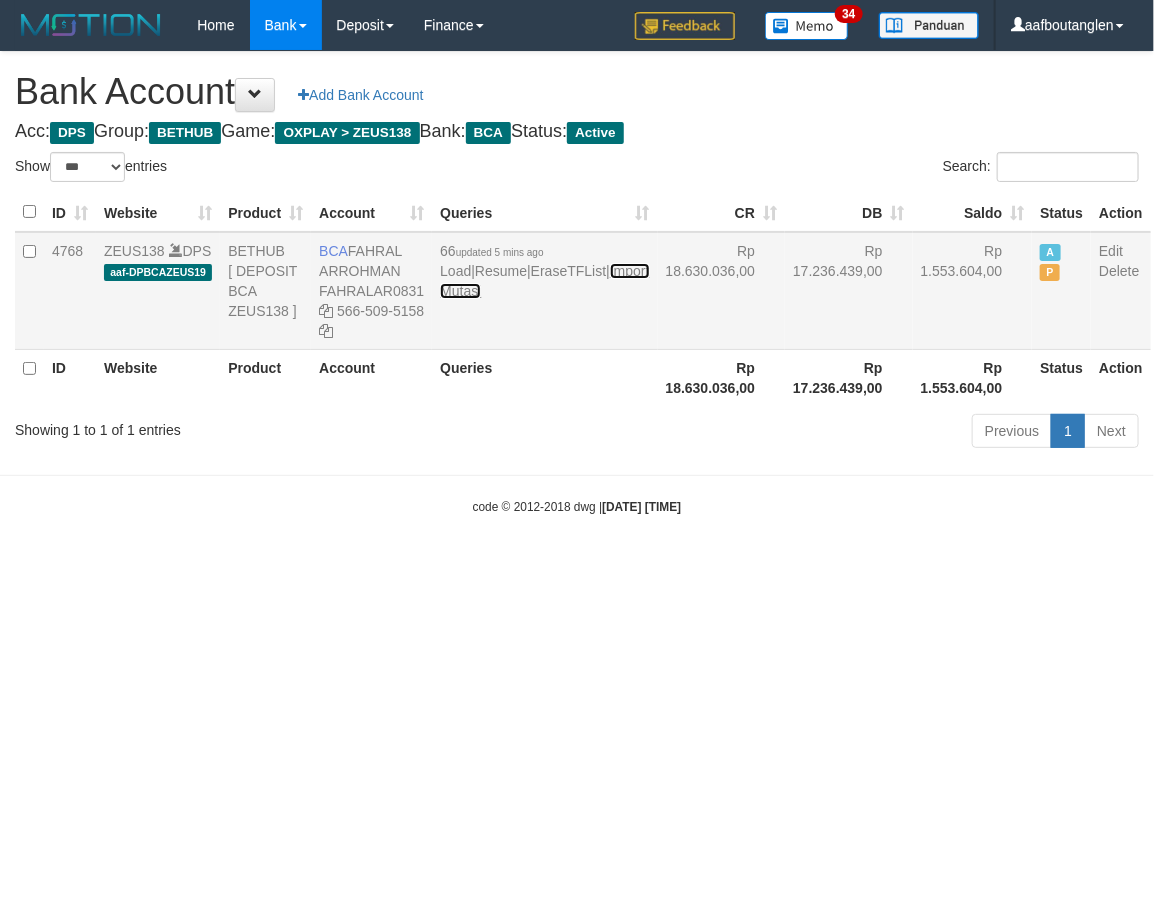 drag, startPoint x: 0, startPoint y: 0, endPoint x: 453, endPoint y: 368, distance: 583.63776 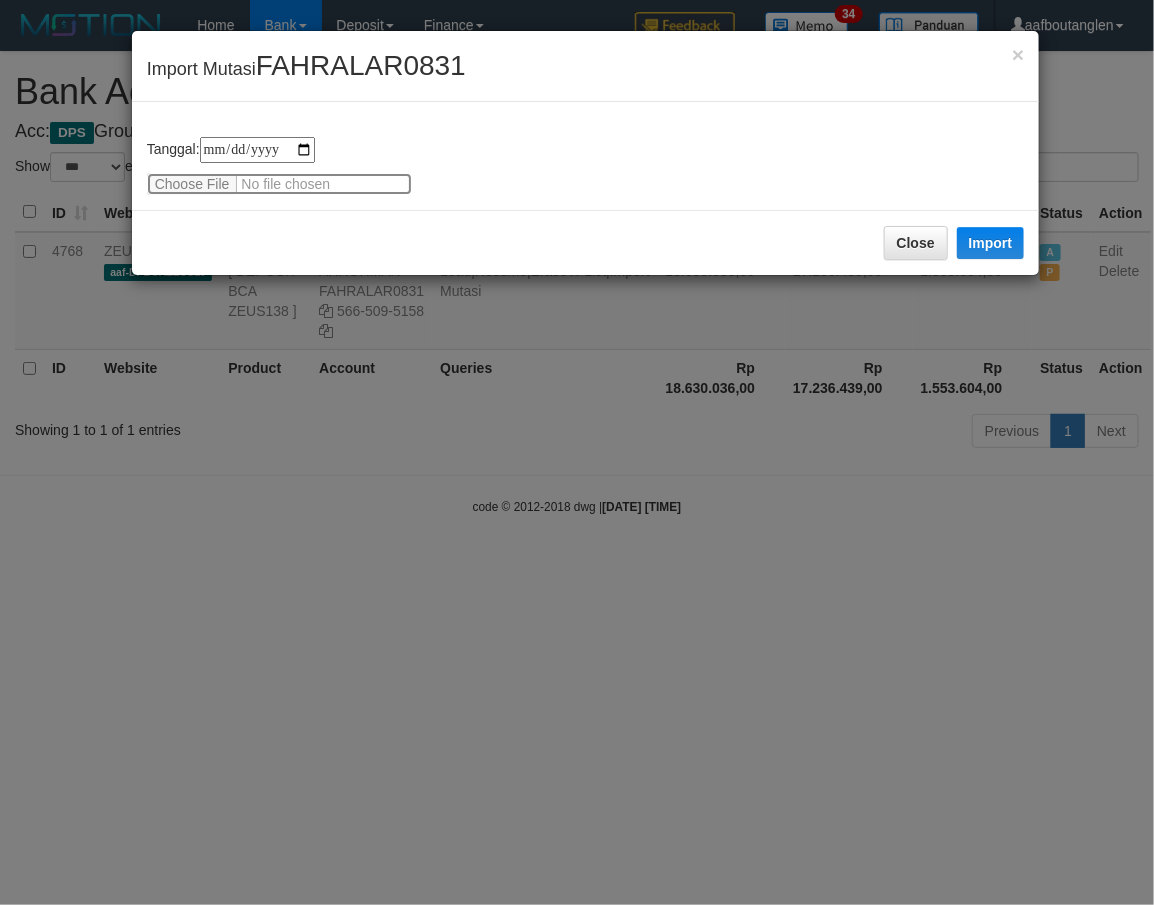 click at bounding box center (279, 184) 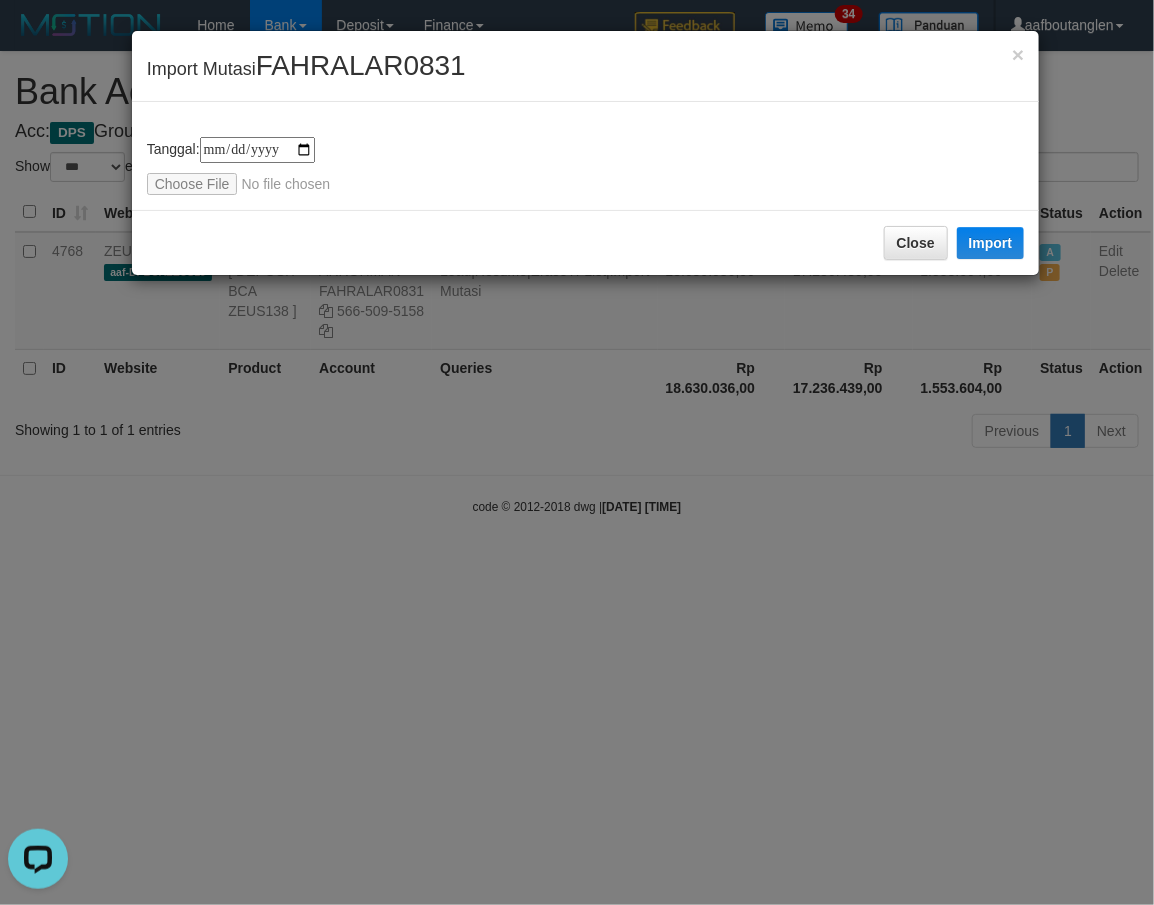 scroll, scrollTop: 0, scrollLeft: 0, axis: both 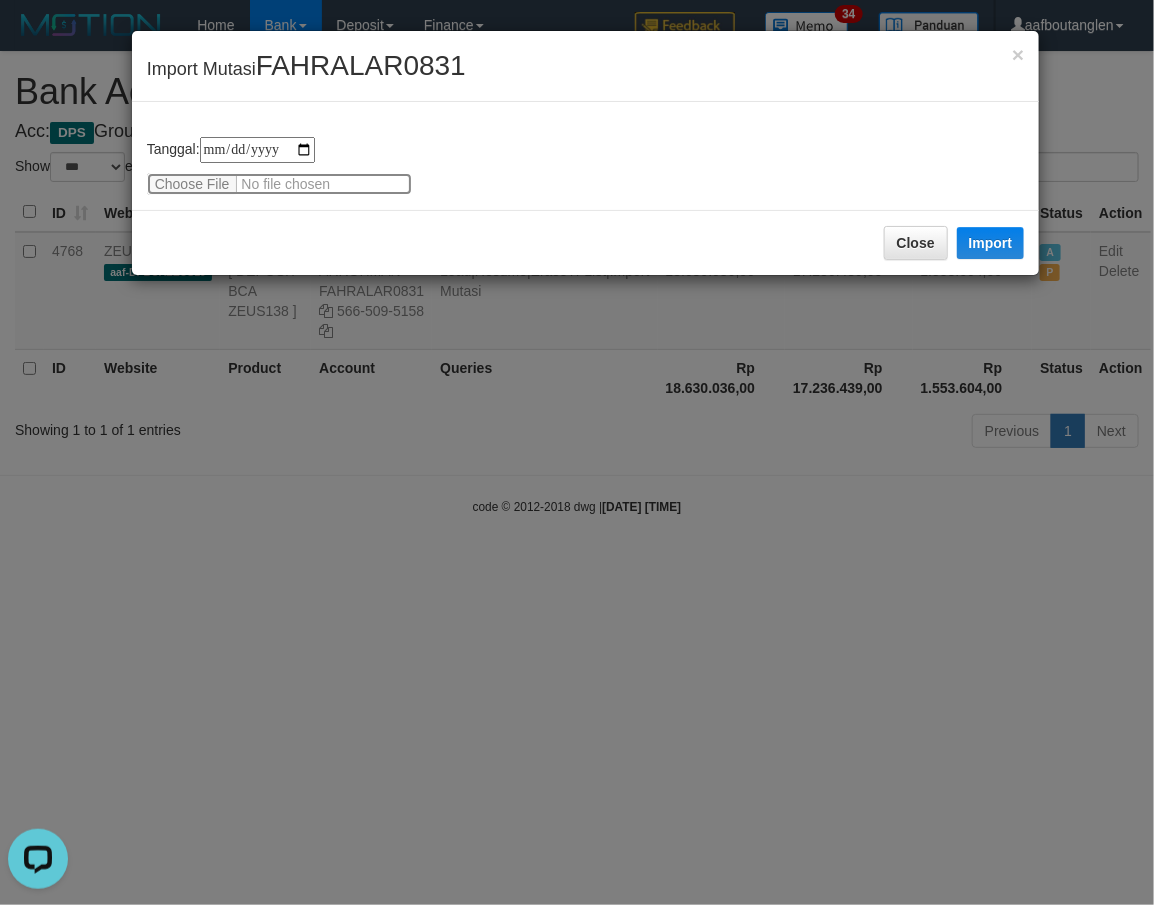 type on "**********" 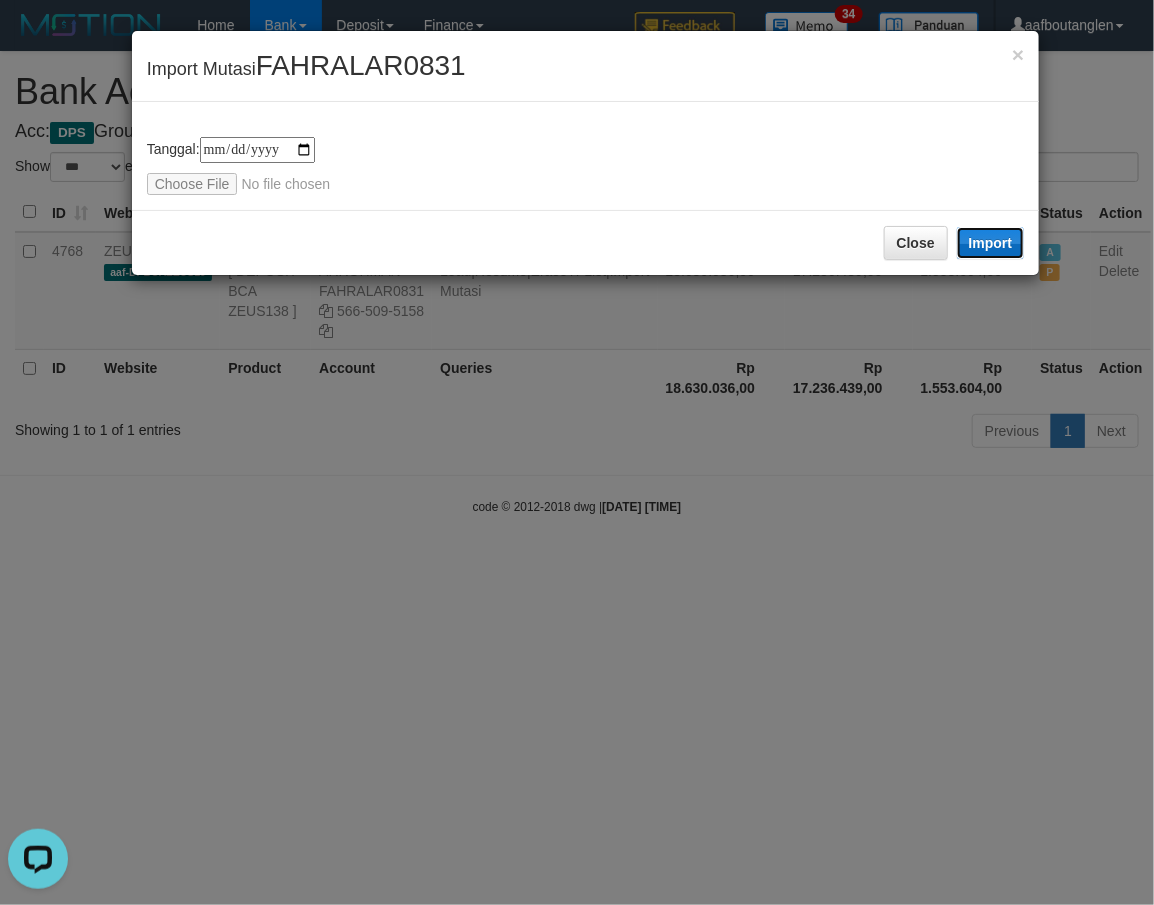 click on "Import" at bounding box center [991, 243] 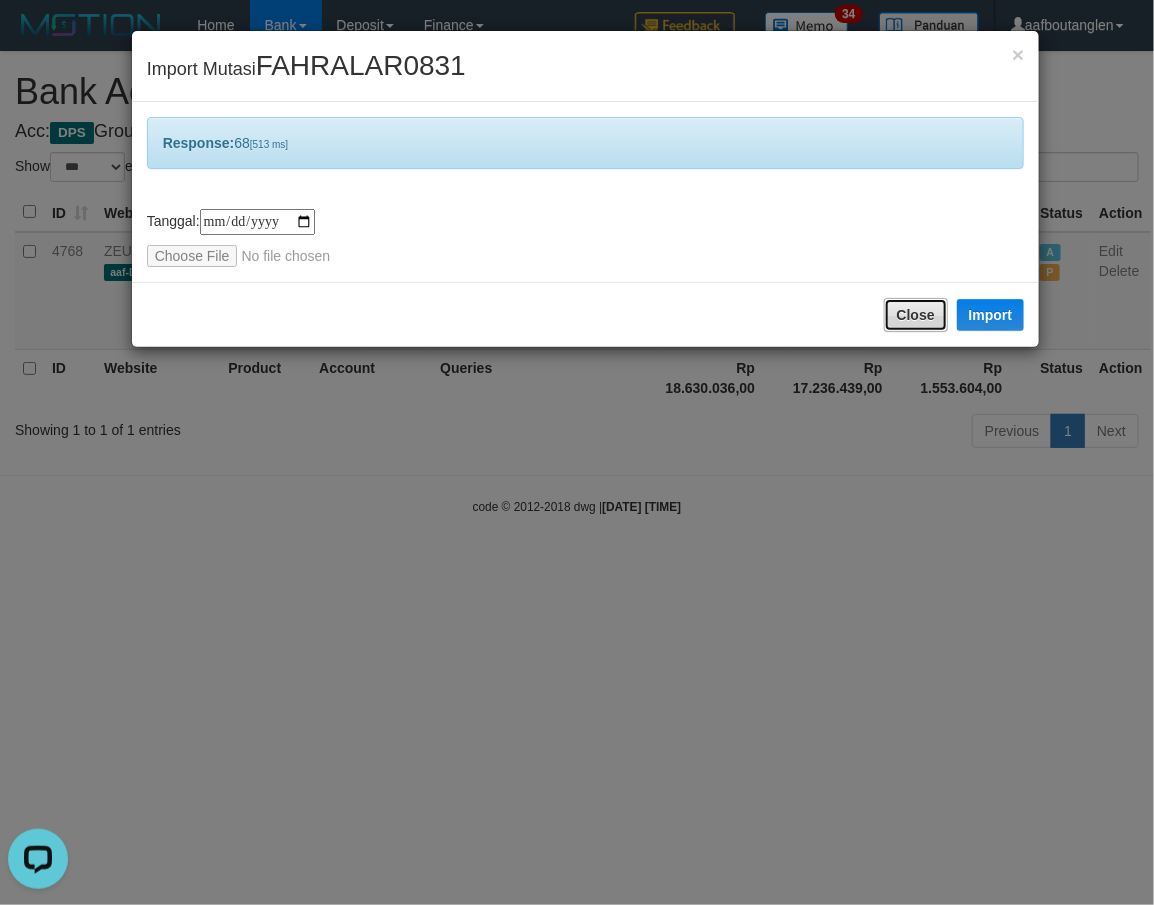 click on "Close" at bounding box center (916, 315) 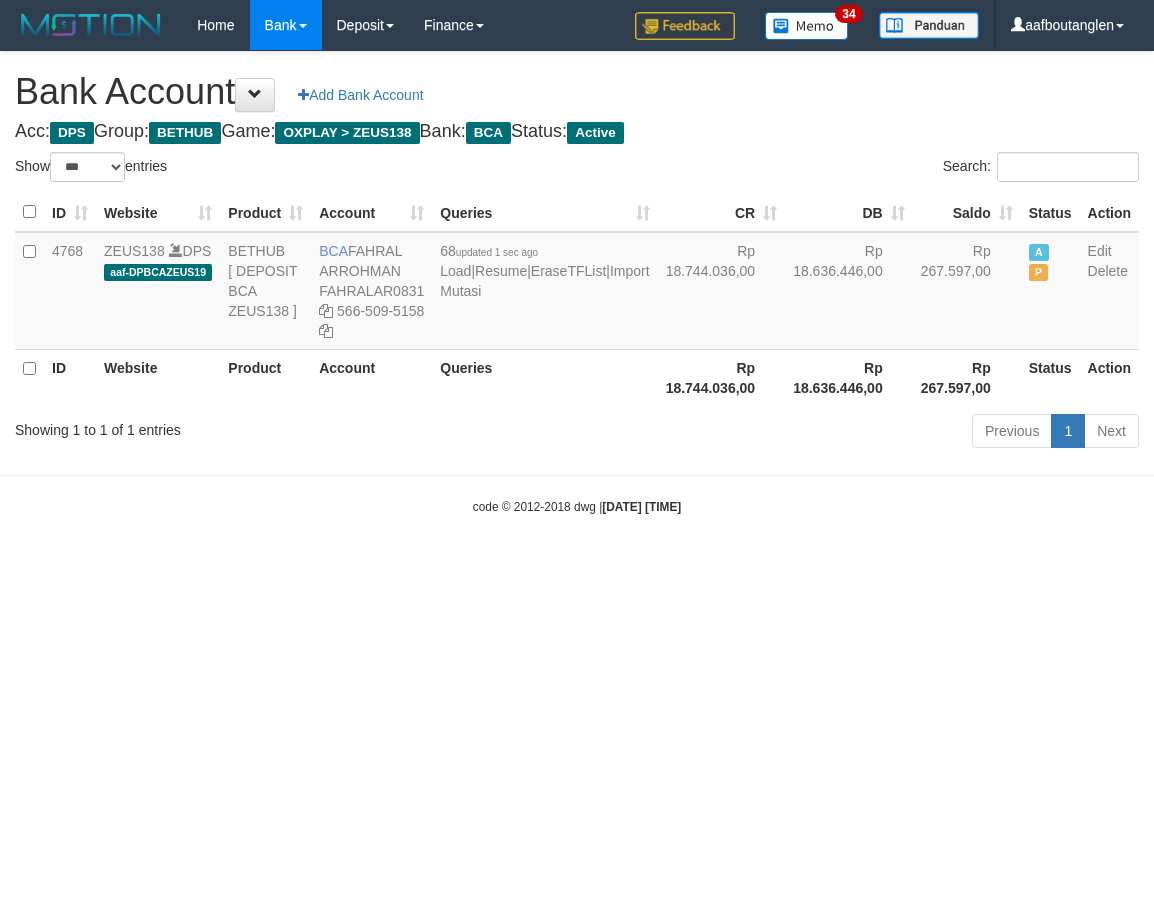 select on "***" 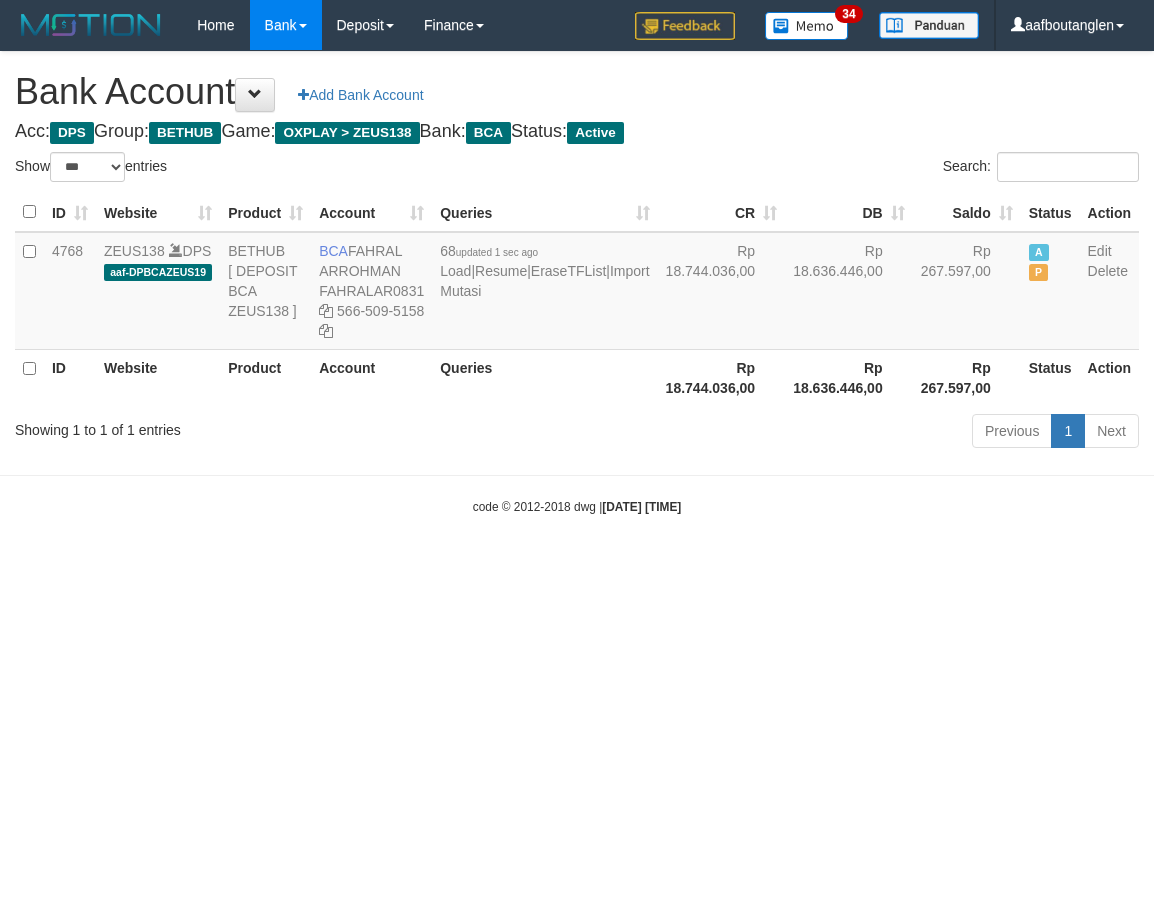 scroll, scrollTop: 0, scrollLeft: 0, axis: both 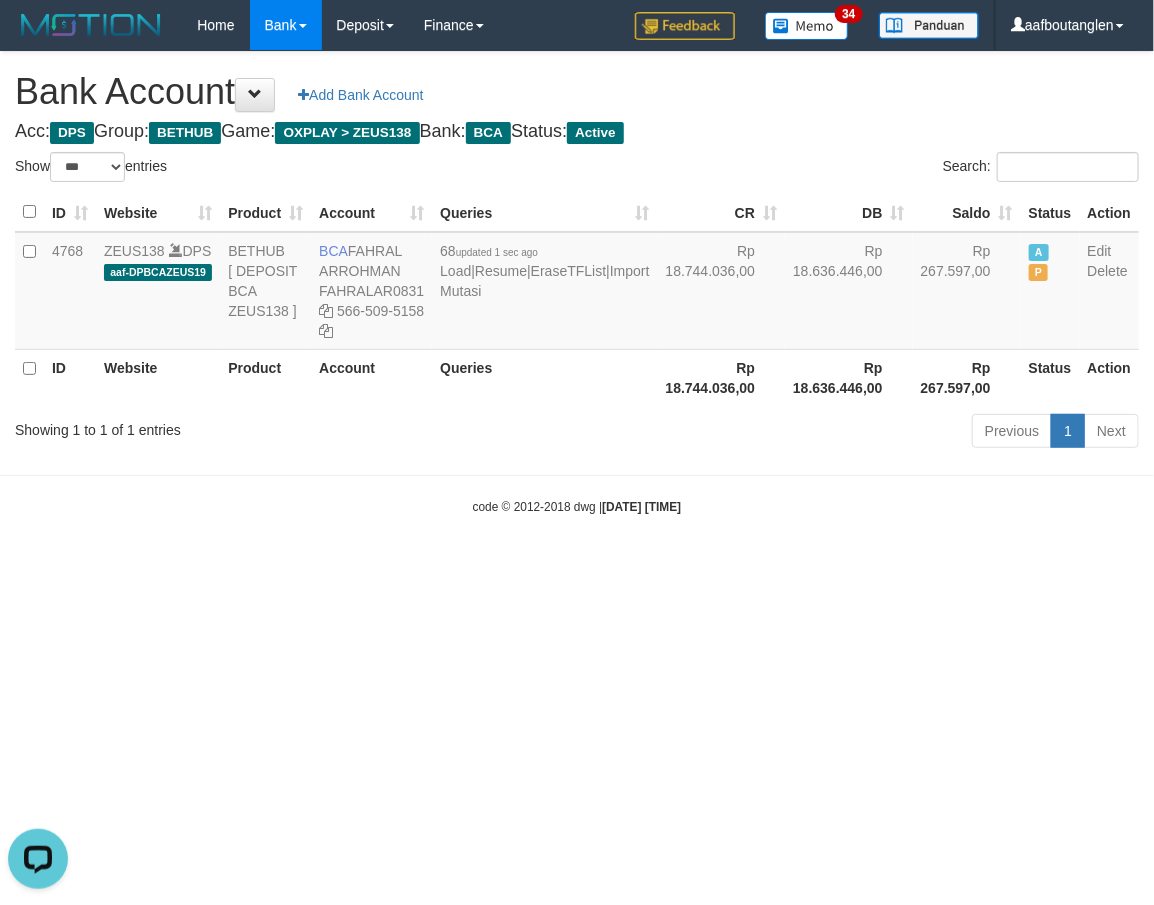 drag, startPoint x: 901, startPoint y: 656, endPoint x: 876, endPoint y: 667, distance: 27.313 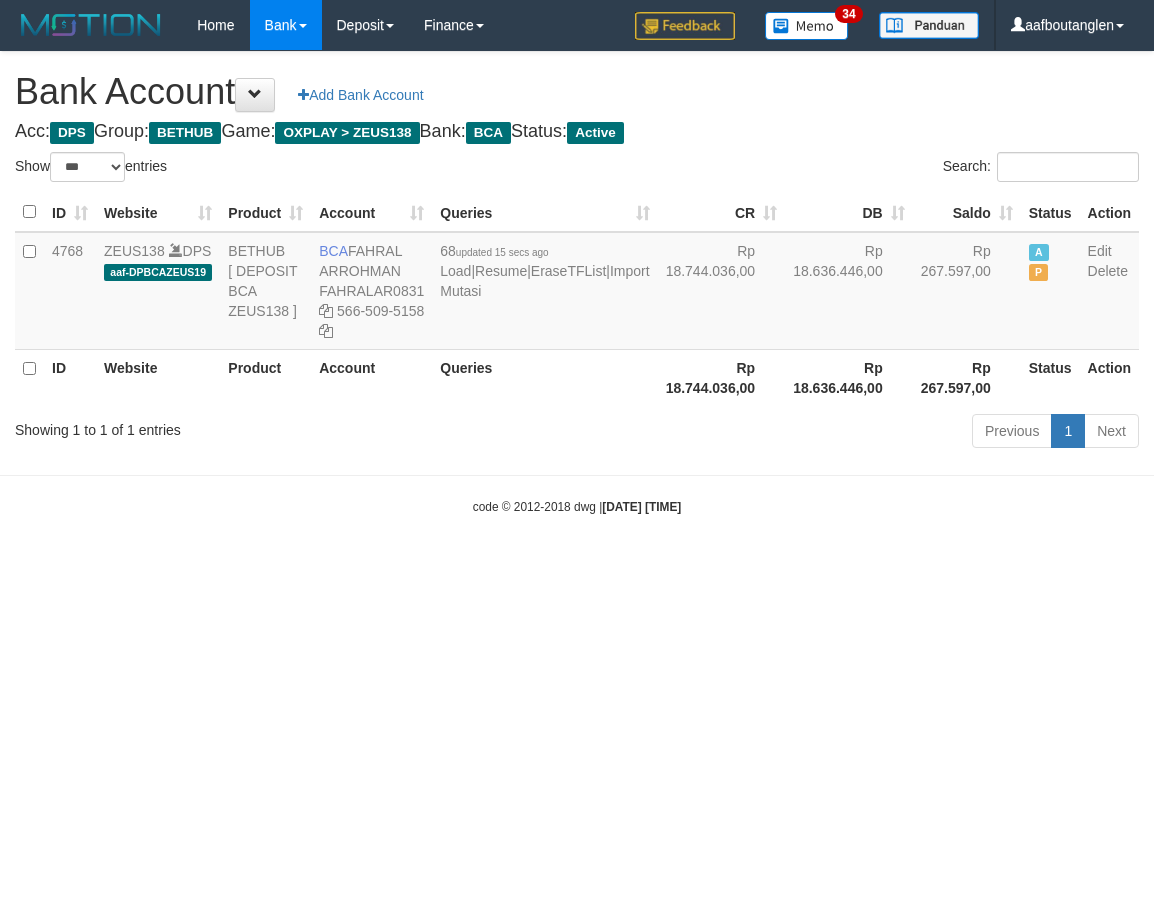 select on "***" 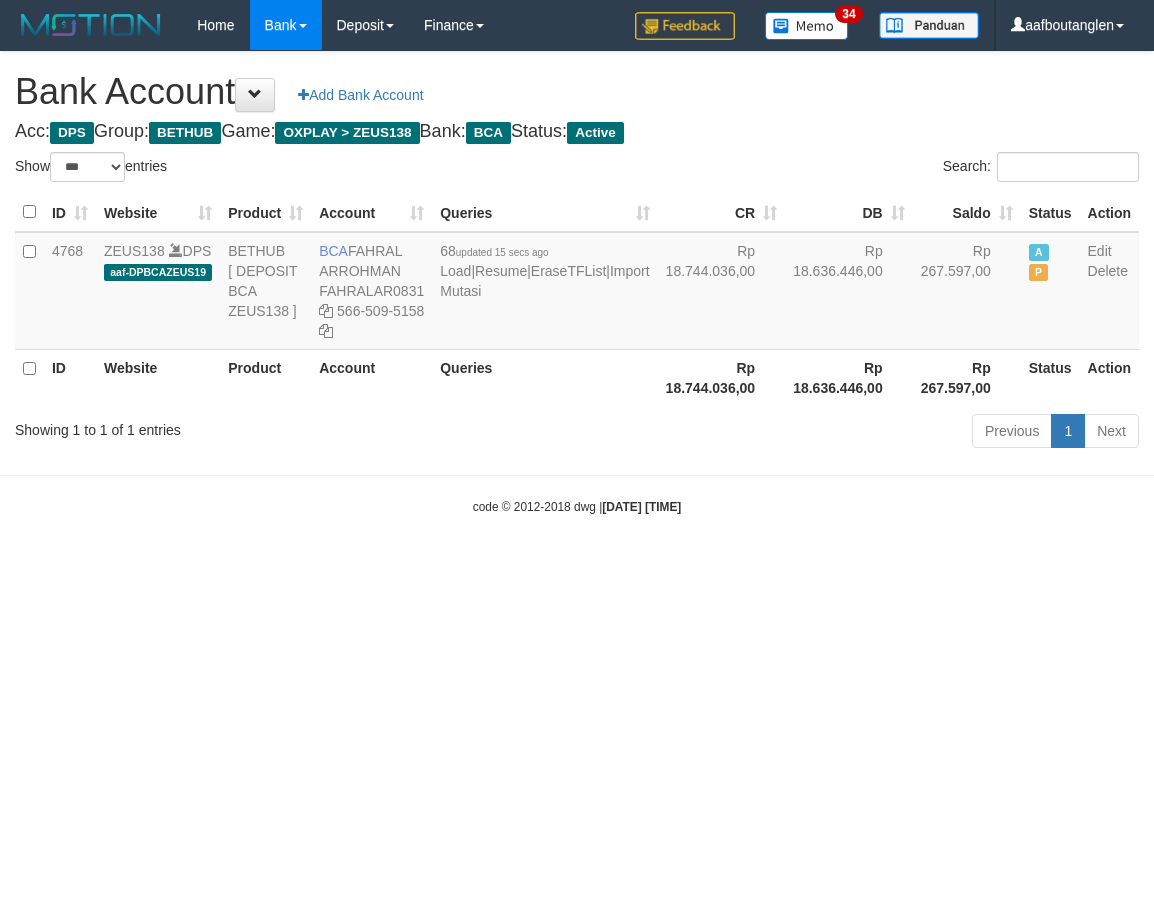 scroll, scrollTop: 0, scrollLeft: 0, axis: both 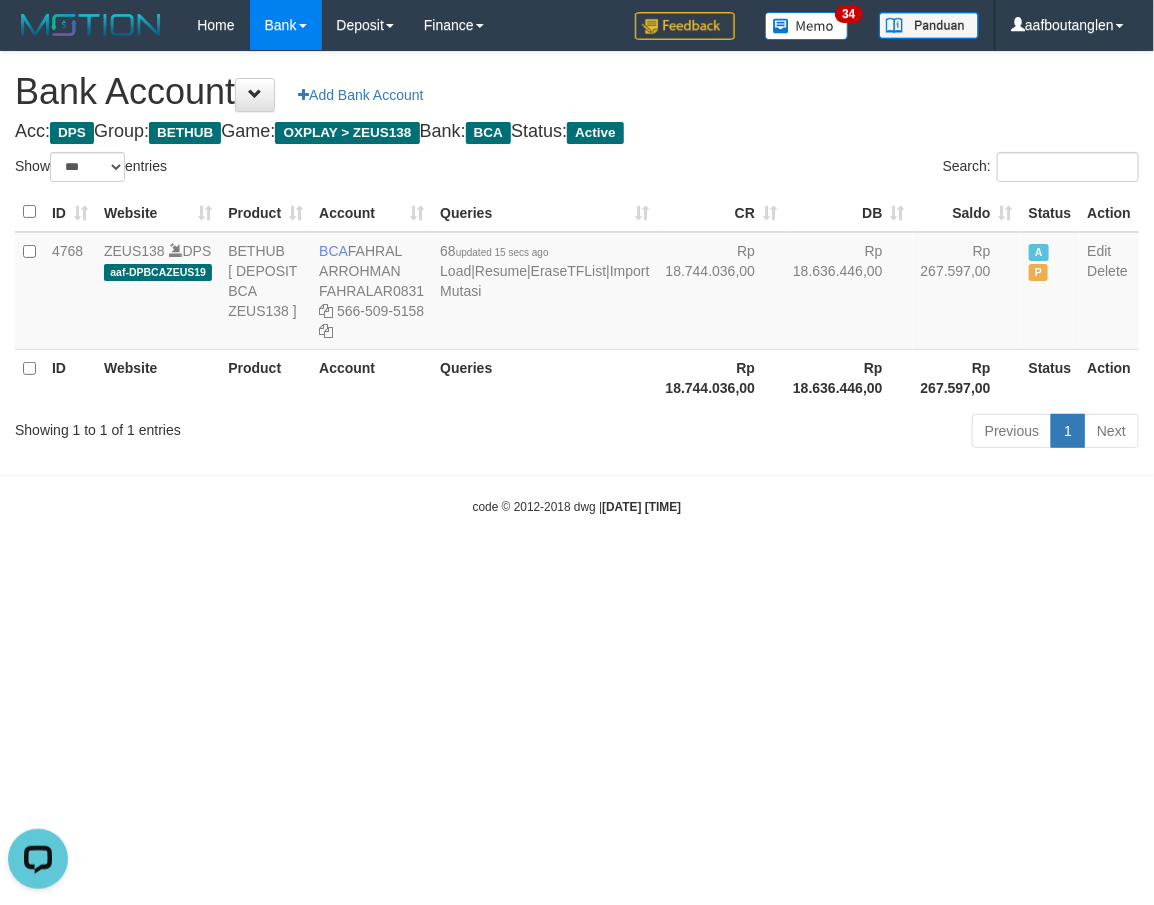 click on "Showing 1 to 1 of 1 entries" at bounding box center [240, 426] 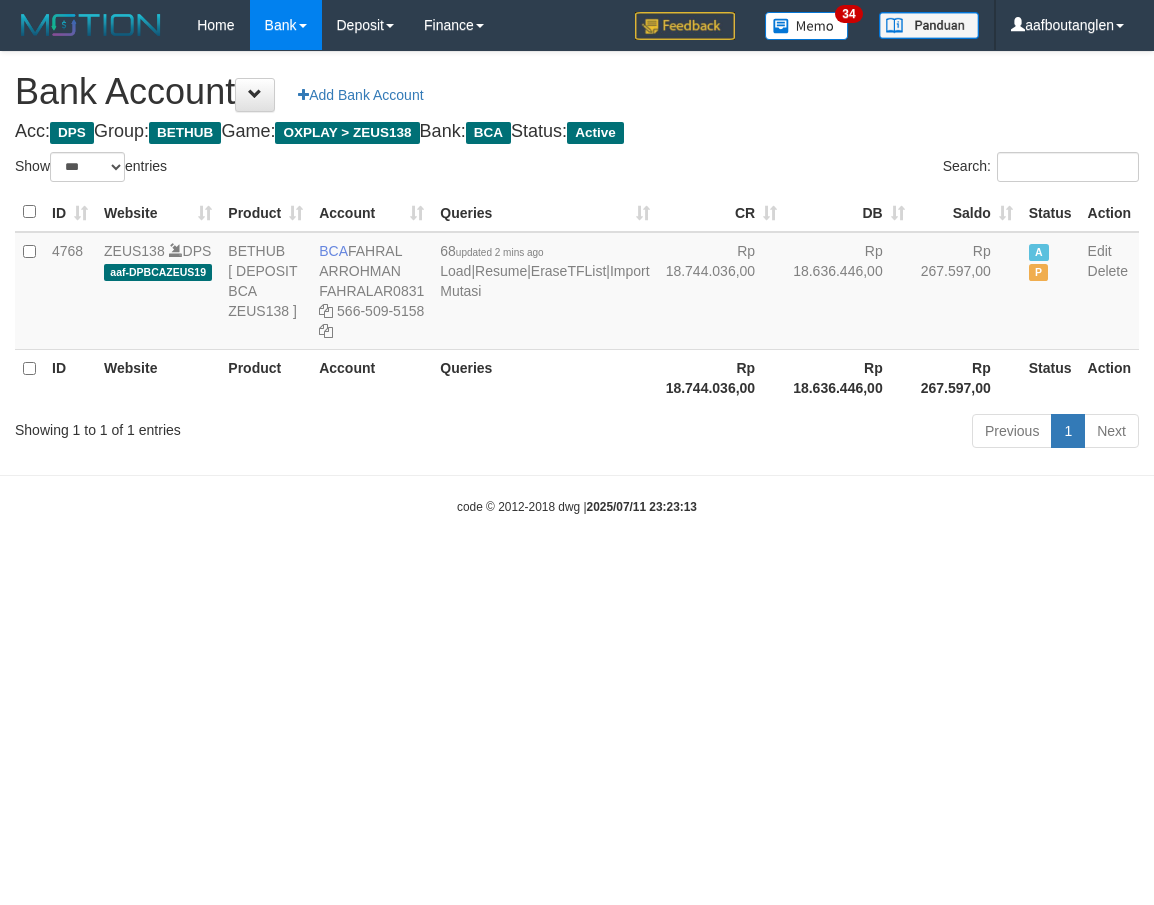 select on "***" 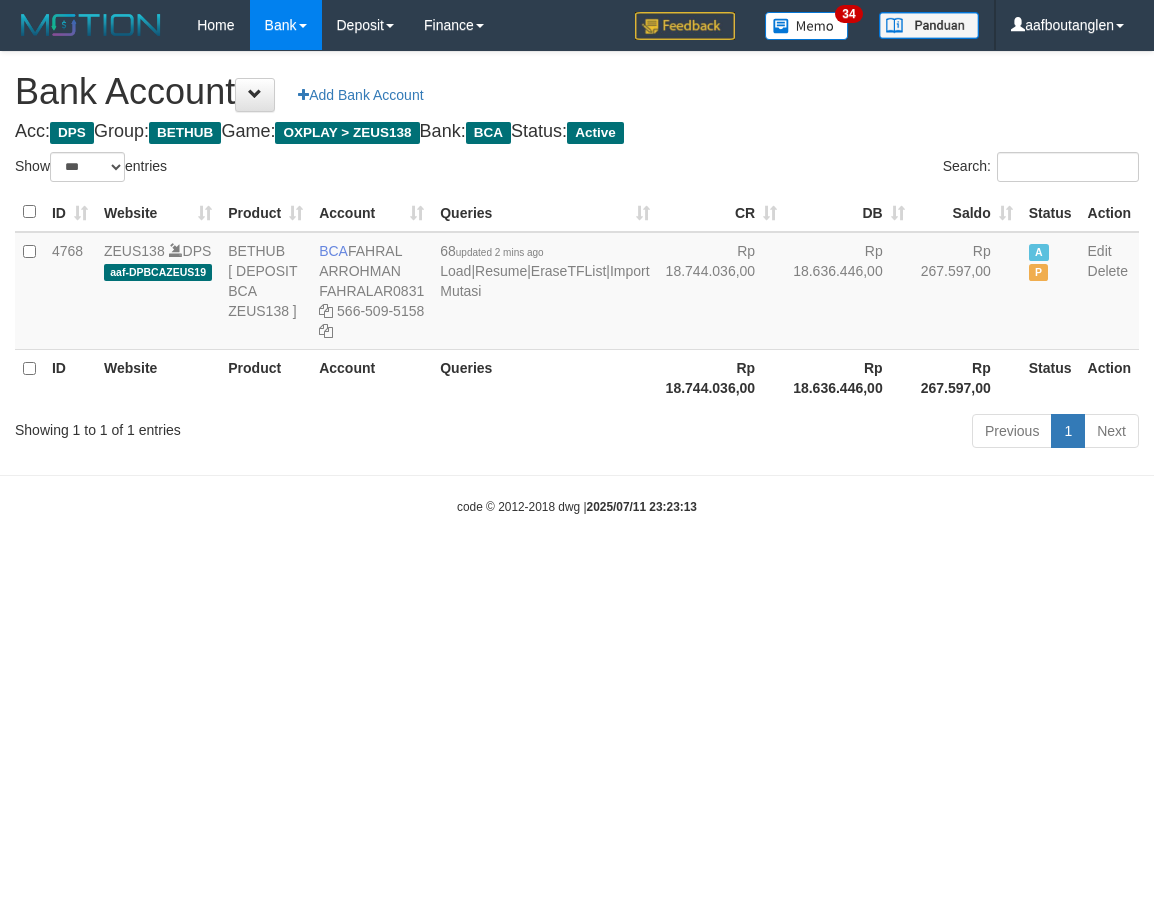 scroll, scrollTop: 0, scrollLeft: 0, axis: both 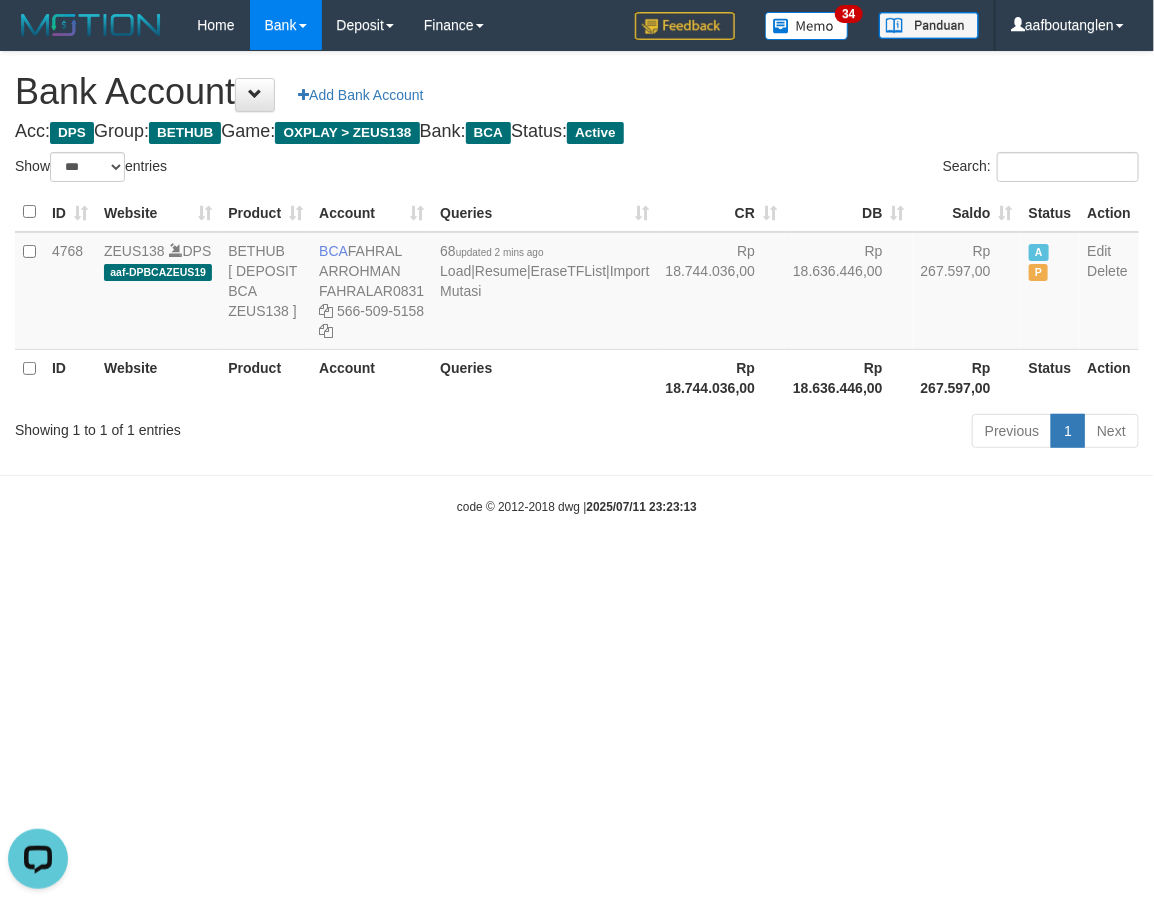 click on "Toggle navigation
Home
Bank
Account List
Deposit
DPS List
History
Note DPS
Finance
Financial Data
aafboutanglen
My Profile
Log Out
34" at bounding box center [577, 283] 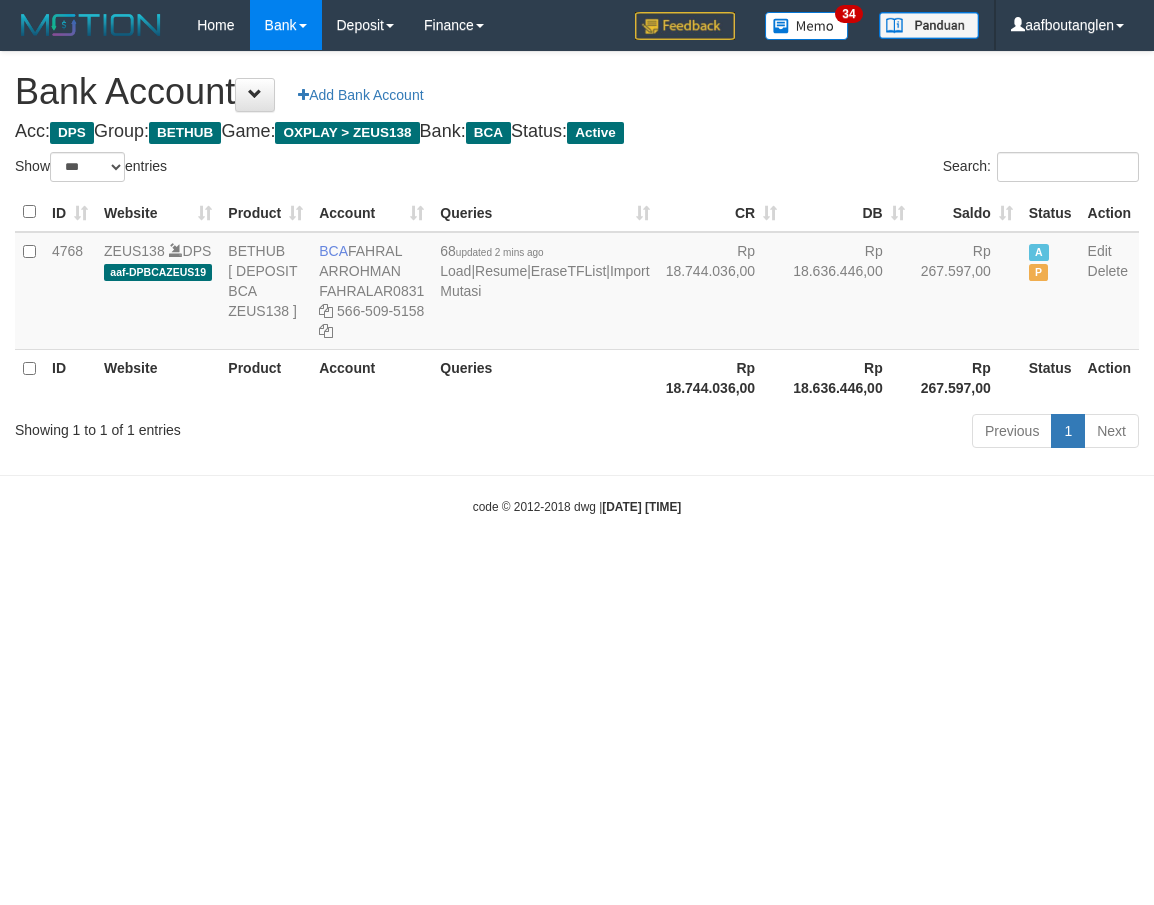 select on "***" 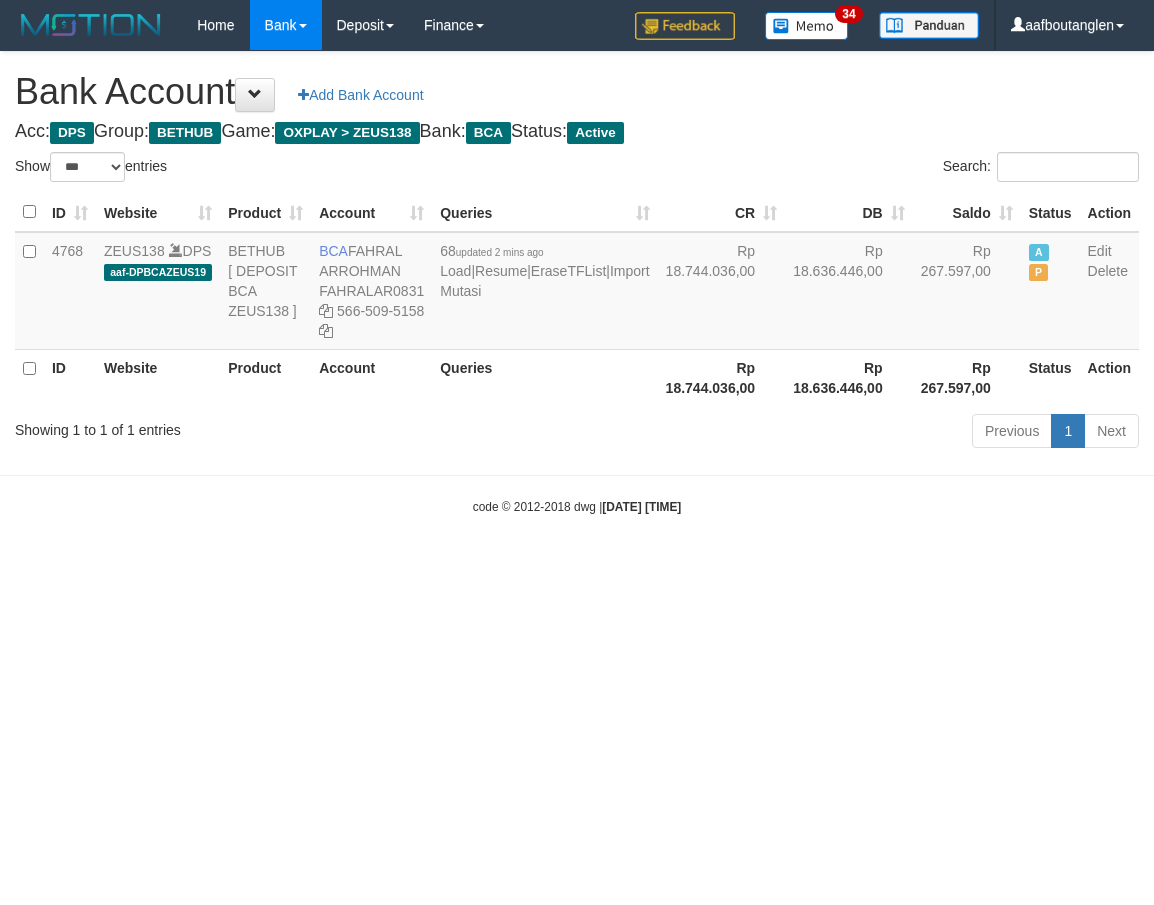 scroll, scrollTop: 0, scrollLeft: 0, axis: both 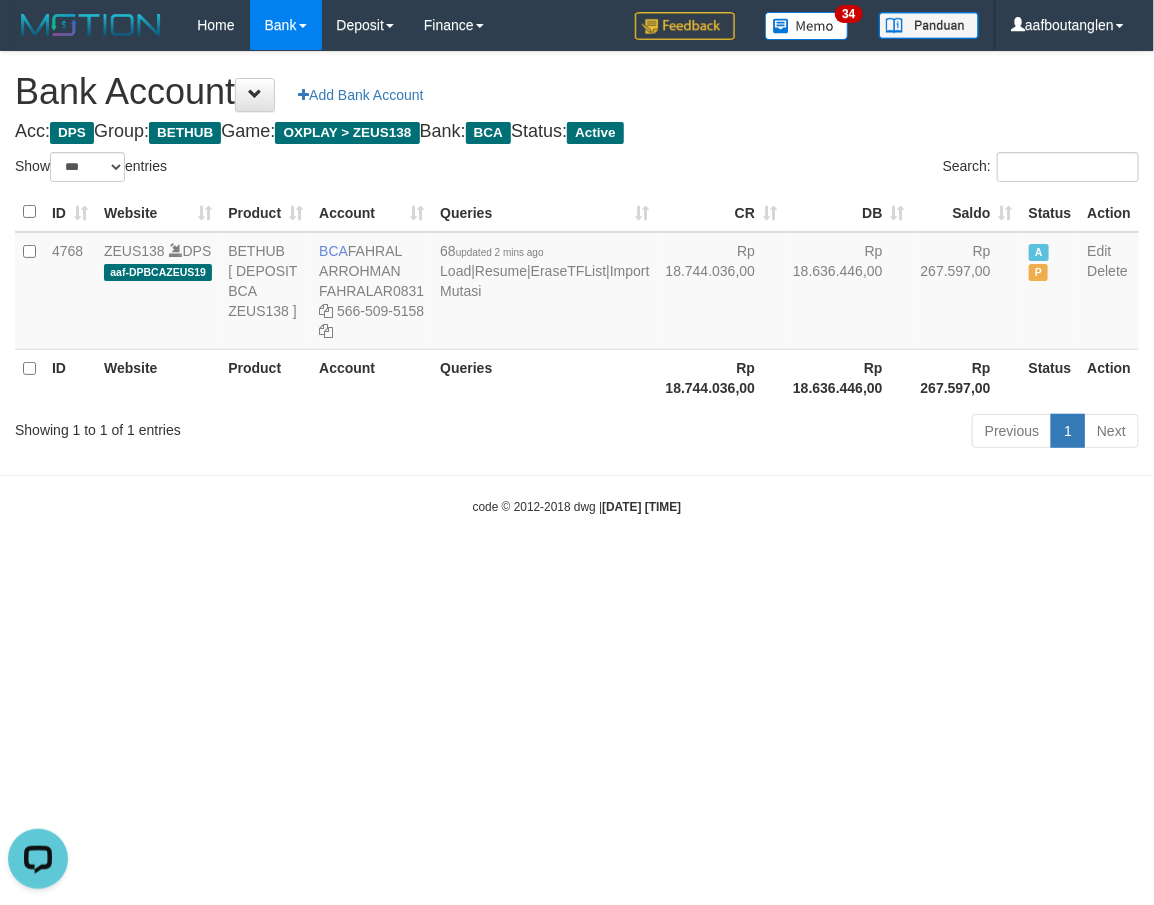 drag, startPoint x: 875, startPoint y: 528, endPoint x: 916, endPoint y: 518, distance: 42.201897 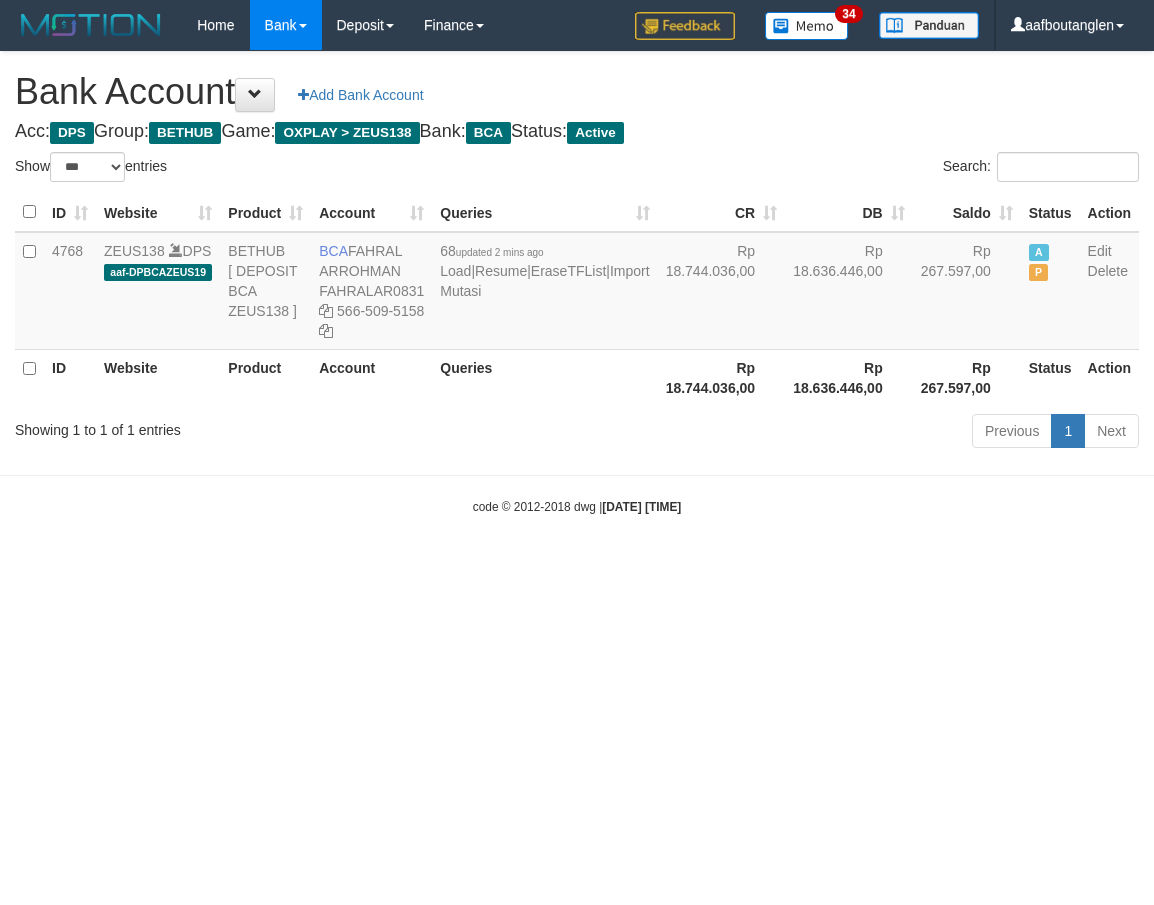 select on "***" 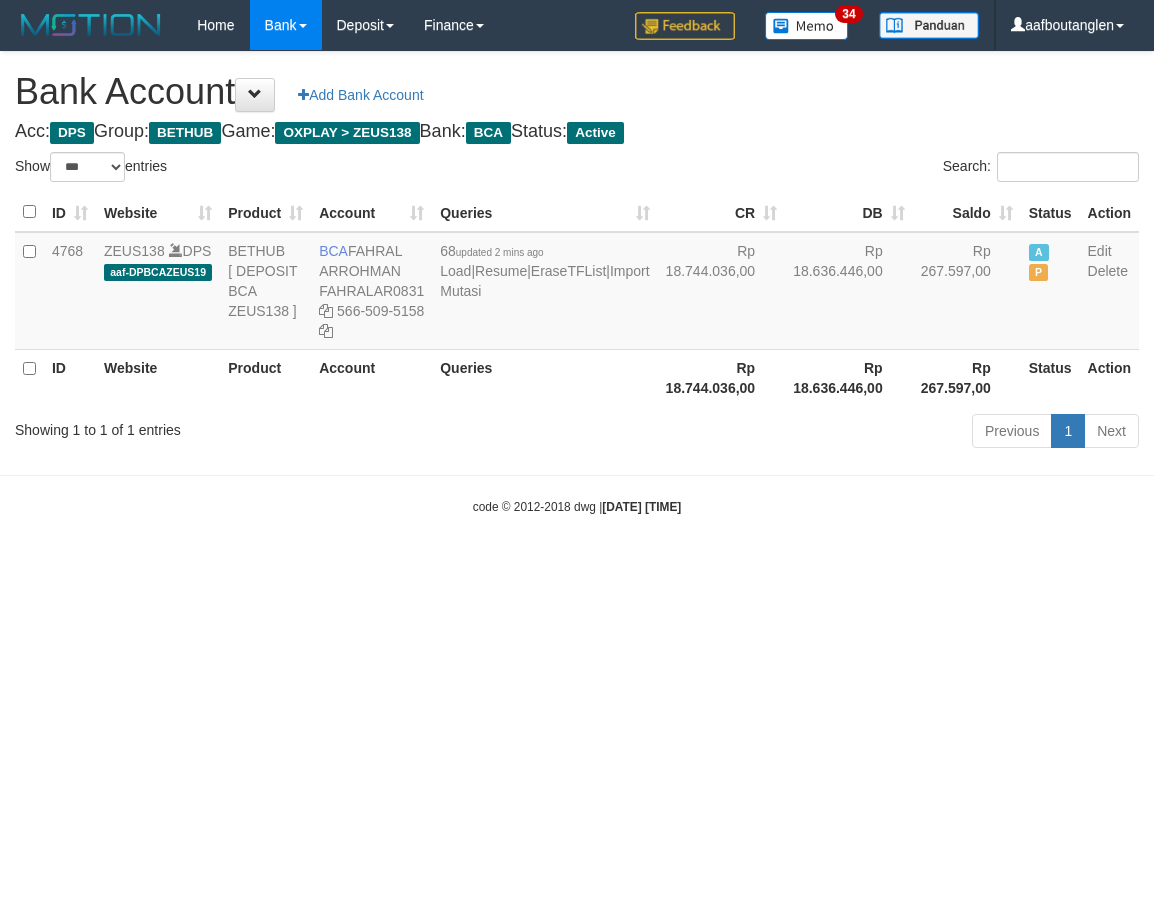 scroll, scrollTop: 0, scrollLeft: 0, axis: both 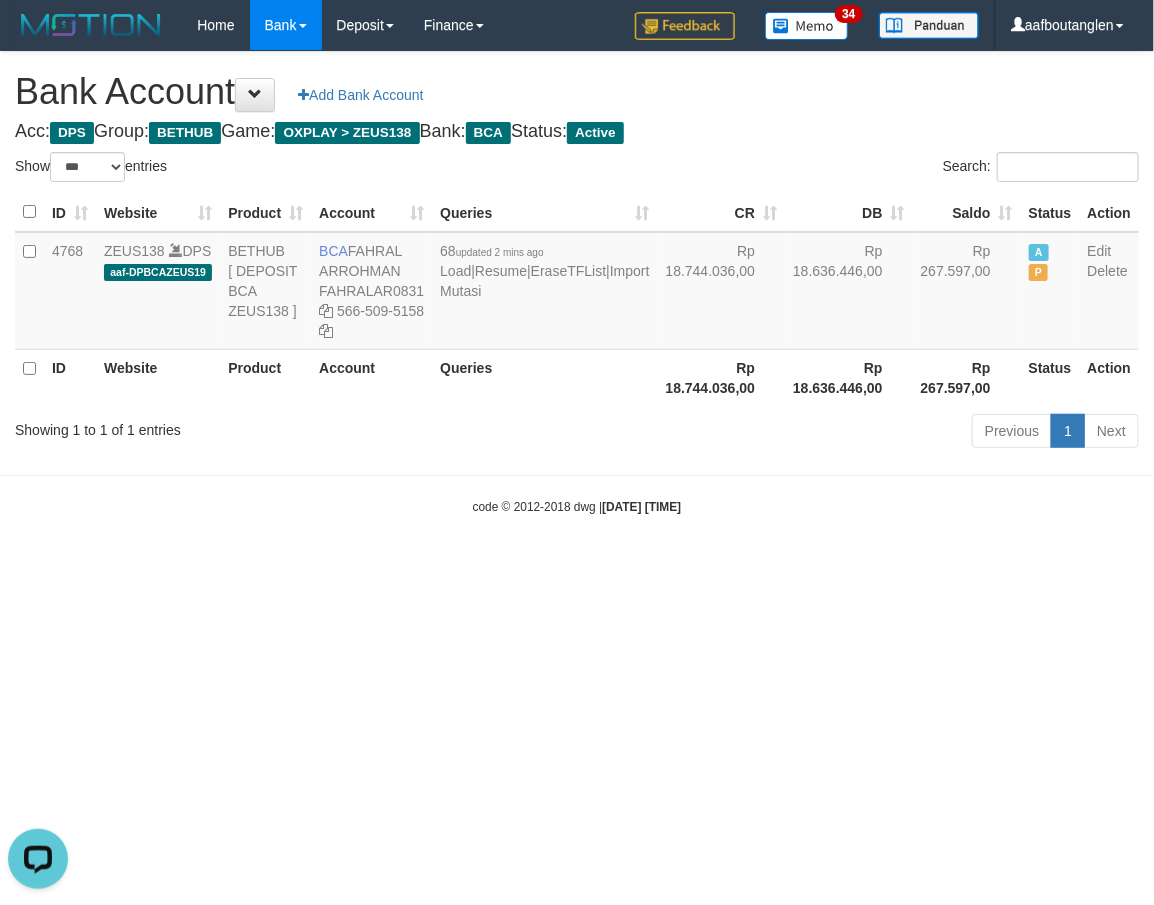 click on "code © 2012-2018 dwg |  [DATE] [TIME]" at bounding box center [577, 506] 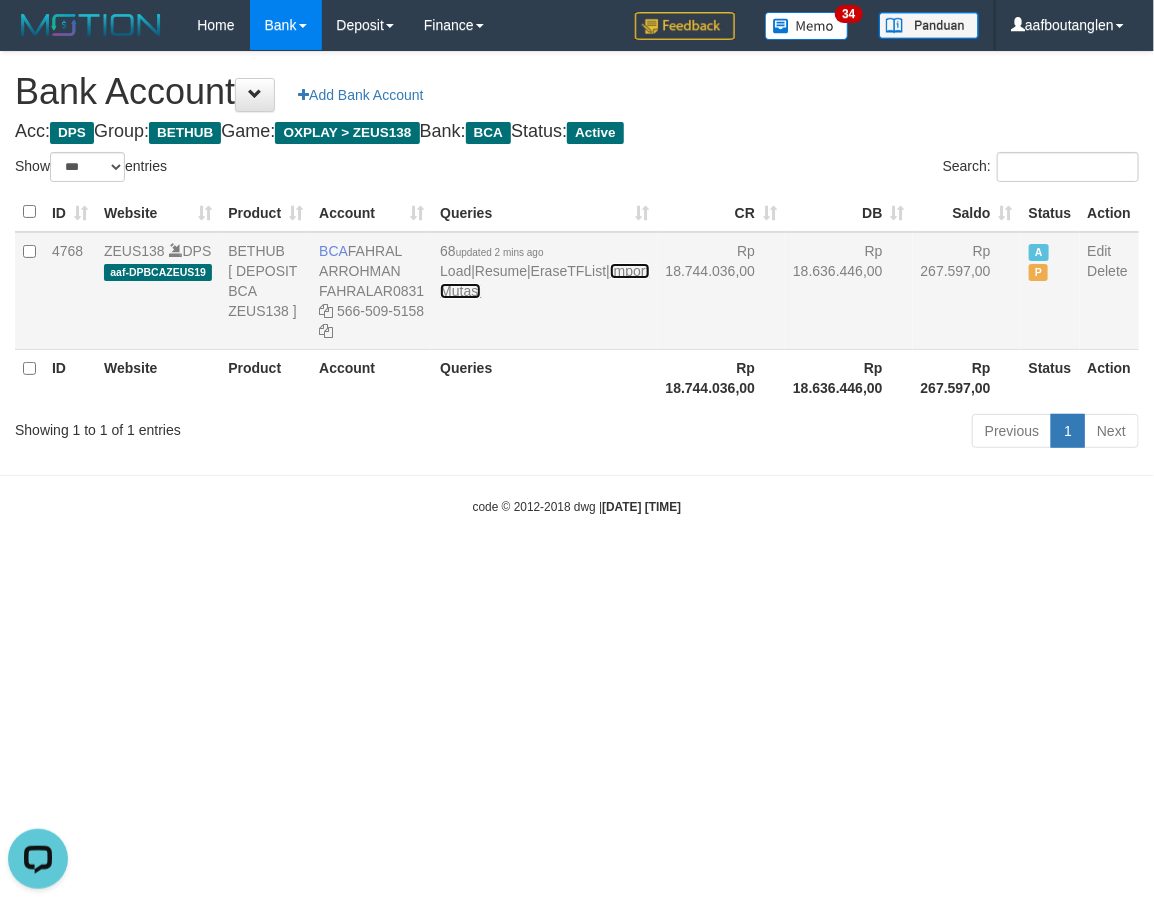 click on "Import Mutasi" at bounding box center [544, 281] 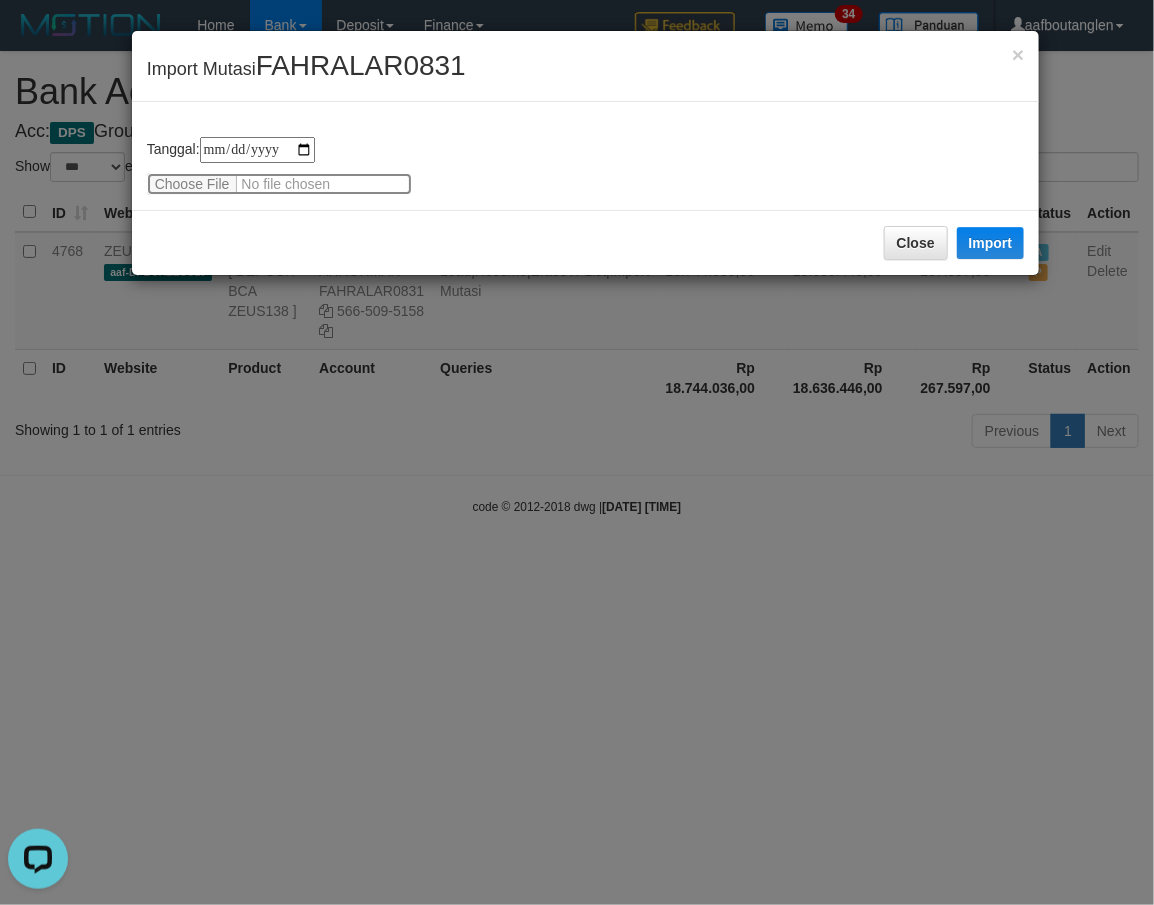 click at bounding box center [279, 184] 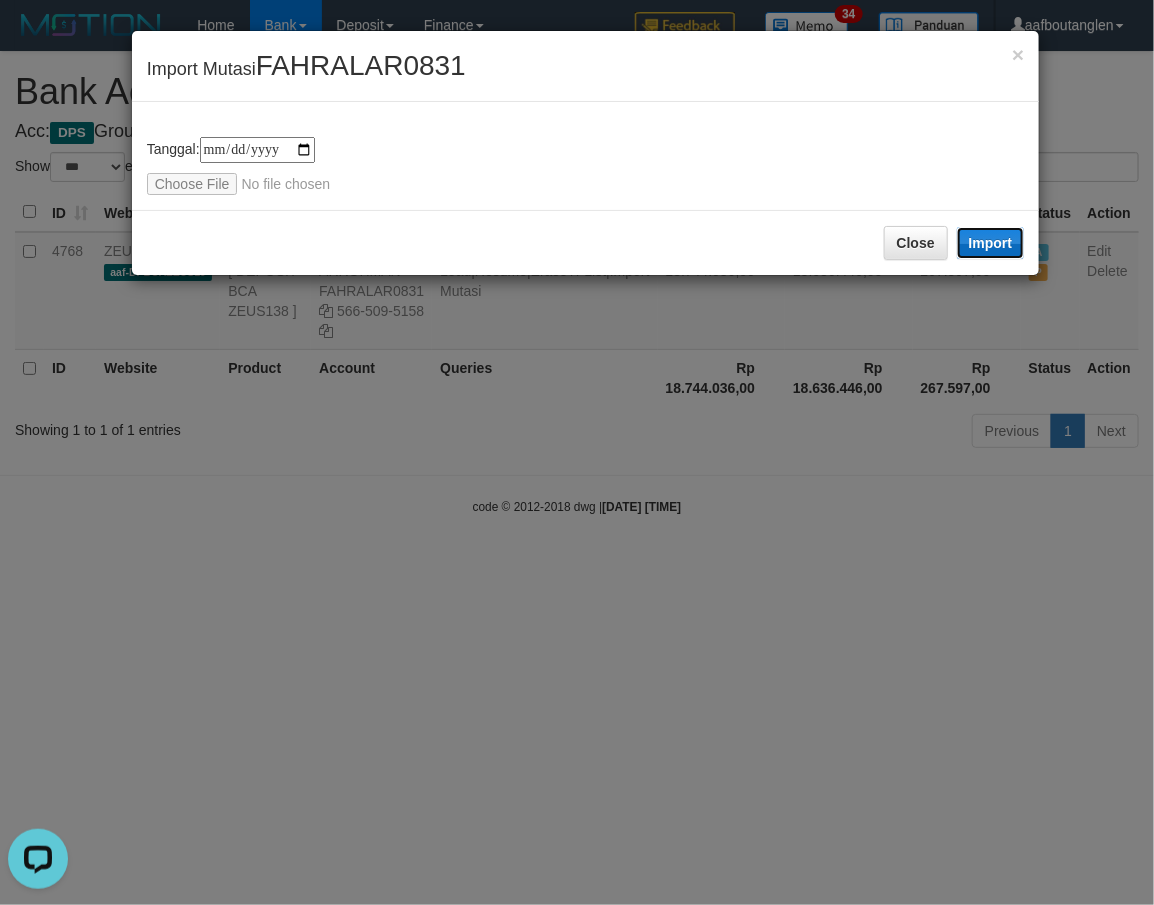 click on "Import" at bounding box center (991, 243) 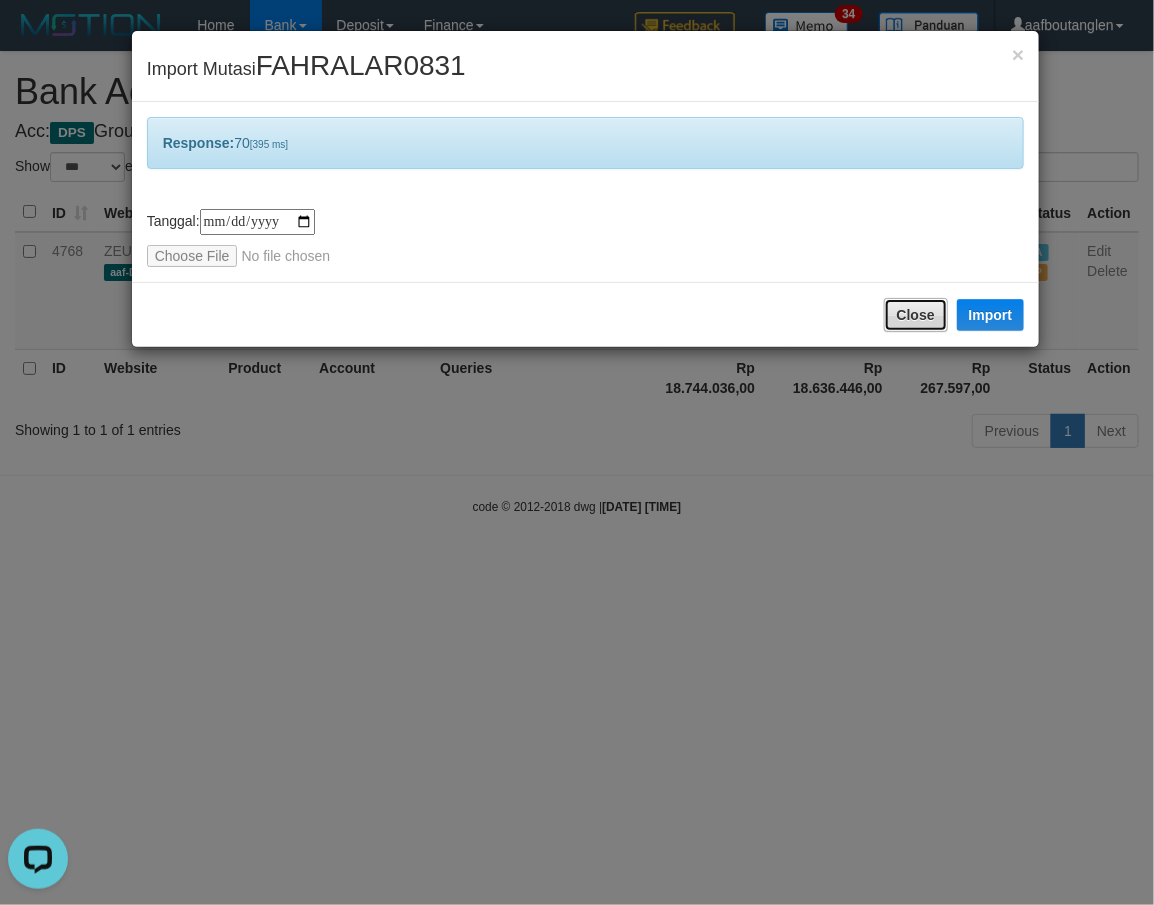click on "Close" at bounding box center [916, 315] 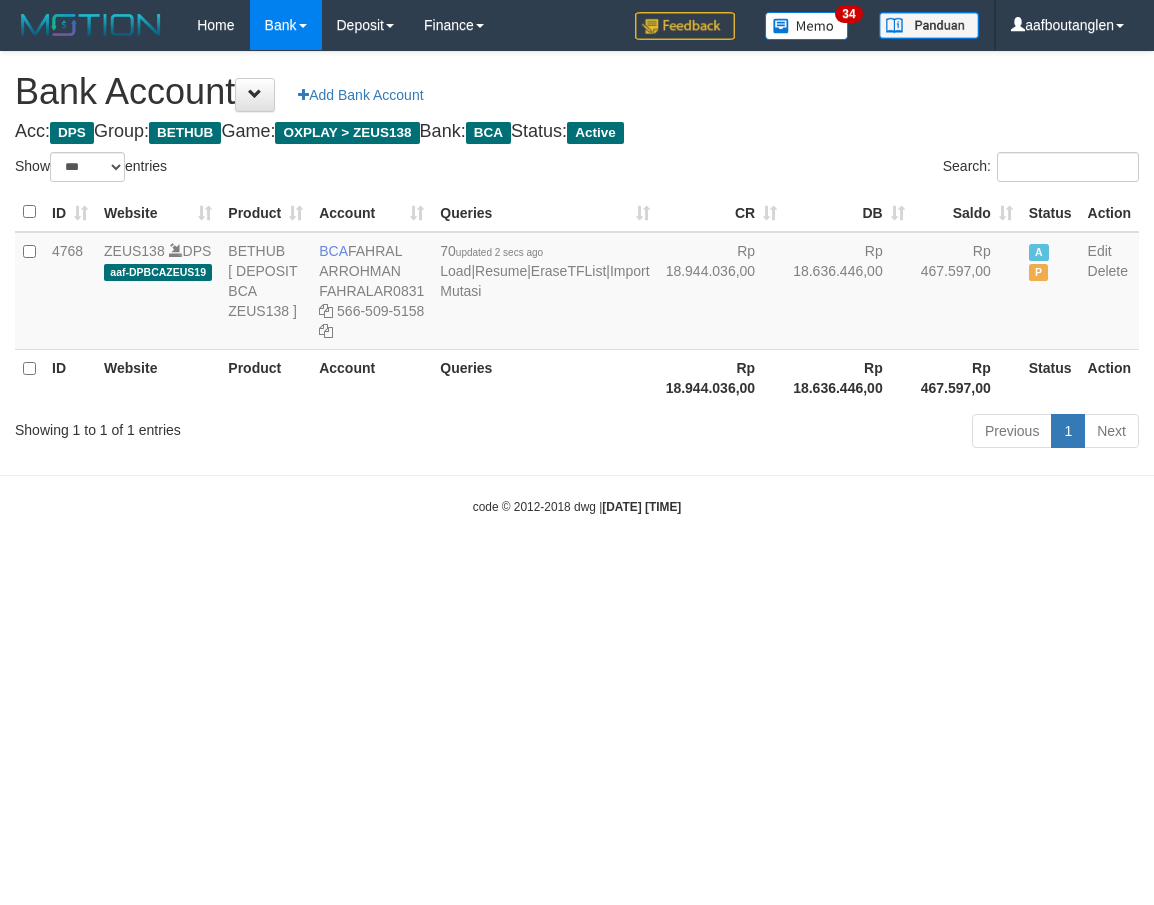 select on "***" 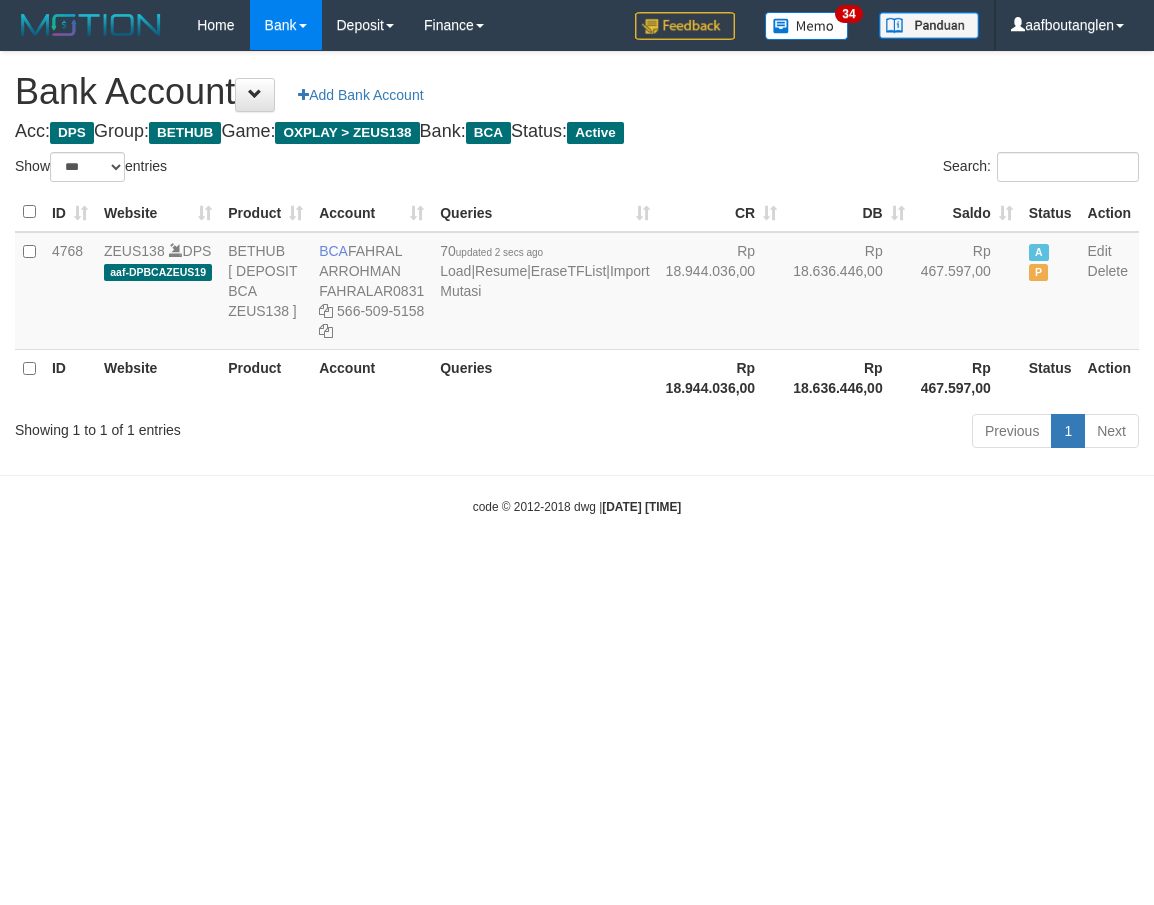 scroll, scrollTop: 0, scrollLeft: 0, axis: both 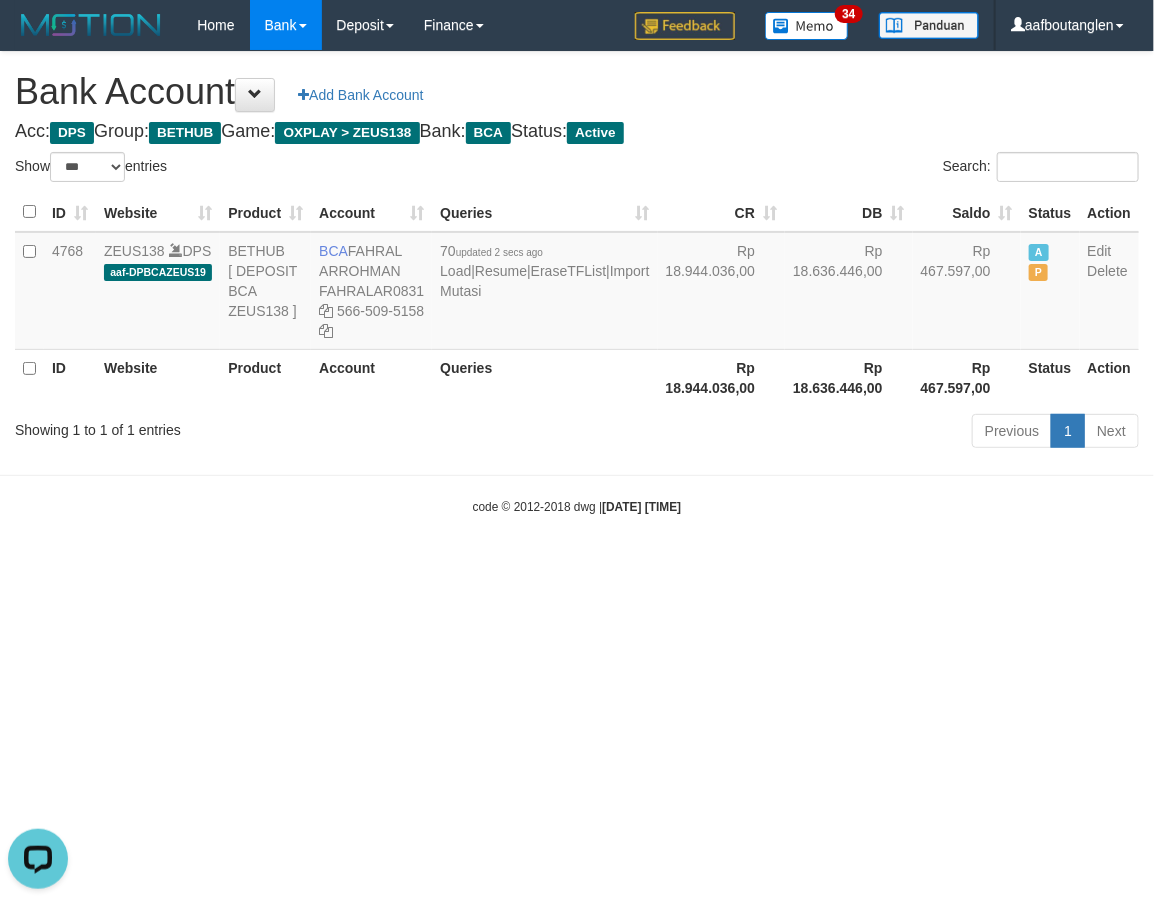 click on "Toggle navigation
Home
Bank
Account List
Deposit
DPS List
History
Note DPS
Finance
Financial Data
aafboutanglen
My Profile
Log Out
34" at bounding box center [577, 283] 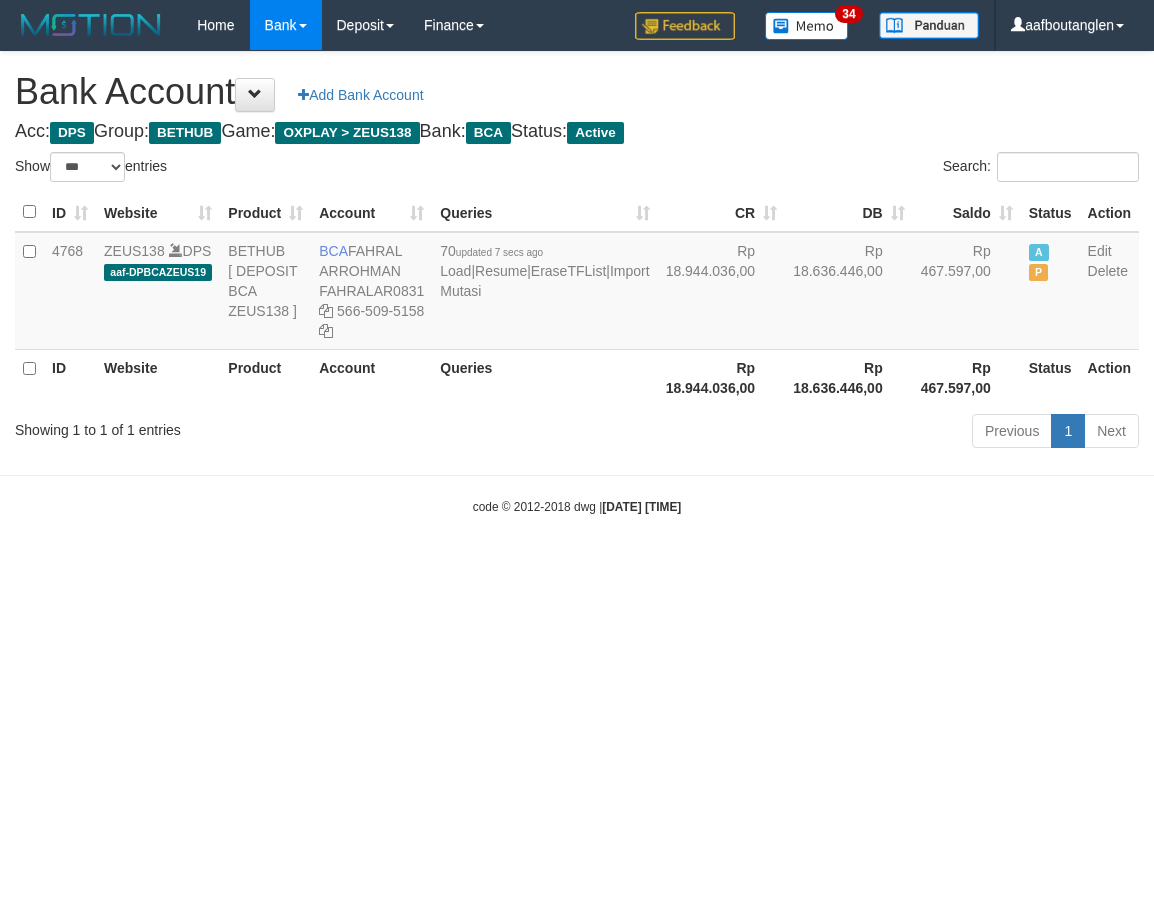 select on "***" 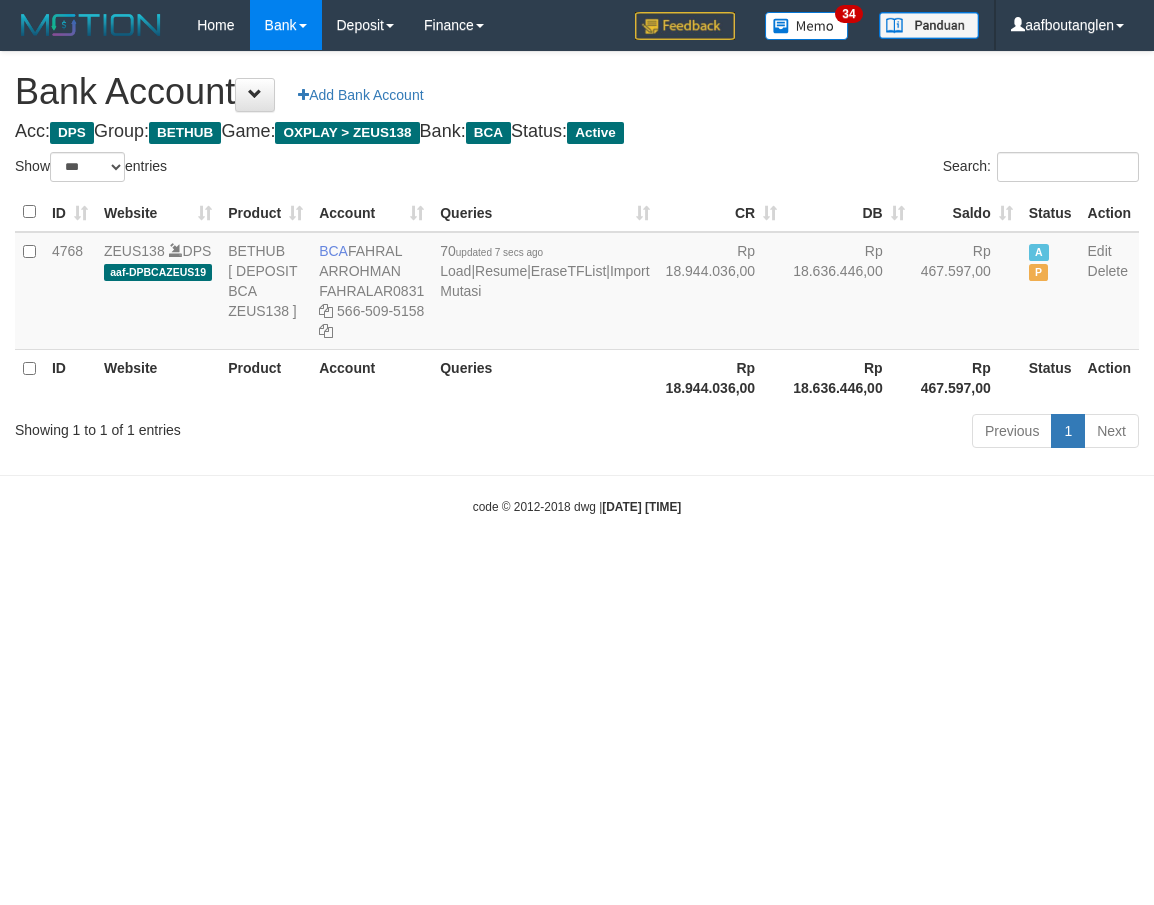scroll, scrollTop: 0, scrollLeft: 0, axis: both 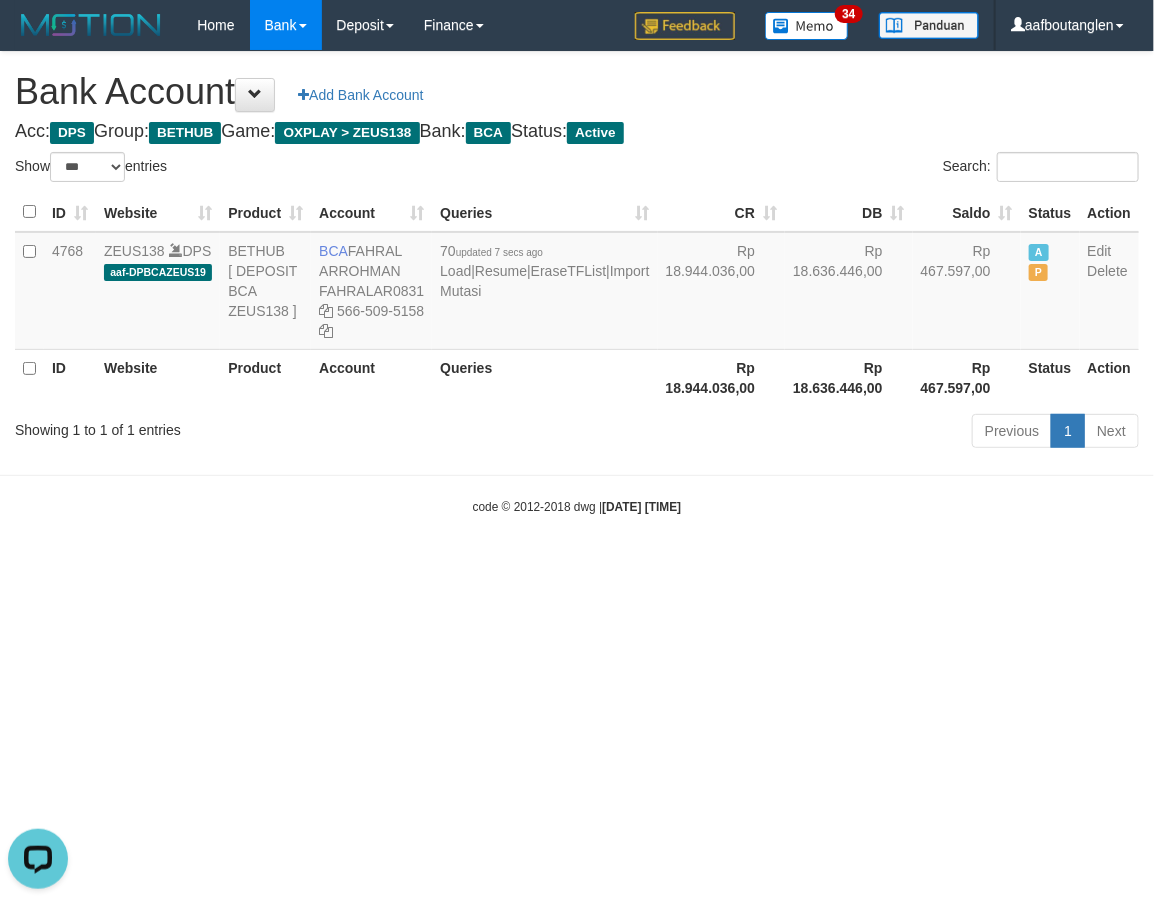 click on "Toggle navigation
Home
Bank
Account List
Deposit
DPS List
History
Note DPS
Finance
Financial Data
aafboutanglen
My Profile
Log Out
34" at bounding box center (577, 283) 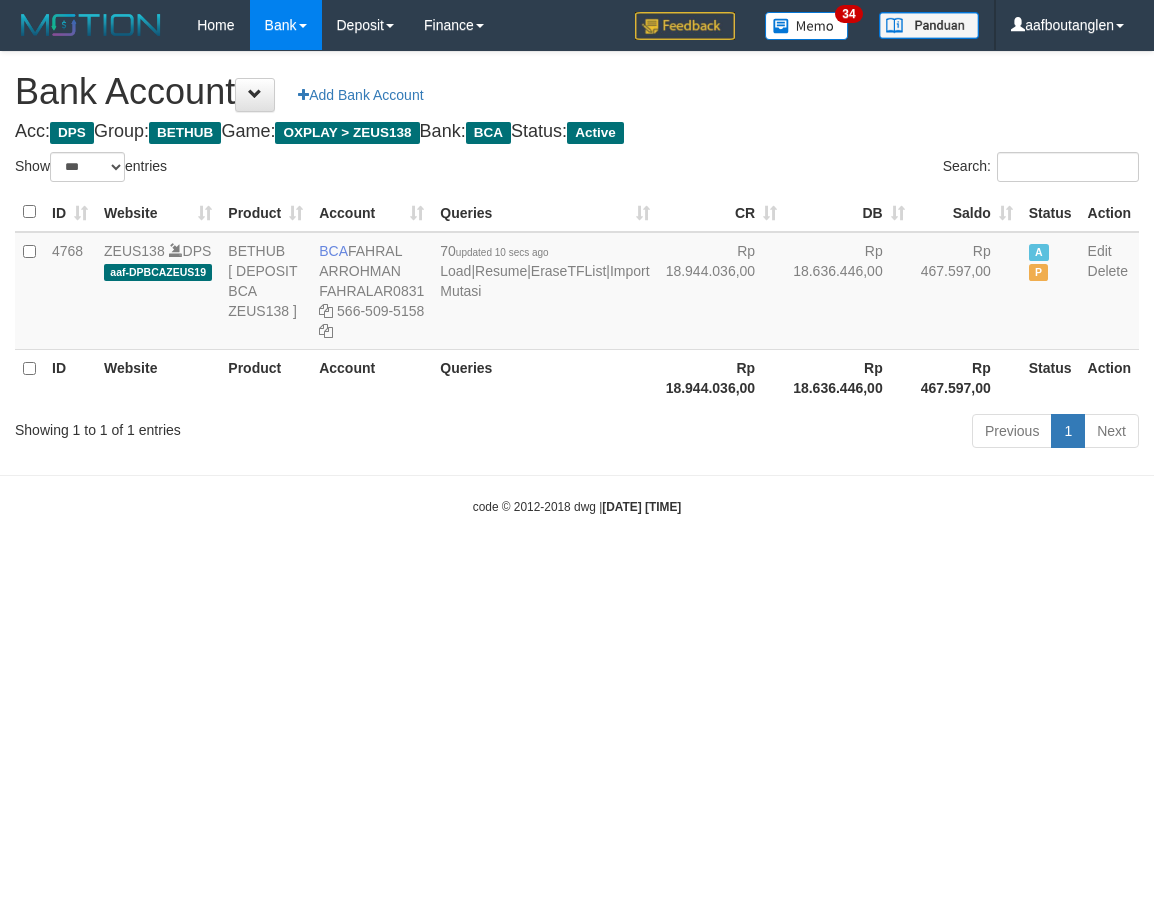 select on "***" 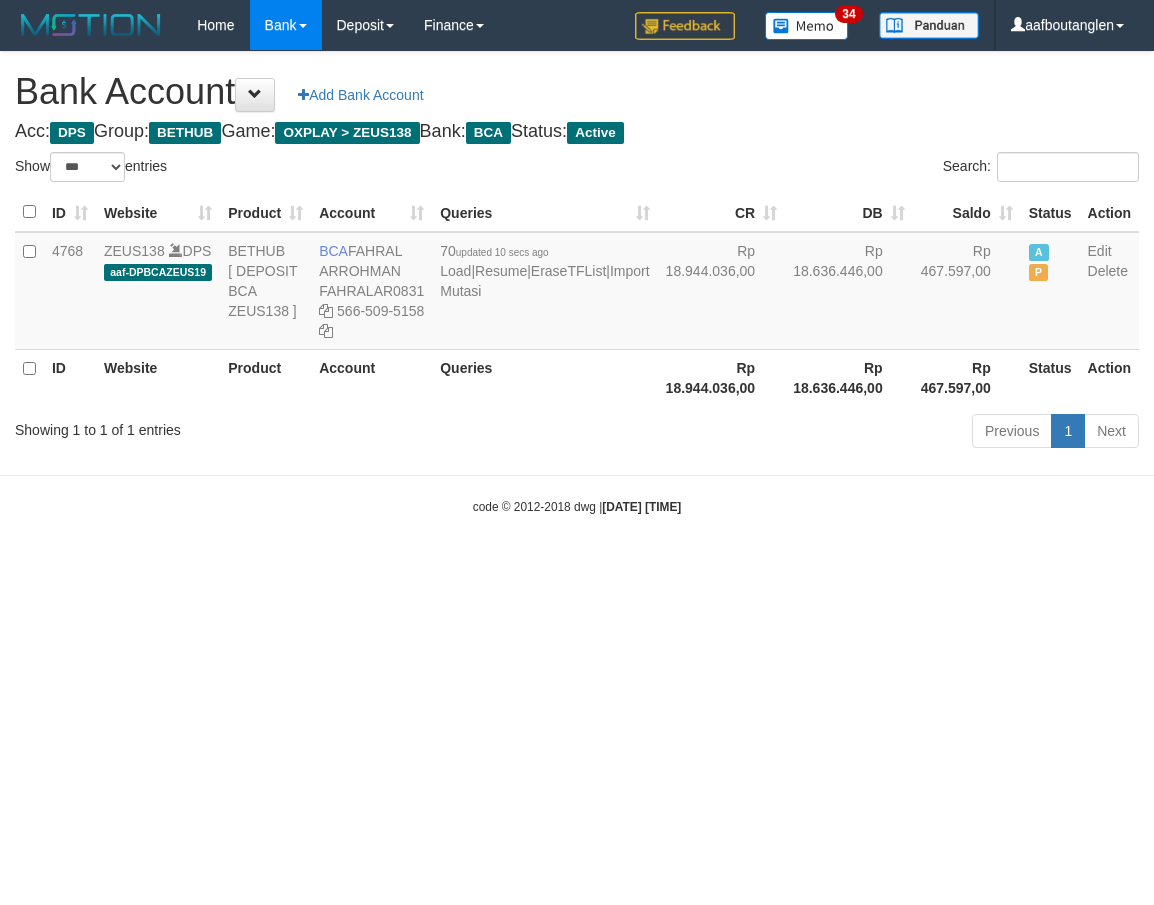 scroll, scrollTop: 0, scrollLeft: 0, axis: both 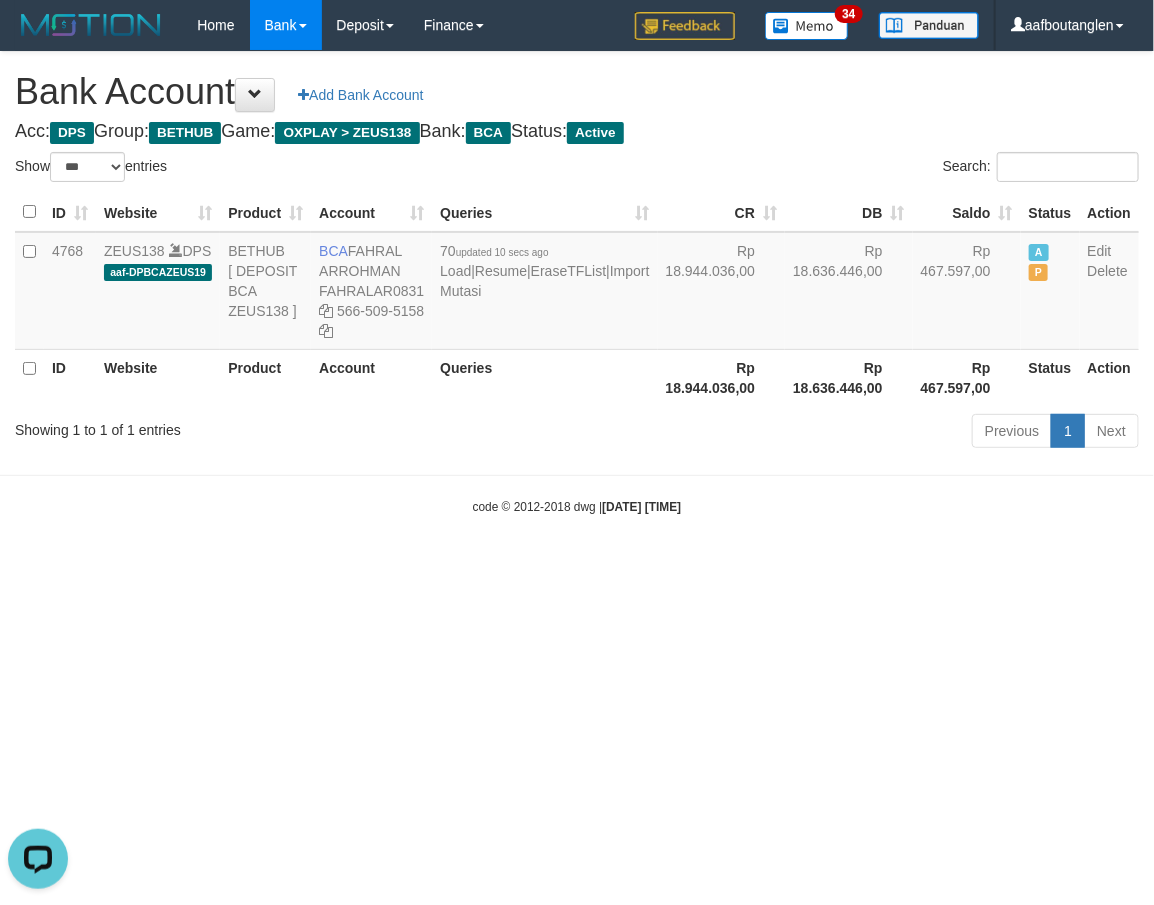 click on "Toggle navigation
Home
Bank
Account List
Deposit
DPS List
History
Note DPS
Finance
Financial Data
aafboutanglen
My Profile
Log Out
34" at bounding box center (577, 283) 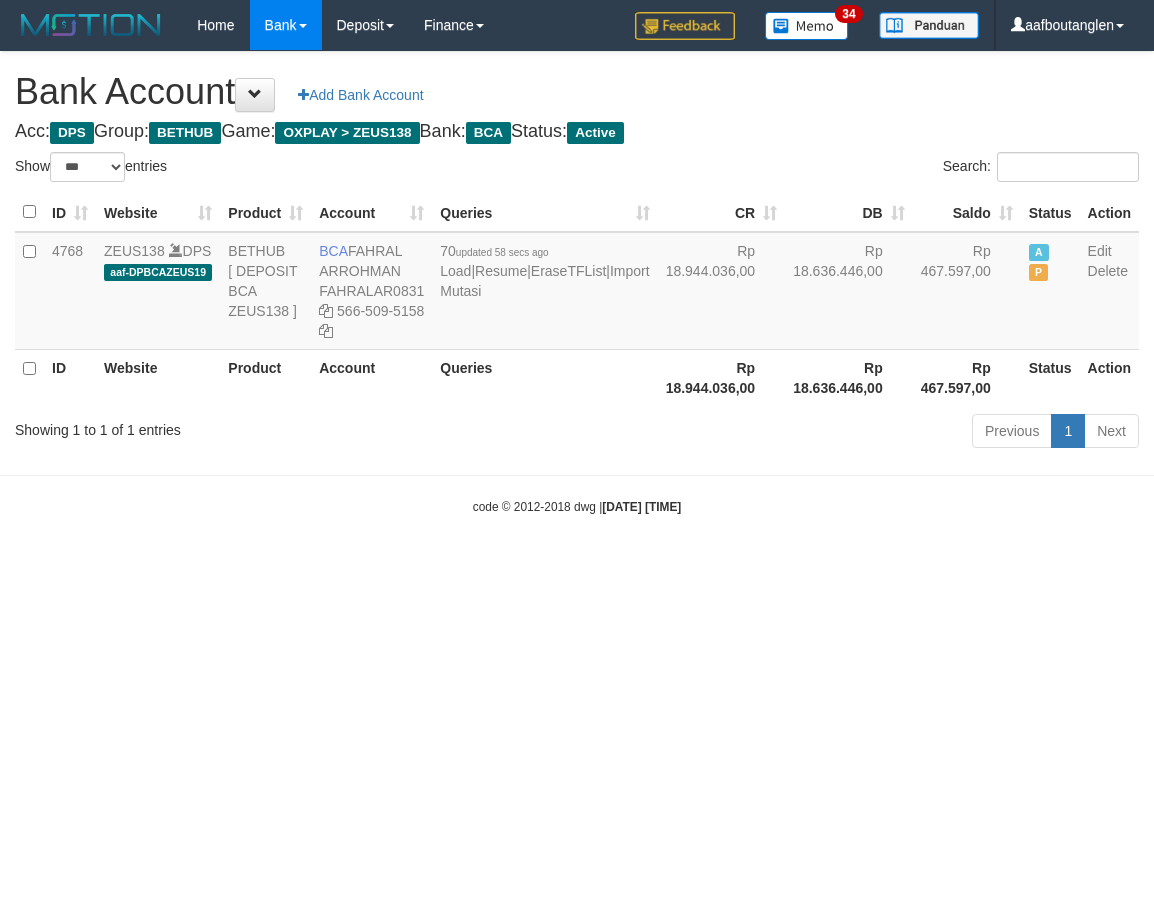 select on "***" 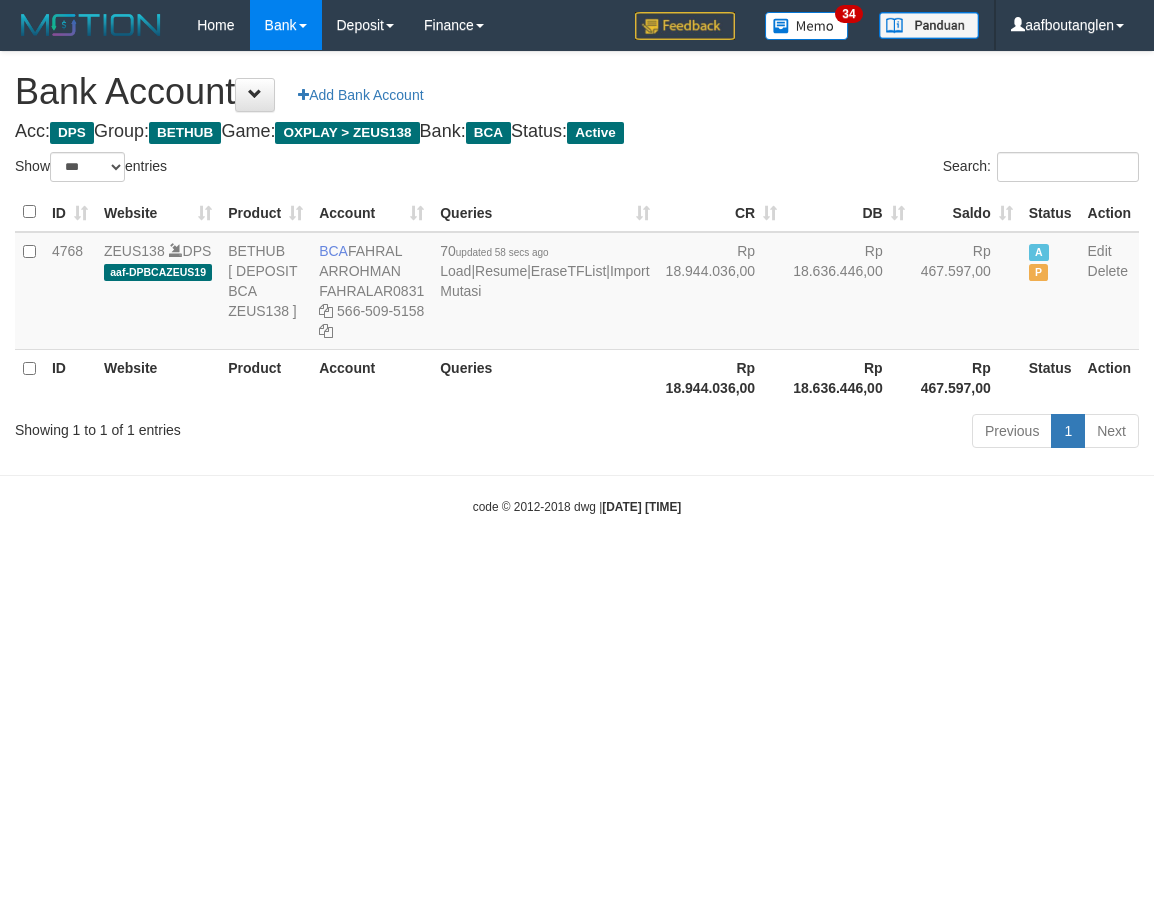 scroll, scrollTop: 0, scrollLeft: 0, axis: both 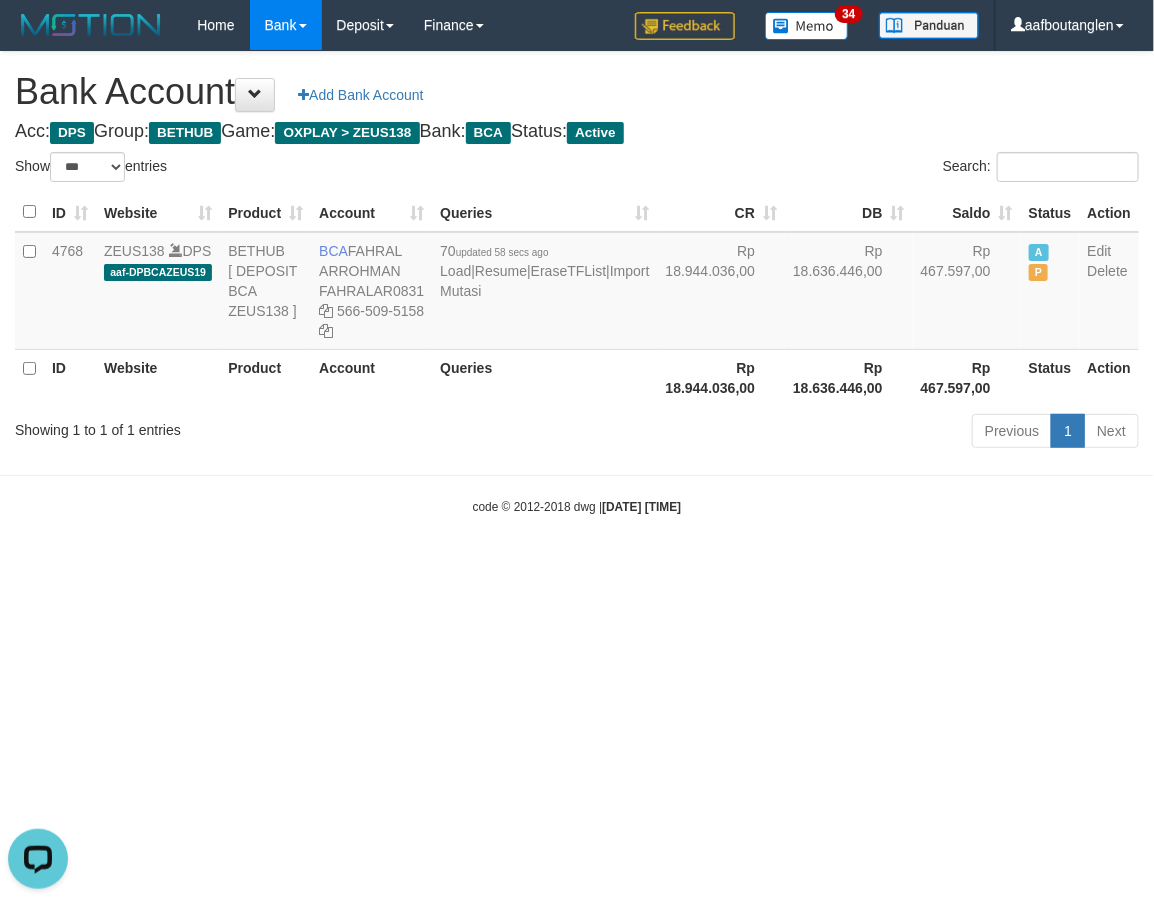 click on "Toggle navigation
Home
Bank
Account List
Deposit
DPS List
History
Note DPS
Finance
Financial Data
aafboutanglen
My Profile
Log Out
34" at bounding box center [577, 283] 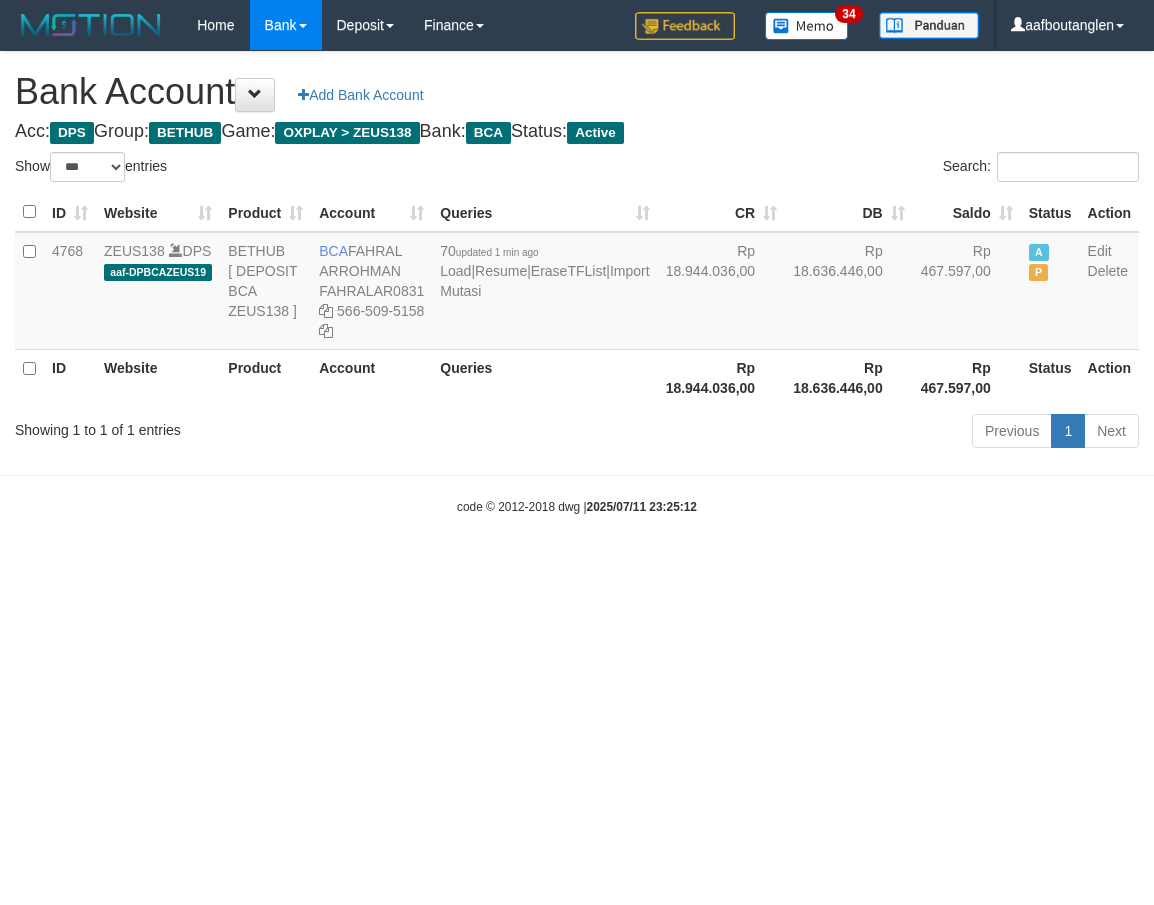 select on "***" 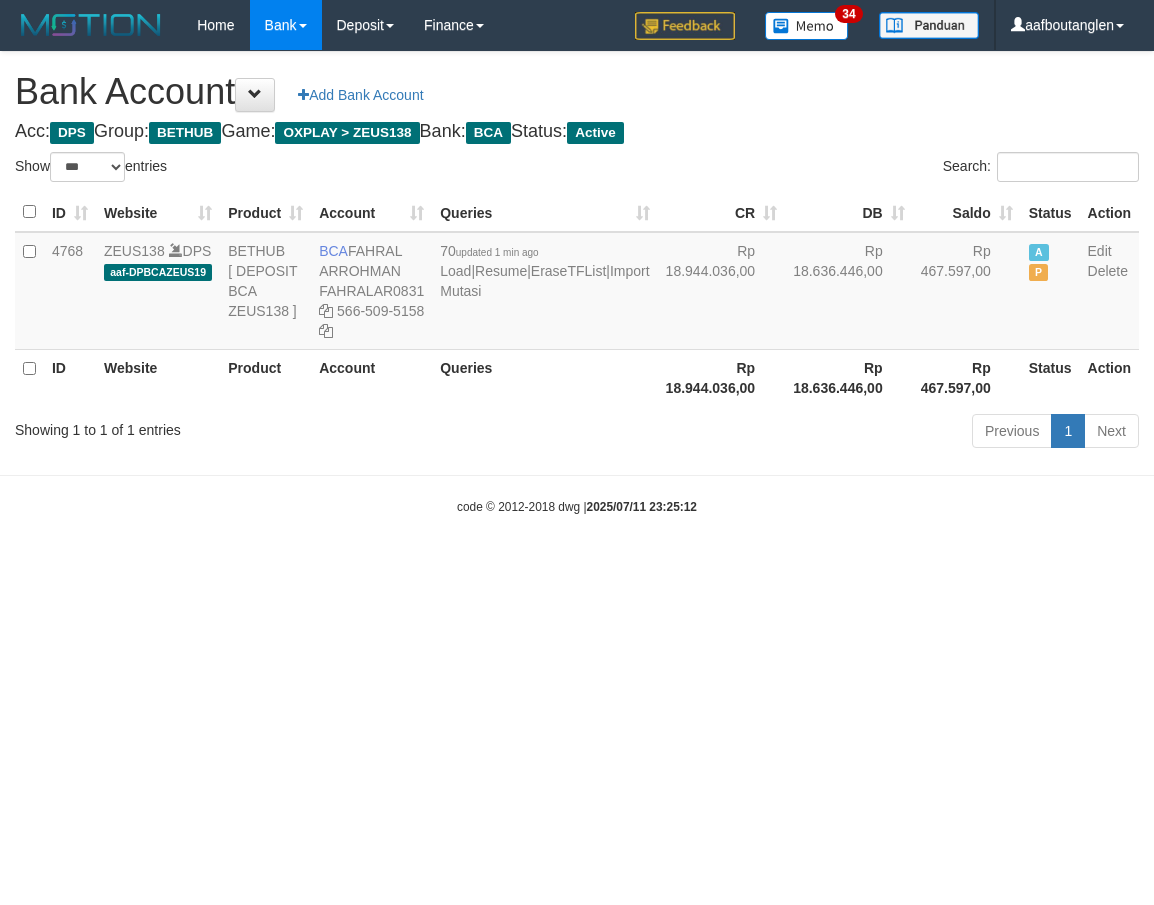 scroll, scrollTop: 0, scrollLeft: 0, axis: both 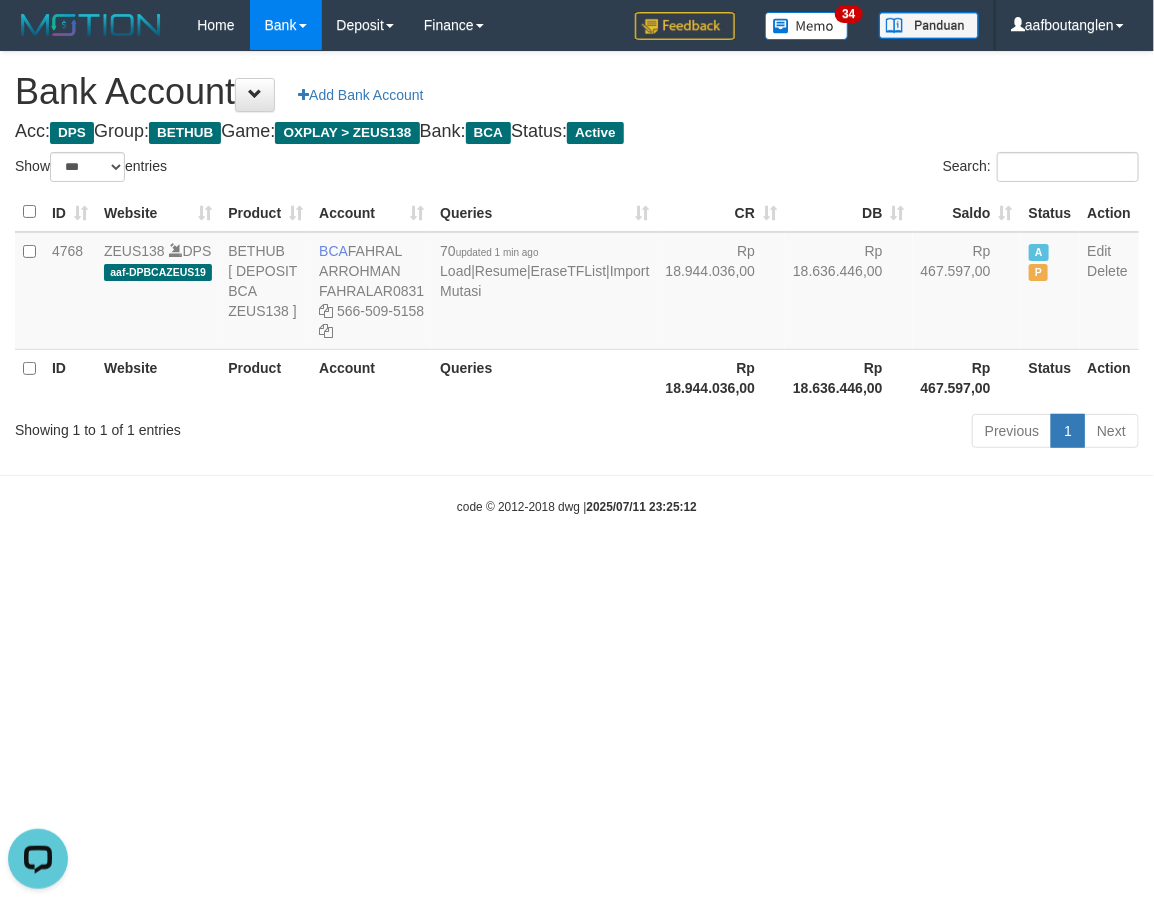 drag, startPoint x: 416, startPoint y: 517, endPoint x: 400, endPoint y: 507, distance: 18.867962 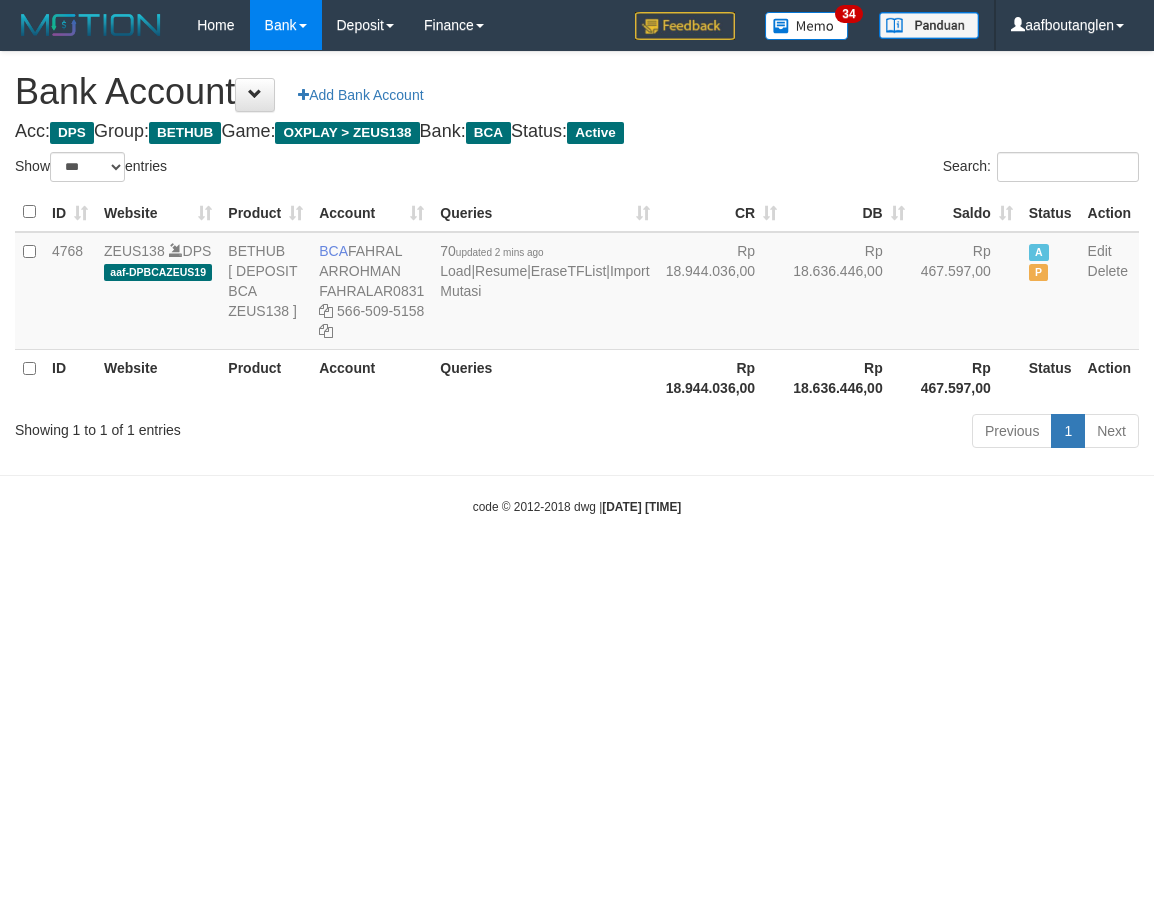 select on "***" 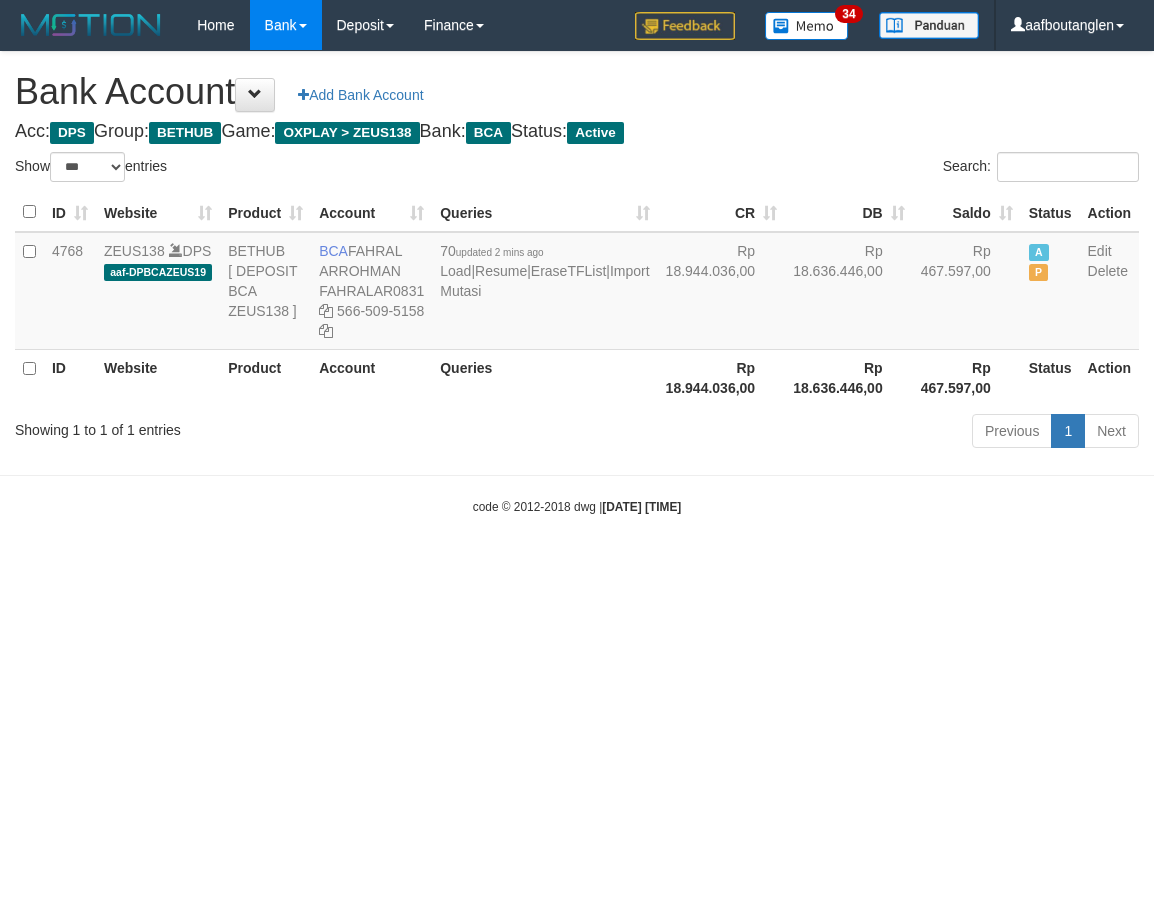 scroll, scrollTop: 0, scrollLeft: 0, axis: both 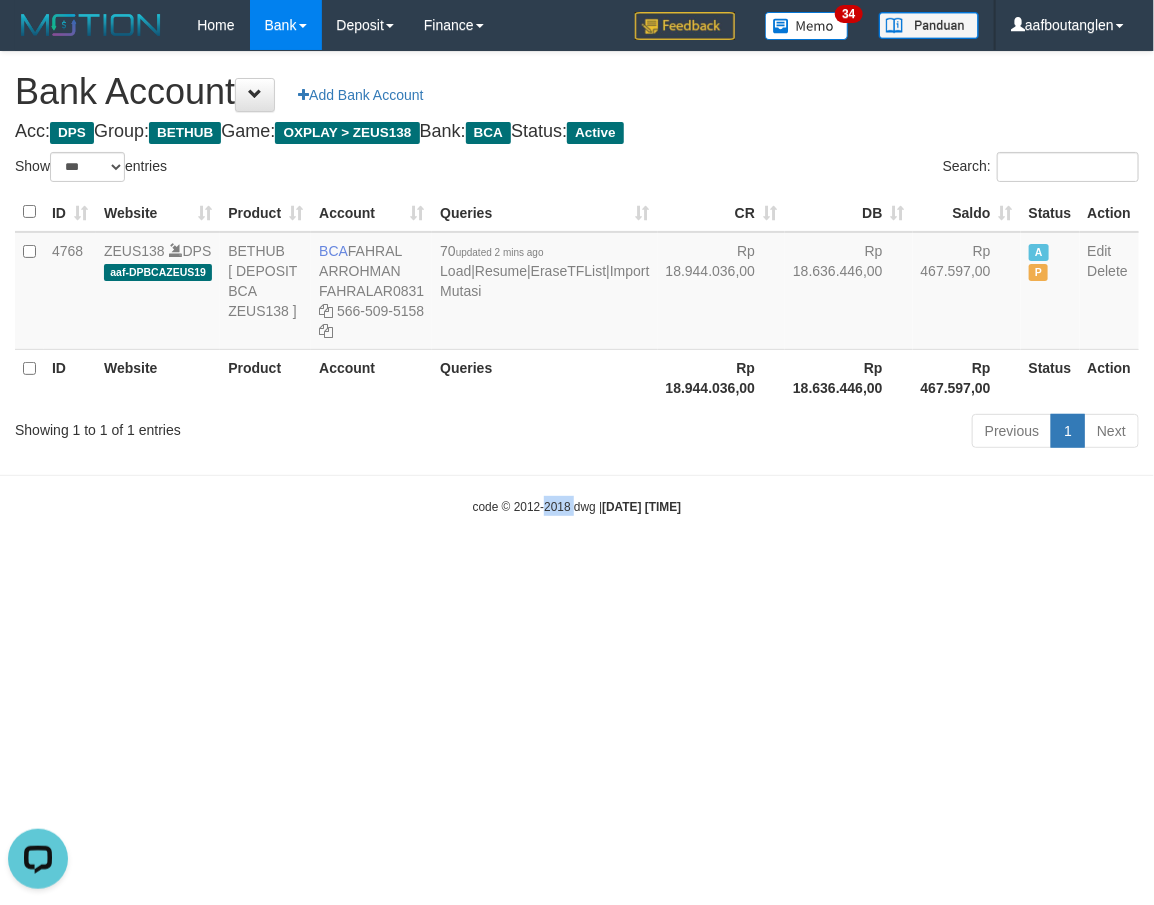 drag, startPoint x: 526, startPoint y: 541, endPoint x: 852, endPoint y: 586, distance: 329.0912 